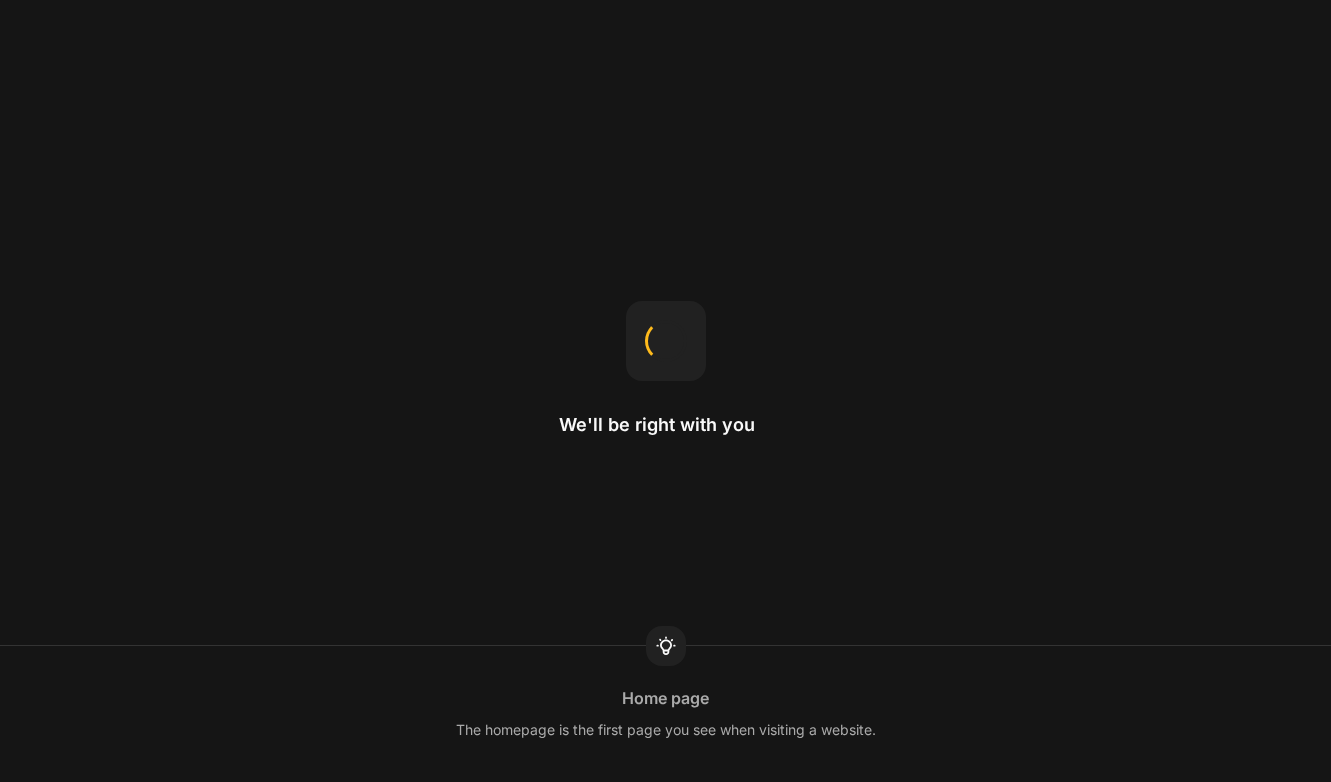 scroll, scrollTop: 0, scrollLeft: 0, axis: both 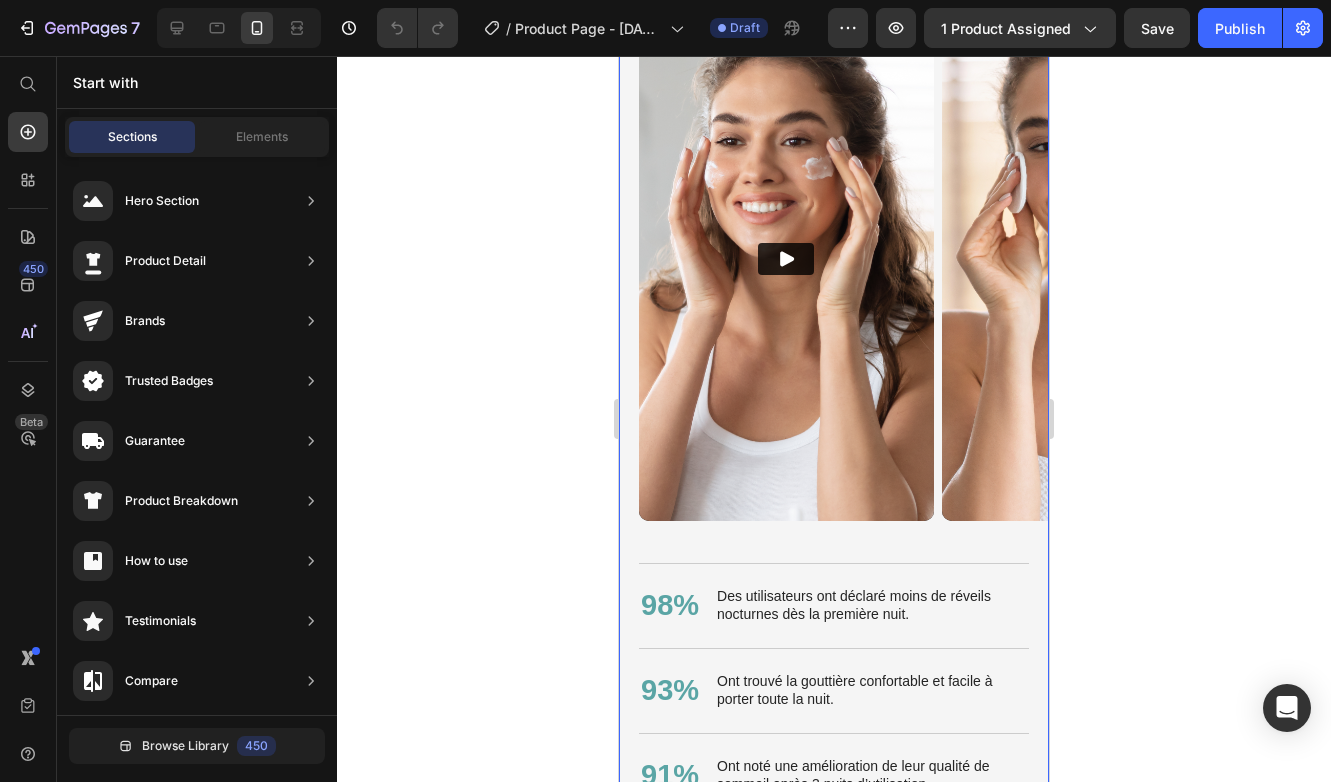 click on "Nourish, hydrate, and soften with our skin cream. Heading Offrez à votre sommeil la tranquillité qu’il mérite. Heading 98% Text Block Des utilisateurs ont déclaré moins de réveils nocturnes dès la première nuit. Text Block Row 93% Text Block Ont trouvé la gouttière confortable et facile à porter toute la nuit. Text Block Row 91% Text Block Ont noté une amélioration de leur qualité de sommeil après 3 nuits d’utilisation. Text Block Row buy it now Button Row Video Video Carousel Row Section 4" at bounding box center (834, 337) 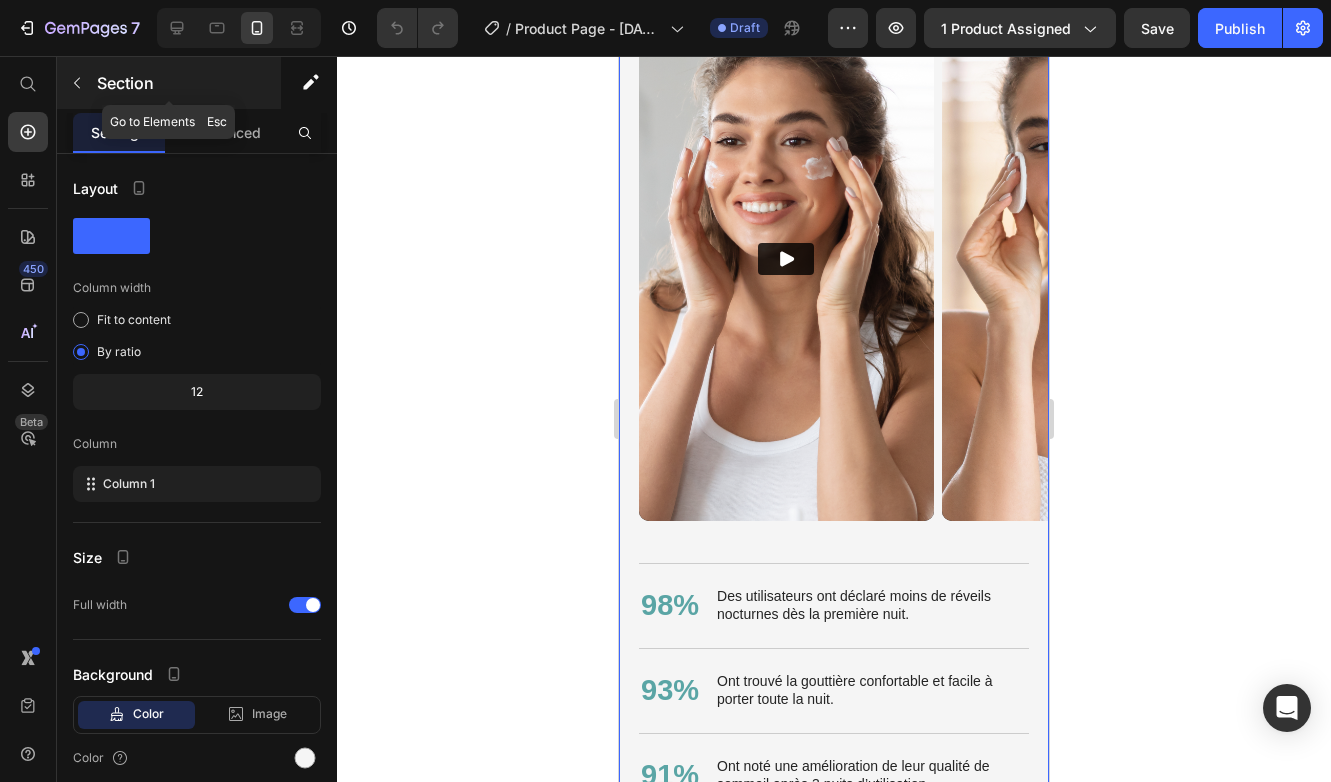 click 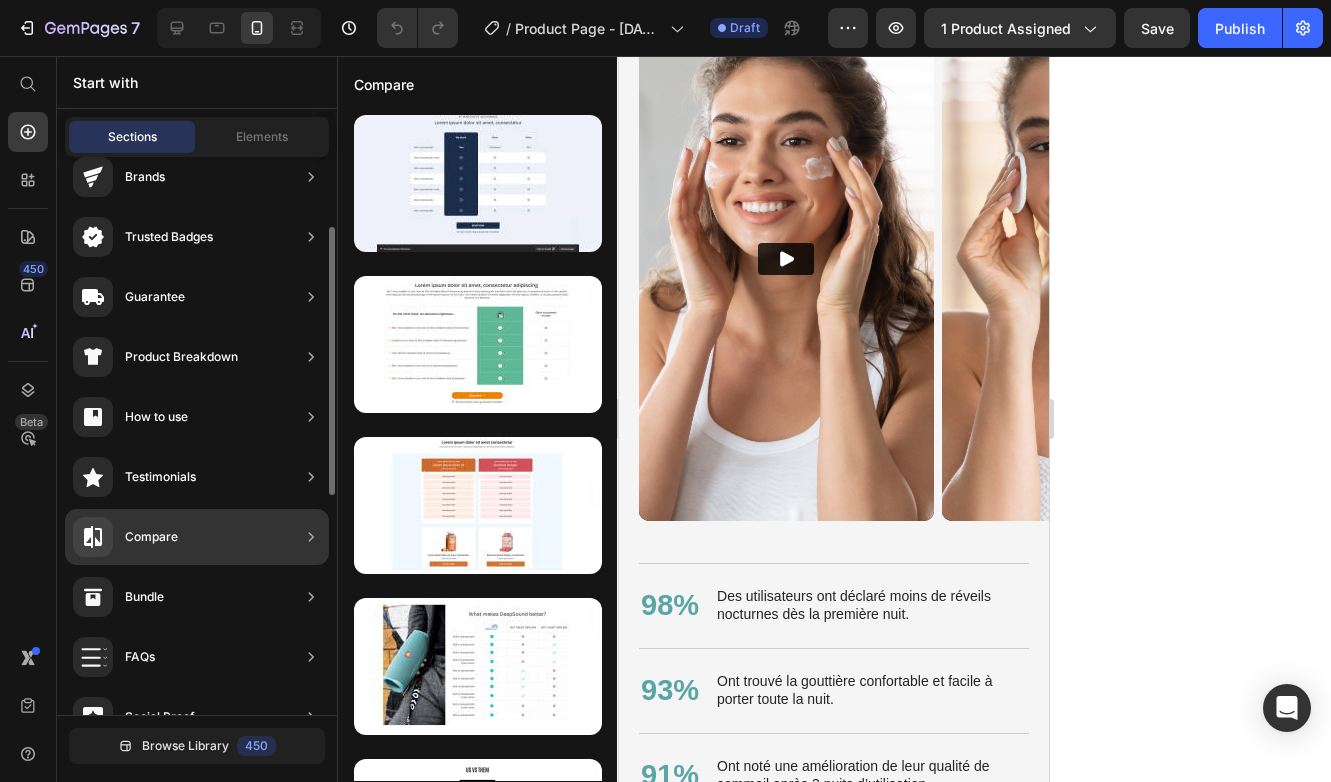 scroll, scrollTop: 356, scrollLeft: 0, axis: vertical 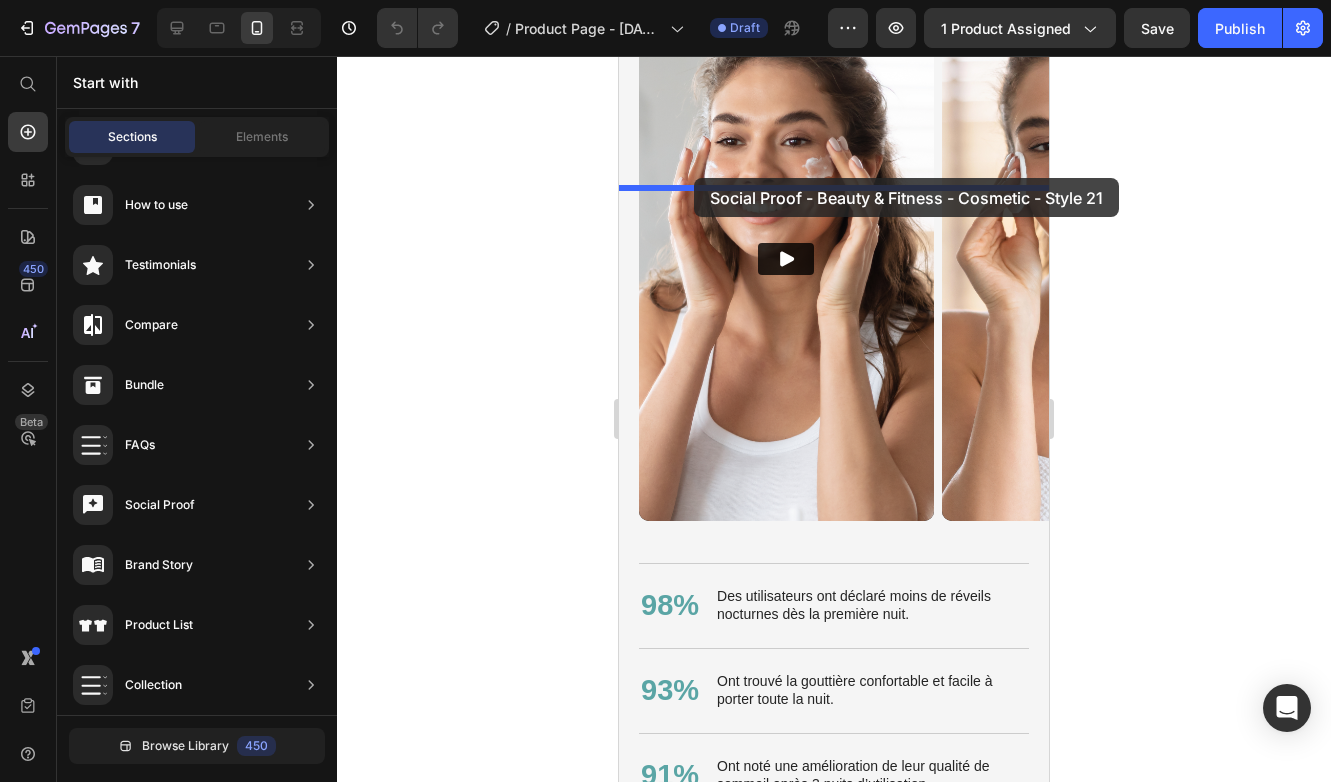 drag, startPoint x: 1136, startPoint y: 274, endPoint x: 694, endPoint y: 188, distance: 450.2888 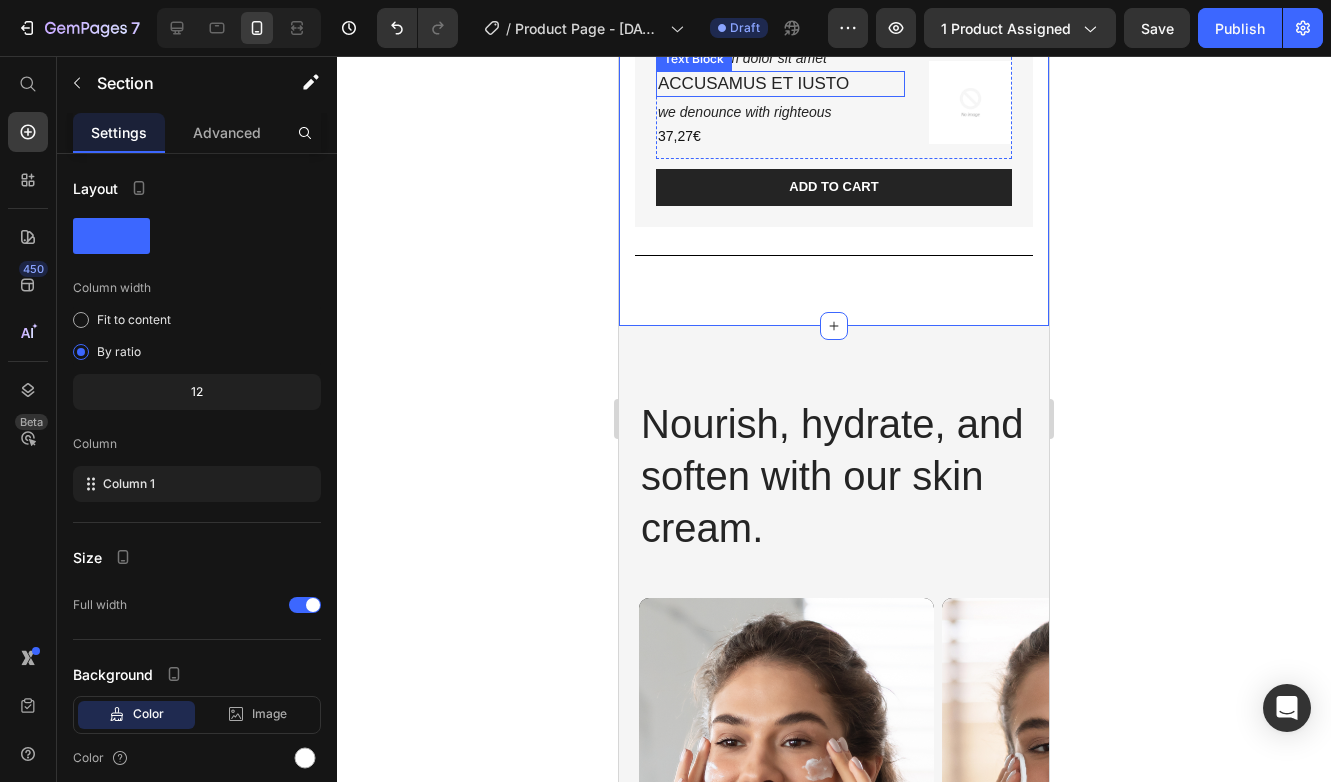 scroll, scrollTop: 4616, scrollLeft: 0, axis: vertical 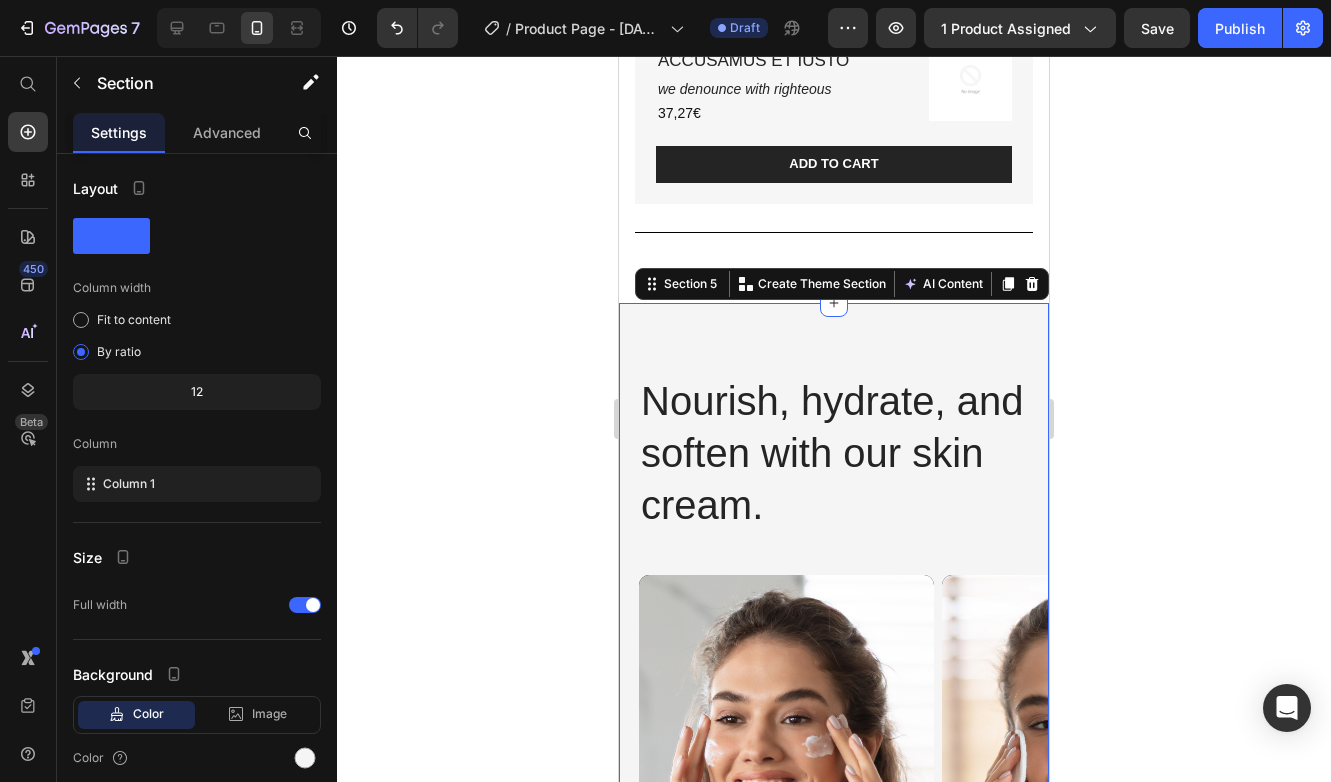 click on "Nourish, hydrate, and soften with our skin cream. Heading Offrez à votre sommeil la tranquillité qu’il mérite. Heading 98% Text Block Des utilisateurs ont déclaré moins de réveils nocturnes dès la première nuit. Text Block Row 93% Text Block Ont trouvé la gouttière confortable et facile à porter toute la nuit. Text Block Row 91% Text Block Ont noté une amélioration de leur qualité de sommeil après 3 nuits d’utilisation. Text Block Row buy it now Button Row Video Video Carousel Row Section 5   You can create reusable sections Create Theme Section AI Content Write with GemAI What would you like to describe here? Tone and Voice Persuasive Product Show more Generate" at bounding box center [834, 915] 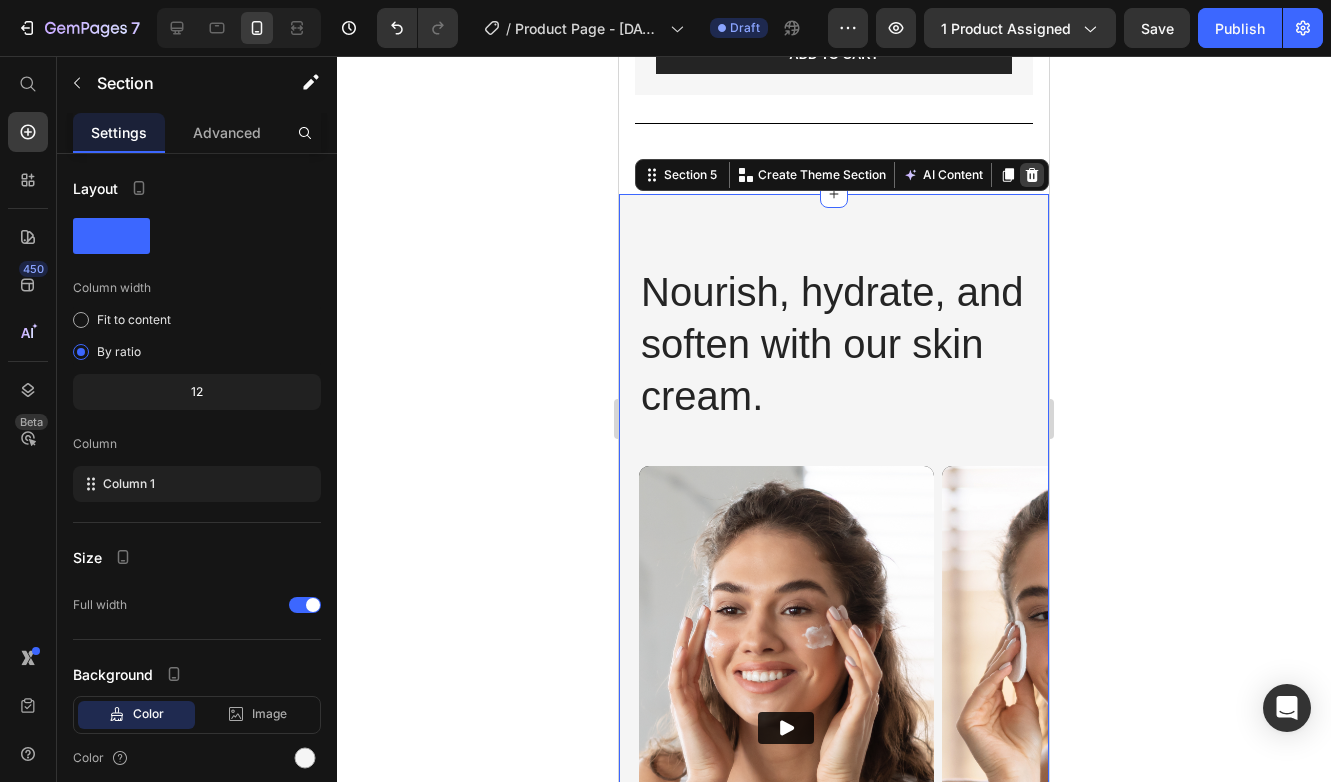 scroll, scrollTop: 4035, scrollLeft: 0, axis: vertical 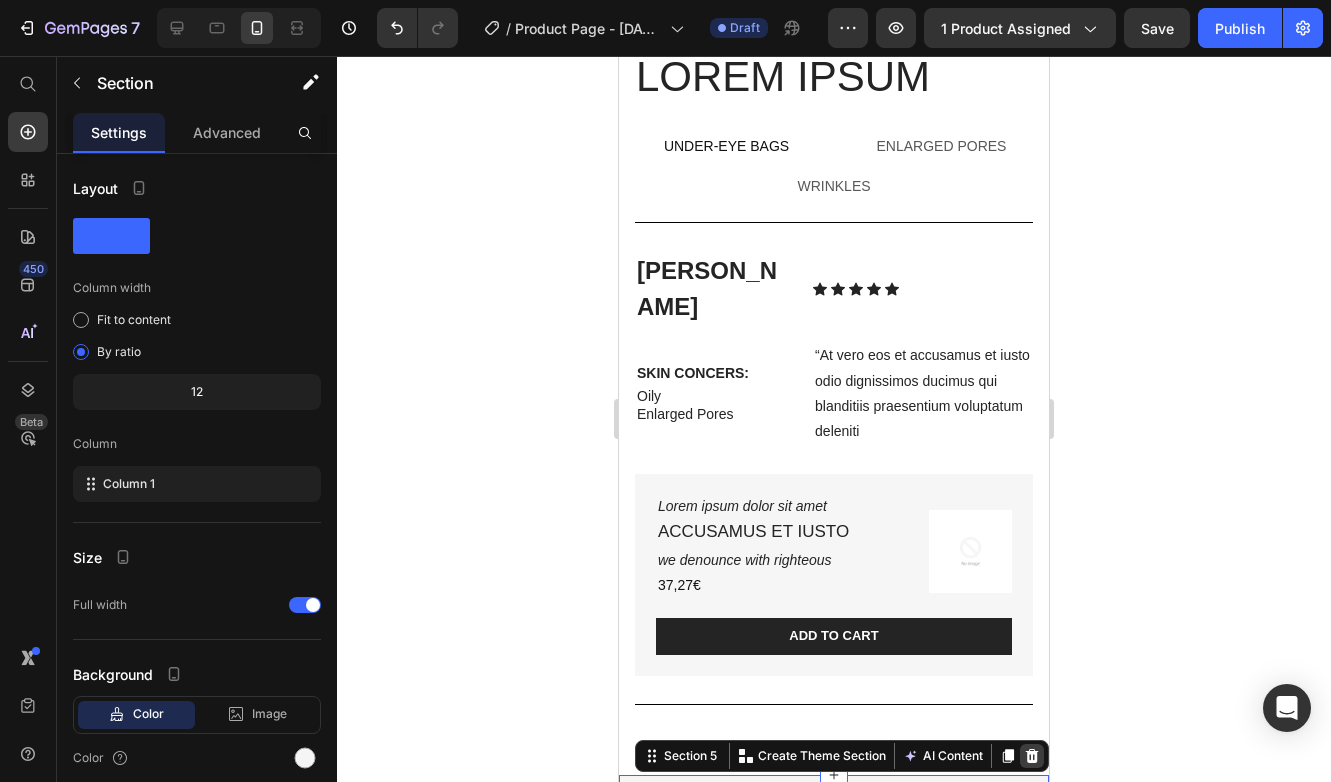 click 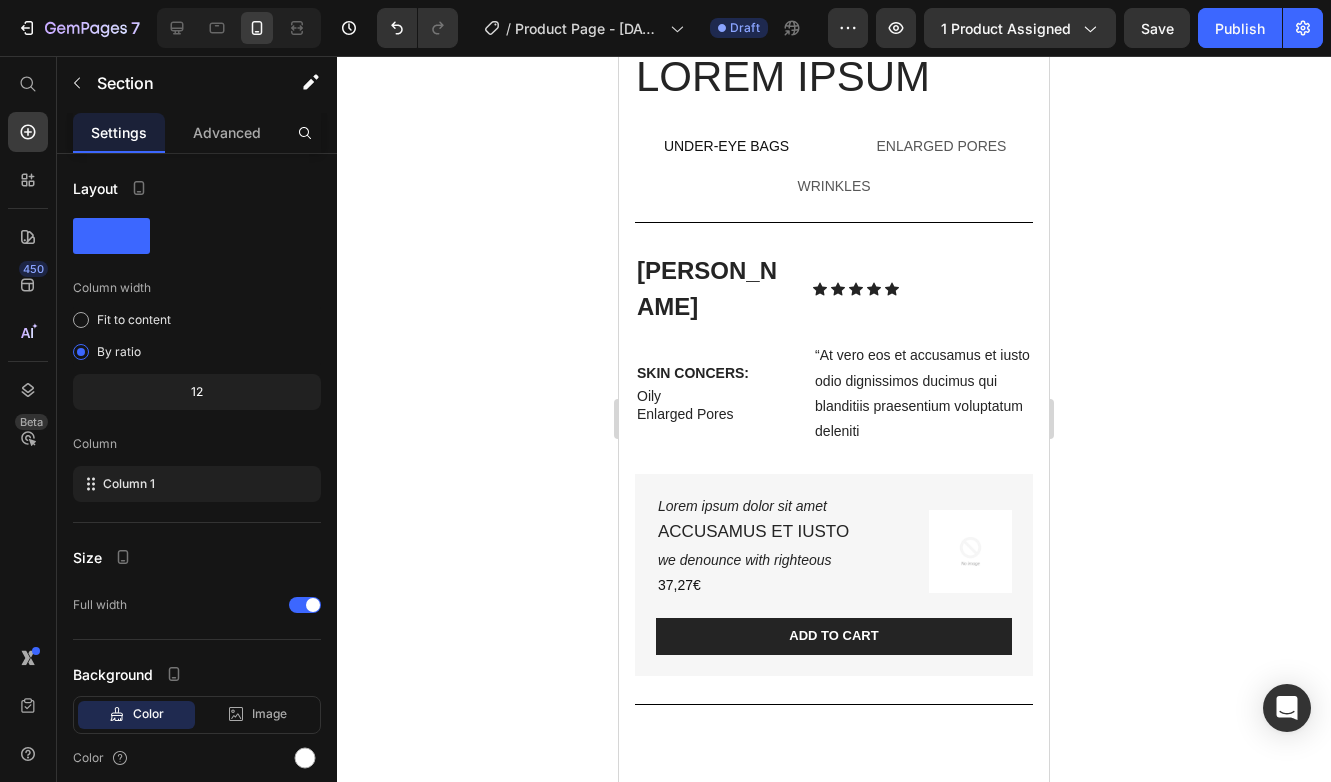 click at bounding box center [834, 1398] 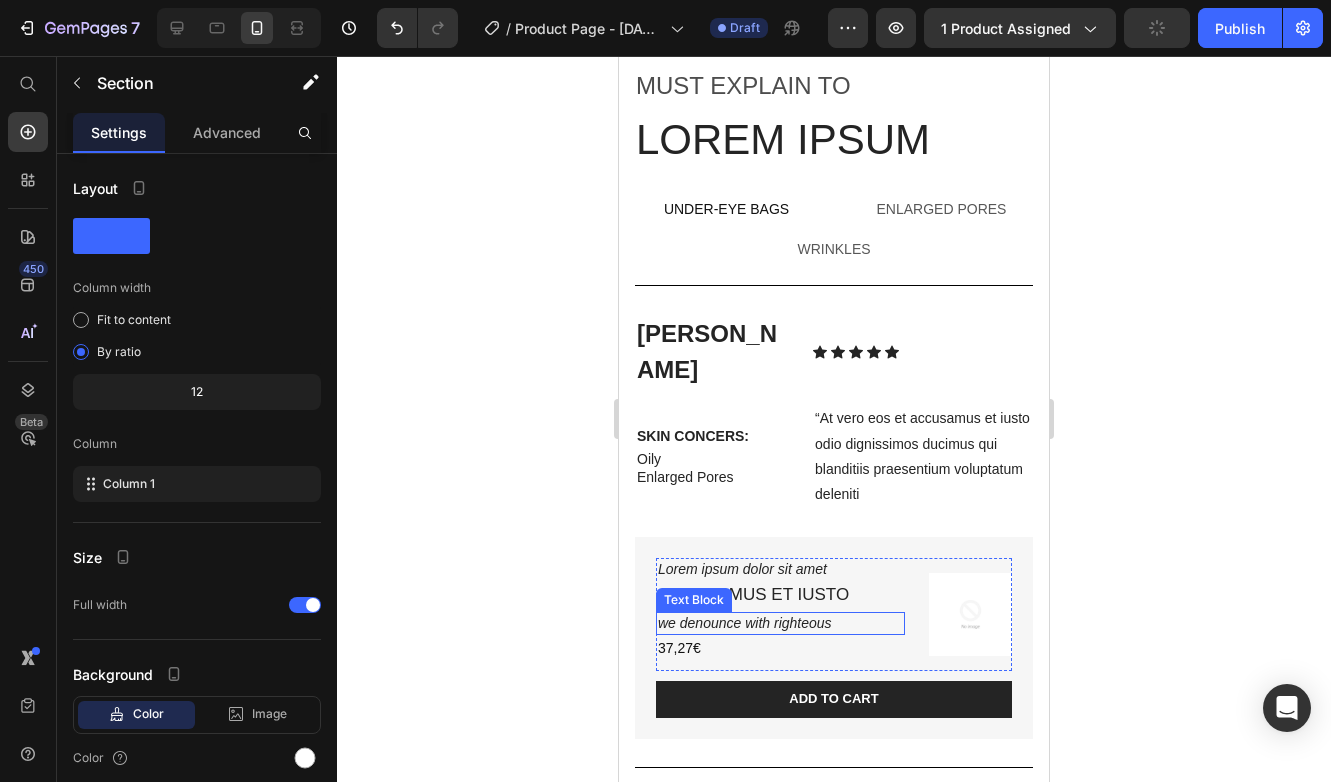 scroll, scrollTop: 4031, scrollLeft: 0, axis: vertical 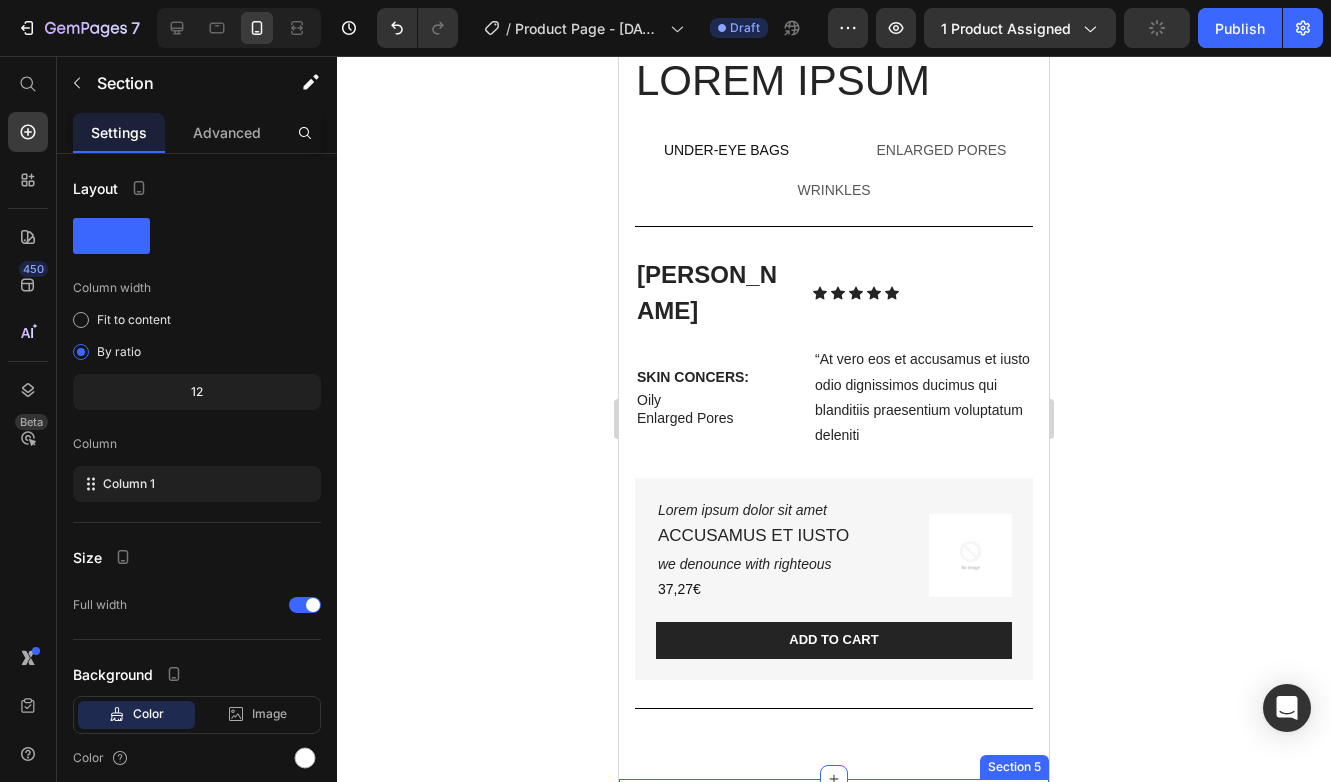 click on "Businesses all over the world  trust GemPages to build their brand Heading We’re a values-driven company that provides affordable, intuitive. Text block Row Image 70K Heading Registered Attendees Text block Row Image 120 Heading Languages Text block Row Image 3.1M+ Heading Social Followers Text block Row Image Image 150+ Heading GemPages User Groups Text block Row Image 7M+ Heading Monthly Visits Text block Row Image 460K+ Heading Certified Professionals Text block Row Row Section 5" at bounding box center [834, 1388] 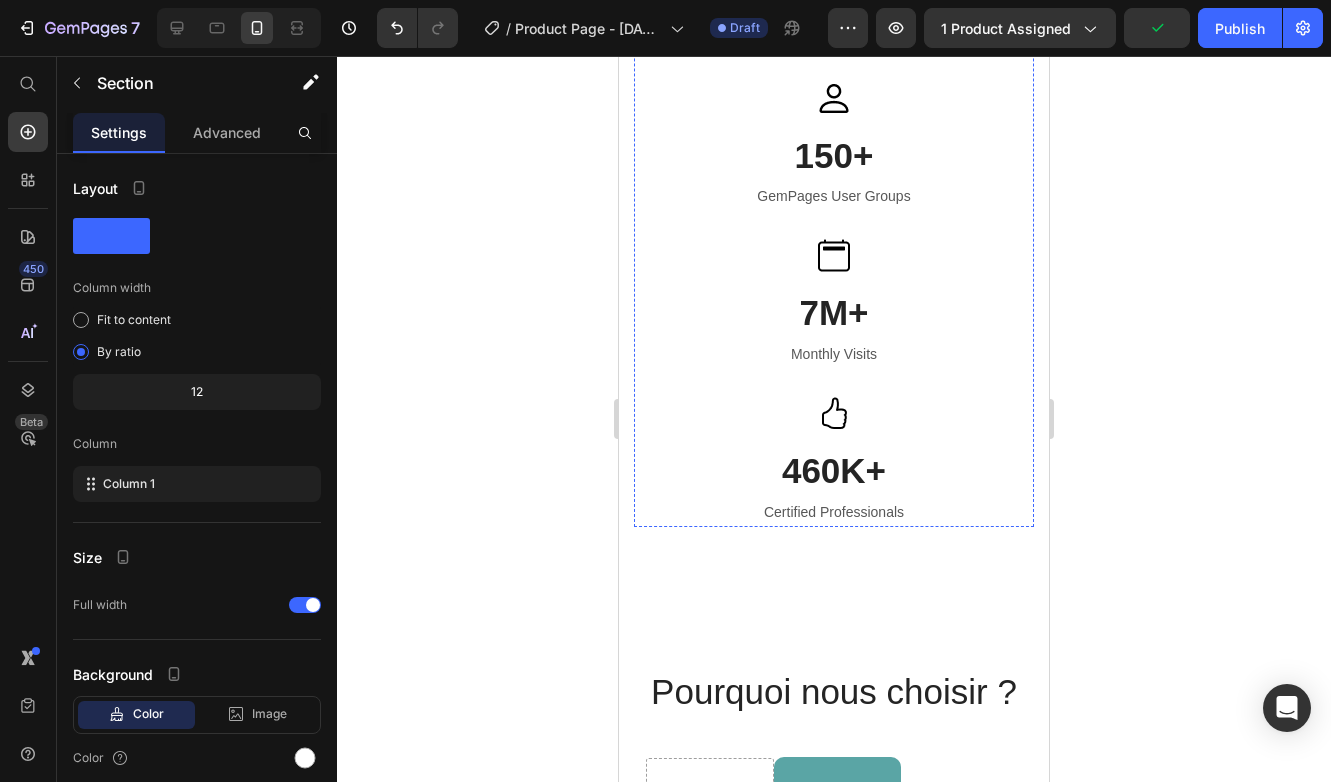 scroll, scrollTop: 5163, scrollLeft: 0, axis: vertical 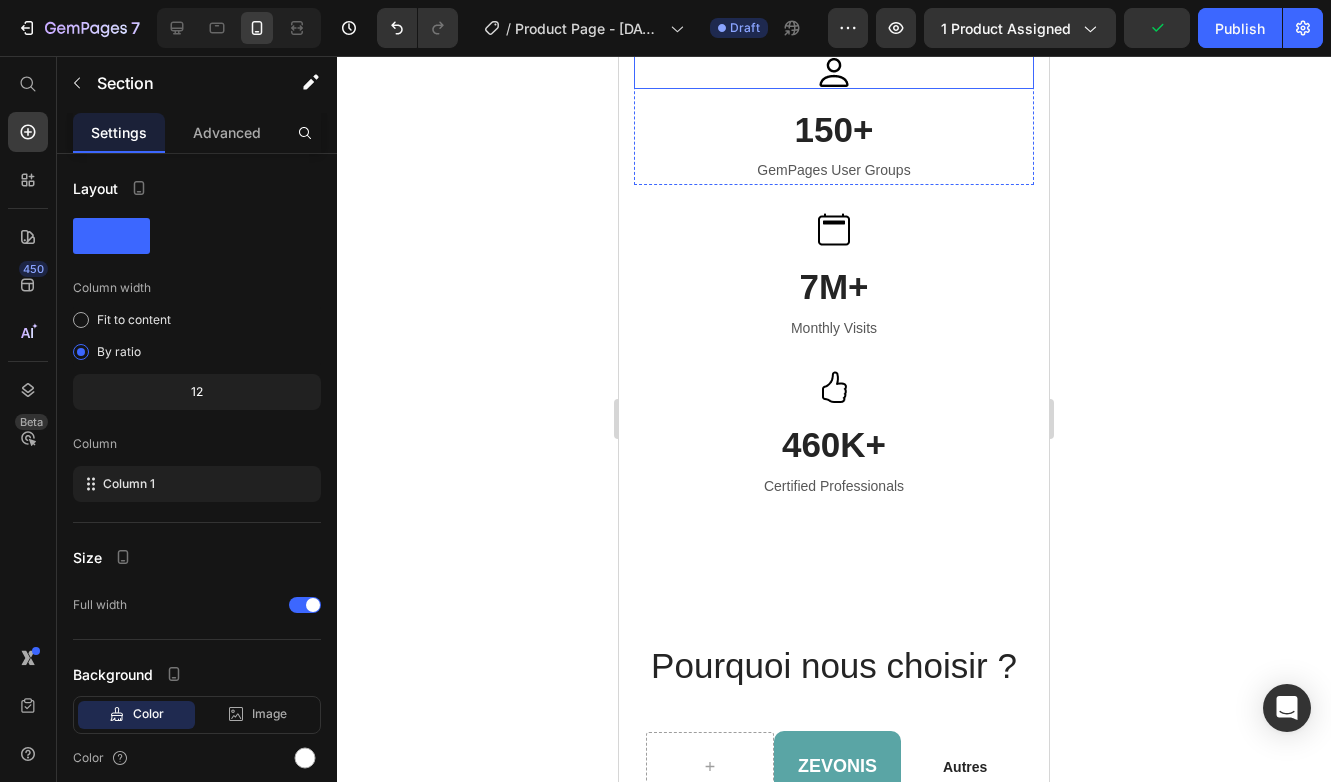 click at bounding box center (834, 72) 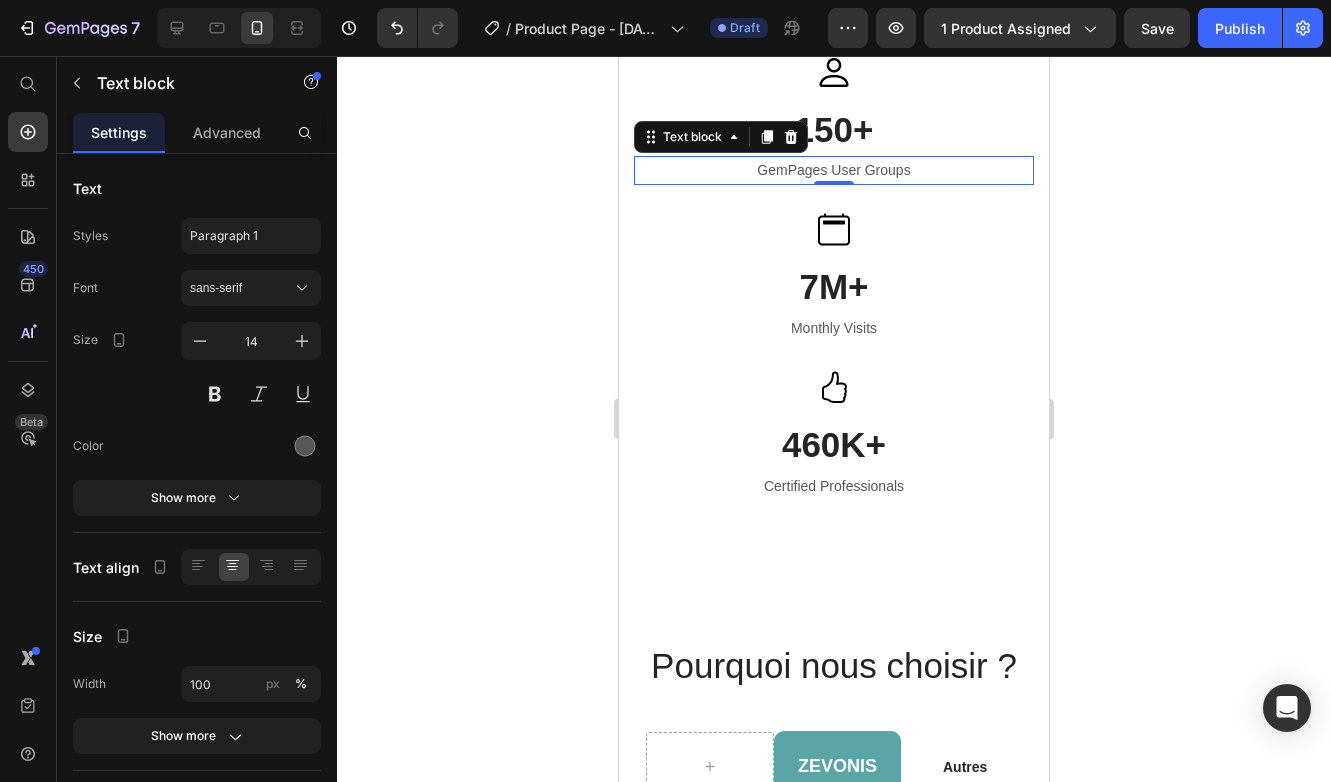 click on "GemPages User Groups" at bounding box center (834, 170) 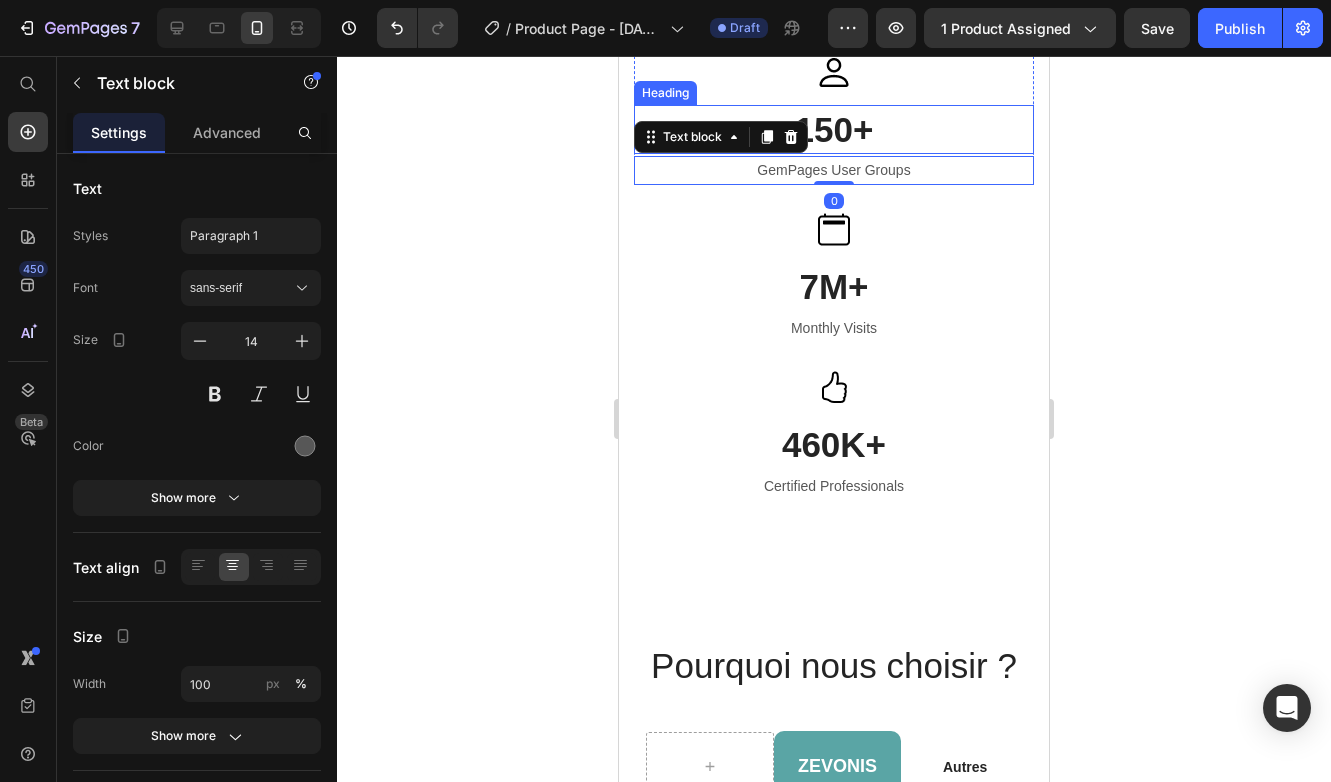 scroll, scrollTop: 5166, scrollLeft: 0, axis: vertical 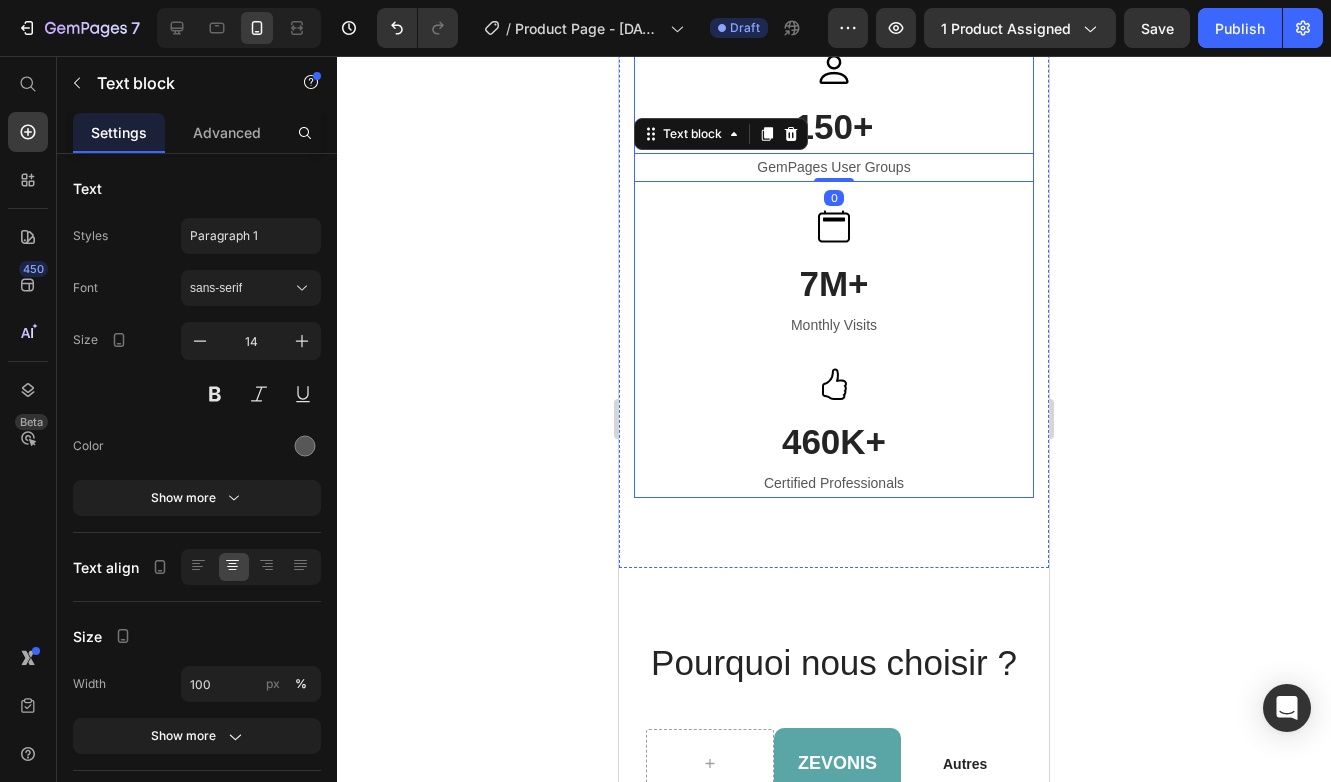 click on "Image" at bounding box center [834, 32] 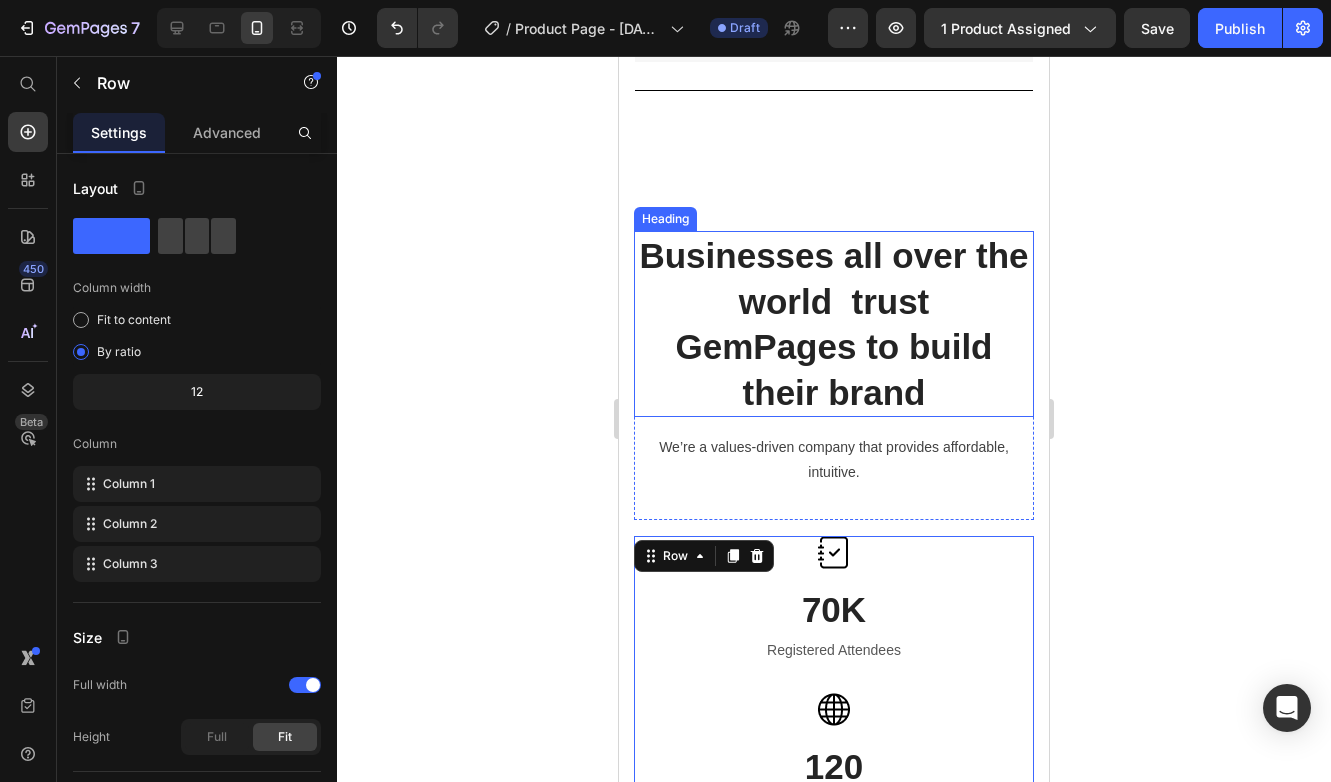 scroll, scrollTop: 4286, scrollLeft: 0, axis: vertical 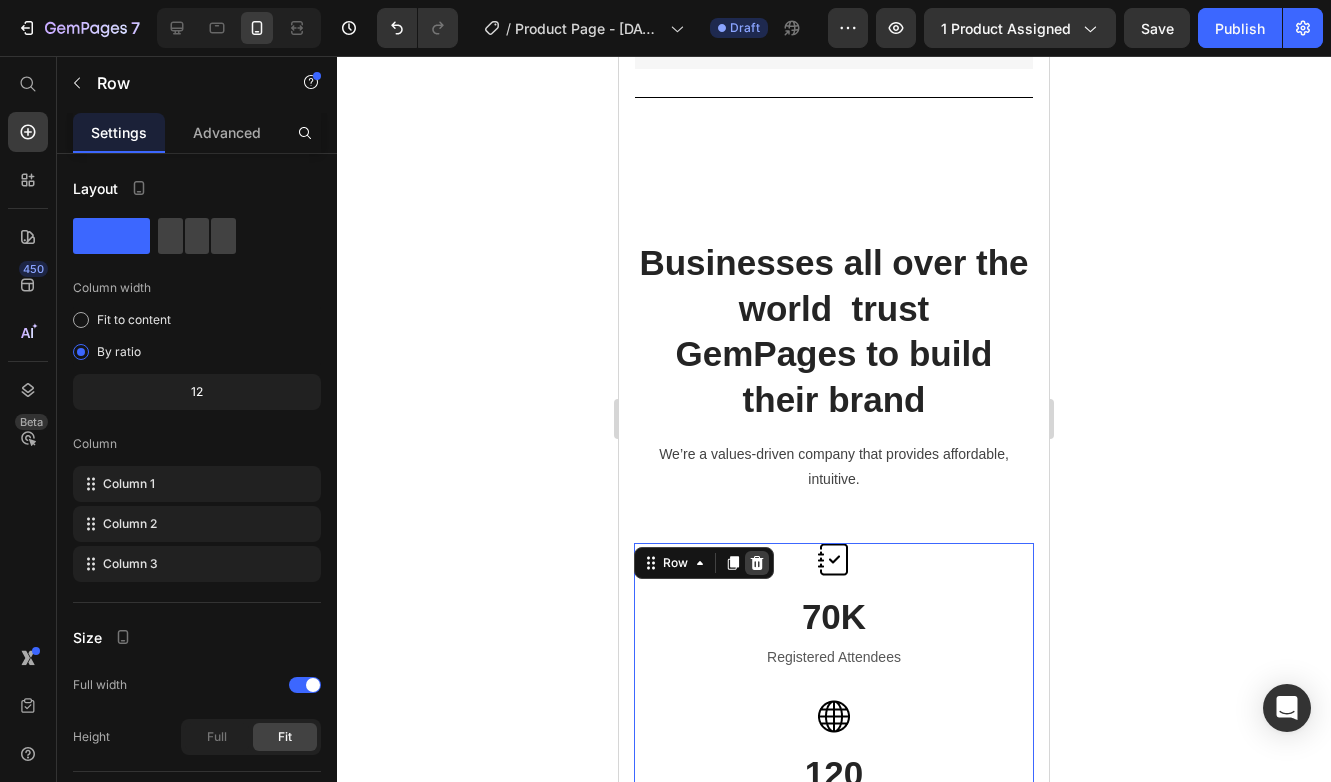 click at bounding box center (757, 563) 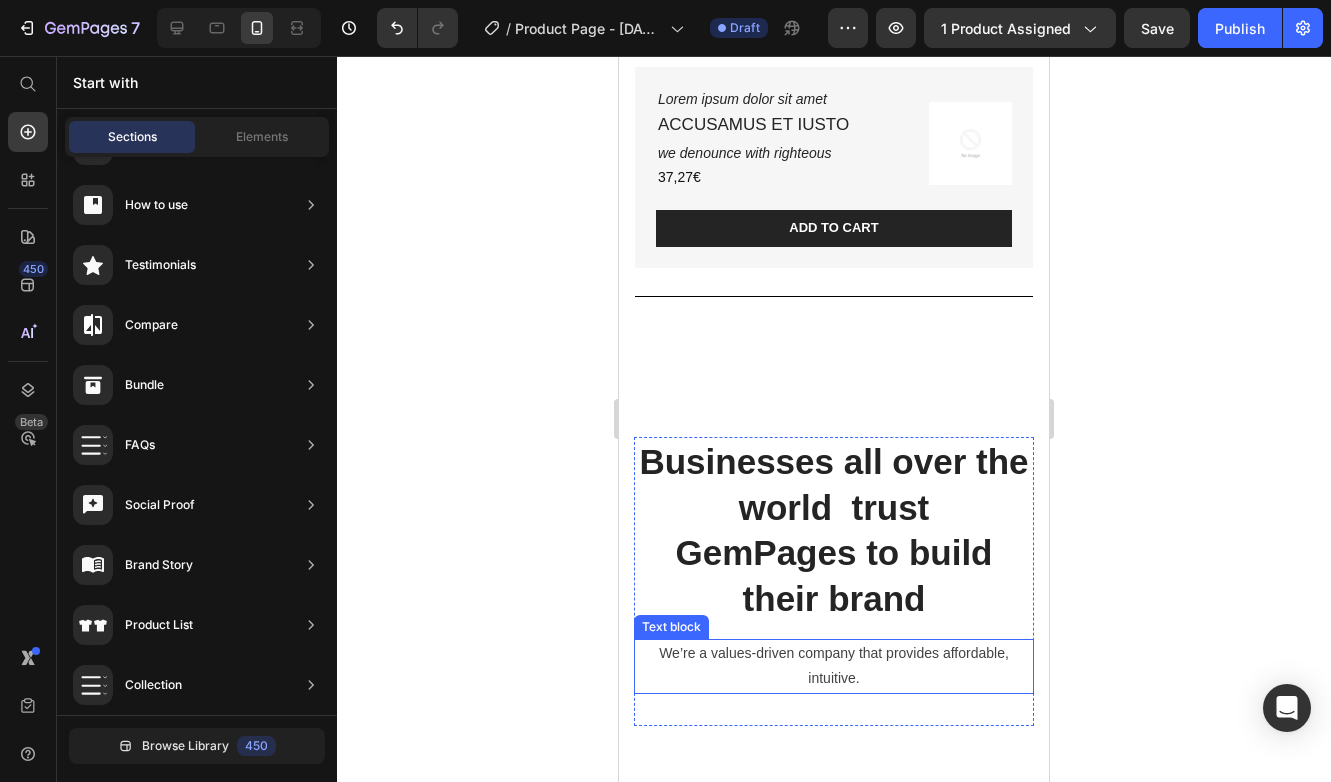 scroll, scrollTop: 4088, scrollLeft: 0, axis: vertical 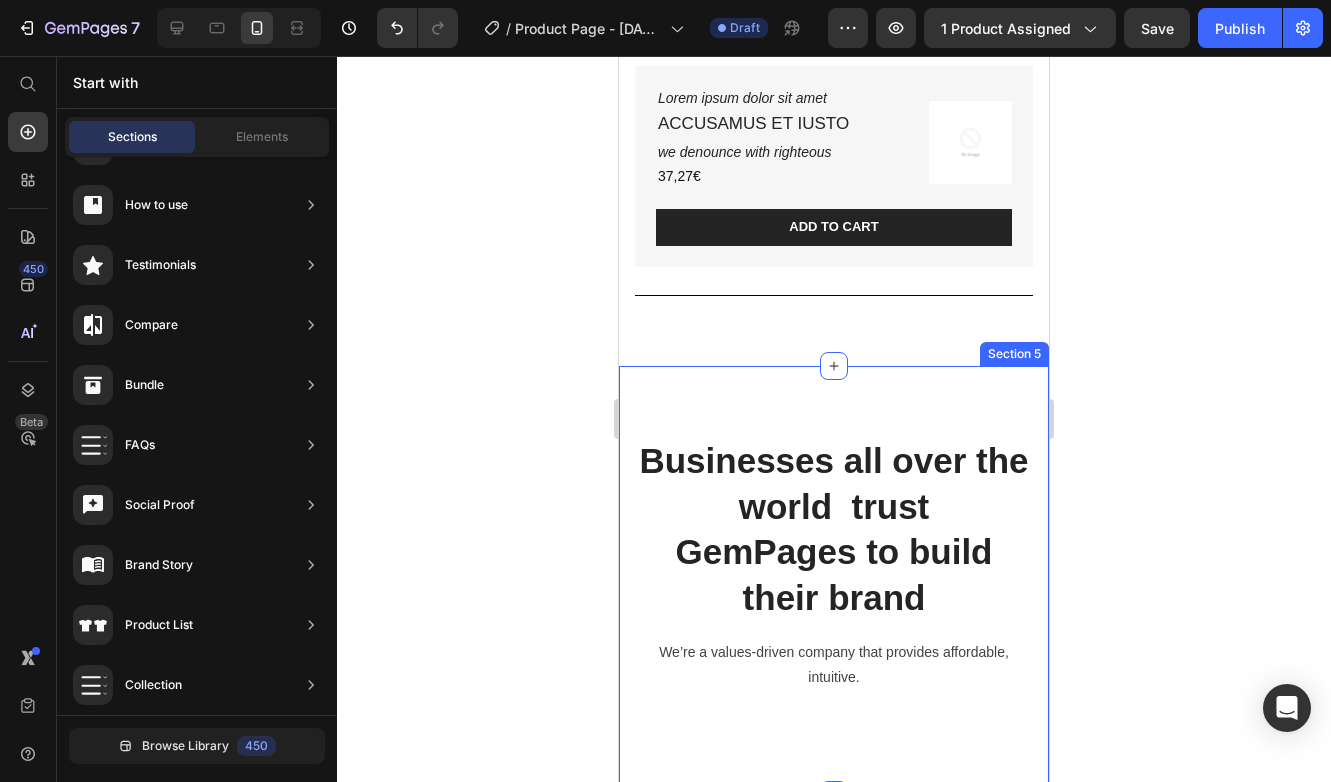 click on "Businesses all over the world  trust GemPages to build their brand Heading We’re a values-driven company that provides affordable, intuitive. Text block Row Section 5" at bounding box center (834, 580) 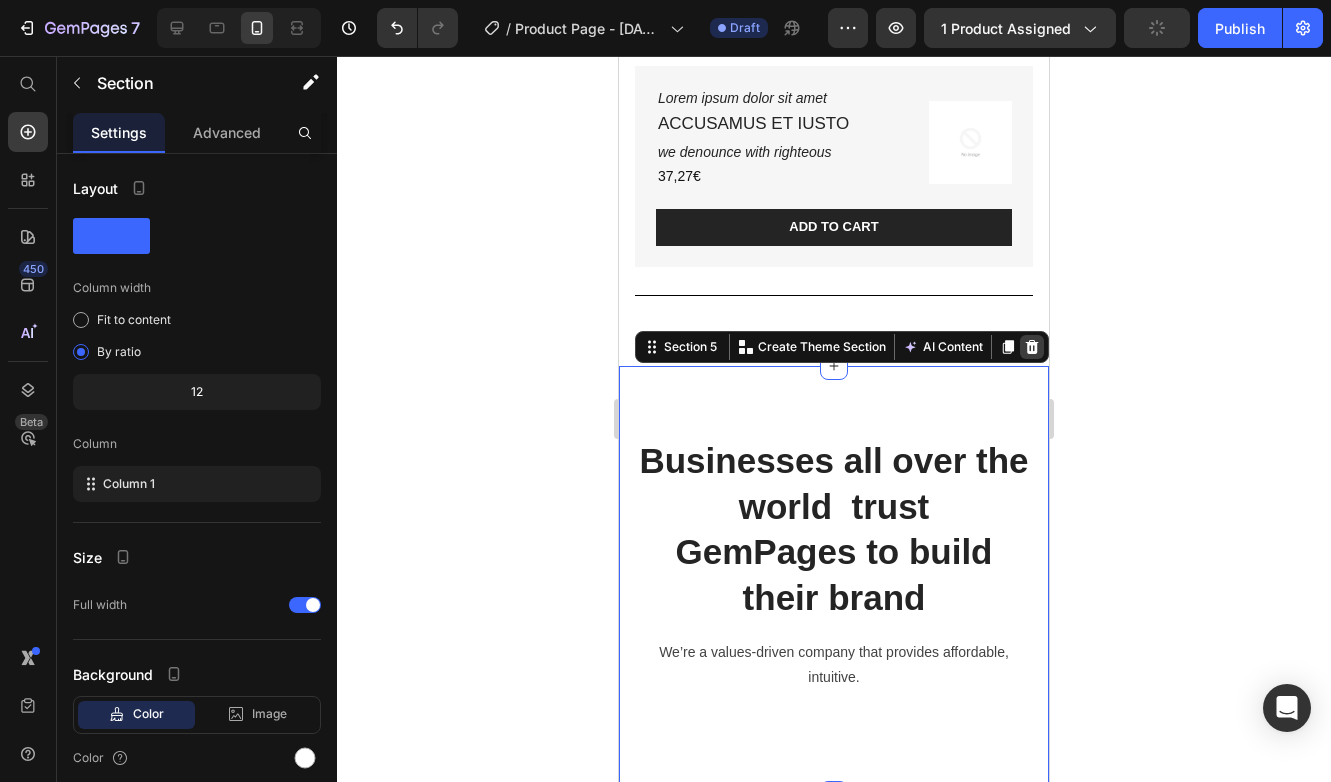 click 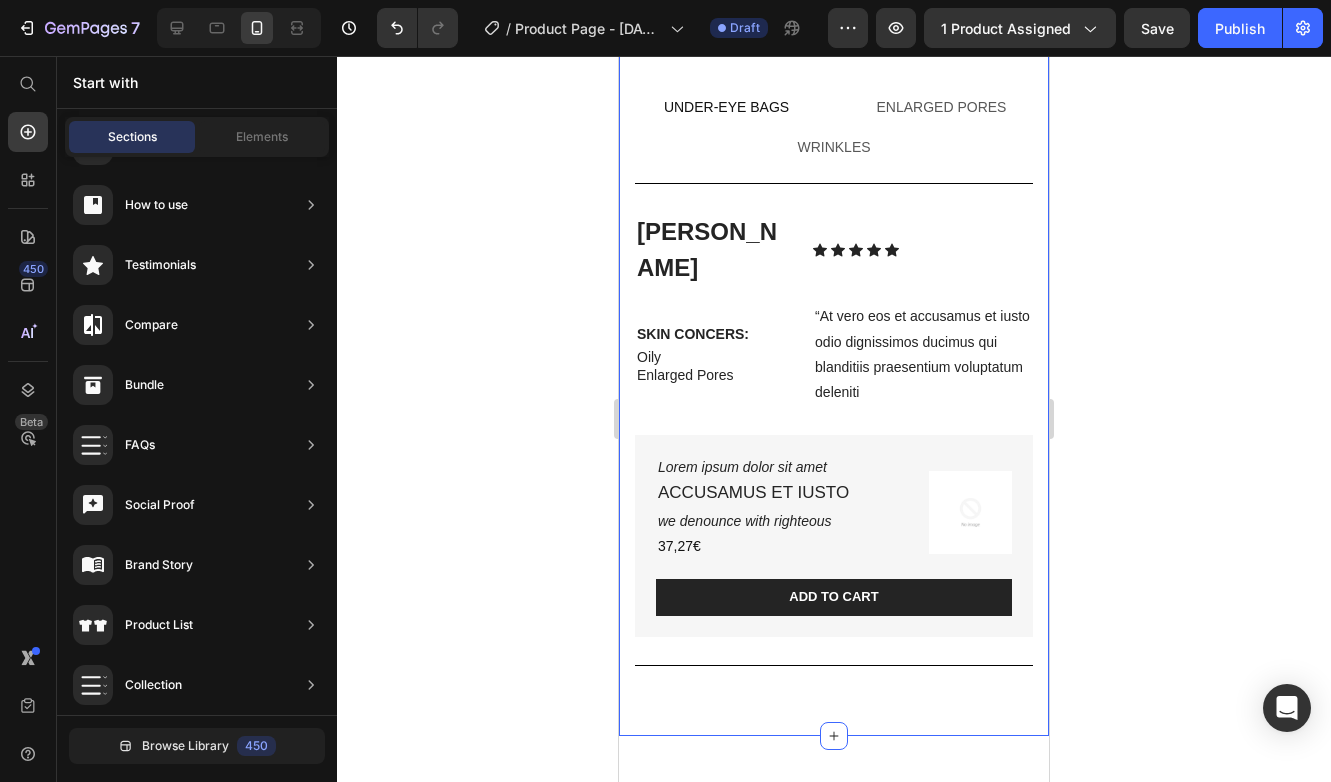 scroll, scrollTop: 4102, scrollLeft: 0, axis: vertical 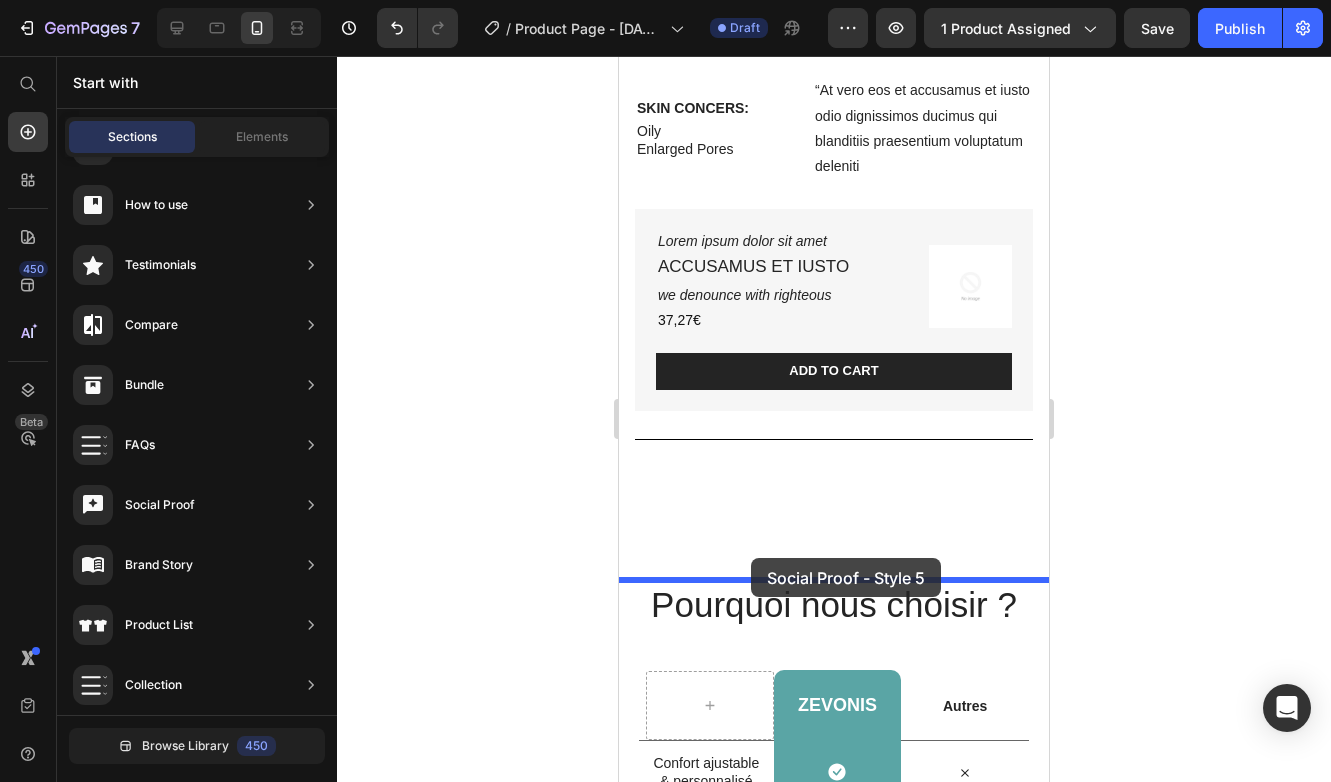 drag, startPoint x: 1109, startPoint y: 634, endPoint x: 751, endPoint y: 561, distance: 365.36694 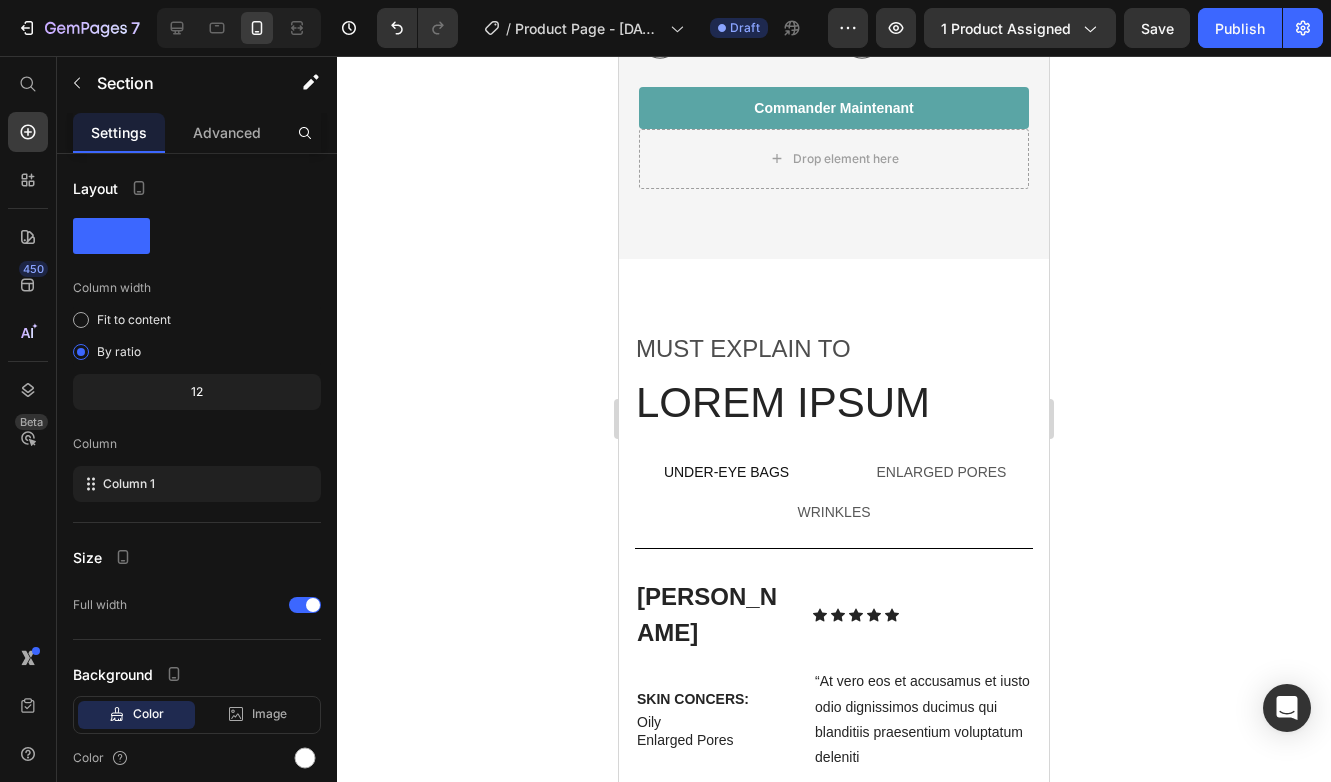scroll, scrollTop: 3707, scrollLeft: 0, axis: vertical 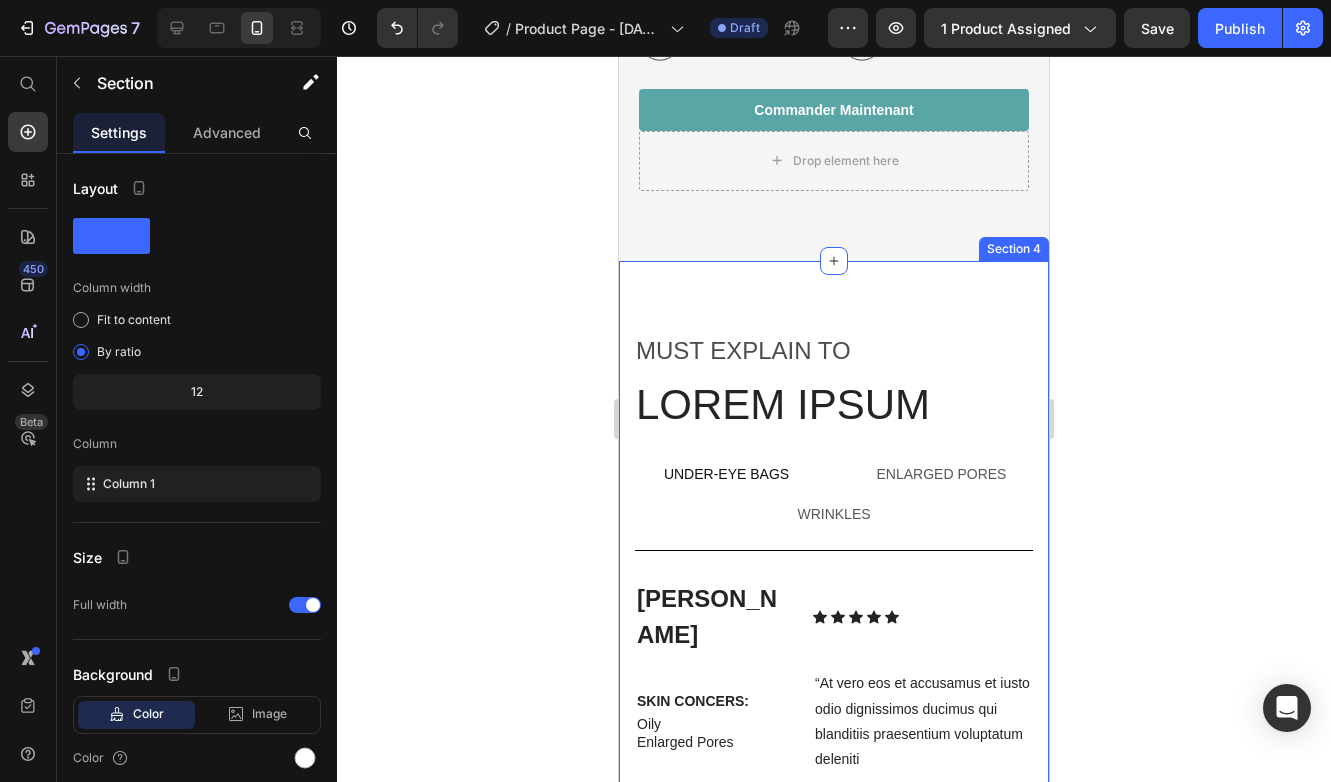 click on "must explain to Text Block Lorem ipsum Heading Row Under-Eye Bags Enlarged pores wrinkles [PERSON_NAME] Text Block Icon Icon Icon Icon Icon Icon List Row SKIN CONCERS: Text Block Oily Enlarged Pores Text Block “At vero eos et accusamus et iusto odio dignissimos ducimus qui blanditiis praesentium voluptatum deleniti  Text Block Row Lorem ipsum dolor sit amet Text Block ACCUSAMUS ET IUSTO Text Block we denounce with righteous Text Block 37,27€ Product Price Add to cart Add to Cart Product Images Row Add to cart Add to Cart Row                Title Line Product BEFORE Text Block Hero Banner AFTER Text Block Hero Banner Row Row [PERSON_NAME] Text Block Icon Icon Icon Icon Icon Icon List Row SKIN CONCERS: Text Block Oily Enlarged Pores Text Block “At vero eos et accusamus et iusto odio dignissimos ducimus qui blanditiis praesentium voluptatum deleniti  Text Block Row Lorem ipsum dolor sit amet Text Block ACCUSAMUS ET IUSTO Text Block we denounce with righteous Text Block 37,27€ Product Price Add to cart Row Row" at bounding box center (834, 682) 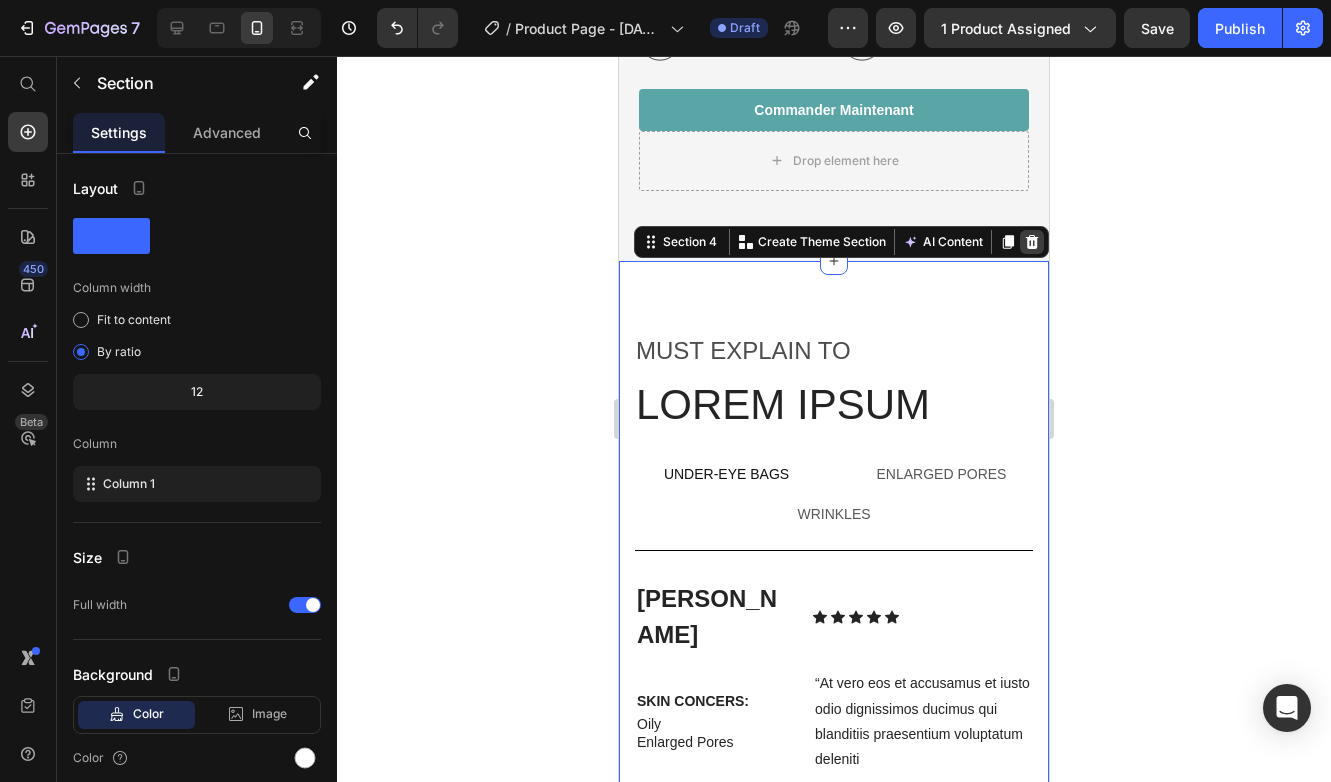 click 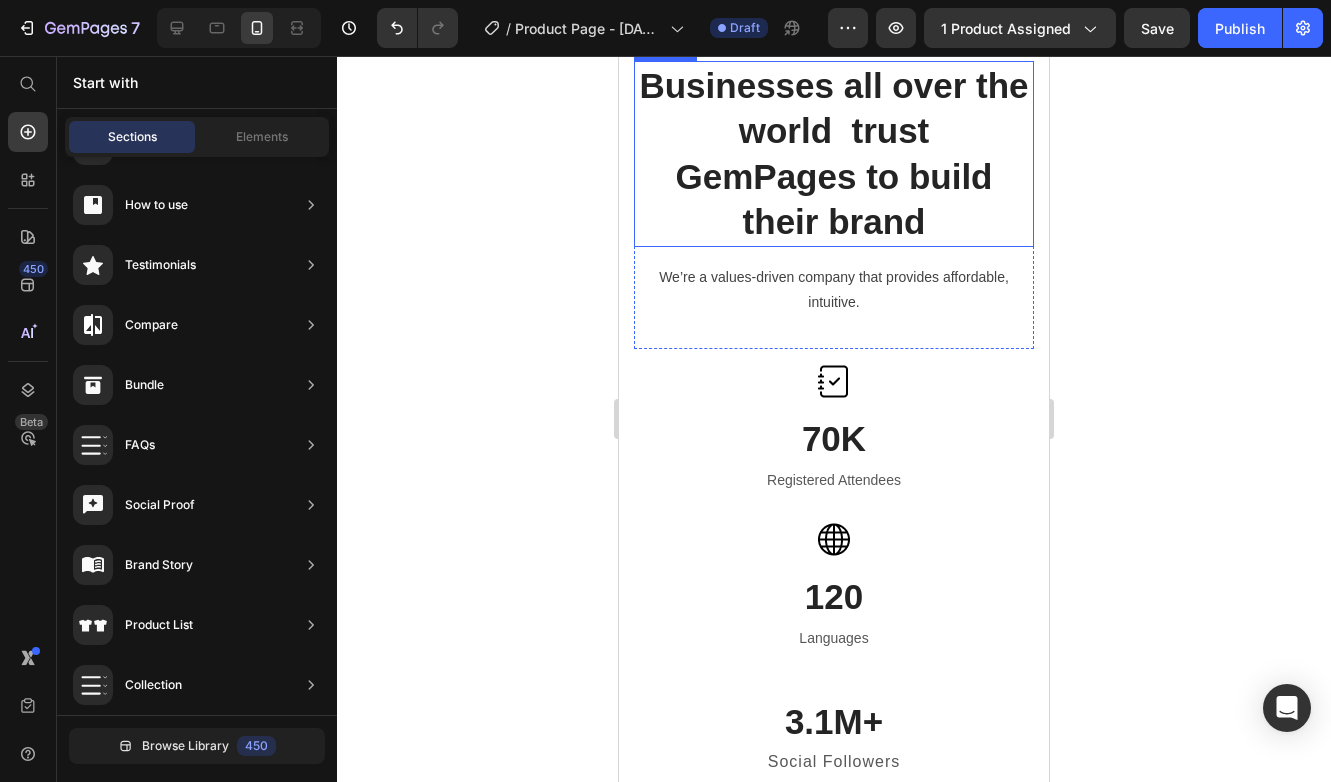 scroll, scrollTop: 4024, scrollLeft: 0, axis: vertical 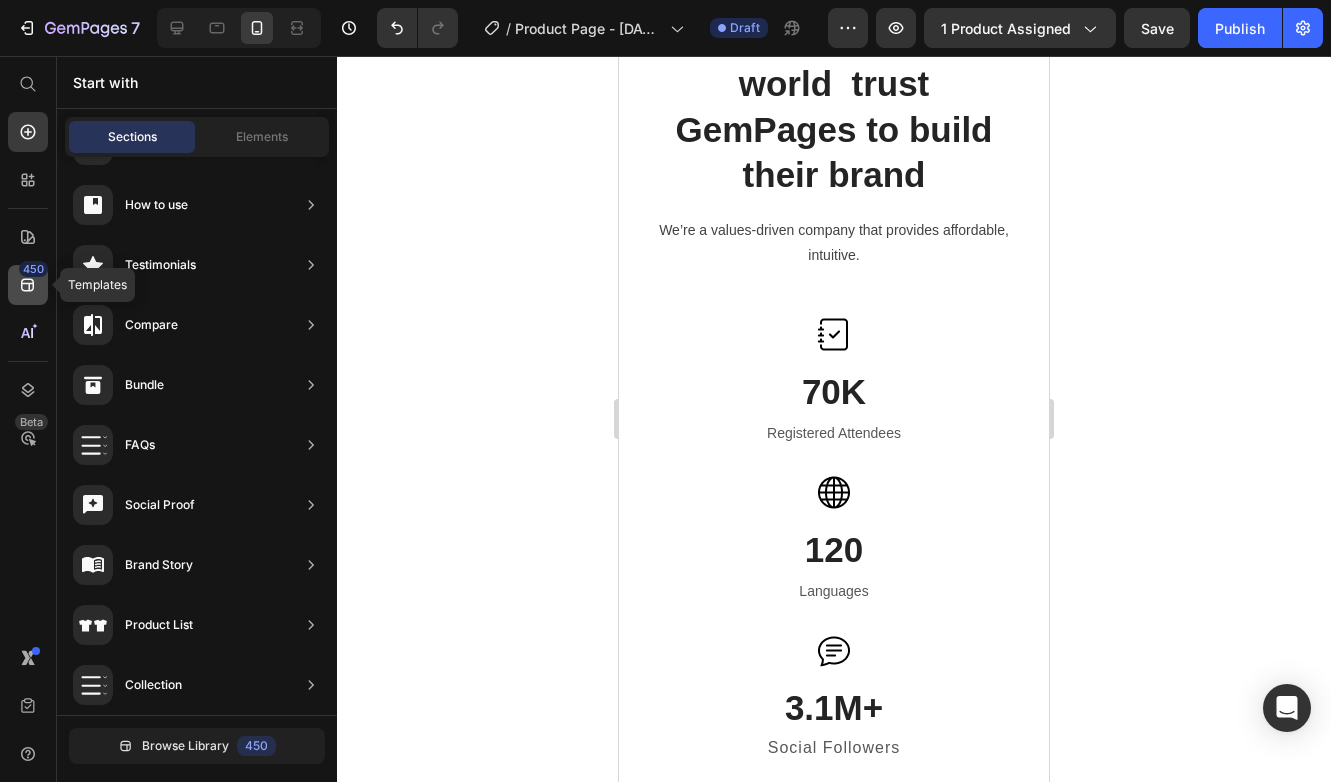 click 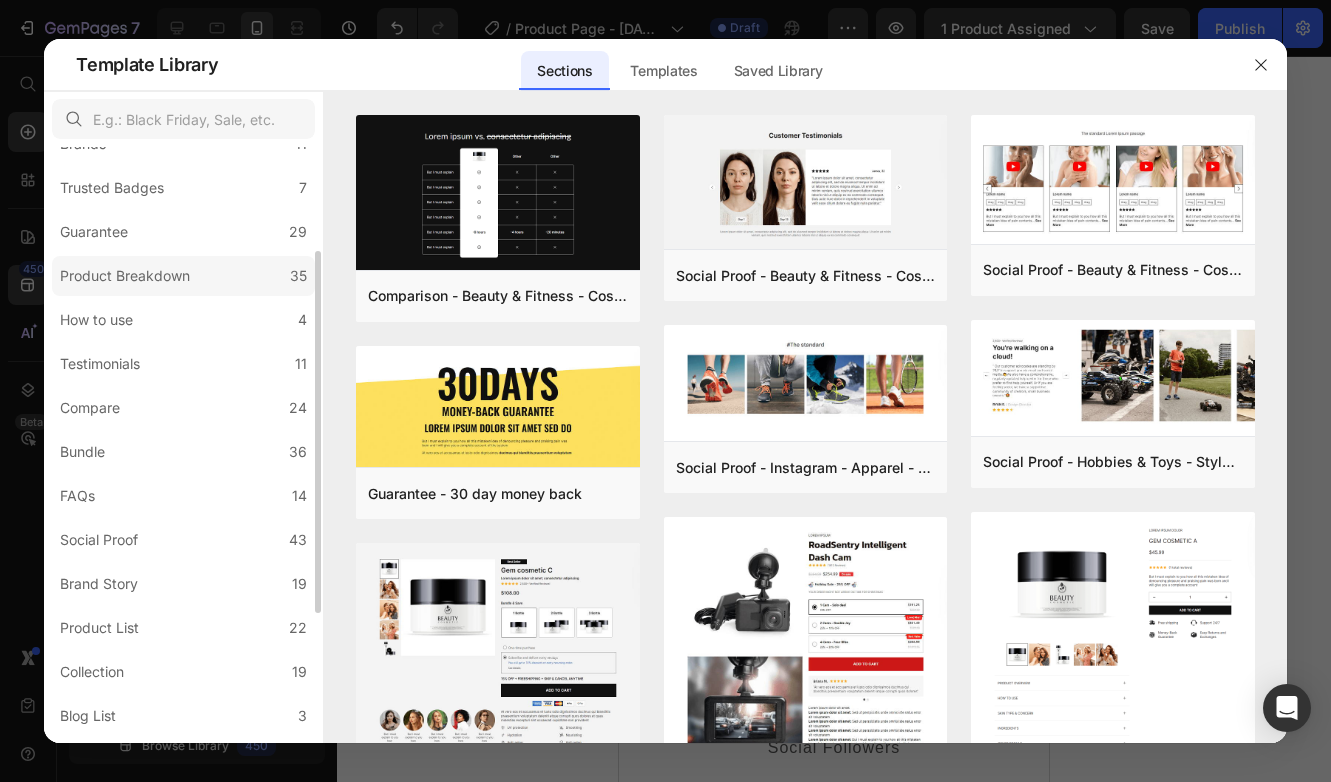 scroll, scrollTop: 167, scrollLeft: 0, axis: vertical 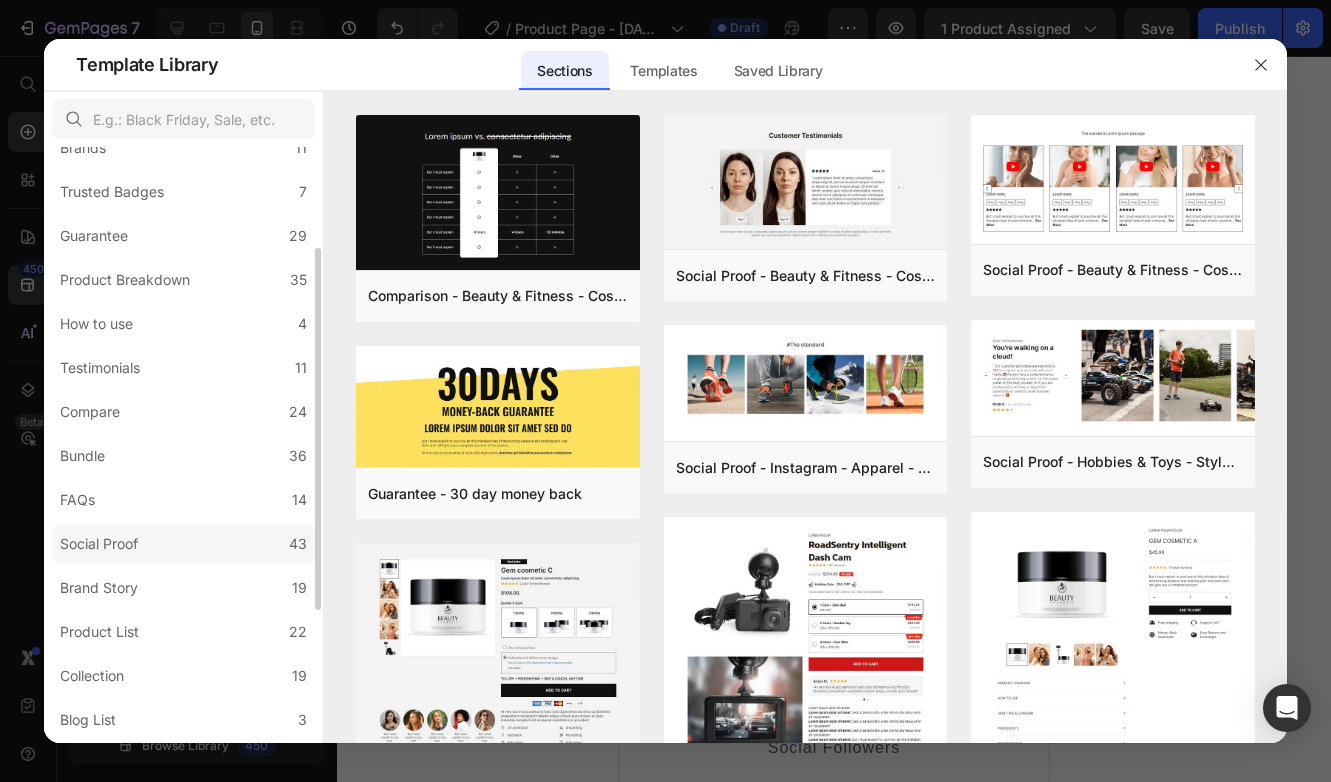 click on "Social Proof 43" 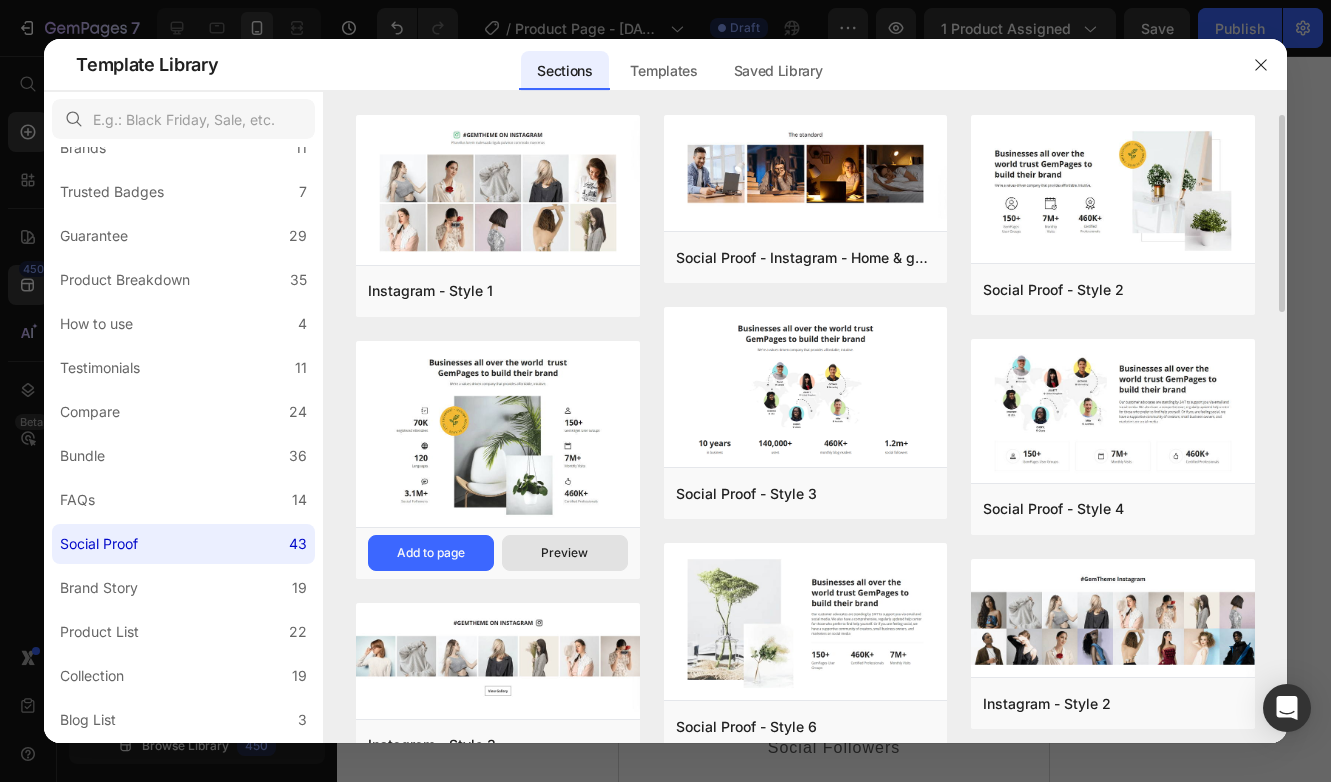 click on "Preview" at bounding box center (564, 553) 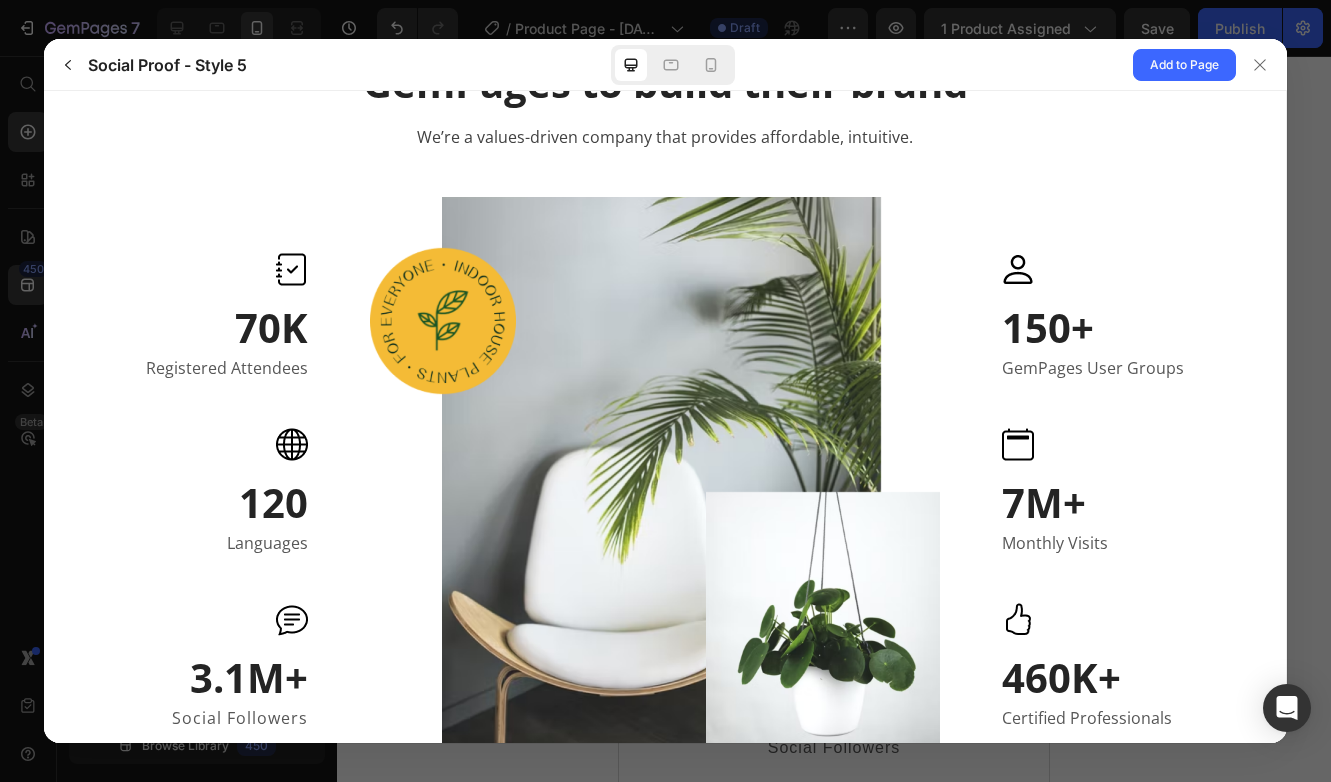 scroll, scrollTop: 167, scrollLeft: 0, axis: vertical 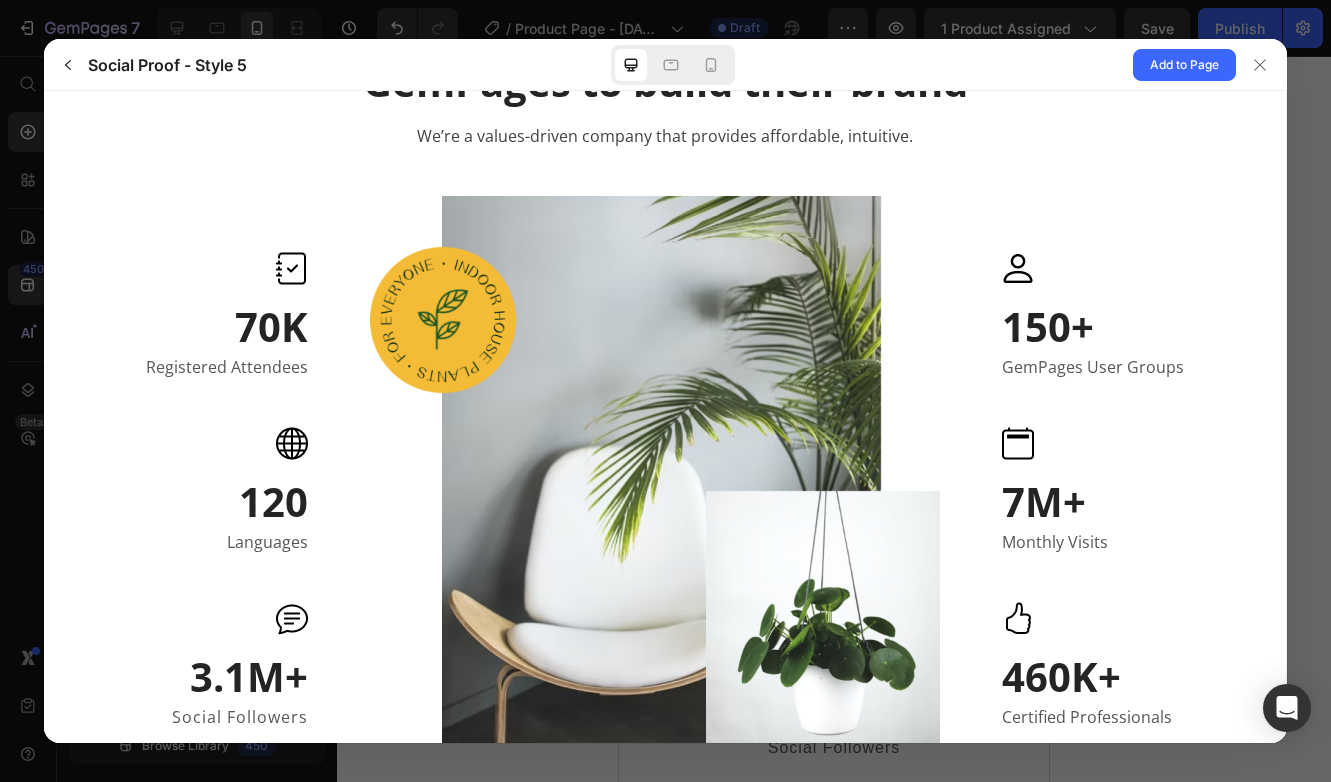 click on "Social Proof - Style 5 Add to Page" at bounding box center [665, 65] 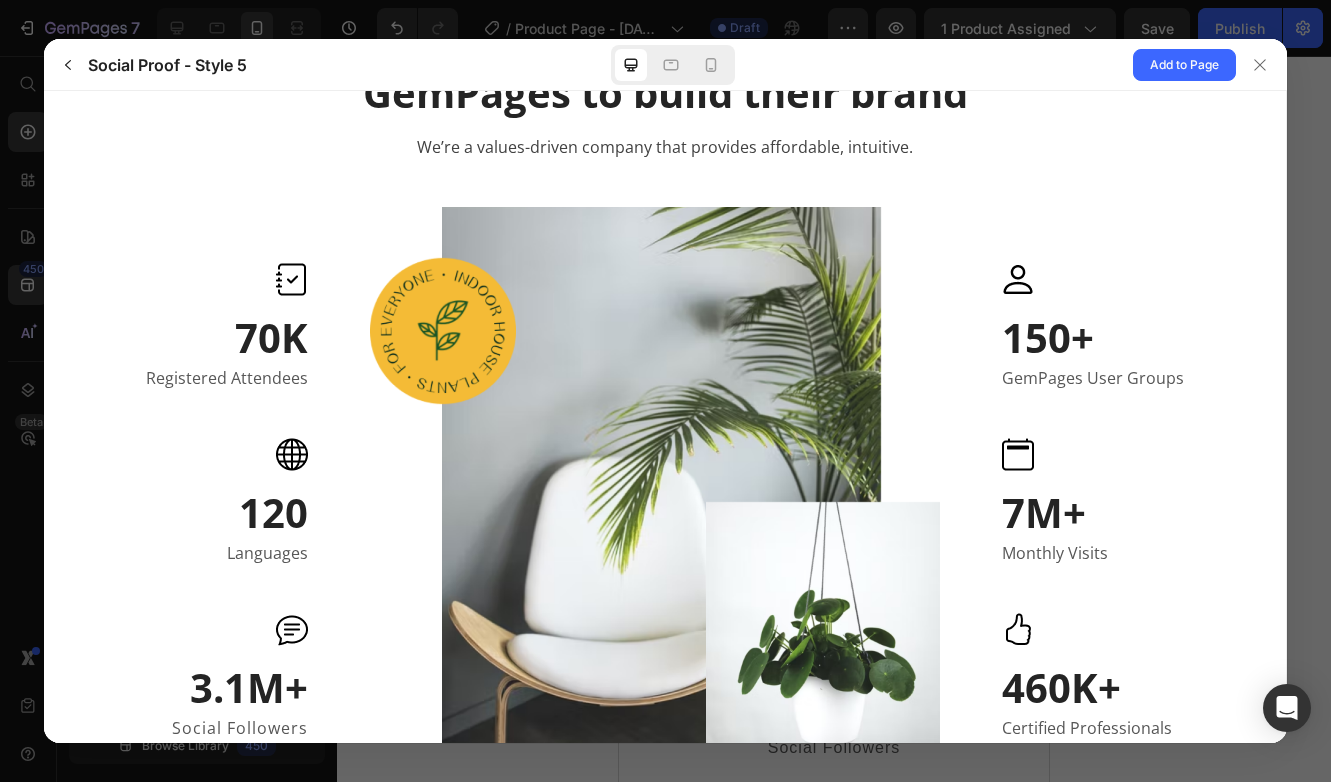 scroll, scrollTop: 161, scrollLeft: 0, axis: vertical 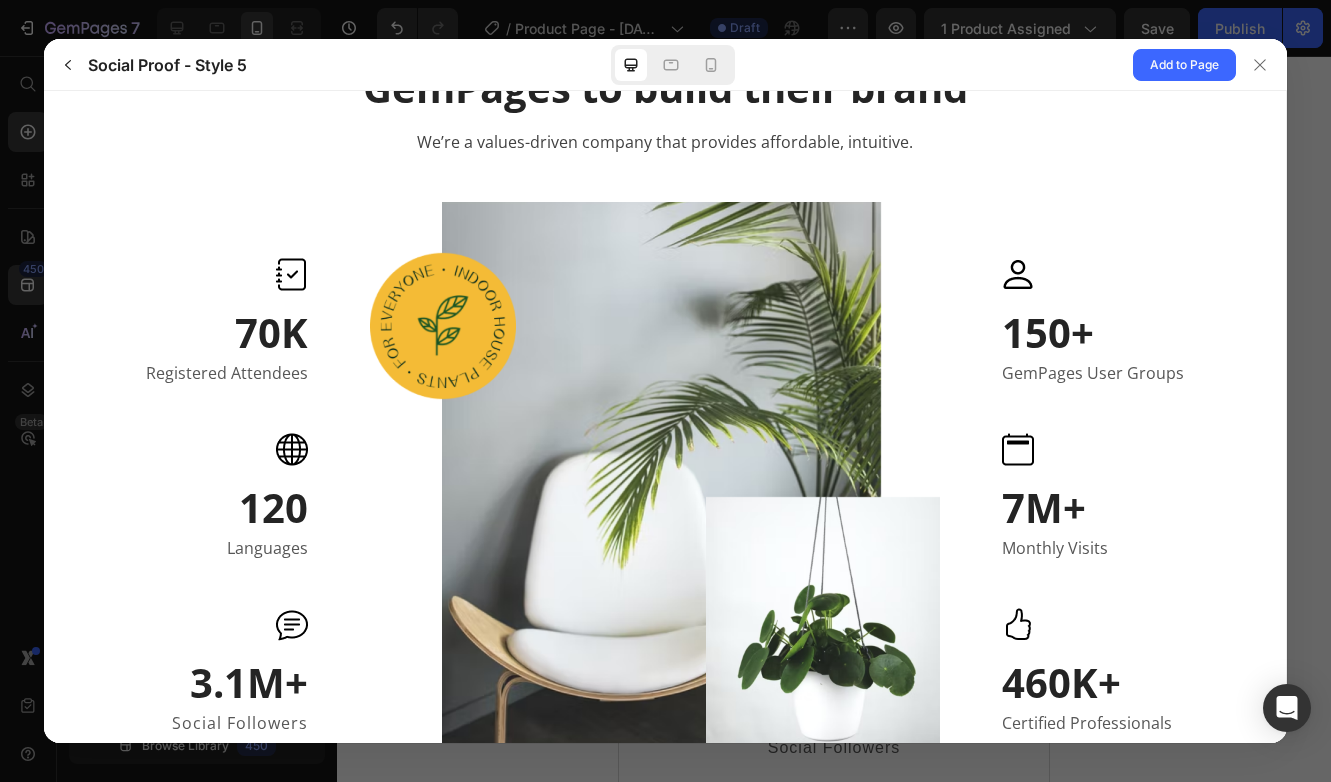 click at bounding box center (673, 65) 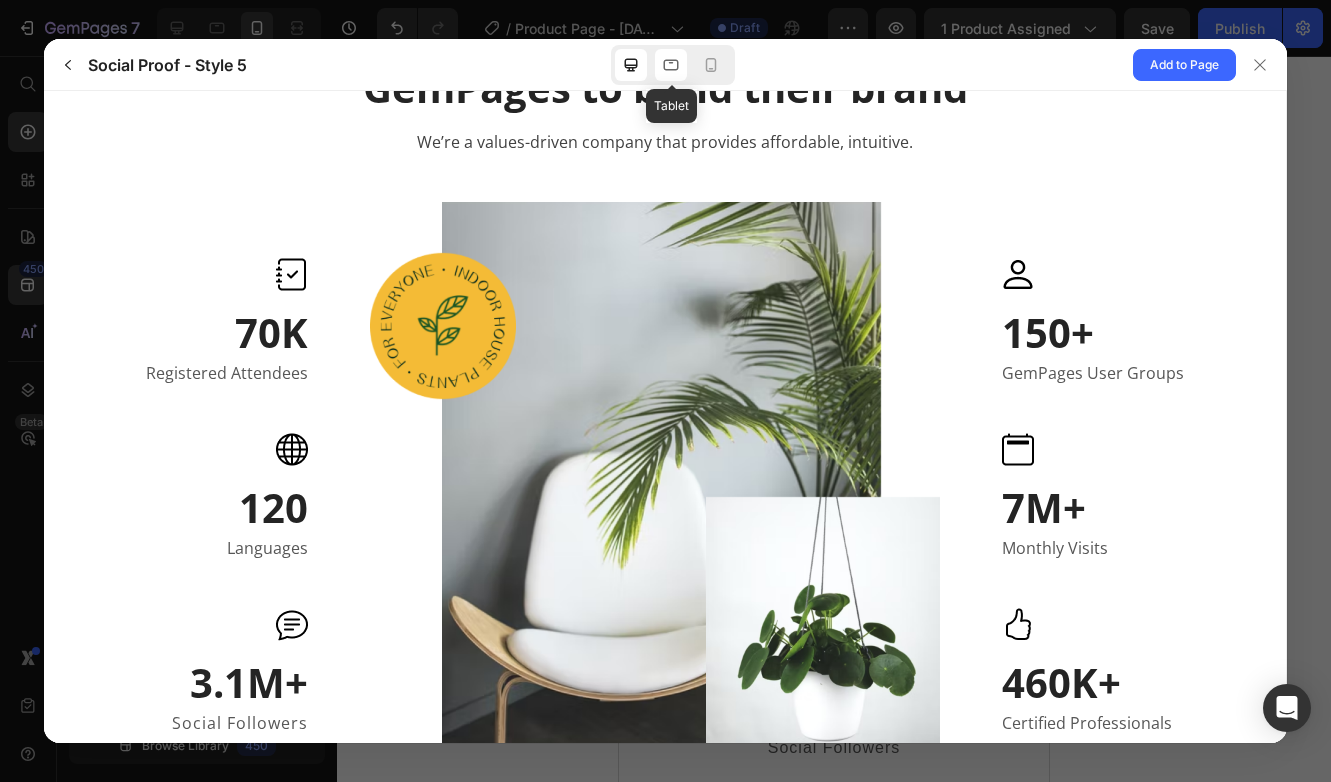 click 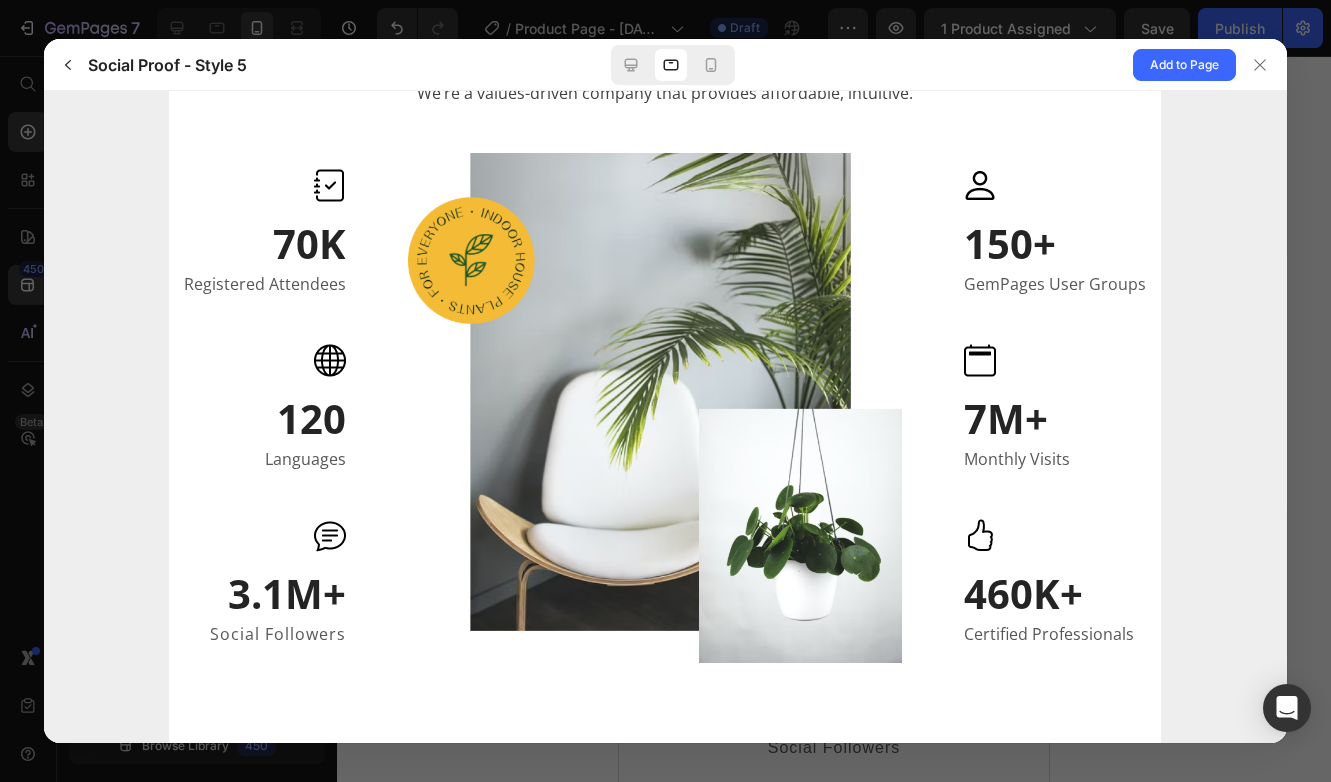 scroll, scrollTop: 217, scrollLeft: 0, axis: vertical 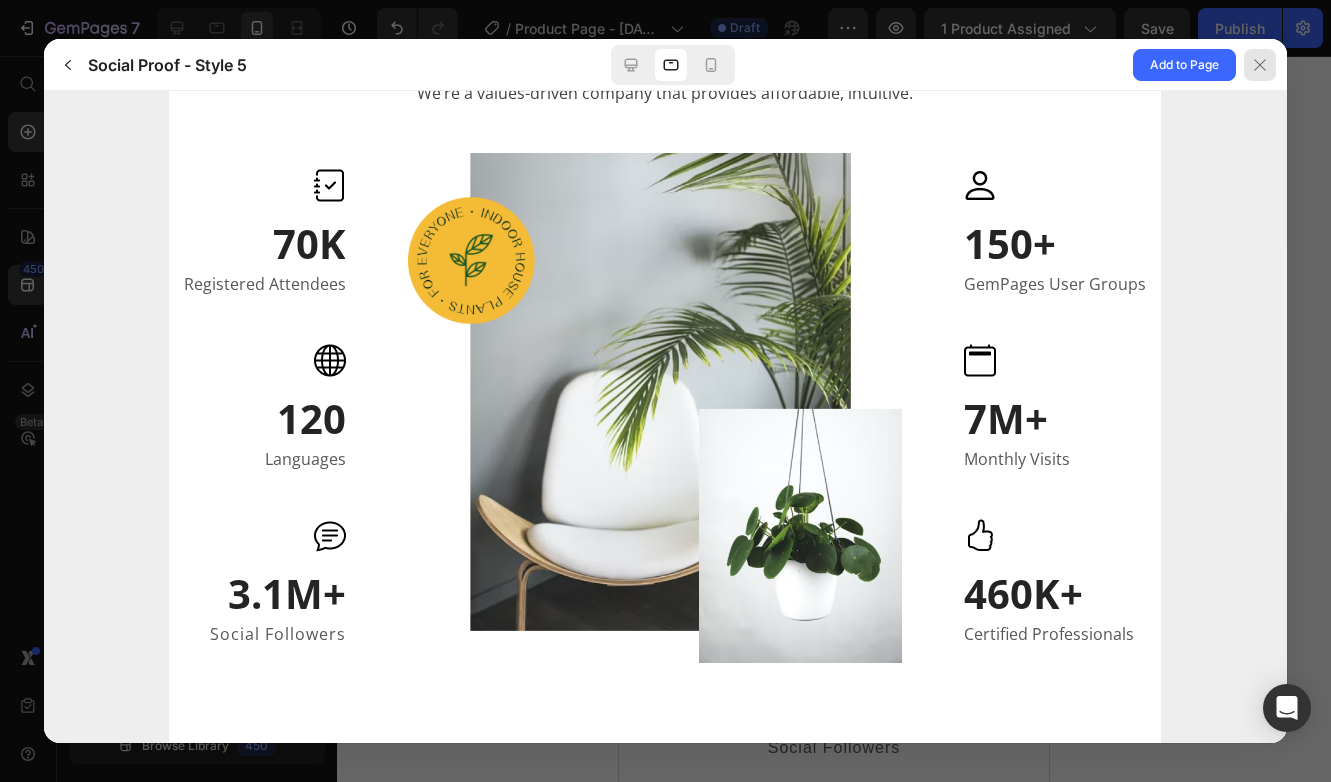 click at bounding box center [1261, 64] 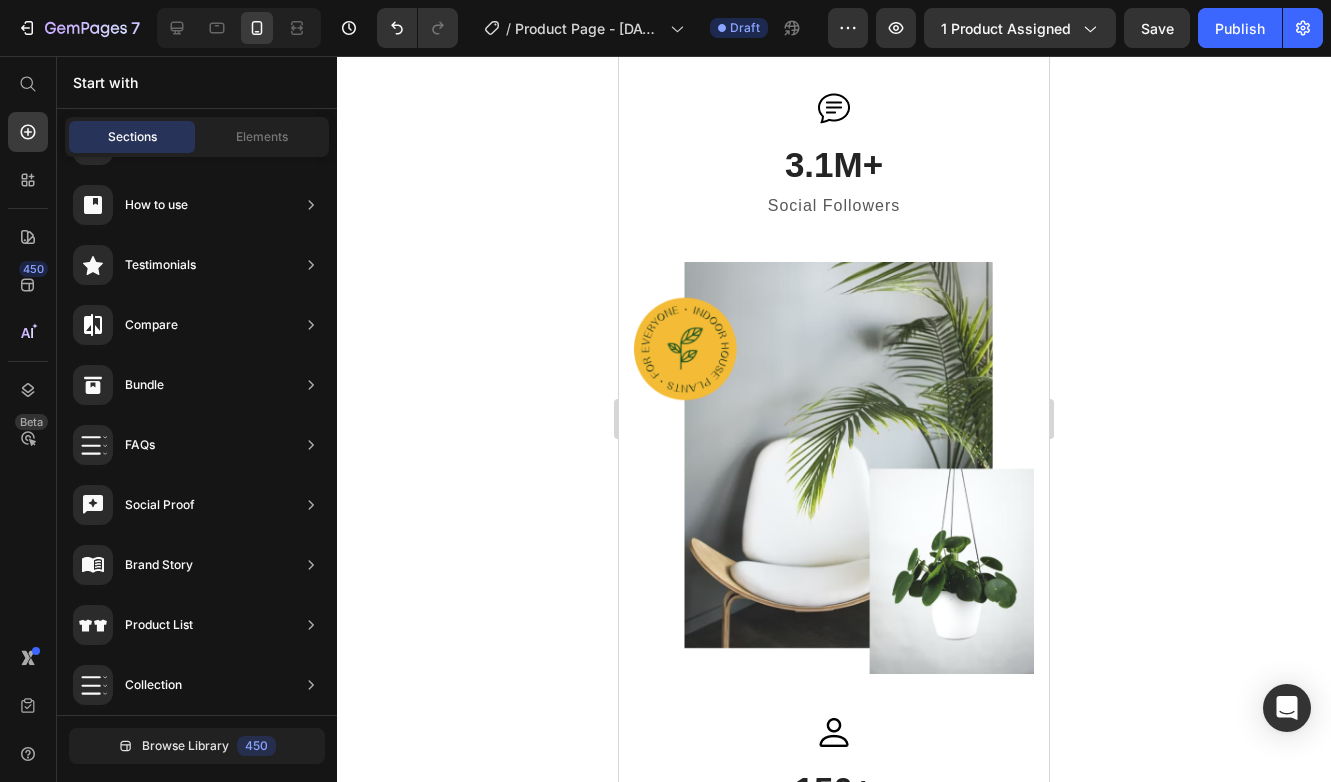 scroll, scrollTop: 4699, scrollLeft: 0, axis: vertical 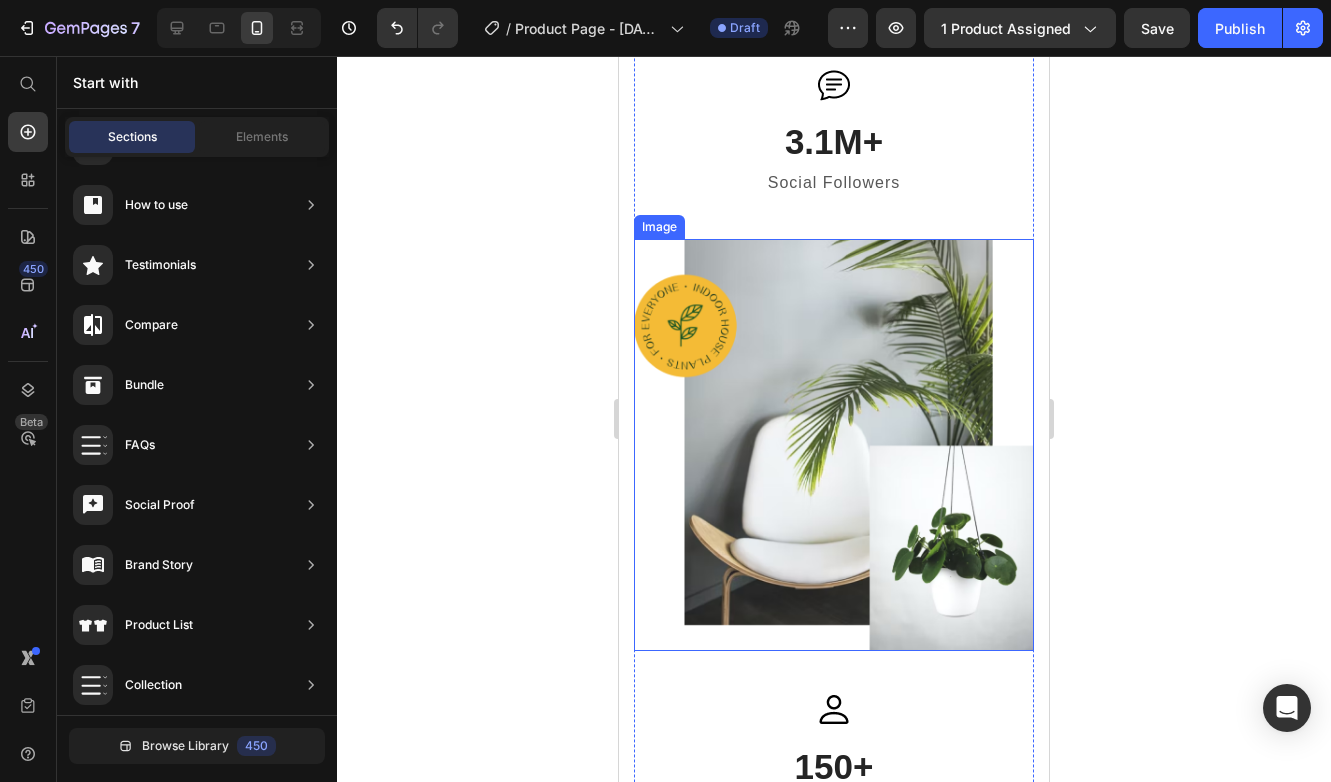 click at bounding box center [834, 445] 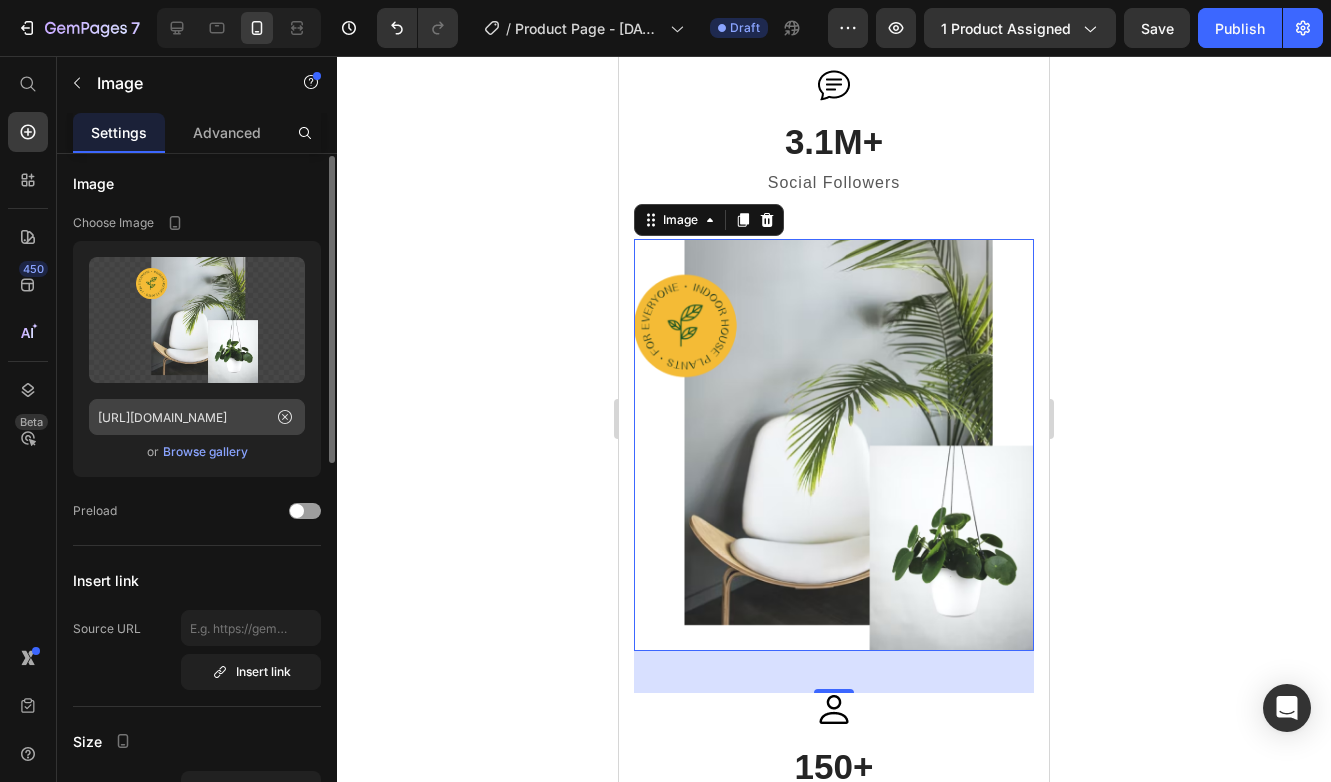 scroll, scrollTop: 0, scrollLeft: 0, axis: both 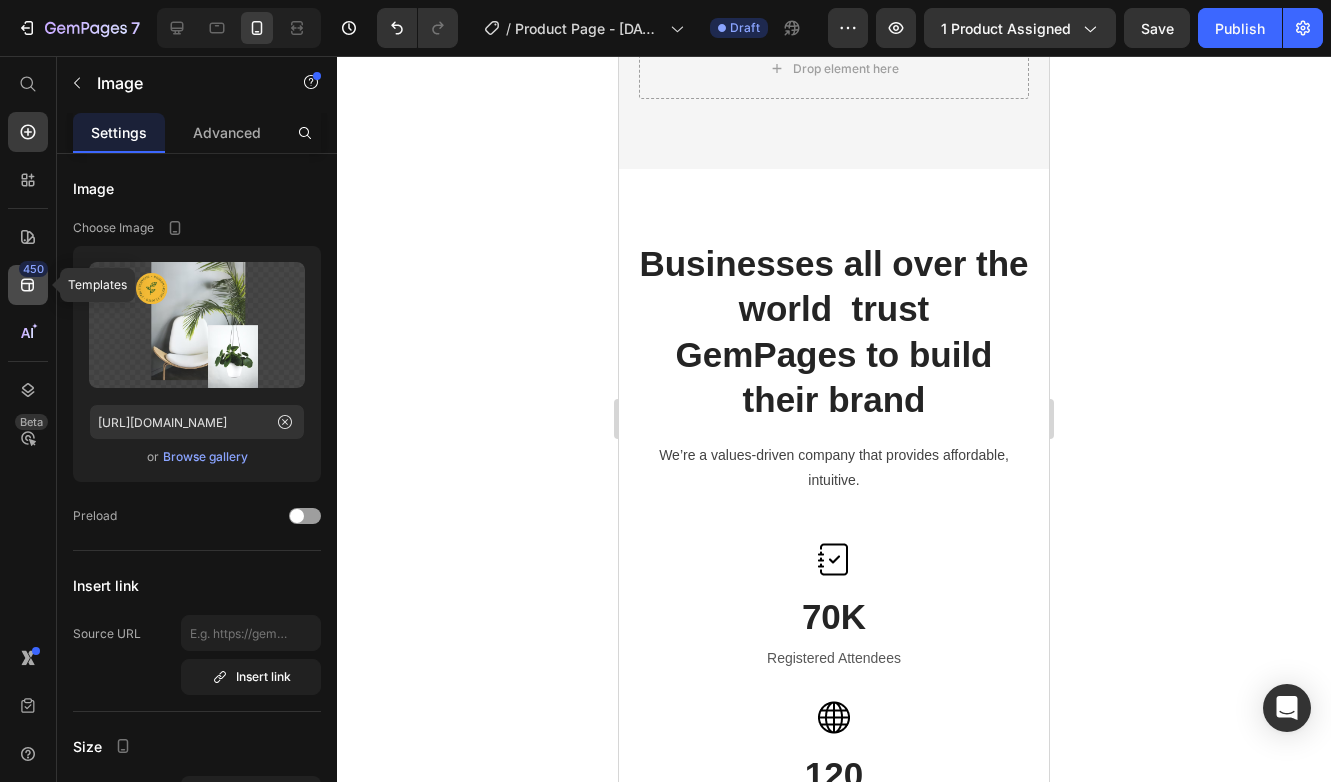 click 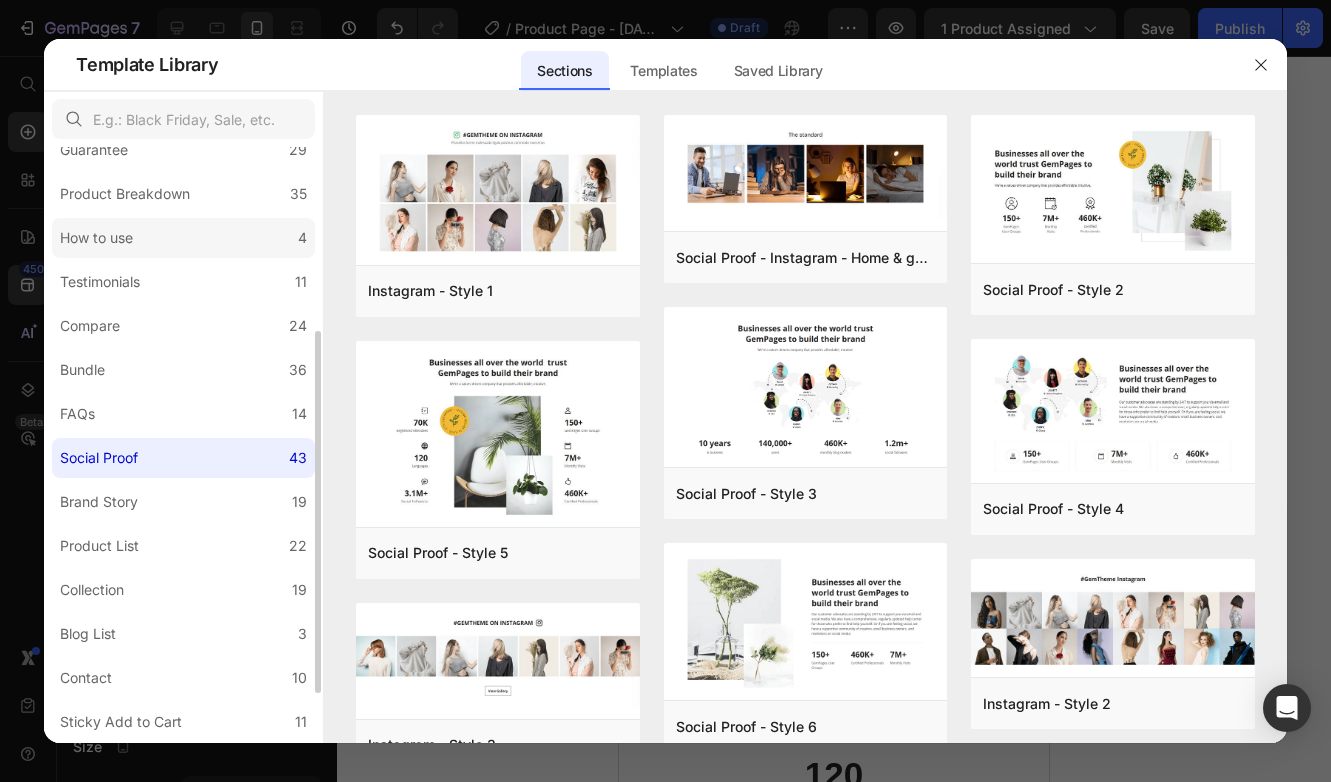 scroll, scrollTop: 272, scrollLeft: 0, axis: vertical 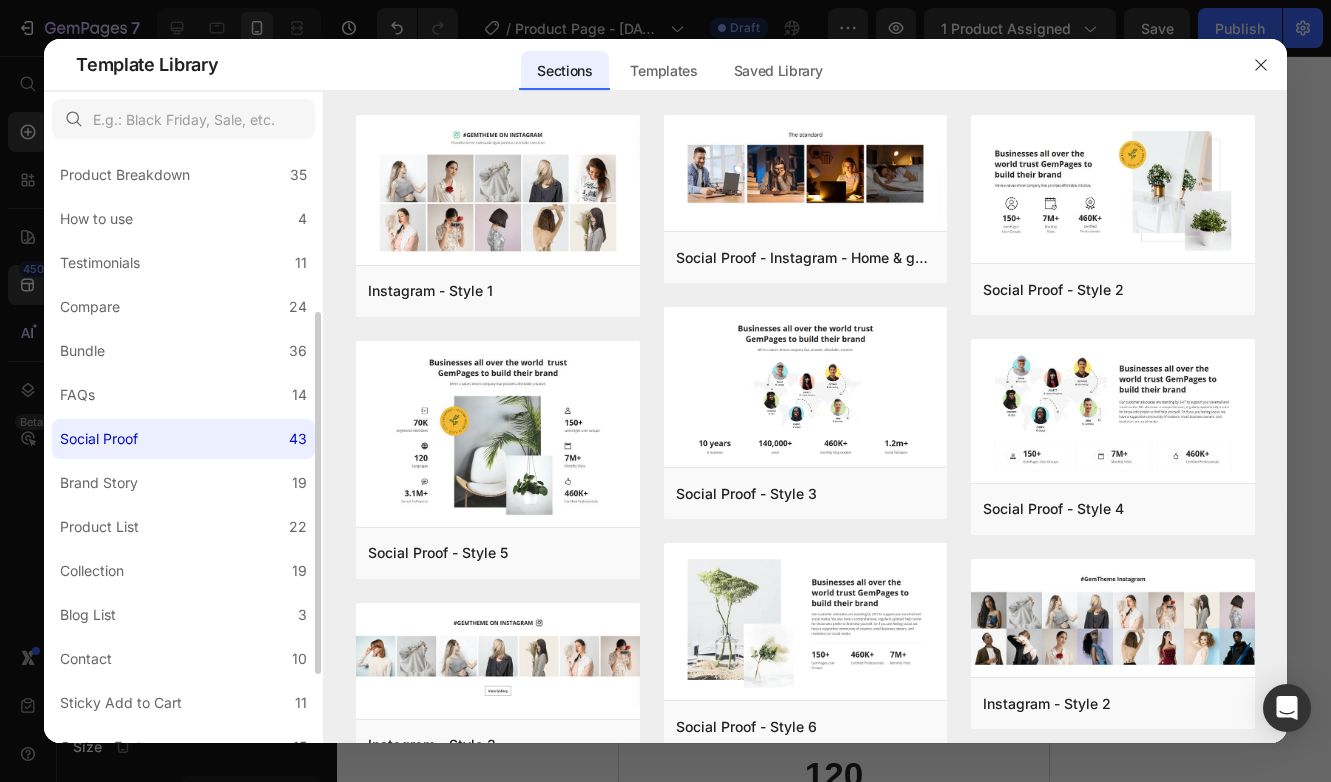 click on "Social Proof 43" 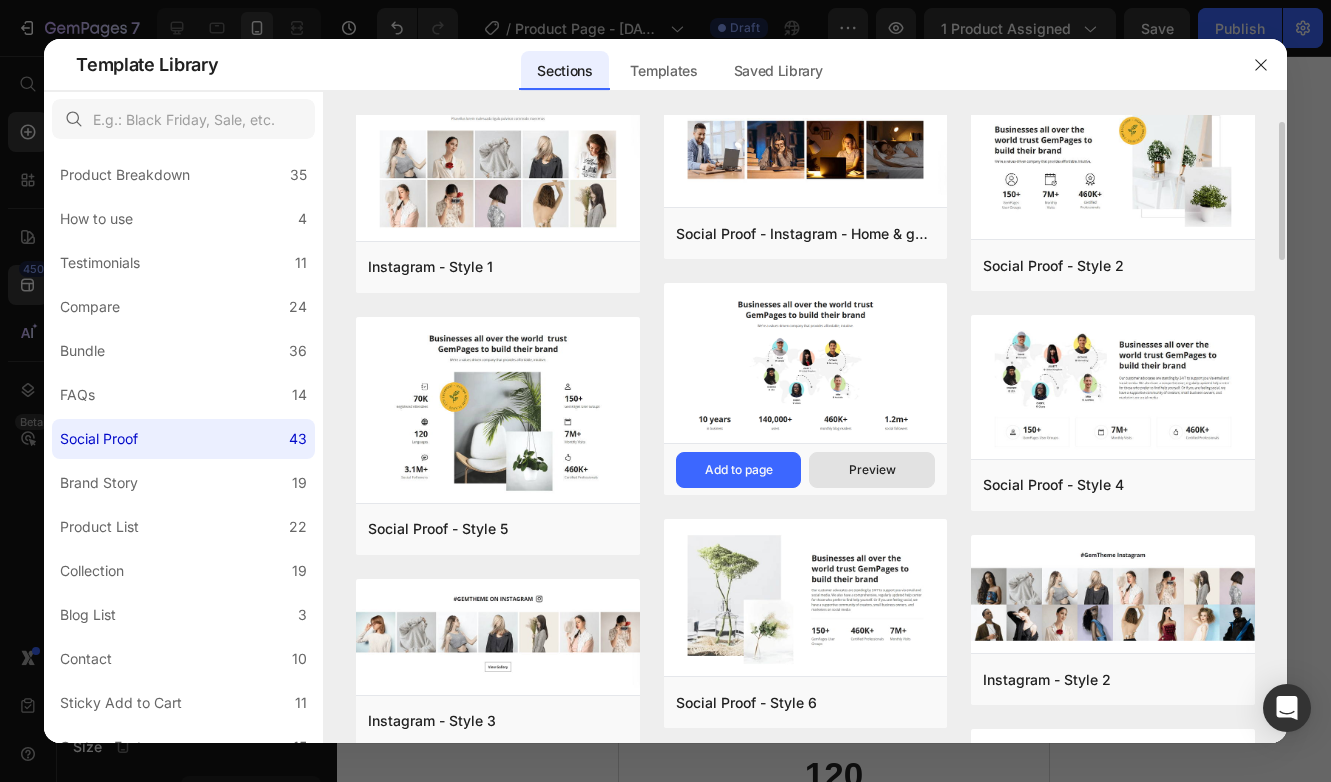 scroll, scrollTop: 27, scrollLeft: 0, axis: vertical 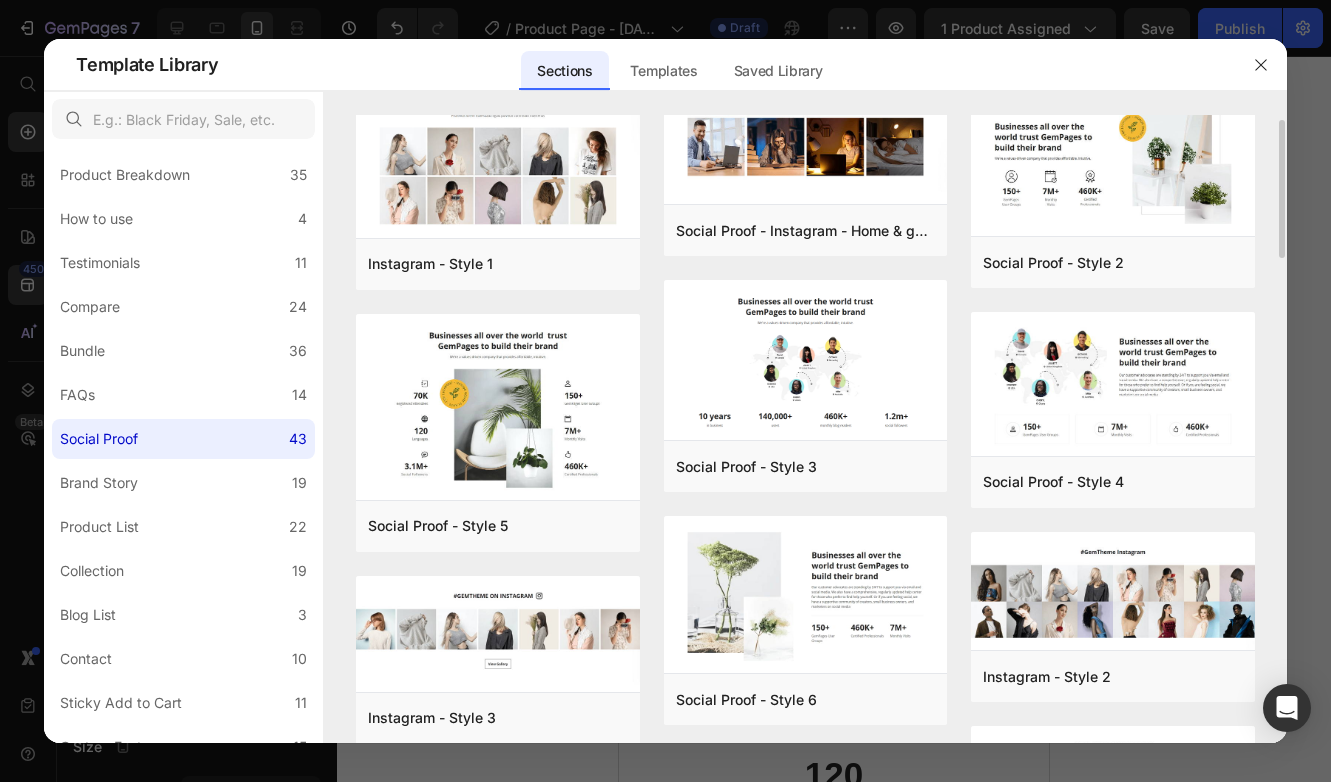 click at bounding box center [665, 391] 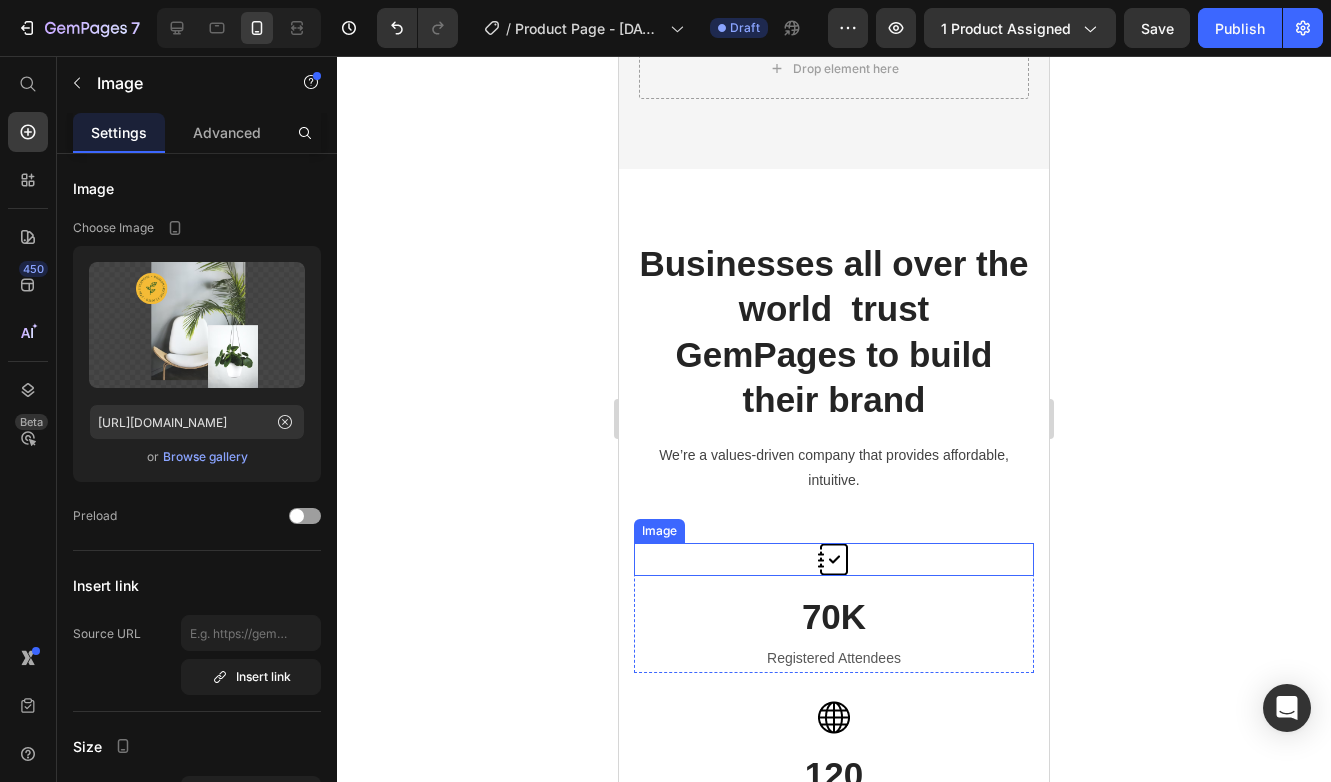 click at bounding box center (834, 559) 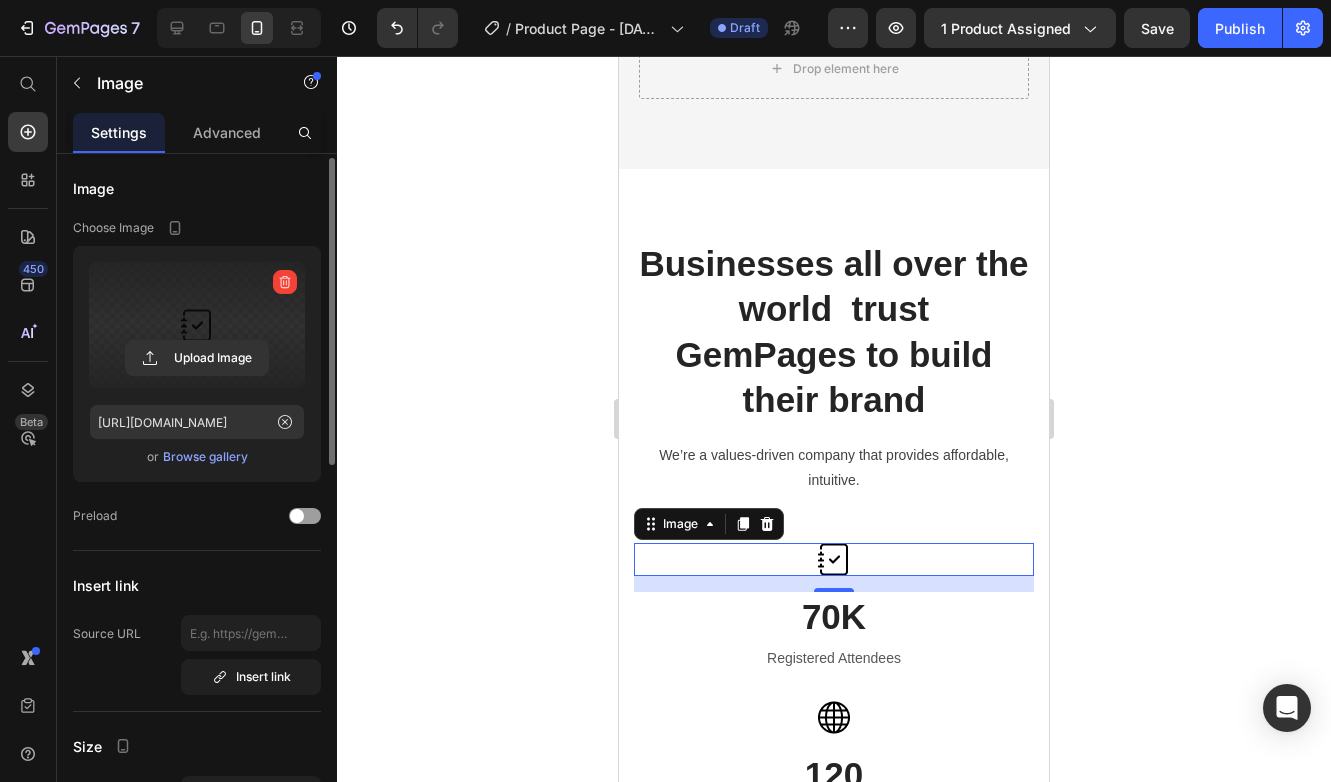 scroll, scrollTop: 3, scrollLeft: 0, axis: vertical 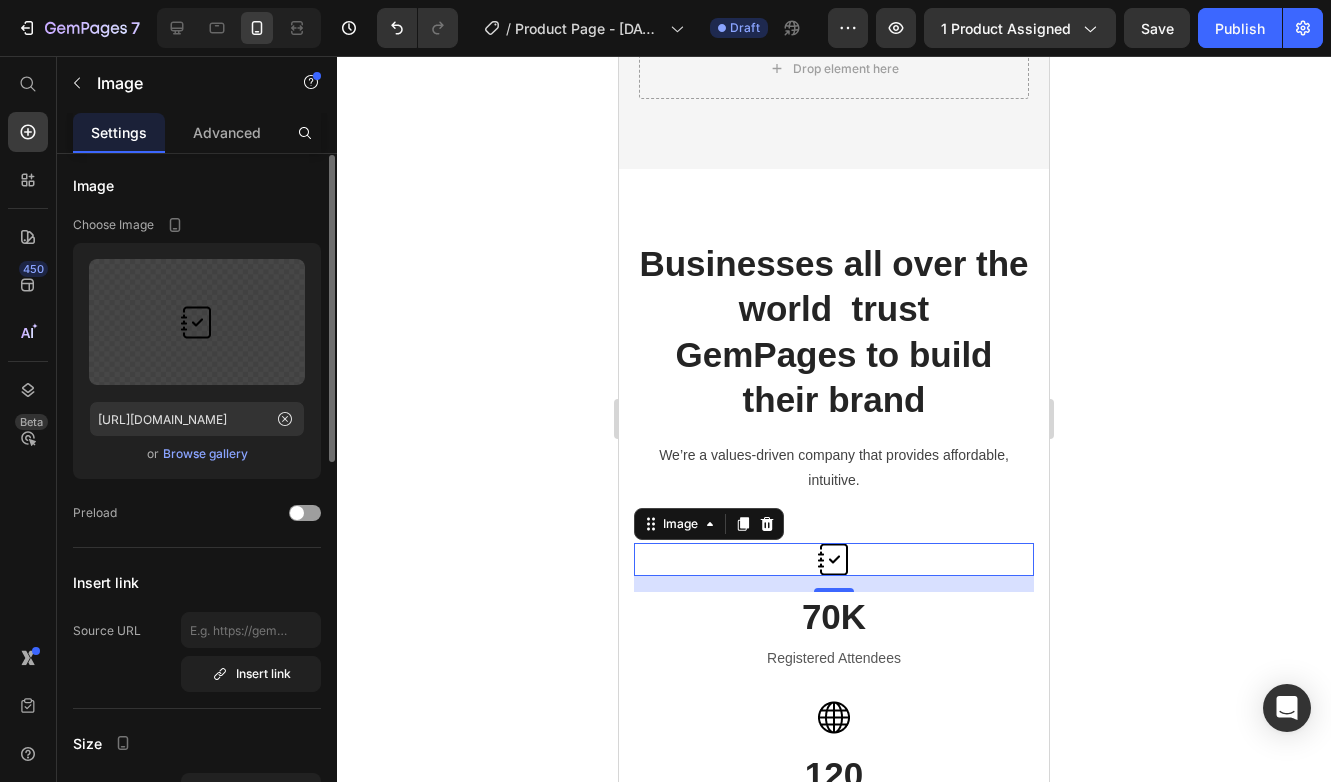 click on "Browse gallery" at bounding box center [205, 454] 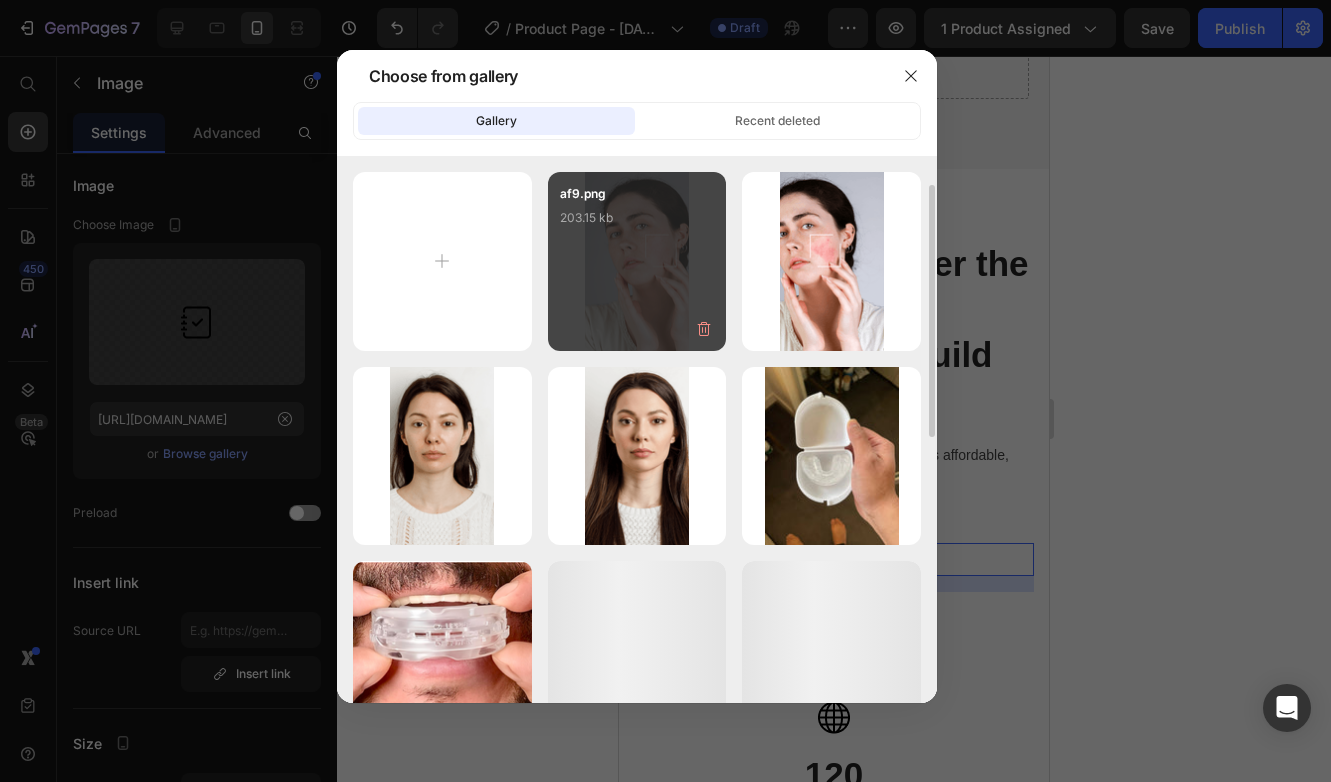 scroll, scrollTop: 51, scrollLeft: 0, axis: vertical 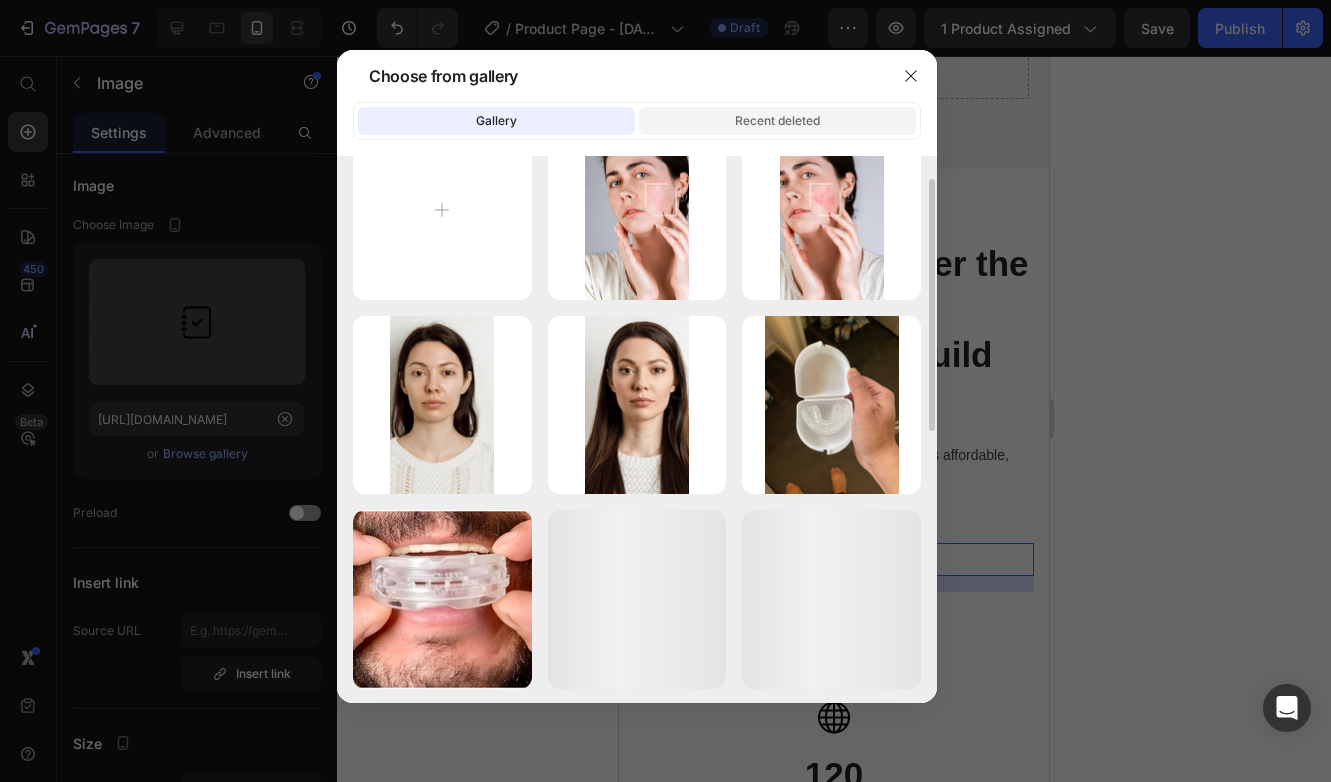 click on "Recent deleted" 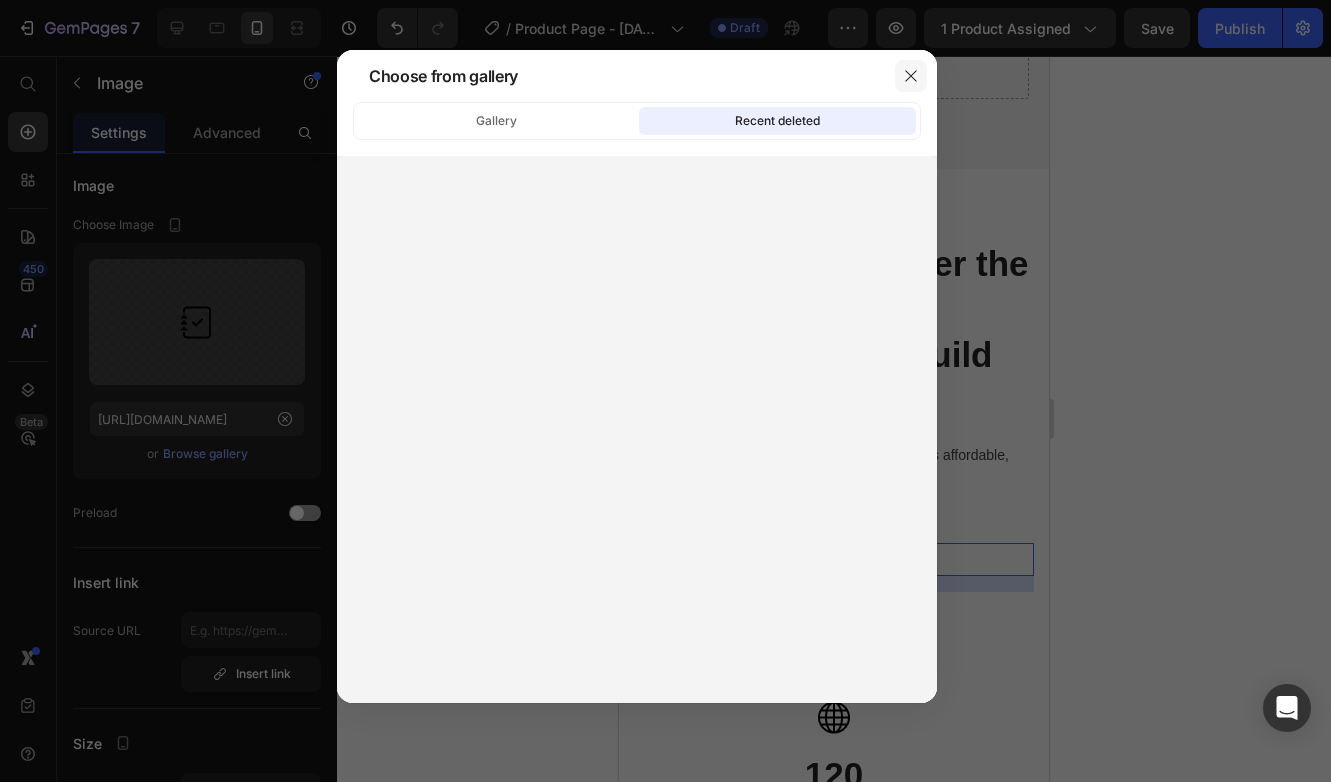 click at bounding box center (911, 76) 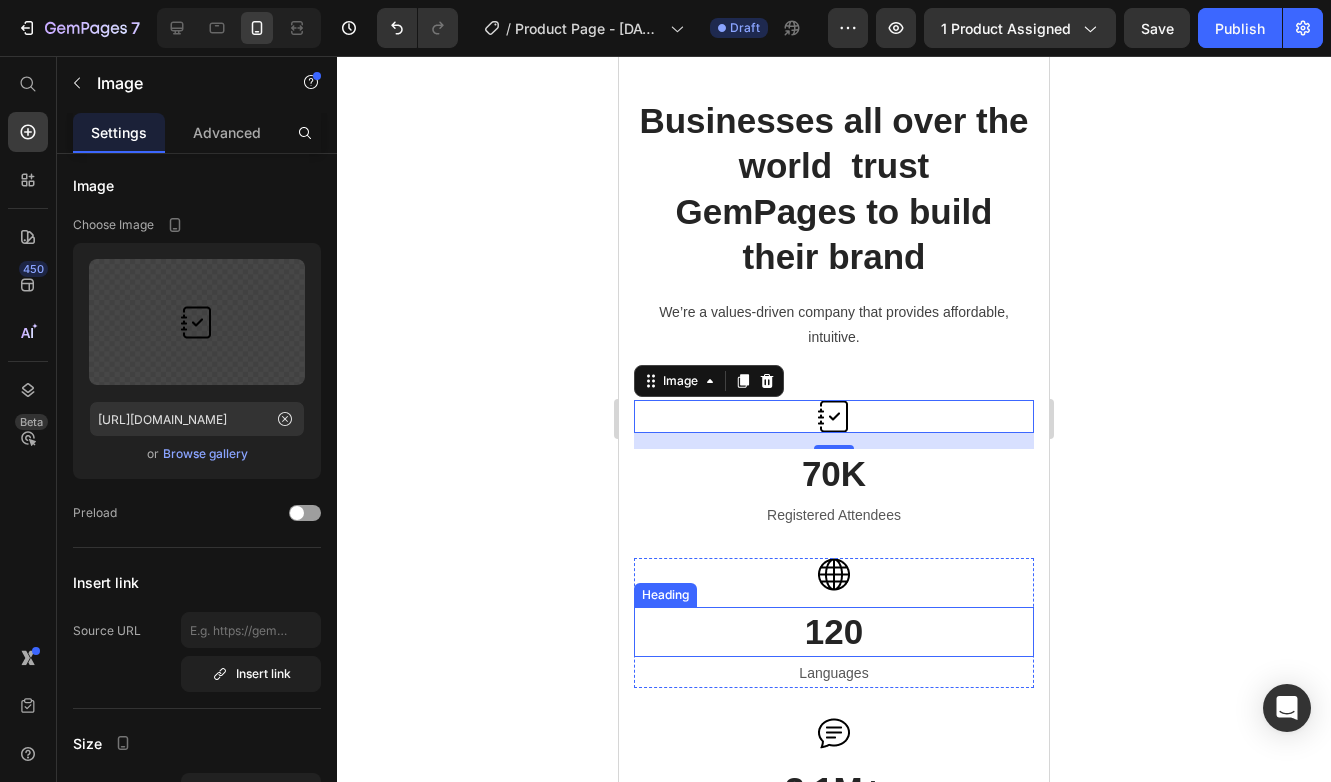 scroll, scrollTop: 3959, scrollLeft: 0, axis: vertical 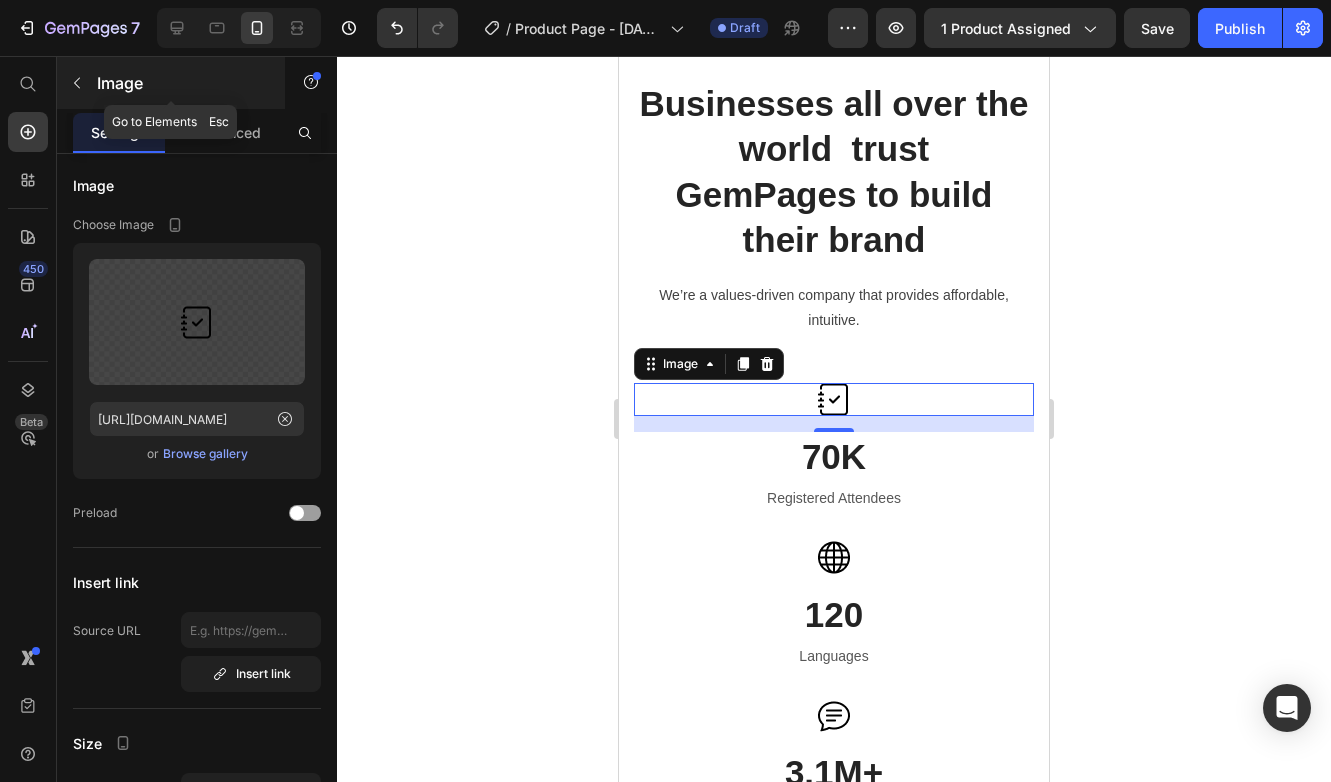 click 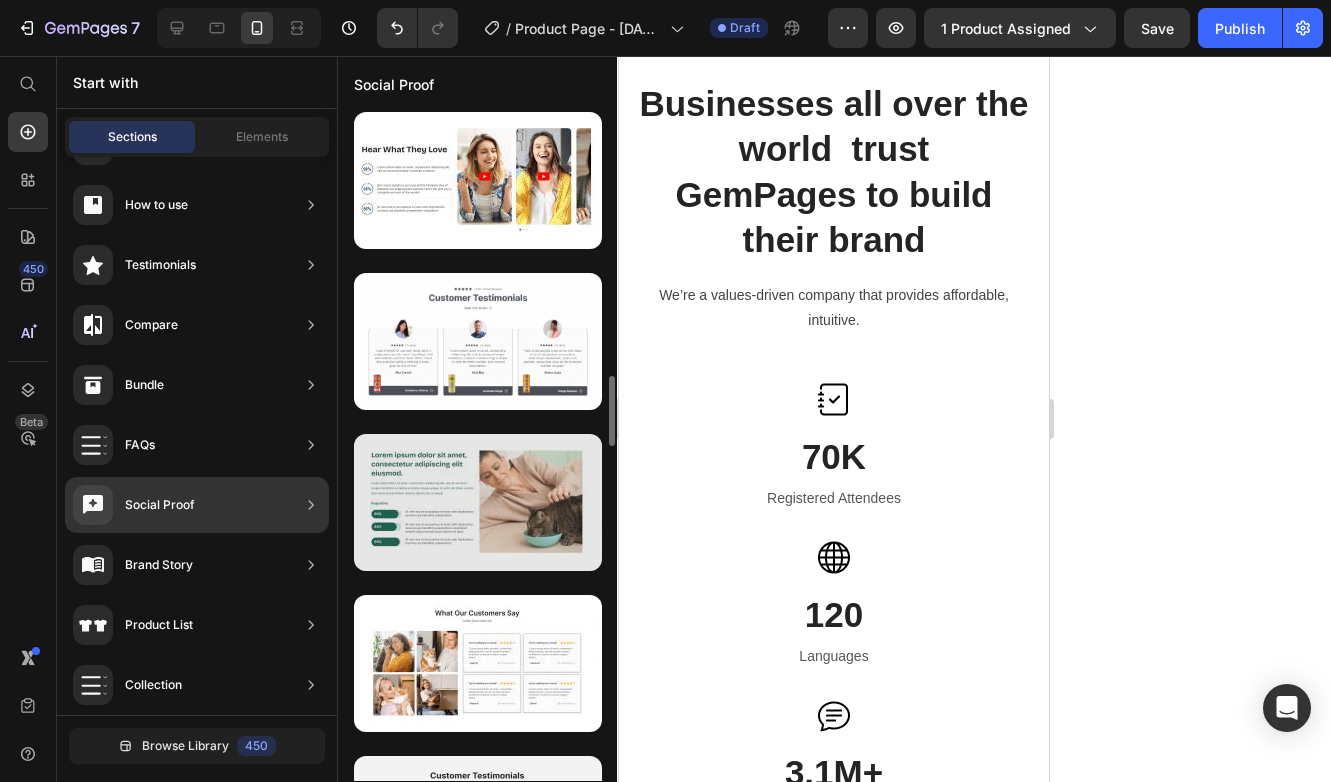 scroll, scrollTop: 2580, scrollLeft: 0, axis: vertical 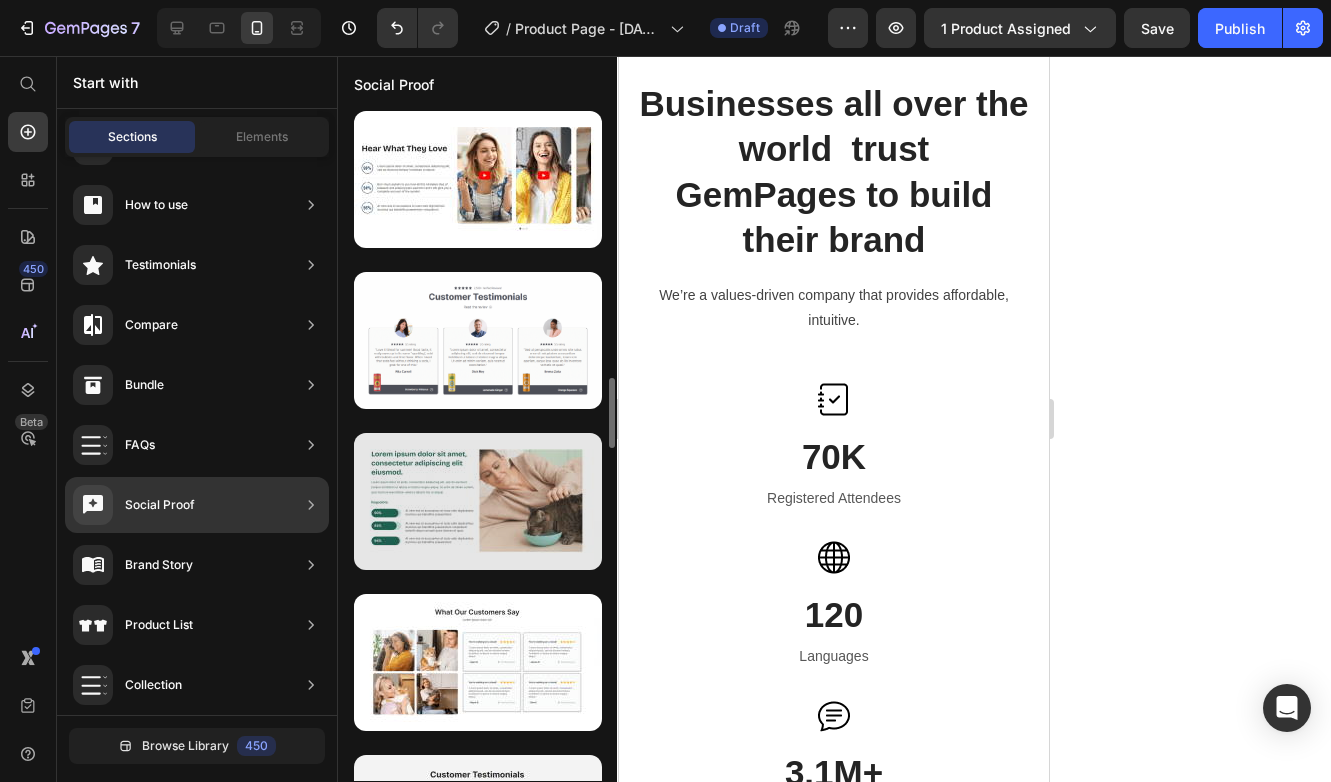 click at bounding box center [478, 501] 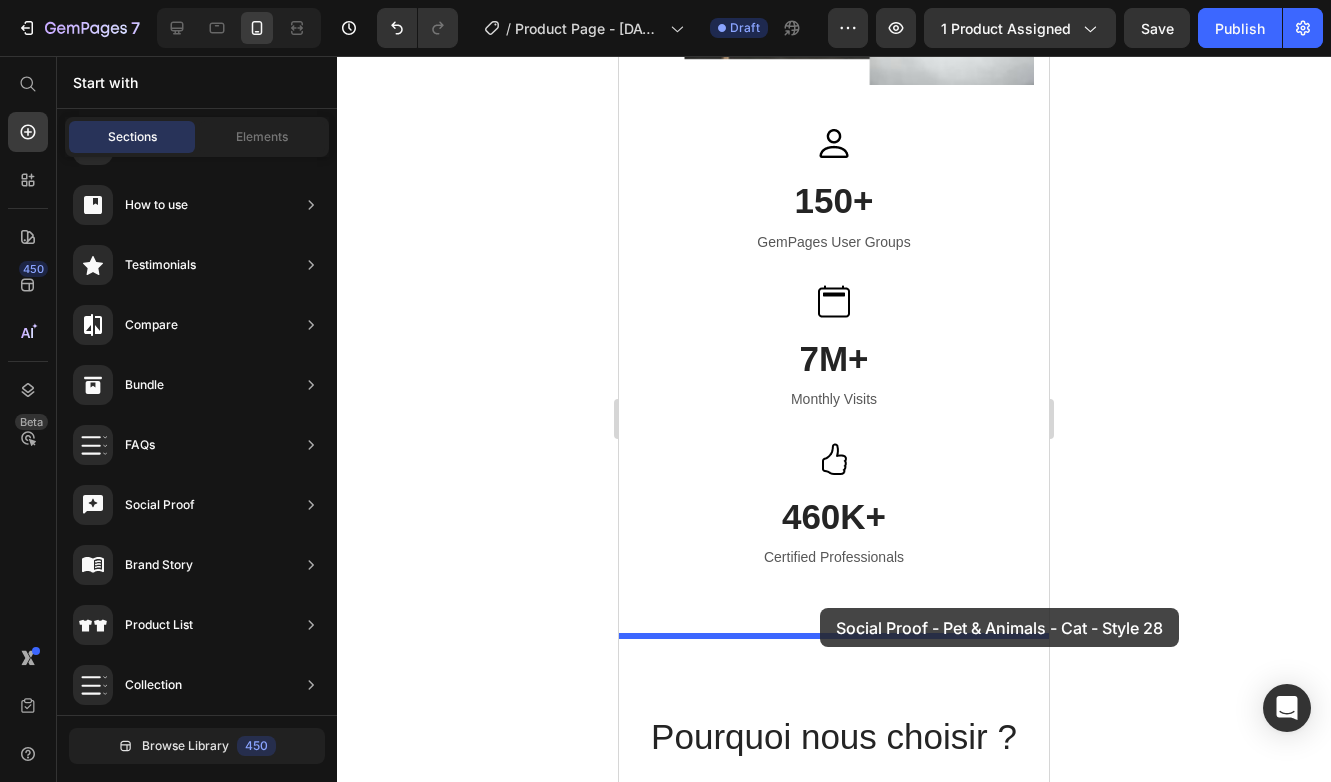 drag, startPoint x: 1119, startPoint y: 583, endPoint x: 821, endPoint y: 608, distance: 299.0468 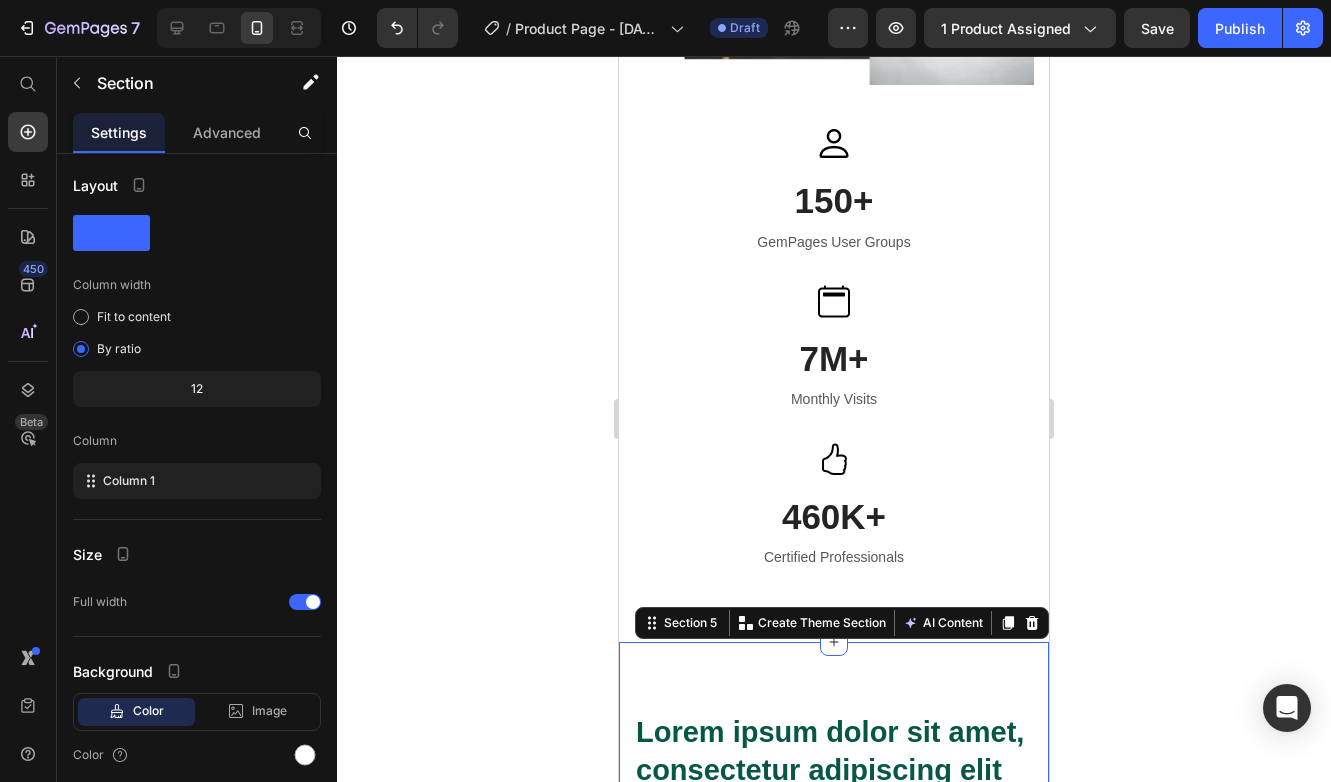 scroll, scrollTop: 5264, scrollLeft: 0, axis: vertical 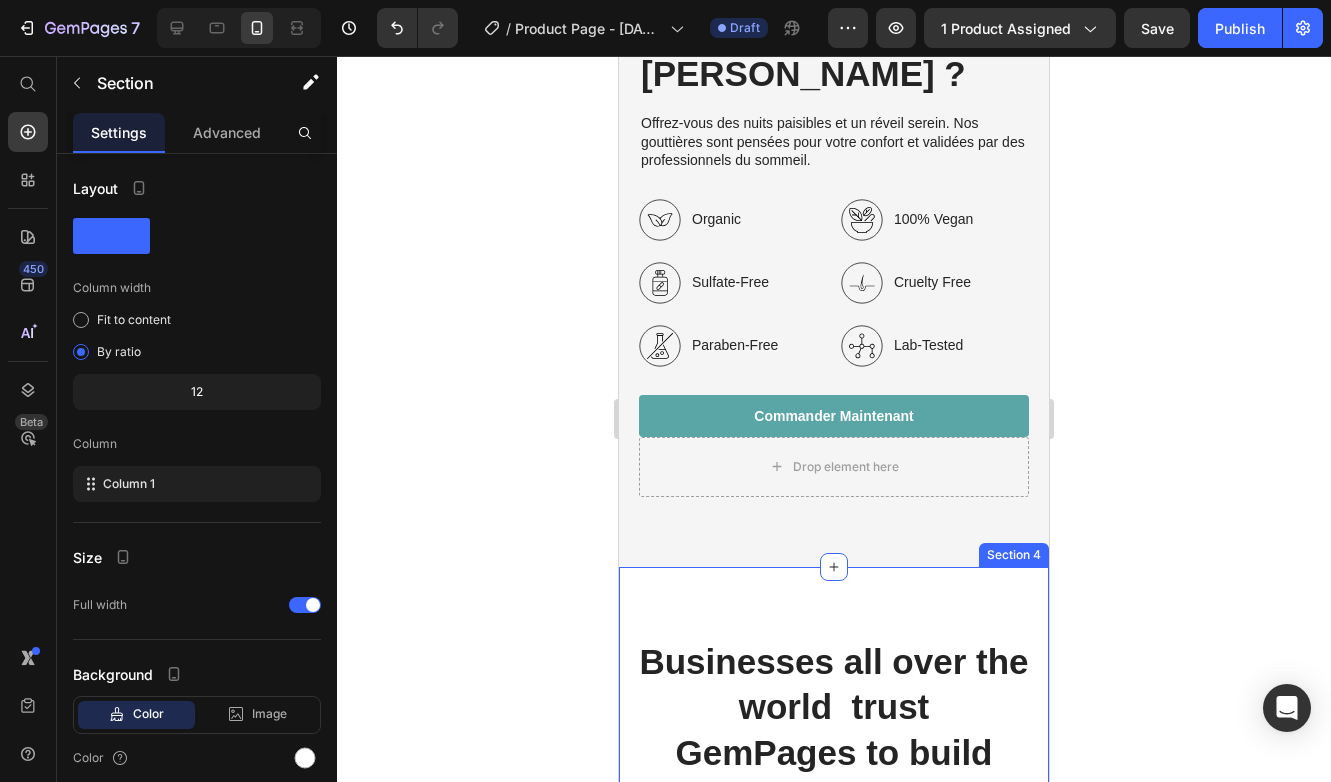 click on "Businesses all over the world  trust GemPages to build their brand Heading We’re a values-driven company that provides affordable, intuitive. Text block Row Image 70K Heading Registered Attendees Text block Row Image 120 Heading Languages Text block Row Image 3.1M+ Heading Social Followers Text block Row Image Image 150+ Heading GemPages User Groups Text block Row Image 7M+ Heading Monthly Visits Text block Row Image 460K+ Heading Certified Professionals Text block Row Row Section 4" at bounding box center [834, 1482] 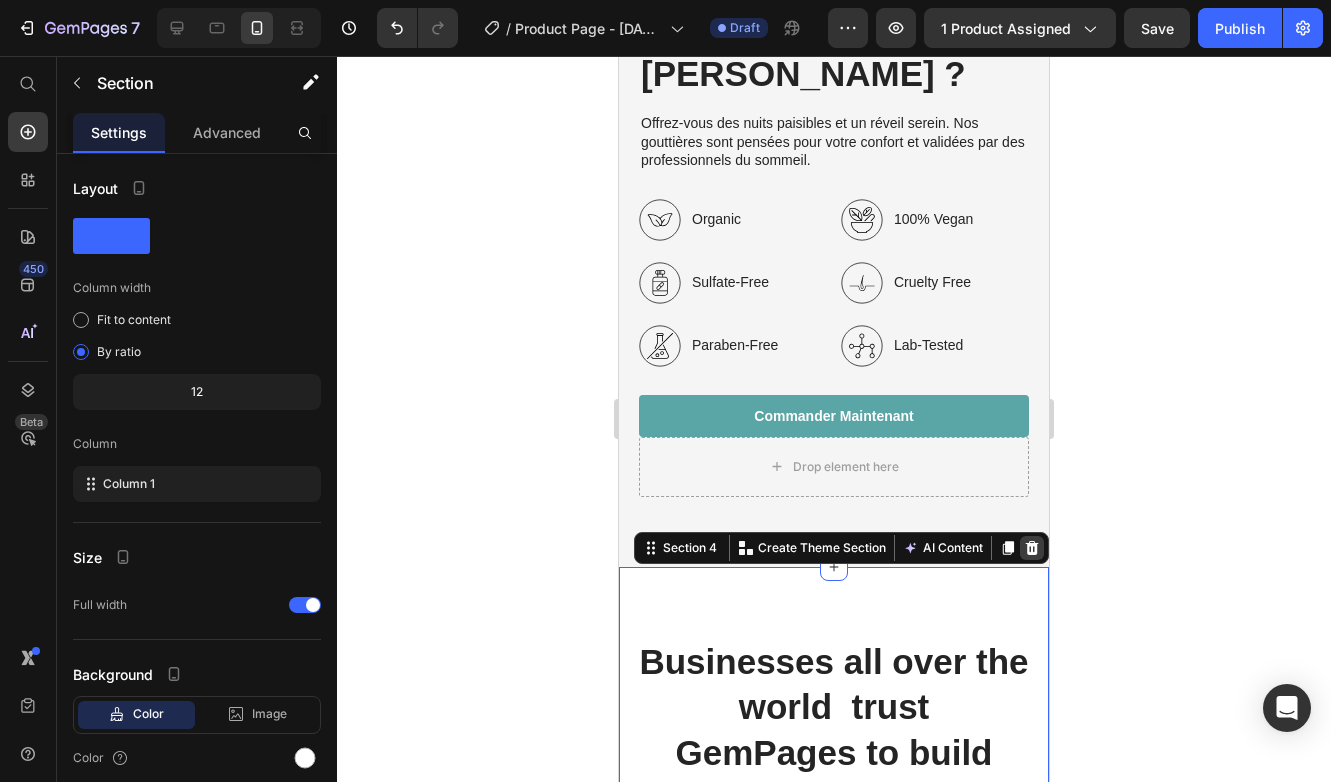 click 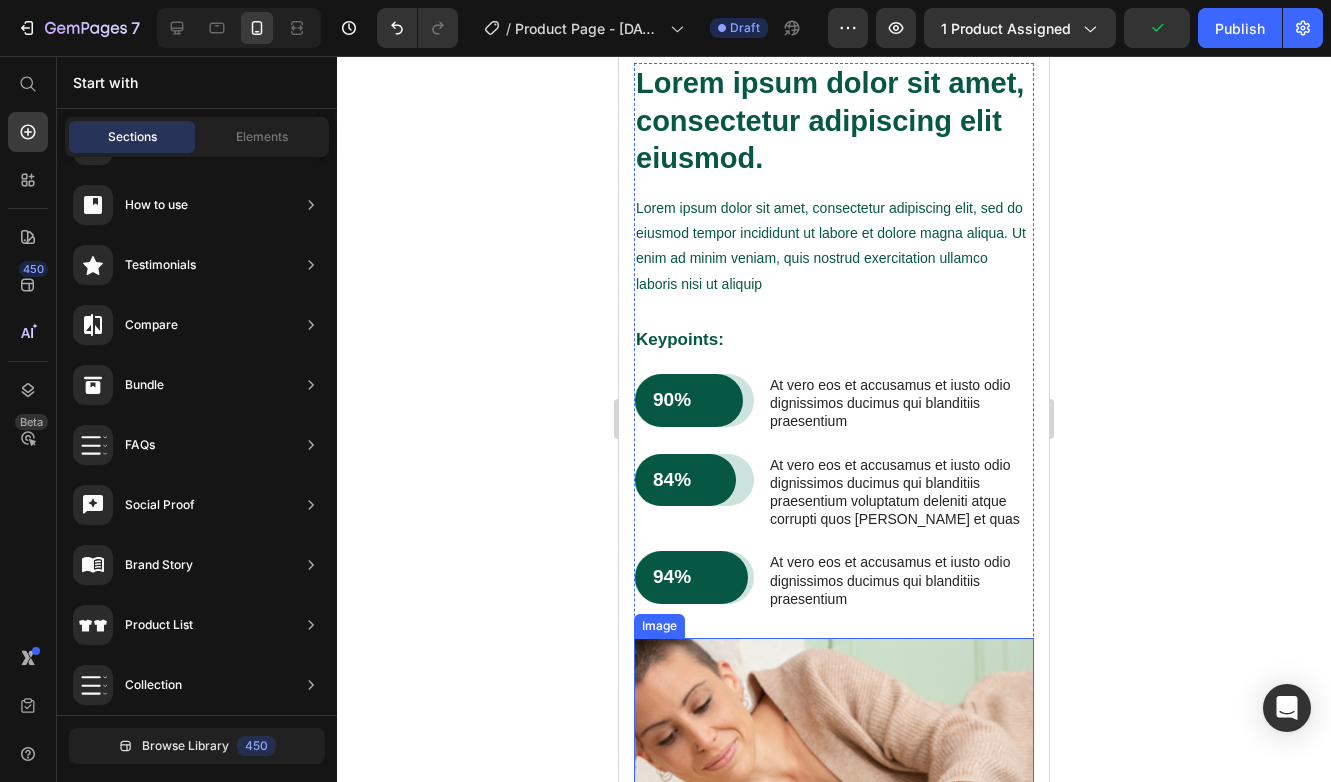 scroll, scrollTop: 3979, scrollLeft: 0, axis: vertical 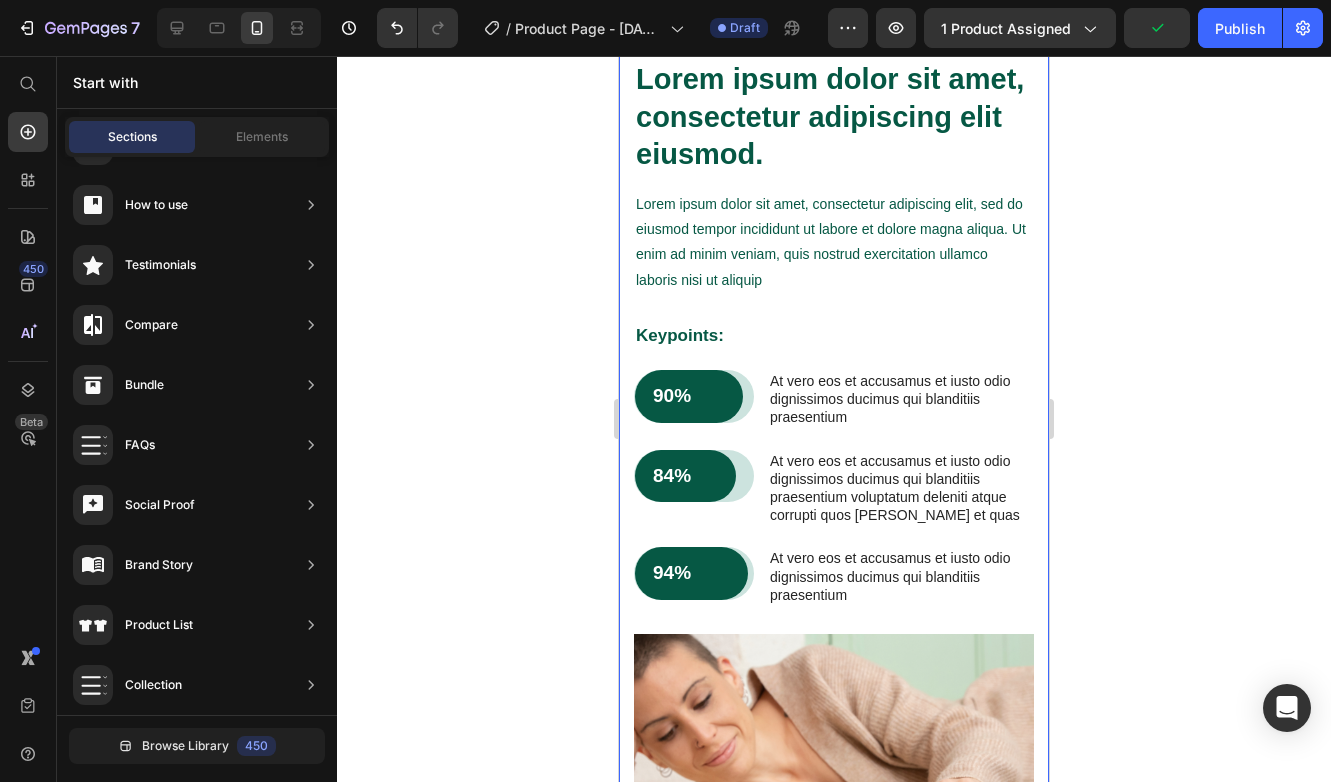 click 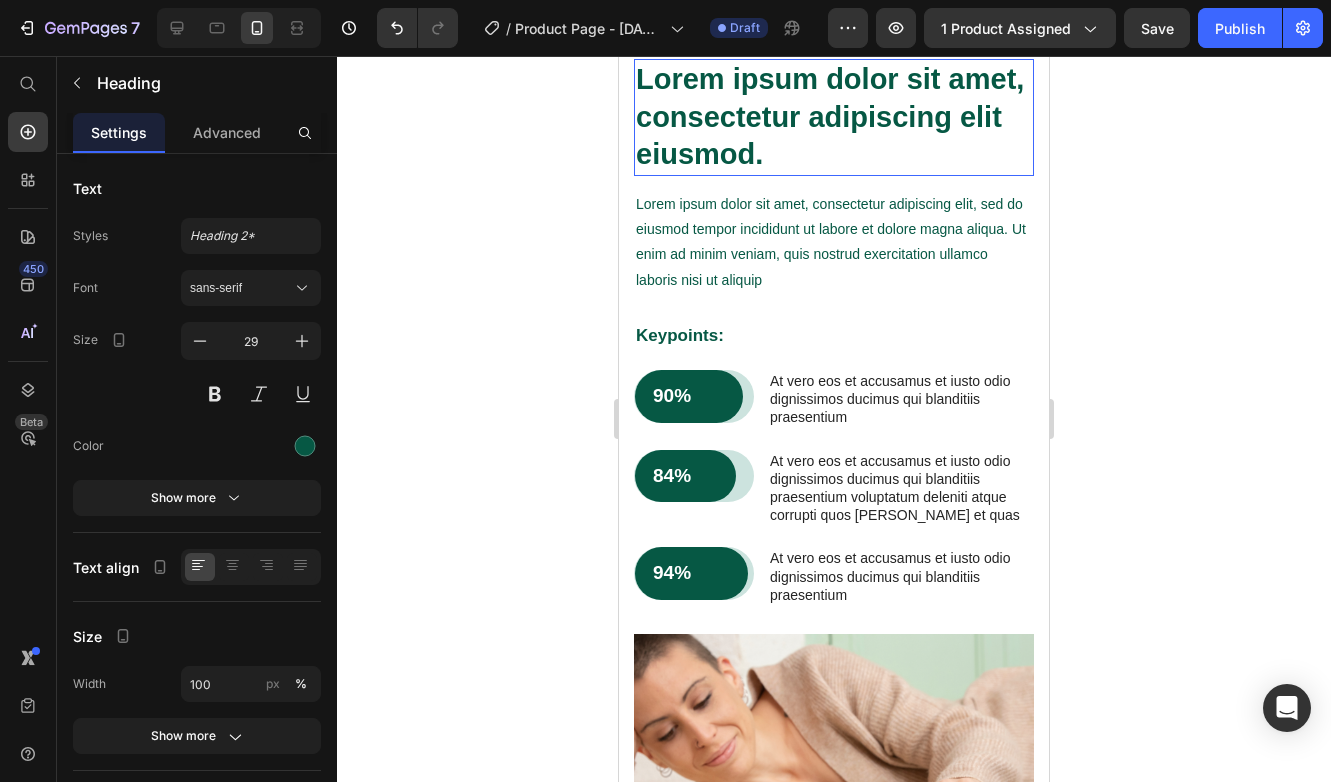 click on "Lorem ipsum dolor sit amet, consectetur adipiscing elit eiusmod." at bounding box center [834, 117] 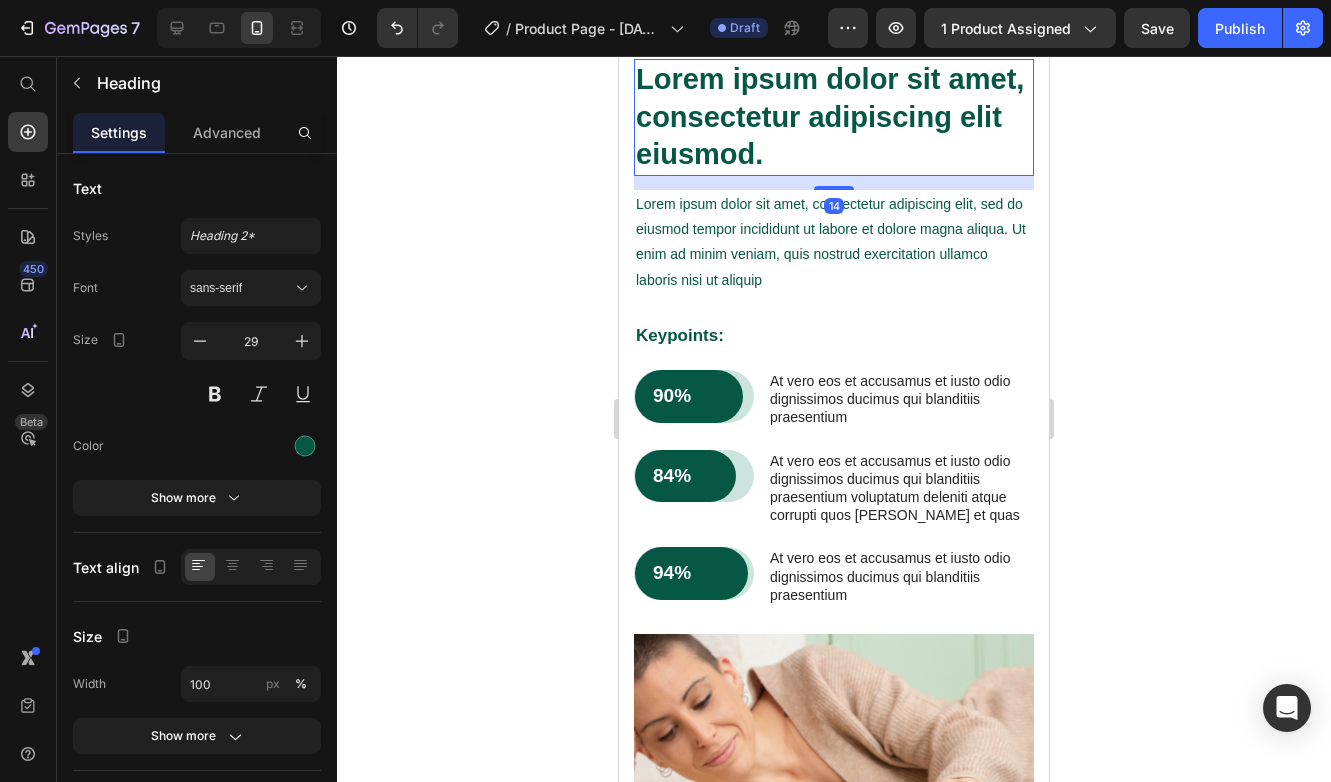click on "Lorem ipsum dolor sit amet, consectetur adipiscing elit eiusmod." at bounding box center (834, 117) 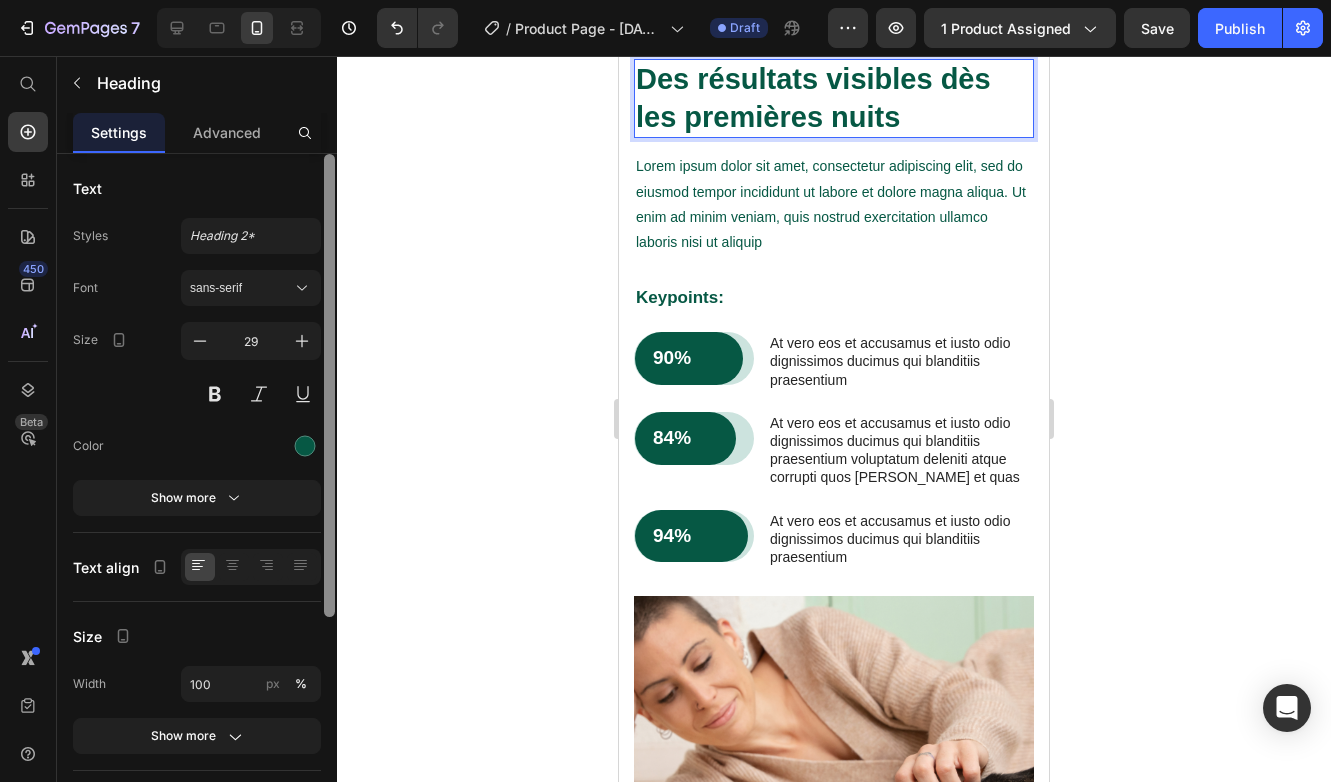click at bounding box center (329, 496) 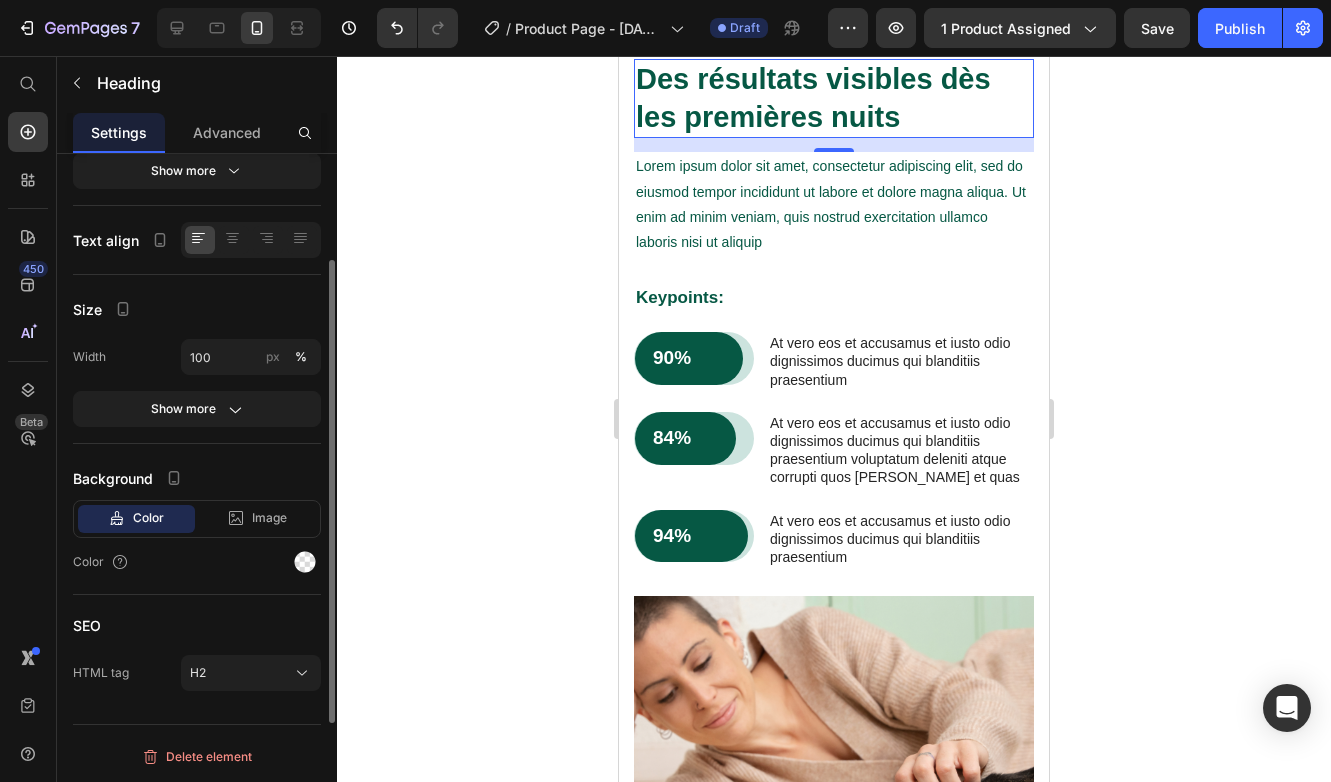 scroll, scrollTop: 0, scrollLeft: 0, axis: both 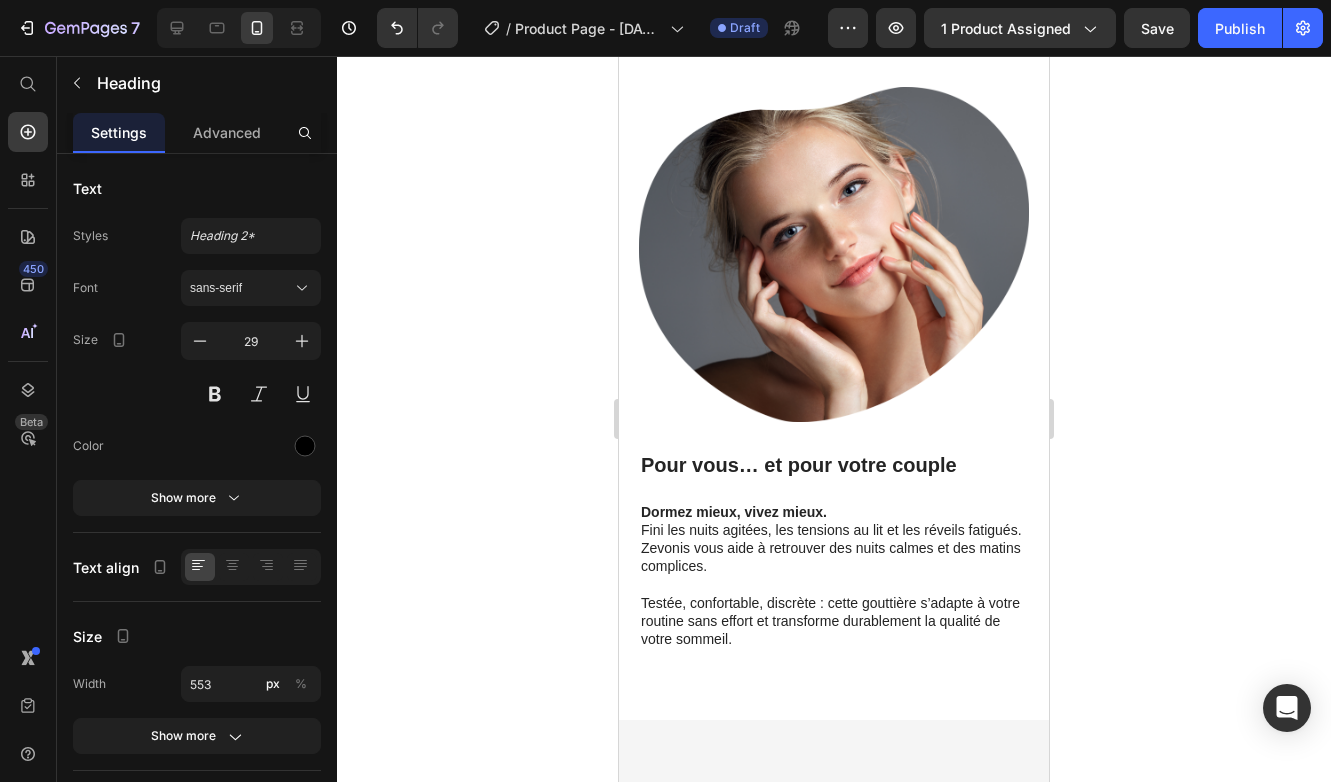 click on "L’impact immédiat" at bounding box center (767, -148) 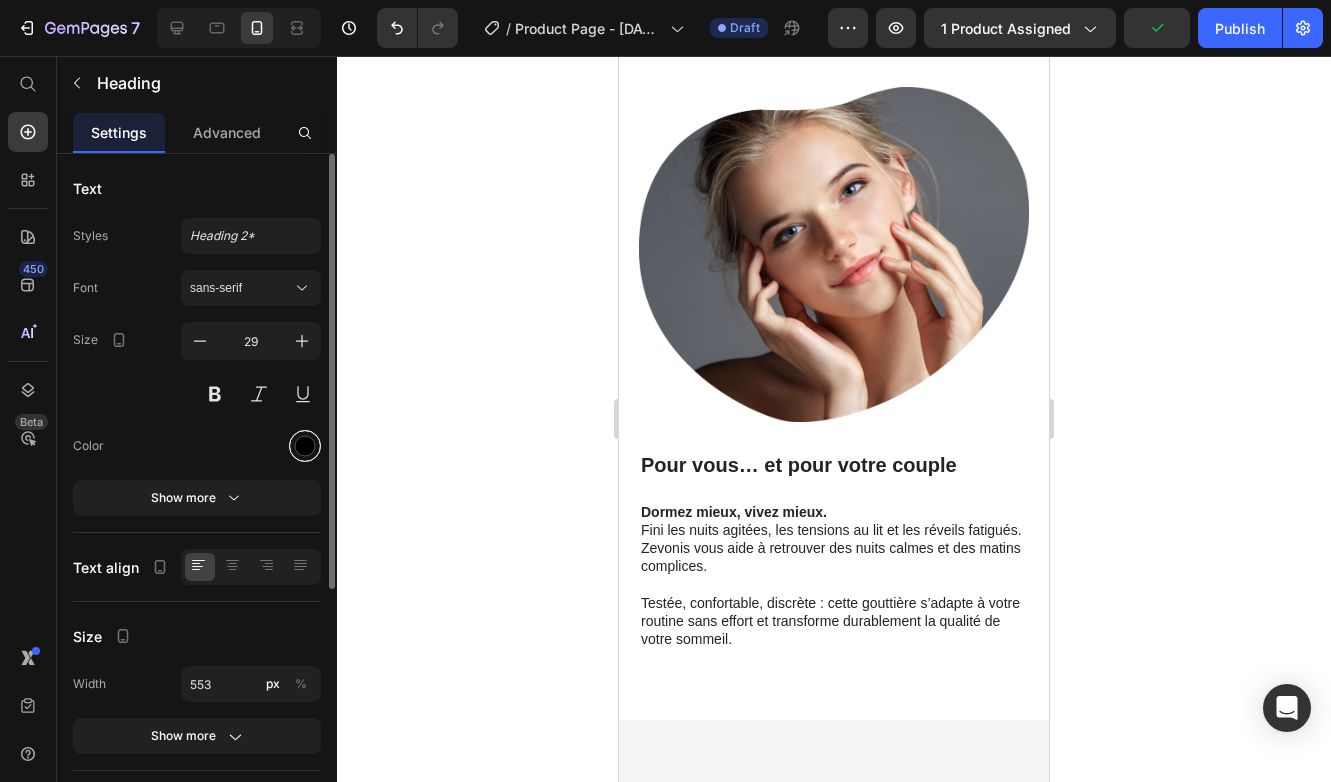 click at bounding box center (305, 446) 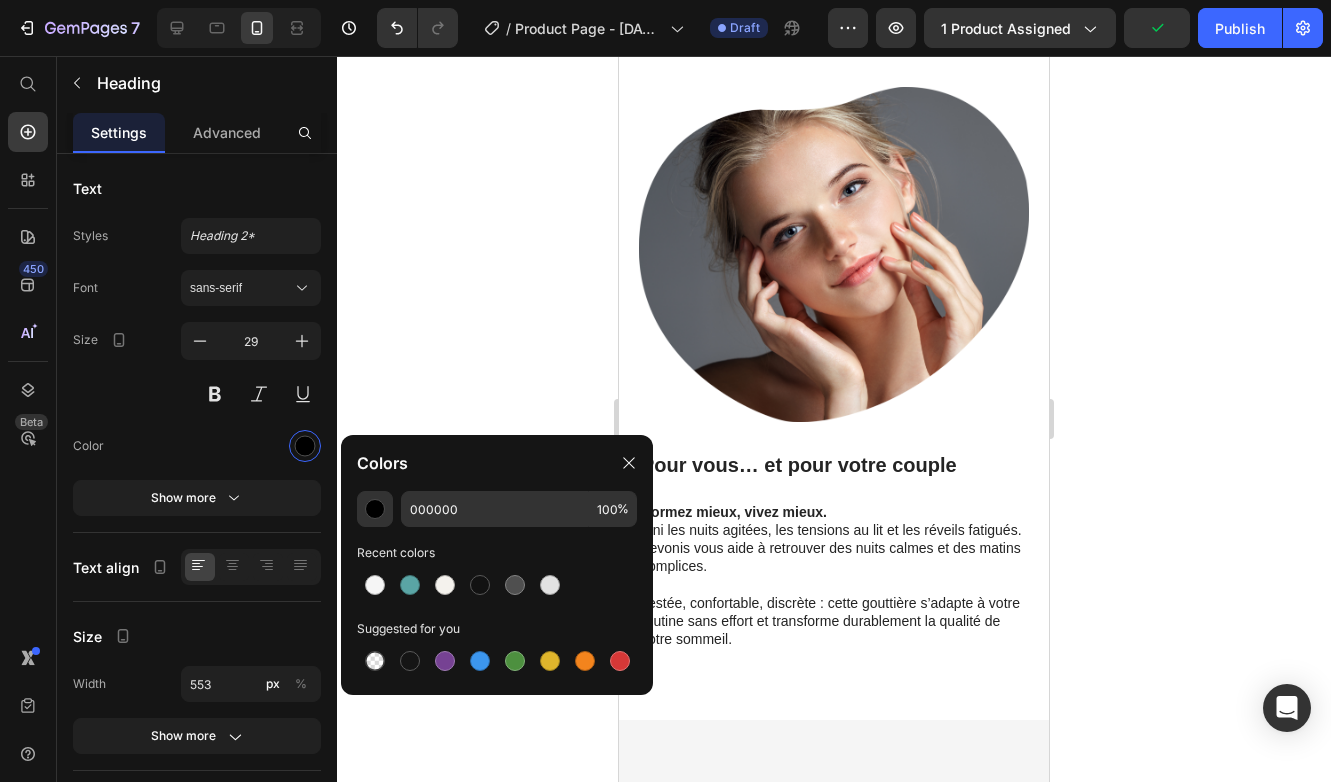 click 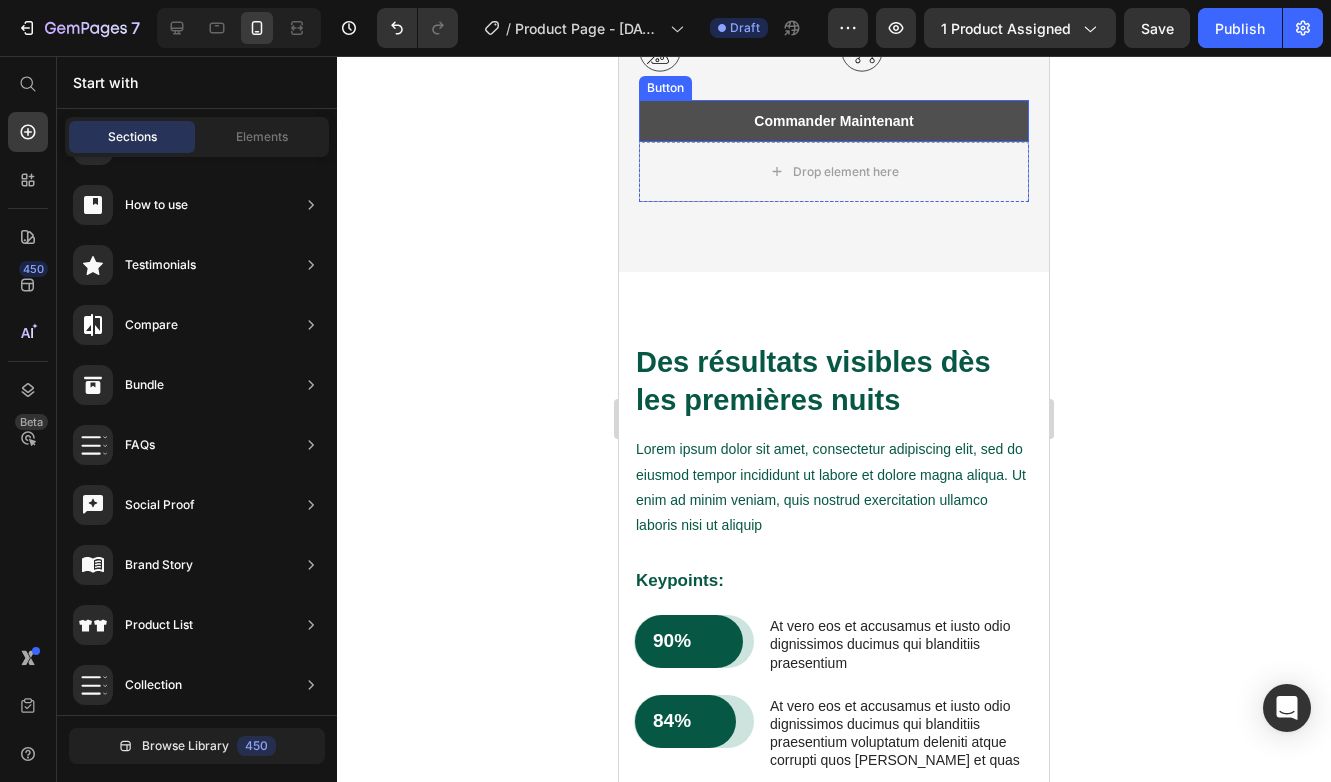 scroll, scrollTop: 3821, scrollLeft: 0, axis: vertical 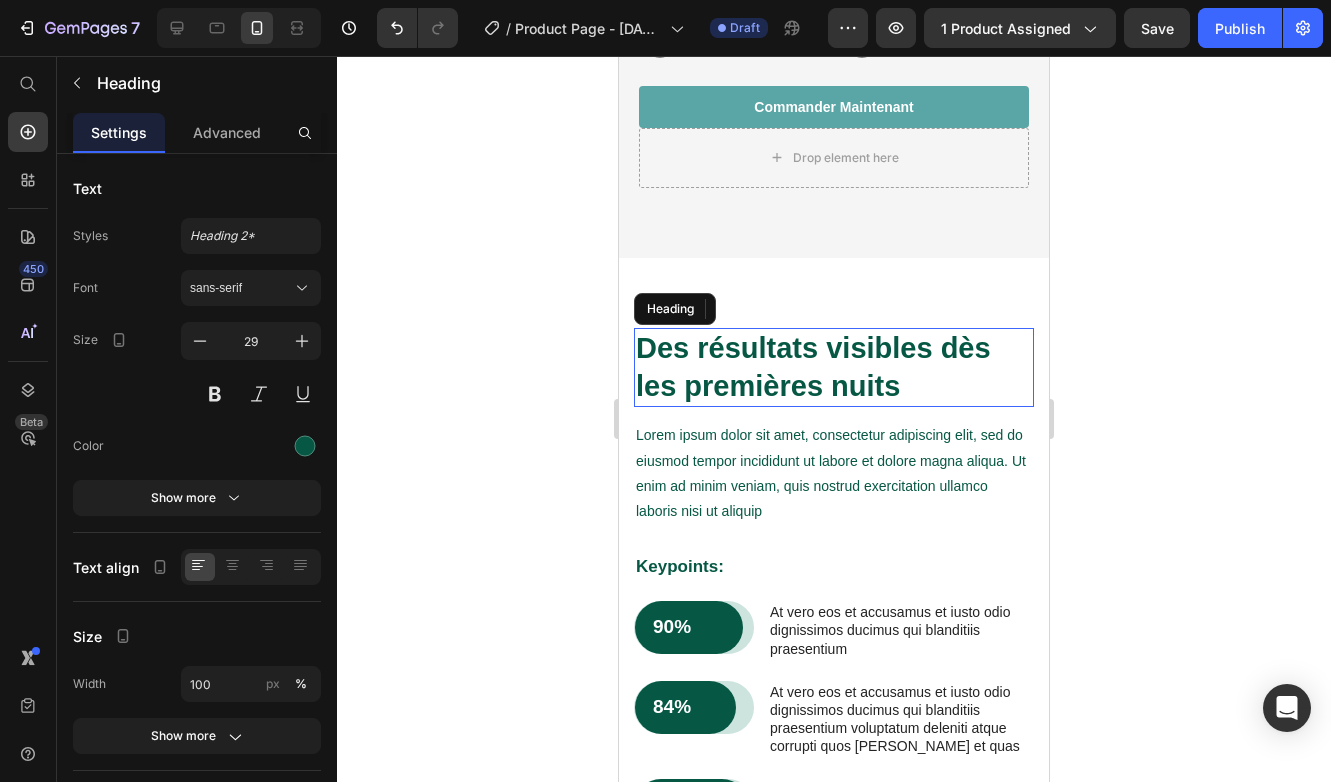 click on "Des résultats visibles dès les premières nuits" at bounding box center [813, 367] 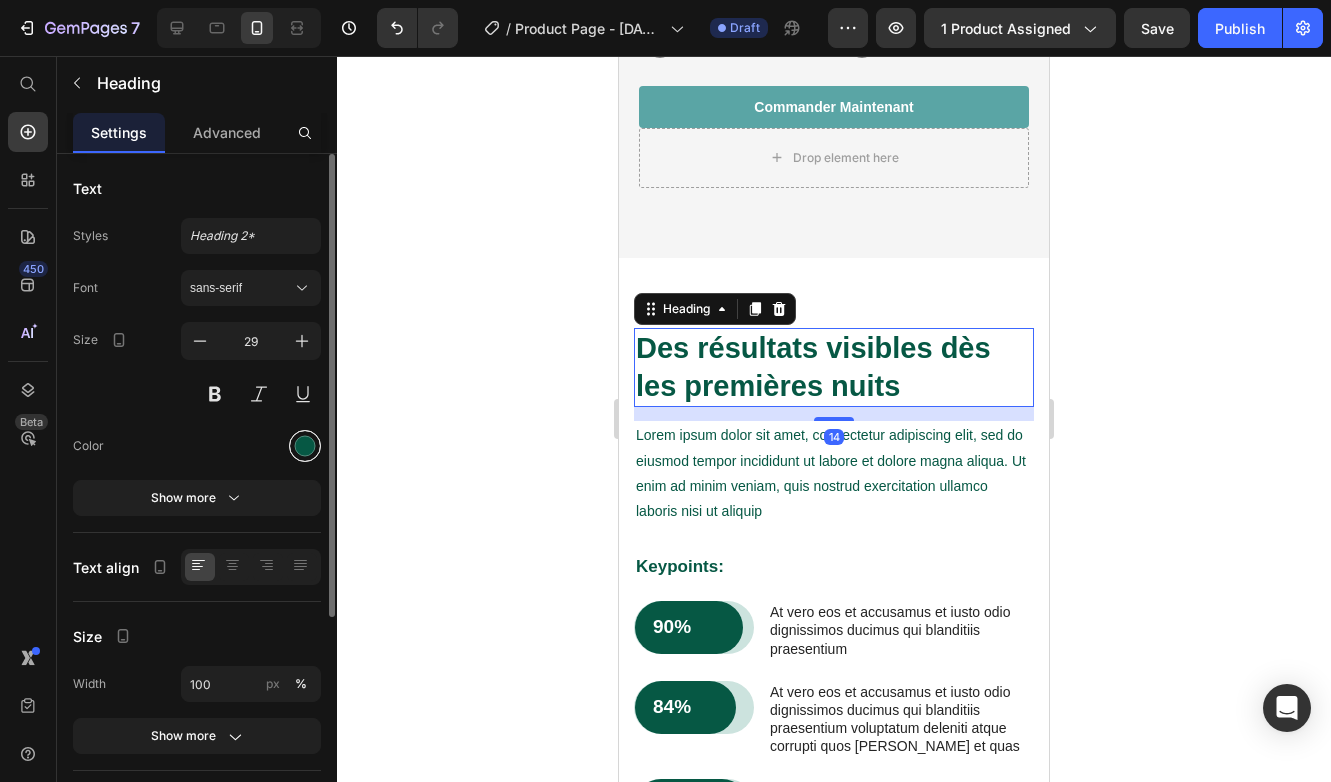 click at bounding box center [305, 446] 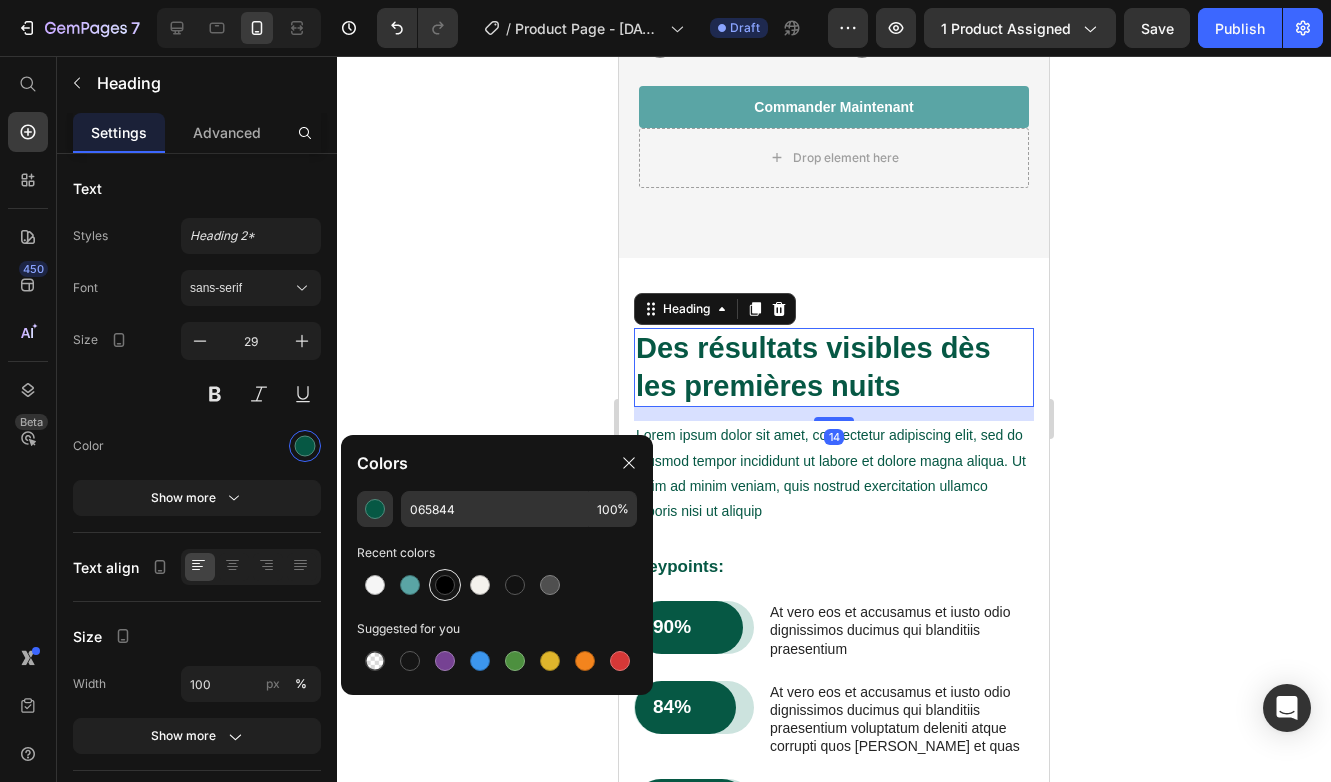 click at bounding box center [445, 585] 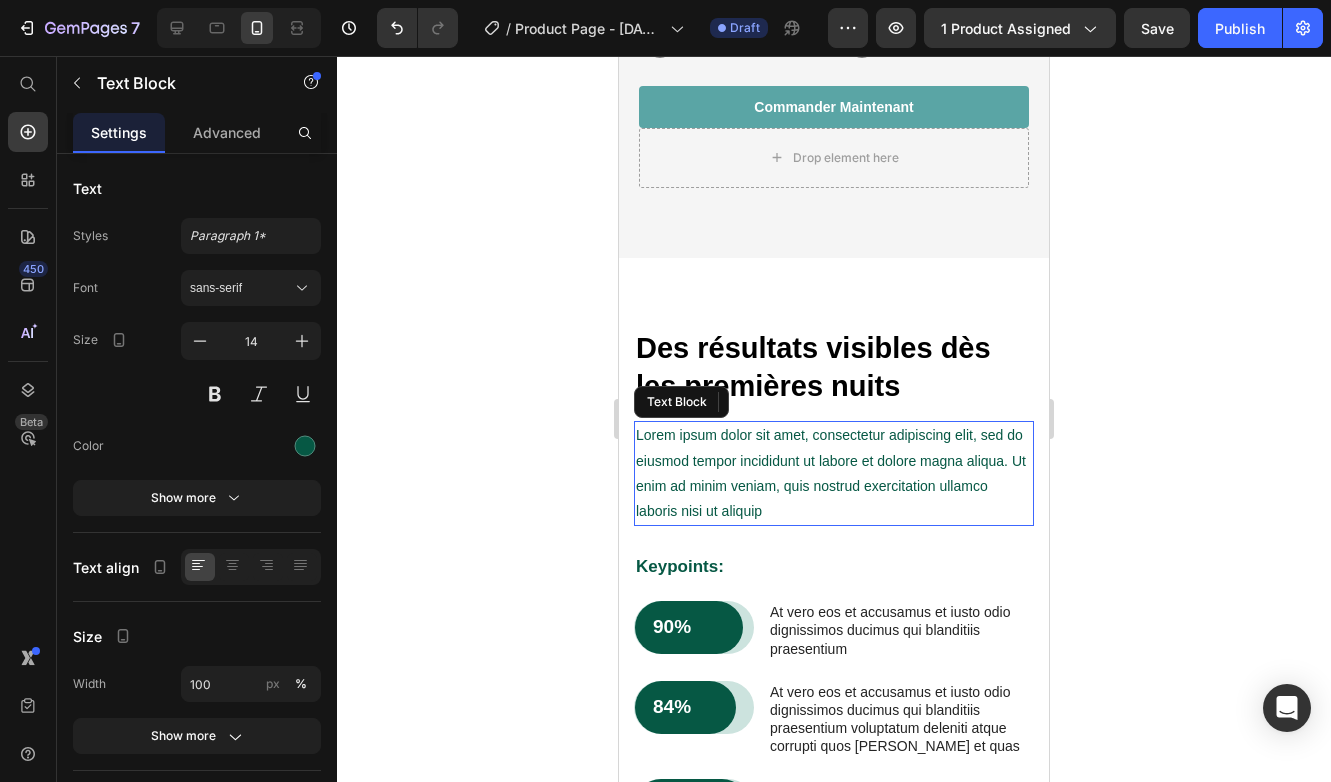 click on "Lorem ipsum dolor sit amet, consectetur adipiscing elit, sed do eiusmod tempor incididunt ut labore et dolore magna aliqua. Ut enim ad minim veniam, quis nostrud exercitation ullamco laboris nisi ut aliquip" at bounding box center (834, 473) 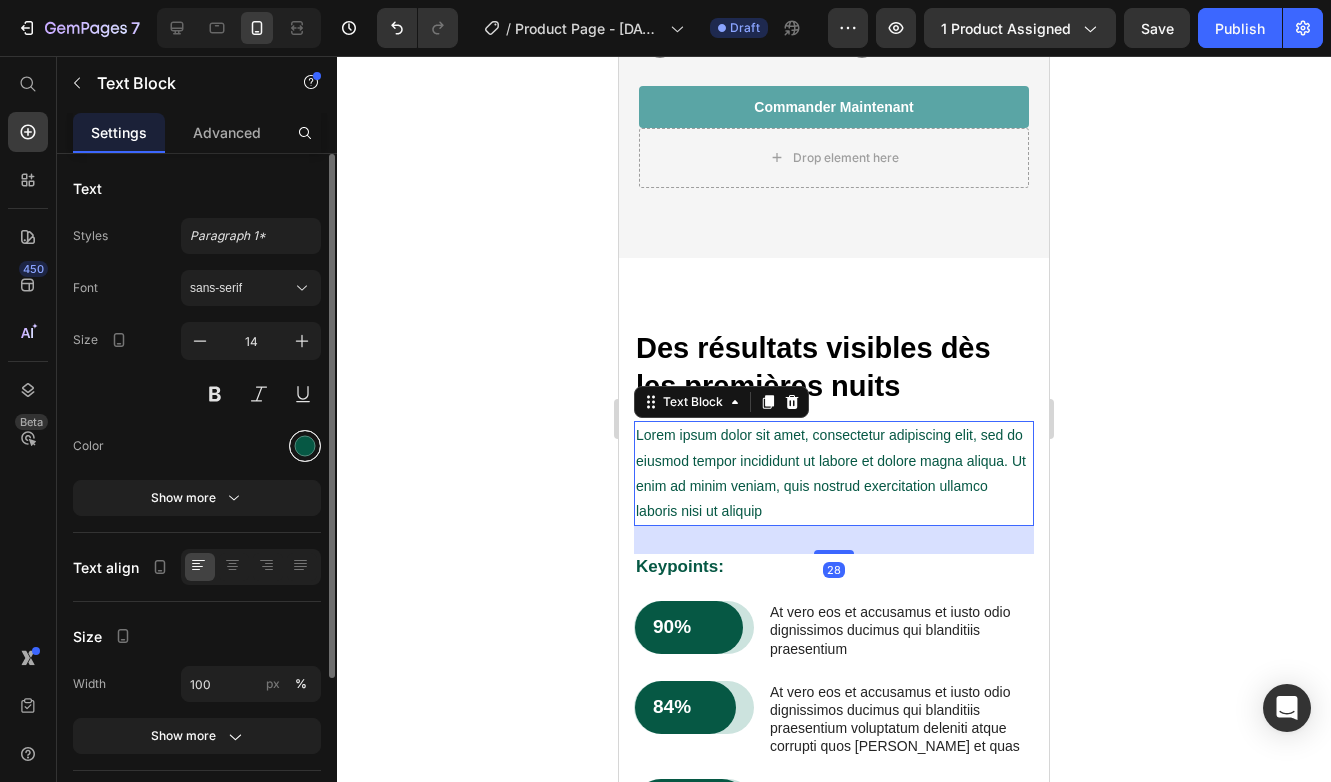 click at bounding box center (305, 446) 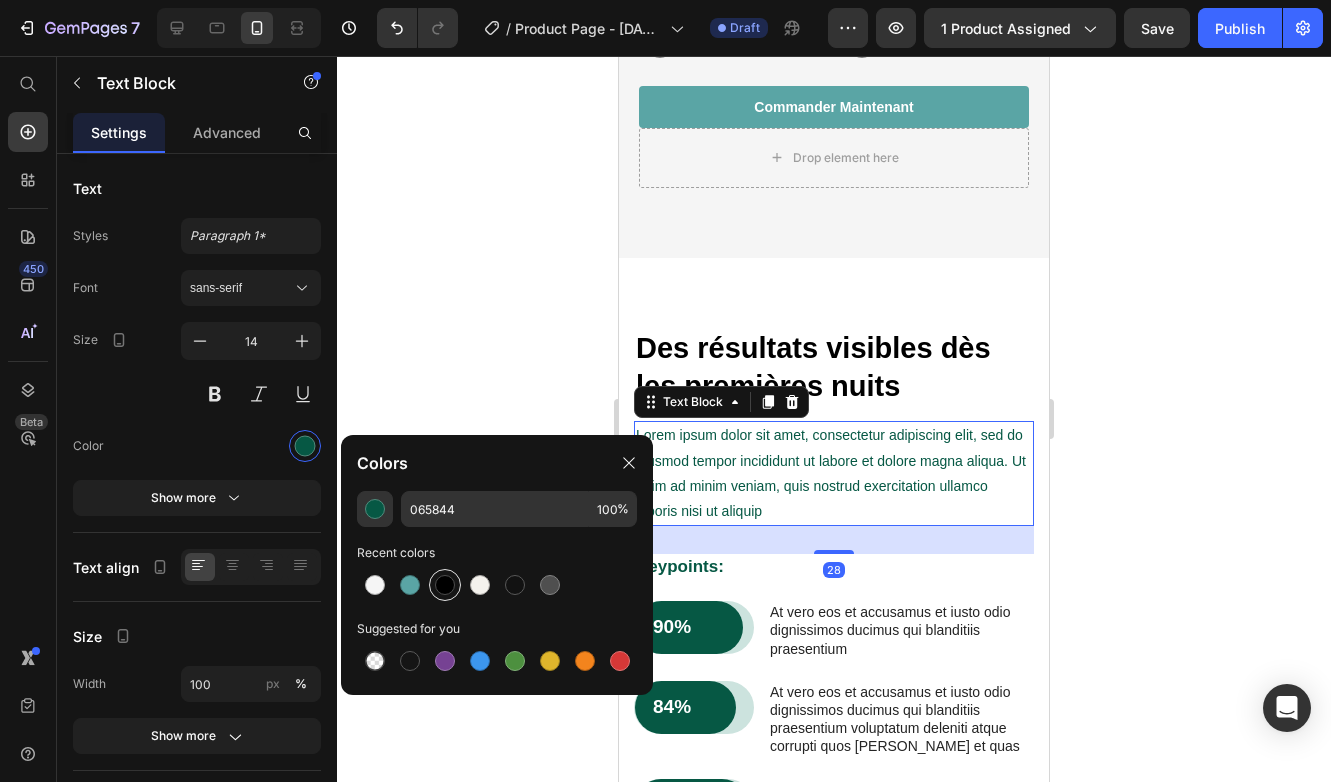 click at bounding box center [445, 585] 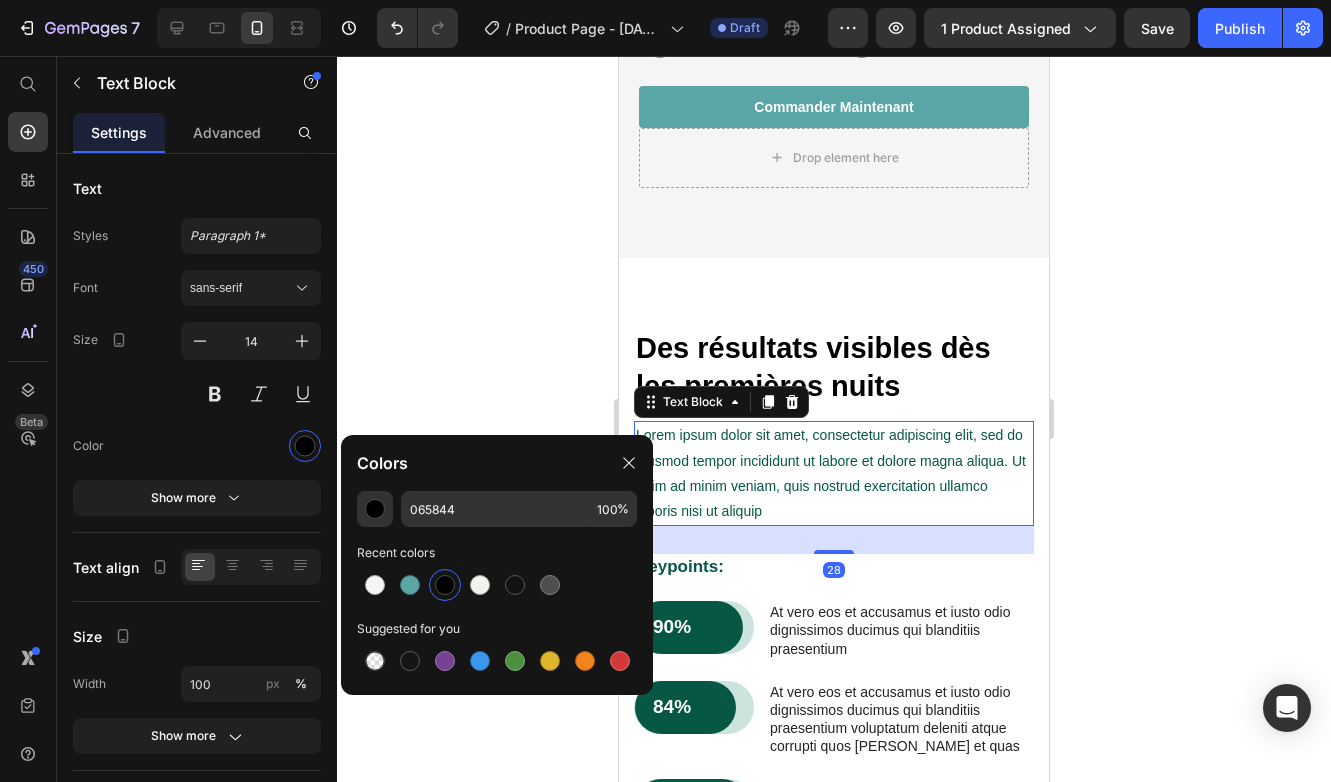 type on "000000" 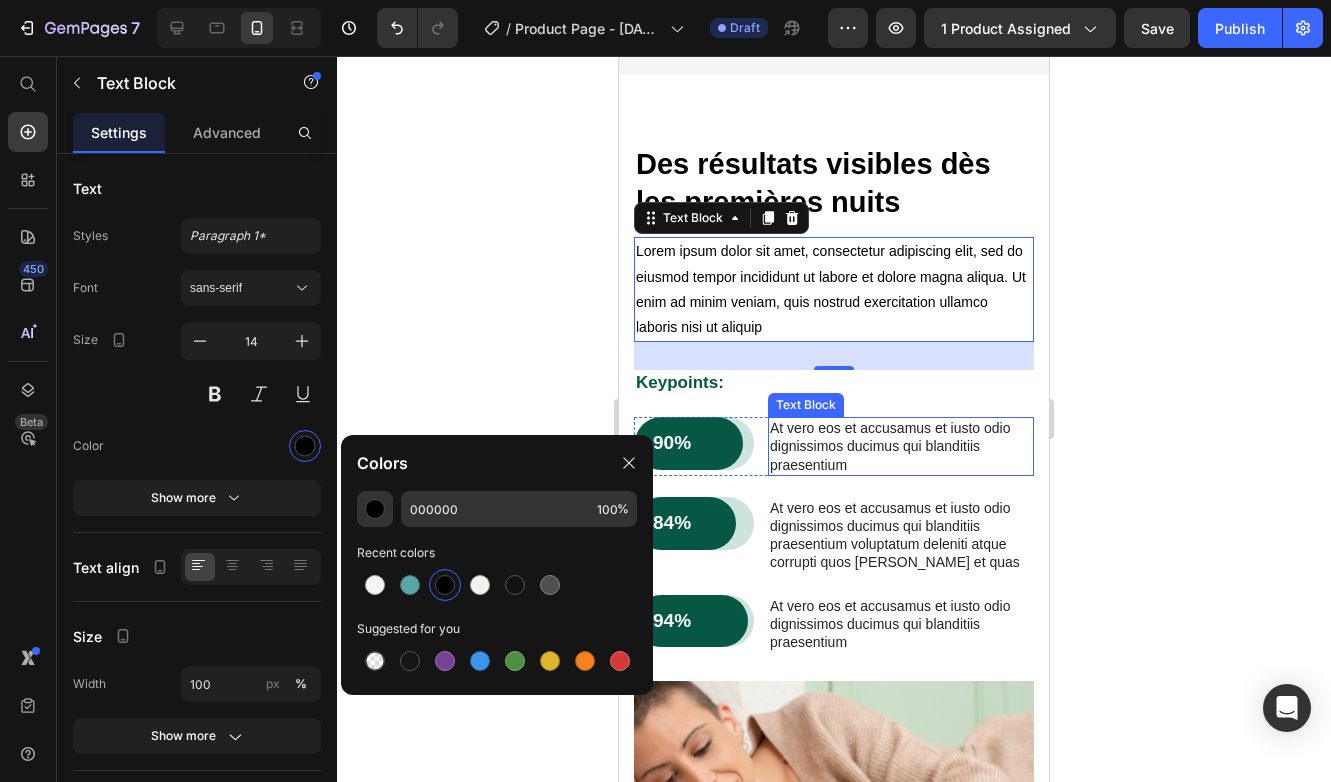 scroll, scrollTop: 4007, scrollLeft: 0, axis: vertical 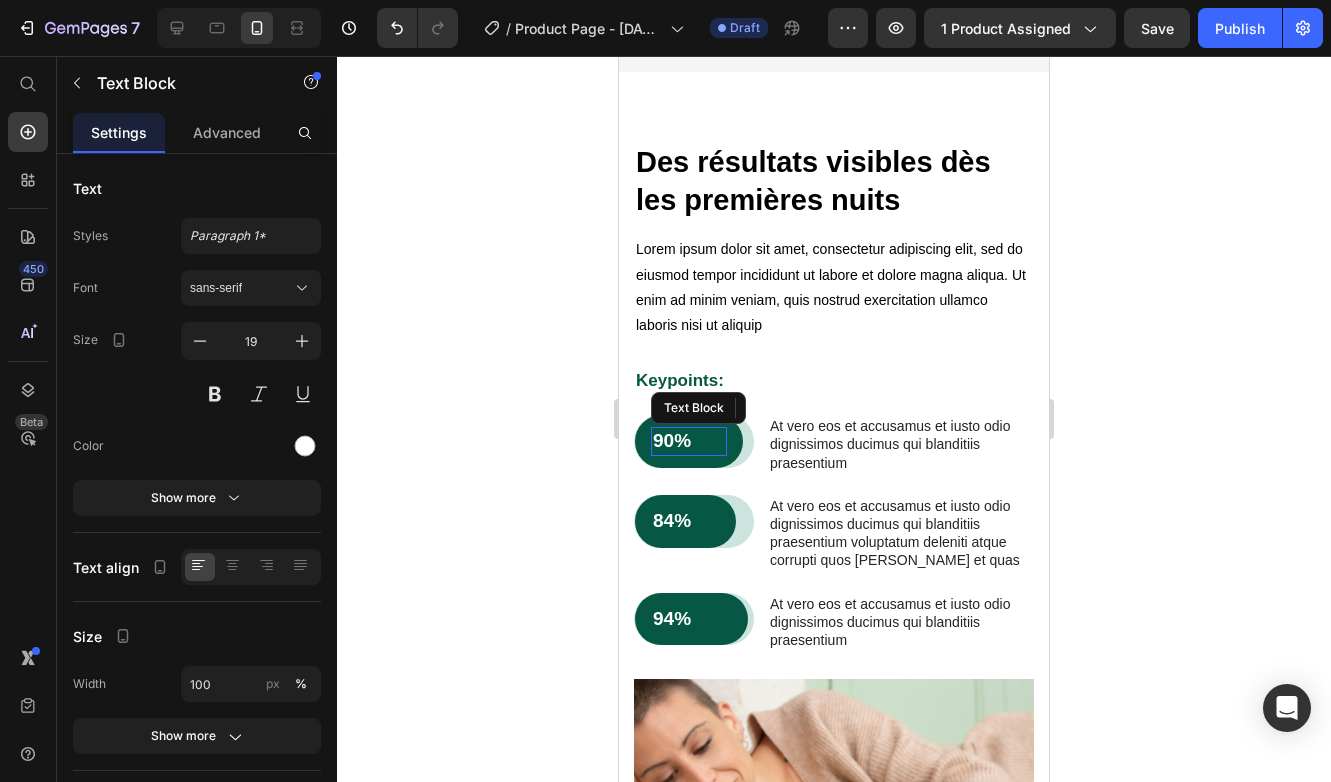click on "90%" at bounding box center [689, 441] 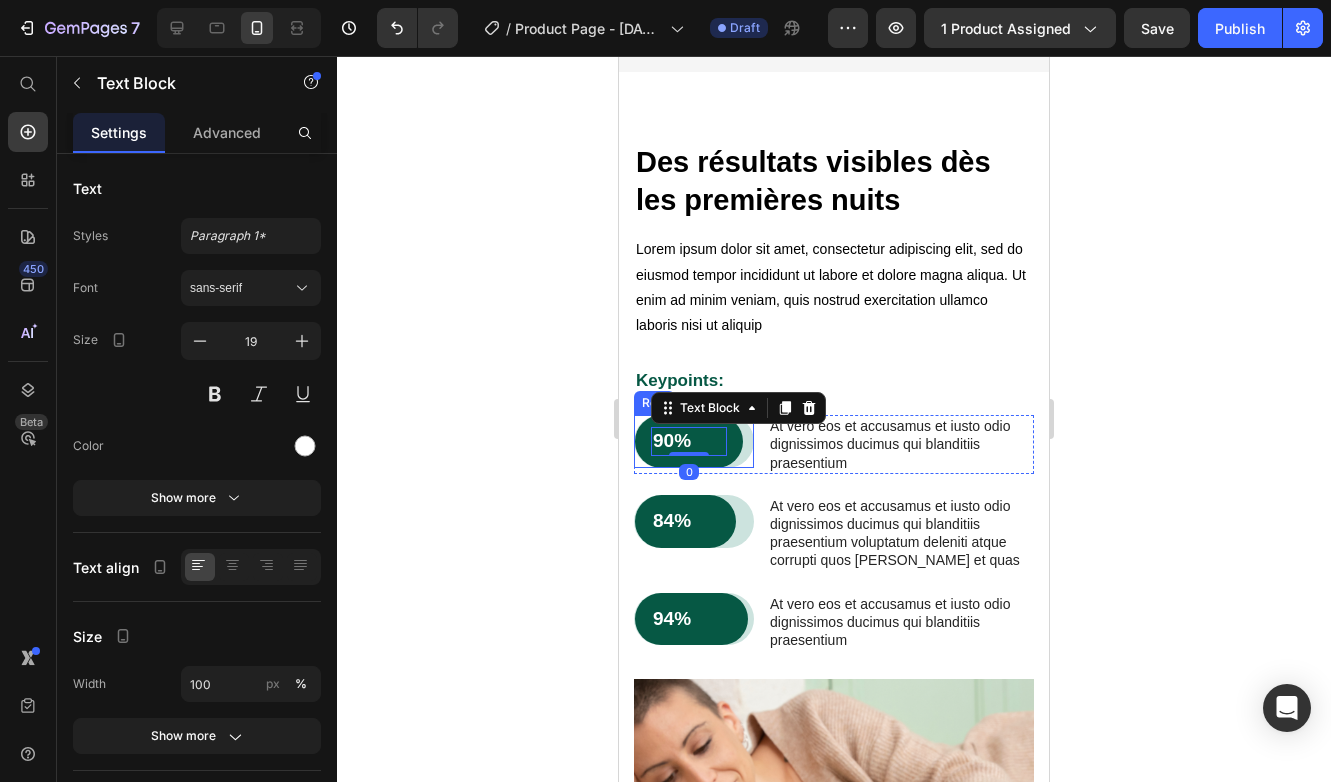 click on "90% Text Block   0 Row" at bounding box center (694, 441) 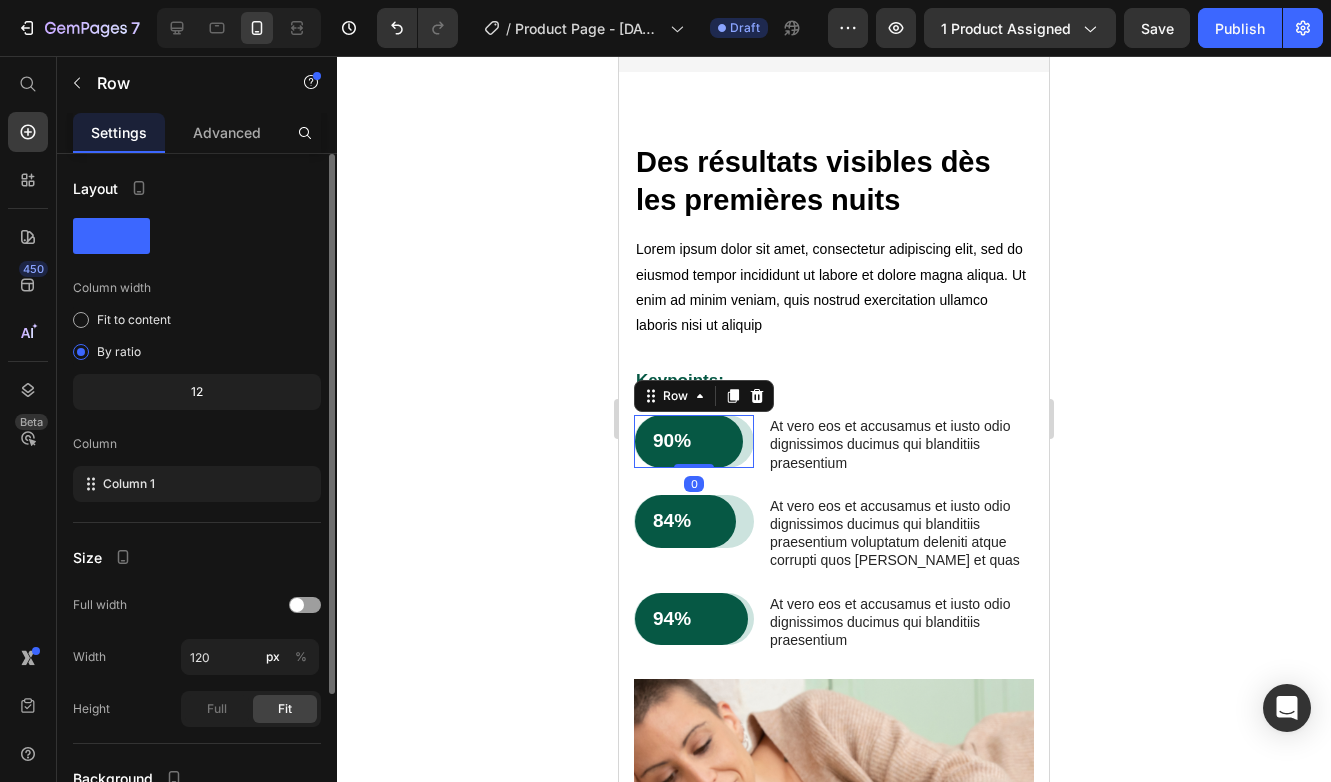 scroll, scrollTop: 183, scrollLeft: 0, axis: vertical 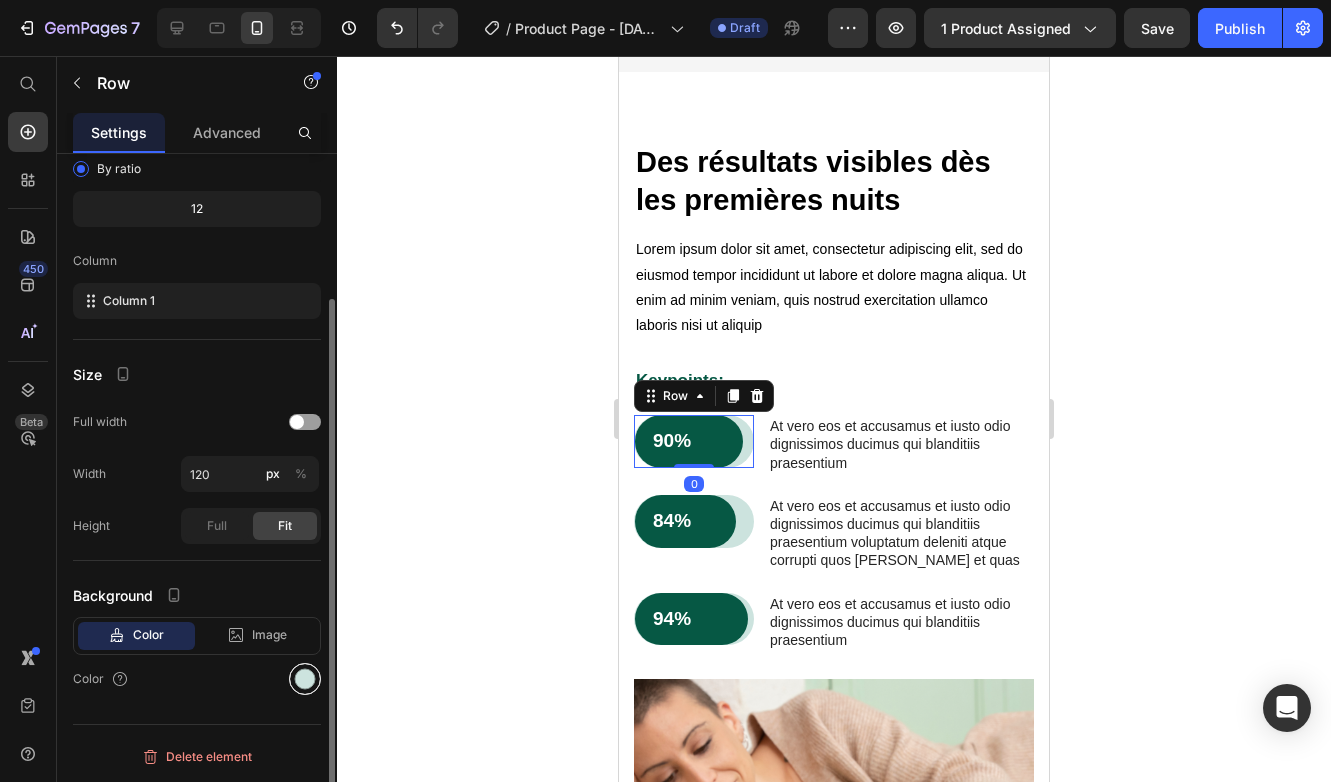 click at bounding box center (305, 679) 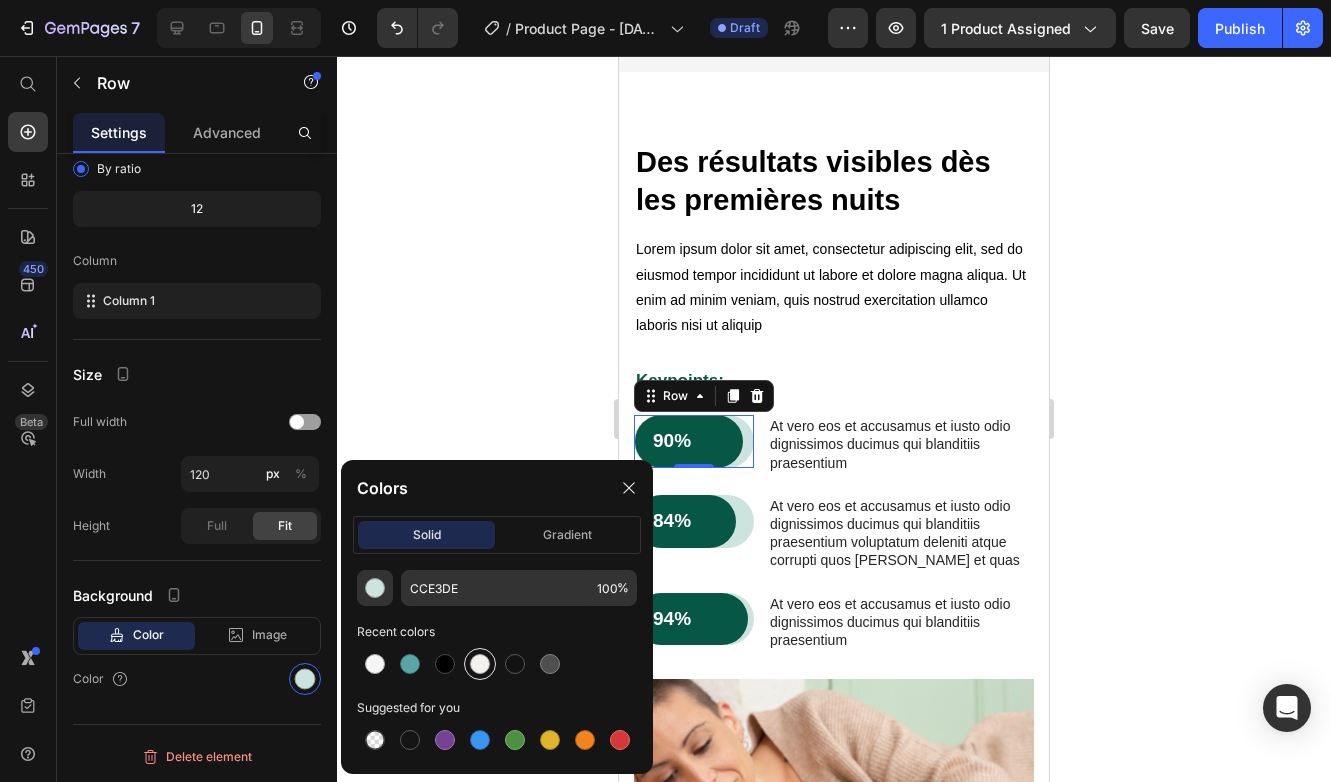 click at bounding box center [480, 664] 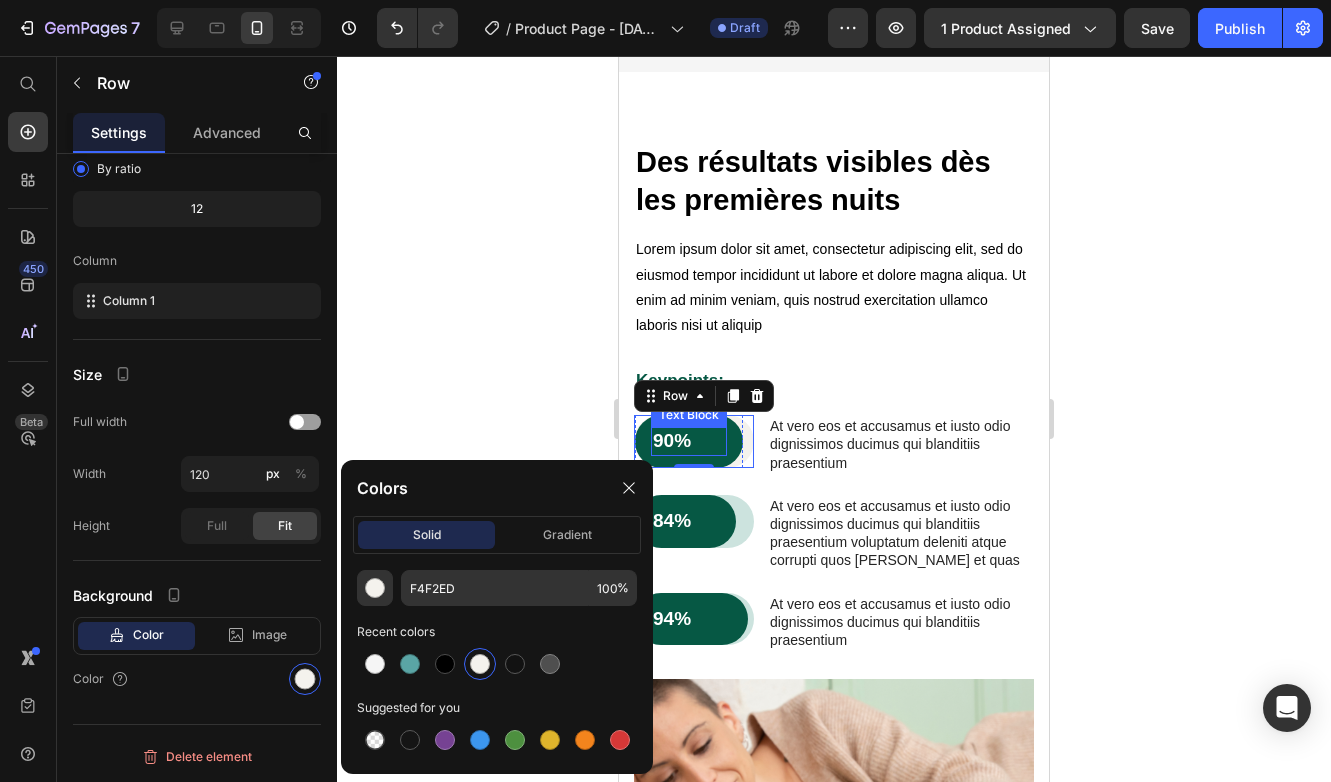 click on "90%" at bounding box center (689, 441) 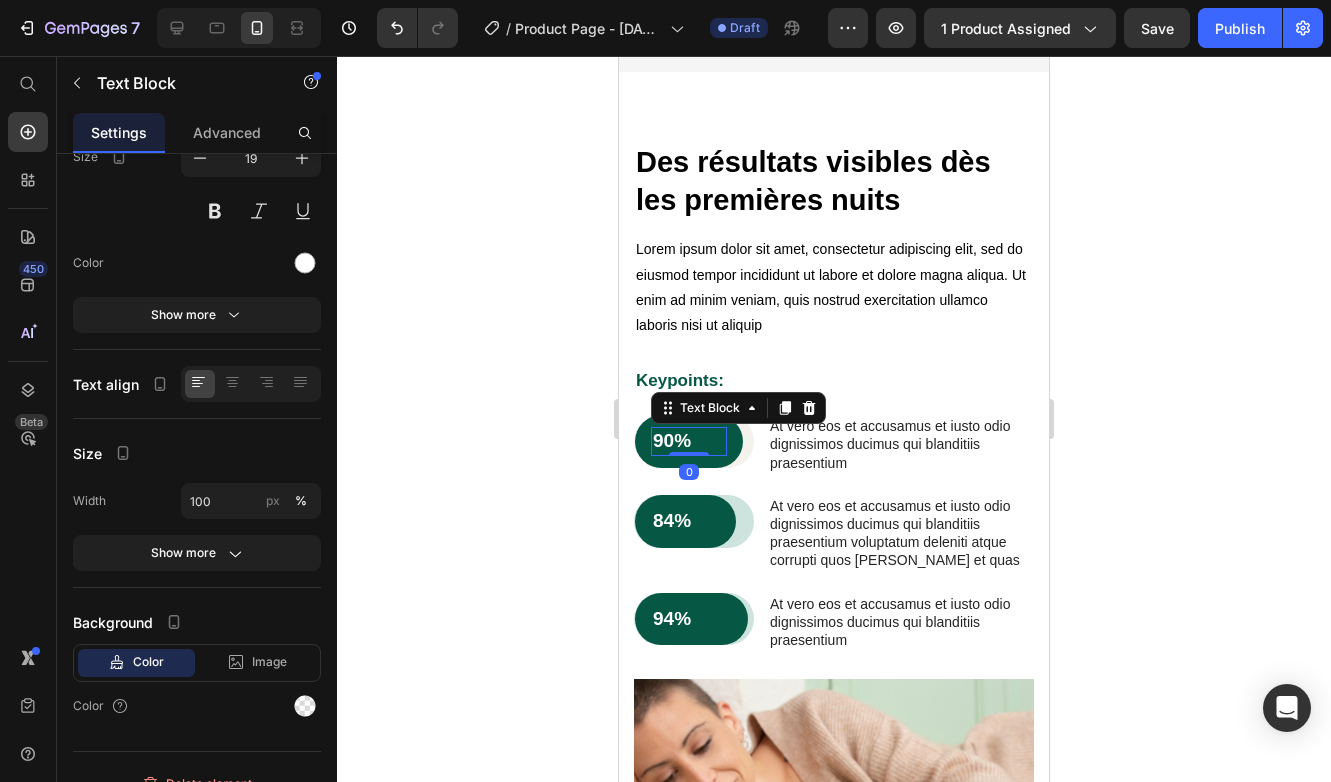 scroll, scrollTop: 0, scrollLeft: 0, axis: both 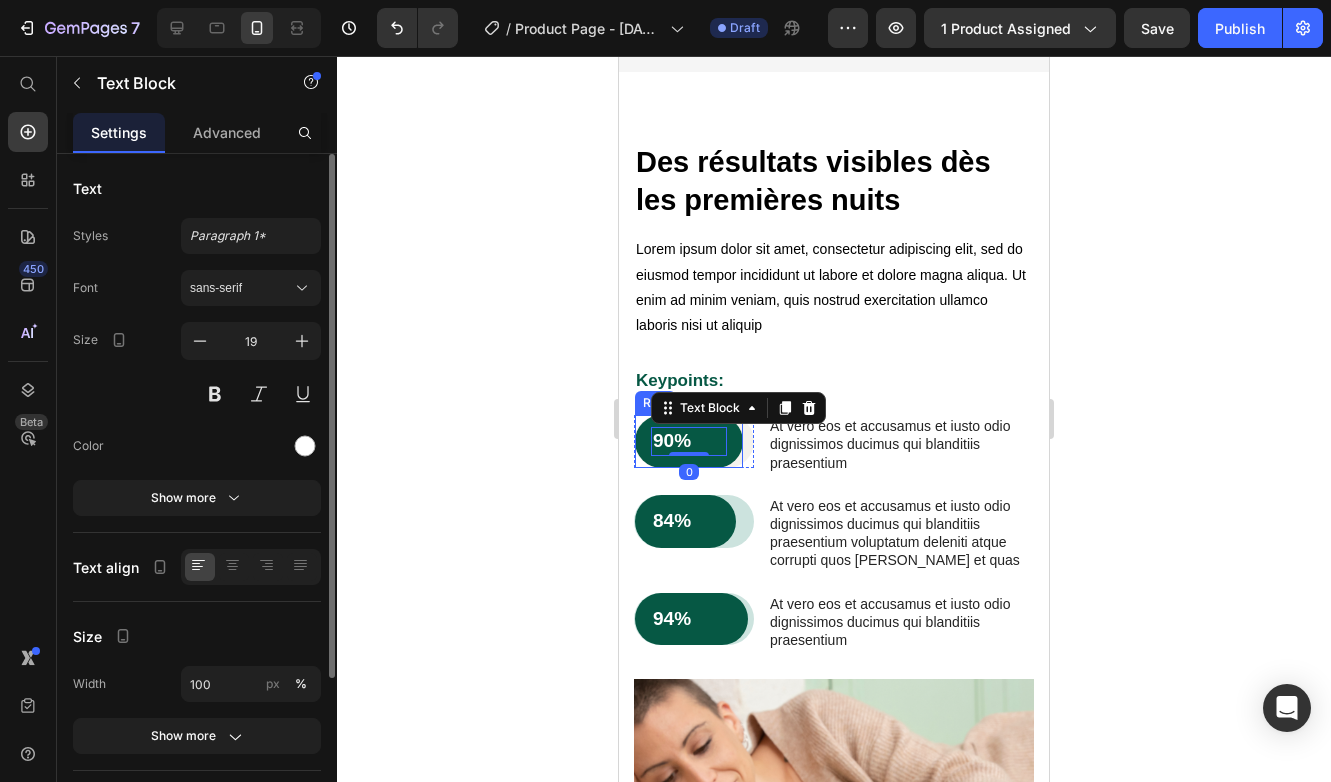 click on "90% Text Block   0 Row" at bounding box center (689, 441) 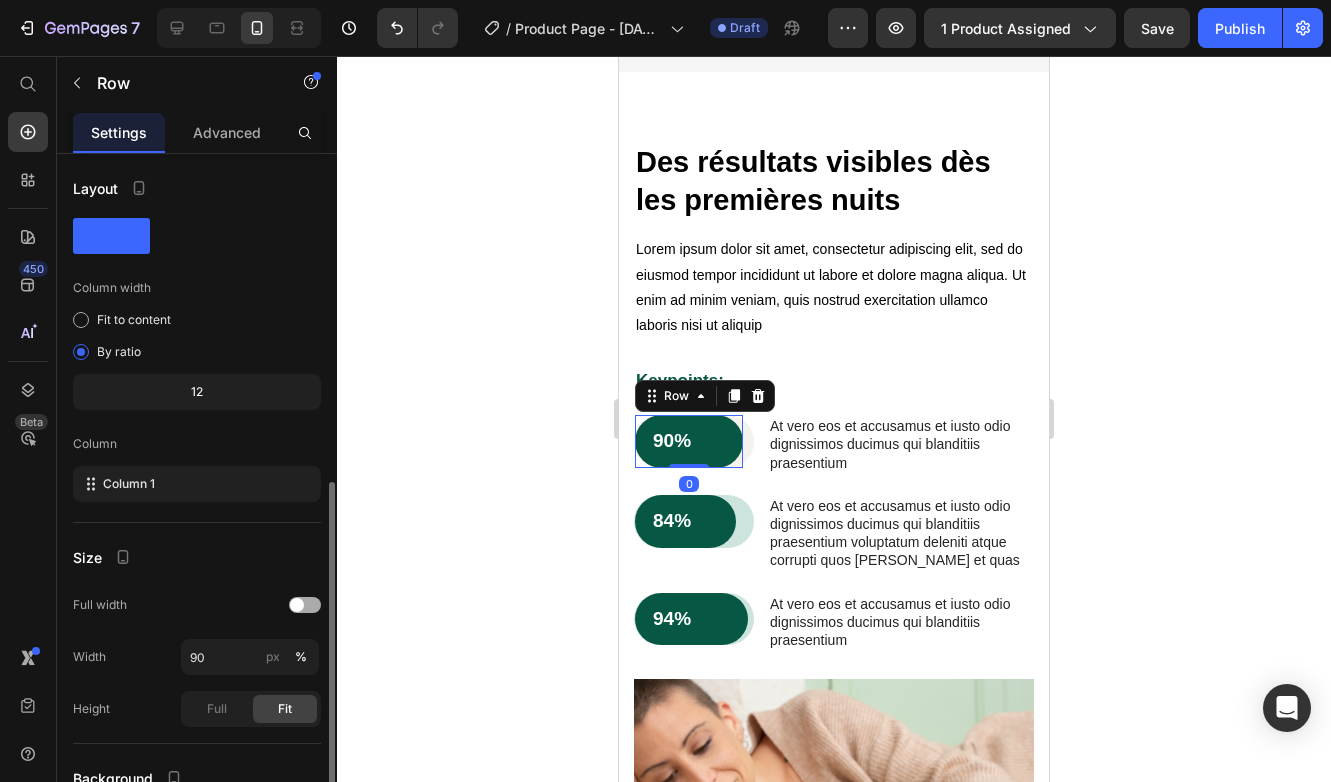scroll, scrollTop: 183, scrollLeft: 0, axis: vertical 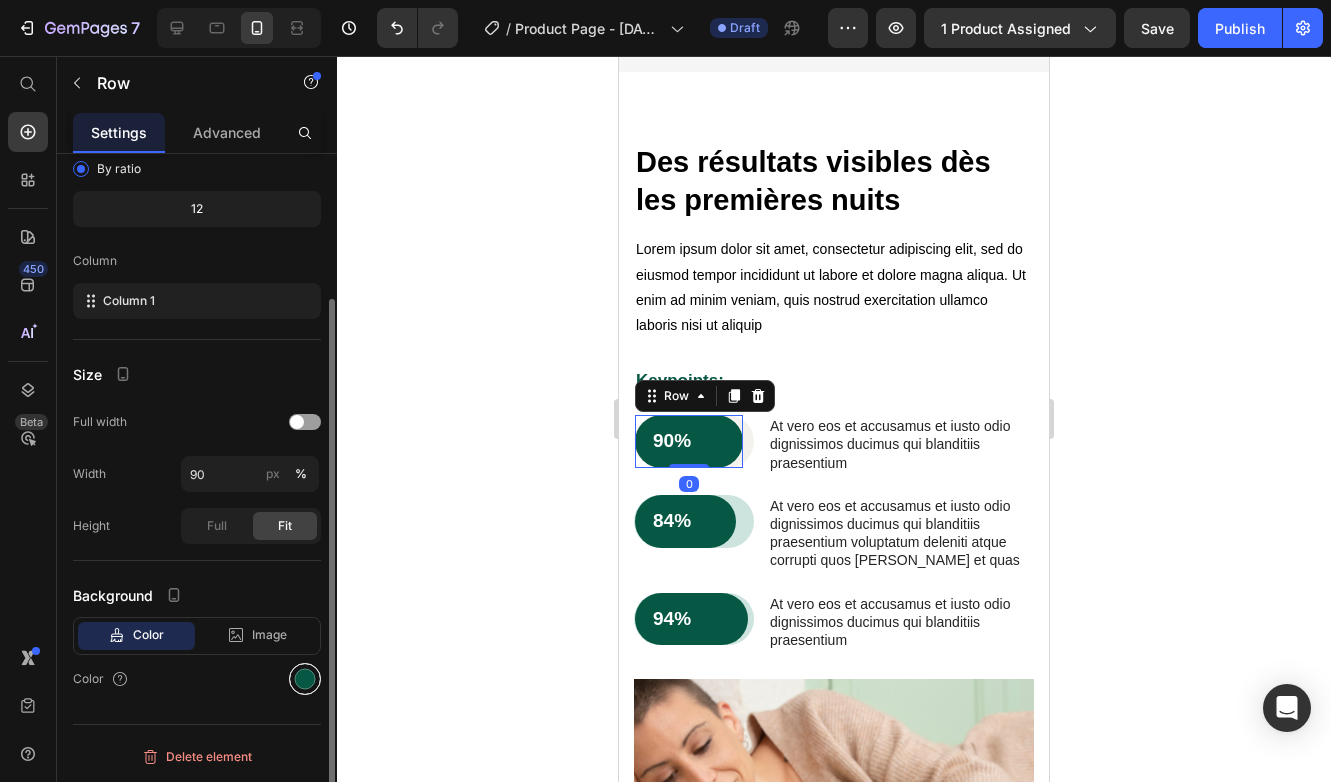 click at bounding box center (305, 679) 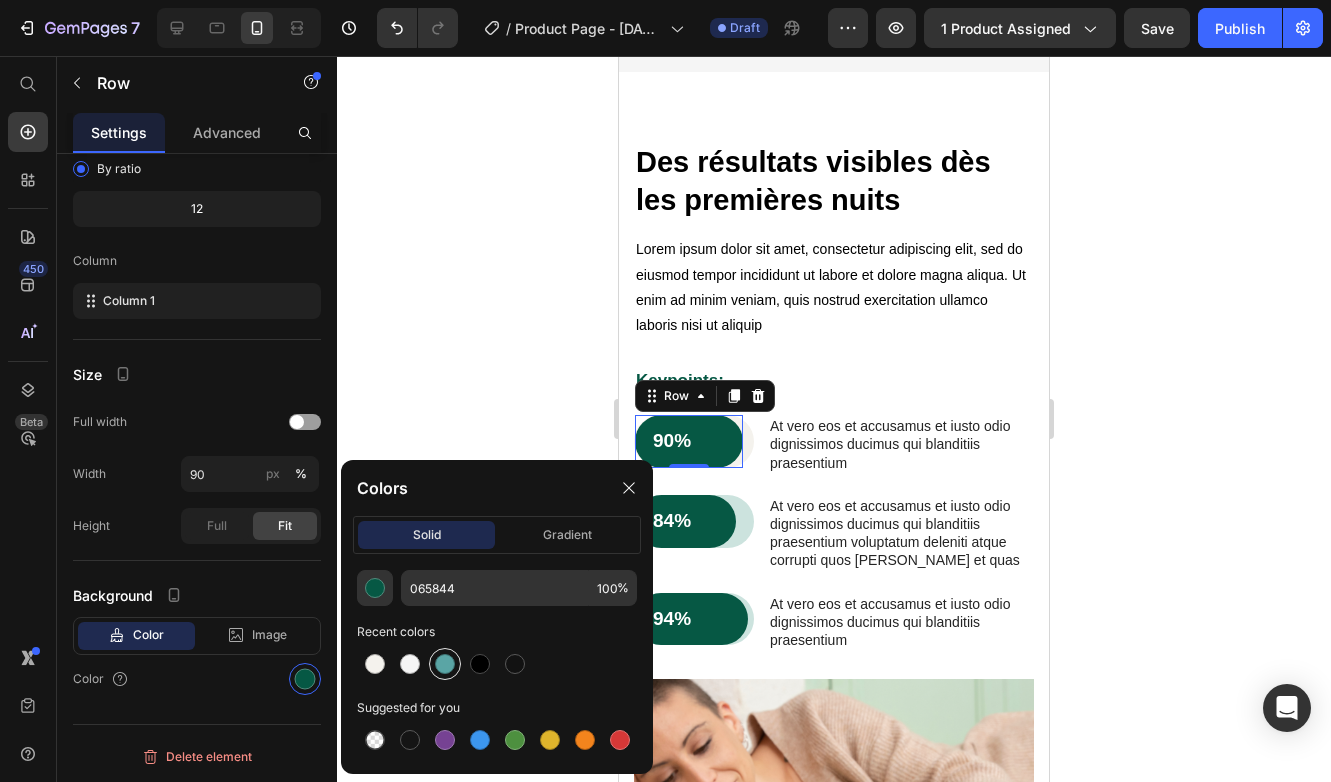 click at bounding box center [445, 664] 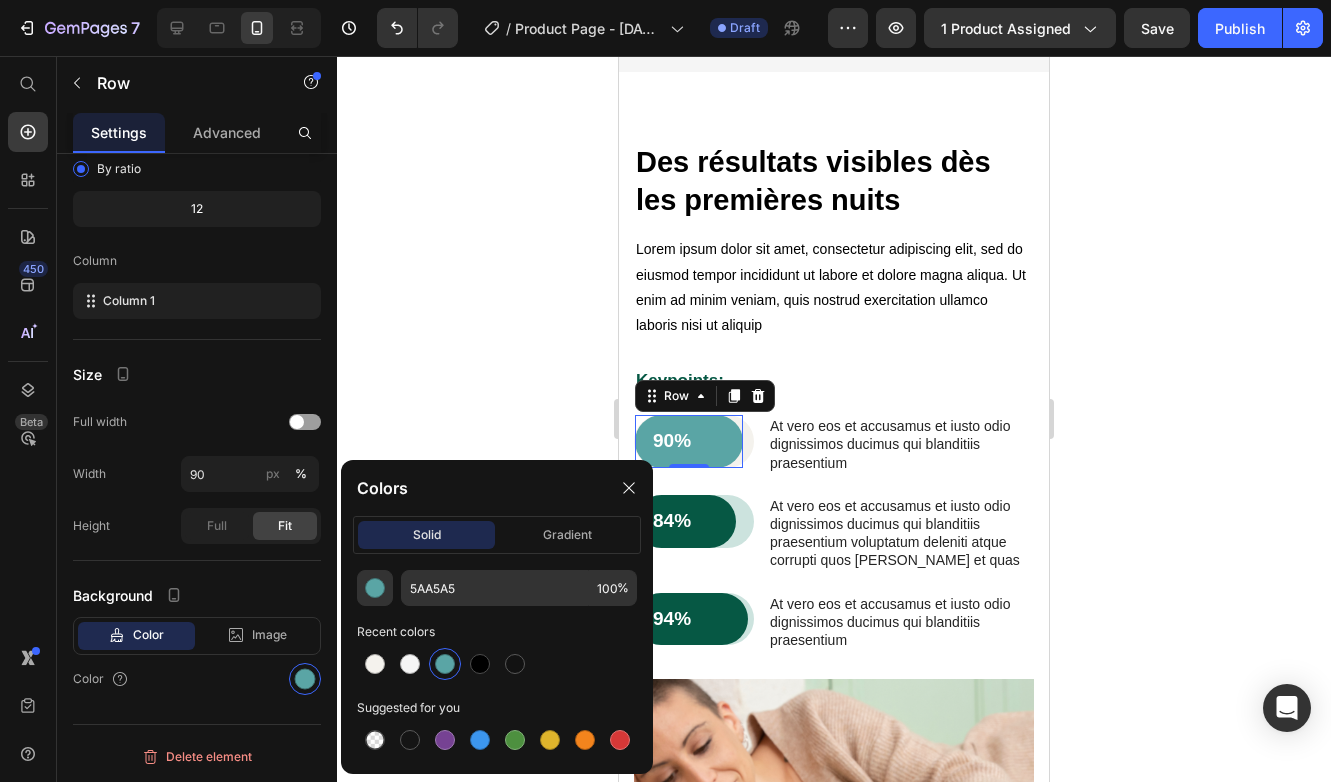 click 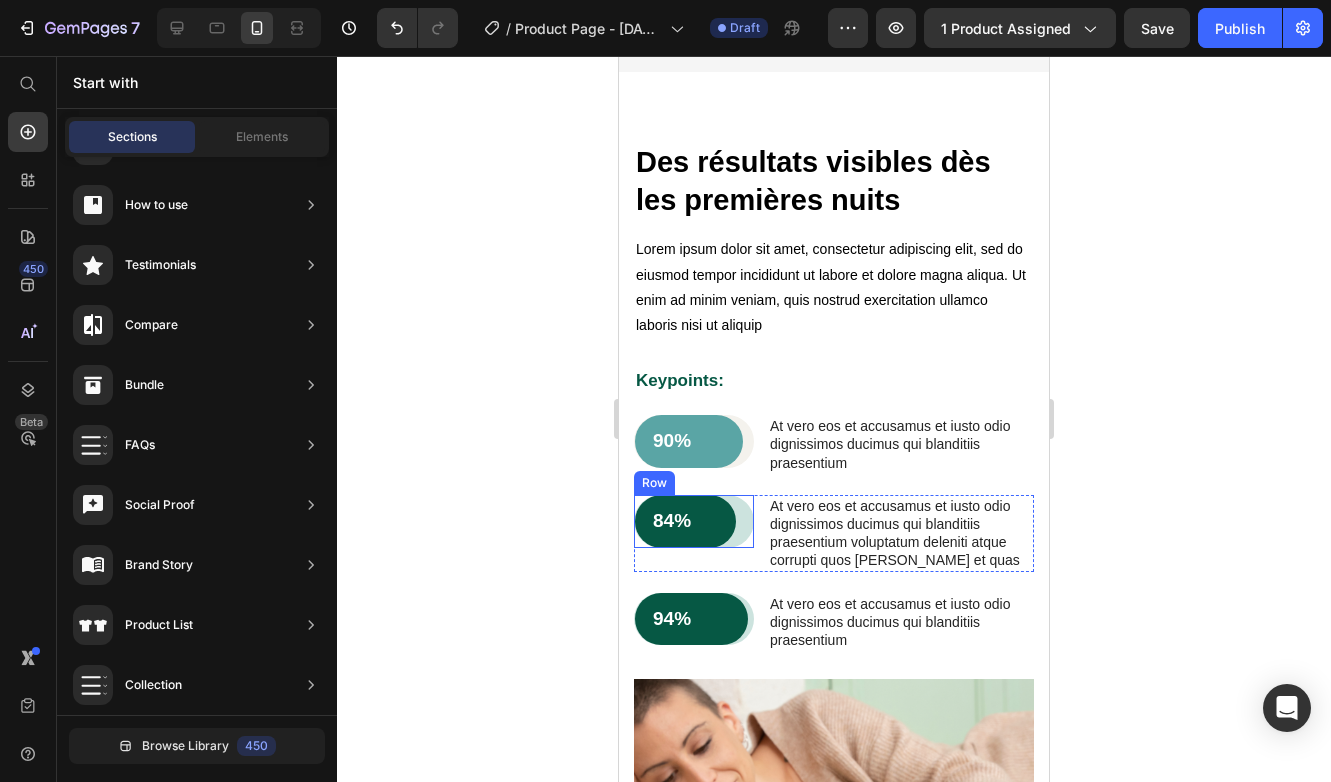 click on "84% Text Block Row" at bounding box center (694, 521) 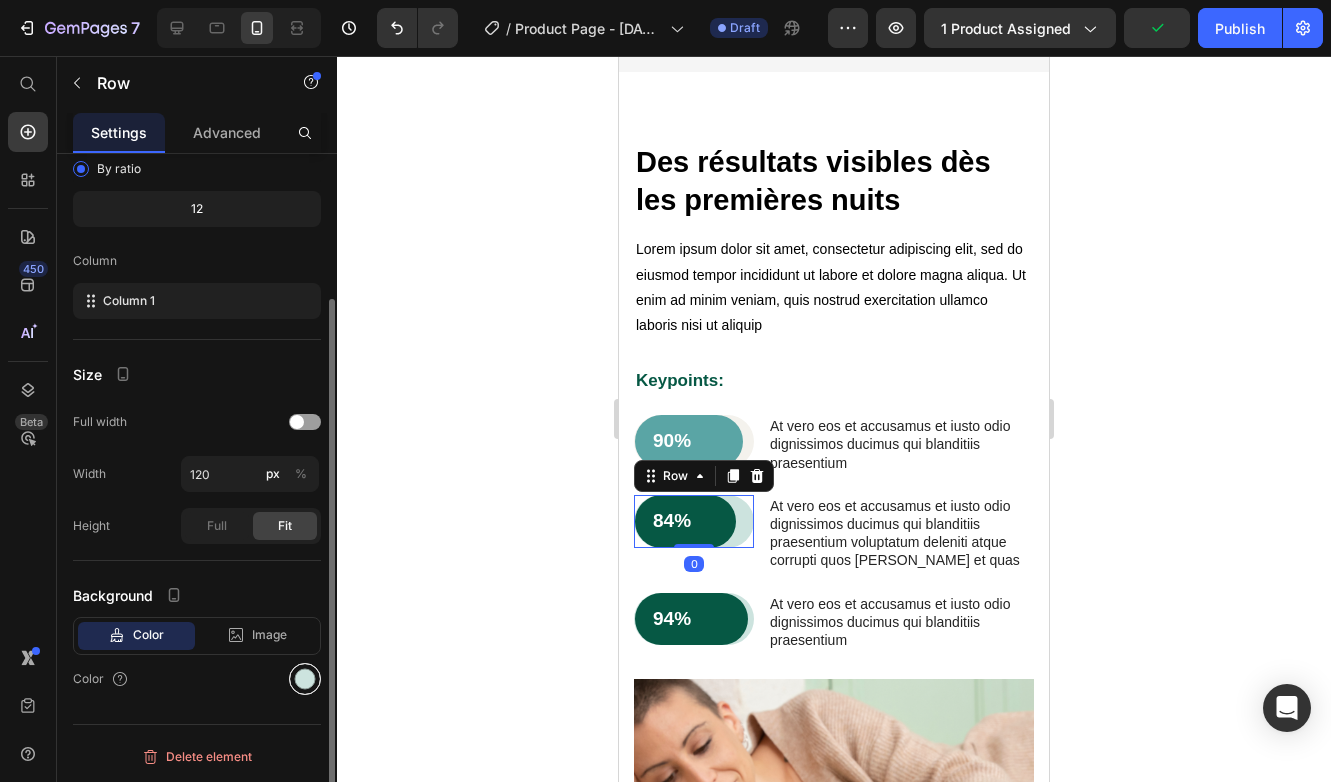 click at bounding box center [305, 679] 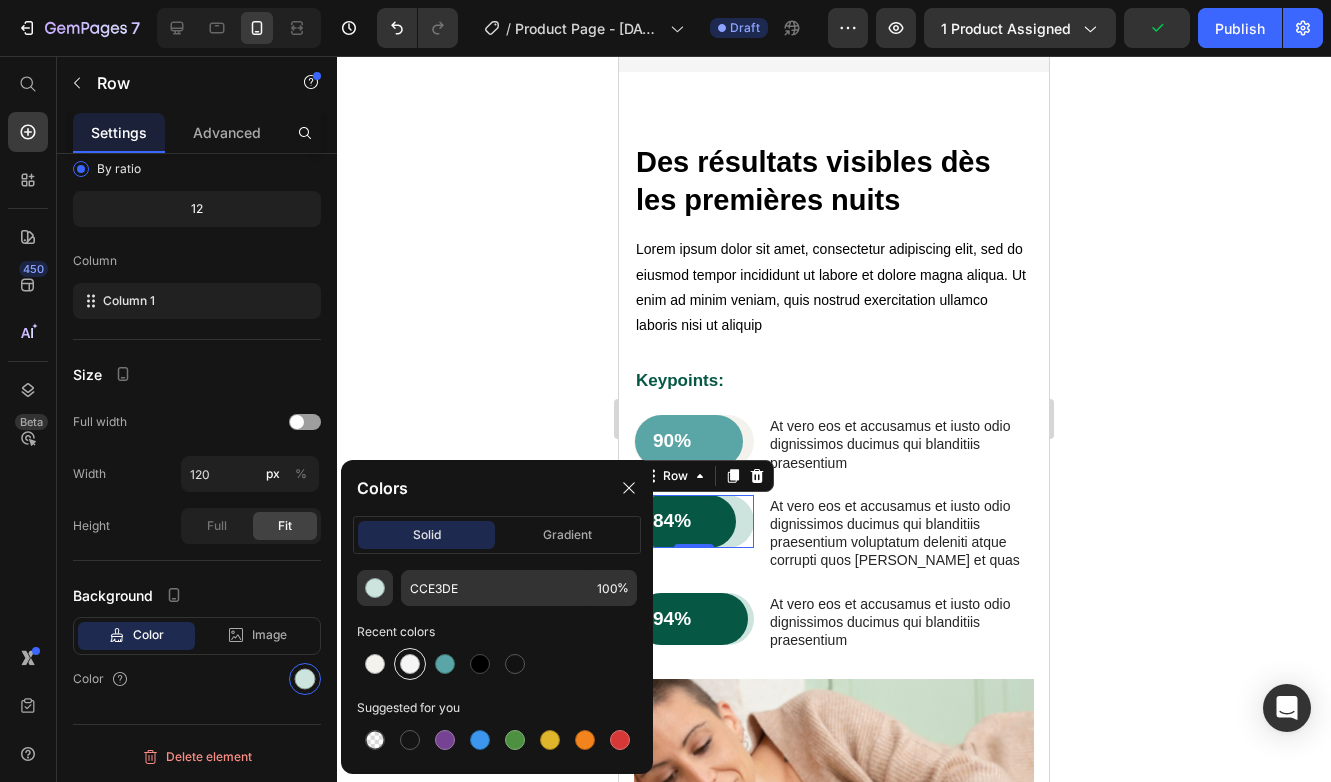 click at bounding box center (410, 664) 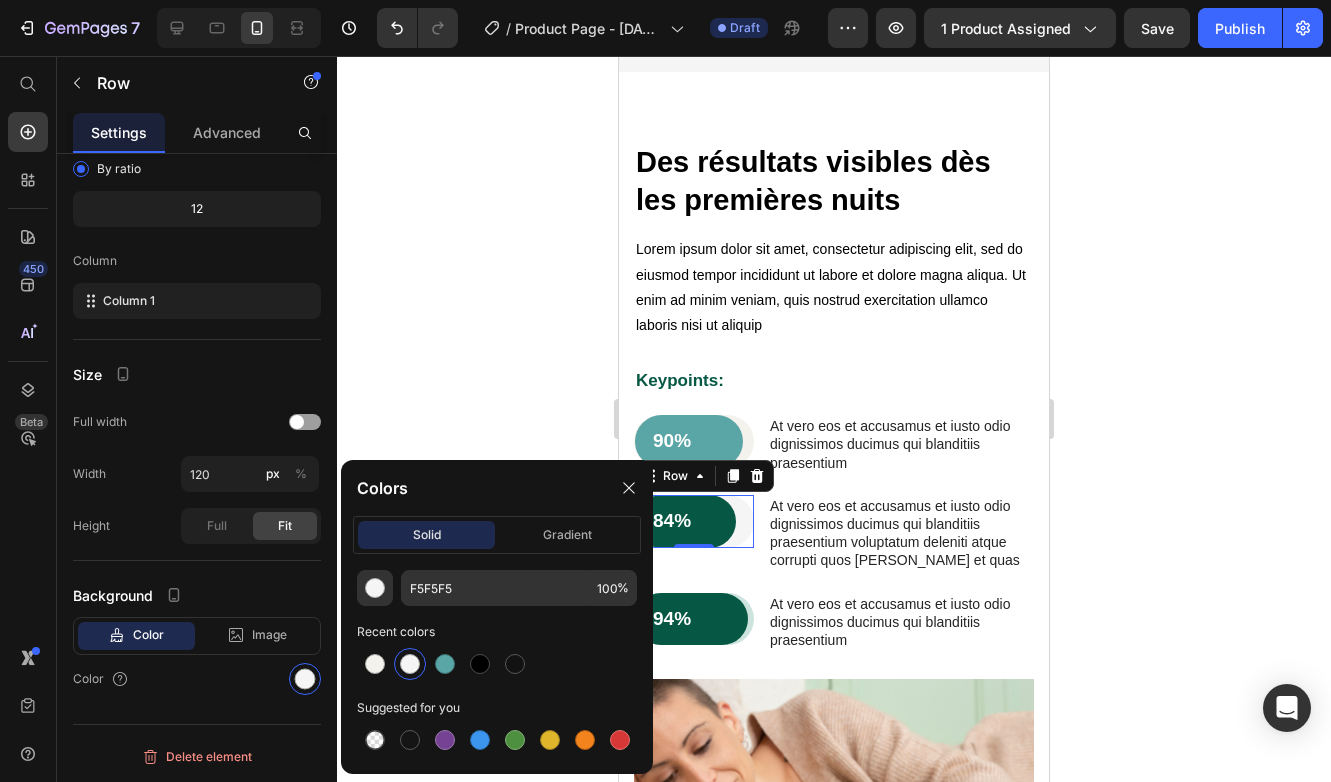 click 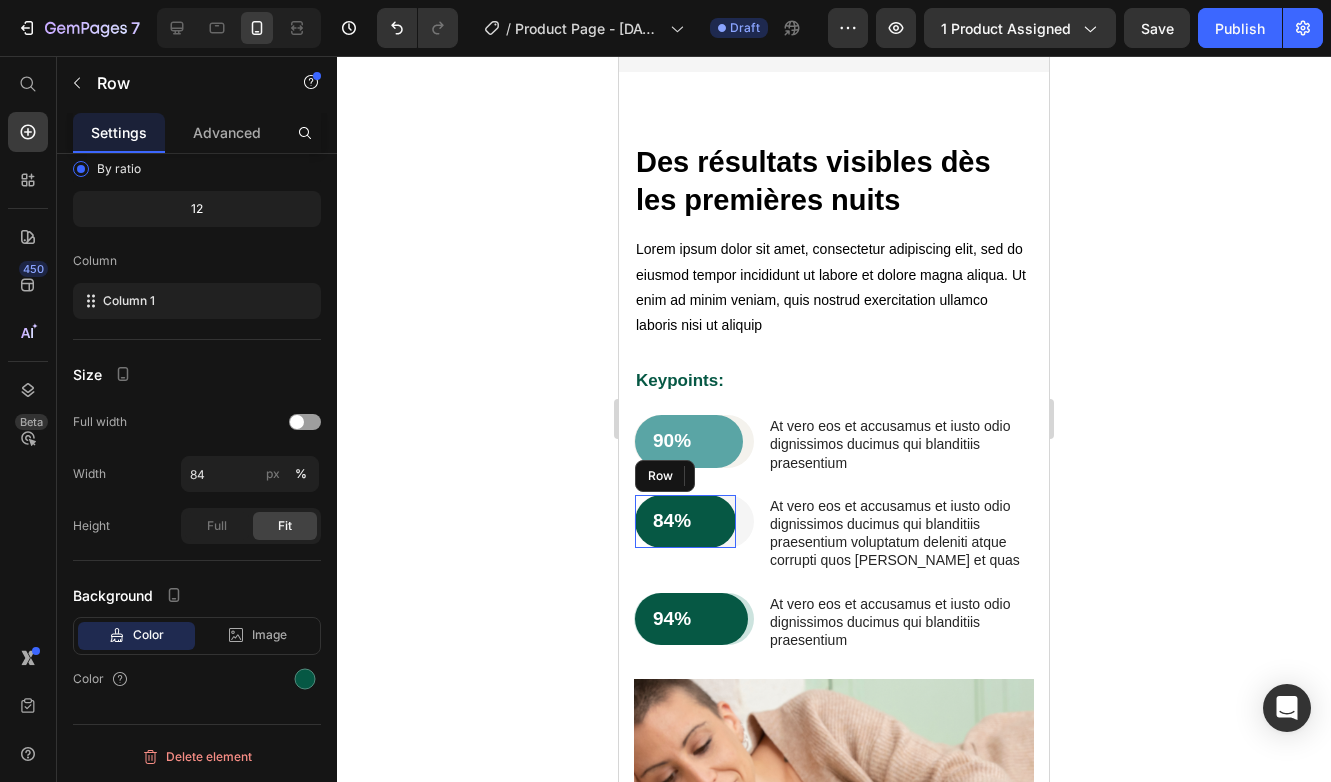 click on "84% Text Block Row" at bounding box center (685, 521) 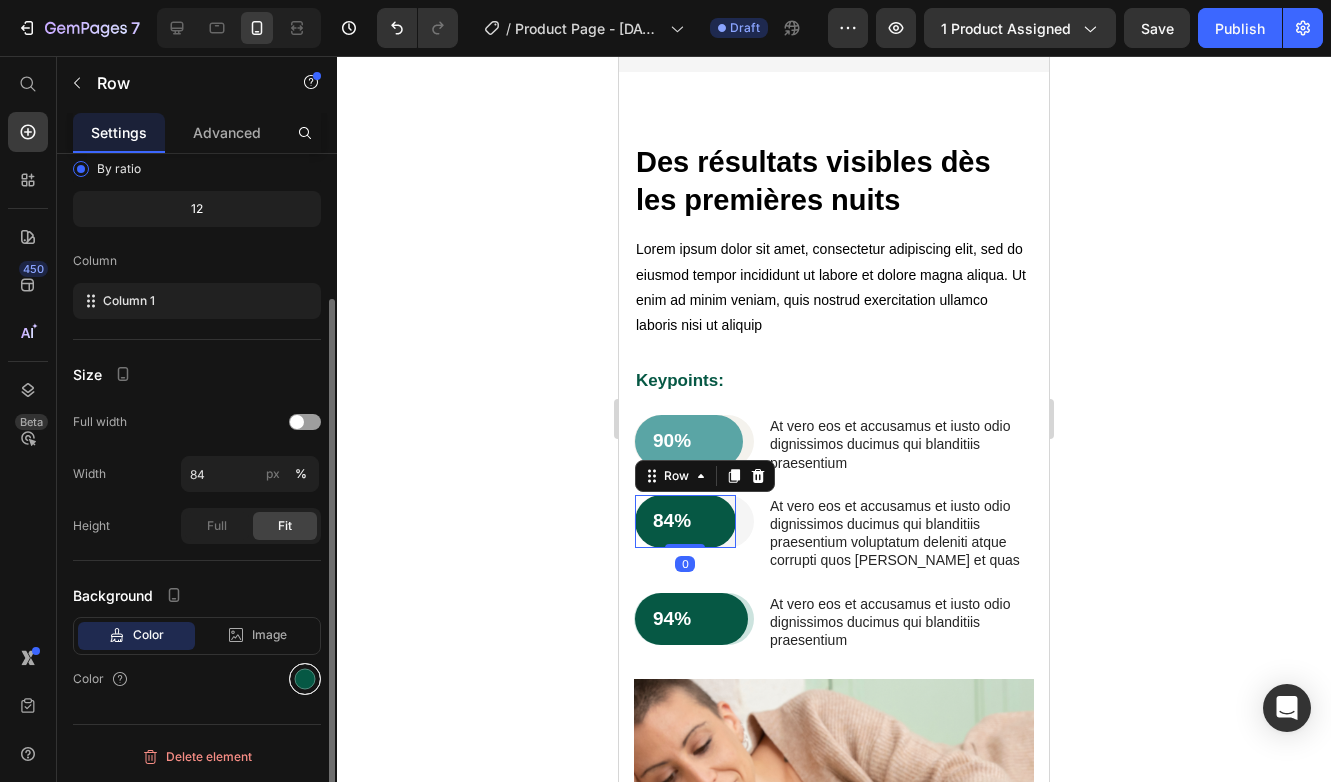 click at bounding box center (305, 679) 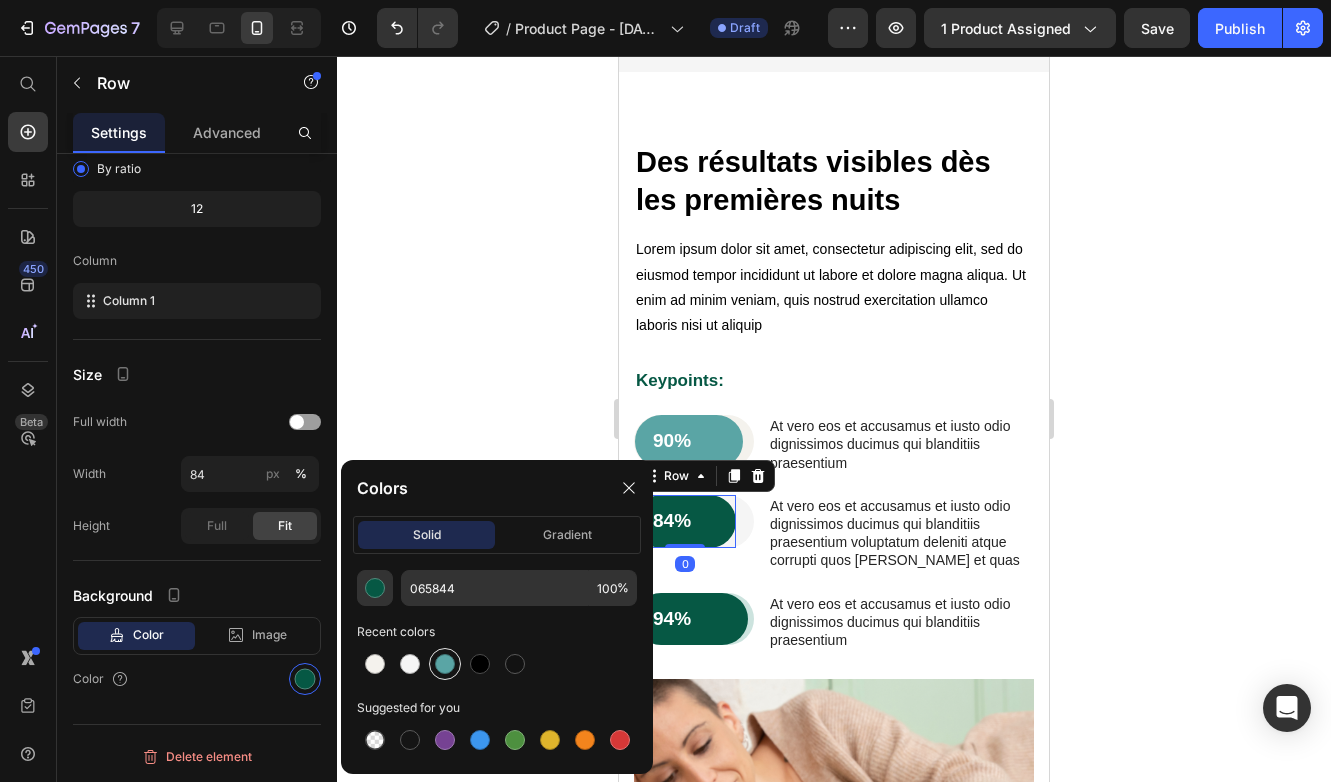 click at bounding box center (445, 664) 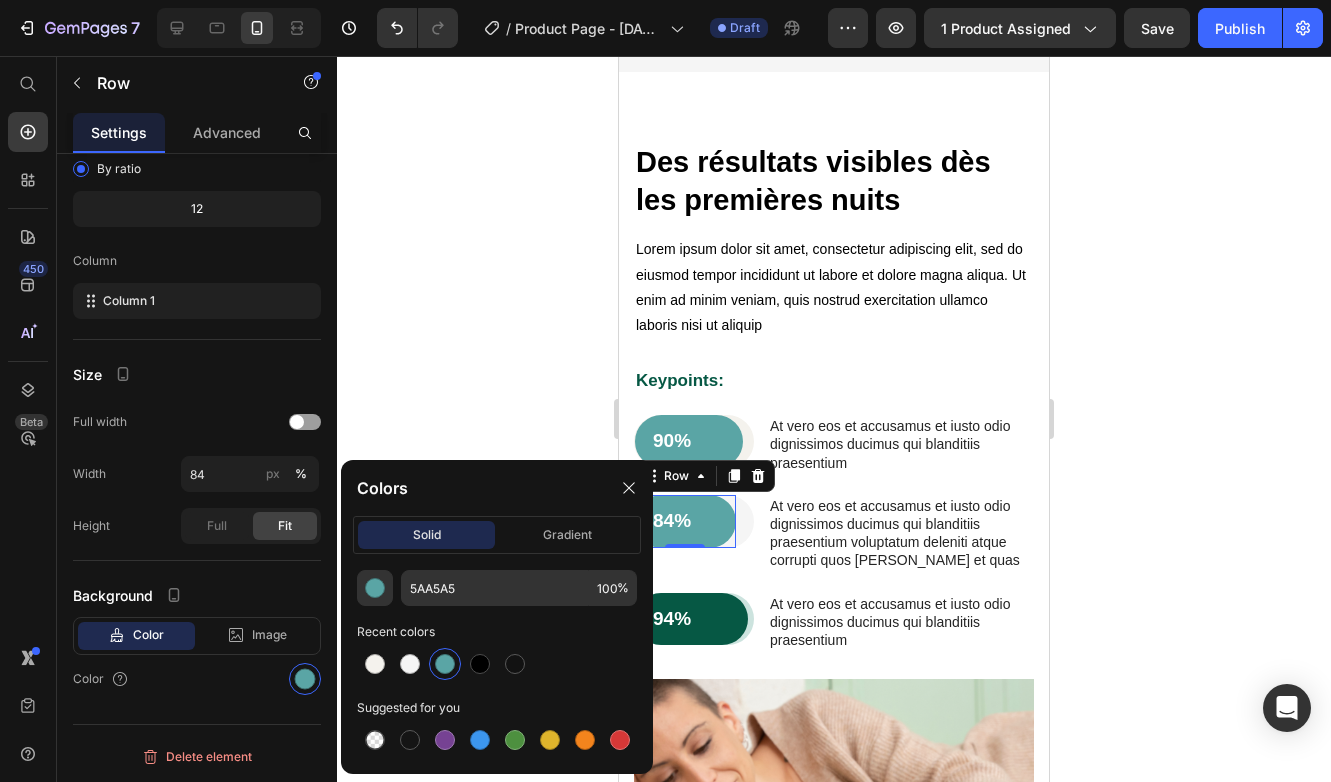 click 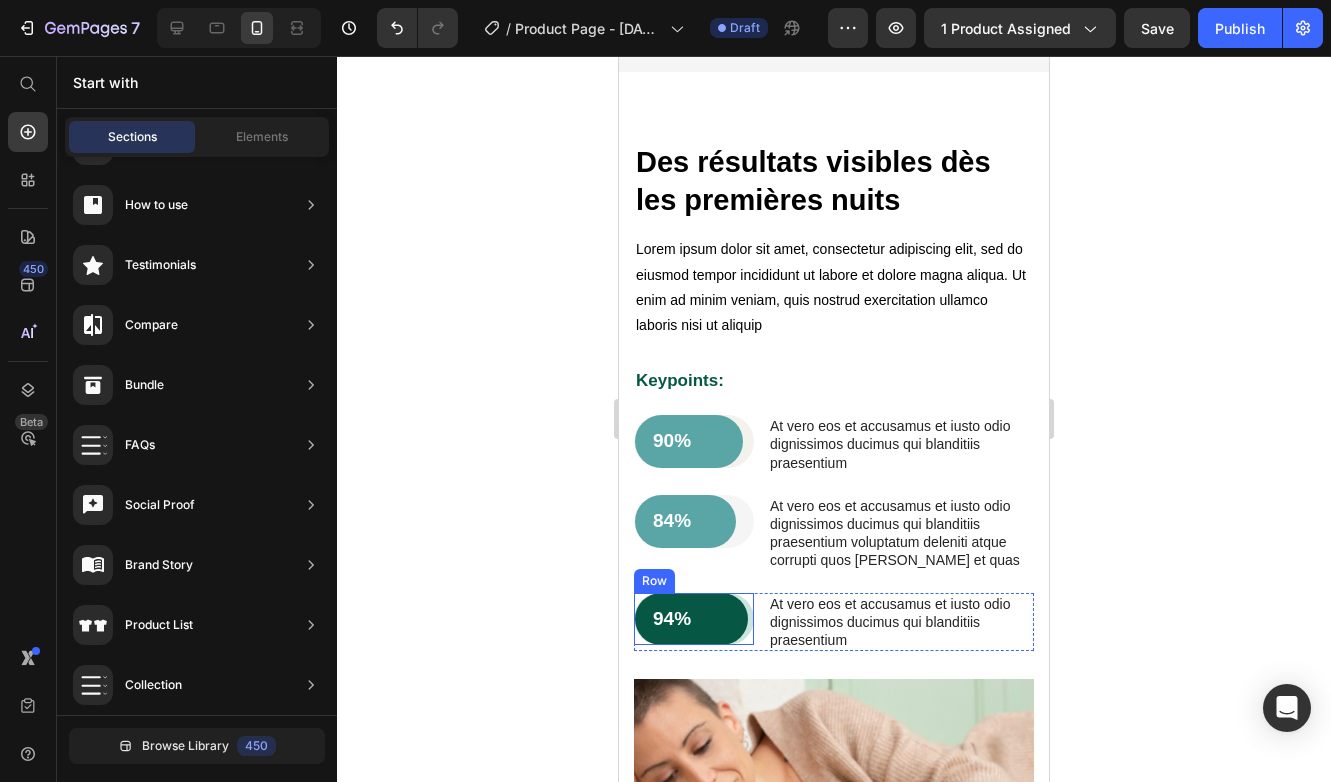 click on "94% Text Block Row" at bounding box center (694, 619) 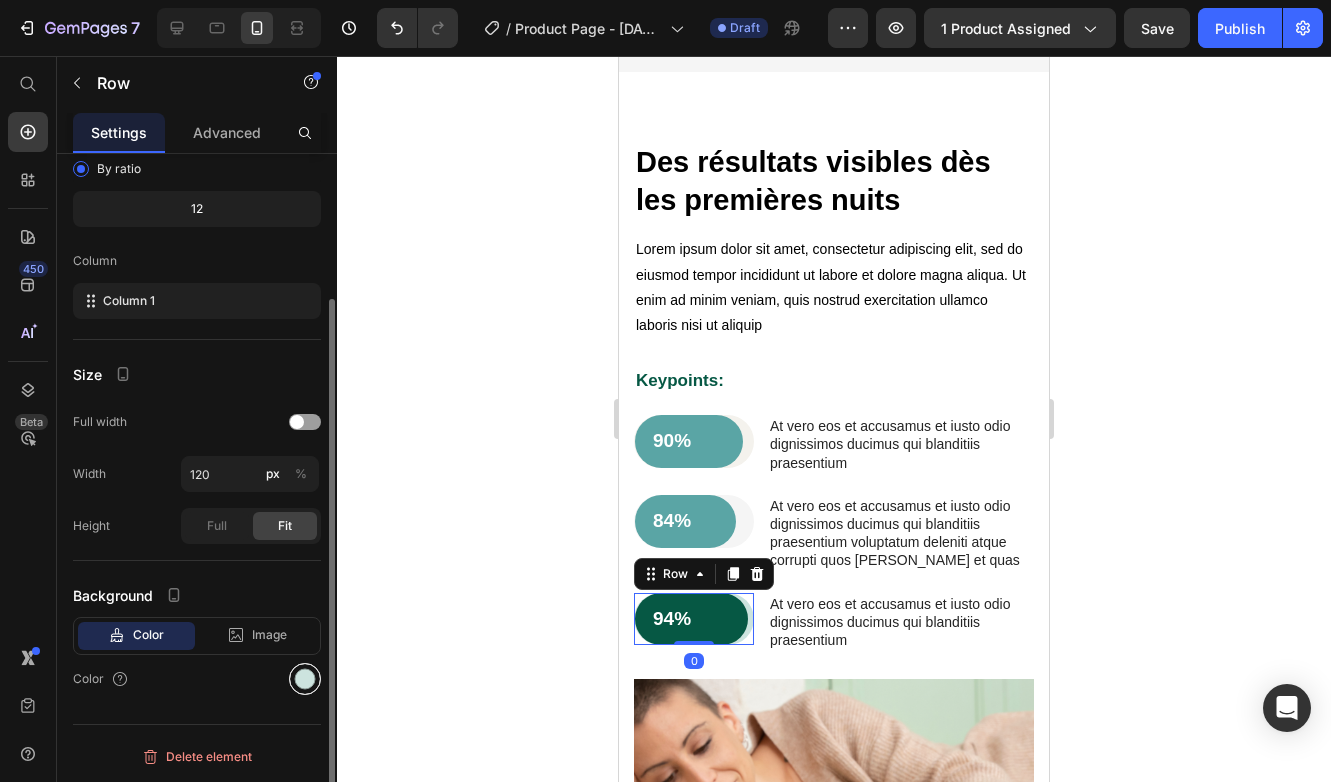 click at bounding box center [305, 679] 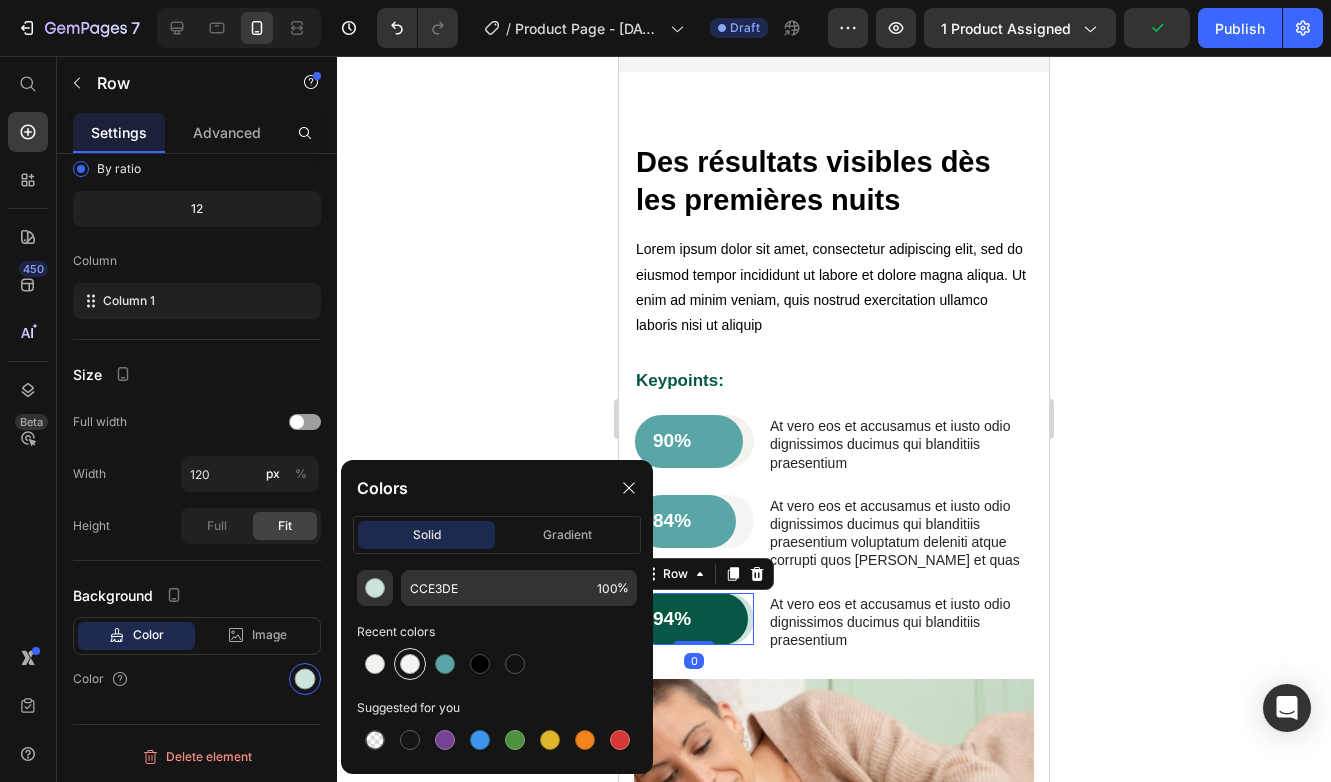 click at bounding box center (410, 664) 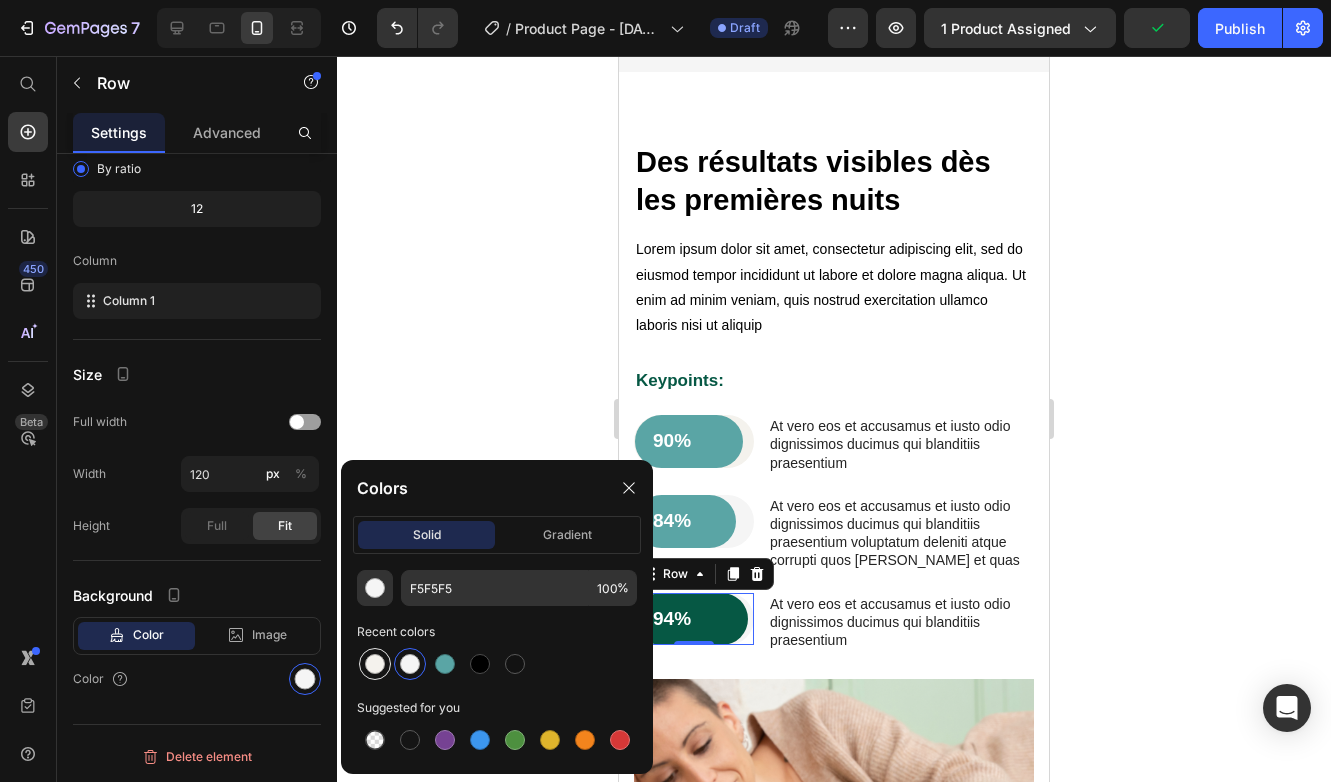 click at bounding box center [375, 664] 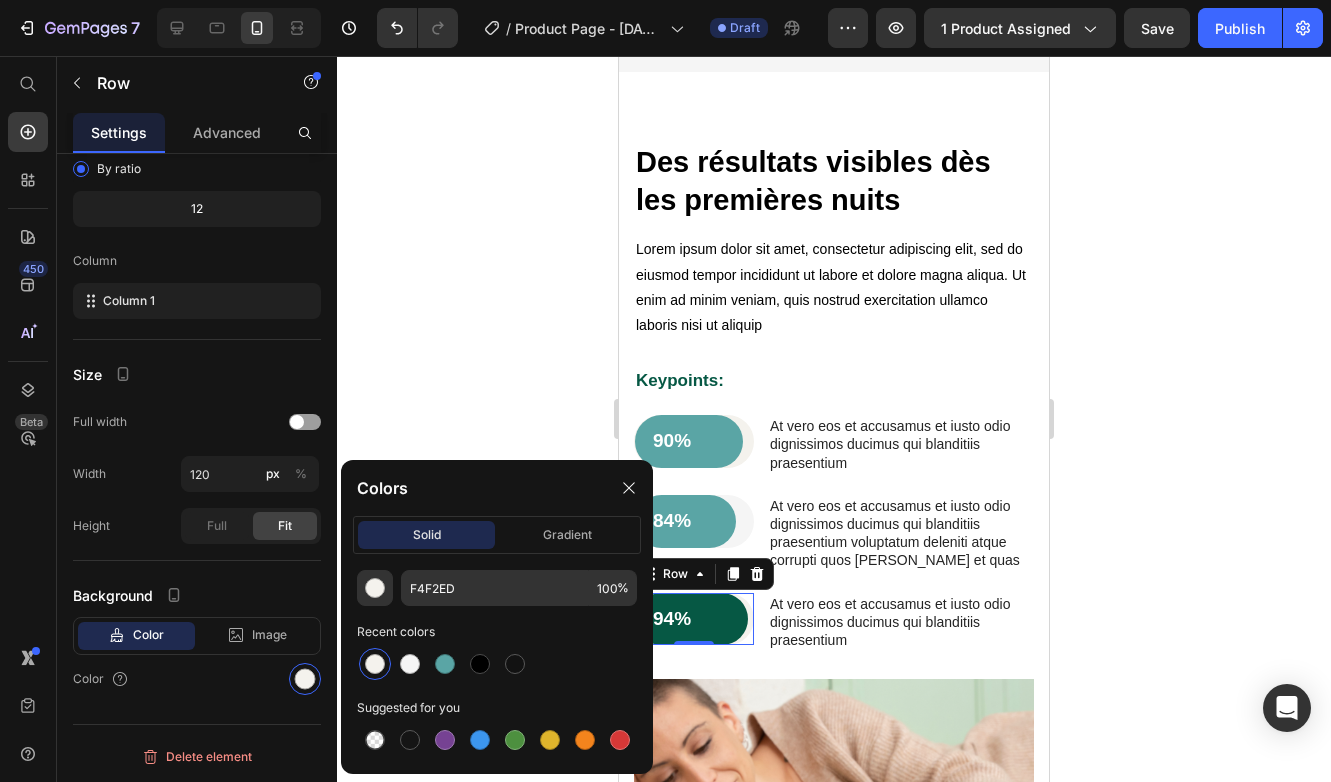 click 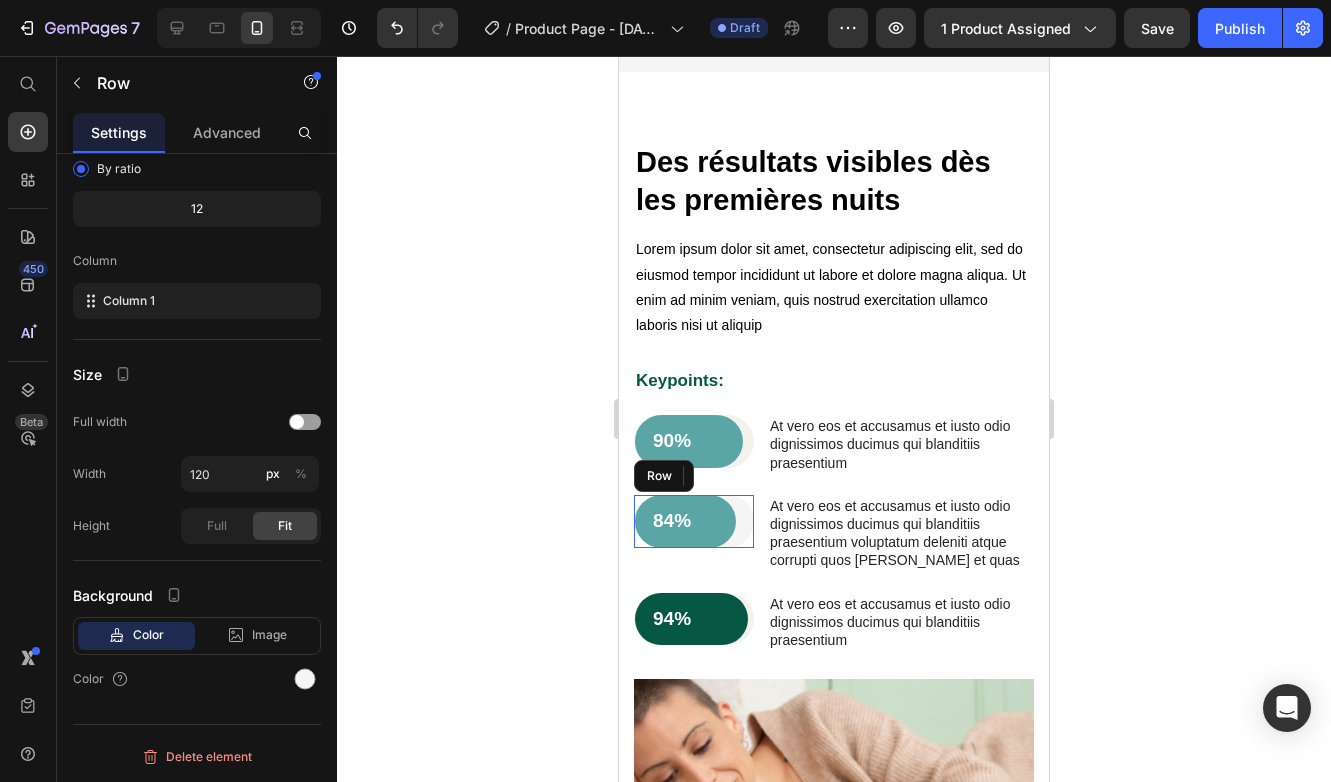 click on "84% Text Block Row" at bounding box center (694, 521) 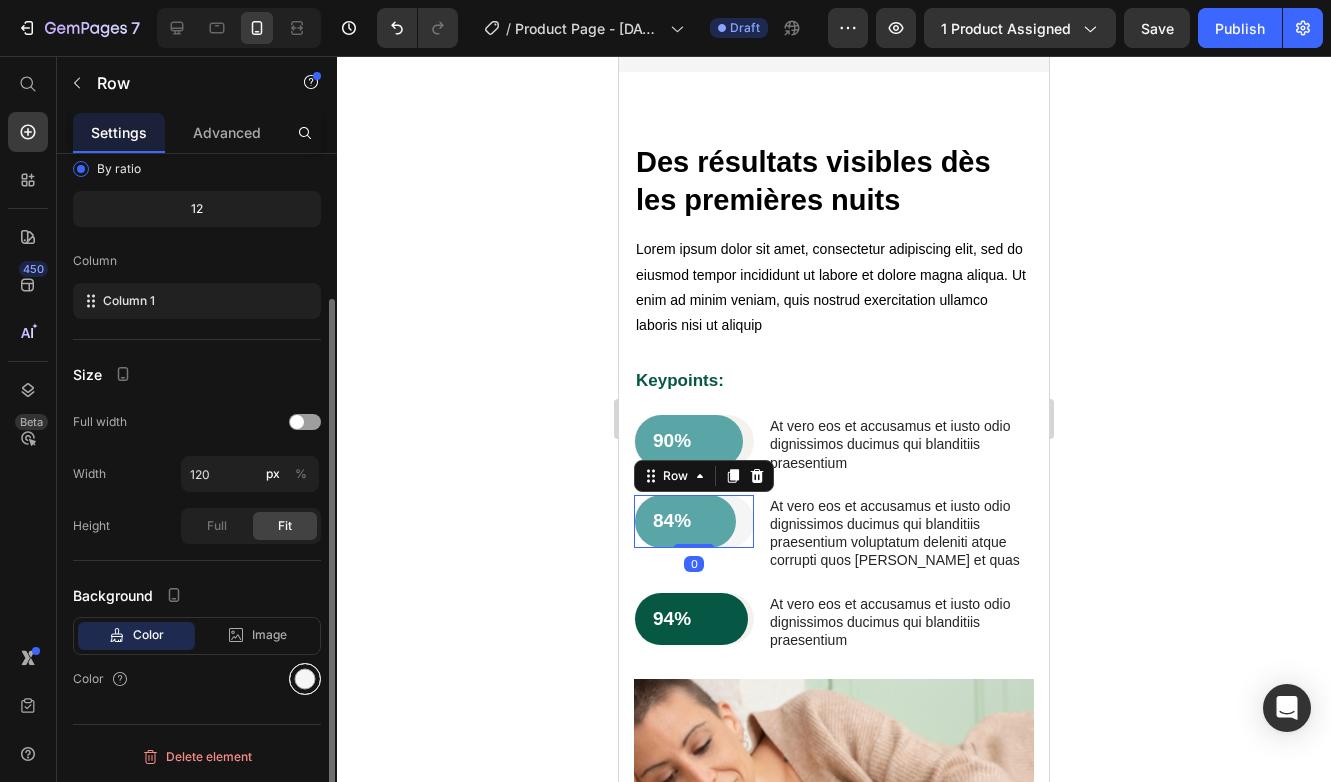 click at bounding box center [305, 679] 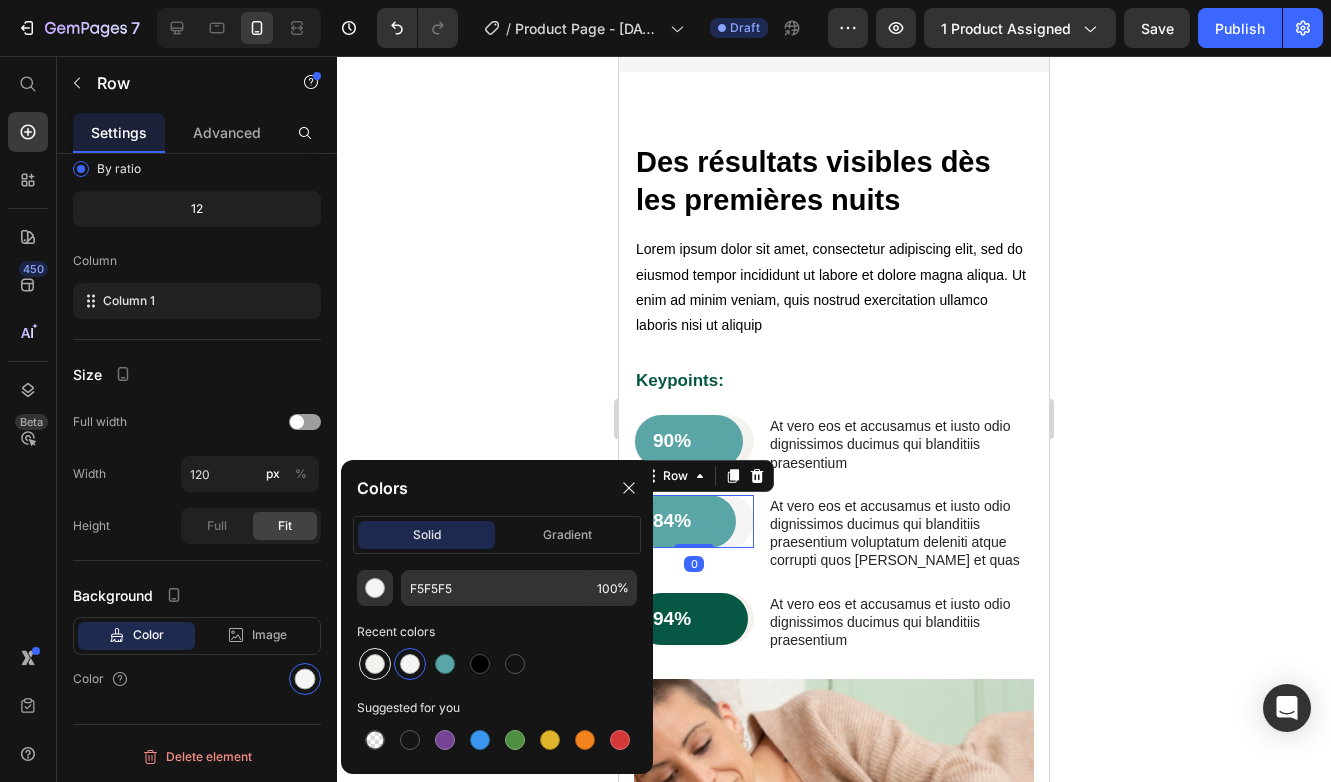 click at bounding box center (375, 664) 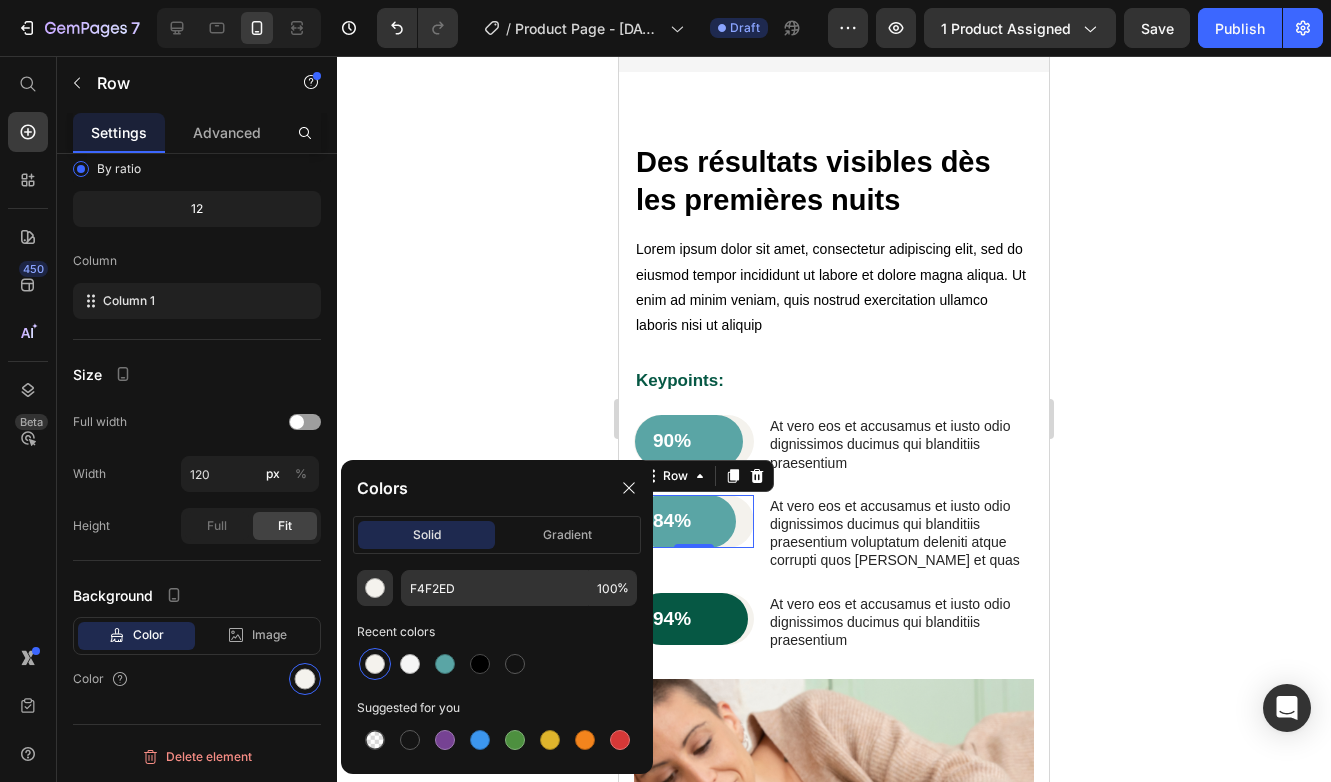 click 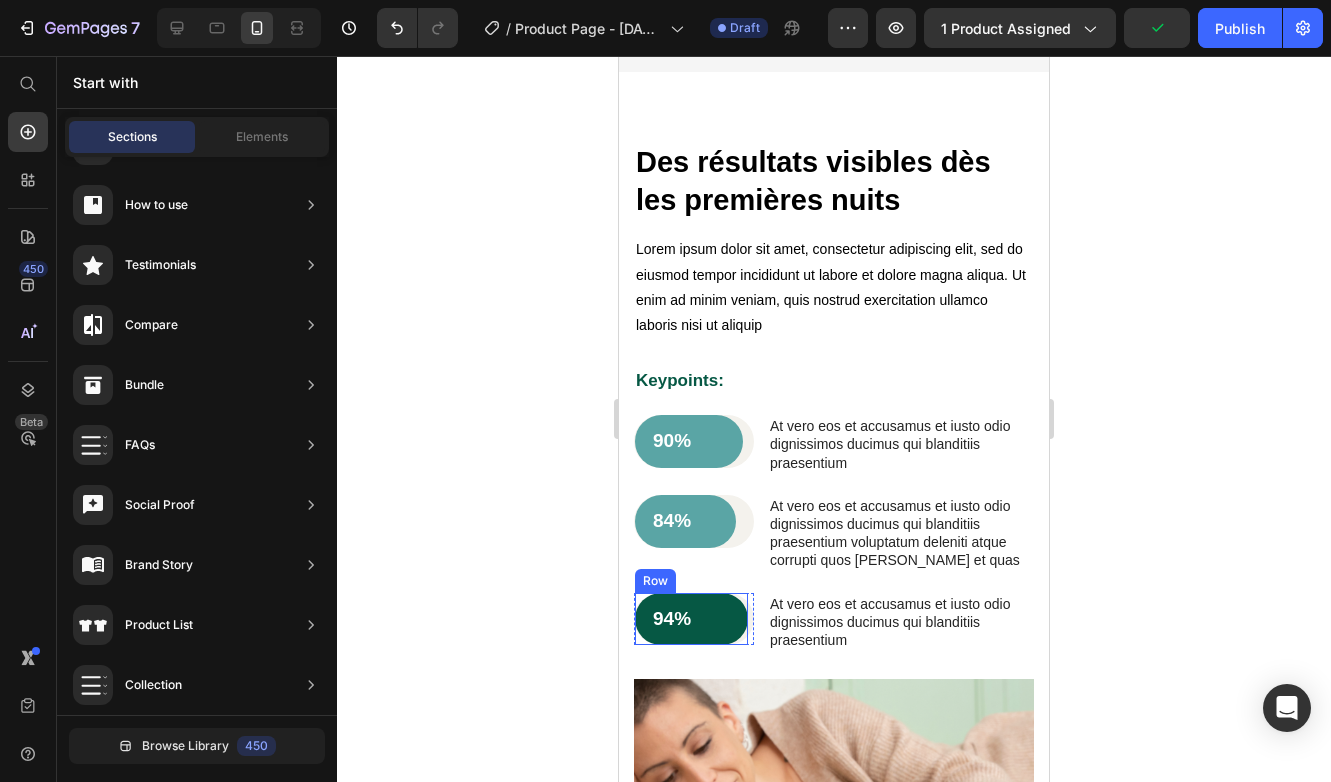 click on "94% Text Block Row" at bounding box center [691, 619] 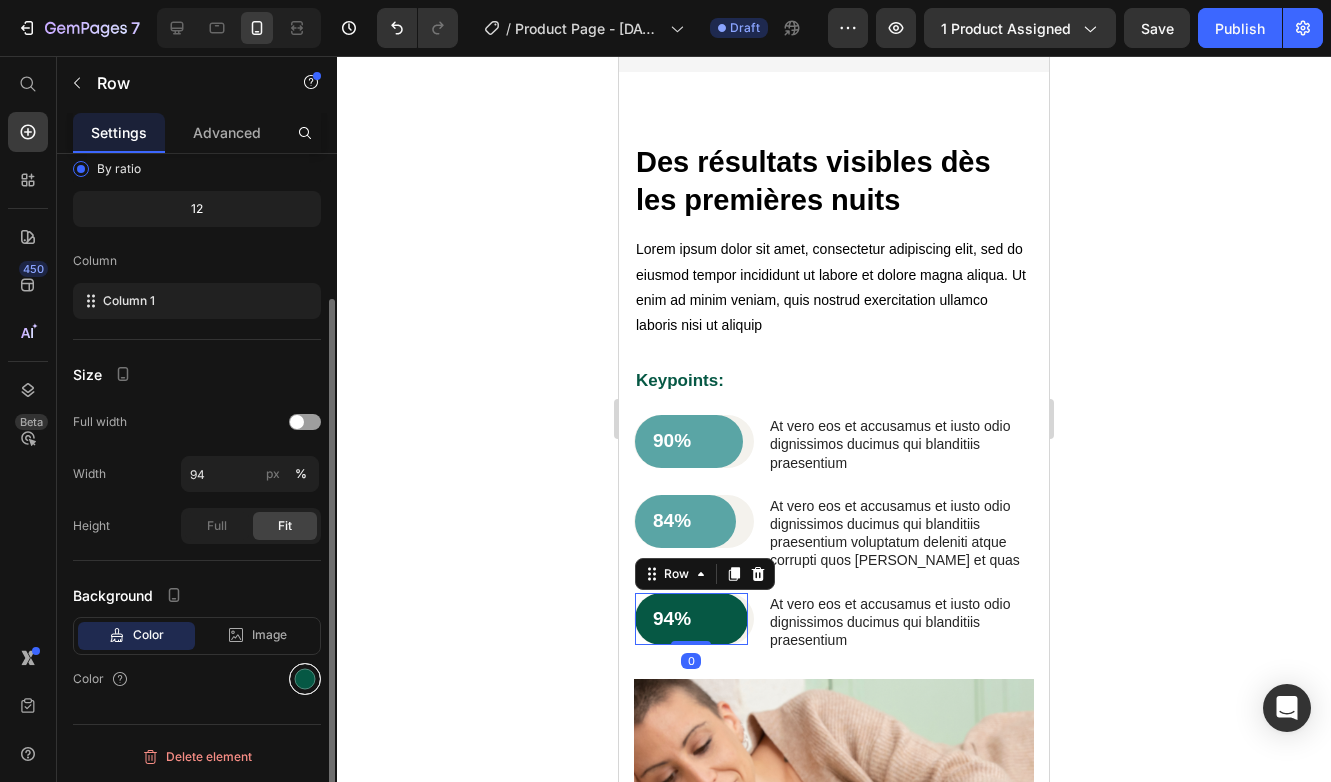 click at bounding box center (305, 679) 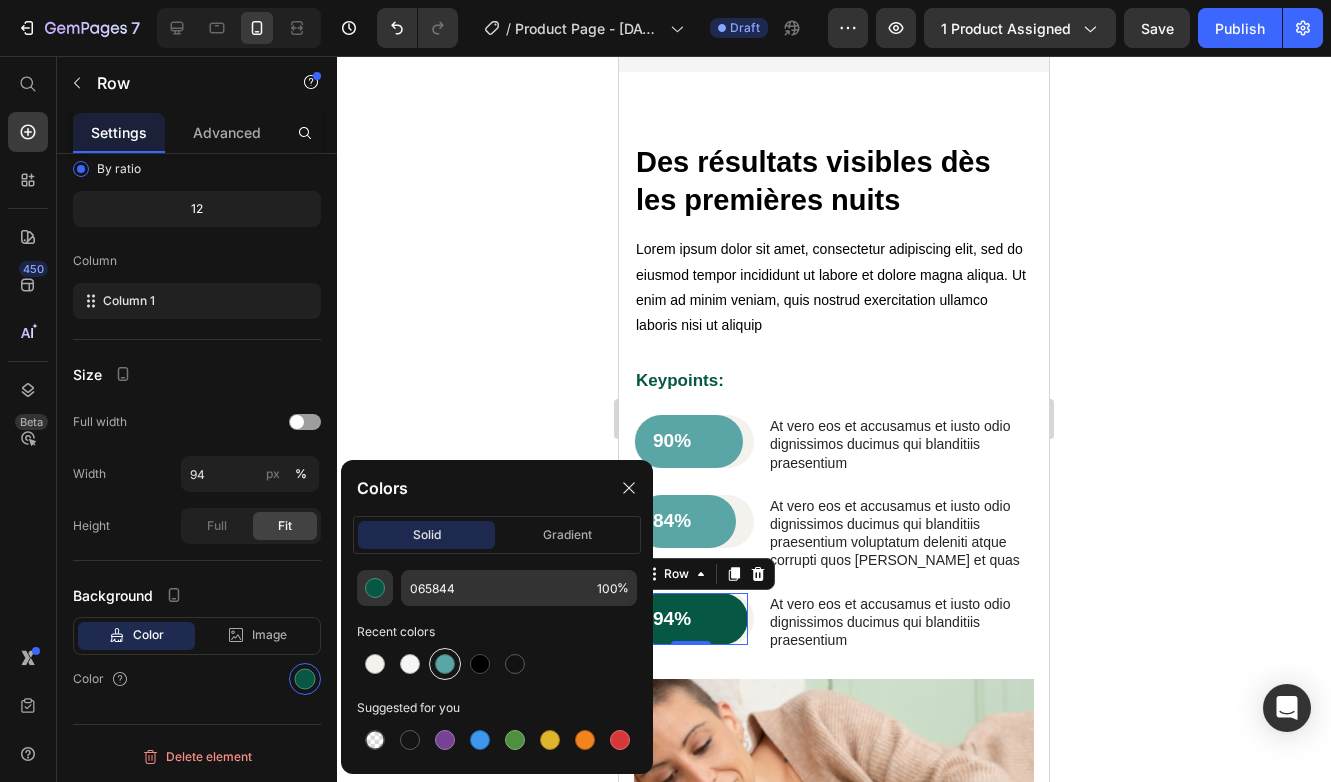 click at bounding box center [445, 664] 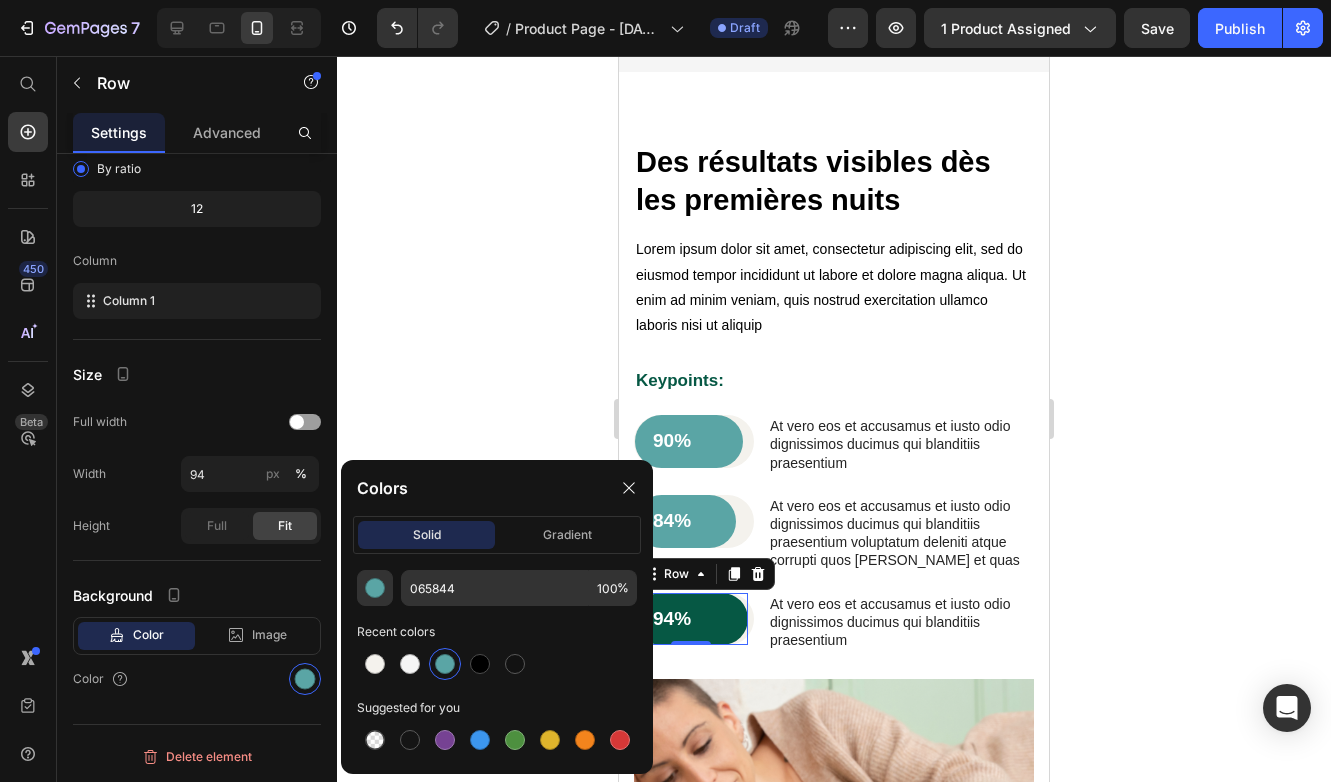type on "5AA5A5" 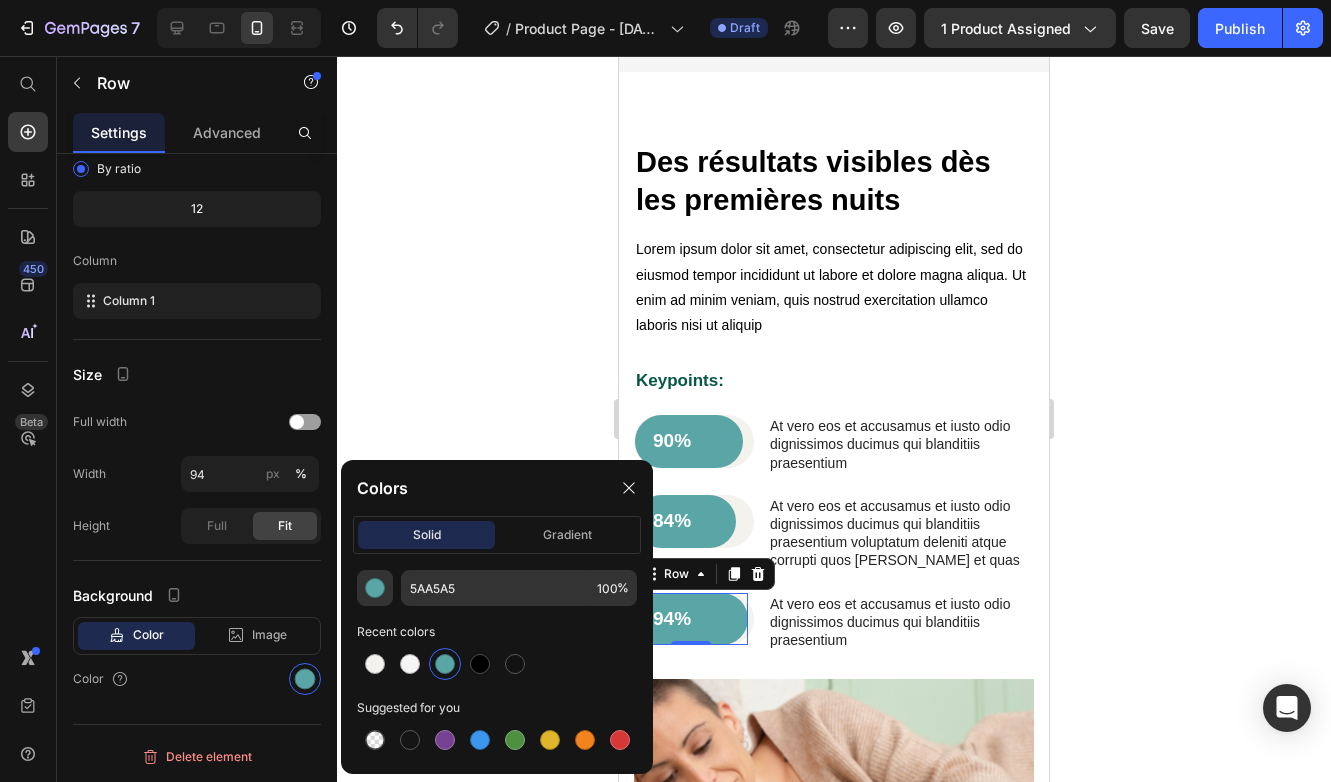 click 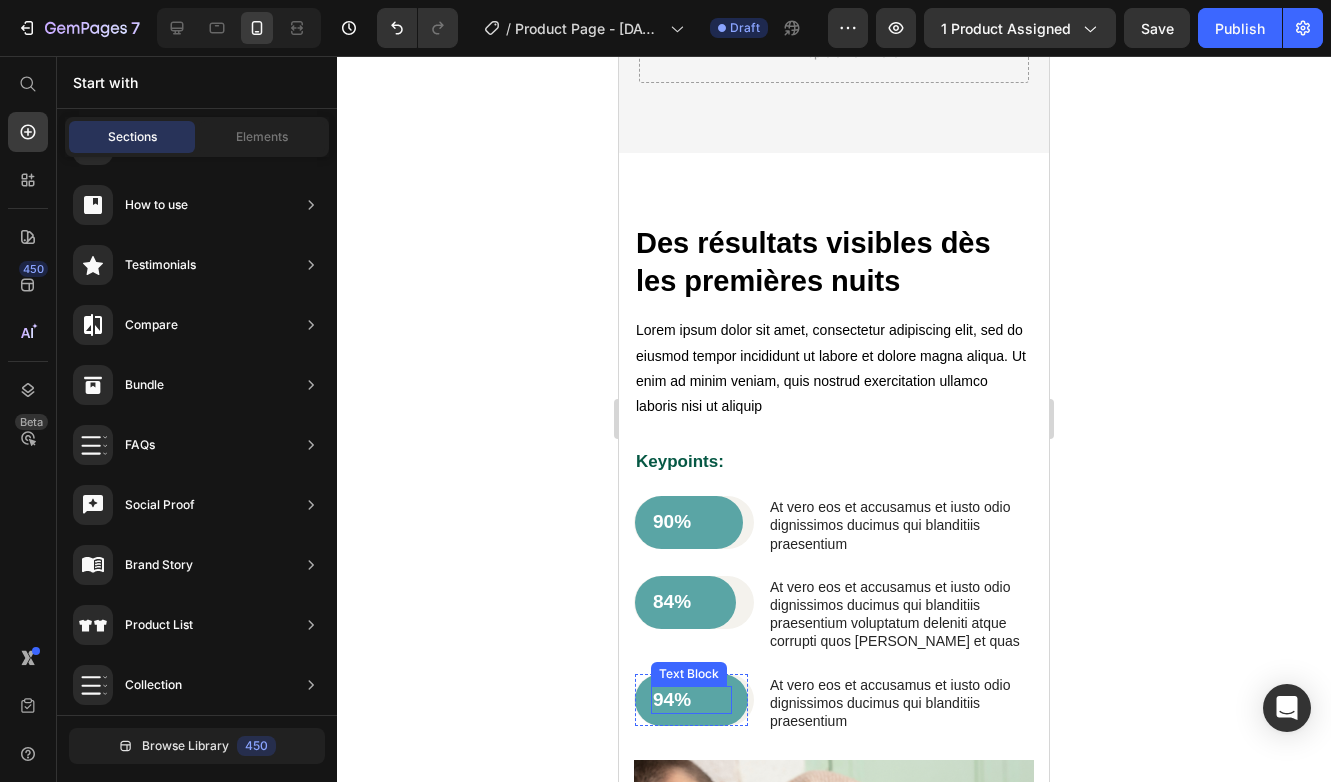 scroll, scrollTop: 3928, scrollLeft: 0, axis: vertical 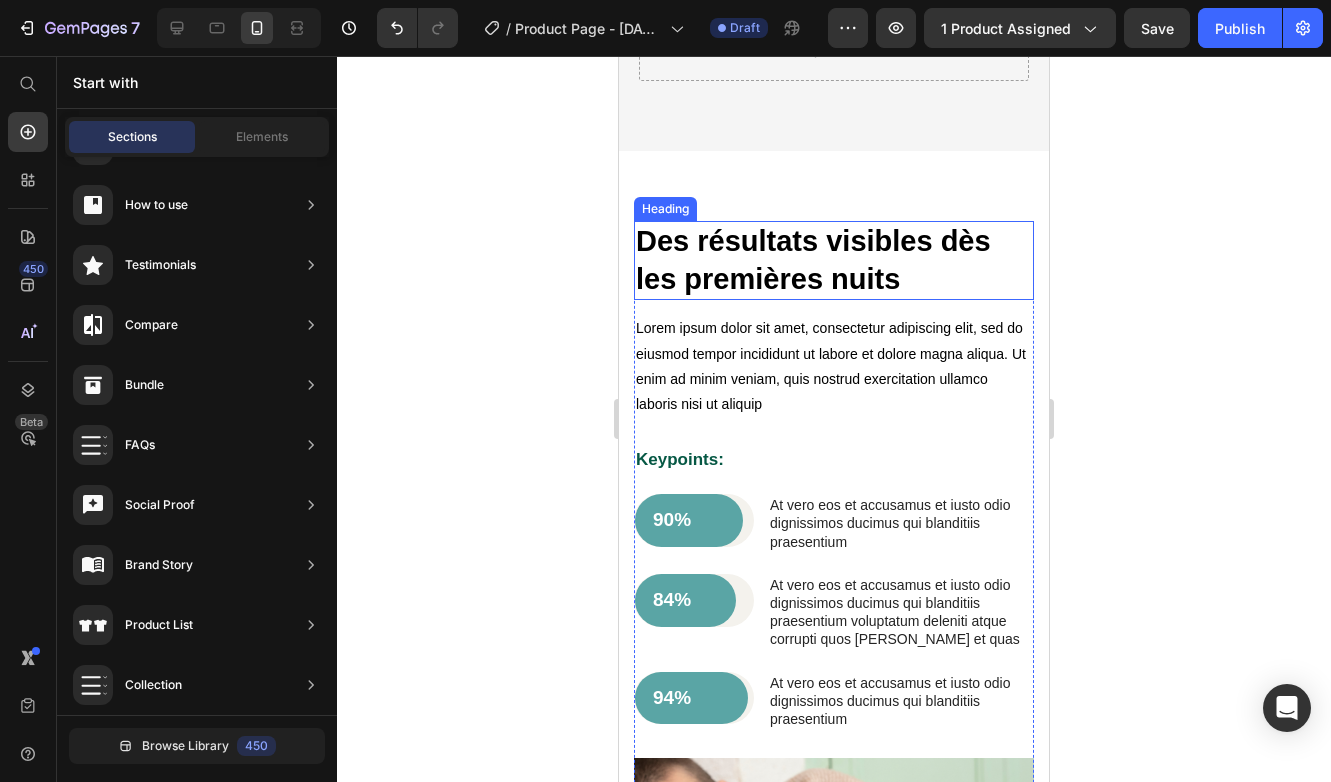 click on "Des résultats visibles dès les premières nuits" at bounding box center [834, 260] 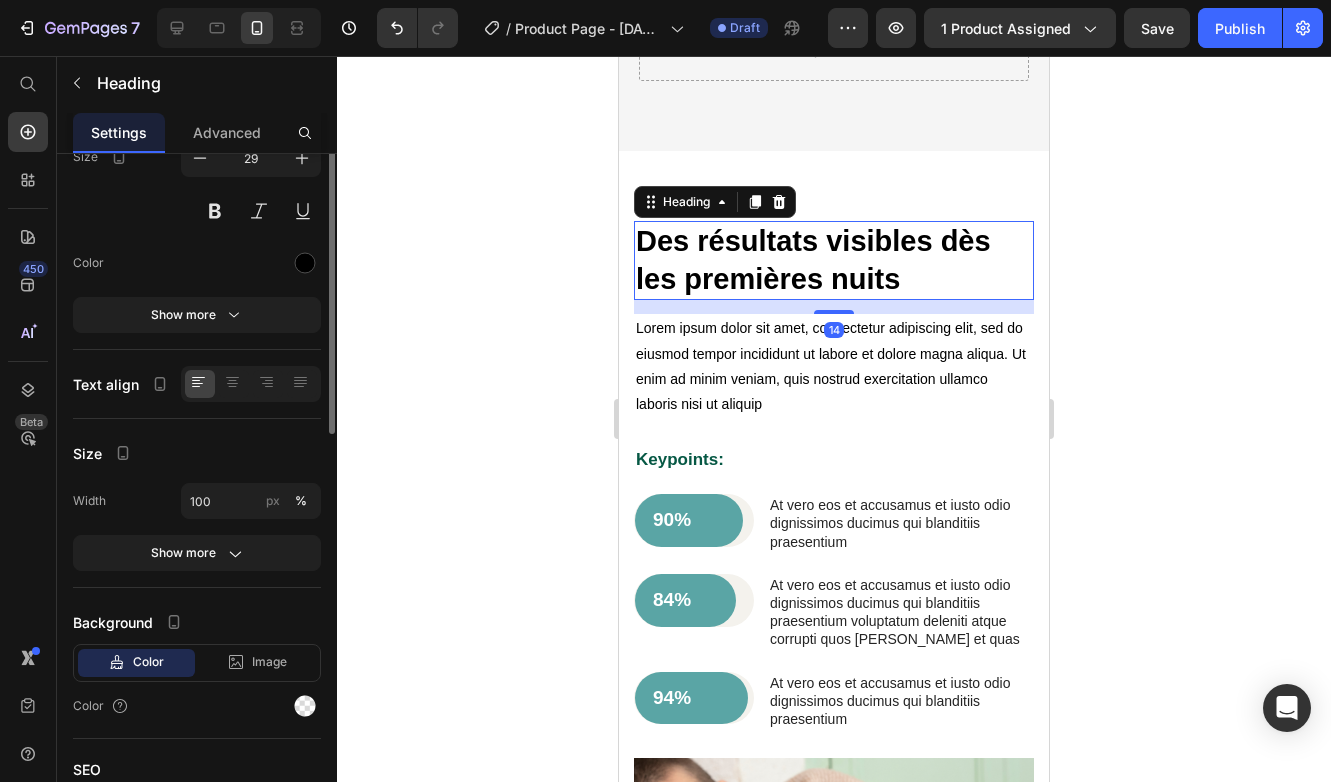 scroll, scrollTop: 0, scrollLeft: 0, axis: both 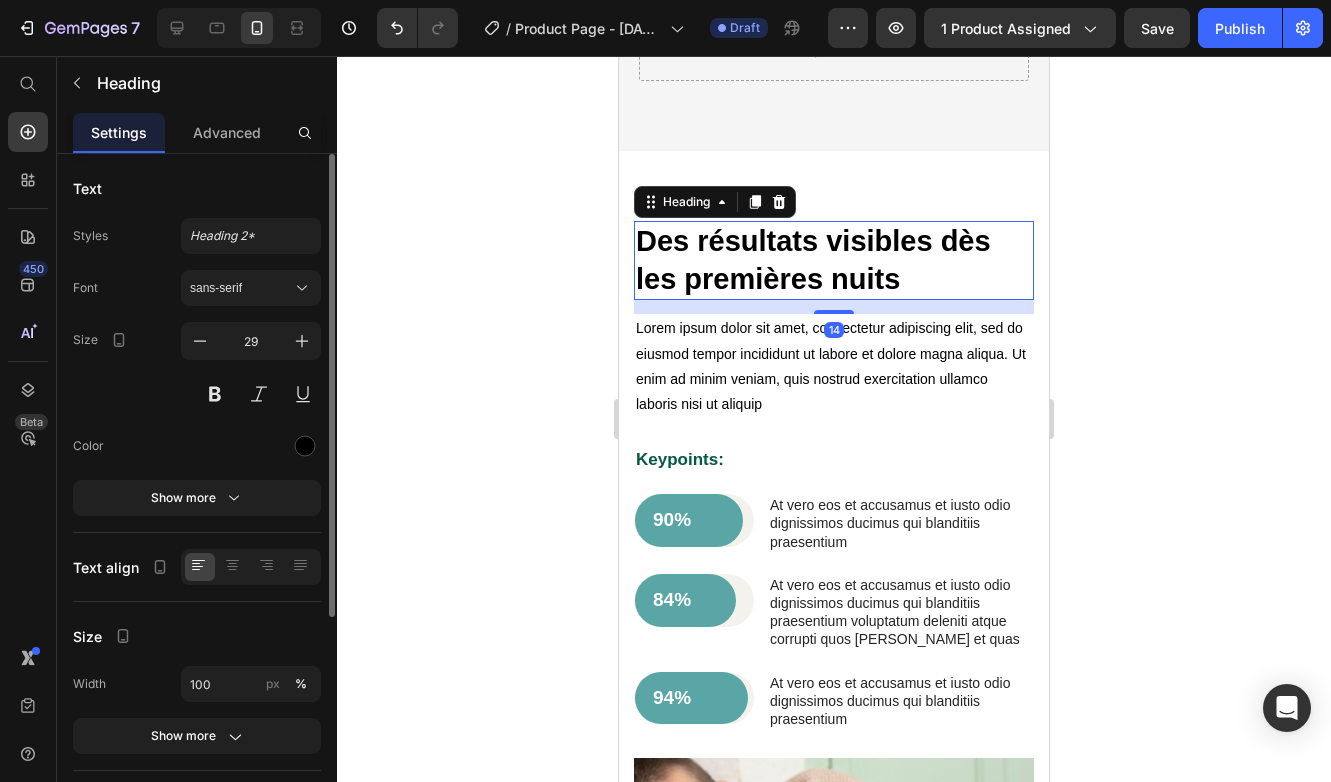 click on "Des résultats visibles dès les premières nuits" at bounding box center [834, 260] 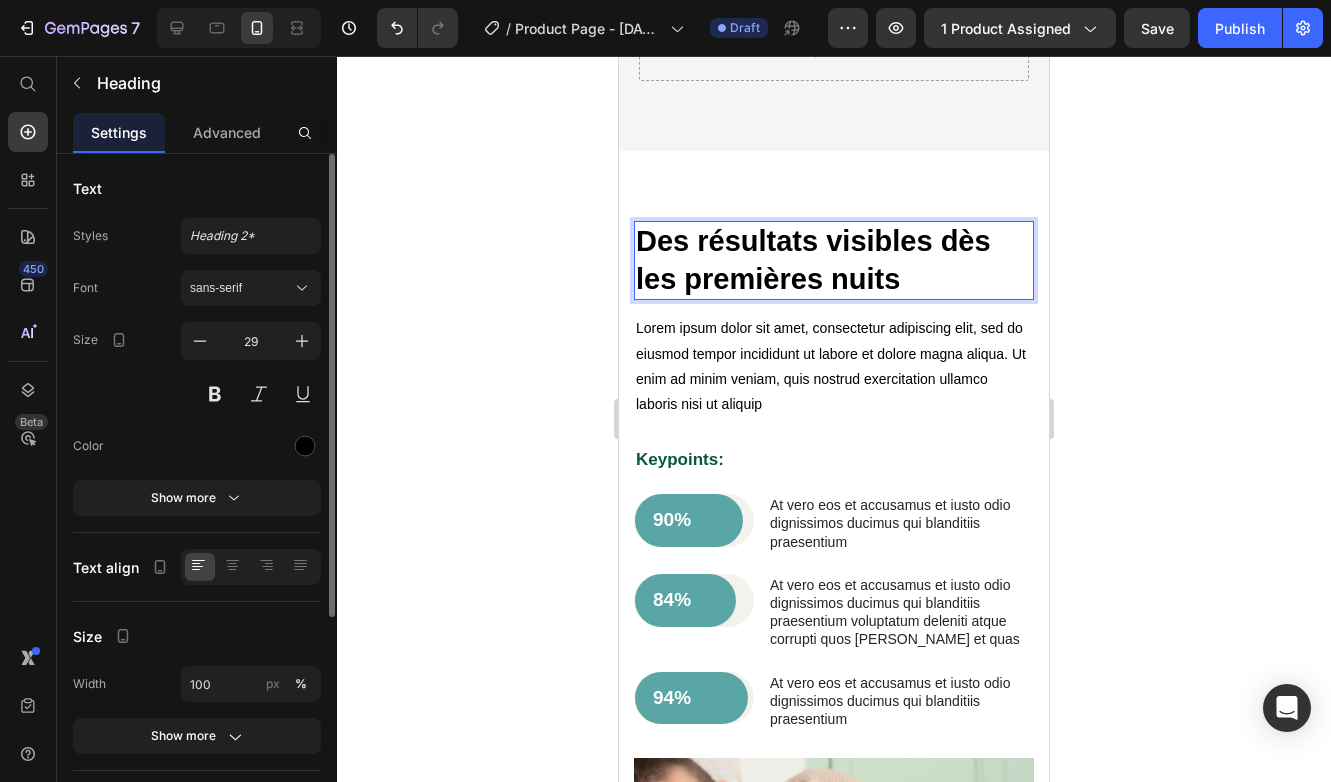 click on "Des résultats visibles dès les premières nuits" at bounding box center (834, 260) 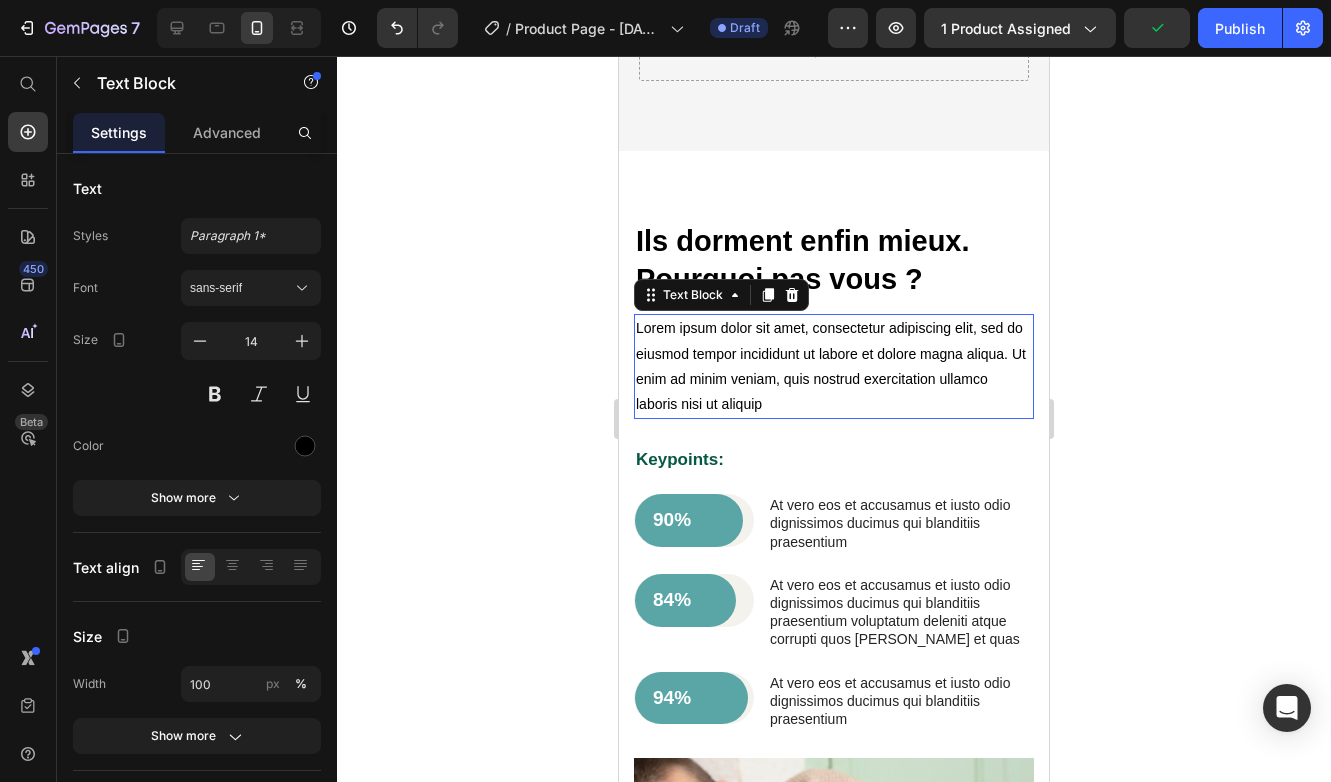 click on "Lorem ipsum dolor sit amet, consectetur adipiscing elit, sed do eiusmod tempor incididunt ut labore et dolore magna aliqua. Ut enim ad minim veniam, quis nostrud exercitation ullamco laboris nisi ut aliquip" at bounding box center [834, 366] 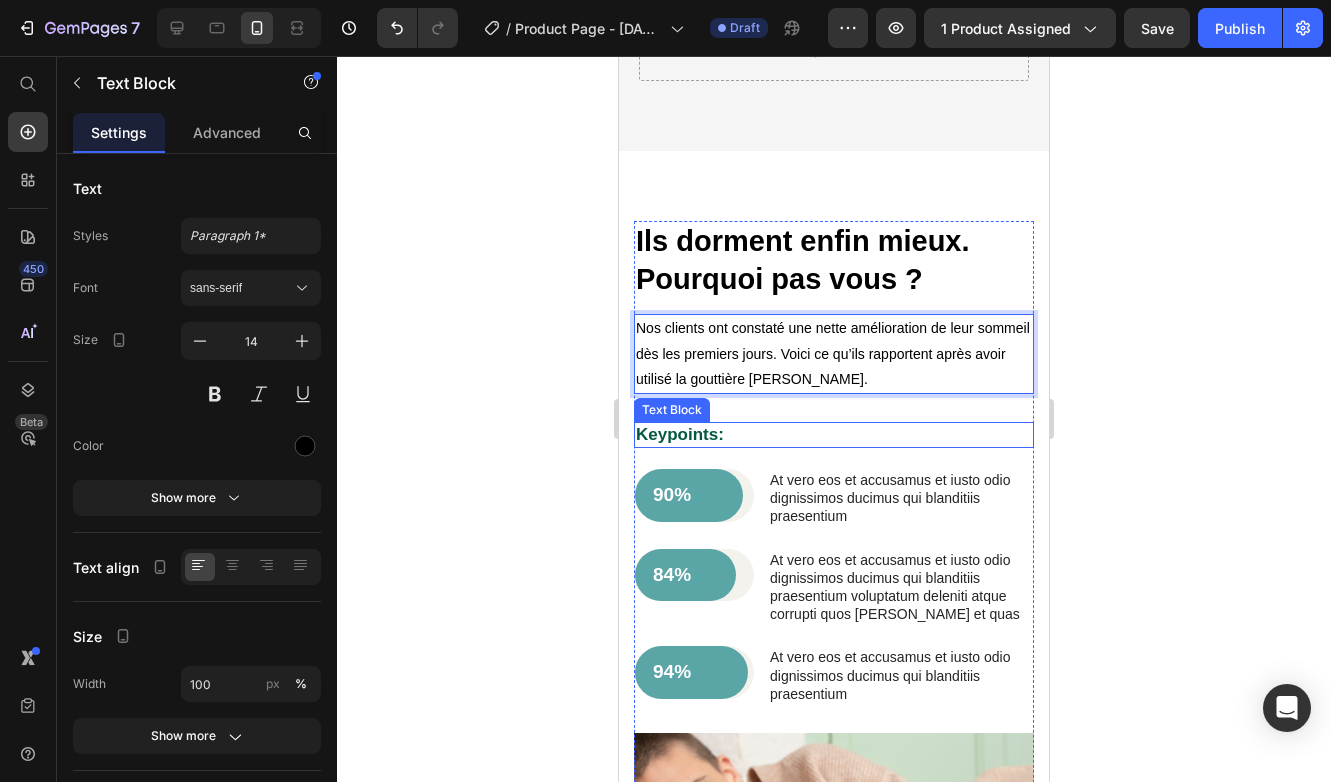 click on "Keypoints:" at bounding box center (834, 435) 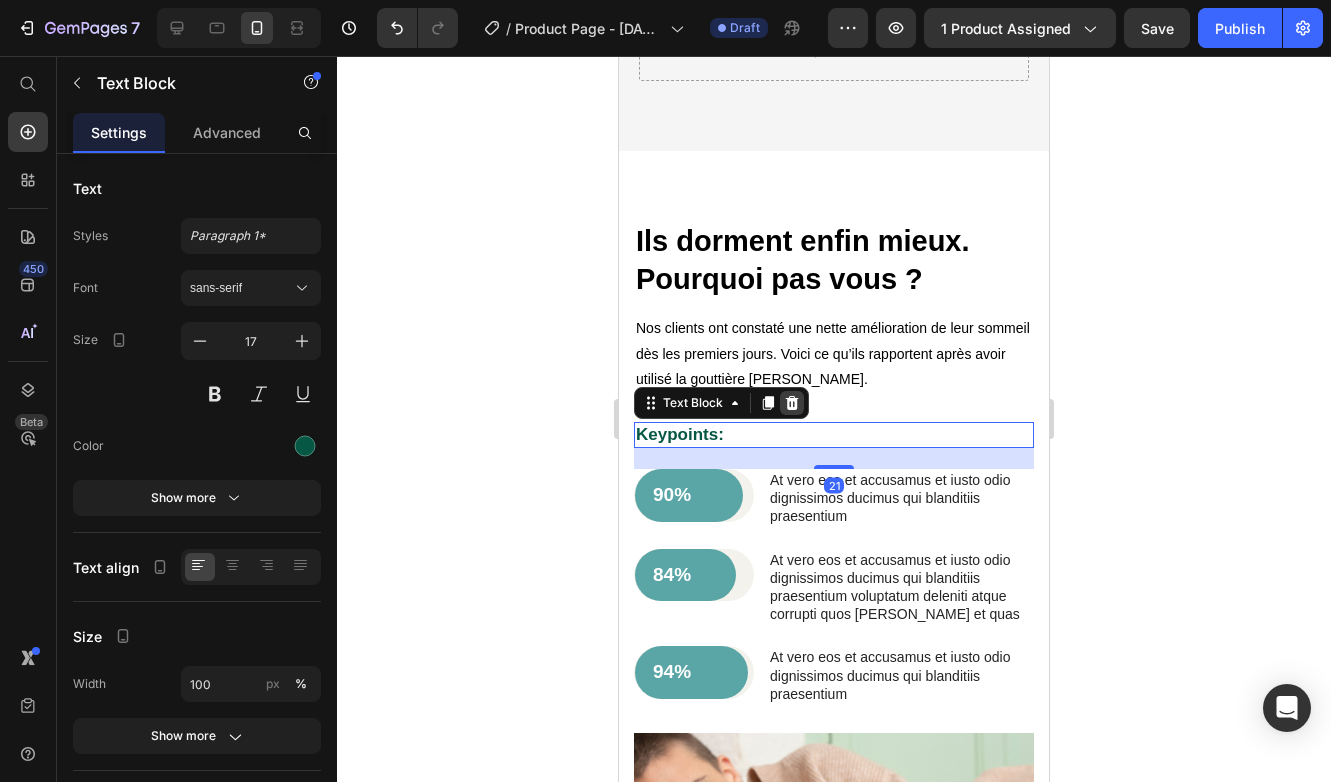 click 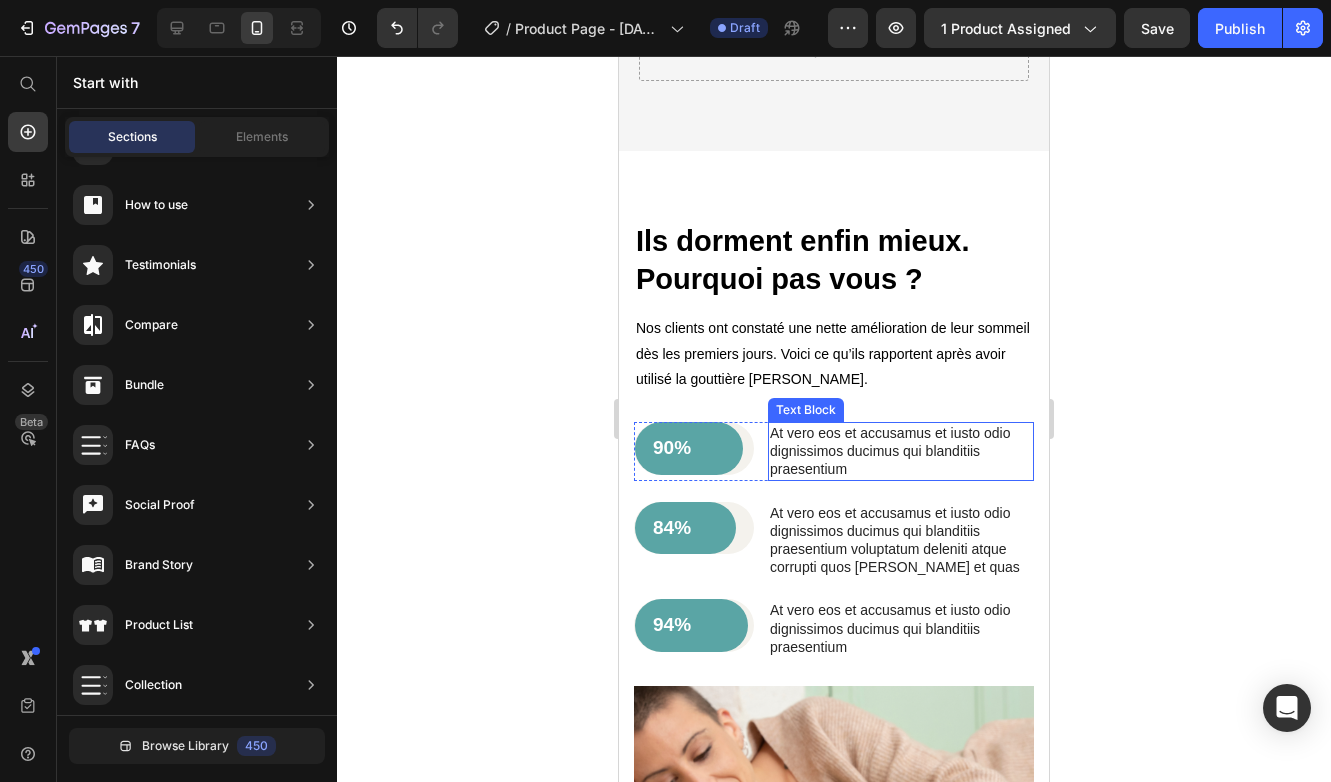 click on "At vero eos et accusamus et iusto odio dignissimos ducimus qui blanditiis praesentium" at bounding box center (901, 451) 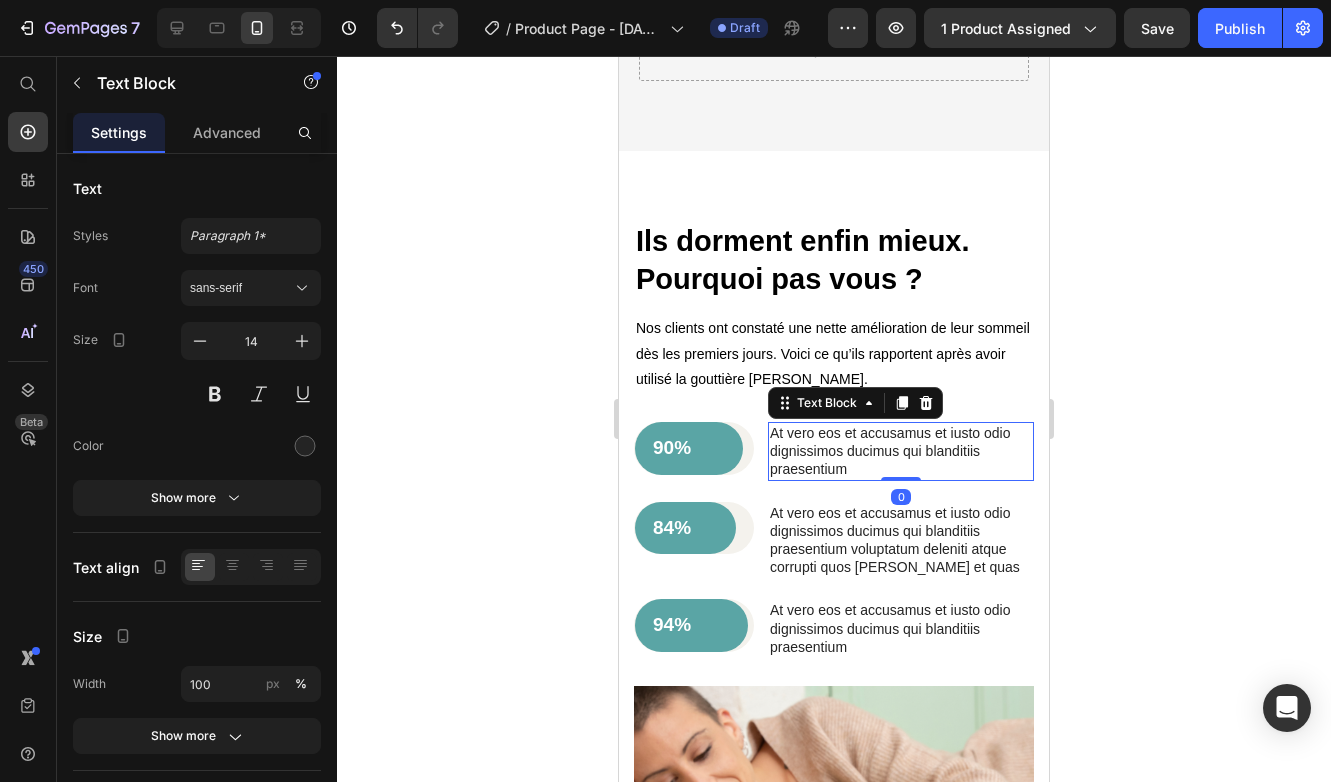 click on "At vero eos et accusamus et iusto odio dignissimos ducimus qui blanditiis praesentium" at bounding box center [901, 451] 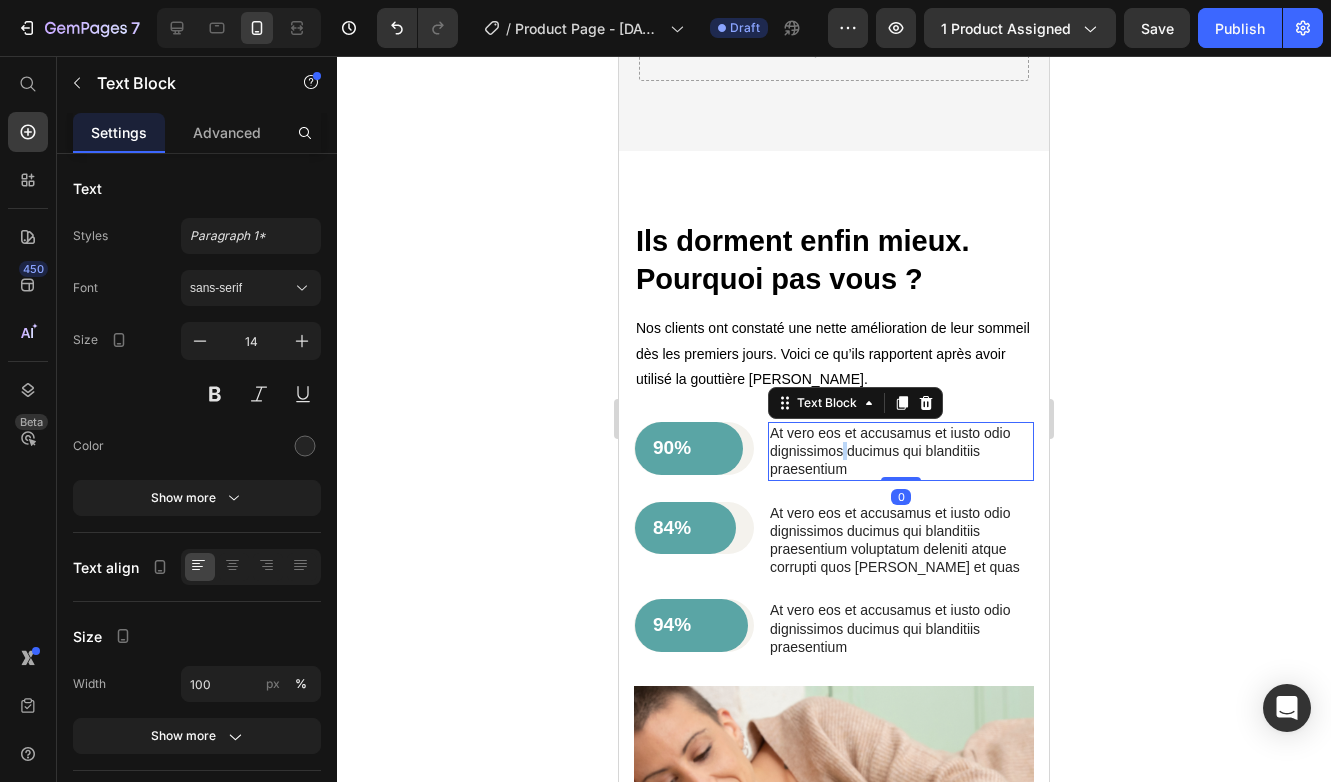 click on "At vero eos et accusamus et iusto odio dignissimos ducimus qui blanditiis praesentium" at bounding box center [901, 451] 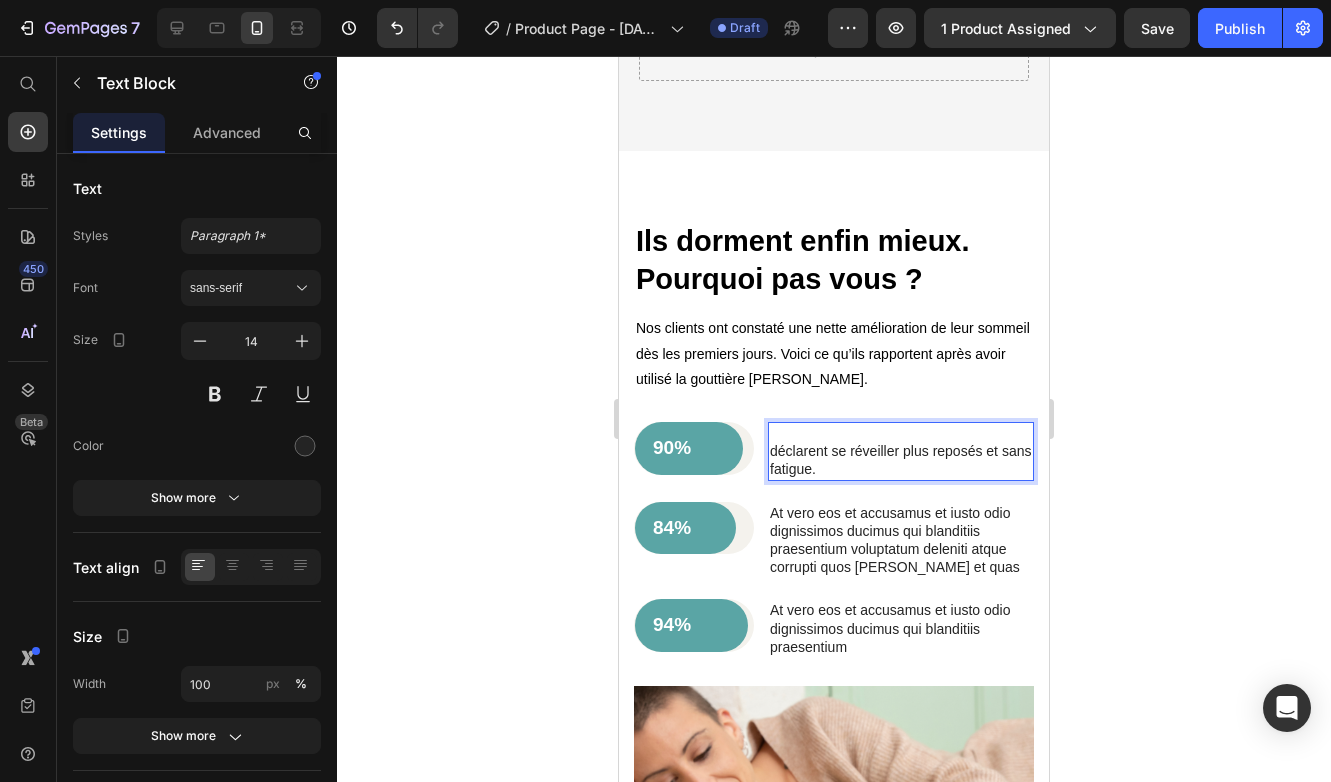 click on "déclarent se réveiller plus reposés et sans fatigue." at bounding box center (901, 460) 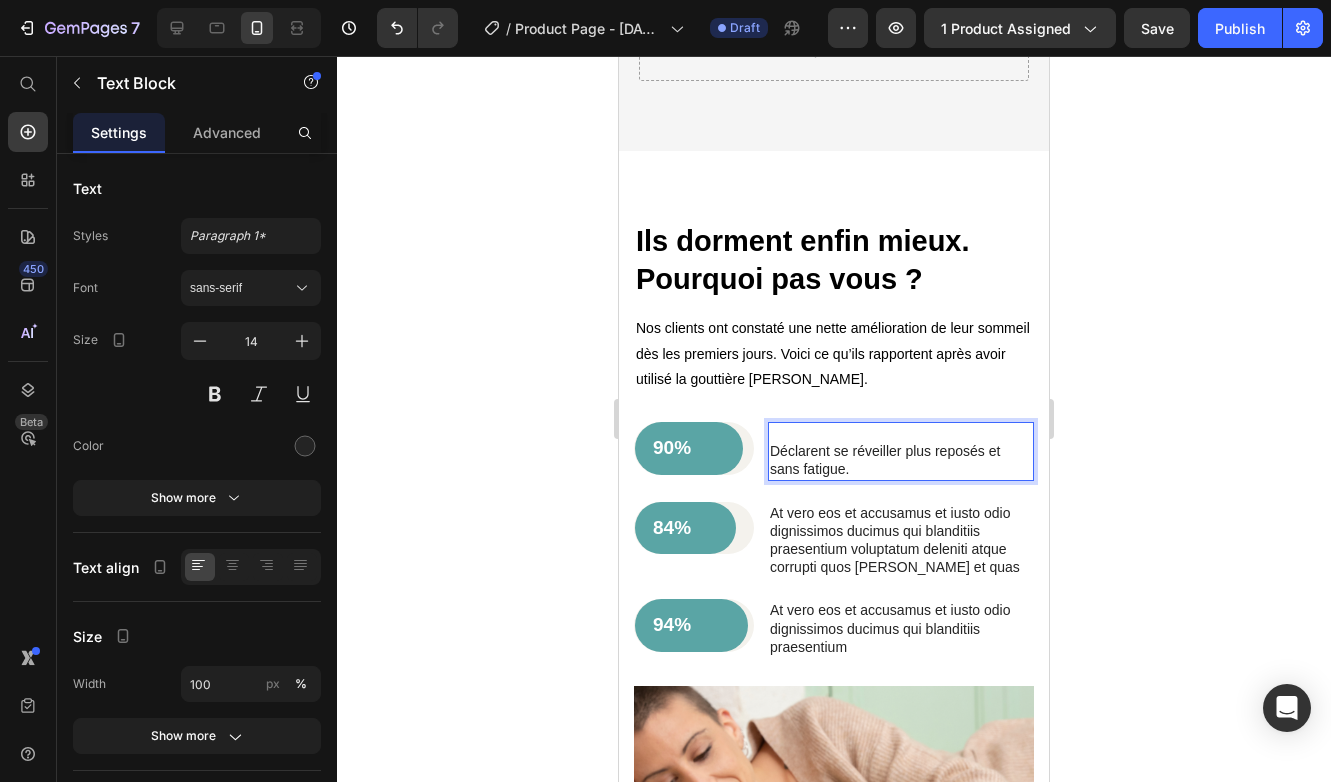click on "Déclarent se réveiller plus reposés et sans fatigue." at bounding box center [901, 460] 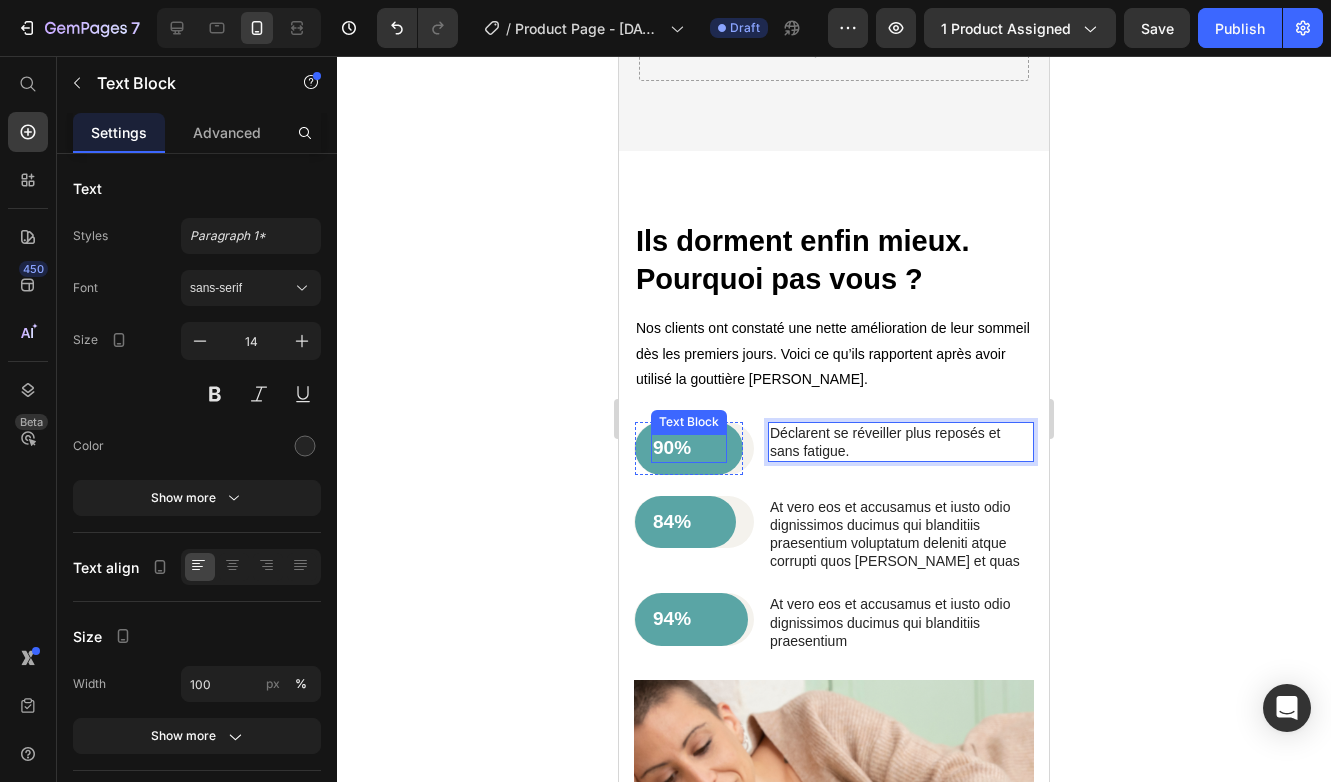 click on "90%" at bounding box center (689, 448) 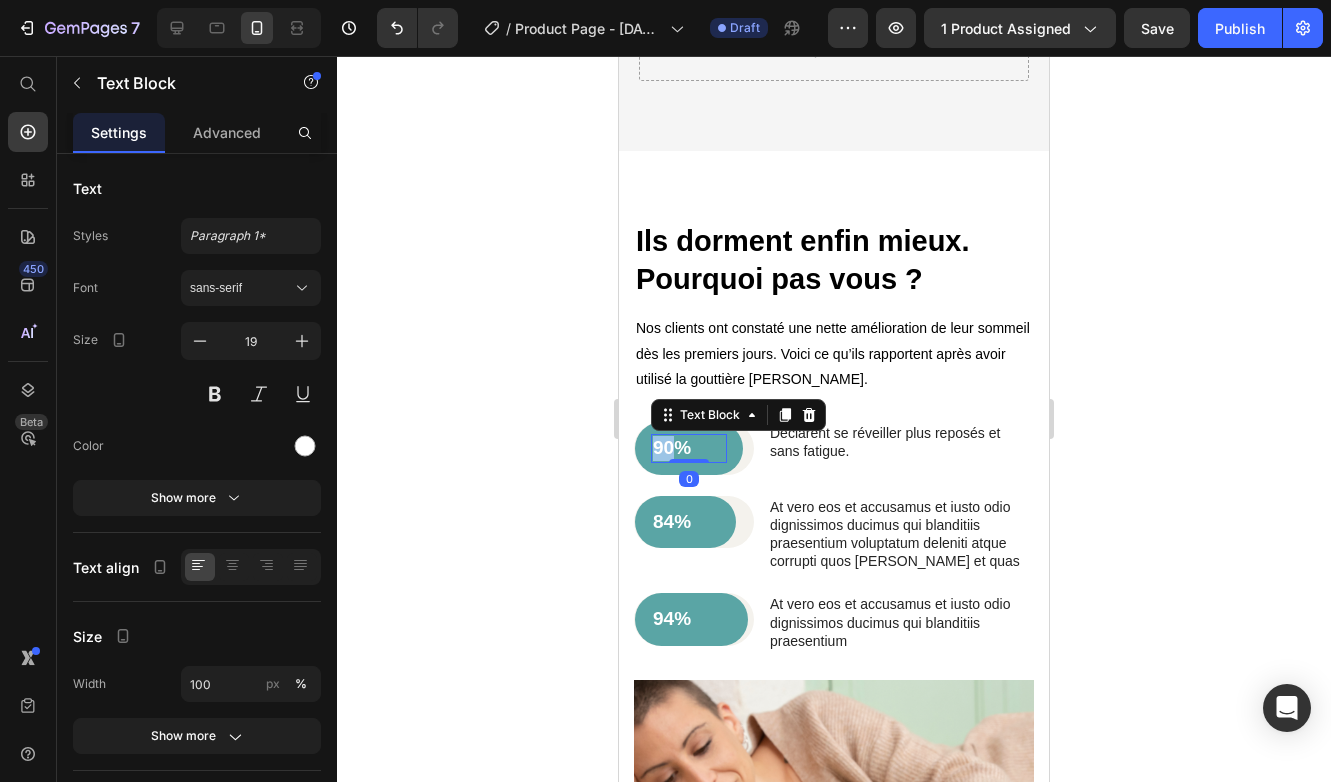 click on "90%" at bounding box center (689, 448) 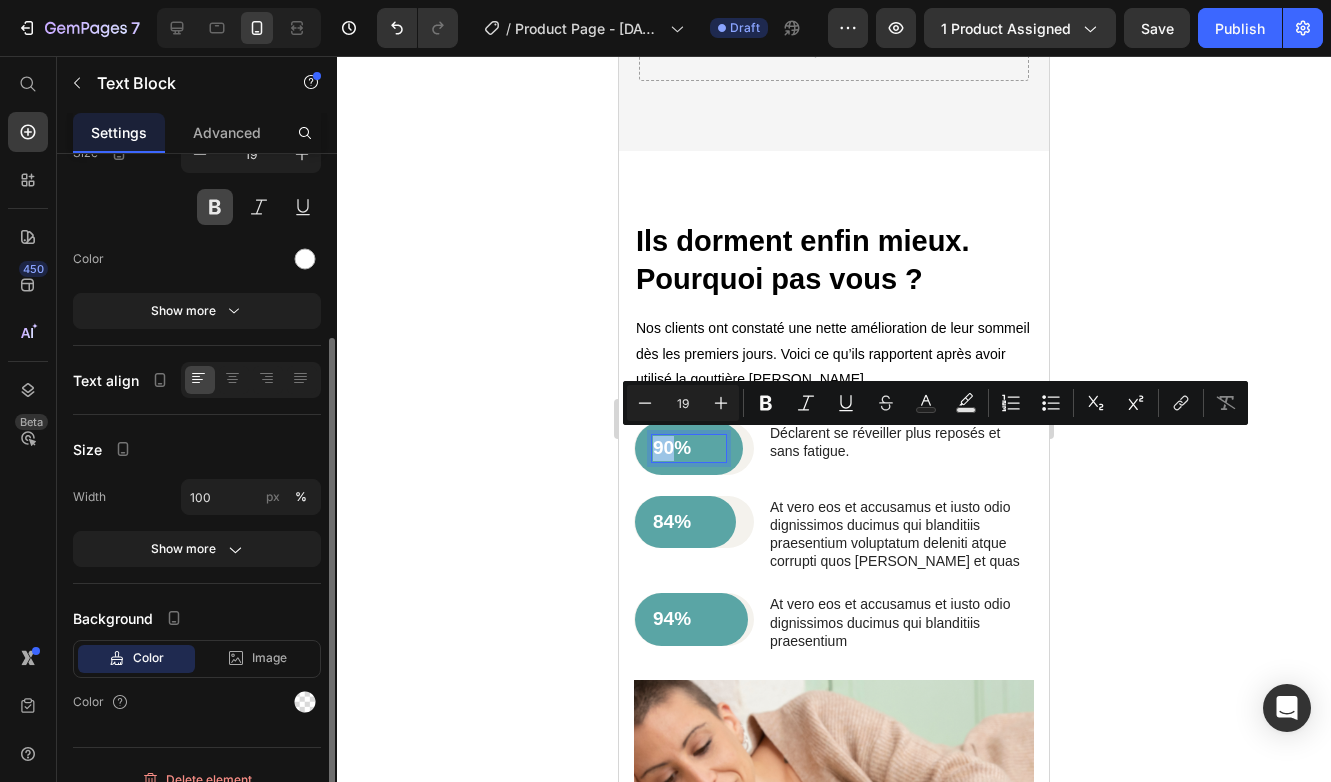 scroll, scrollTop: 210, scrollLeft: 0, axis: vertical 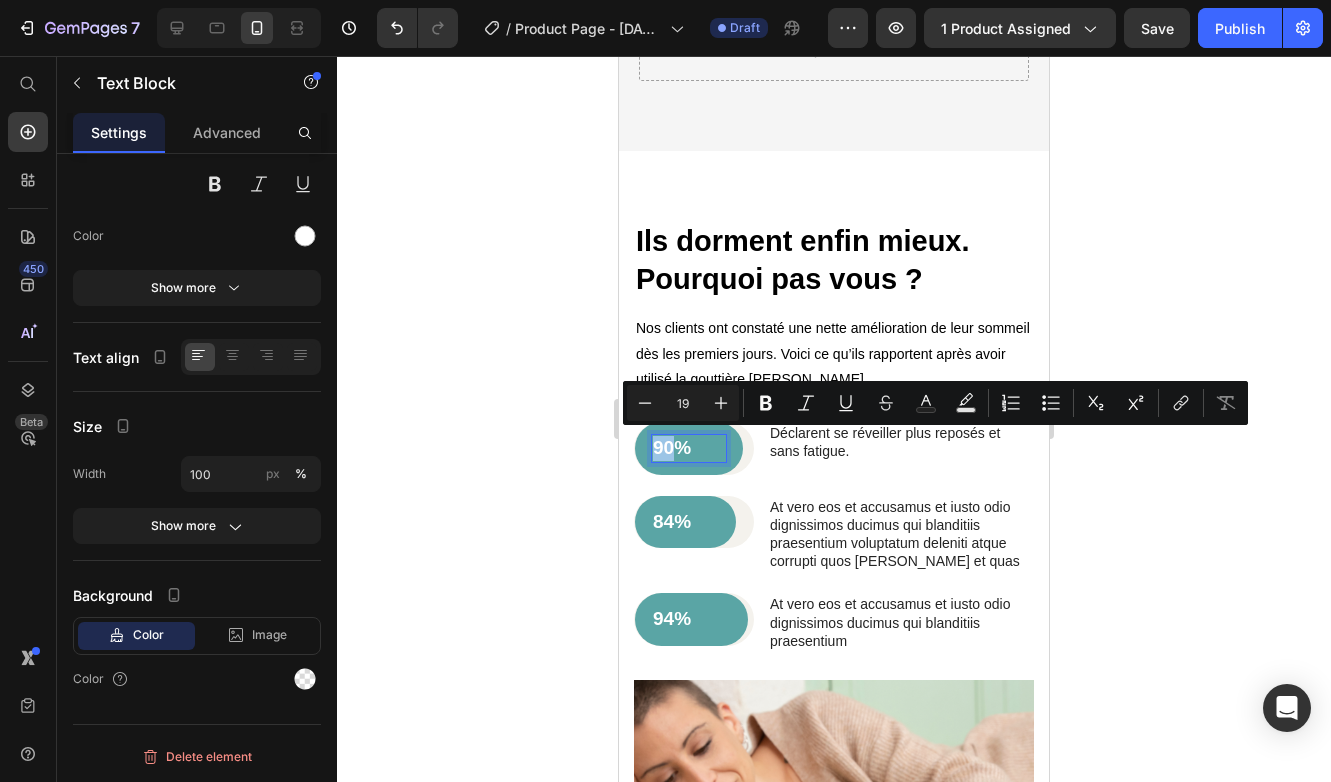 click on "90%" at bounding box center [689, 448] 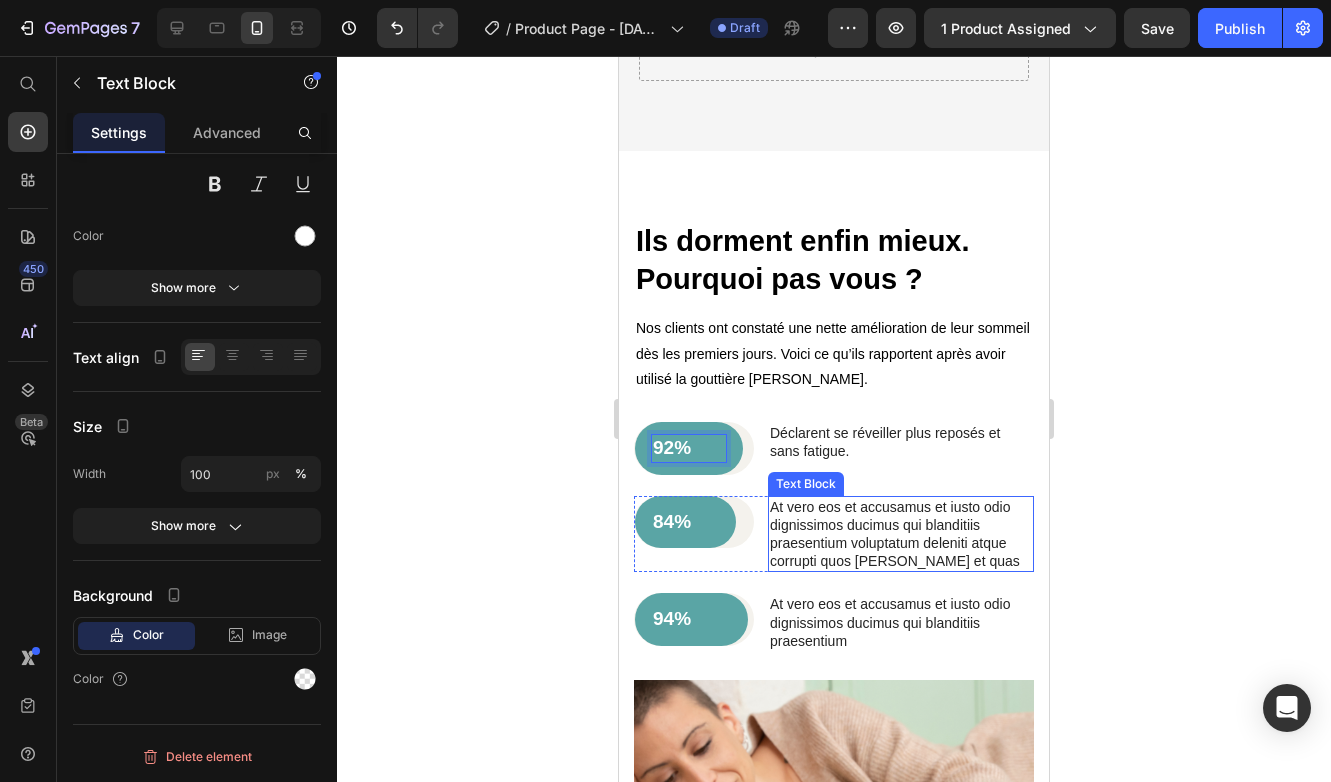 click on "At vero eos et accusamus et iusto odio dignissimos ducimus qui blanditiis praesentium voluptatum deleniti atque corrupti quos [PERSON_NAME] et quas" at bounding box center (901, 534) 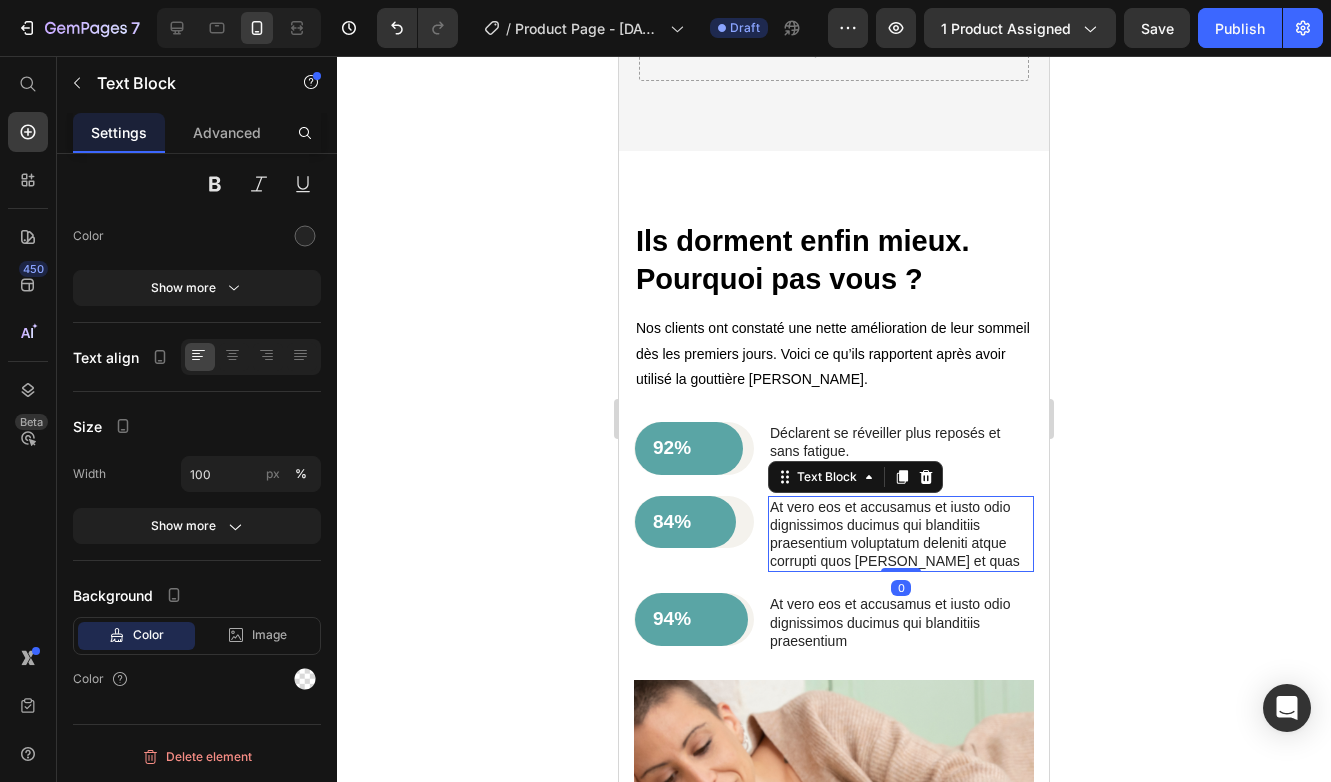 click on "At vero eos et accusamus et iusto odio dignissimos ducimus qui blanditiis praesentium voluptatum deleniti atque corrupti quos [PERSON_NAME] et quas" at bounding box center (901, 534) 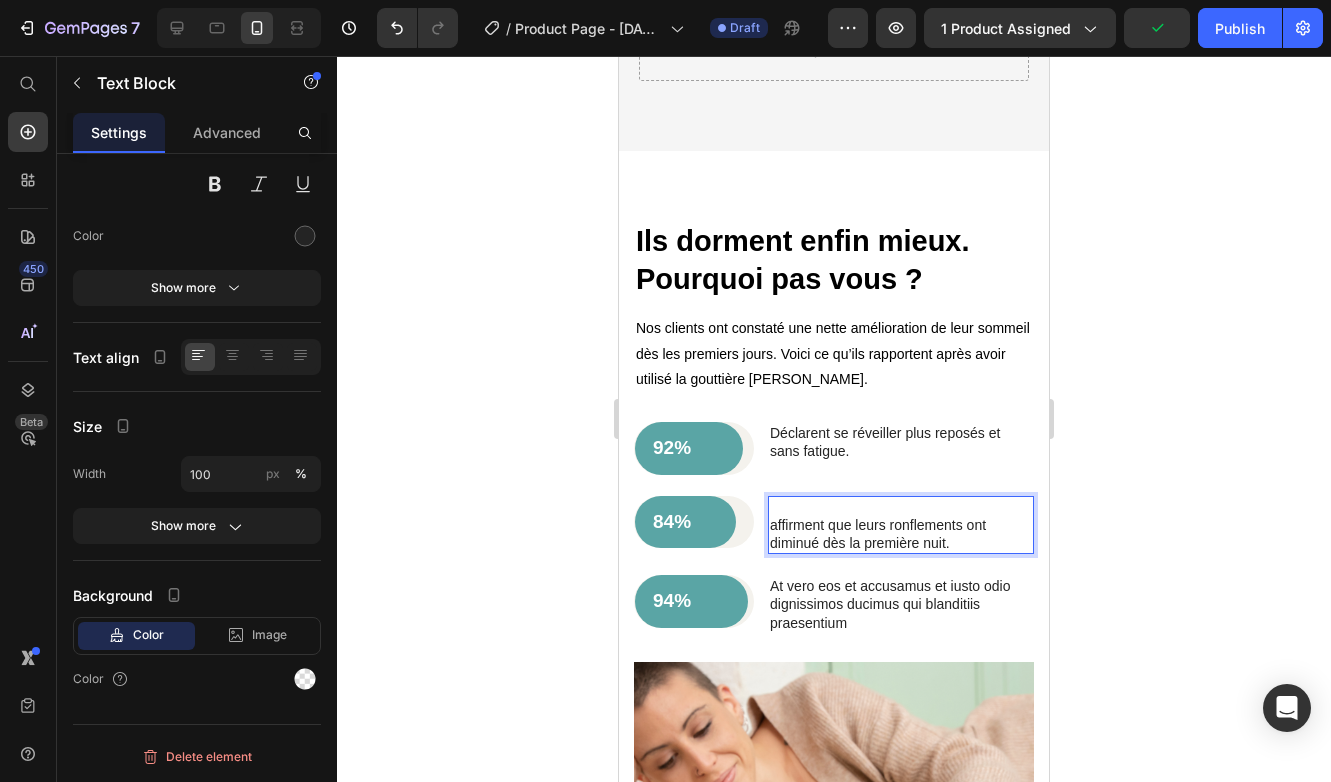 click on "affirment que leurs ronflements ont diminué dès la première nuit." at bounding box center [901, 534] 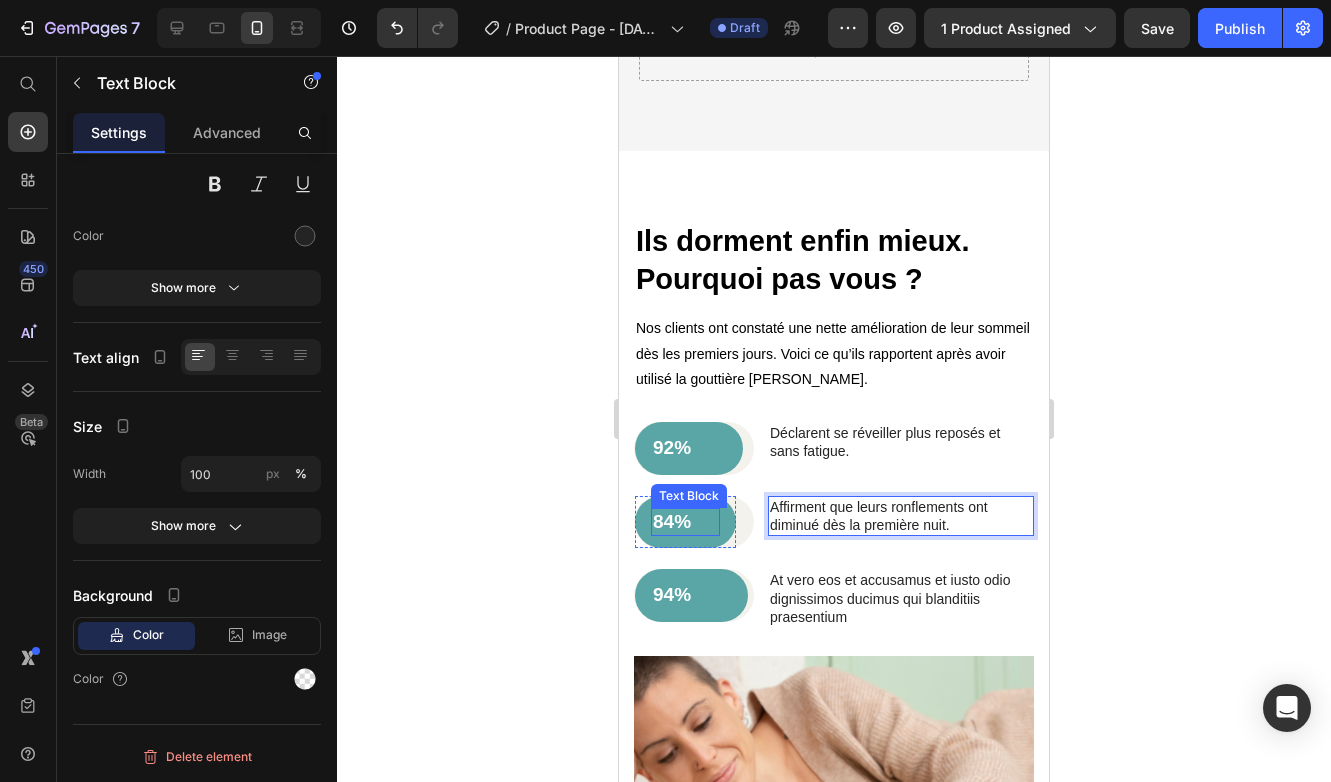 click on "84%" at bounding box center [685, 522] 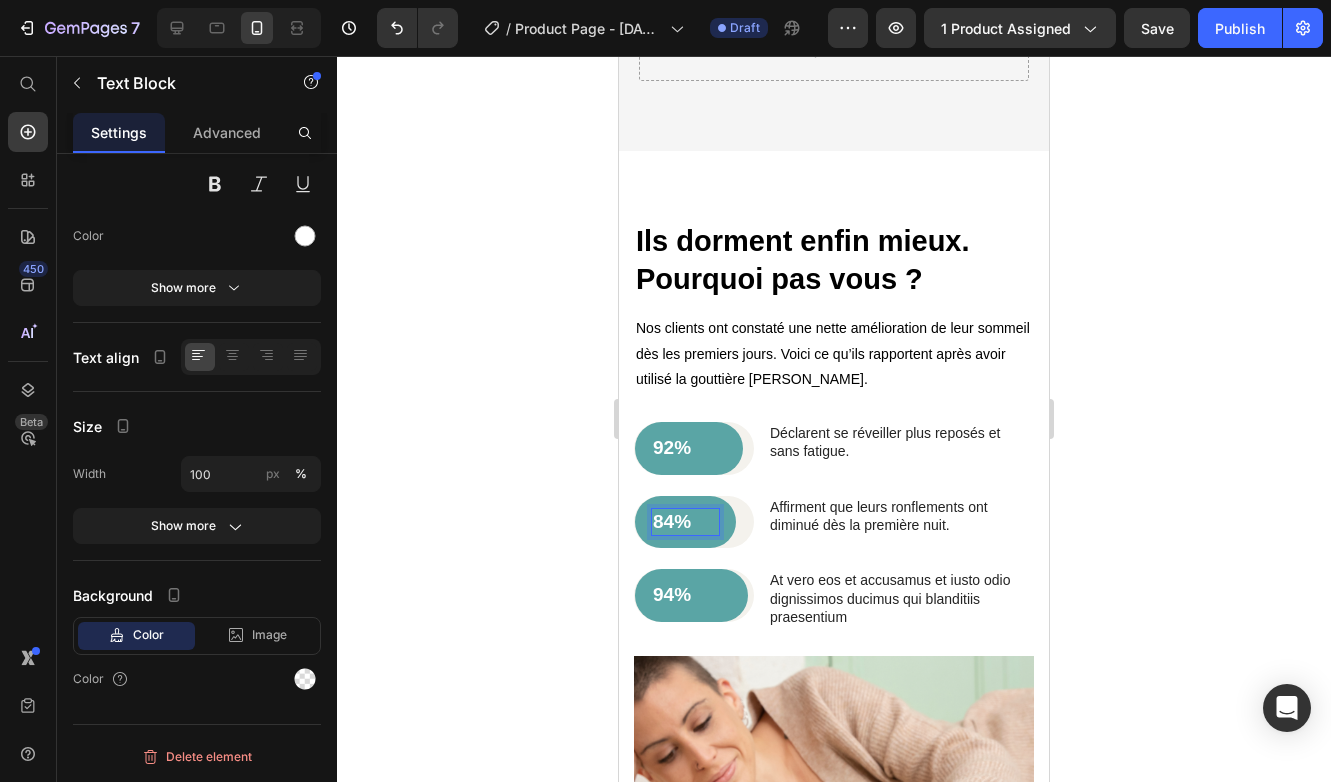 click on "84%" at bounding box center [685, 522] 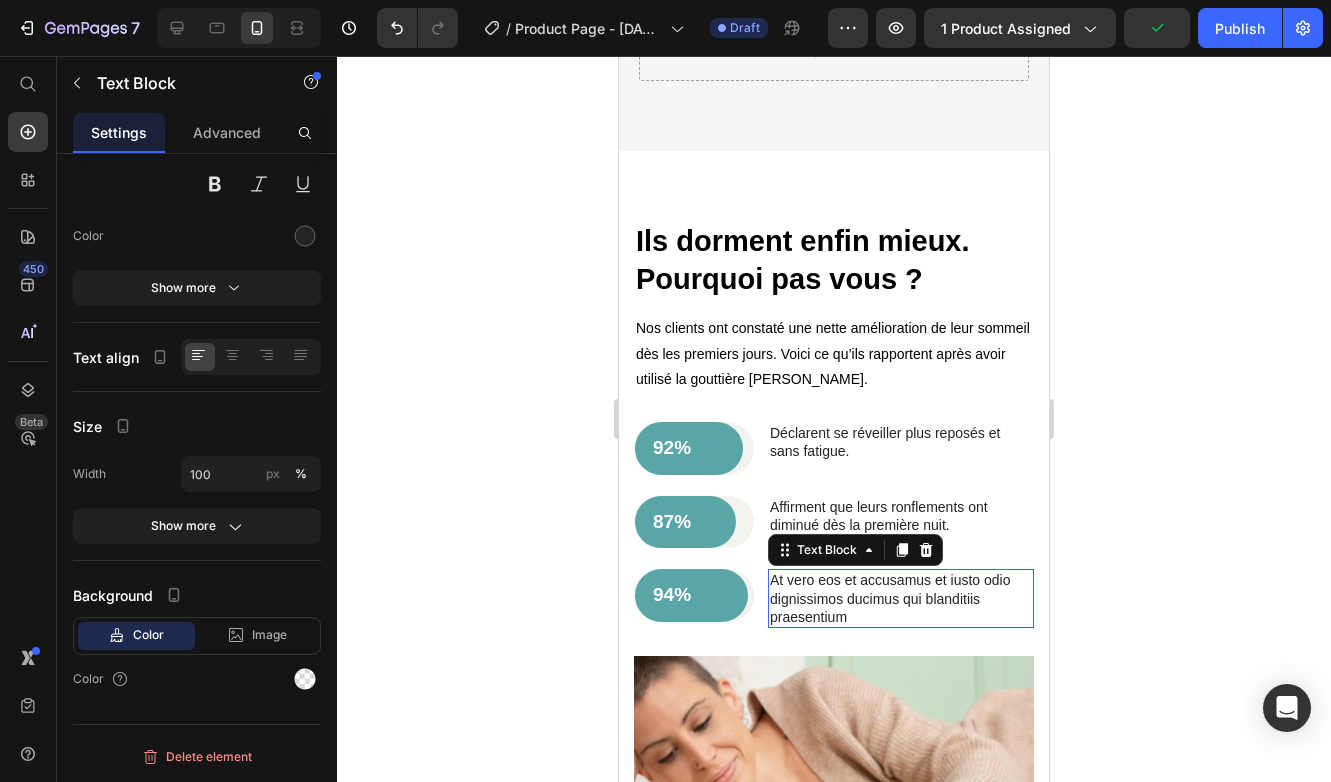 click on "At vero eos et accusamus et iusto odio dignissimos ducimus qui blanditiis praesentium" at bounding box center (901, 598) 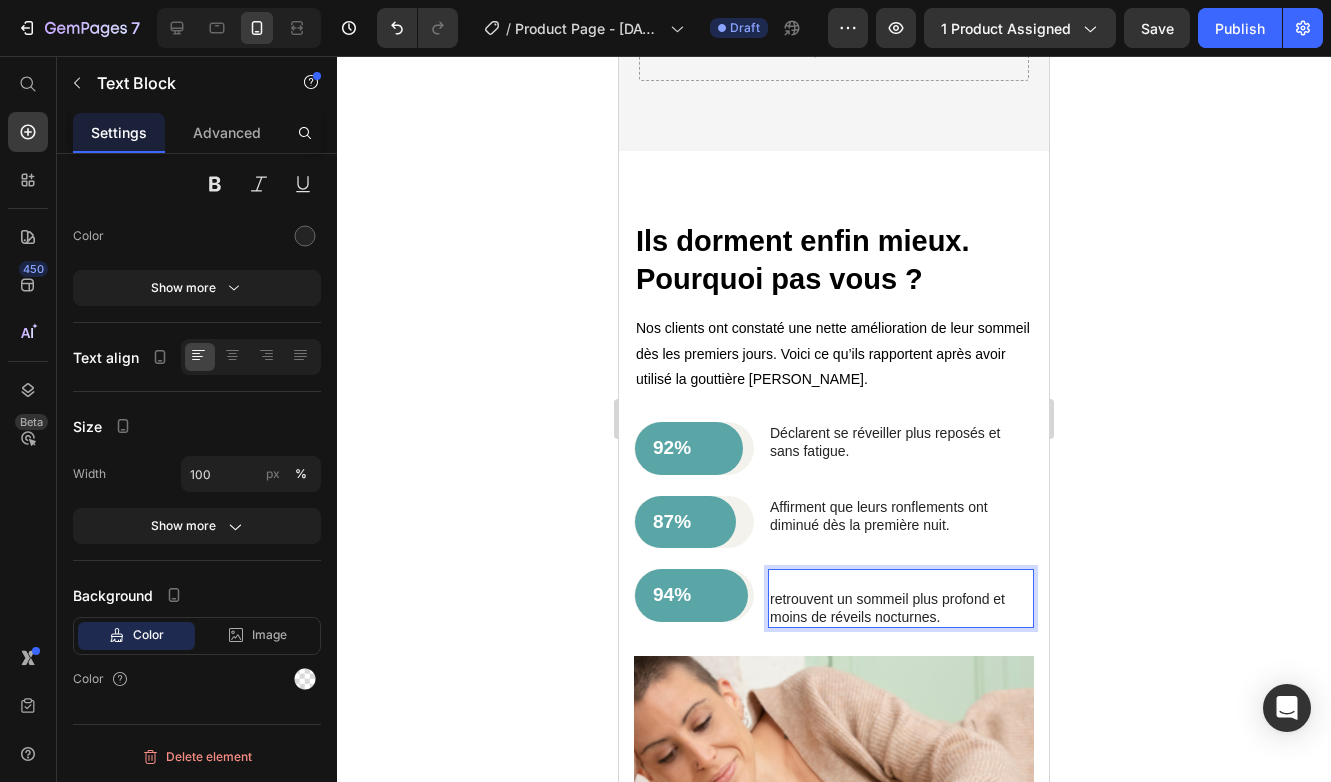 click on "retrouvent un sommeil plus profond et moins de réveils nocturnes." at bounding box center (901, 608) 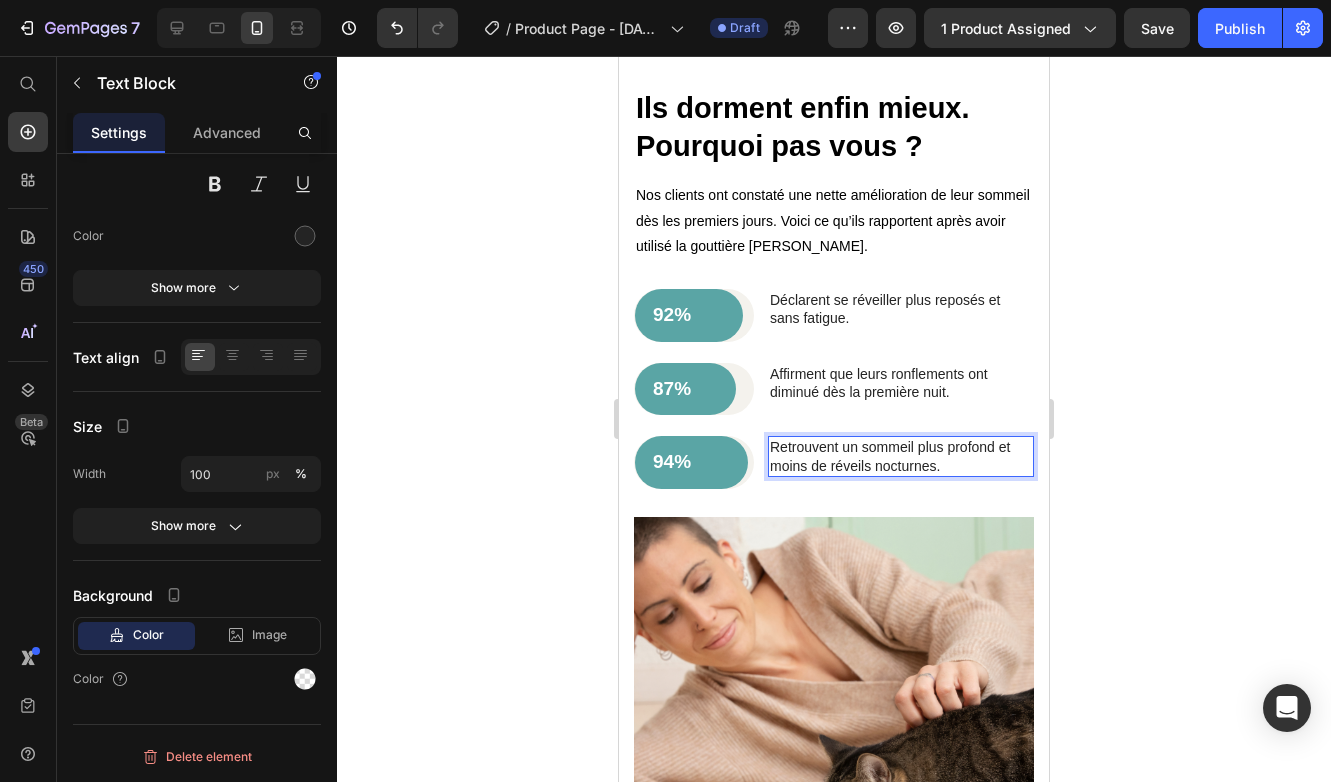 scroll, scrollTop: 4099, scrollLeft: 0, axis: vertical 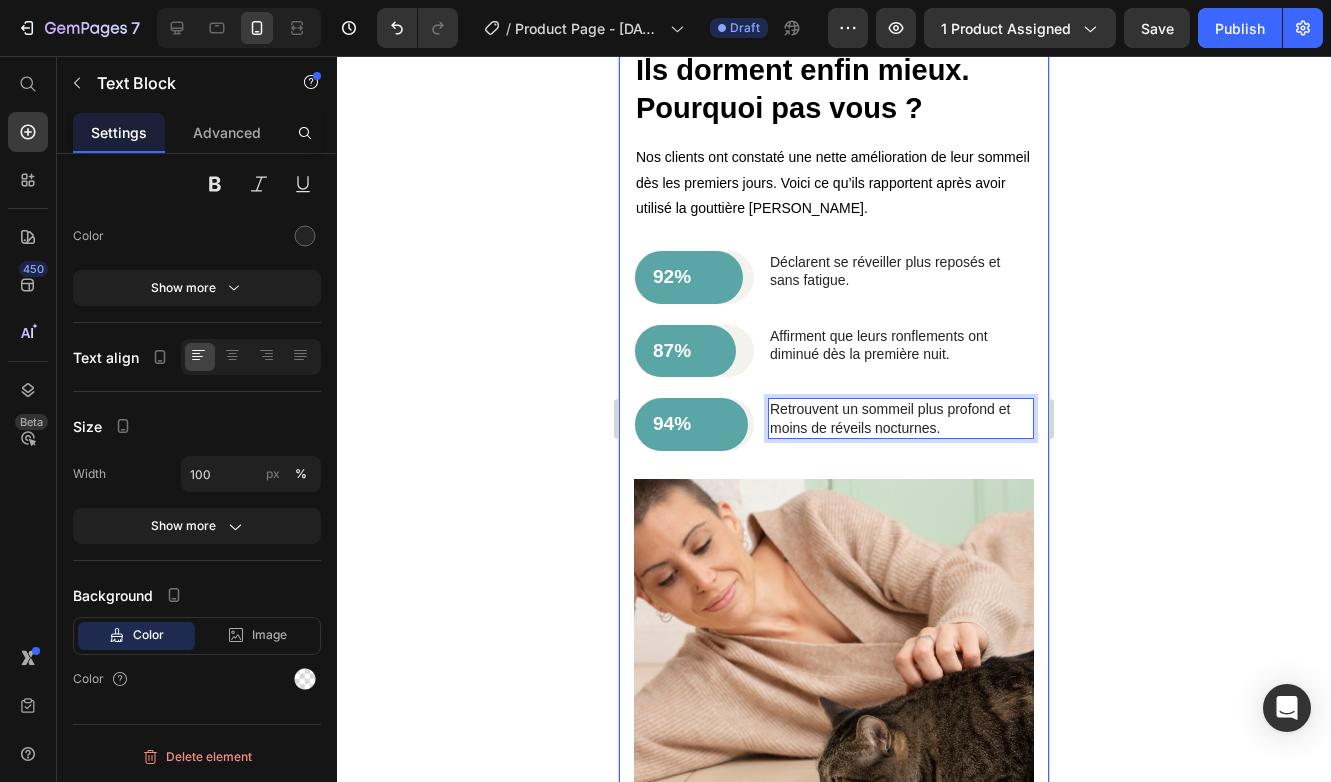 click on "⁠⁠⁠⁠⁠⁠⁠ Ils dorment enfin mieux. Pourquoi pas vous ? Heading Nos clients ont constaté une nette amélioration de leur sommeil dès les premiers jours. Voici ce qu’ils rapportent après avoir utilisé la gouttière [PERSON_NAME]. Text Block 92% Text Block Row Row Déclarent se réveiller plus reposés et sans fatigue. Text Block Row 87% Text Block Row Row Affirment que leurs ronflements ont diminué dès la première nuit. Text Block Row 94% Text Block Row Row Retrouvent un sommeil plus profond et moins de réveils nocturnes. Text Block   0 Row Image Row Section 4" at bounding box center (834, 465) 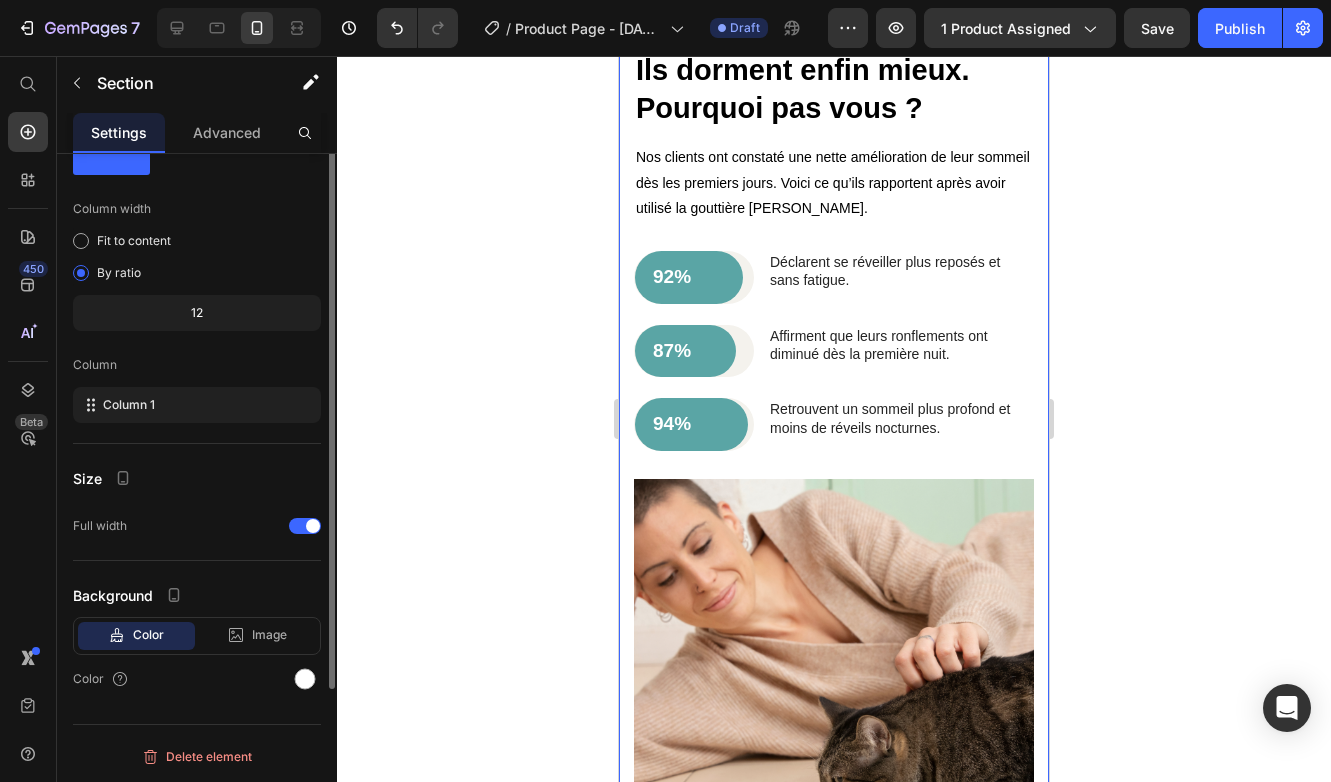 scroll, scrollTop: 0, scrollLeft: 0, axis: both 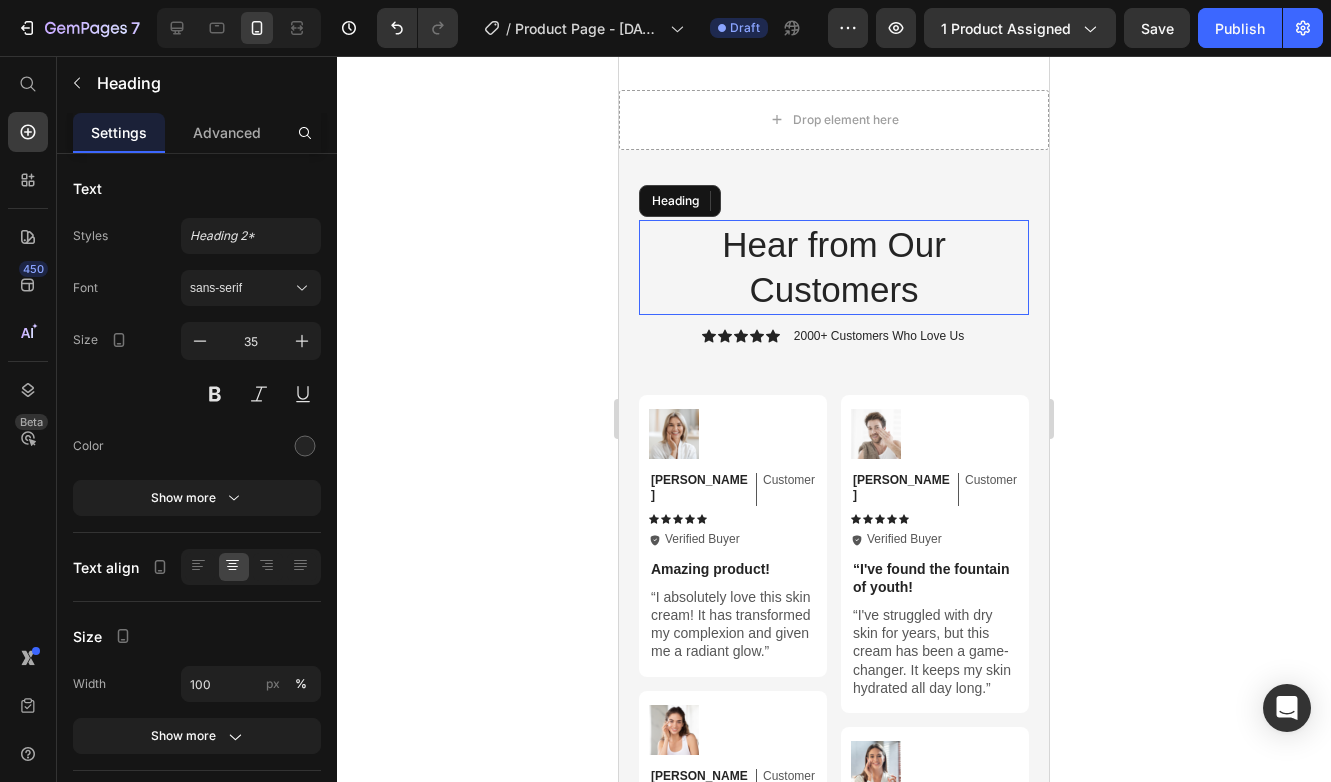 click on "Hear from Our Customers" at bounding box center (834, 267) 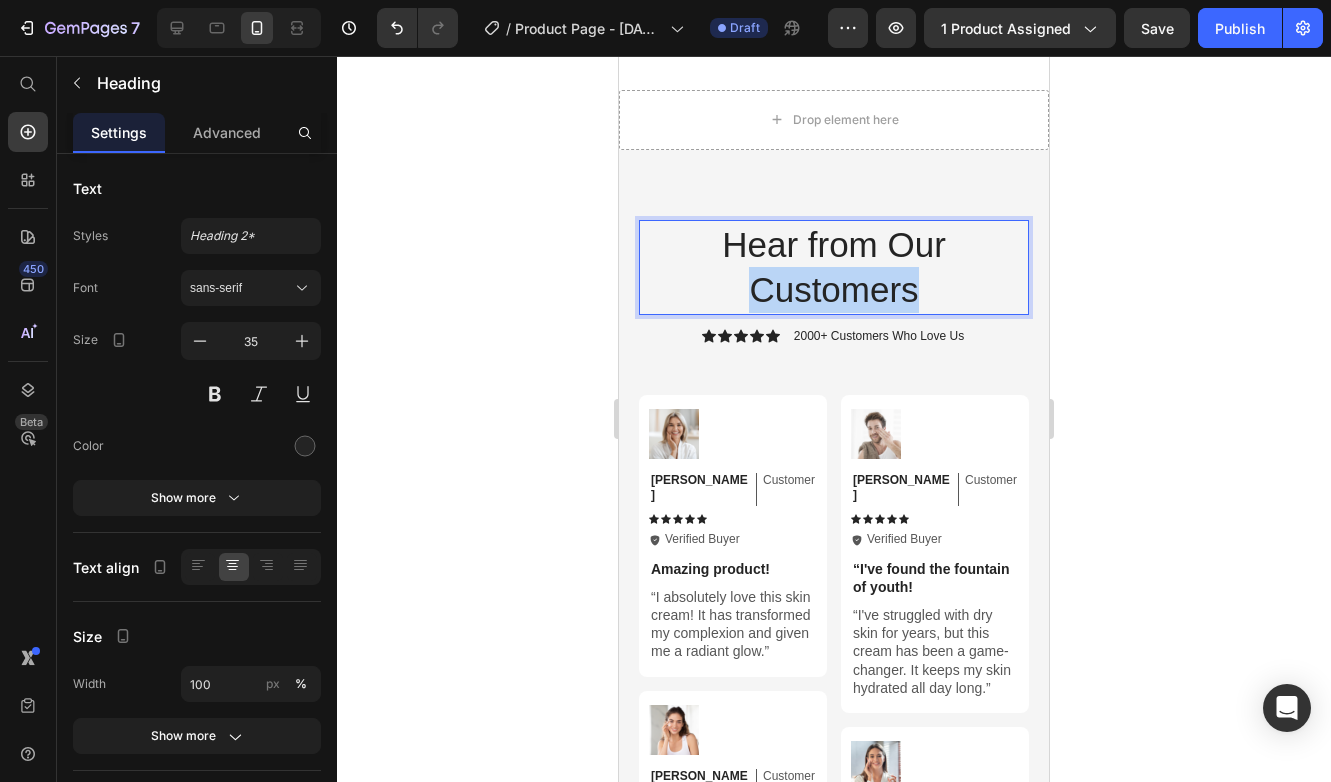 click on "Hear from Our Customers" at bounding box center [834, 267] 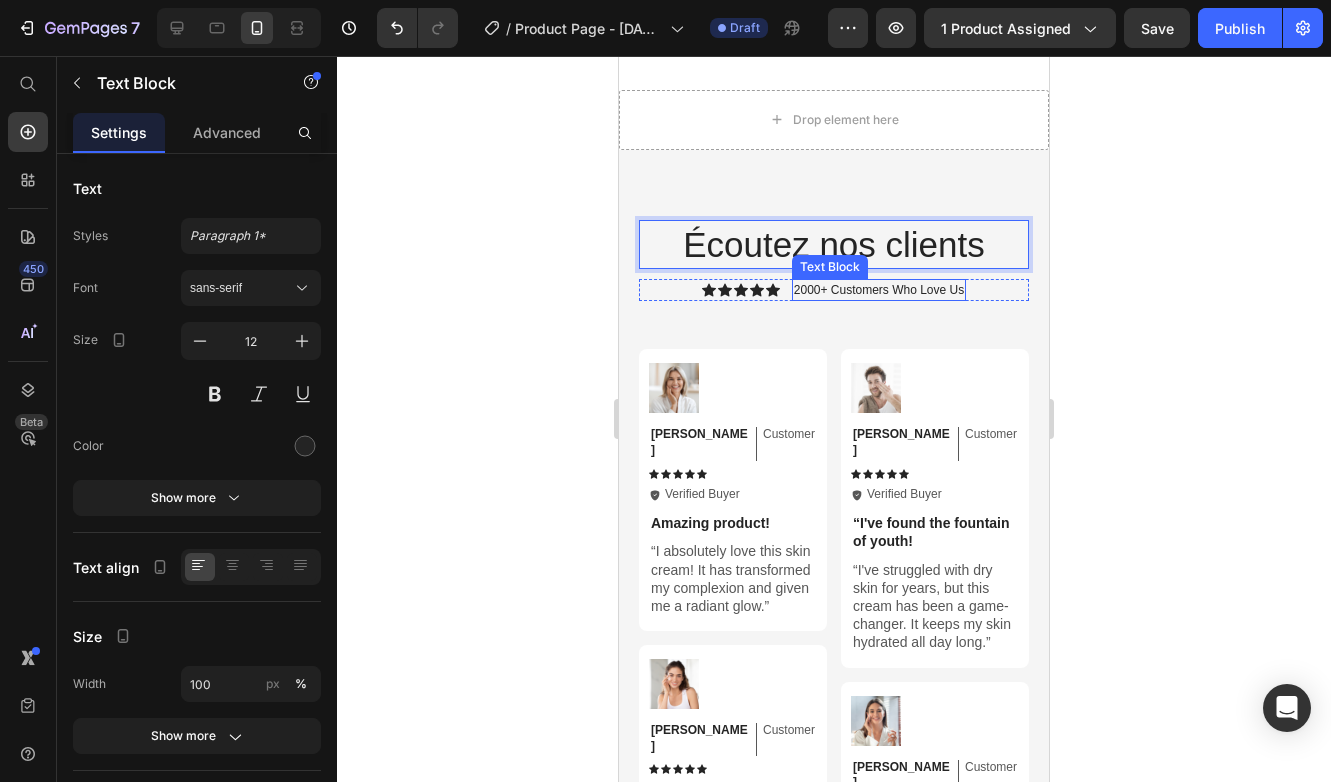 click on "2000+ Customers Who Love Us" at bounding box center (879, 290) 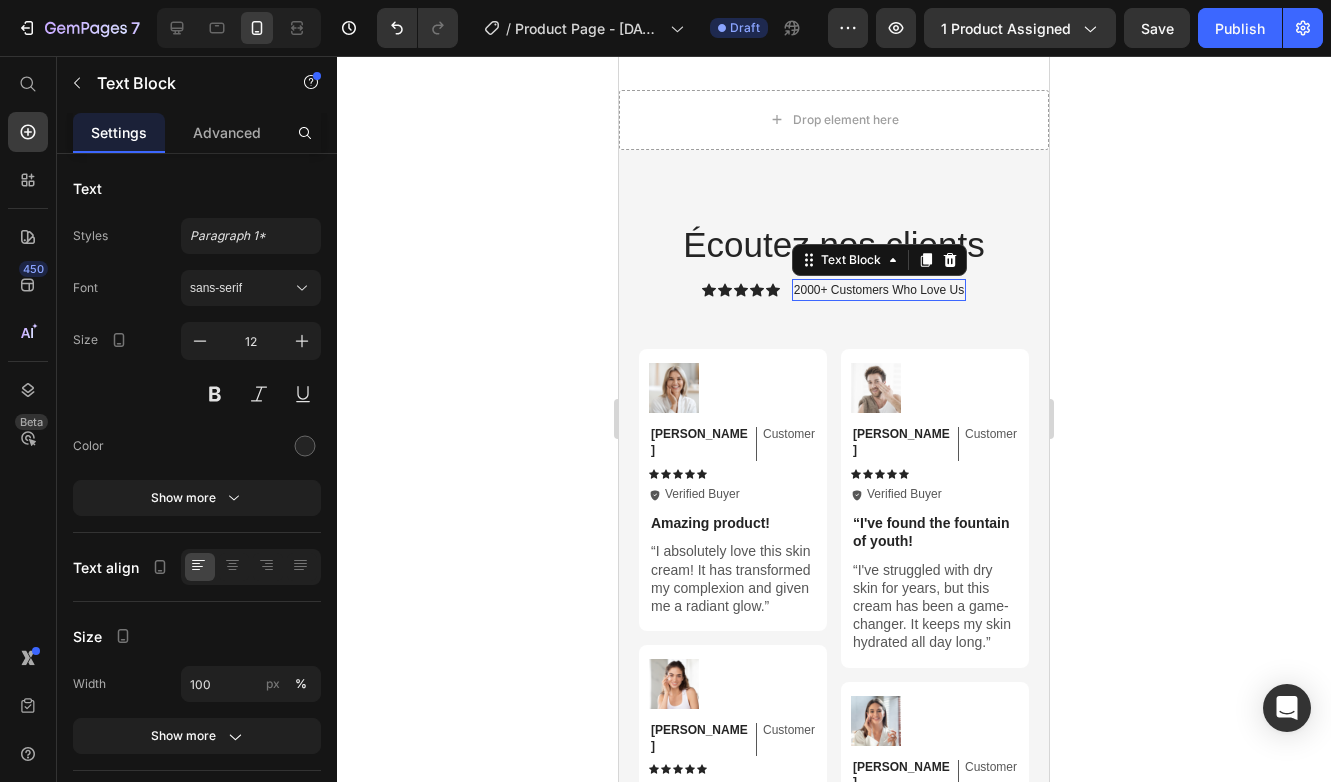 click on "2000+ Customers Who Love Us" at bounding box center (879, 290) 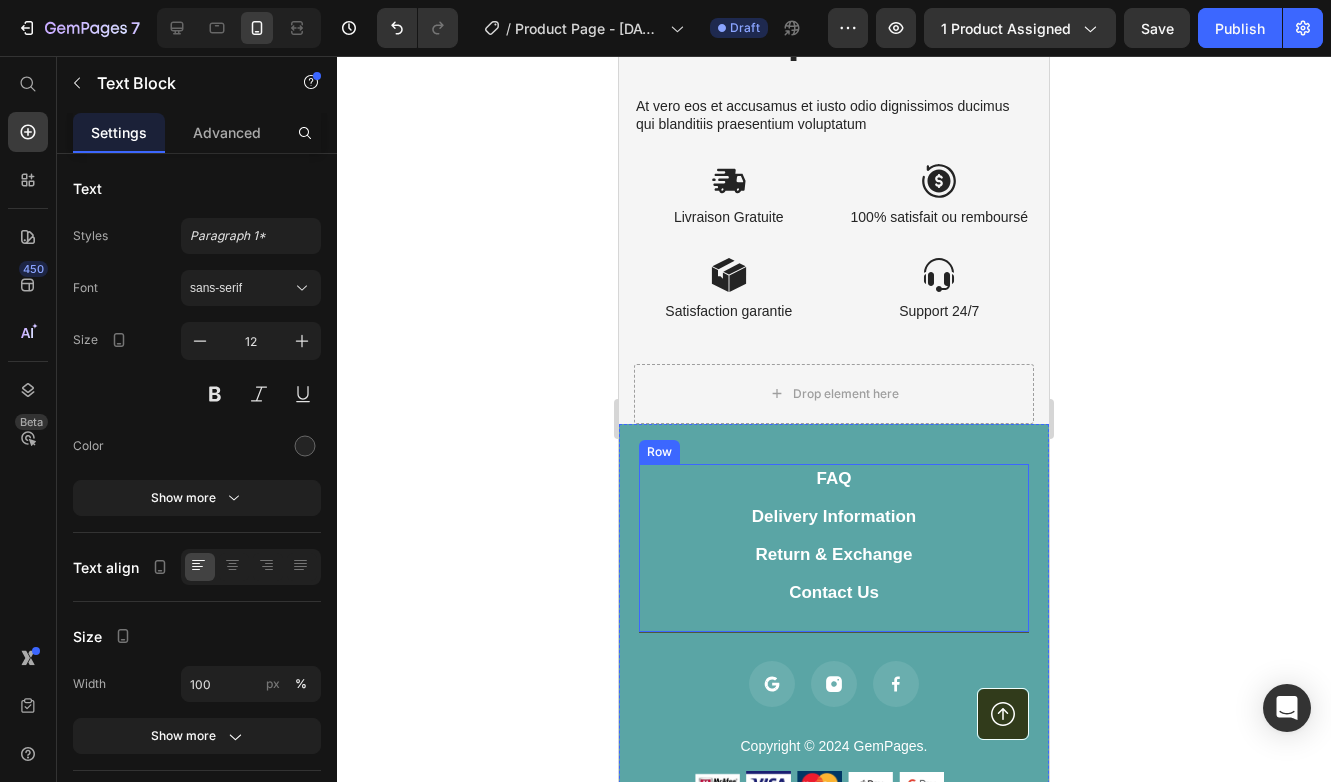 scroll, scrollTop: 6623, scrollLeft: 0, axis: vertical 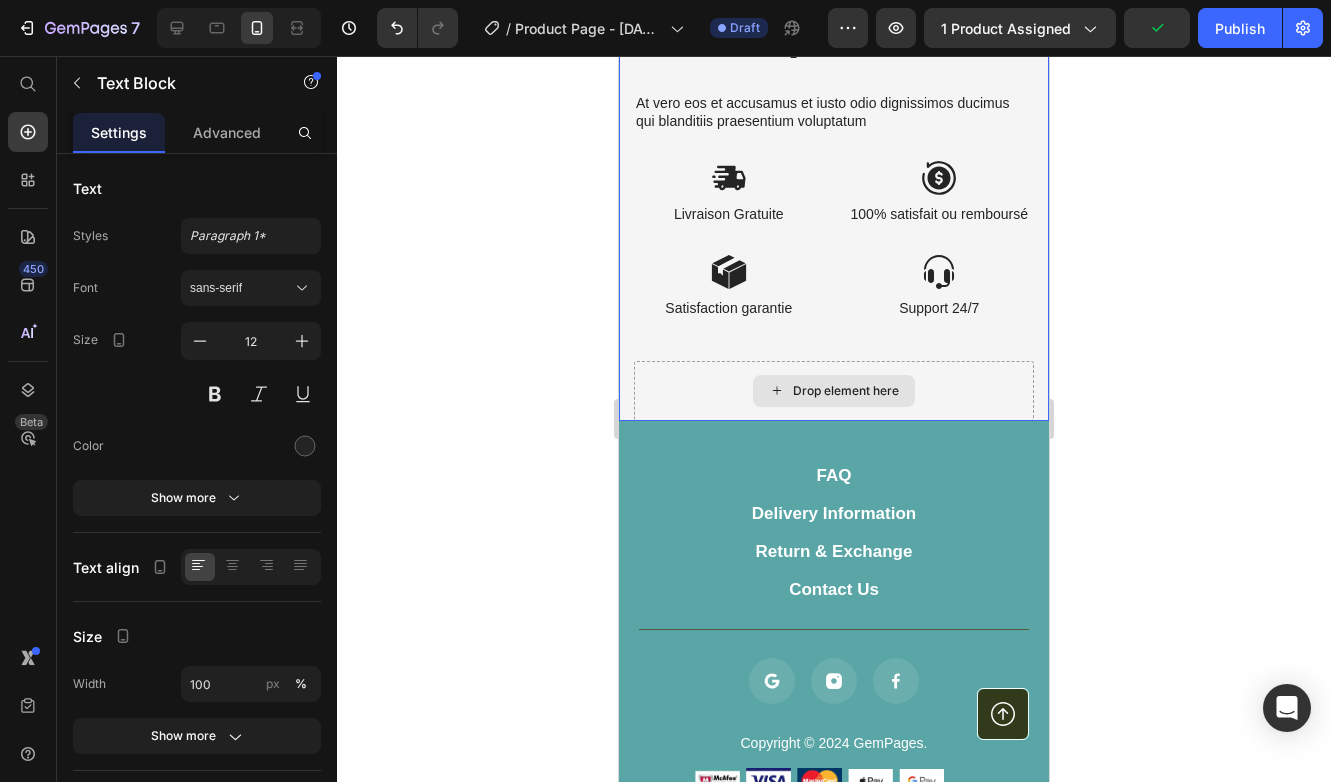 click on "Drop element here" at bounding box center [834, 391] 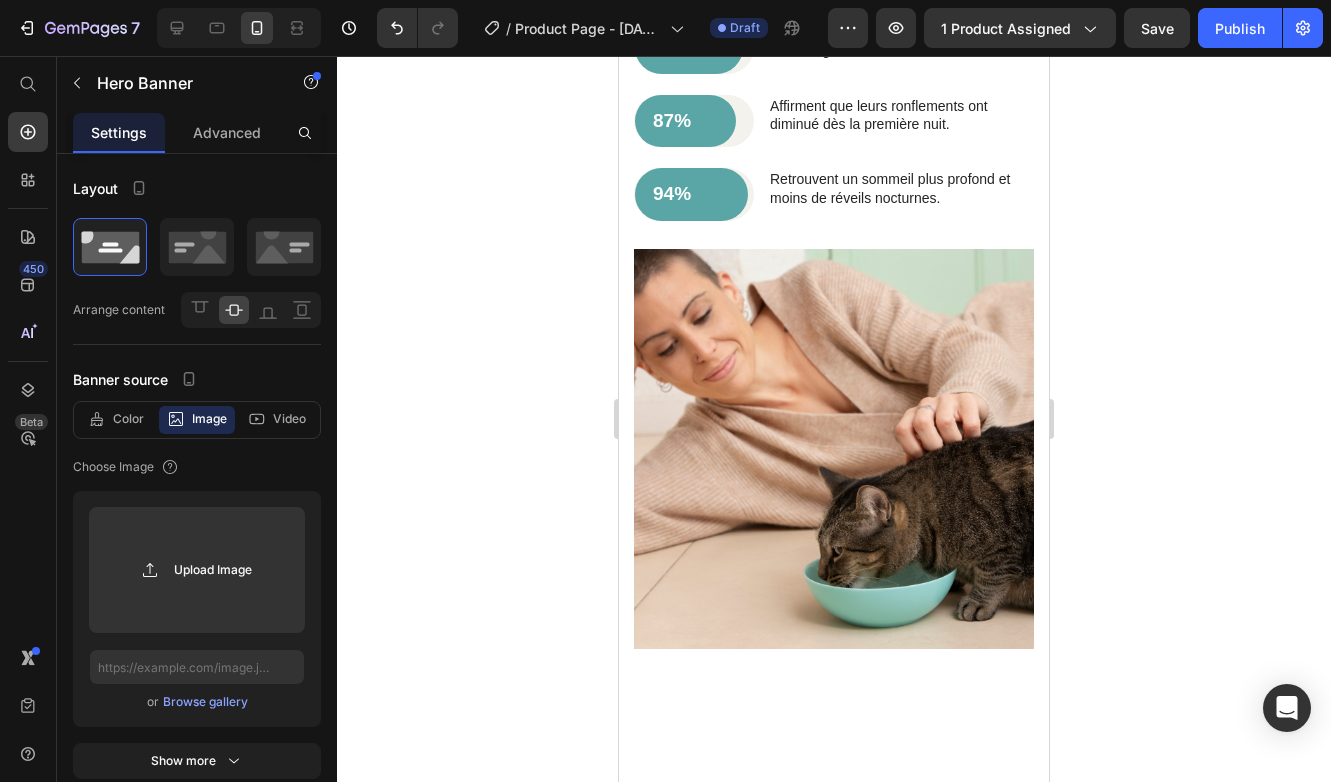 scroll, scrollTop: 4303, scrollLeft: 0, axis: vertical 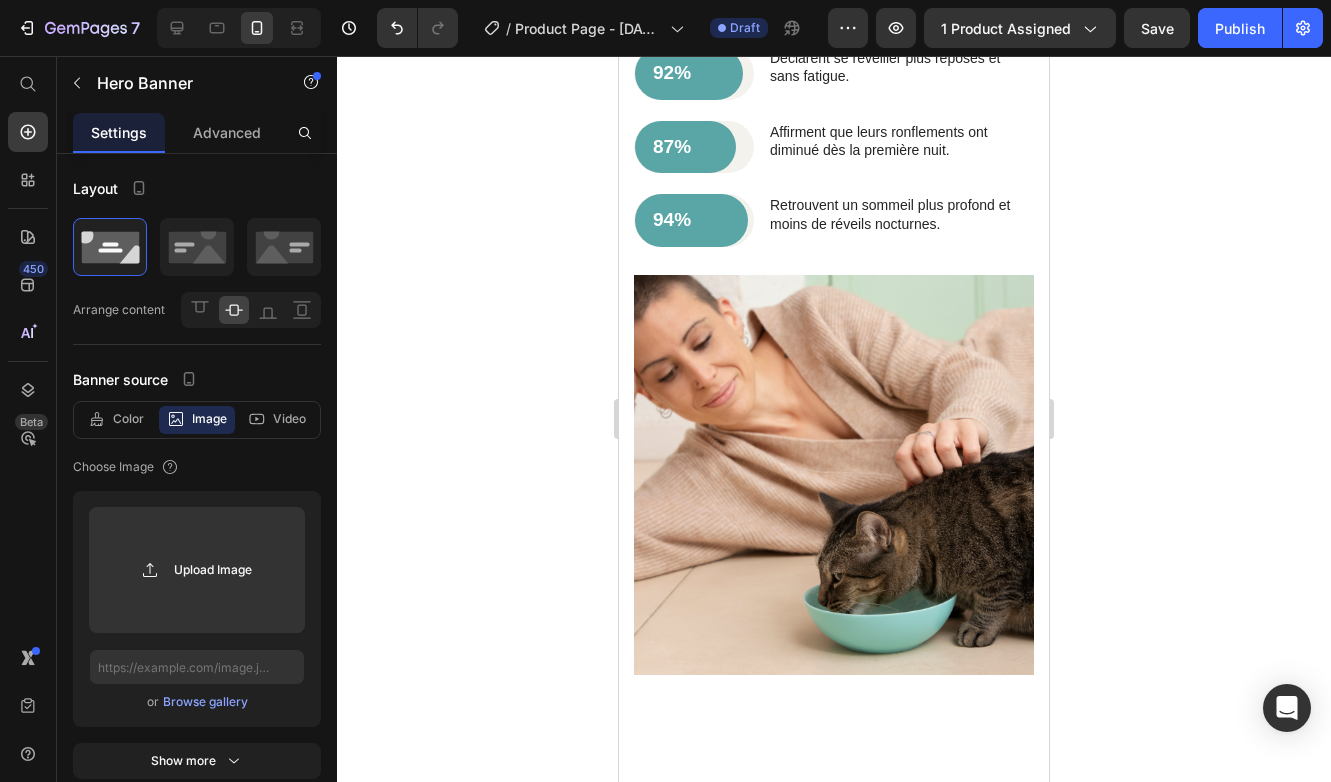 click at bounding box center [834, 475] 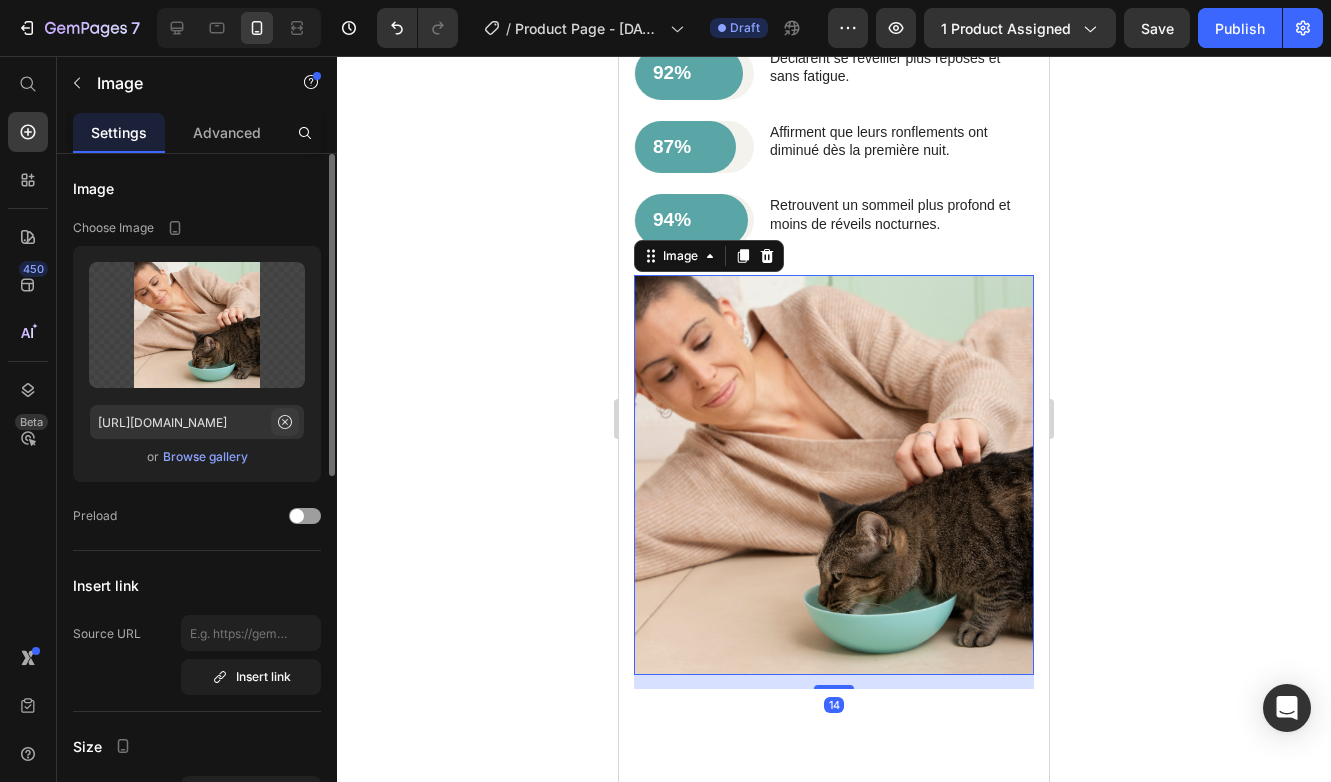 click 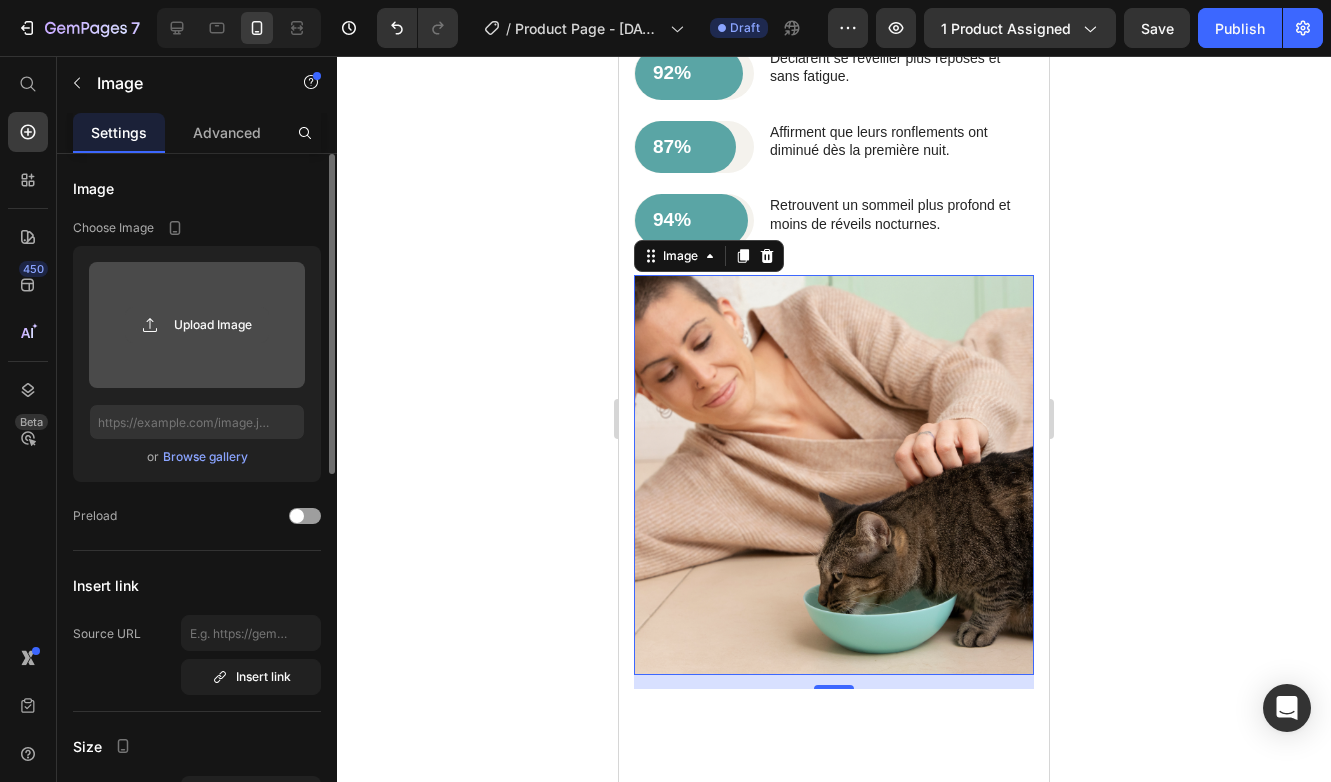 click 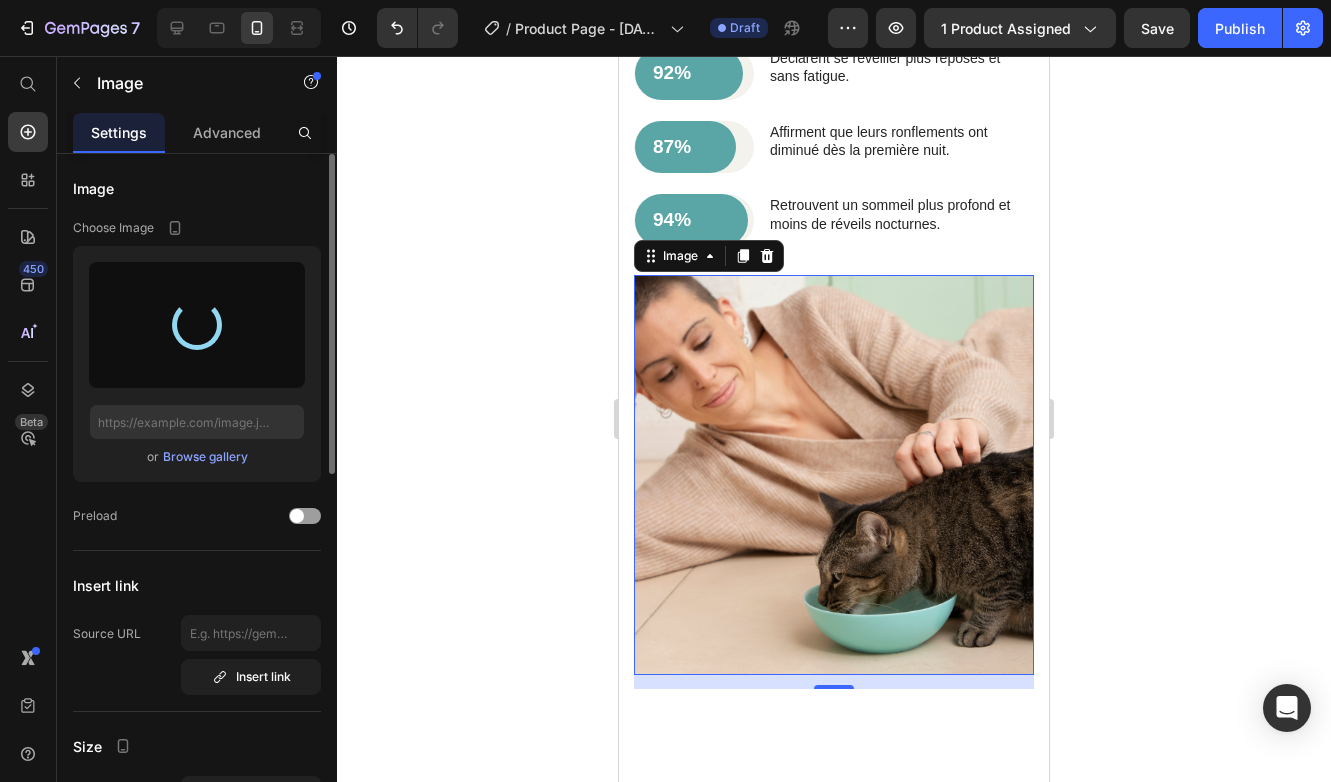 type on "[URL][DOMAIN_NAME]" 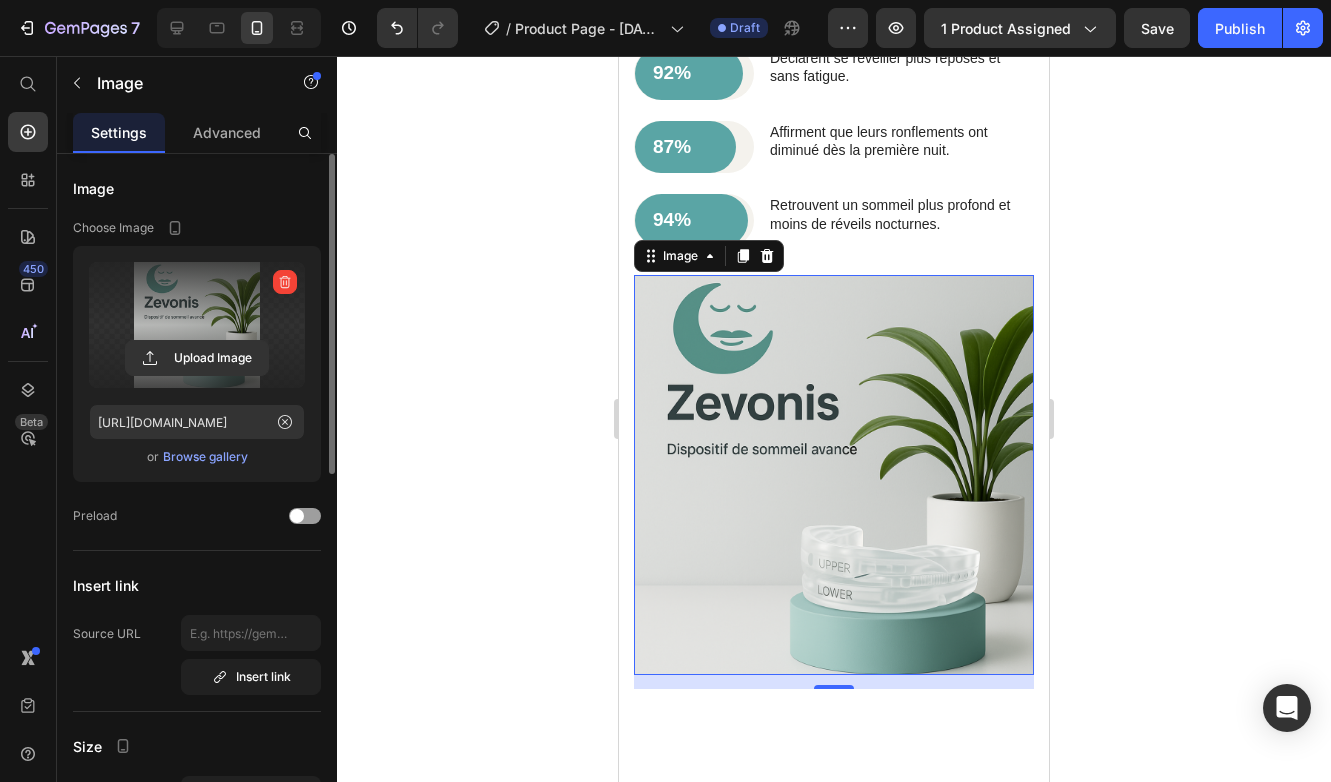 click 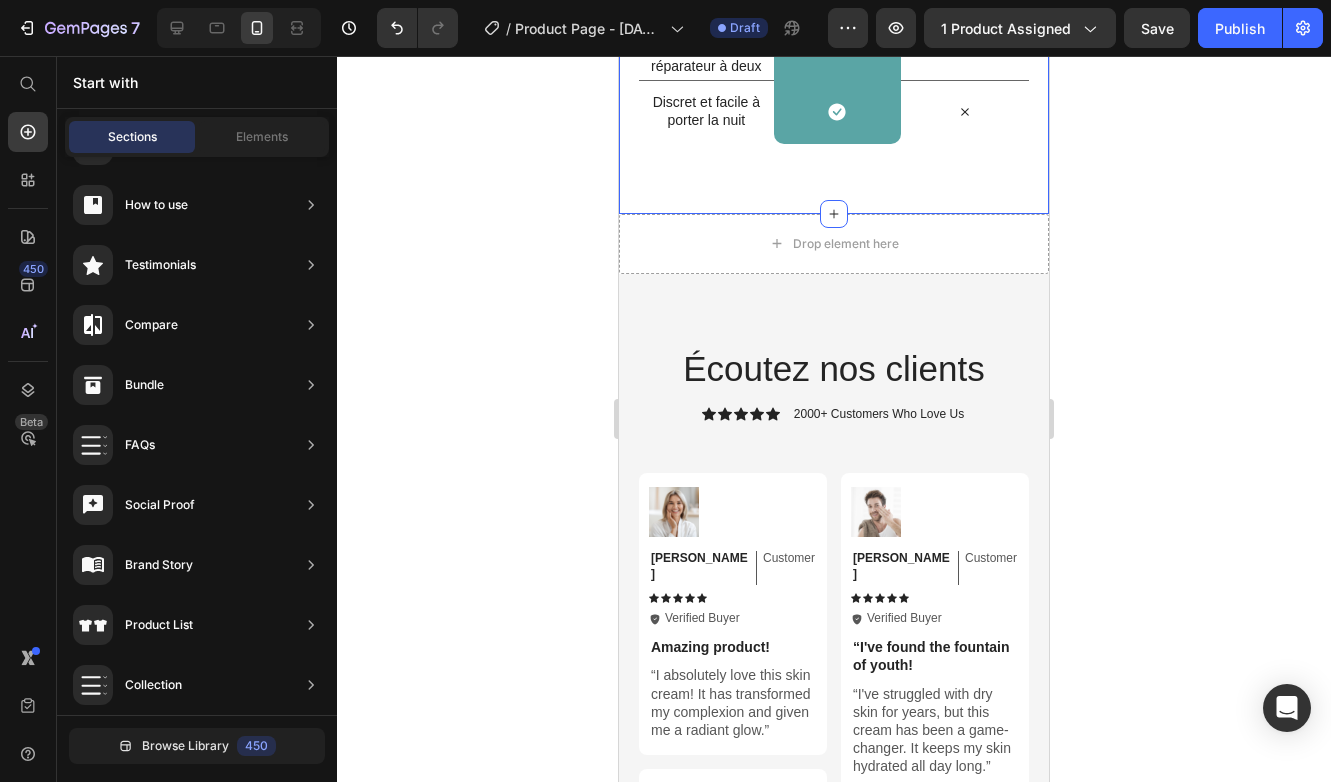 scroll, scrollTop: 5486, scrollLeft: 0, axis: vertical 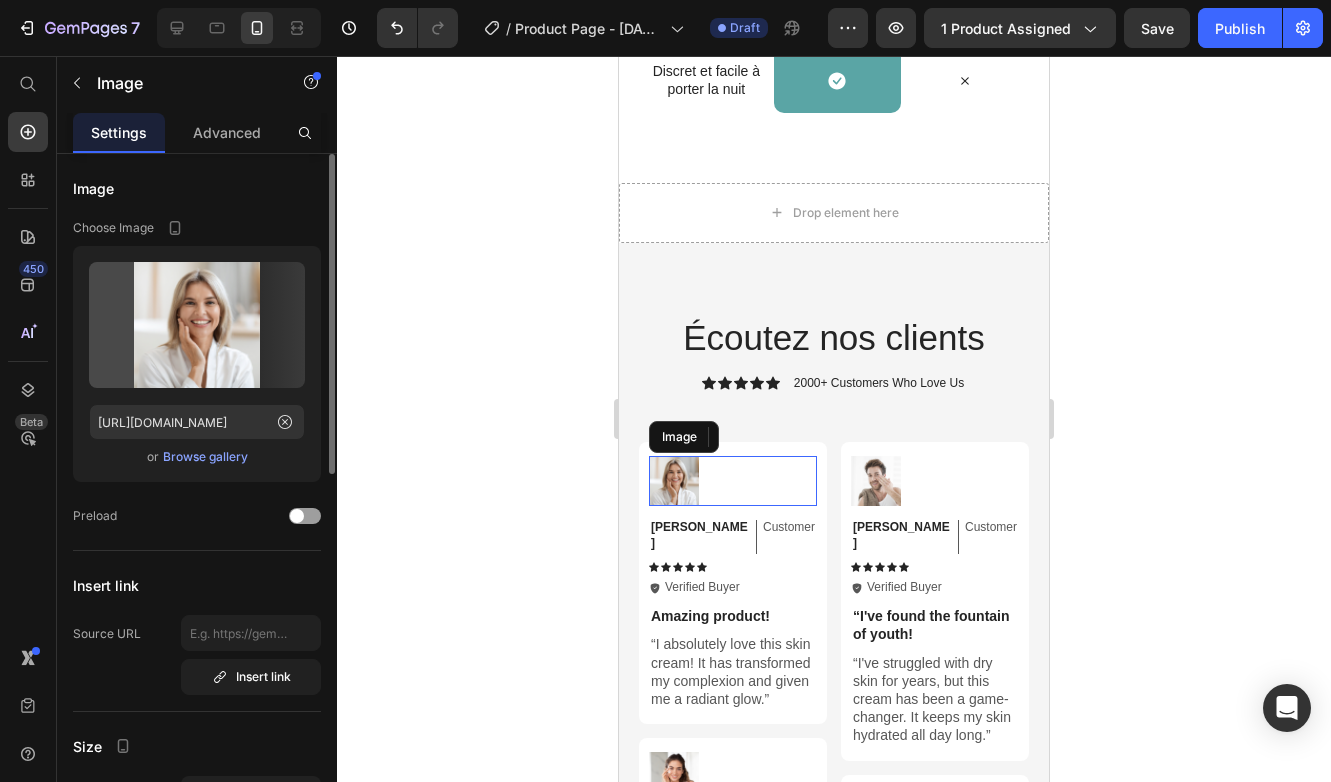 click at bounding box center (733, 481) 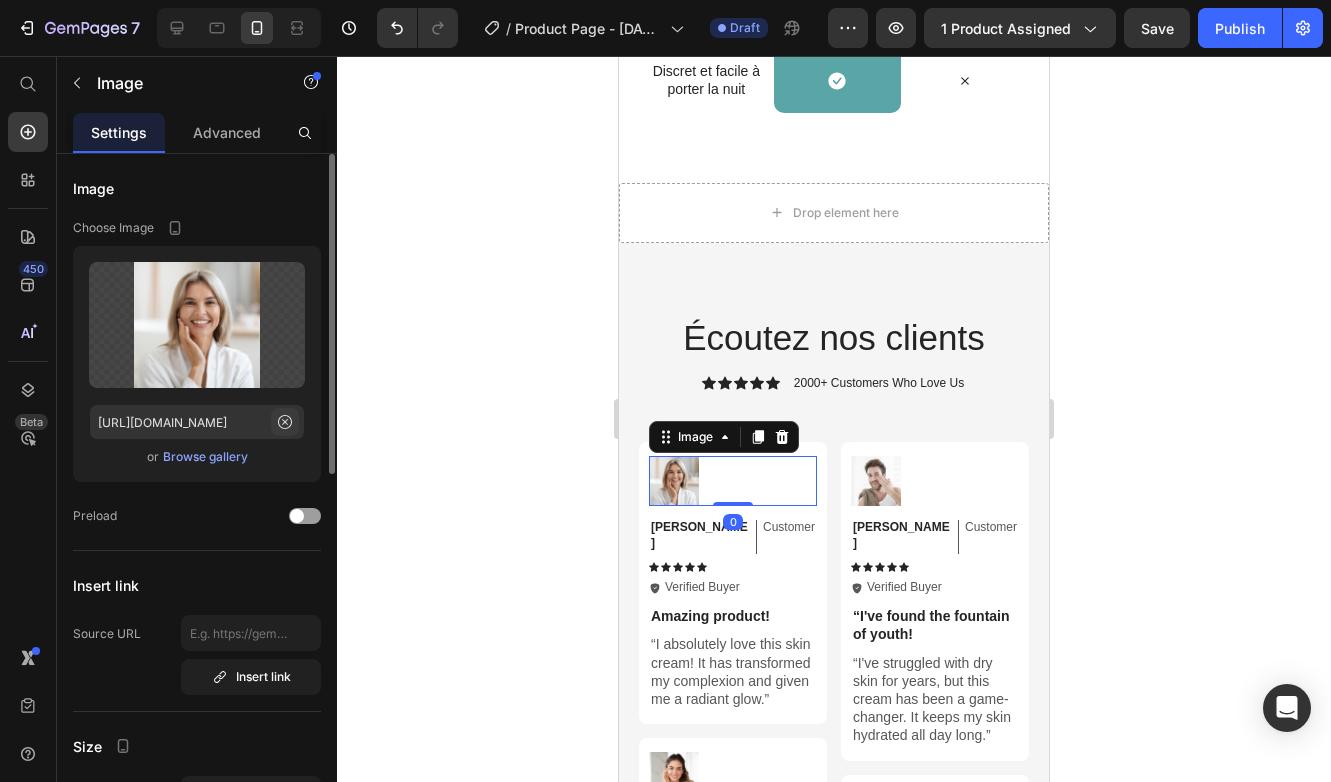 click 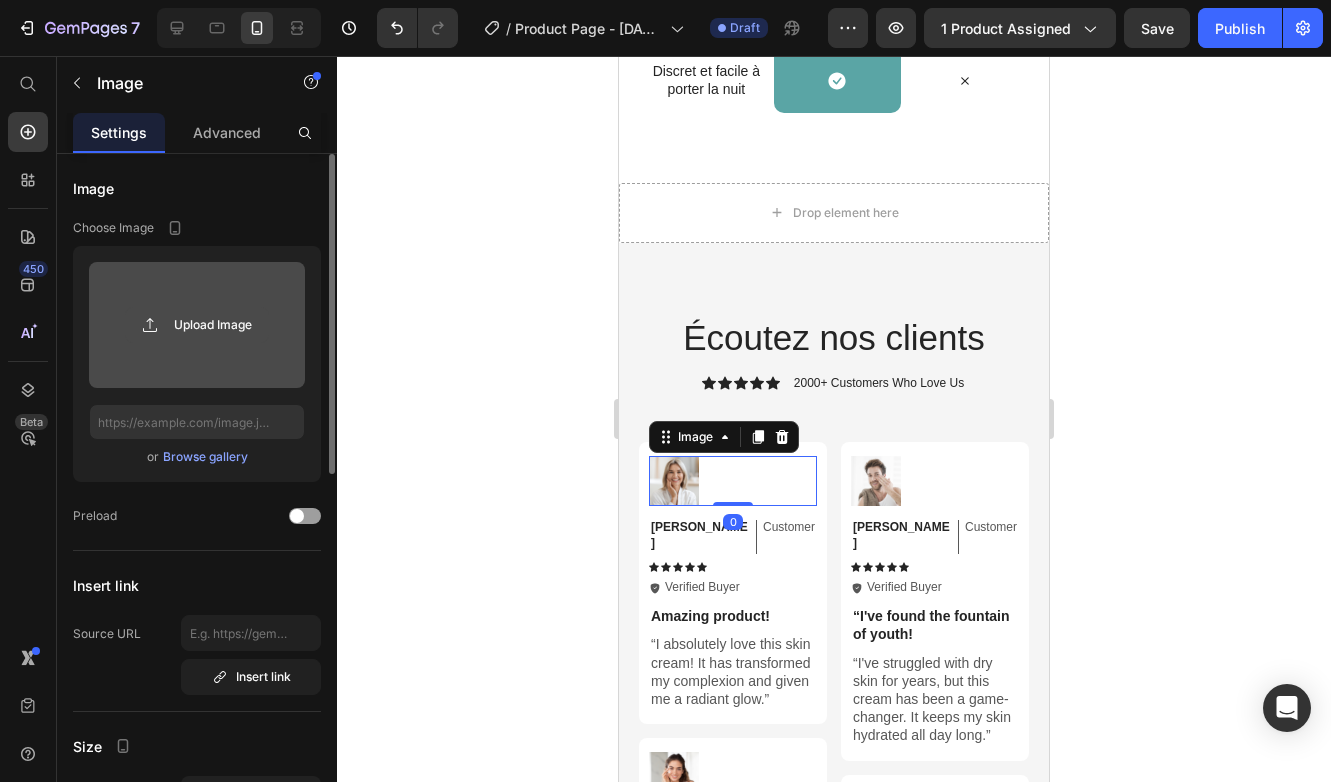 click 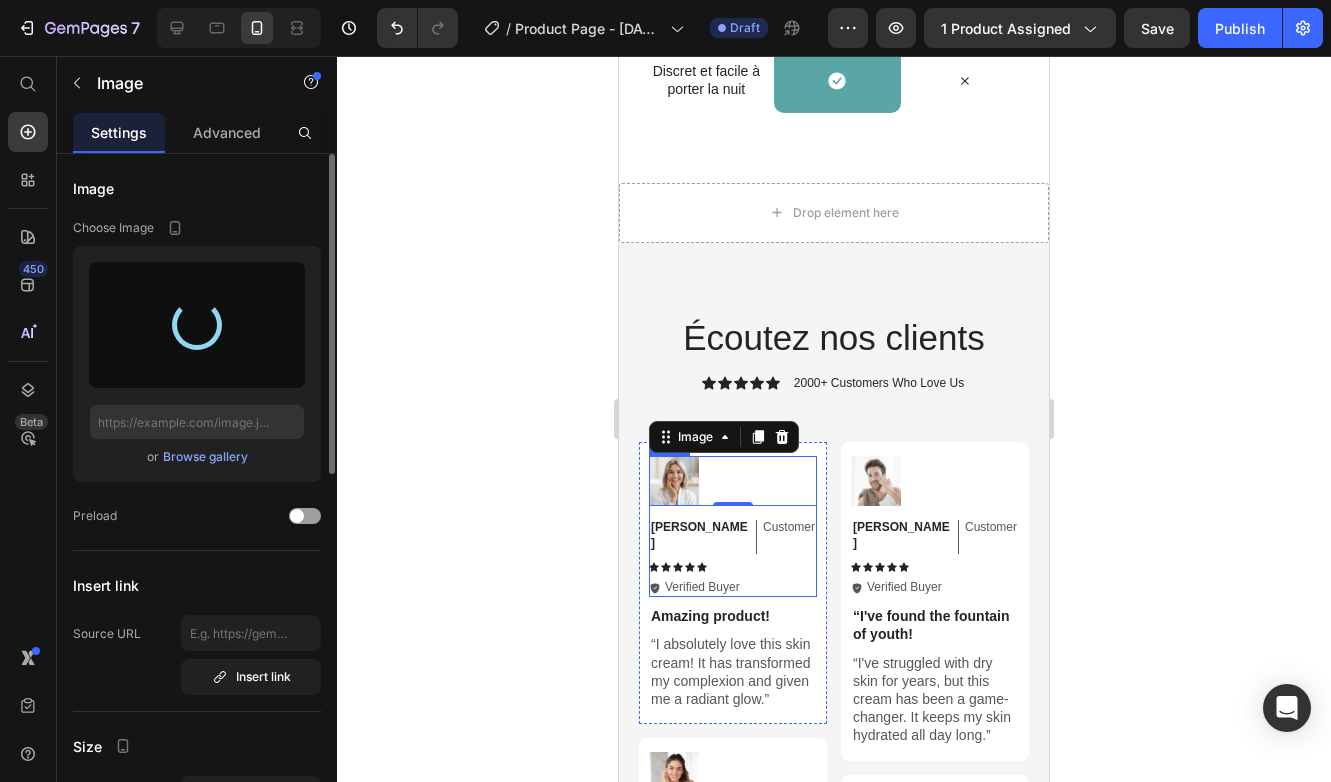 scroll, scrollTop: 5799, scrollLeft: 0, axis: vertical 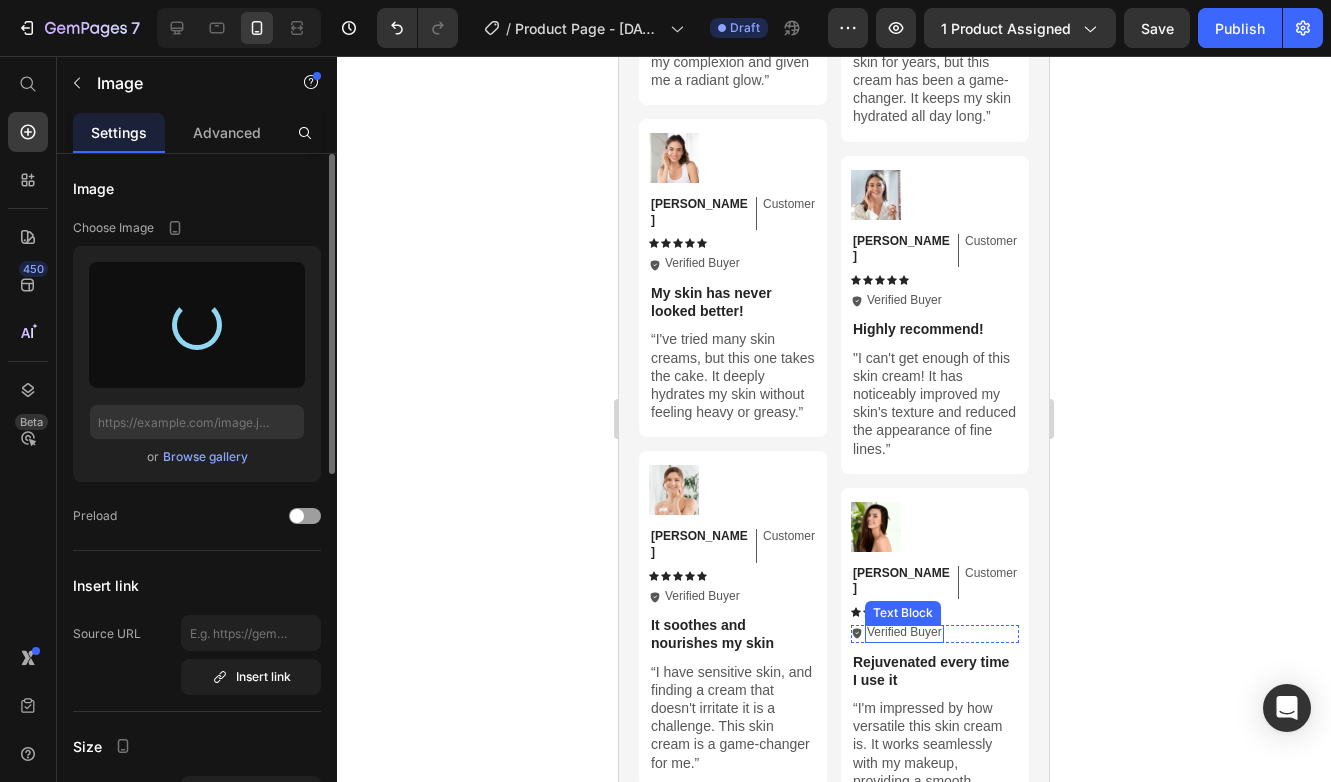 type on "[URL][DOMAIN_NAME]" 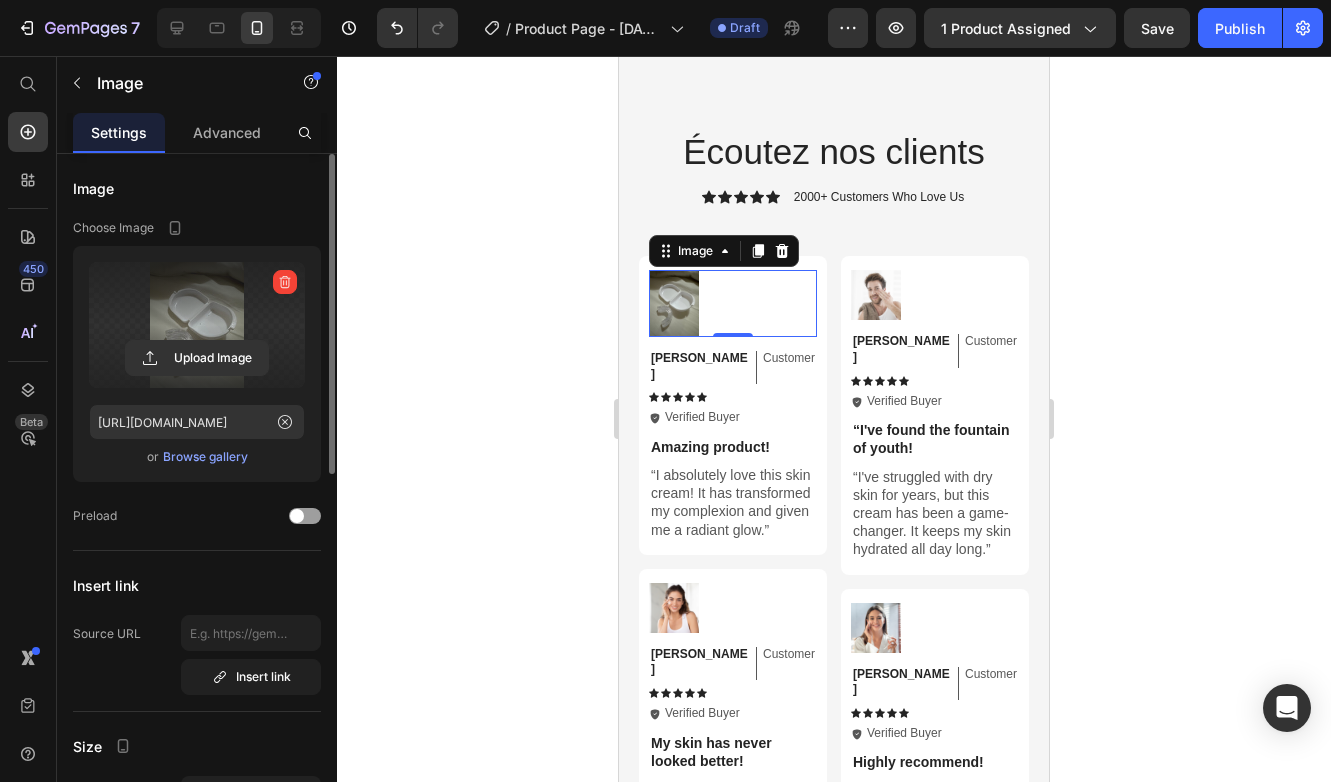 scroll, scrollTop: 5670, scrollLeft: 0, axis: vertical 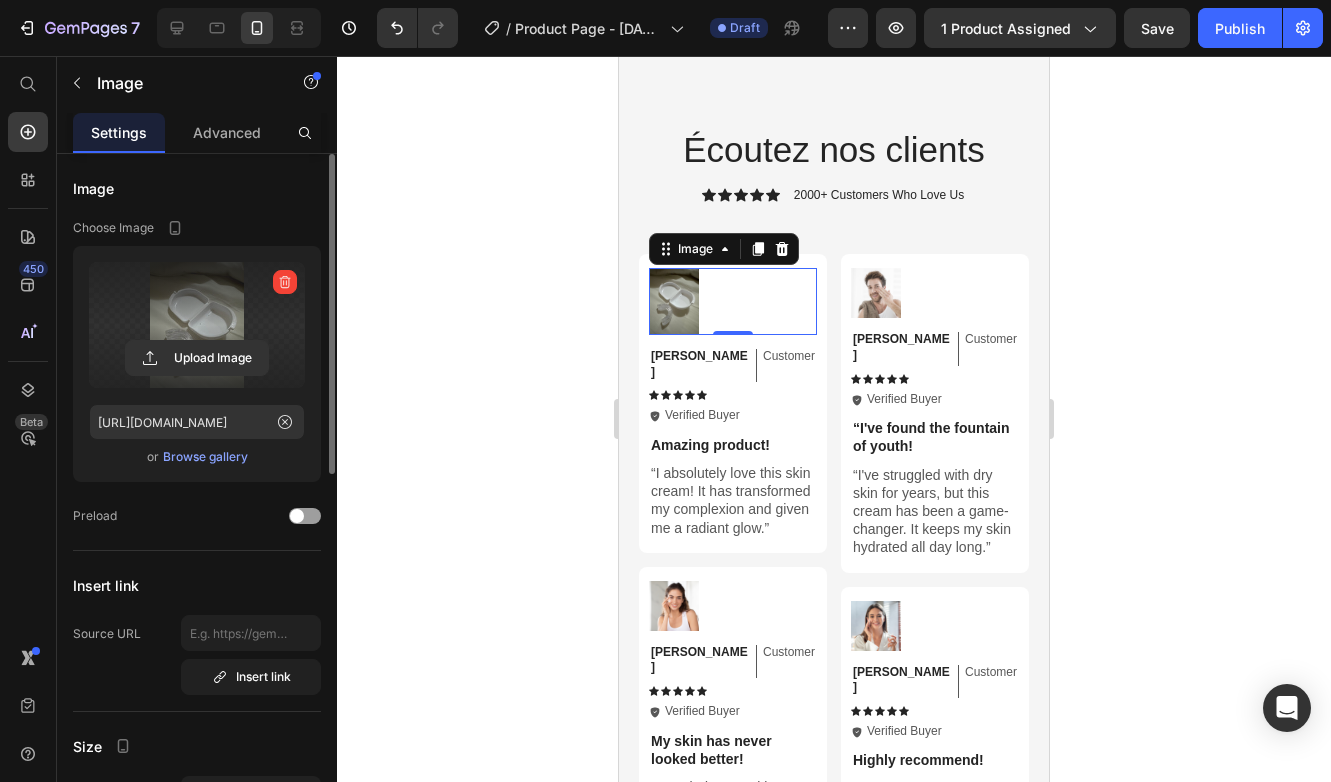 click at bounding box center [733, 301] 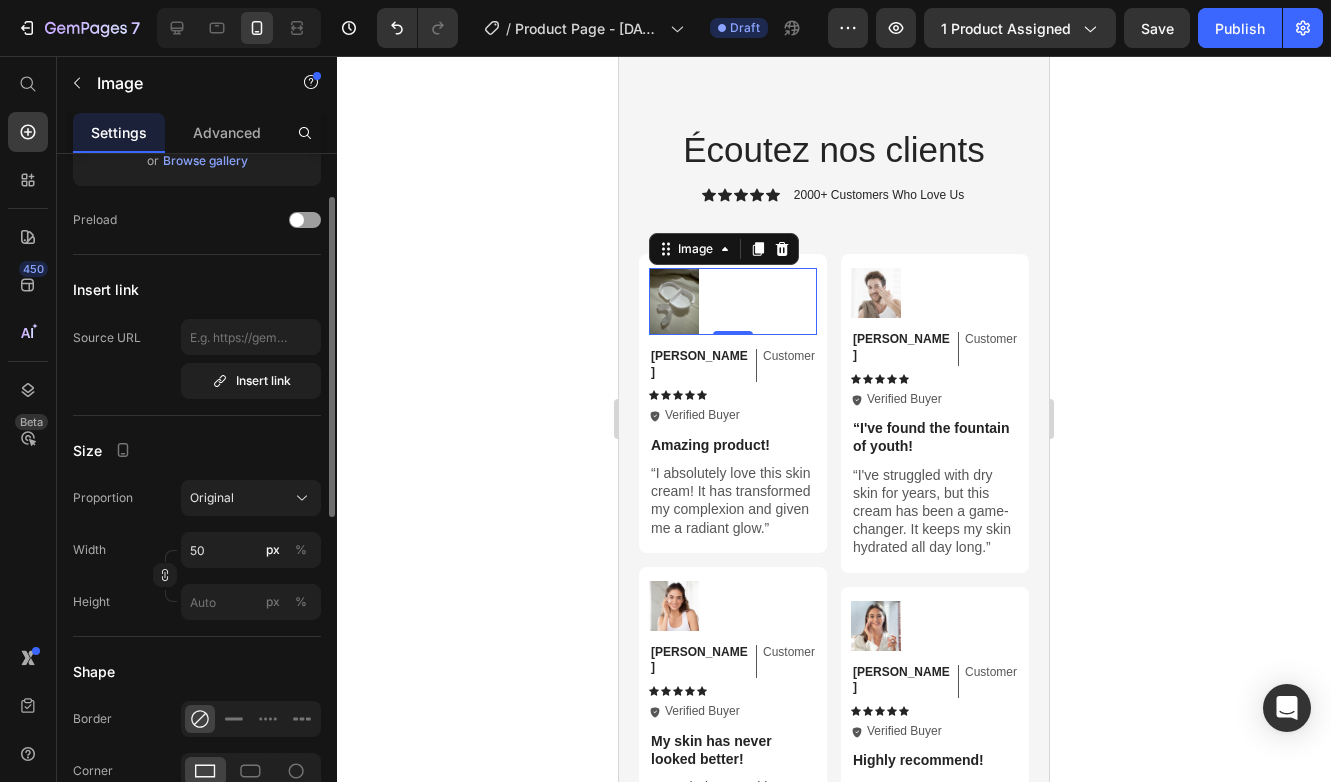 scroll, scrollTop: 296, scrollLeft: 0, axis: vertical 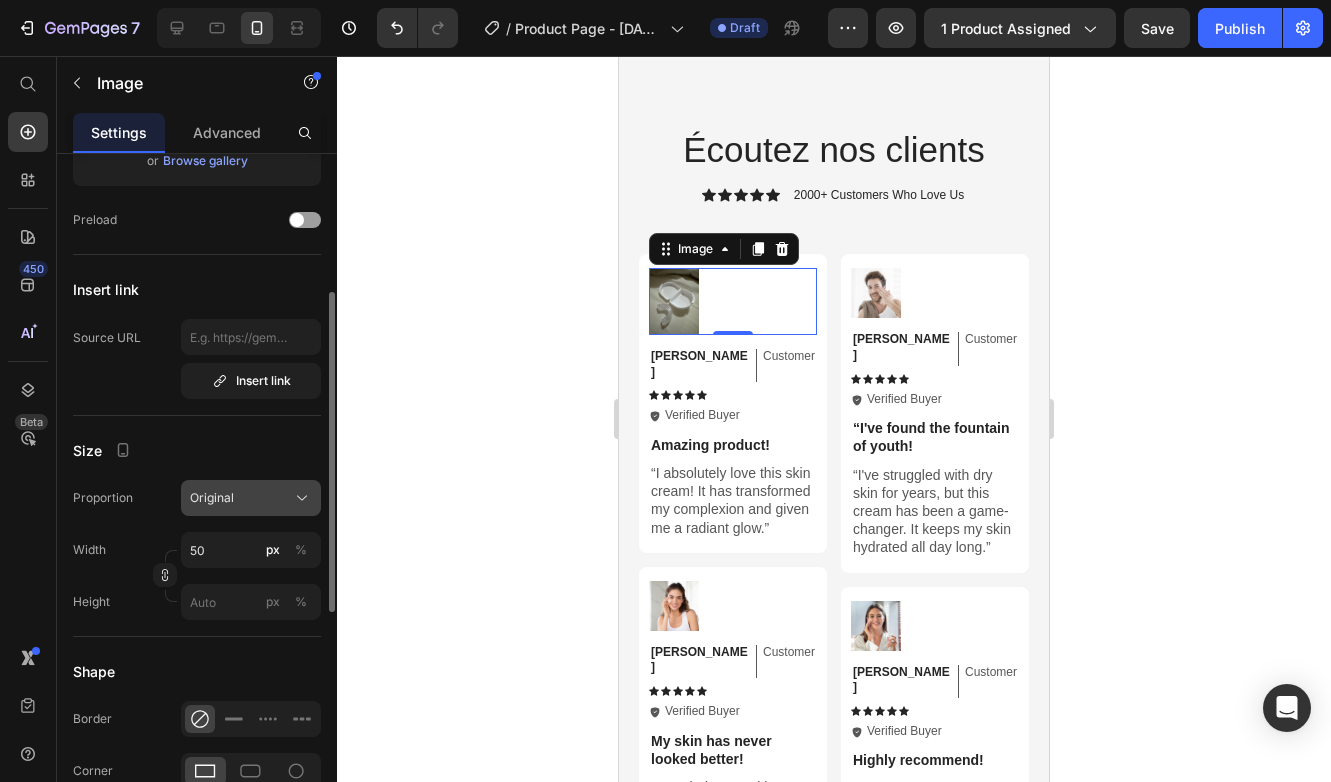 click on "Original" at bounding box center (251, 498) 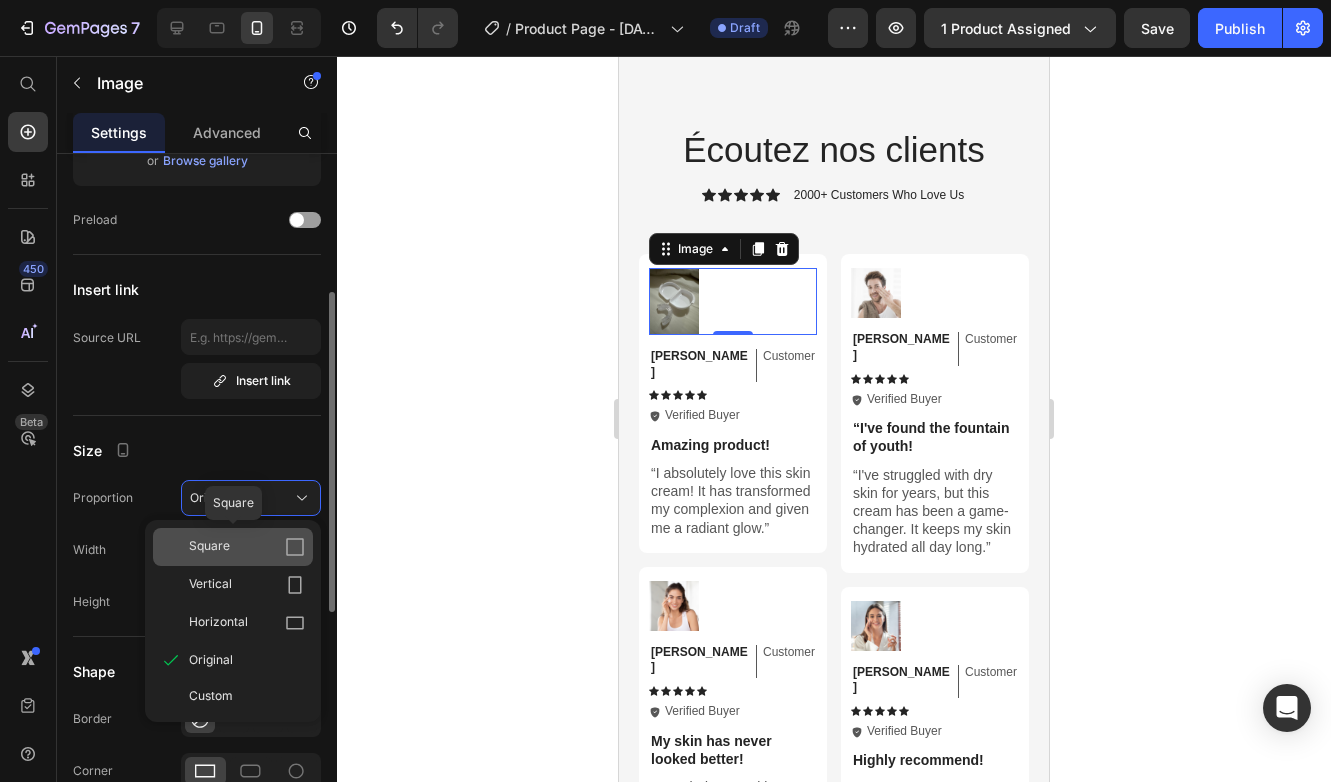 click on "Square" at bounding box center [247, 547] 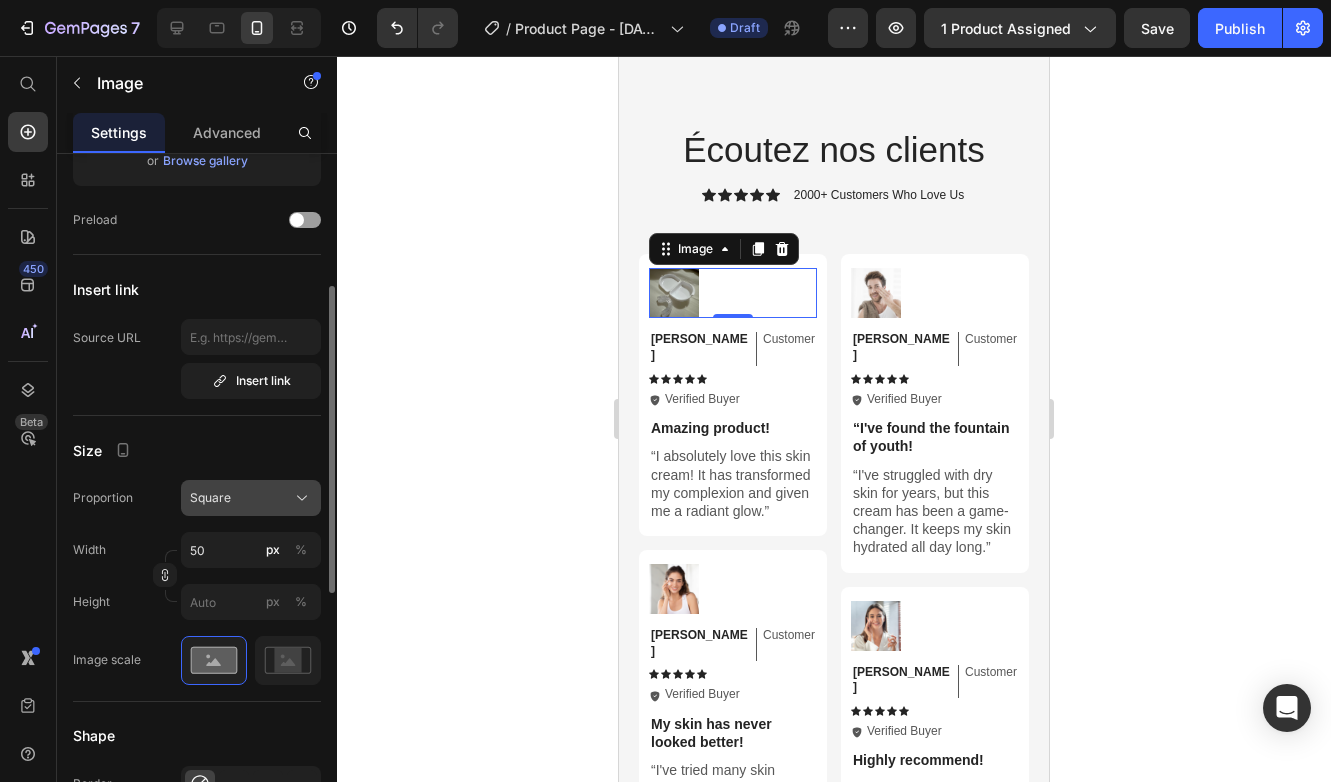 click on "Square" 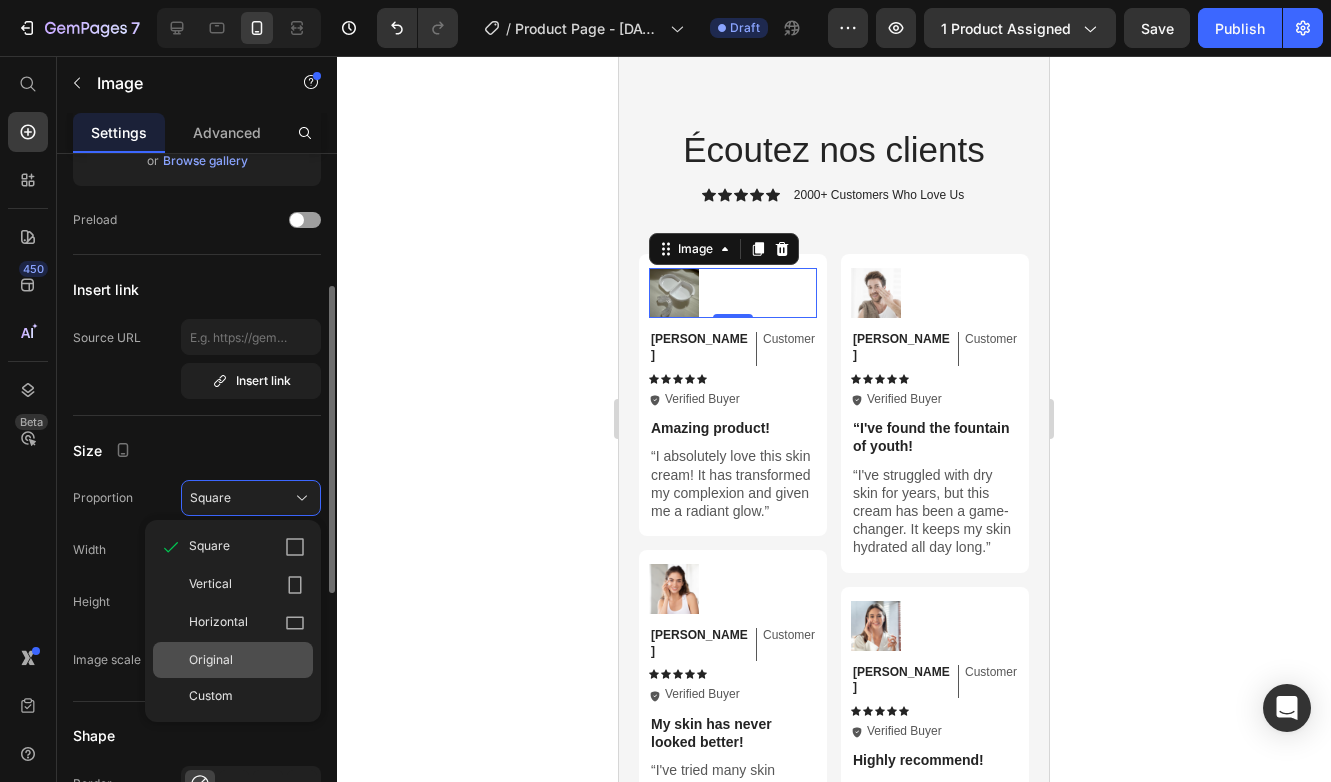 click on "Original" at bounding box center (247, 660) 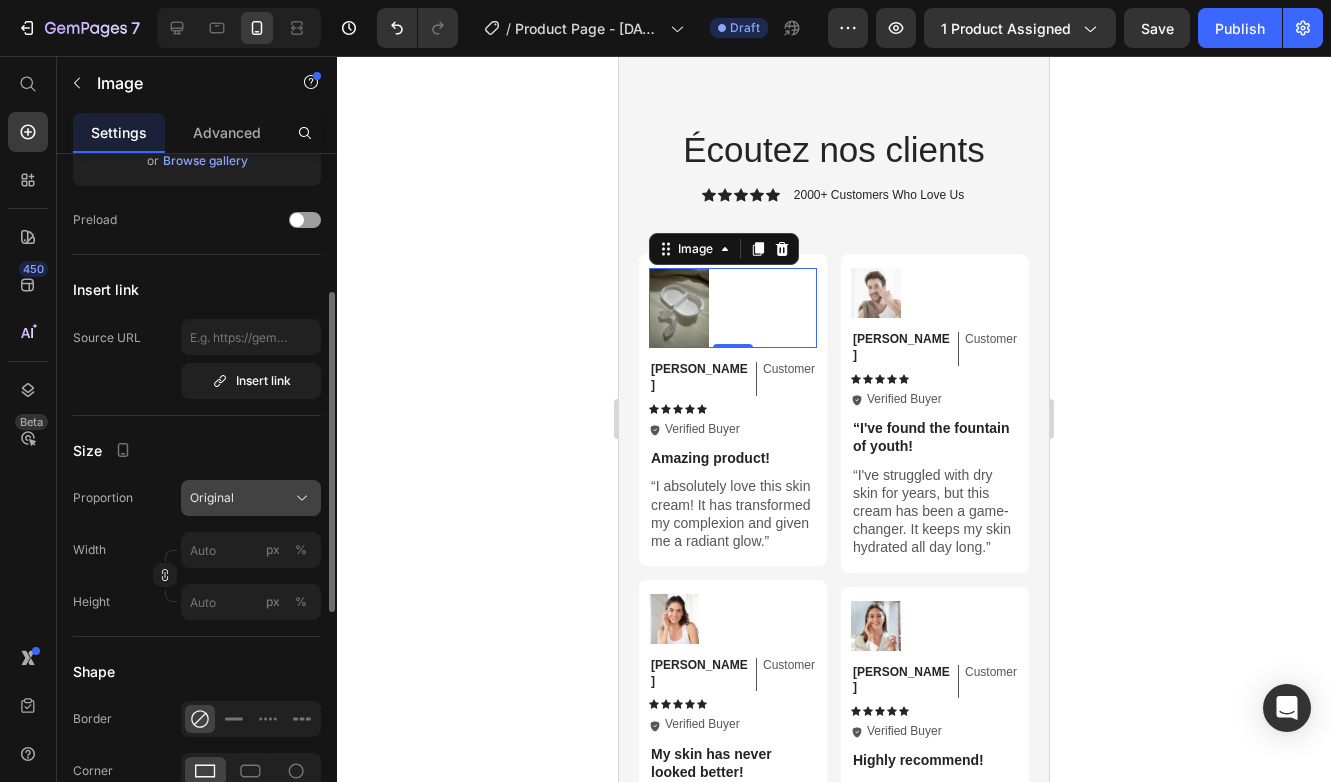 click on "Original" 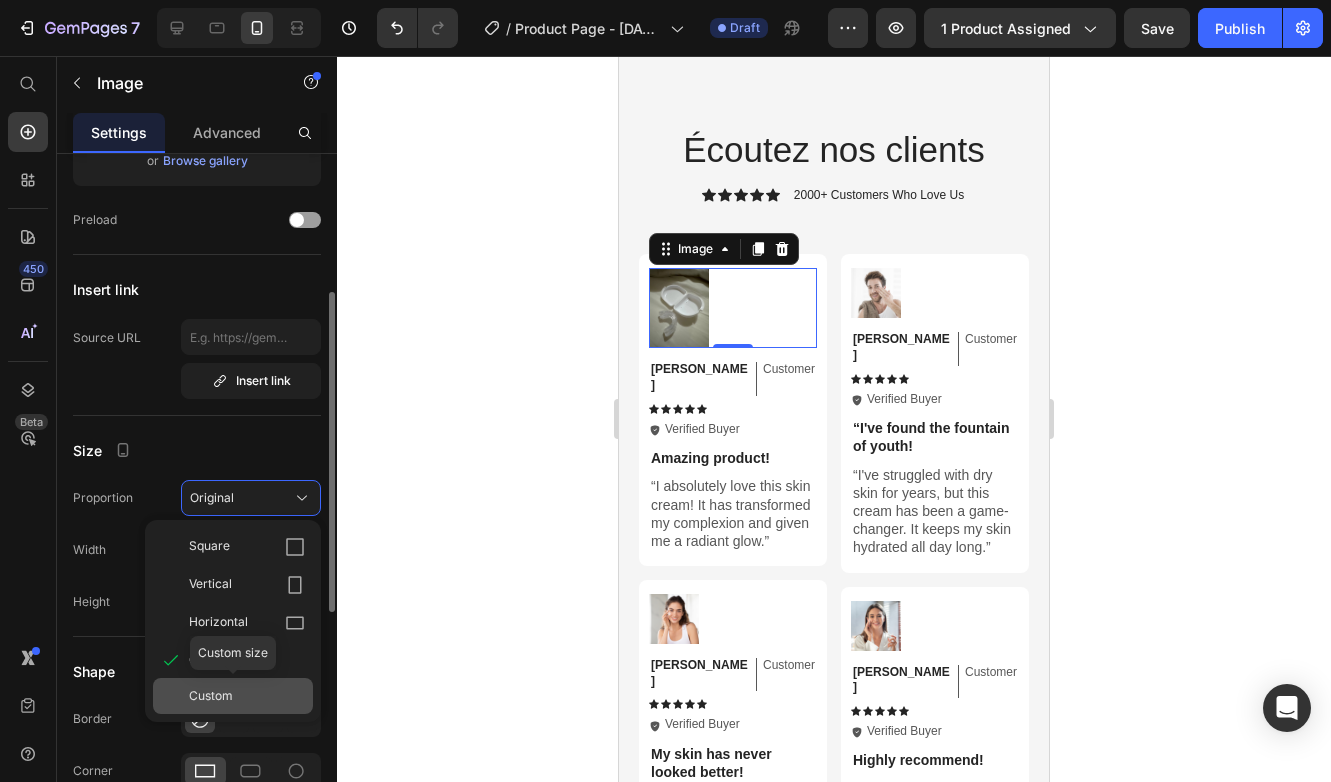 click on "Custom" at bounding box center [247, 696] 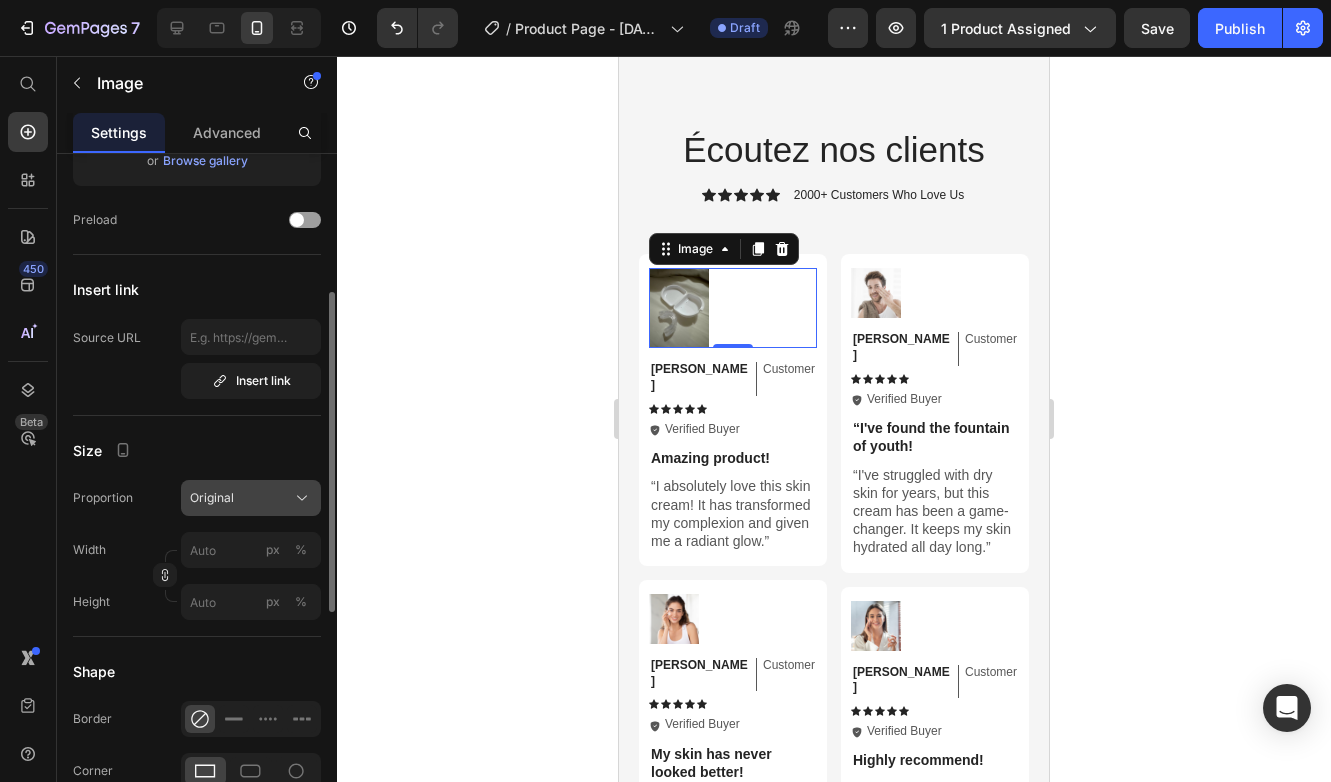 click on "Original" 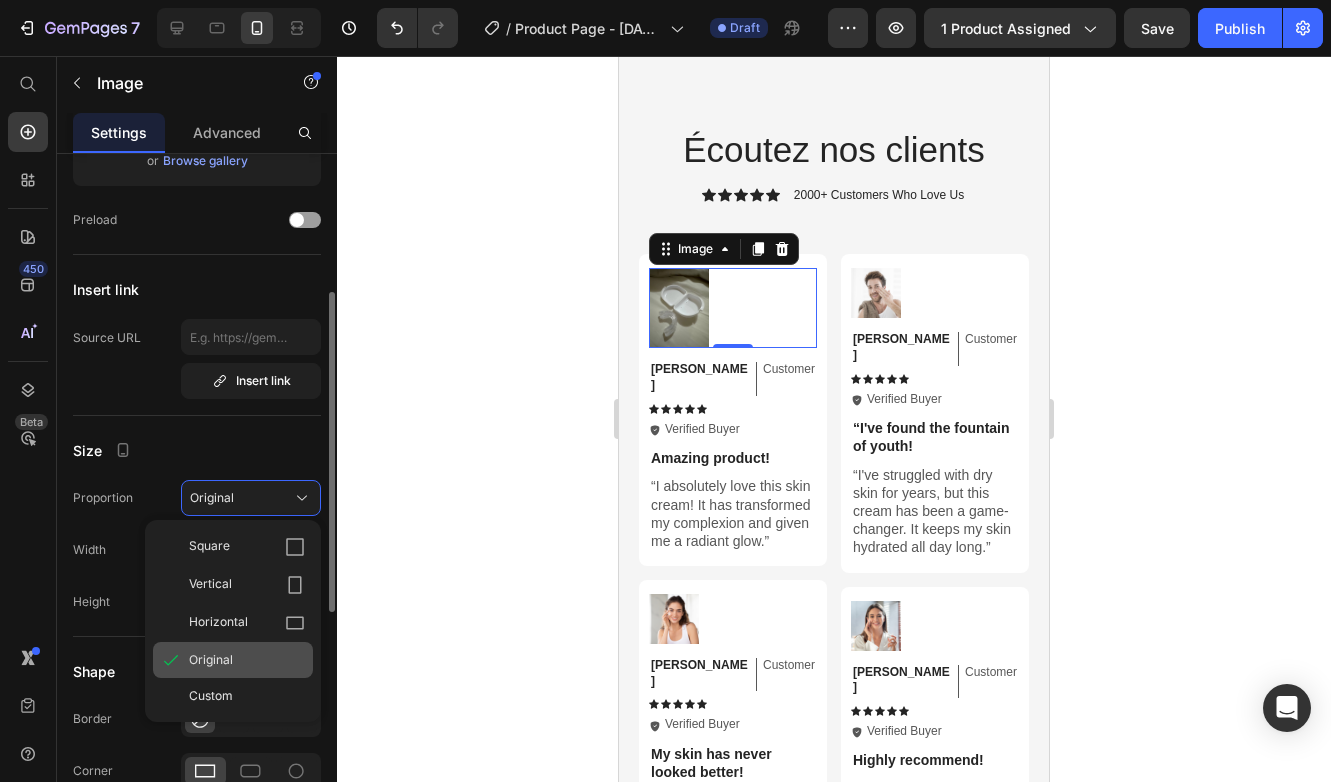 click on "Original" at bounding box center (211, 660) 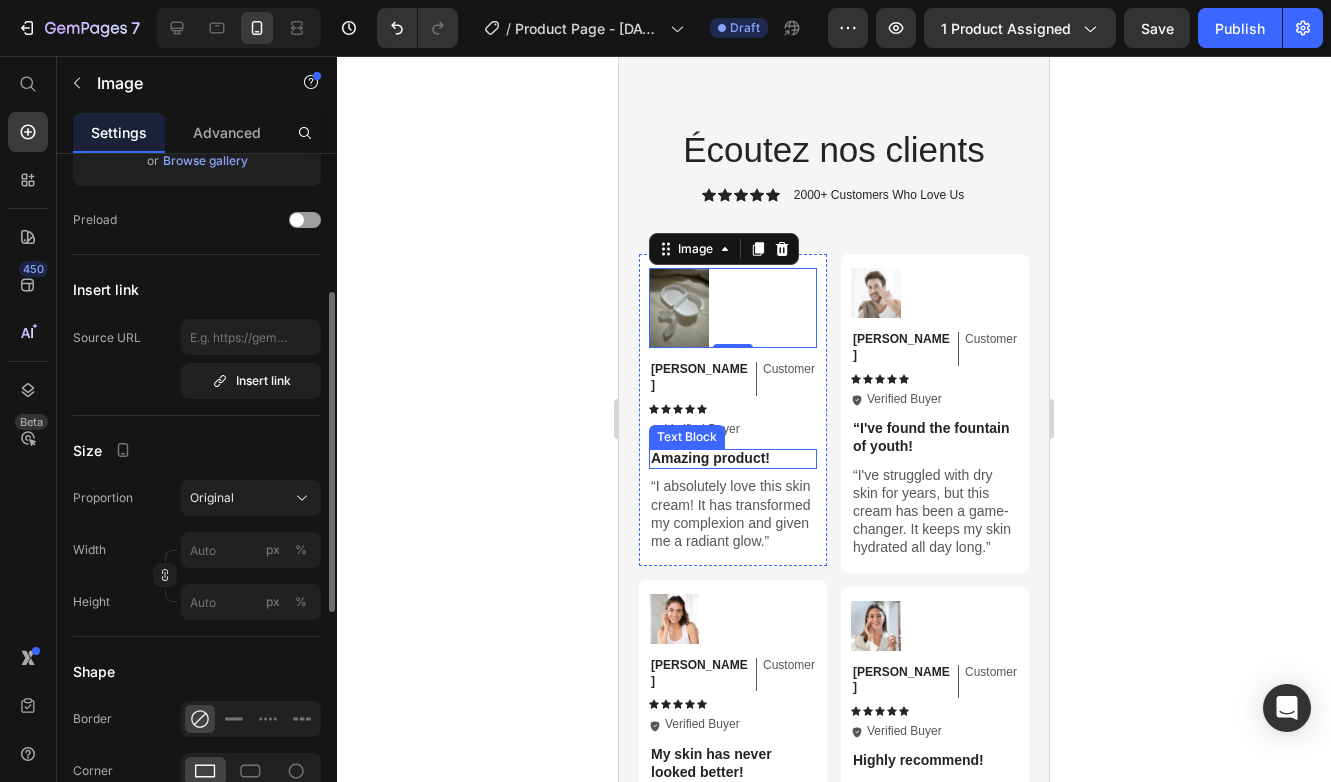 click on "Amazing product!" at bounding box center [733, 458] 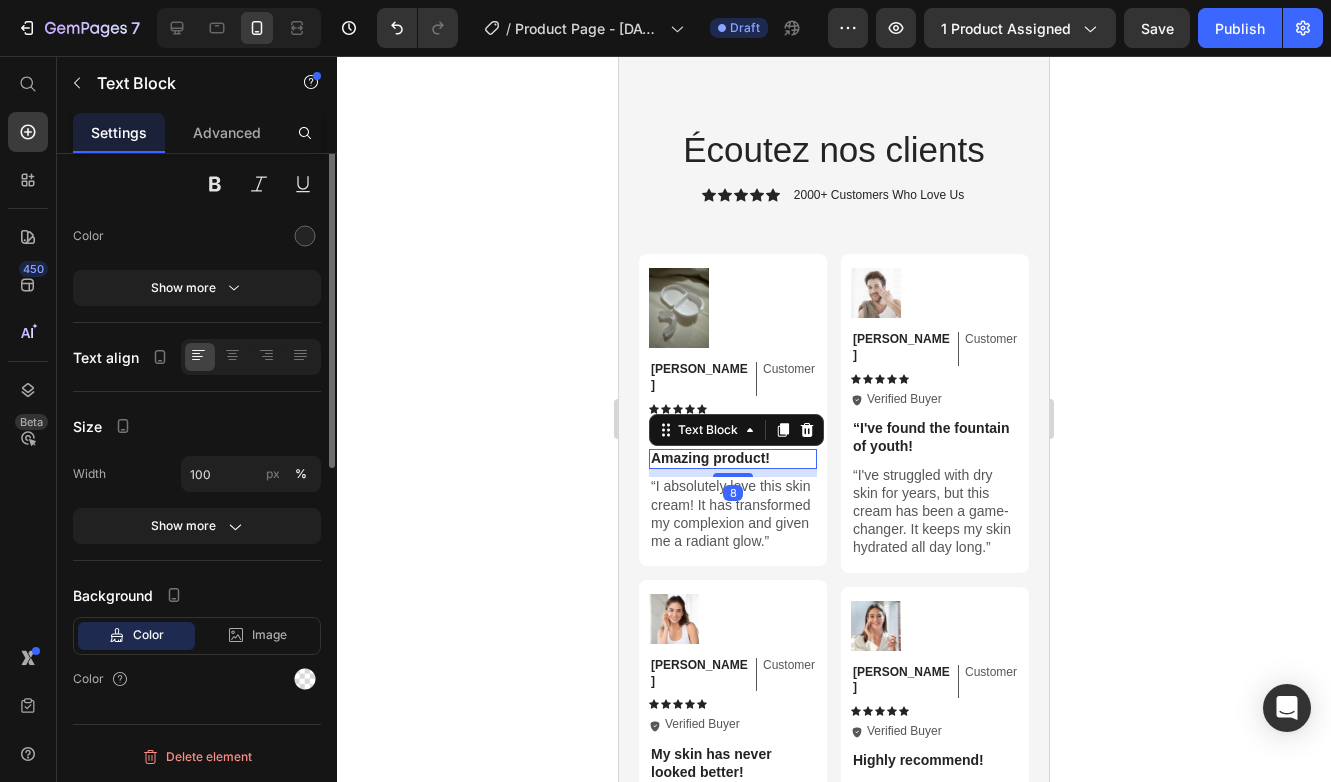 scroll, scrollTop: 0, scrollLeft: 0, axis: both 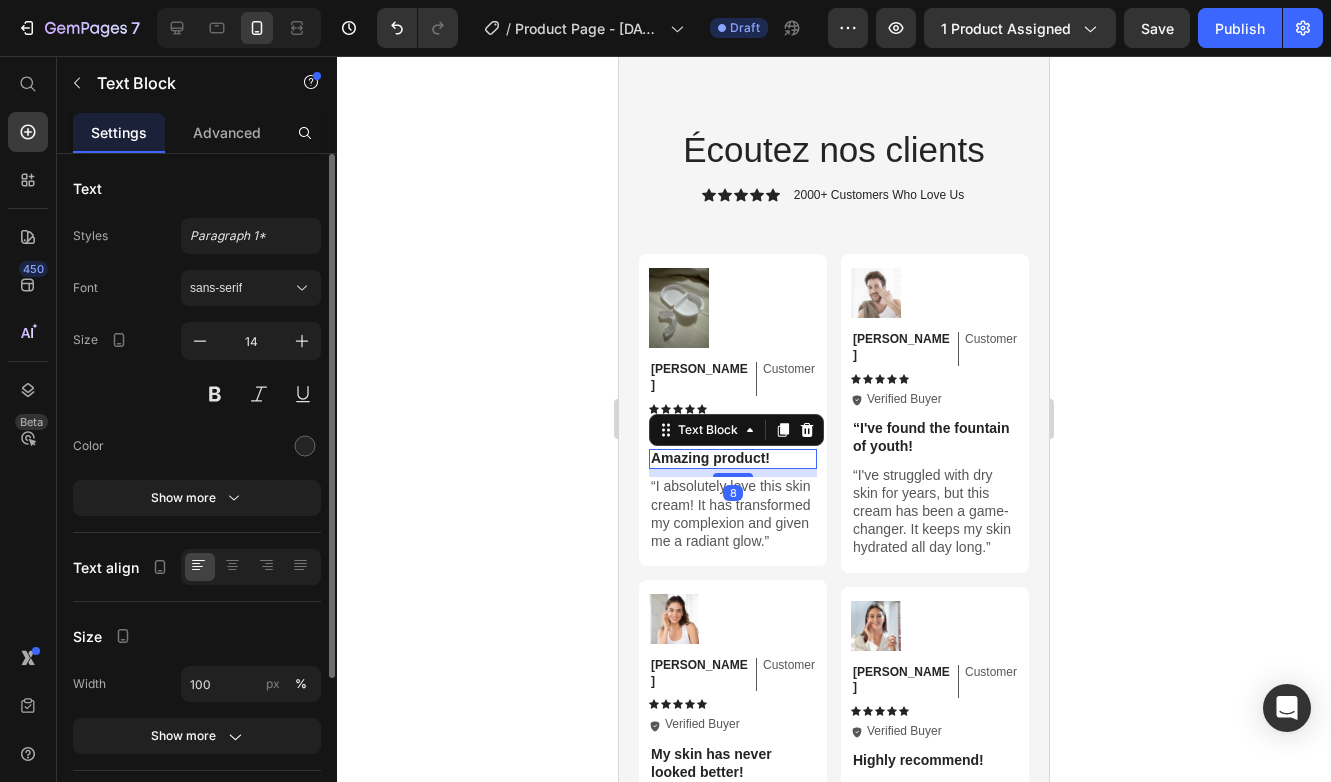 click on "Amazing product!" at bounding box center [733, 458] 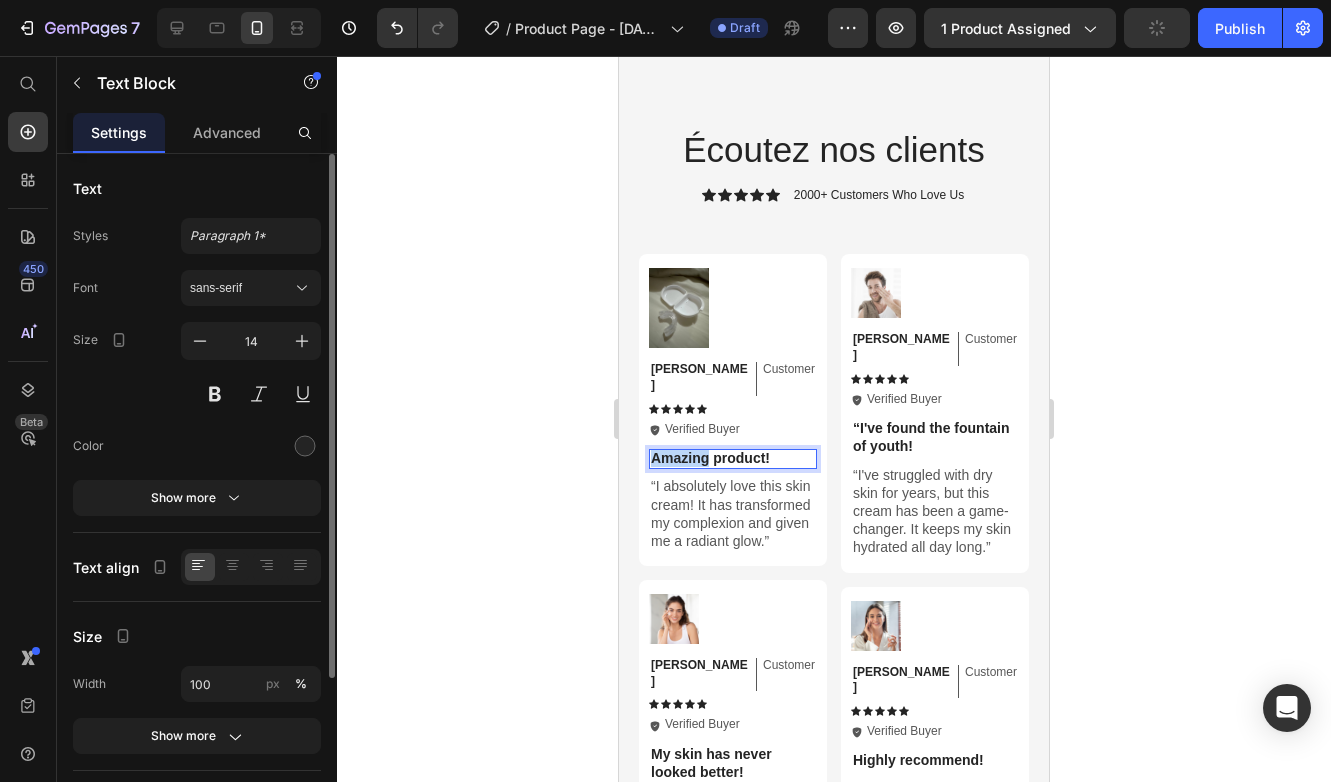 click on "Amazing product!" at bounding box center (733, 458) 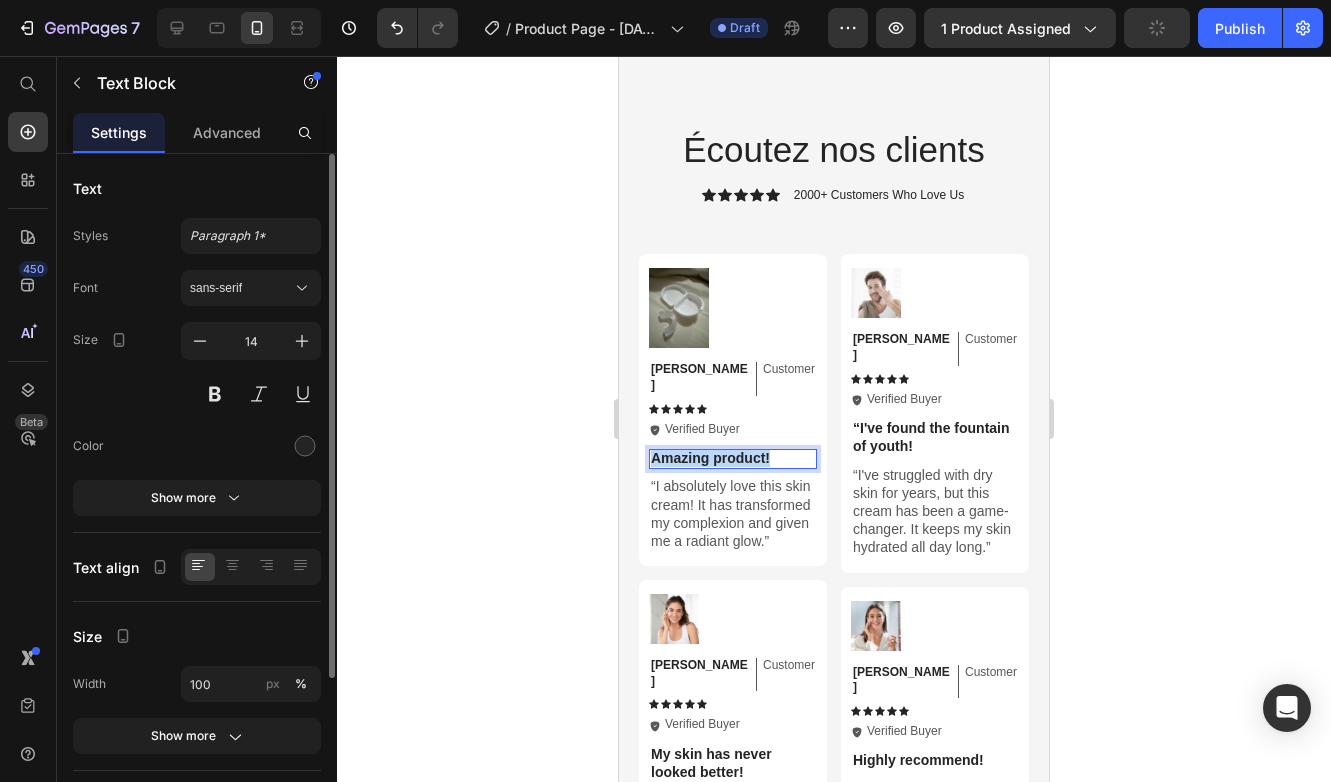 click on "Amazing product!" at bounding box center [733, 458] 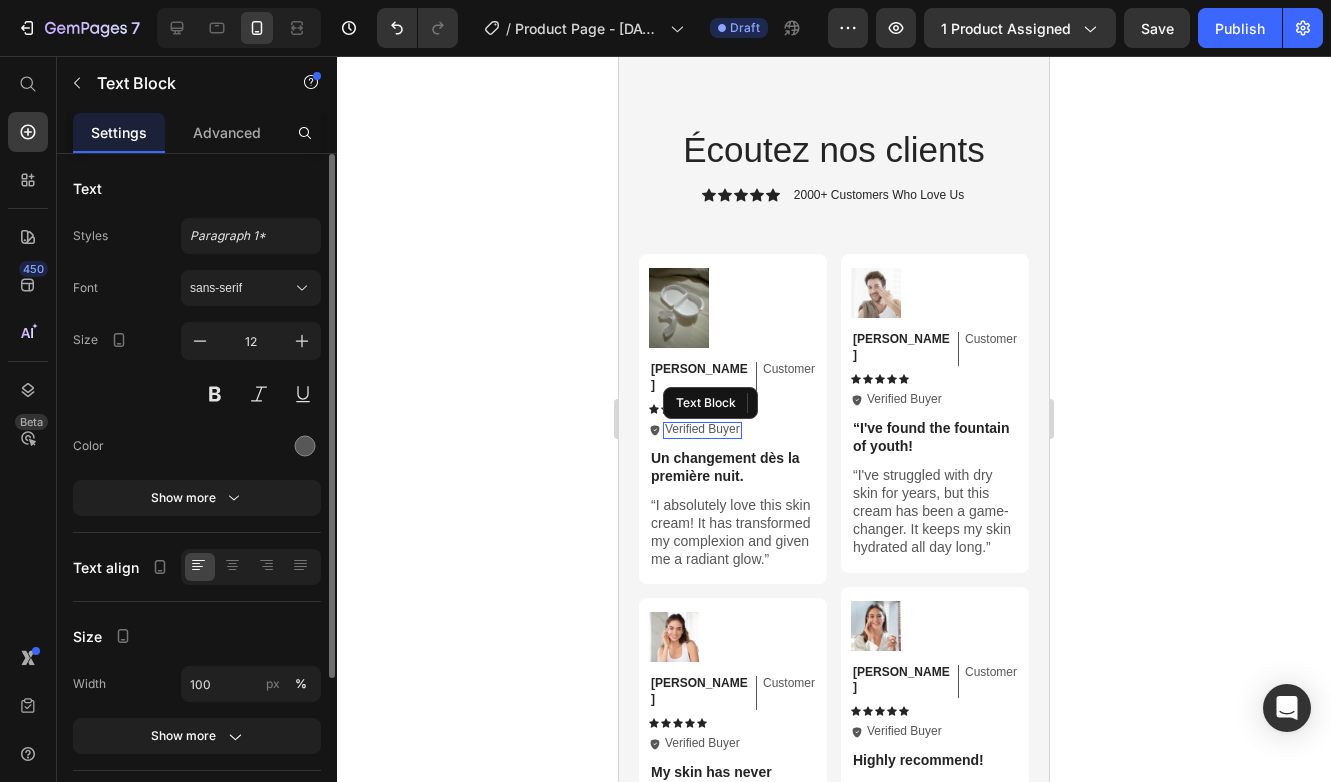 click on "Verified Buyer" at bounding box center (702, 430) 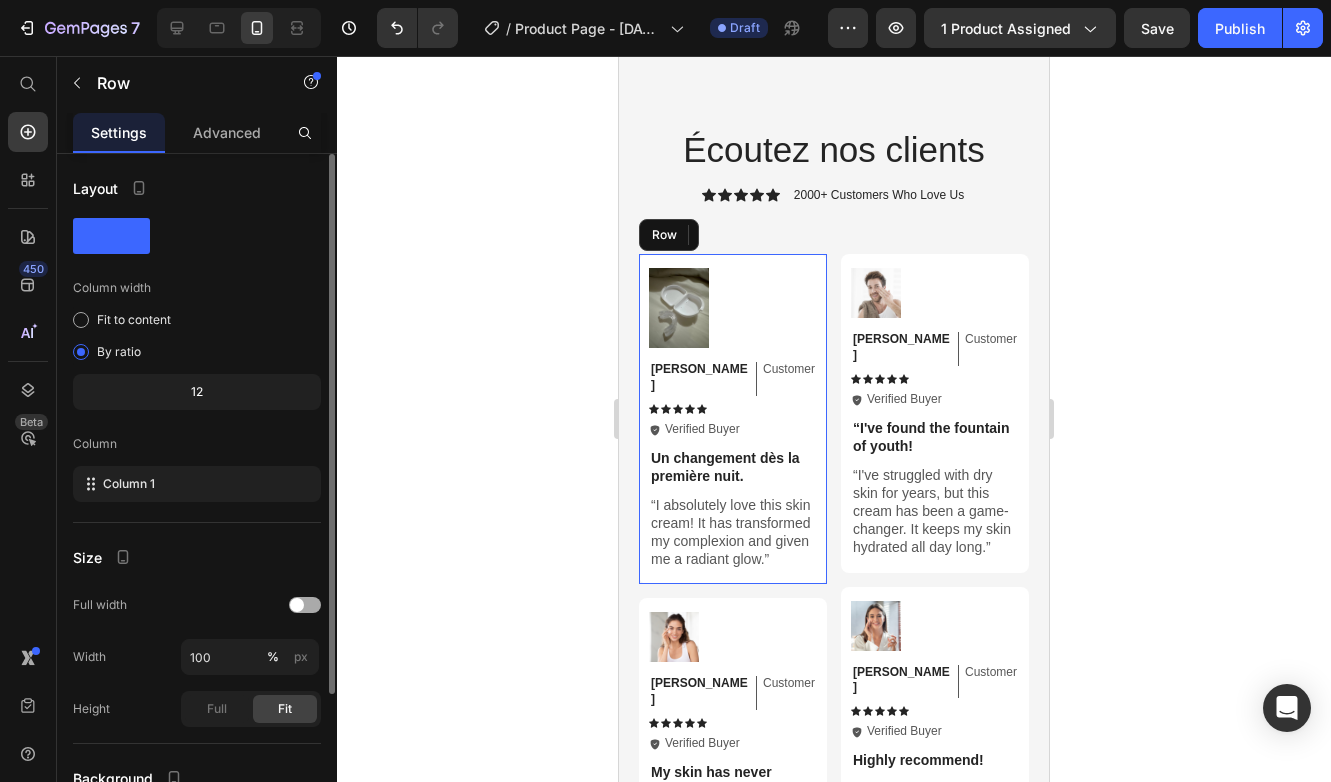 click on "Image [PERSON_NAME] Text Block Customer  Text Block Row Icon Icon Icon Icon Icon Icon List
Icon Verified Buyer Text Block   0 Row Row Un changement dès la première nuit. Text Block “I absolutely love this skin cream! It has transformed my complexion and given me a radiant glow.” Text Block Row" at bounding box center [733, 419] 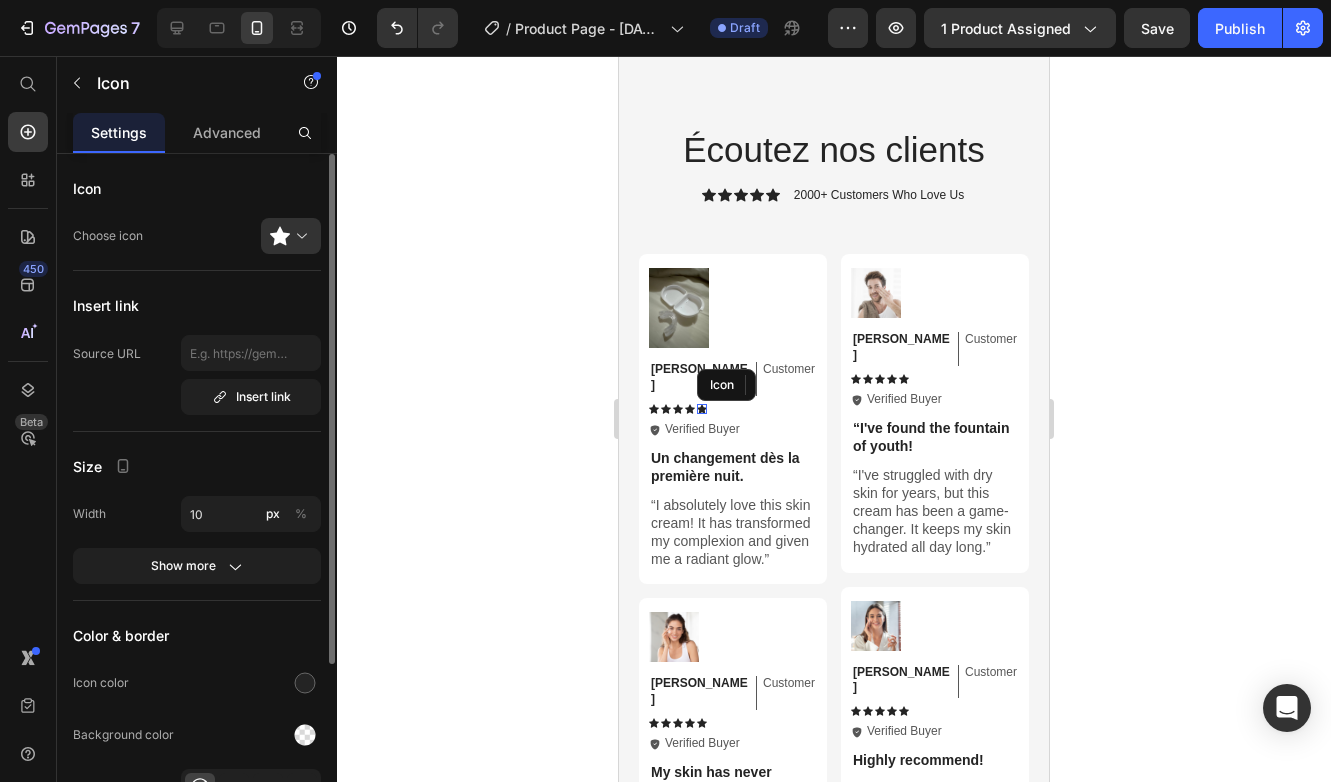 click 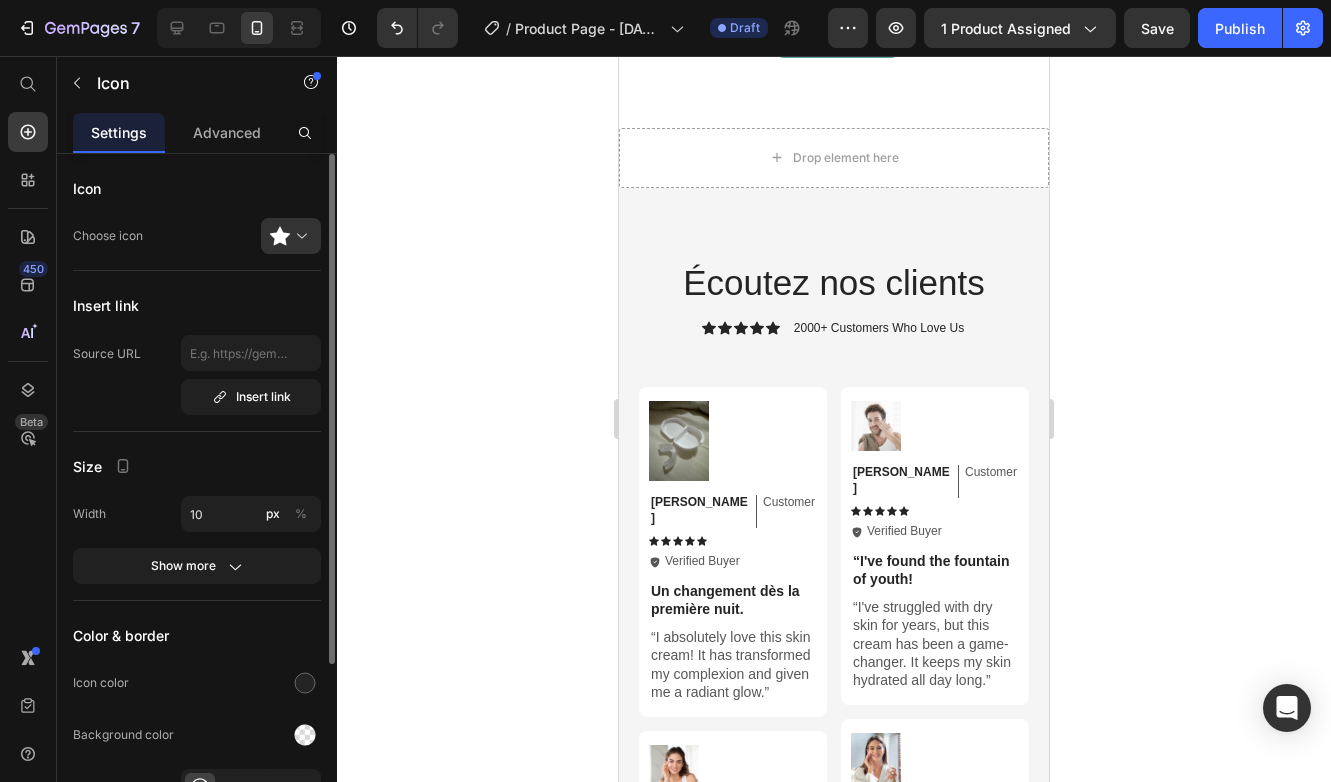 scroll, scrollTop: 4802, scrollLeft: 0, axis: vertical 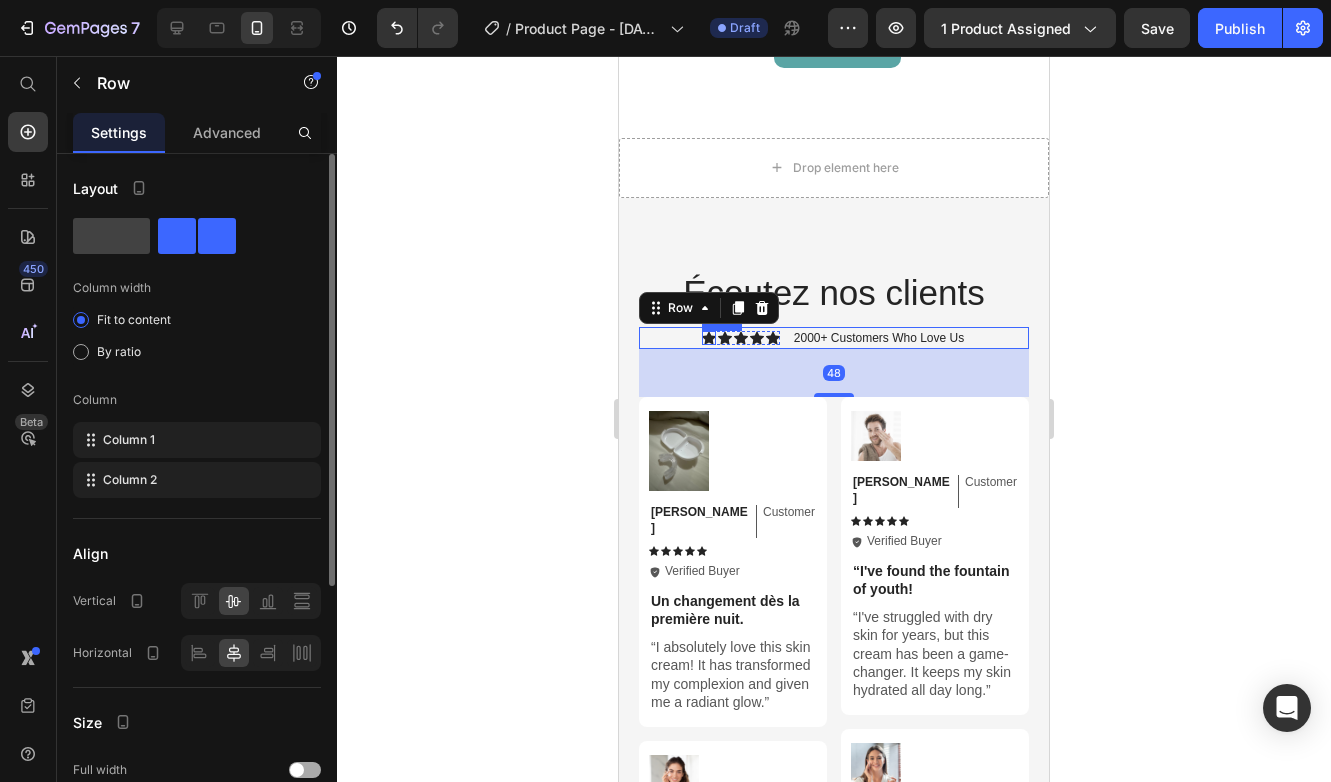 click at bounding box center [725, 338] 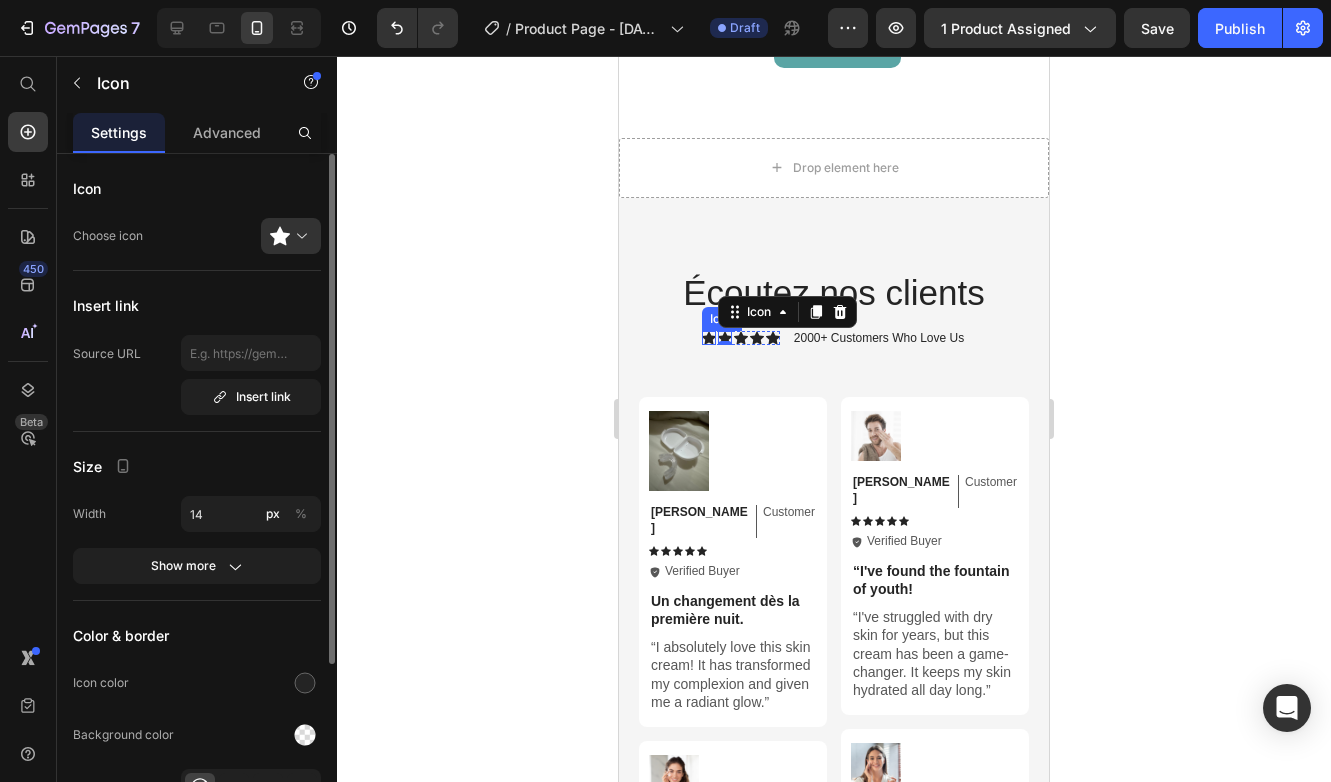click on "Icon" at bounding box center [709, 338] 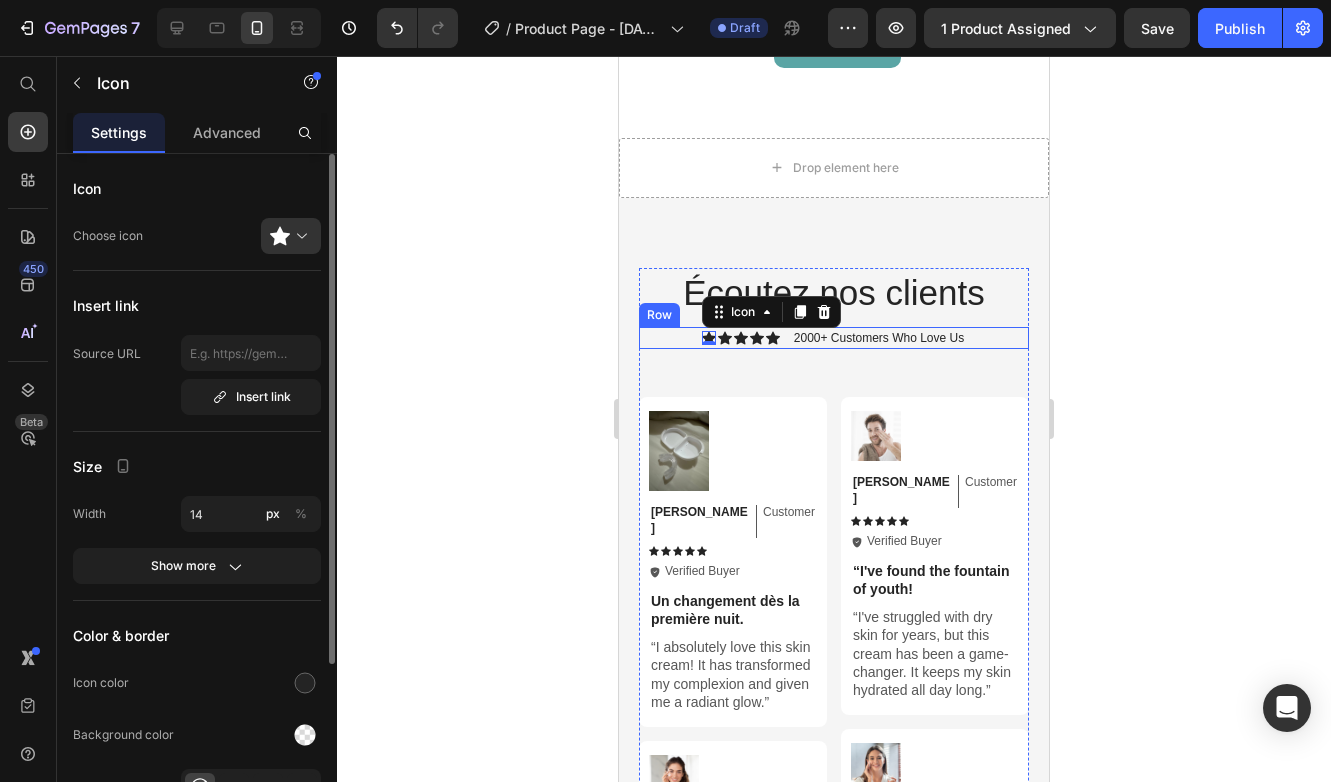 click on "Icon   0 Icon Icon Icon Icon Icon List 2000+ Customers Who Love Us Text Block Row" at bounding box center [834, 338] 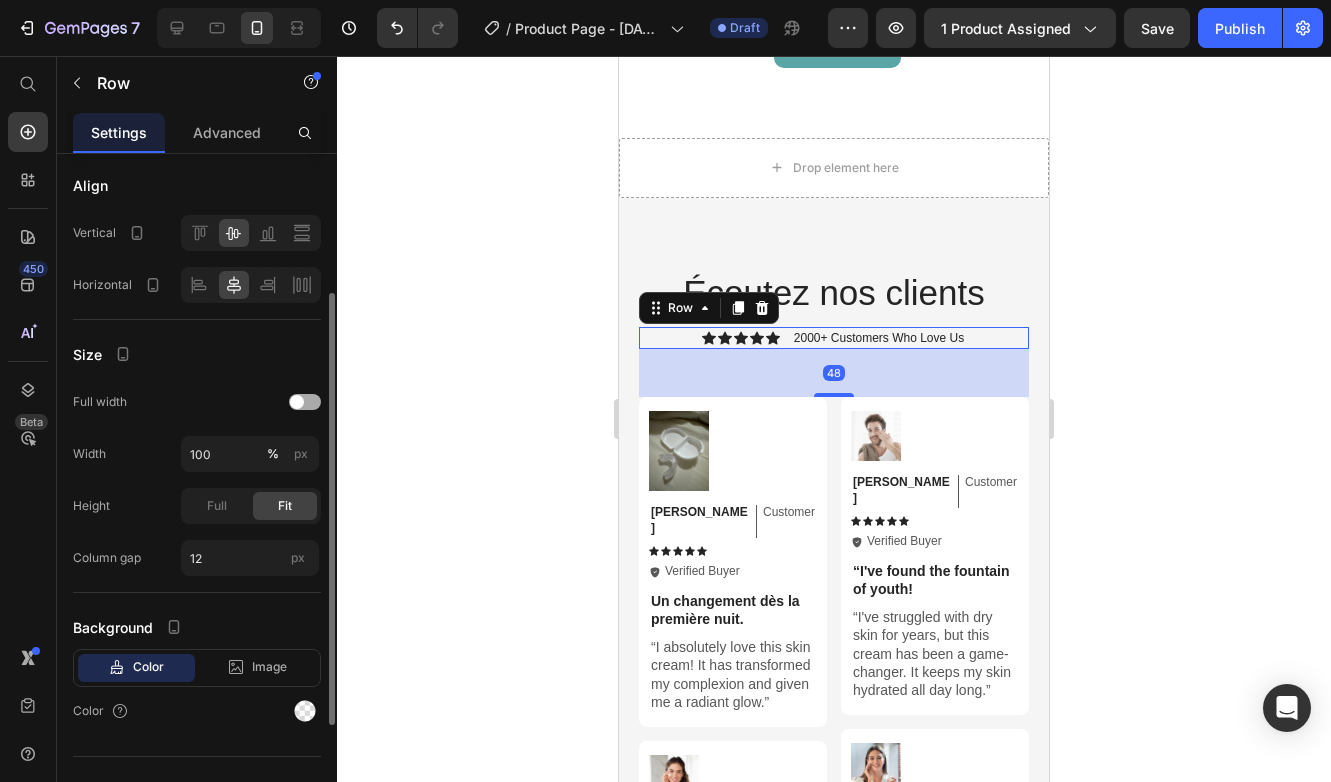 scroll, scrollTop: 400, scrollLeft: 0, axis: vertical 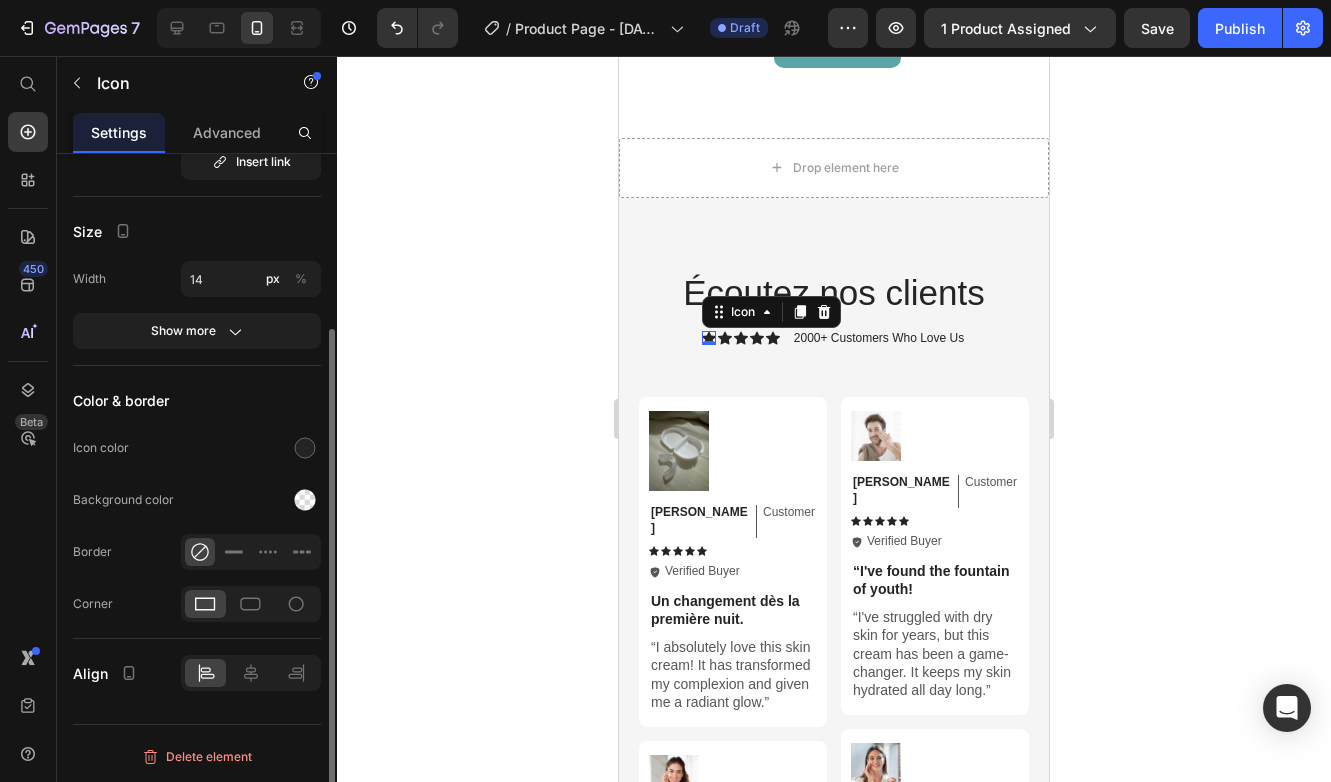 click on "Icon   0" at bounding box center [709, 338] 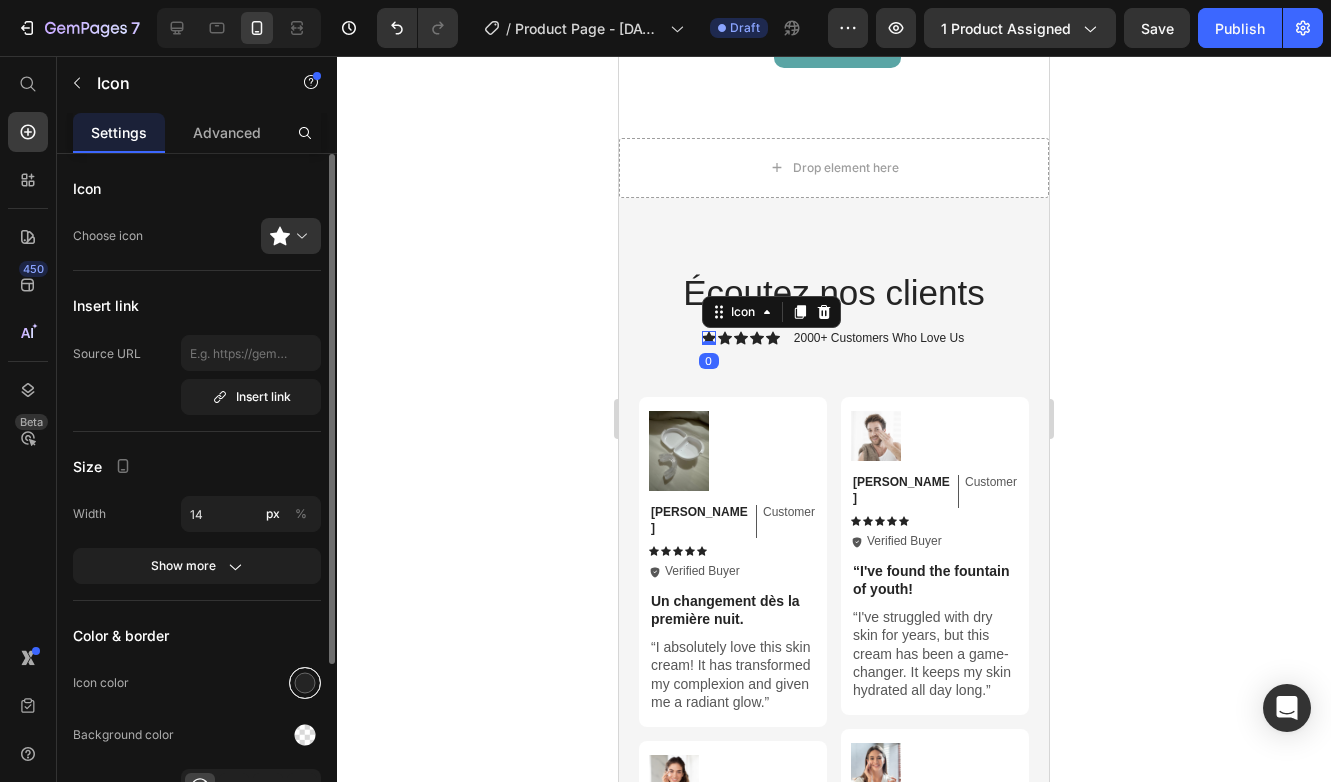 click at bounding box center (305, 683) 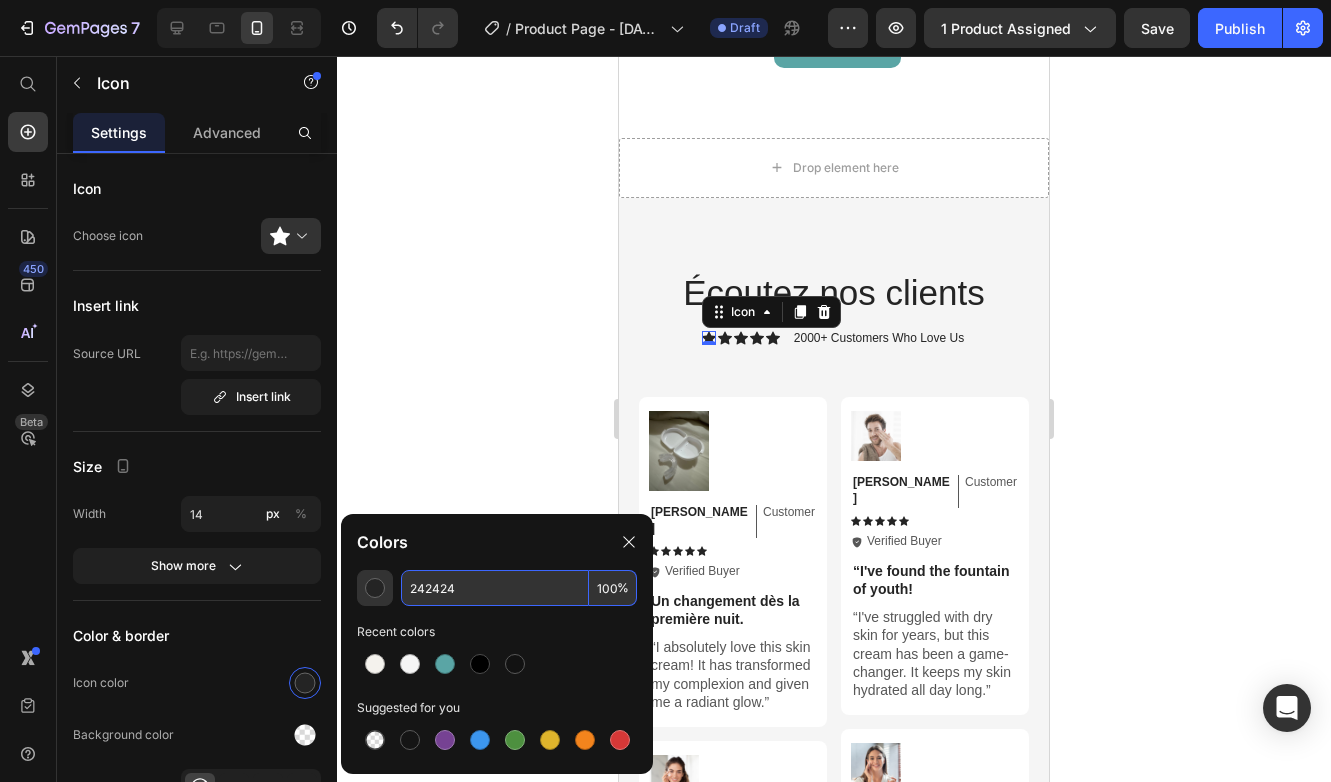 click on "242424" at bounding box center [495, 588] 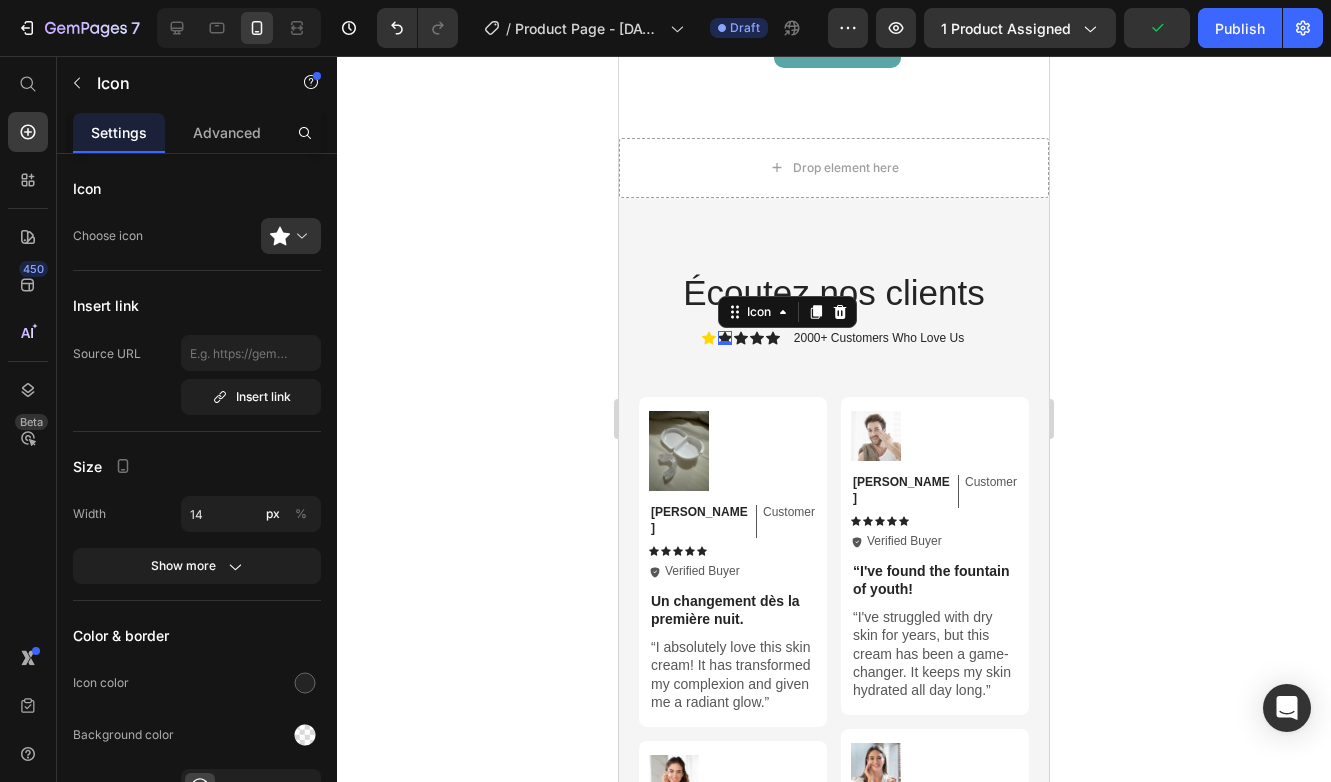 click on "Icon   0" at bounding box center (725, 338) 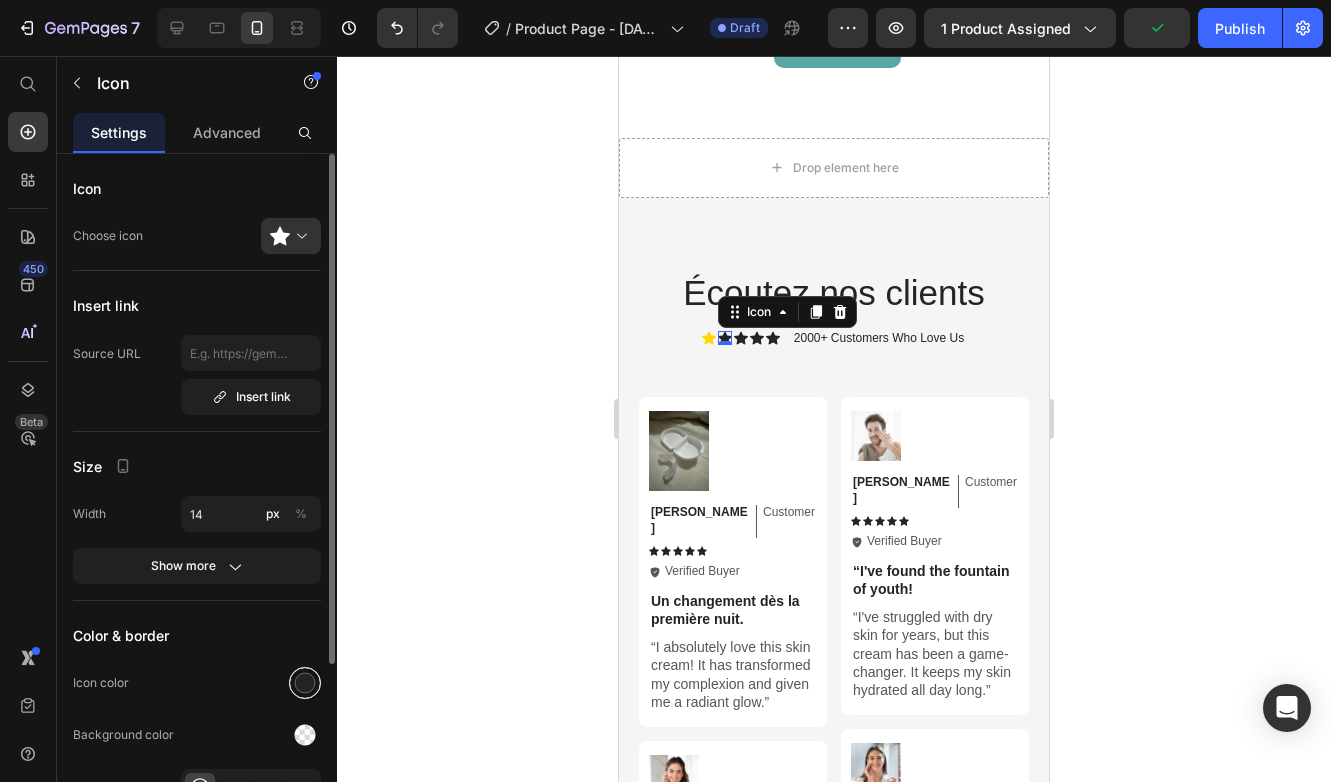 click at bounding box center (305, 683) 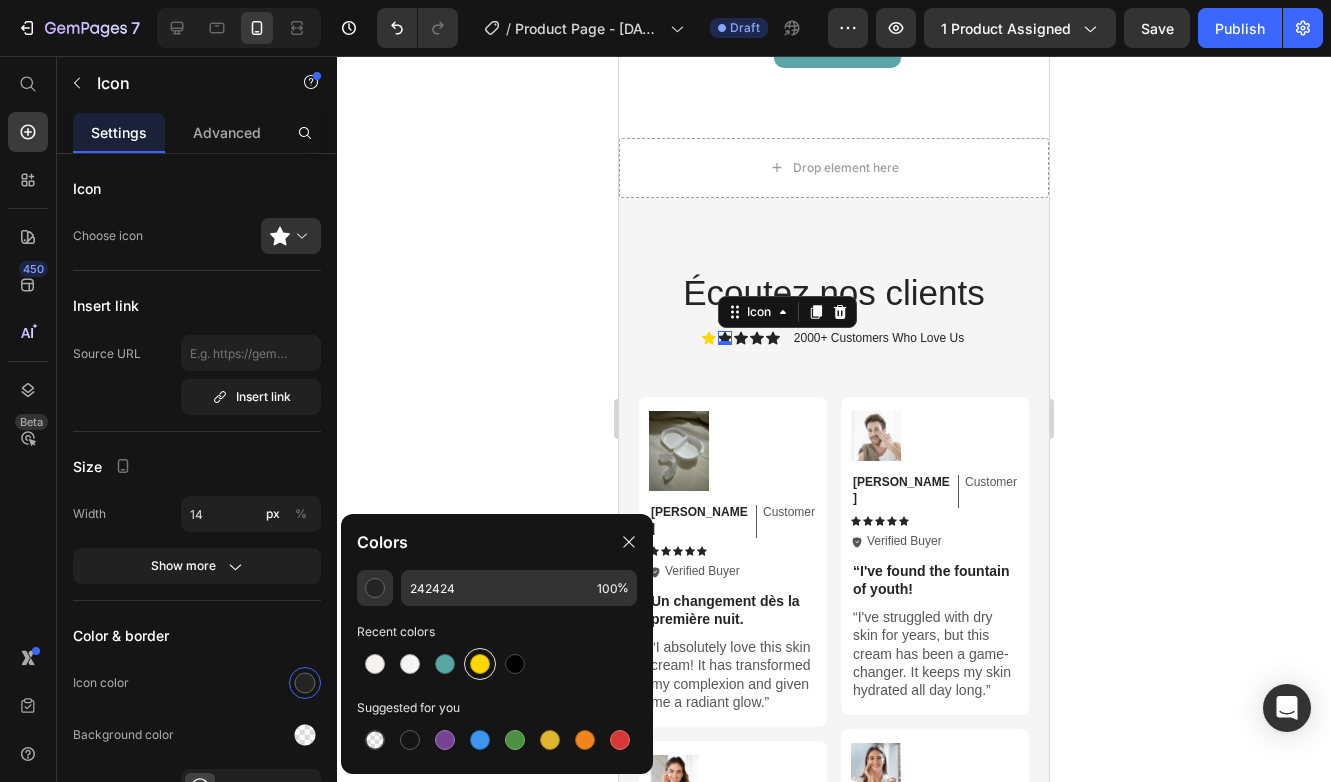 click at bounding box center [480, 664] 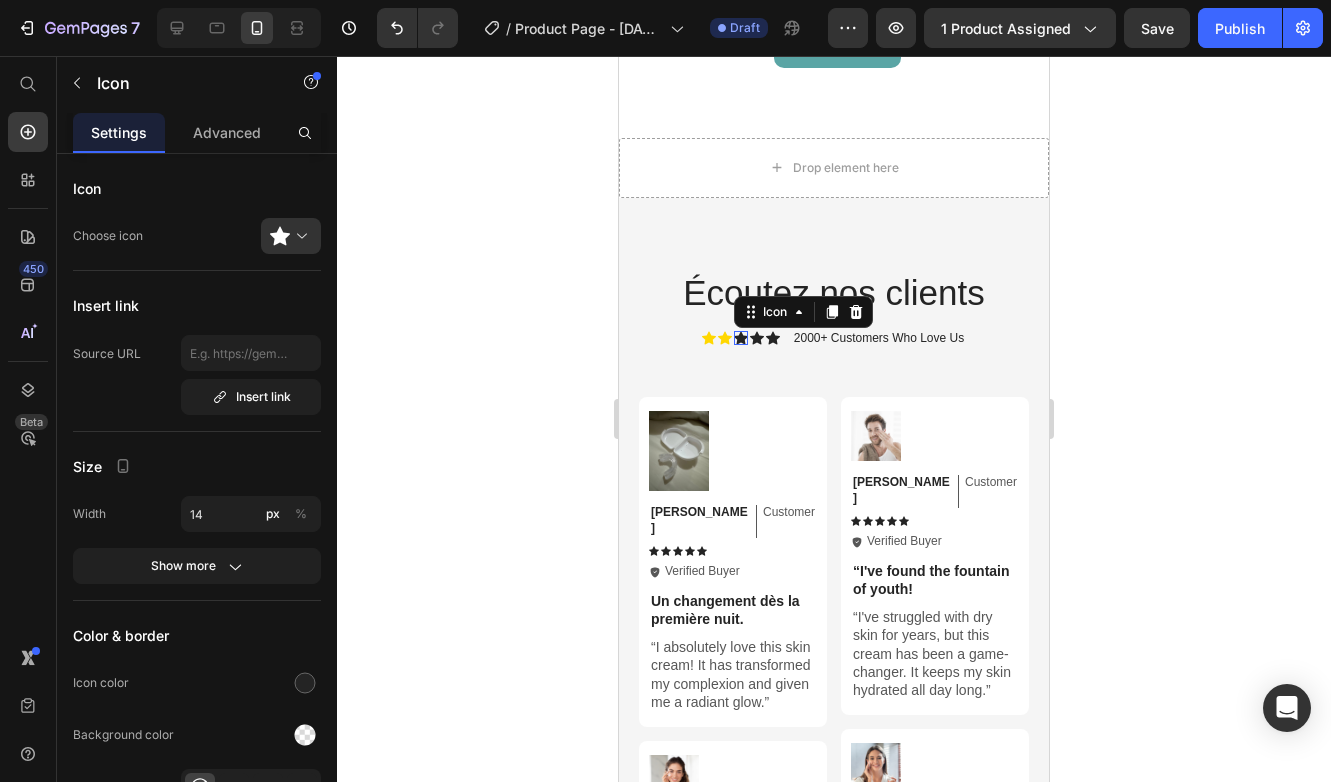 click on "Icon   0" at bounding box center (741, 338) 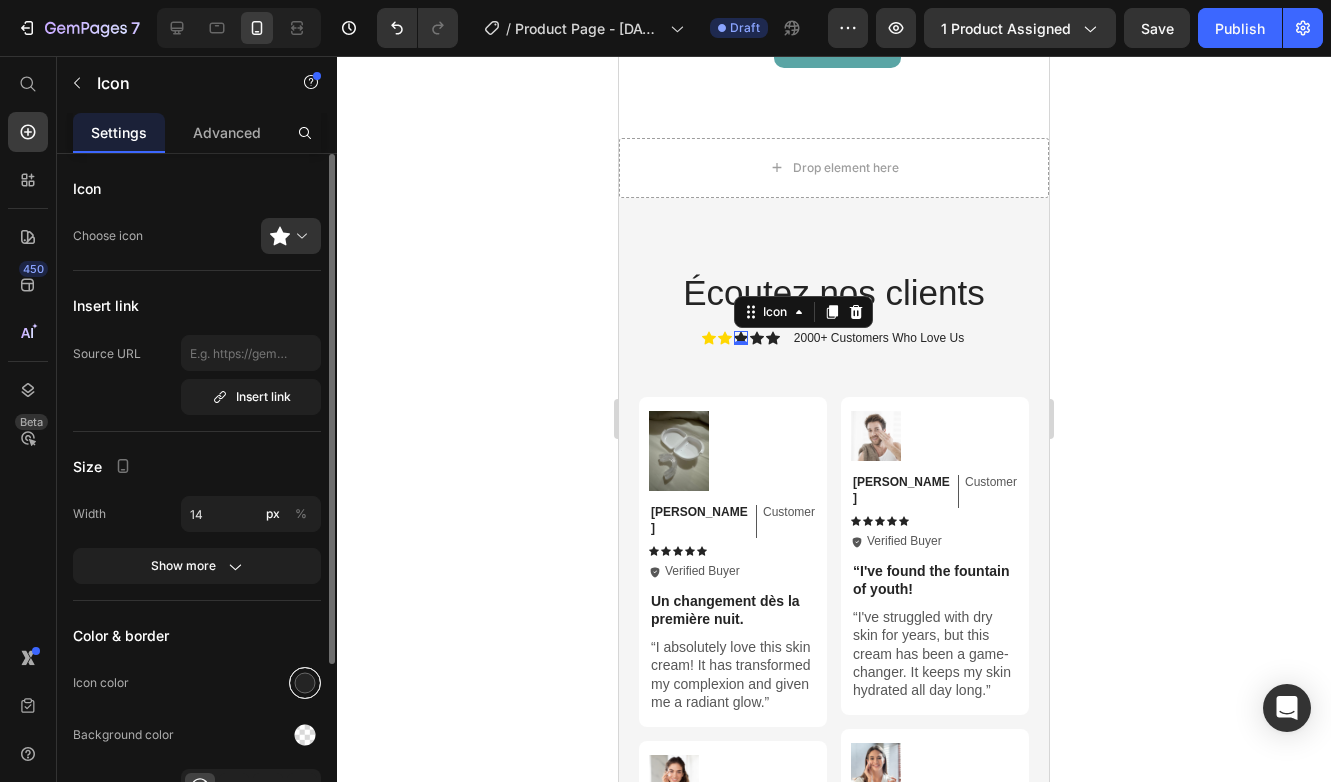 click at bounding box center (305, 683) 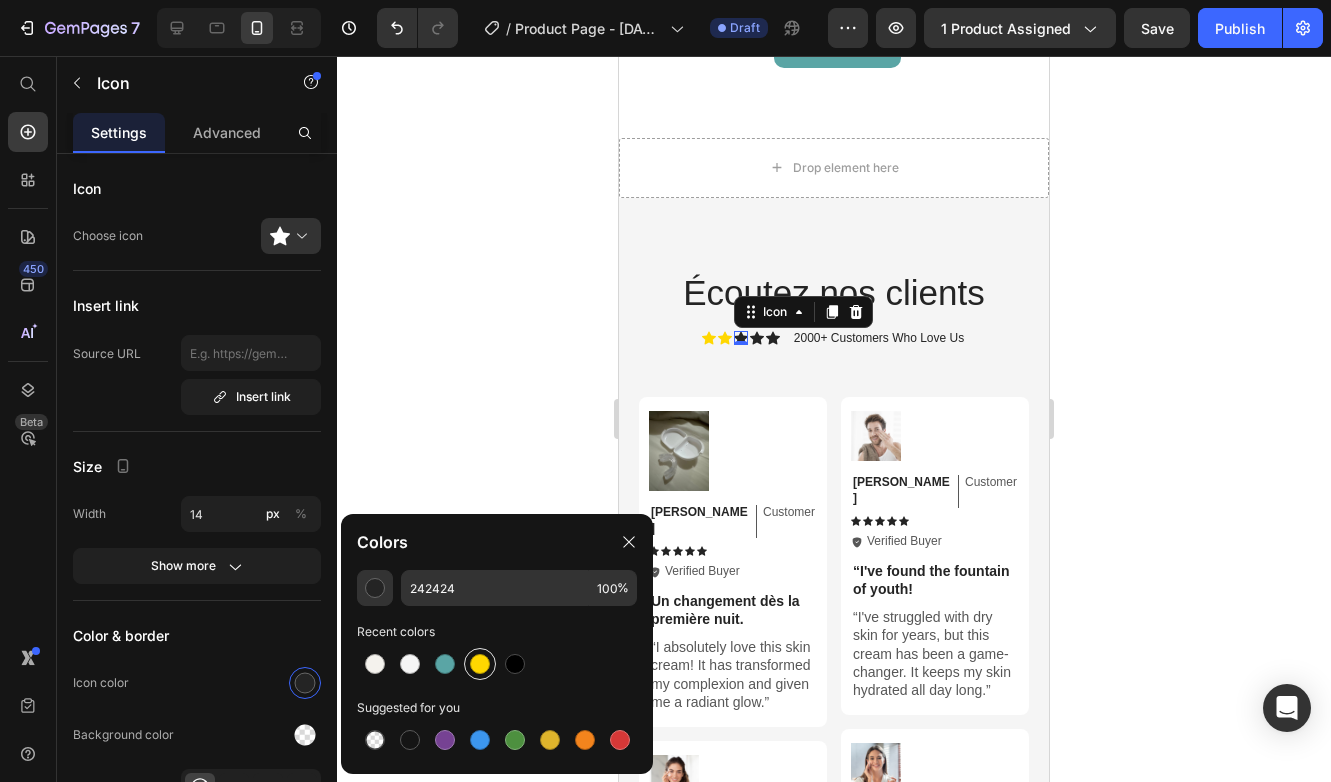 click at bounding box center (480, 664) 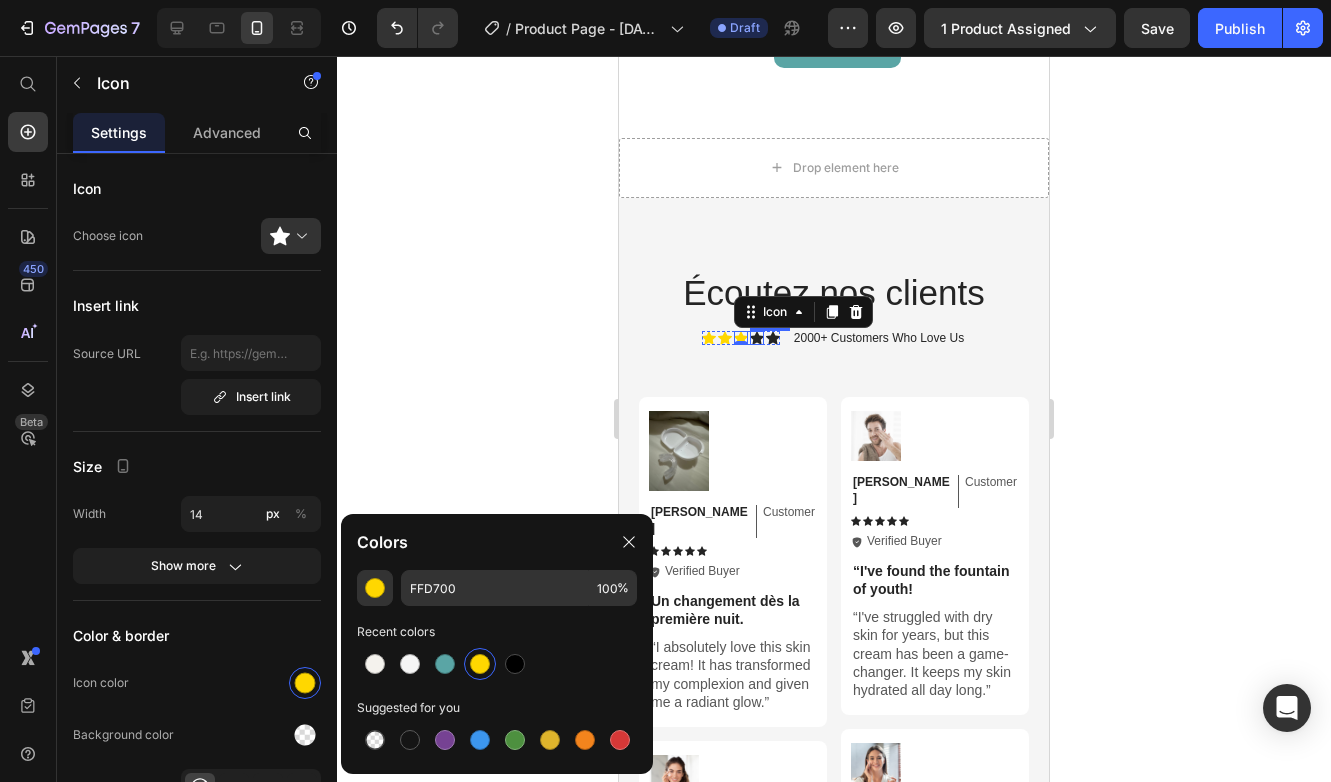 click on "Icon" at bounding box center [757, 338] 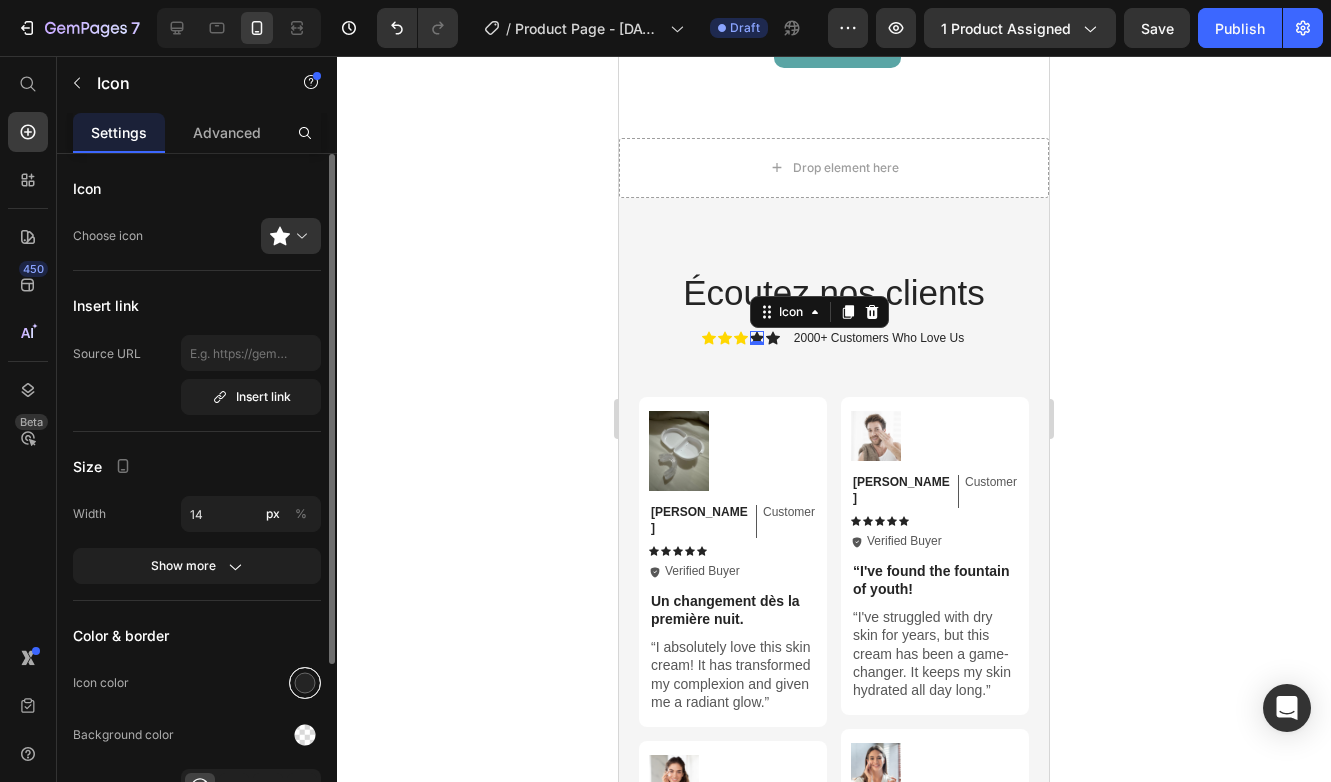 click at bounding box center (305, 683) 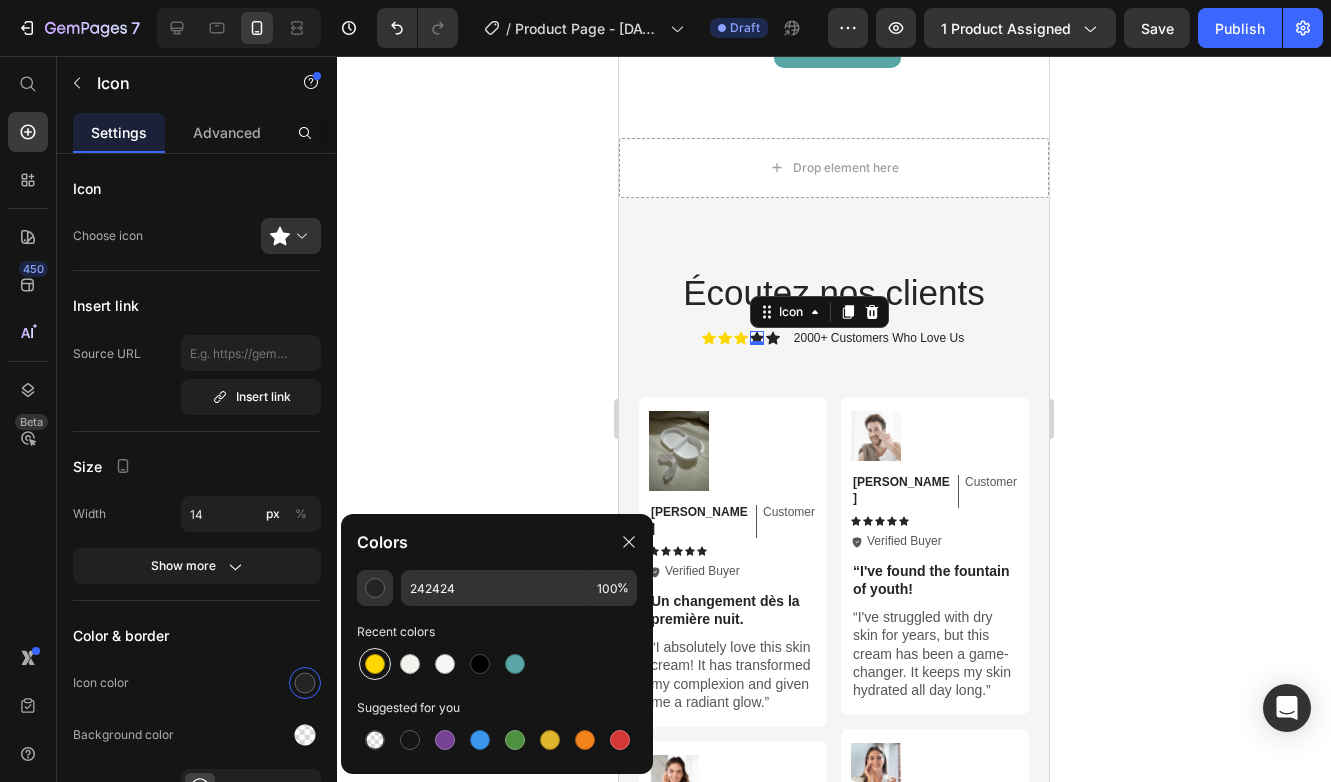 click at bounding box center [375, 664] 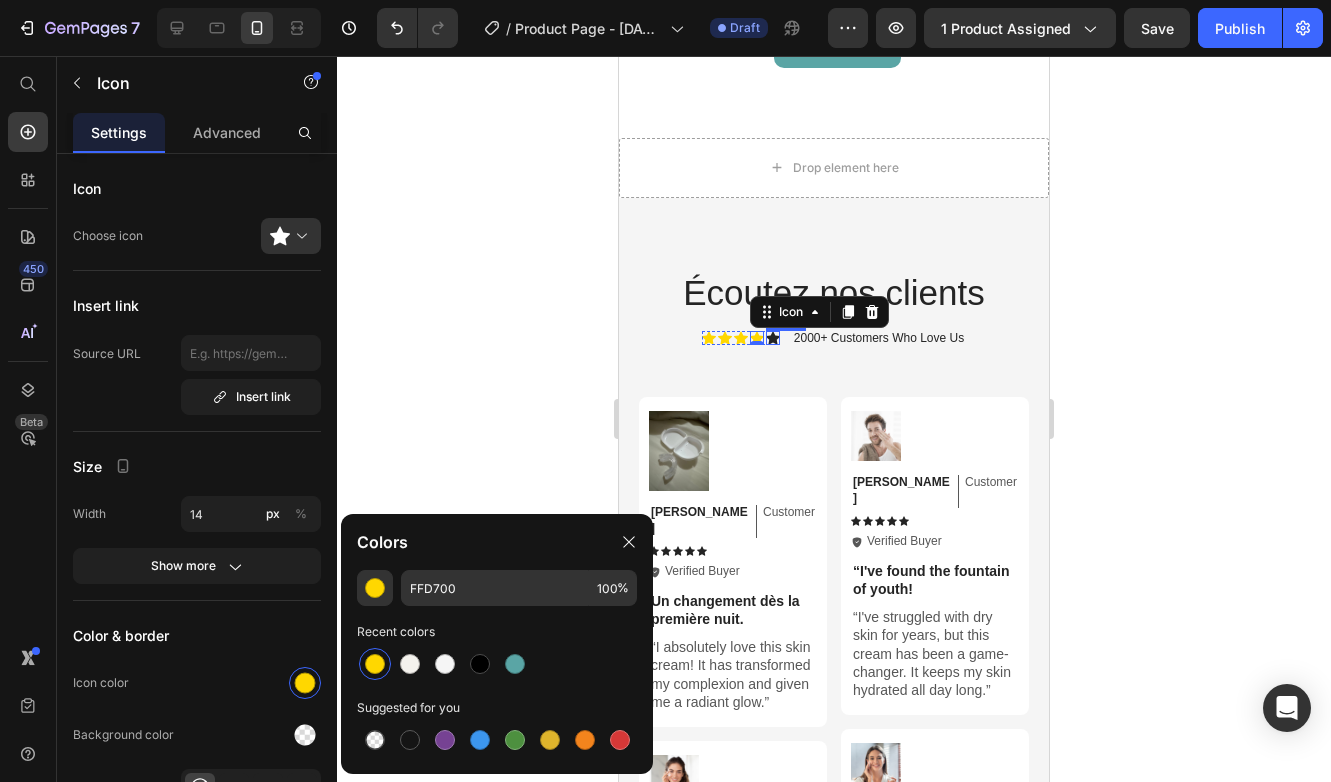 click on "Icon" at bounding box center [773, 338] 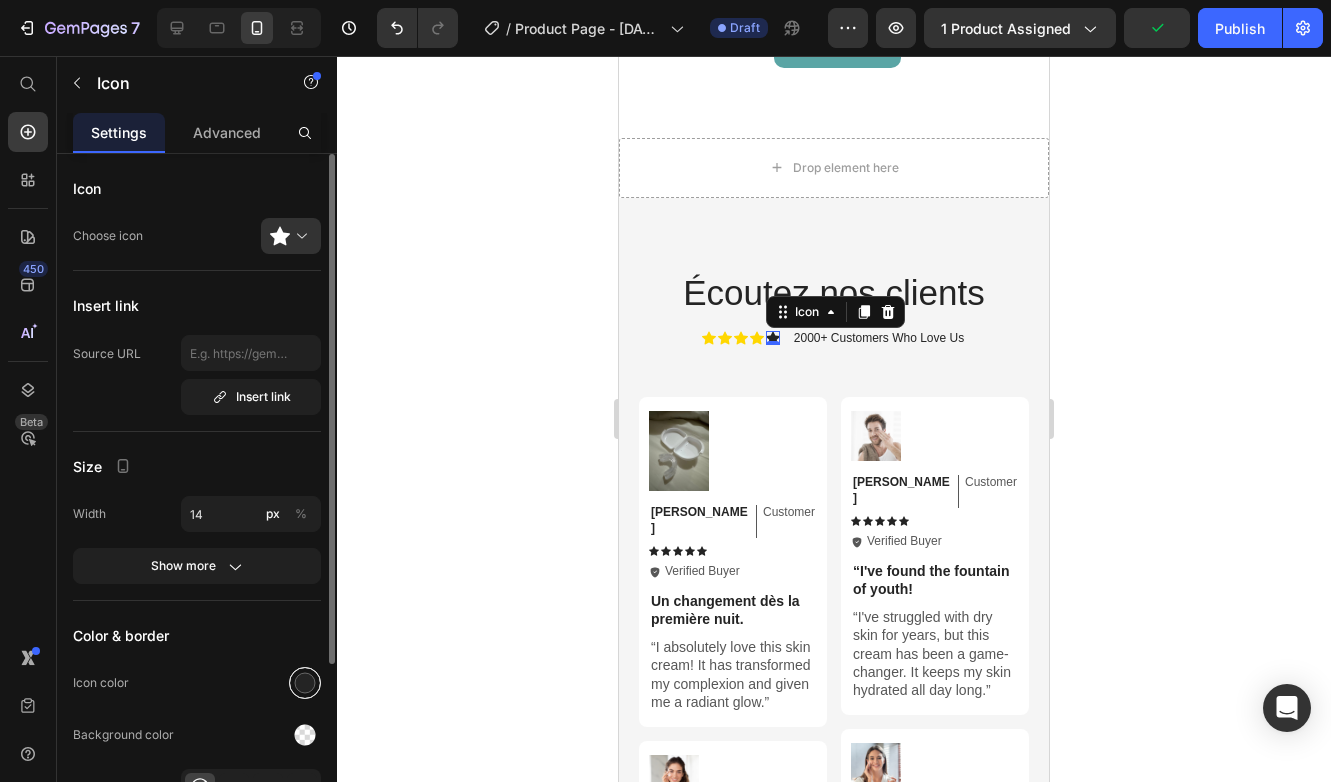 click at bounding box center (305, 683) 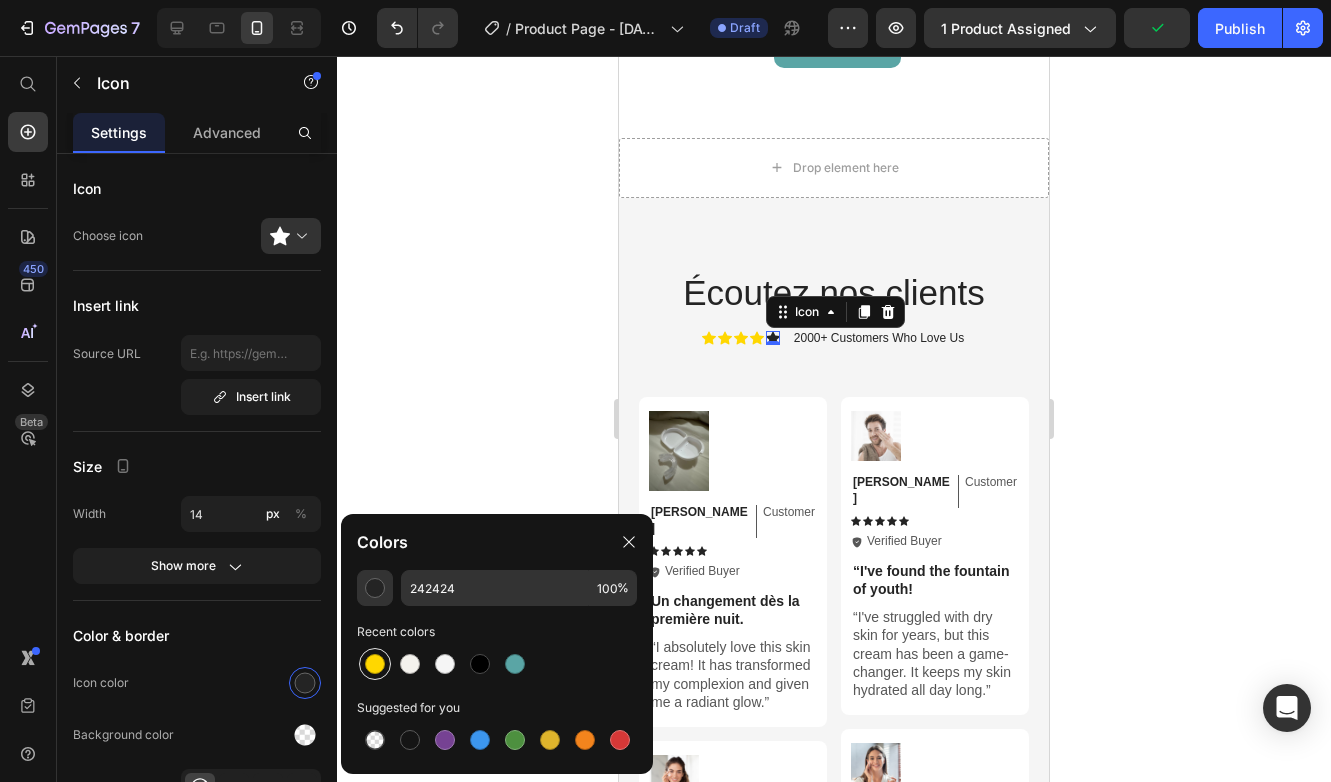 click at bounding box center (375, 664) 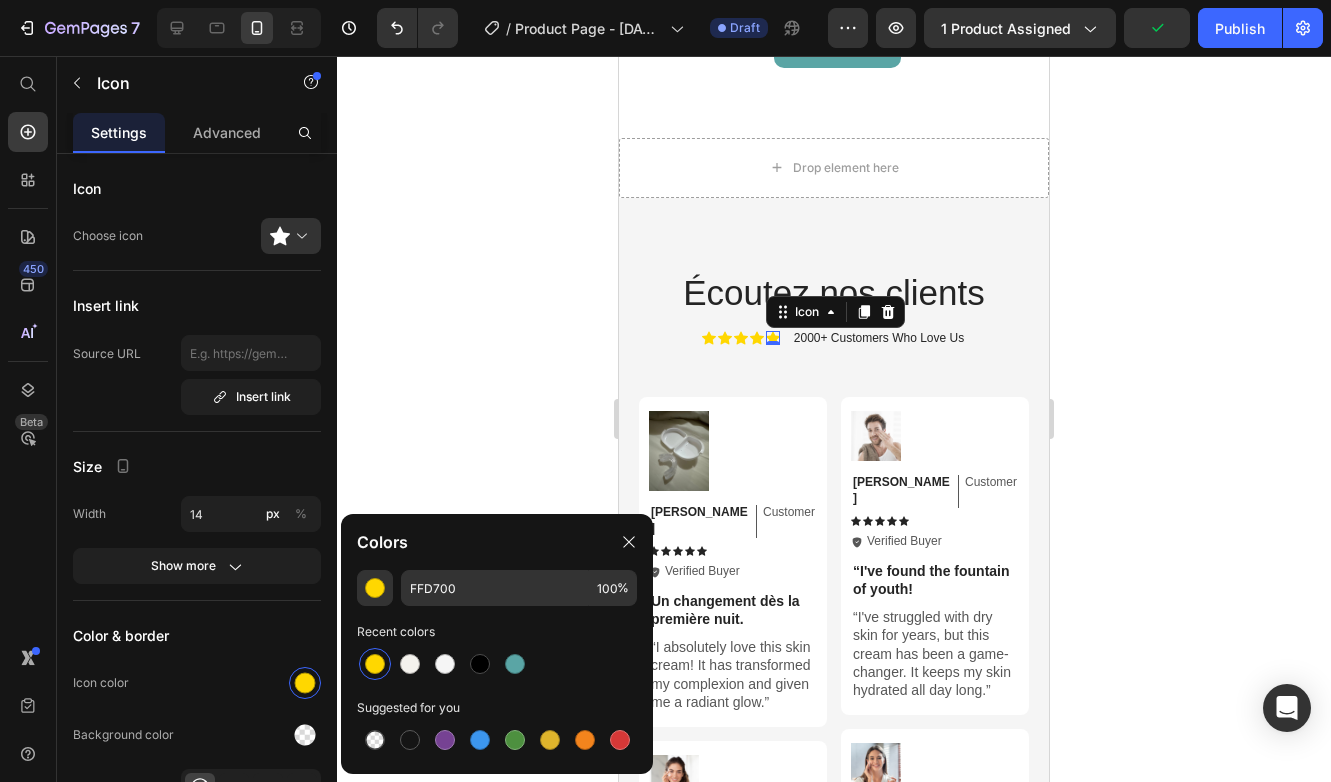 click 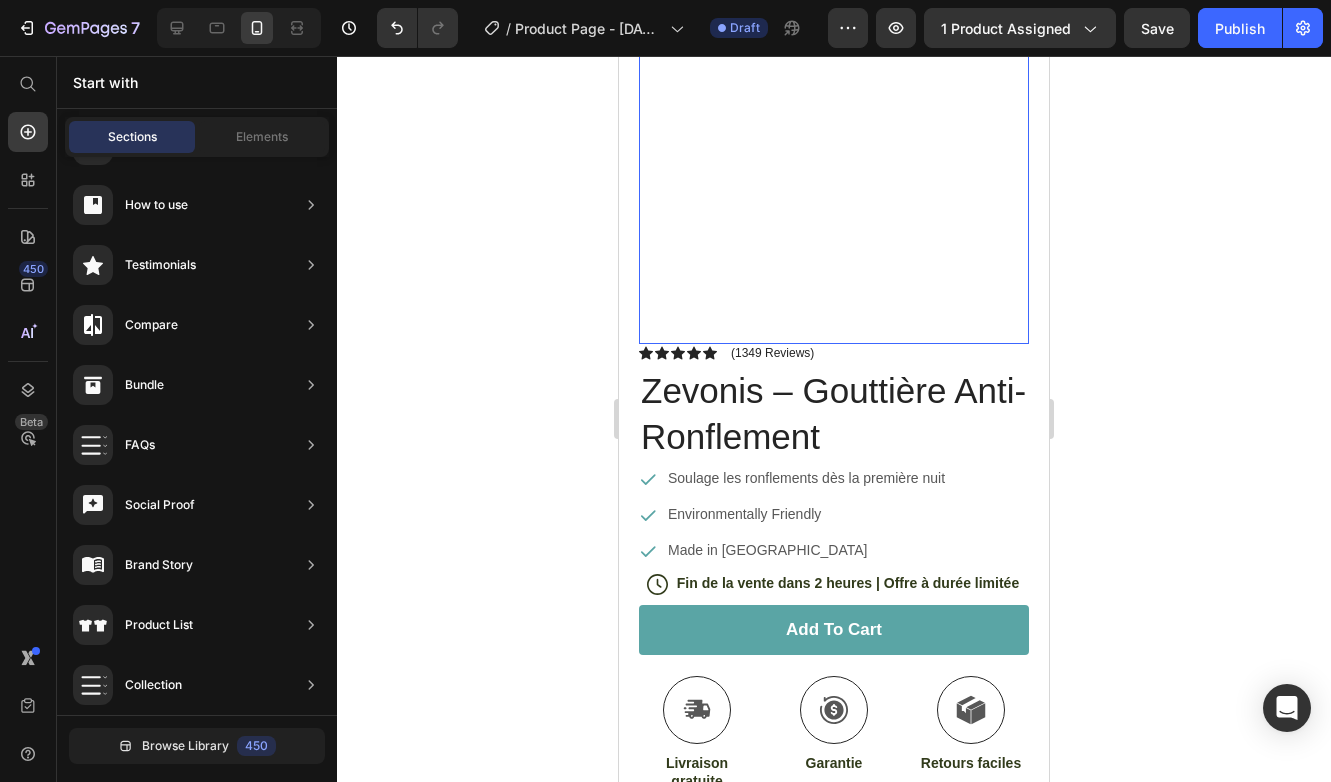 scroll, scrollTop: 224, scrollLeft: 0, axis: vertical 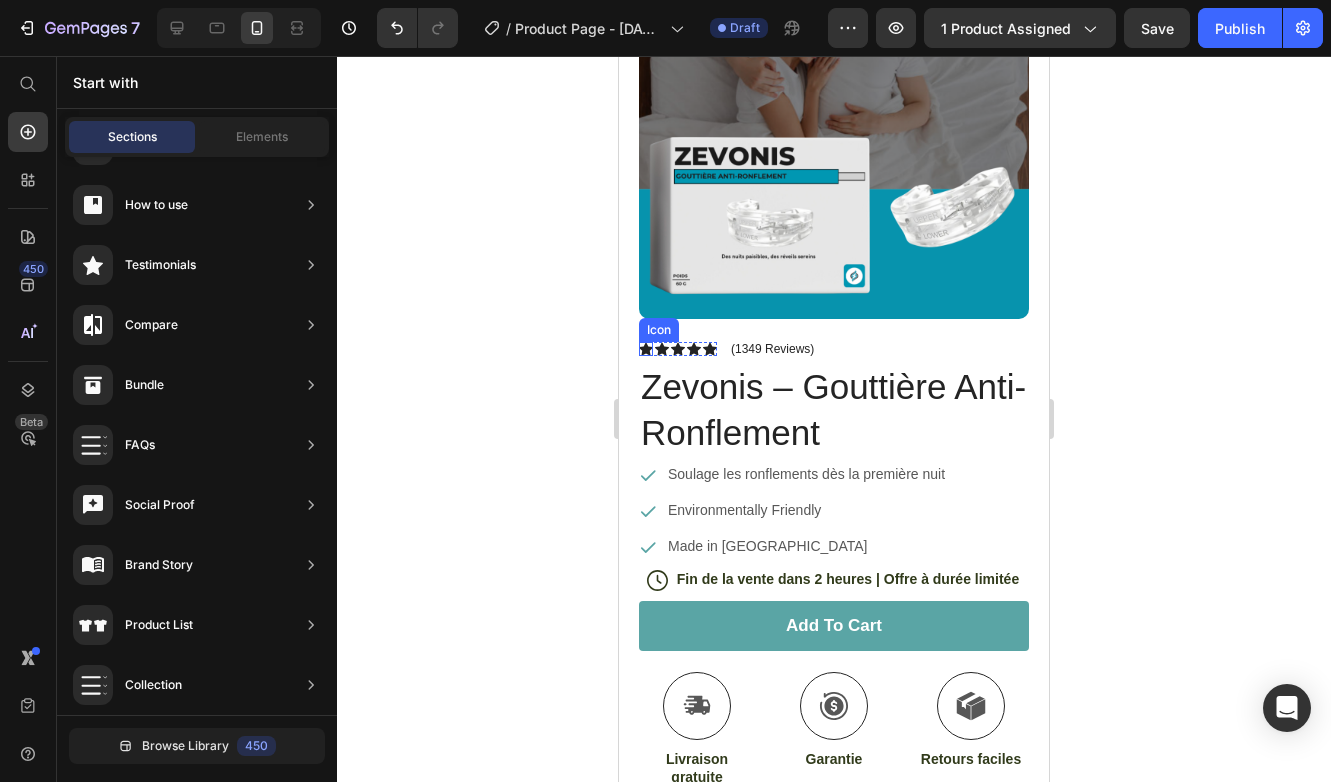 click 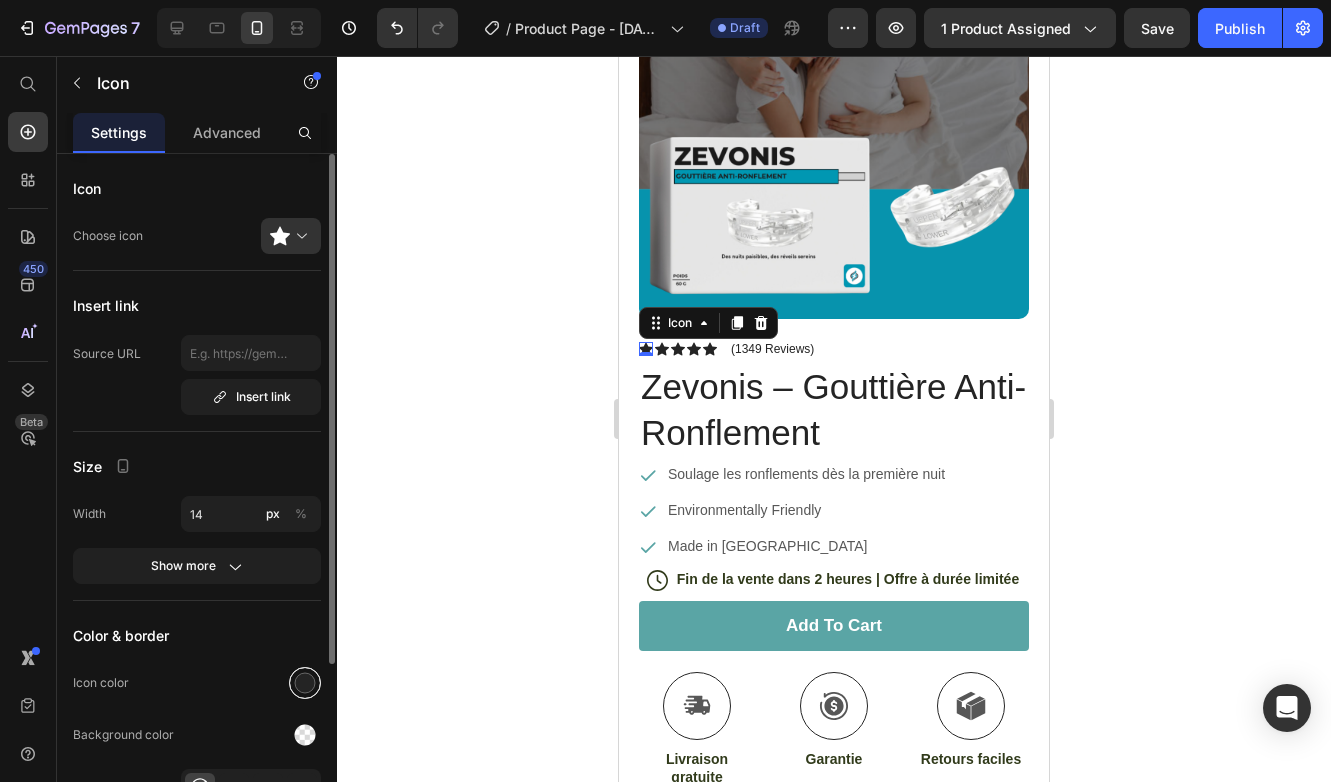 click at bounding box center (305, 683) 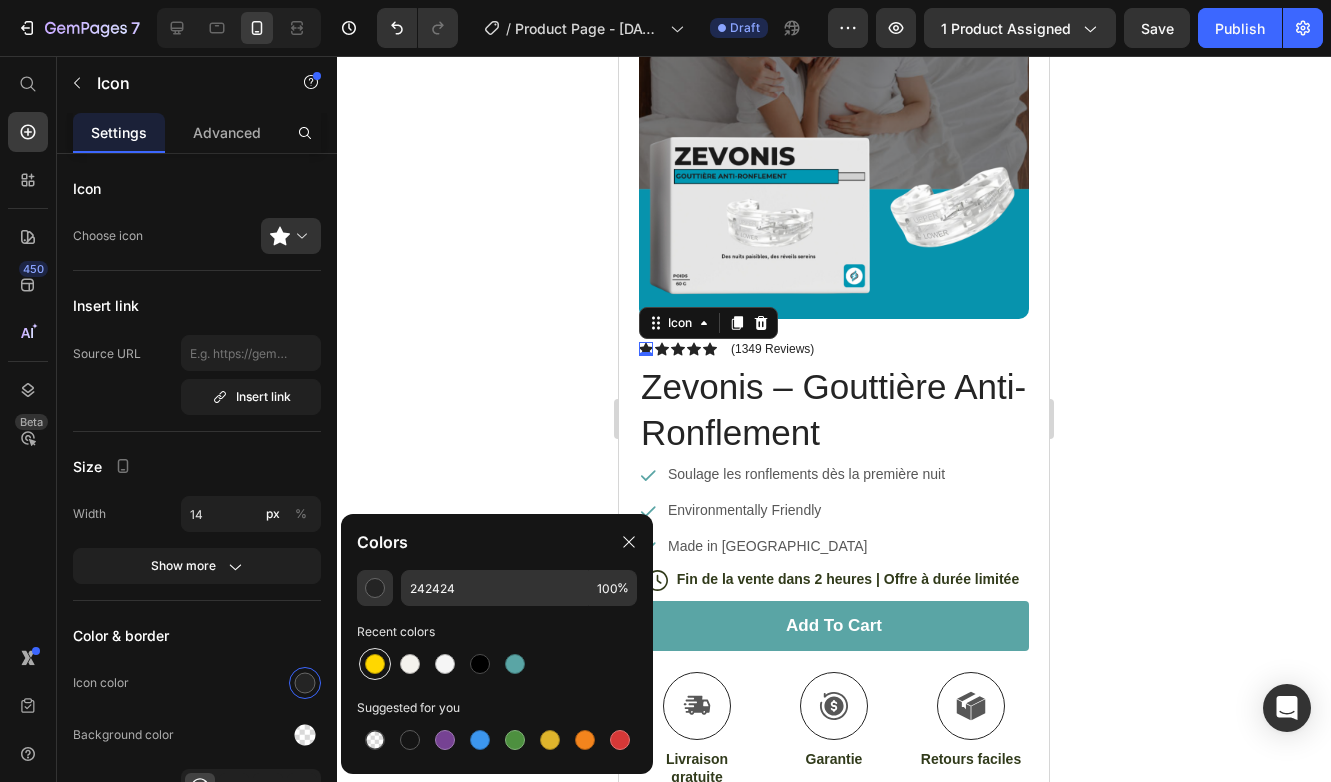 click at bounding box center [375, 664] 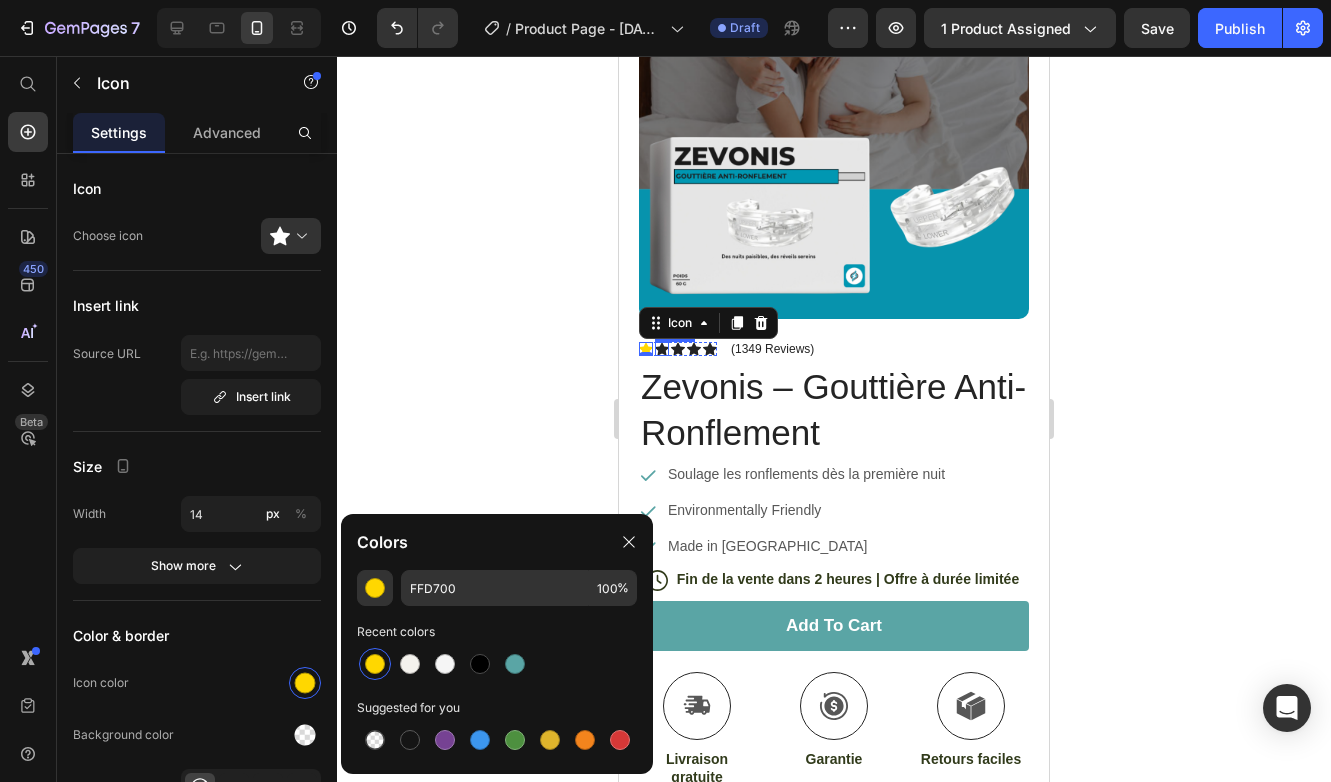 click 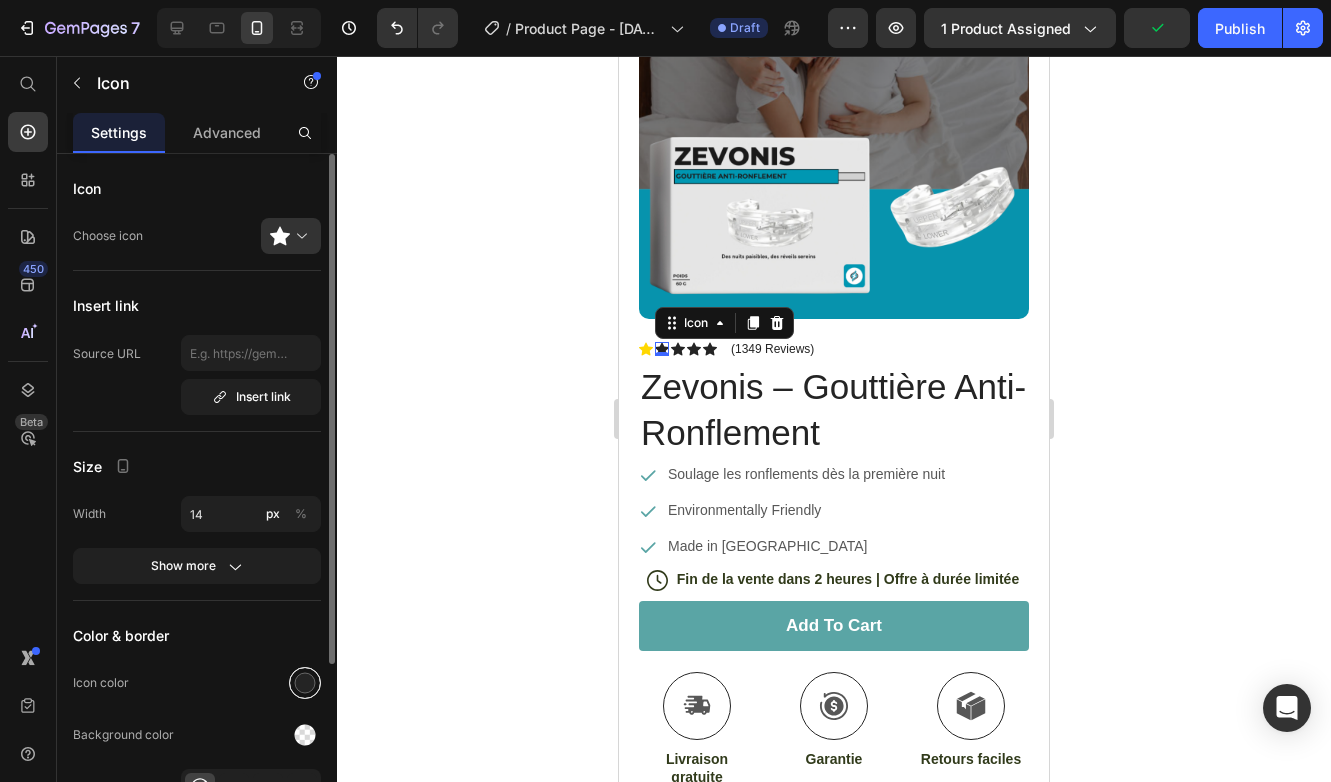 click at bounding box center [305, 683] 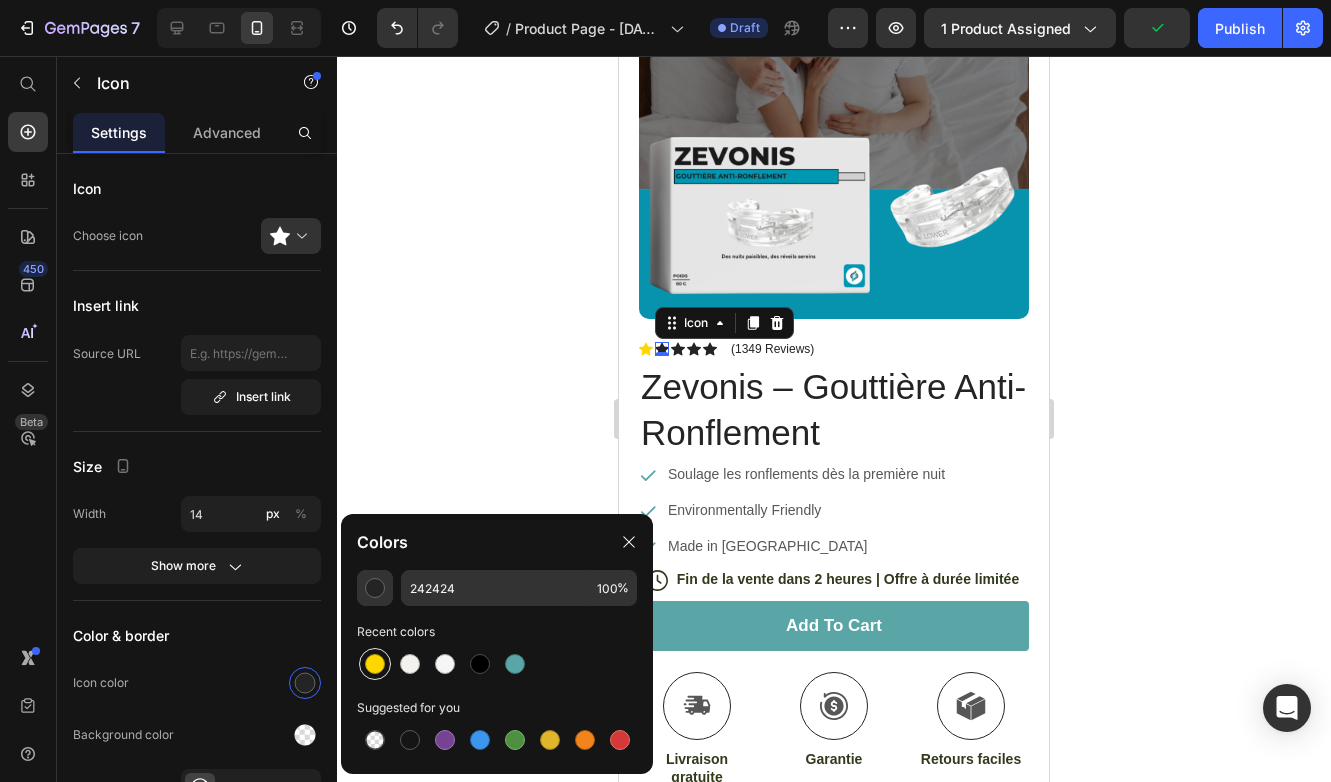 click at bounding box center [375, 664] 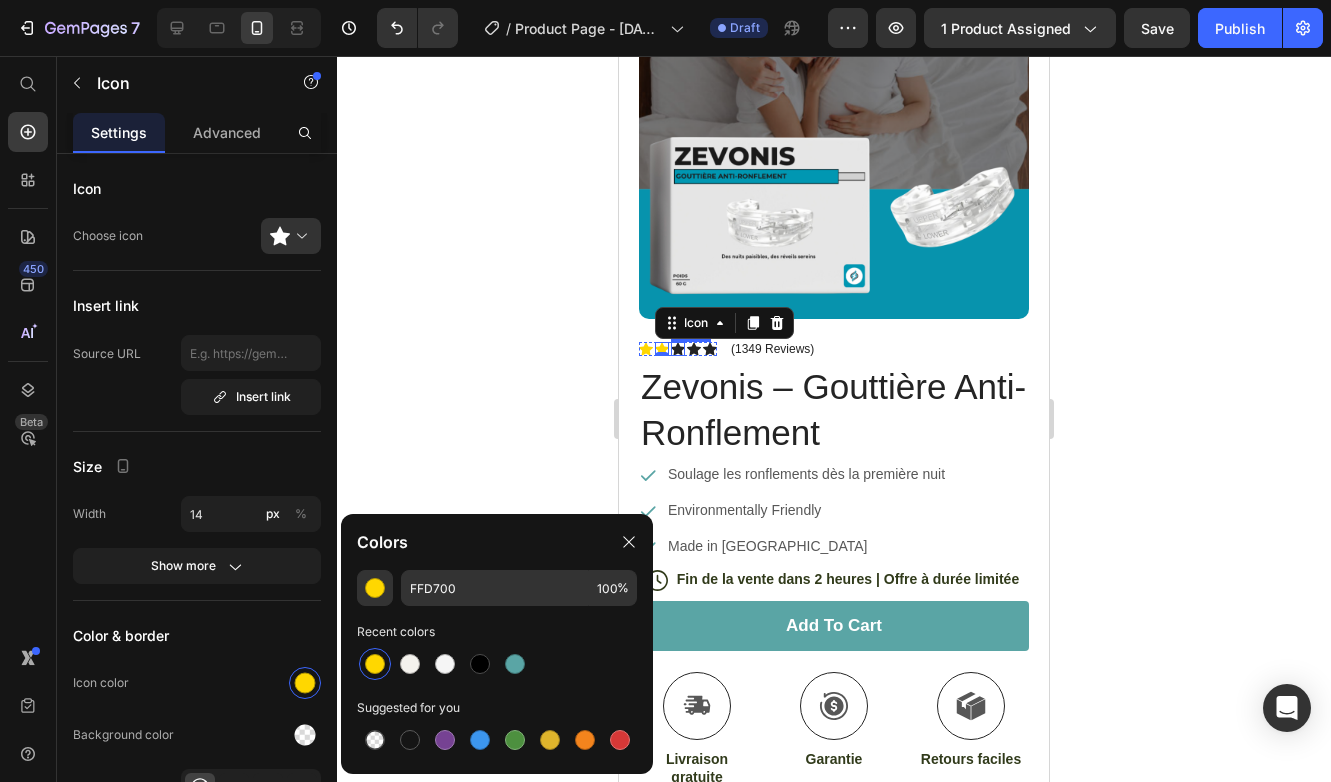 click on "Icon" at bounding box center (678, 349) 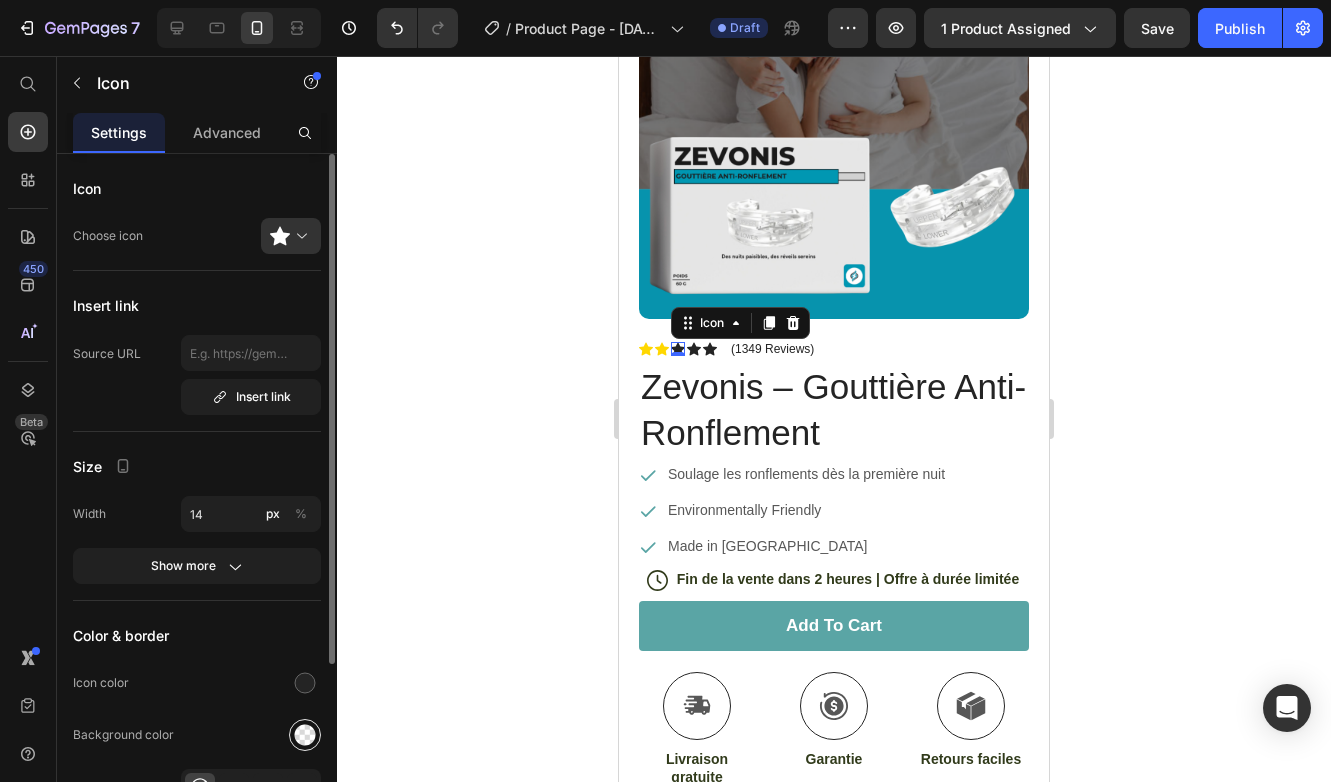 click at bounding box center [305, 735] 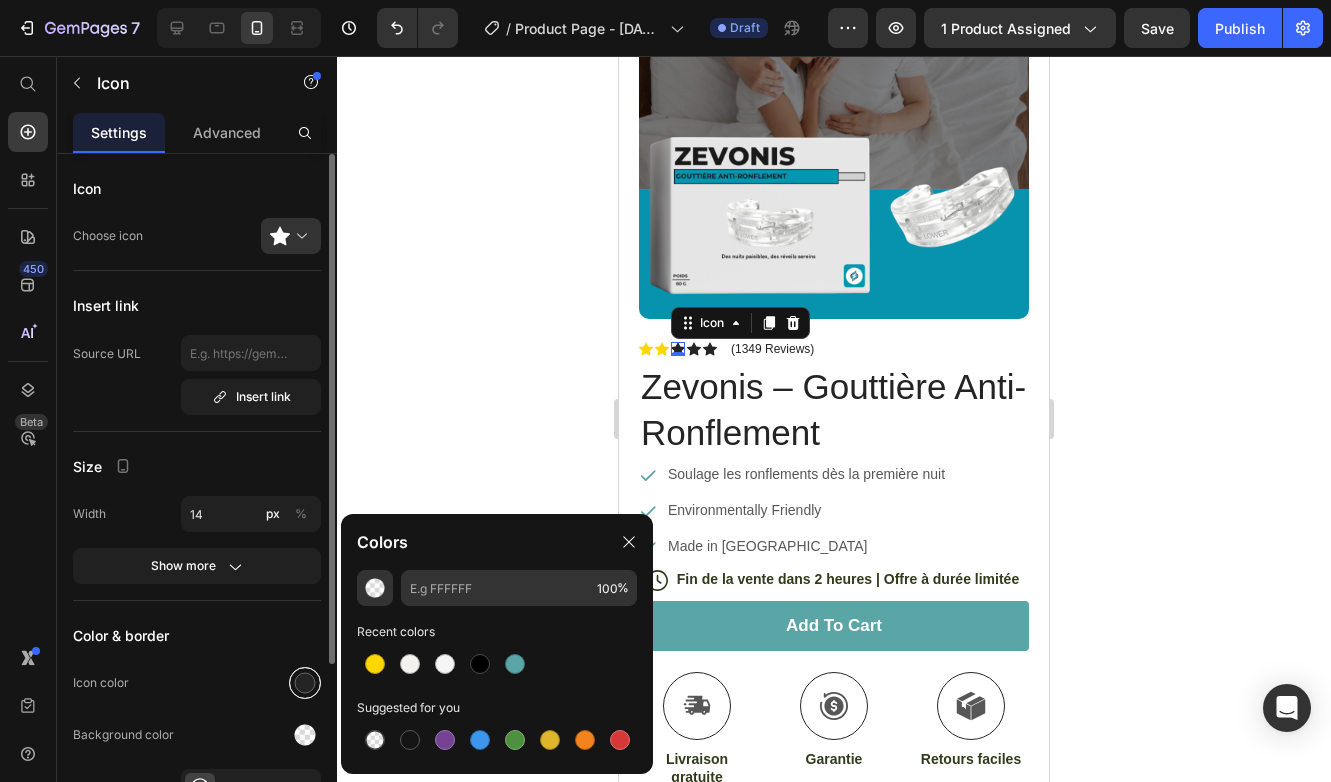 click at bounding box center [305, 683] 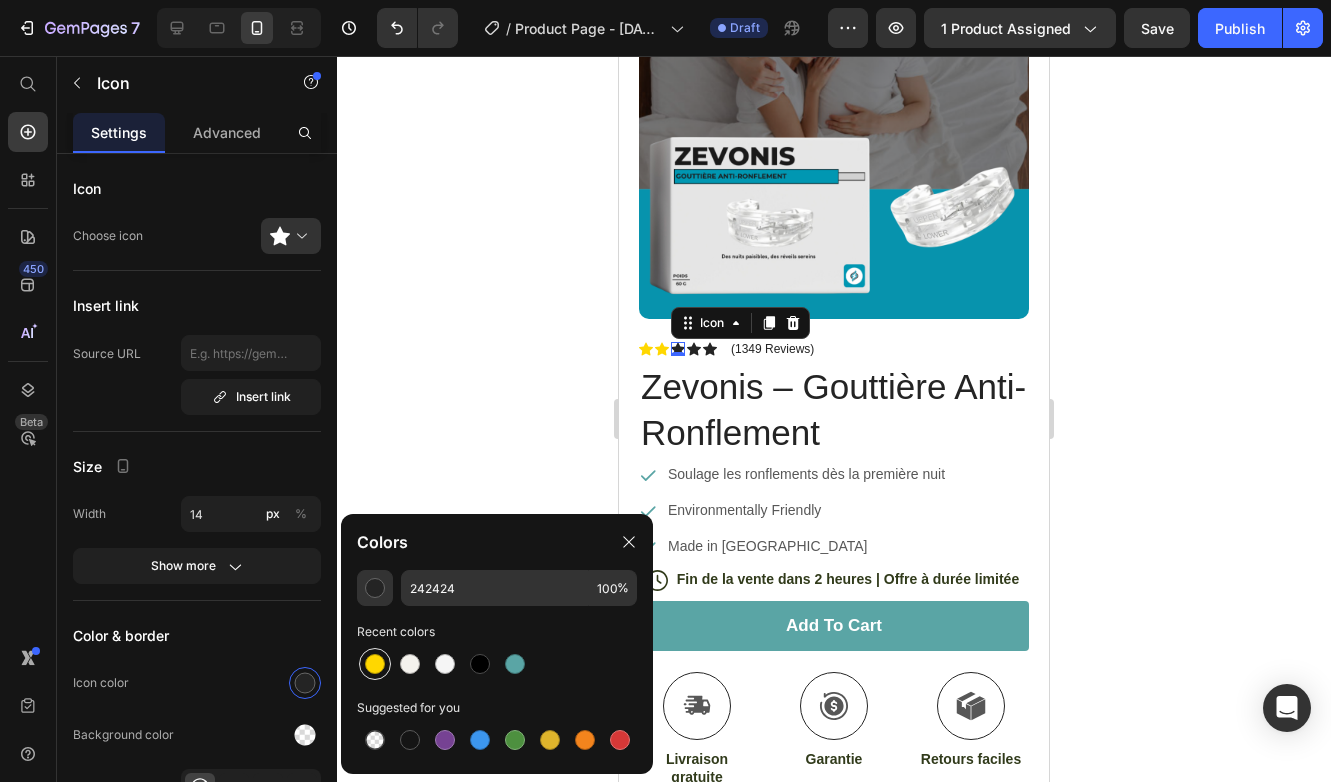 click at bounding box center [375, 664] 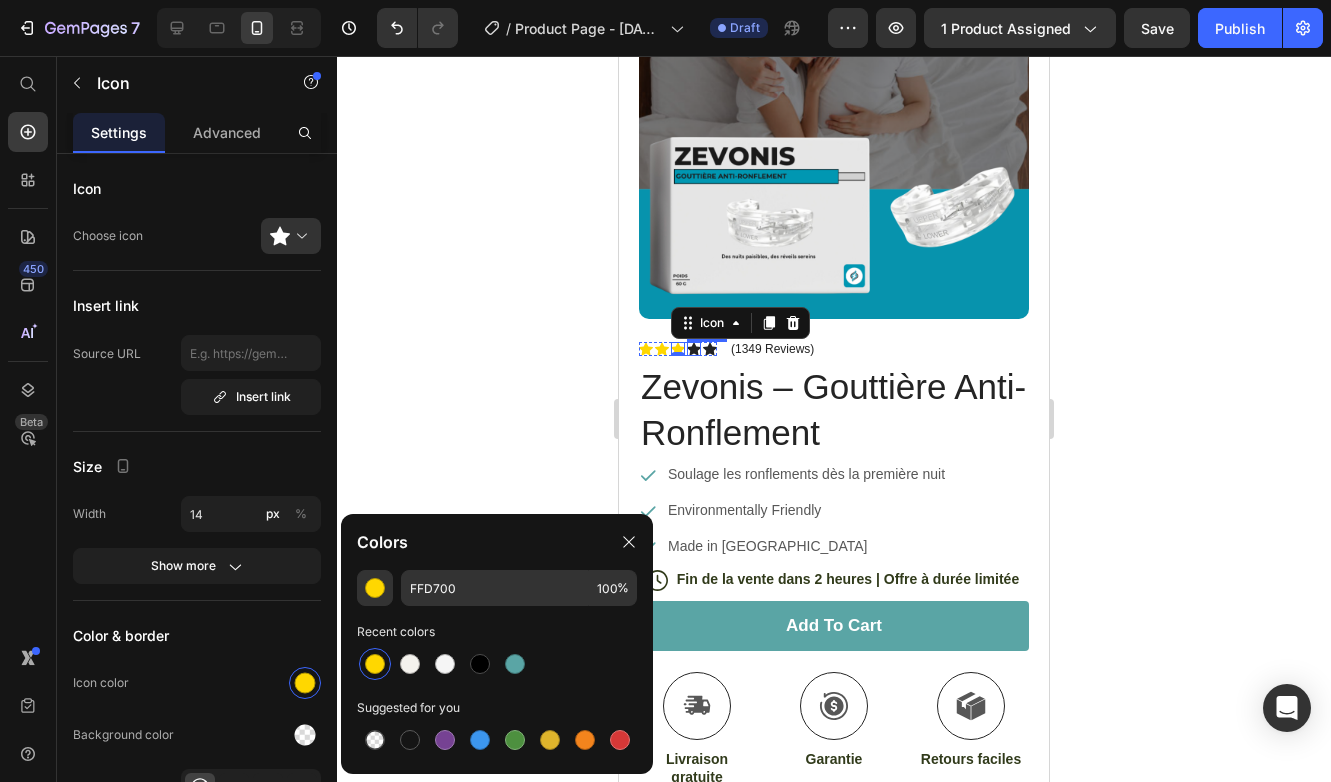 click 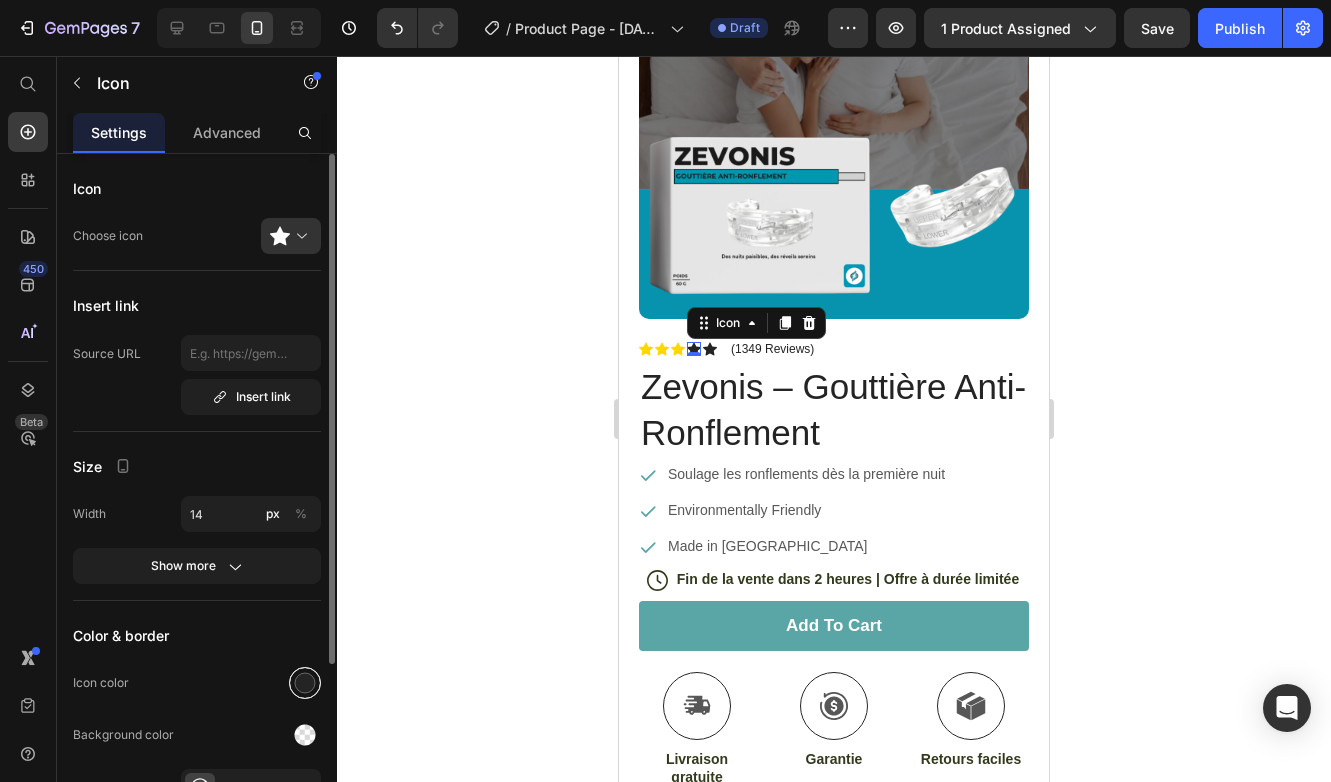 click at bounding box center [305, 683] 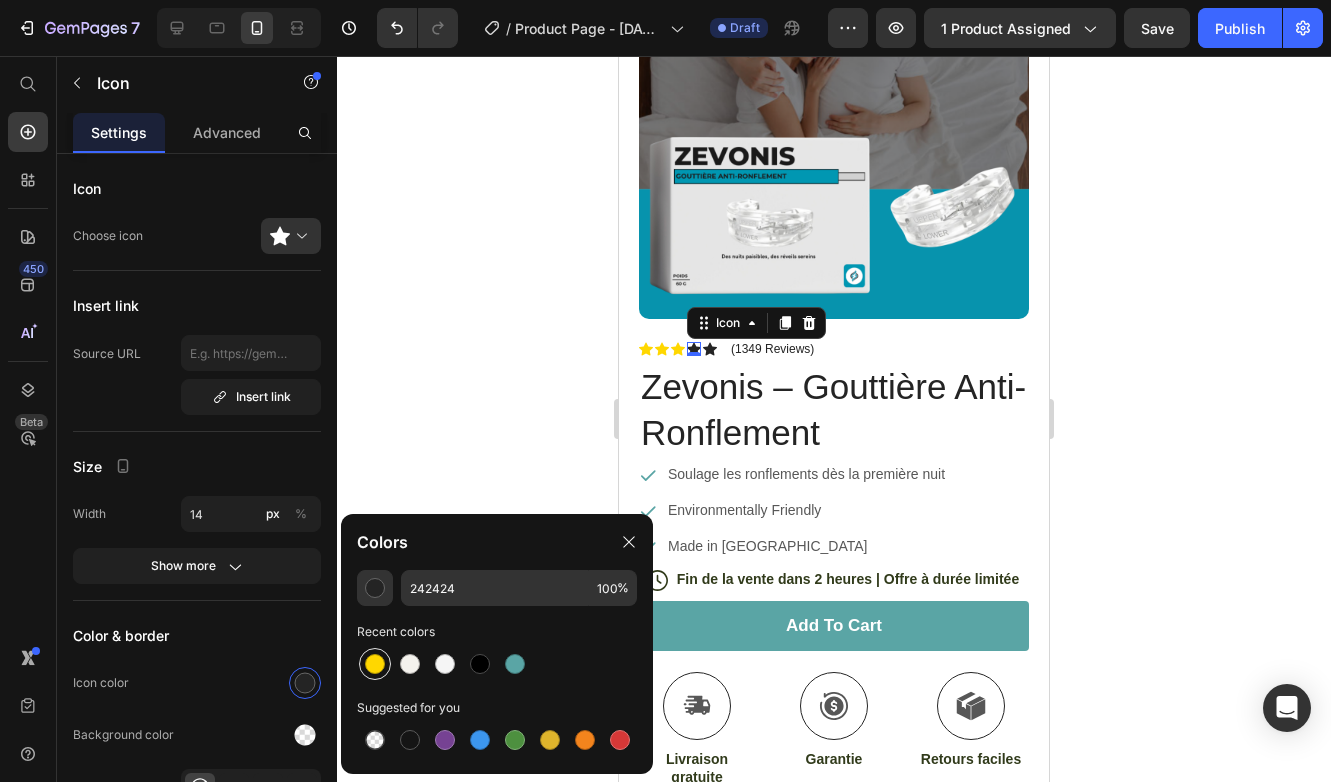 click at bounding box center (375, 664) 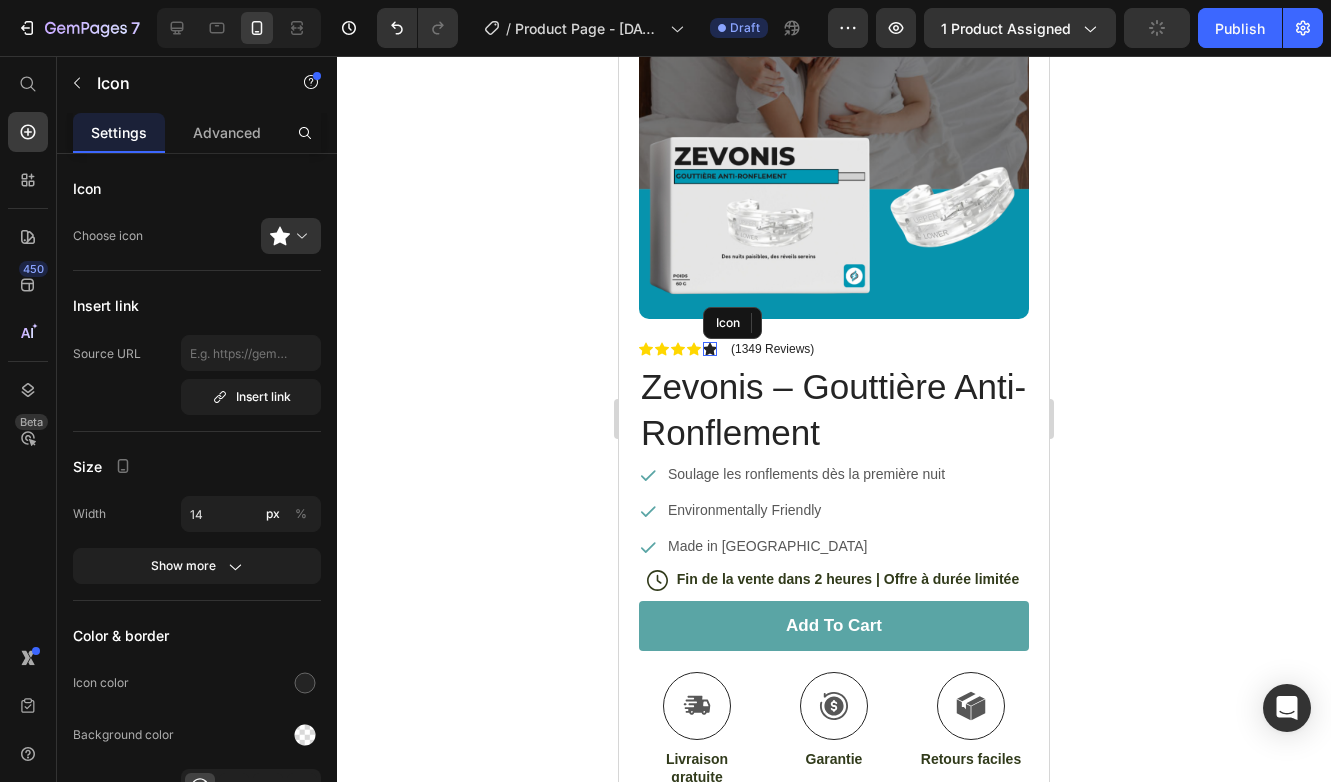 click on "Icon" at bounding box center (710, 349) 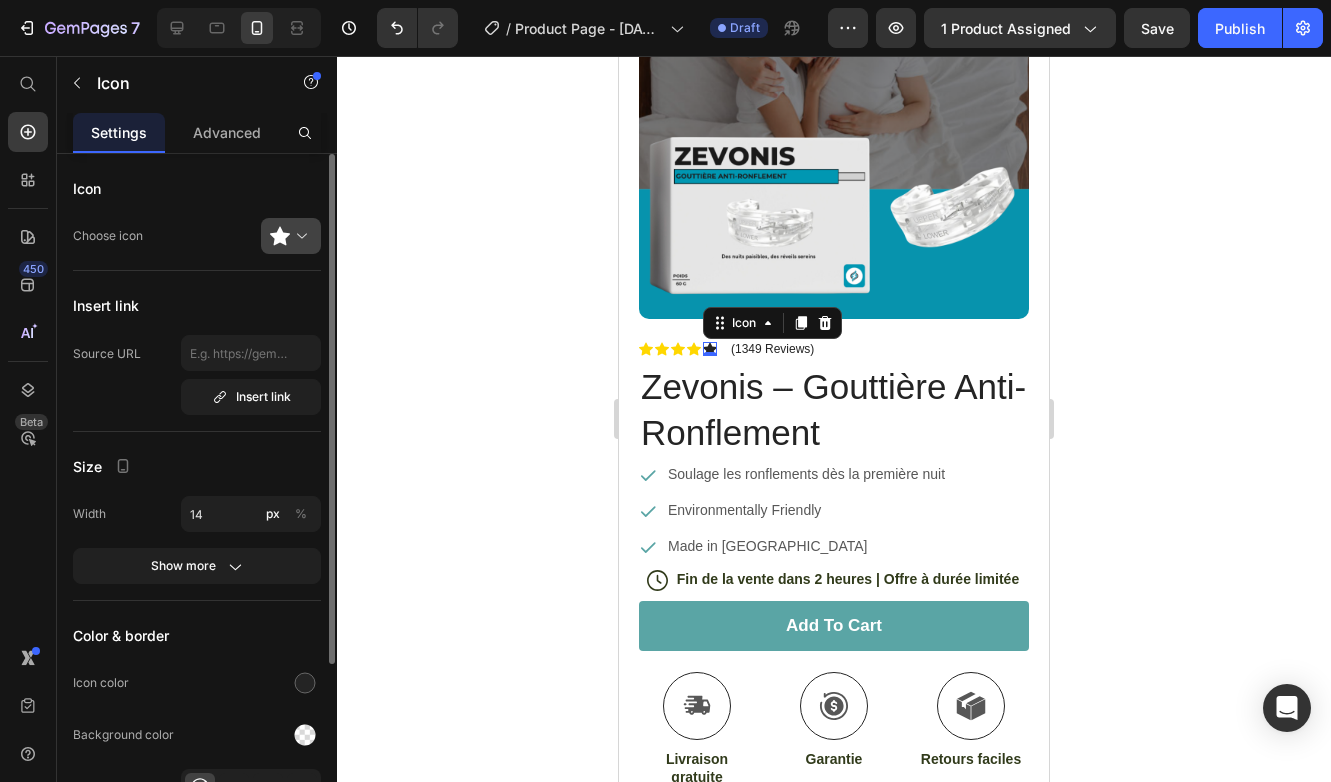 click at bounding box center [299, 236] 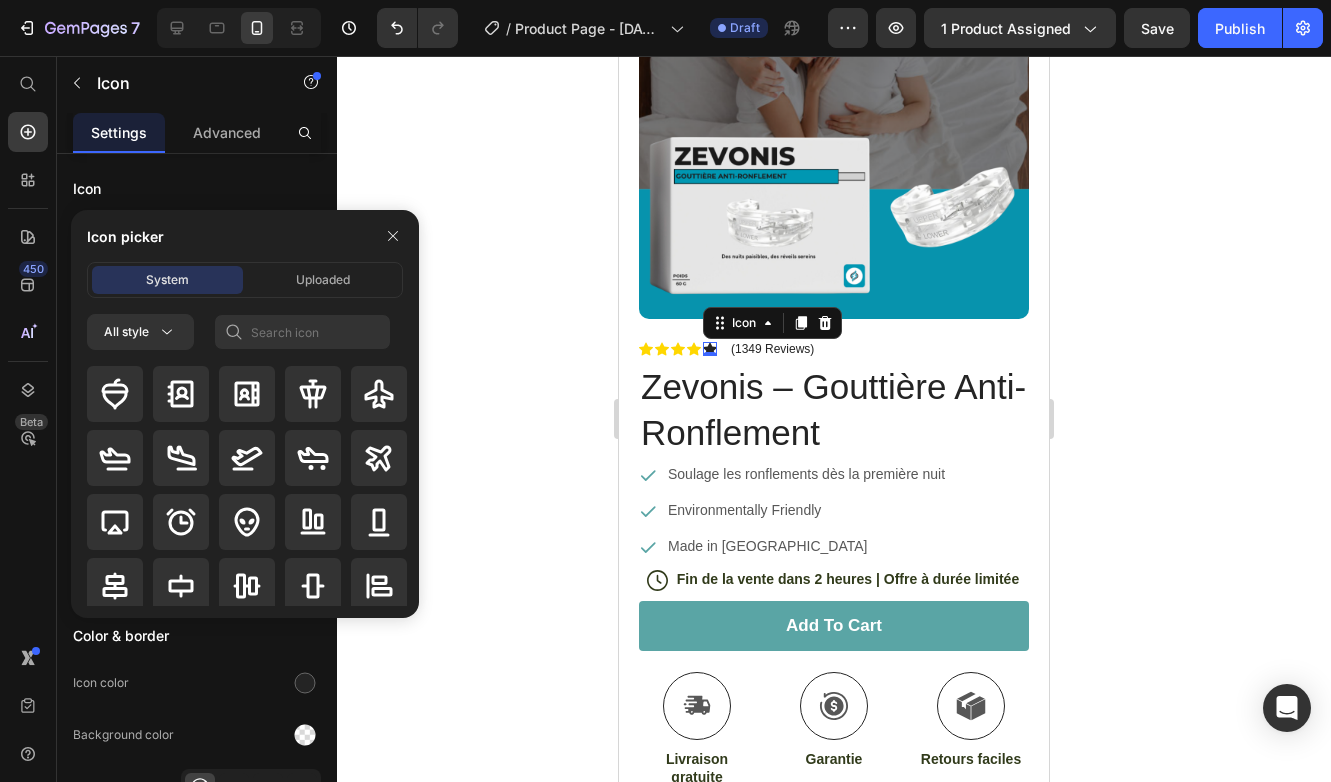 click 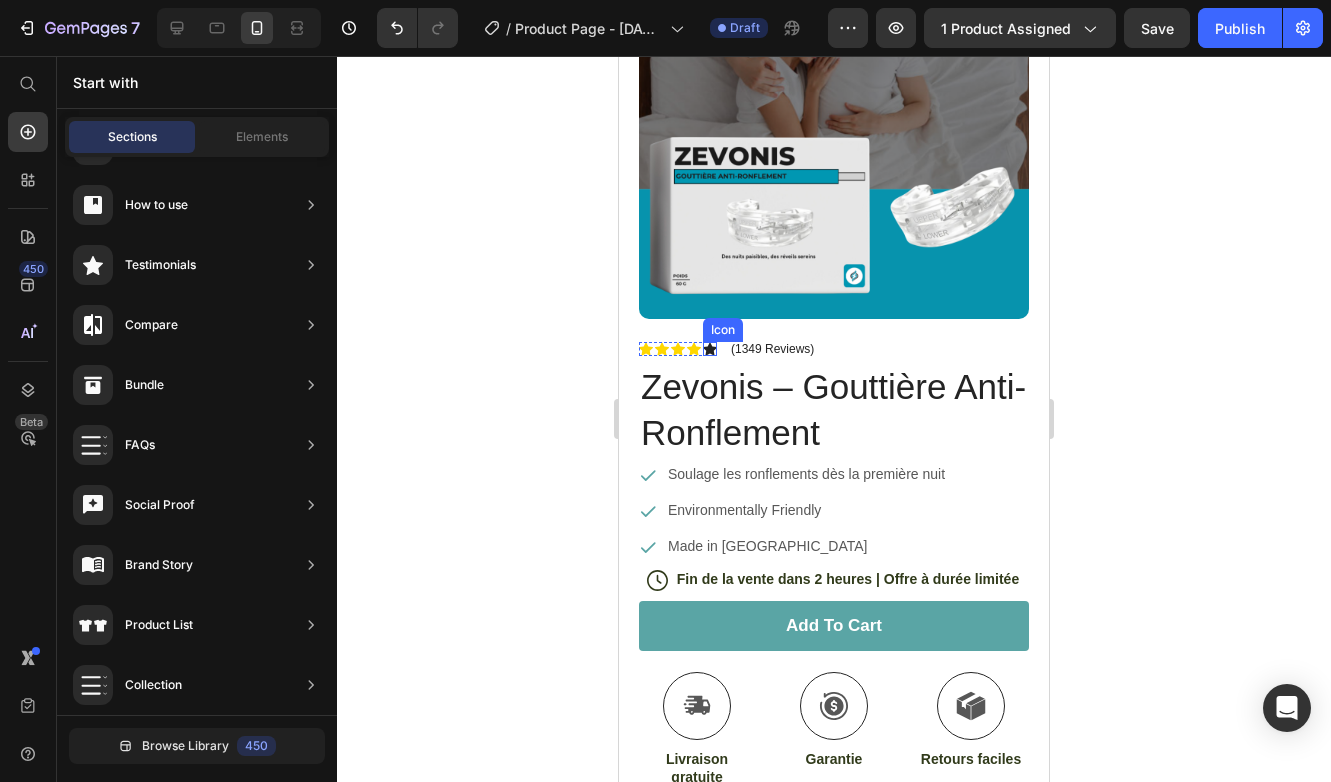 click on "Icon" at bounding box center (710, 349) 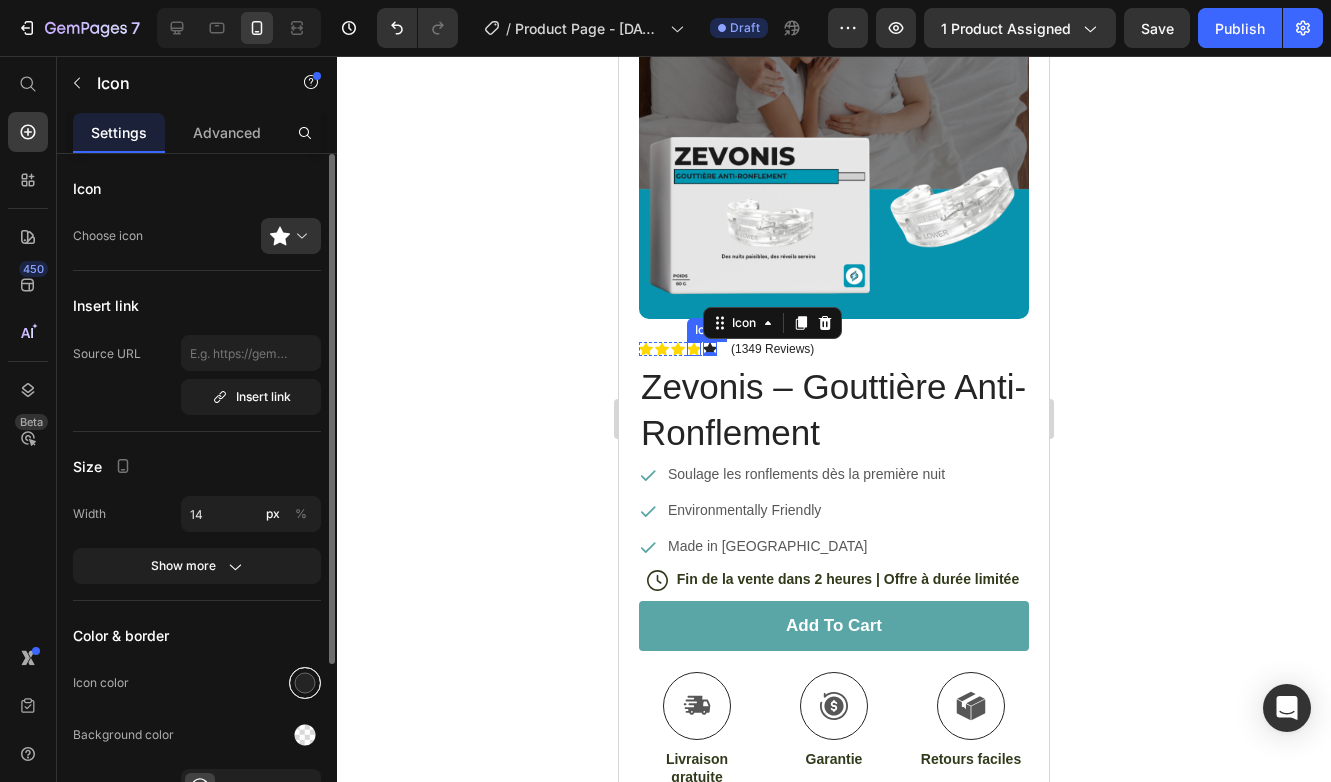 click at bounding box center [305, 683] 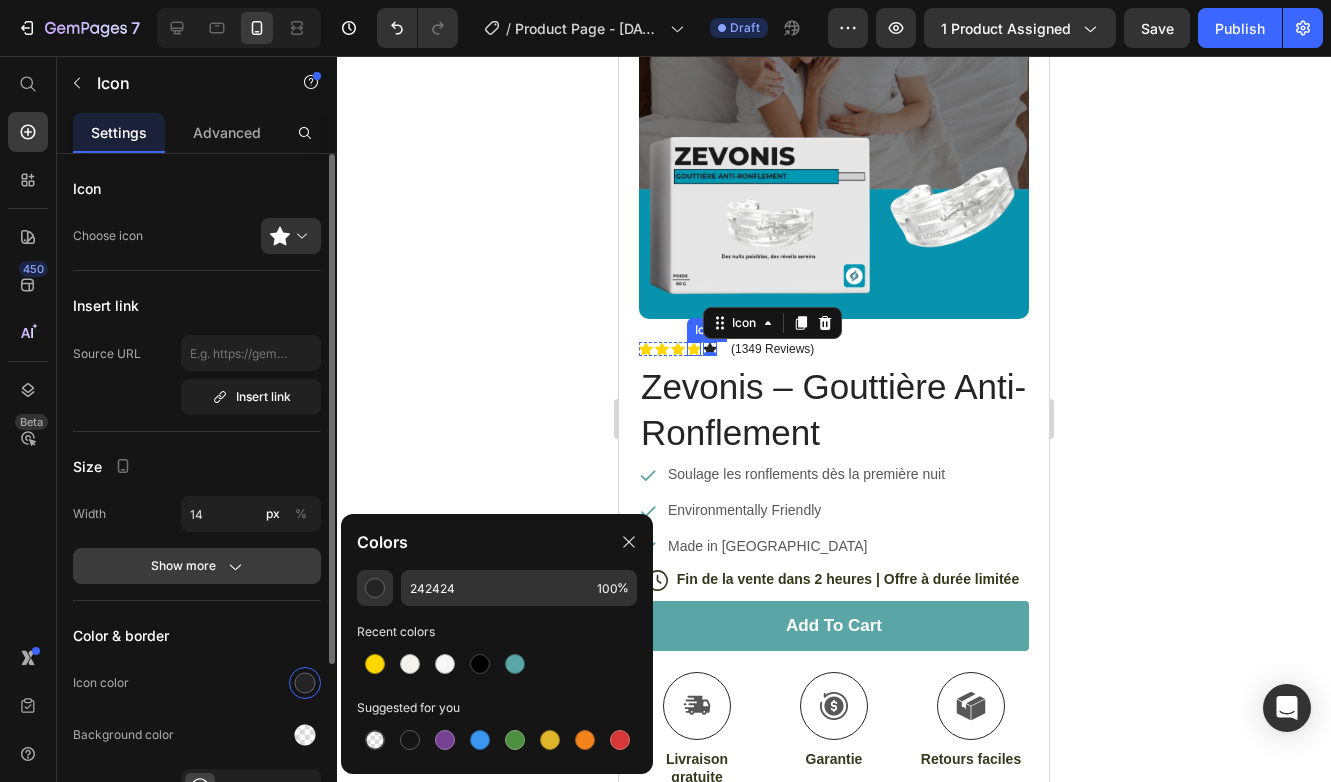 click 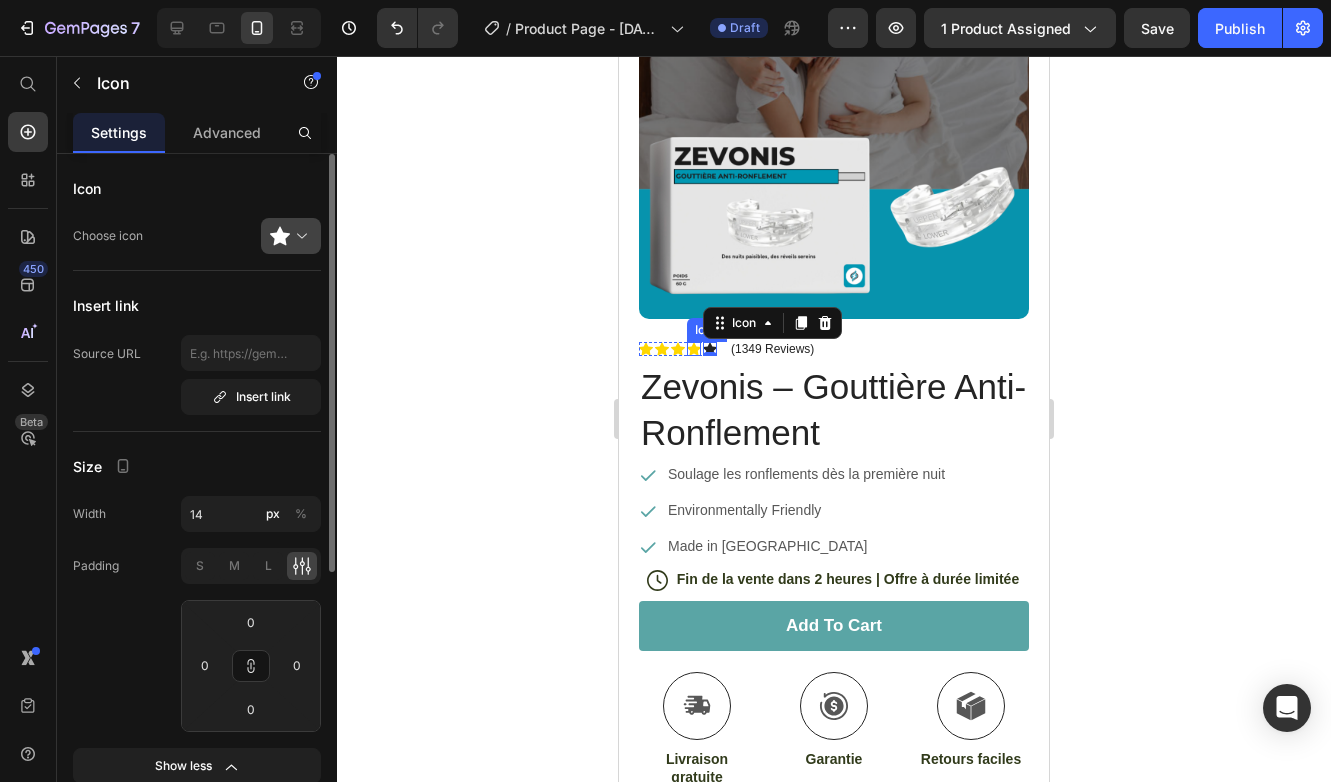 click at bounding box center [299, 236] 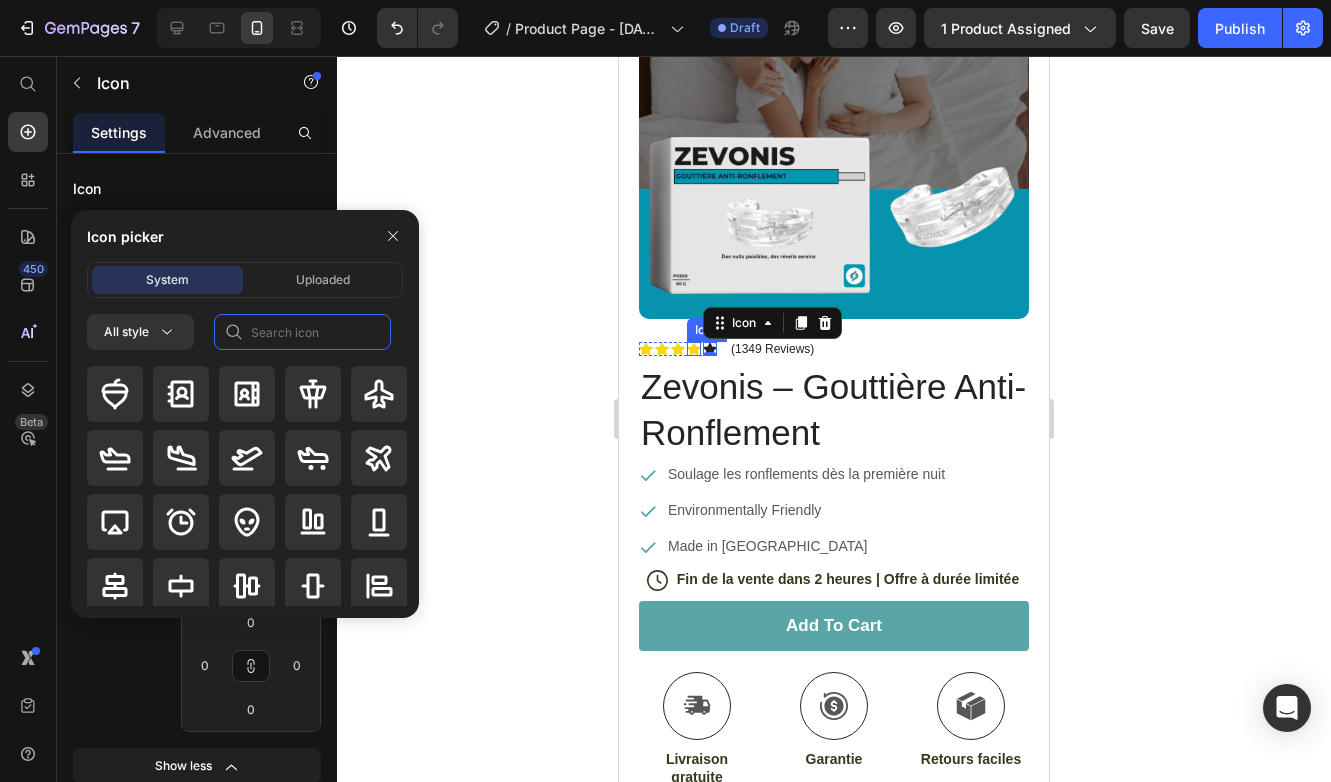 click 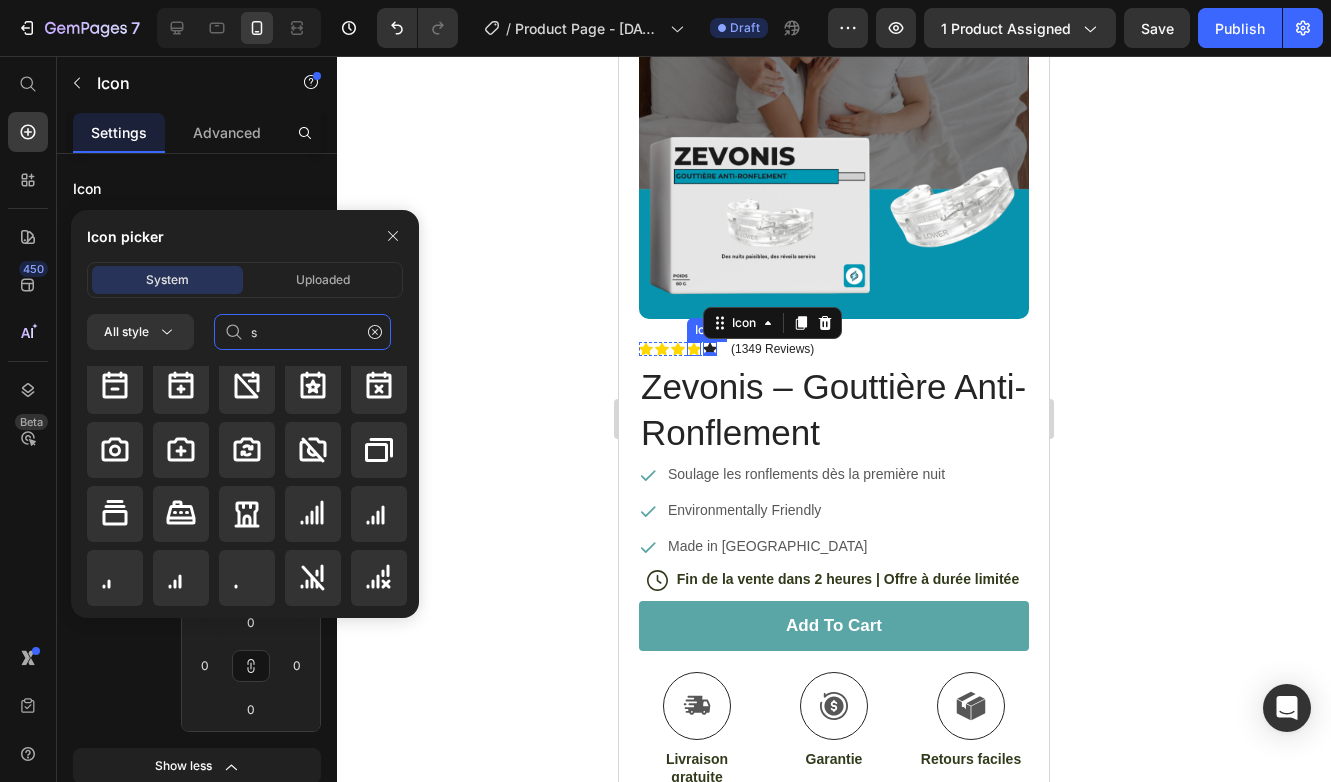 scroll, scrollTop: 0, scrollLeft: 0, axis: both 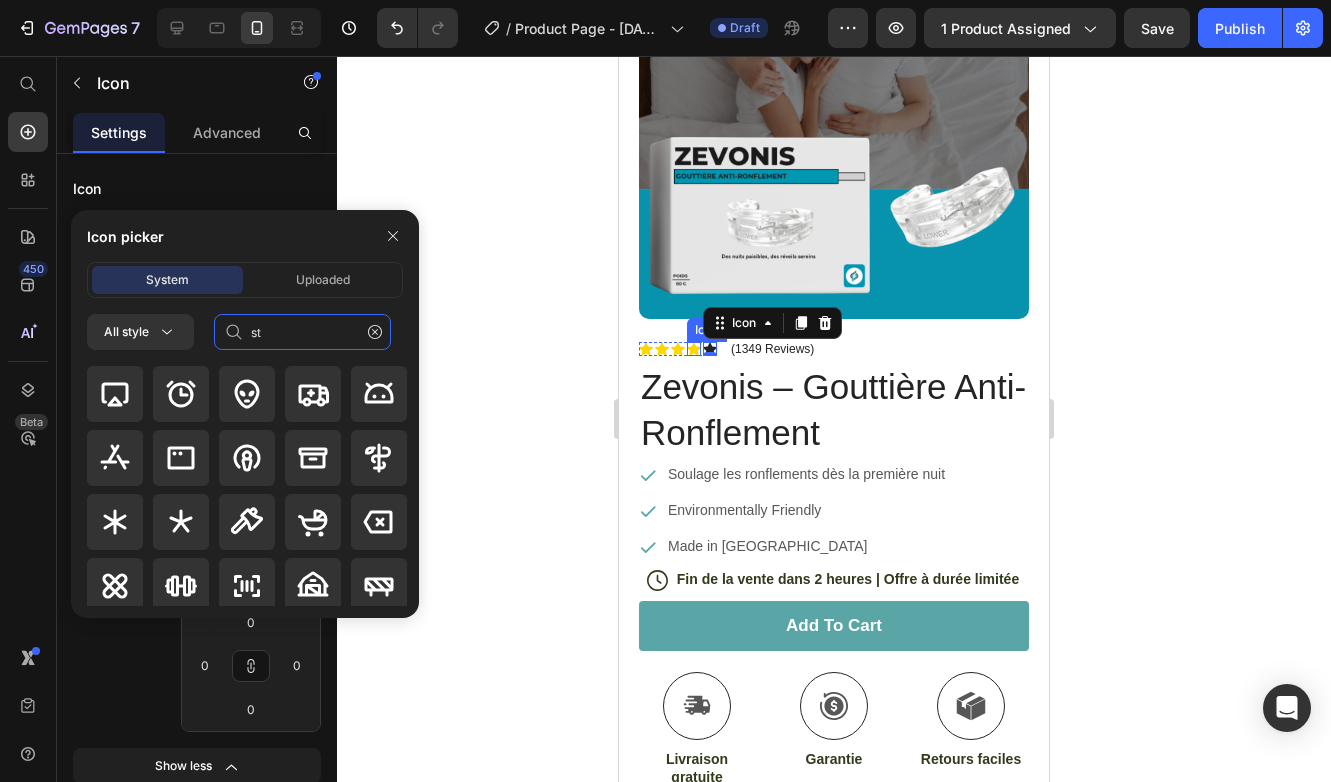 click on "st" 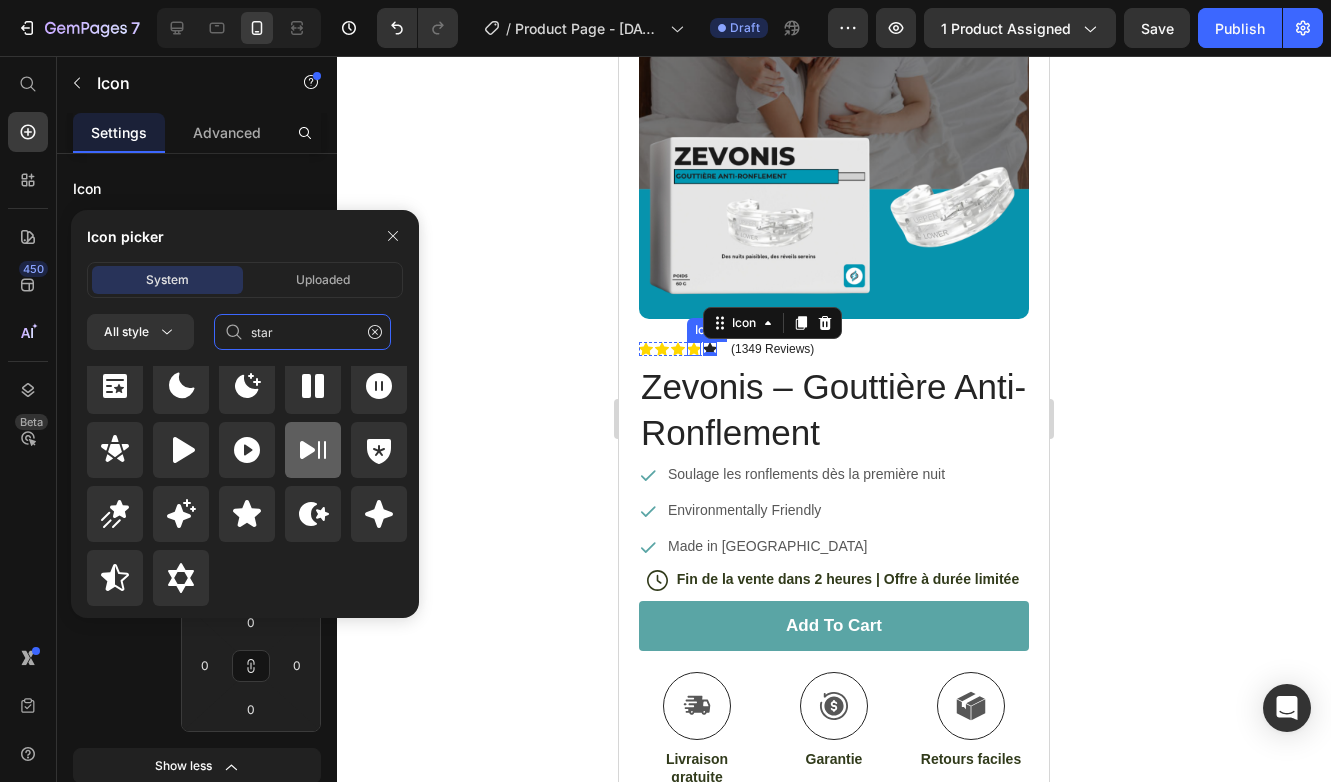 scroll, scrollTop: 872, scrollLeft: 0, axis: vertical 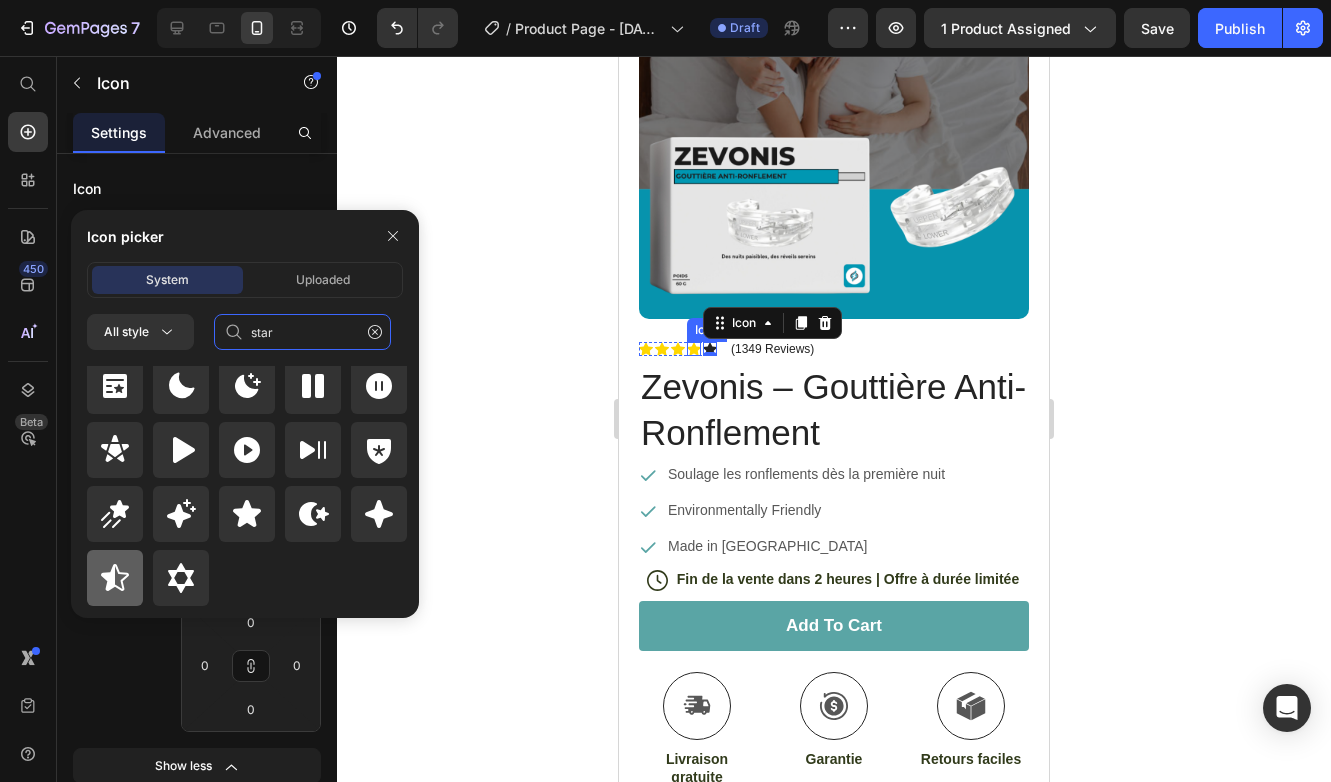 type on "star" 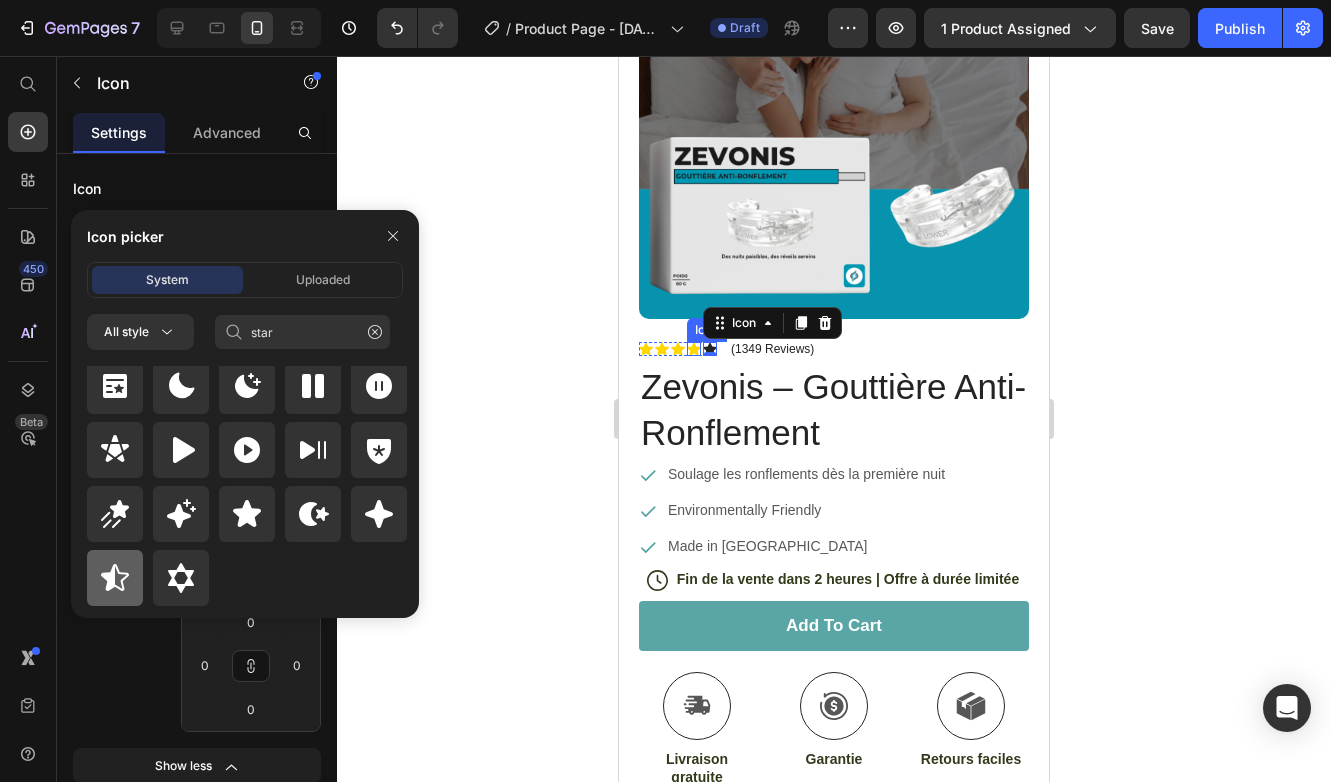 click 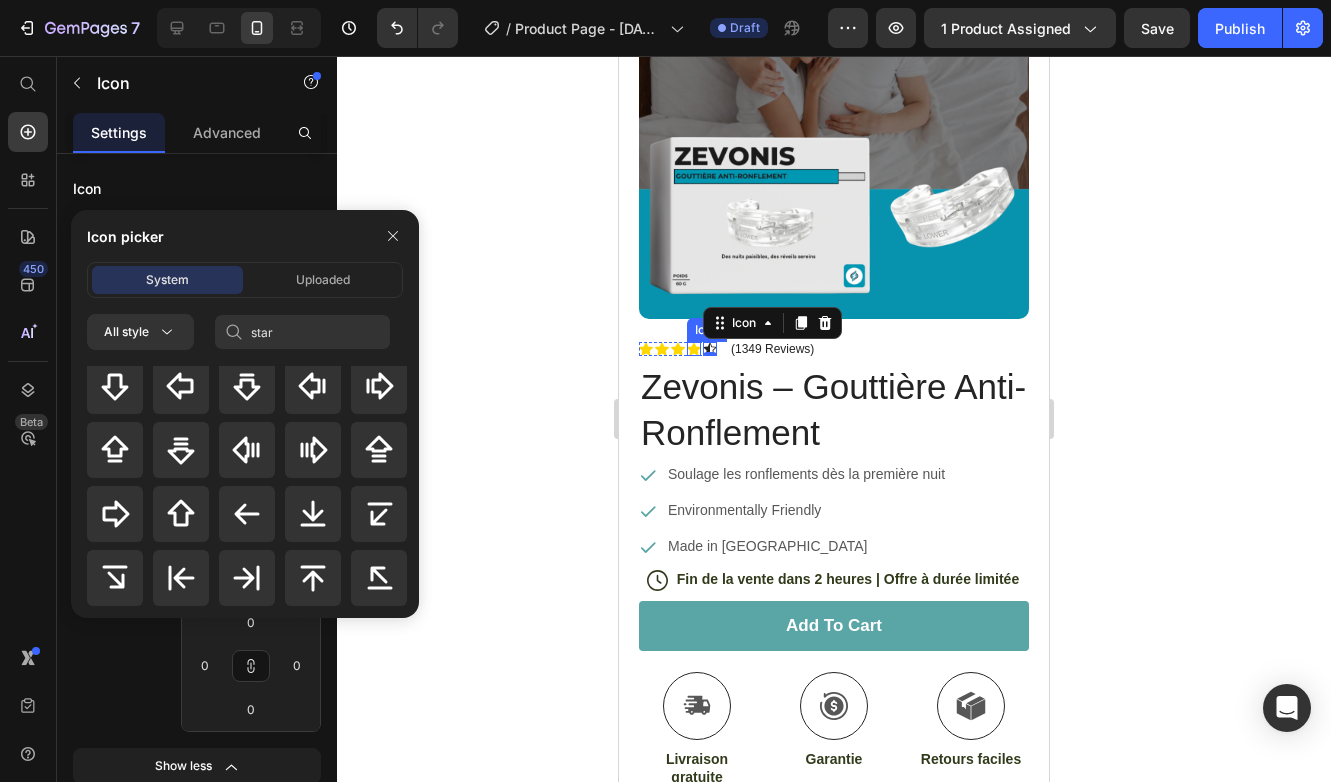 type 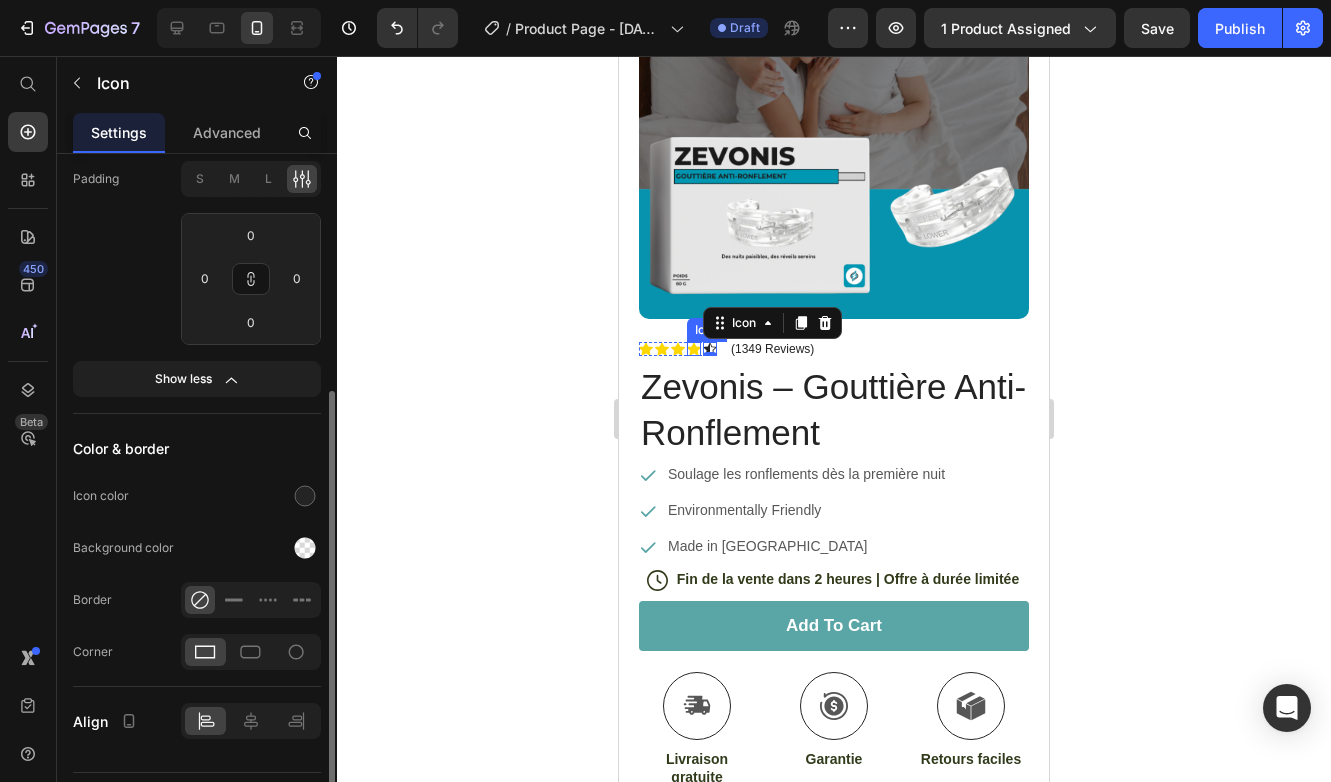 scroll, scrollTop: 435, scrollLeft: 0, axis: vertical 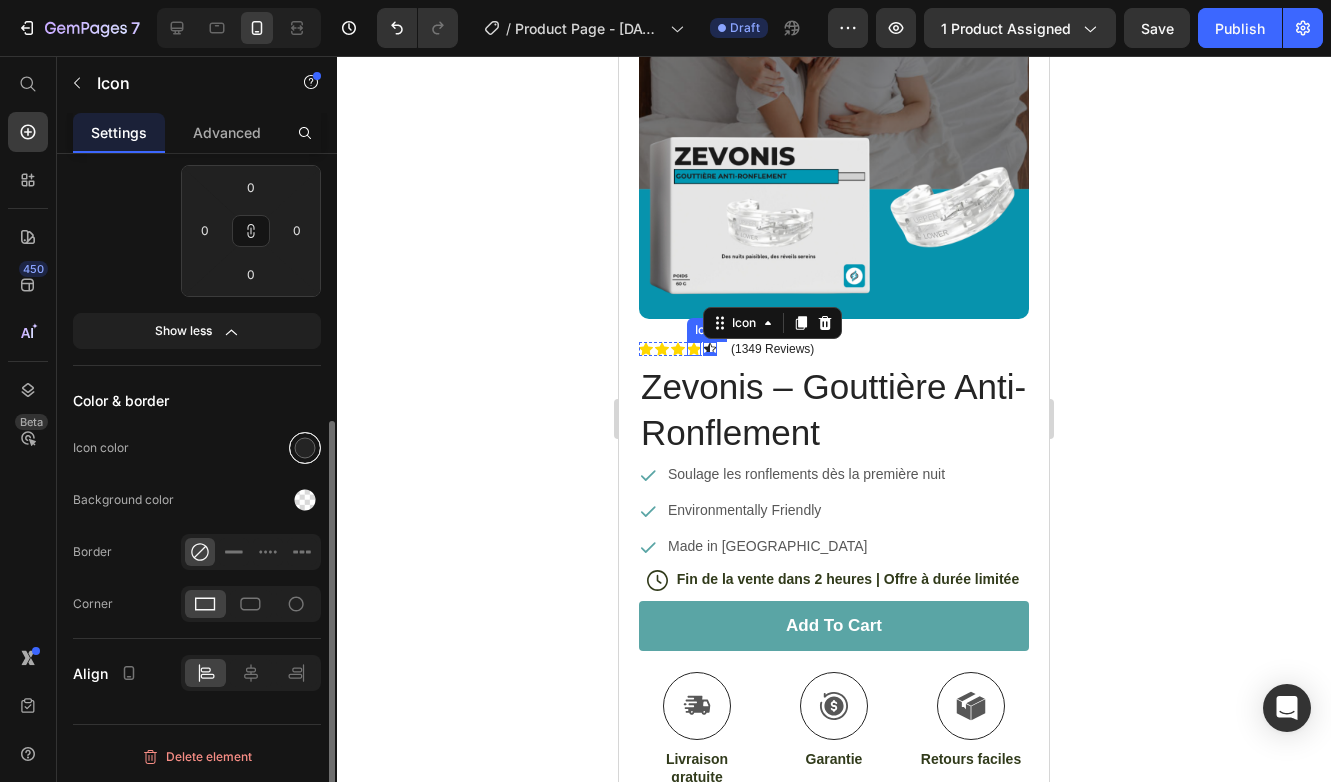 click at bounding box center (305, 448) 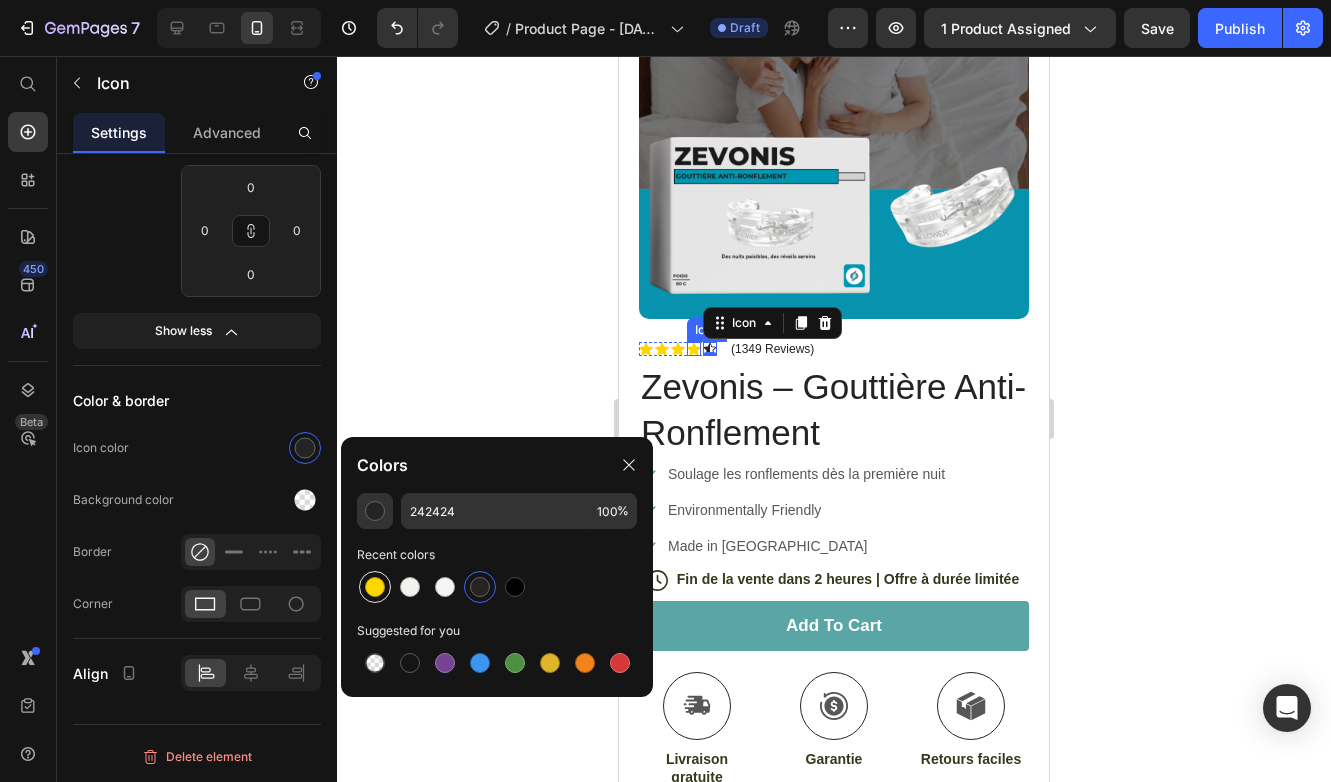 click at bounding box center (375, 587) 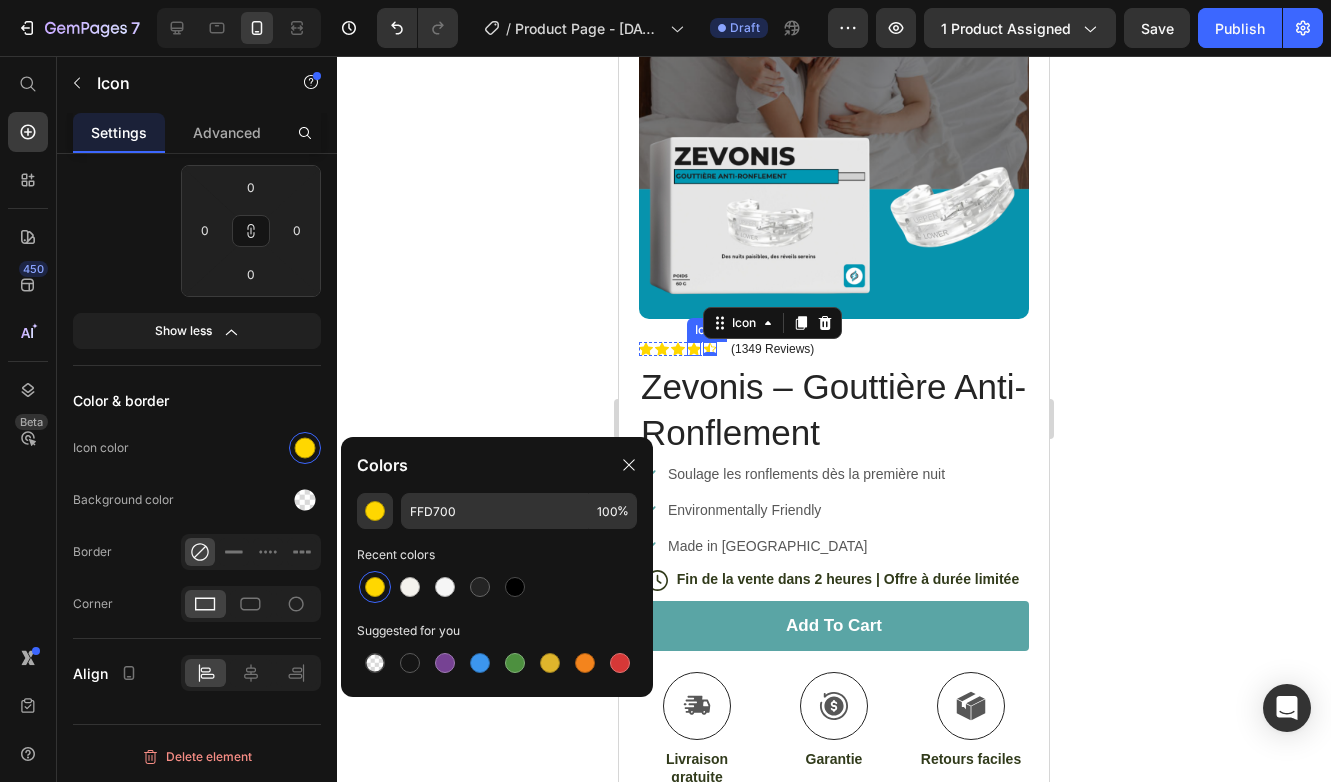 click 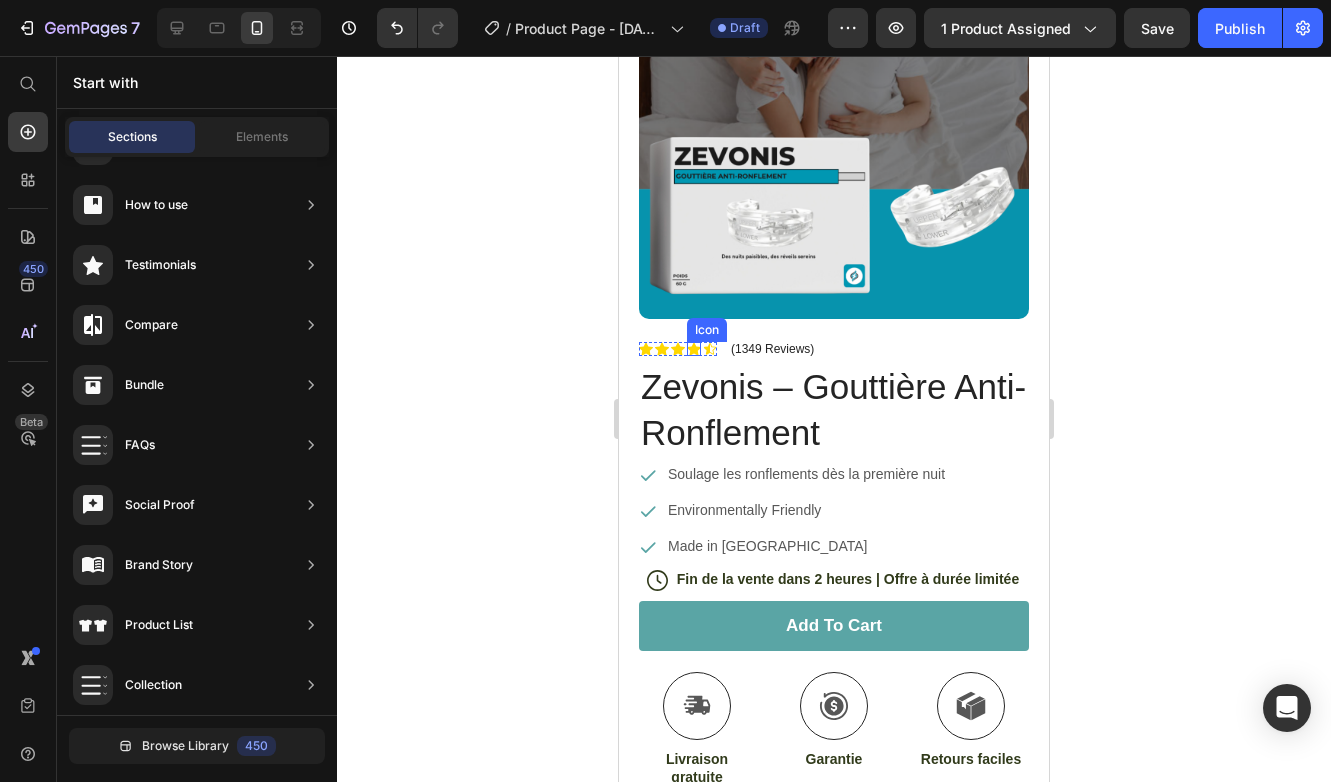 click 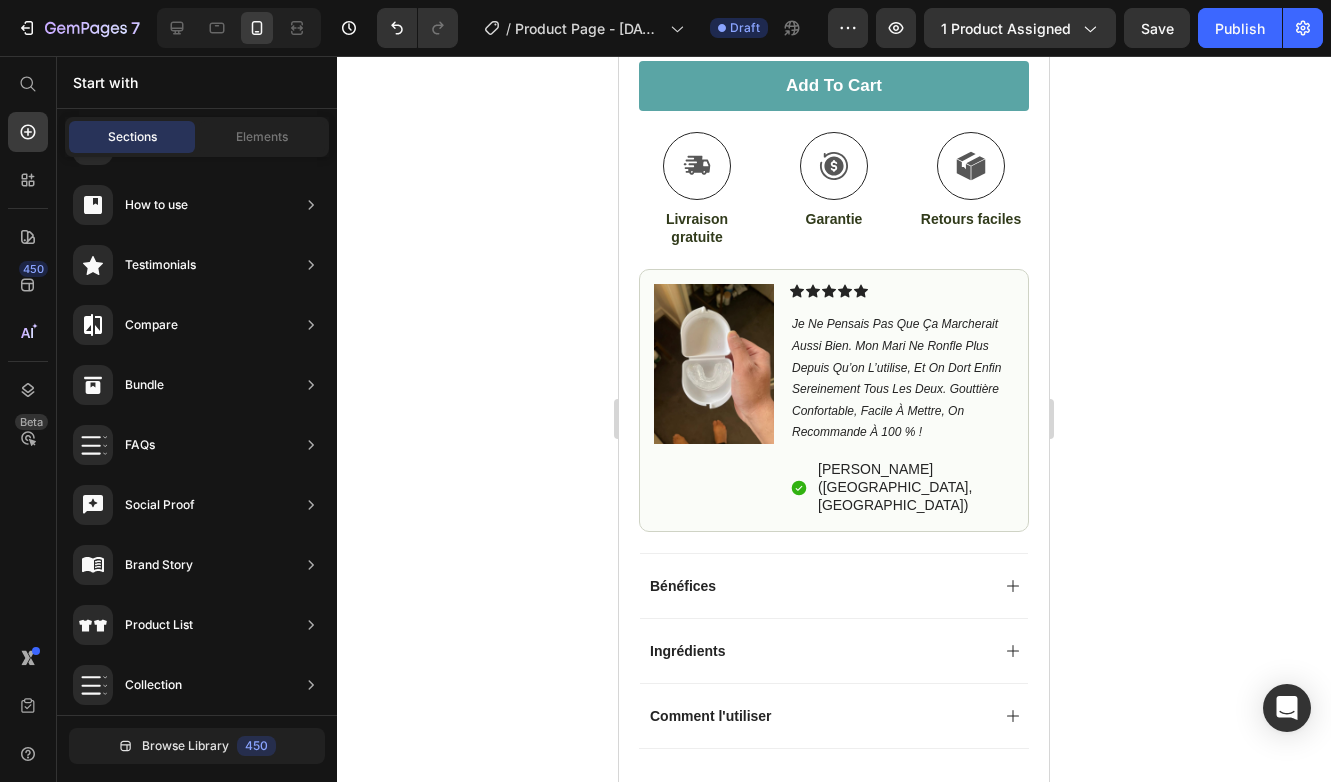 scroll, scrollTop: 775, scrollLeft: 0, axis: vertical 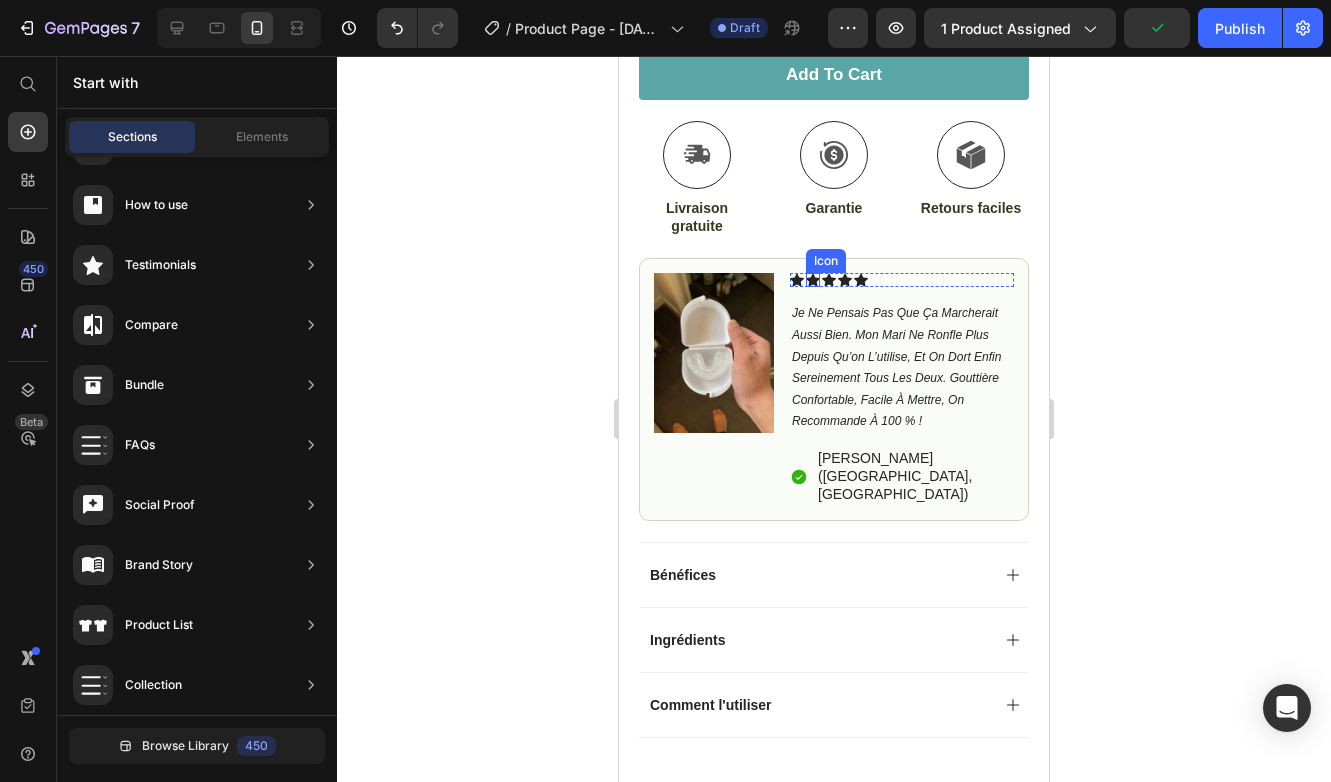 click on "Icon" at bounding box center [797, 280] 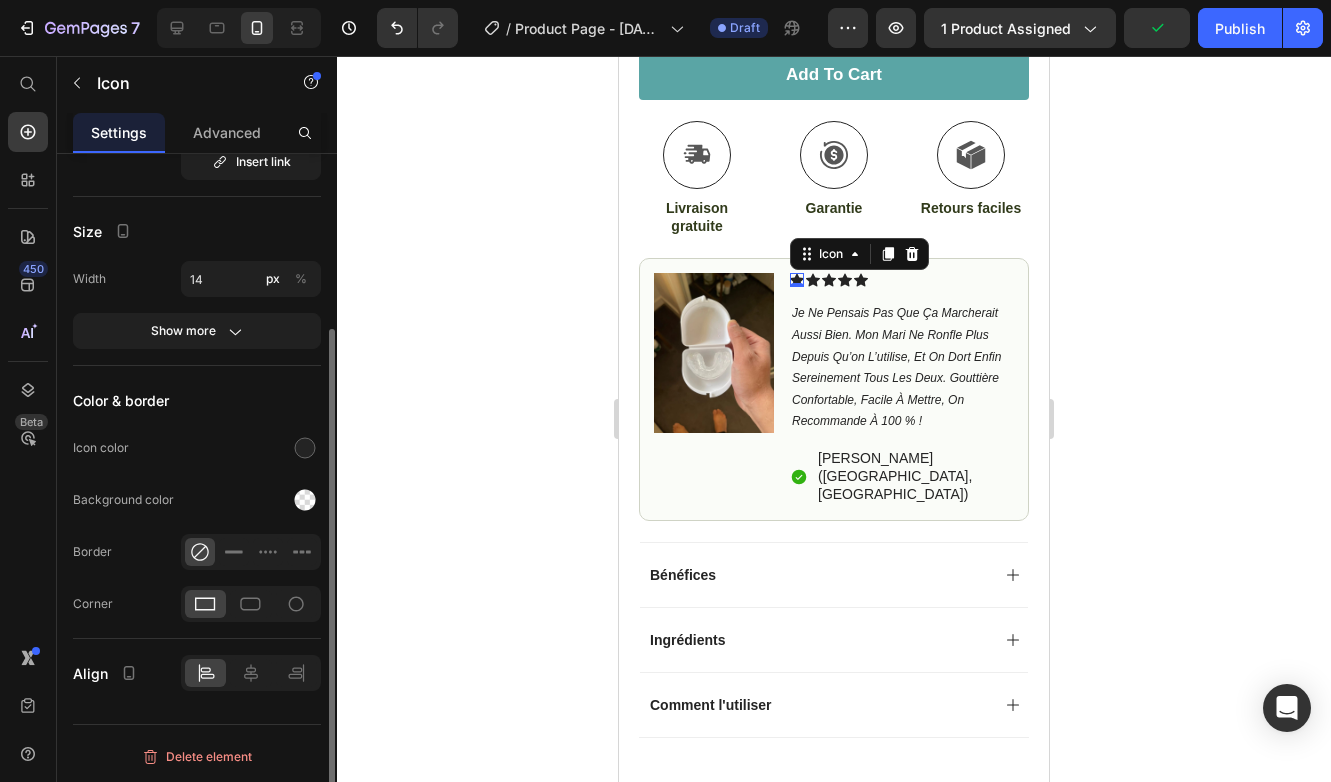 scroll, scrollTop: 235, scrollLeft: 0, axis: vertical 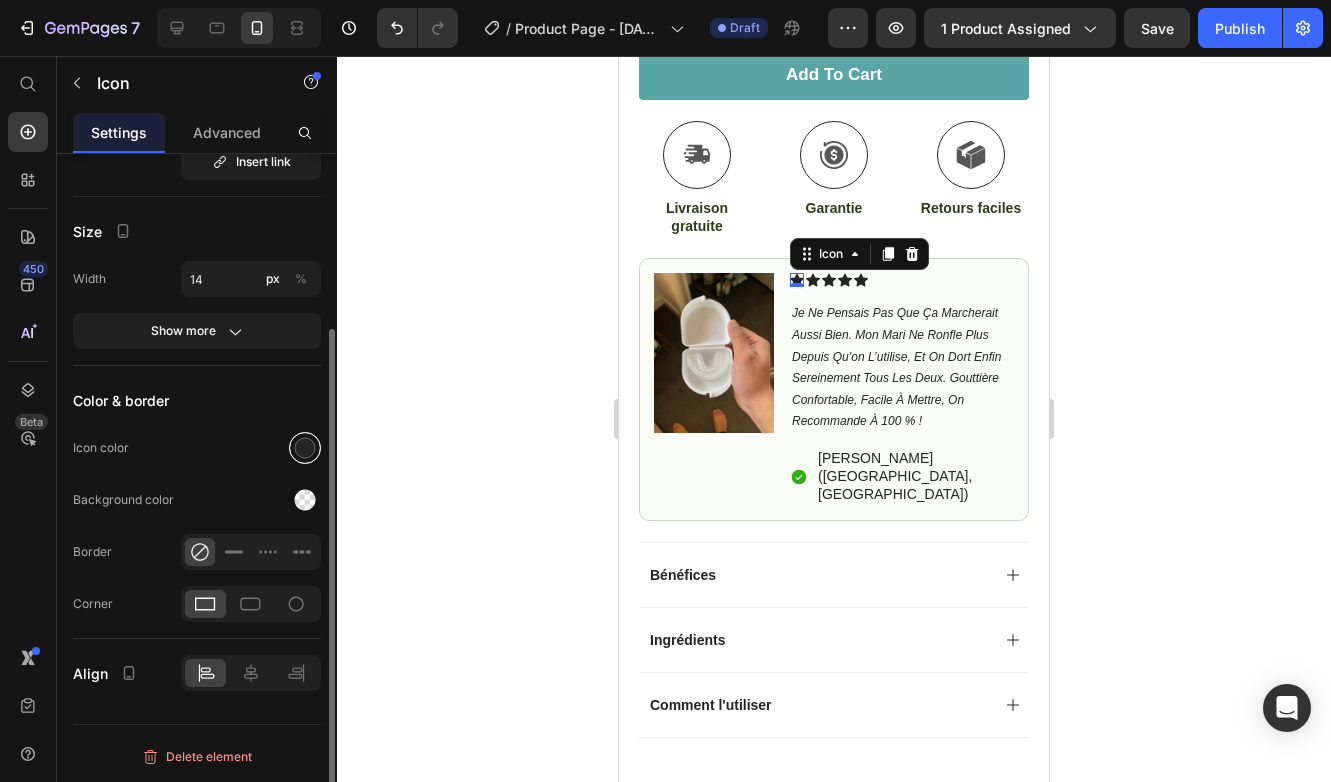 click at bounding box center [305, 448] 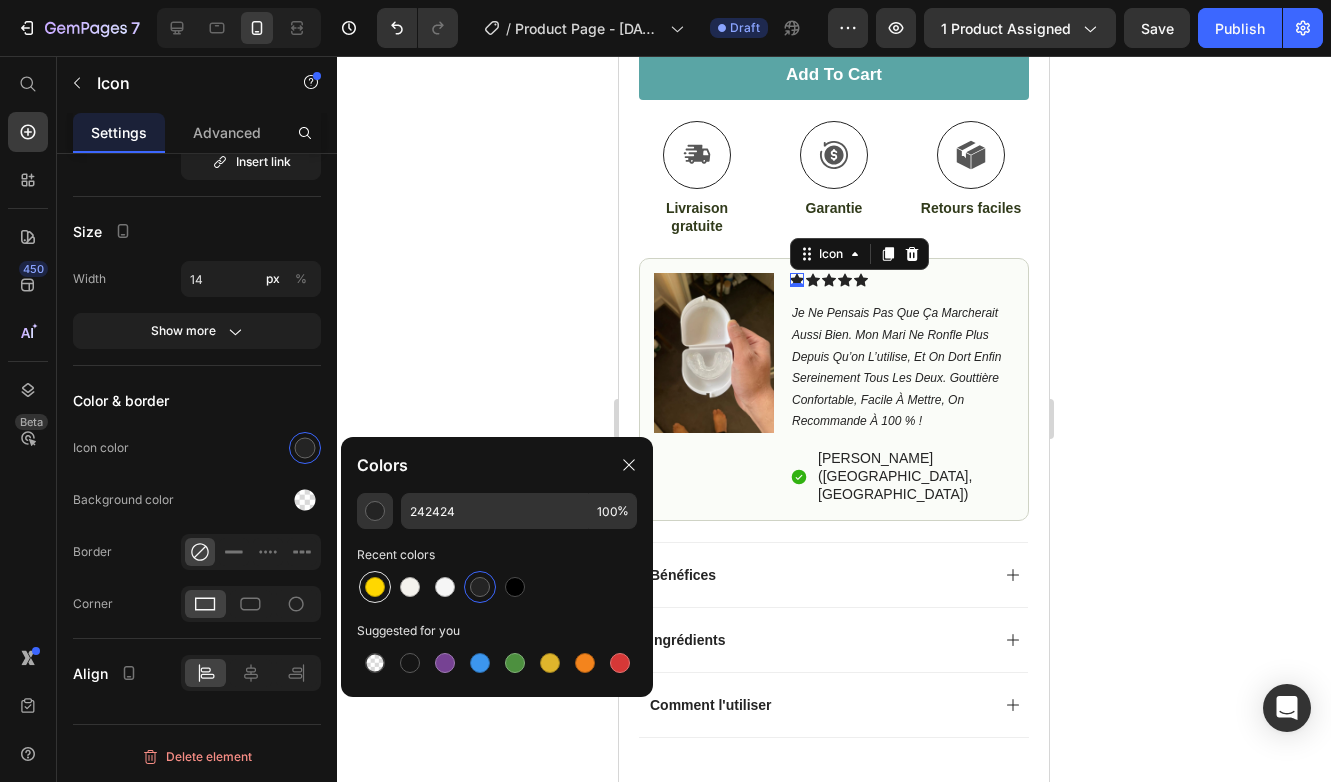 click at bounding box center (375, 587) 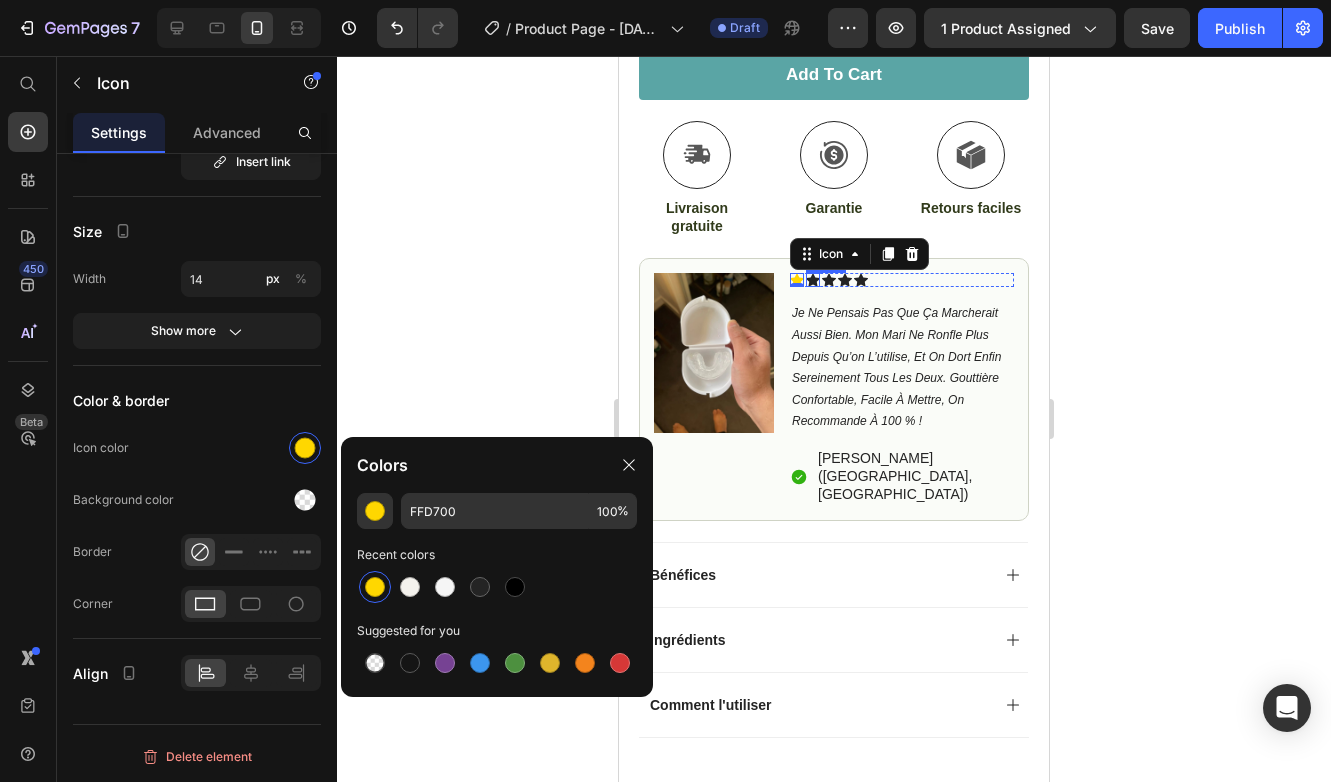 click 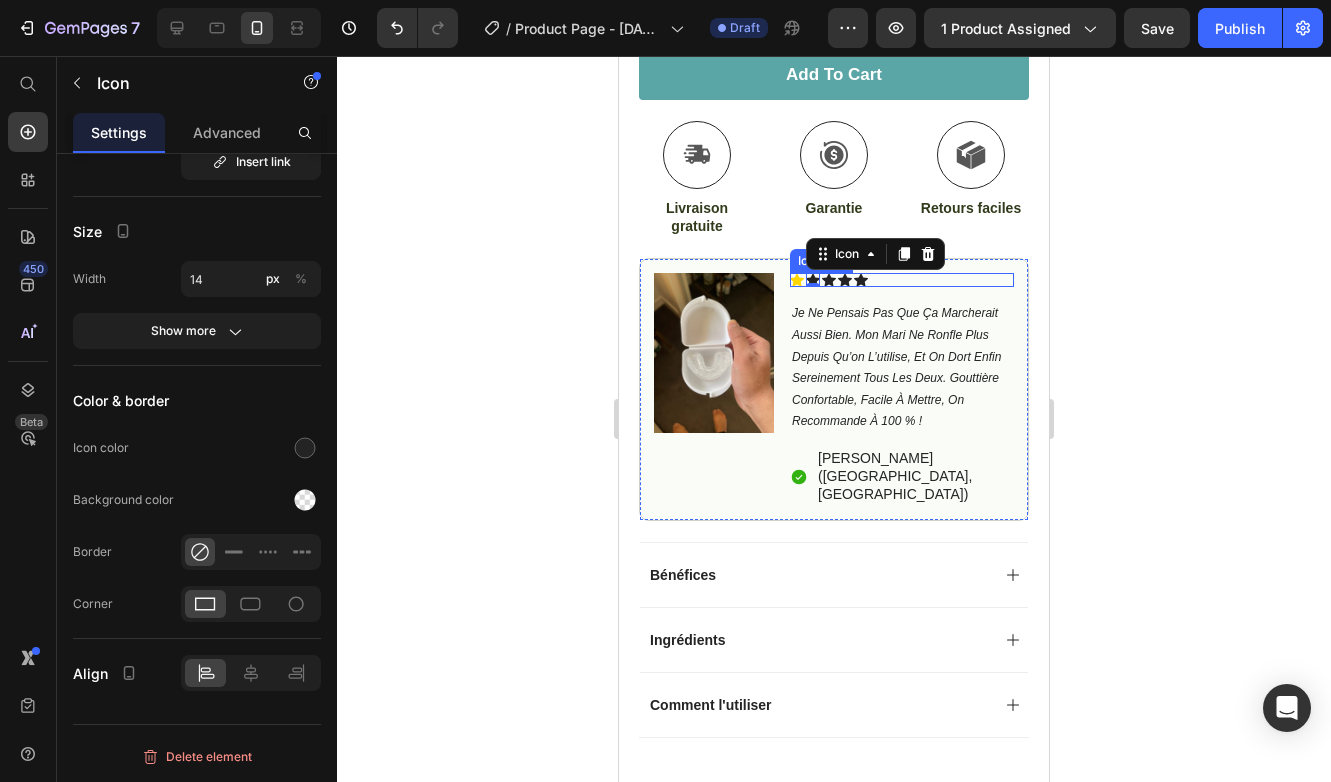 click on "Icon Icon   0 Icon Icon Icon" at bounding box center [902, 280] 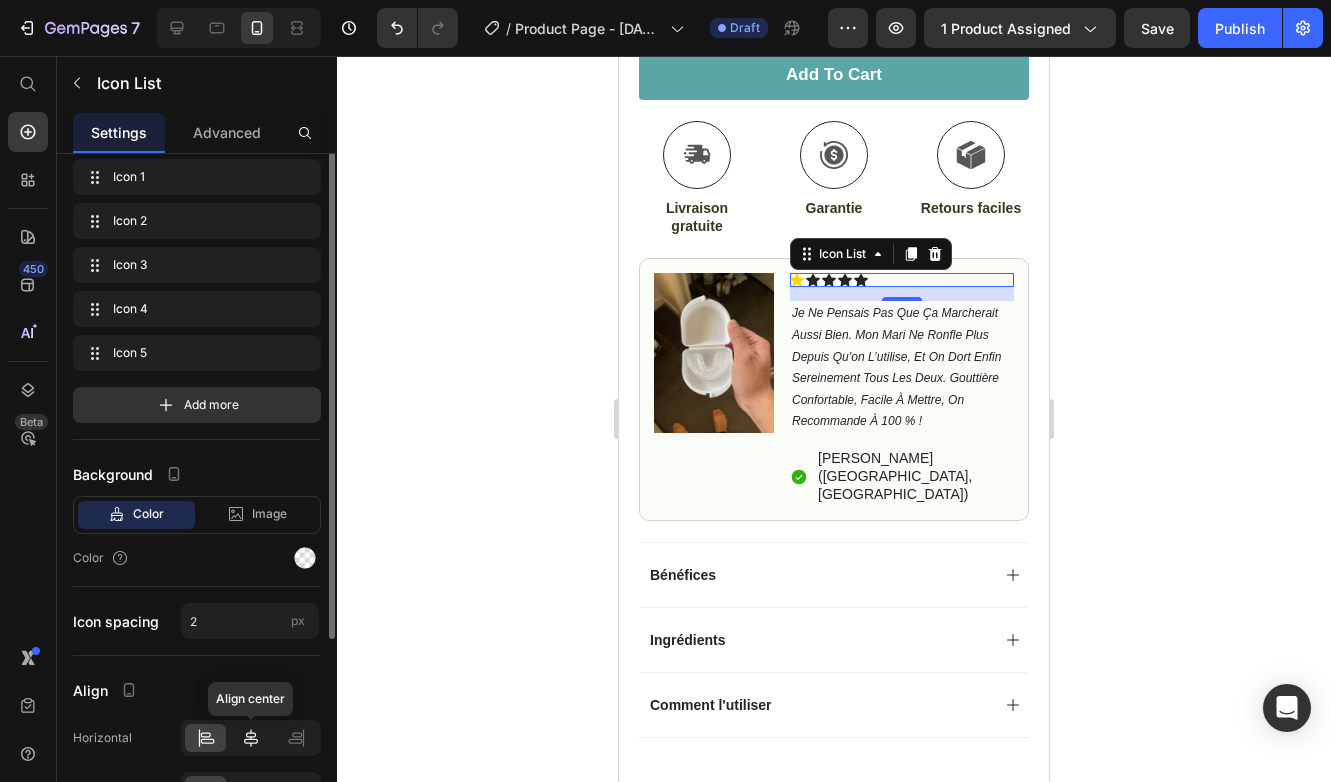 scroll, scrollTop: 0, scrollLeft: 0, axis: both 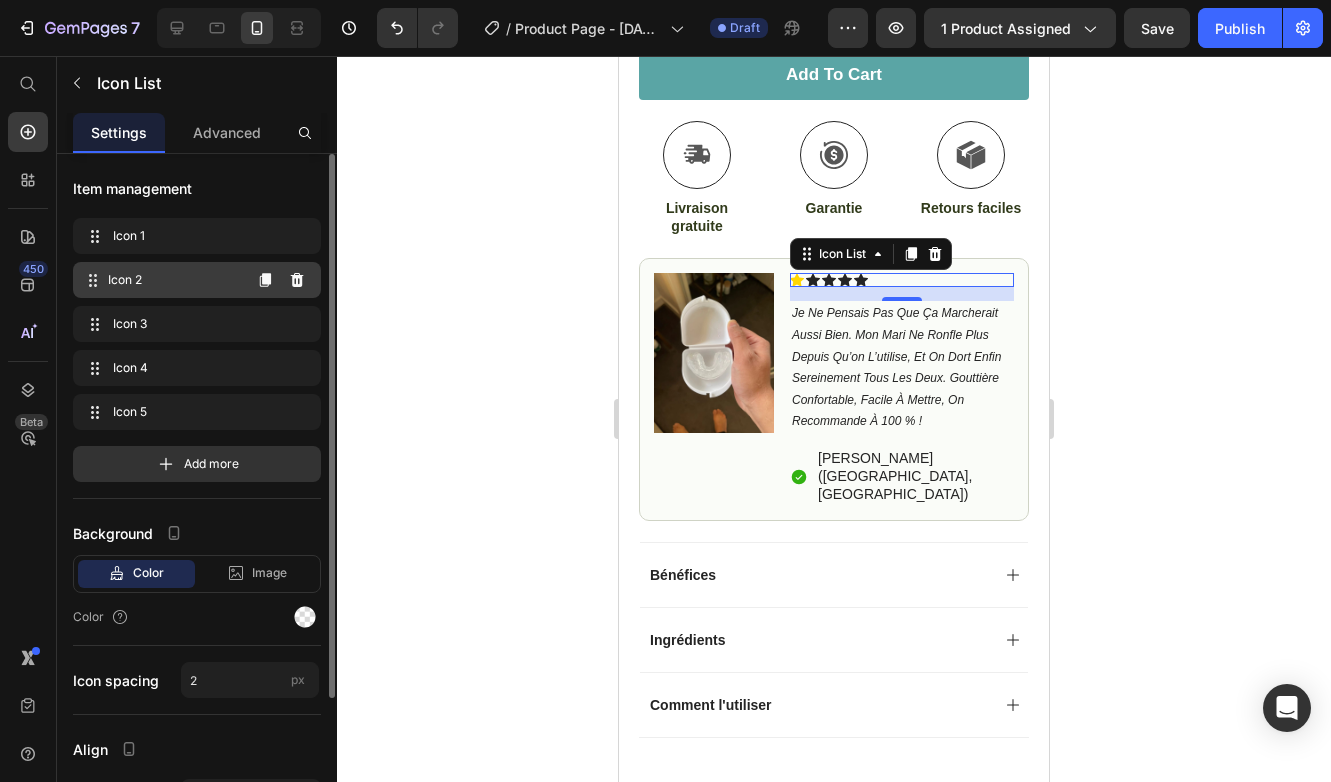 click on "Icon 2" at bounding box center (174, 280) 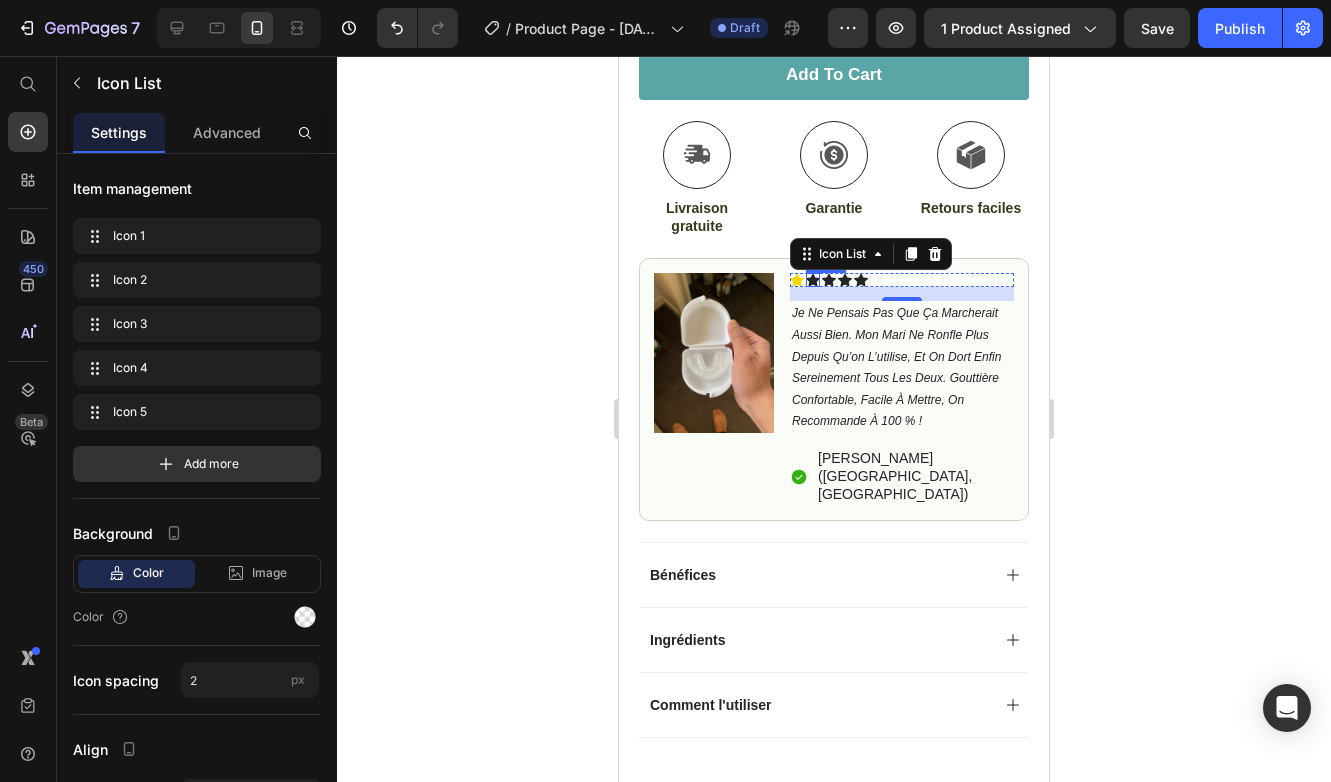 click 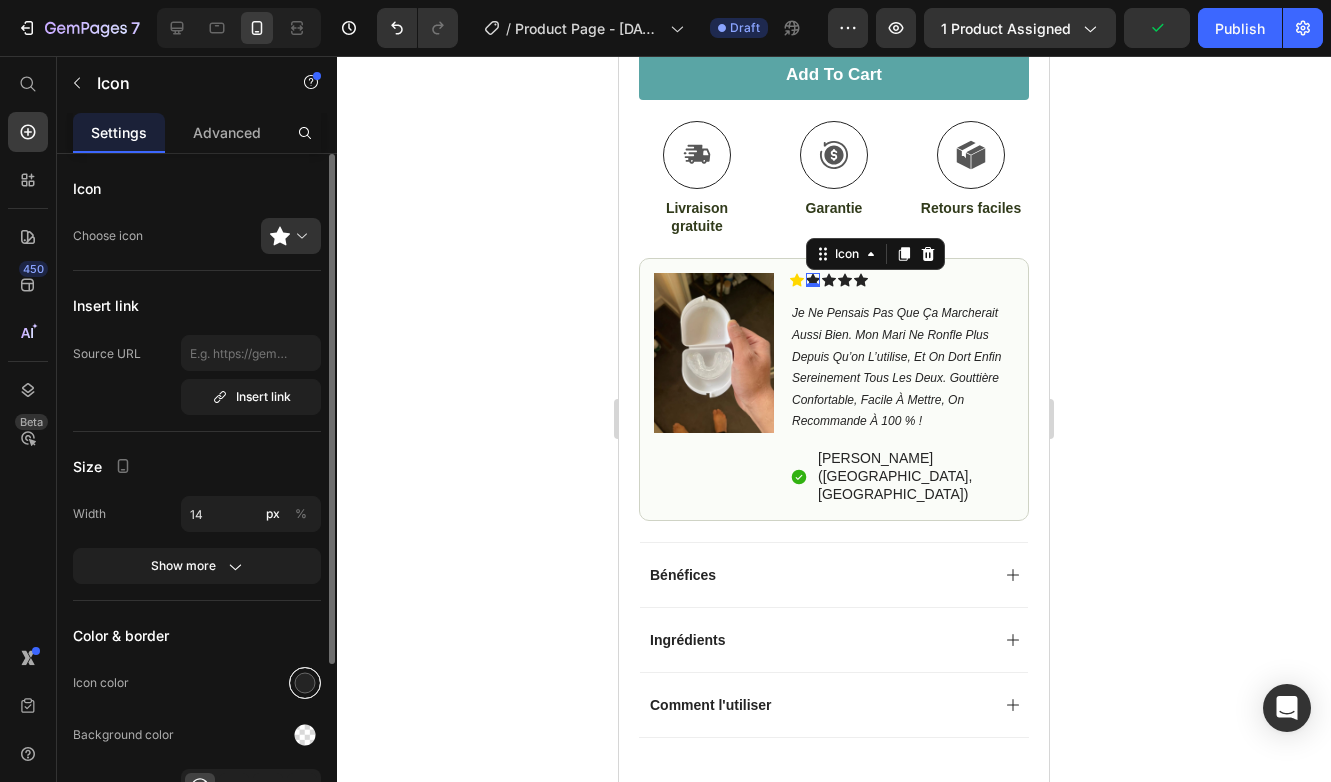 click at bounding box center (305, 683) 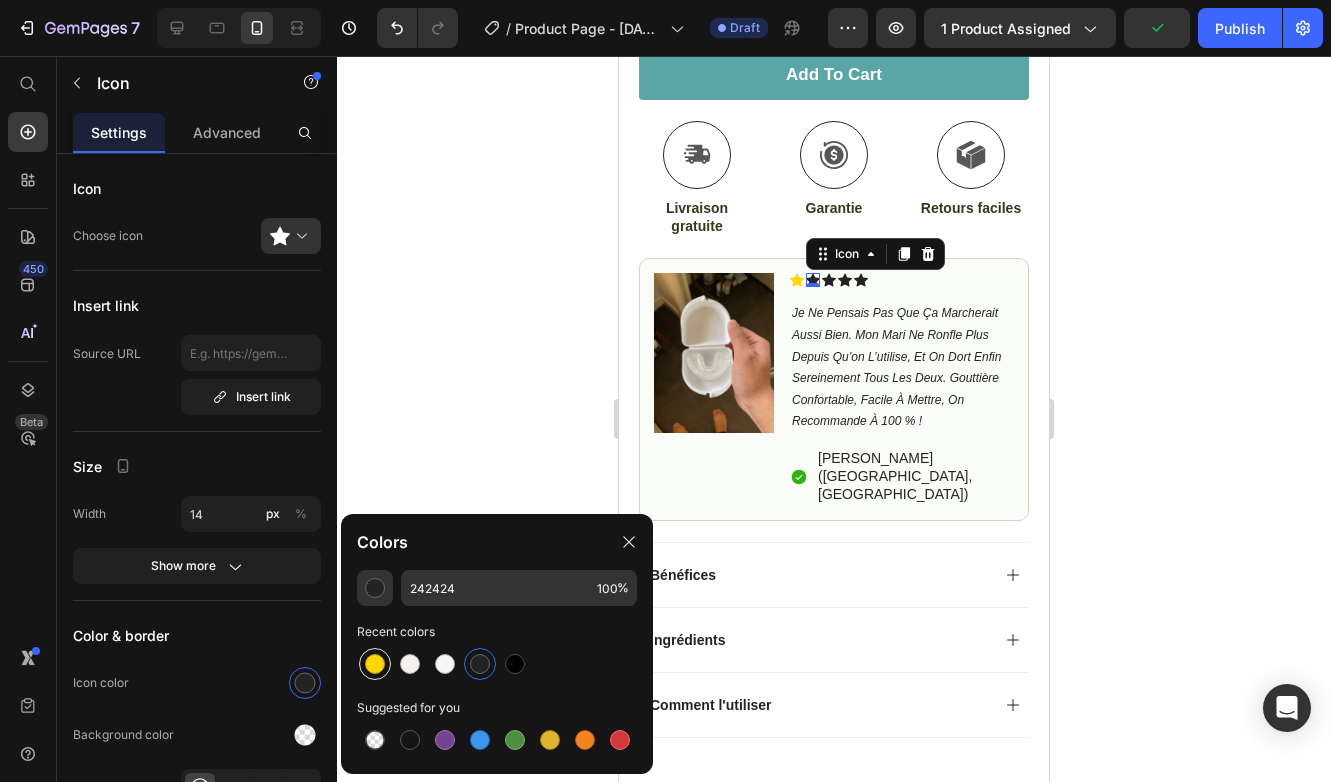 click at bounding box center (375, 664) 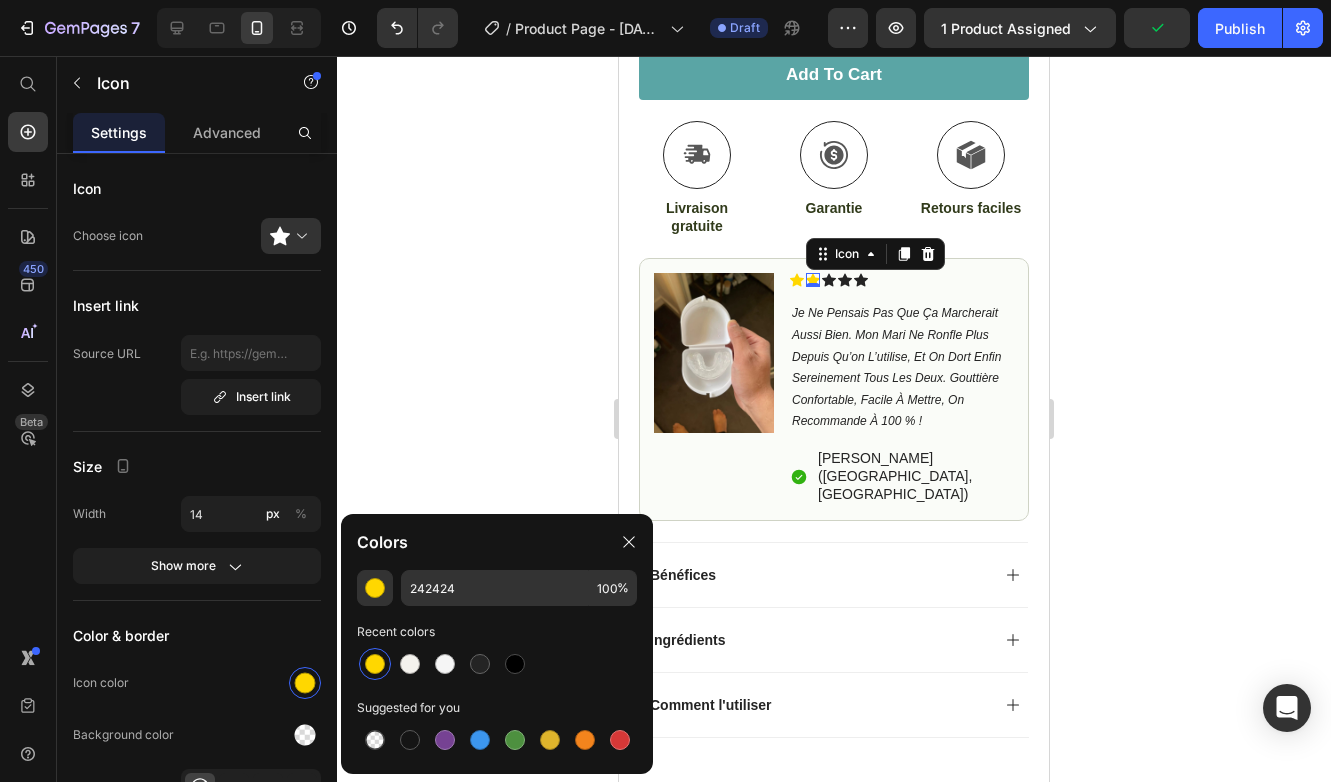 type on "FFD700" 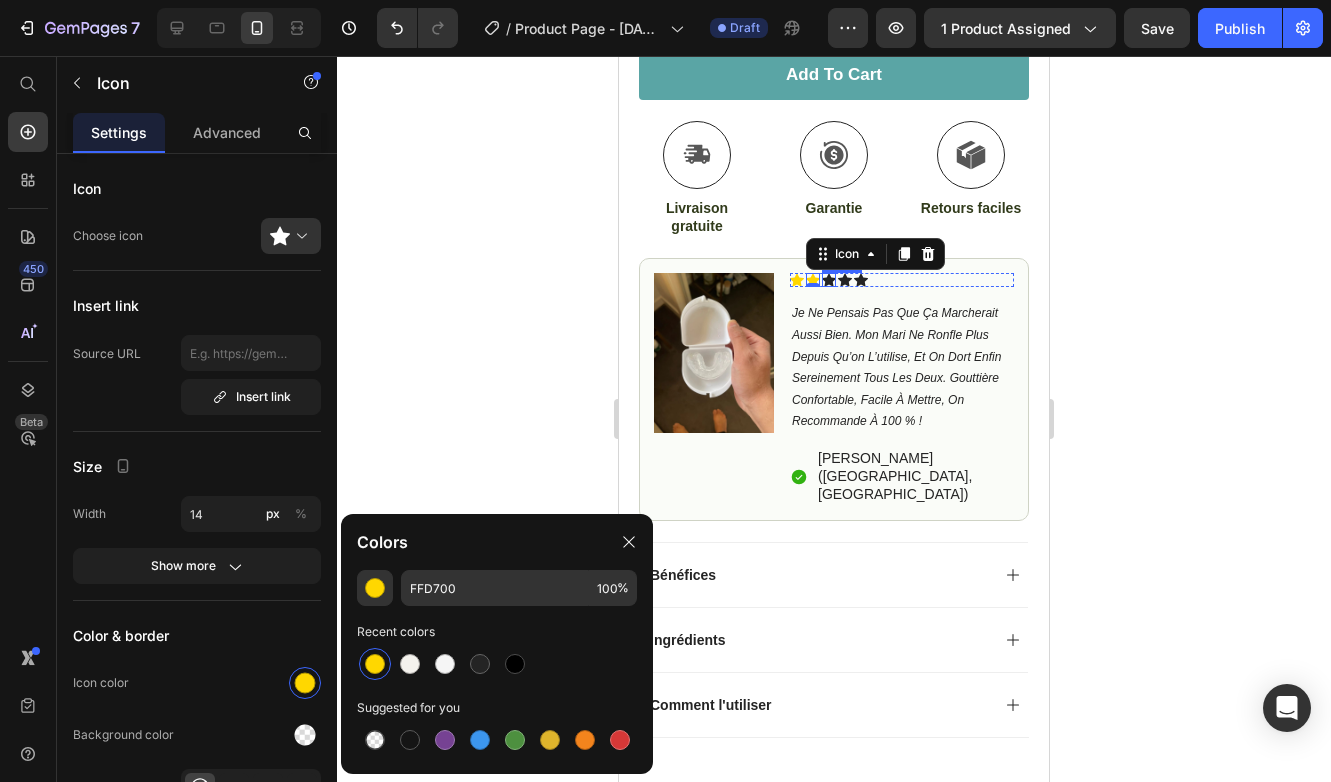 click 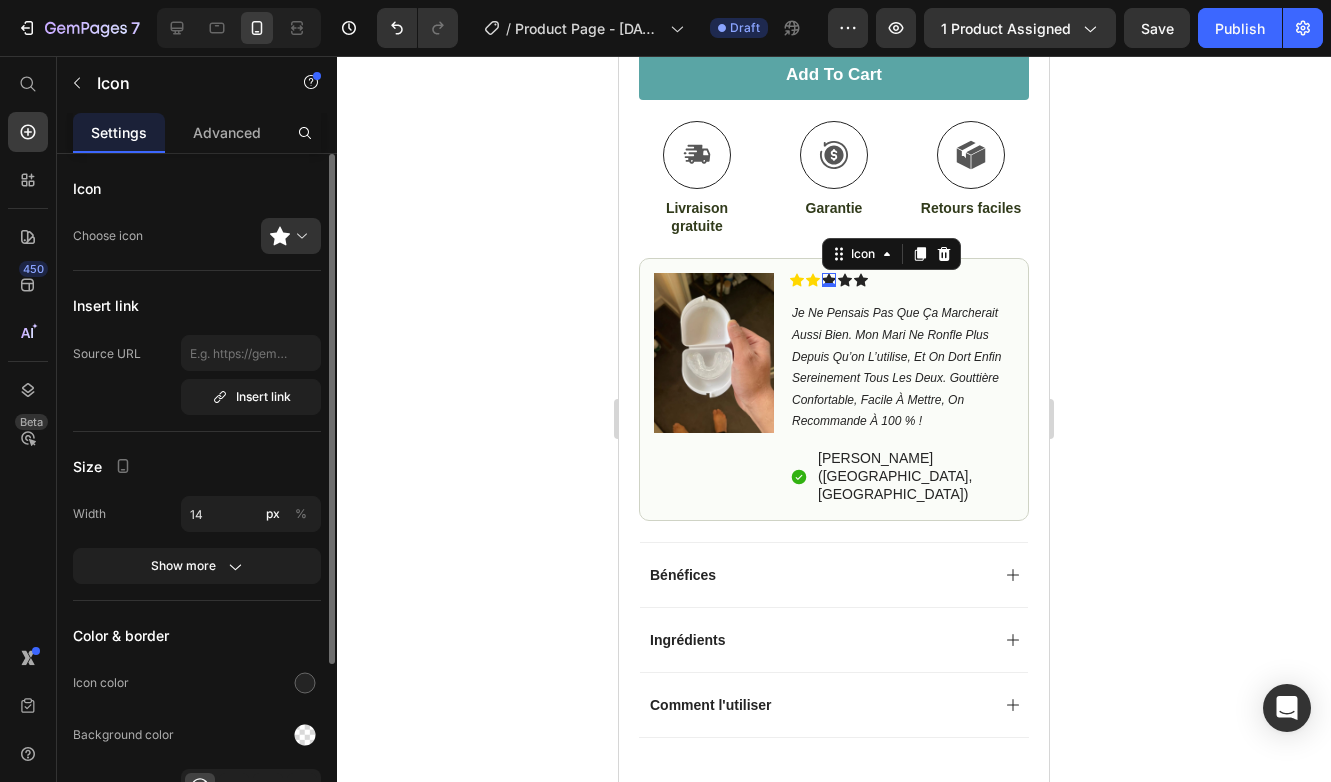 click on "Color & border Icon color Background color Border Corner" 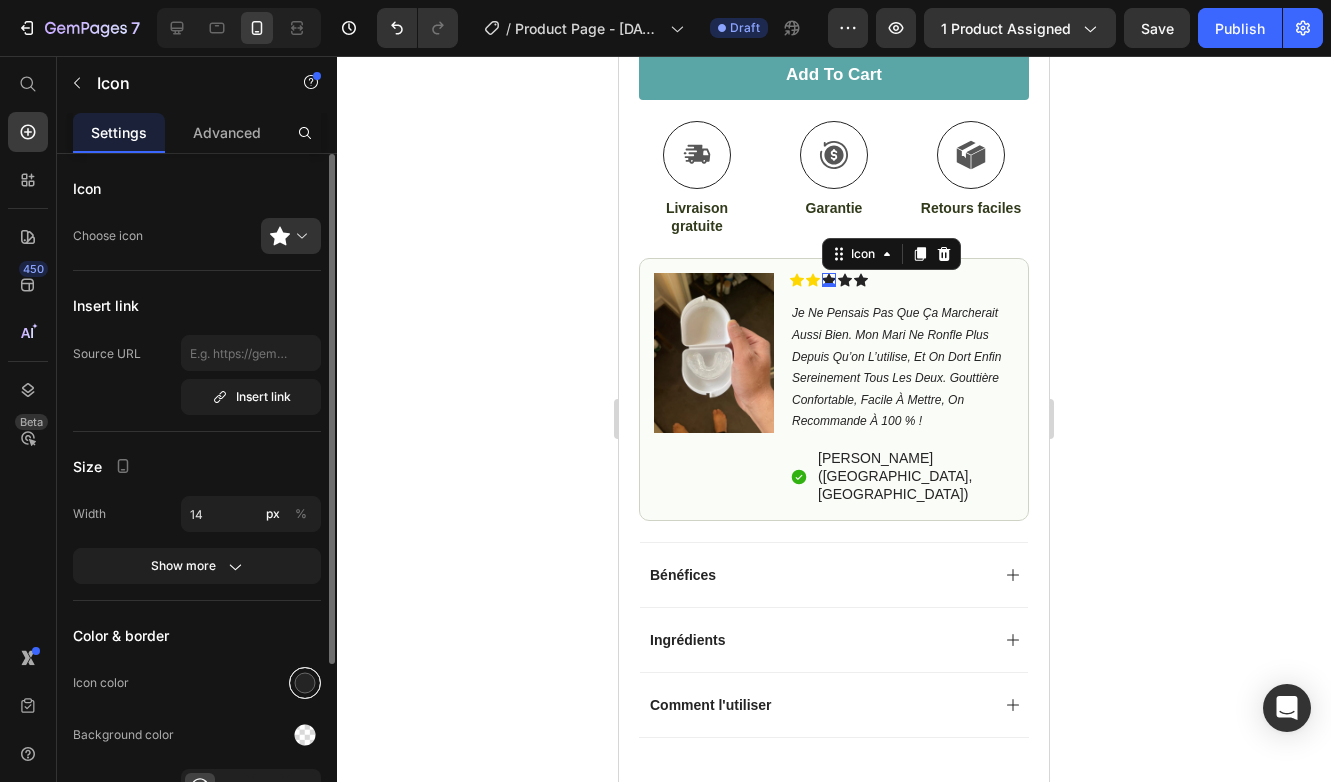 click at bounding box center (305, 683) 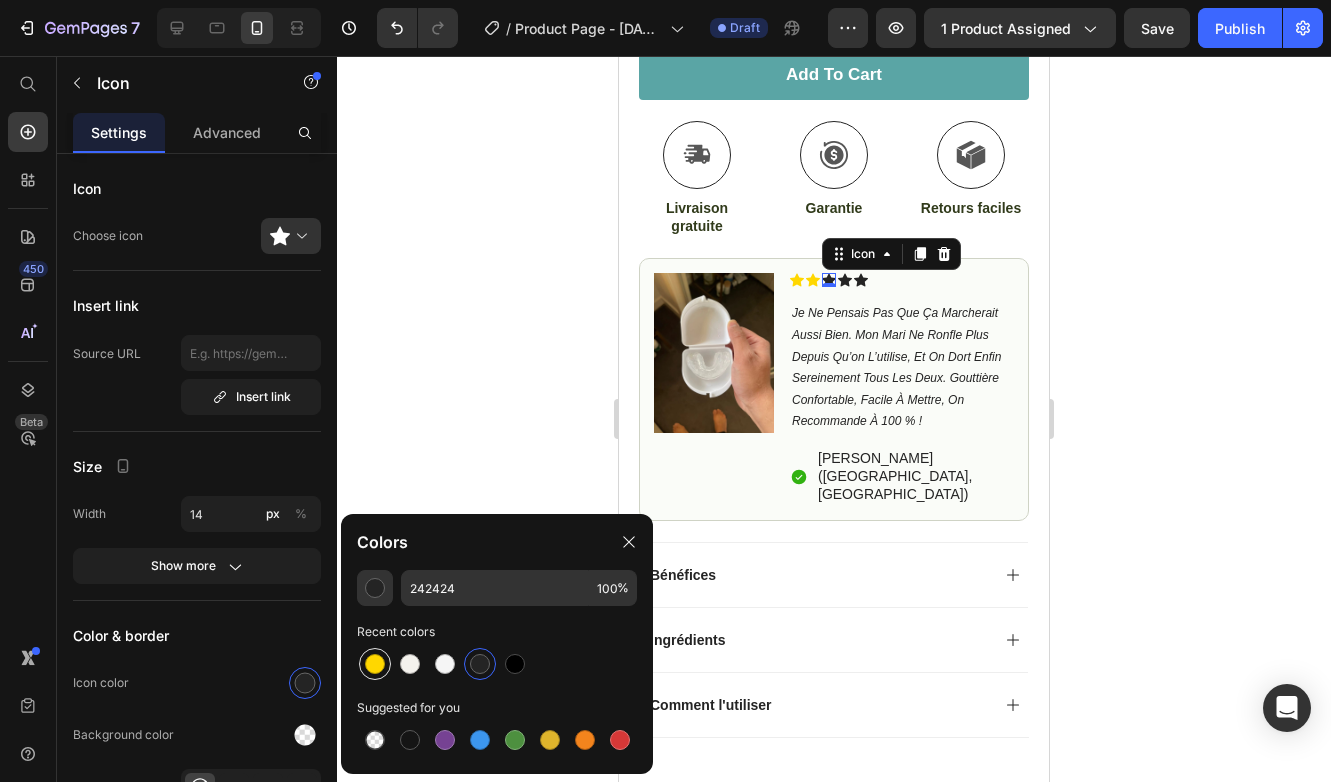 click at bounding box center [375, 664] 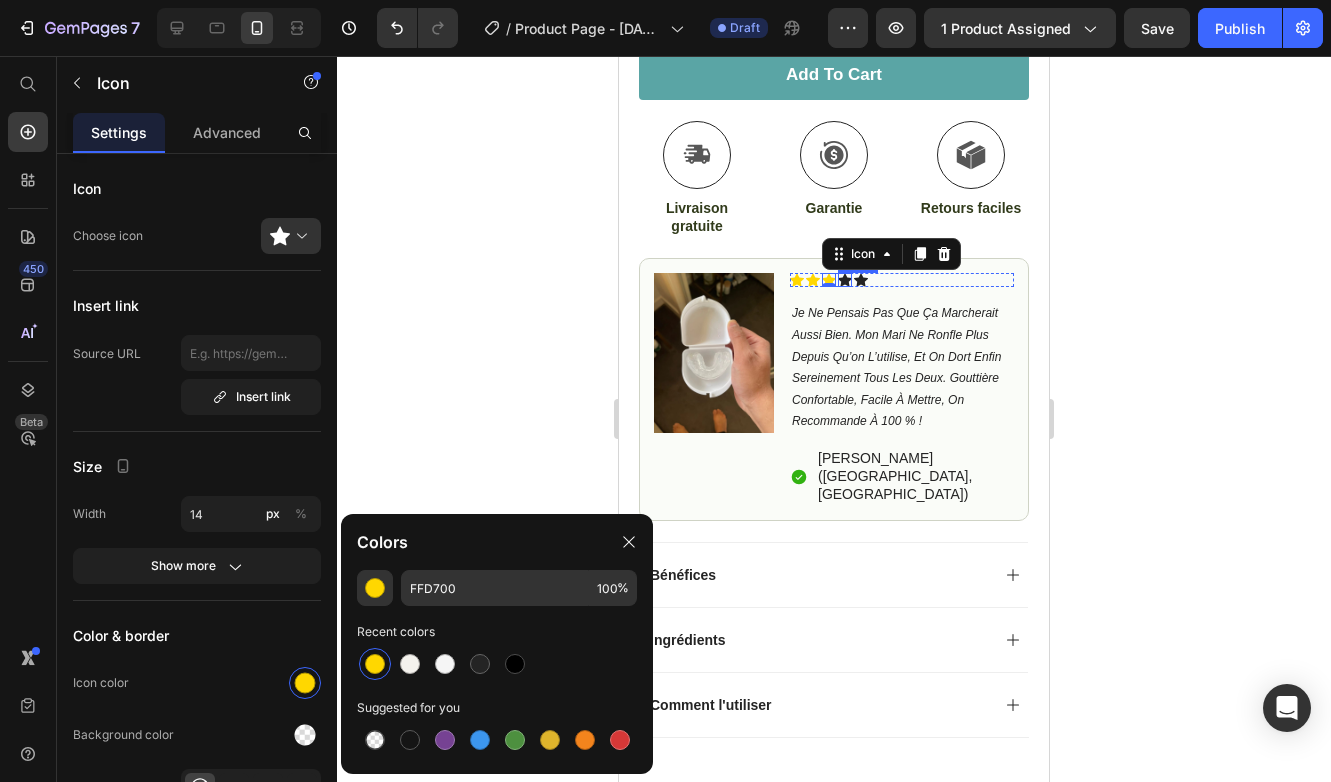 click on "Icon" at bounding box center (845, 280) 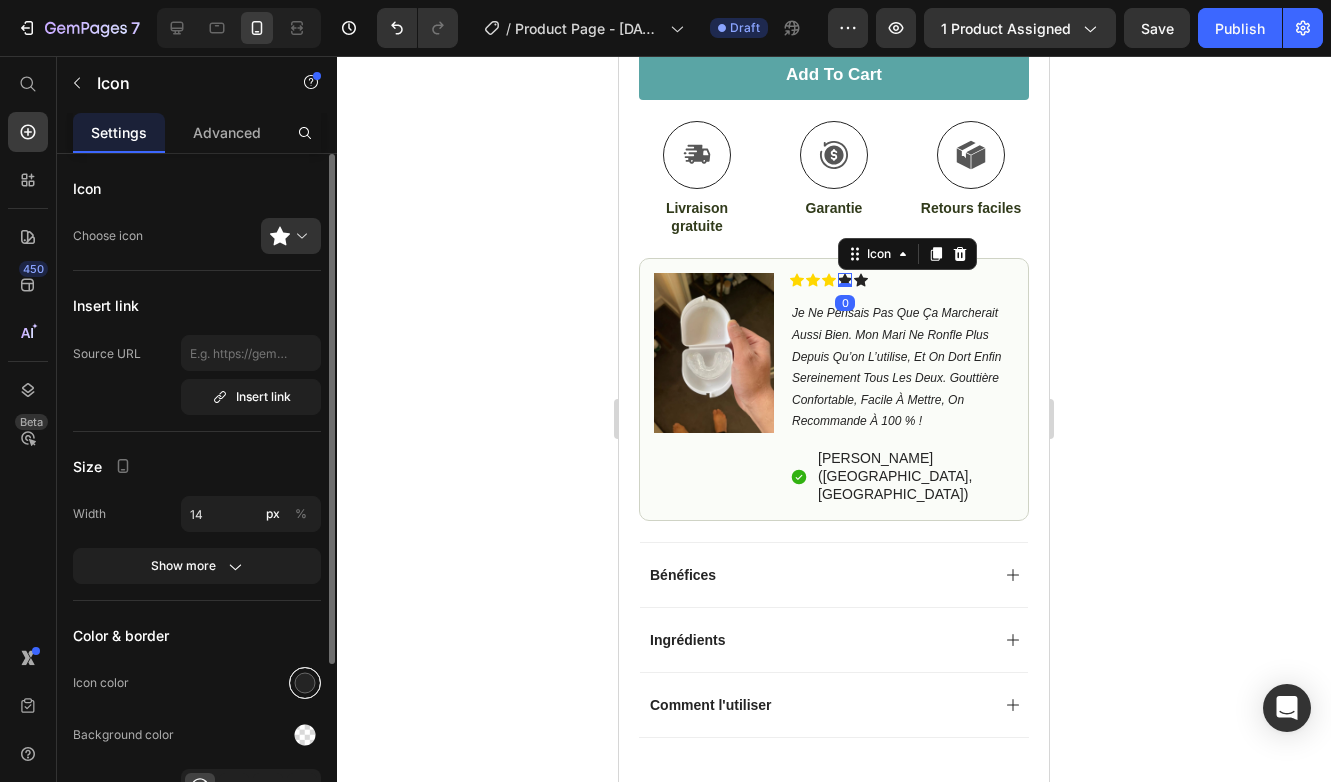 click at bounding box center (305, 683) 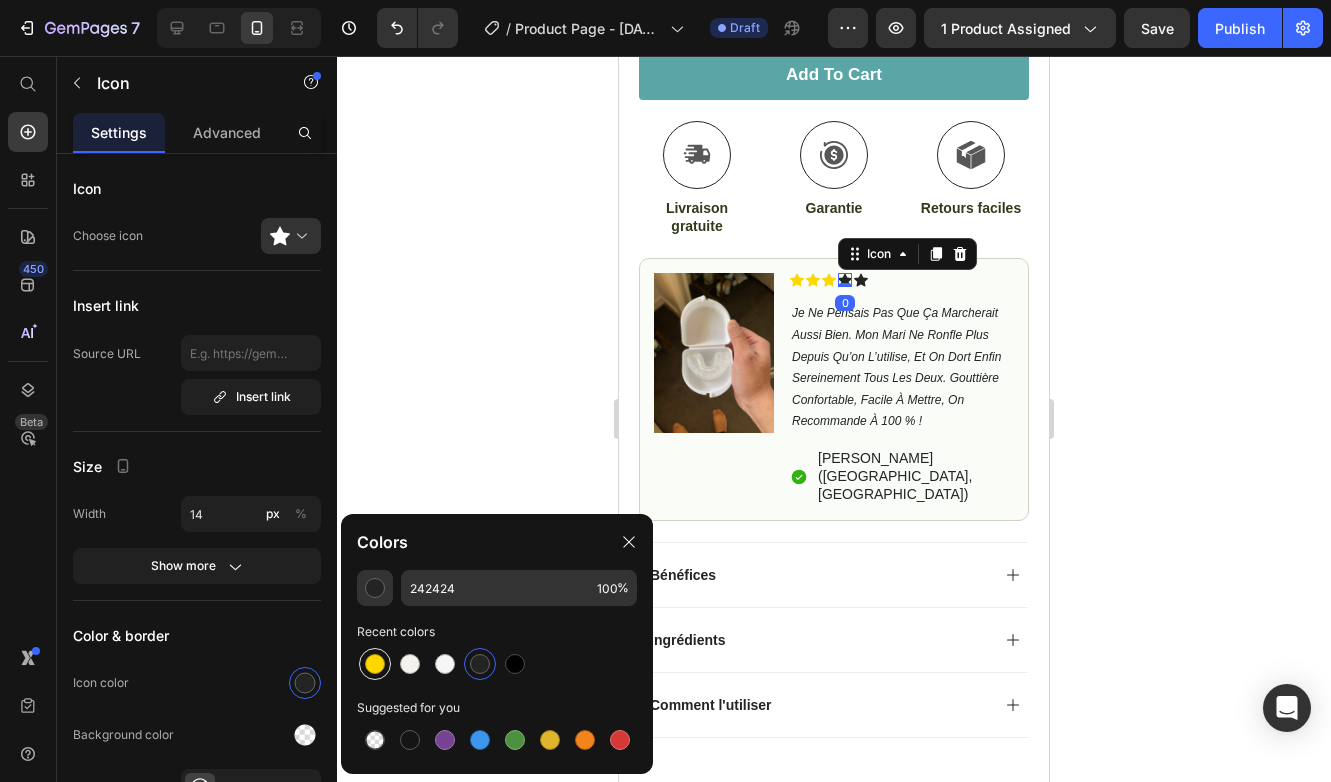 click at bounding box center (375, 664) 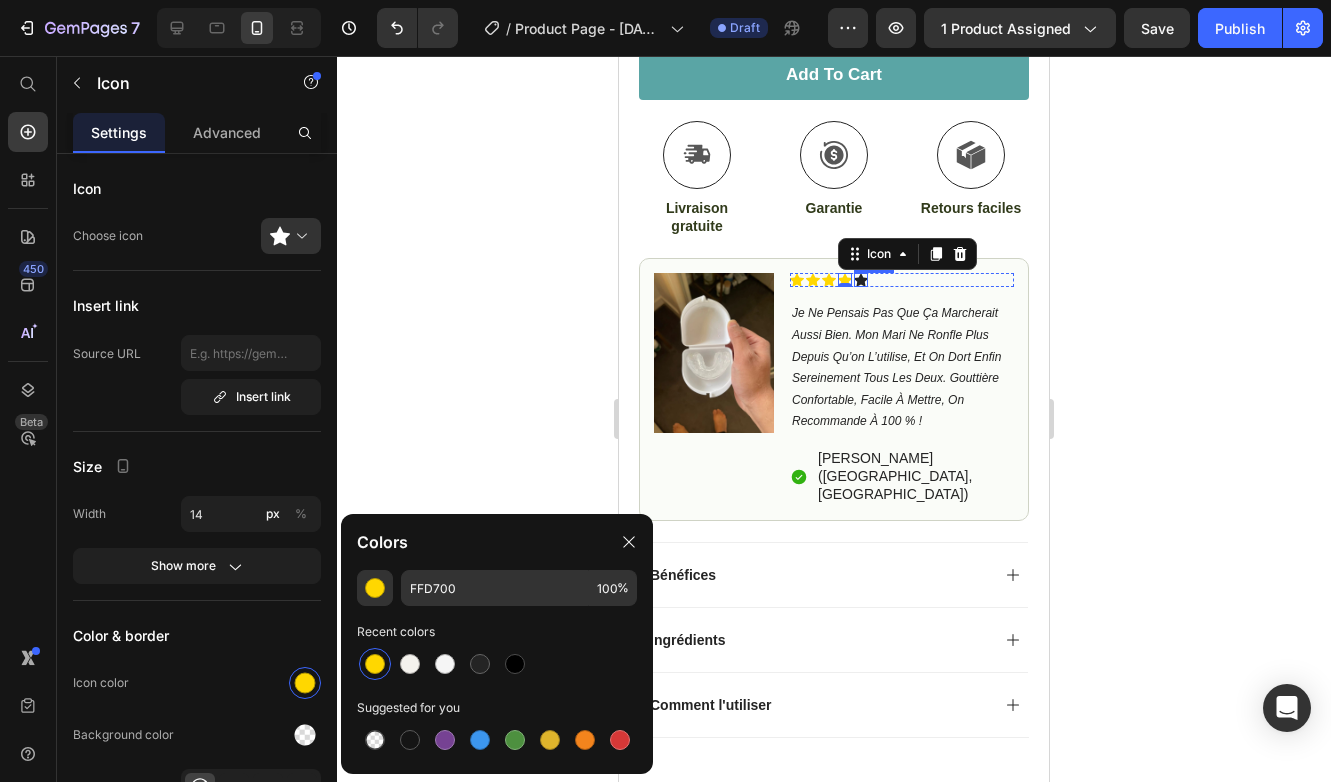 click 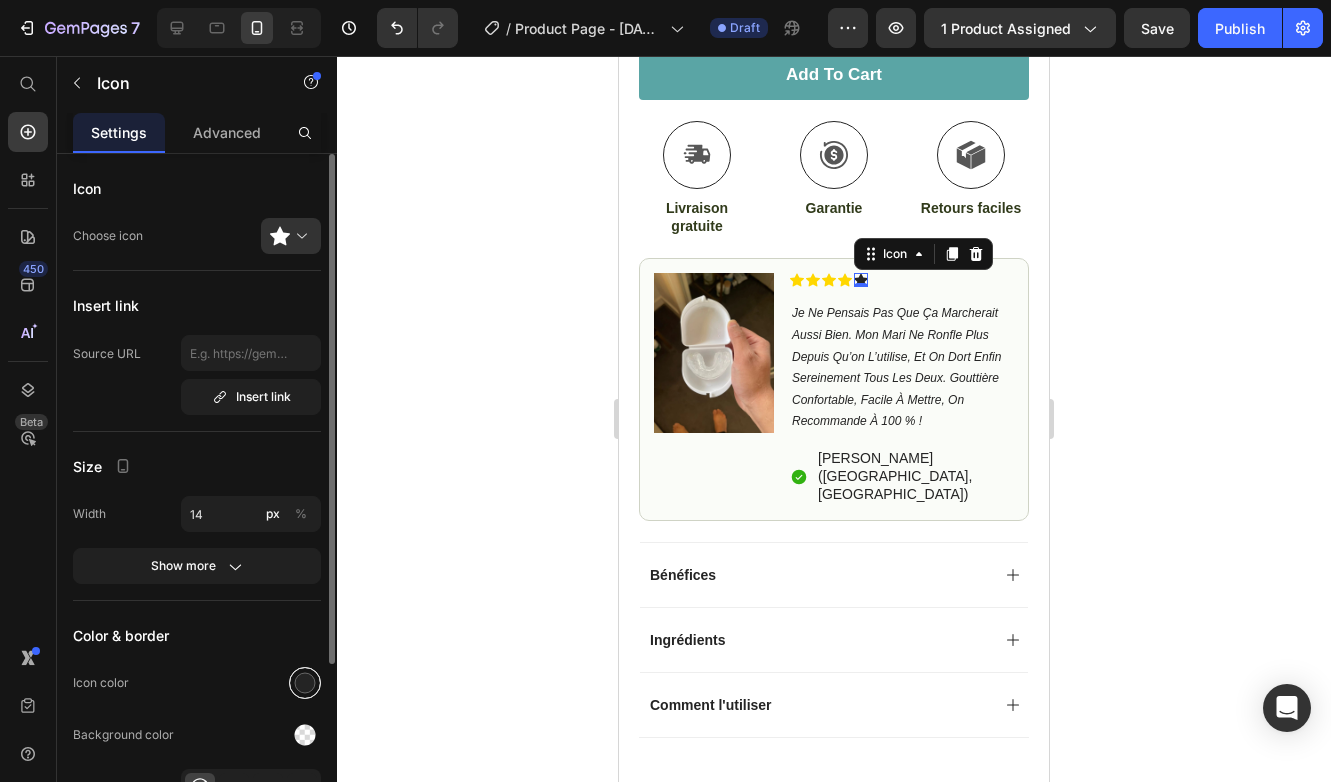 click at bounding box center (305, 683) 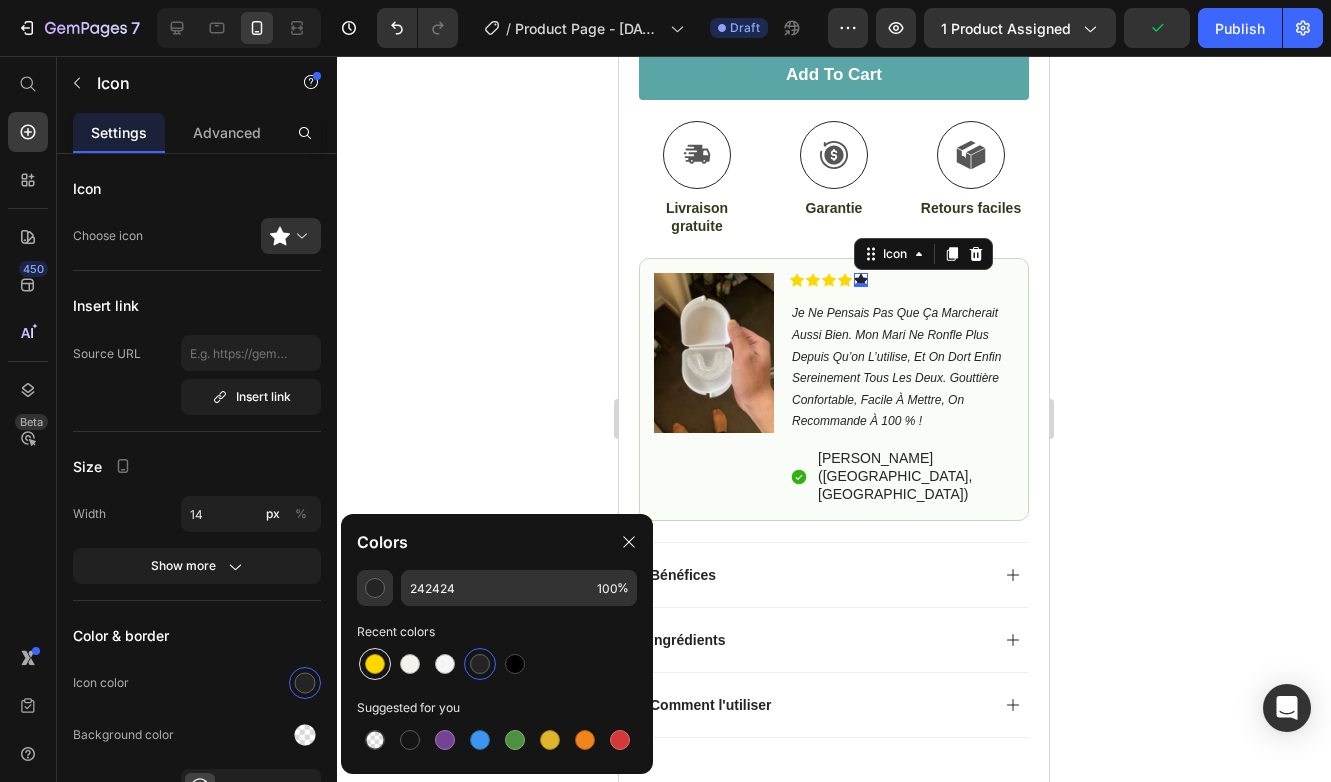 click at bounding box center (375, 664) 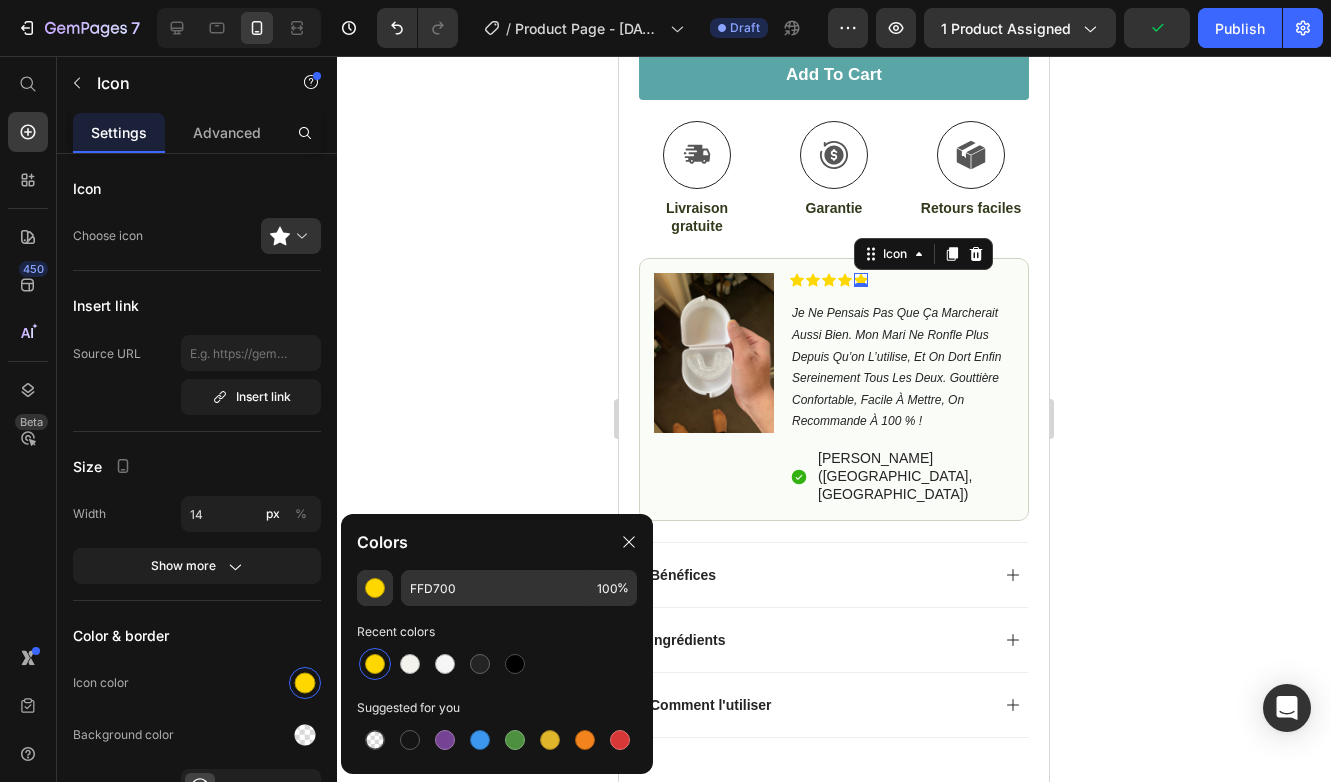 click 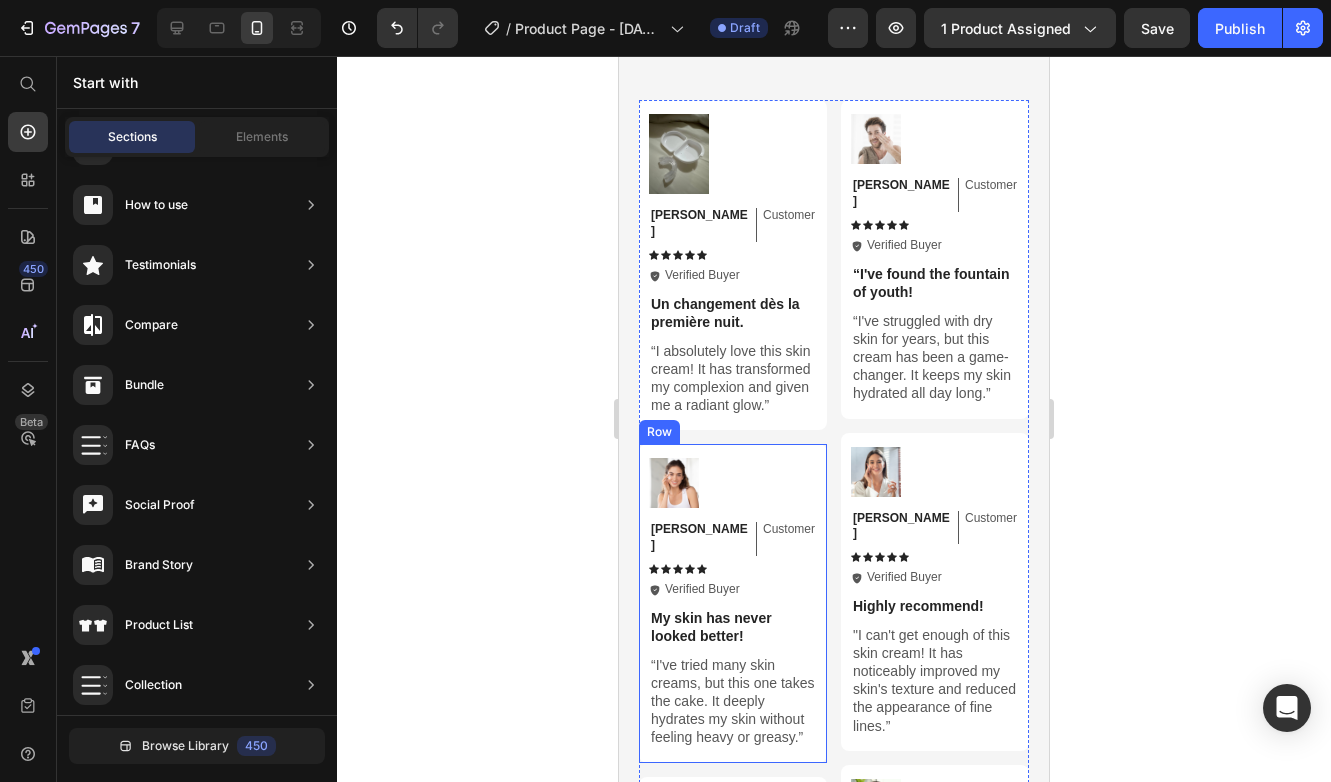 scroll, scrollTop: 5828, scrollLeft: 0, axis: vertical 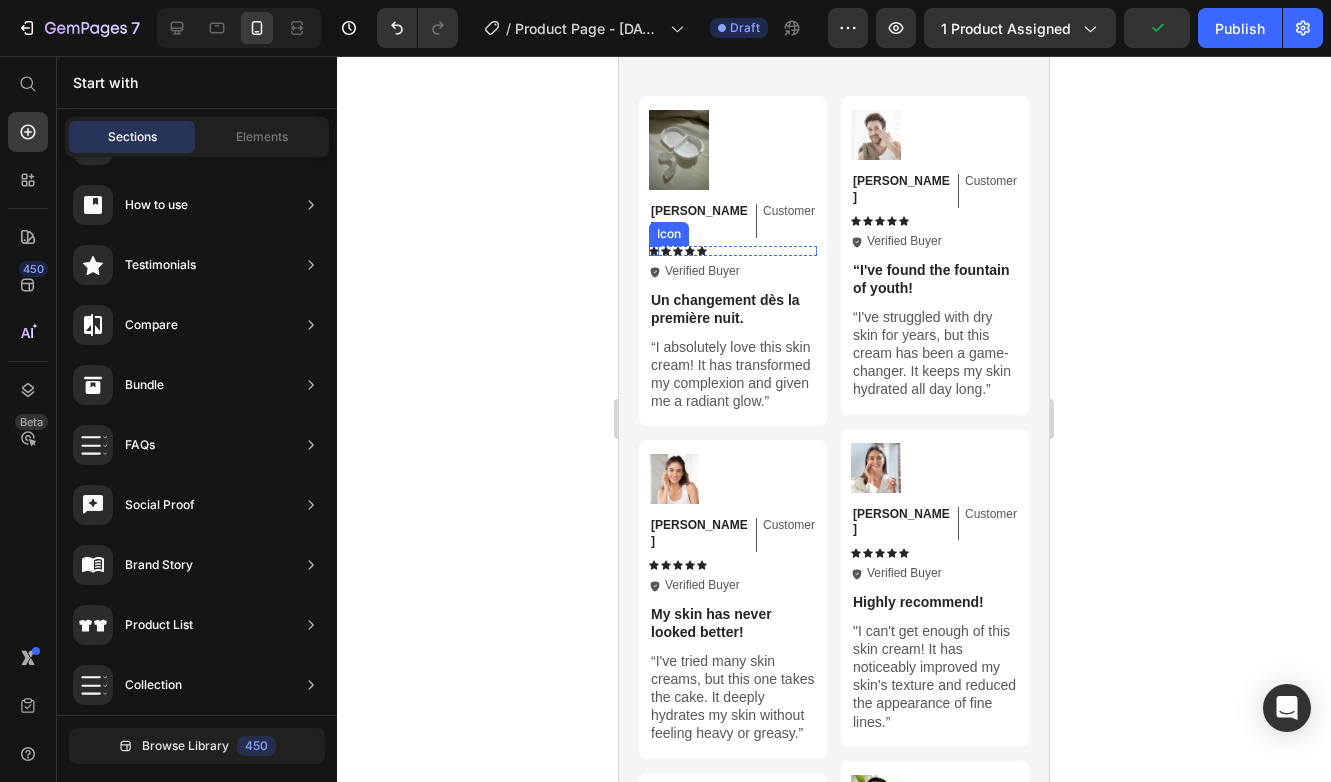 click 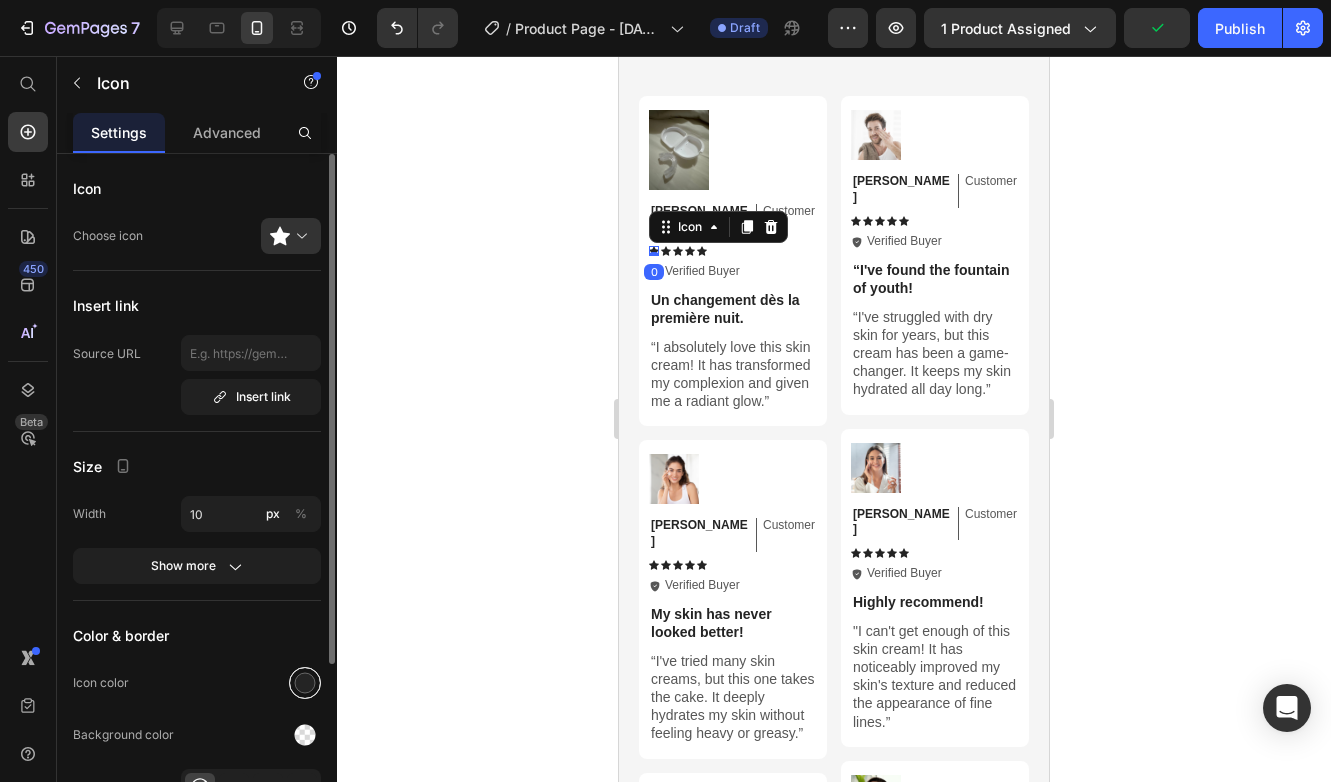 click at bounding box center (305, 683) 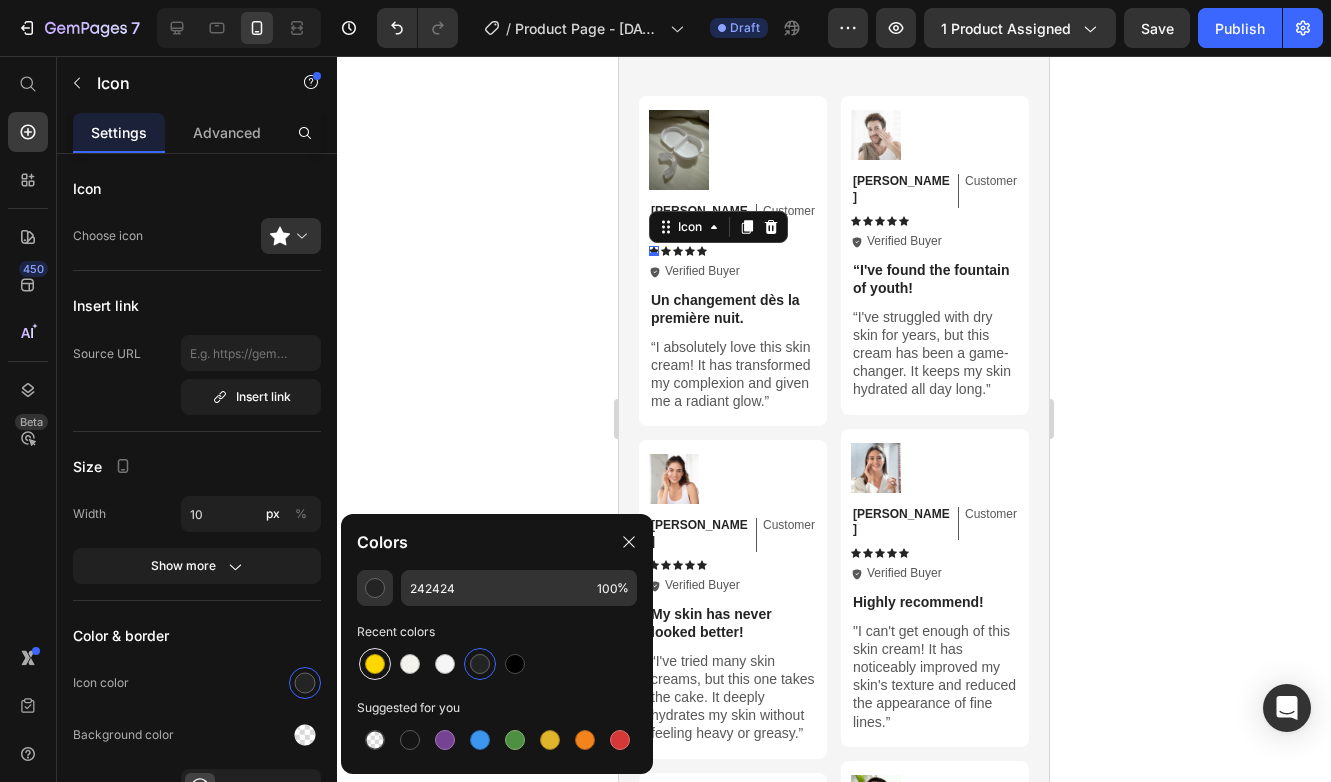 click at bounding box center (375, 664) 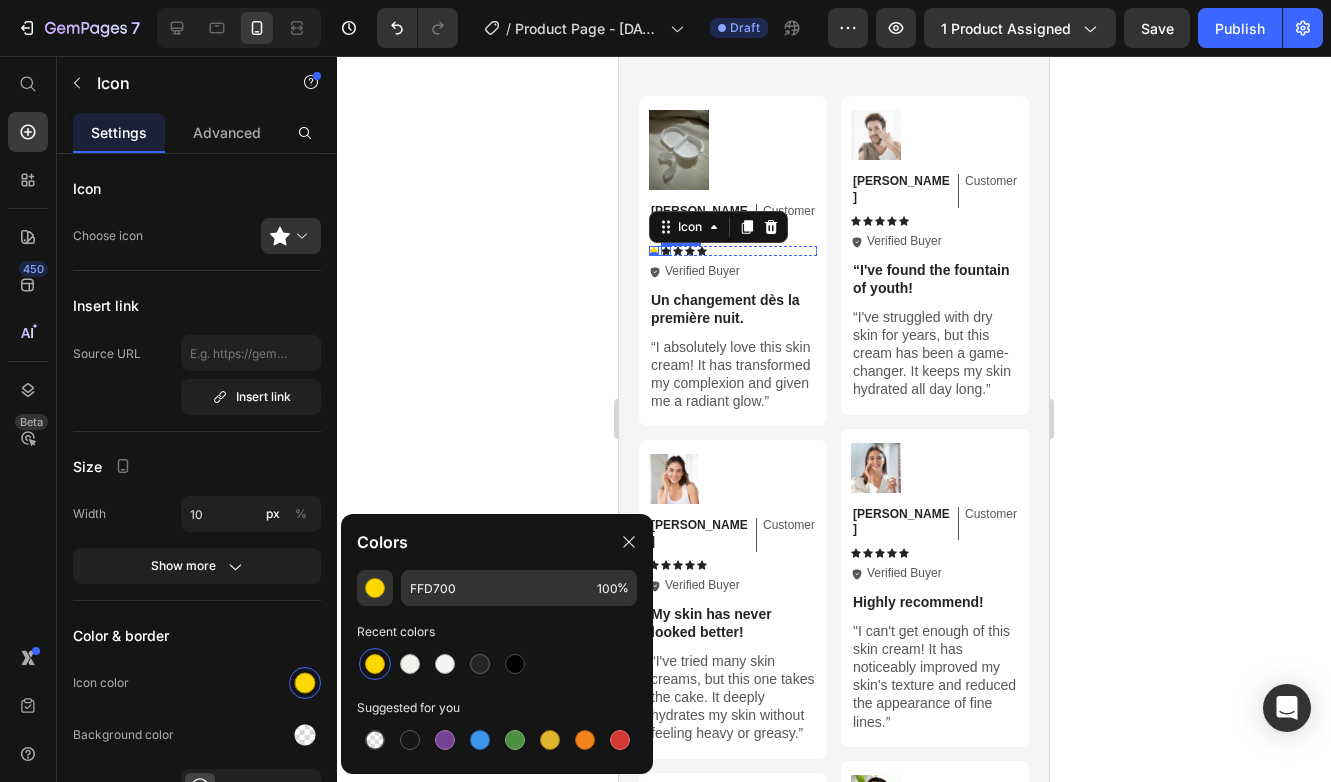 click on "Icon" at bounding box center [666, 251] 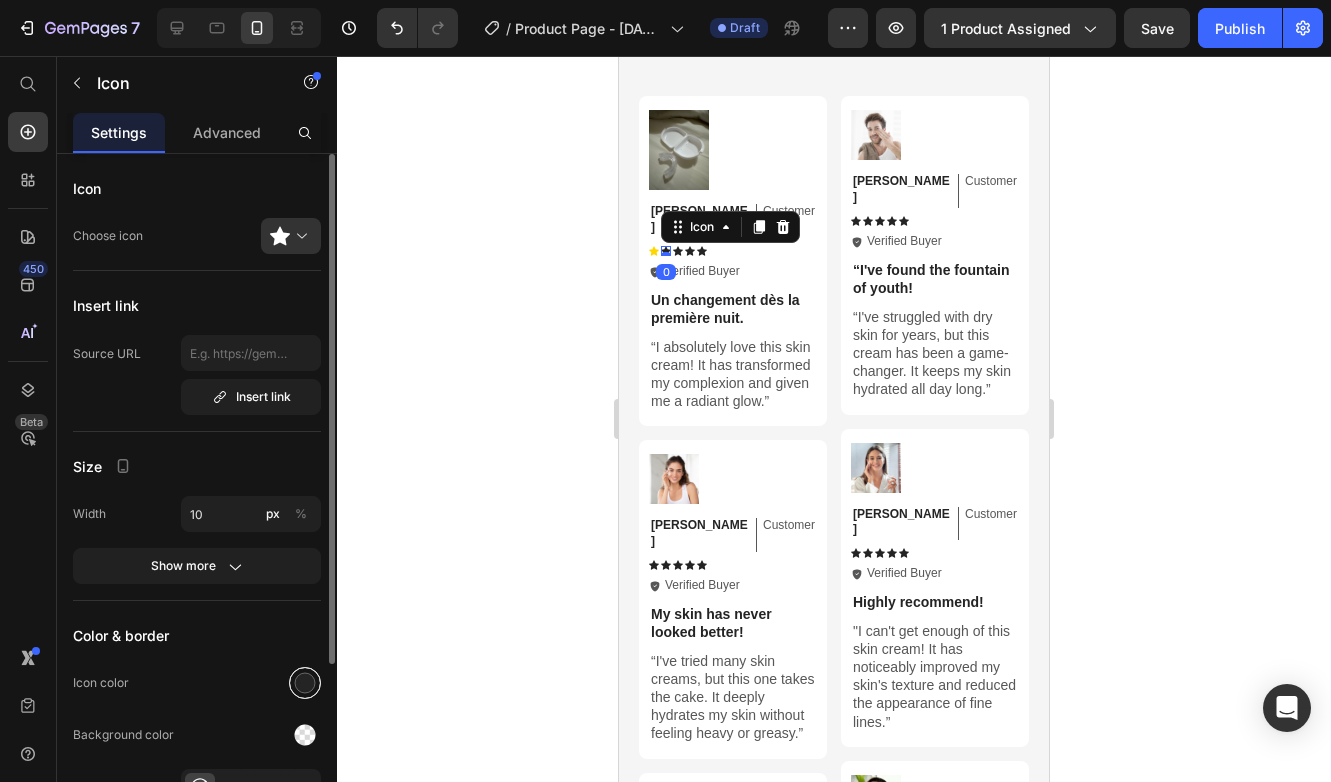 click at bounding box center (305, 683) 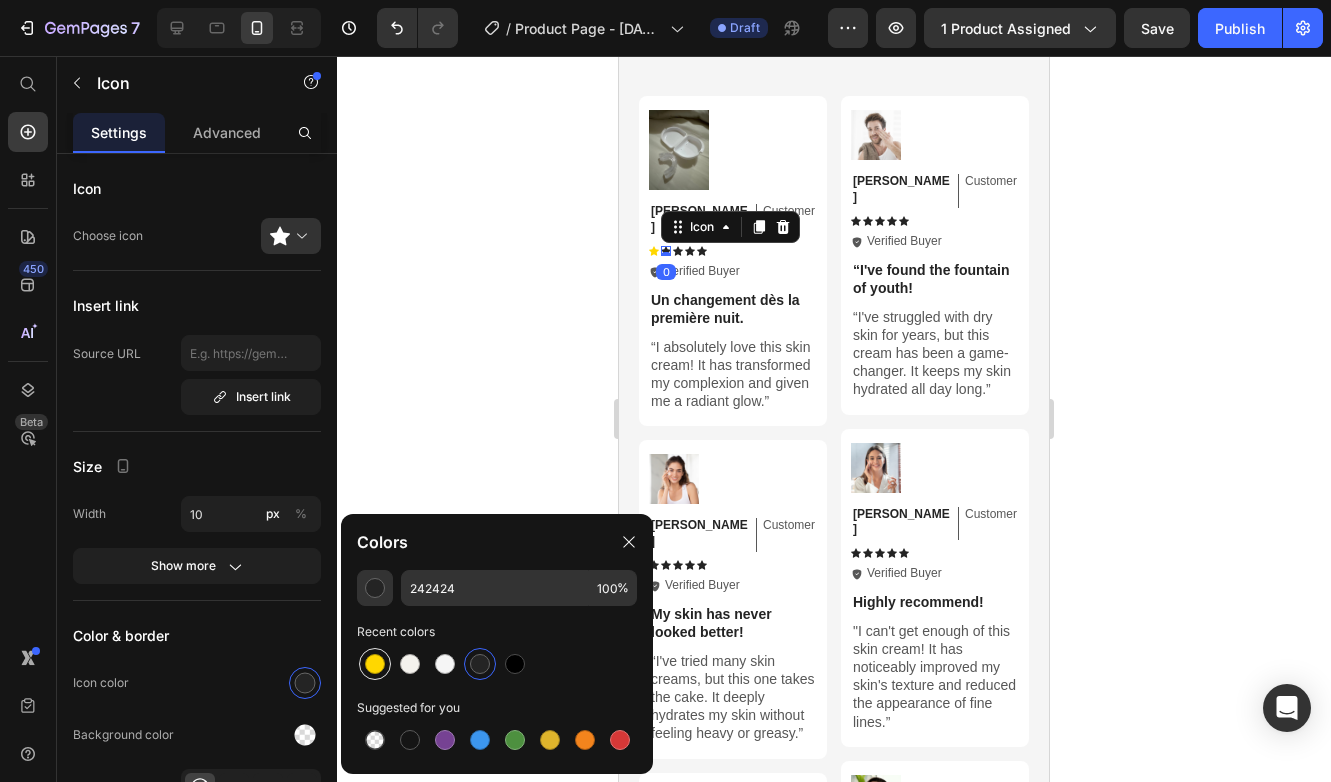 click at bounding box center [375, 664] 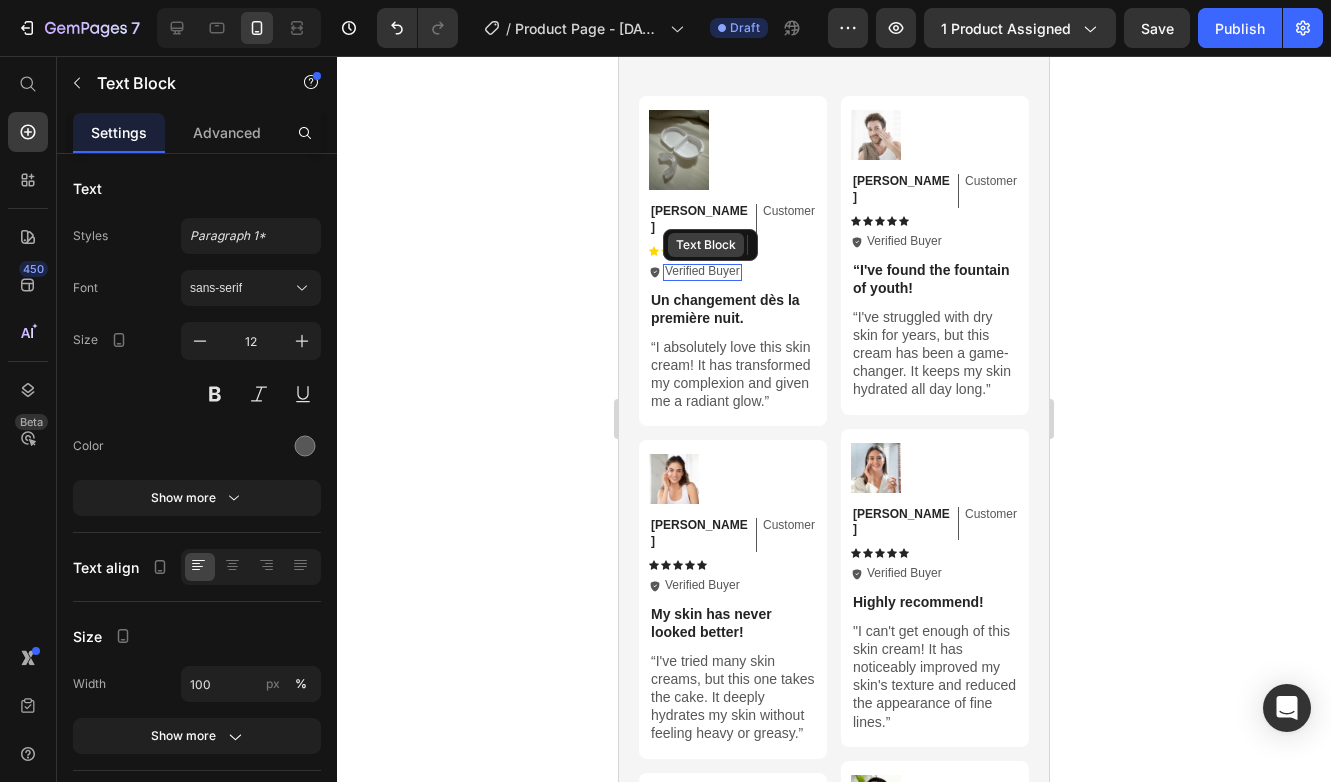 click on "Text Block" at bounding box center [706, 245] 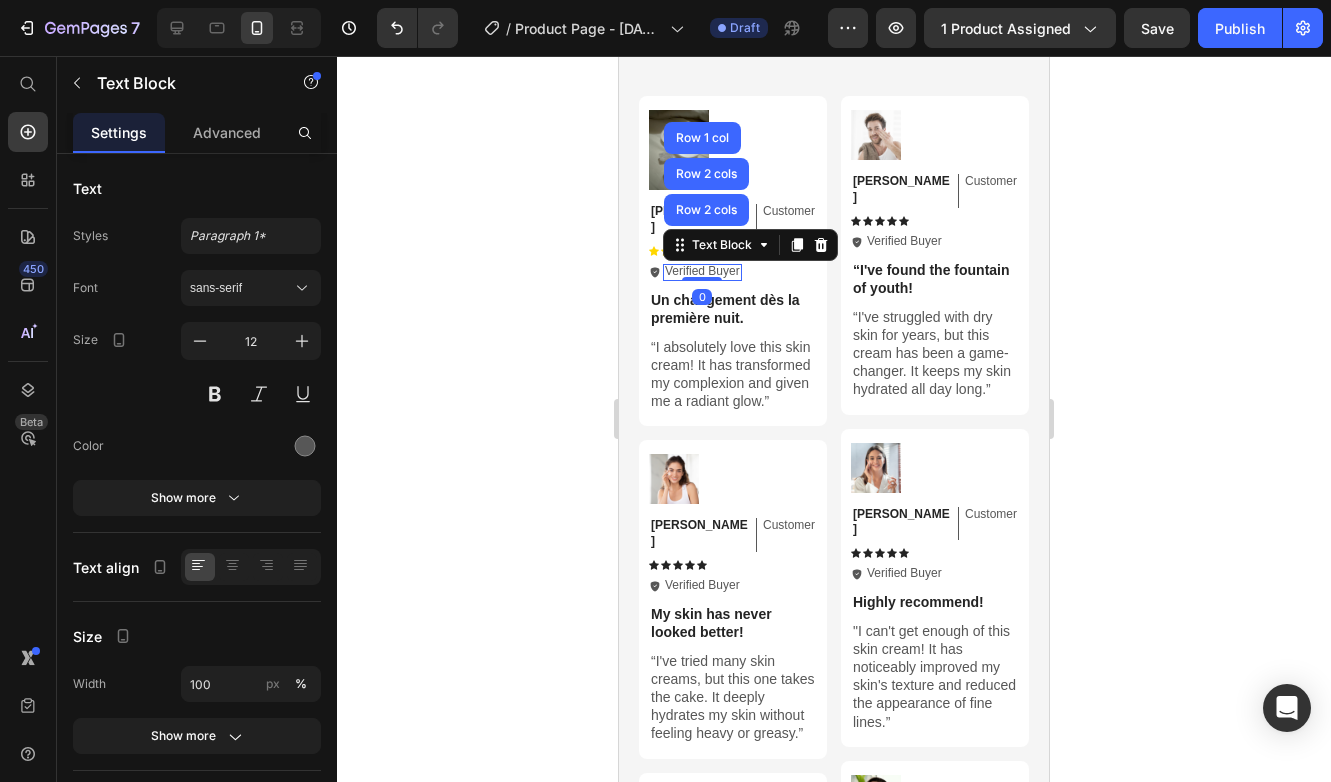 click 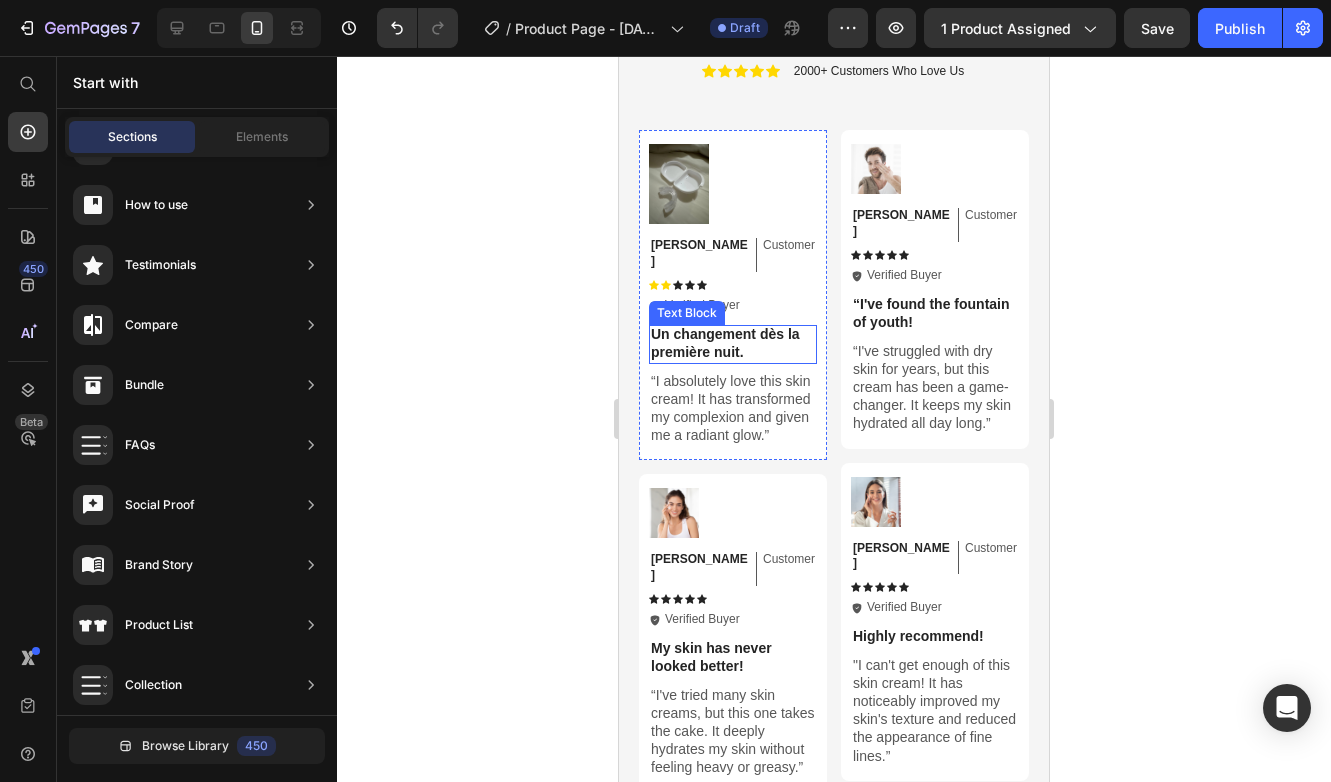 scroll, scrollTop: 5788, scrollLeft: 0, axis: vertical 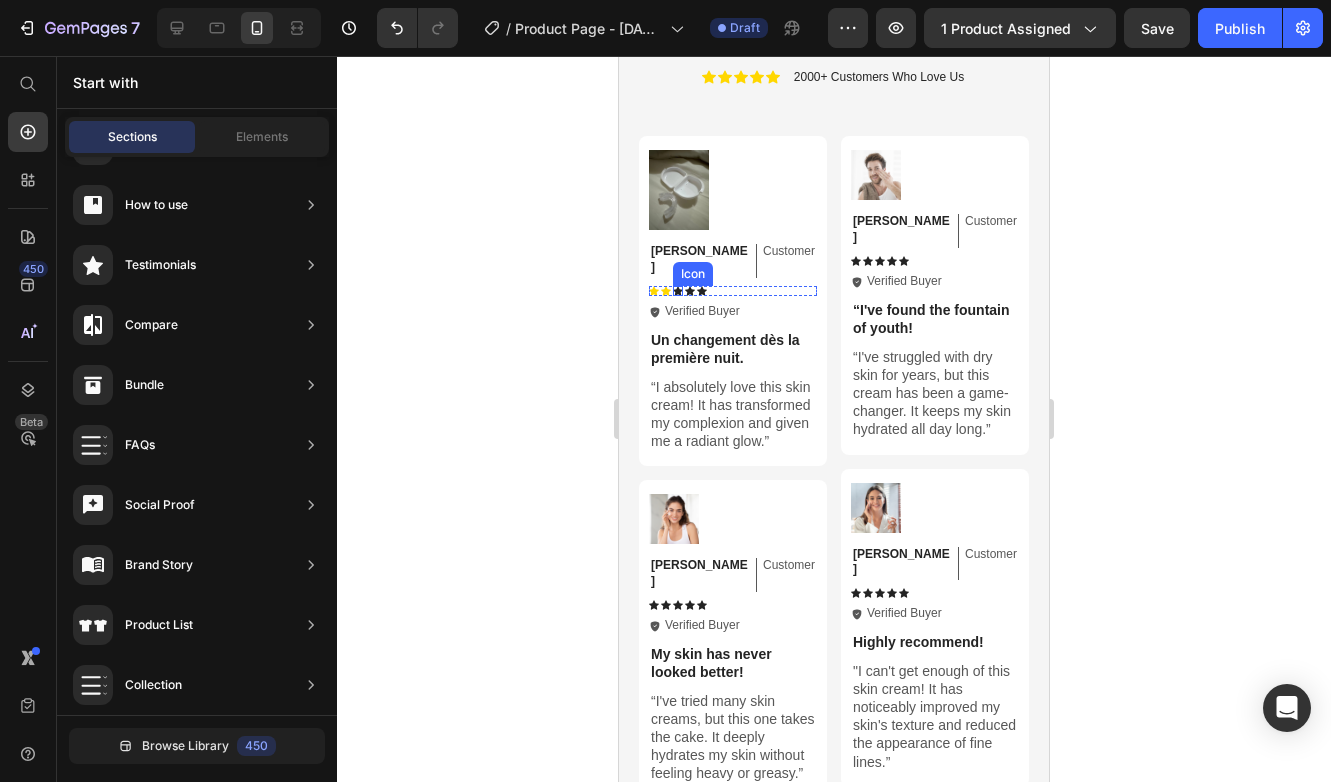 click on "Icon" at bounding box center (678, 291) 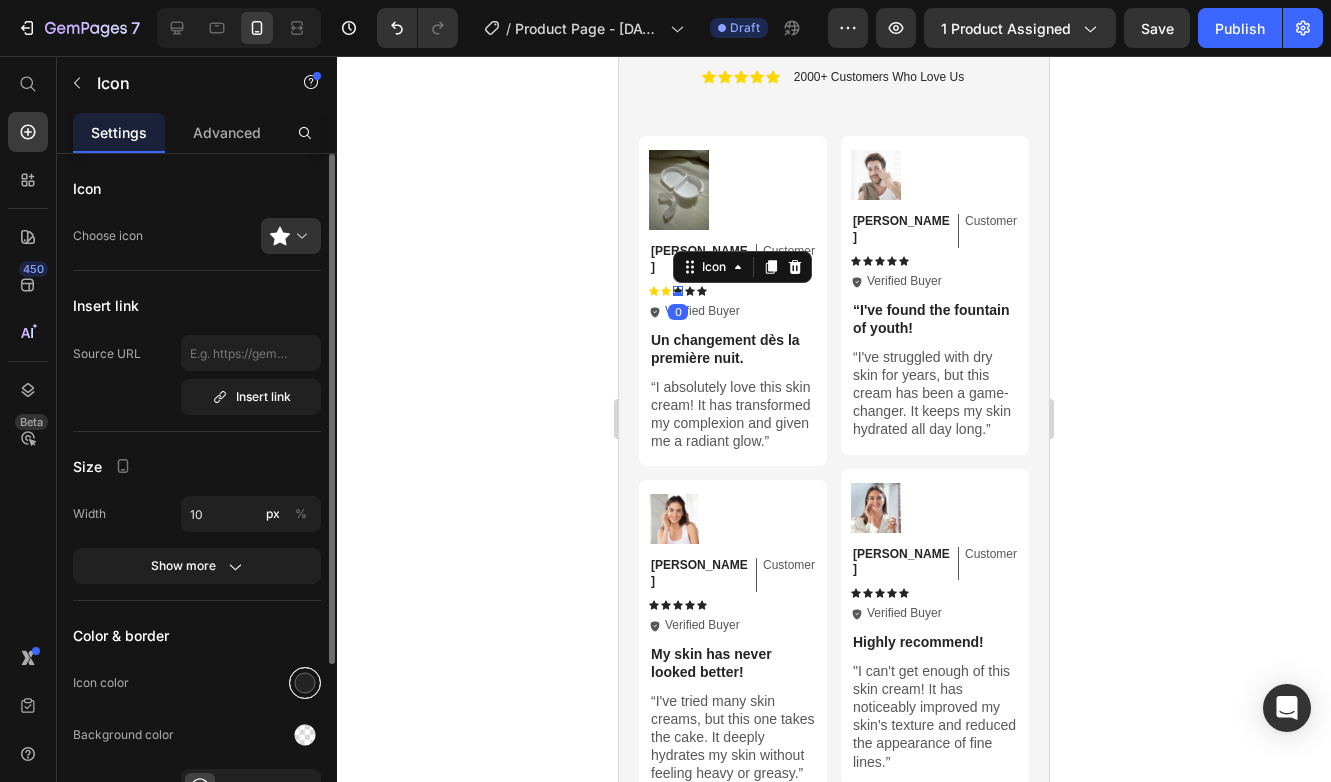 click at bounding box center (305, 683) 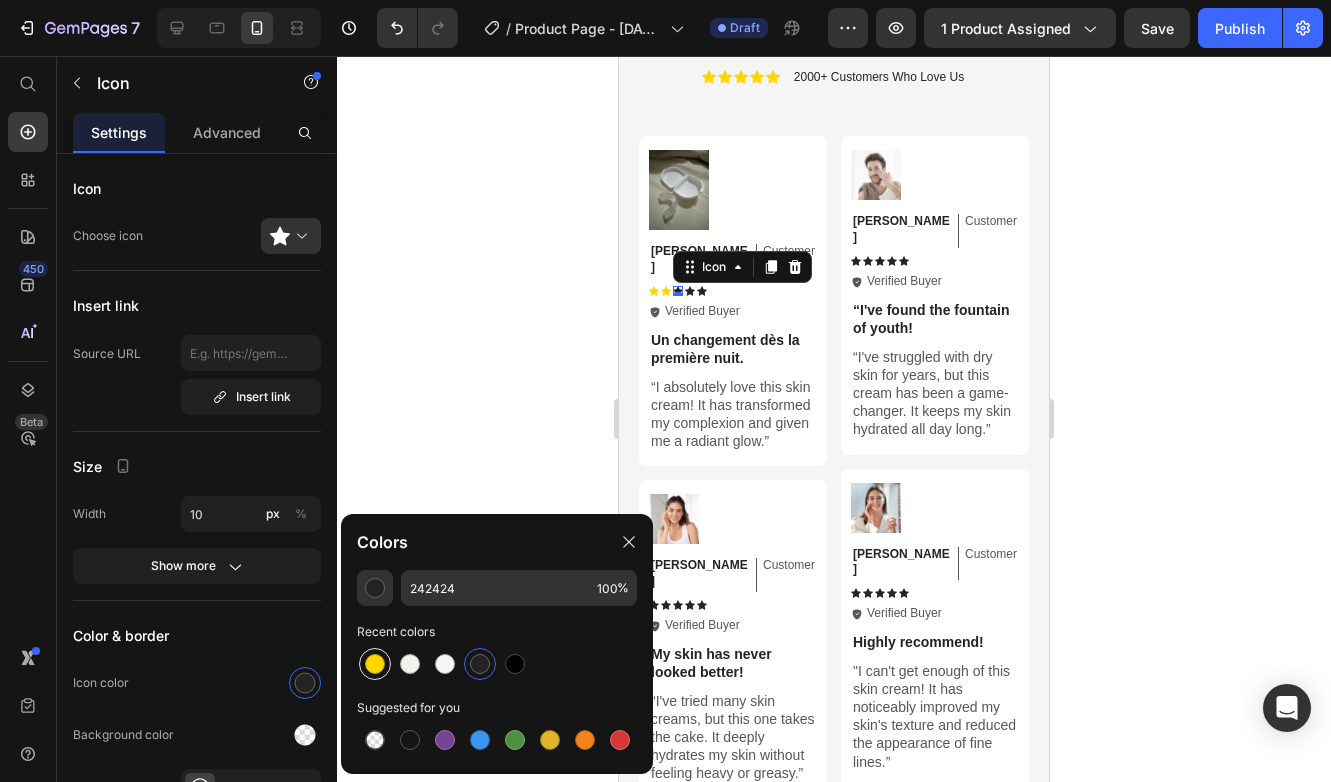 click at bounding box center (375, 664) 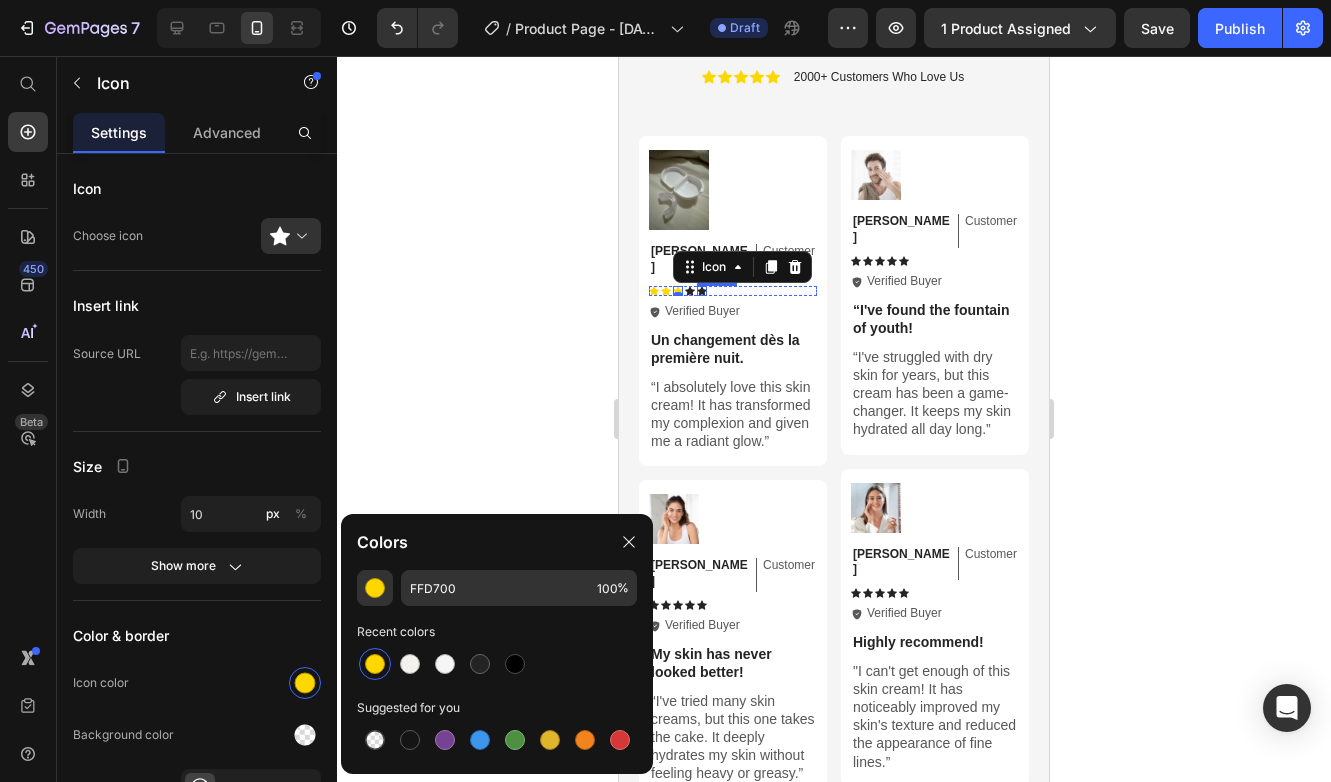 click on "Icon" at bounding box center [702, 291] 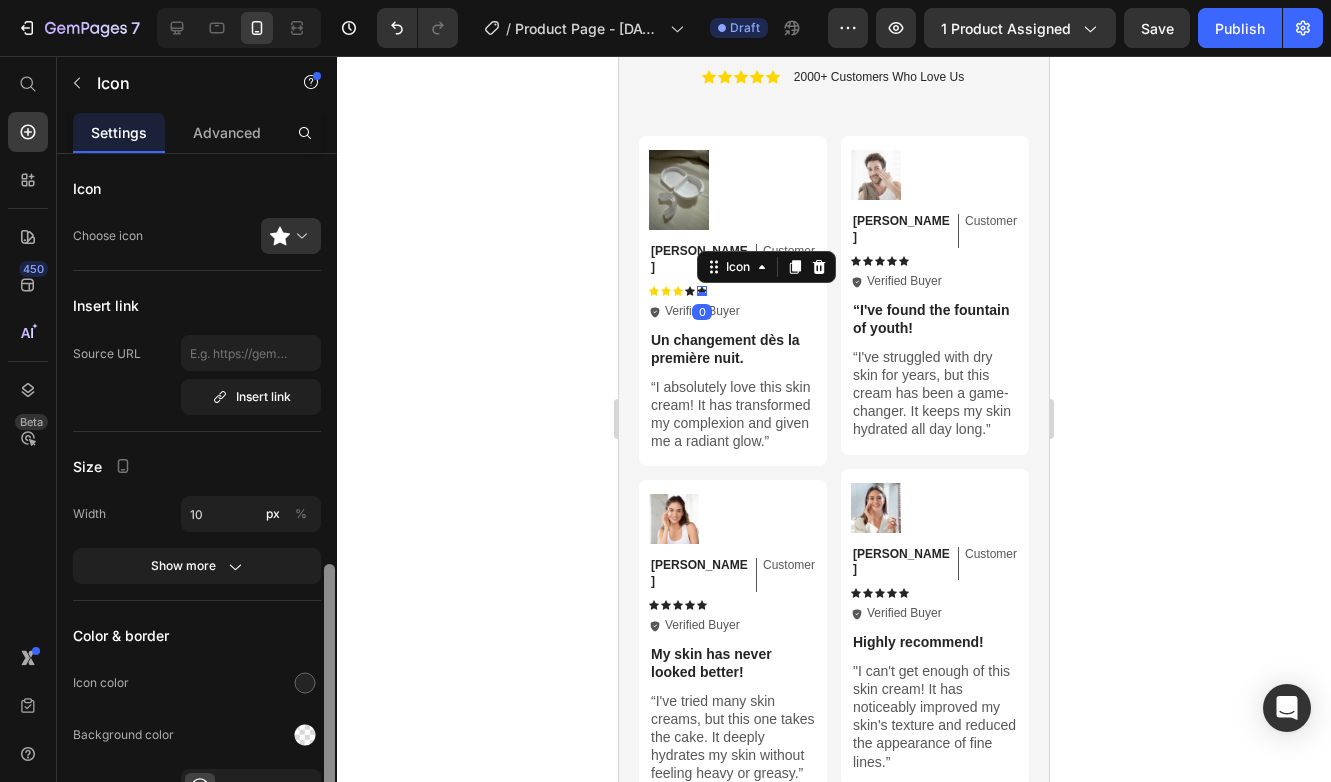 scroll, scrollTop: 235, scrollLeft: 0, axis: vertical 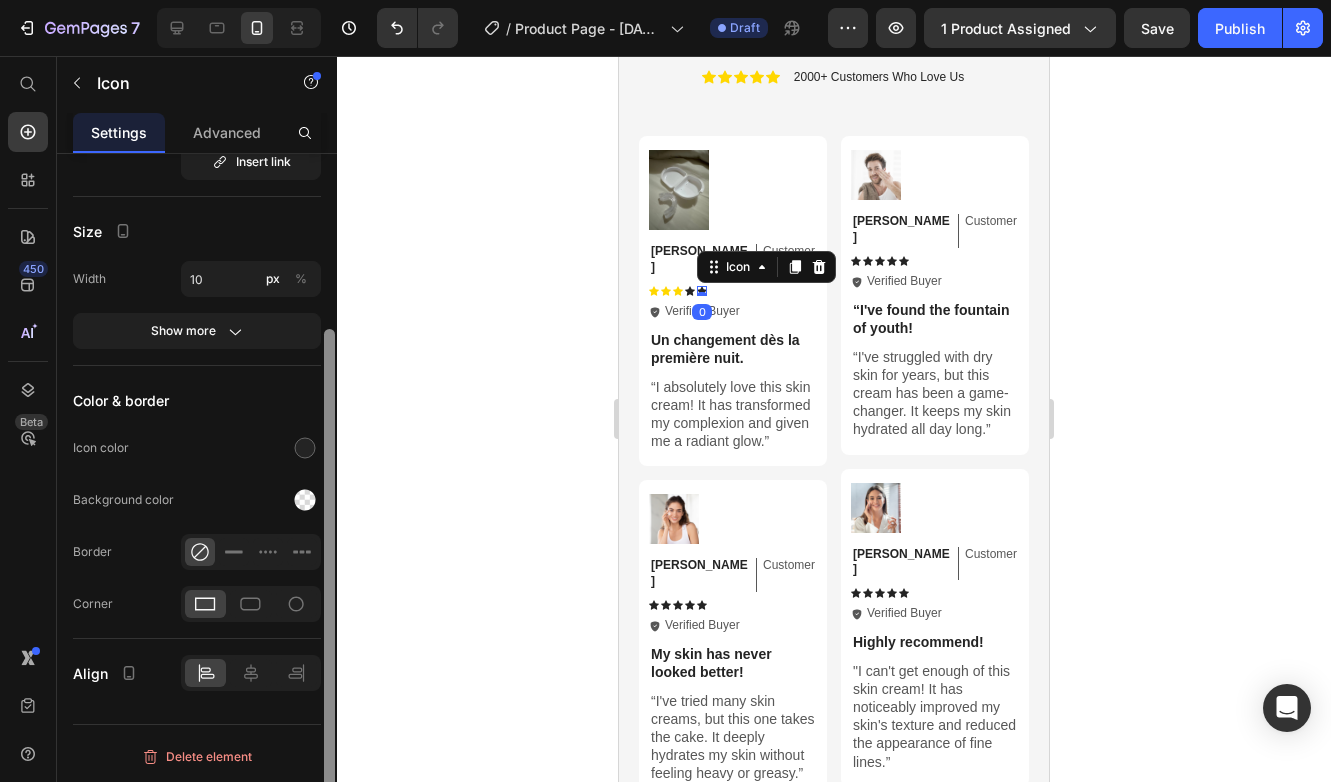 click at bounding box center (329, 496) 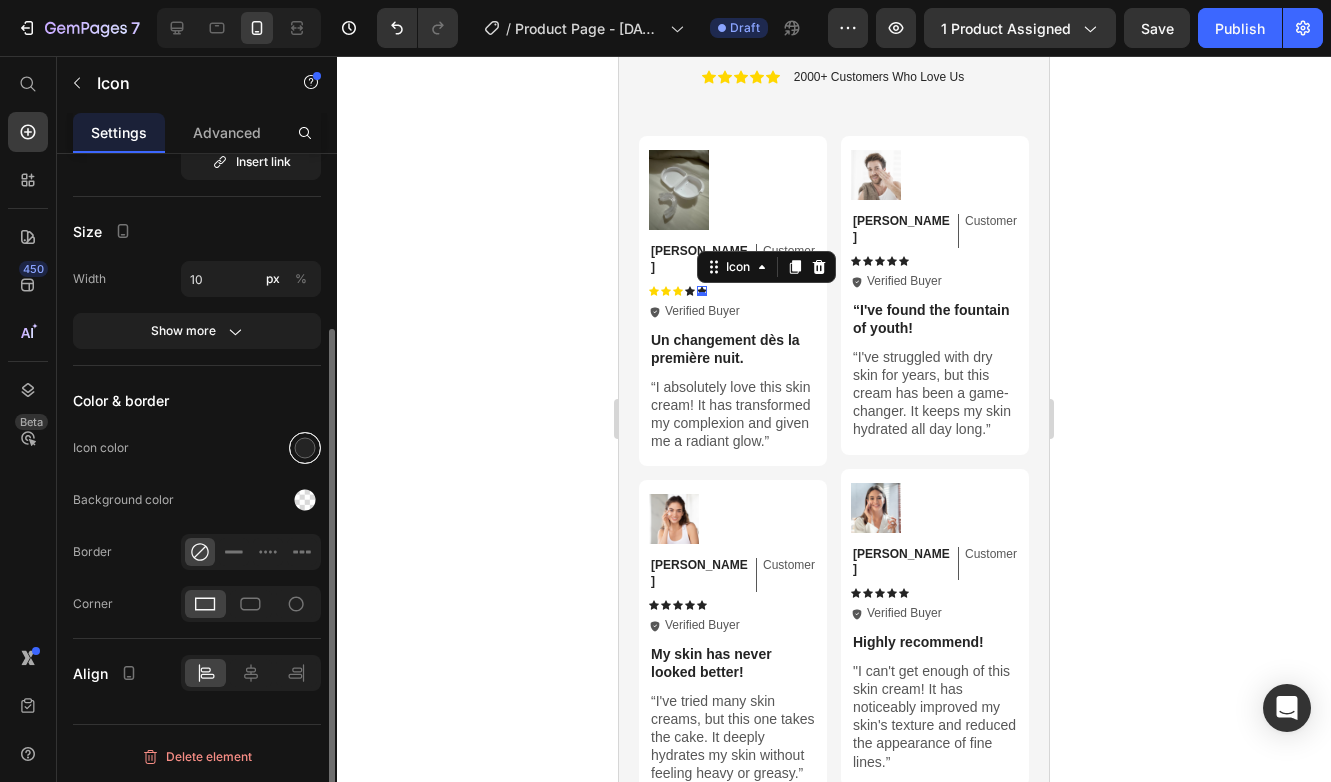 click at bounding box center [305, 448] 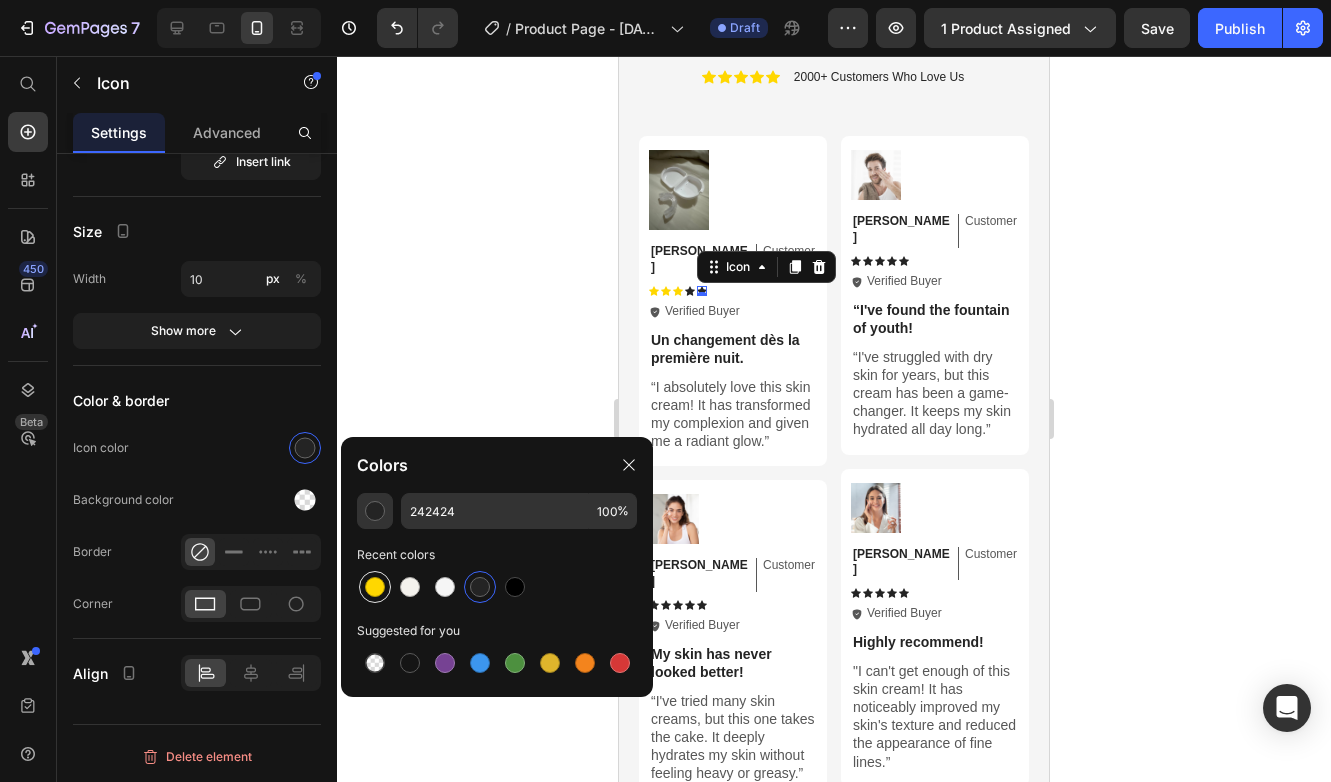 click at bounding box center [375, 587] 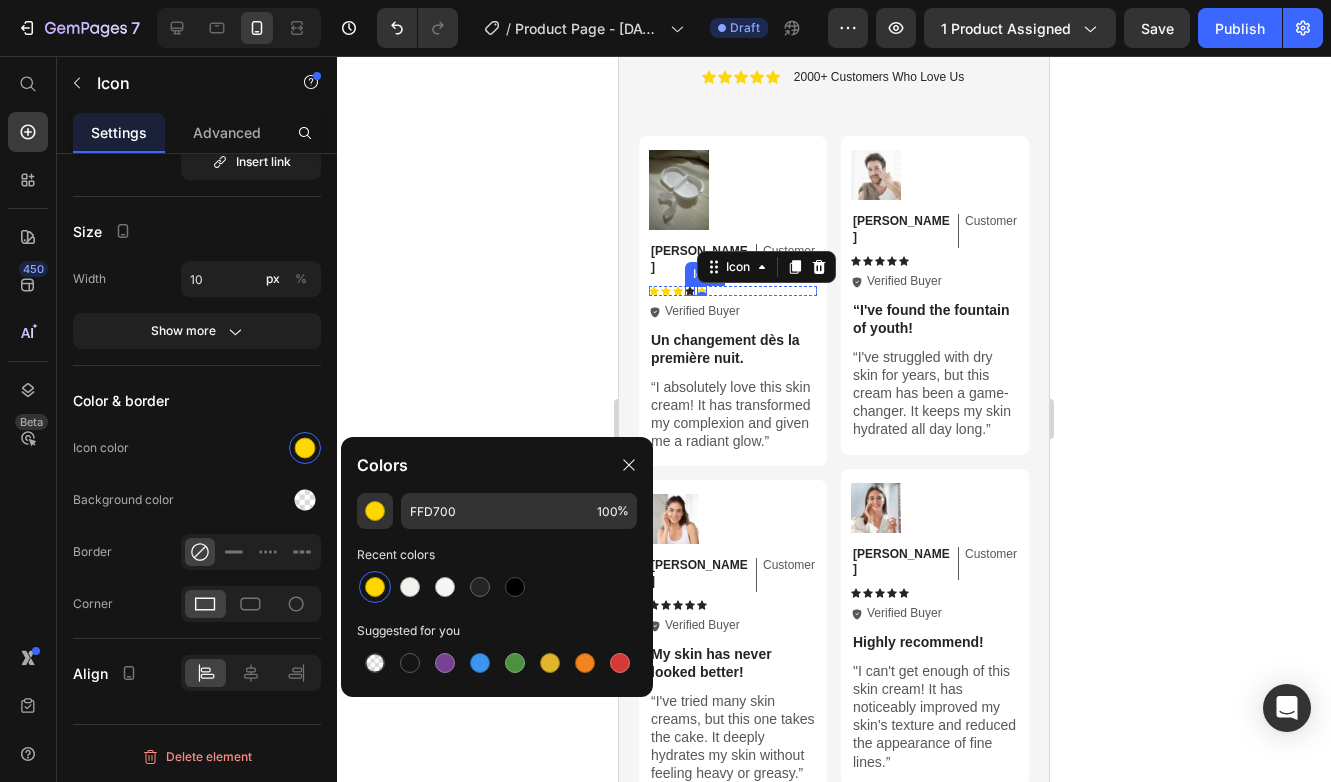 click 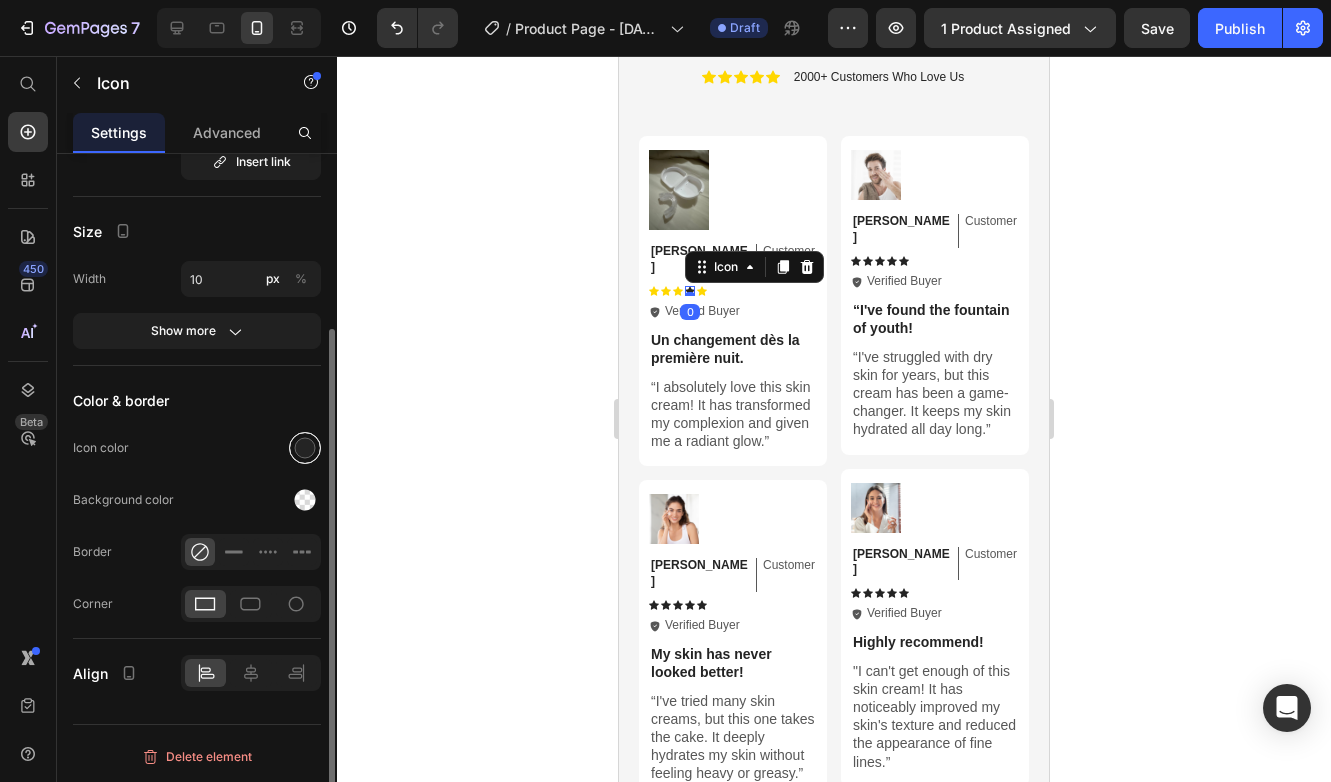 click at bounding box center (305, 448) 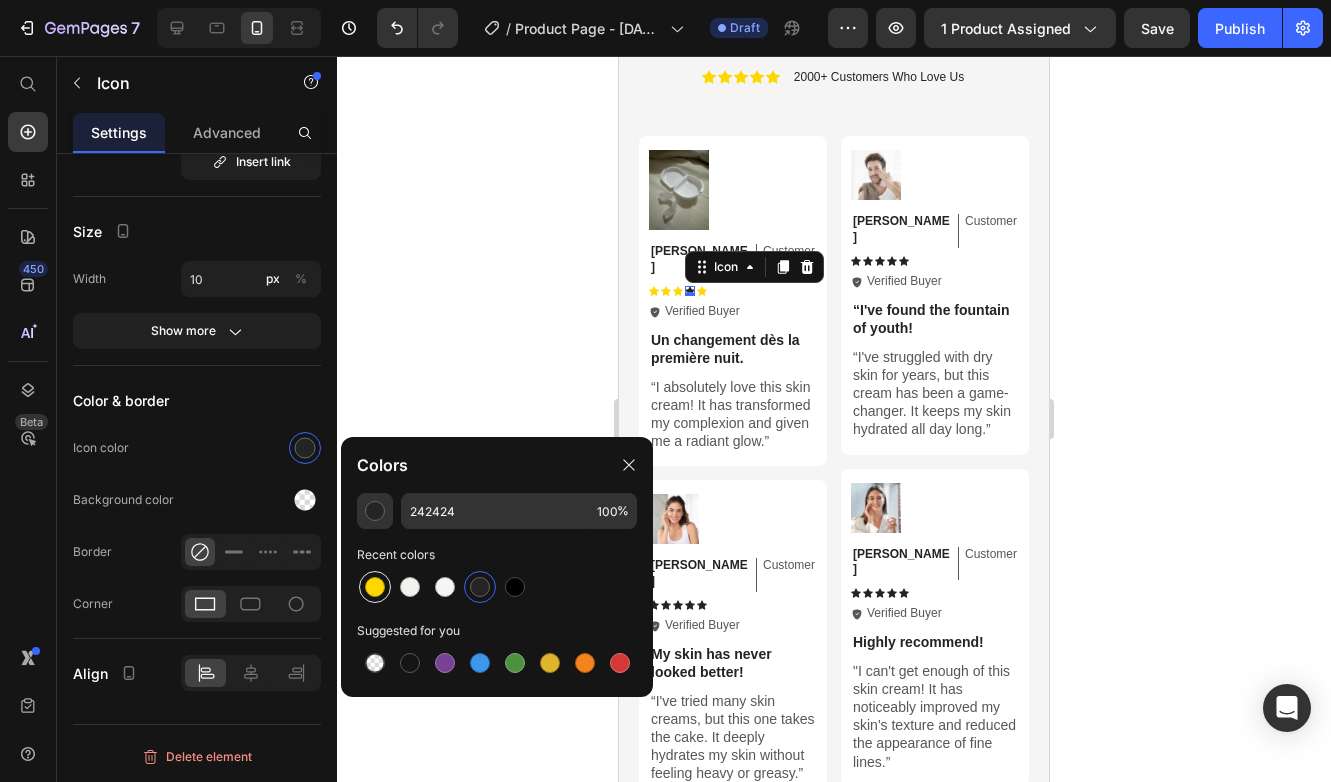 click at bounding box center [375, 587] 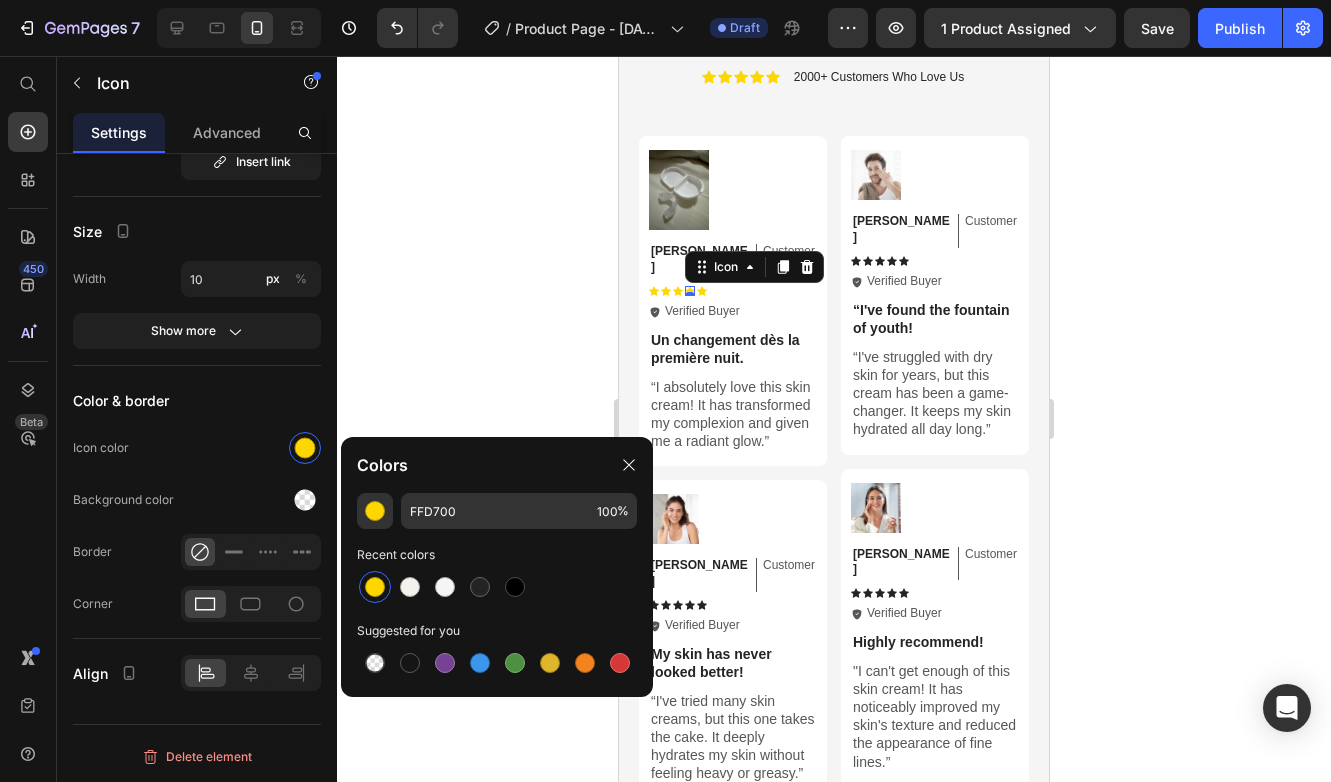 click 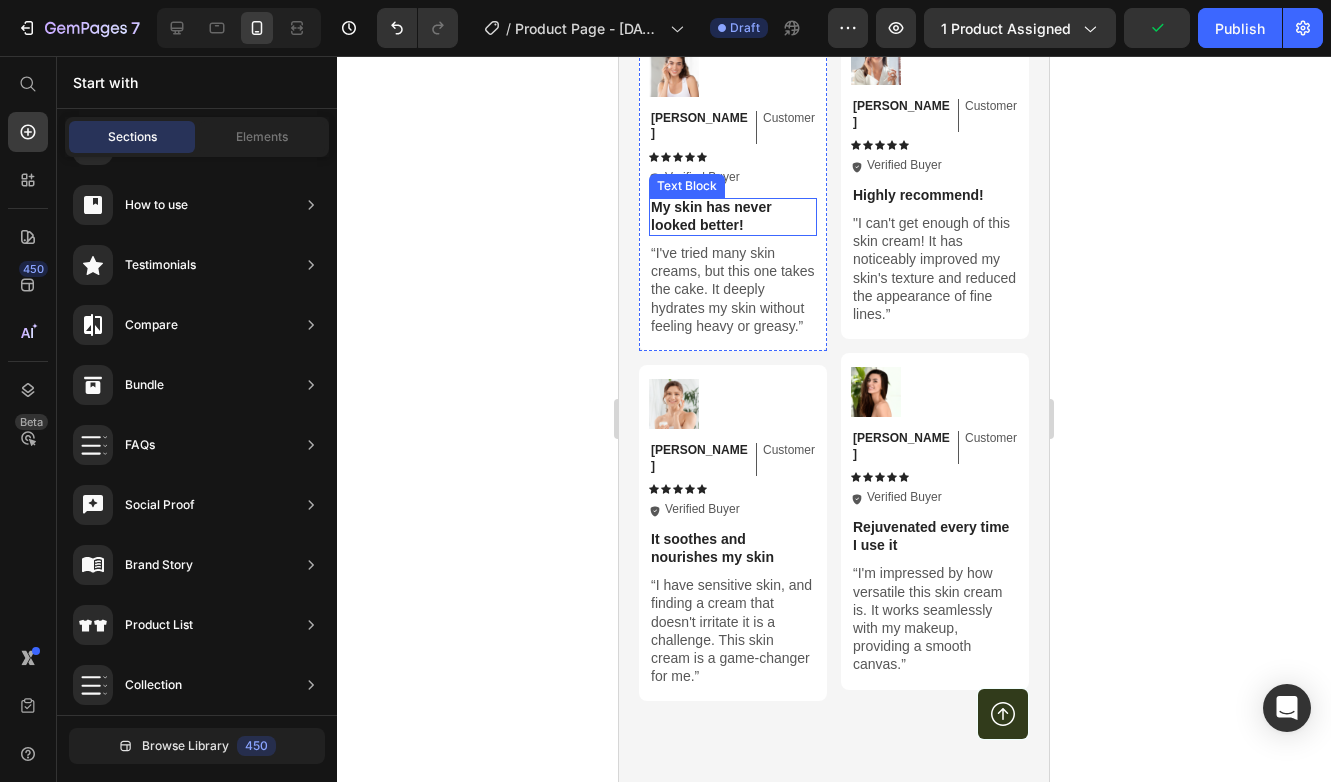 scroll, scrollTop: 6250, scrollLeft: 0, axis: vertical 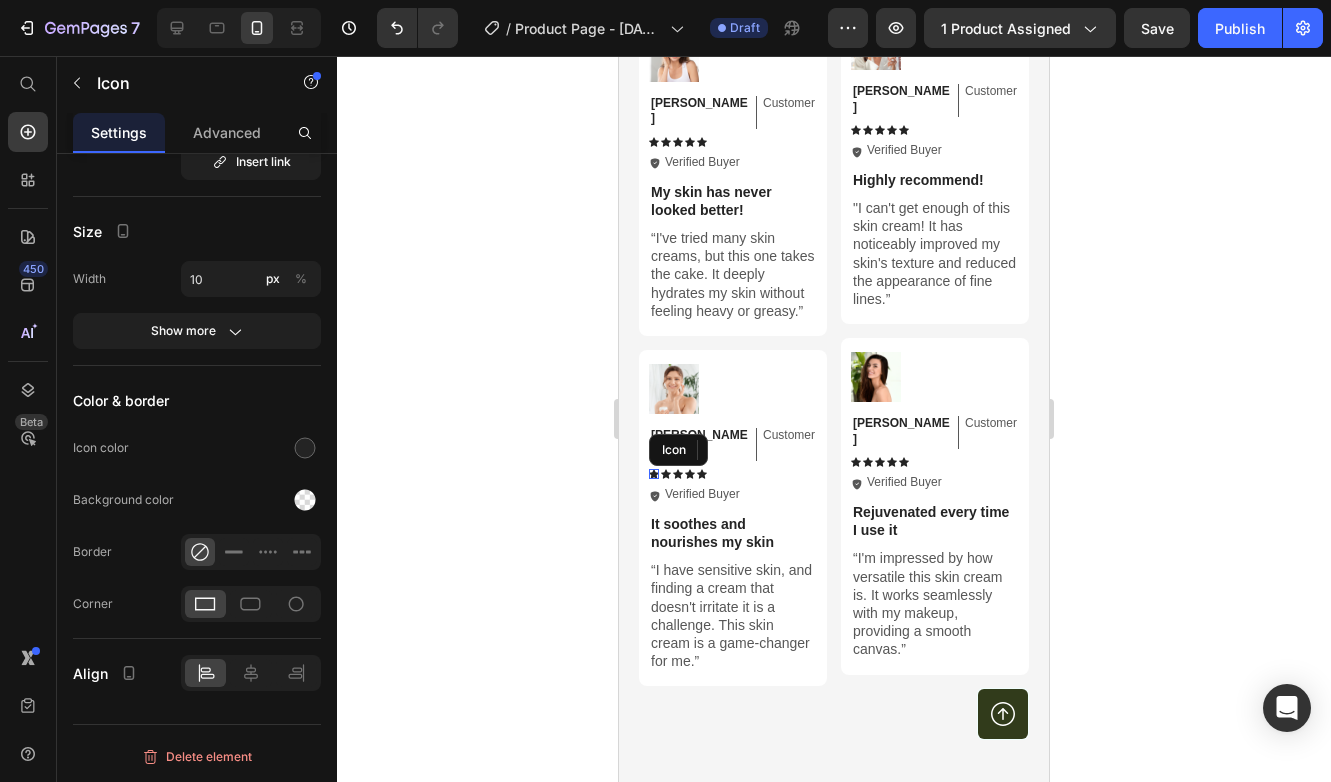 click 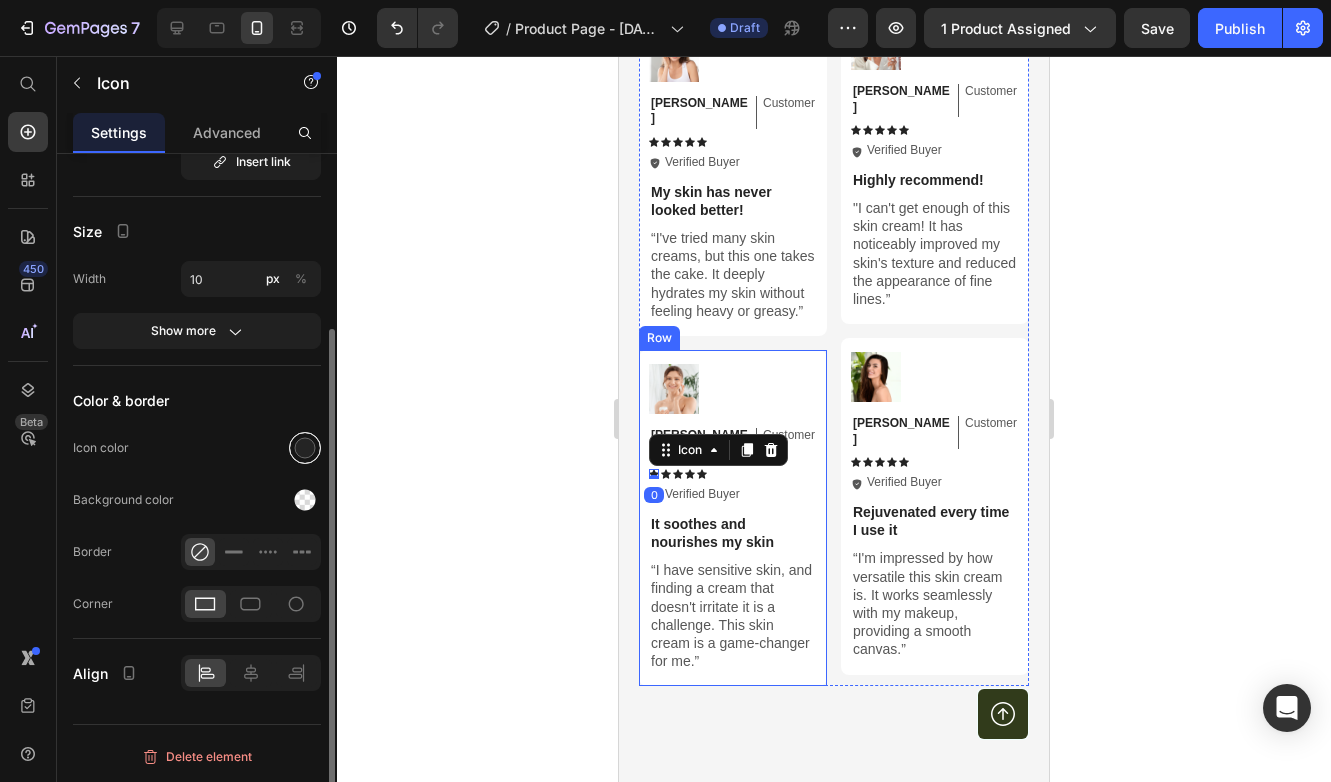 click at bounding box center [305, 448] 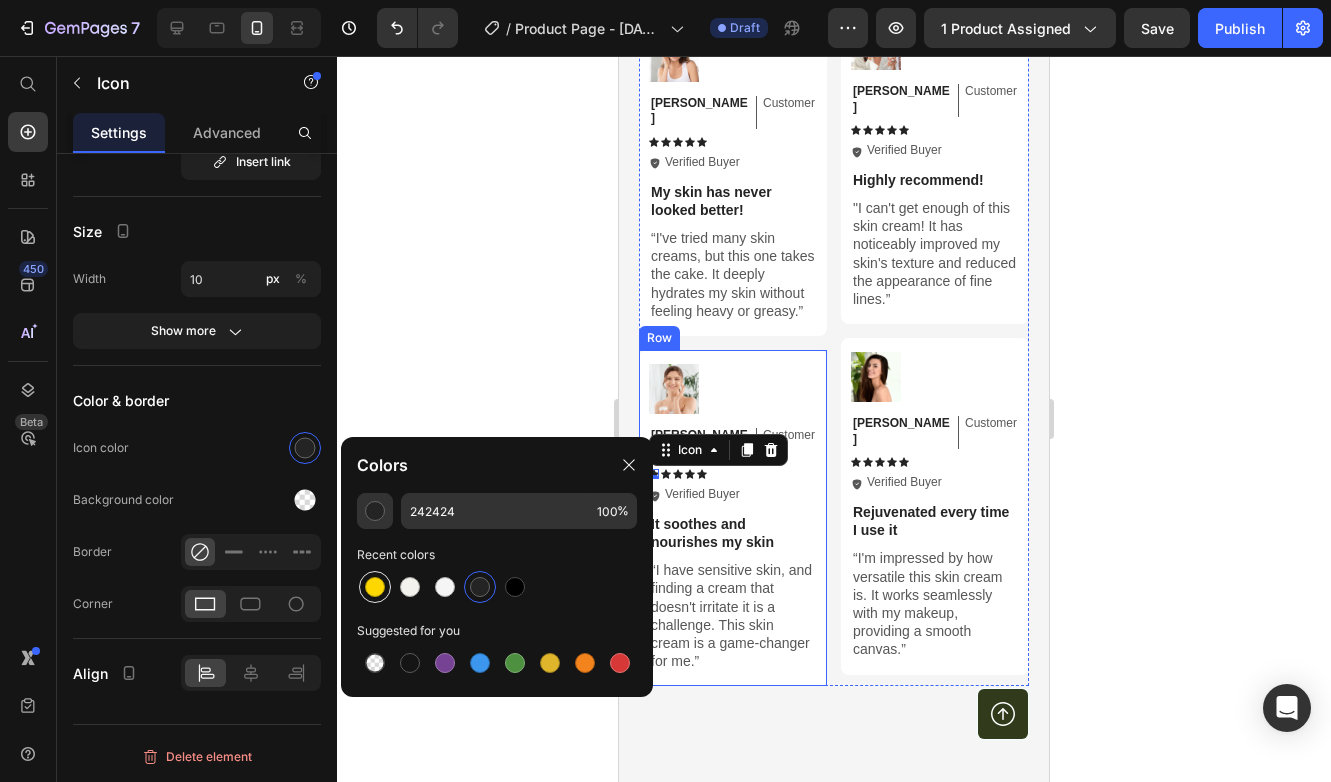 click at bounding box center (375, 587) 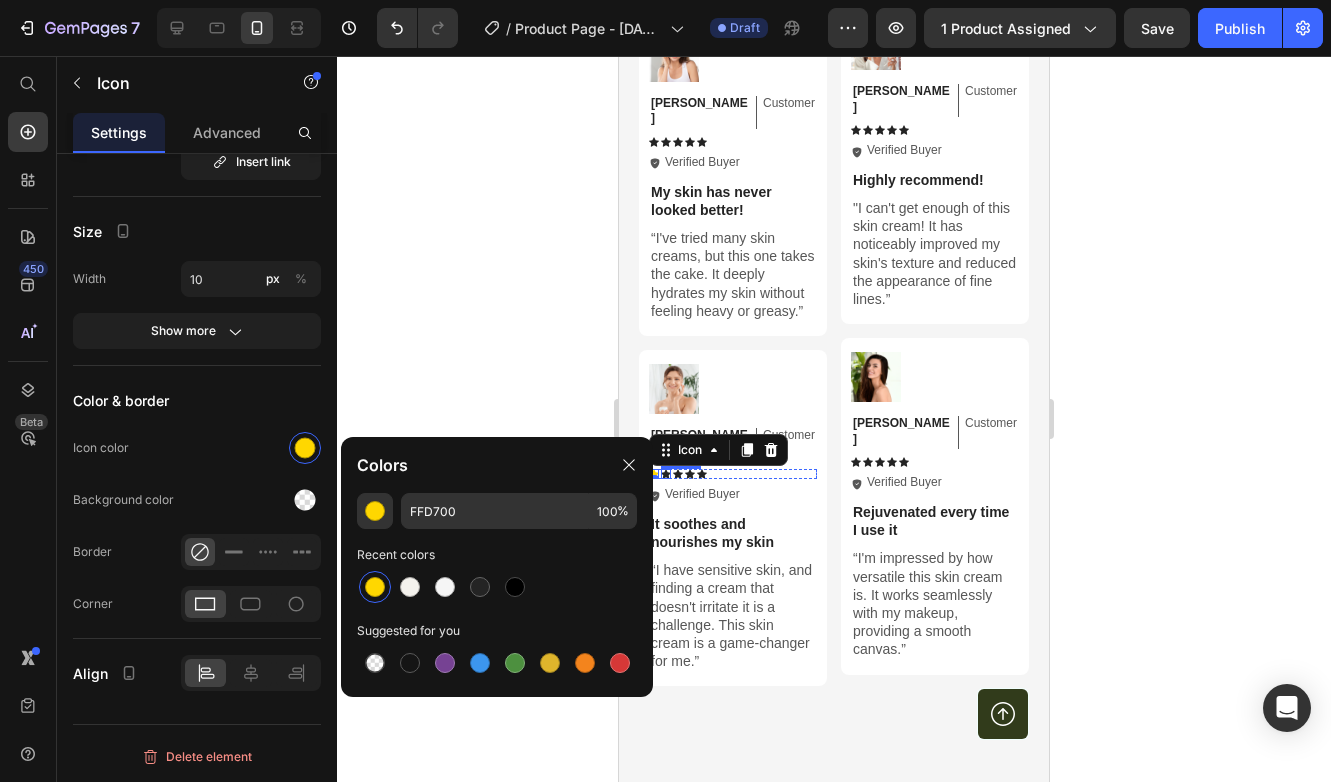 click 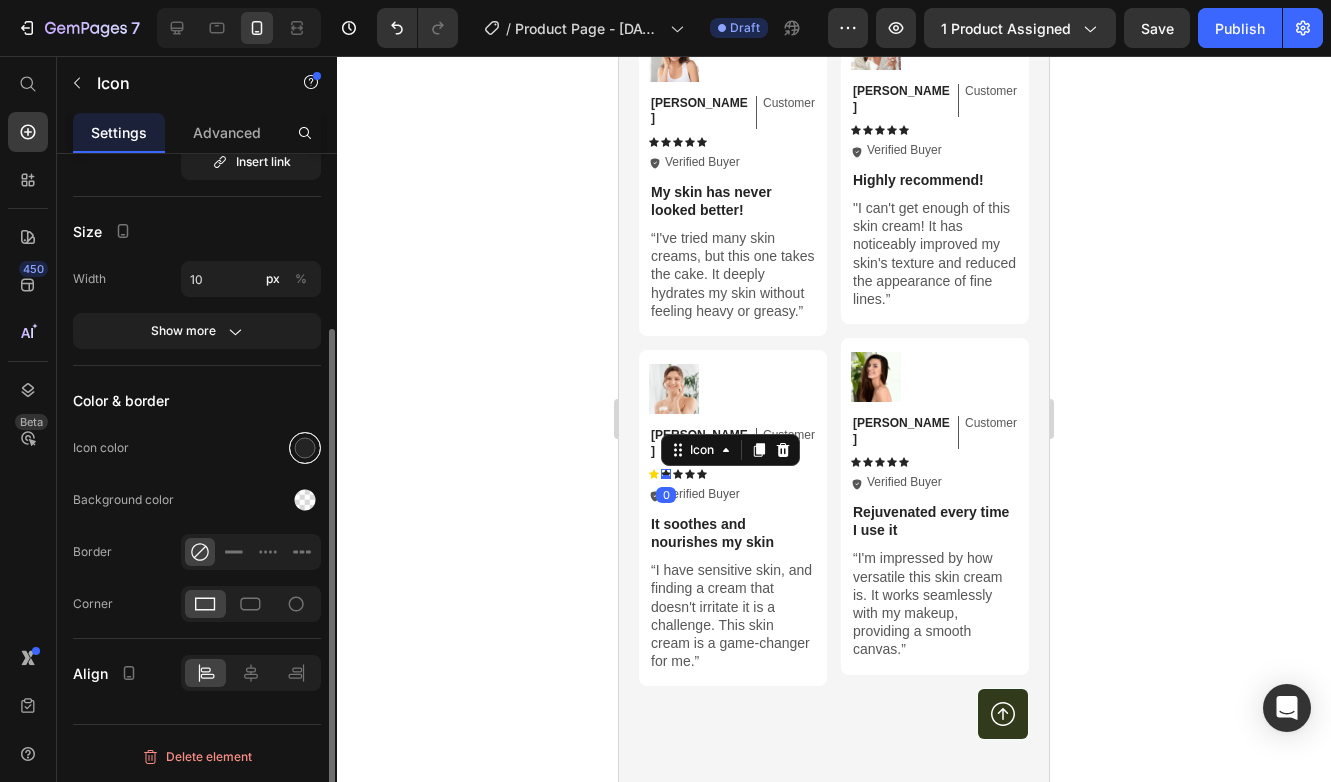 click at bounding box center (305, 448) 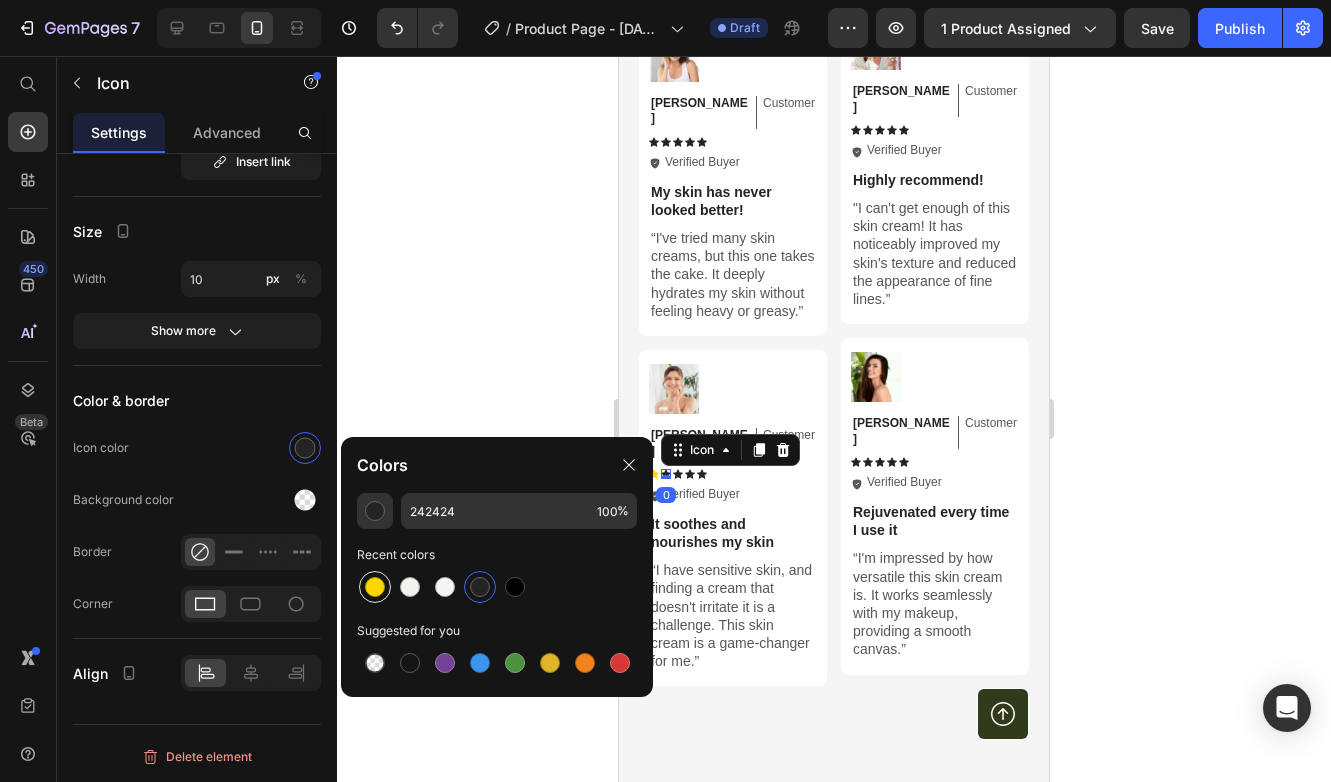 click at bounding box center [375, 587] 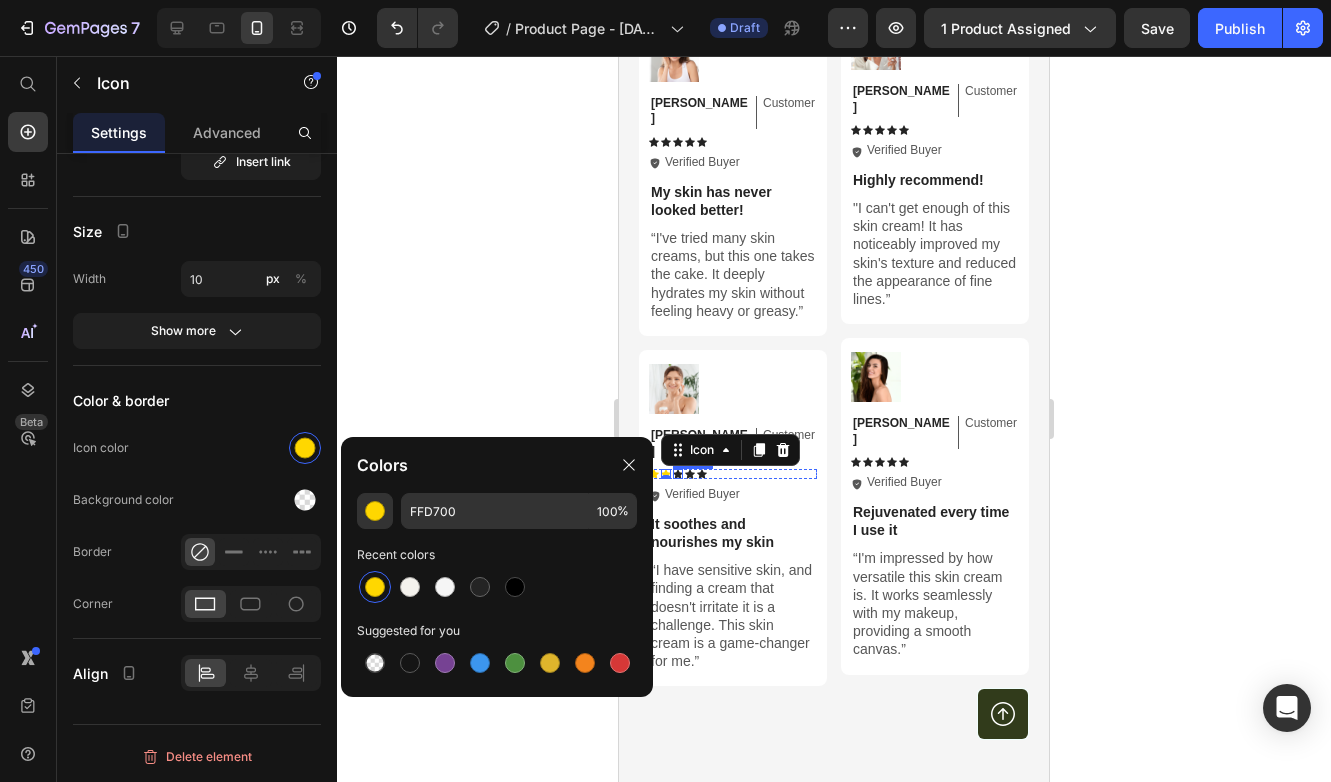 click 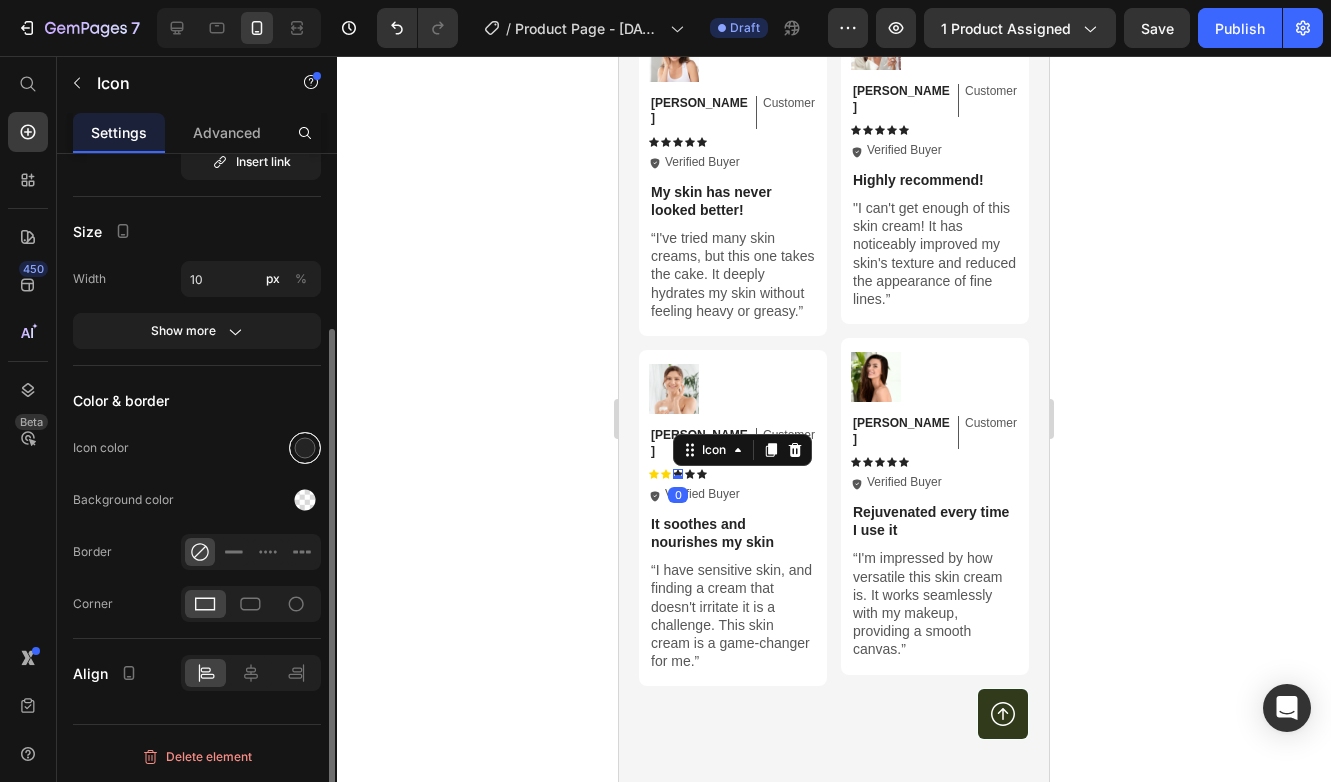 click at bounding box center (305, 448) 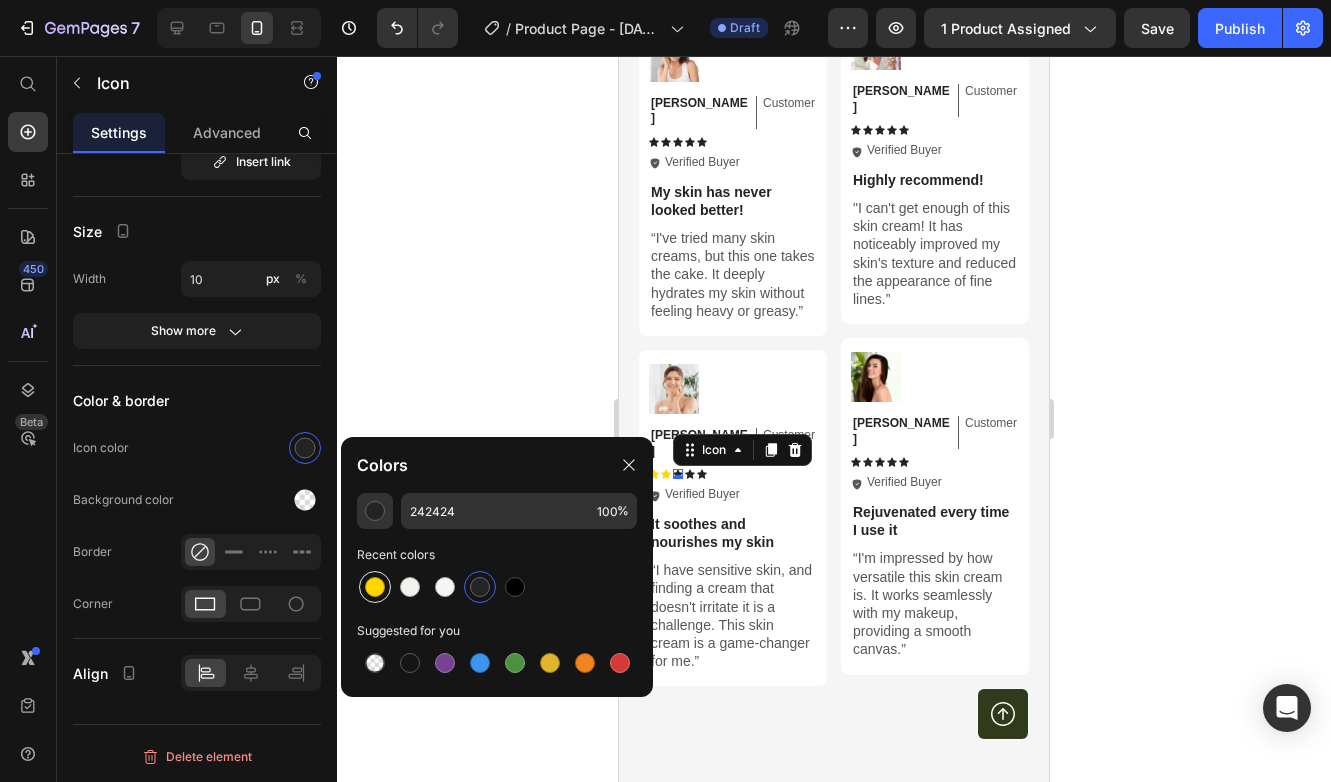click at bounding box center (375, 587) 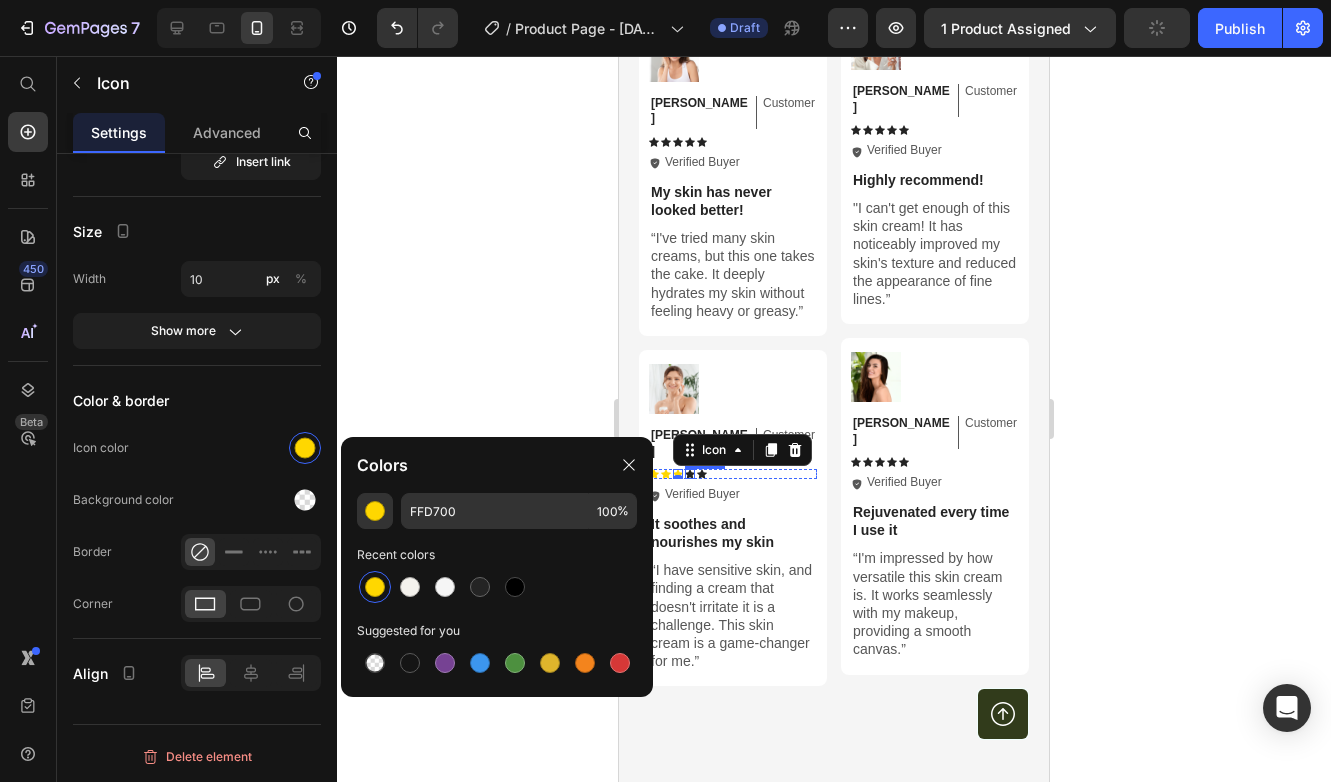 click 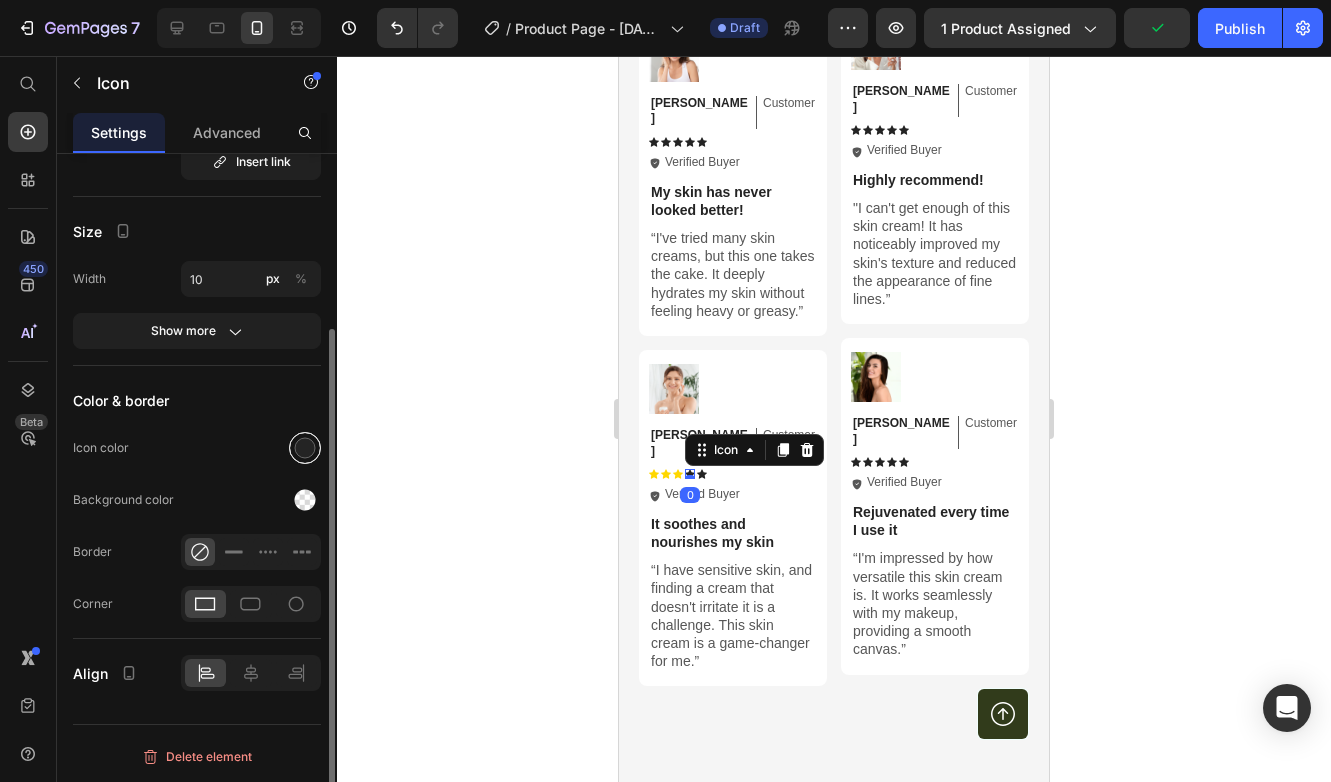 click at bounding box center (305, 448) 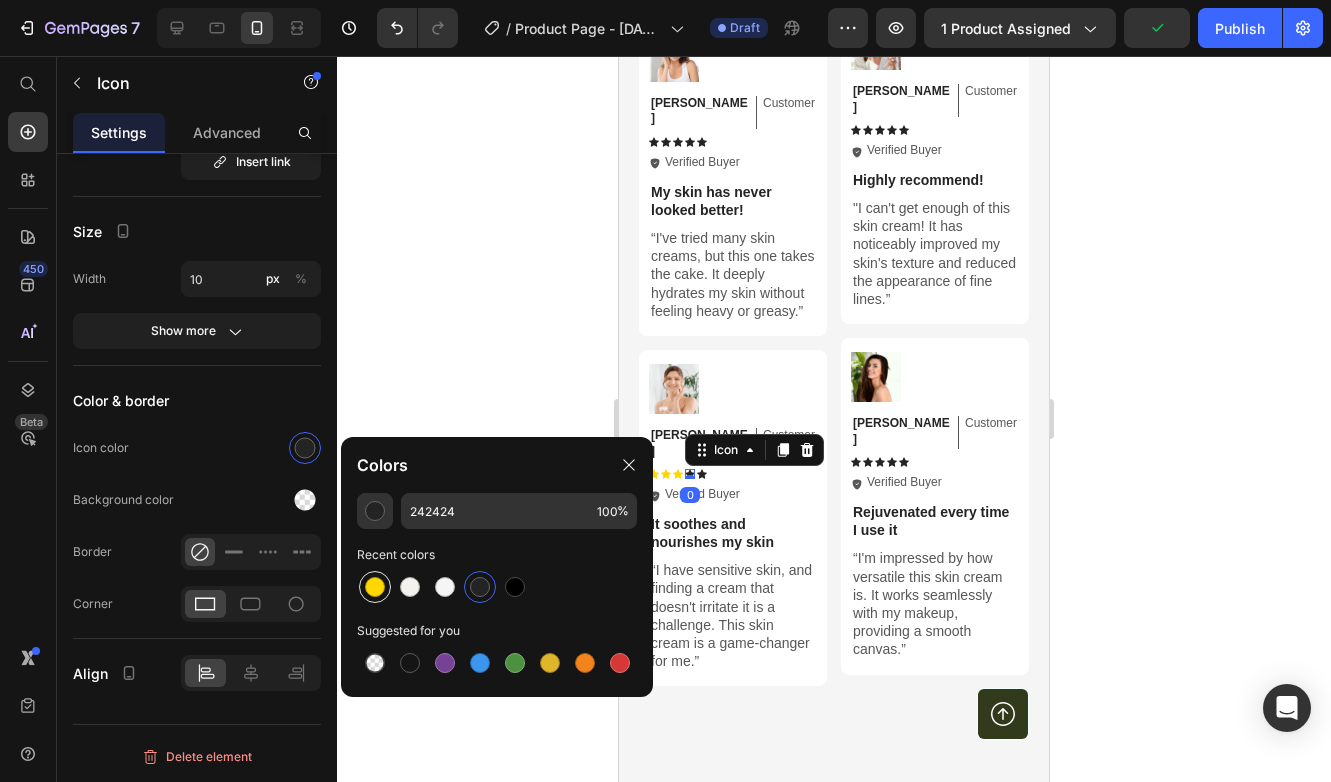 click at bounding box center (375, 587) 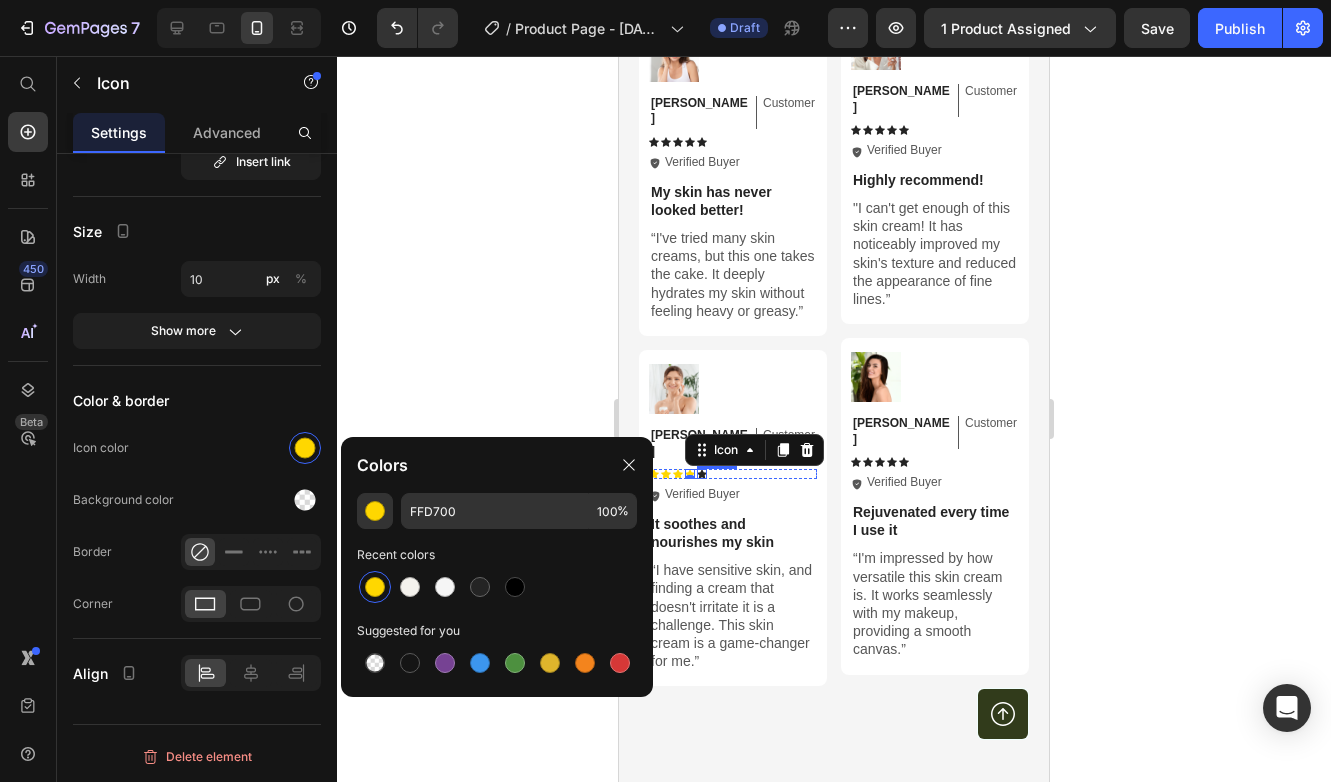 click 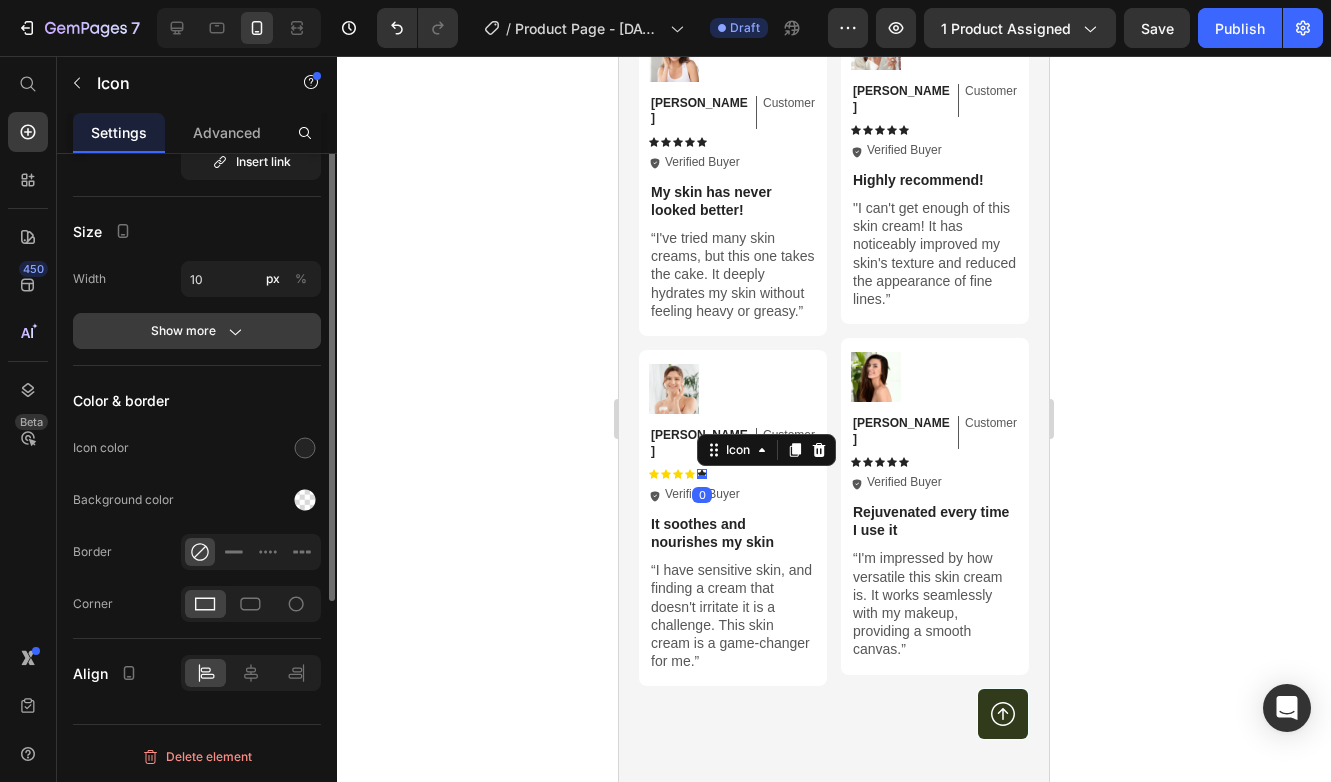 scroll, scrollTop: 0, scrollLeft: 0, axis: both 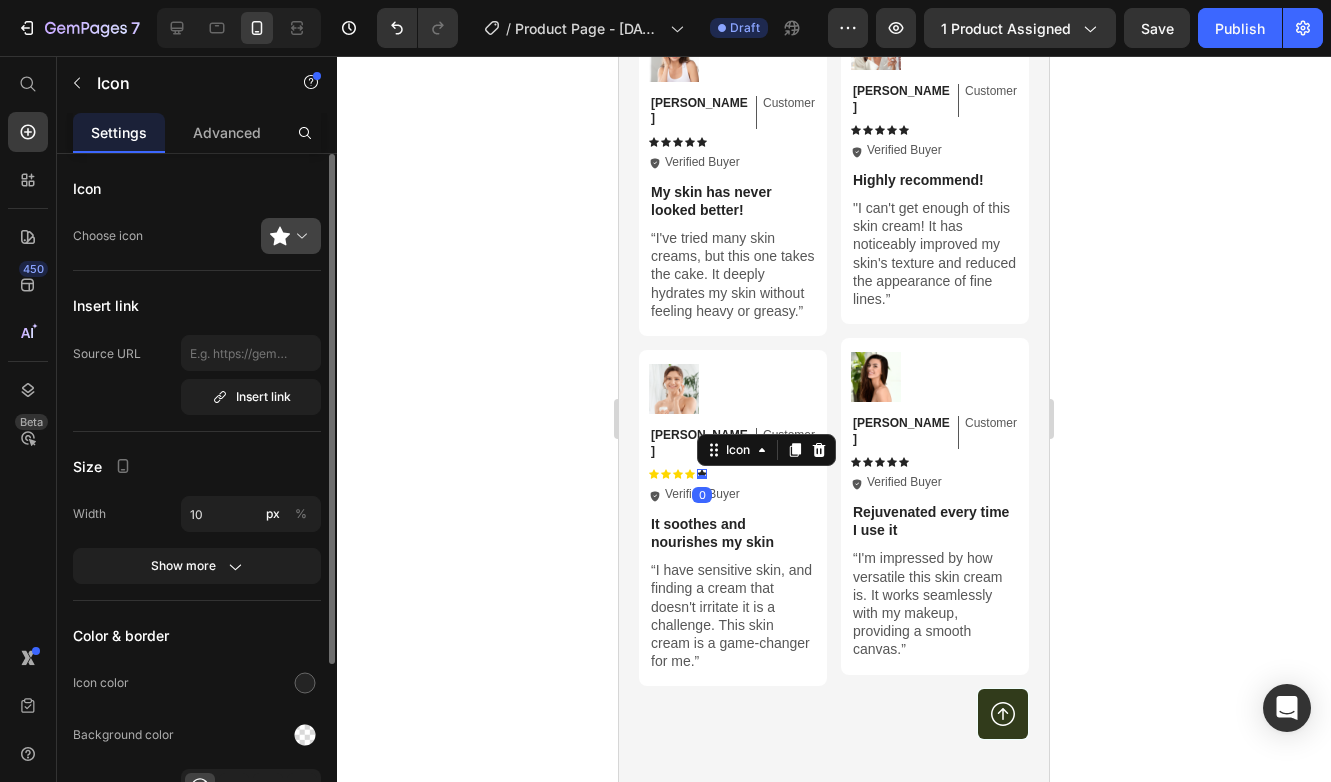 click at bounding box center (299, 236) 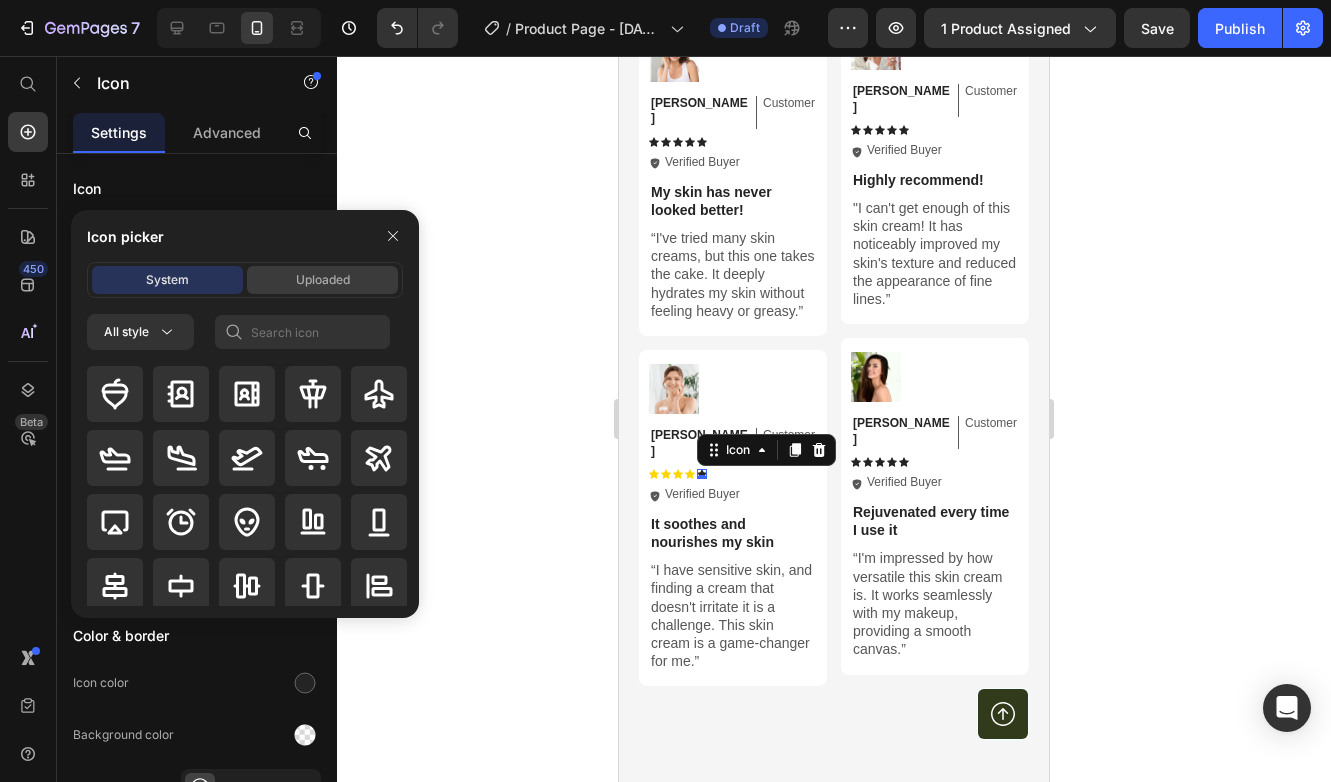 click on "Uploaded" at bounding box center [323, 280] 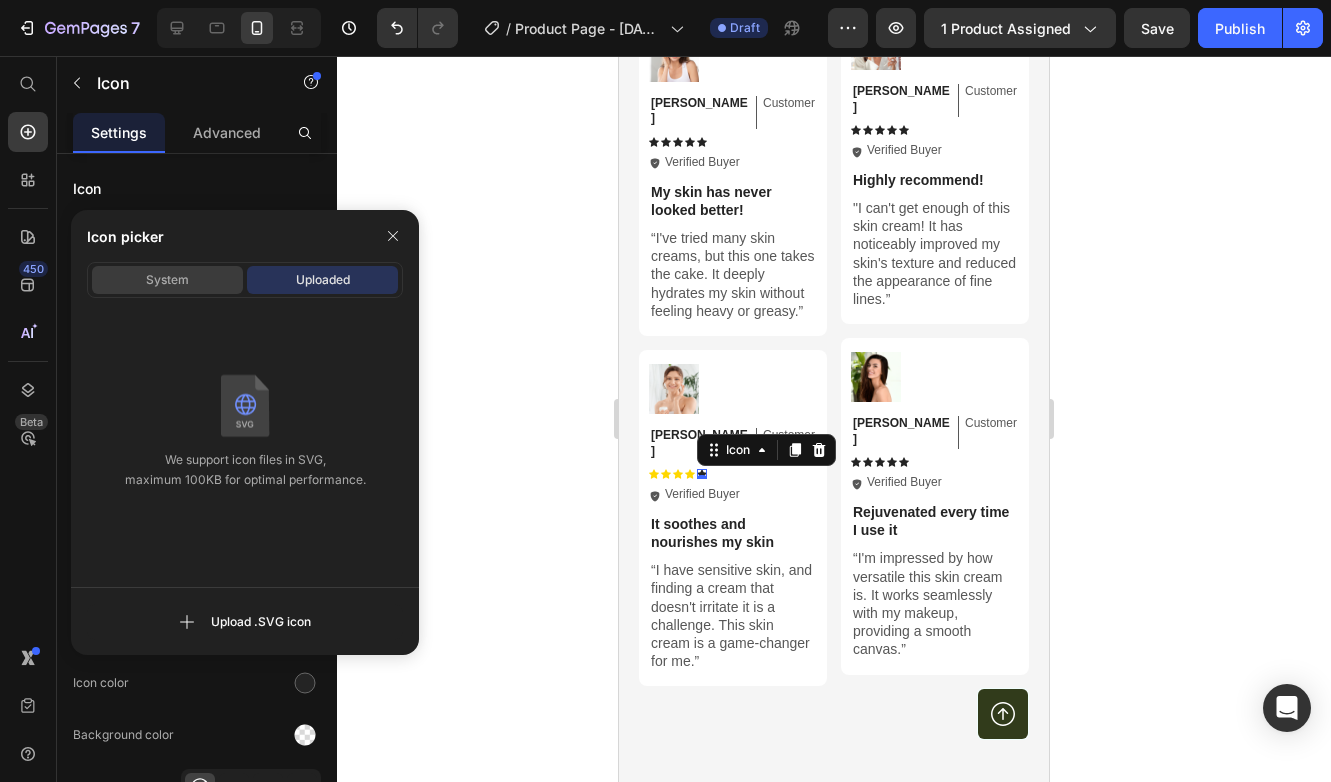 click on "System" at bounding box center [167, 280] 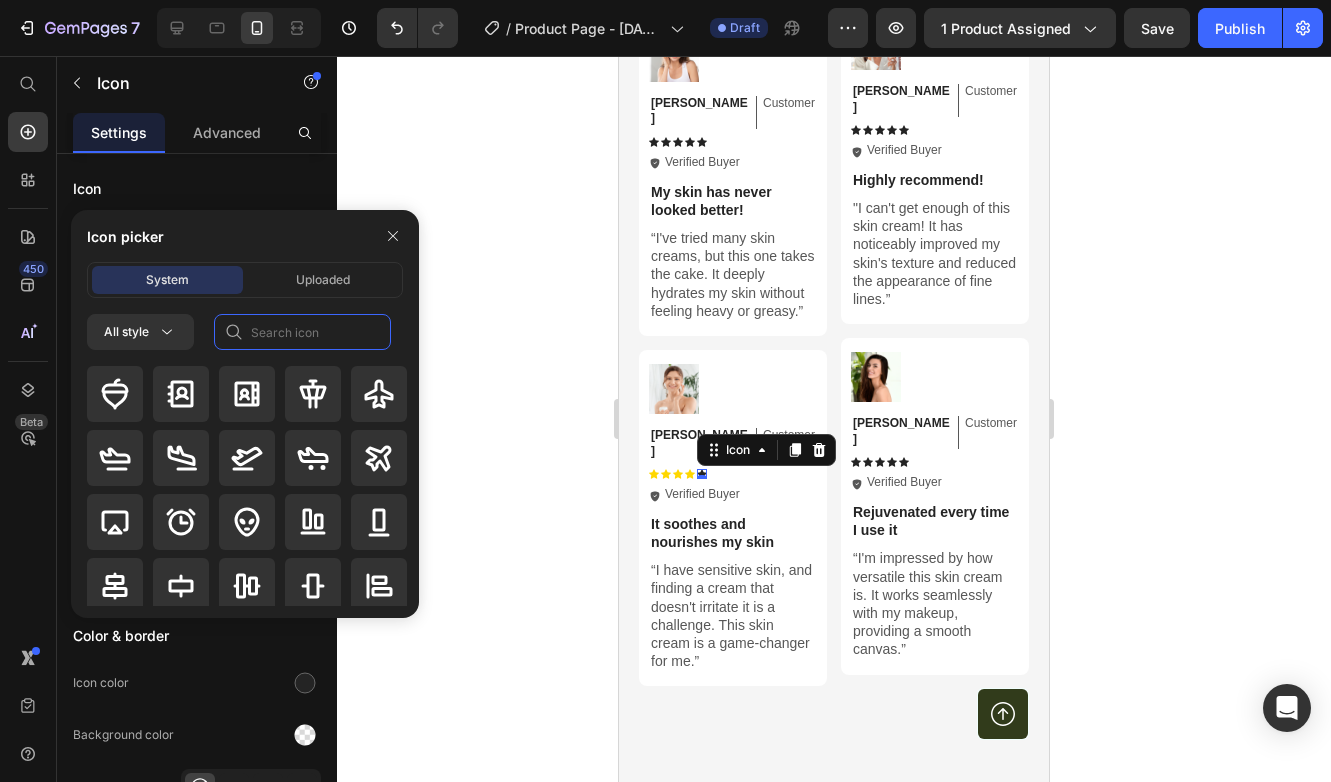 click 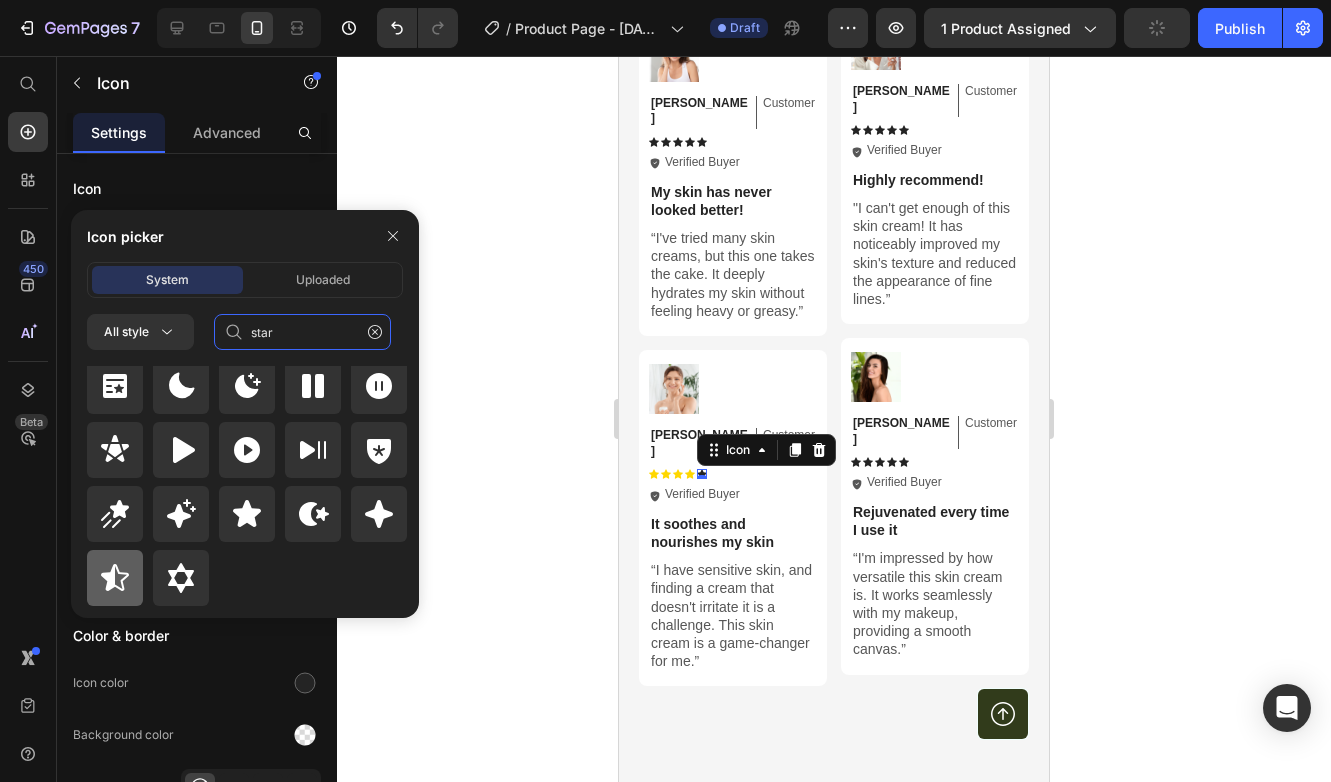 scroll, scrollTop: 872, scrollLeft: 0, axis: vertical 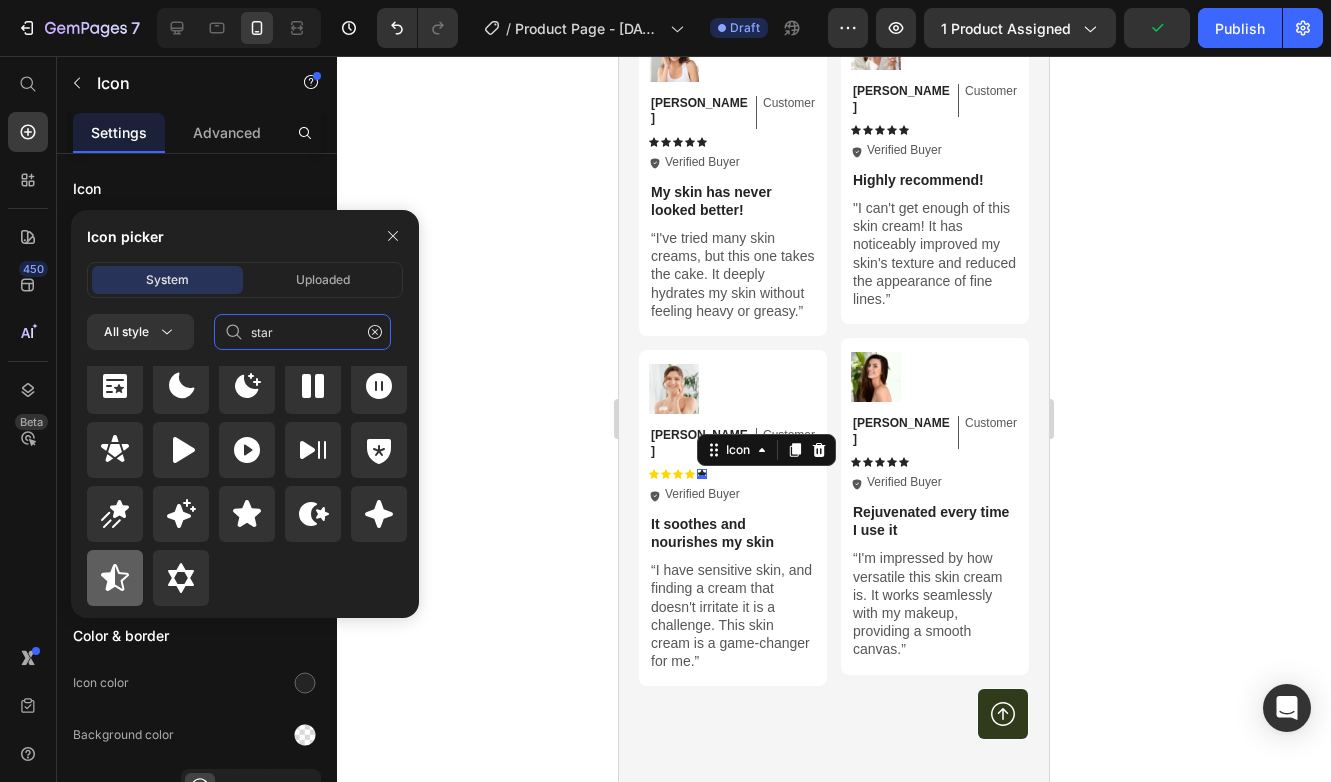 type on "star" 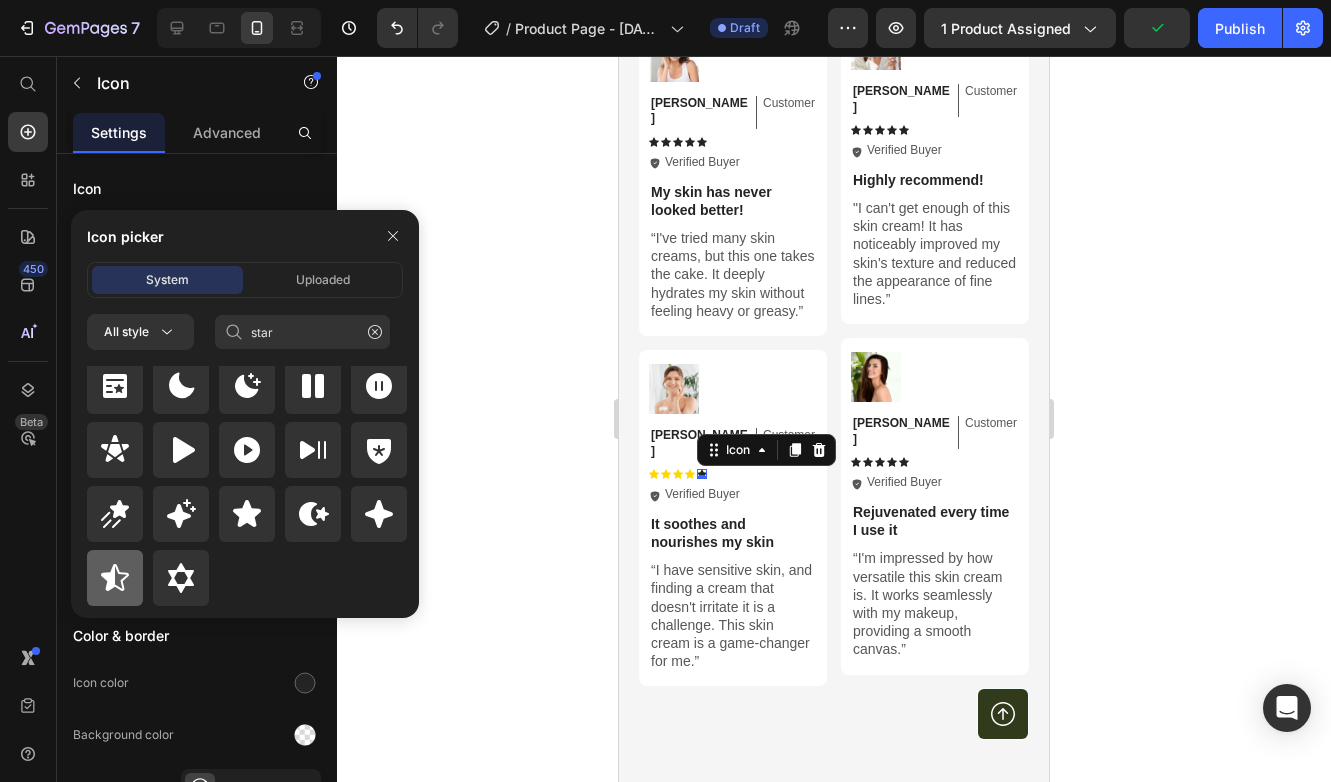 click 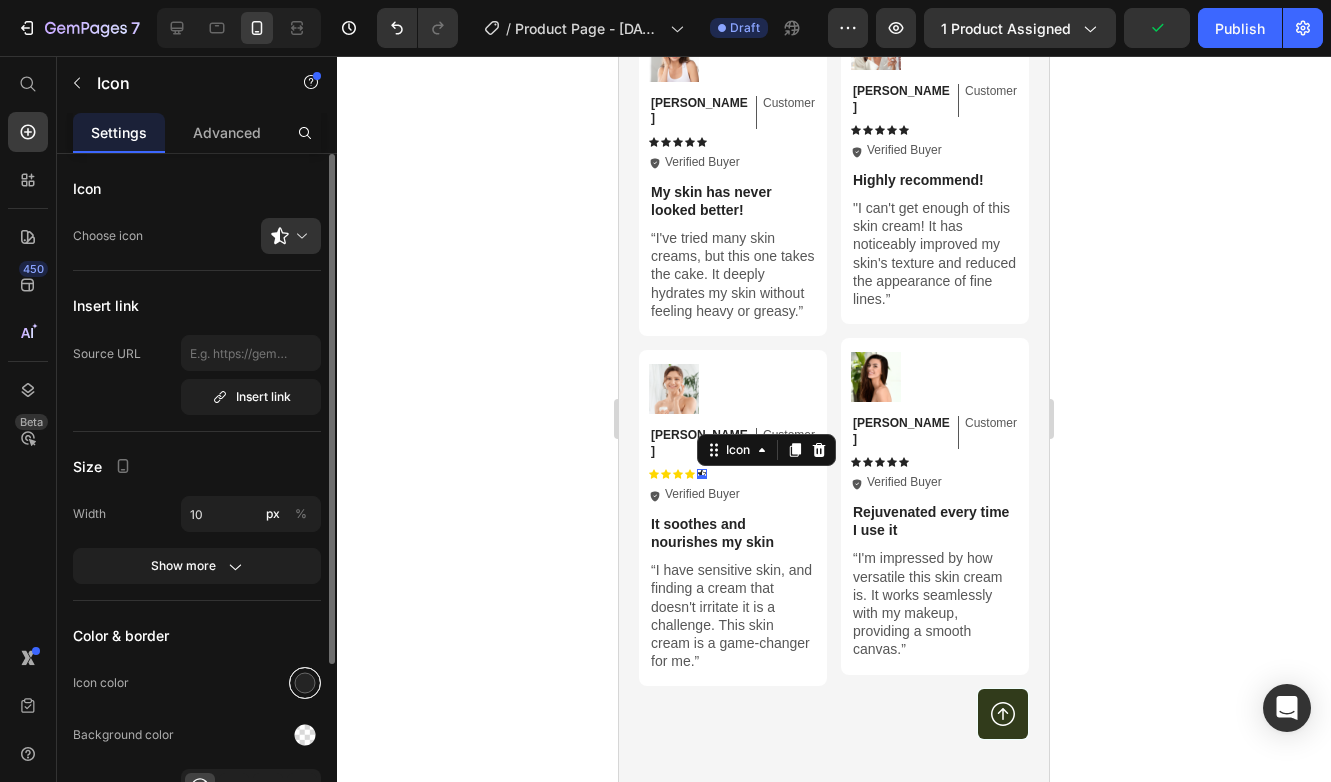 click at bounding box center [305, 683] 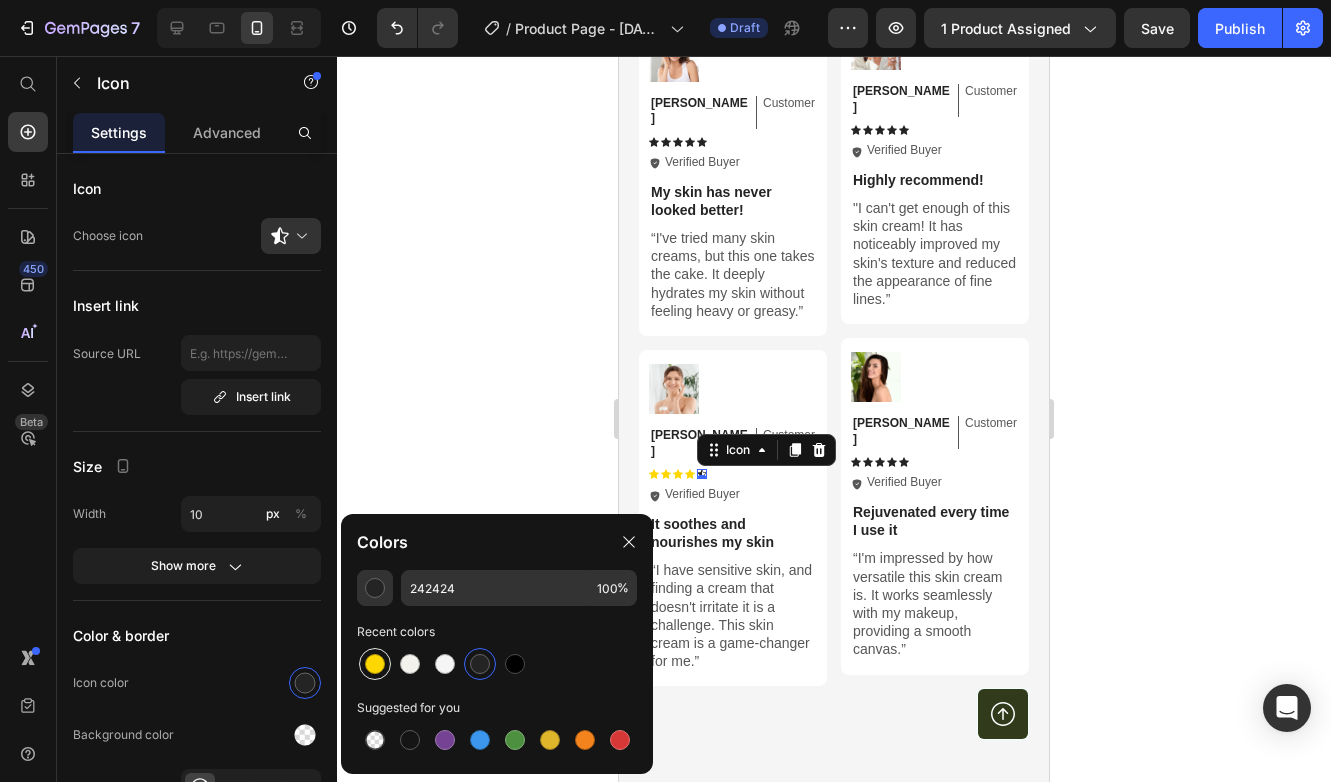 click at bounding box center [375, 664] 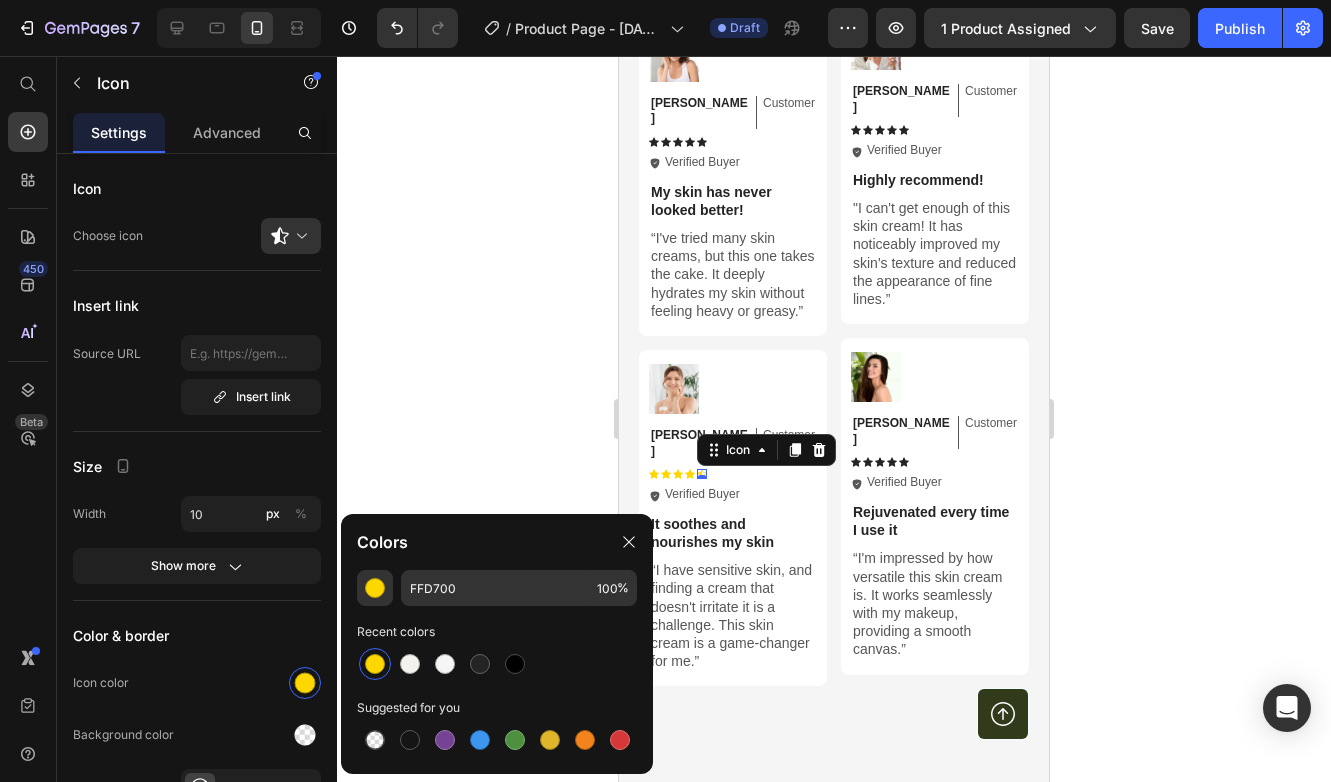 click 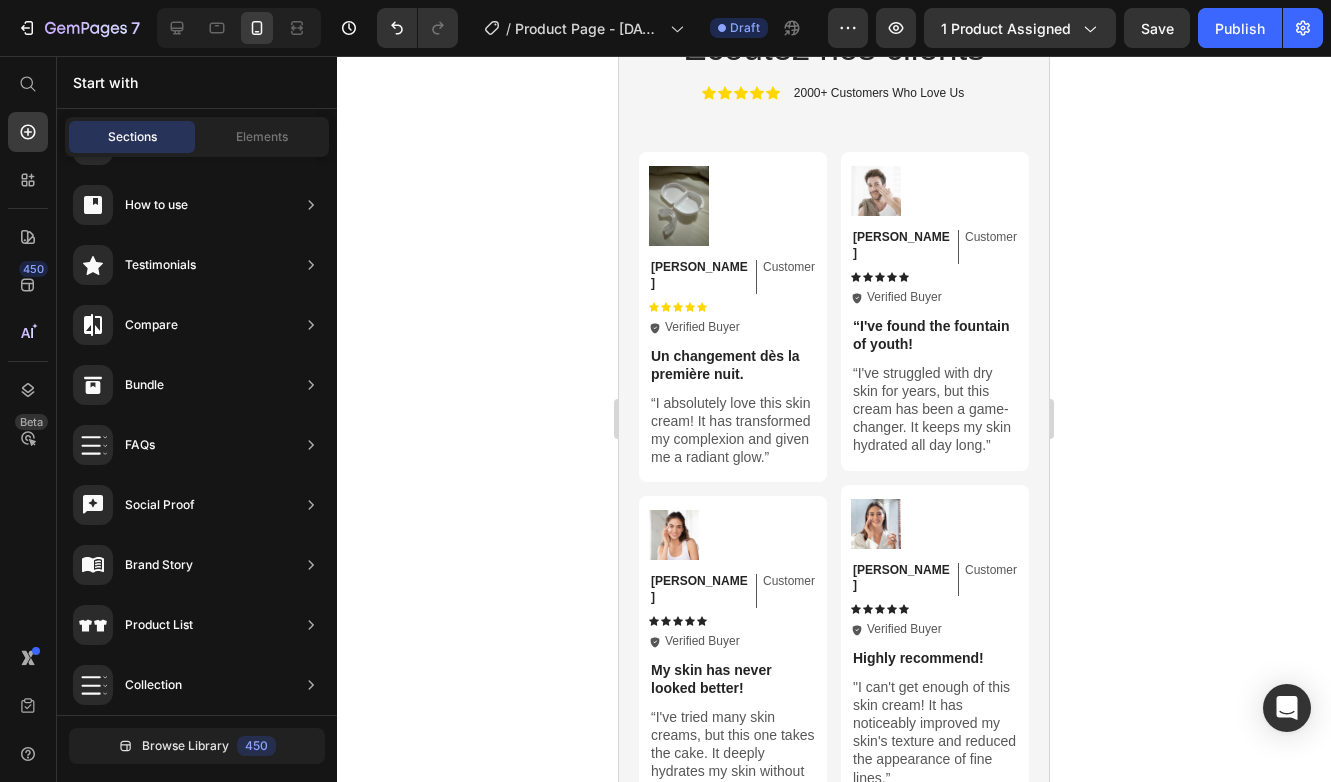 scroll, scrollTop: 5773, scrollLeft: 0, axis: vertical 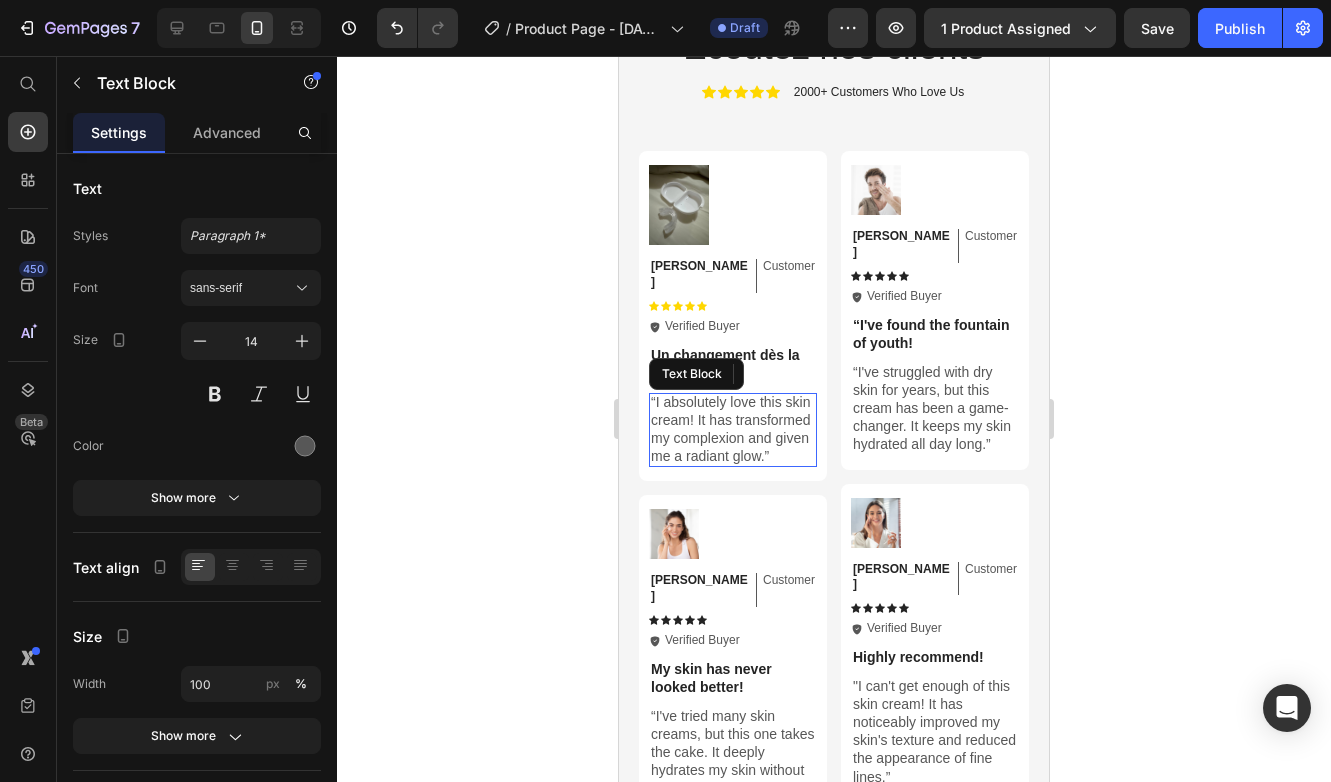 click on "“I absolutely love this skin cream! It has transformed my complexion and given me a radiant glow.”" at bounding box center (733, 429) 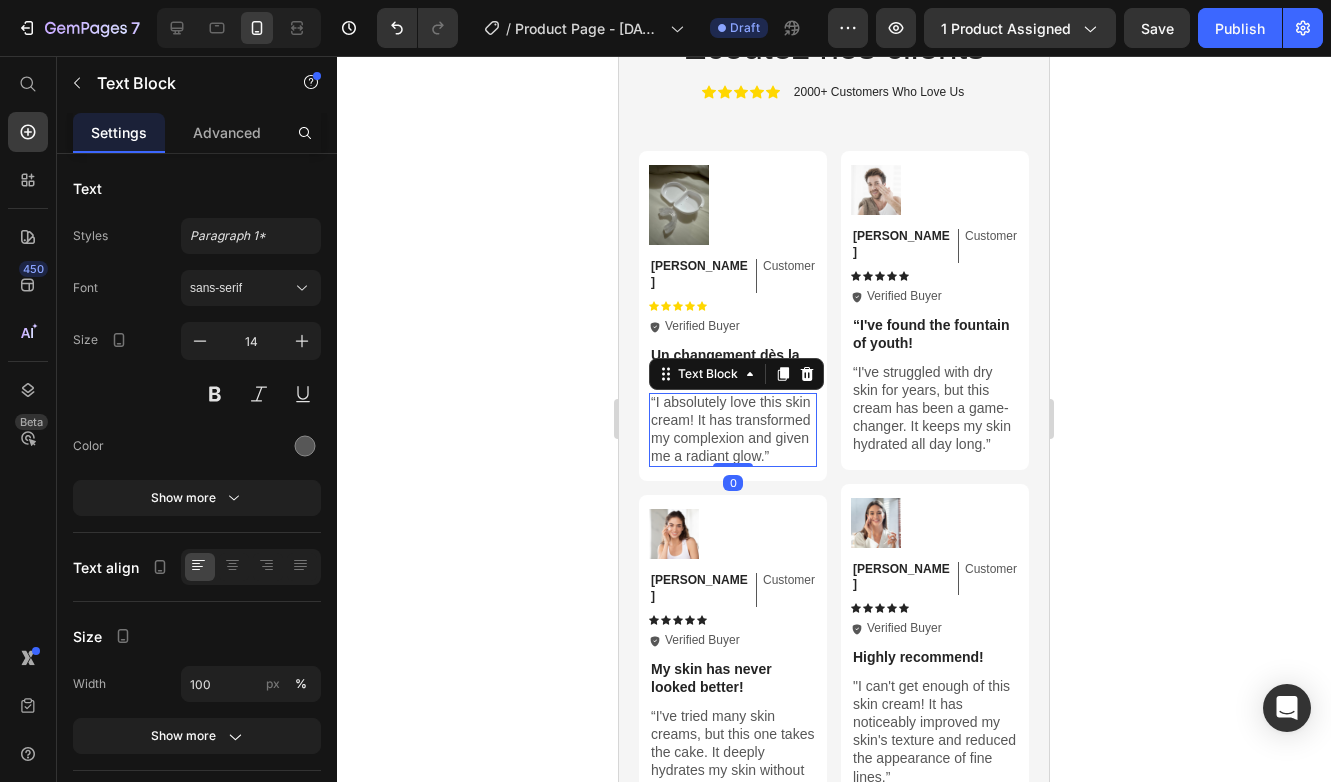 click on "“I absolutely love this skin cream! It has transformed my complexion and given me a radiant glow.”" at bounding box center (733, 429) 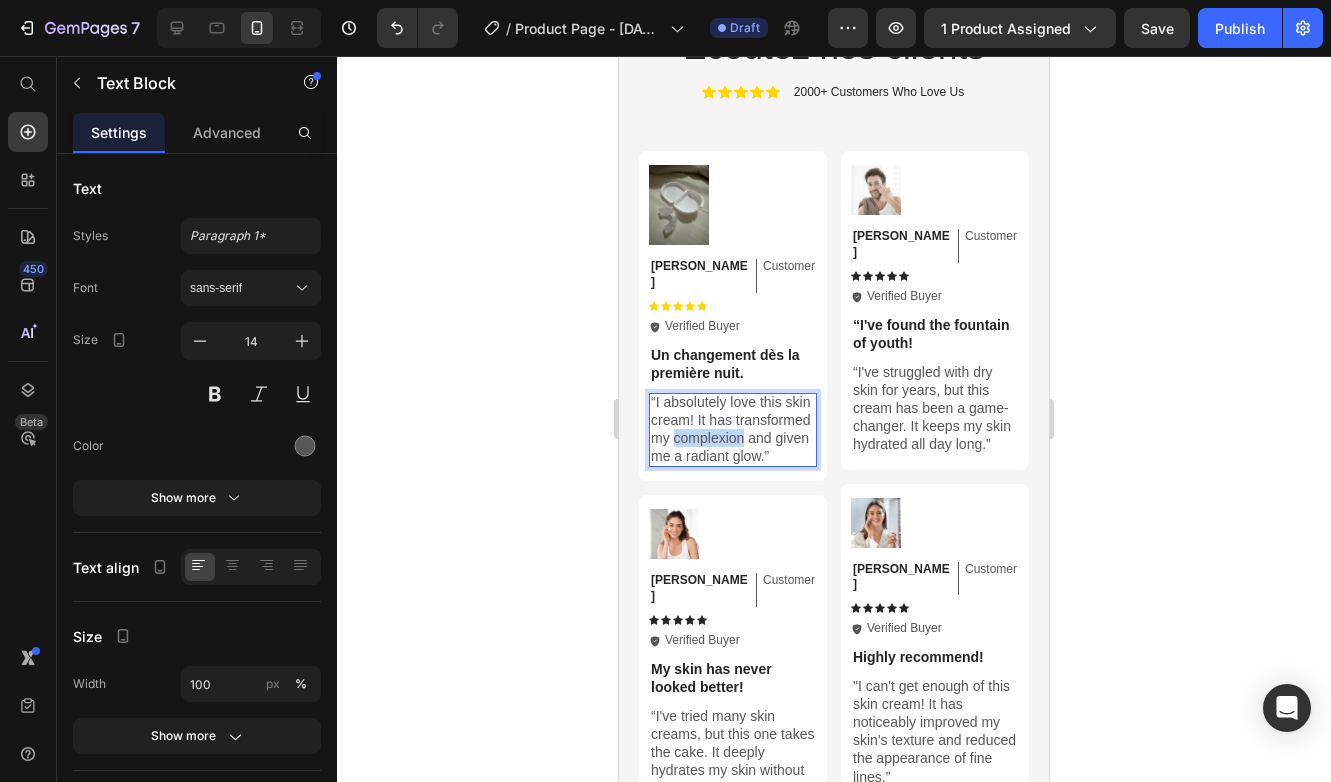 click on "“I absolutely love this skin cream! It has transformed my complexion and given me a radiant glow.”" at bounding box center (733, 429) 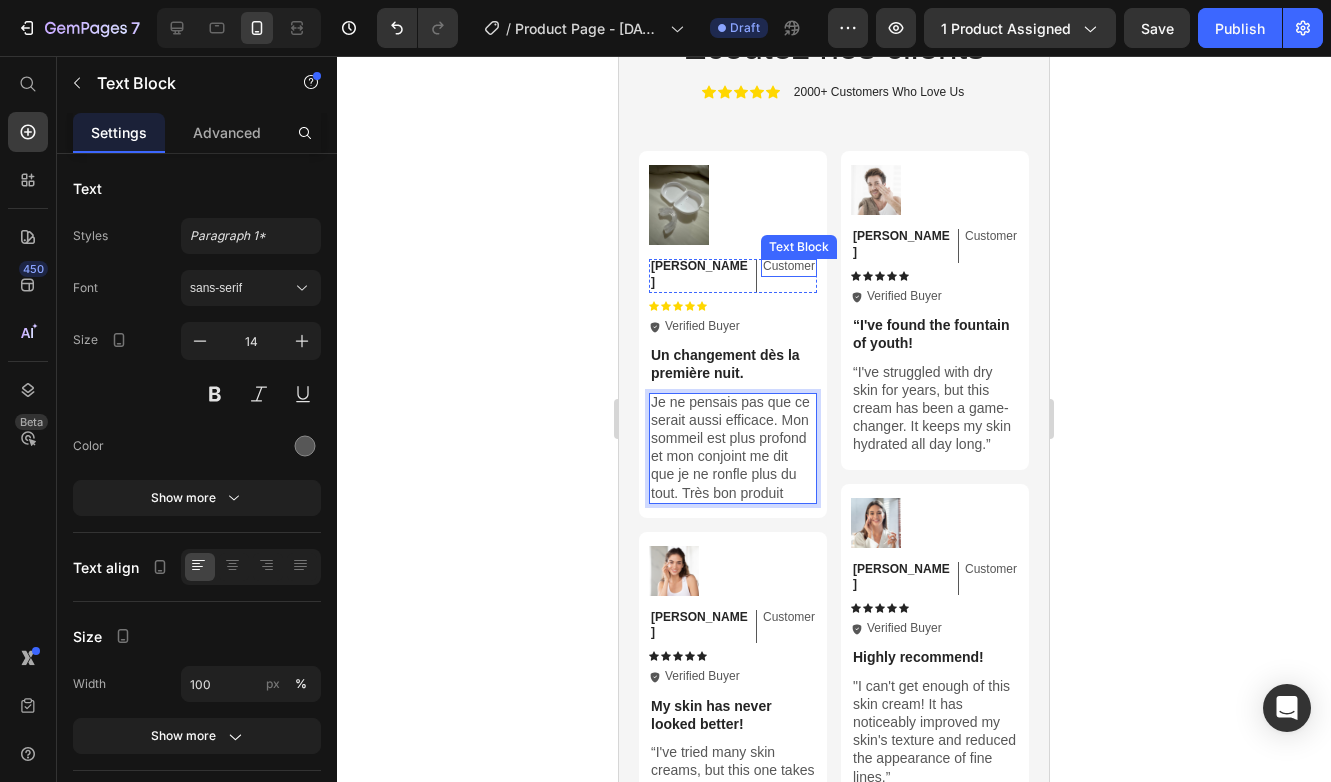 click on "Customer" at bounding box center [789, 267] 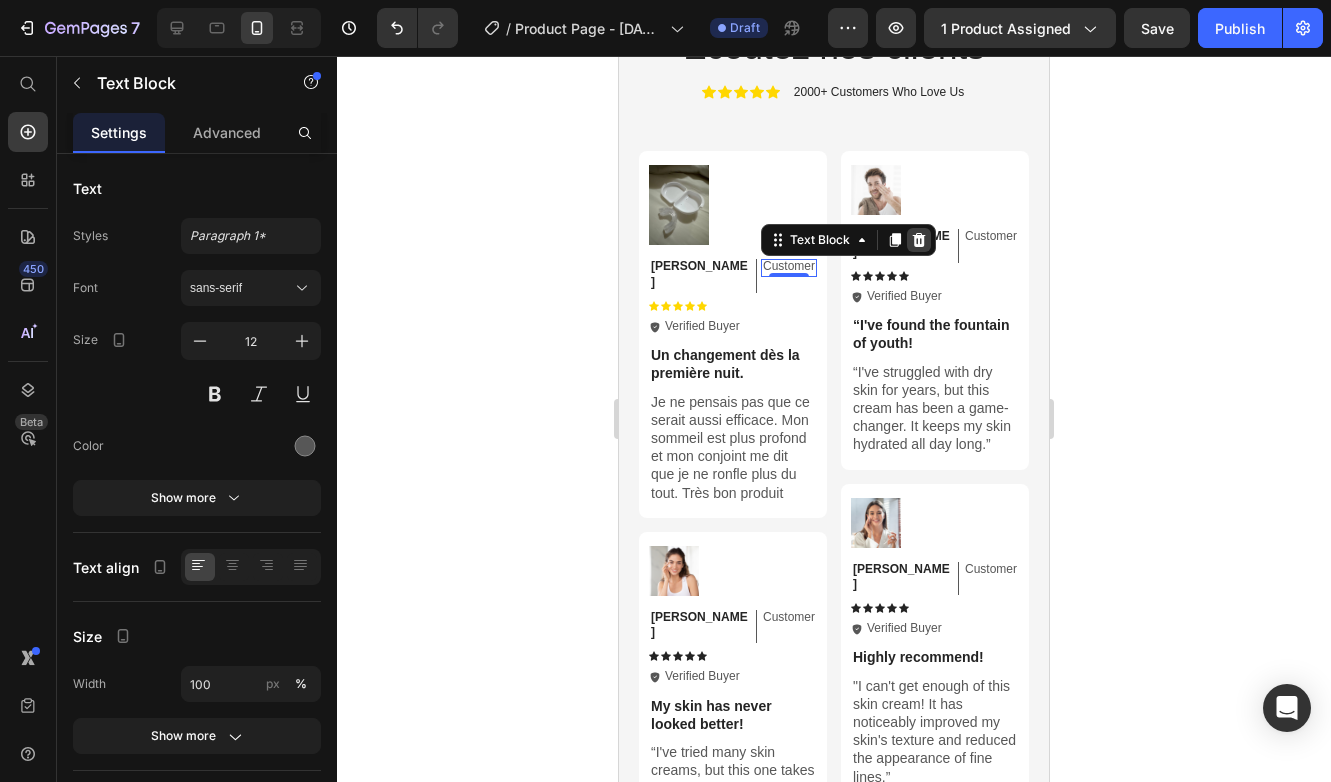 click 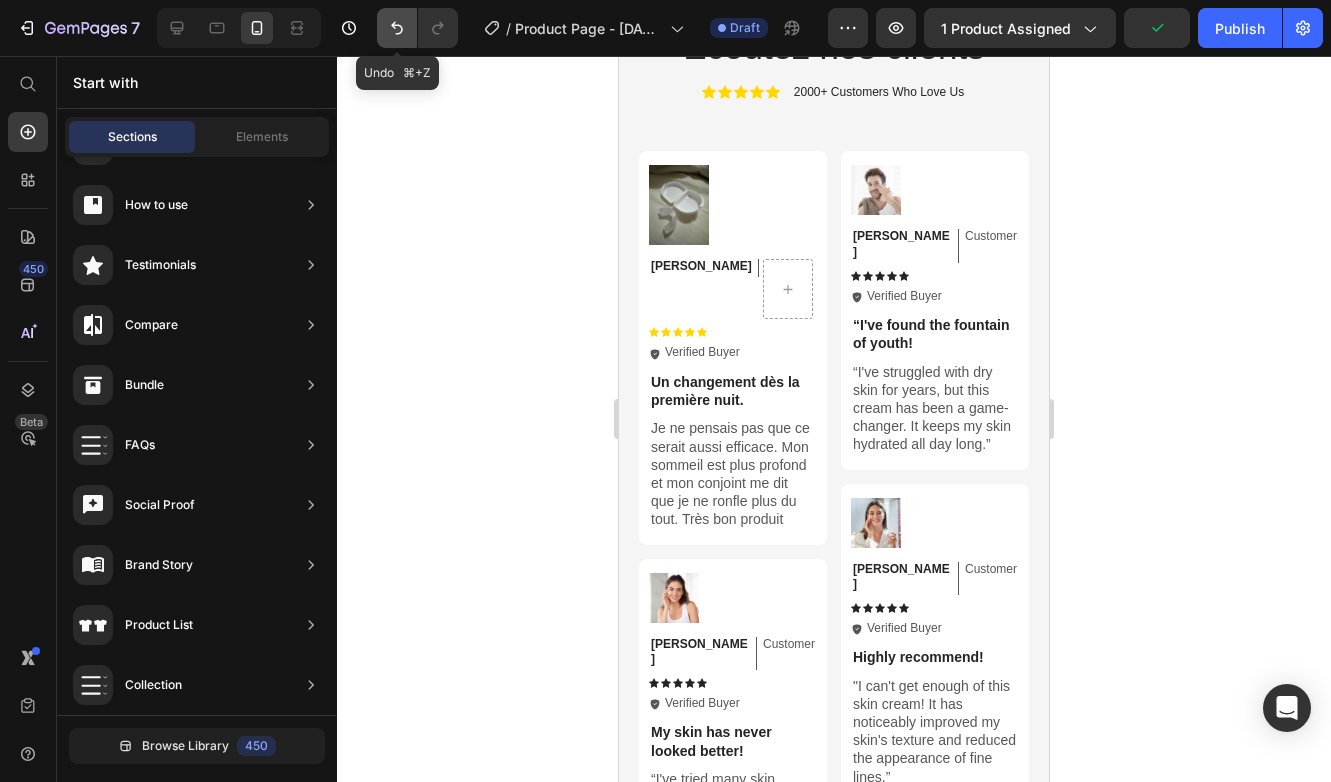 click 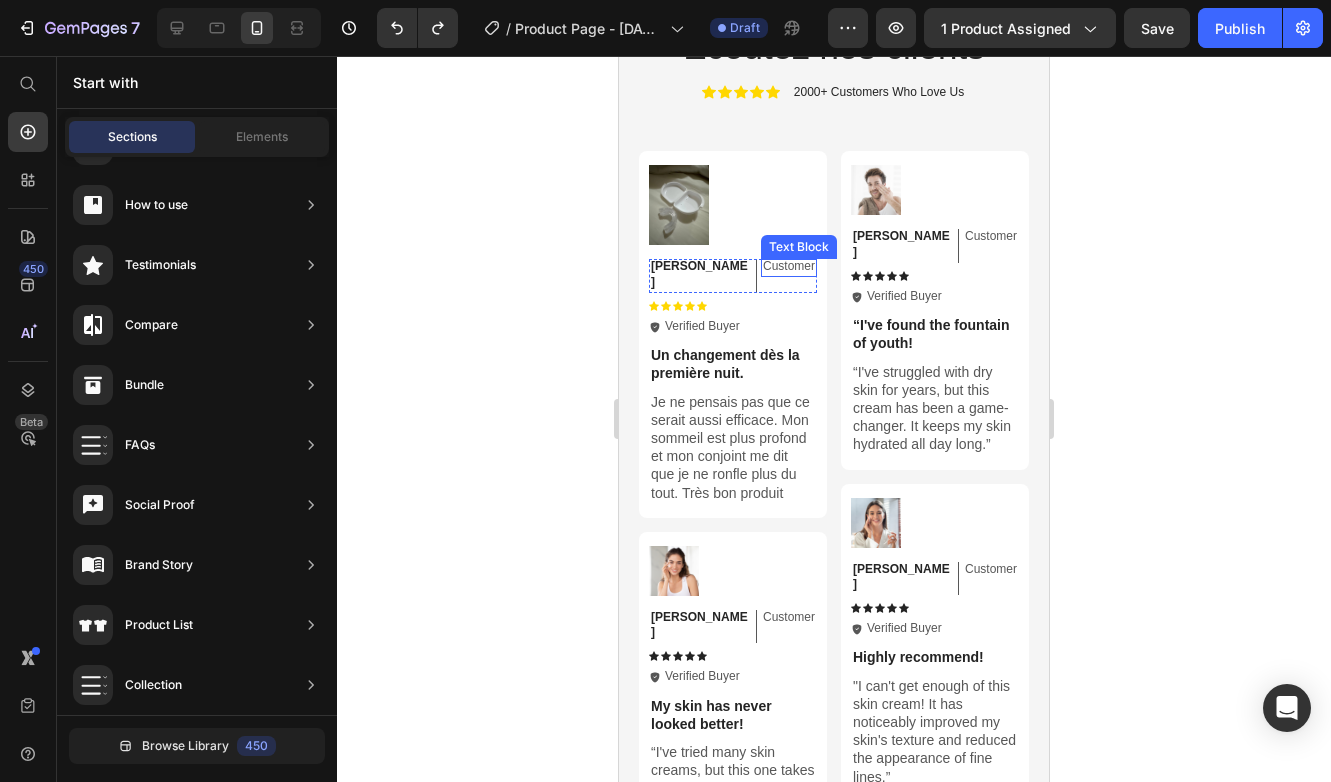 click on "Customer" at bounding box center [789, 267] 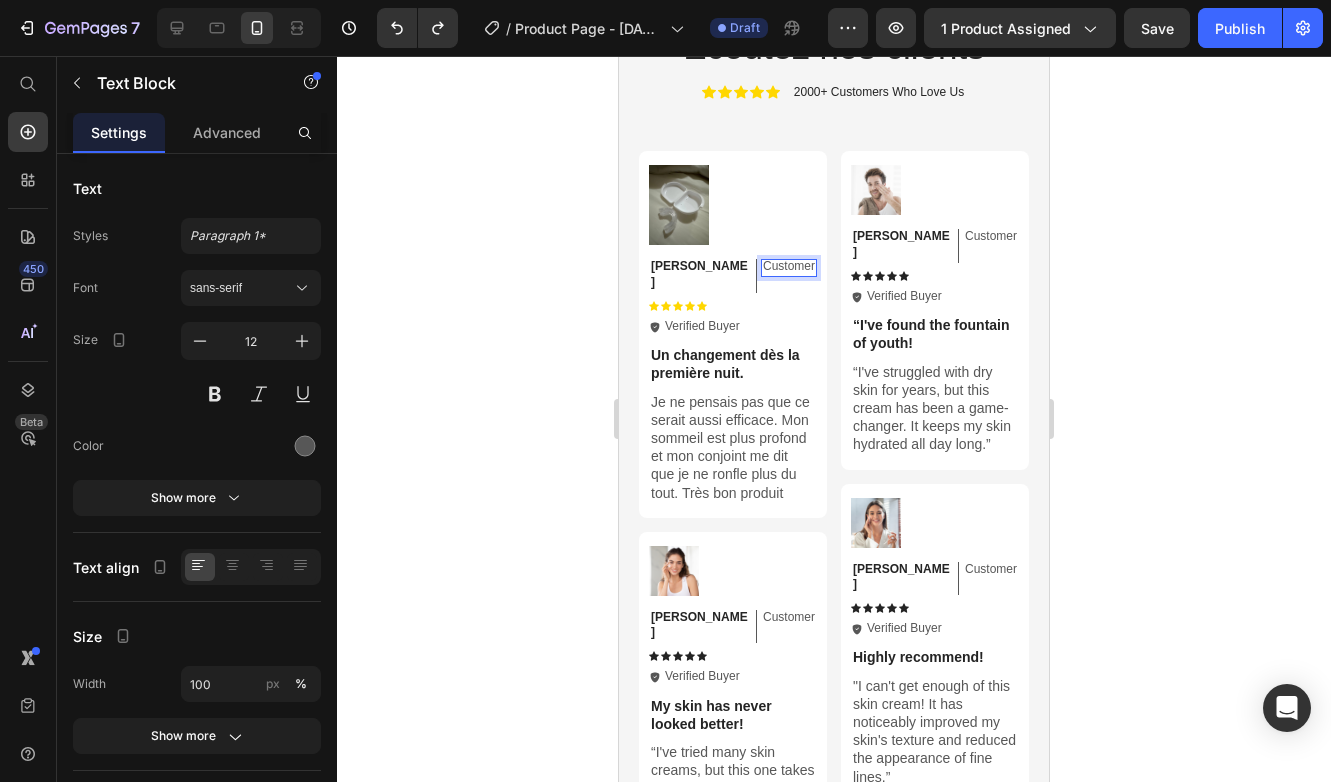 click on "Customer" at bounding box center (789, 267) 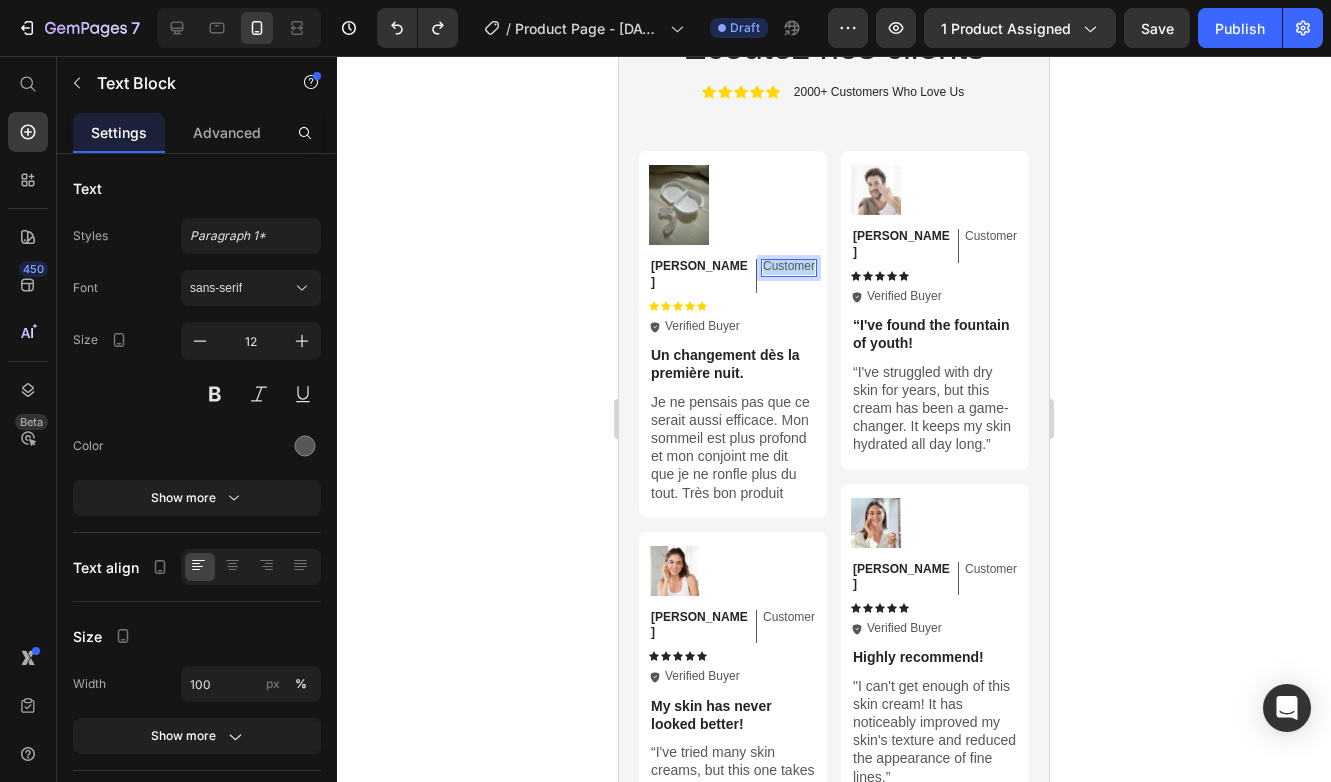 click on "Customer" at bounding box center [789, 267] 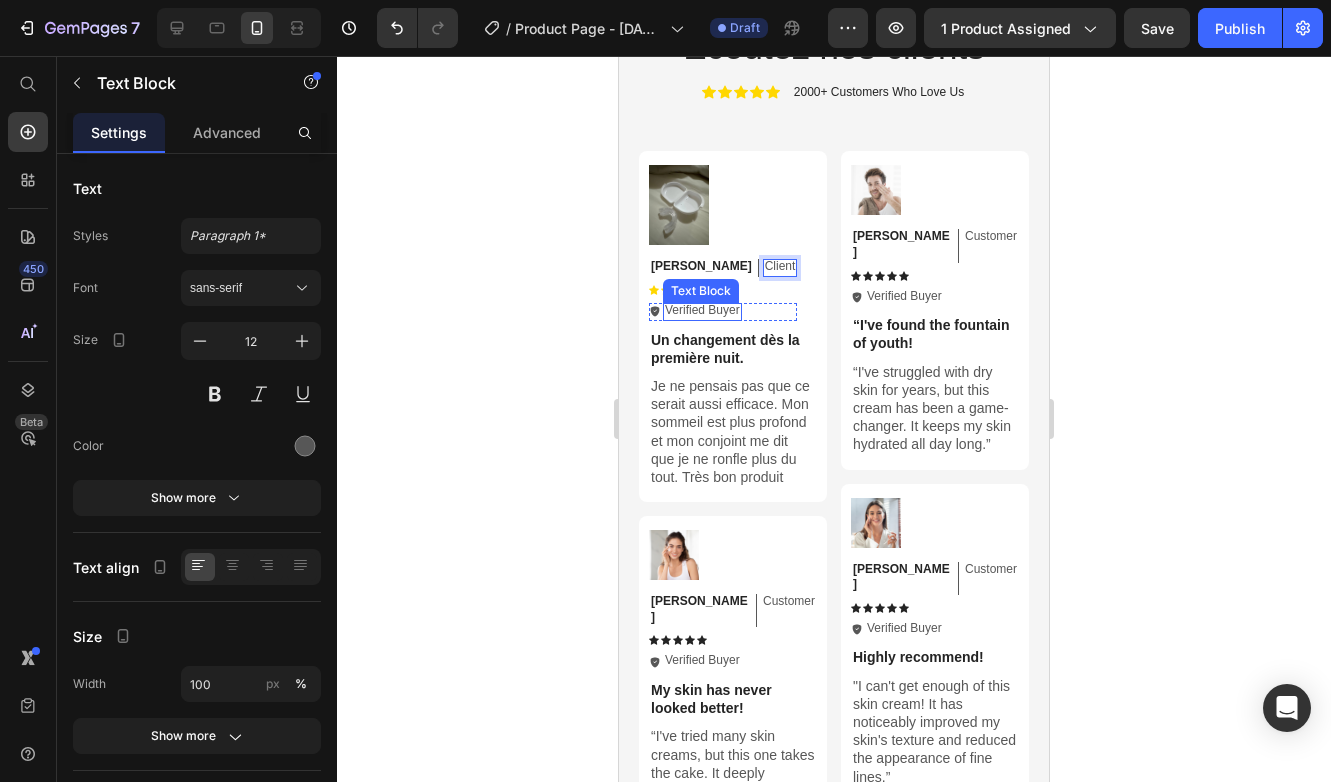 click on "Verified Buyer" at bounding box center [702, 311] 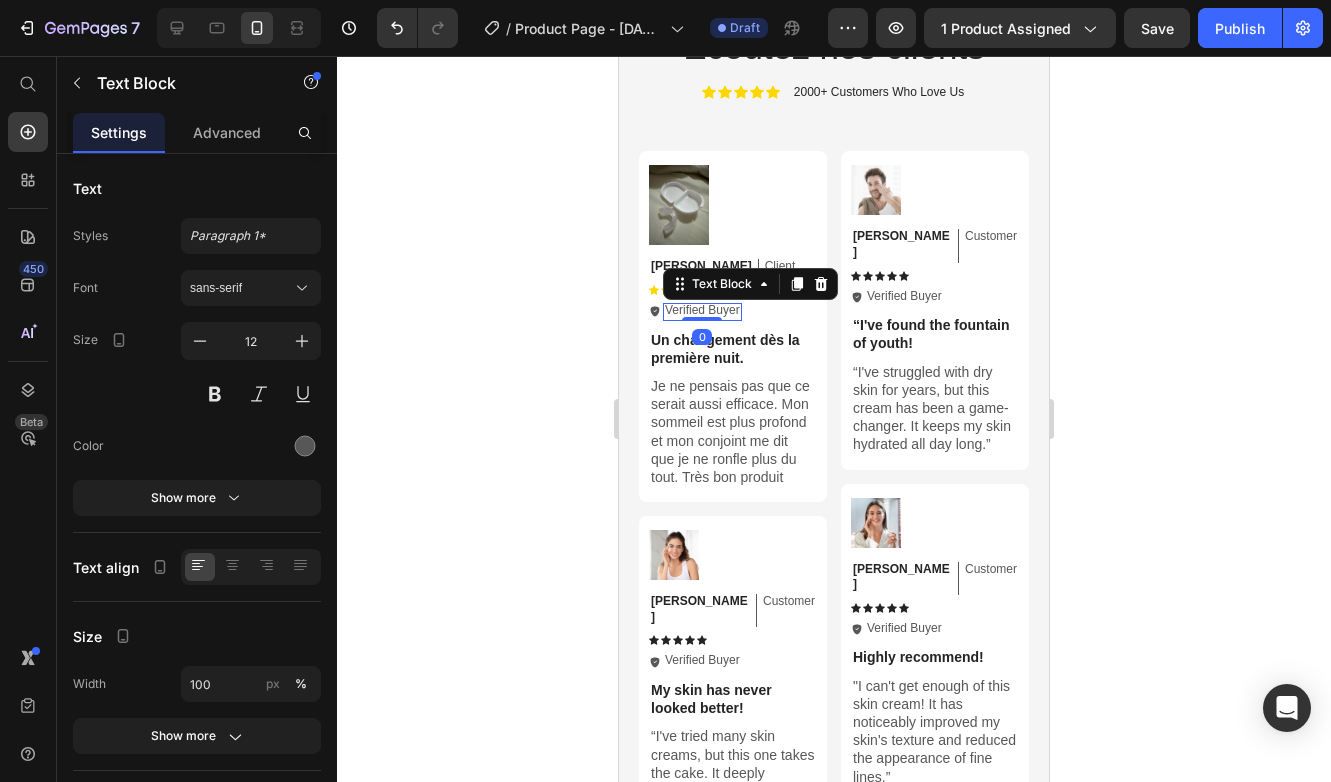 click on "Verified Buyer" at bounding box center [702, 311] 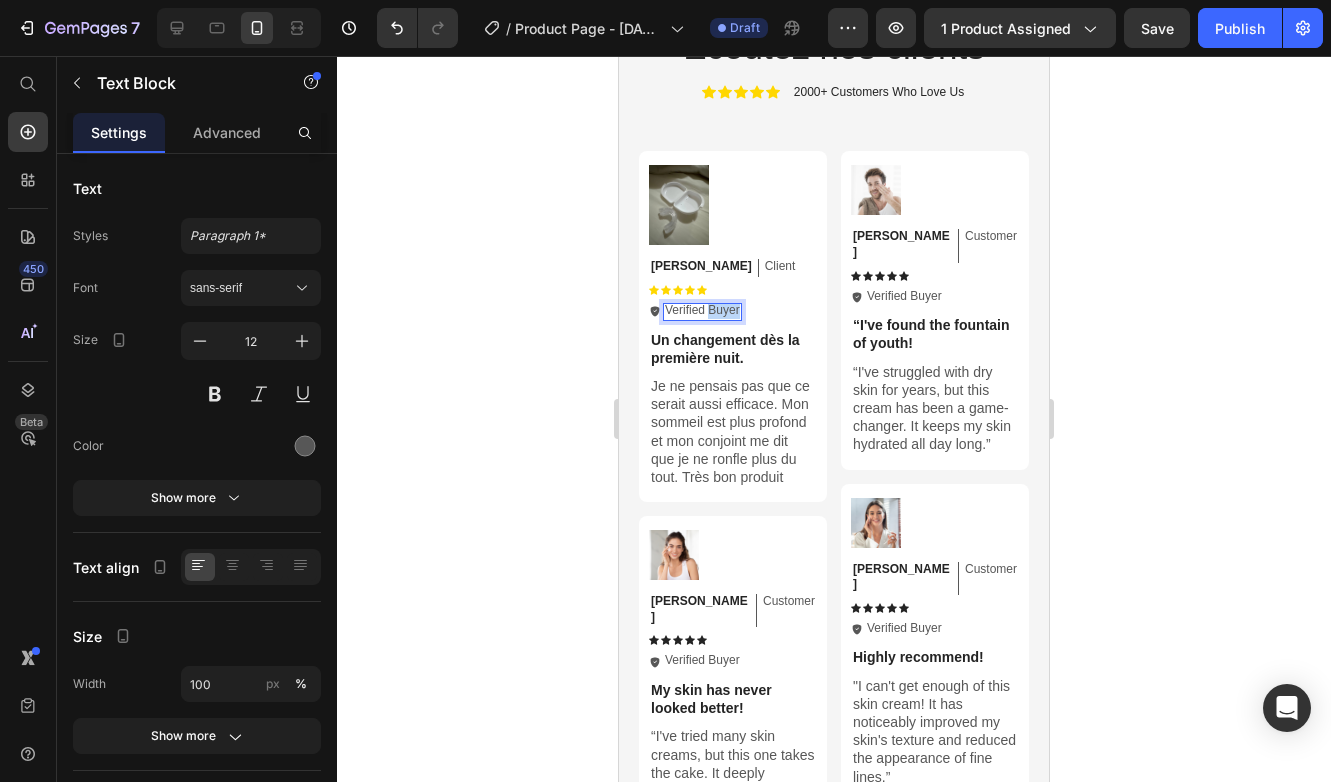 click on "Verified Buyer" at bounding box center (702, 311) 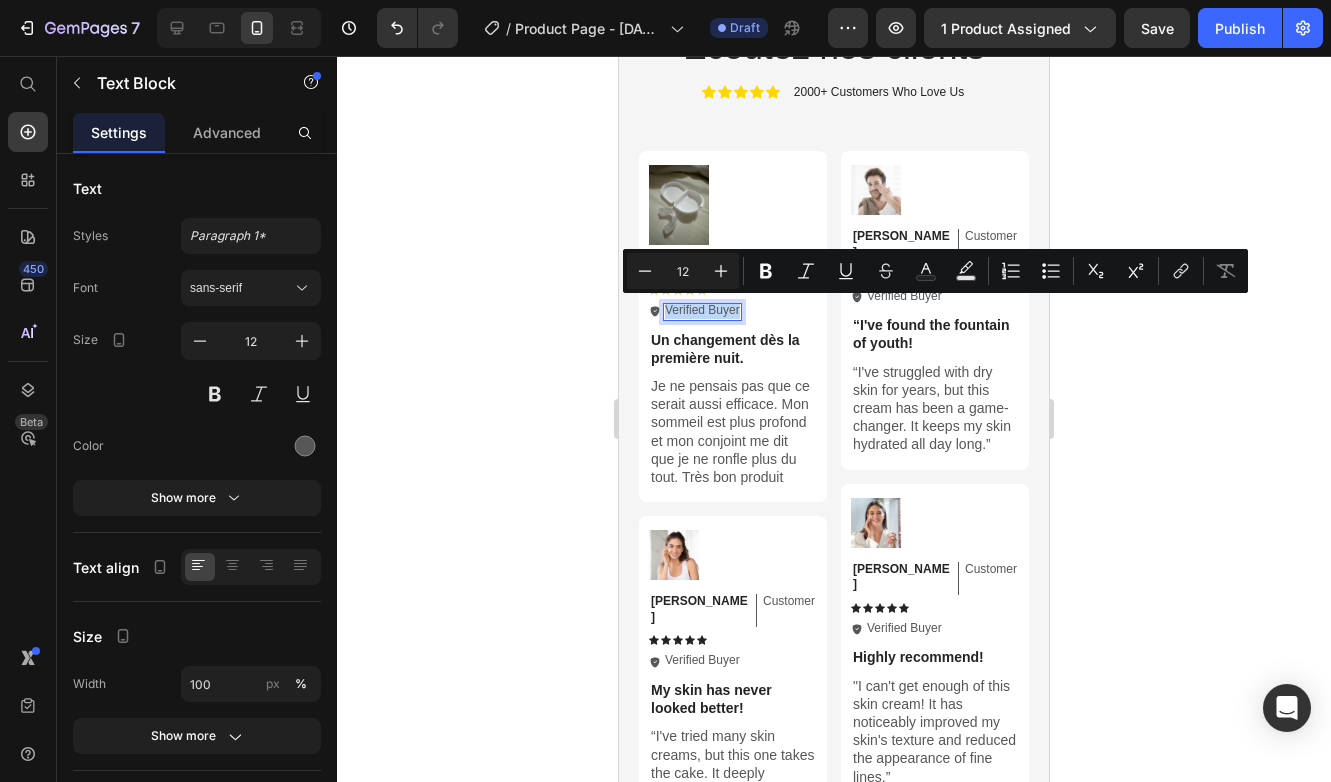 click on "Verified Buyer" at bounding box center (702, 311) 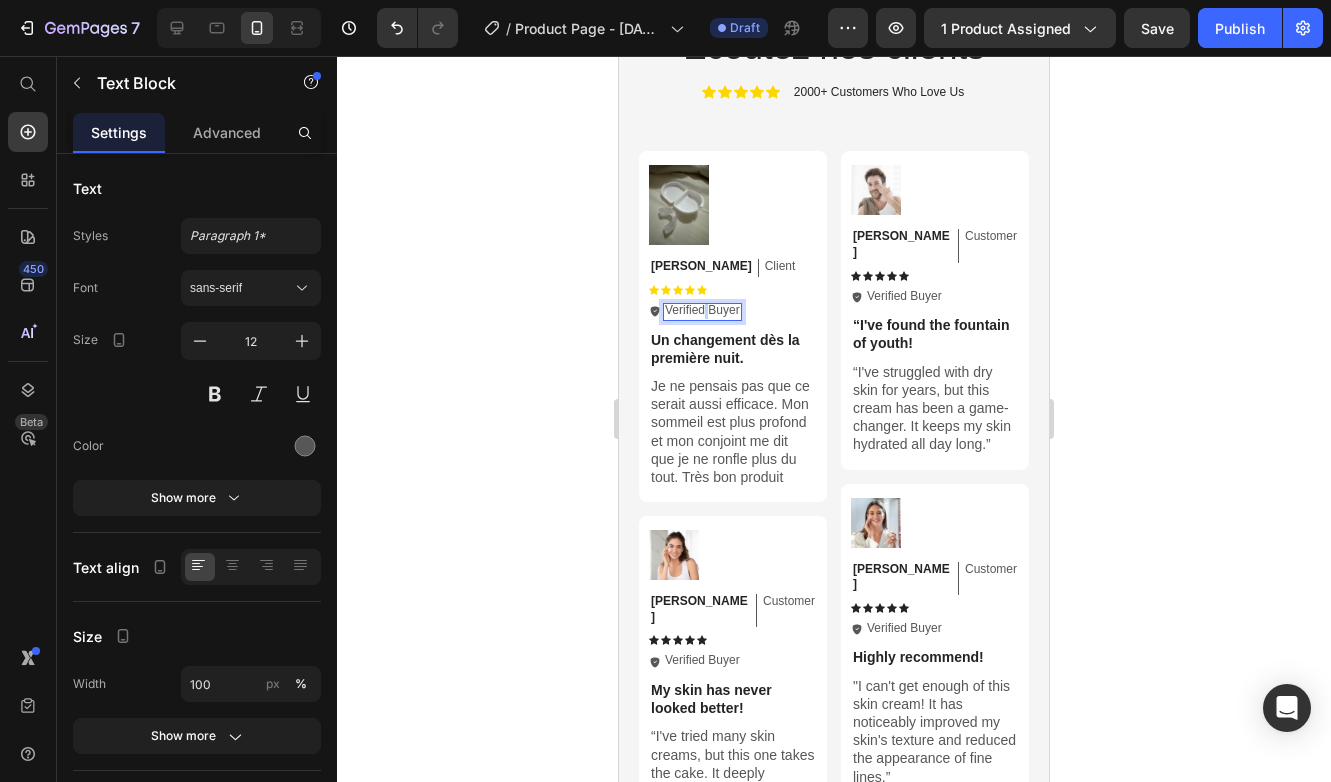 click on "Verified Buyer" at bounding box center [702, 311] 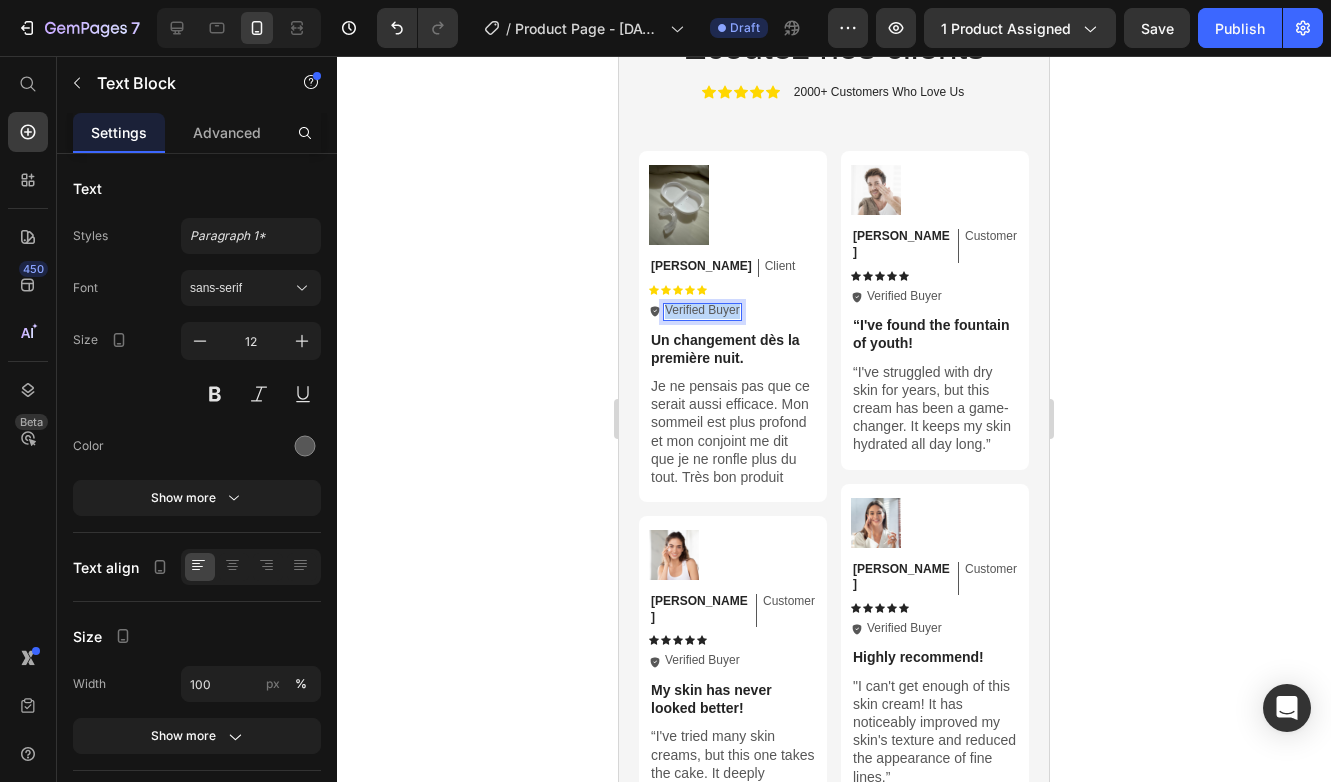 click on "Verified Buyer" at bounding box center (702, 311) 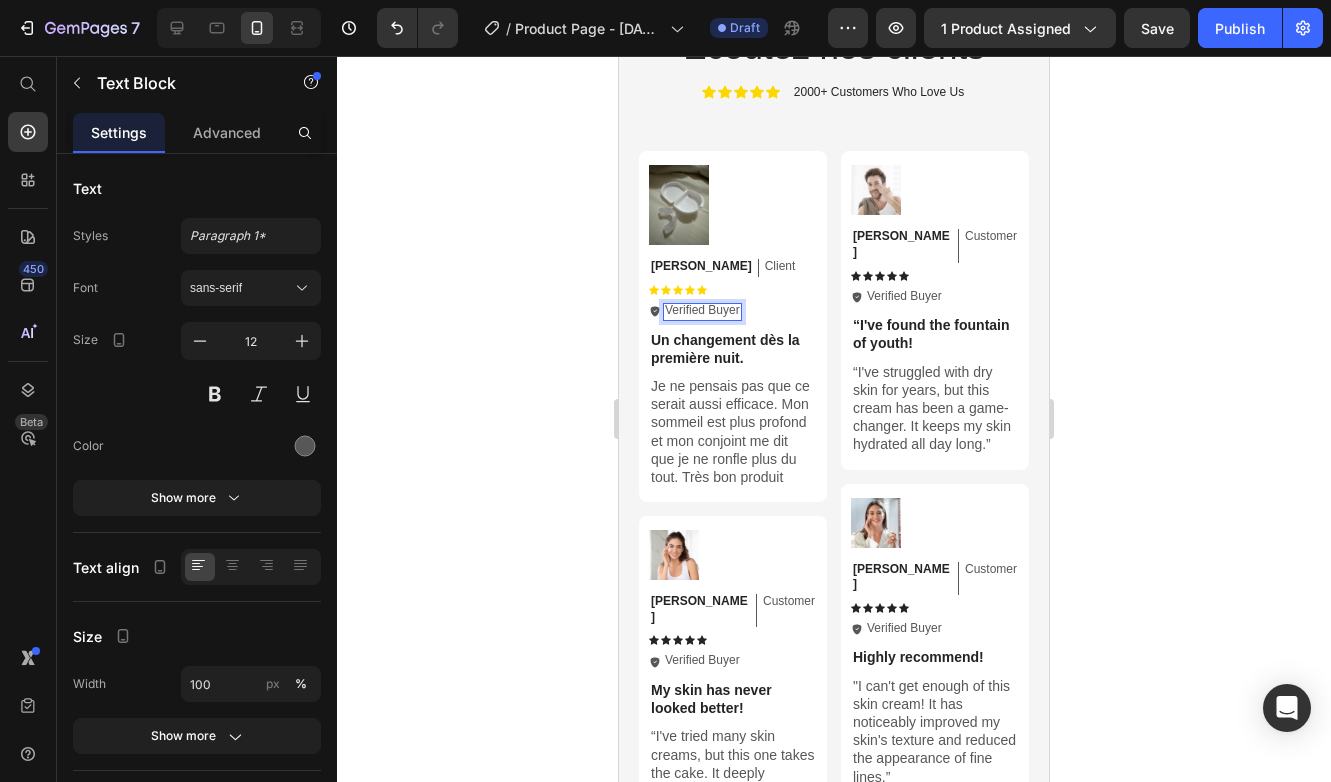 click on "Verified Buyer" at bounding box center [702, 311] 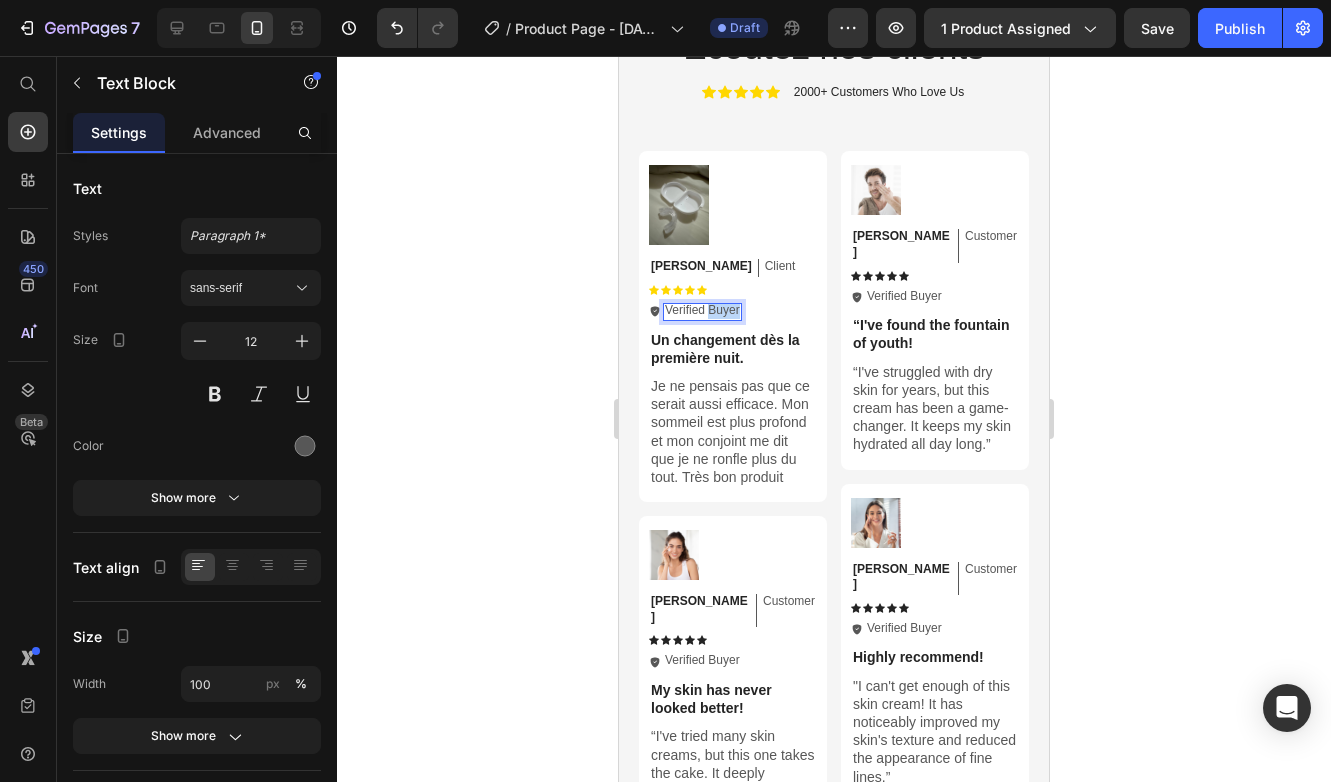 click on "Verified Buyer" at bounding box center [702, 311] 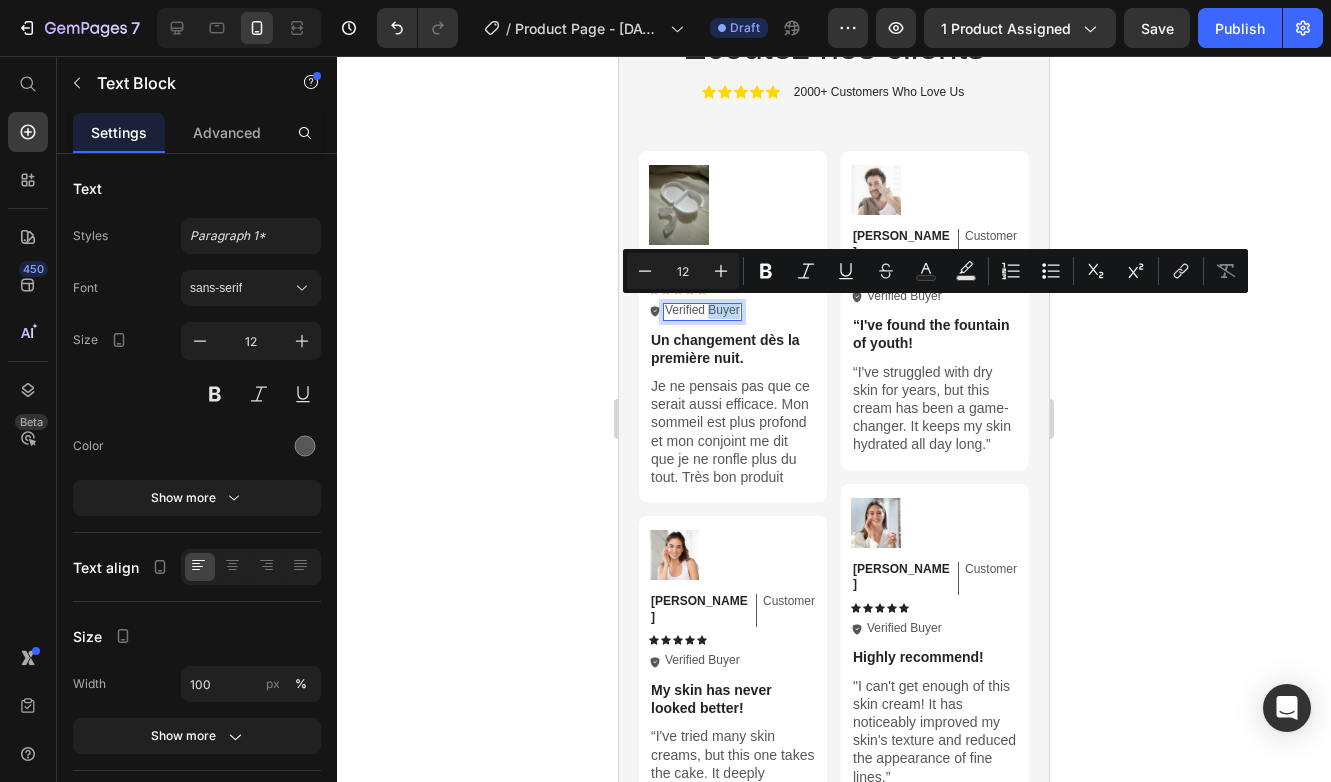 click on "Verified Buyer" at bounding box center (702, 311) 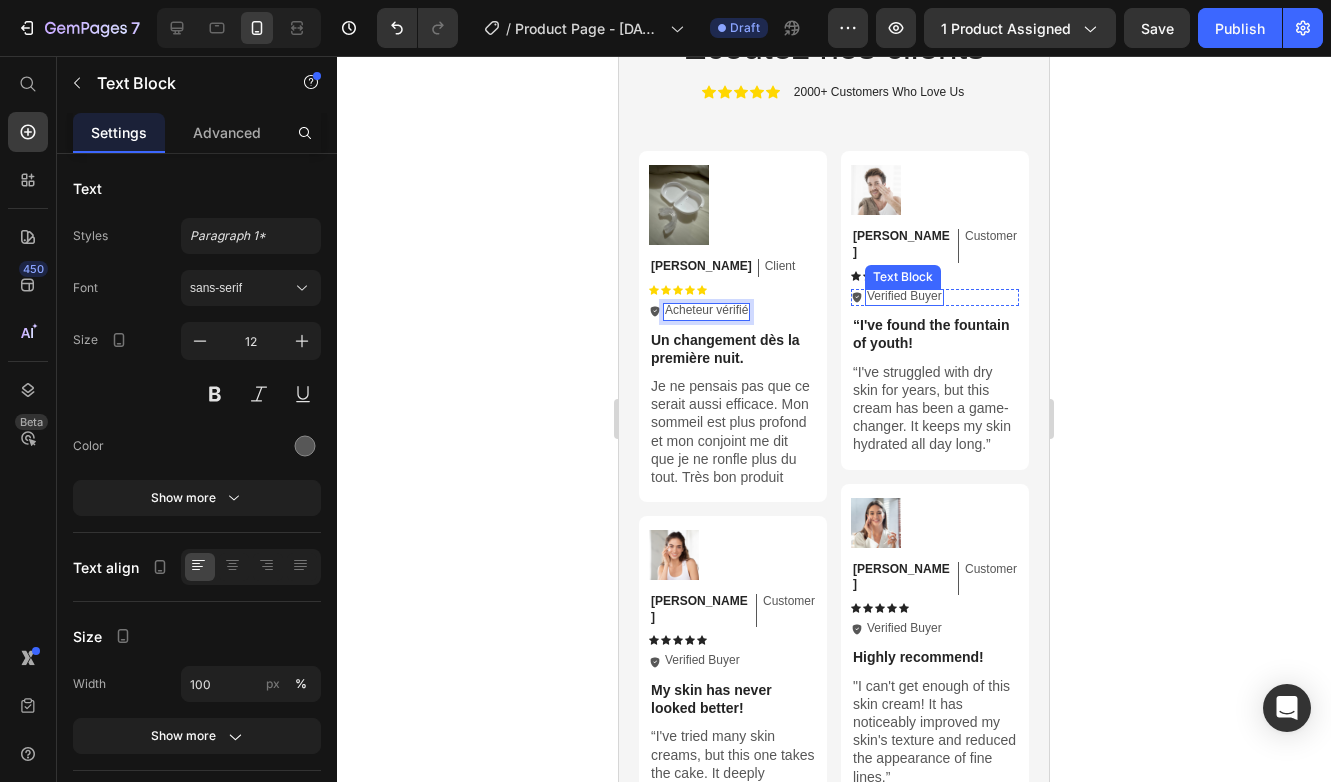 click on "Verified Buyer" at bounding box center [904, 297] 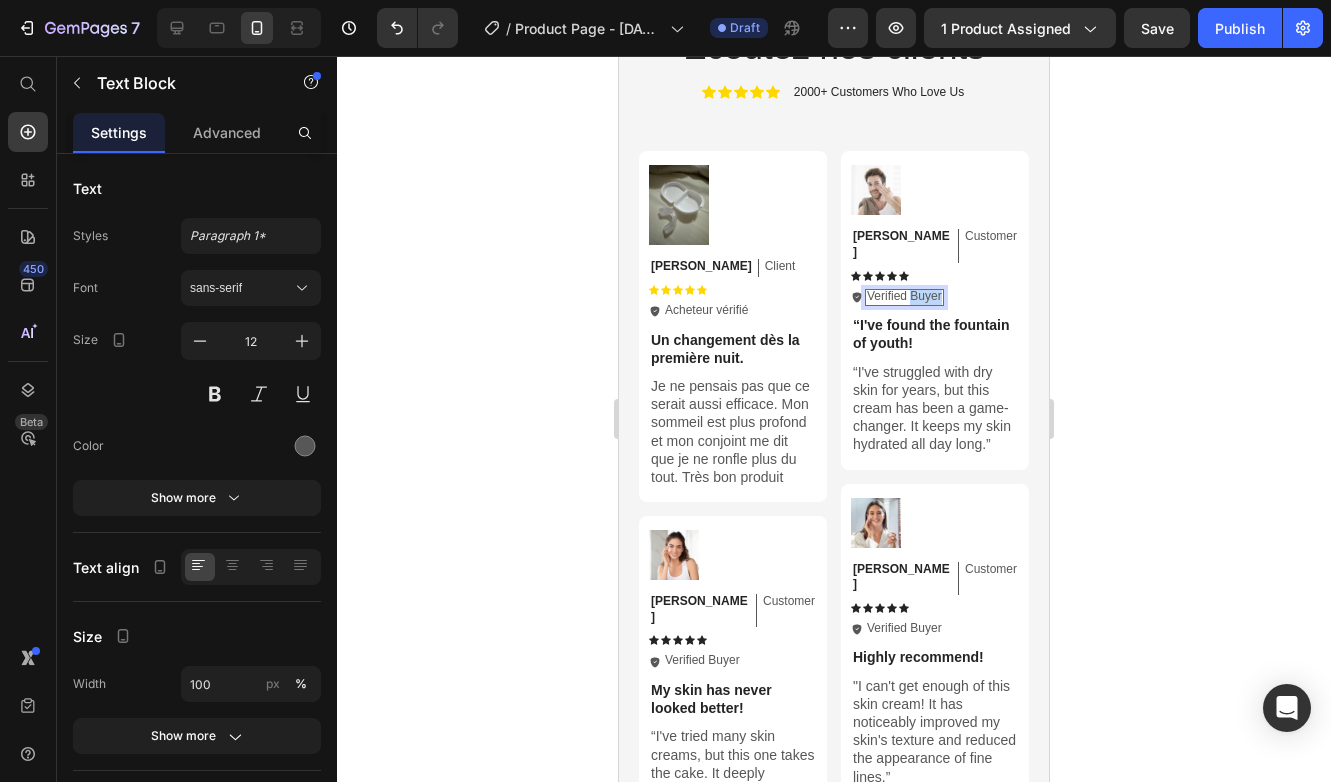 click on "Verified Buyer" at bounding box center [904, 297] 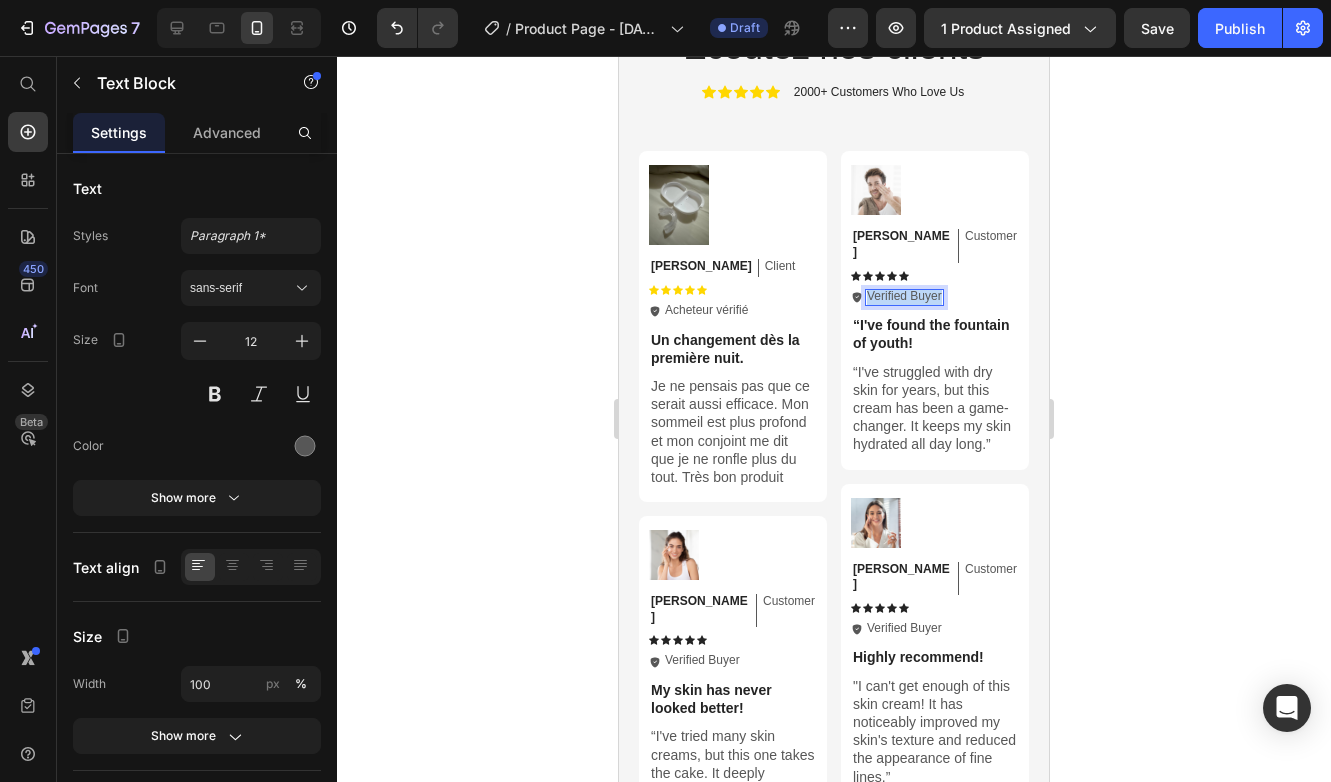 click on "Verified Buyer" at bounding box center [904, 297] 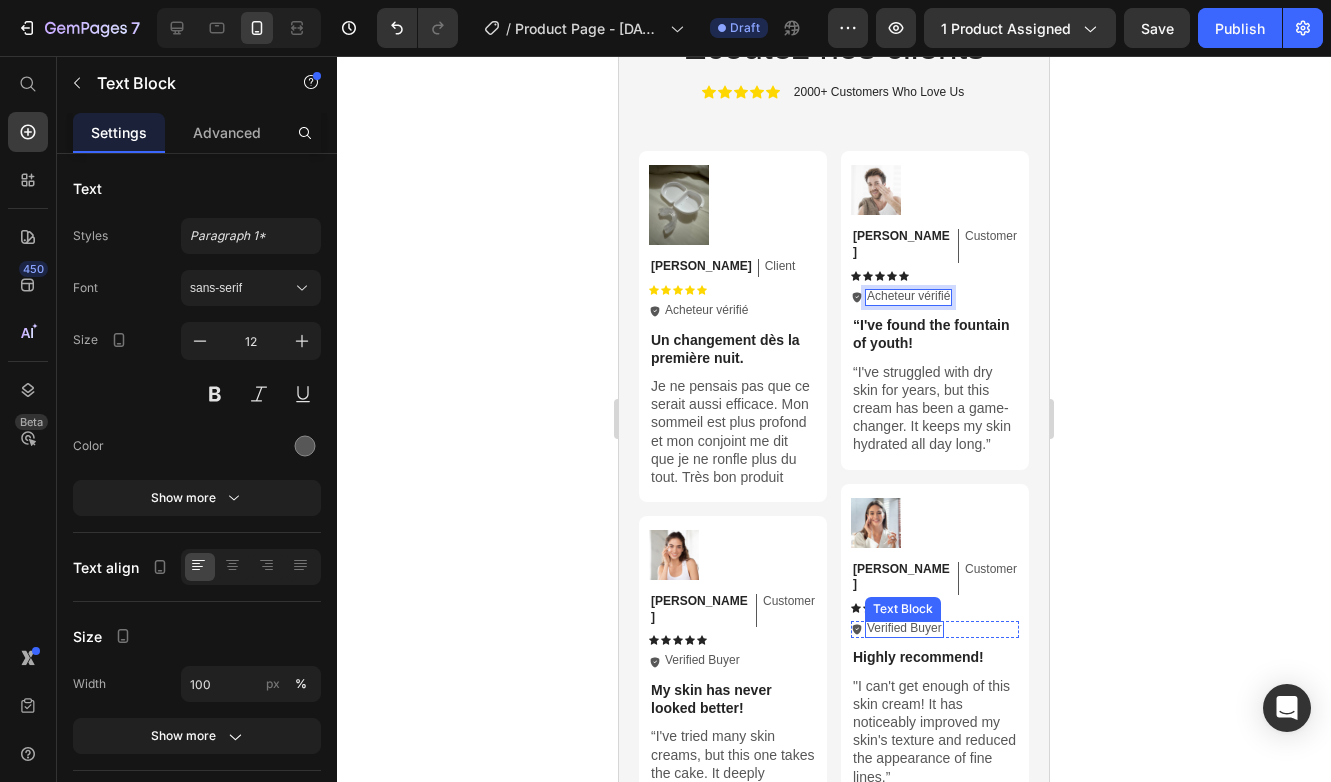 click on "Verified Buyer" at bounding box center (904, 629) 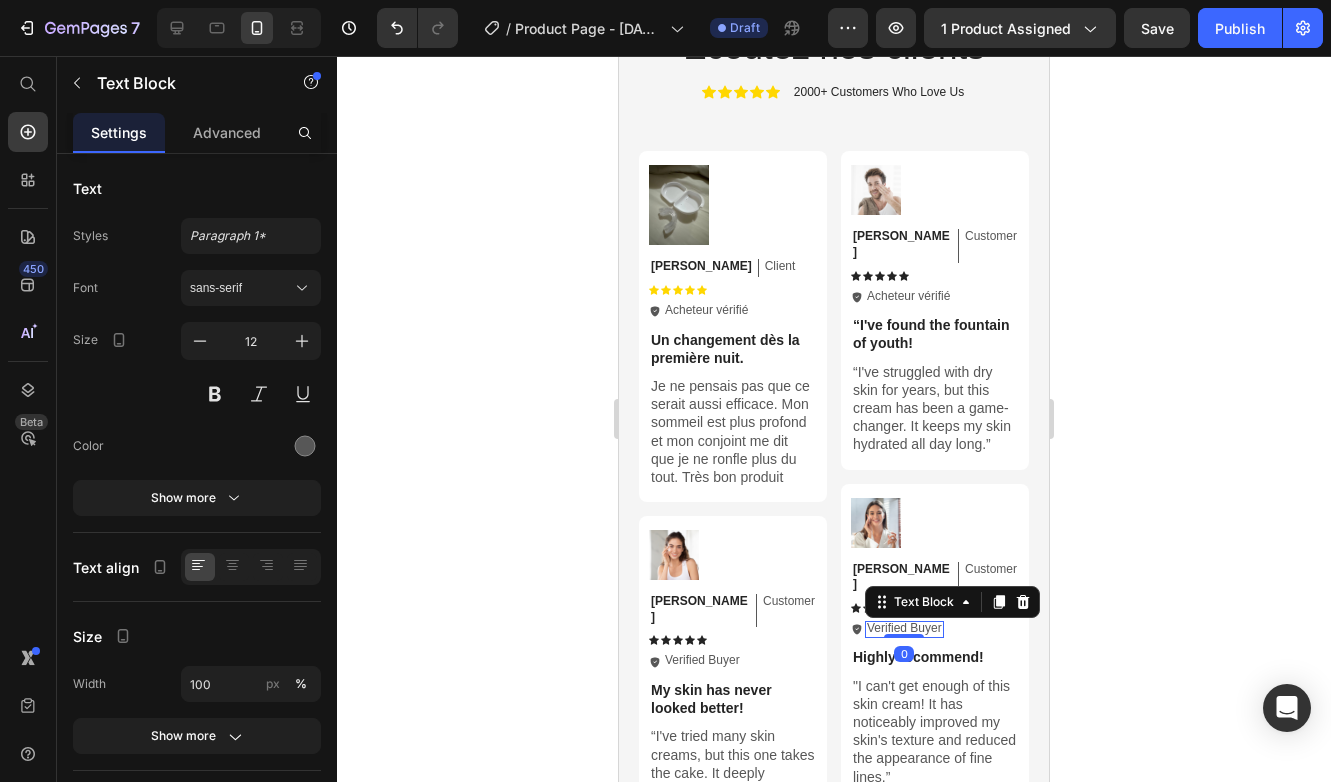 click on "Verified Buyer" at bounding box center [904, 629] 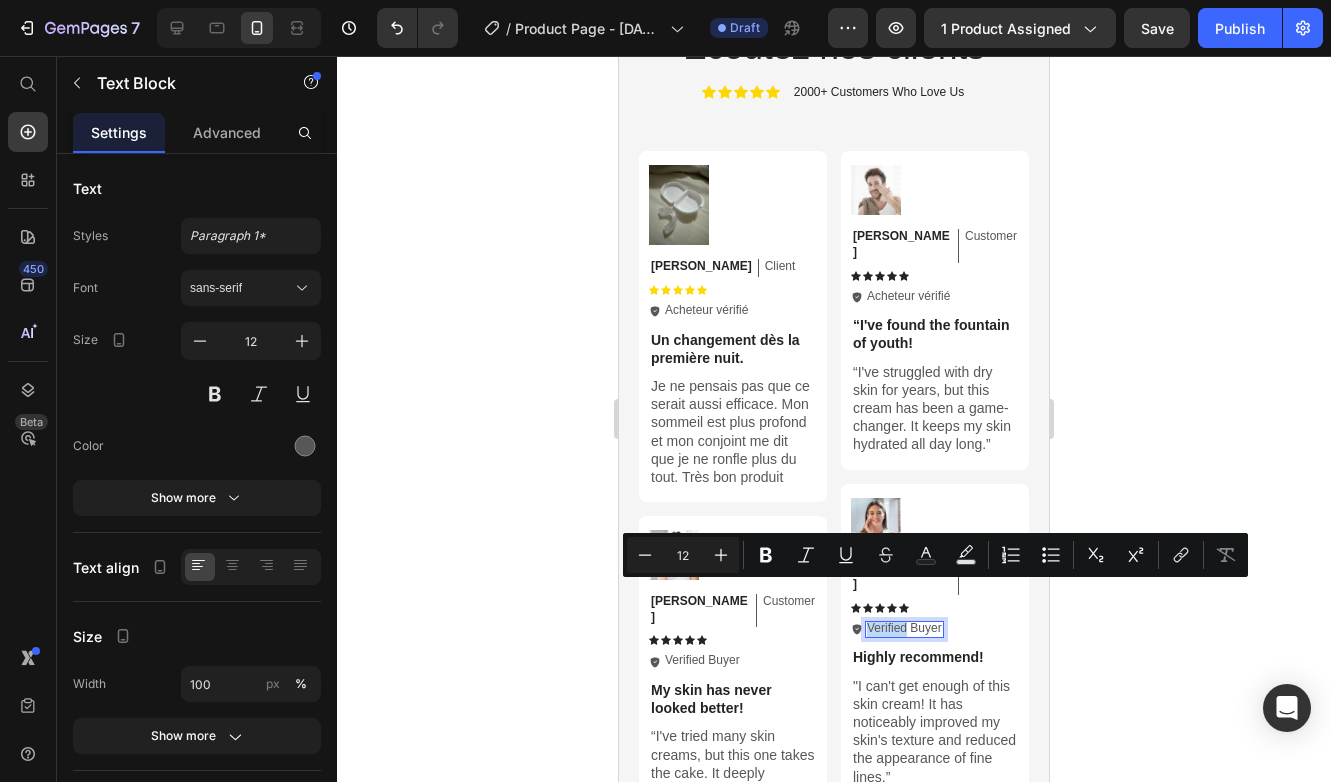 click on "Verified Buyer" at bounding box center (904, 629) 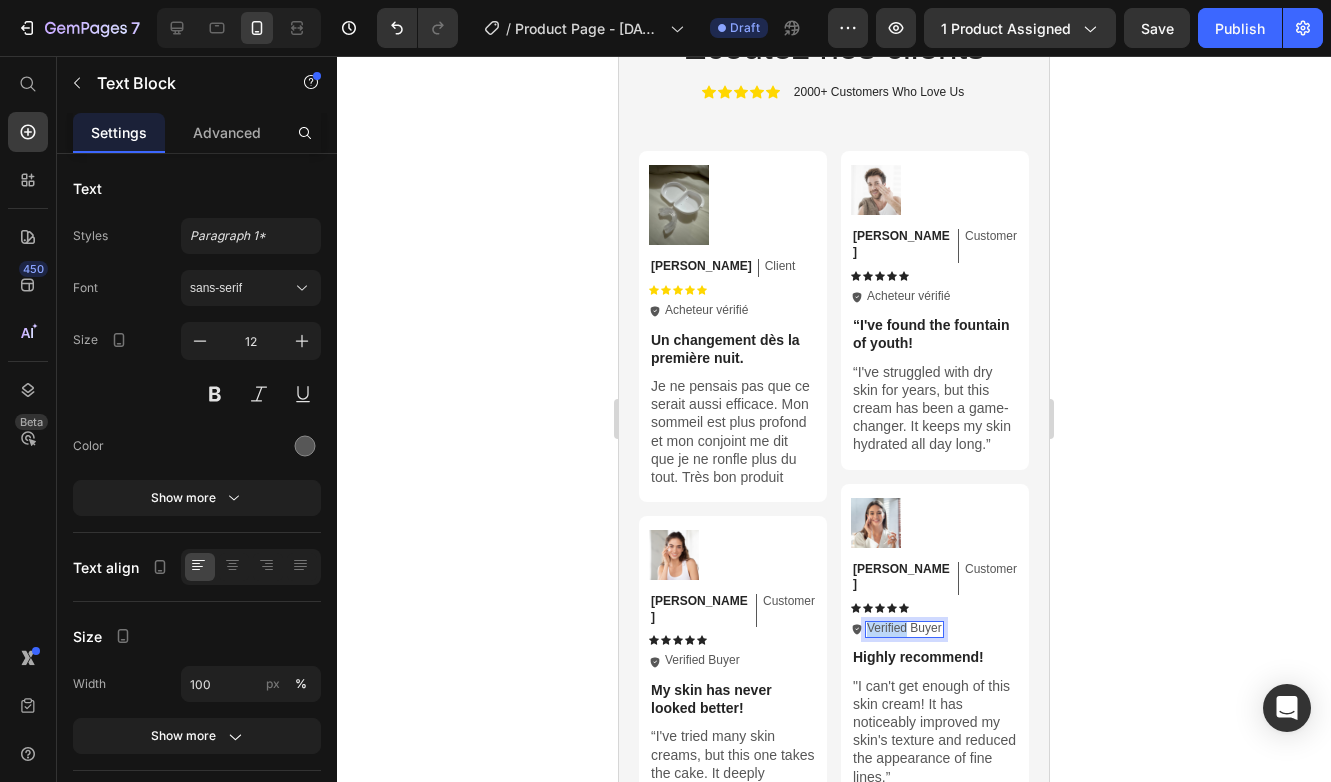 click on "Verified Buyer" at bounding box center [904, 629] 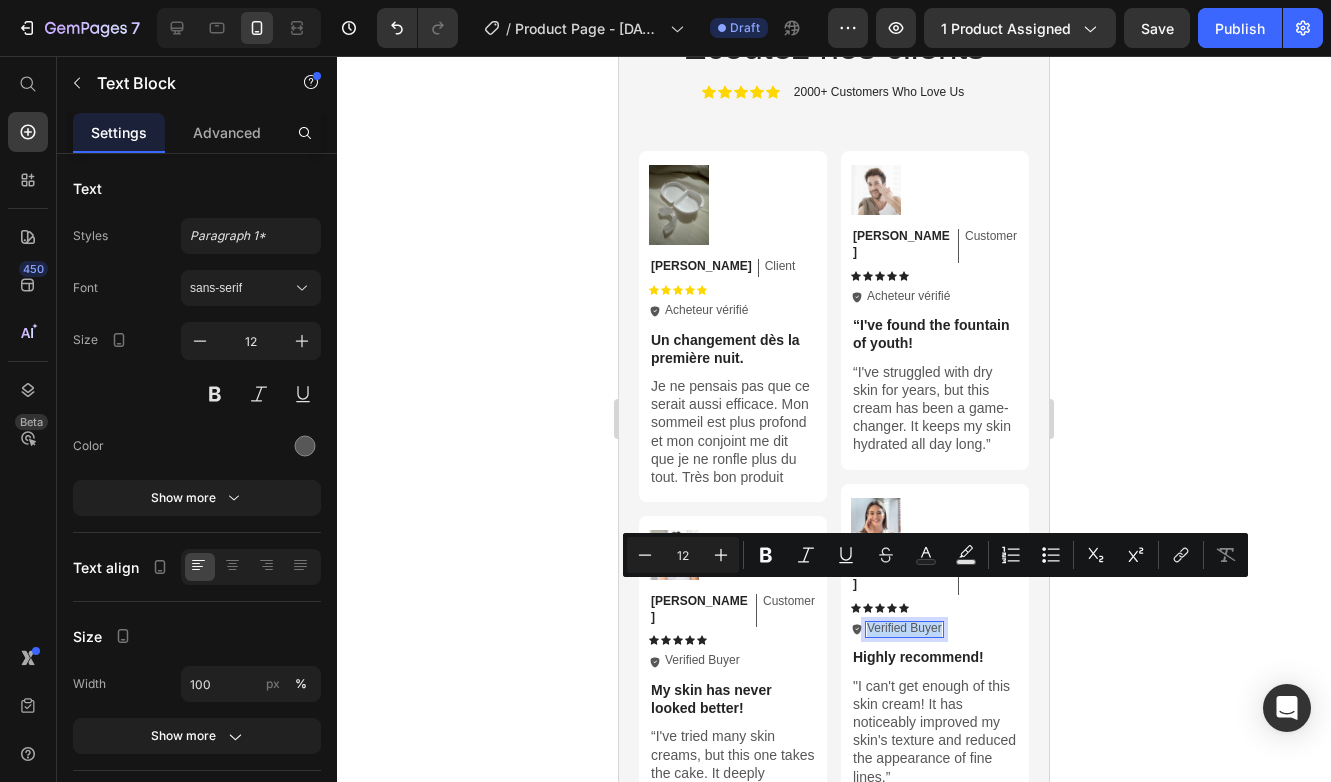 click on "Verified Buyer" at bounding box center [904, 629] 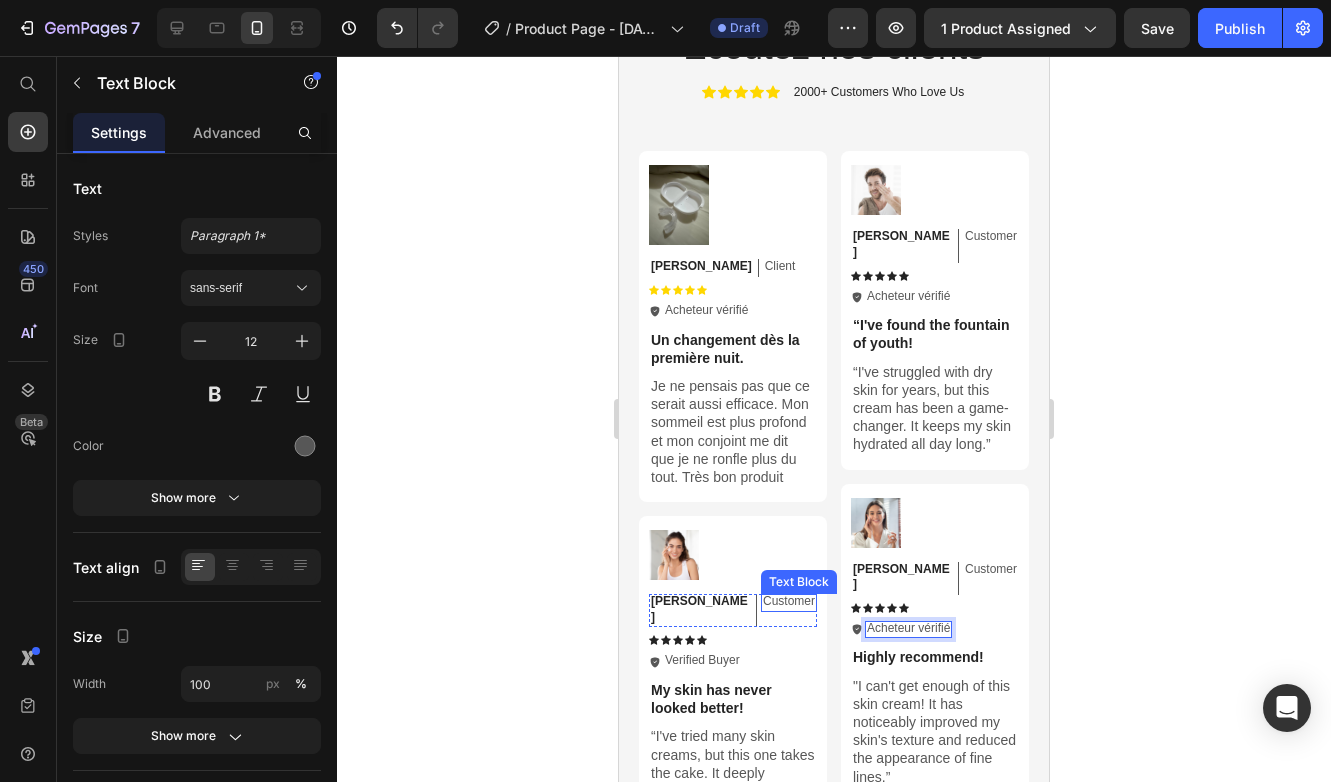 click on "Customer" at bounding box center (789, 602) 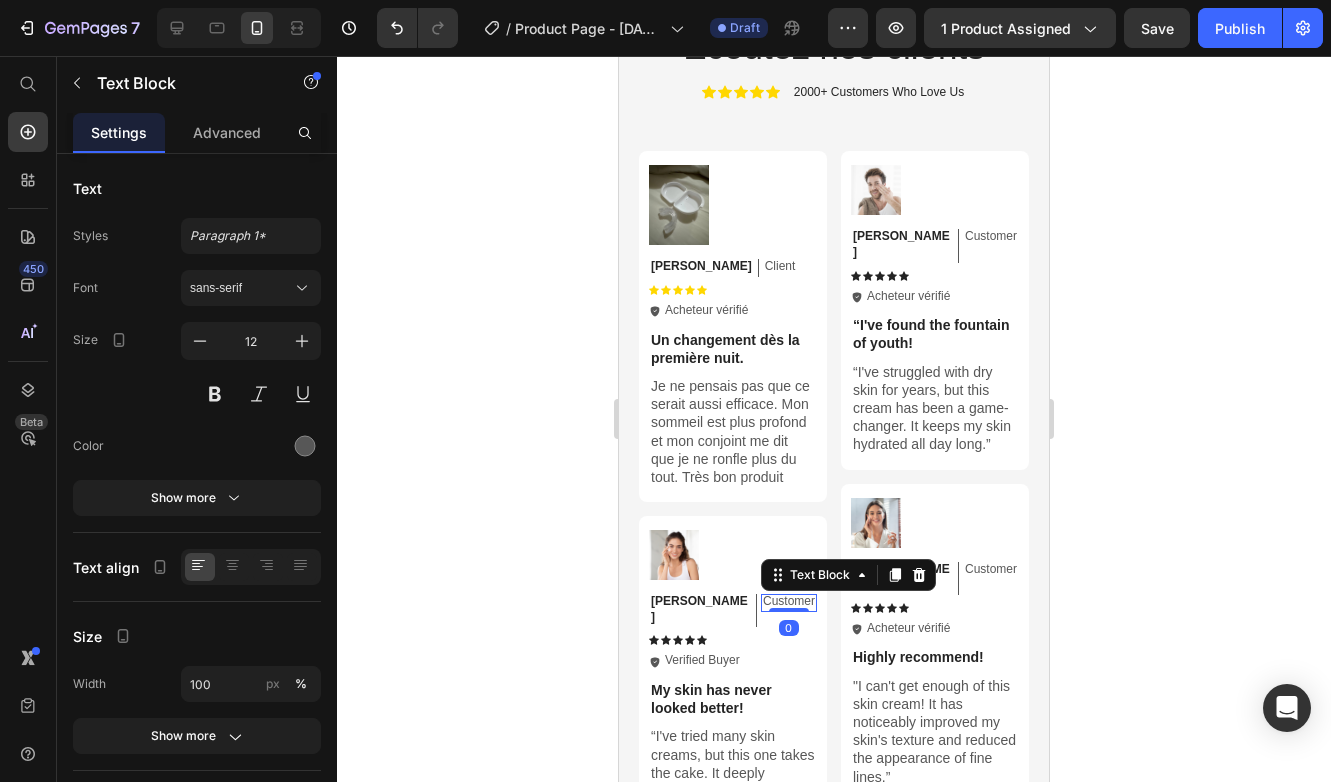 click on "Customer" at bounding box center (789, 602) 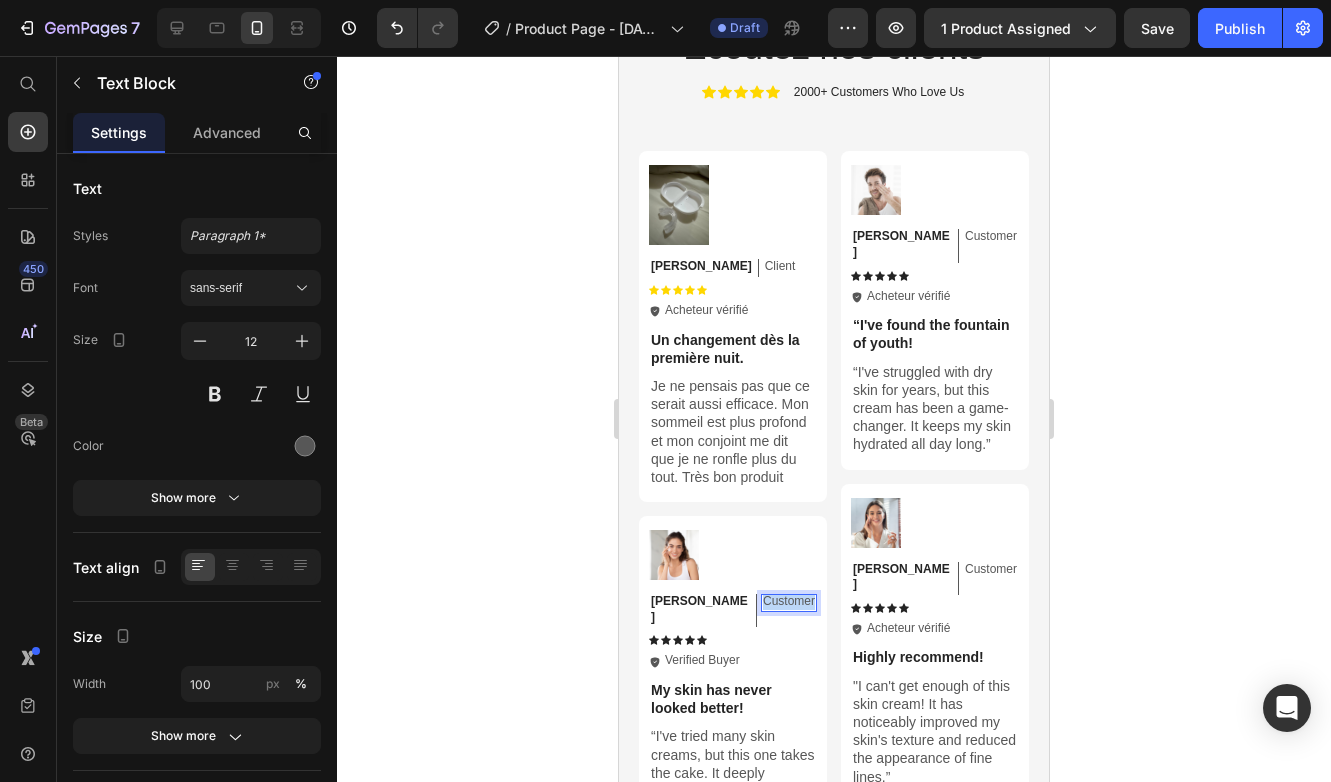 click on "Customer" at bounding box center (789, 602) 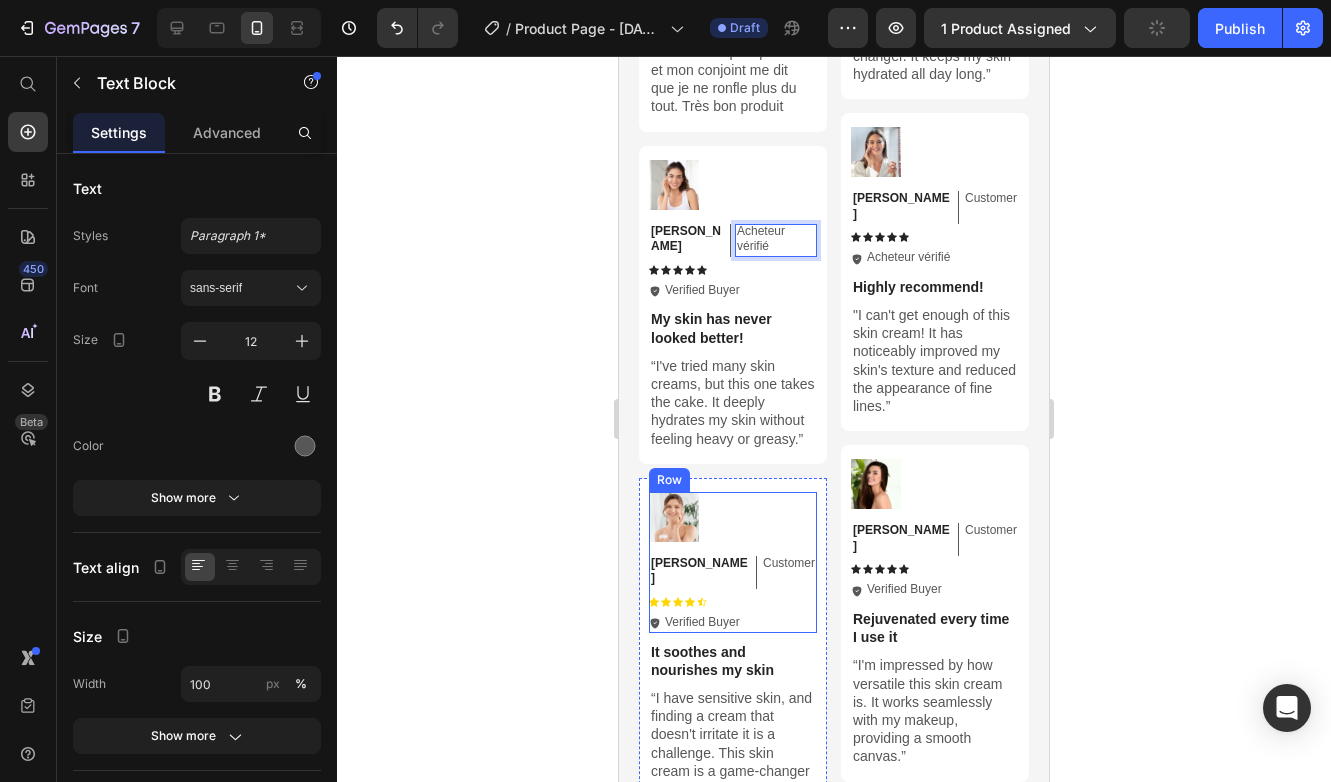 scroll, scrollTop: 6144, scrollLeft: 0, axis: vertical 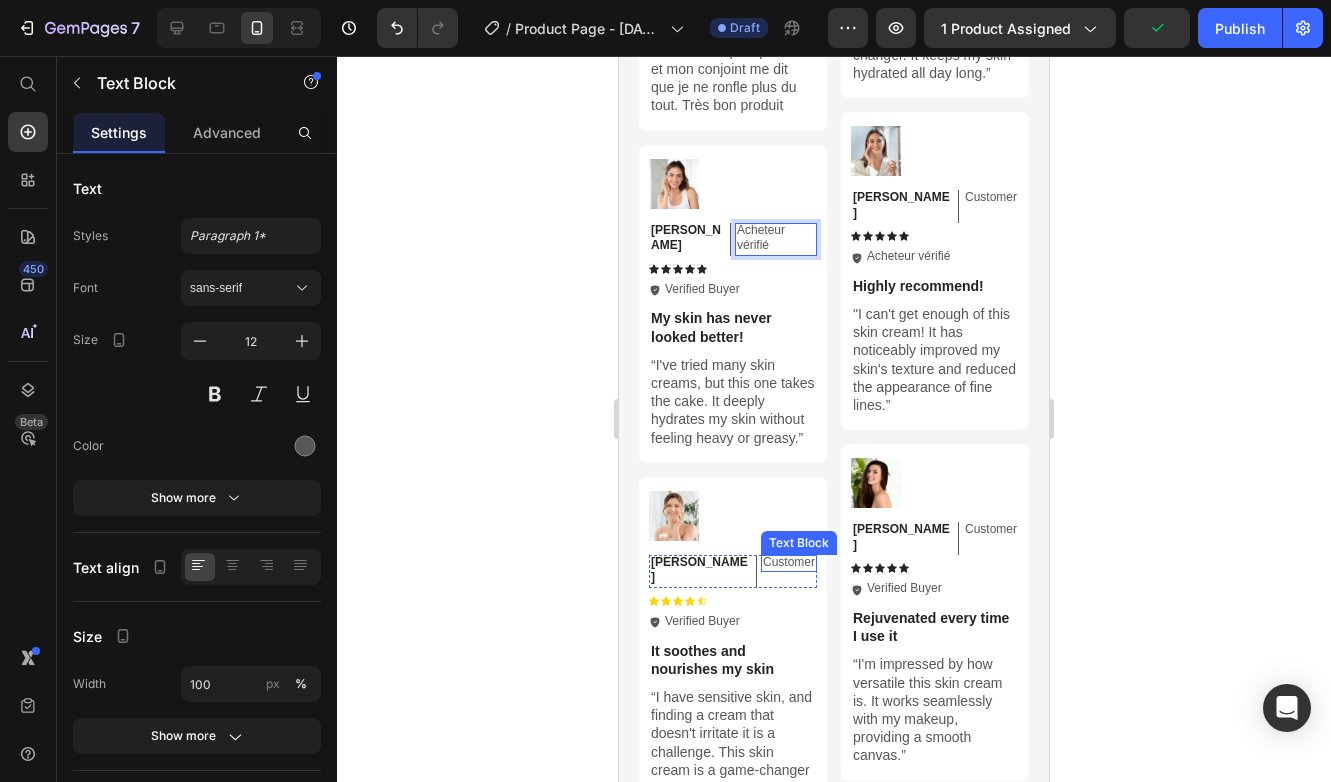 click on "Customer" at bounding box center [789, 563] 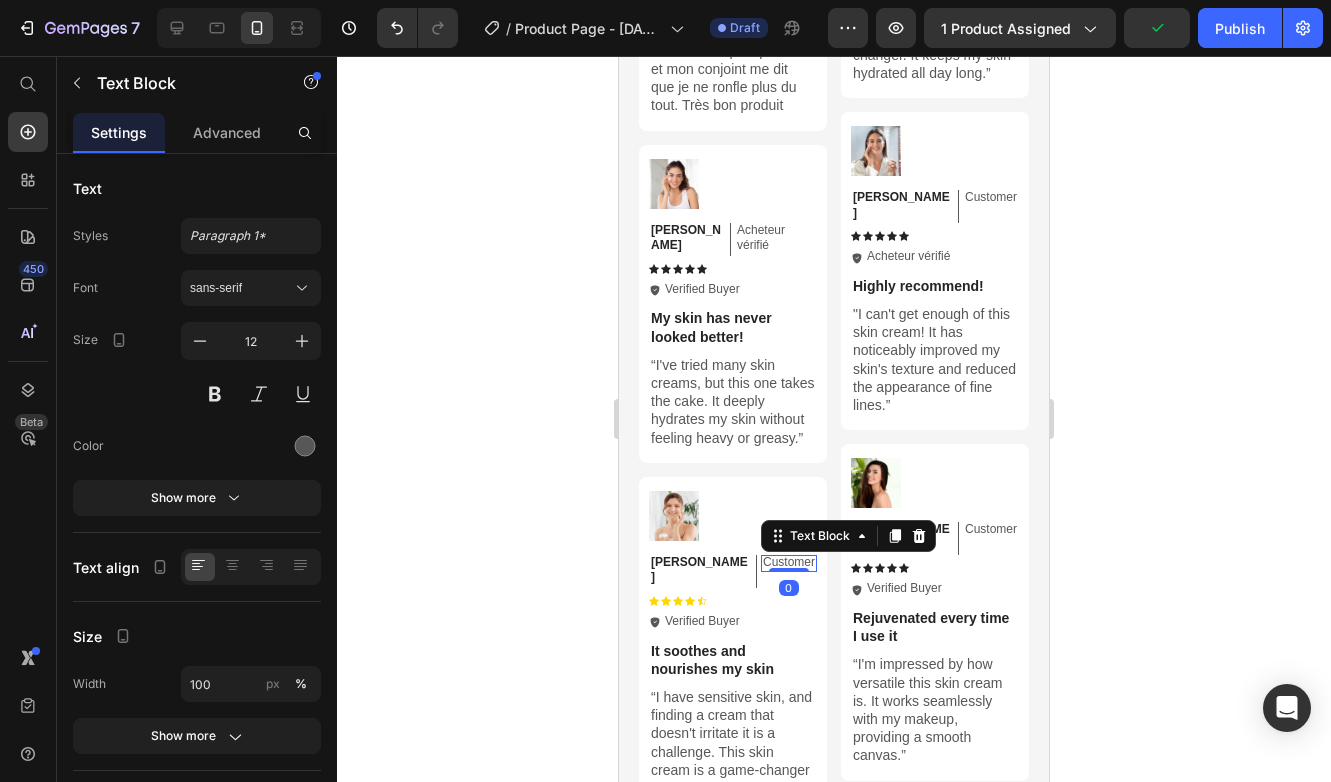click at bounding box center (789, 570) 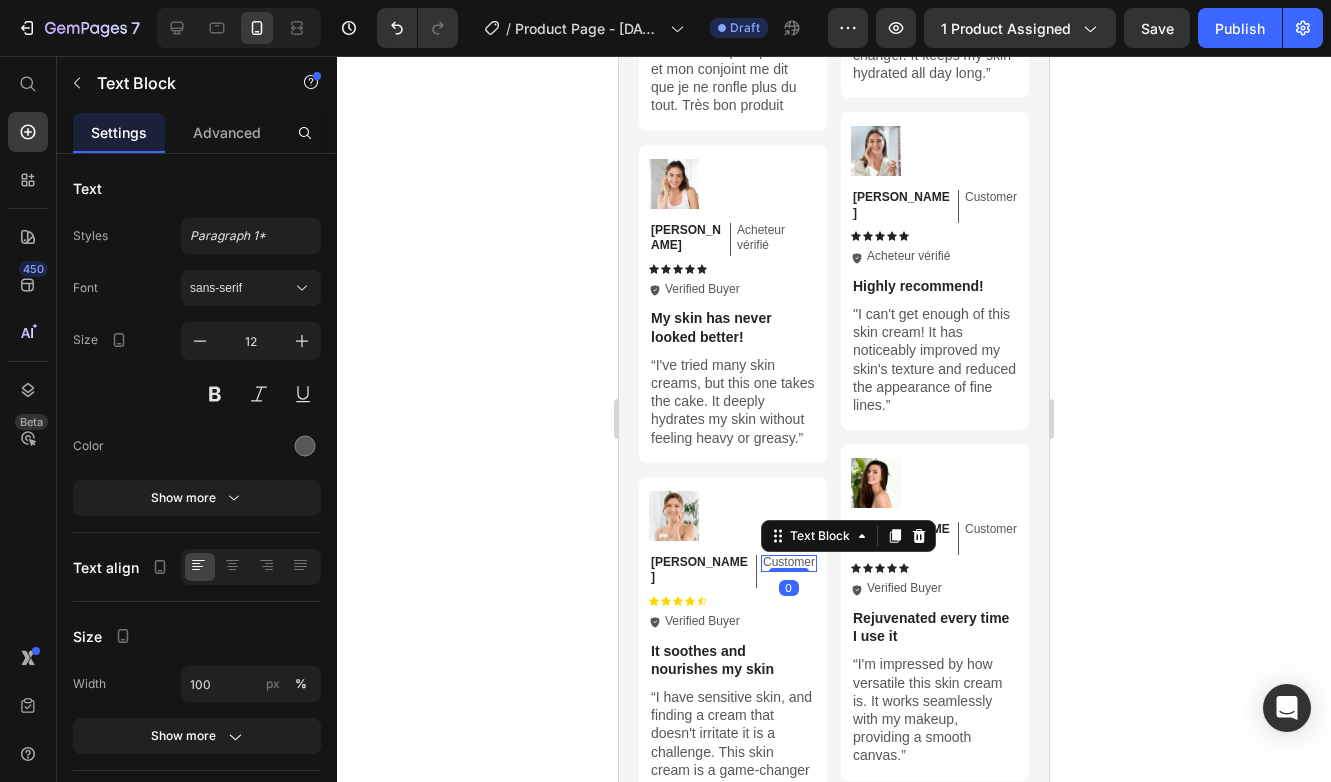 click on "Customer" at bounding box center (789, 563) 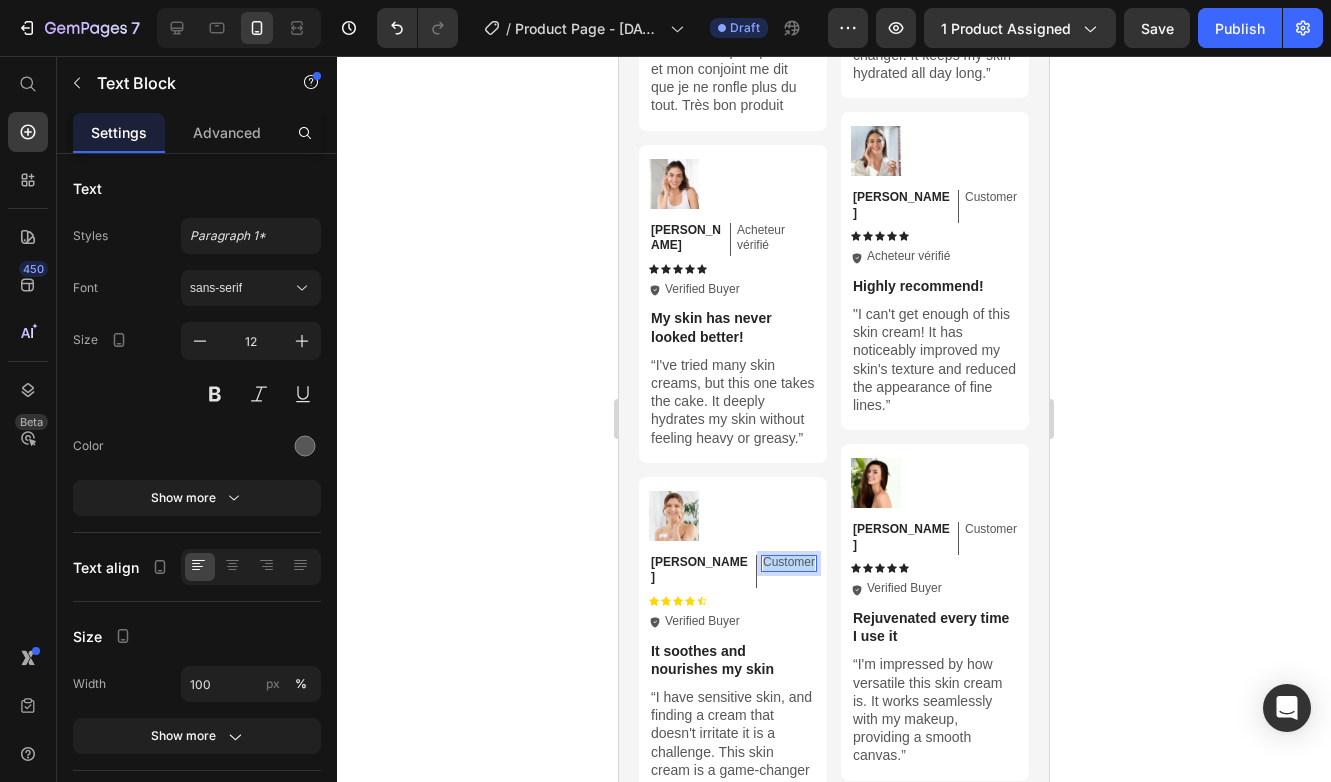 click on "Customer" at bounding box center [789, 563] 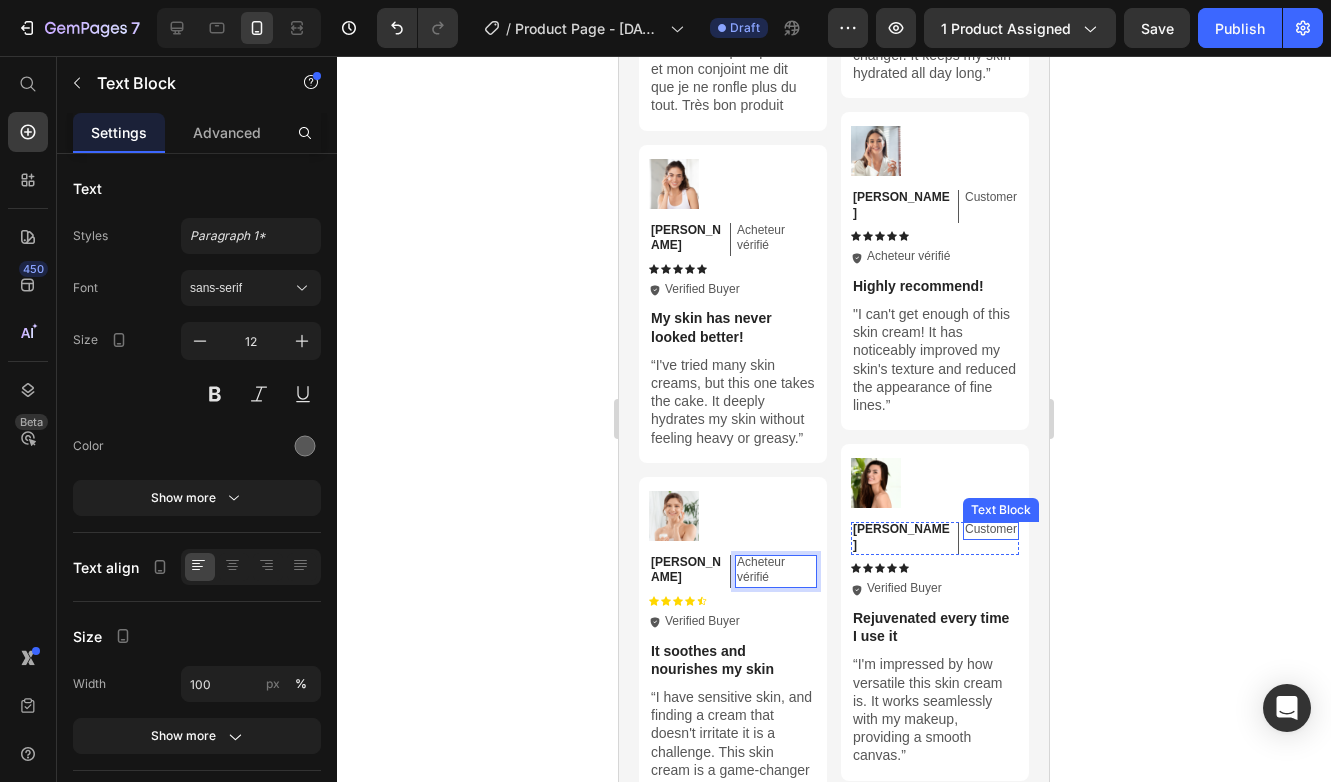 click on "Customer" at bounding box center [991, 530] 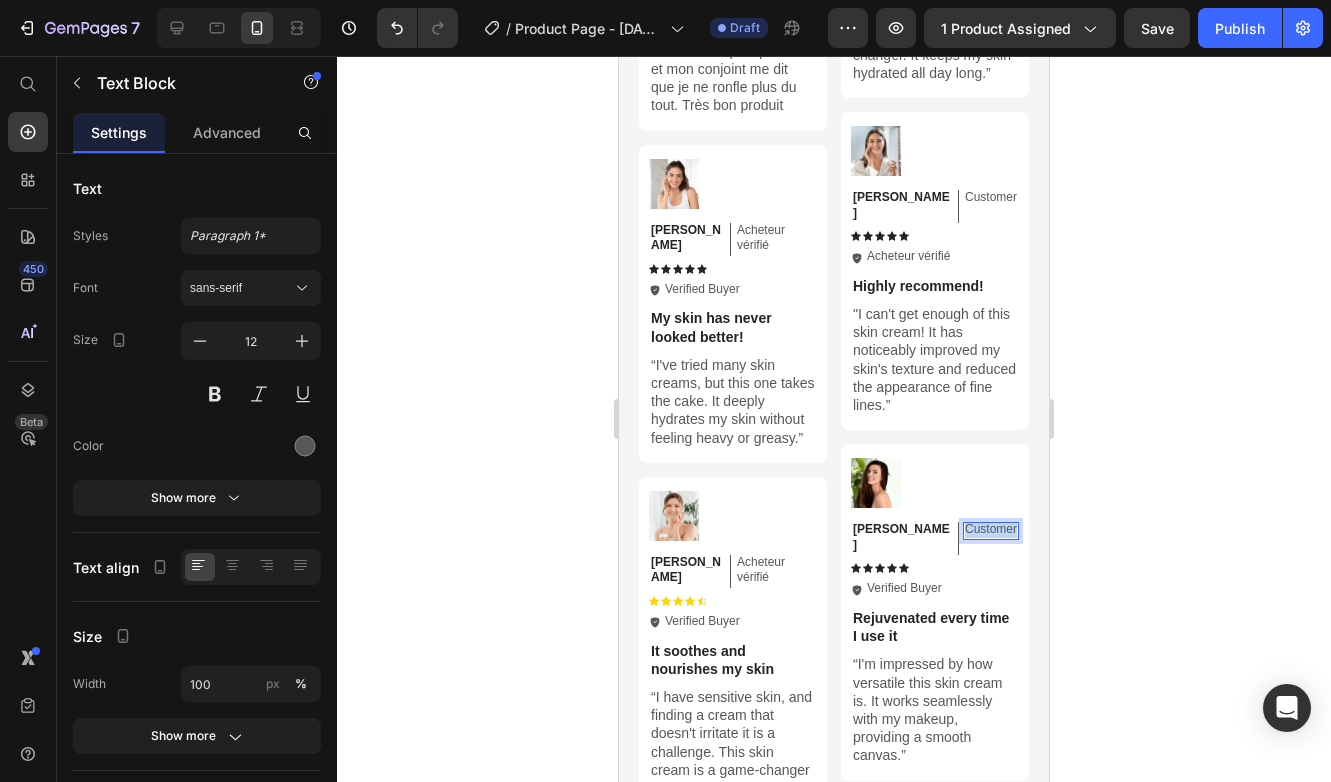 click on "Customer" at bounding box center (991, 530) 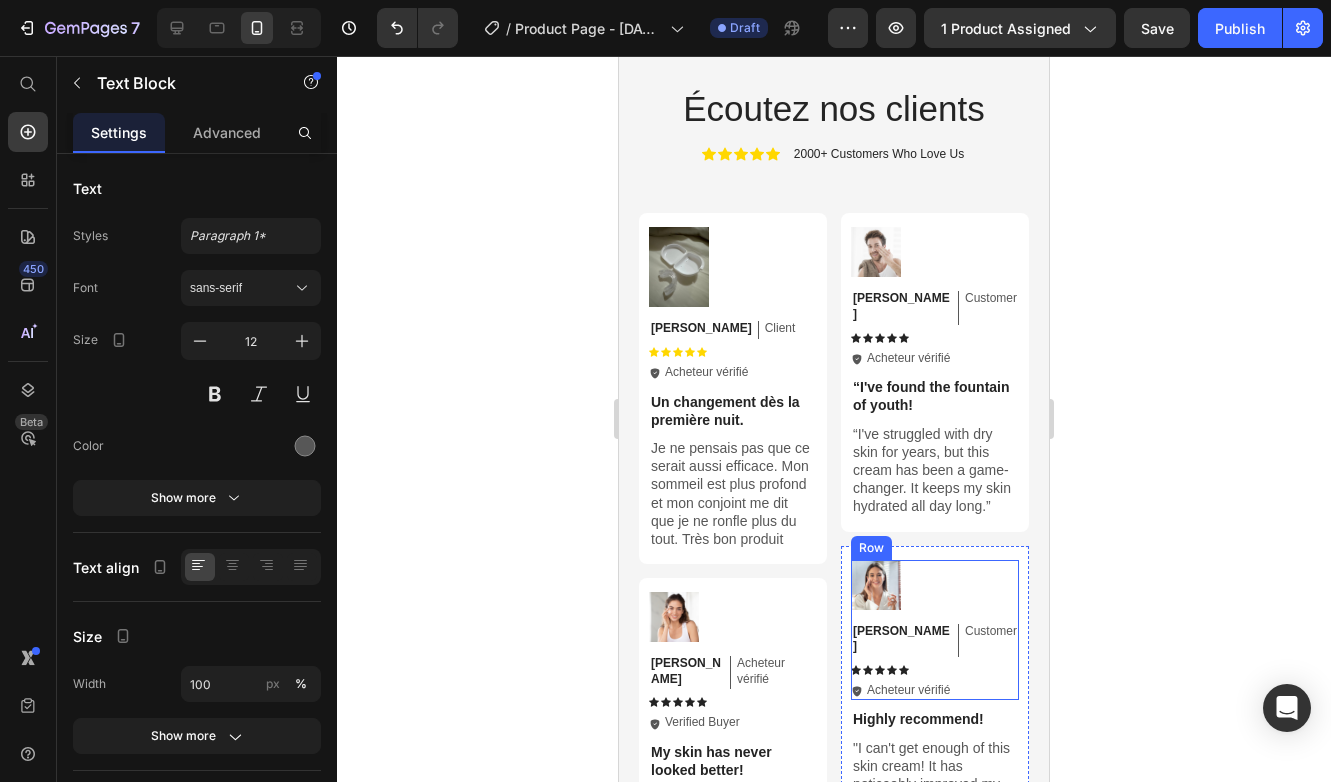 scroll, scrollTop: 5713, scrollLeft: 0, axis: vertical 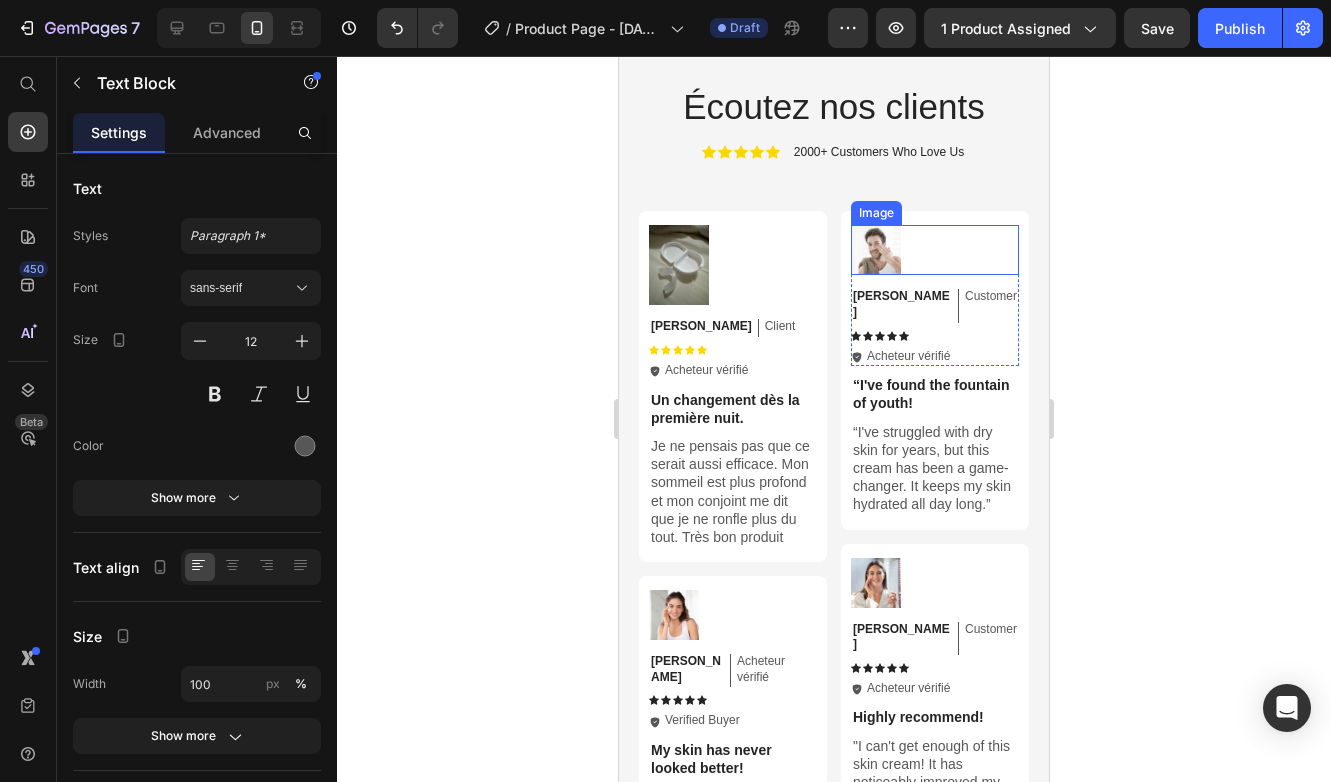 click at bounding box center (935, 250) 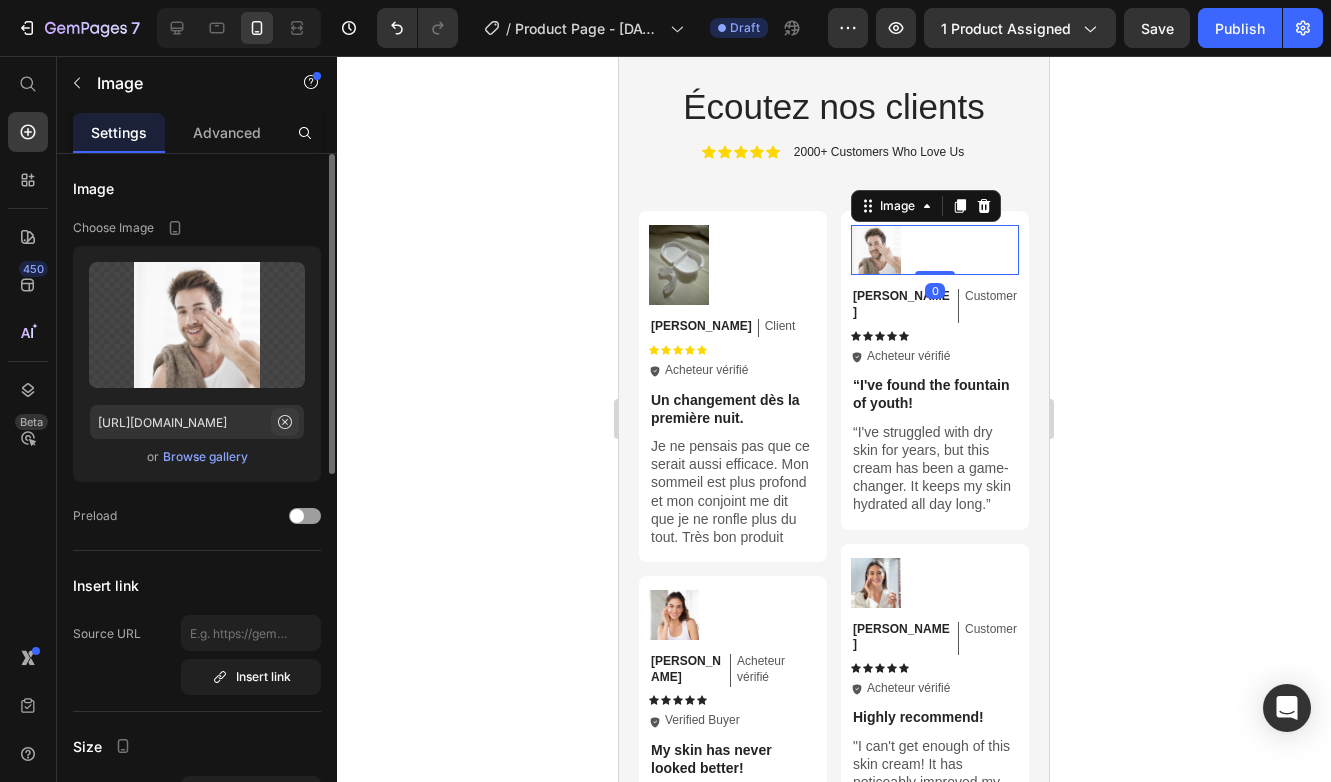 click 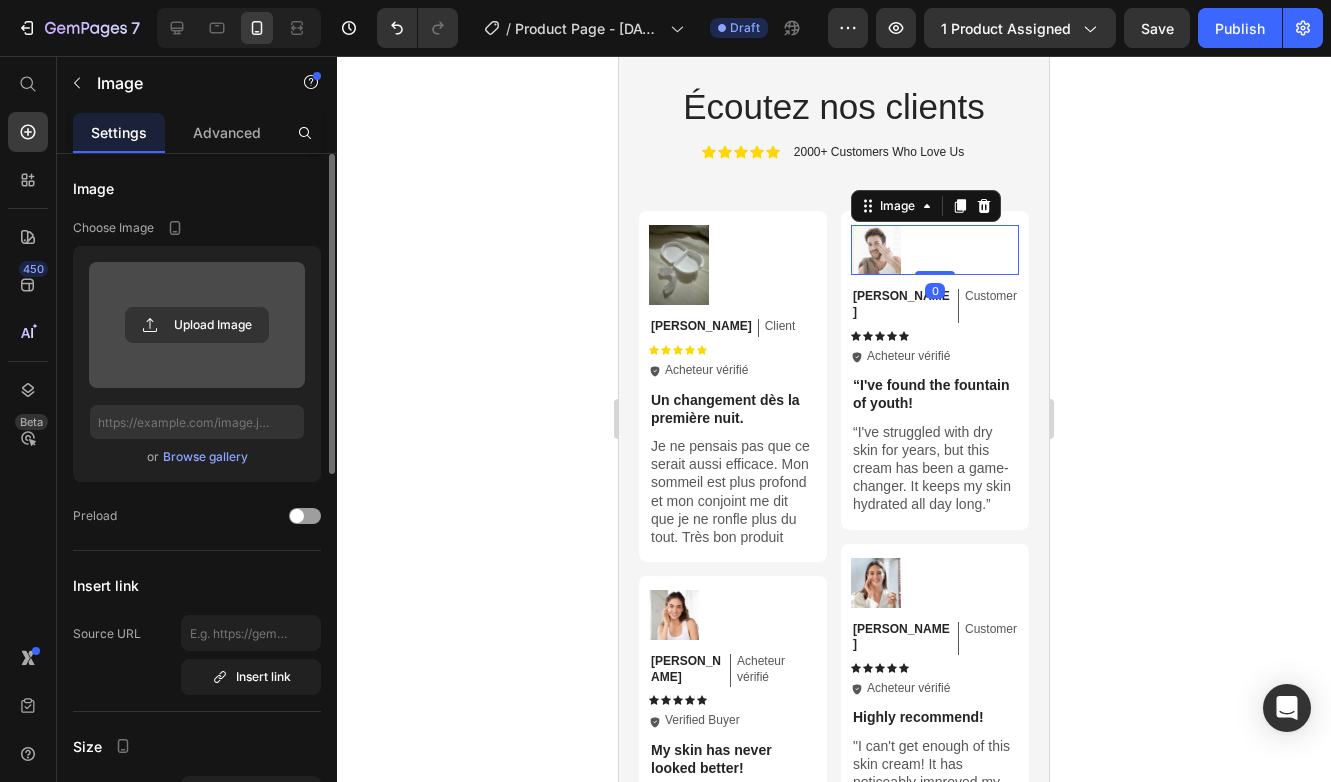 click at bounding box center [197, 325] 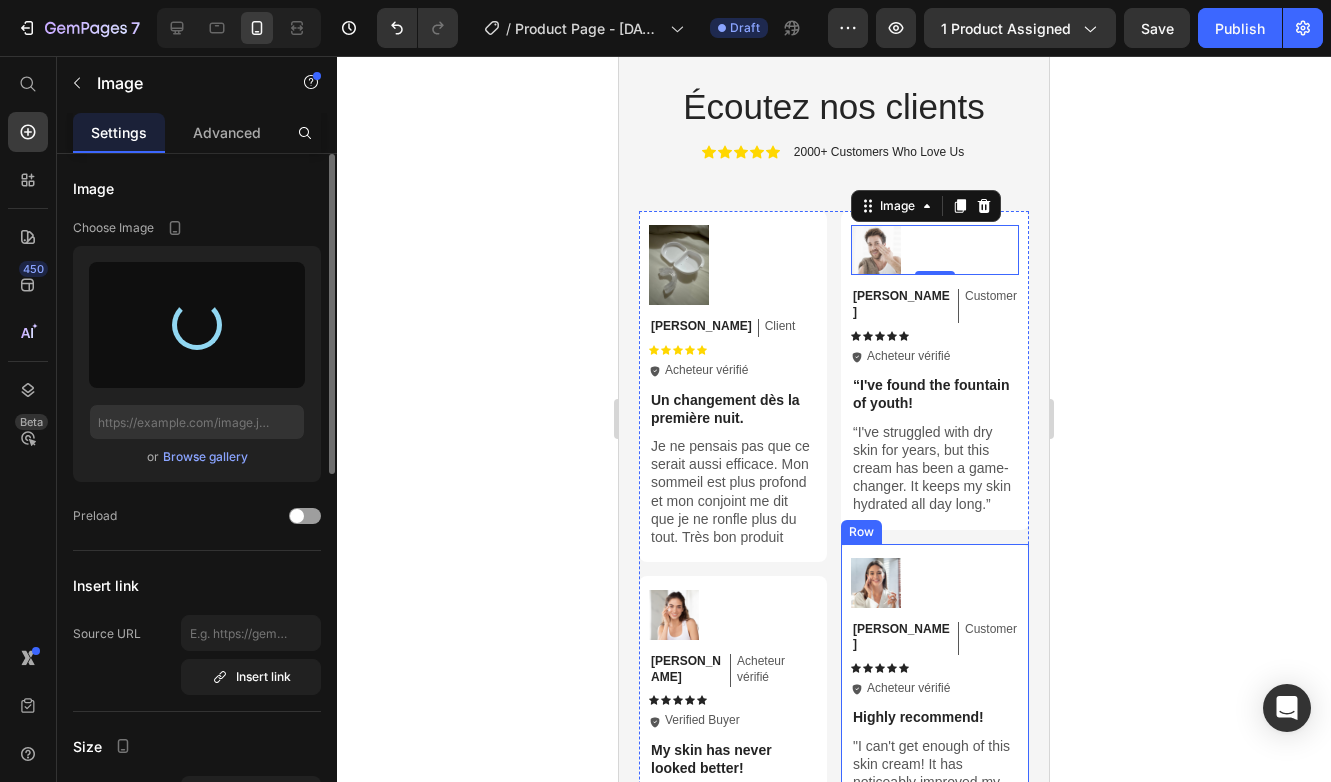 type on "[URL][DOMAIN_NAME]" 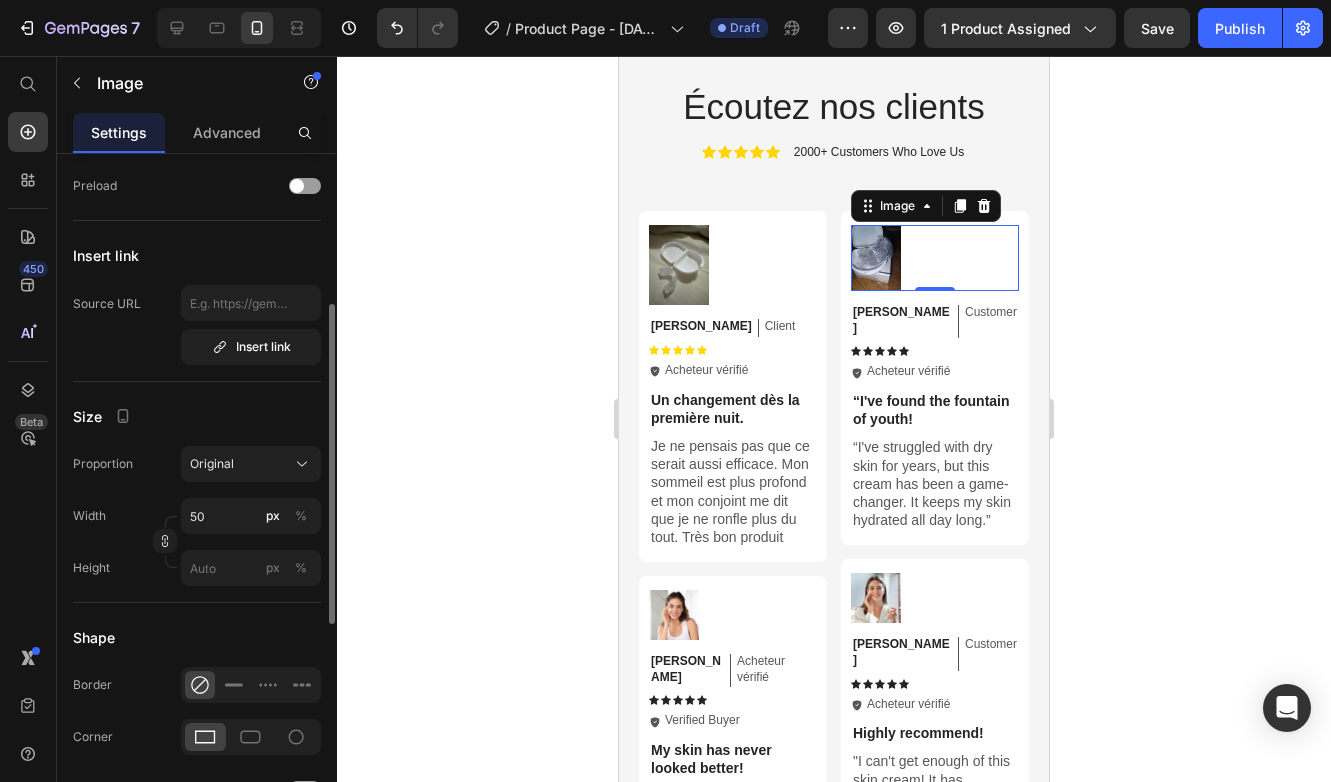 scroll, scrollTop: 339, scrollLeft: 0, axis: vertical 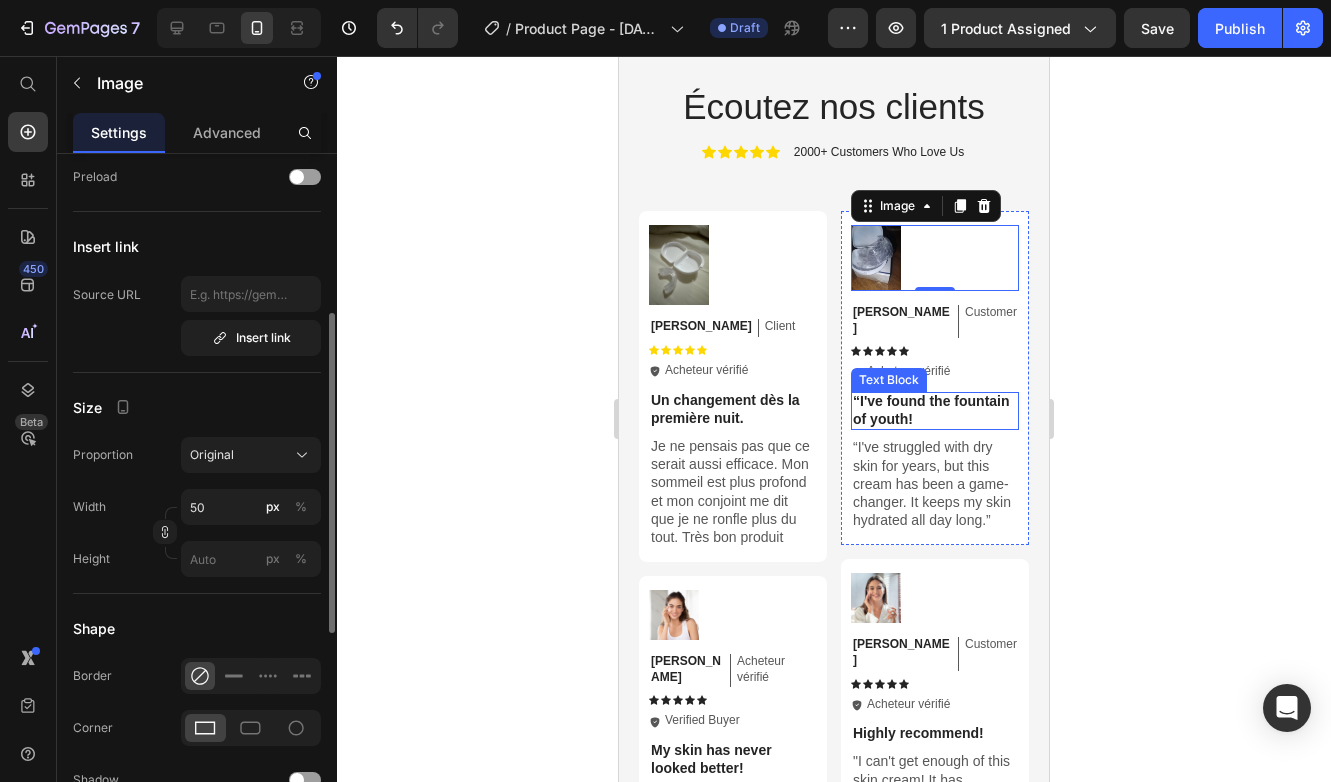 click on "“I've found the fountain of youth!" at bounding box center [935, 410] 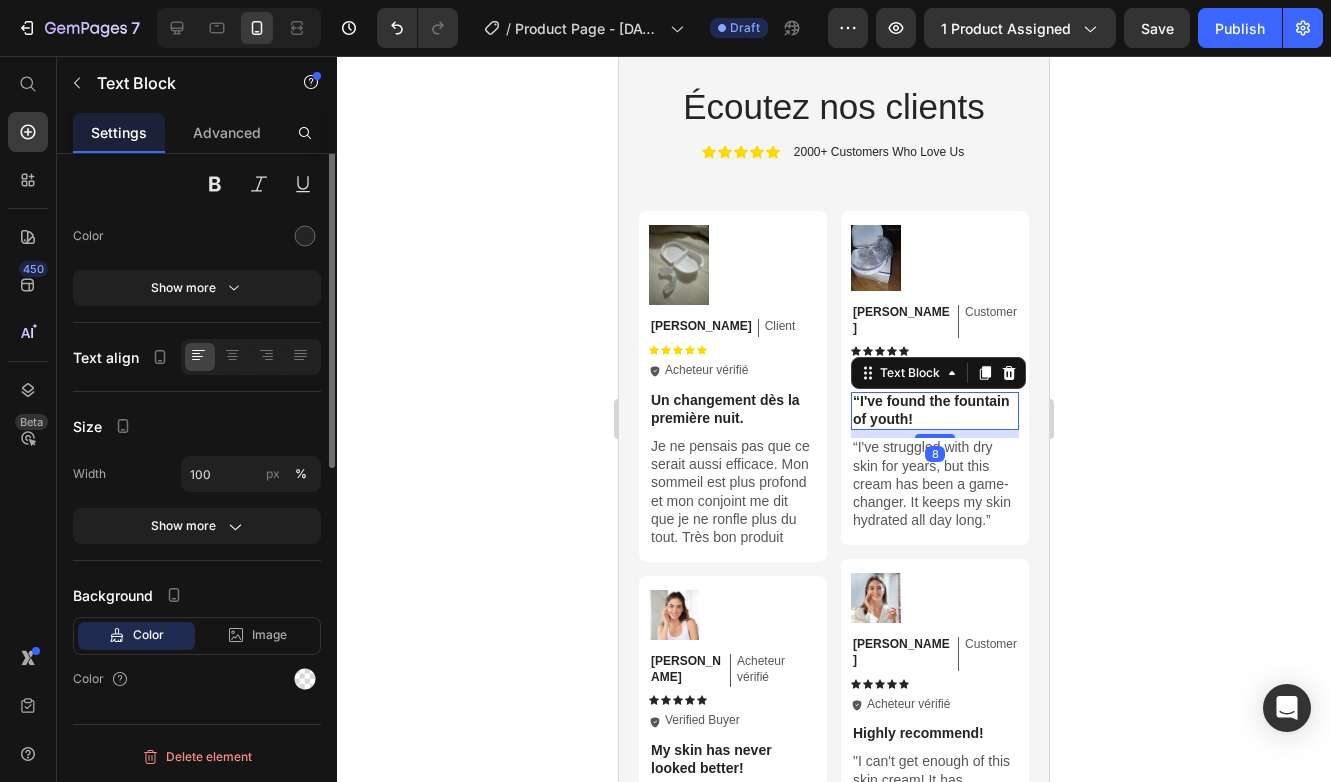 scroll, scrollTop: 0, scrollLeft: 0, axis: both 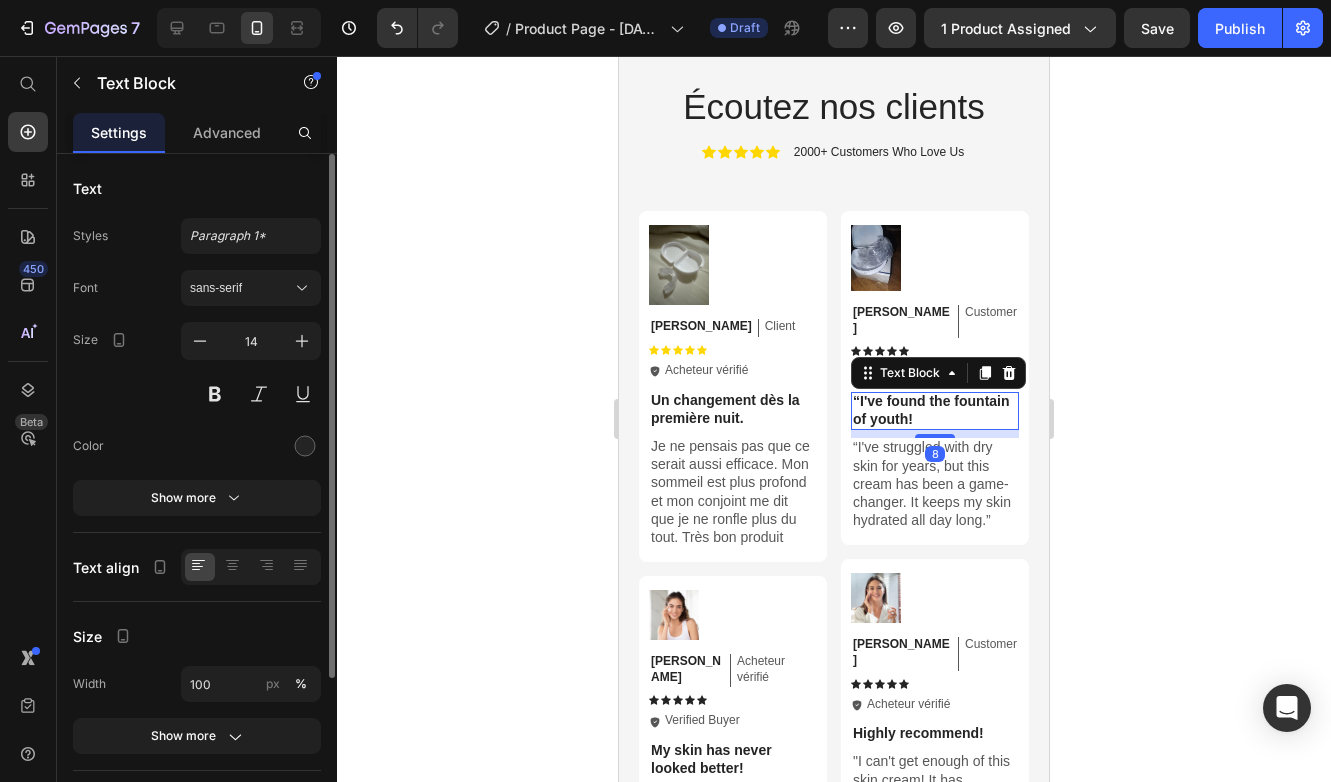 click on "“I've found the fountain of youth!" at bounding box center [935, 410] 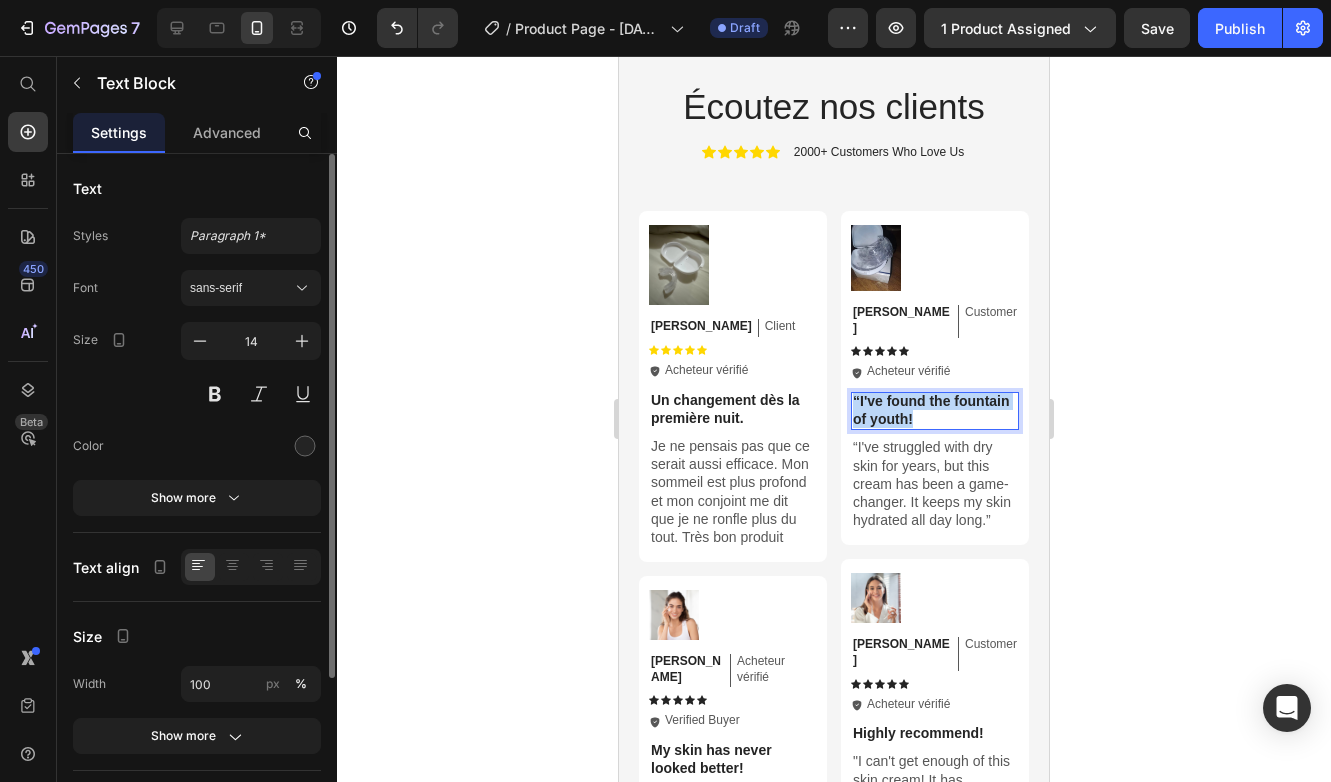 click on "“I've found the fountain of youth!" at bounding box center [935, 410] 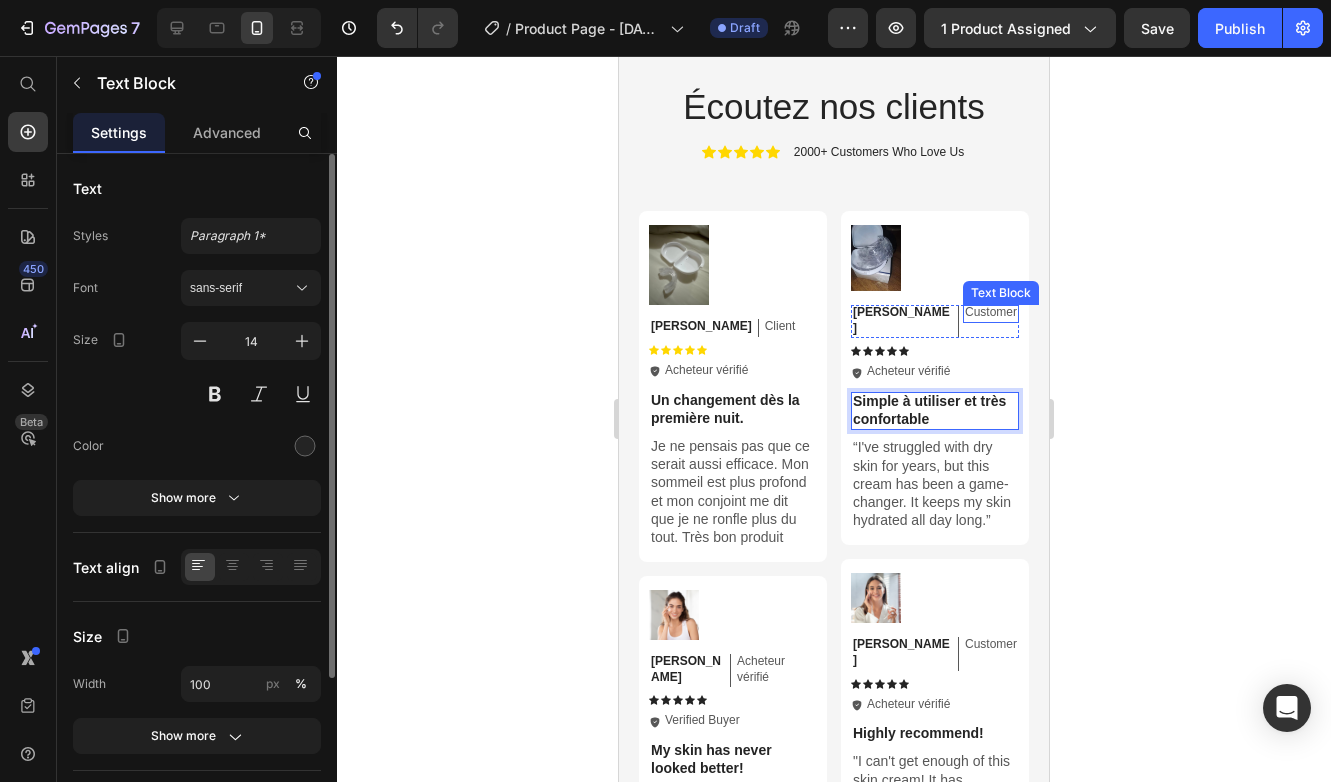 click on "Customer" at bounding box center [991, 313] 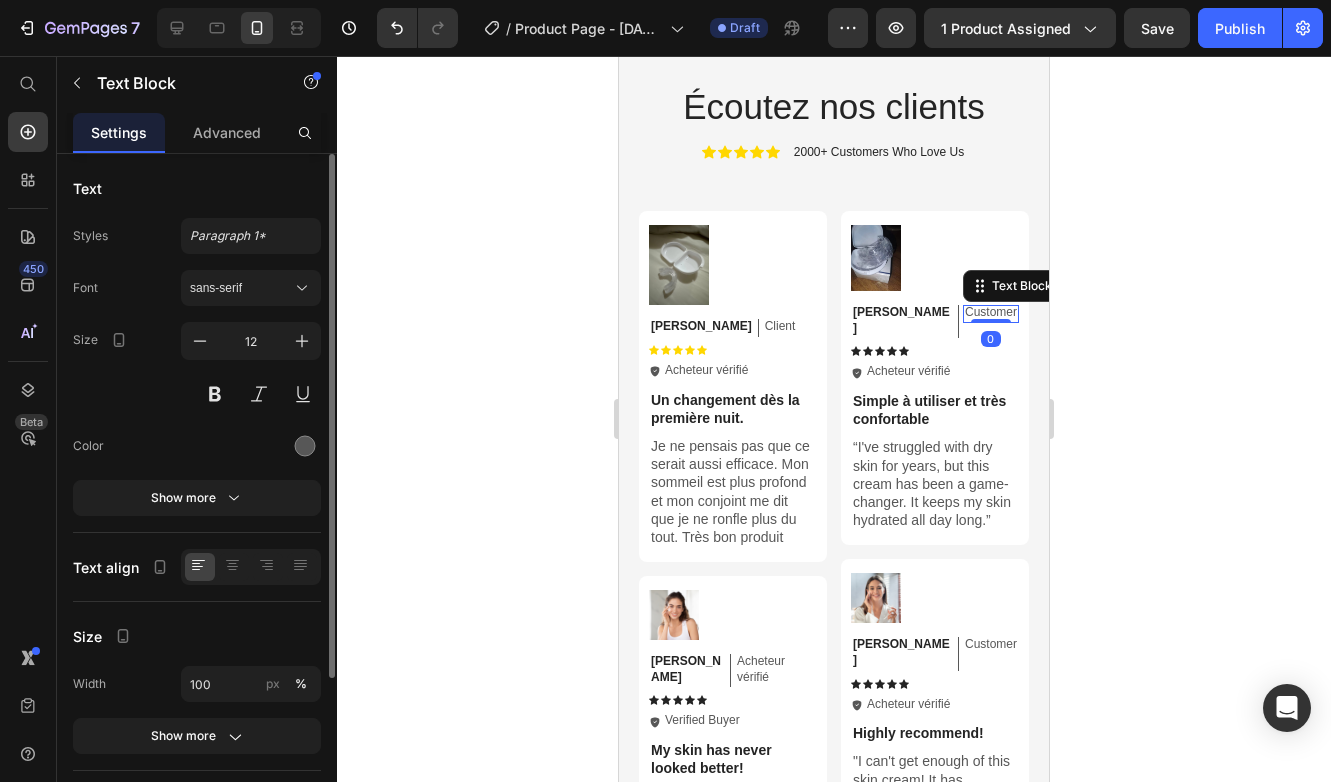 click on "Customer" at bounding box center [991, 313] 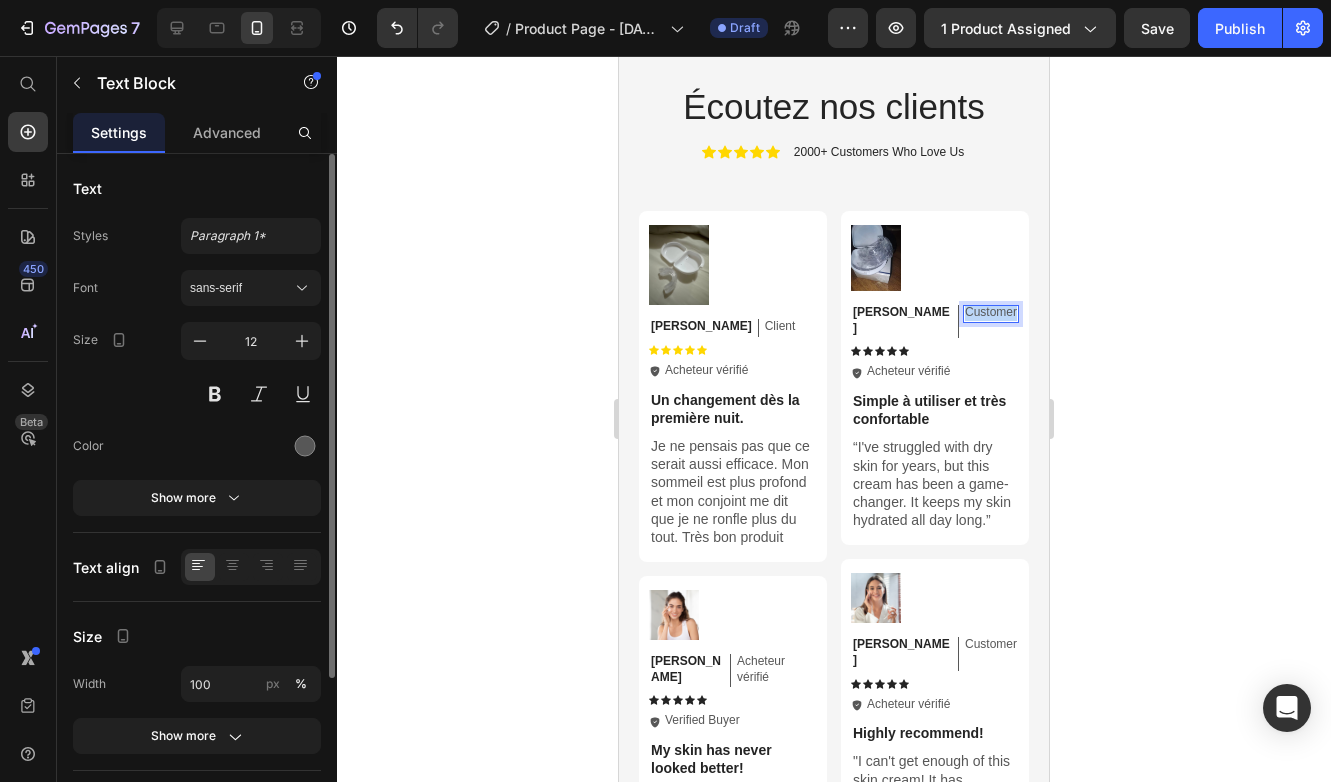 click on "Customer" at bounding box center [991, 313] 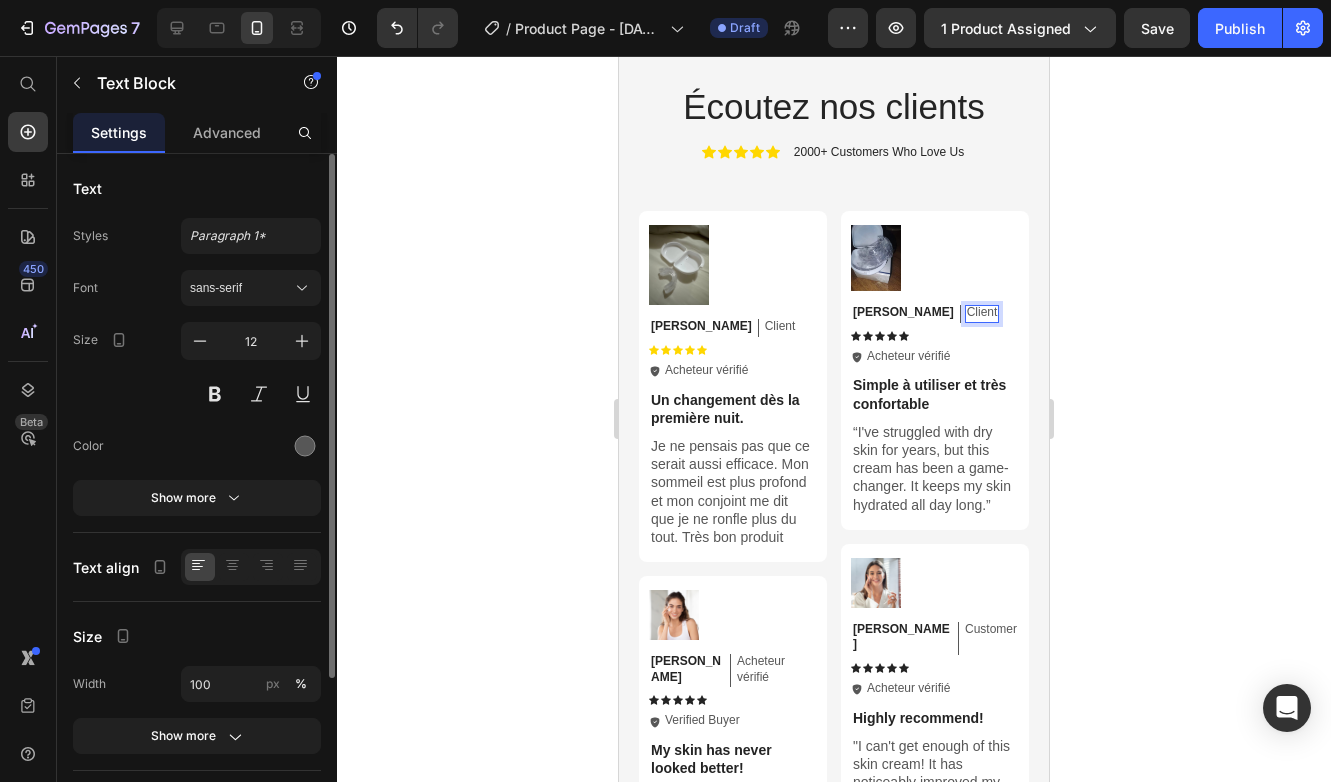 click on "Client" at bounding box center (982, 313) 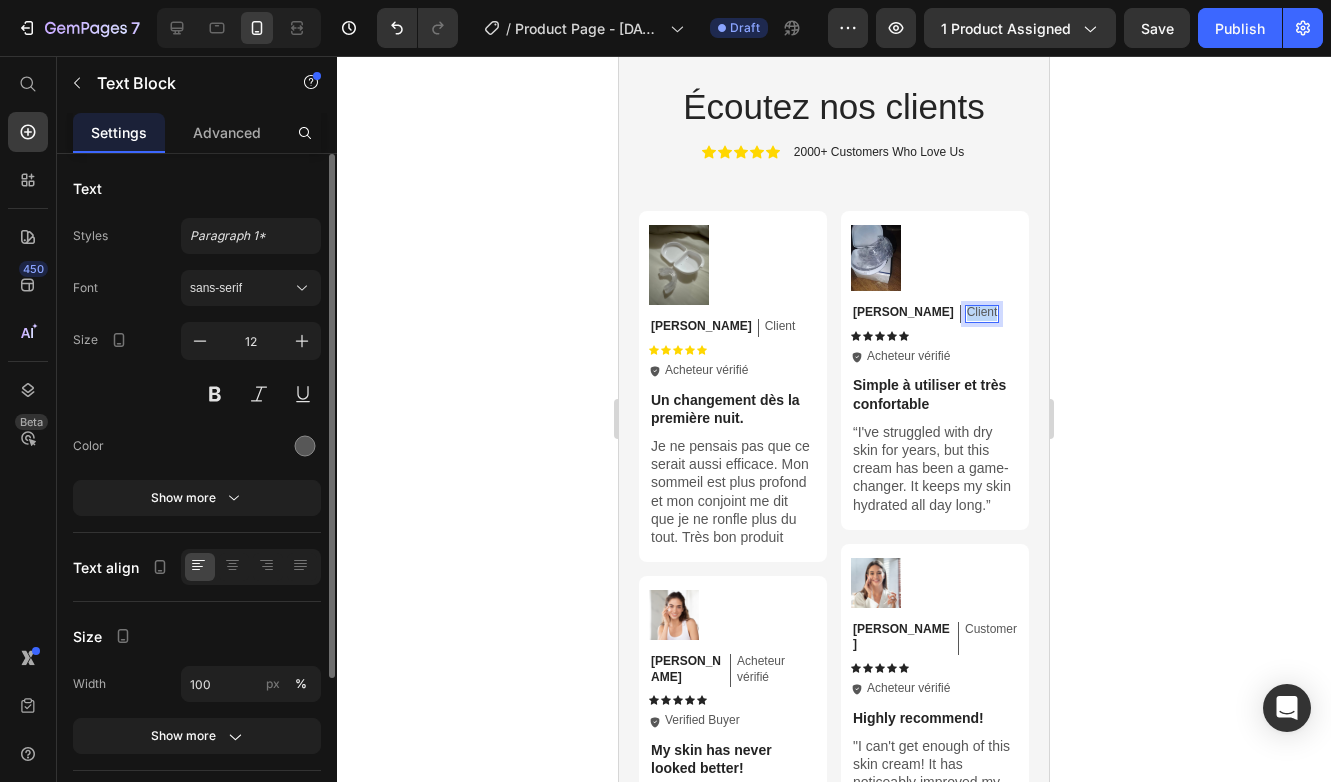 click on "Client" at bounding box center (982, 313) 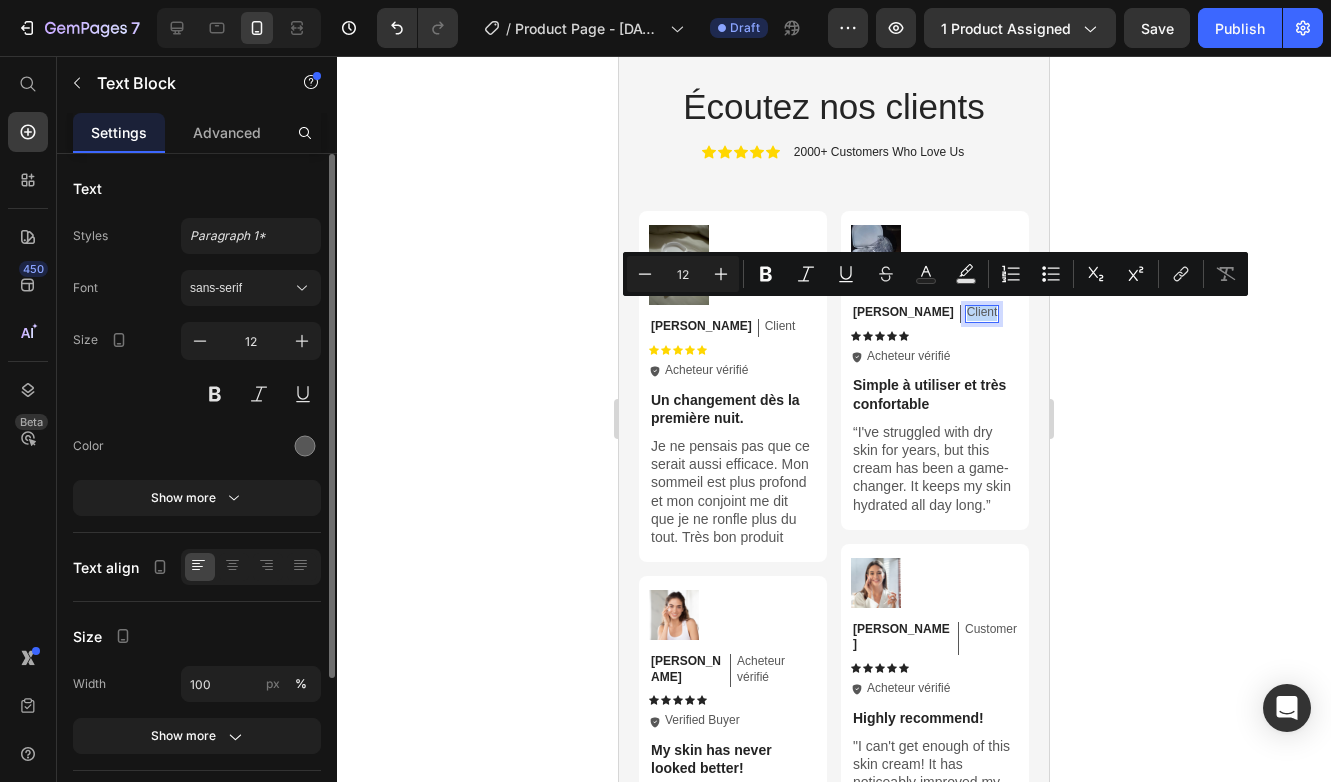 copy on "Client" 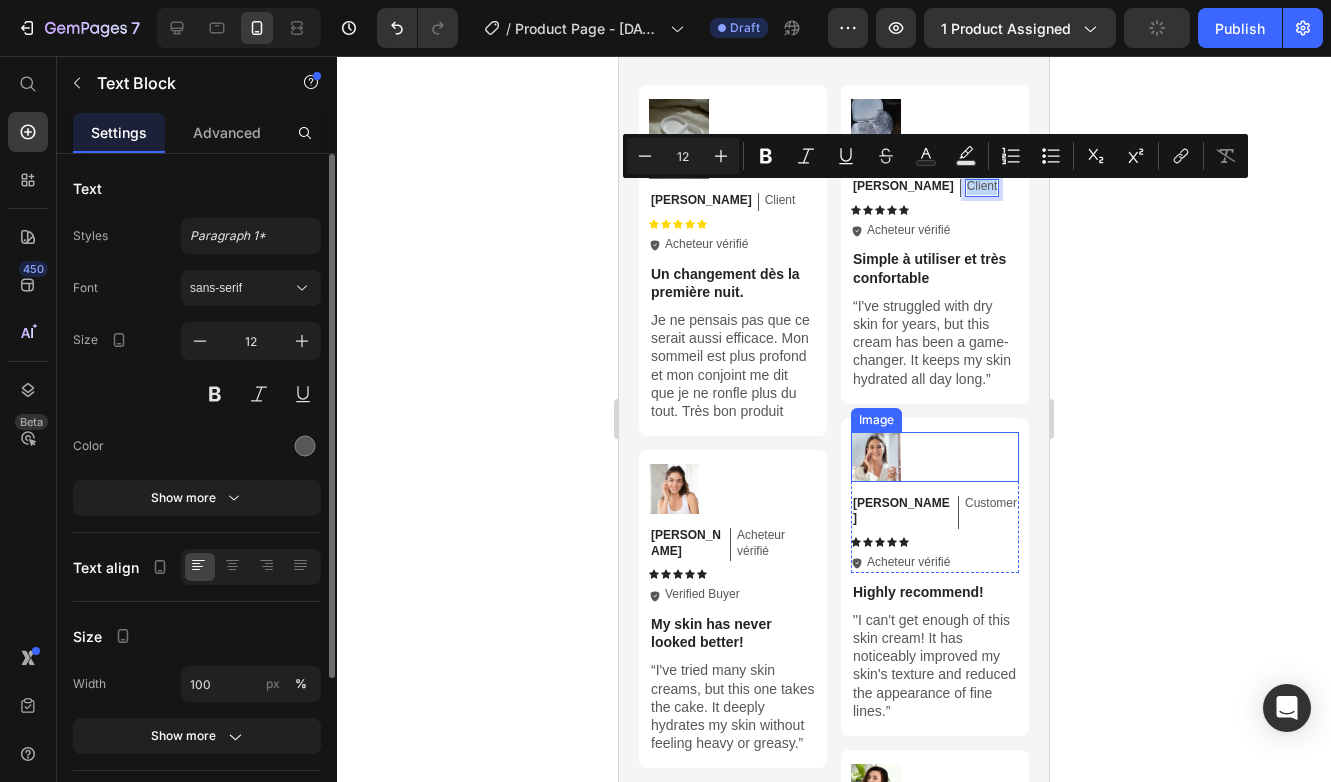 scroll, scrollTop: 5840, scrollLeft: 0, axis: vertical 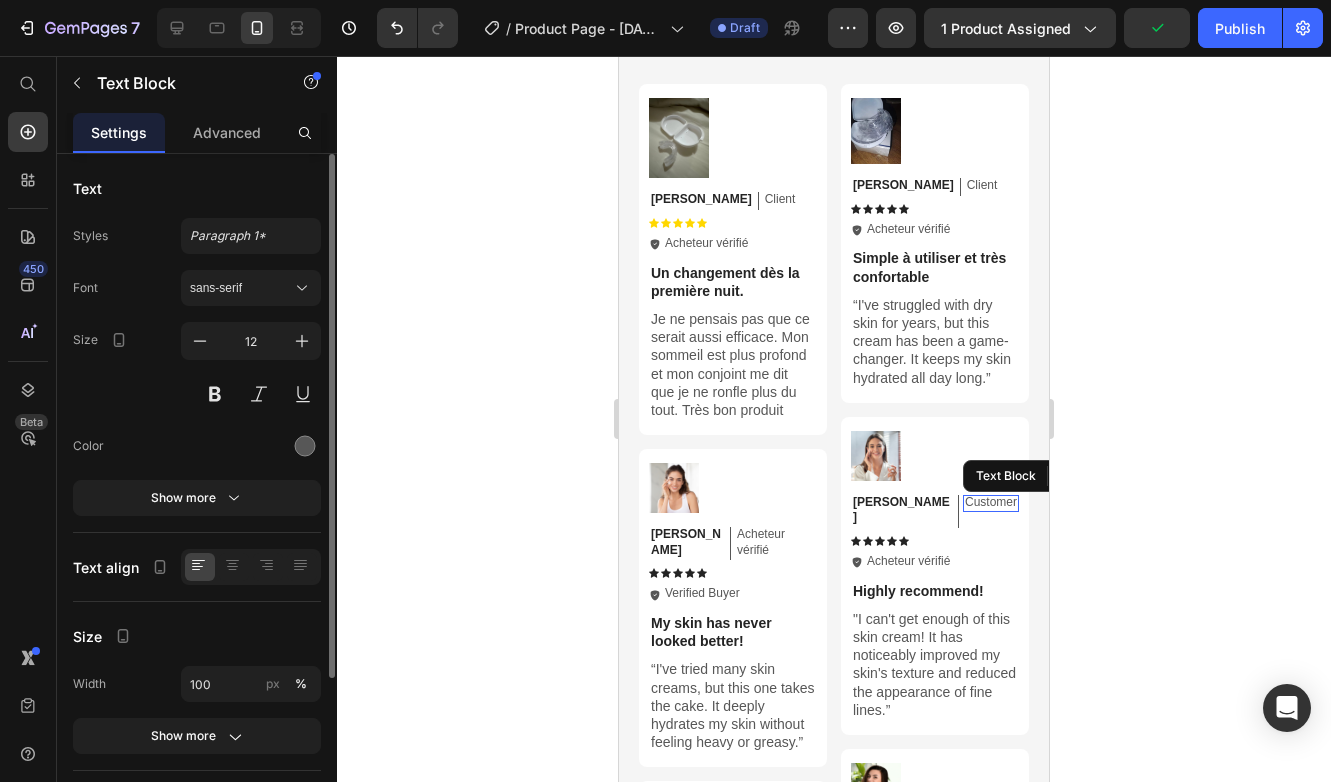 click on "Customer" at bounding box center [991, 503] 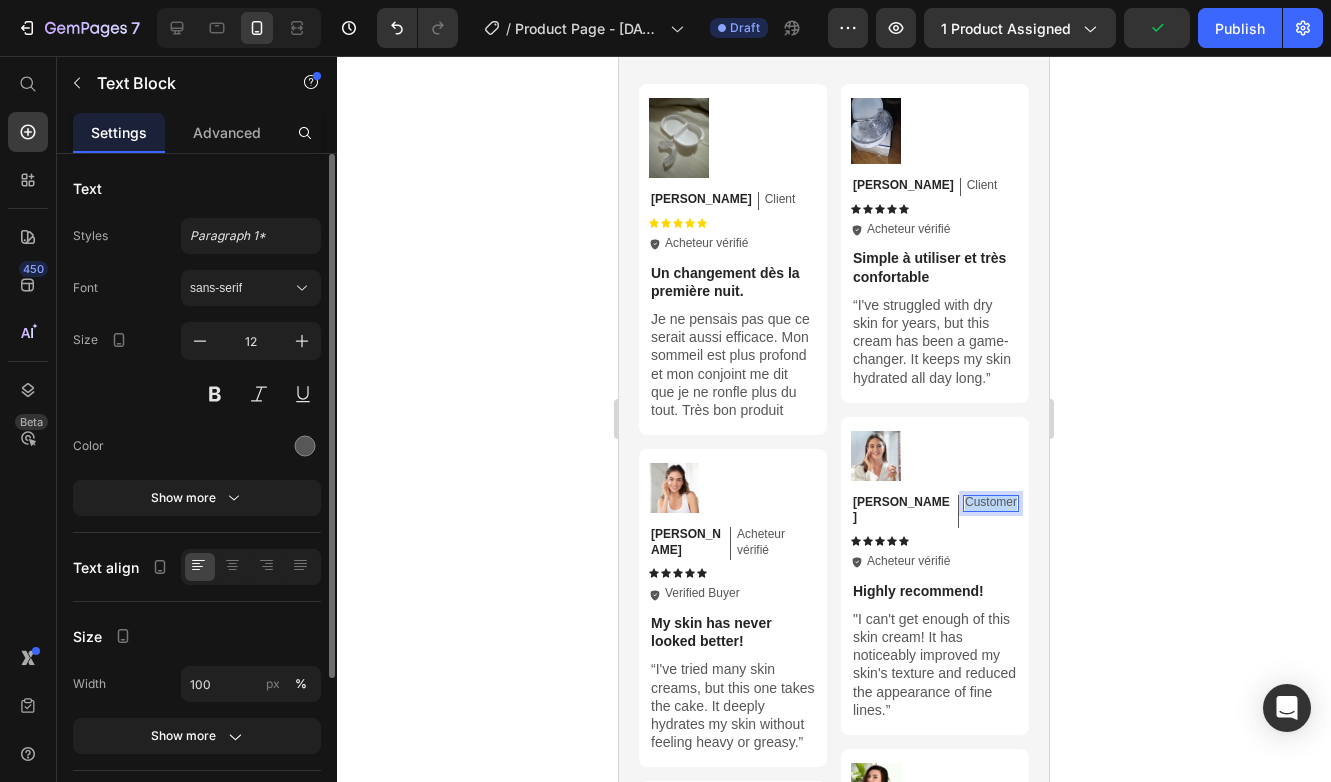 click on "Customer" at bounding box center [991, 503] 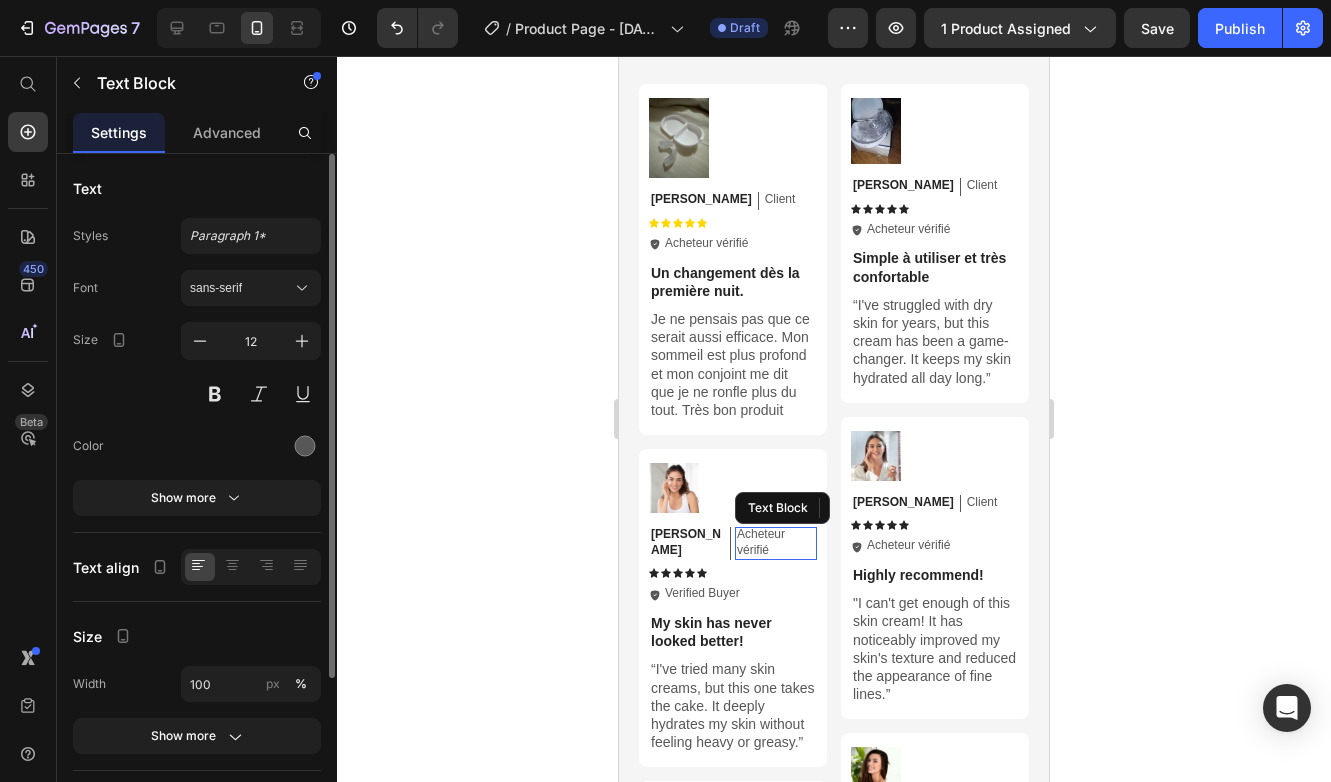 click on "Acheteur vérifié" at bounding box center (776, 542) 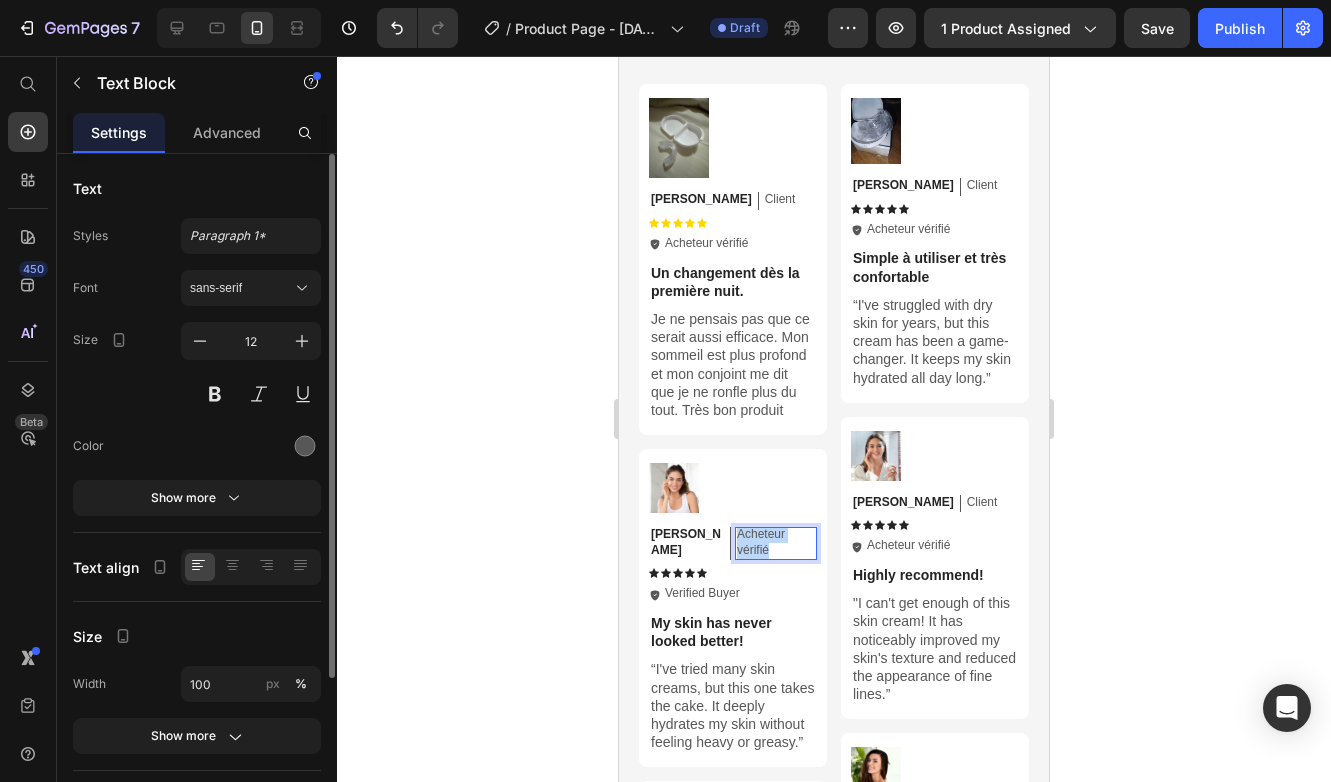 click on "Acheteur vérifié" at bounding box center (776, 542) 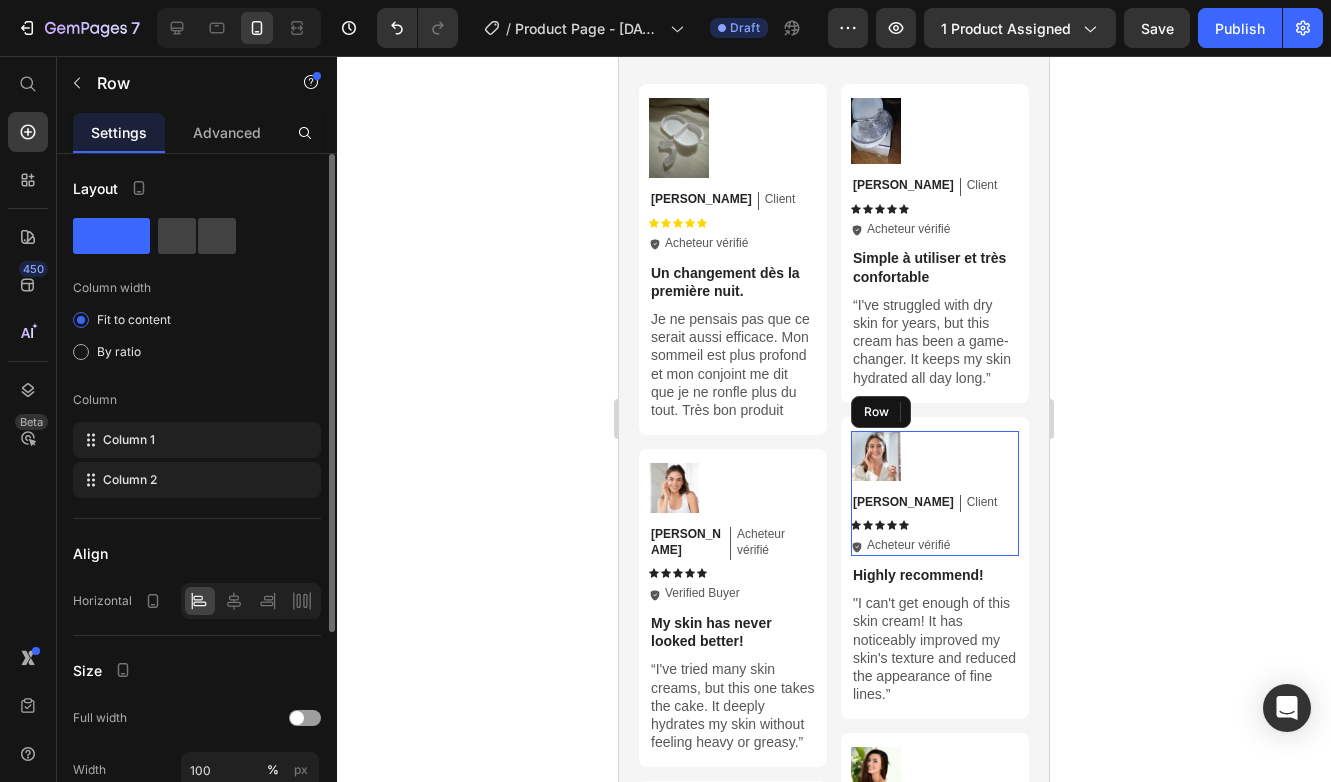 click on "Image [PERSON_NAME] Text Block Client Text Block Row Icon Icon Icon Icon Icon Icon List
Icon Acheteur vérifié Text Block Row Row" at bounding box center (935, 493) 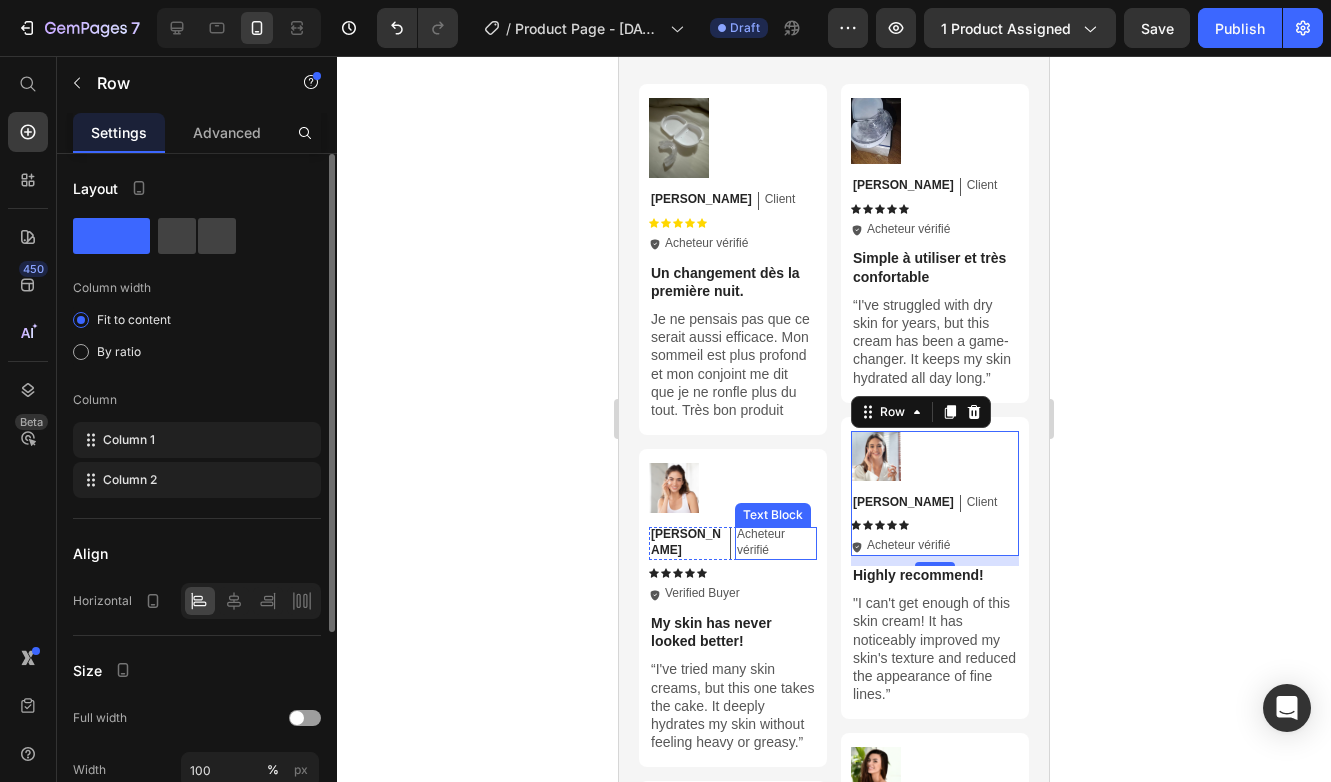 click on "Acheteur vérifié" at bounding box center (776, 542) 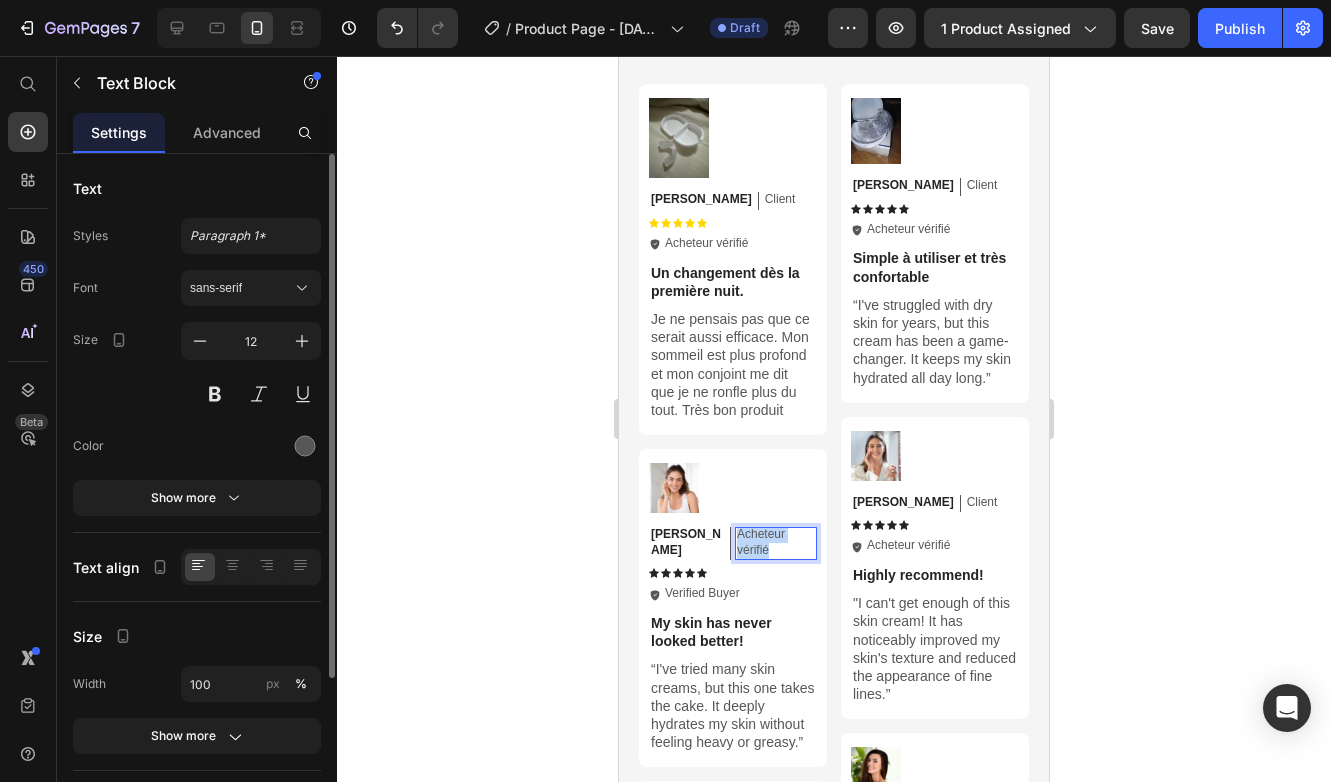click on "Acheteur vérifié" at bounding box center [776, 542] 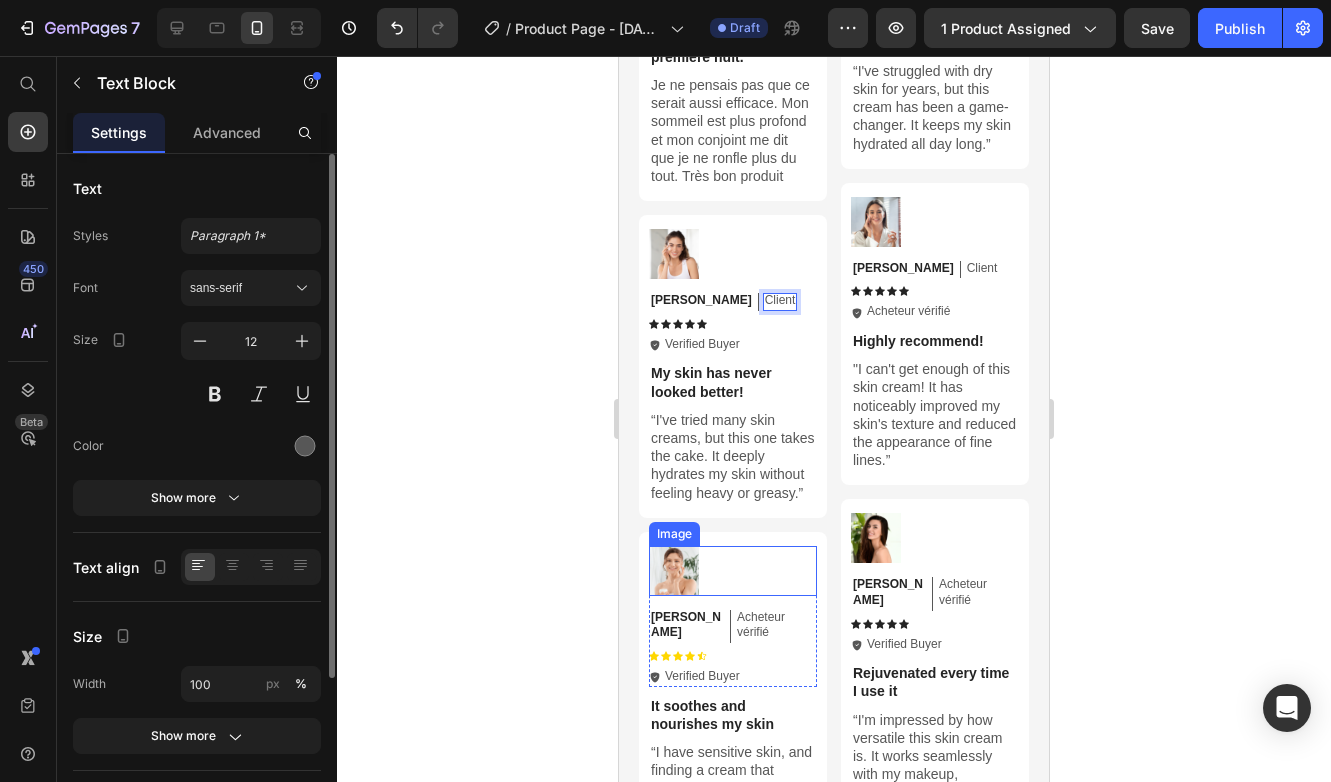 scroll, scrollTop: 6119, scrollLeft: 0, axis: vertical 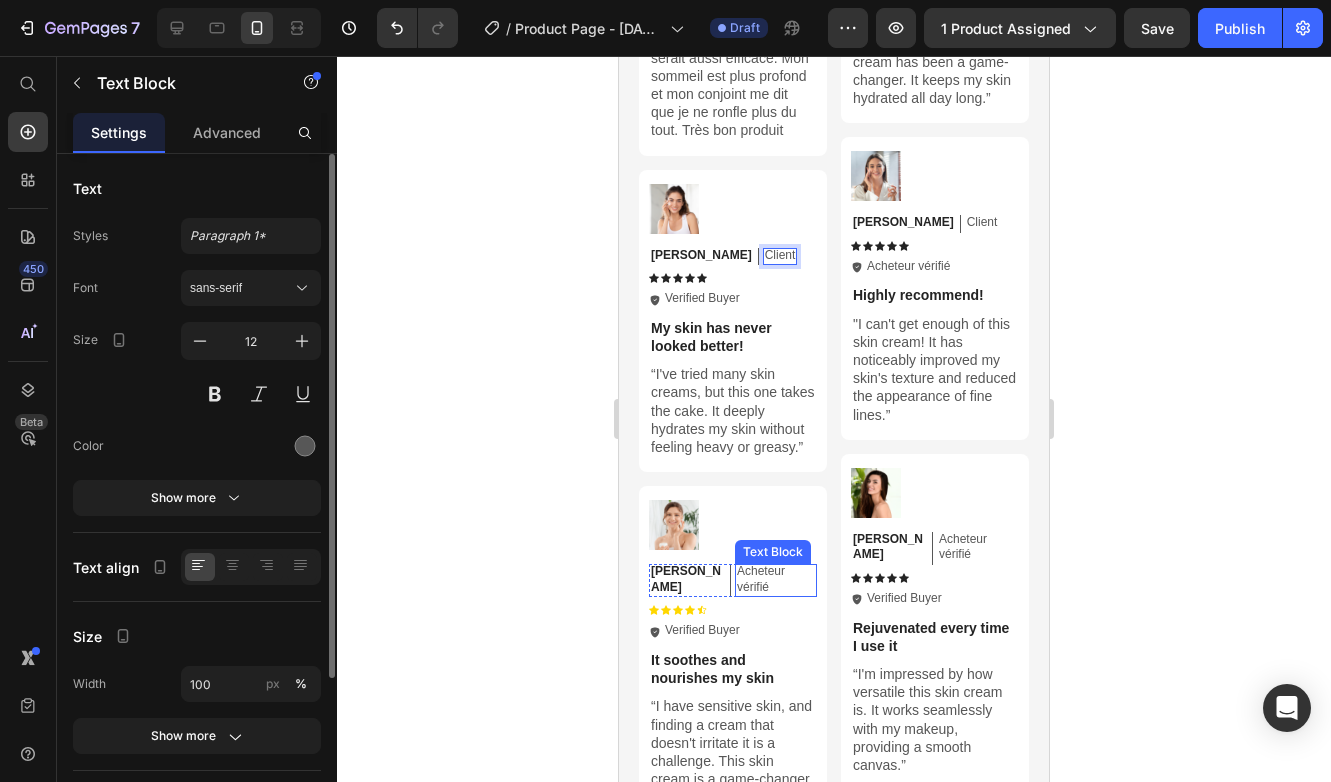 click on "Acheteur vérifié" at bounding box center (776, 579) 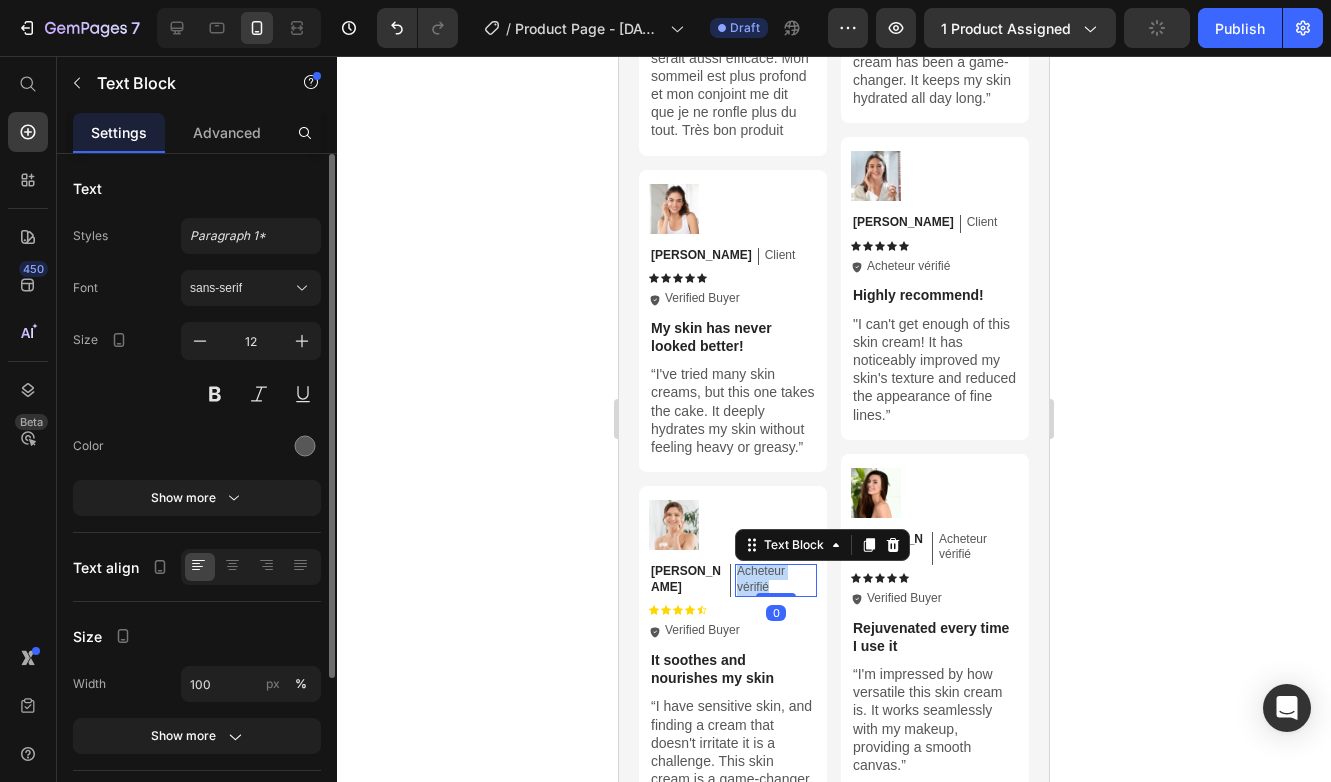 click on "Acheteur vérifié" at bounding box center [776, 579] 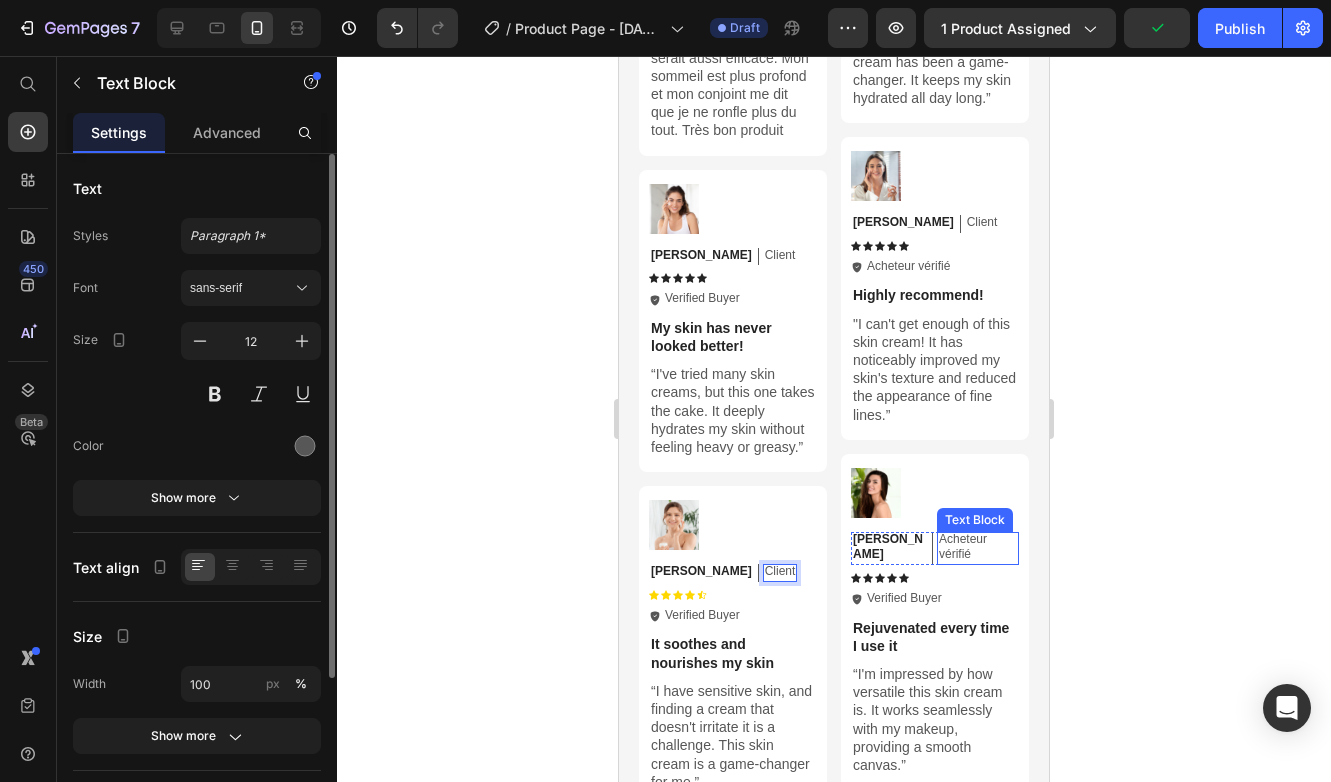 click on "Acheteur vérifié" at bounding box center (978, 547) 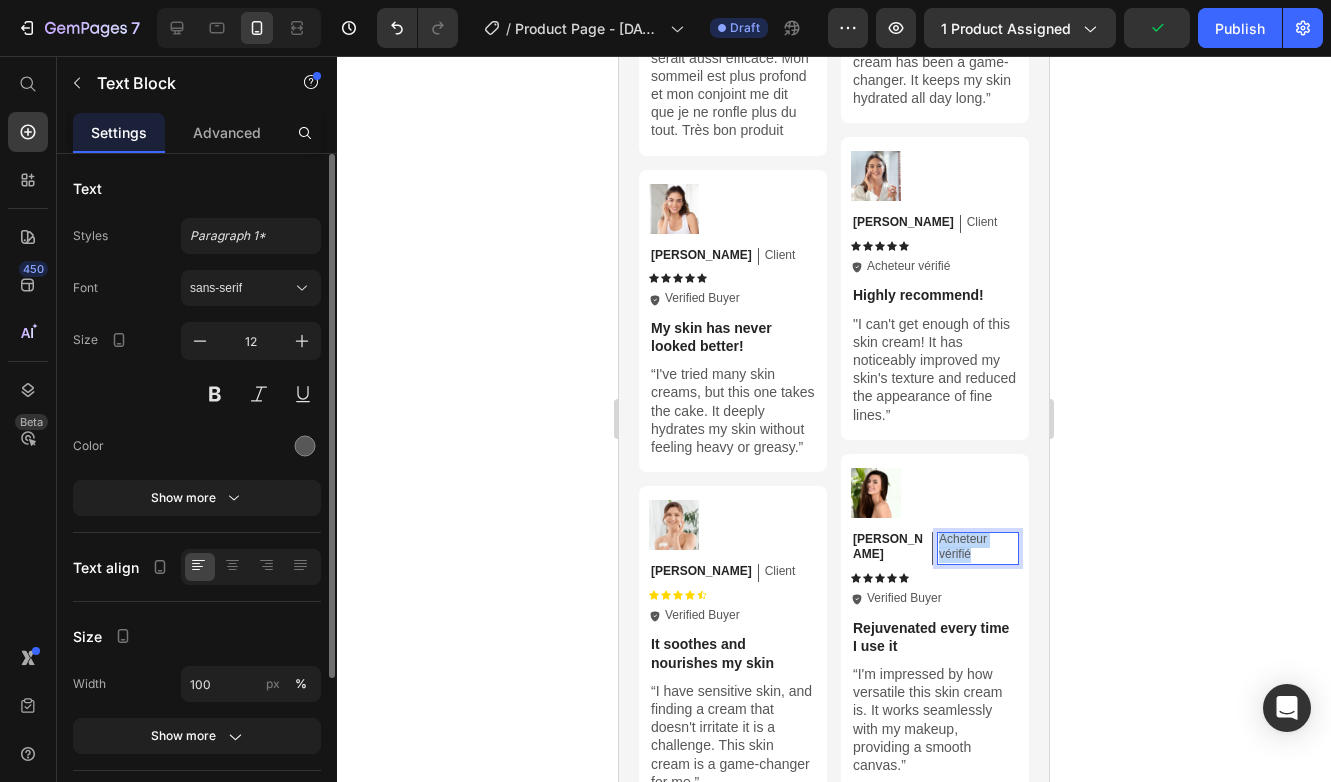 click on "Acheteur vérifié" at bounding box center (978, 547) 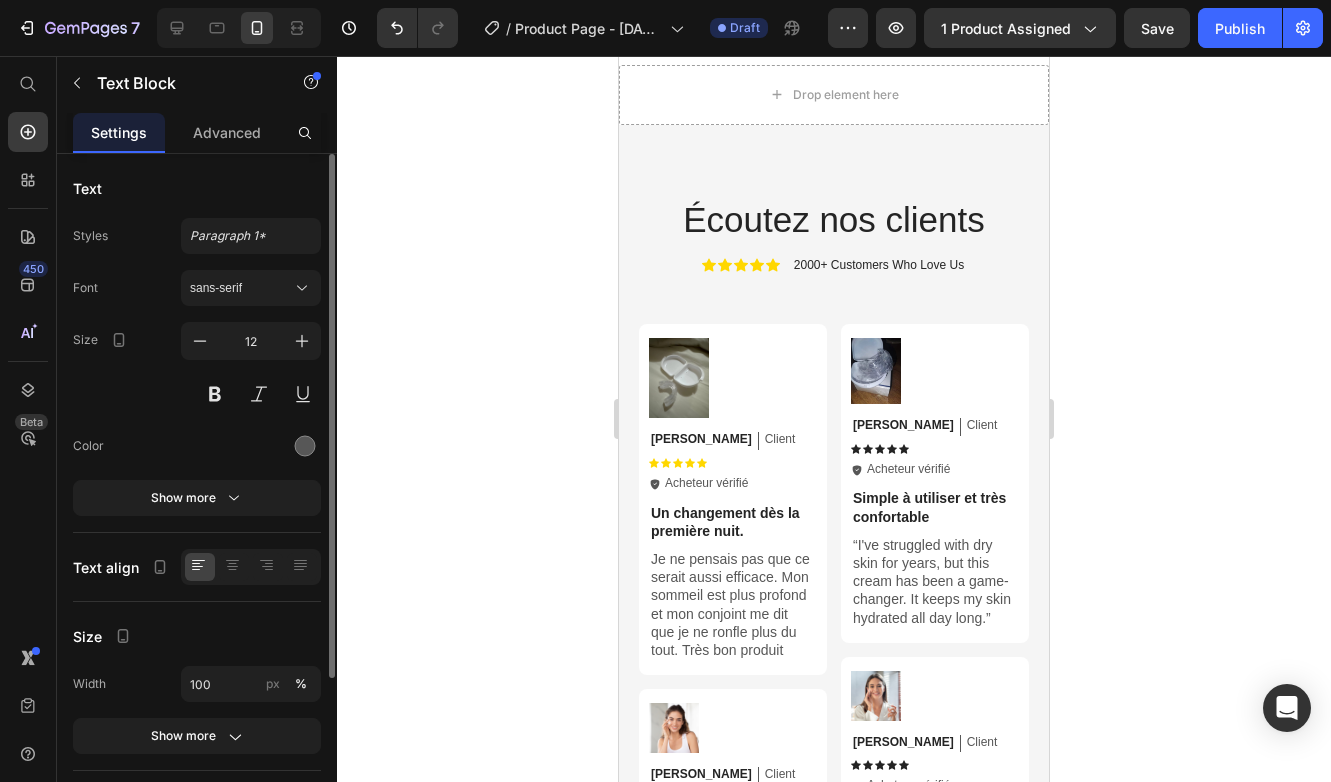 scroll, scrollTop: 5602, scrollLeft: 0, axis: vertical 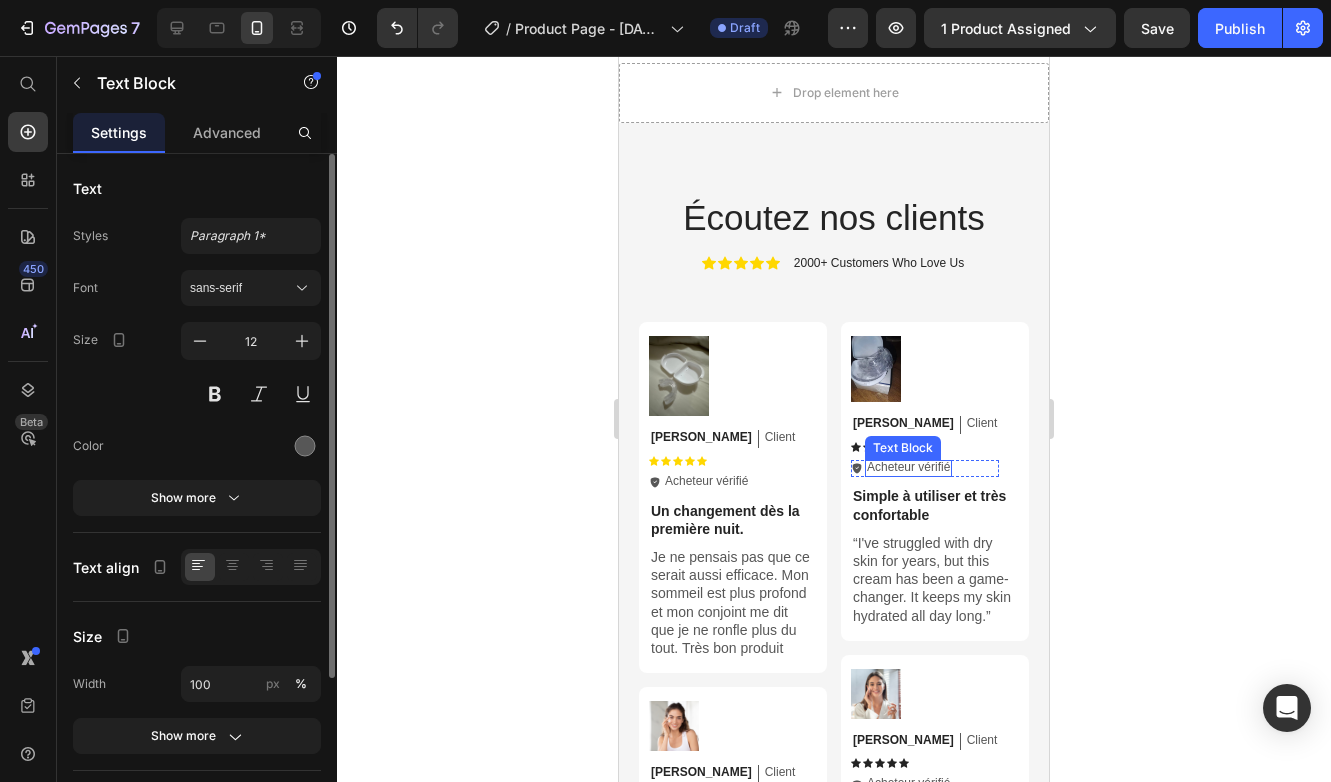 click on "Acheteur vérifié" at bounding box center [908, 468] 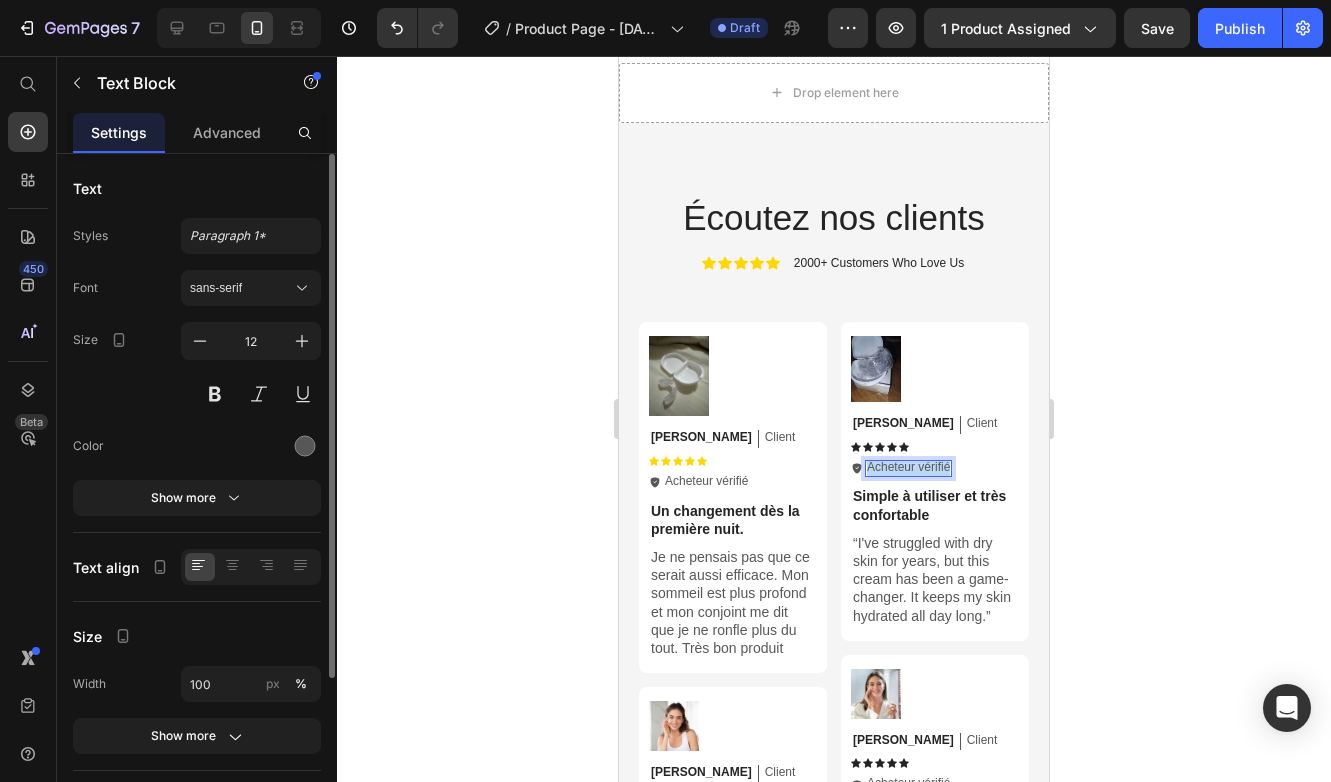 click on "Acheteur vérifié" at bounding box center [908, 468] 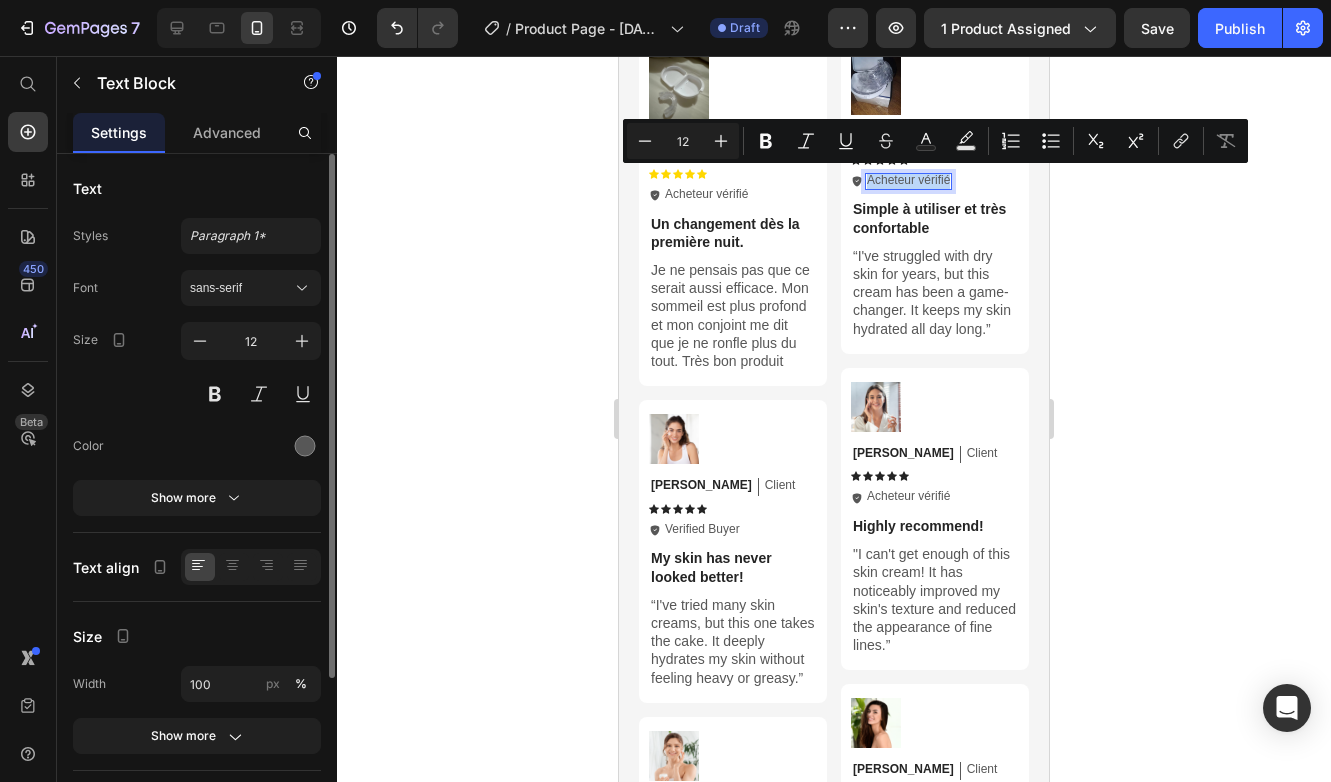 scroll, scrollTop: 5890, scrollLeft: 0, axis: vertical 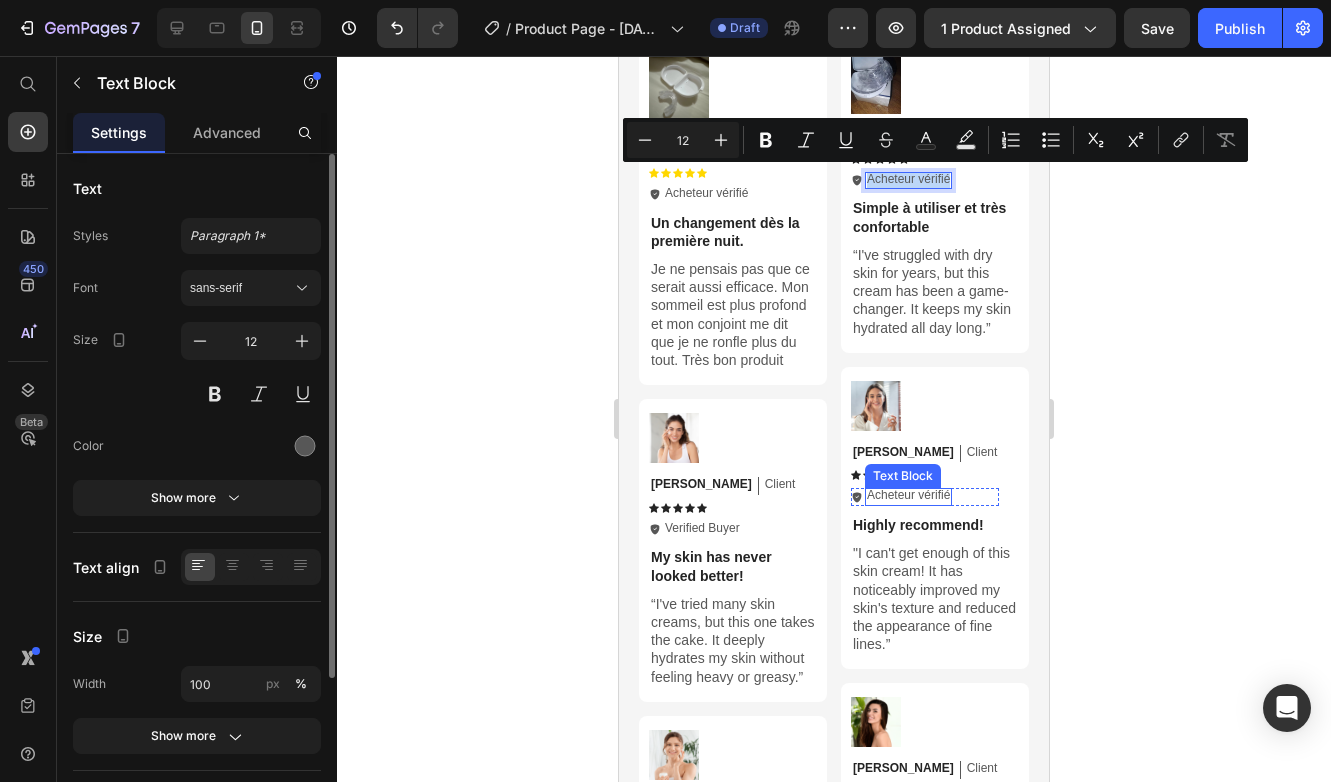 click on "Acheteur vérifié" at bounding box center [908, 496] 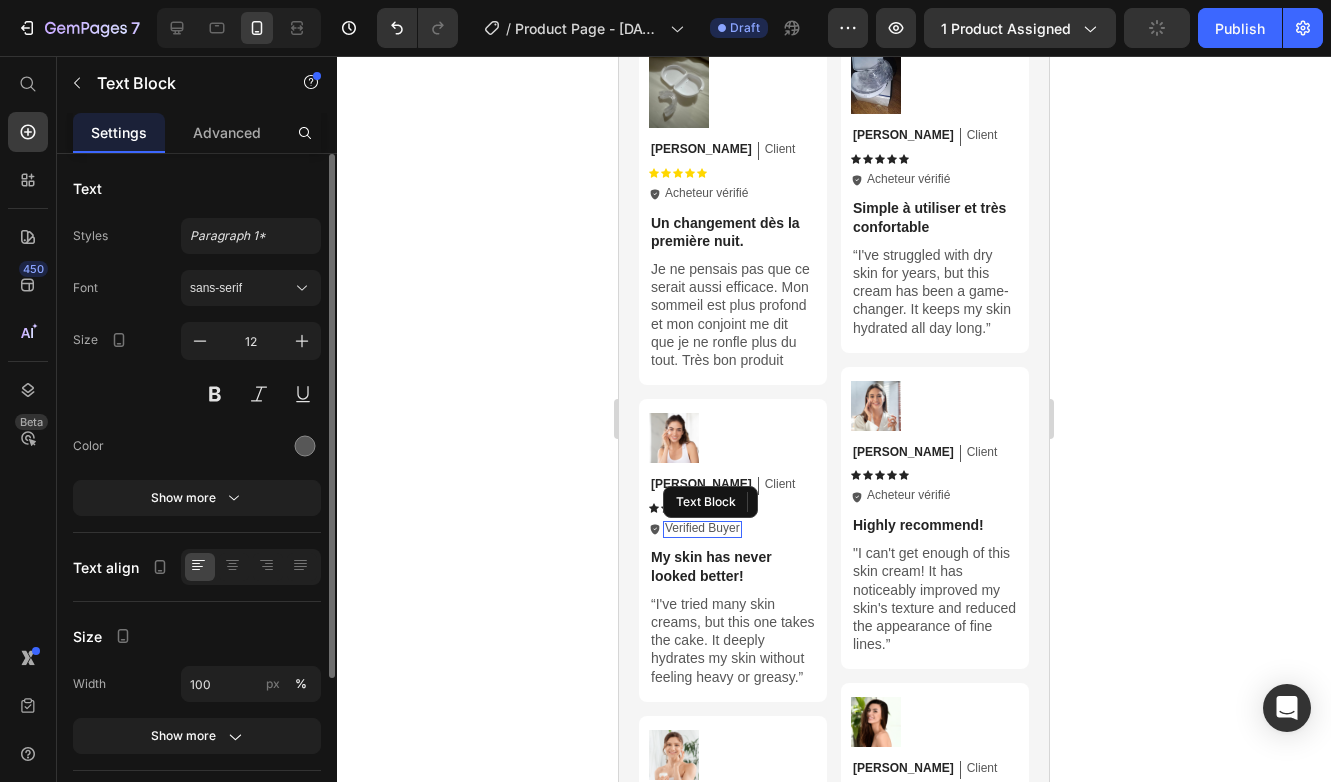 click on "Verified Buyer" at bounding box center (702, 529) 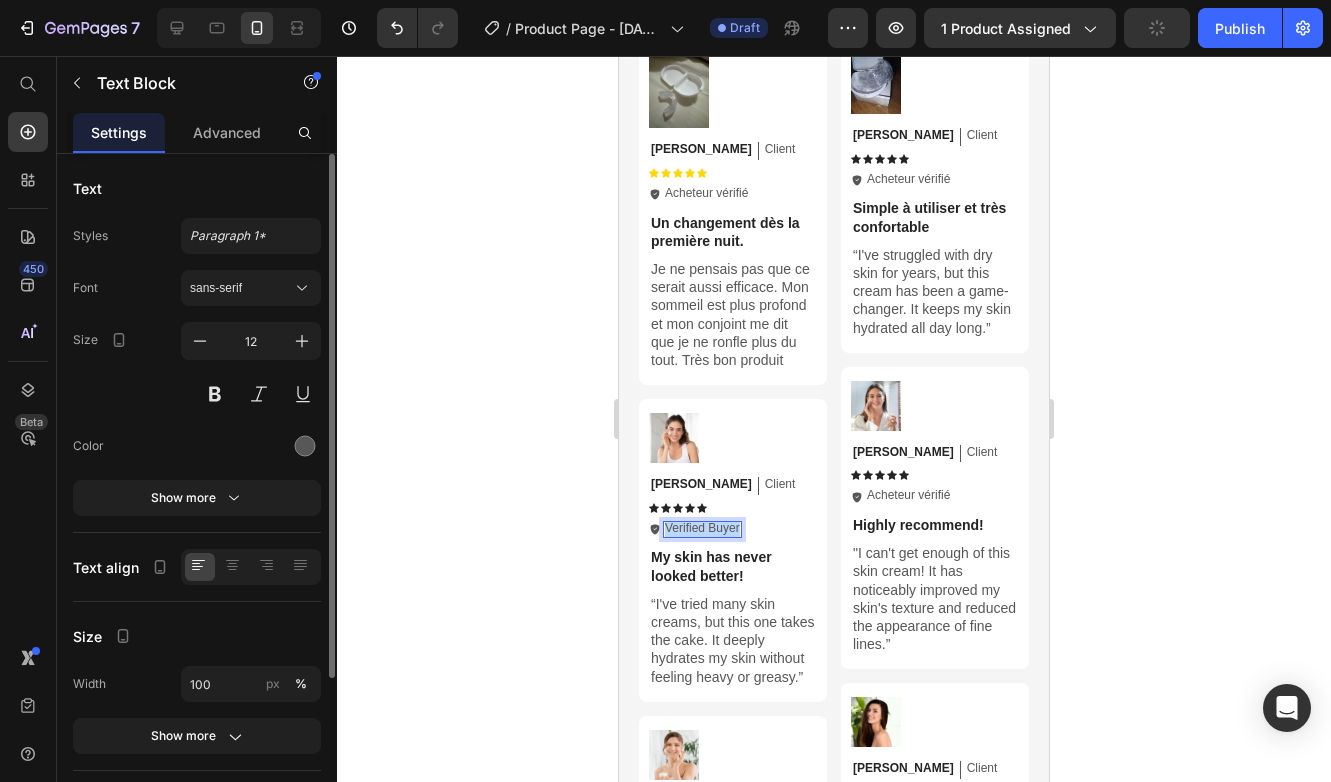 click on "Verified Buyer" at bounding box center [702, 529] 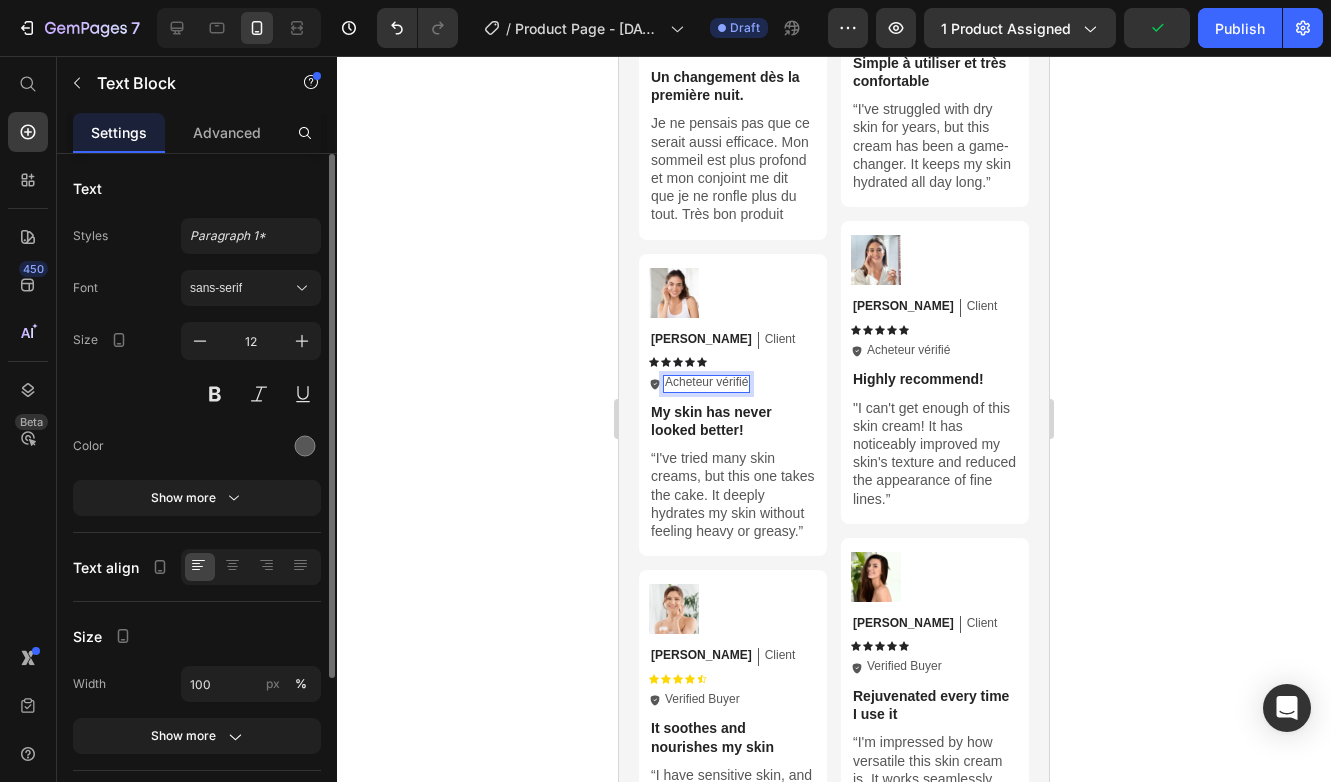 scroll, scrollTop: 6113, scrollLeft: 0, axis: vertical 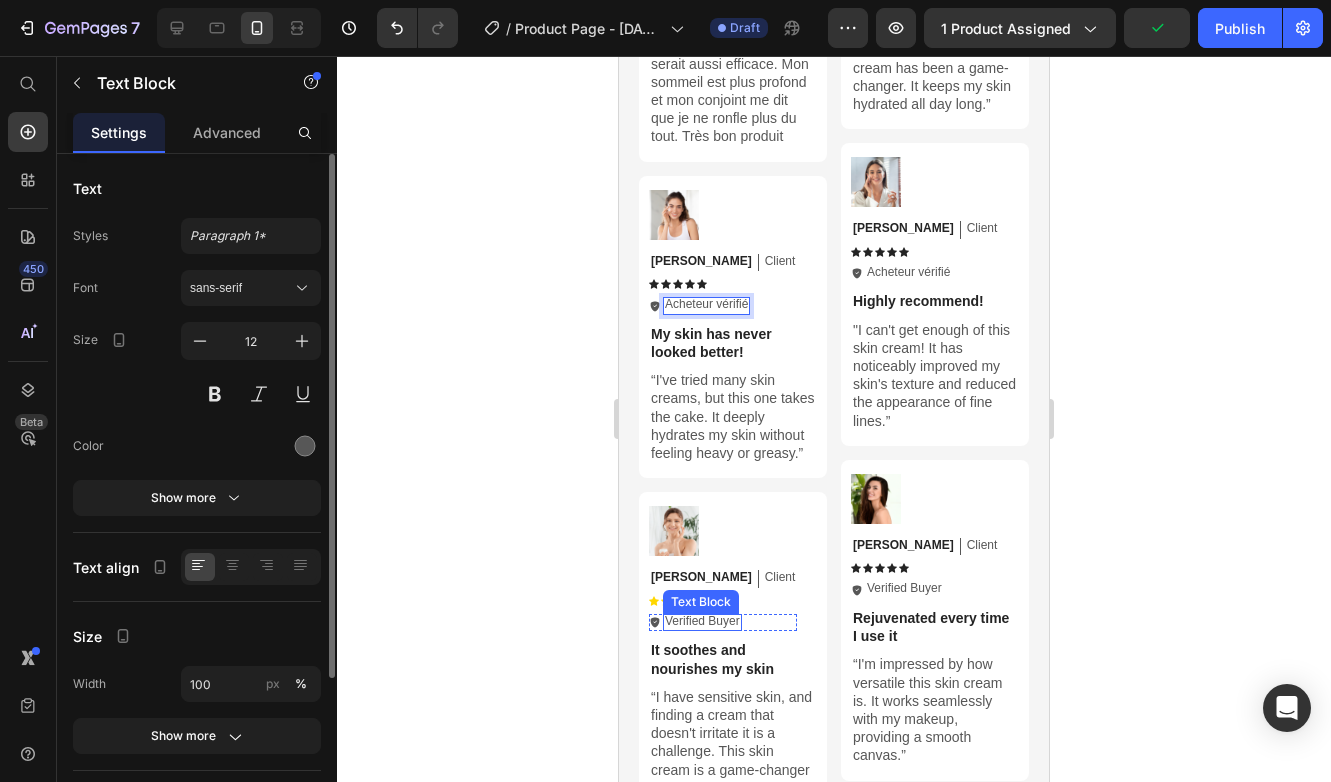 click on "Verified Buyer" at bounding box center [702, 622] 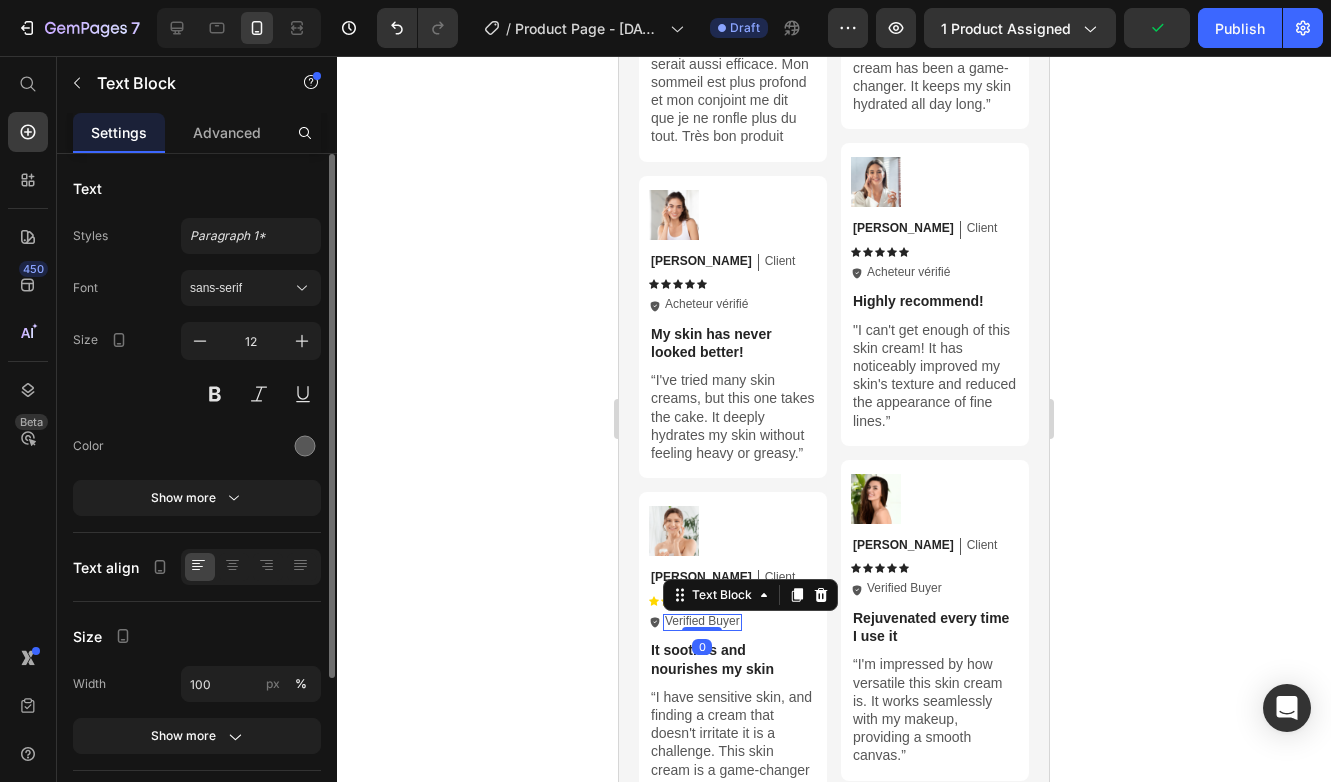 click on "Verified Buyer" at bounding box center (702, 622) 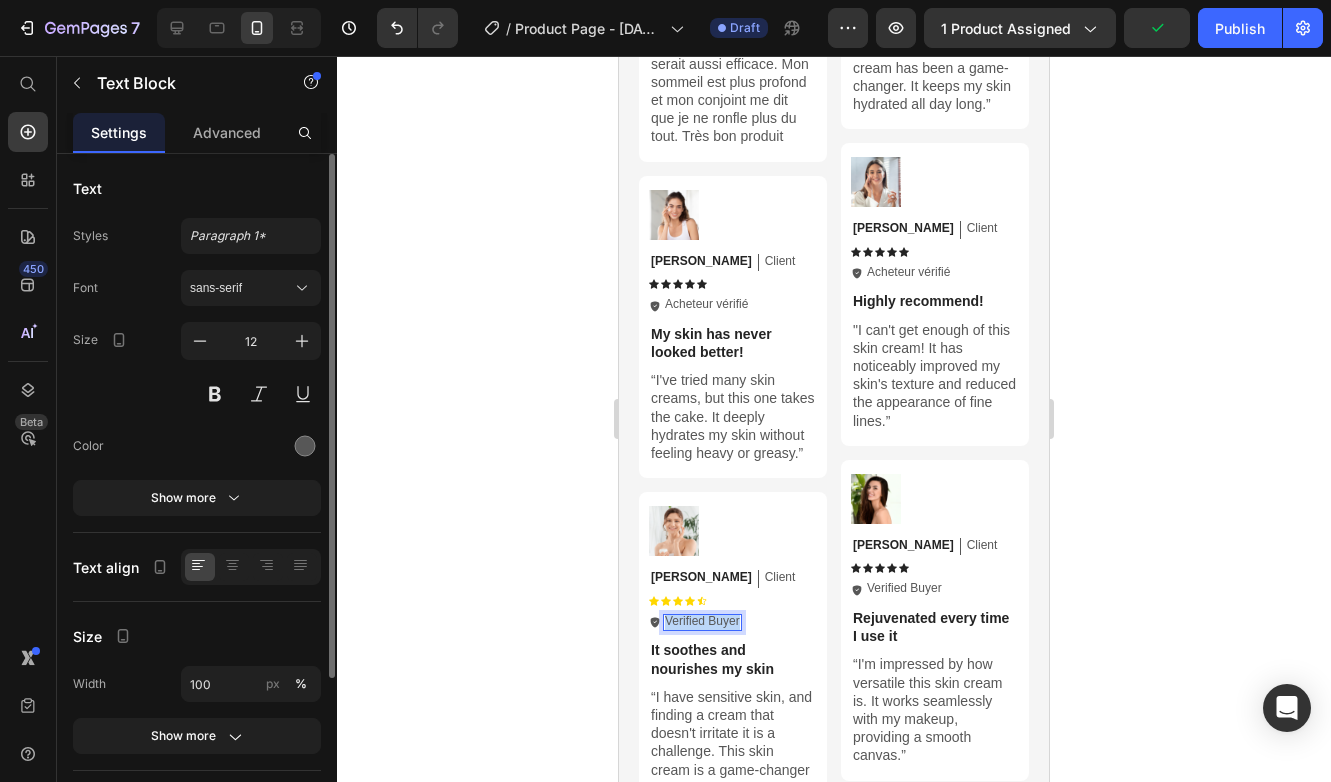 click on "Verified Buyer" at bounding box center (702, 622) 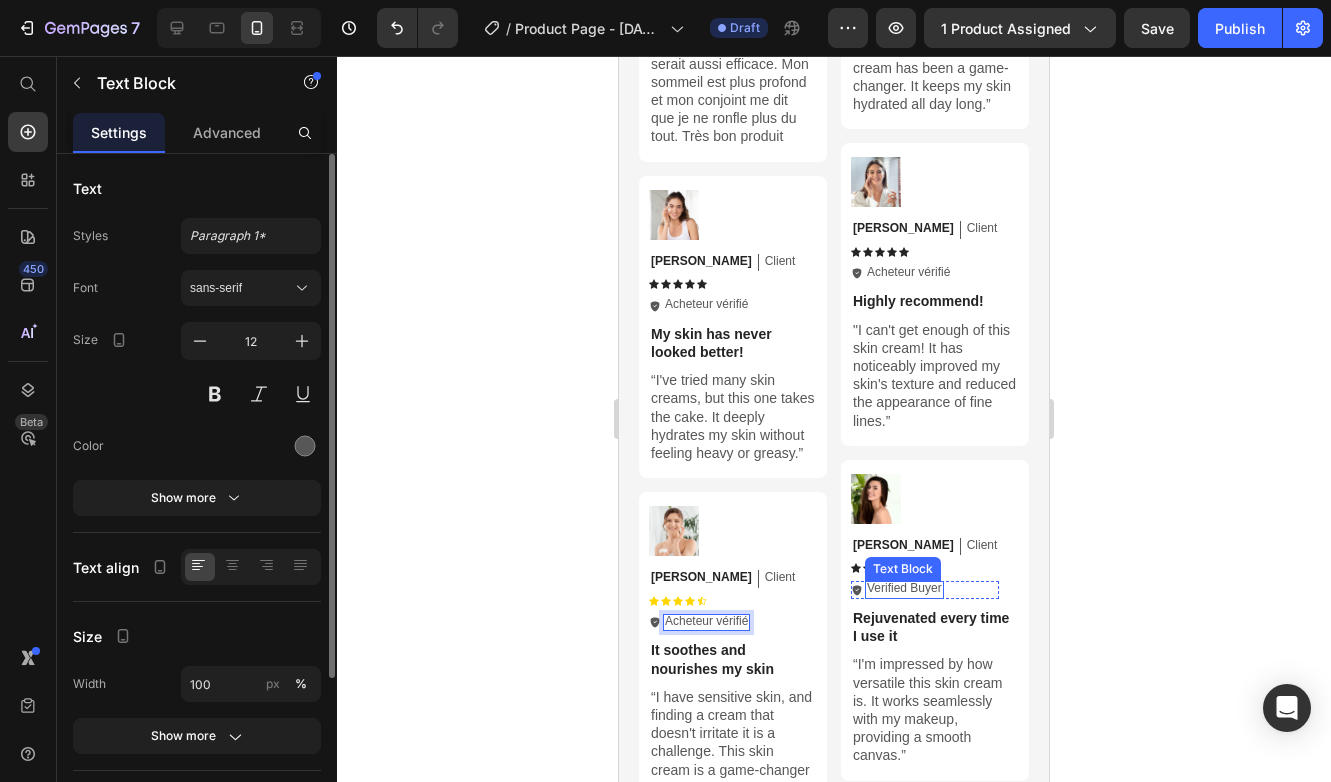 click on "Verified Buyer" at bounding box center (904, 589) 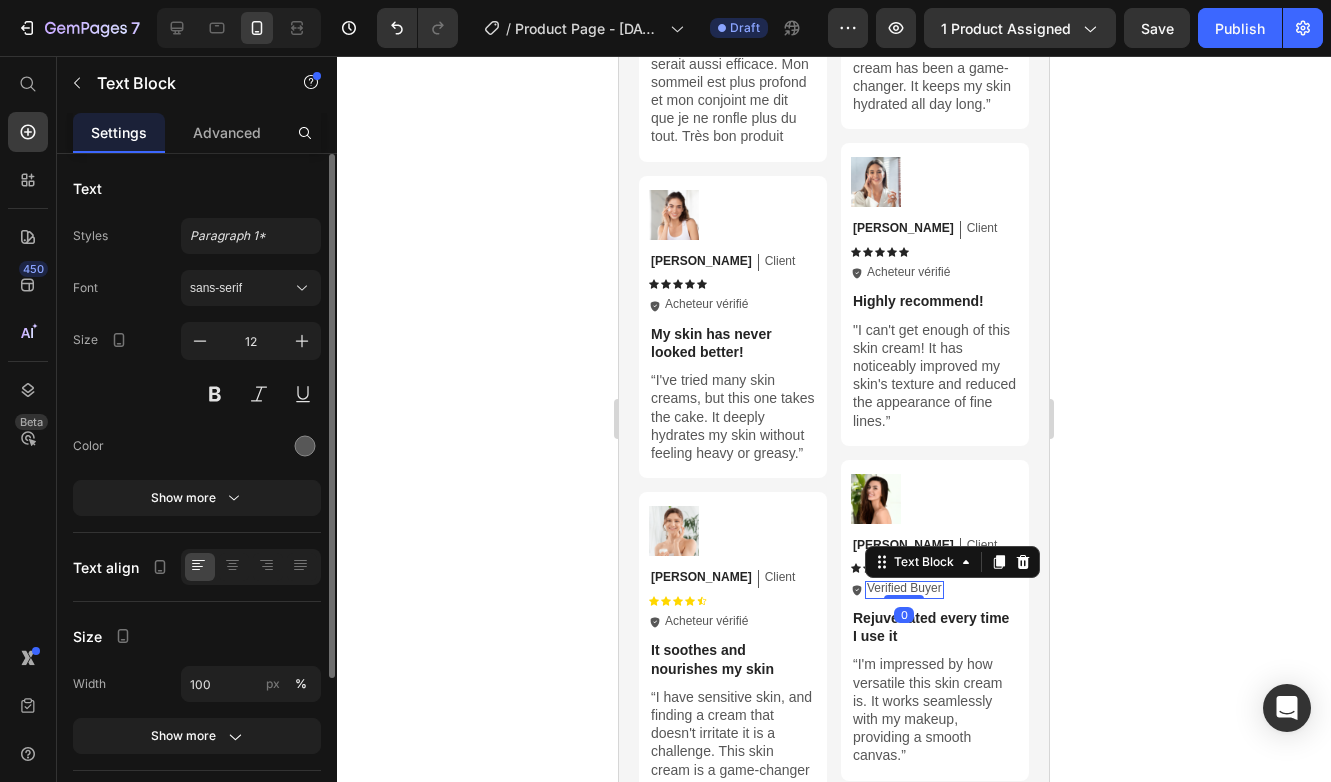 click on "Verified Buyer" at bounding box center (904, 589) 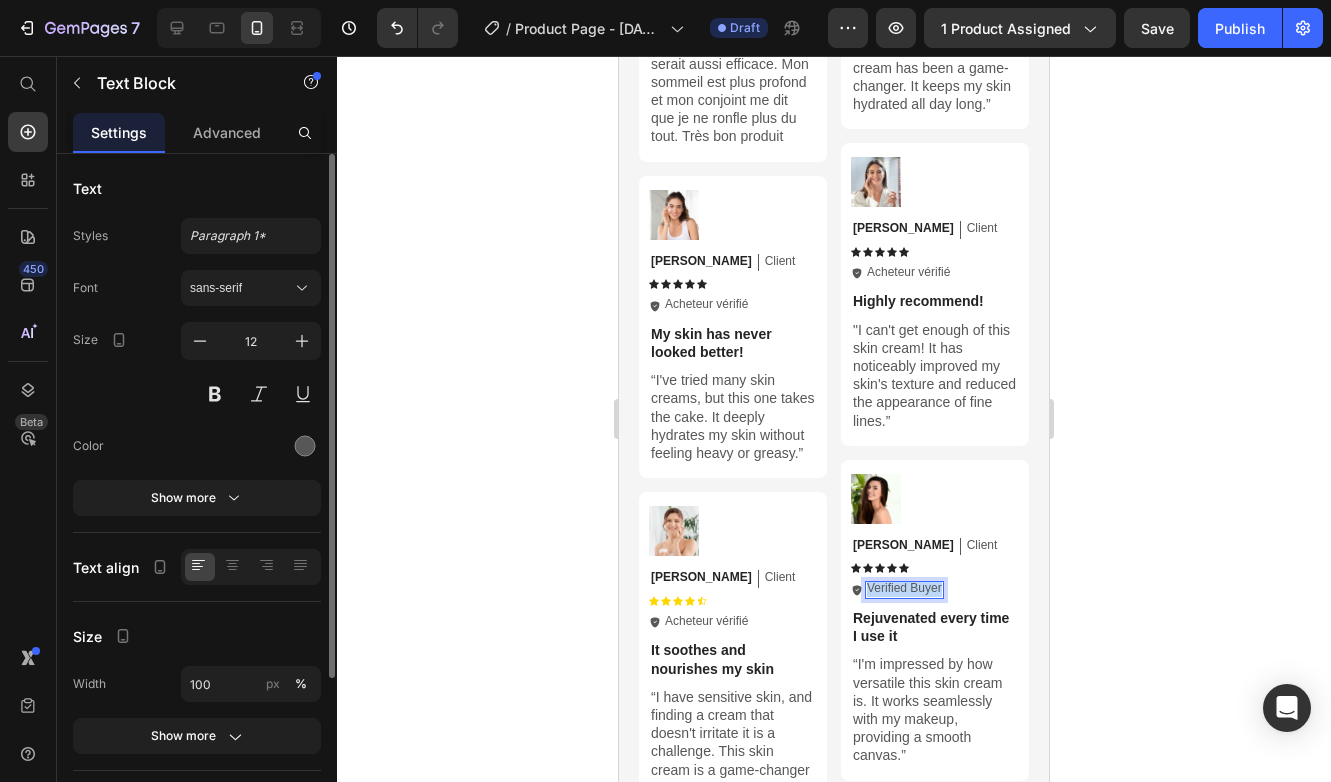 click on "Verified Buyer" at bounding box center (904, 589) 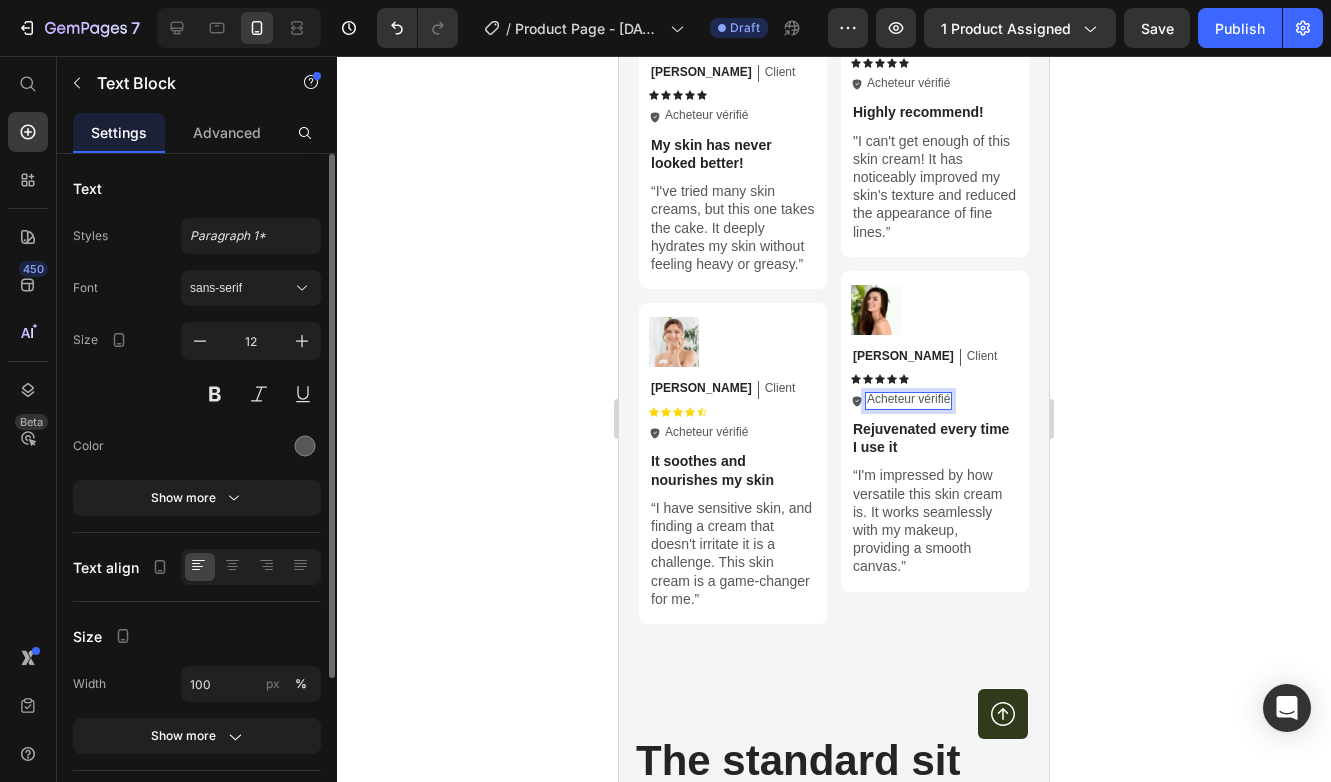 scroll, scrollTop: 6293, scrollLeft: 0, axis: vertical 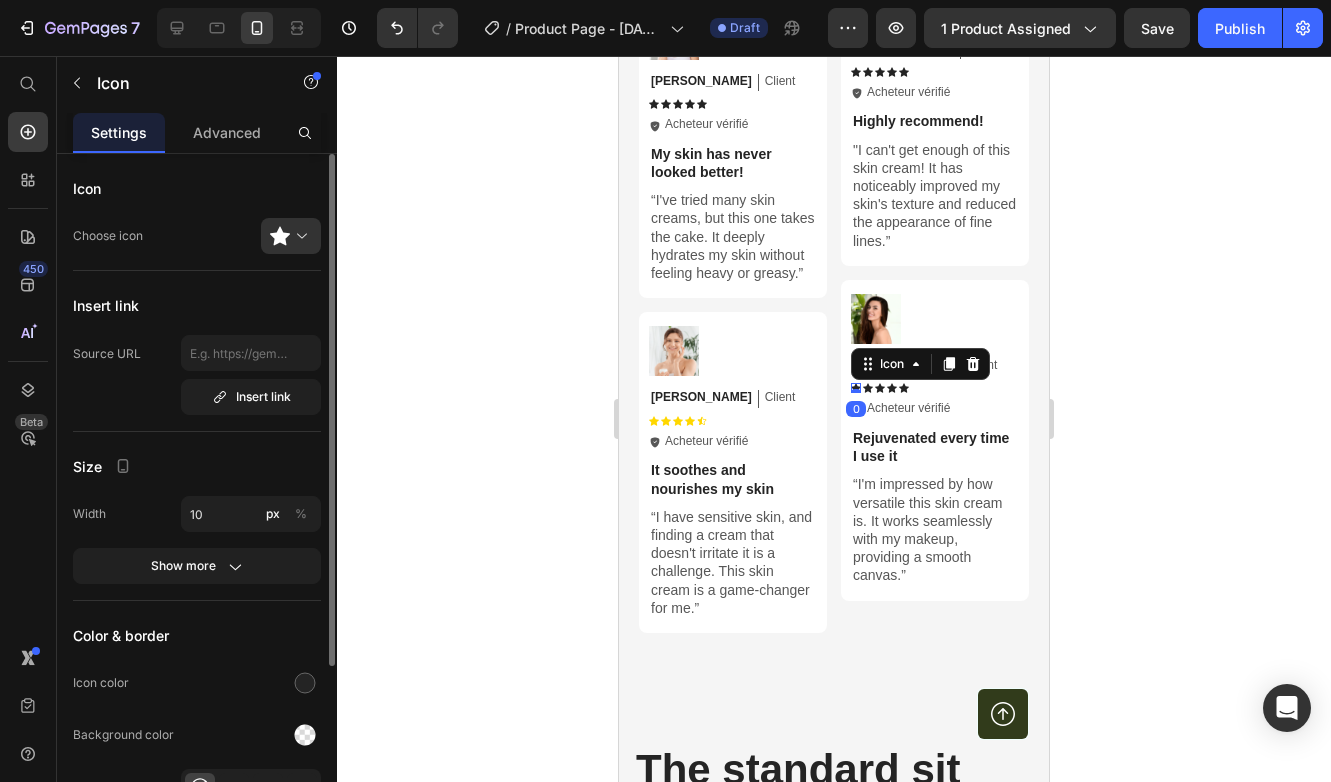 click on "Icon   0" at bounding box center (856, 388) 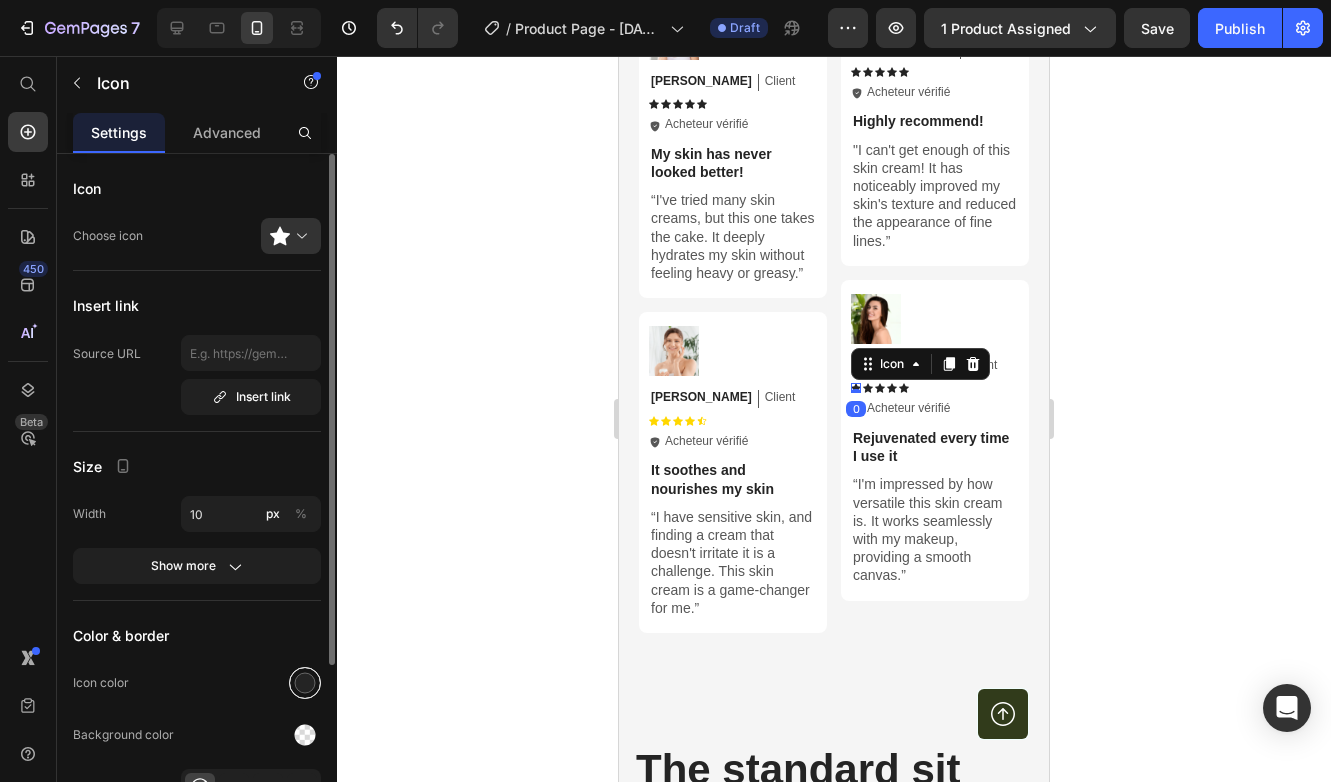 click at bounding box center [305, 683] 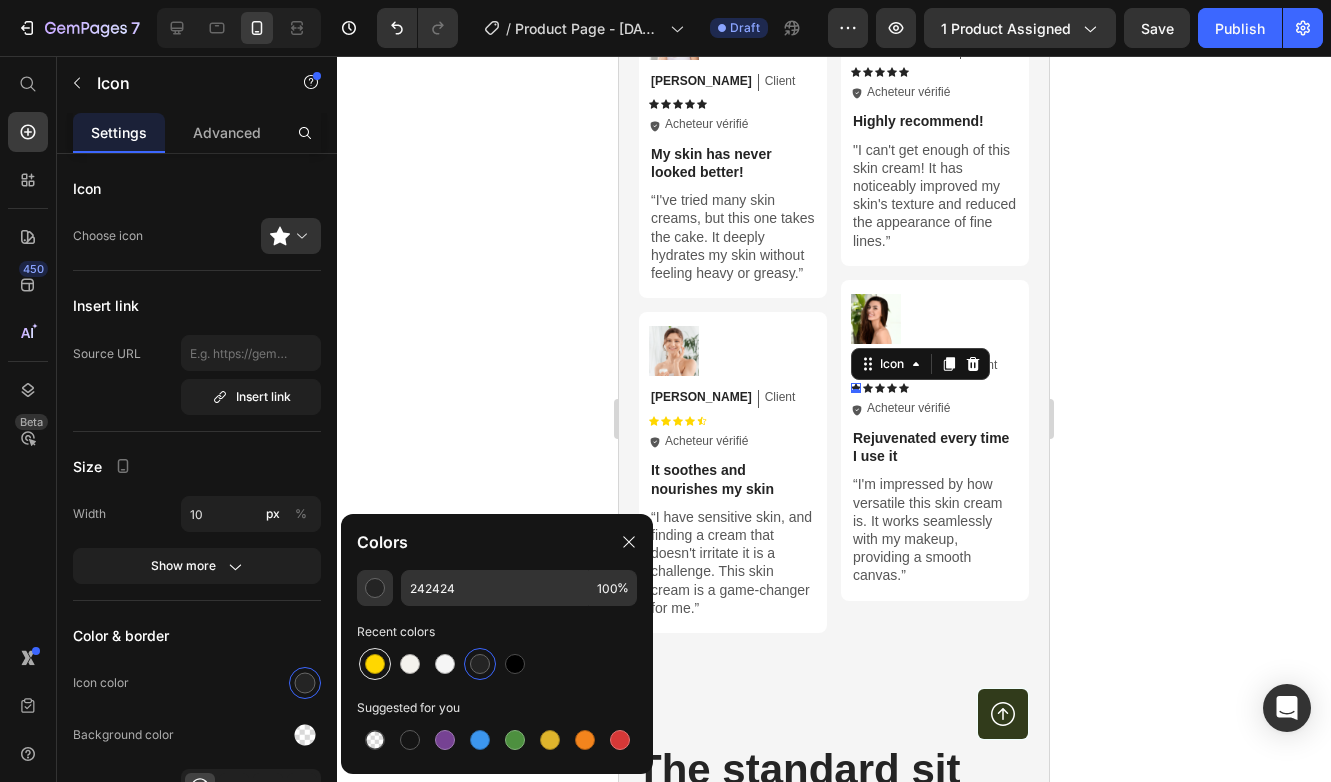 click at bounding box center [375, 664] 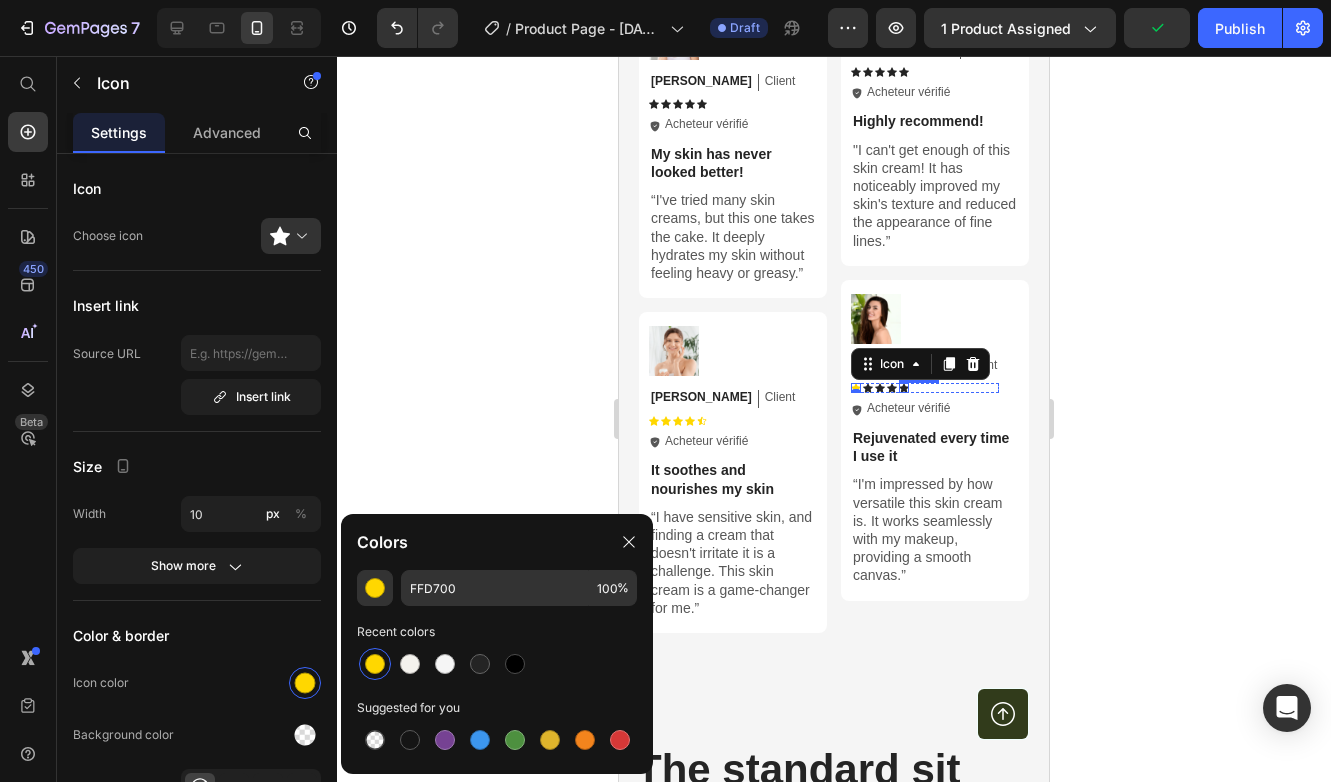 click 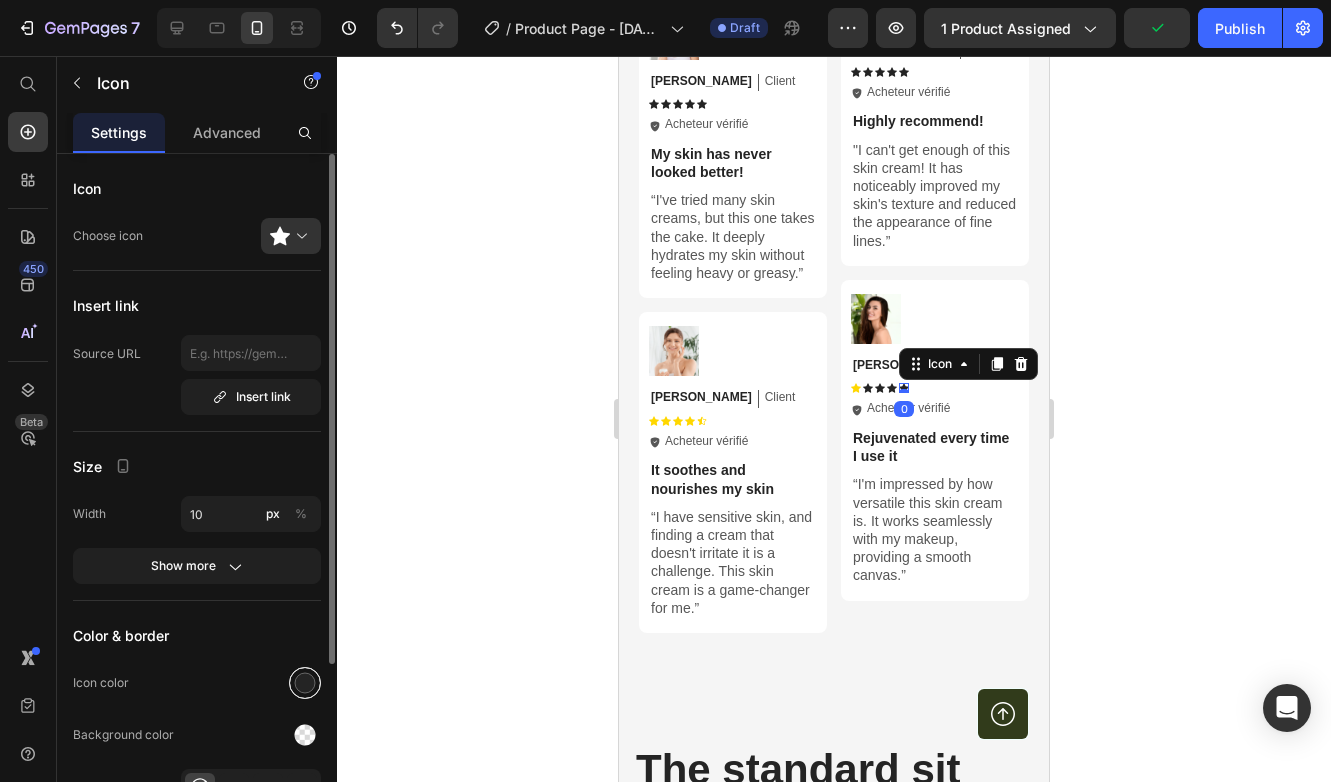 click at bounding box center [305, 683] 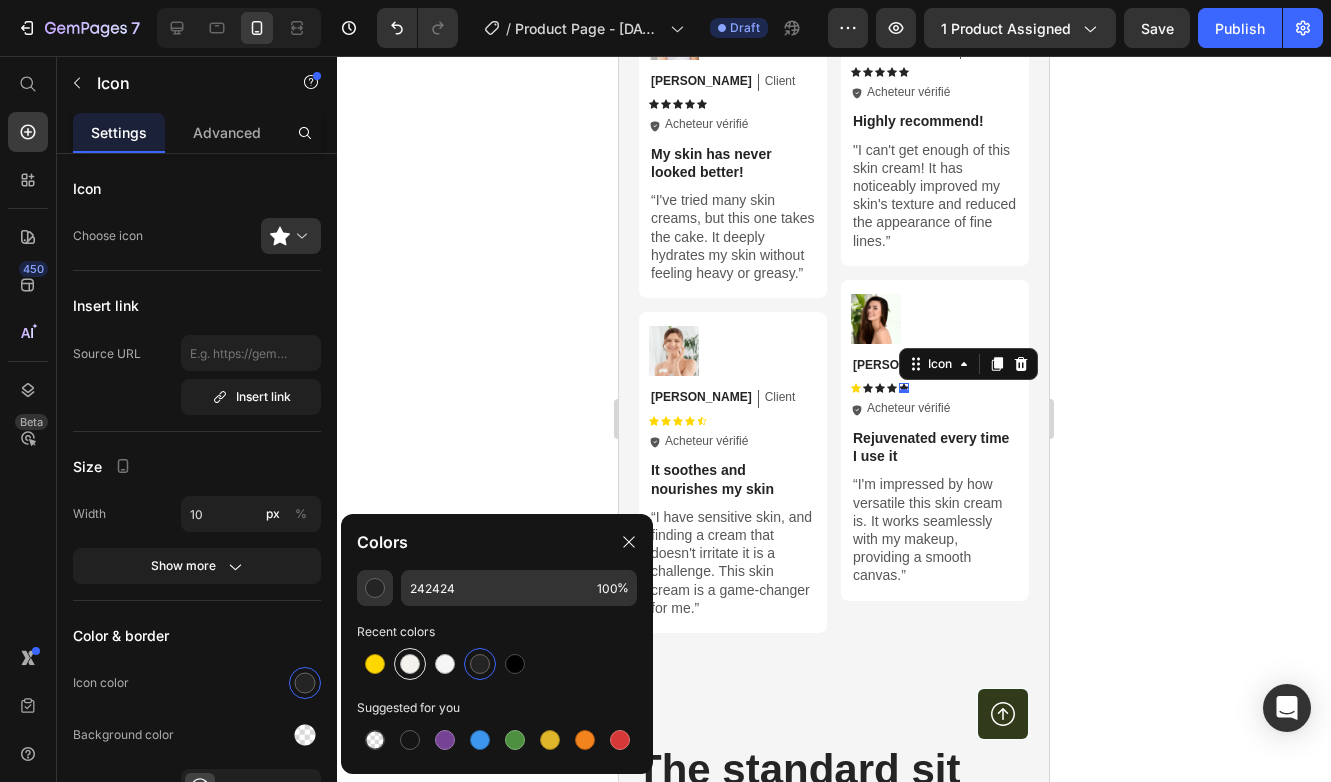 click at bounding box center [410, 664] 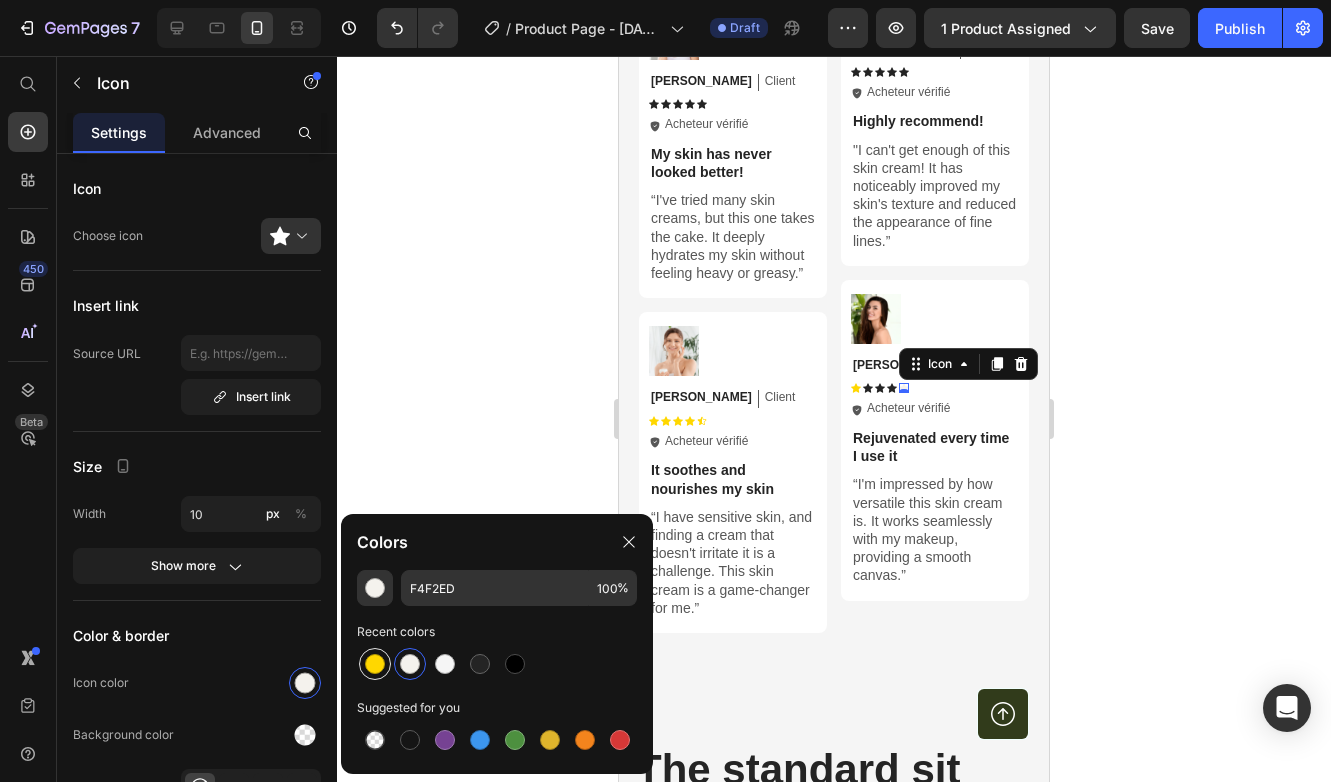 click at bounding box center (375, 664) 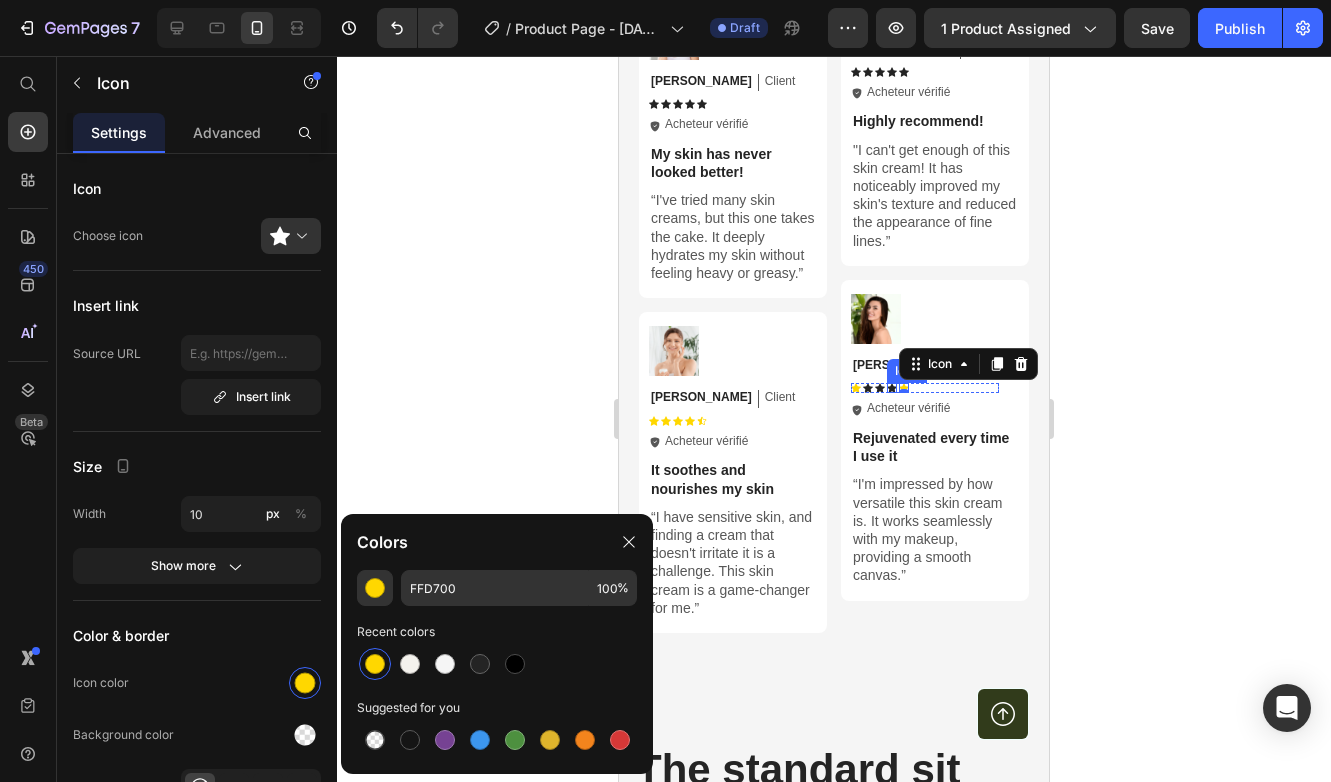 click 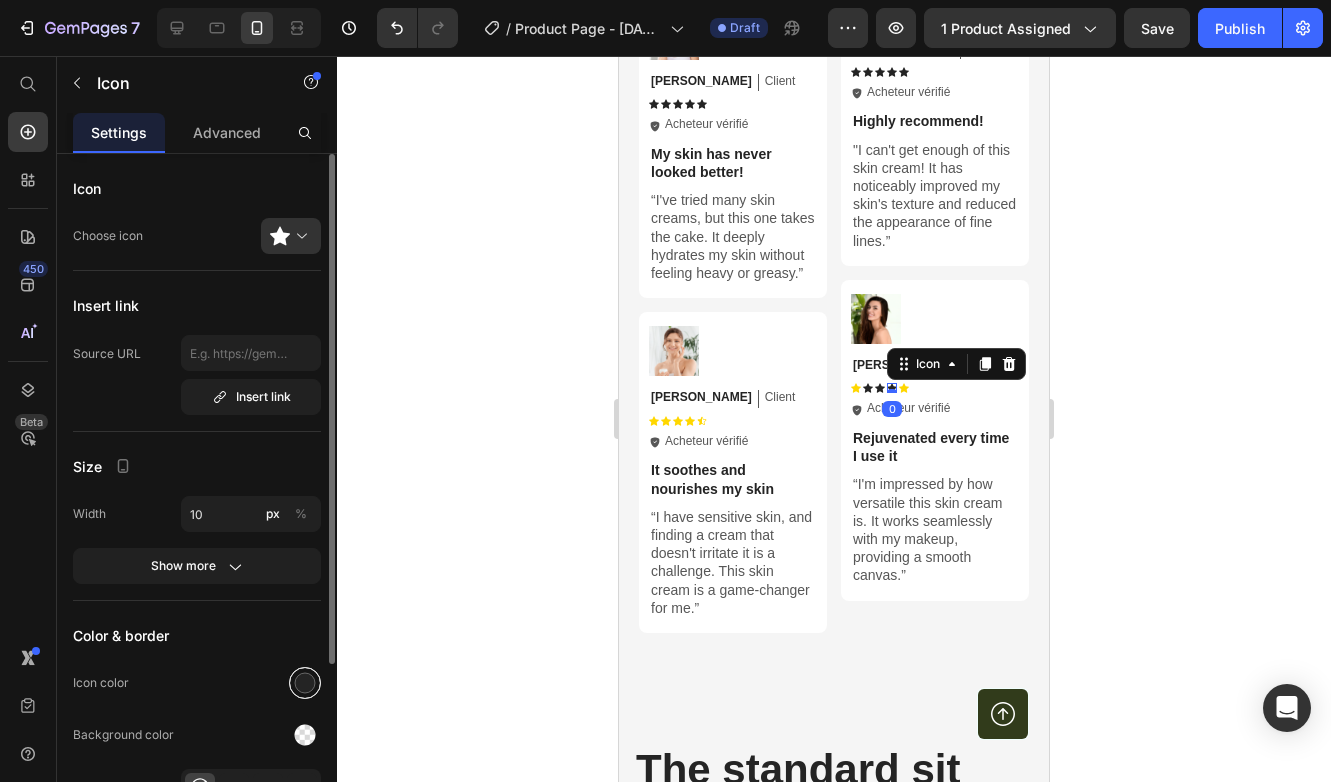 click at bounding box center [305, 683] 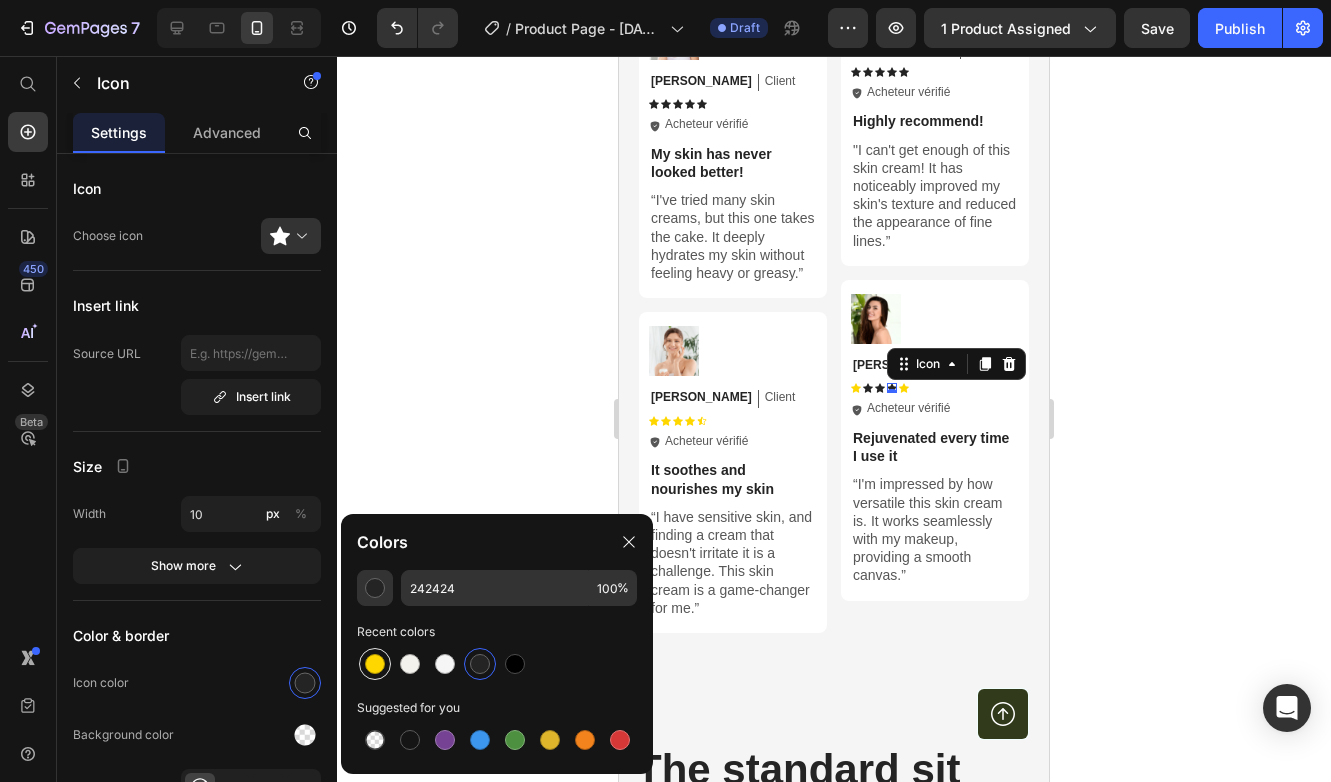click at bounding box center (375, 664) 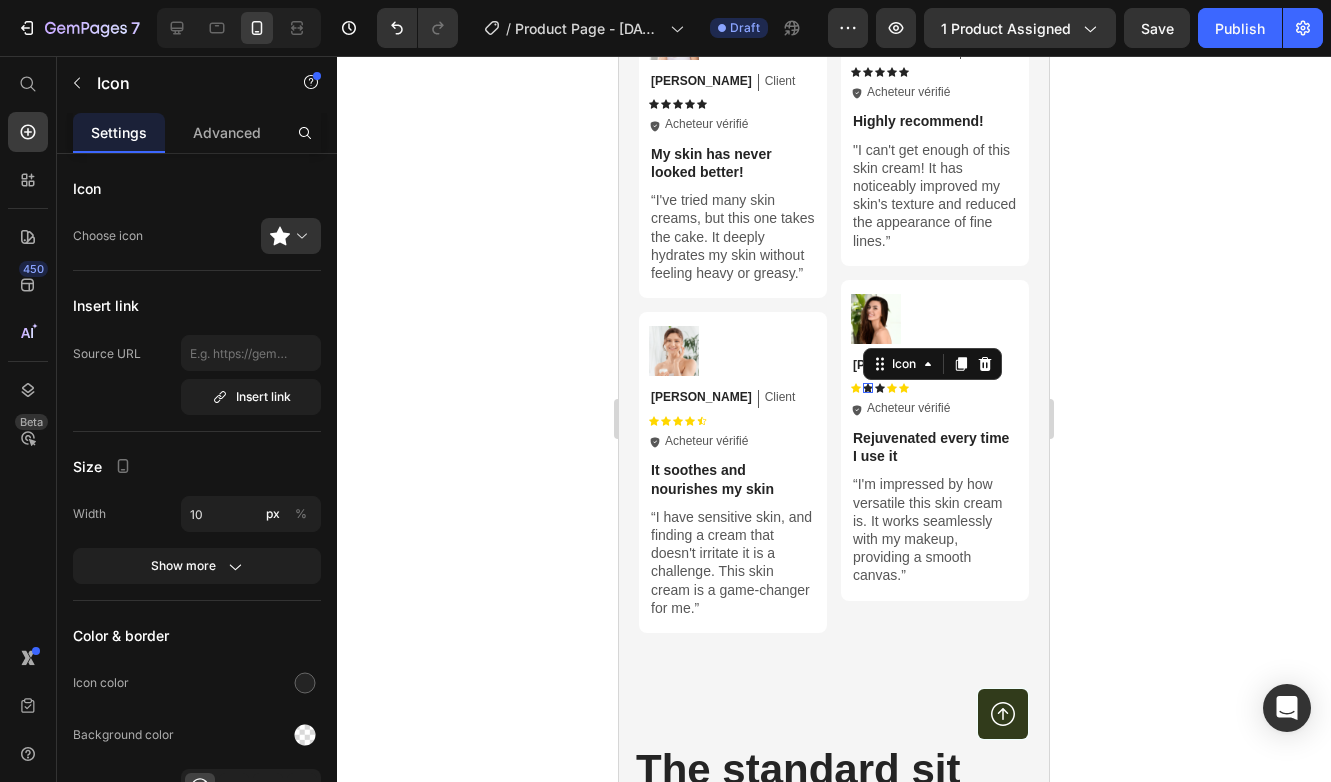 click on "Icon   0" at bounding box center [868, 388] 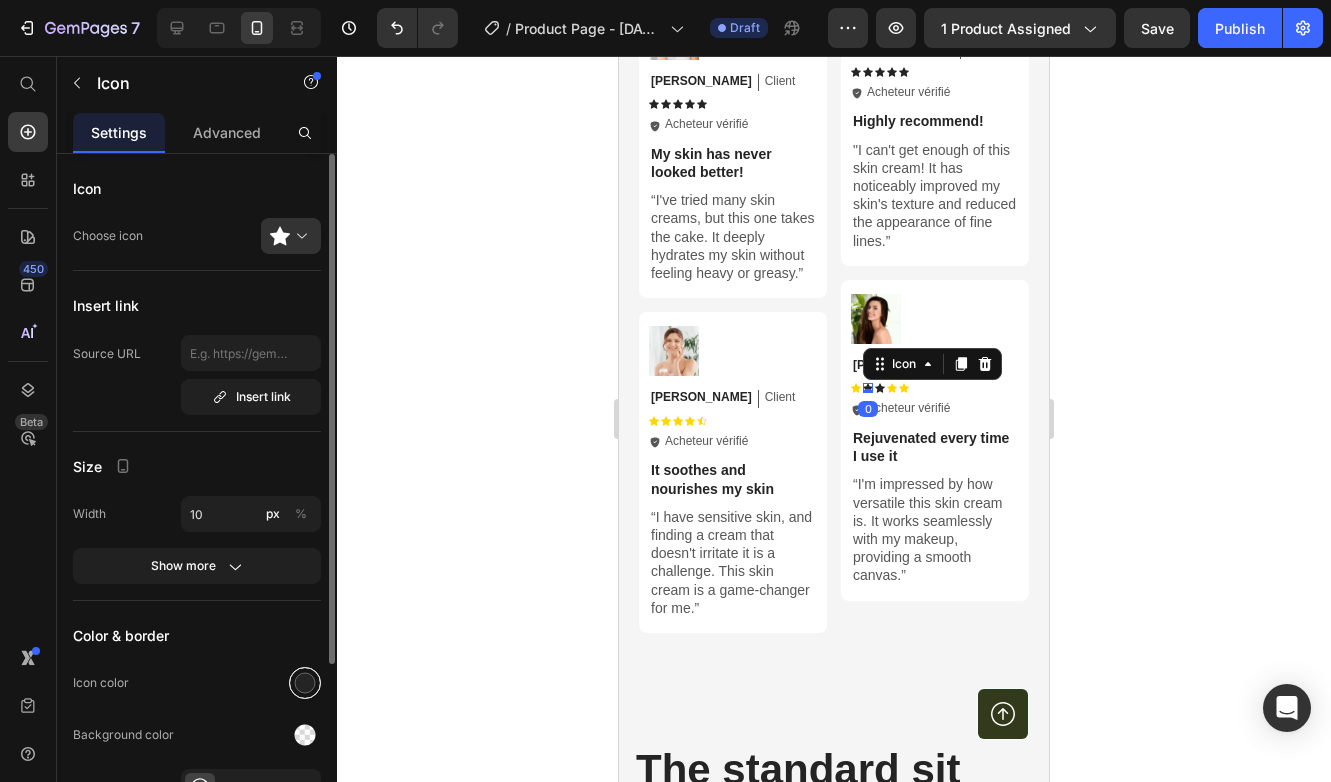 click at bounding box center (305, 683) 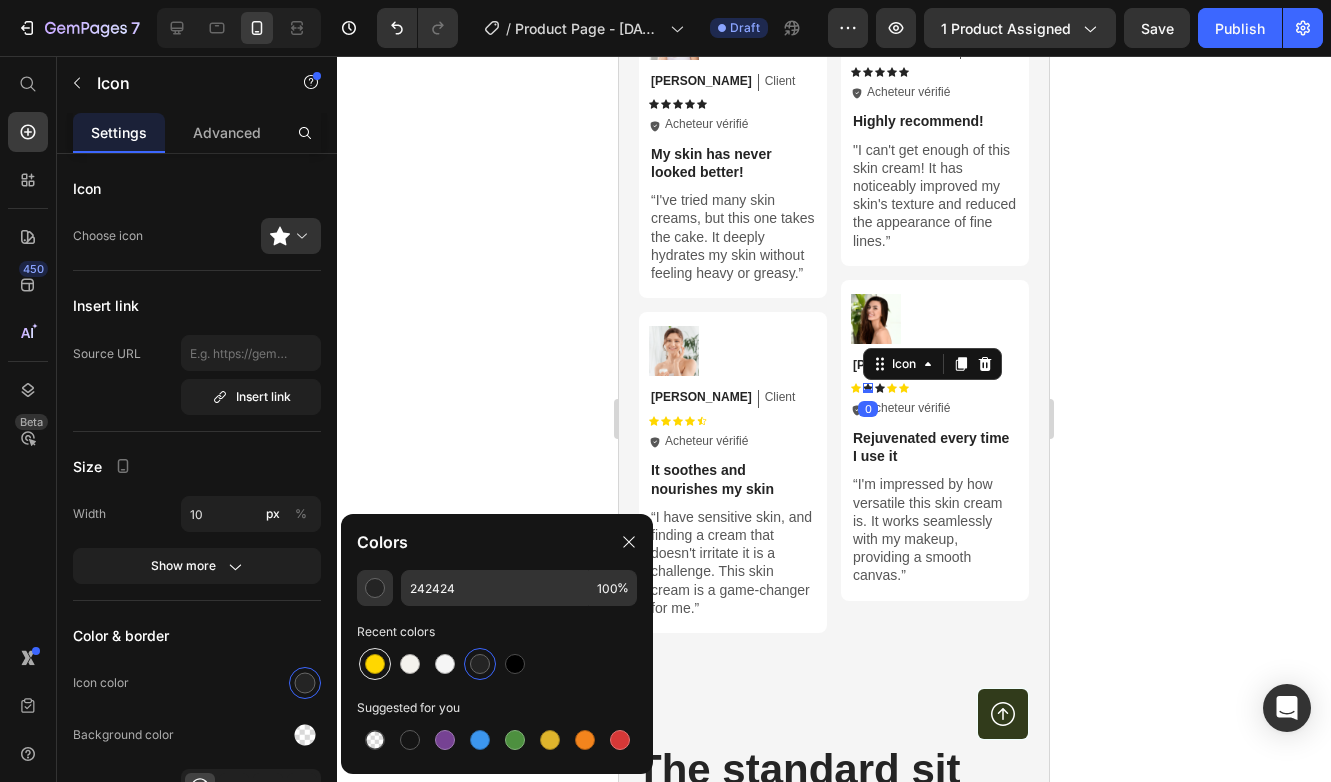 click at bounding box center [375, 664] 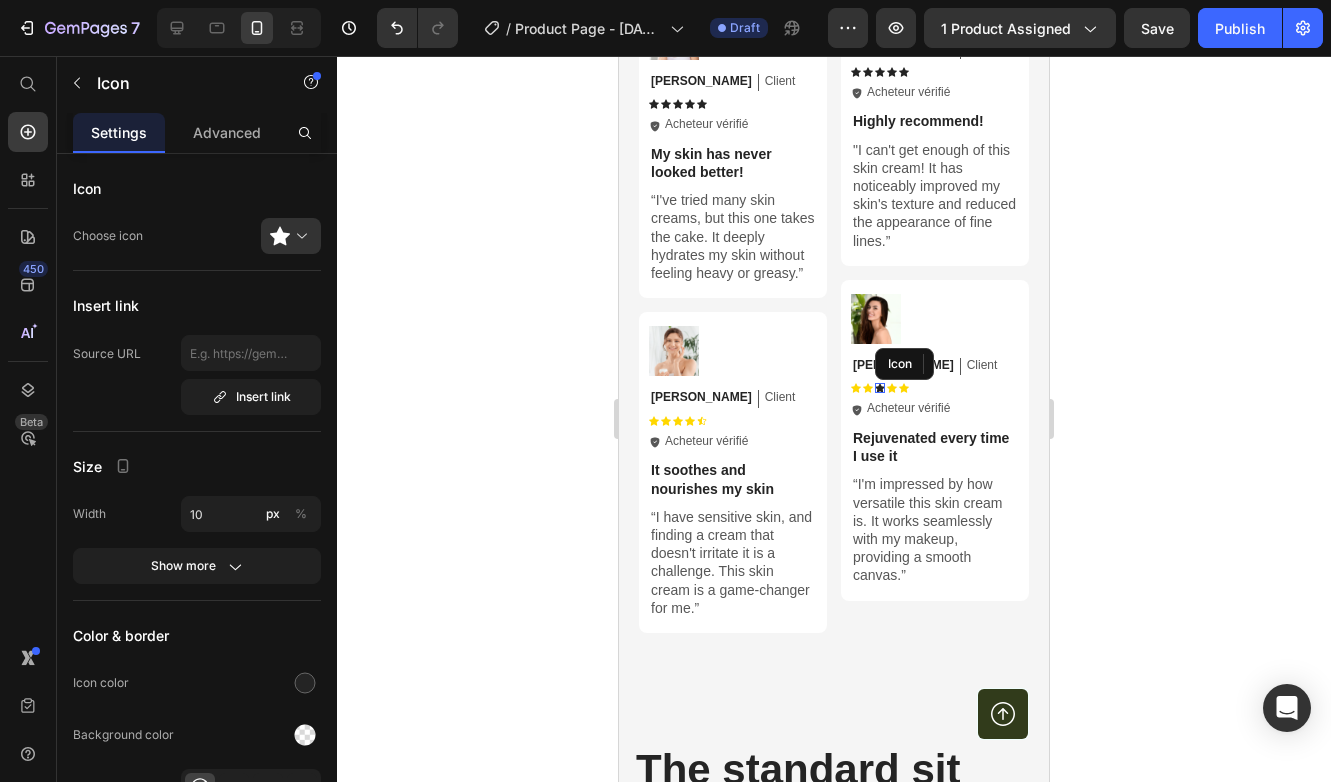 click 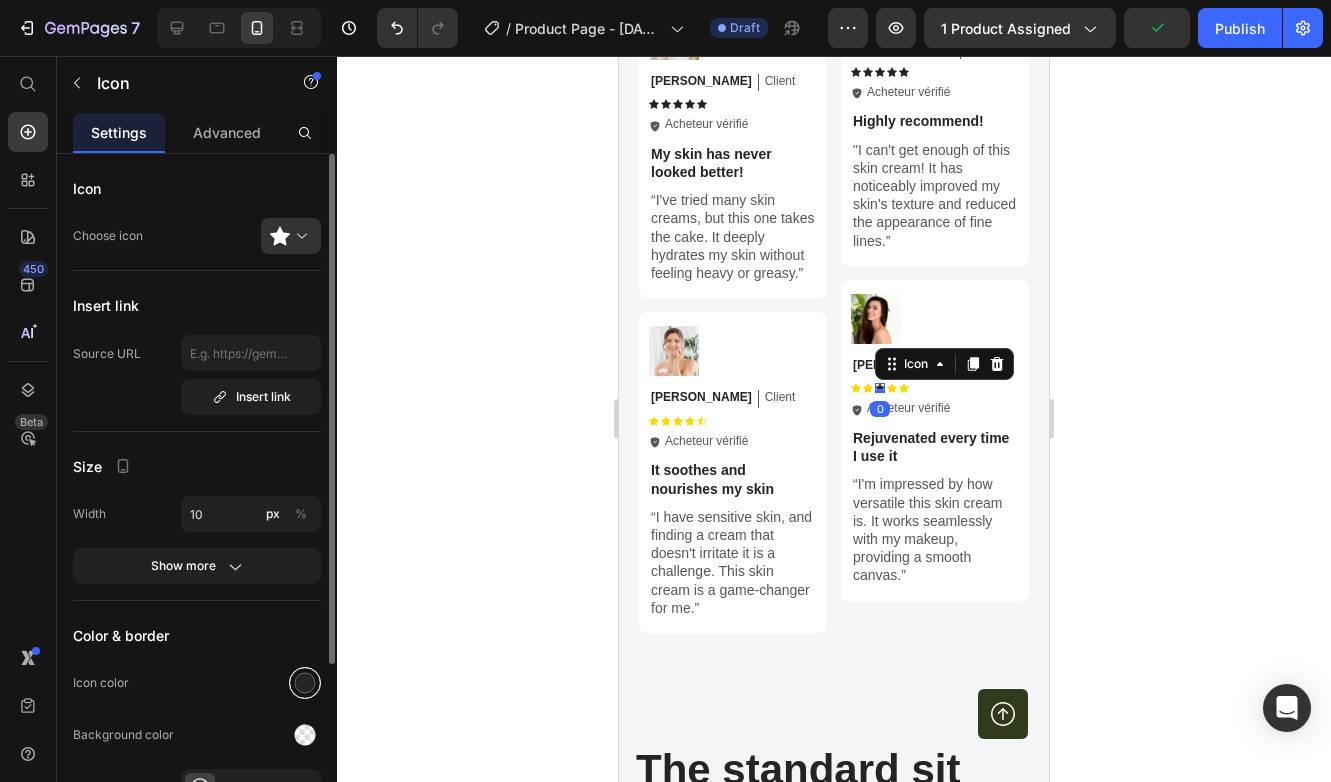 click at bounding box center (305, 683) 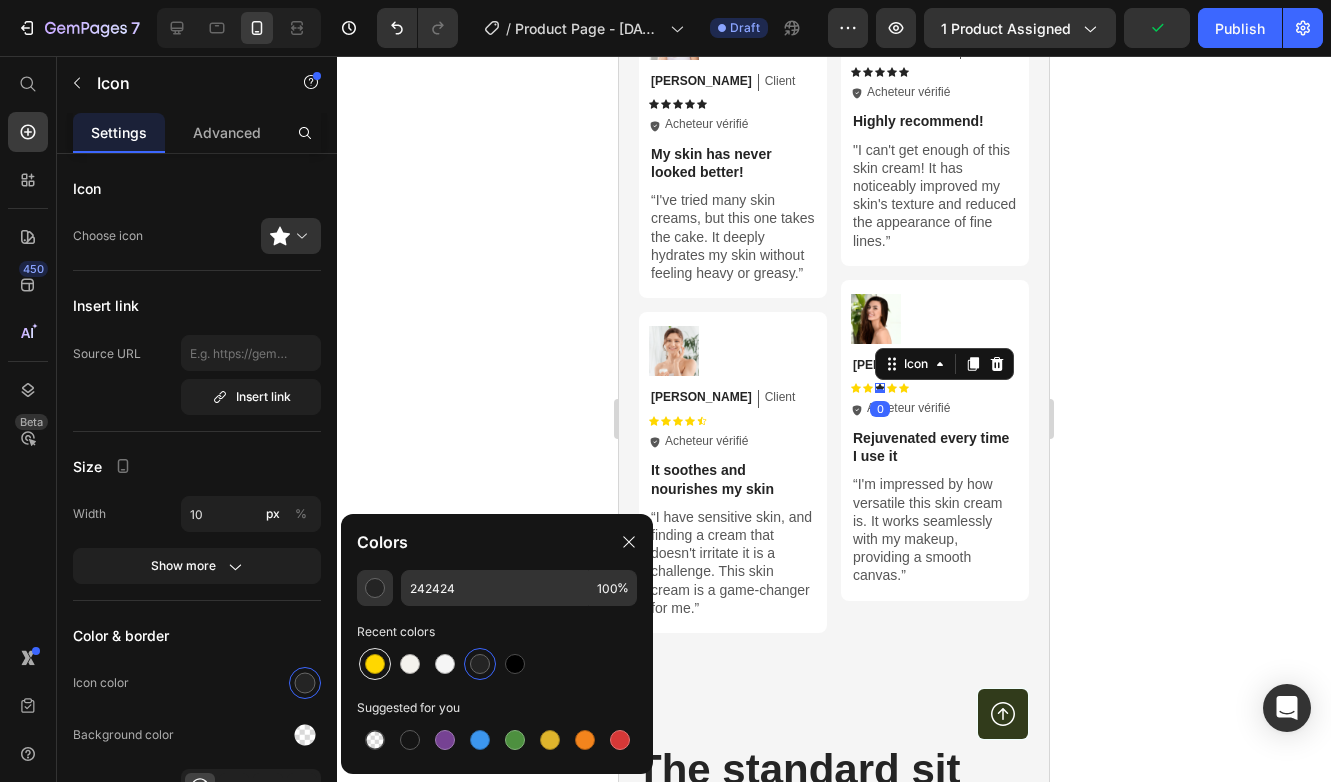 click at bounding box center (375, 664) 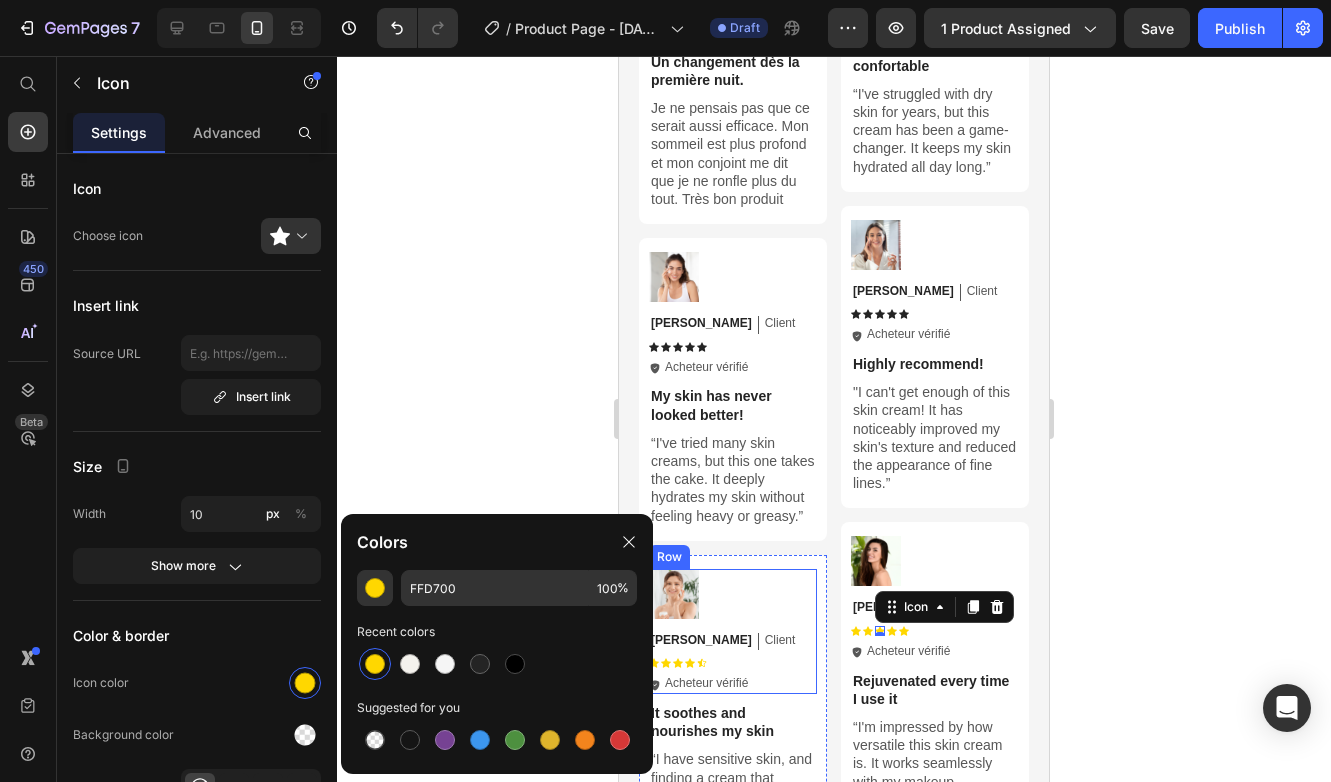 scroll, scrollTop: 6050, scrollLeft: 0, axis: vertical 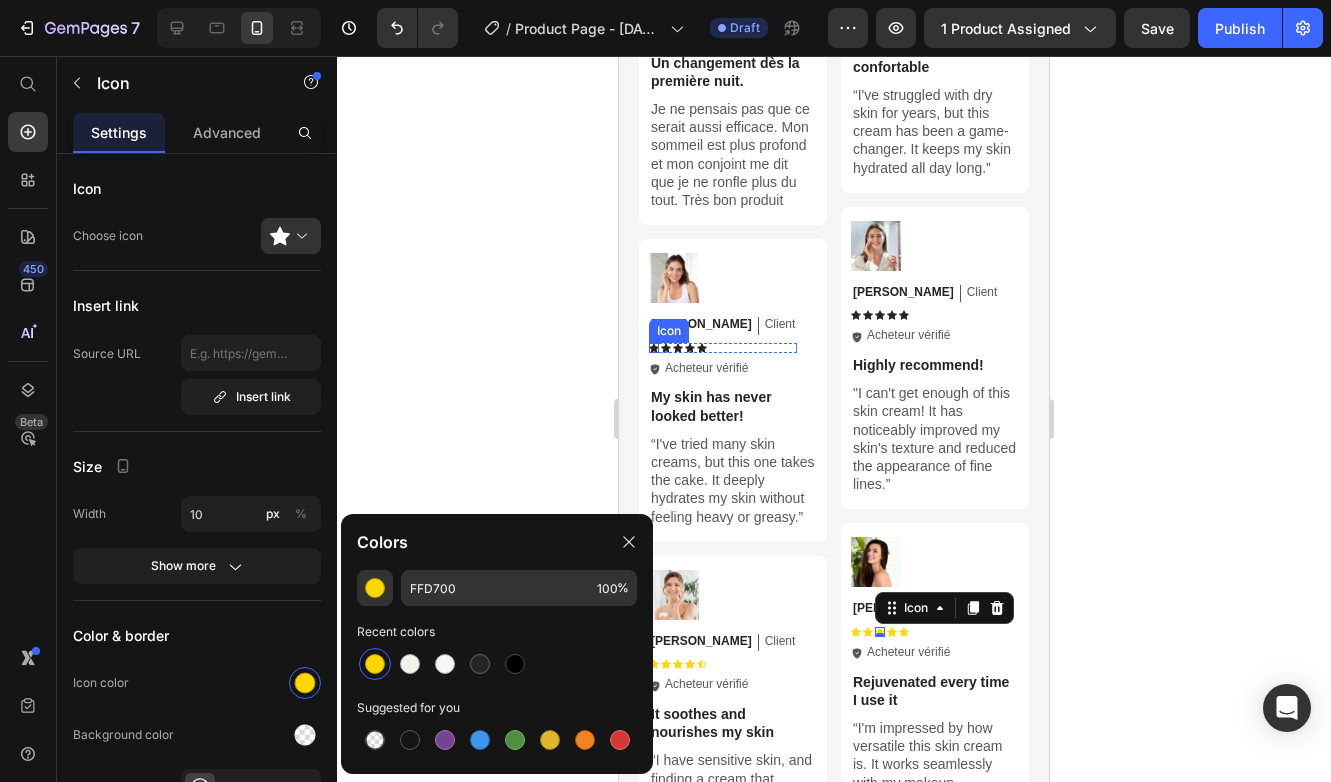 click 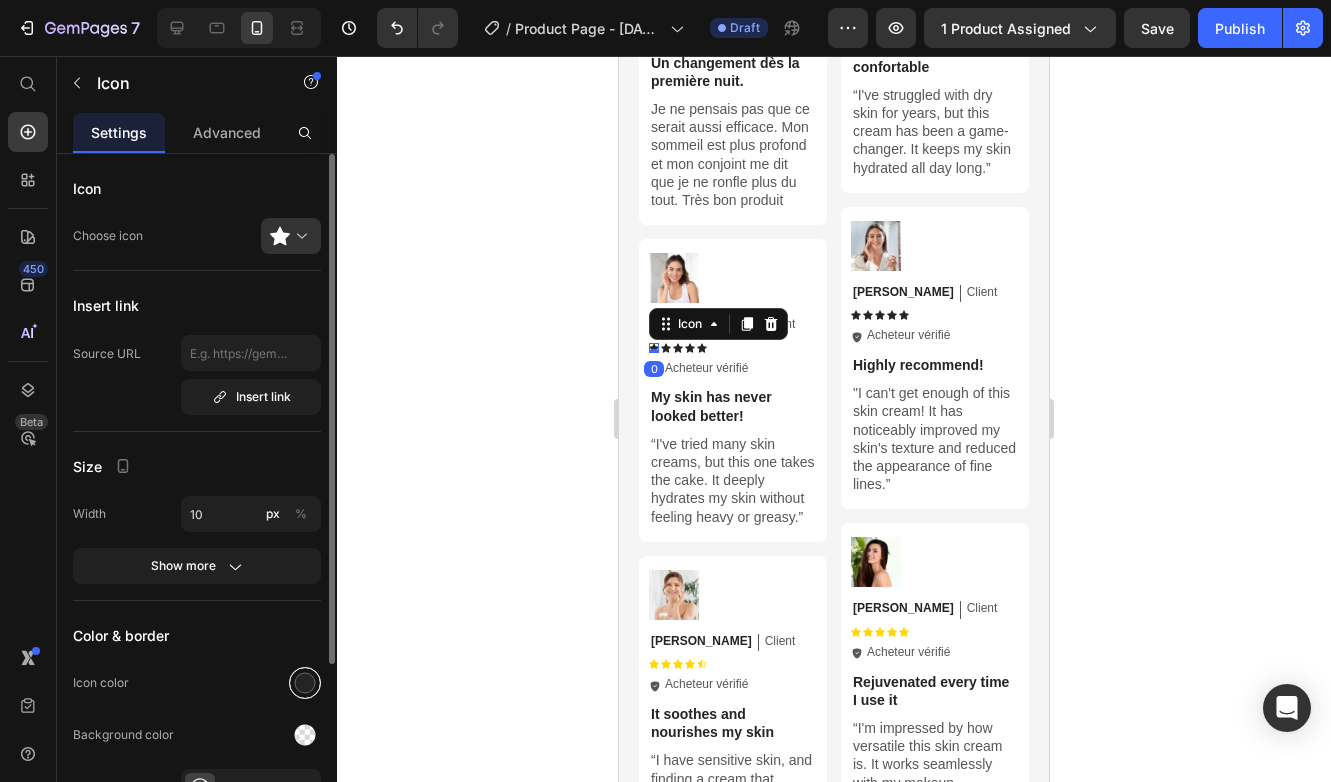 click at bounding box center (305, 683) 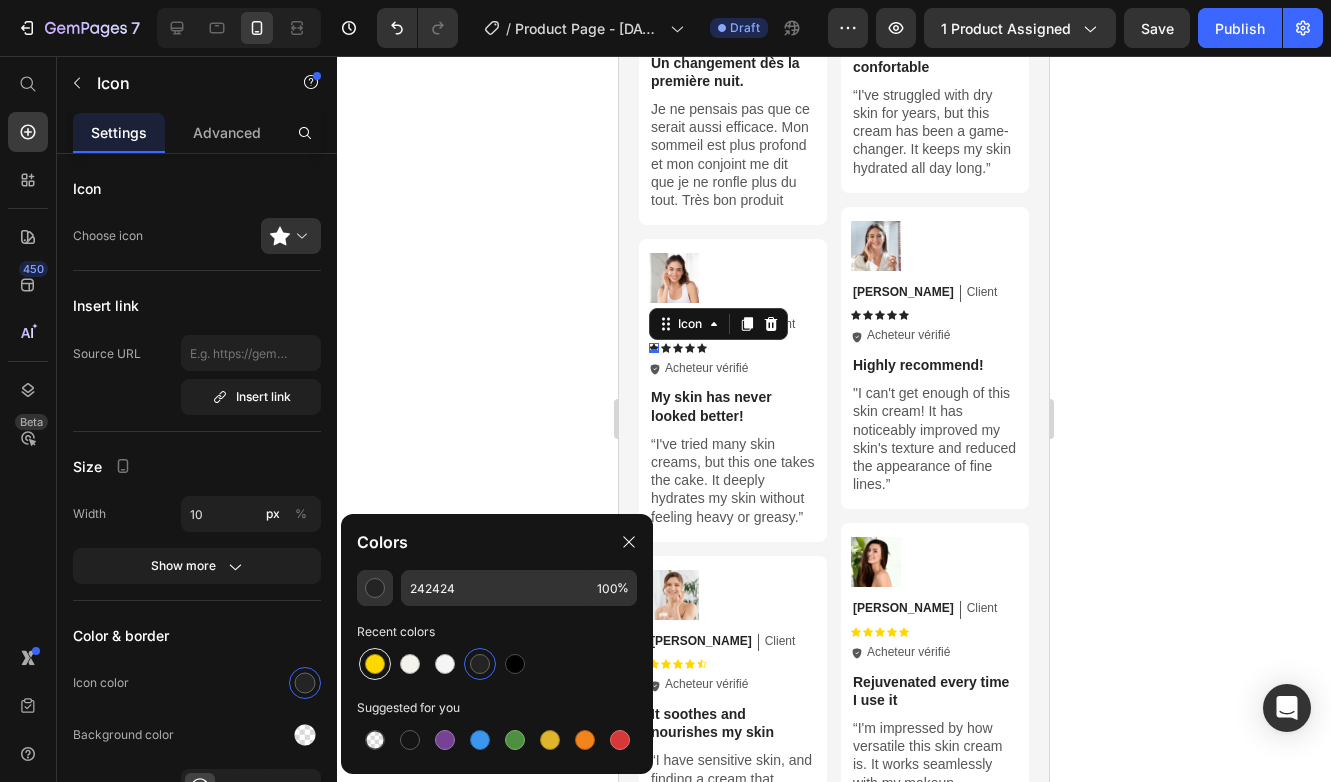 click at bounding box center (375, 664) 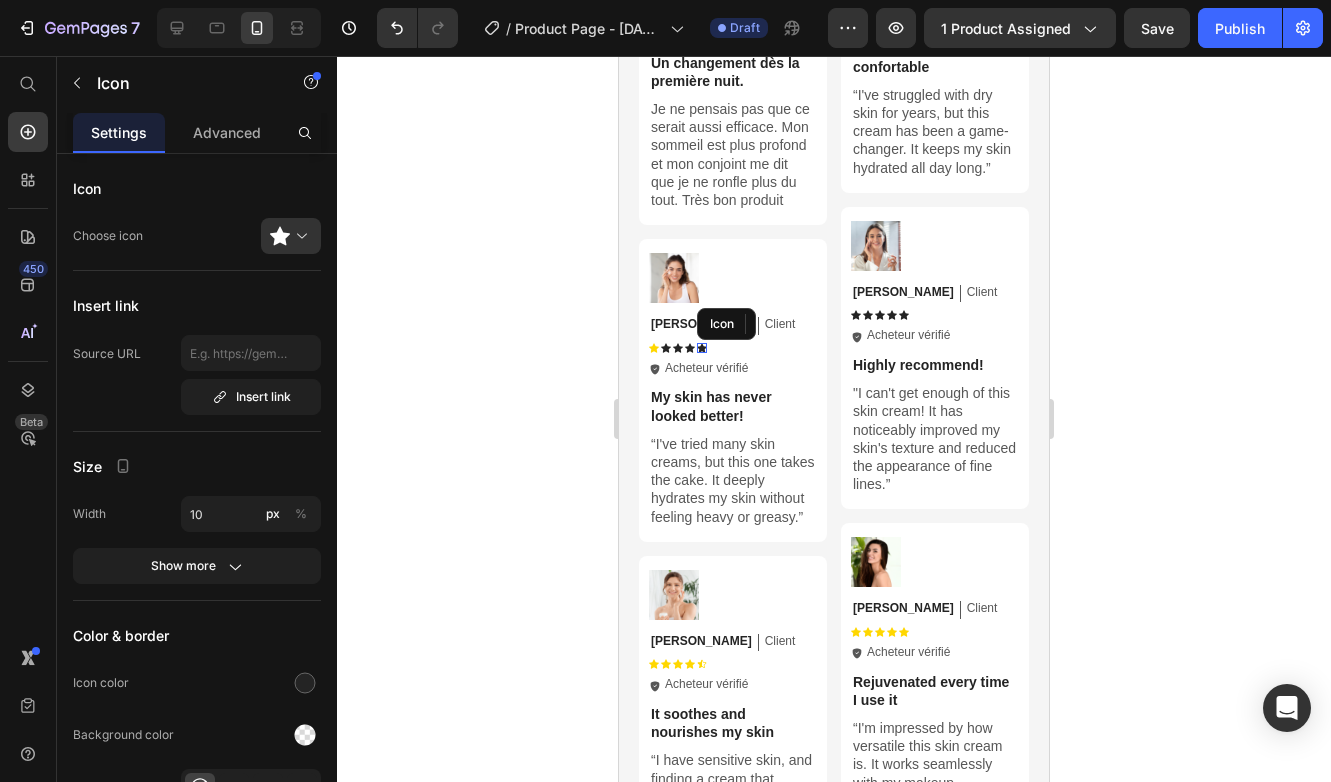 click 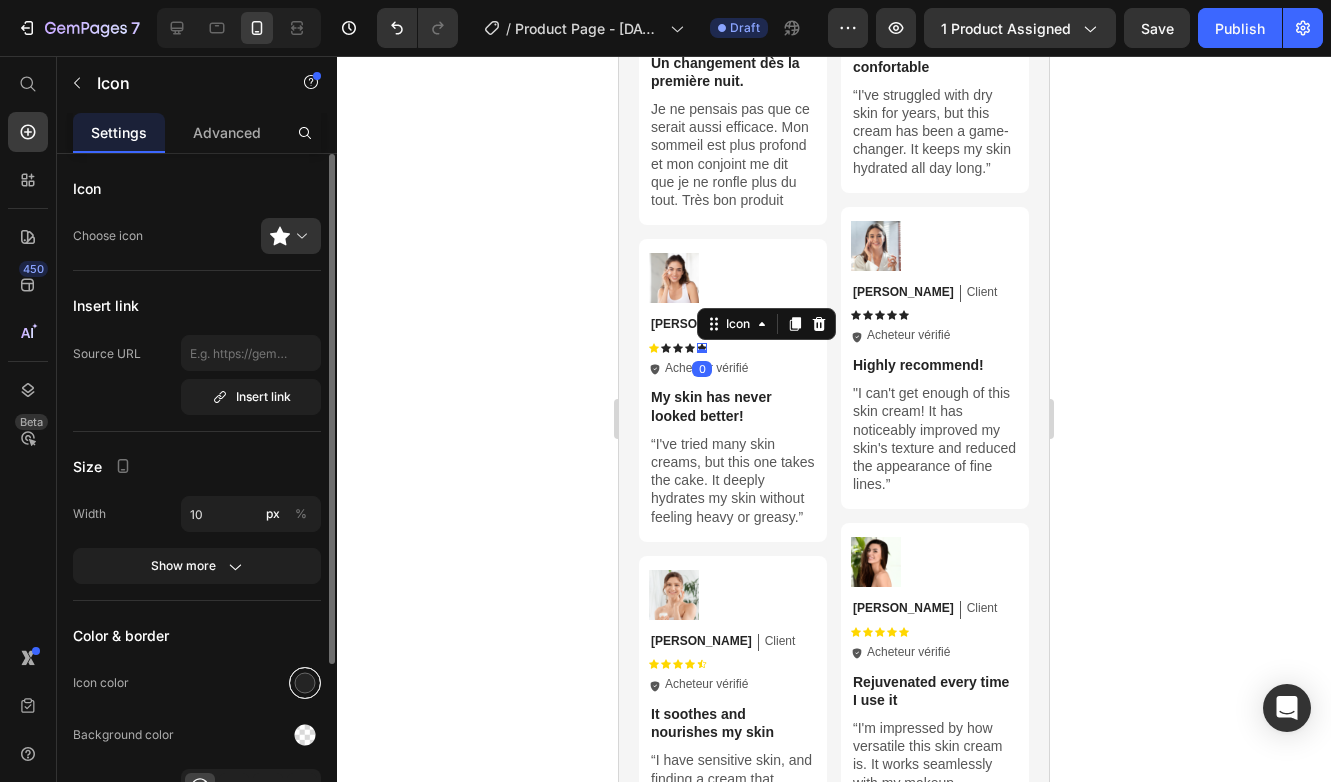 click at bounding box center [305, 683] 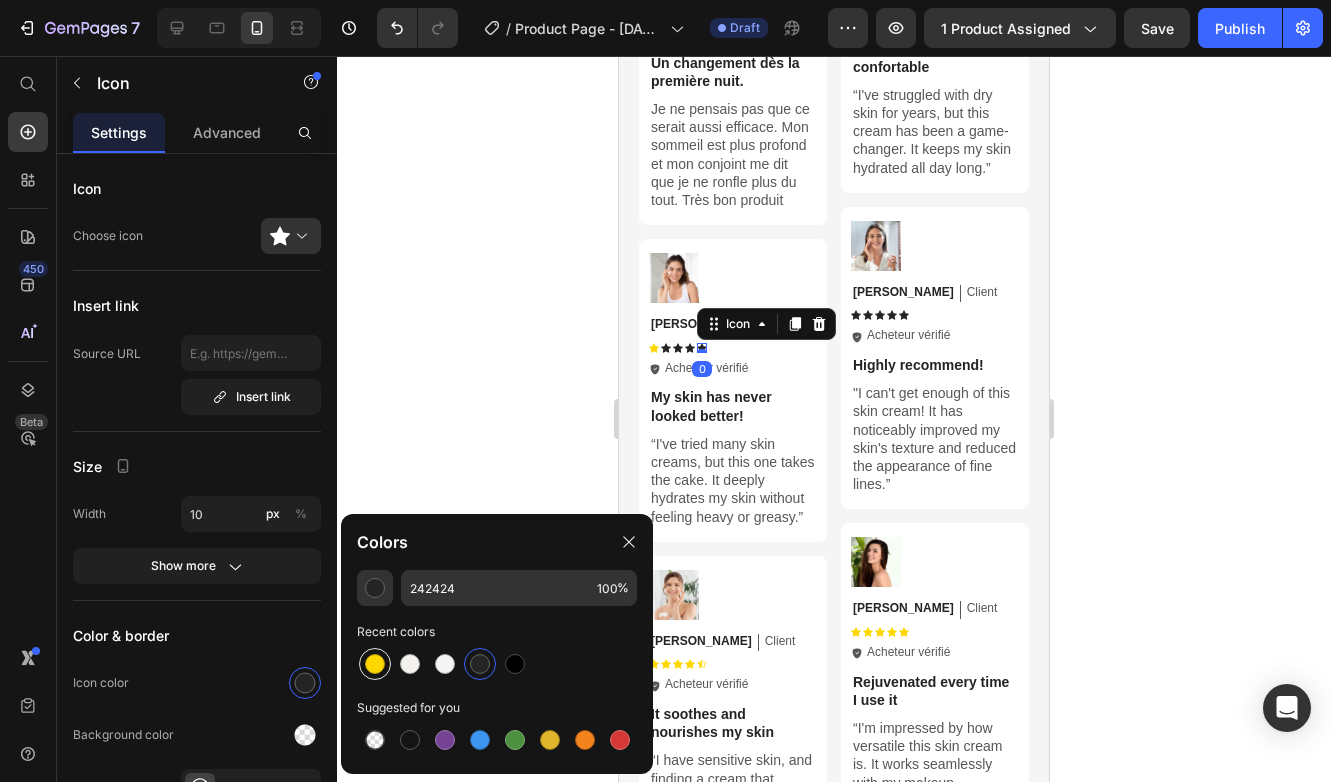 click at bounding box center (375, 664) 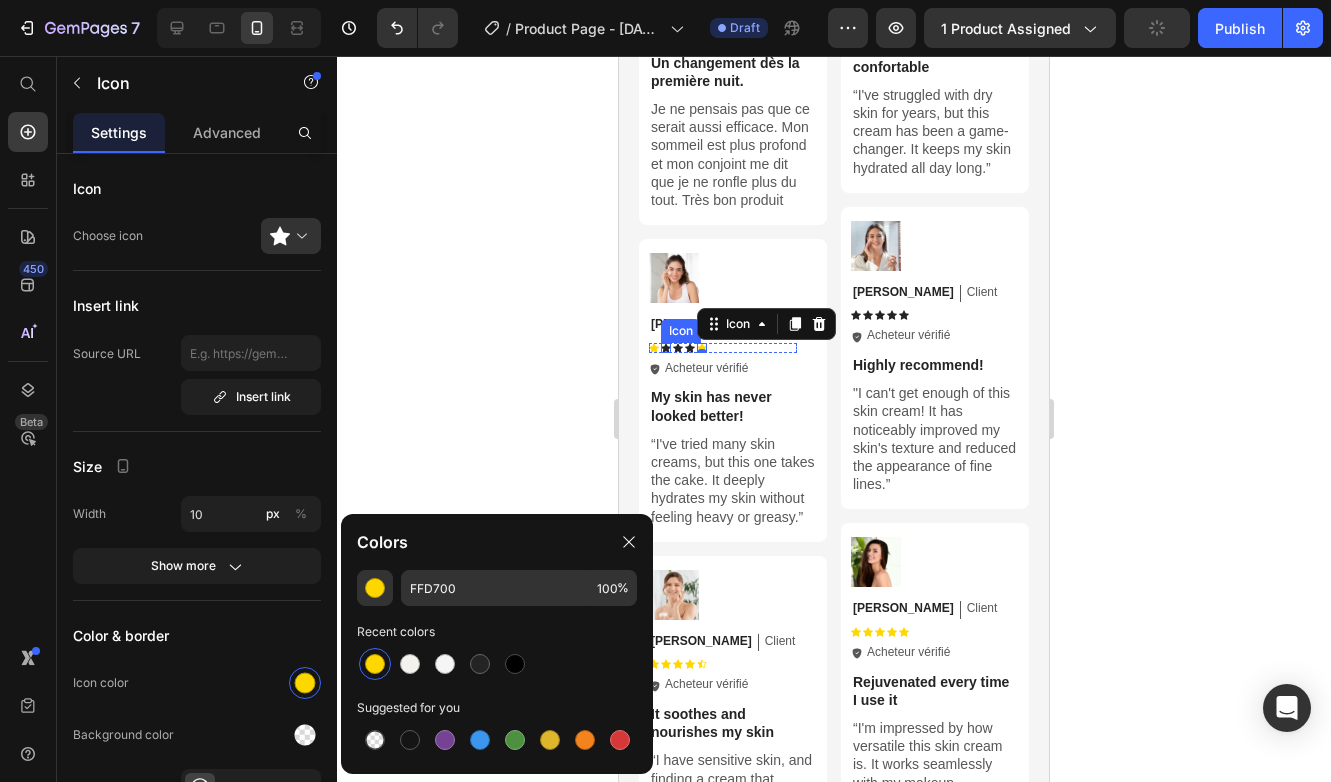 click on "Icon" at bounding box center (666, 348) 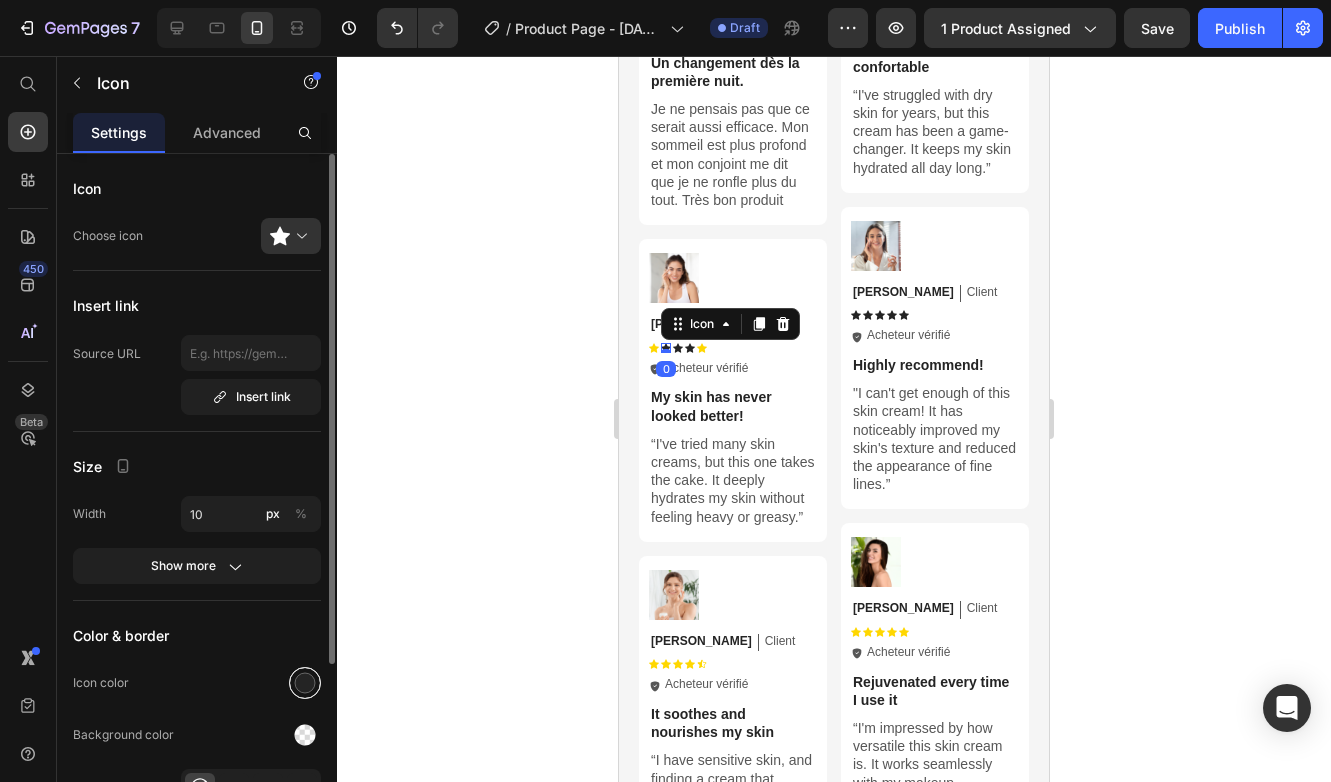 click at bounding box center [305, 683] 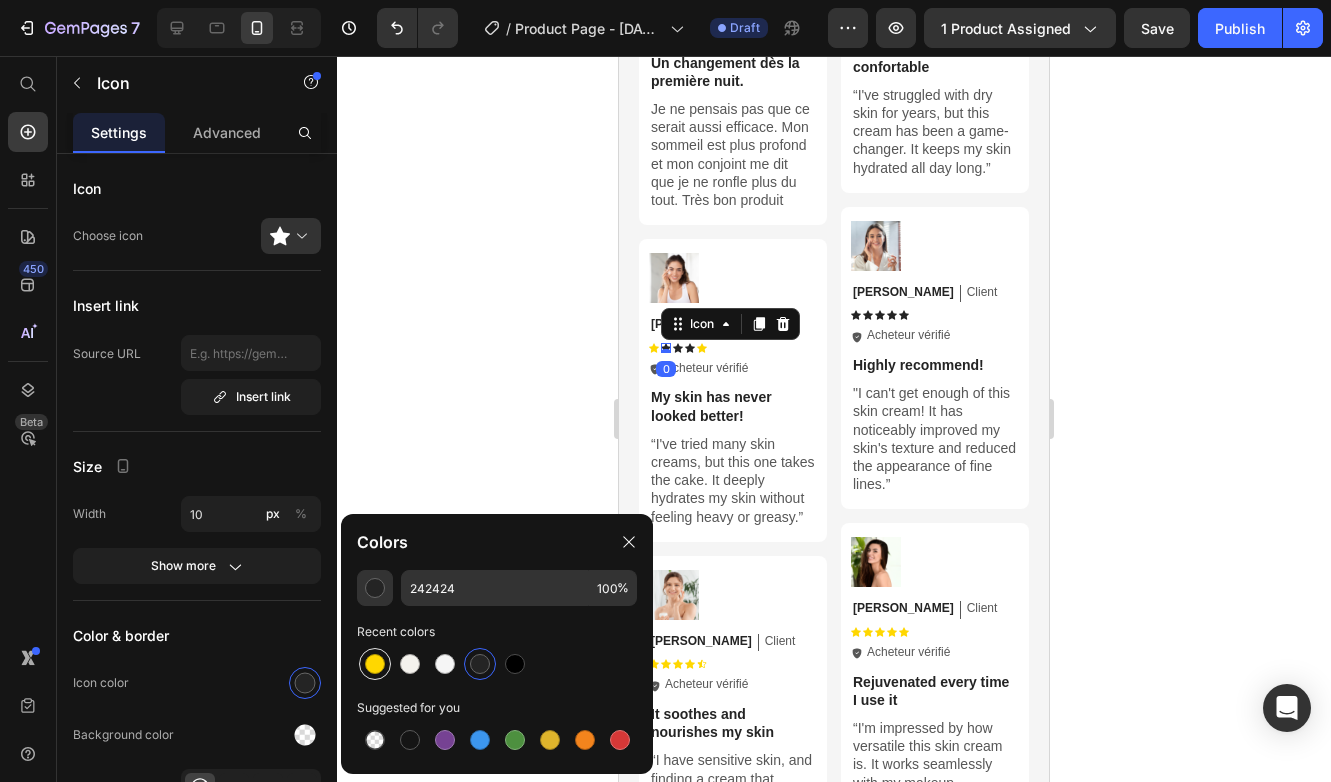 click at bounding box center [375, 664] 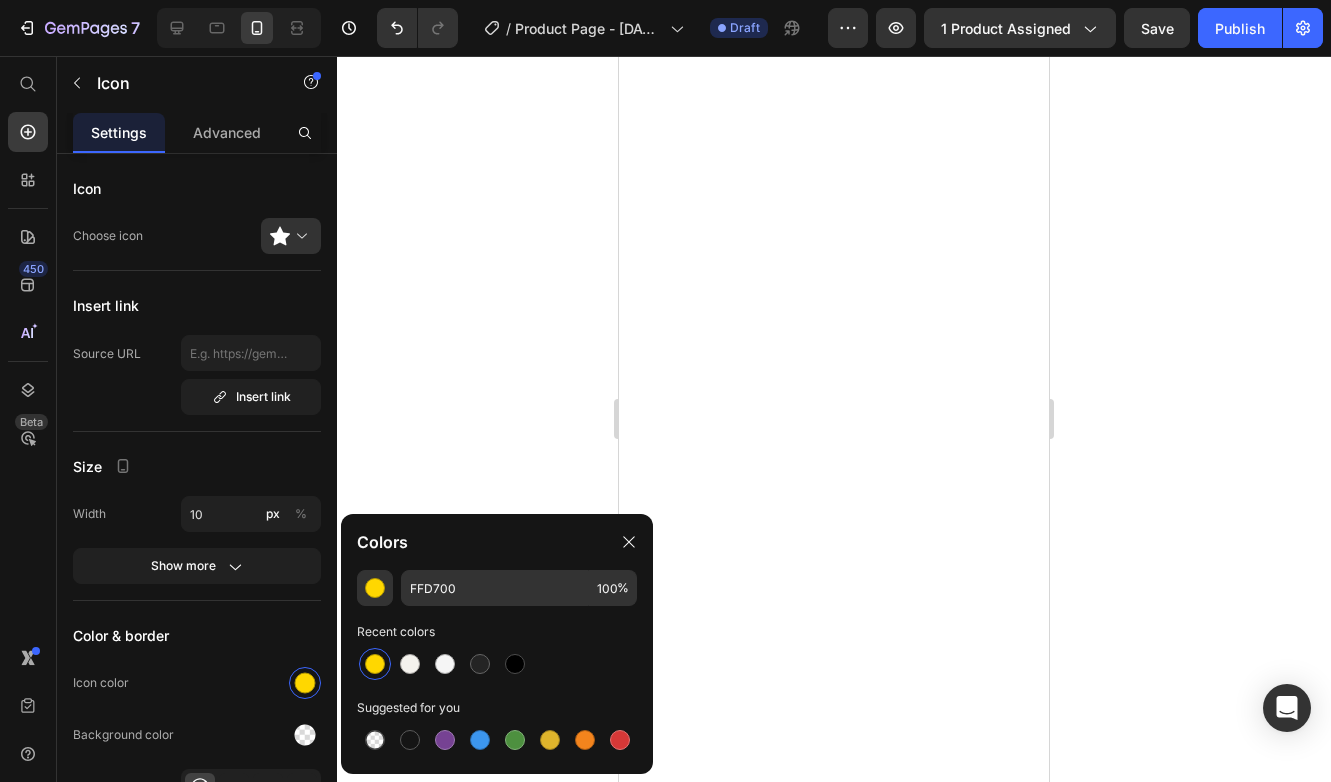 scroll, scrollTop: 0, scrollLeft: 0, axis: both 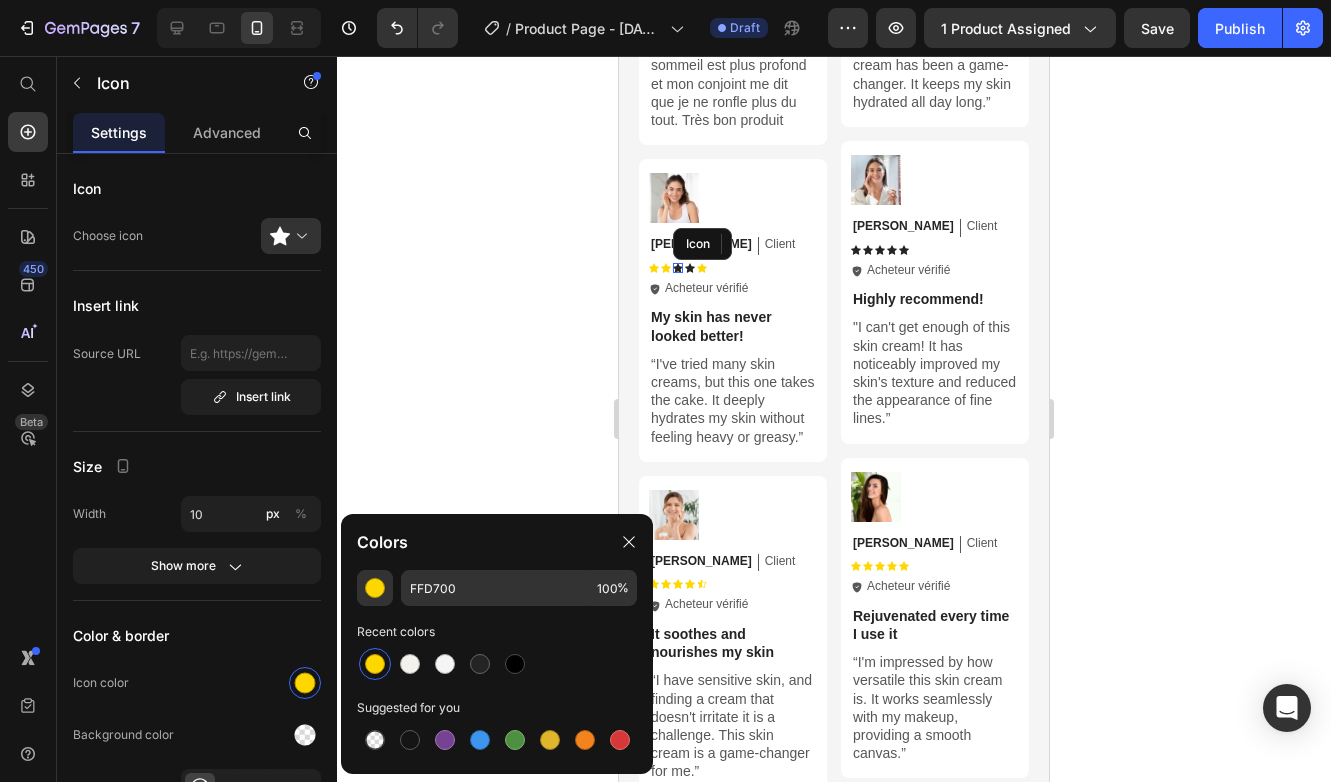 click 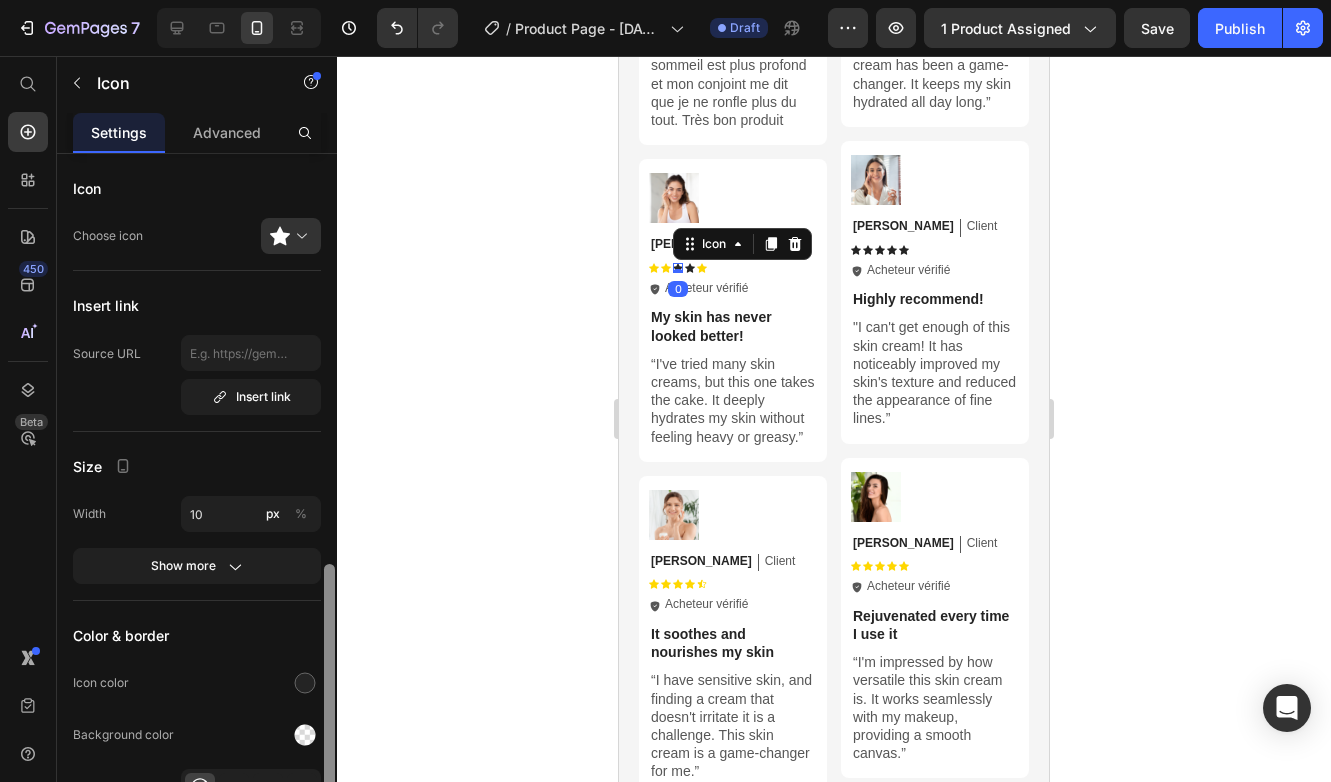 scroll, scrollTop: 235, scrollLeft: 0, axis: vertical 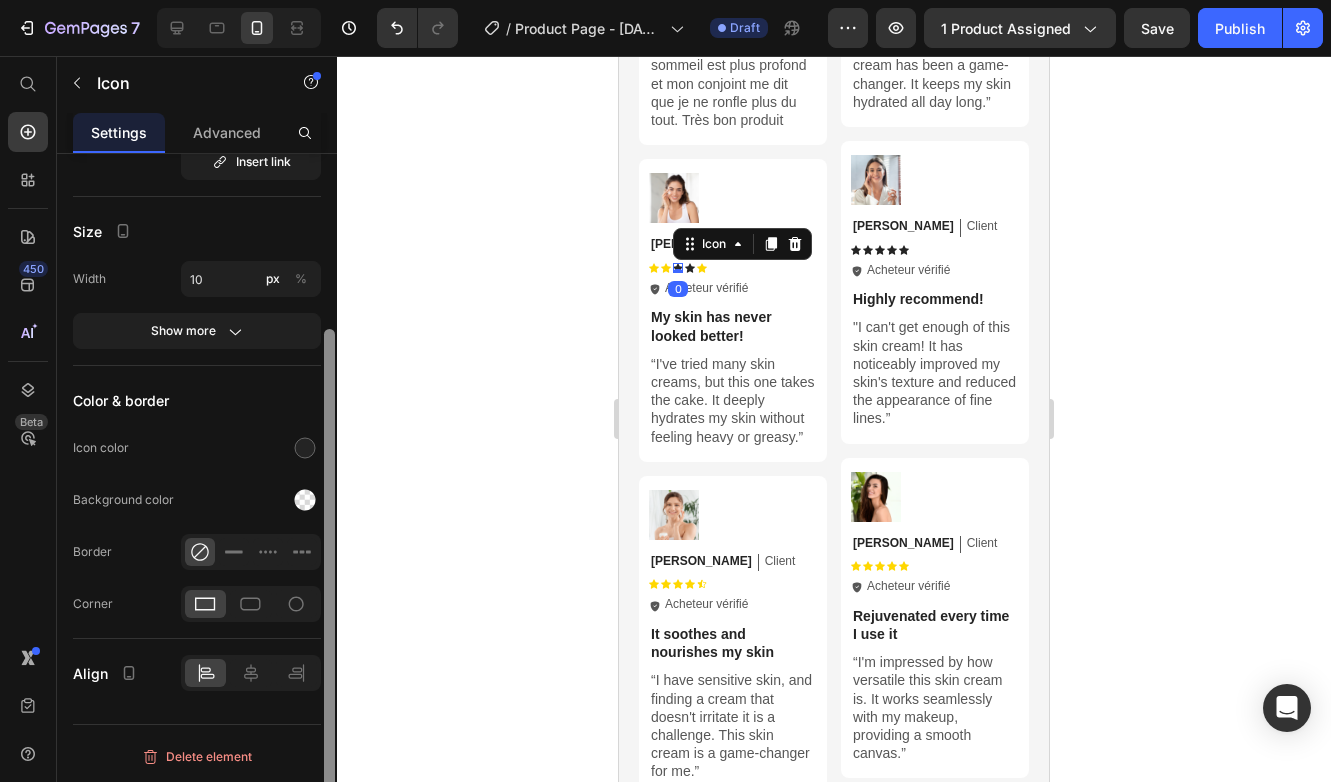 click at bounding box center [329, 496] 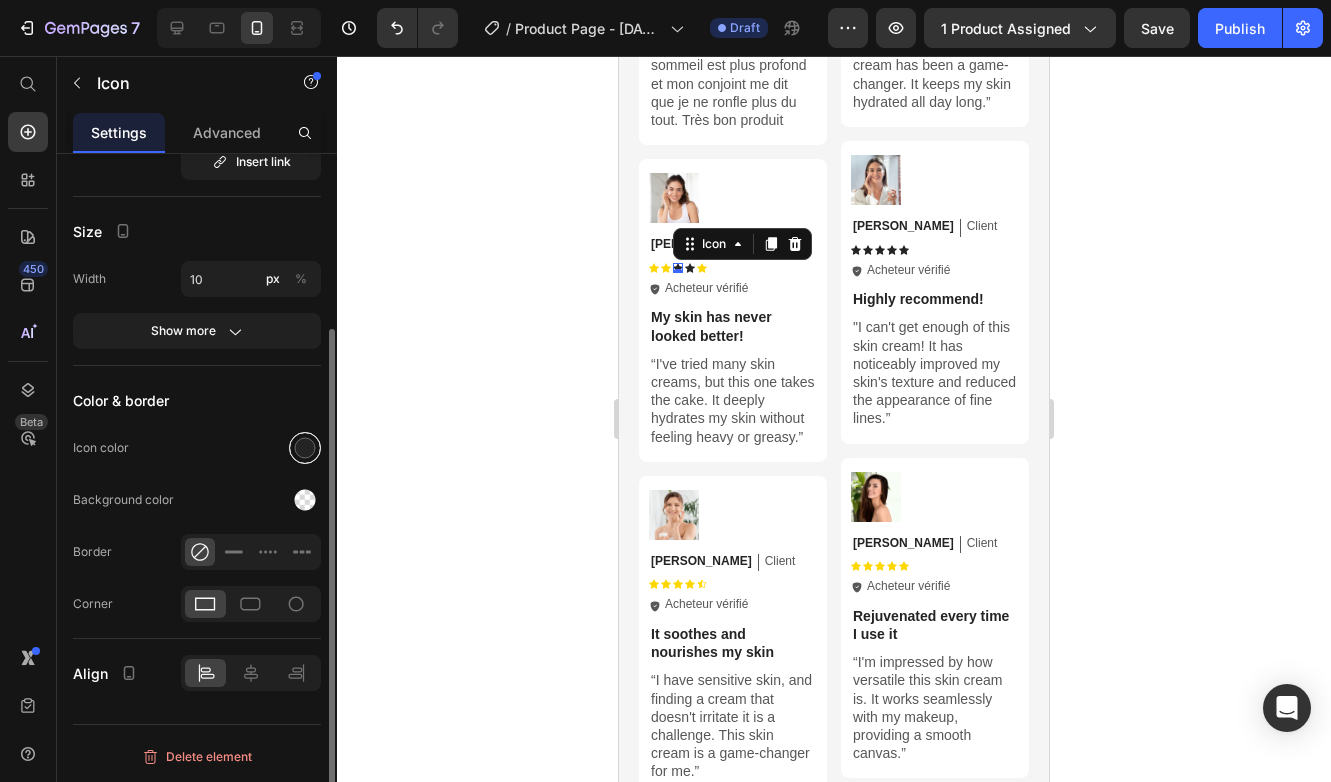 click at bounding box center [305, 448] 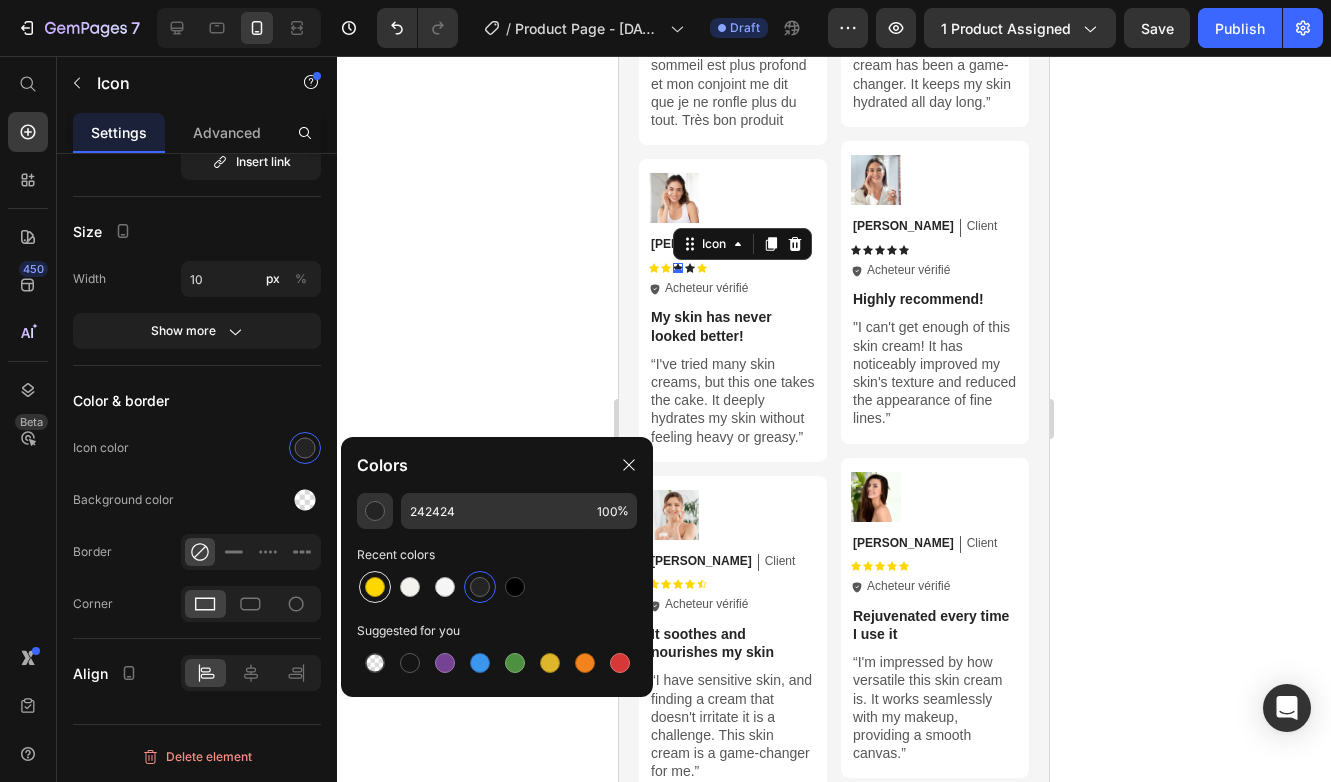 click at bounding box center [375, 587] 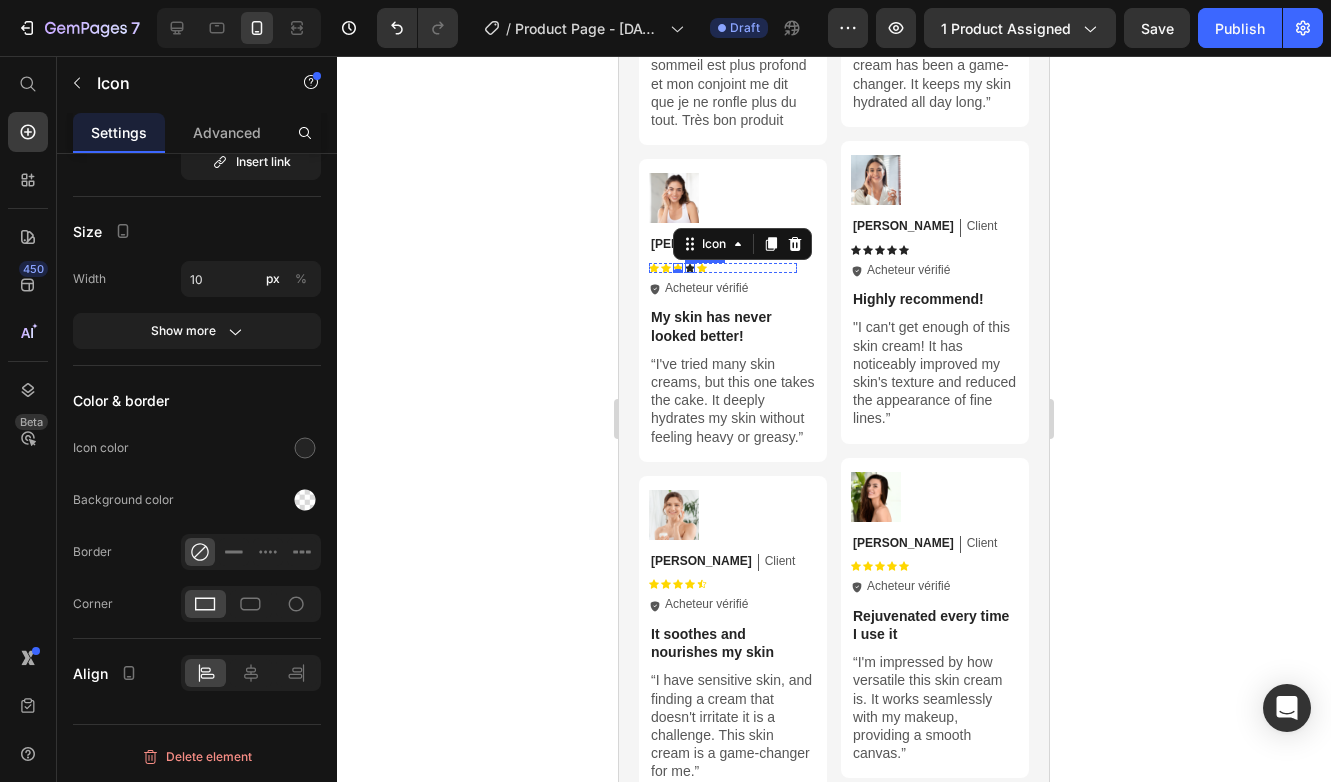 click 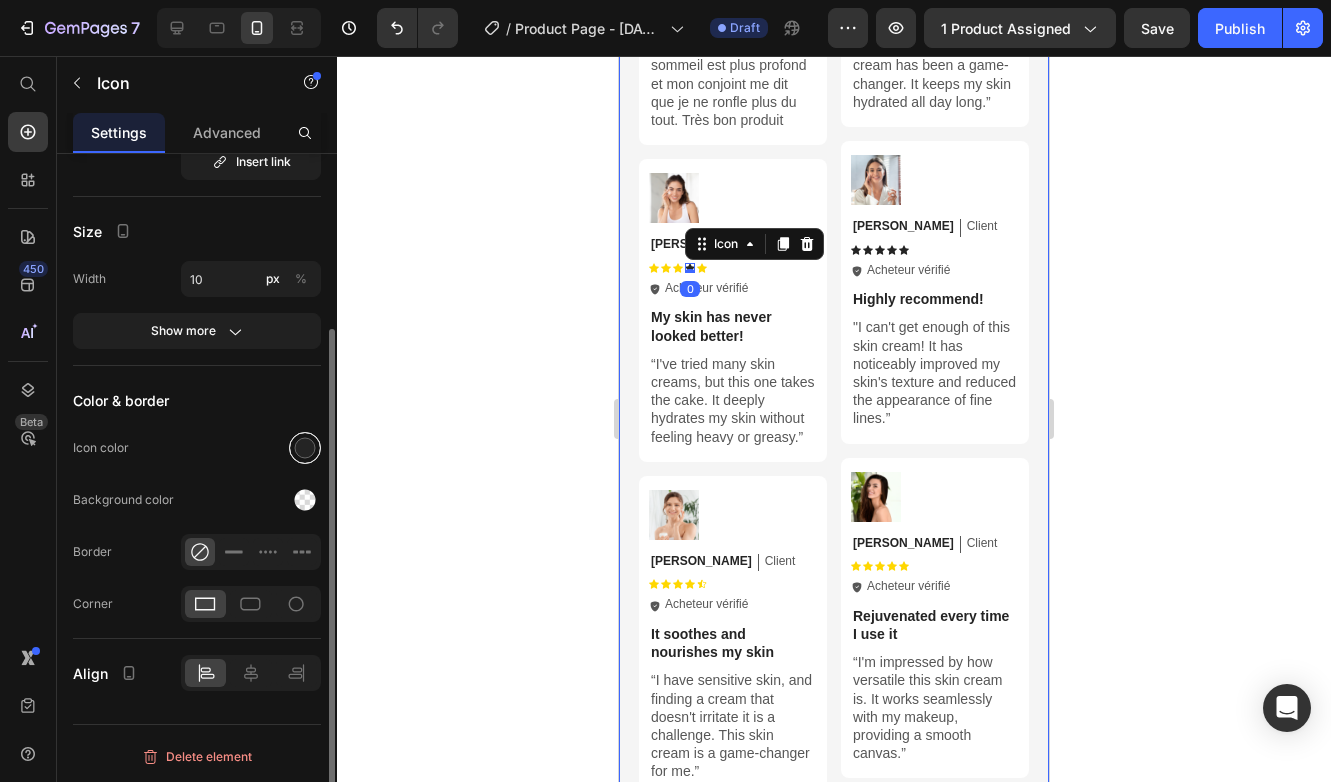 click at bounding box center [305, 448] 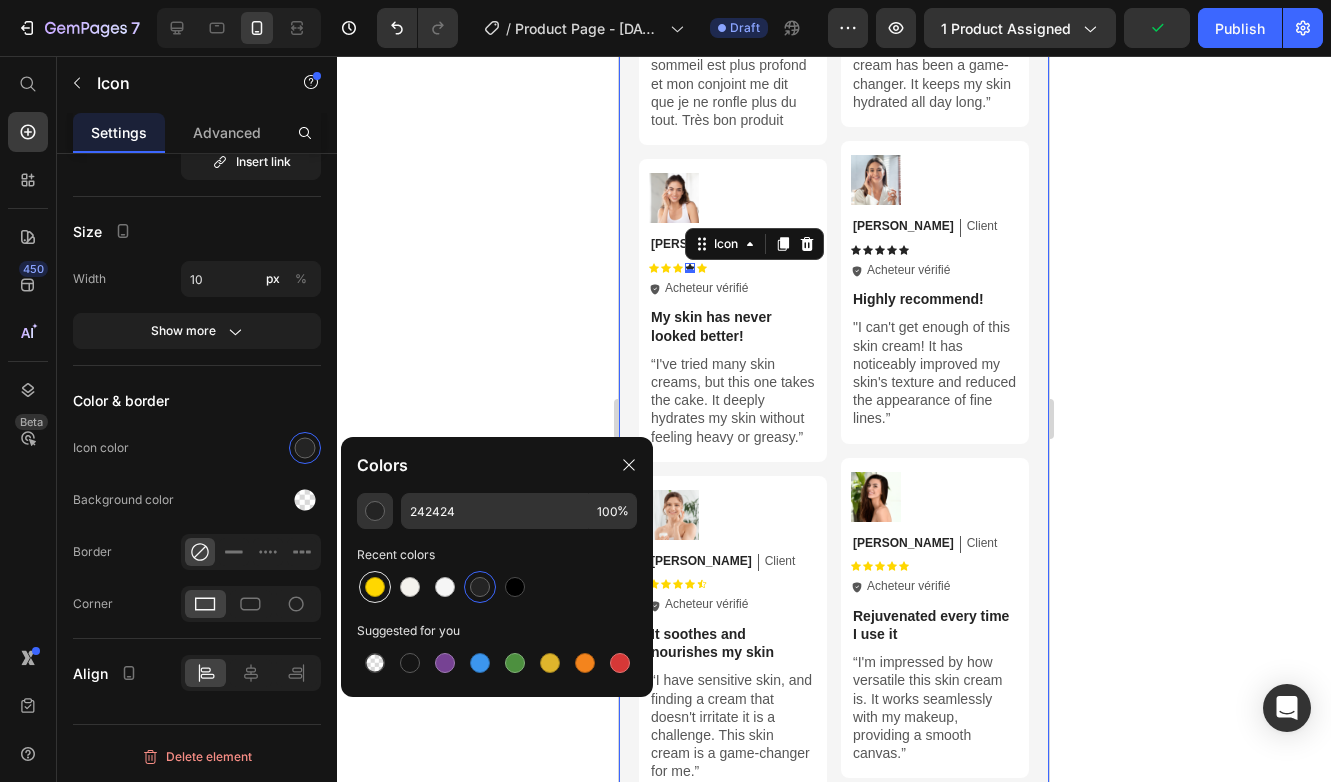 click at bounding box center [375, 587] 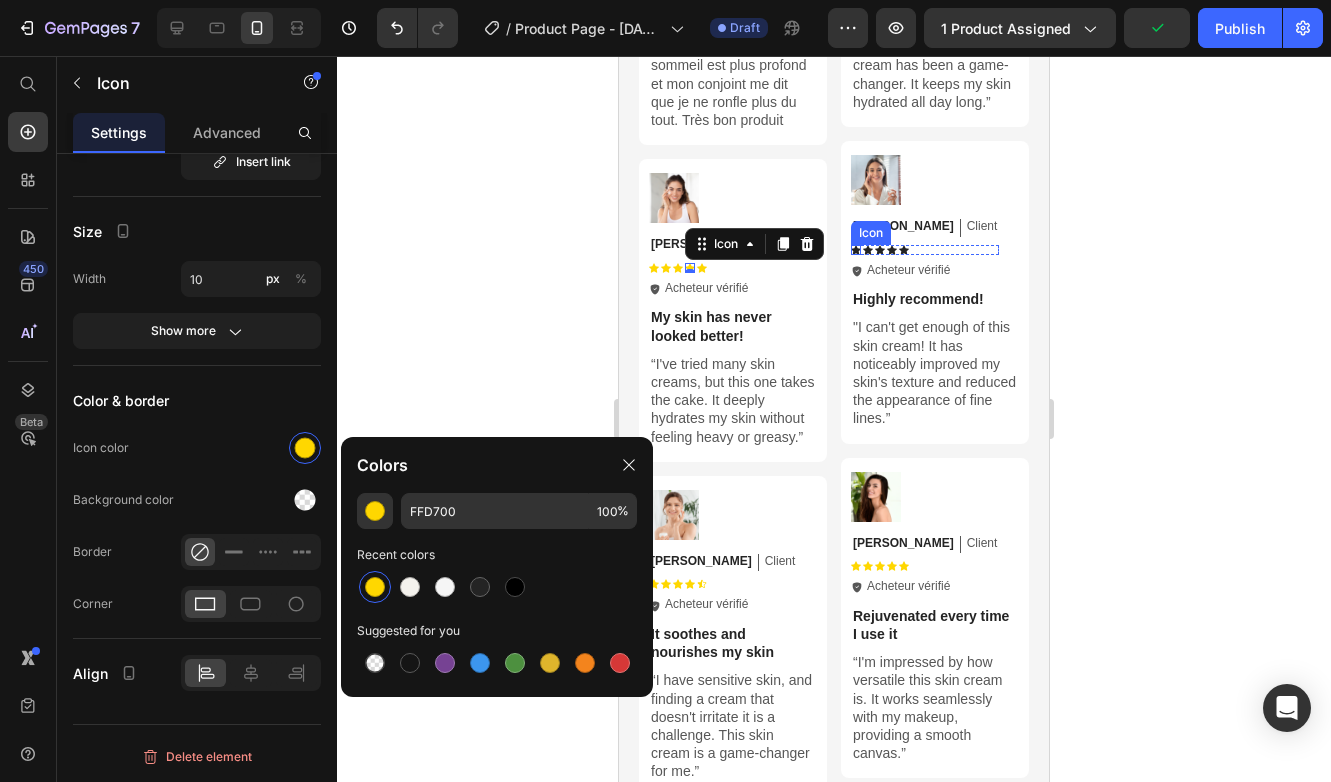 click 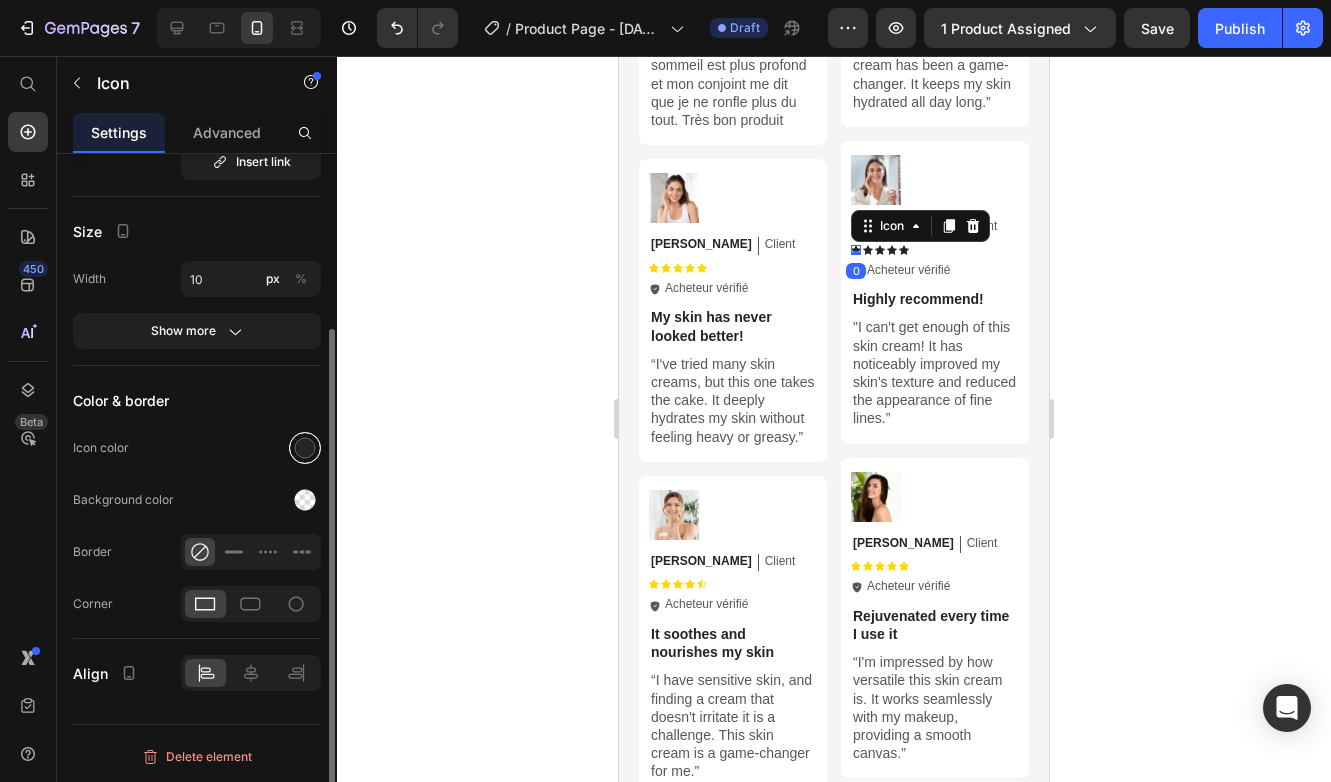 click at bounding box center [305, 448] 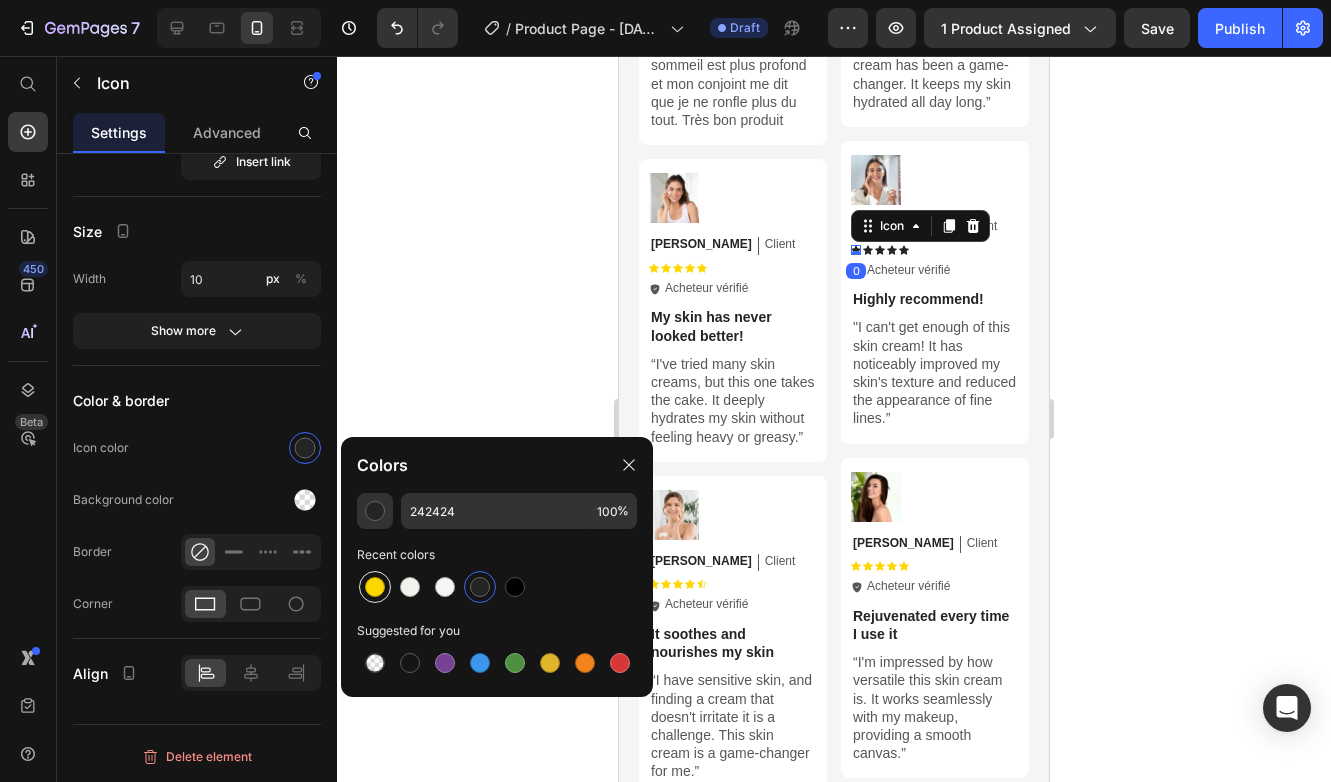 click at bounding box center (375, 587) 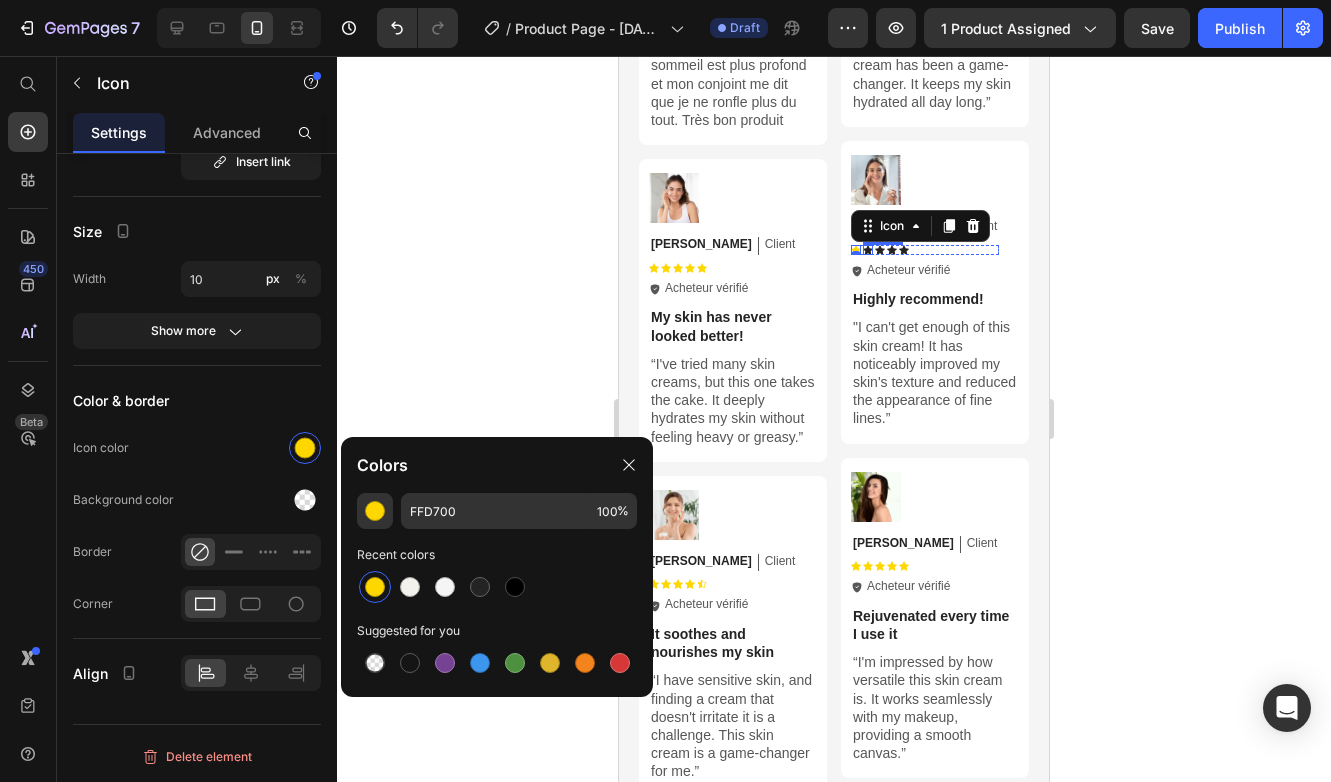 click 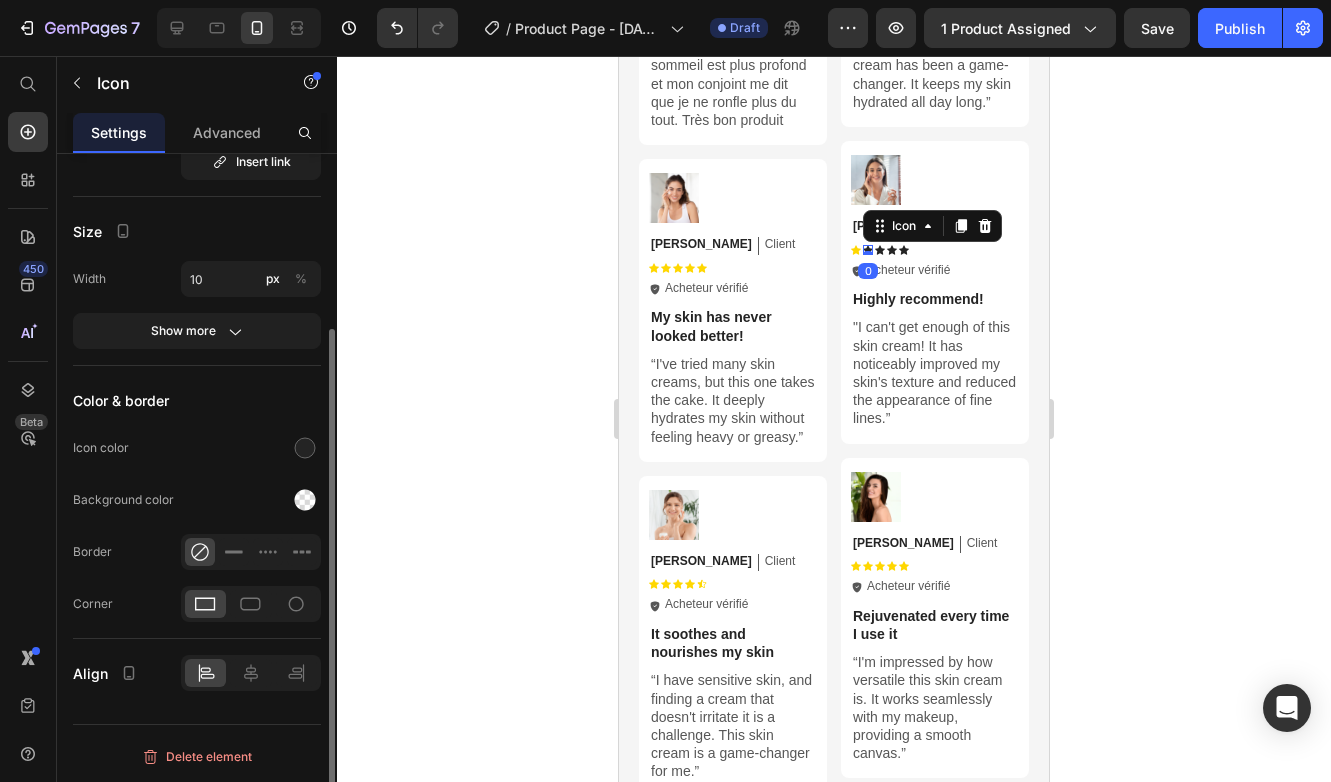 click on "Color & border Icon color Background color Border Corner" 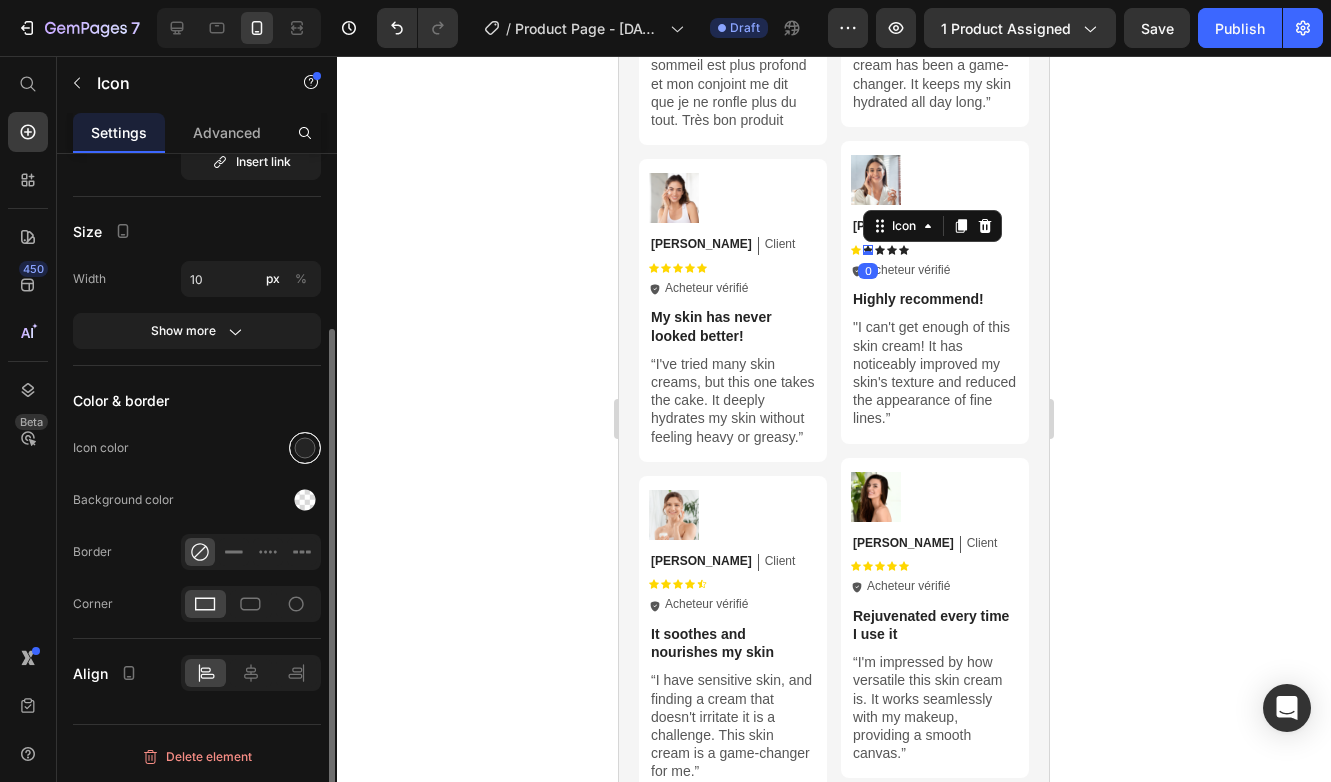 click at bounding box center [305, 448] 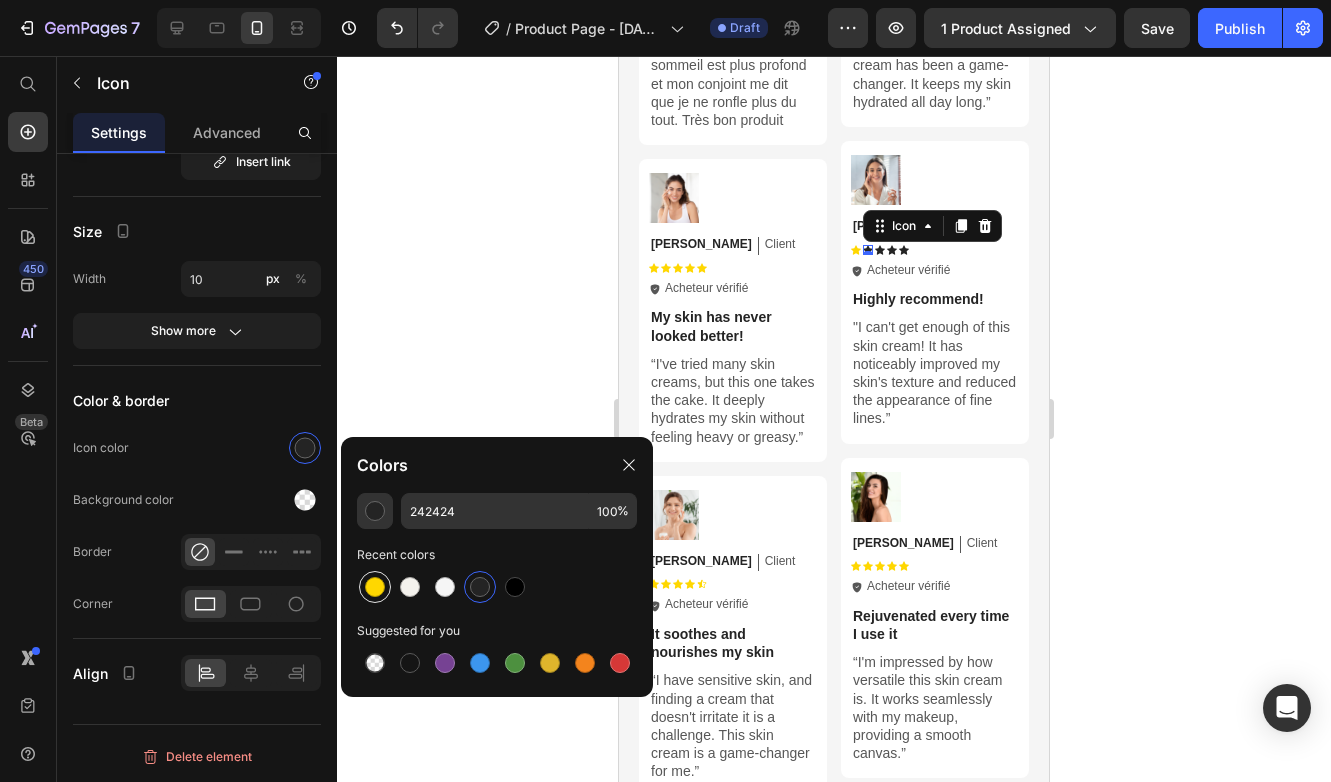 click at bounding box center [375, 587] 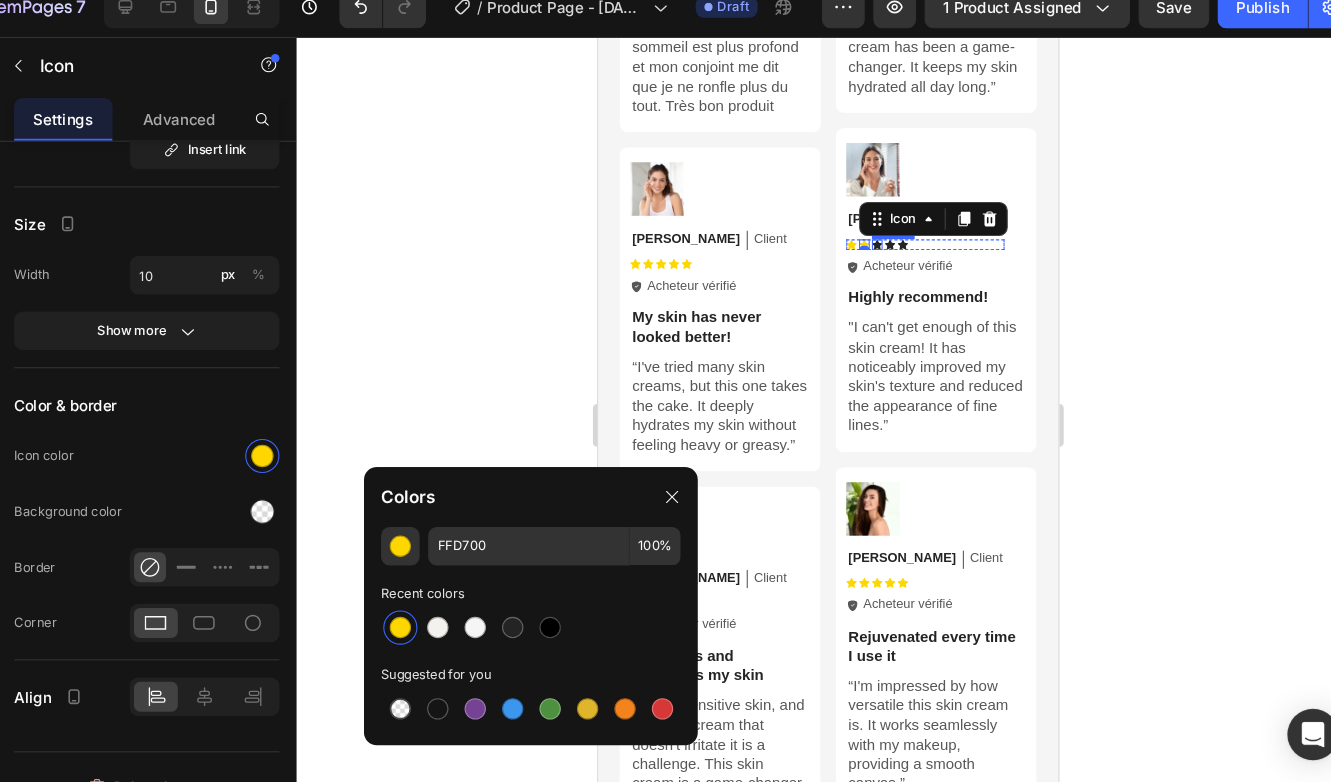 click 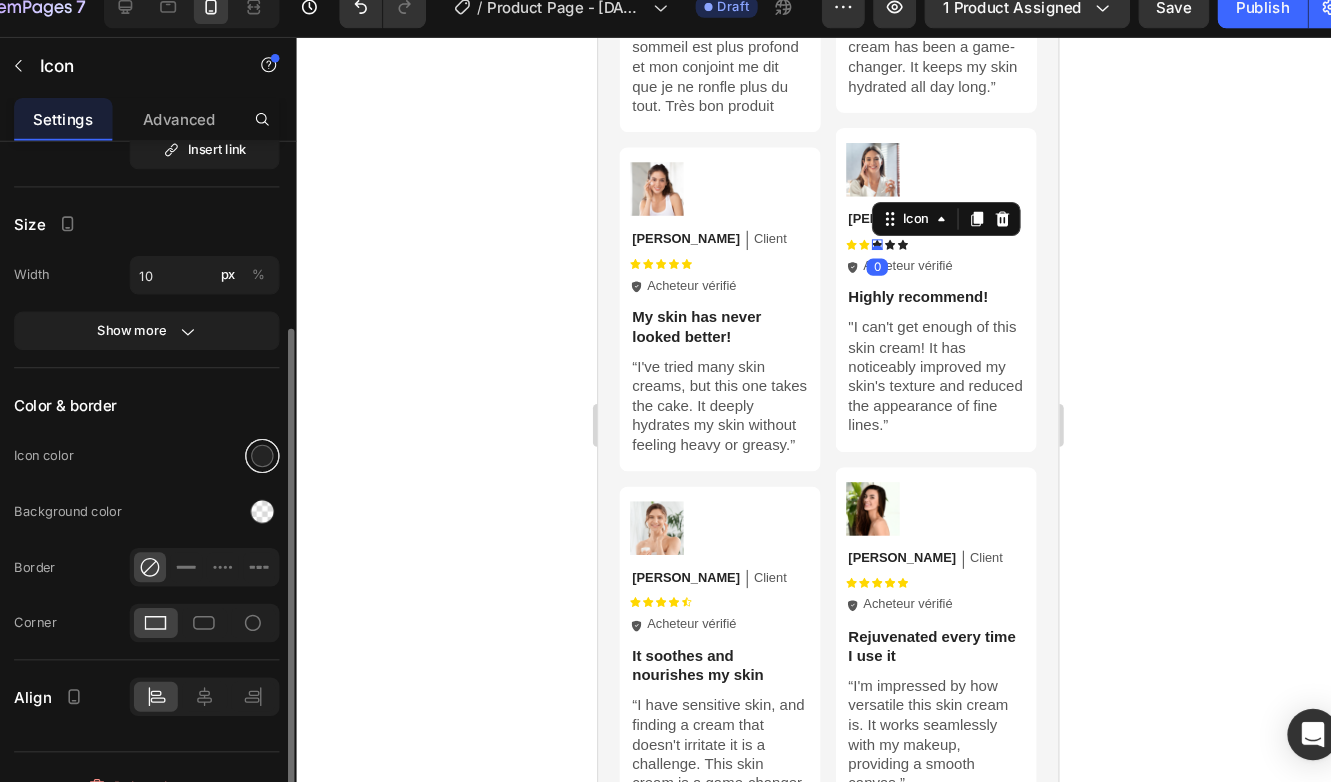 click at bounding box center [305, 448] 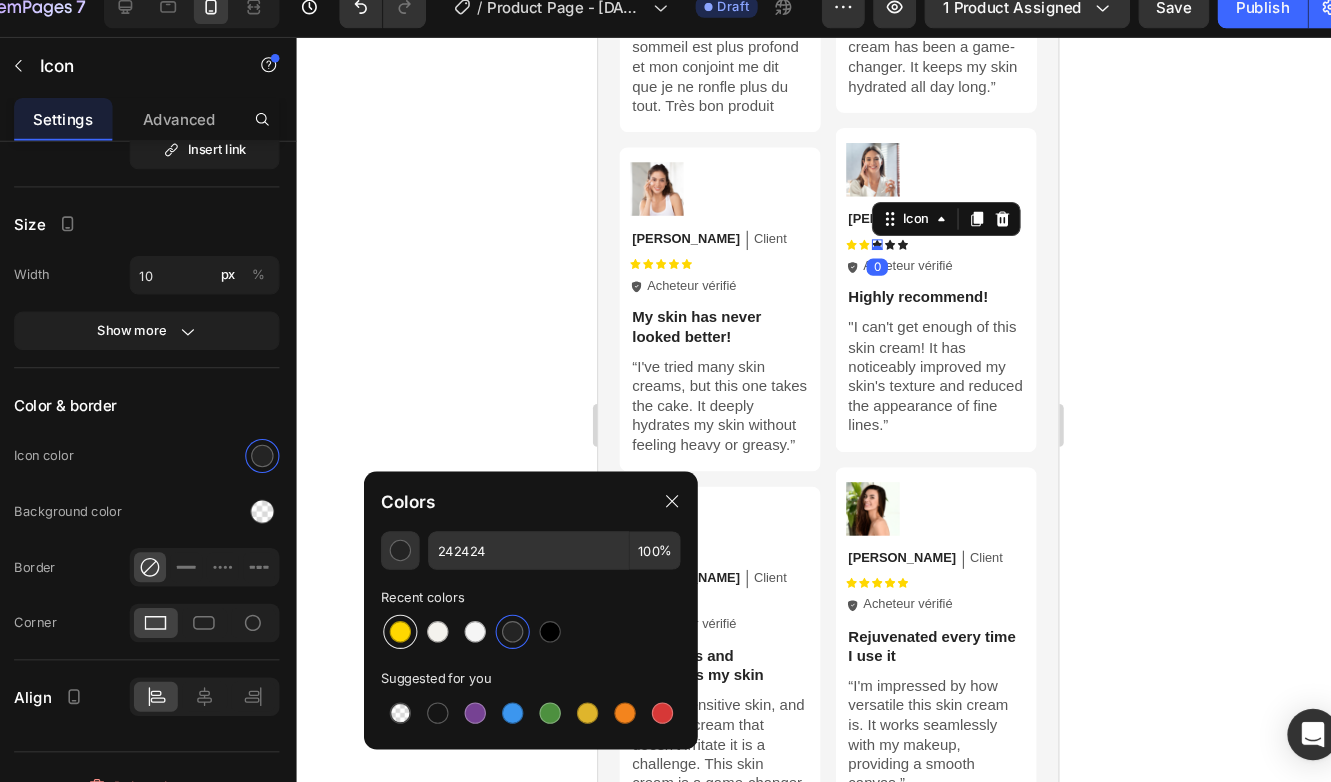 click at bounding box center (434, 612) 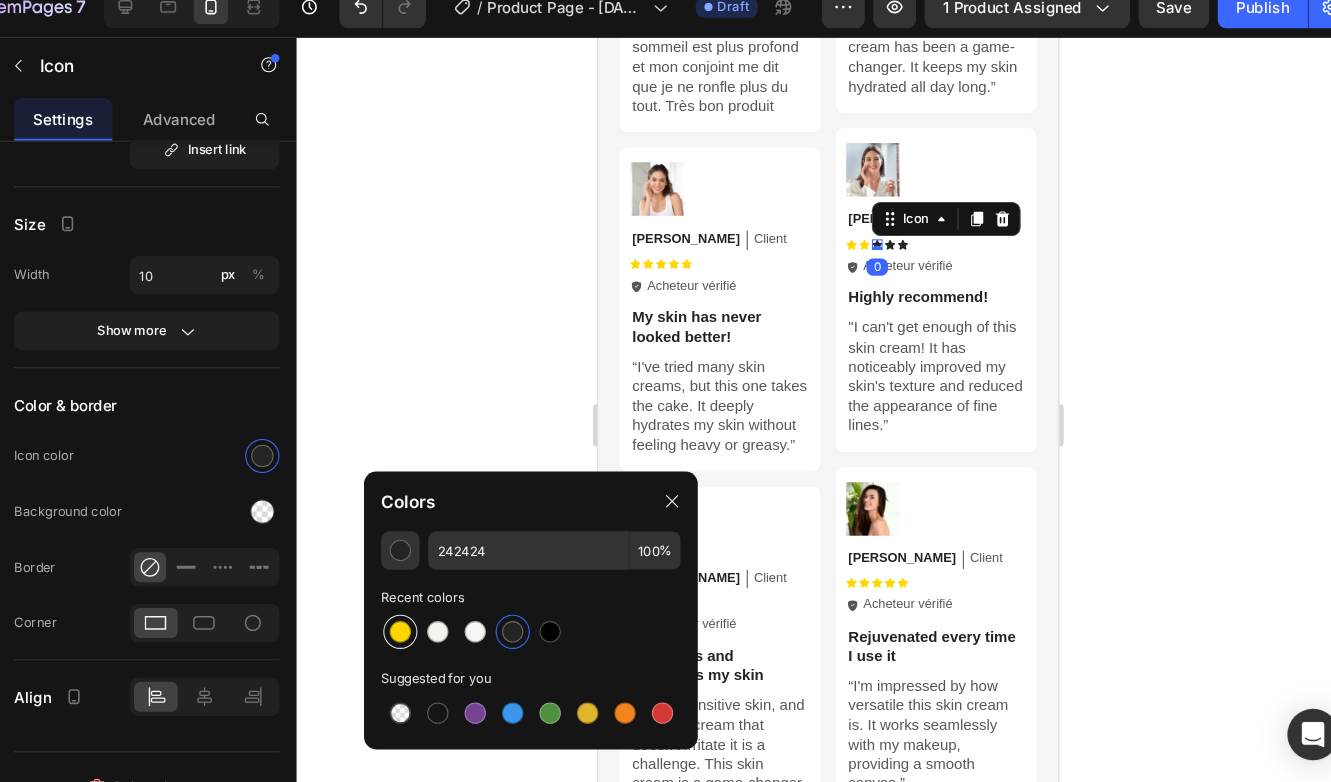 type on "FFD700" 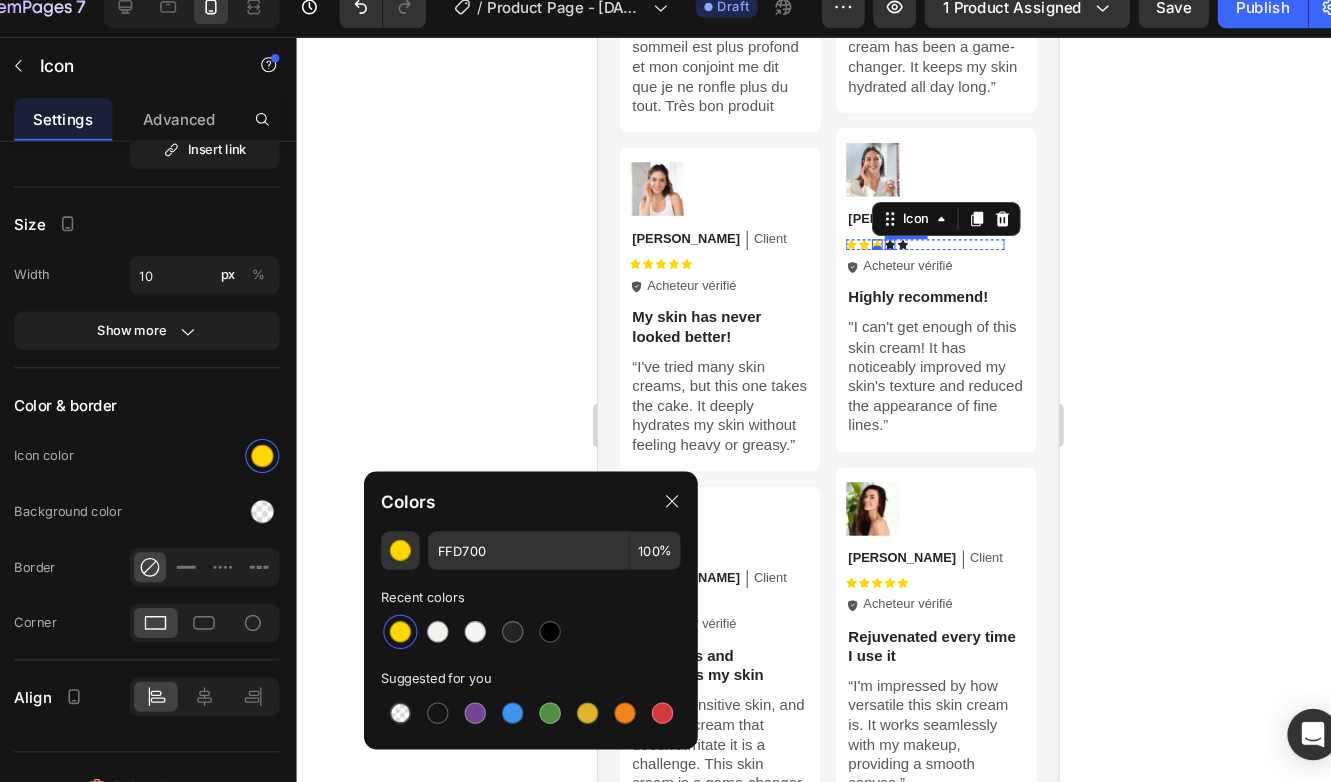 click on "Icon" at bounding box center (871, 230) 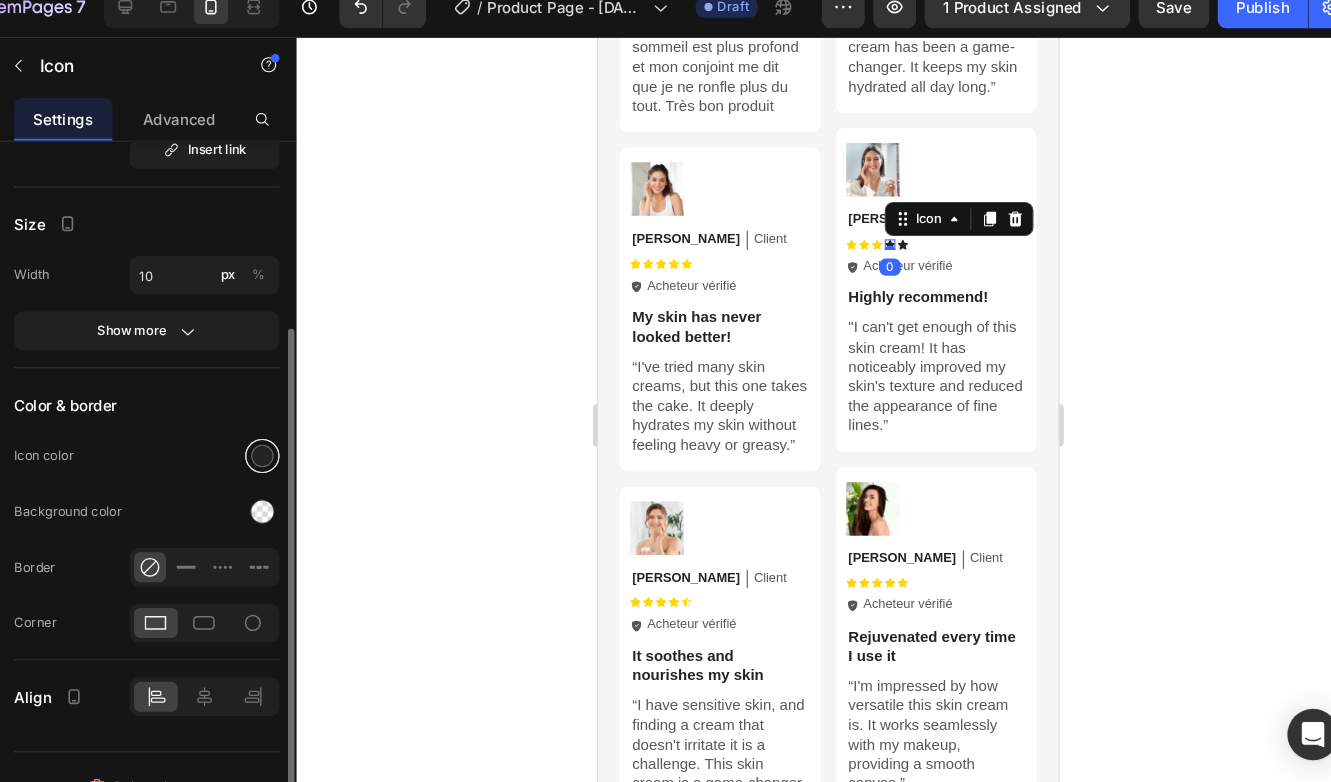 click at bounding box center [305, 448] 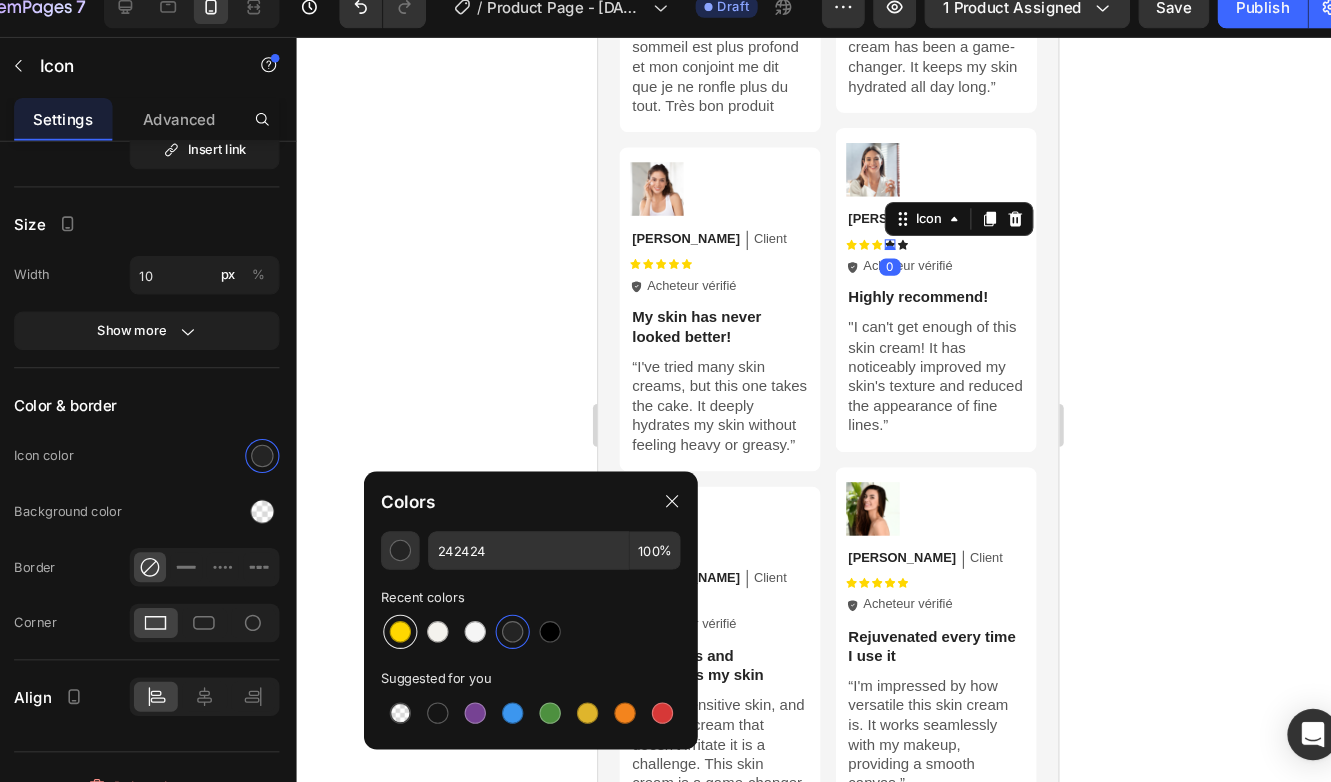 click at bounding box center (434, 612) 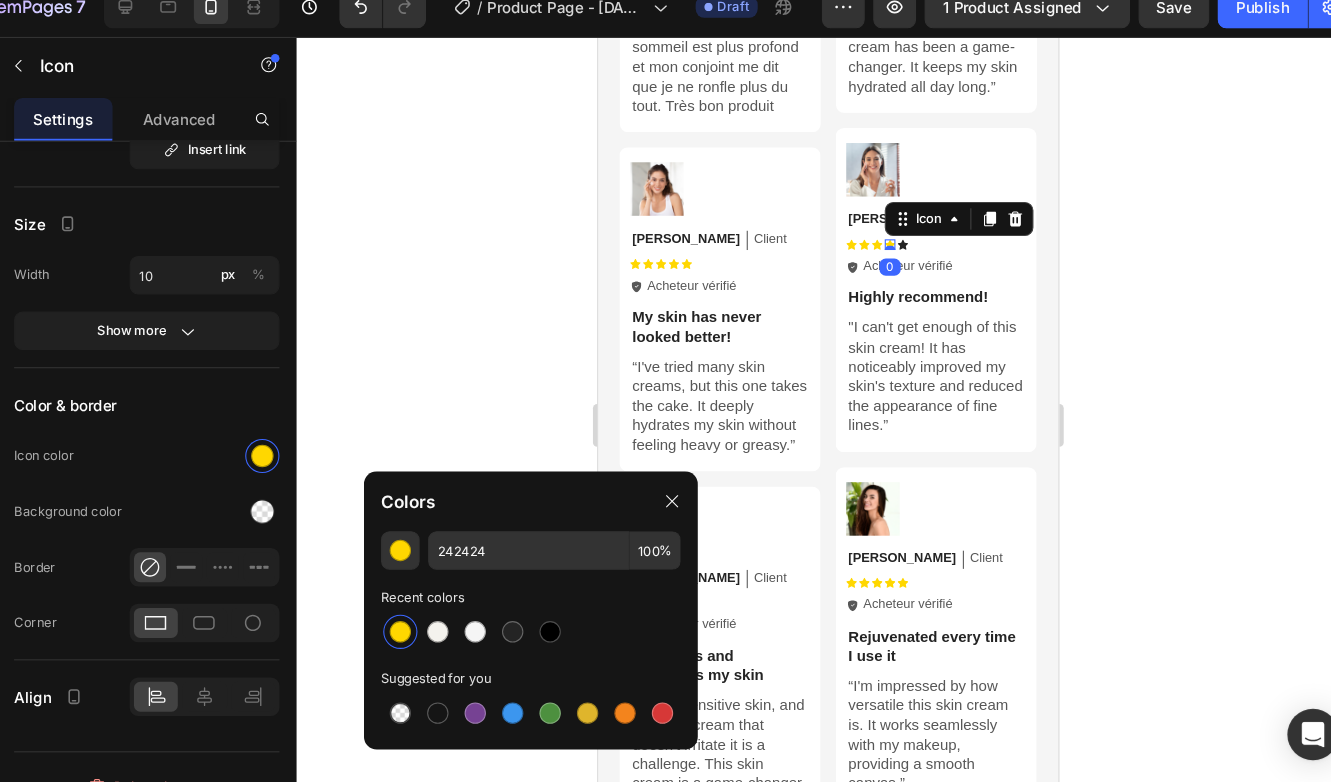 type on "FFD700" 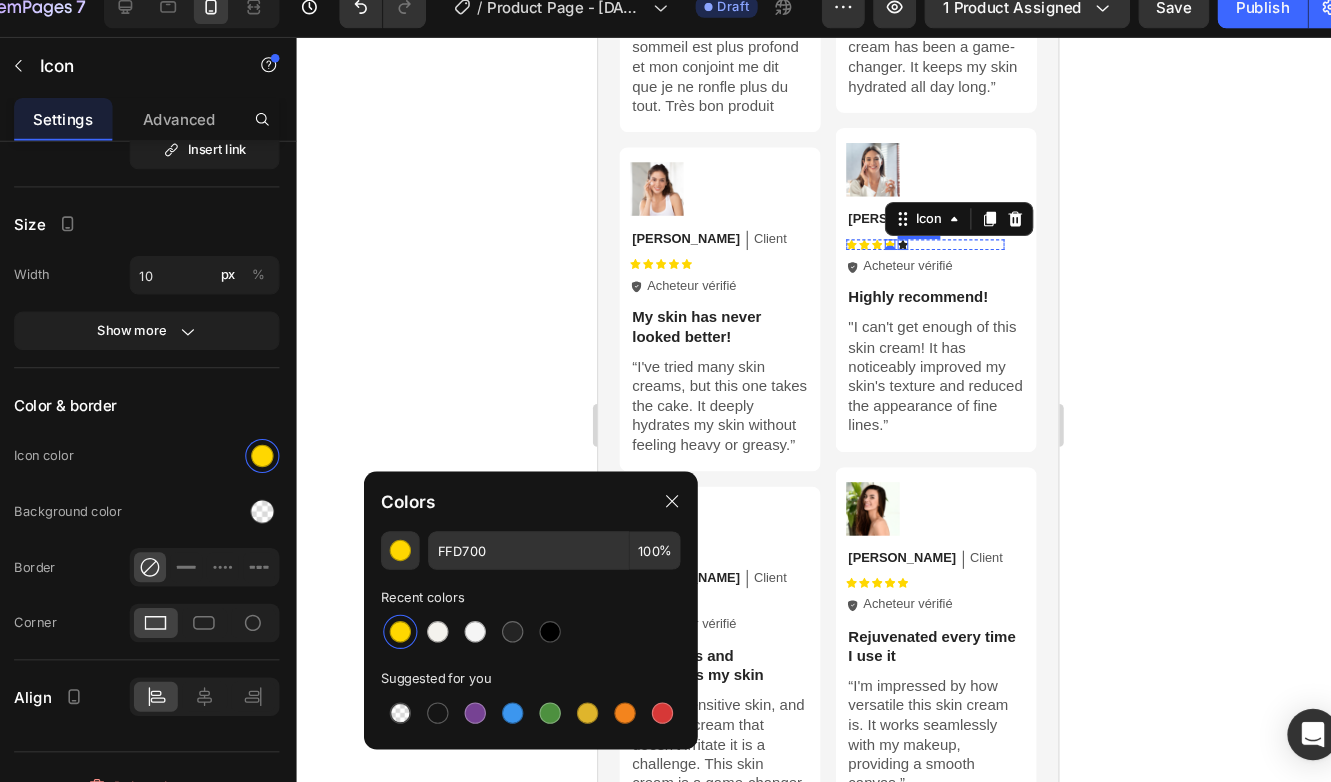 click 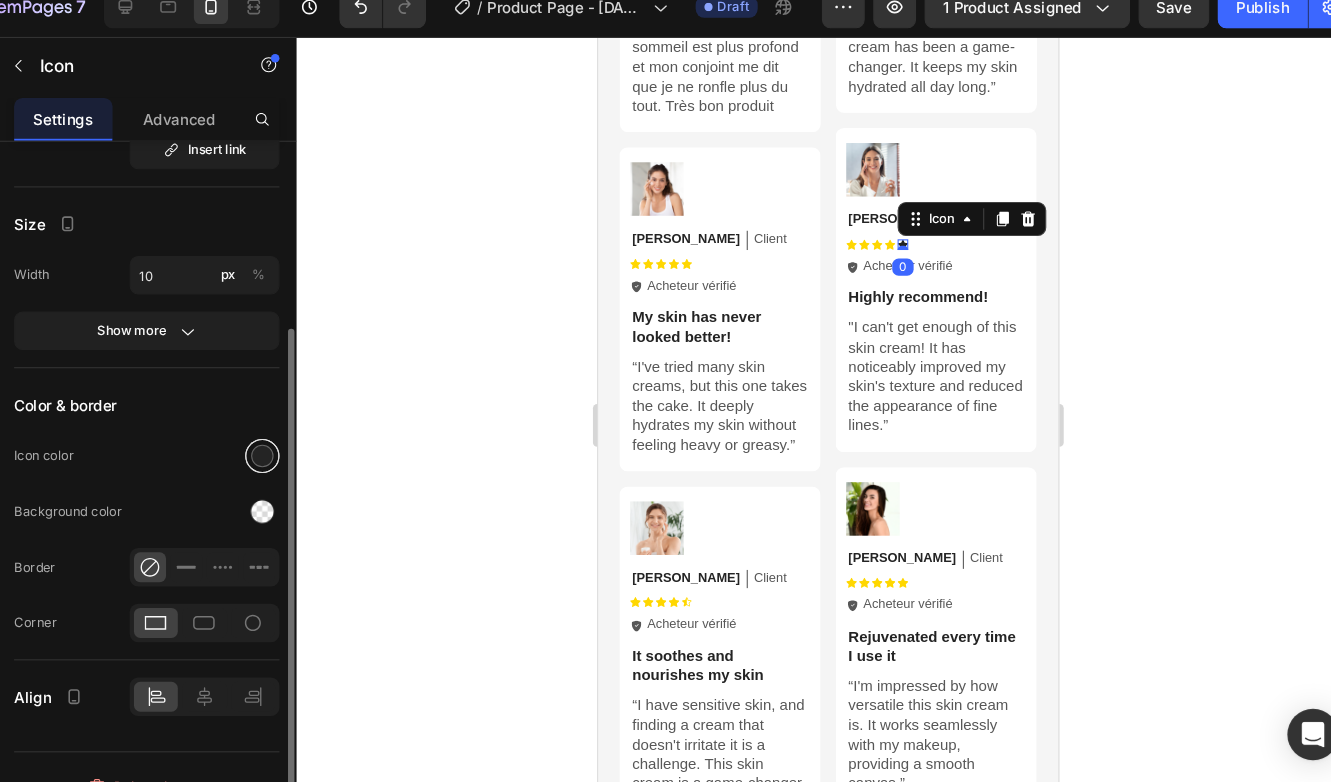 click at bounding box center (305, 448) 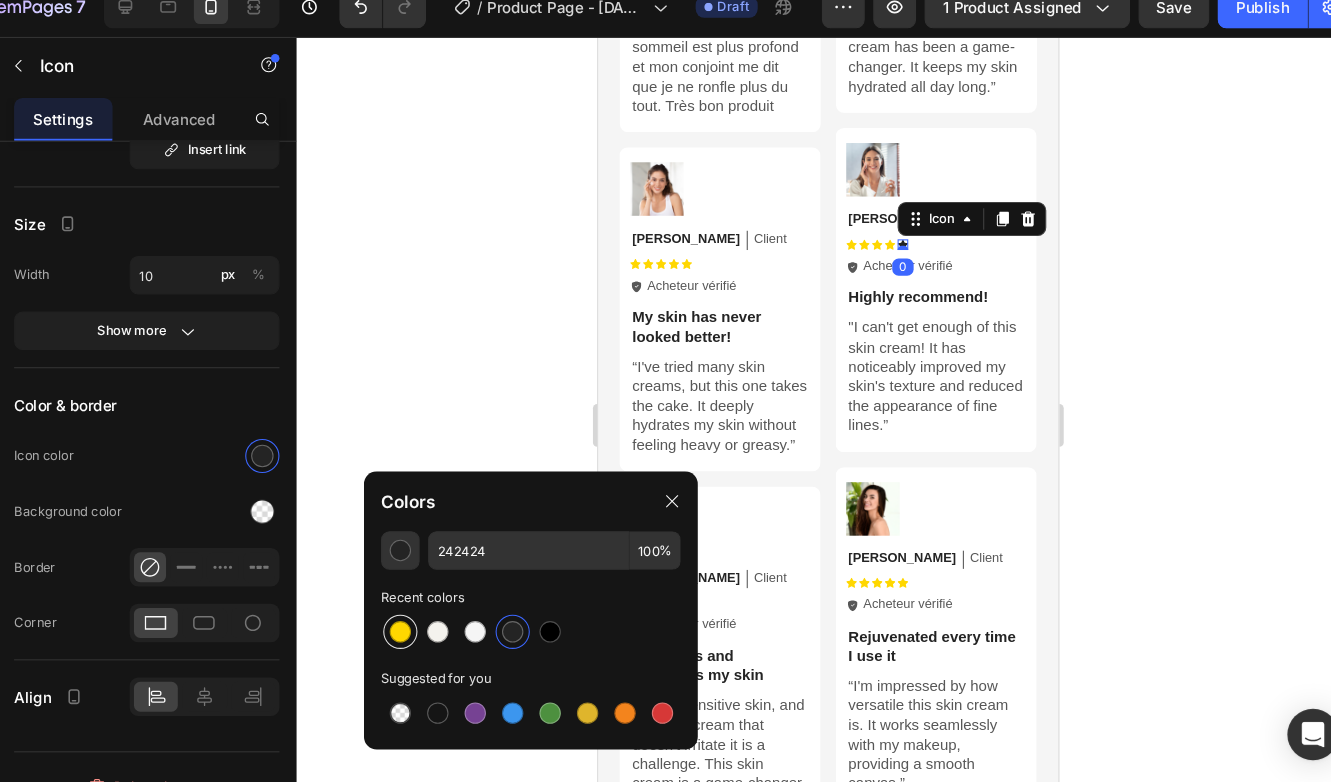 click at bounding box center (434, 612) 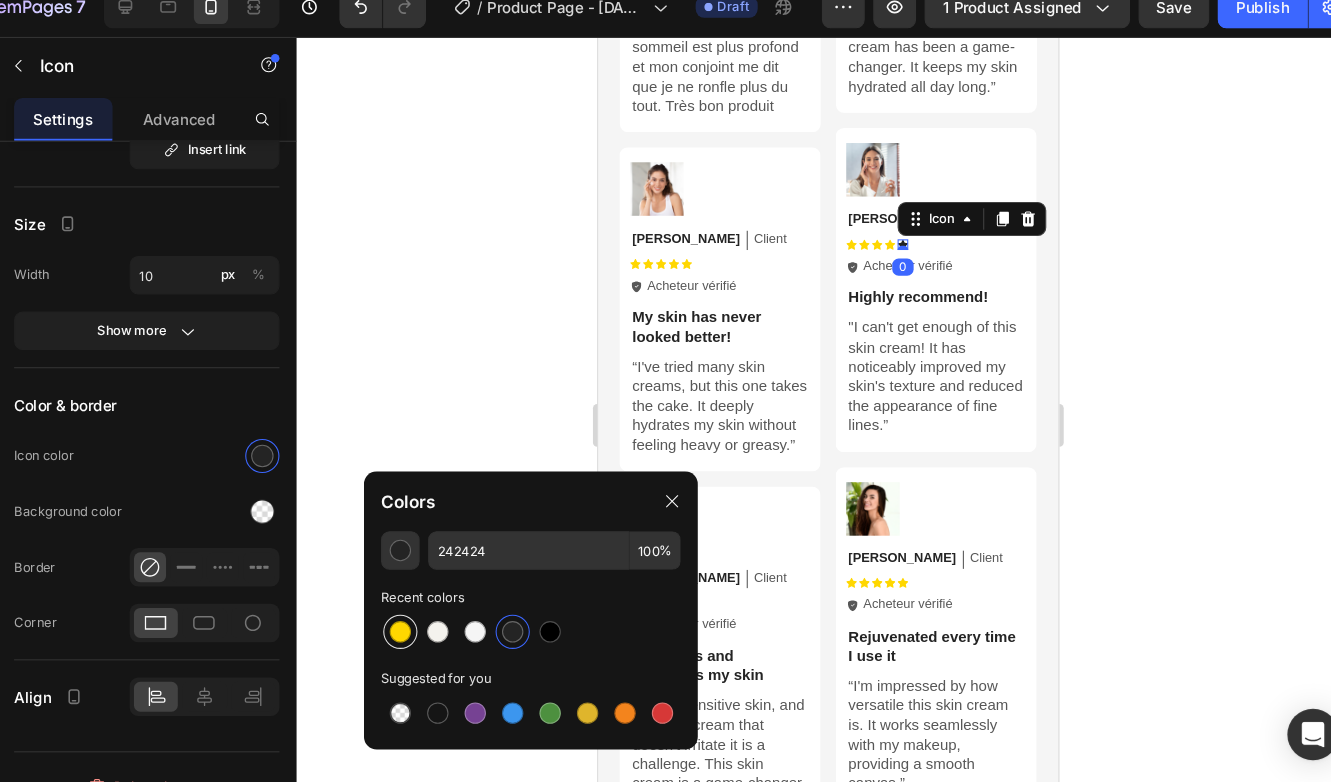 type on "FFD700" 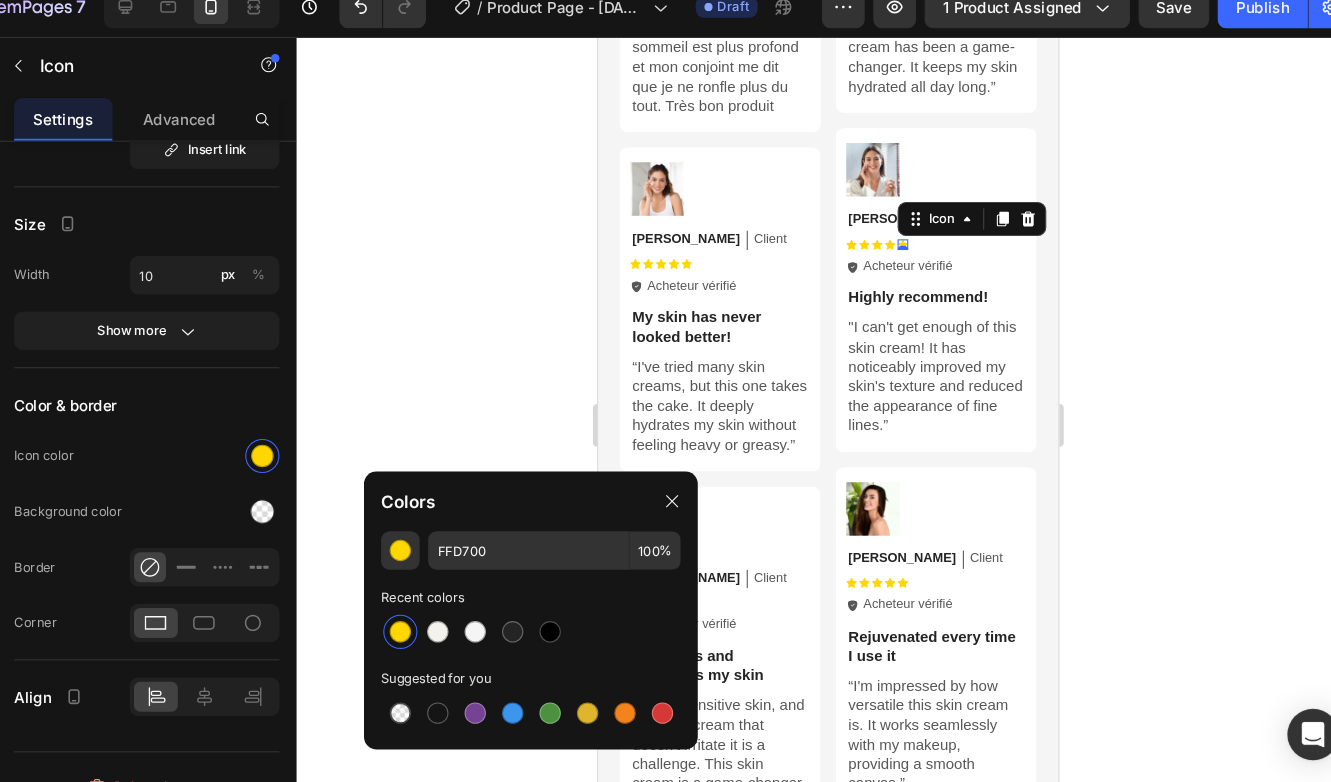 click 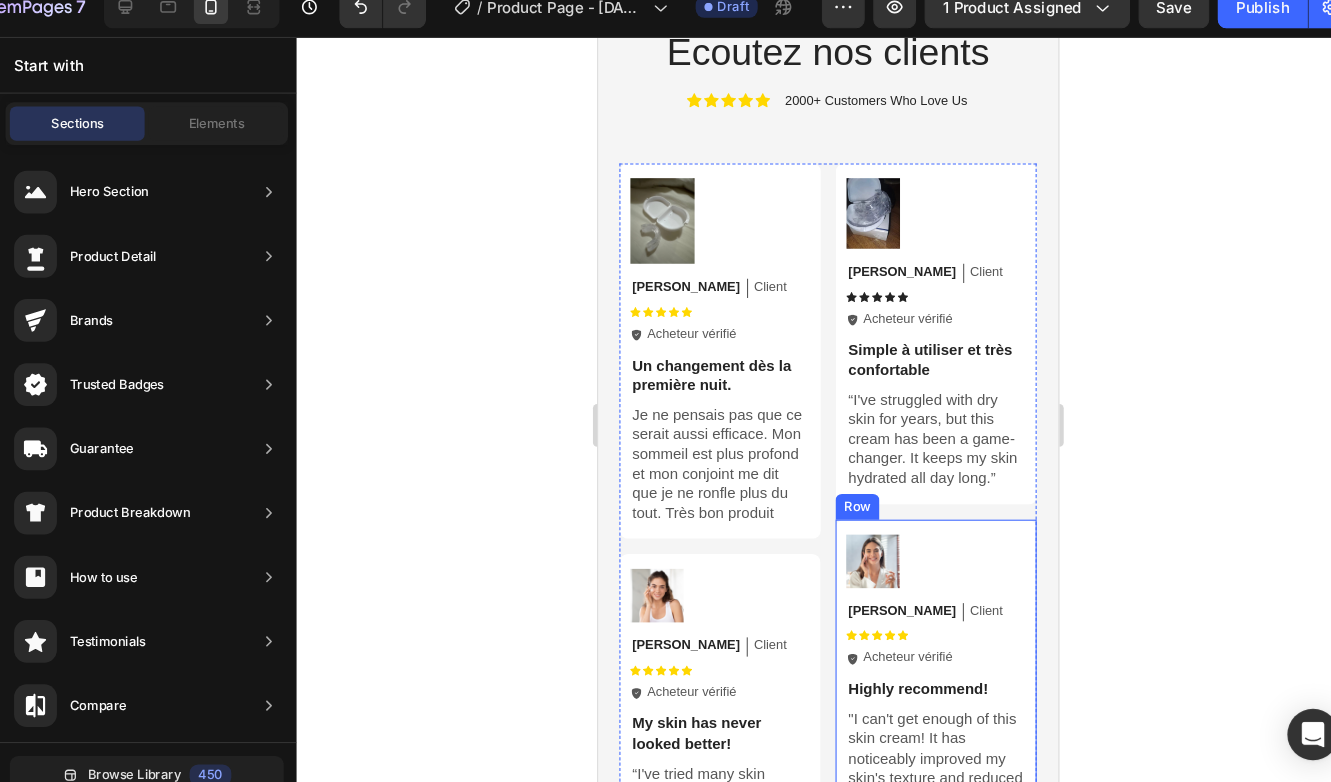 scroll, scrollTop: 5743, scrollLeft: 0, axis: vertical 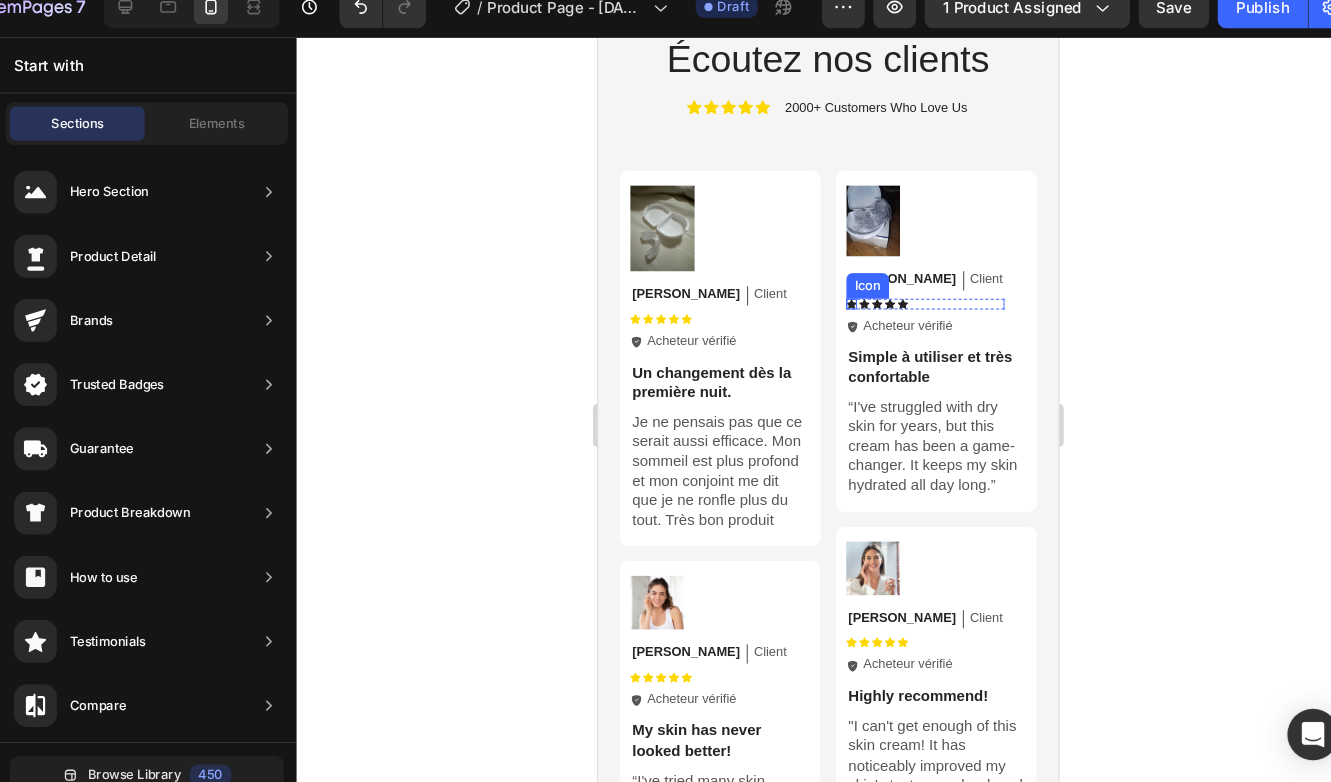 click 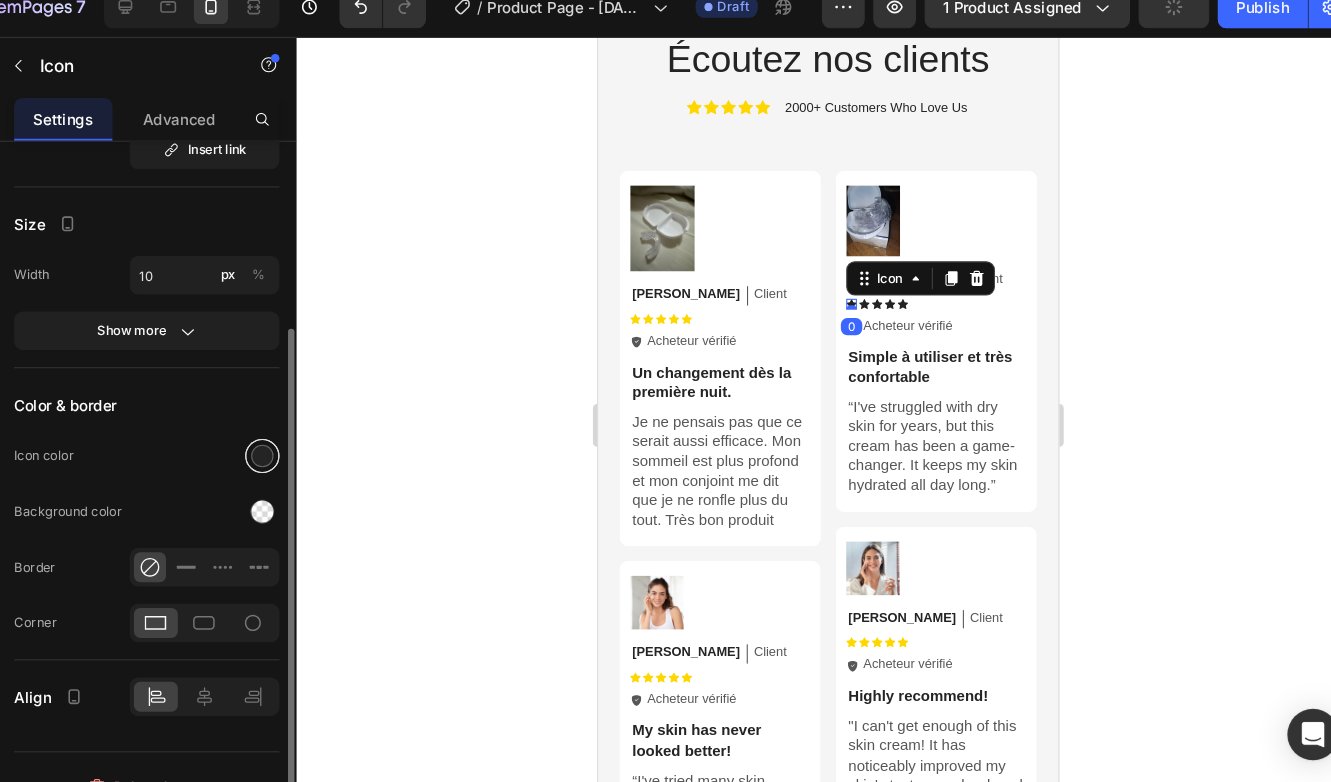 click at bounding box center (305, 448) 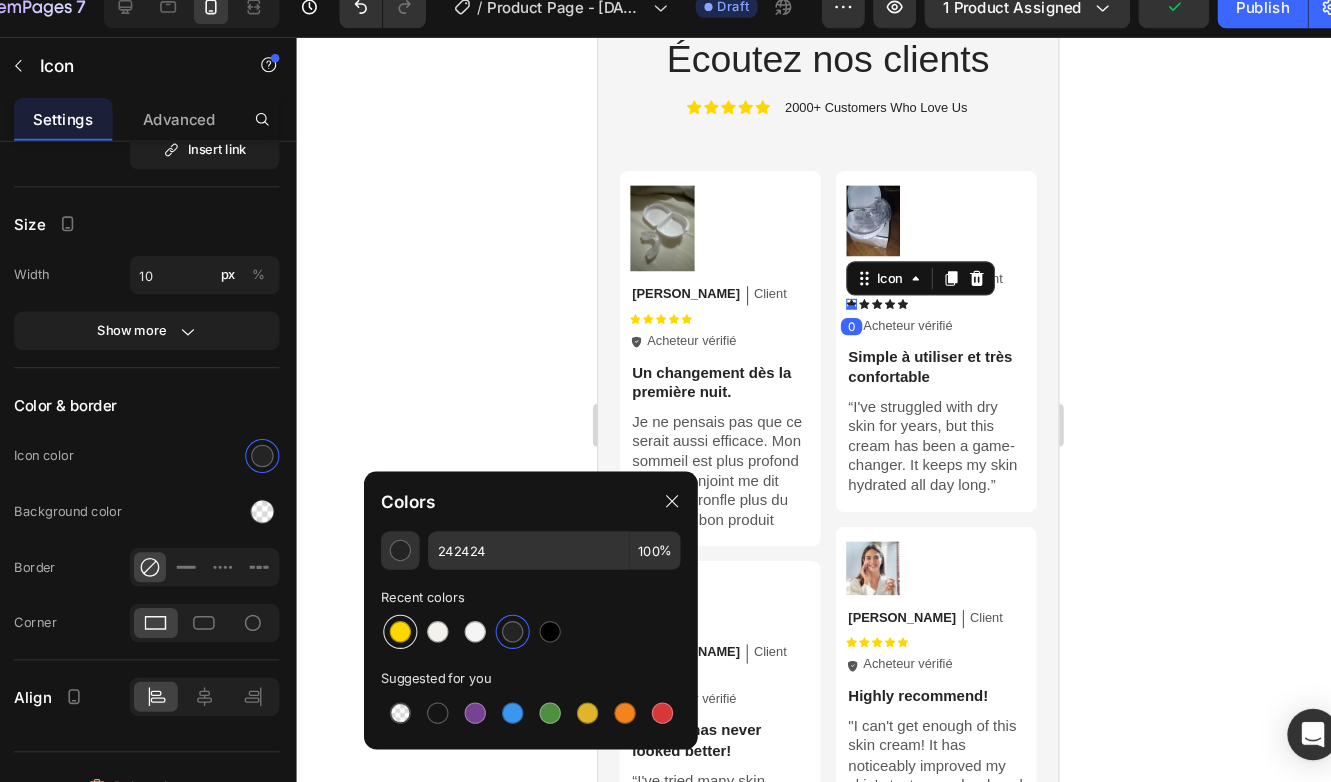 click at bounding box center [434, 612] 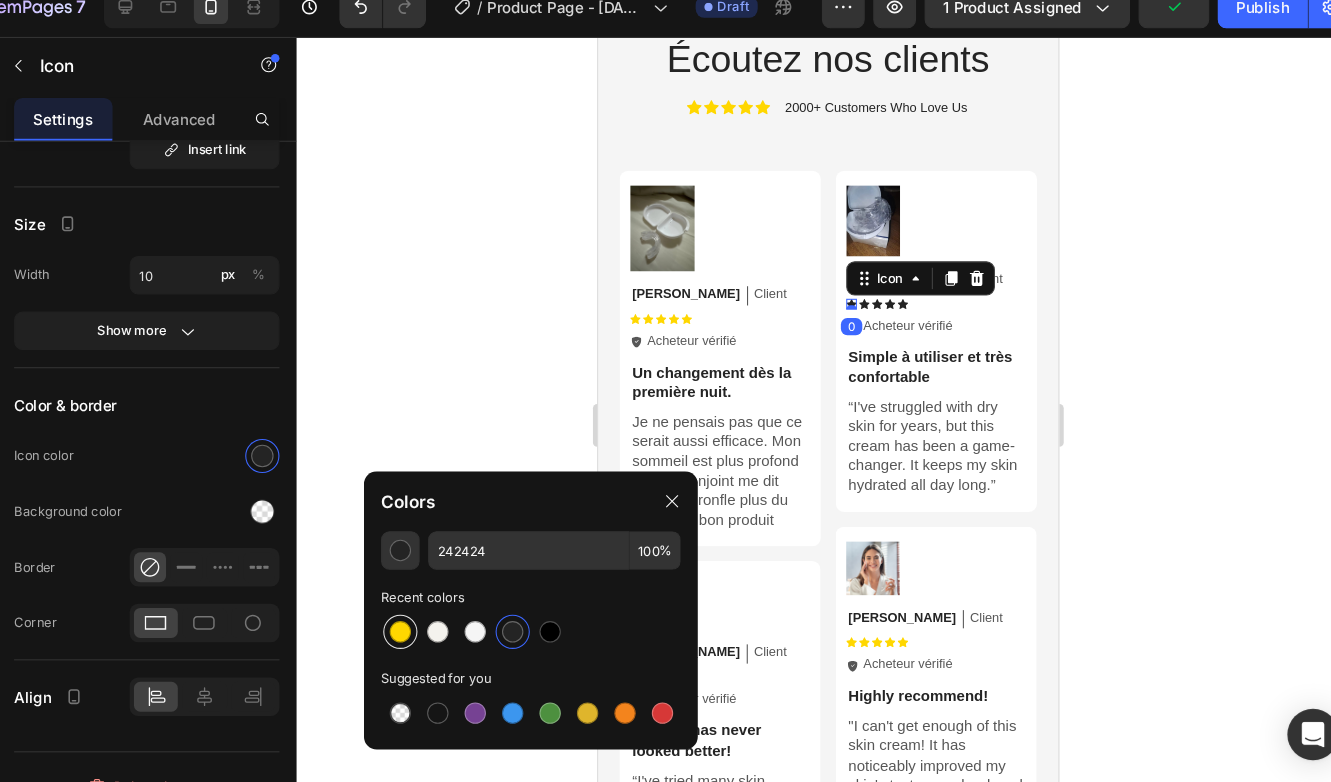 type on "FFD700" 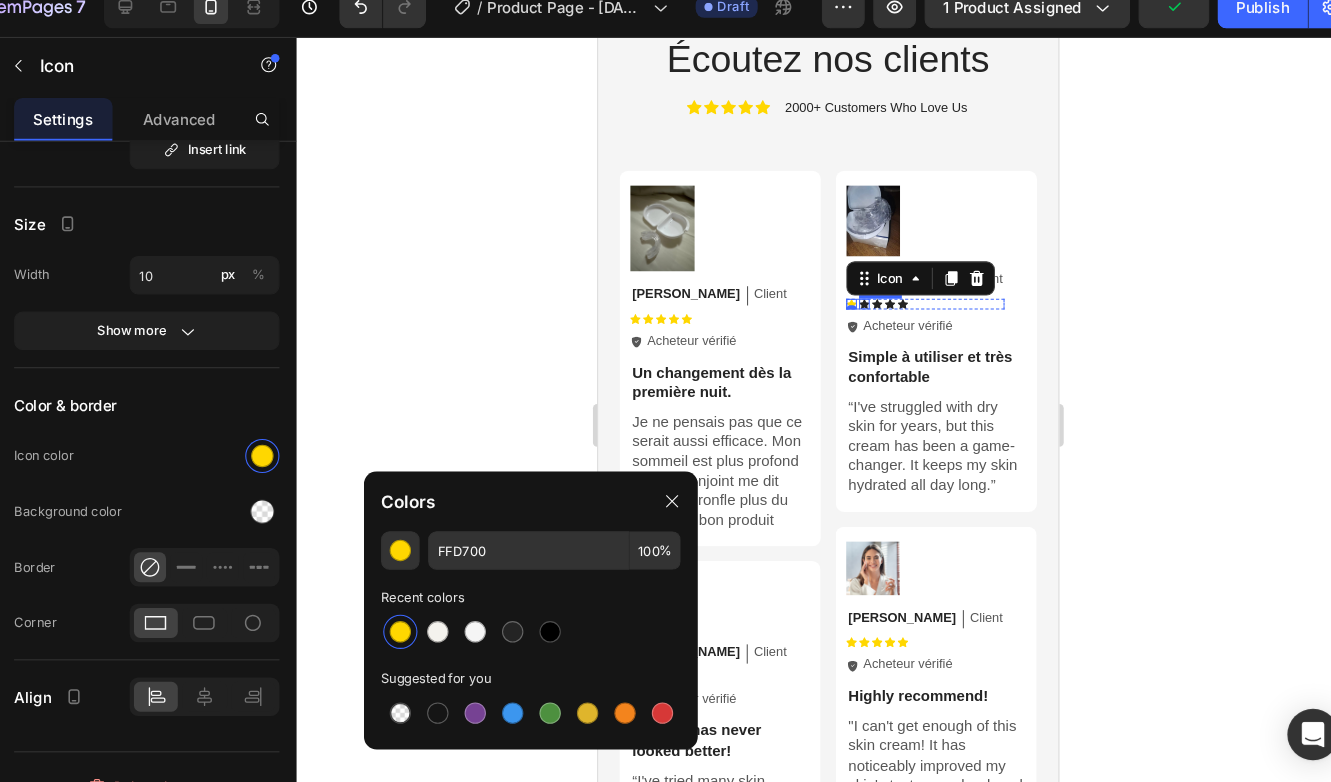 click 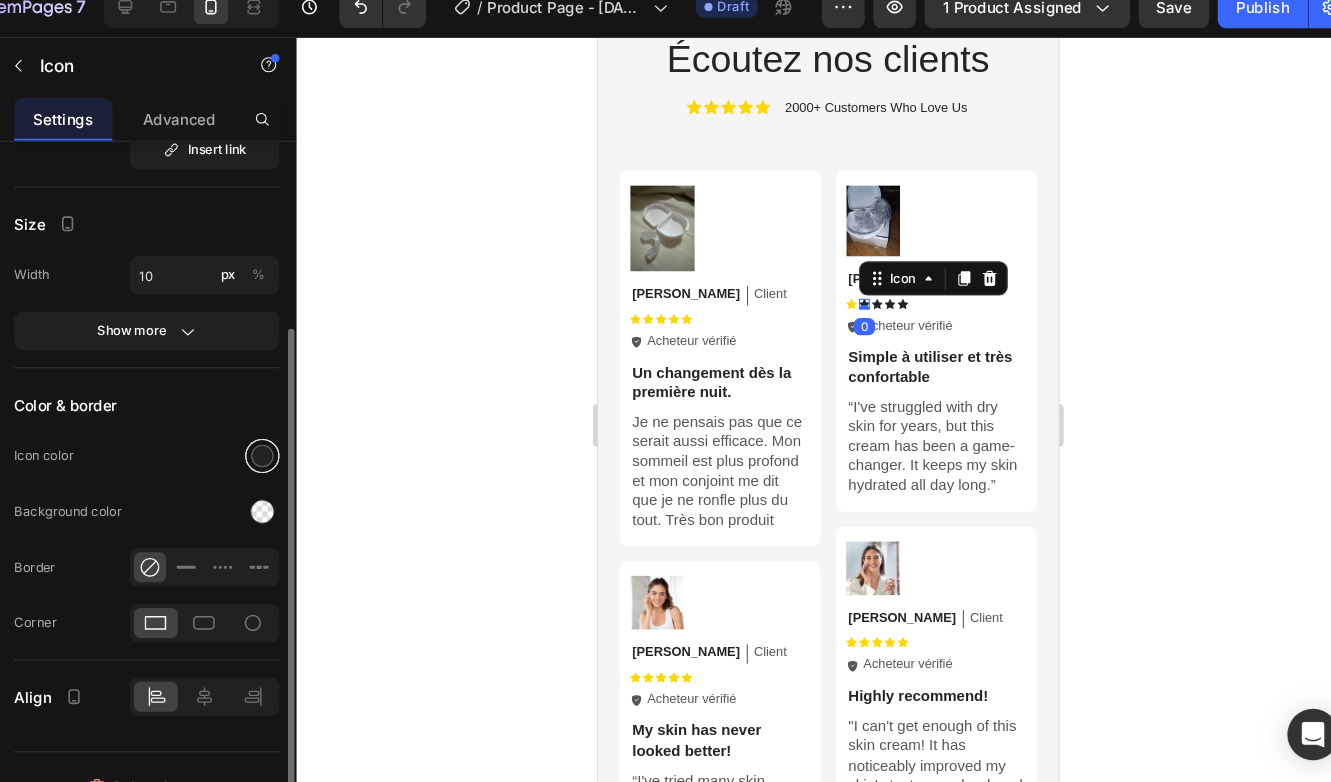 click at bounding box center (305, 448) 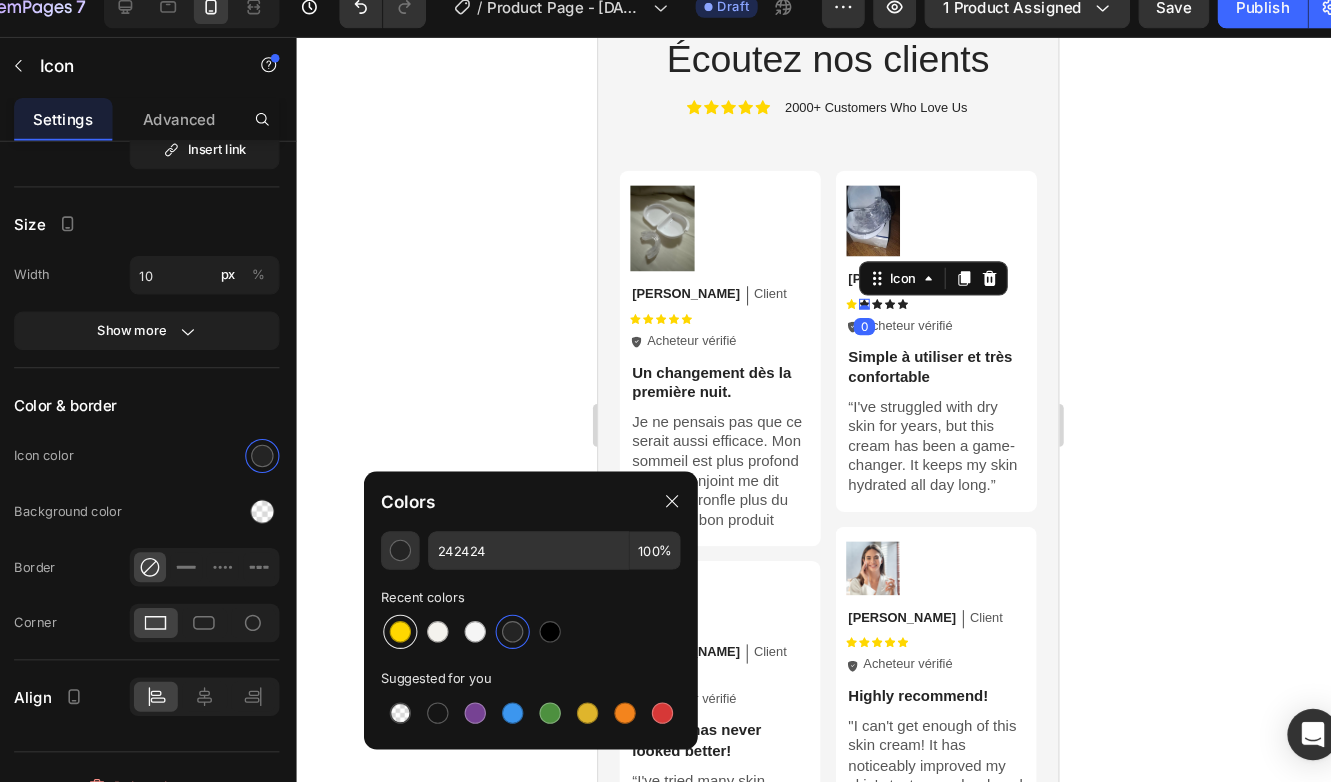 click at bounding box center (434, 612) 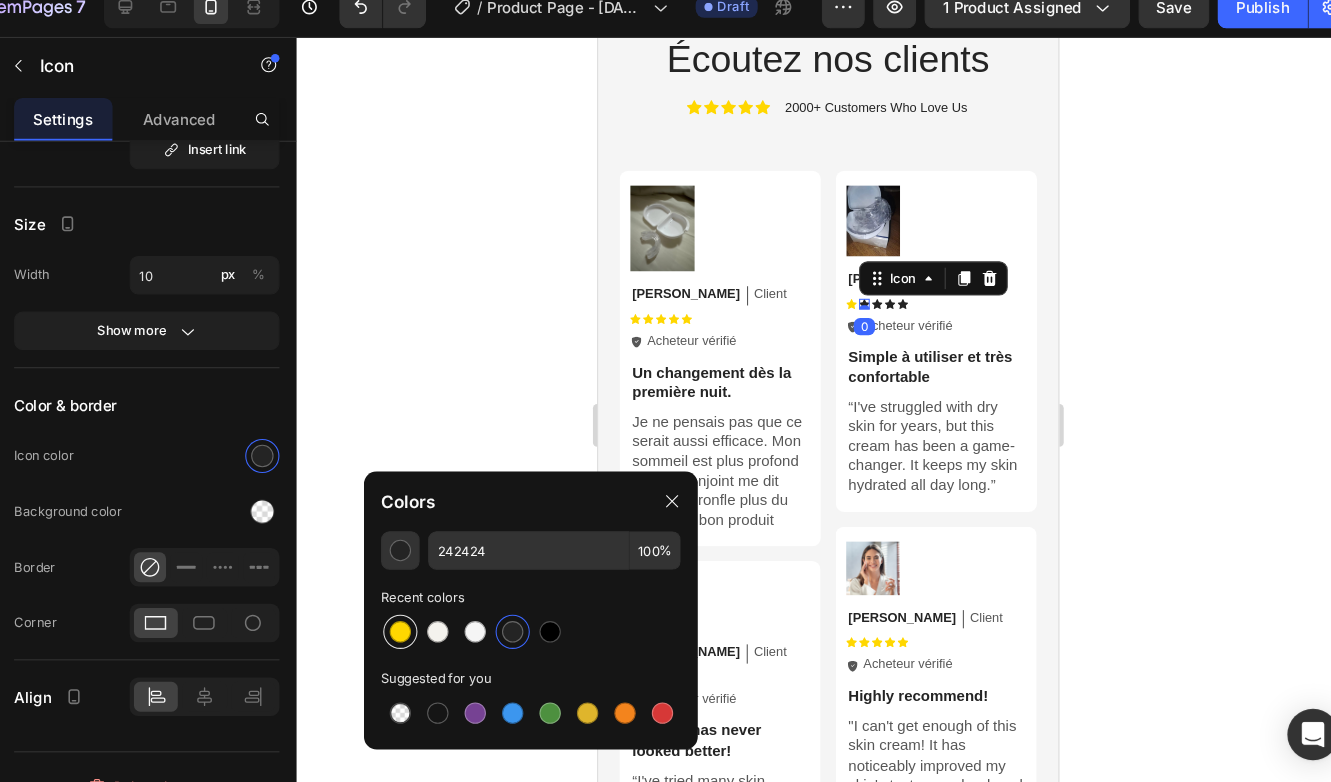 type on "FFD700" 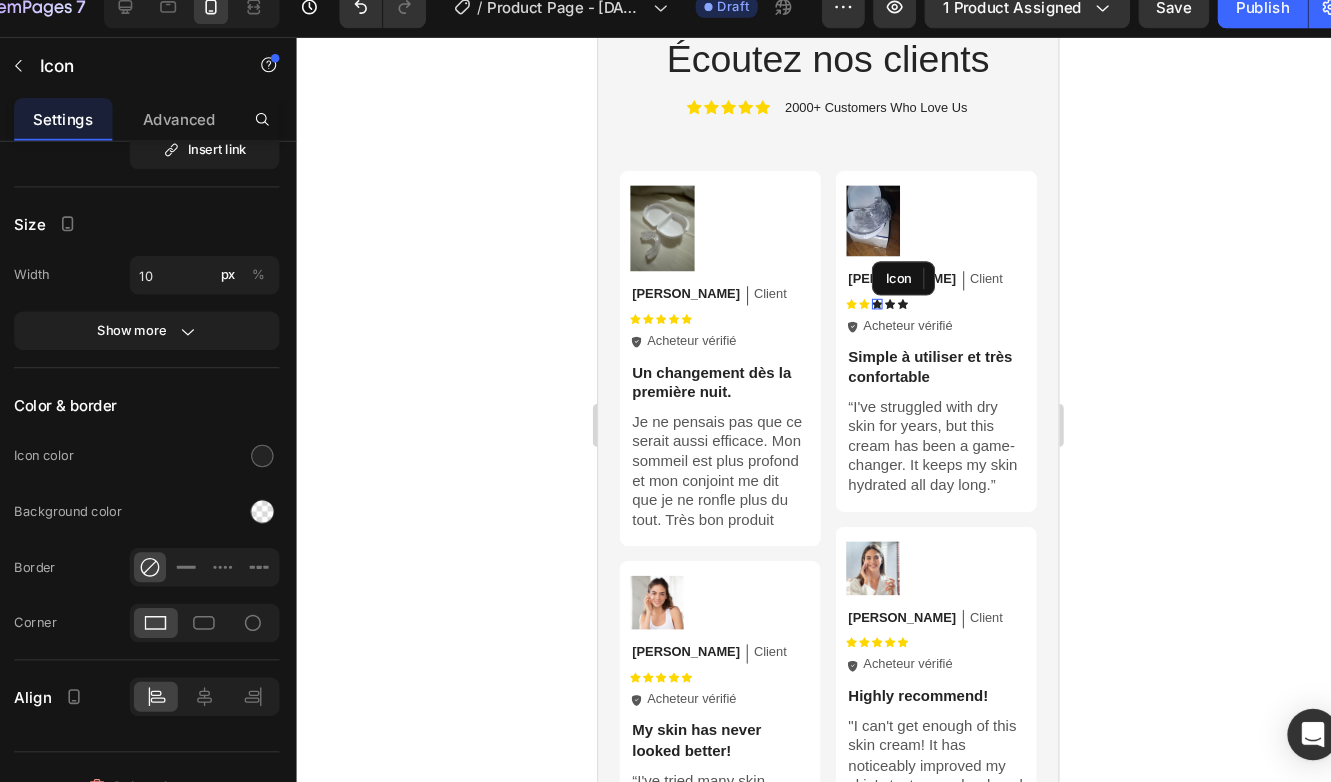 click 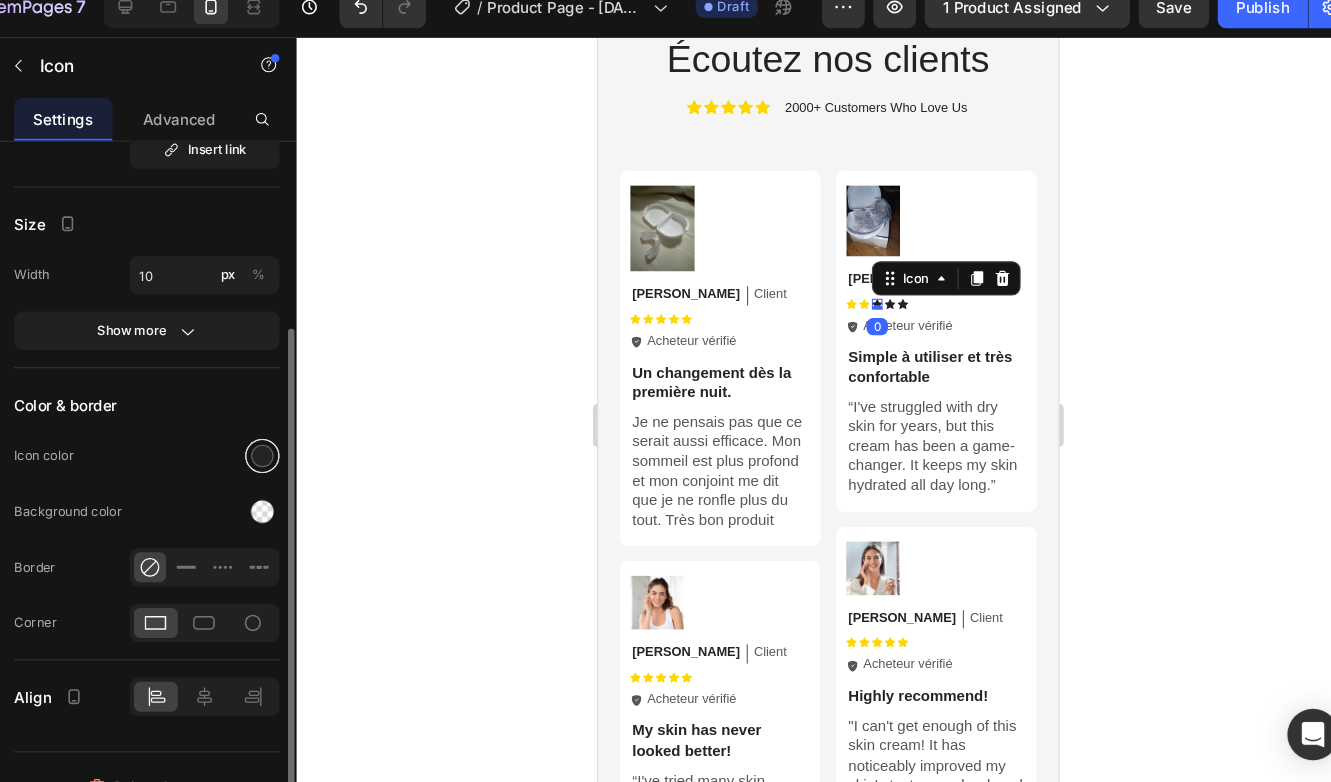 click at bounding box center [305, 448] 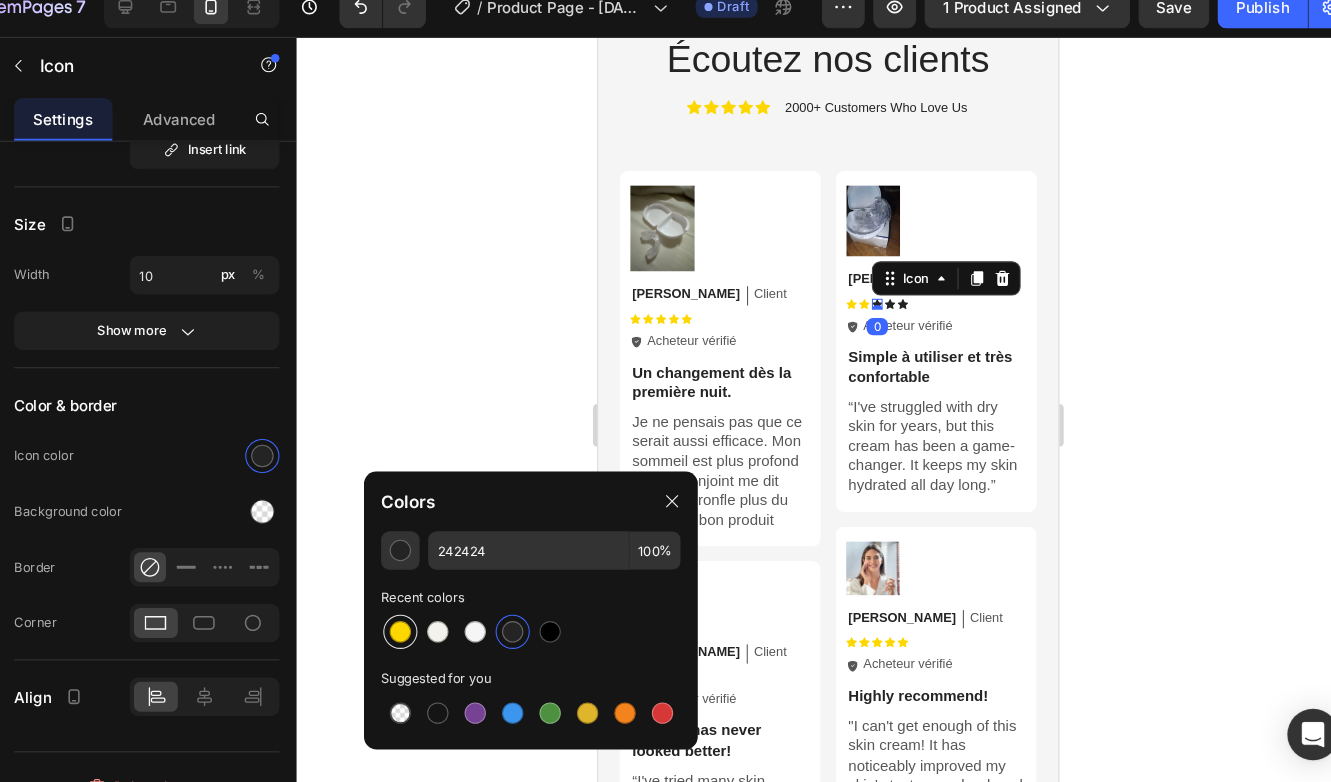 click at bounding box center (434, 612) 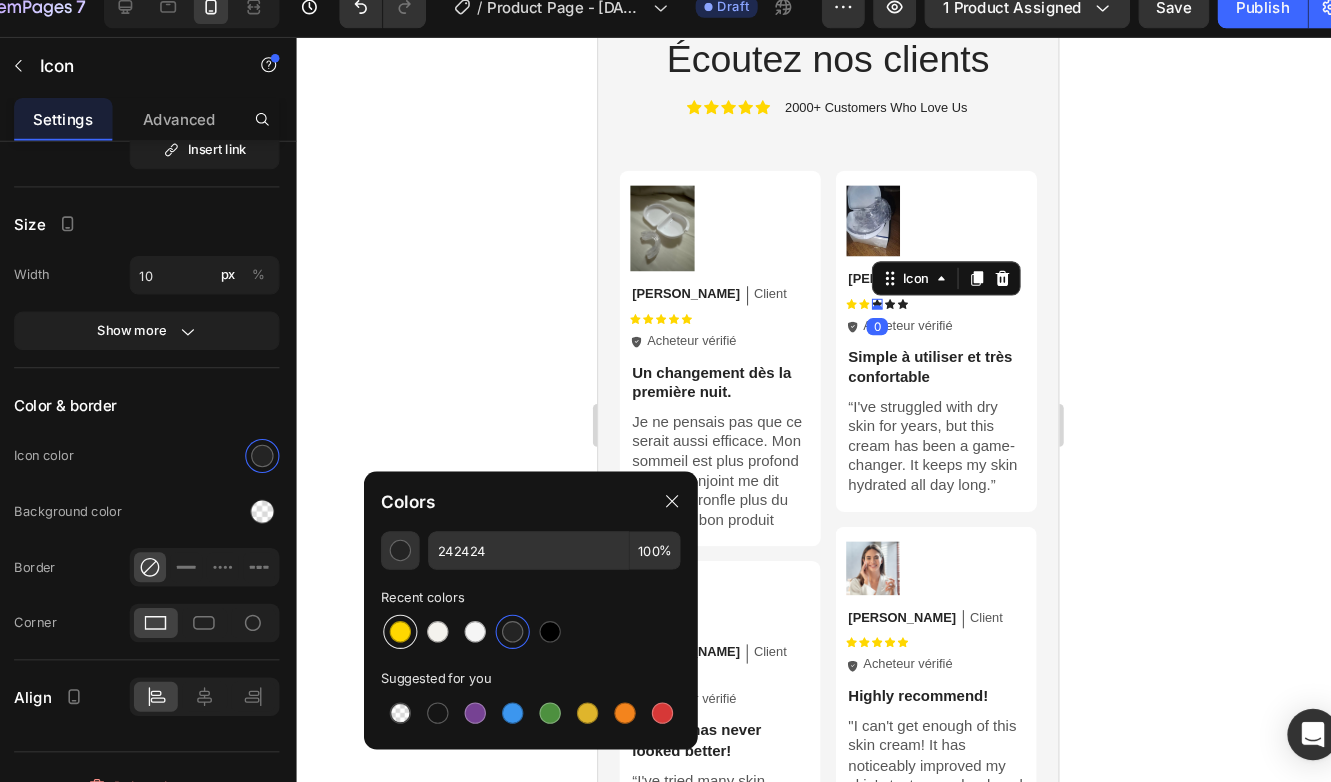 type on "FFD700" 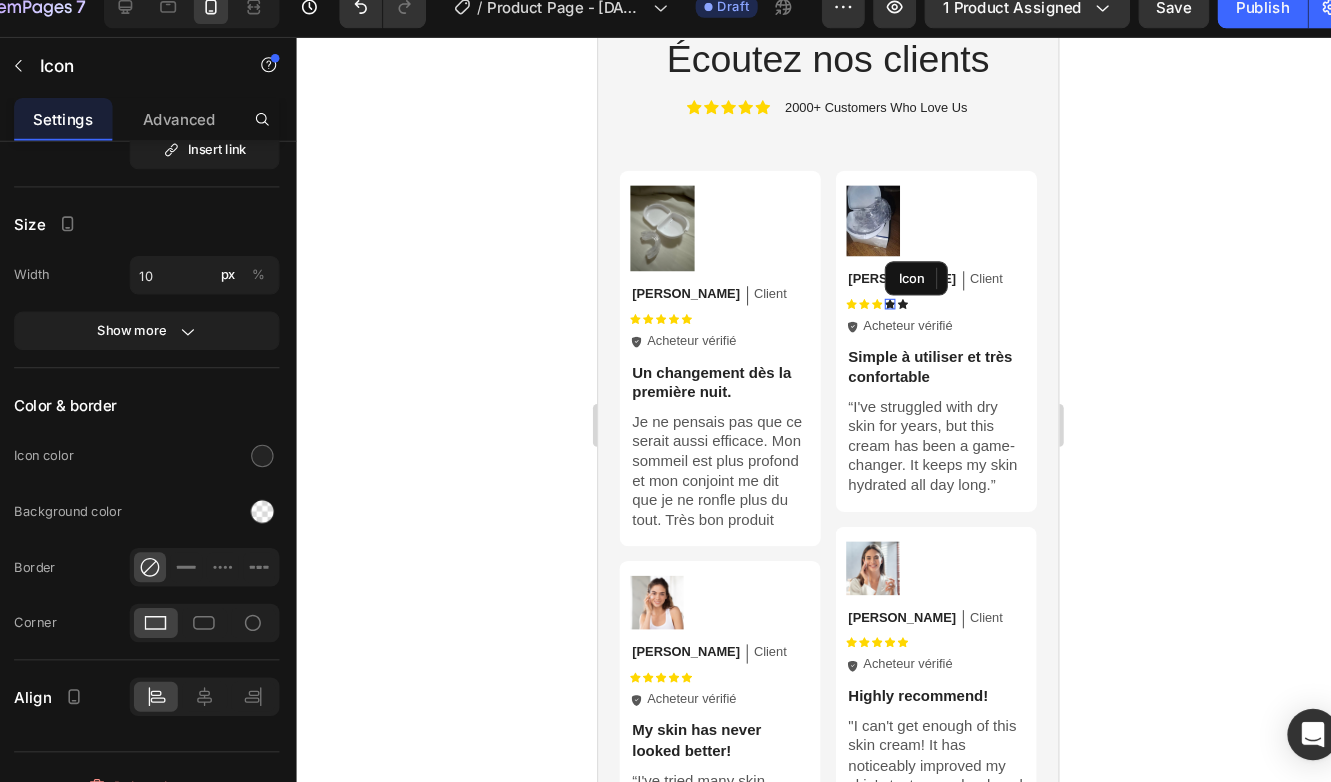 click 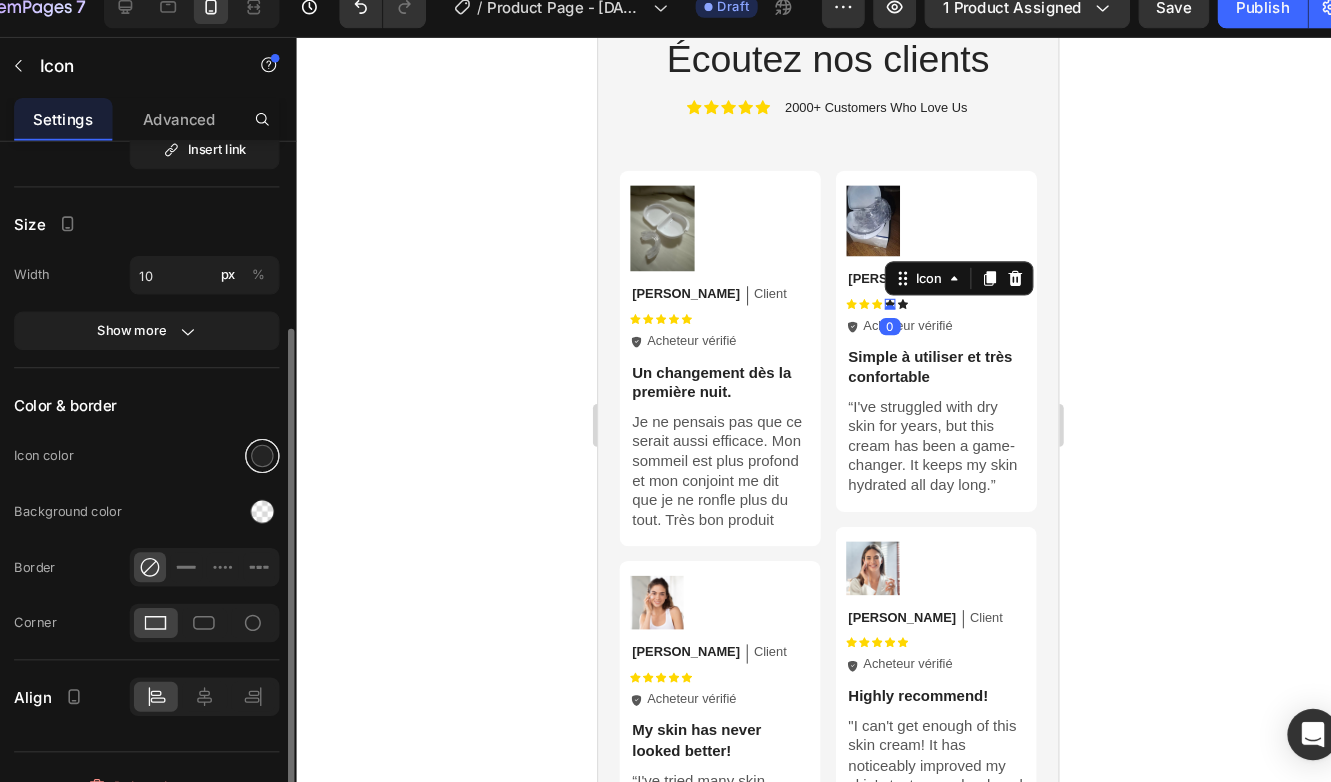 click at bounding box center [305, 448] 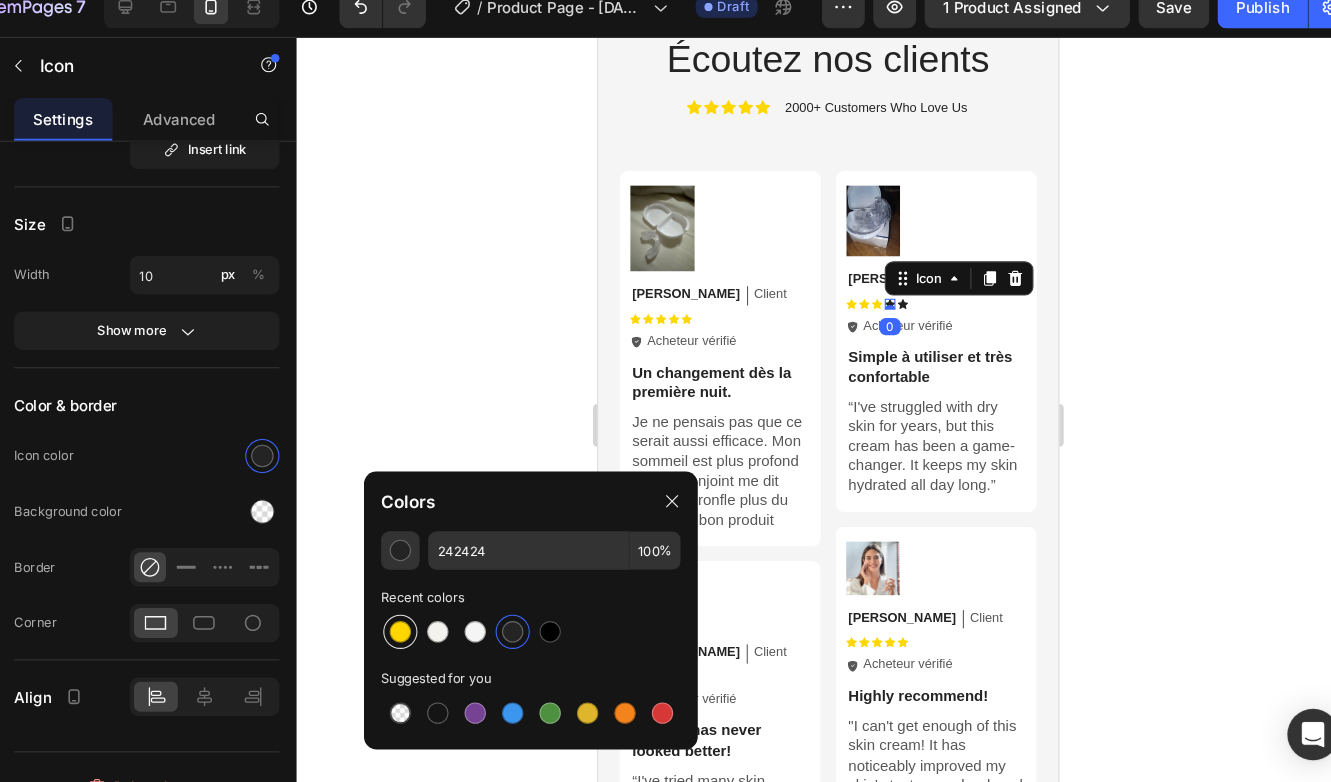 click at bounding box center (434, 612) 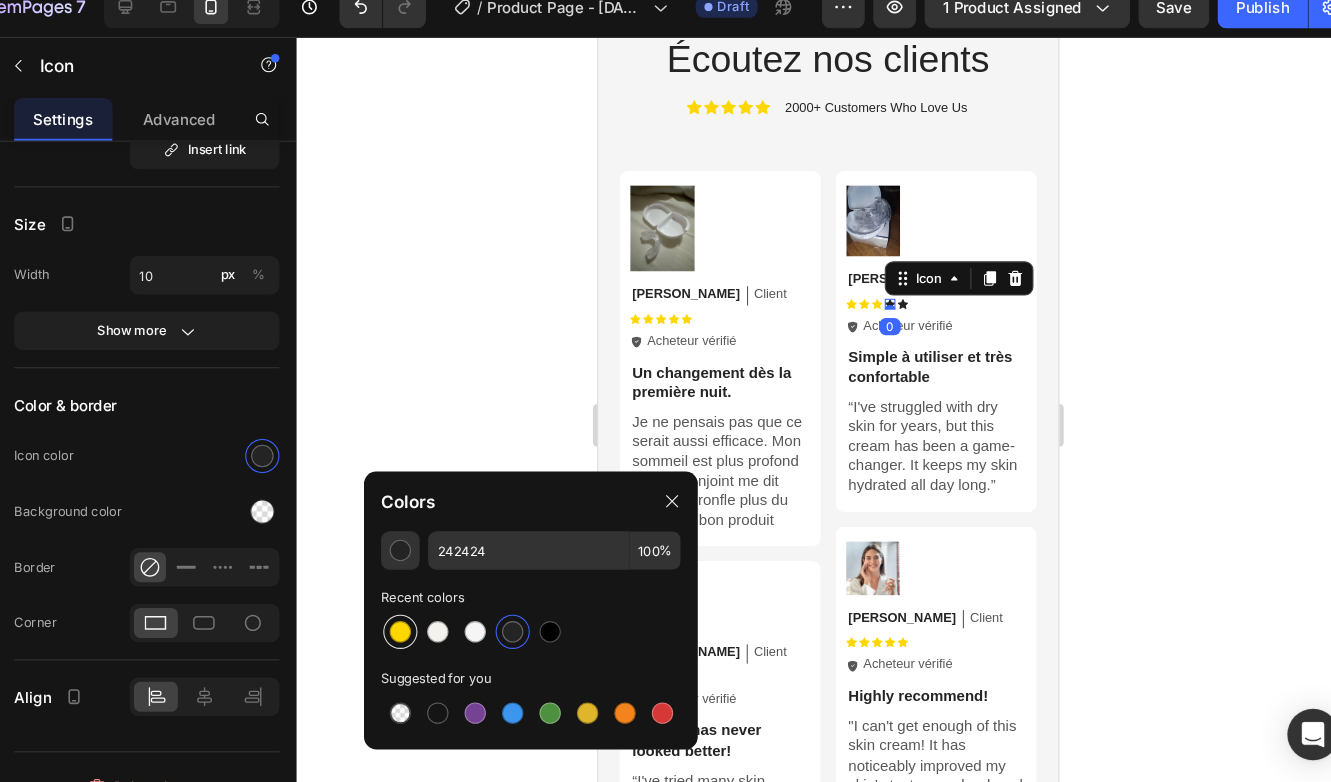 type on "FFD700" 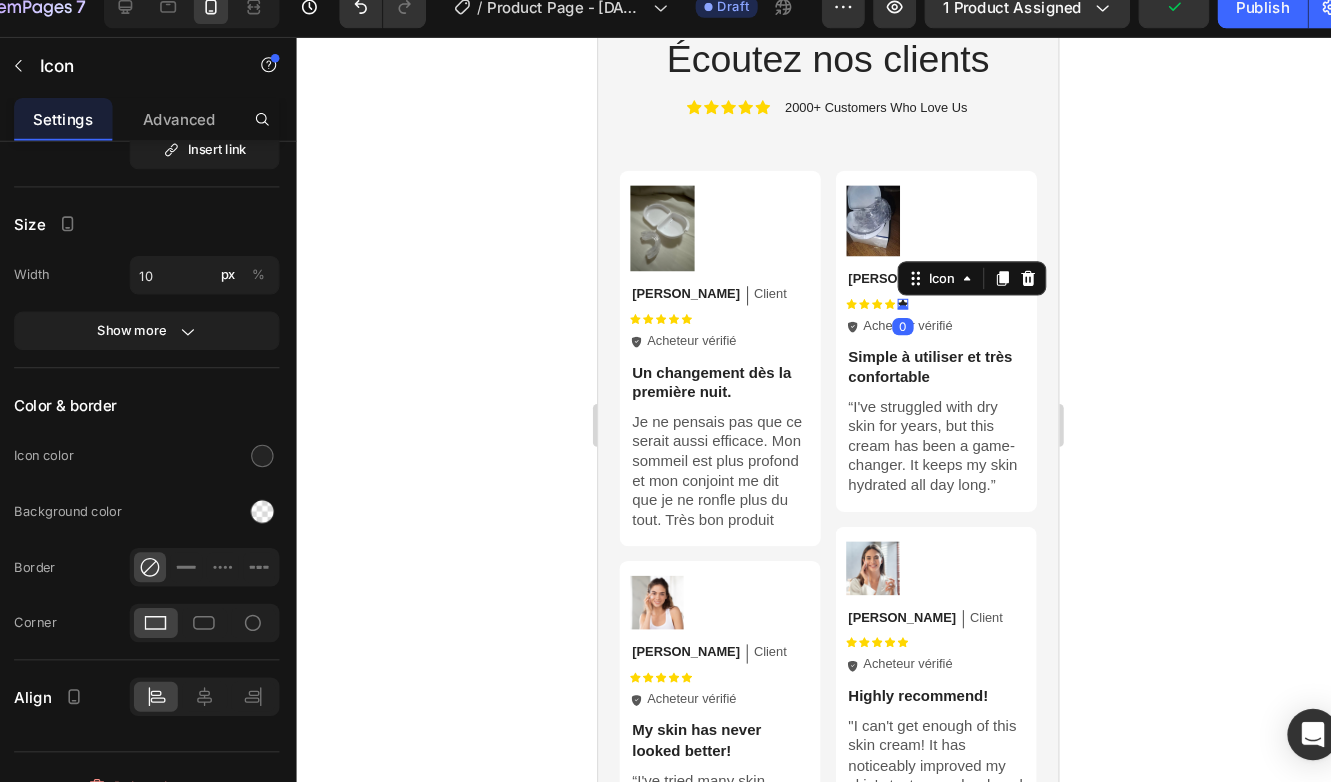 click on "Icon   0" at bounding box center [883, 286] 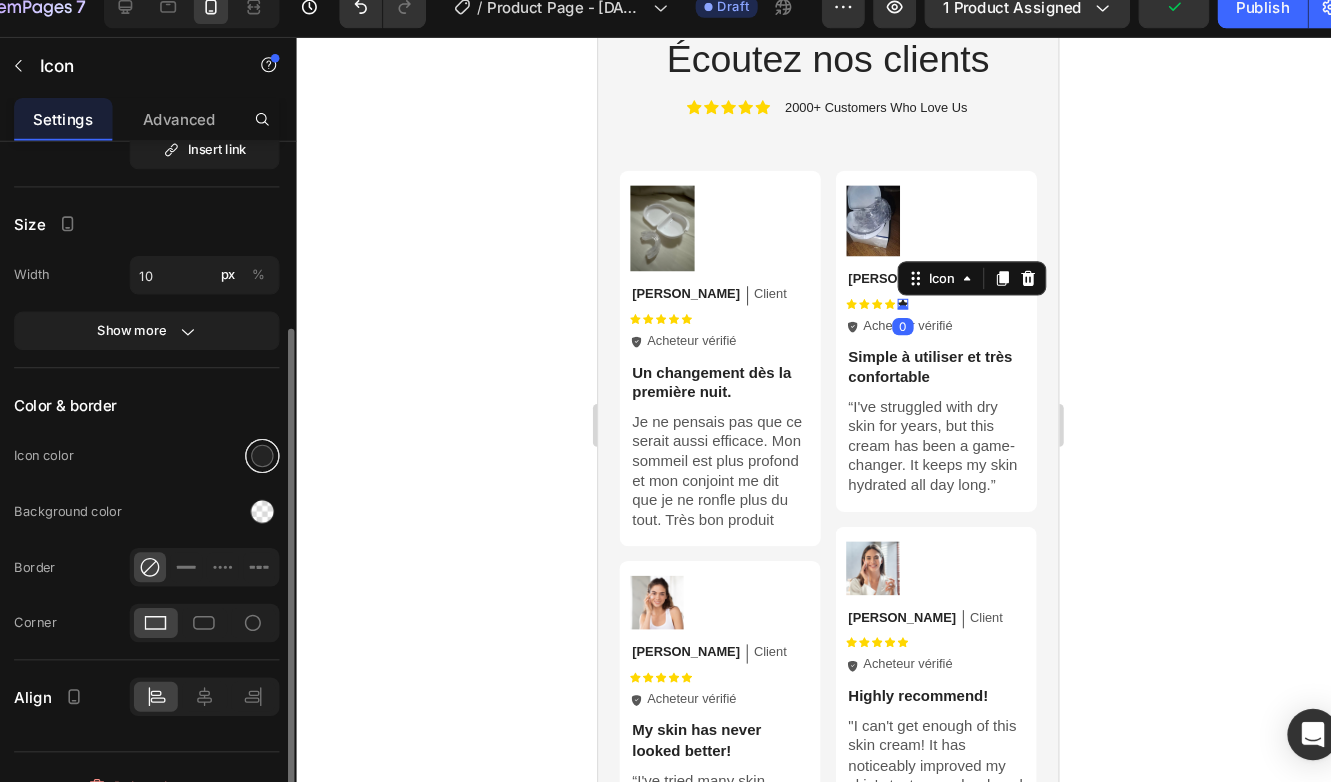 click at bounding box center (305, 448) 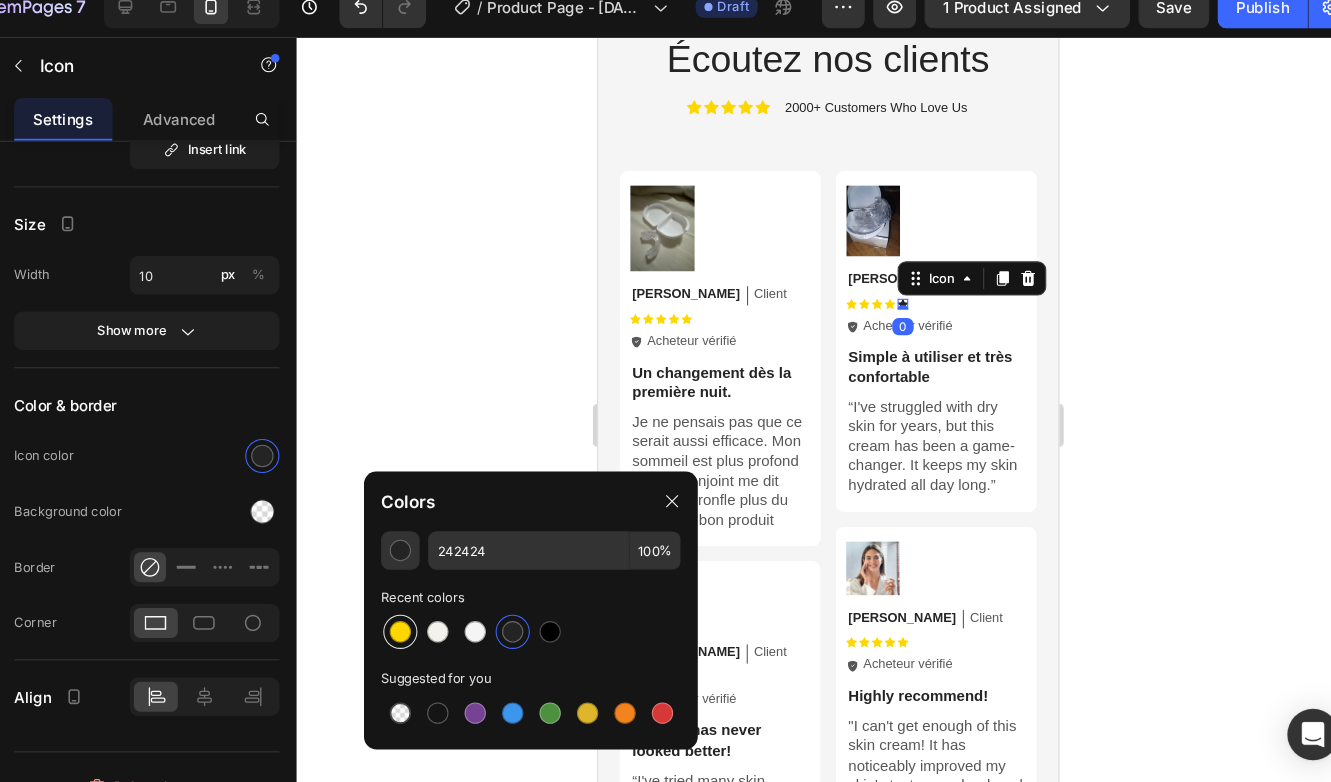 click at bounding box center (434, 612) 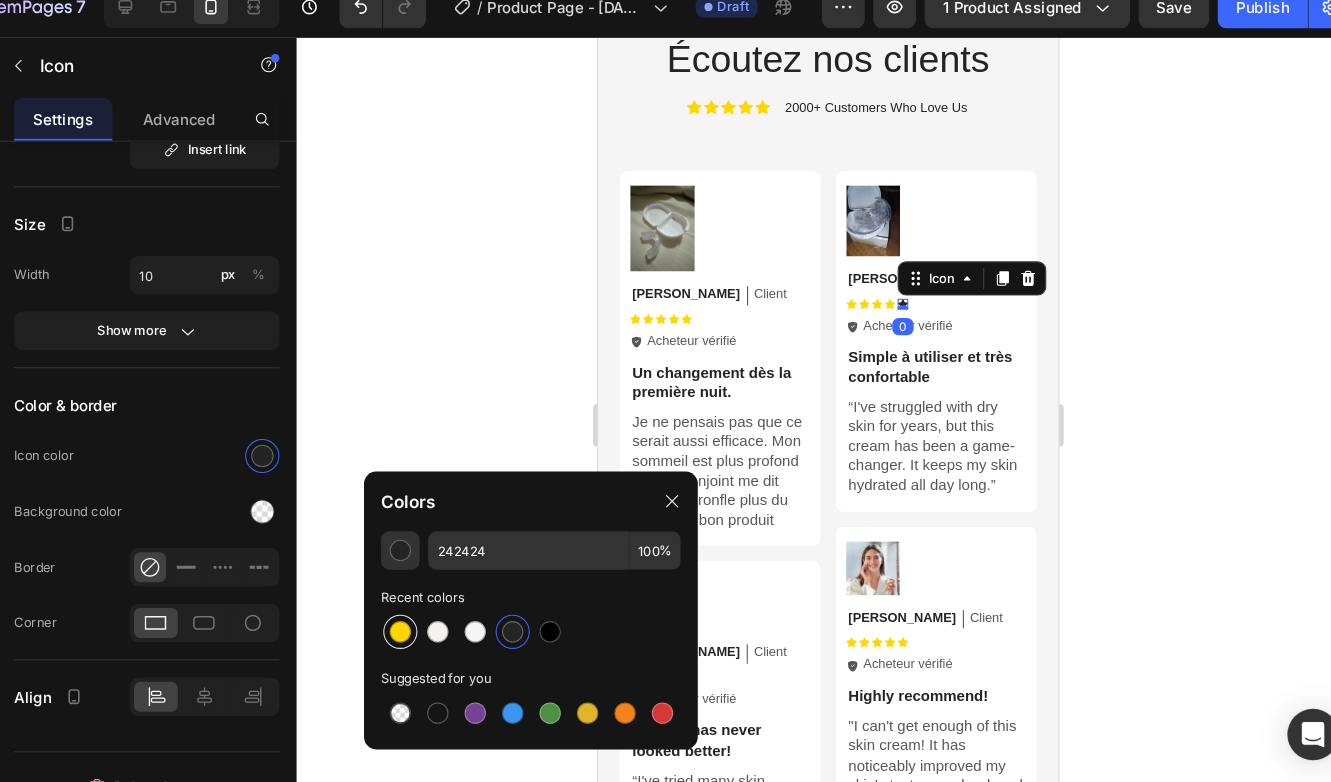 type on "FFD700" 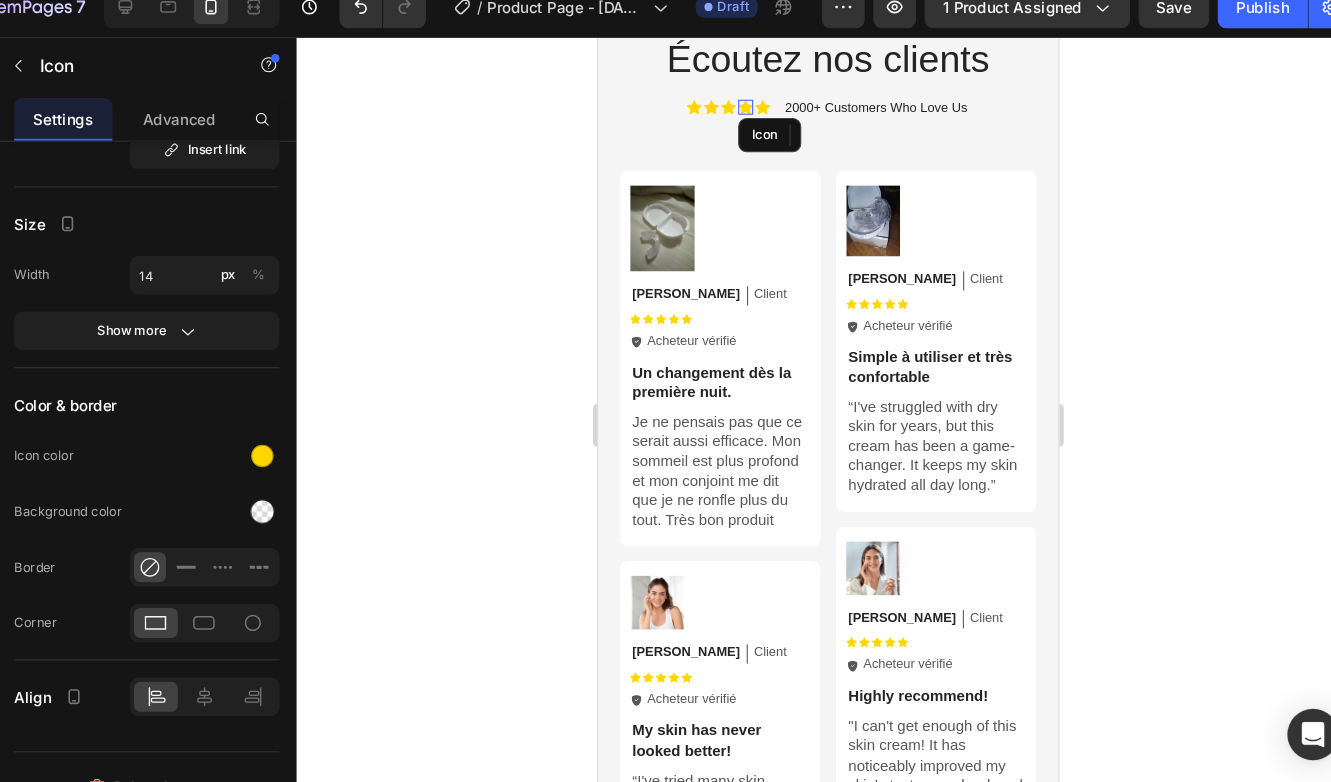 click 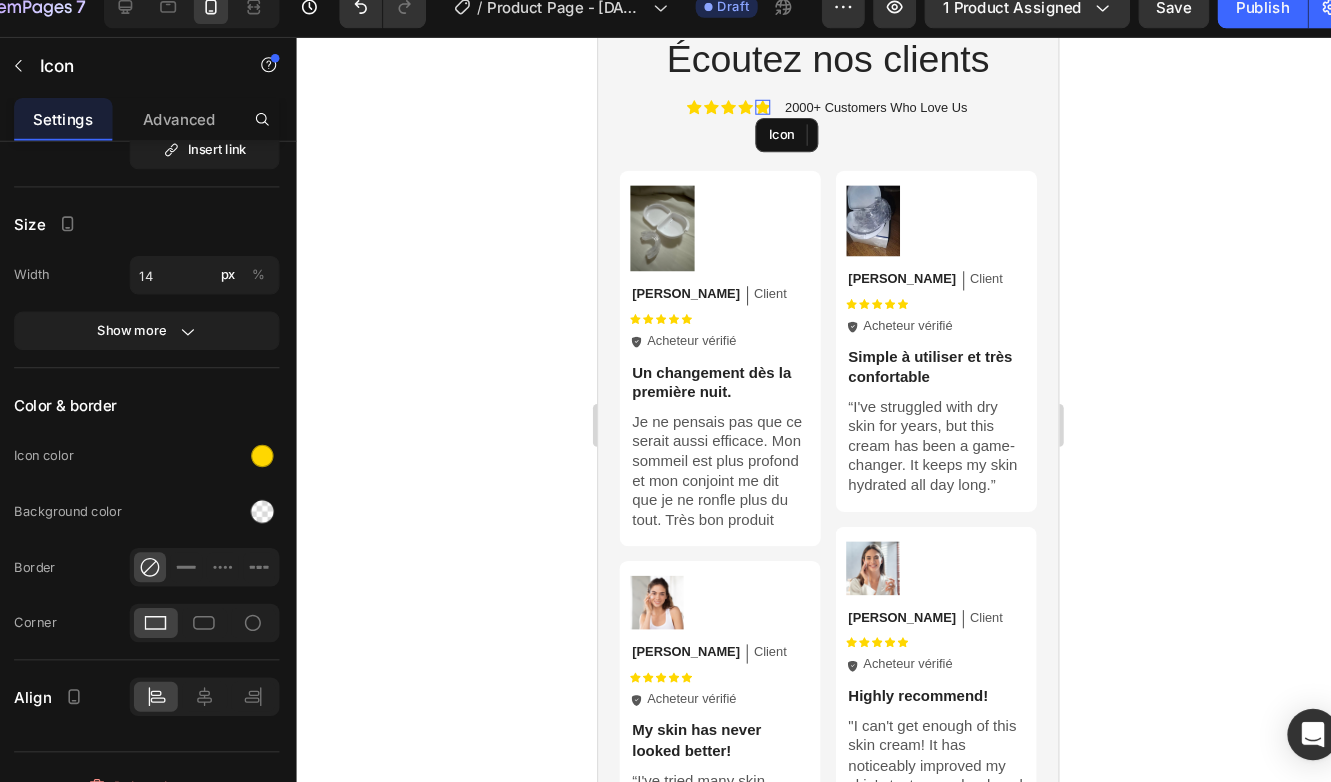 click on "Icon" at bounding box center (752, 102) 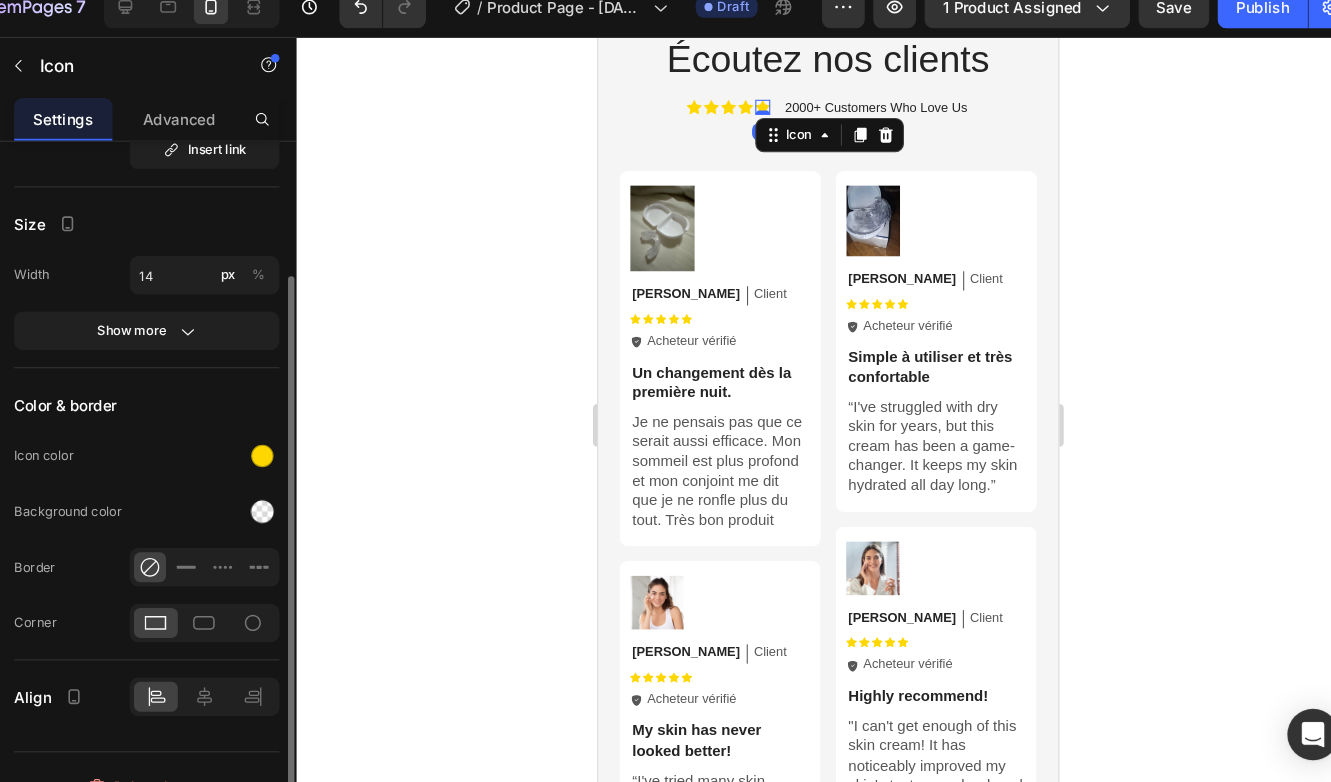 scroll, scrollTop: 0, scrollLeft: 0, axis: both 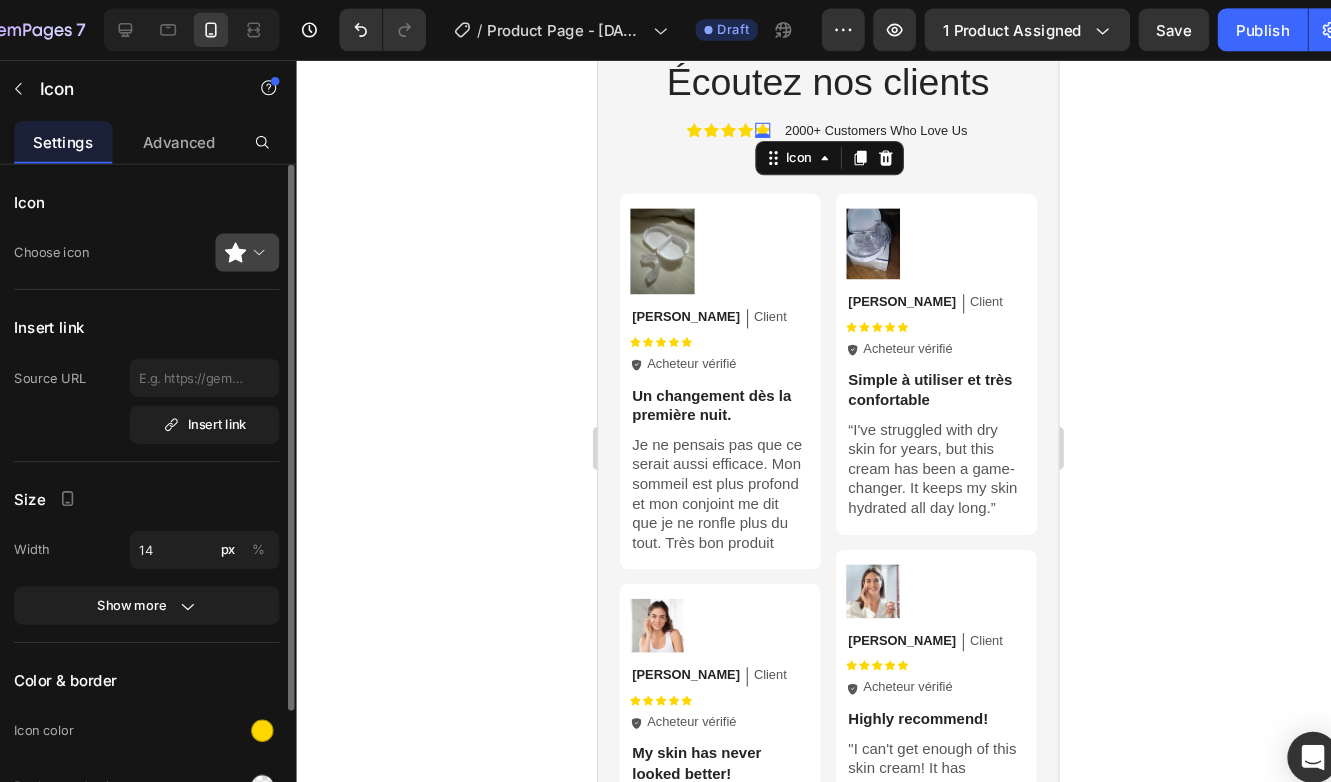 click at bounding box center (299, 236) 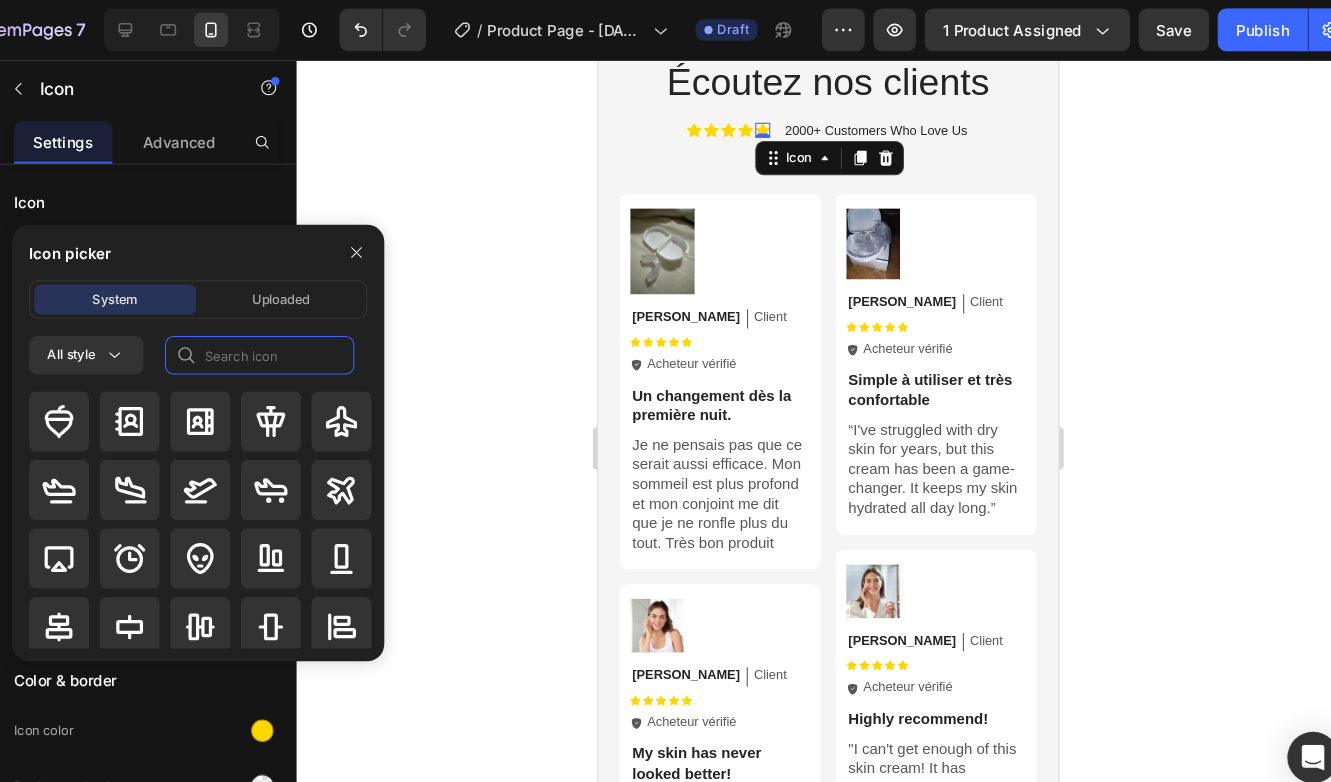 click 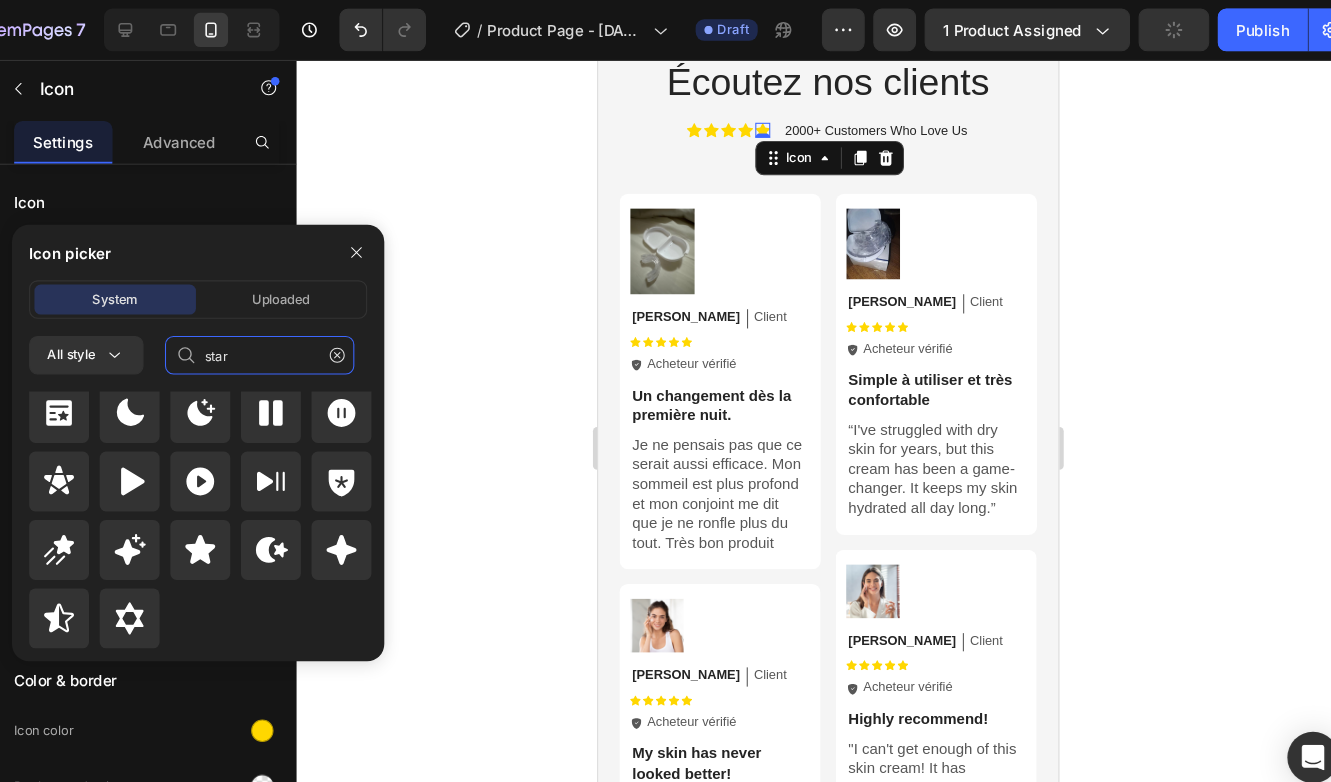 scroll, scrollTop: 872, scrollLeft: 0, axis: vertical 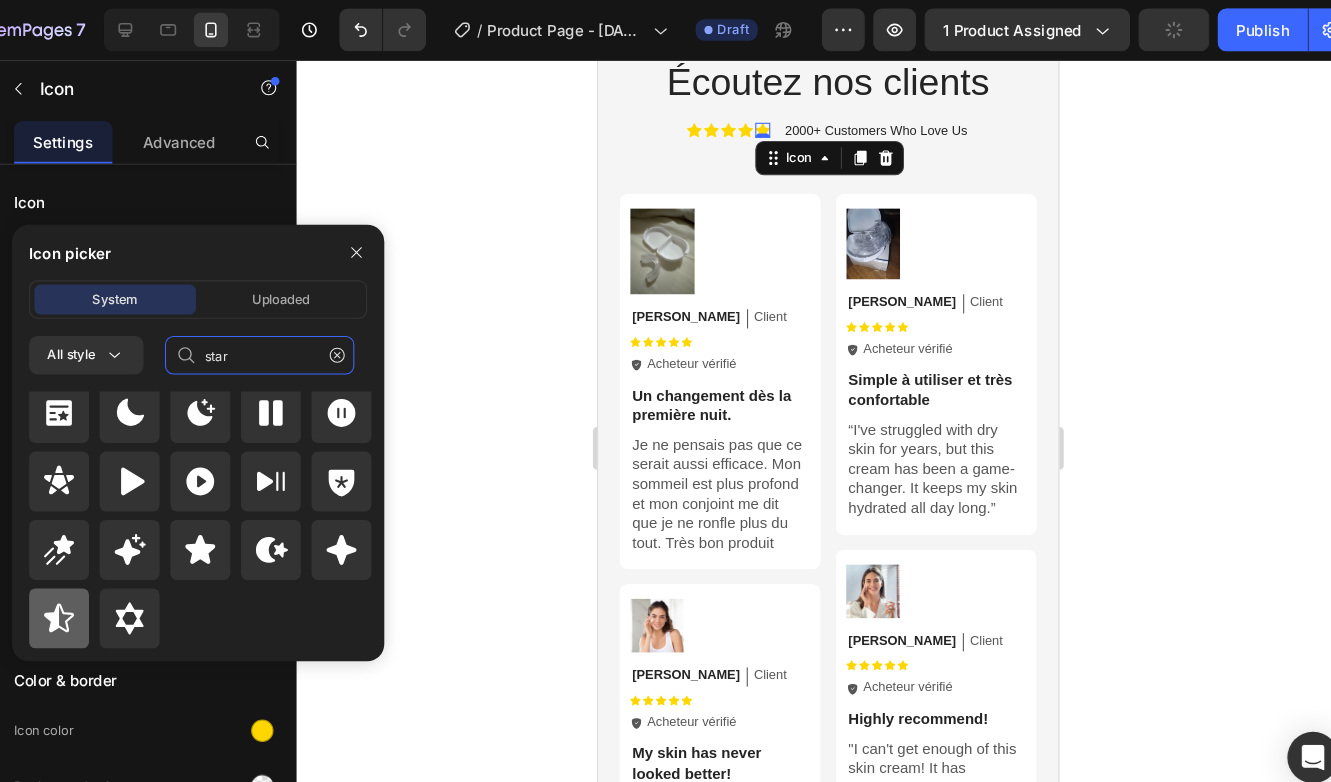 type on "star" 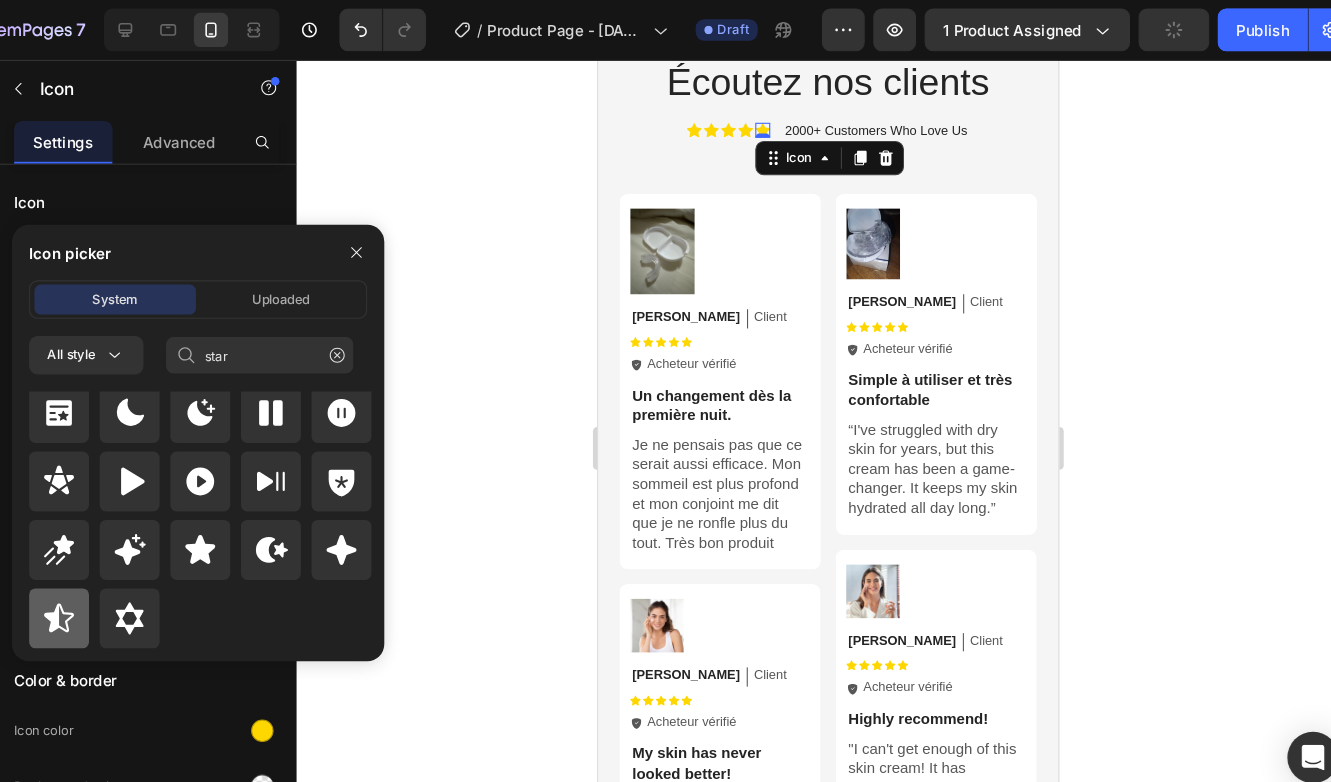 click 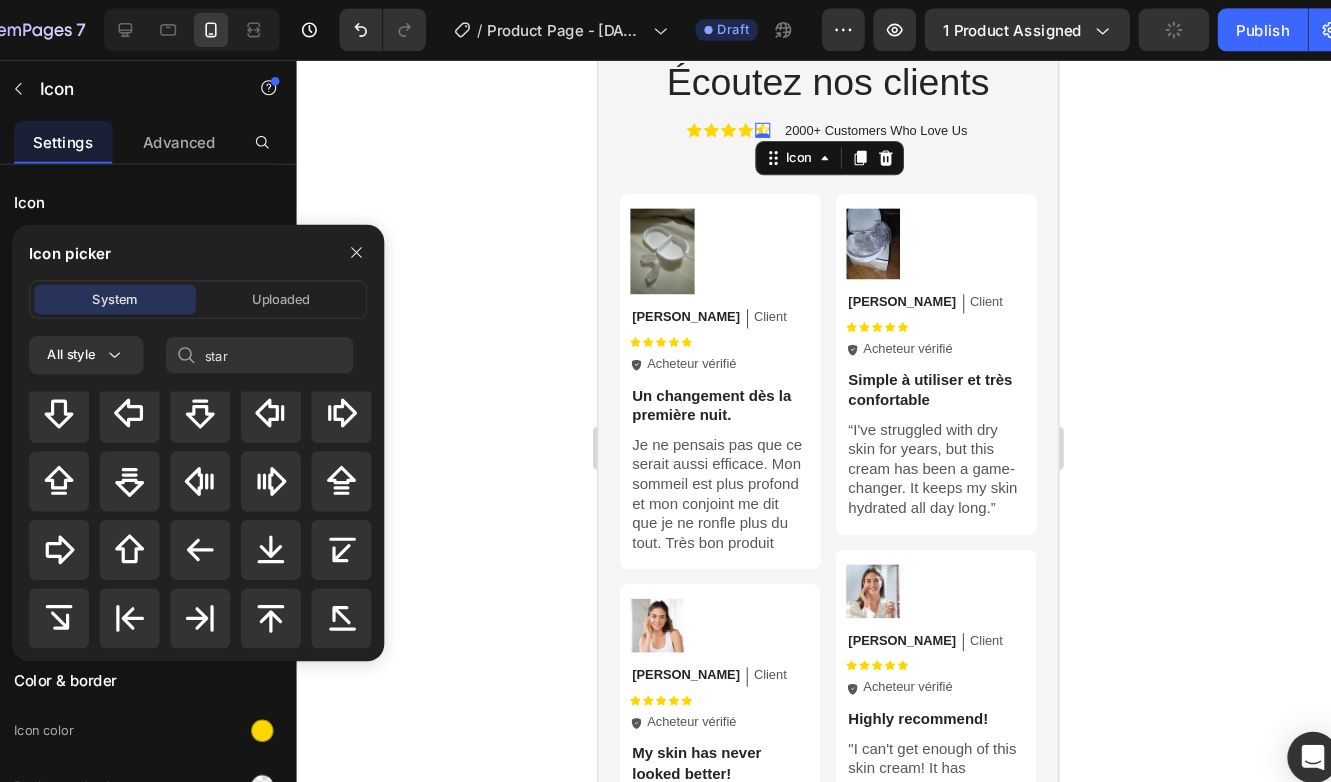 type 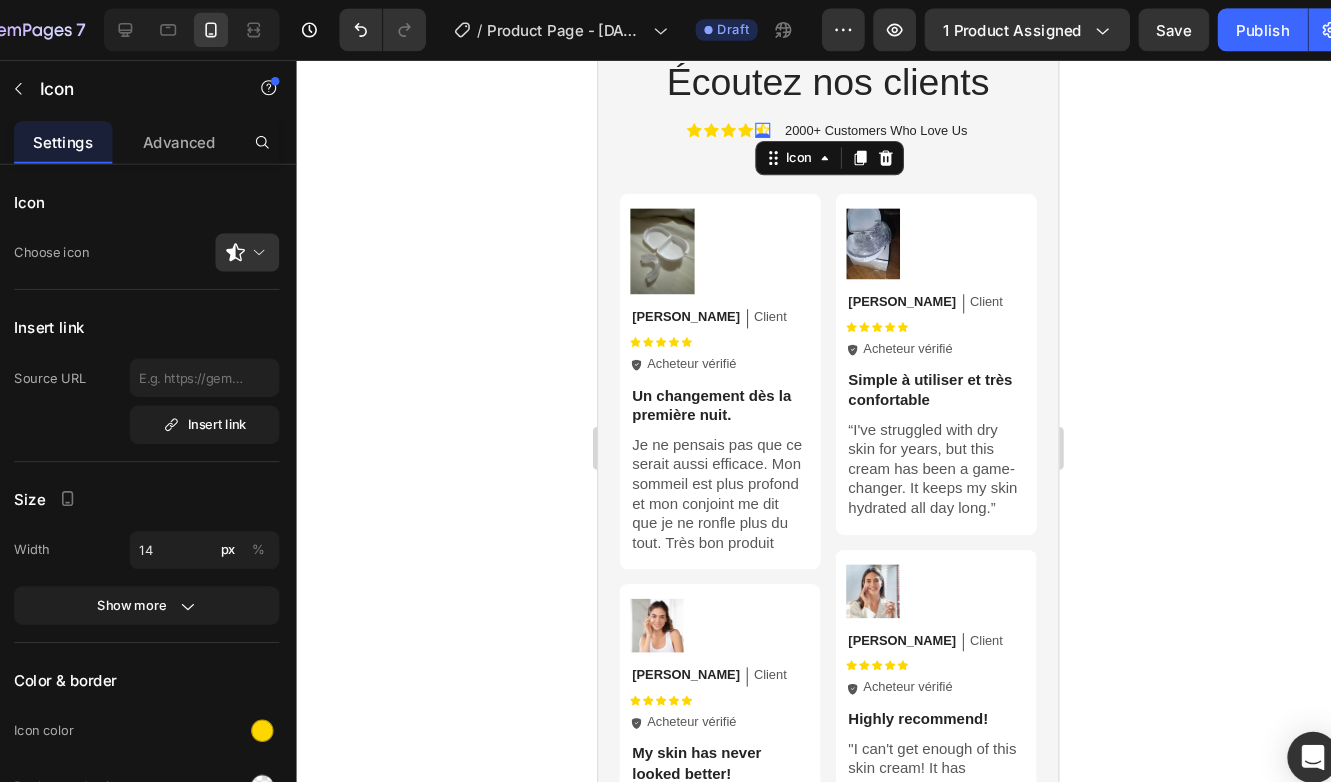 click 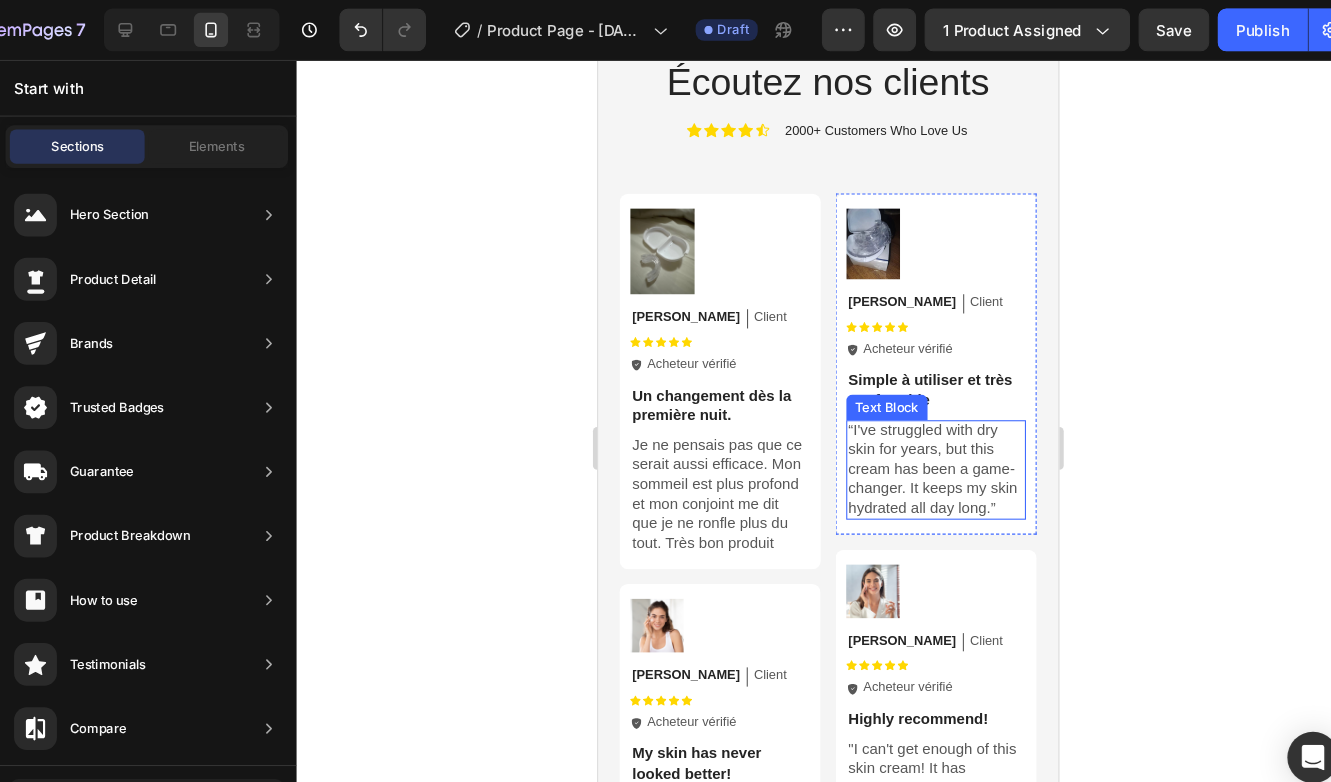click on "“I've struggled with dry skin for years, but this cream has been a game-changer. It keeps my skin hydrated all day long.”" at bounding box center [914, 441] 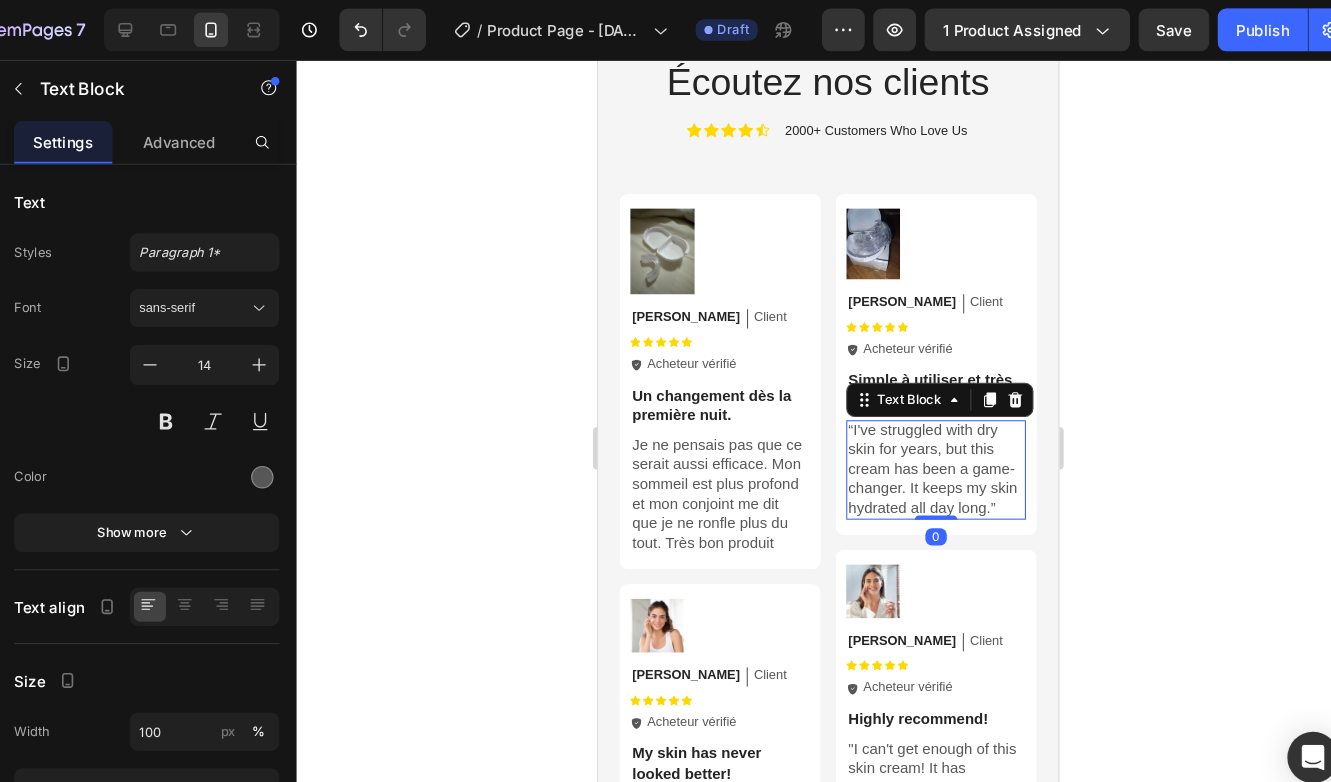 click on "“I've struggled with dry skin for years, but this cream has been a game-changer. It keeps my skin hydrated all day long.”" at bounding box center (914, 441) 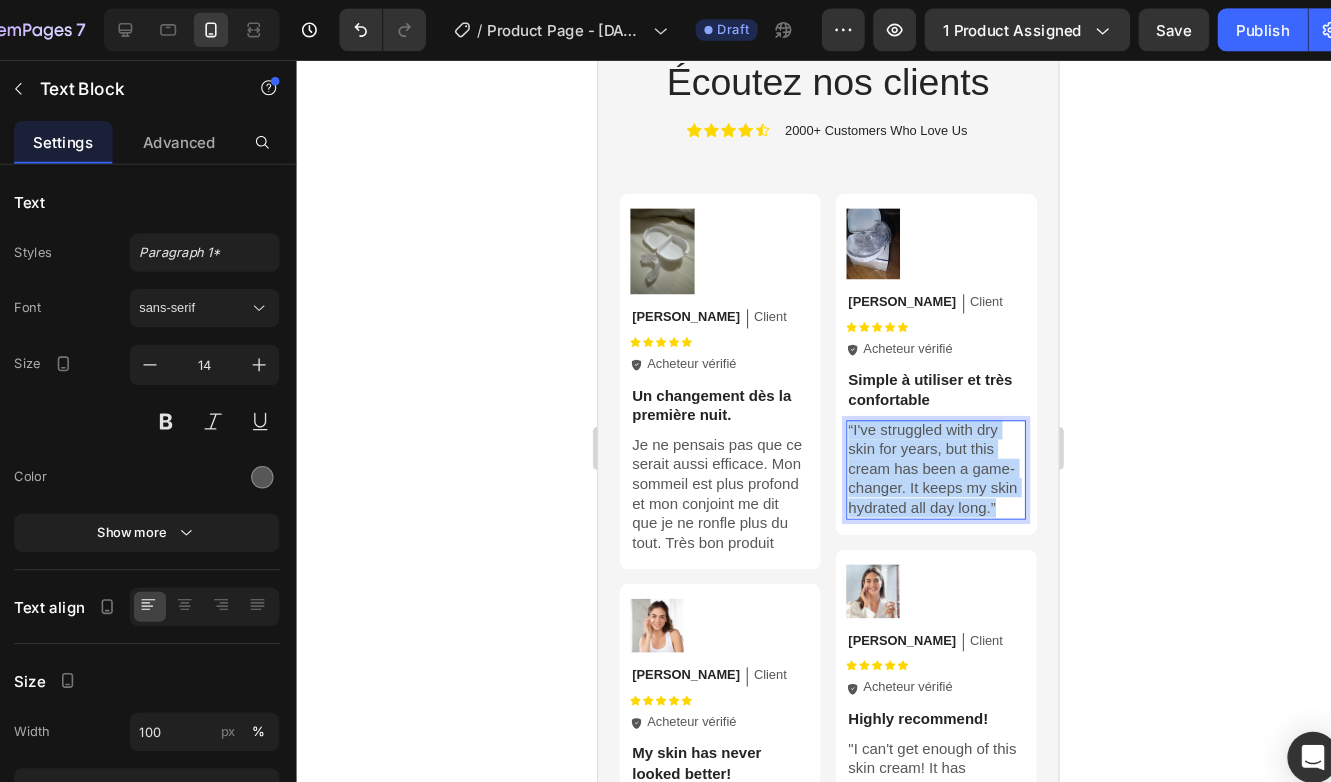 click on "“I've struggled with dry skin for years, but this cream has been a game-changer. It keeps my skin hydrated all day long.”" at bounding box center [914, 441] 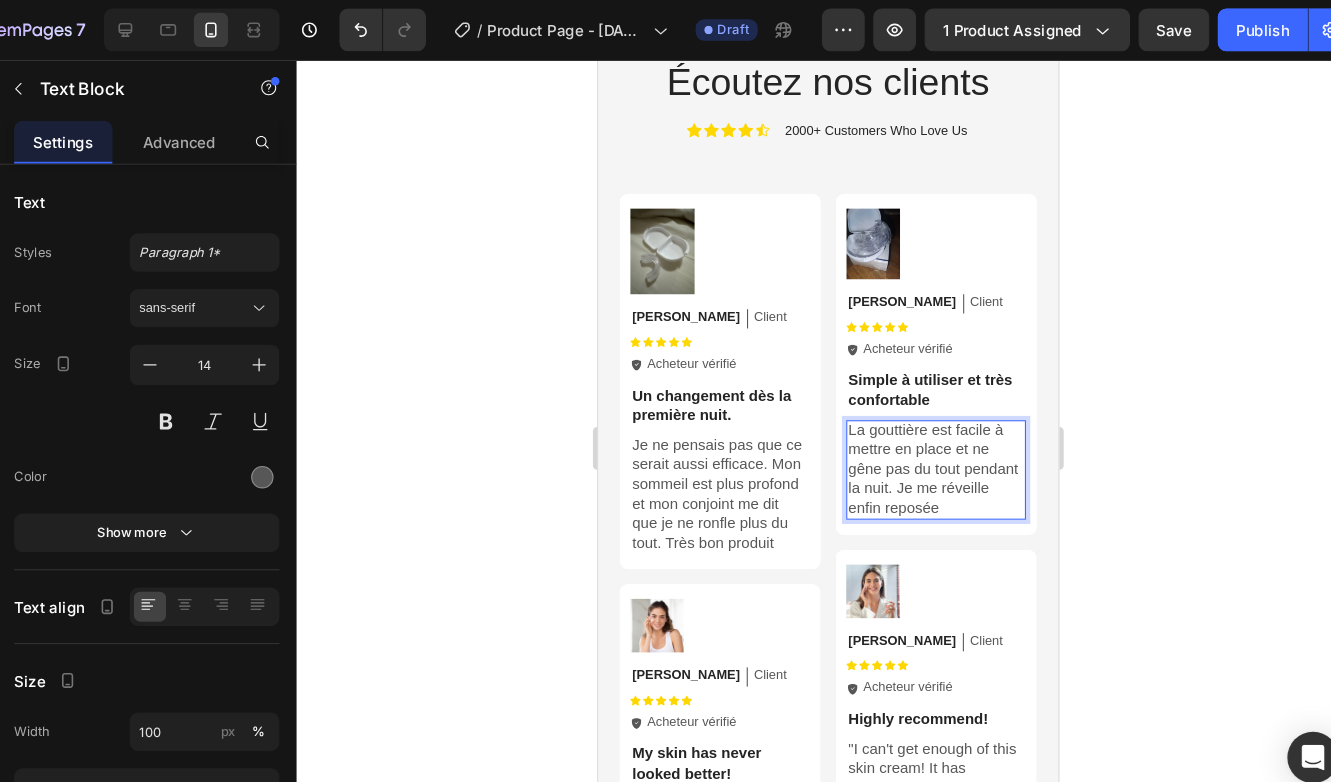 click 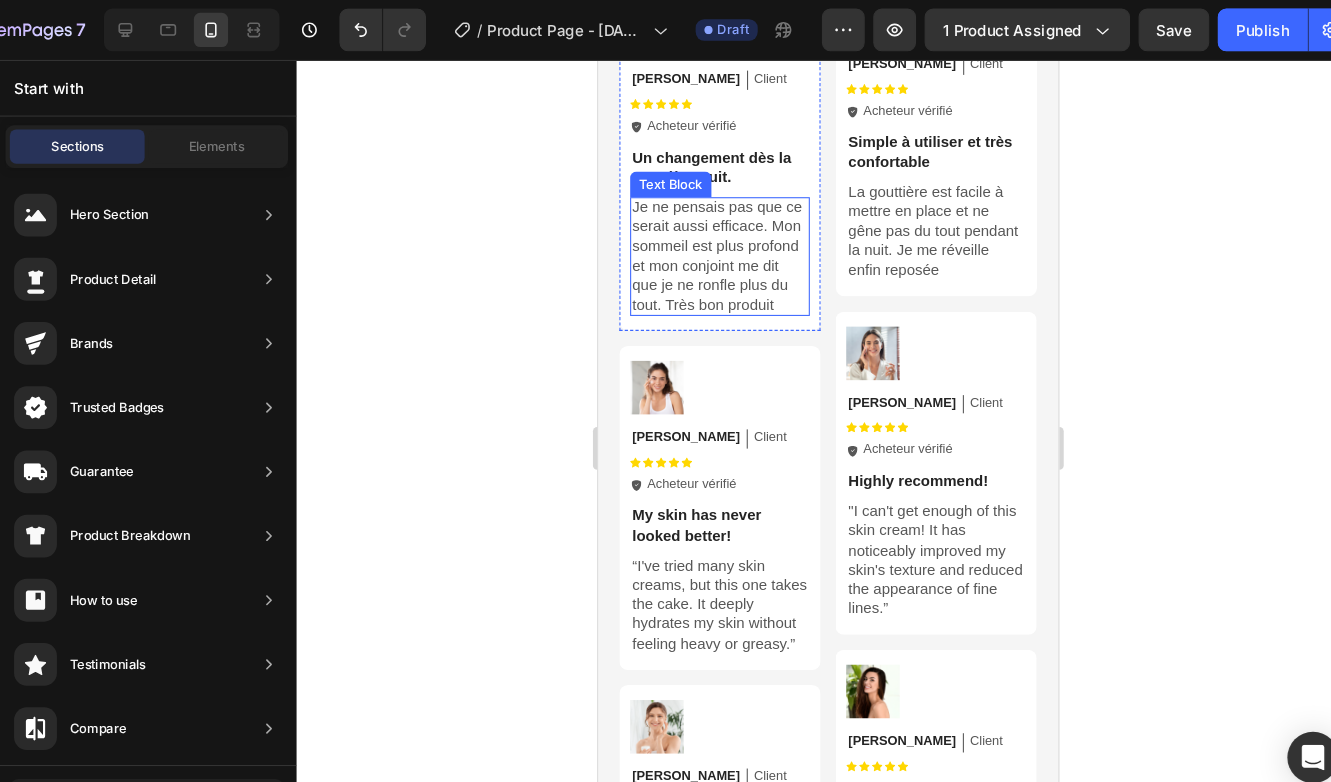 scroll, scrollTop: 5965, scrollLeft: 0, axis: vertical 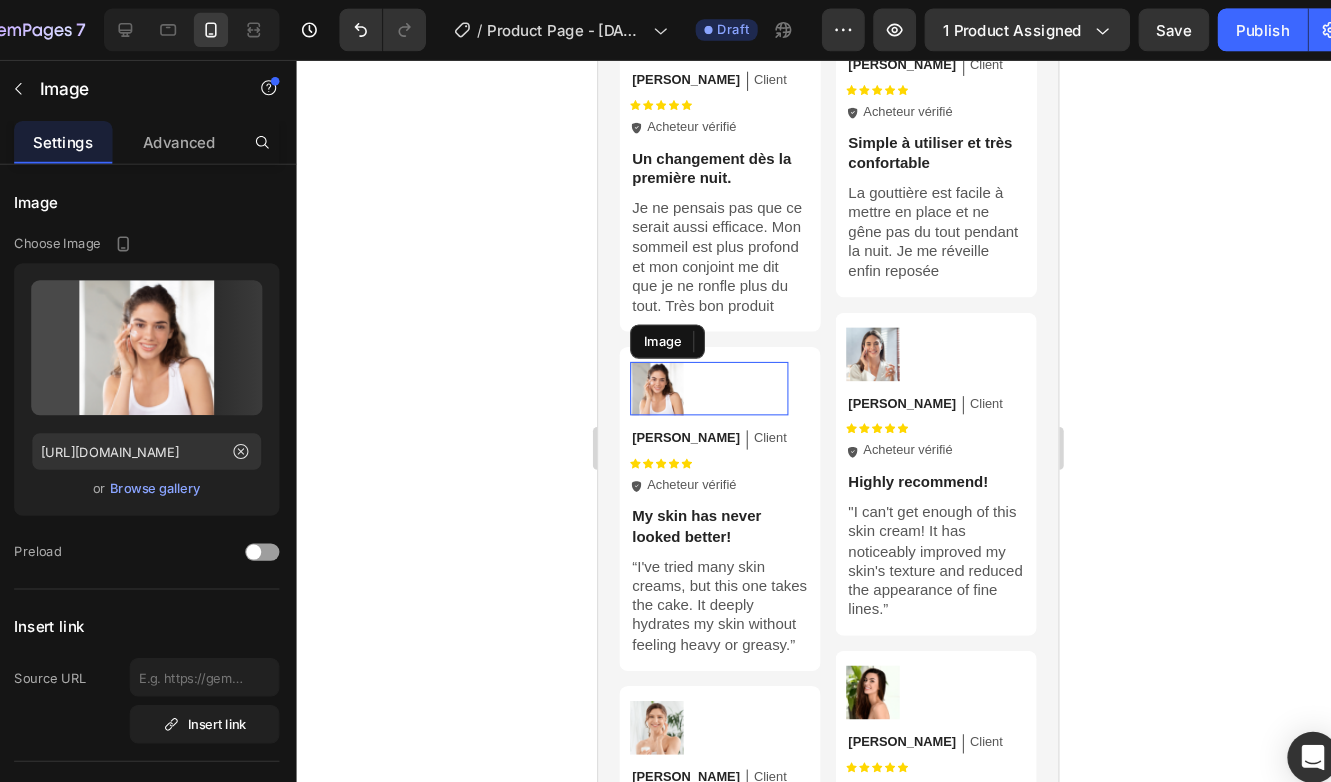 click at bounding box center [702, 366] 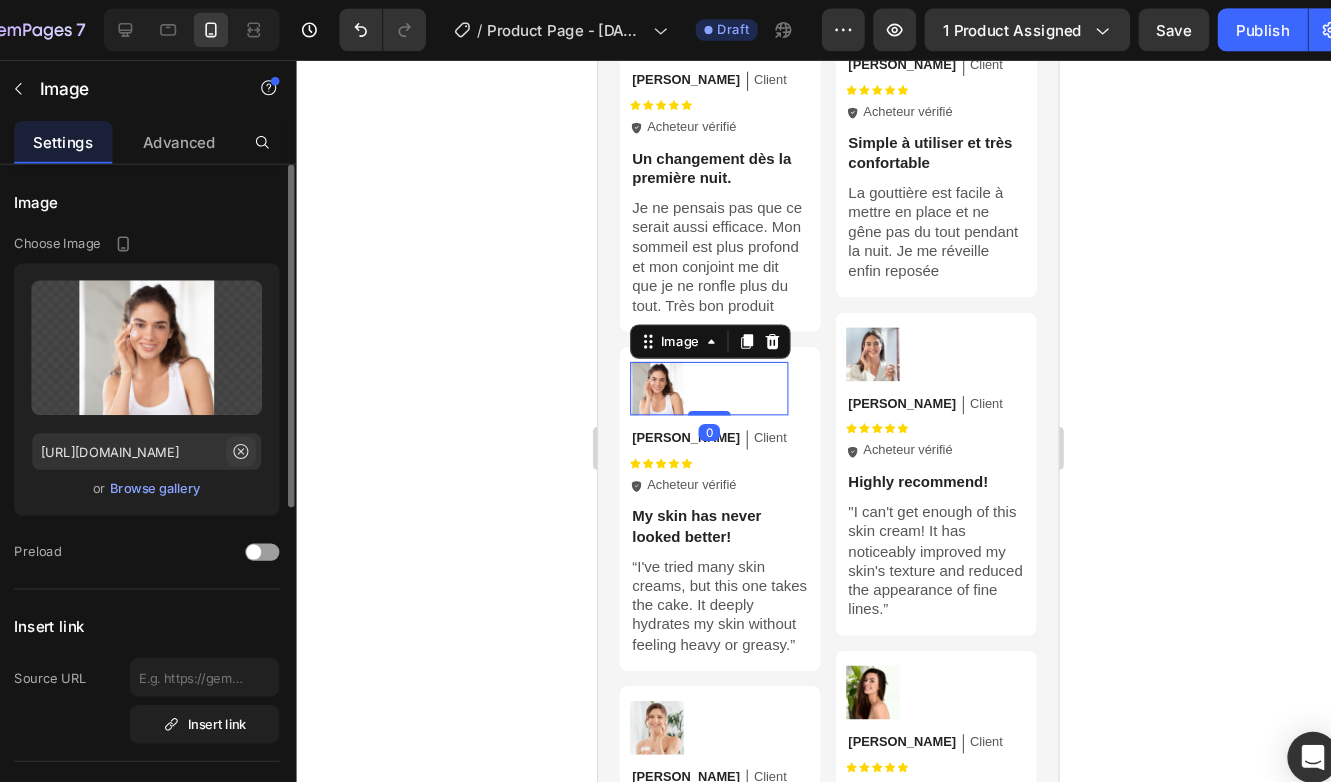 click 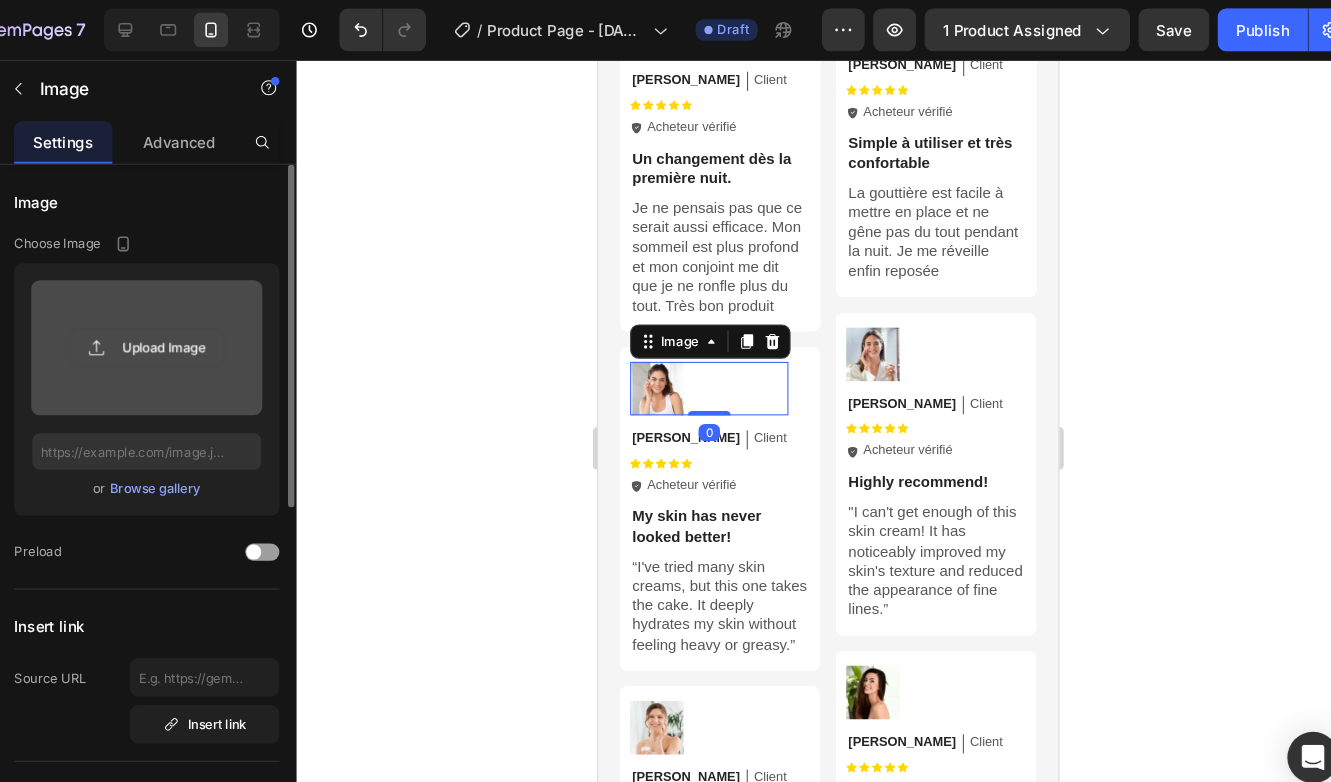 click 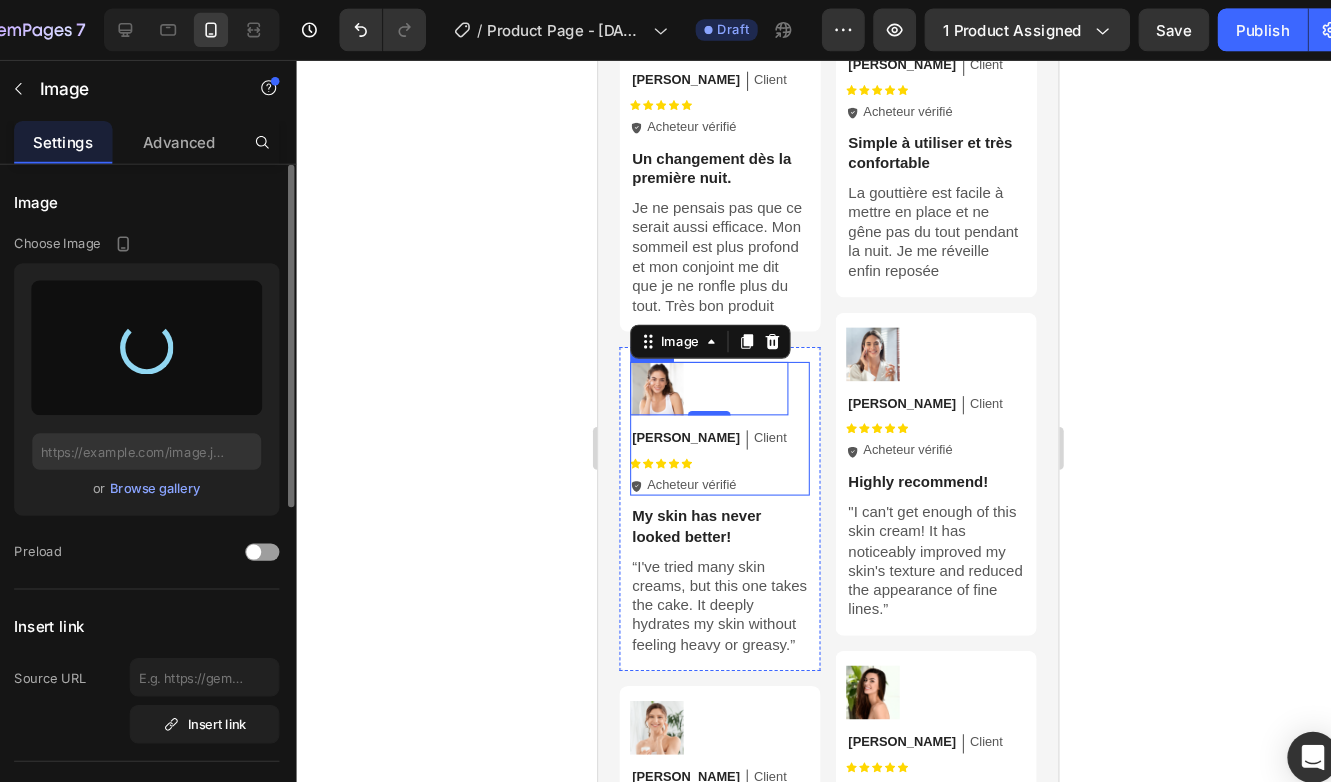 type on "https://cdn.shopify.com/s/files/1/0869/6358/5352/files/gempages_574553068490720368-70366f63-55cf-441a-9ac0-4fd1776f89ee.jpg" 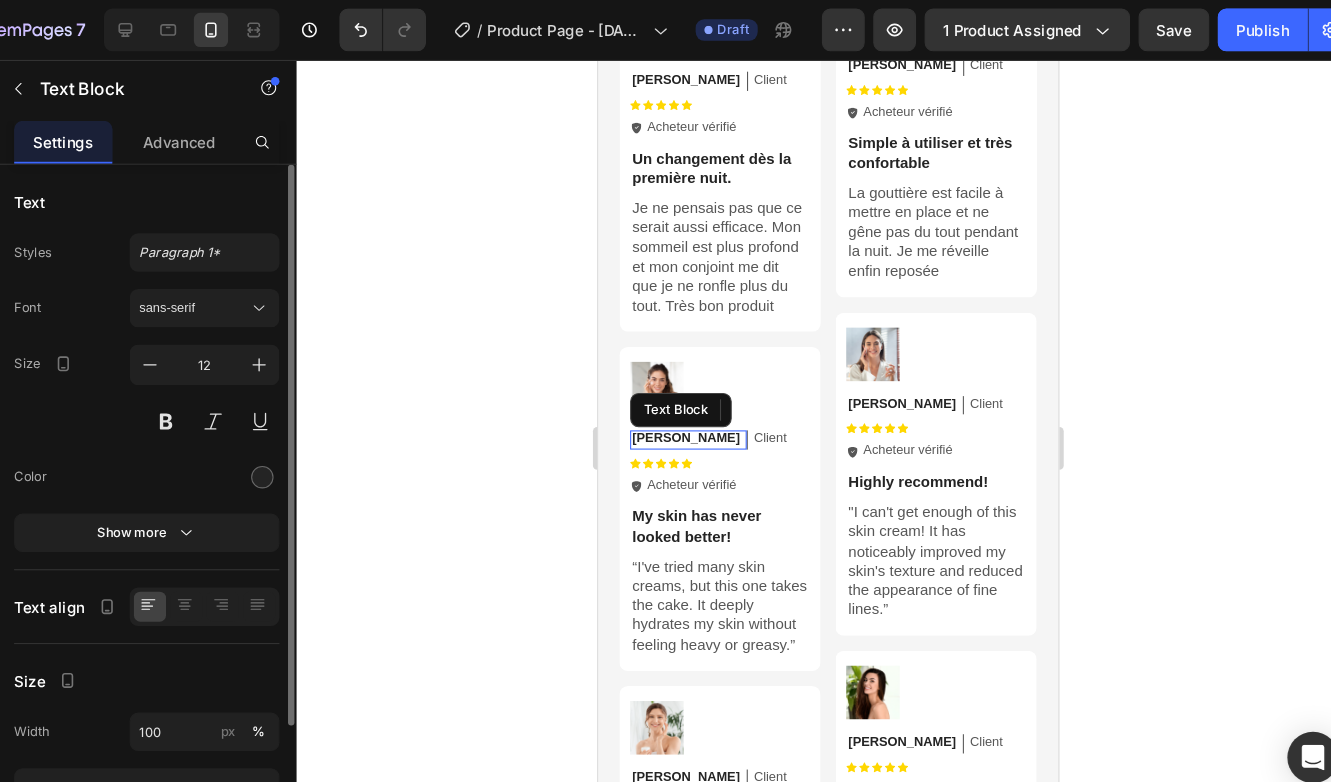 click on "[PERSON_NAME]" at bounding box center (680, 452) 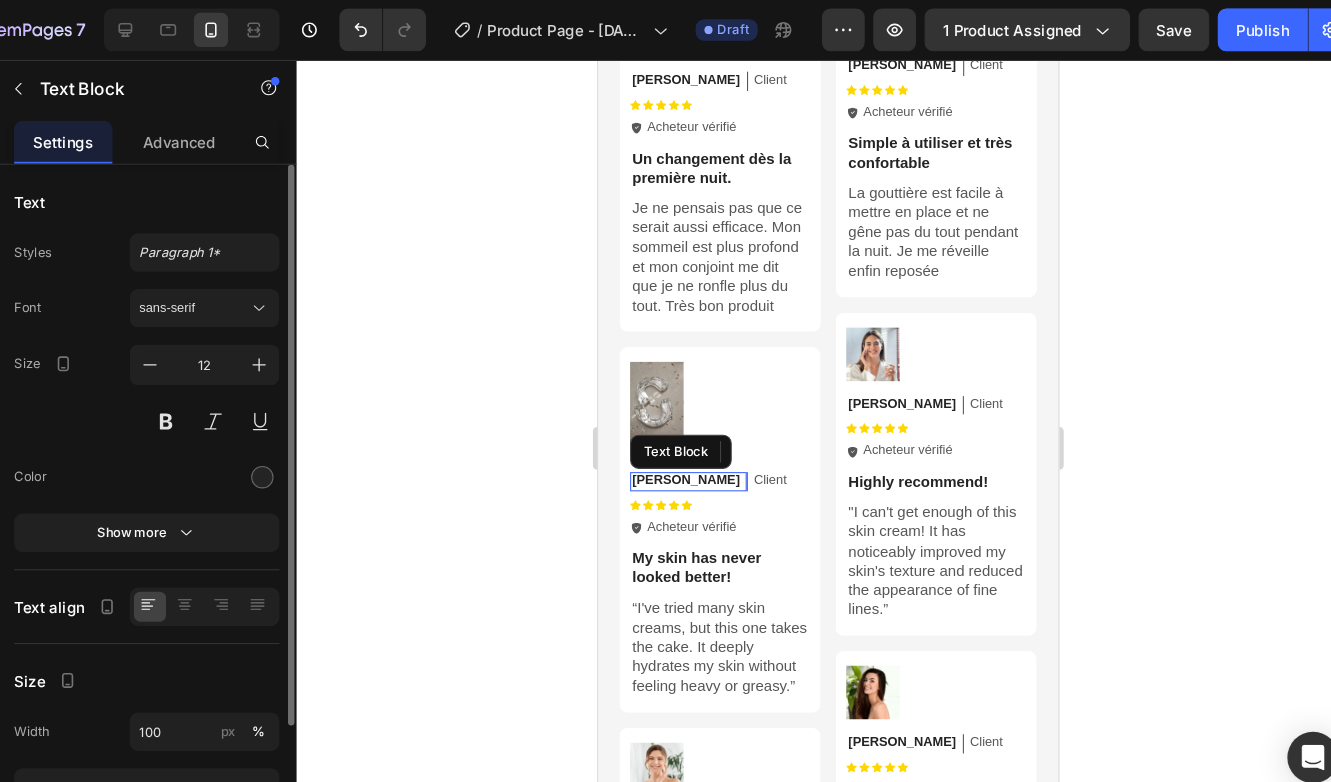 click on "[PERSON_NAME]" at bounding box center (680, 452) 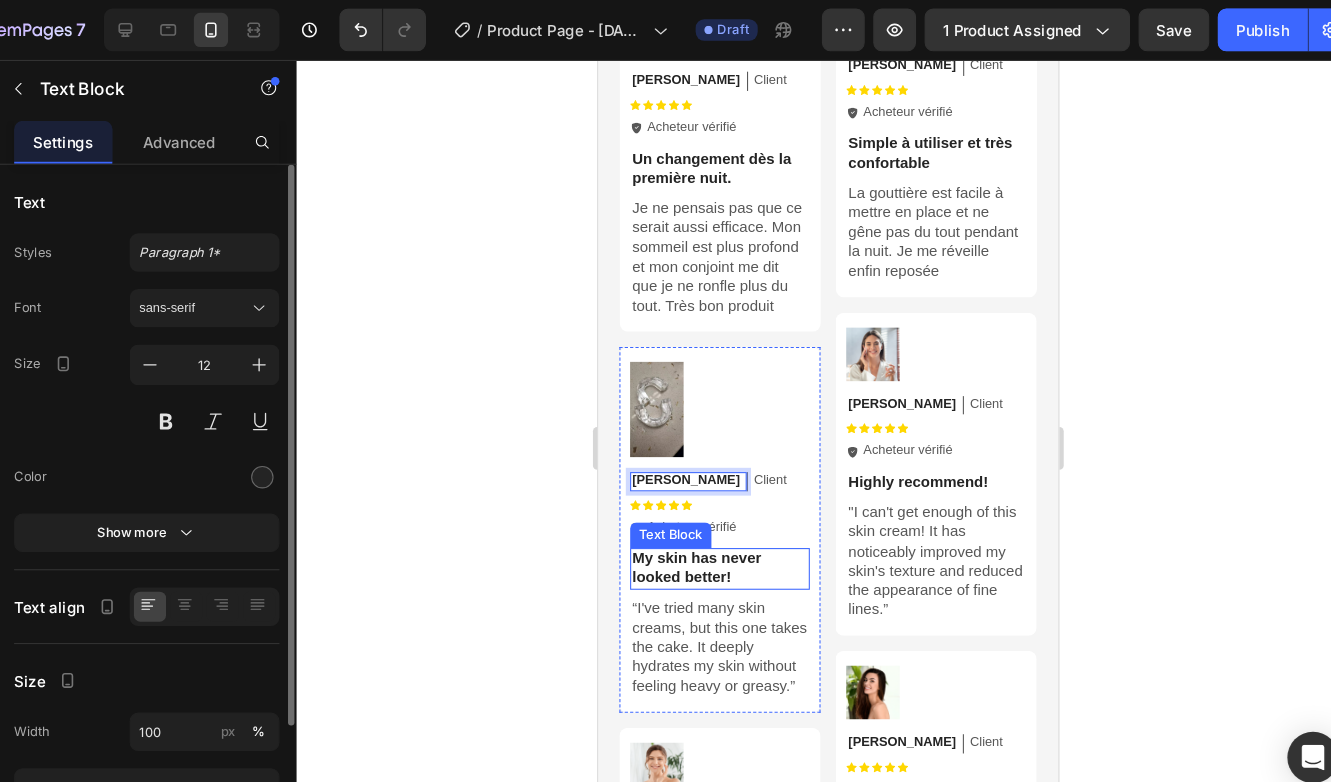 click on "My skin has never looked better!" at bounding box center (712, 533) 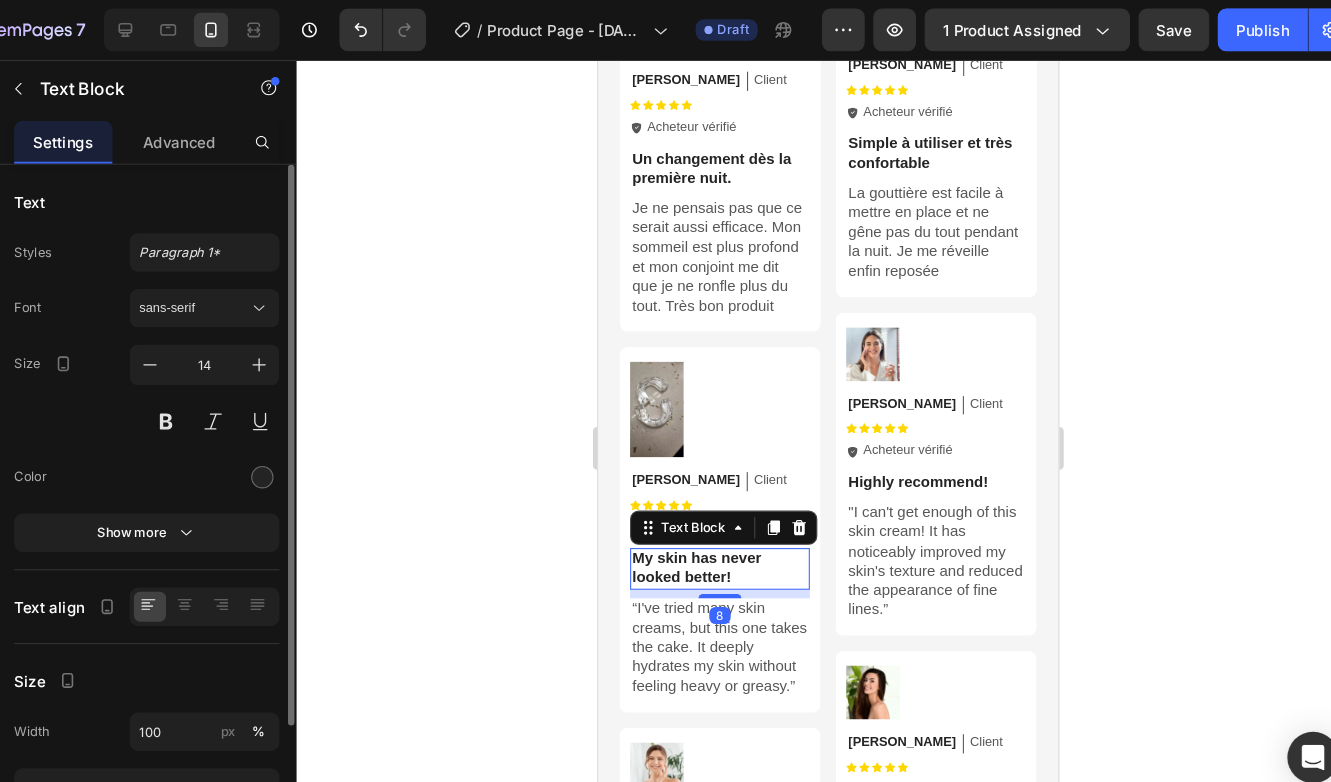 click on "My skin has never looked better!" at bounding box center [712, 533] 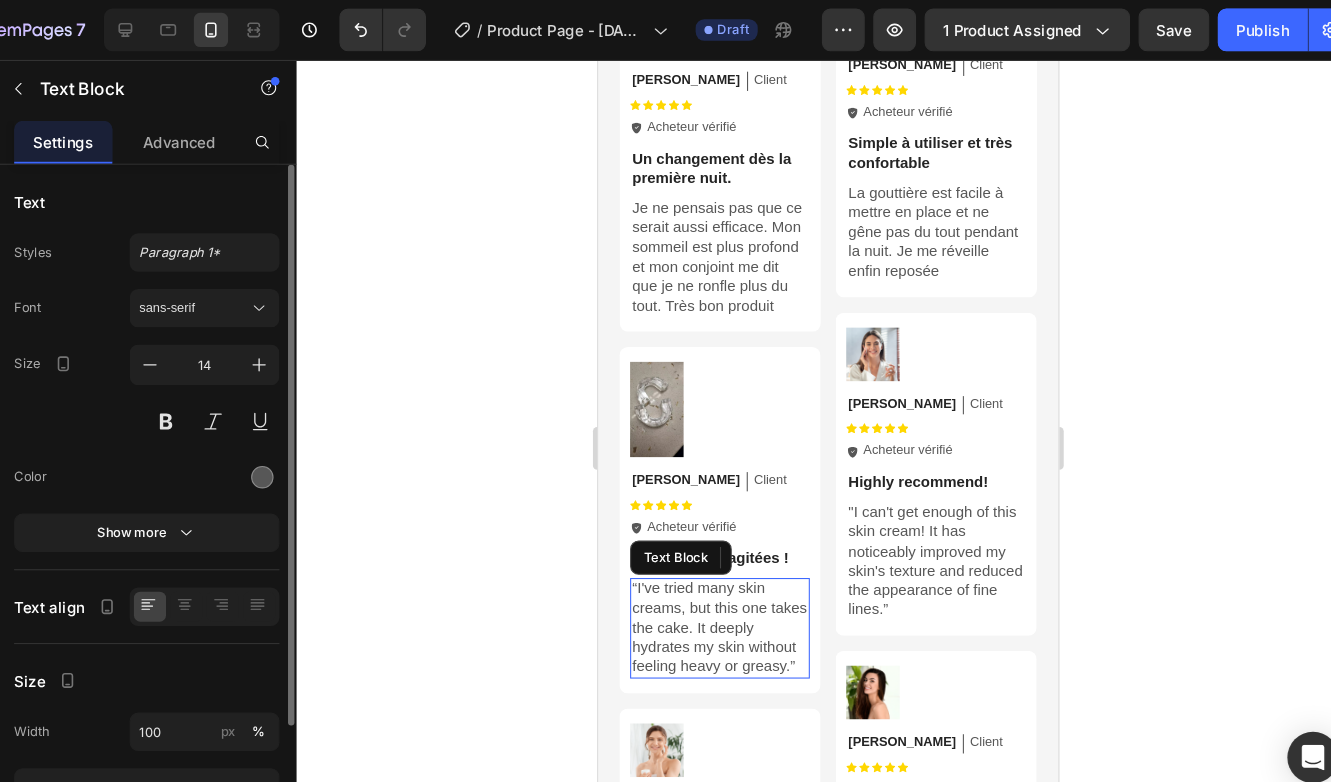 click on "“I've tried many skin creams, but this one takes the cake. It deeply hydrates my skin without feeling heavy or greasy.”" at bounding box center (712, 588) 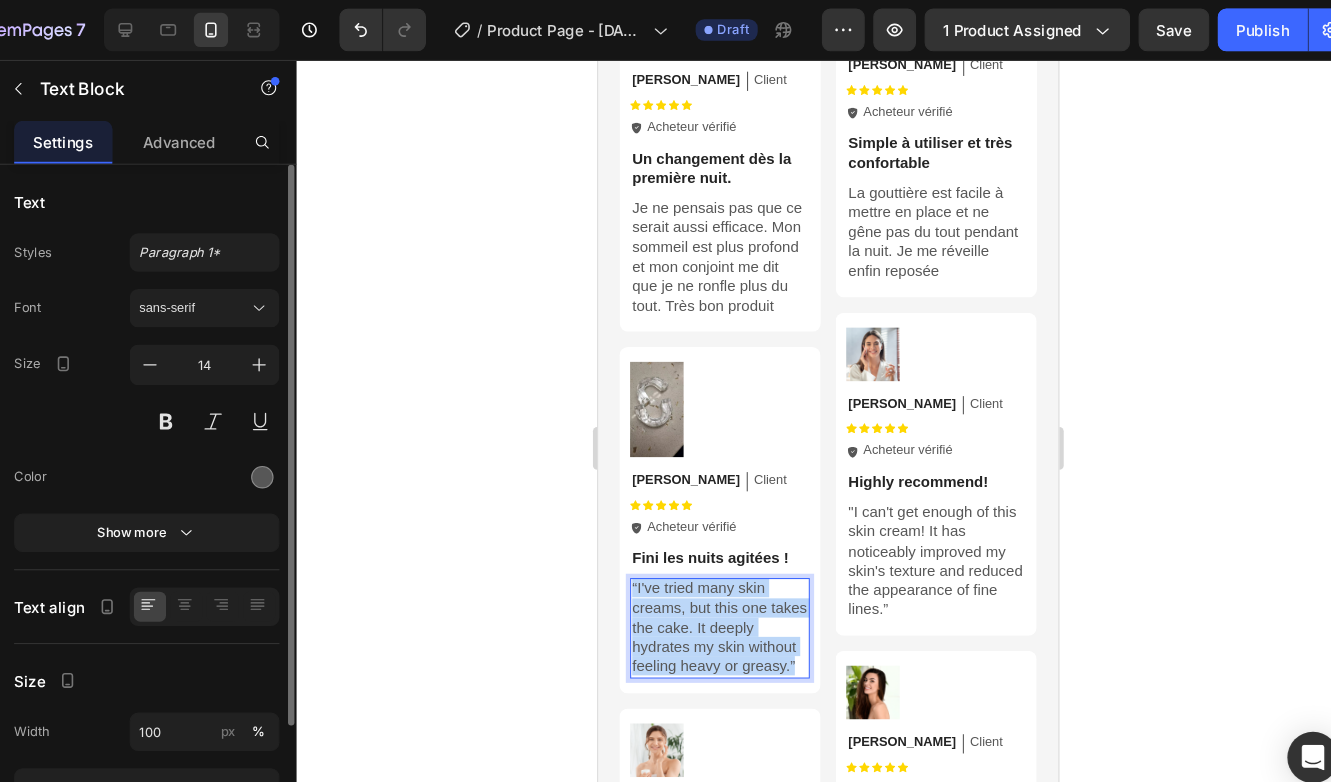 click on "“I've tried many skin creams, but this one takes the cake. It deeply hydrates my skin without feeling heavy or greasy.”" at bounding box center (712, 588) 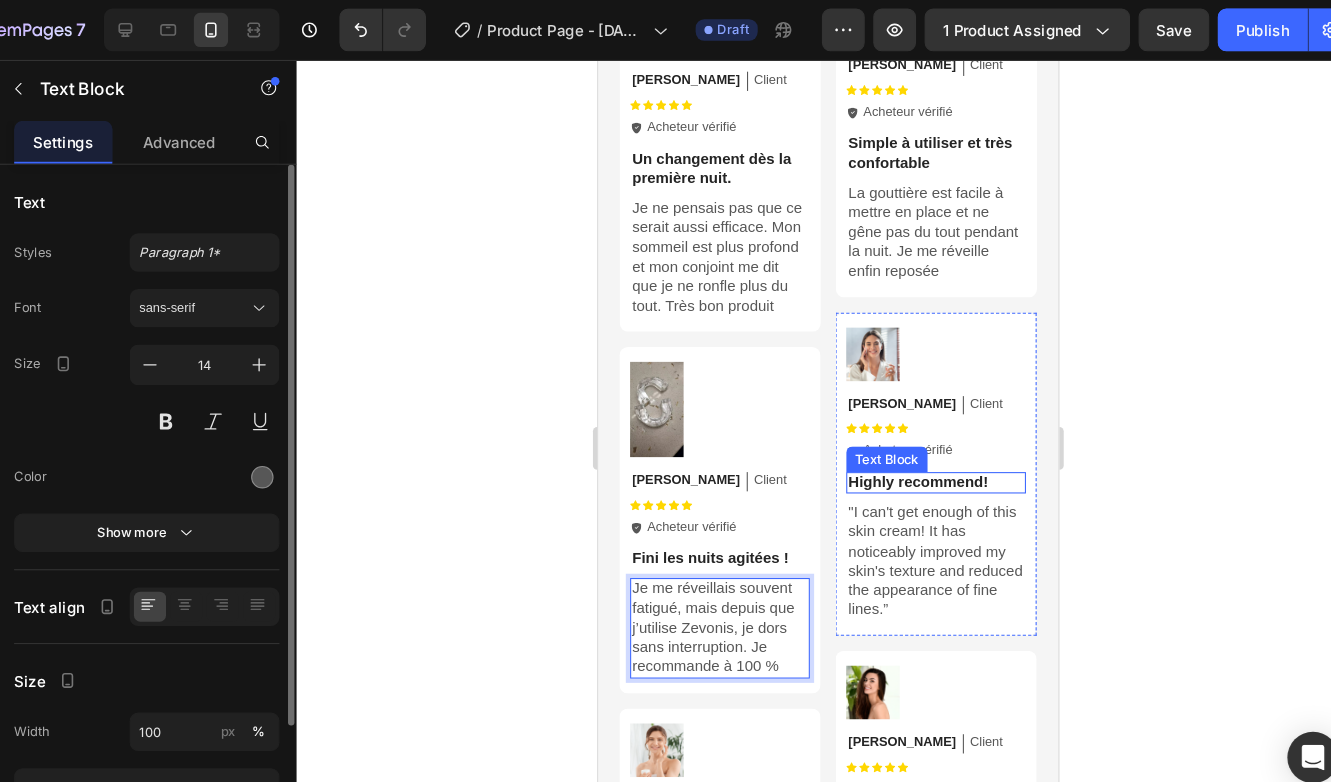 click on "Highly recommend!" at bounding box center [914, 453] 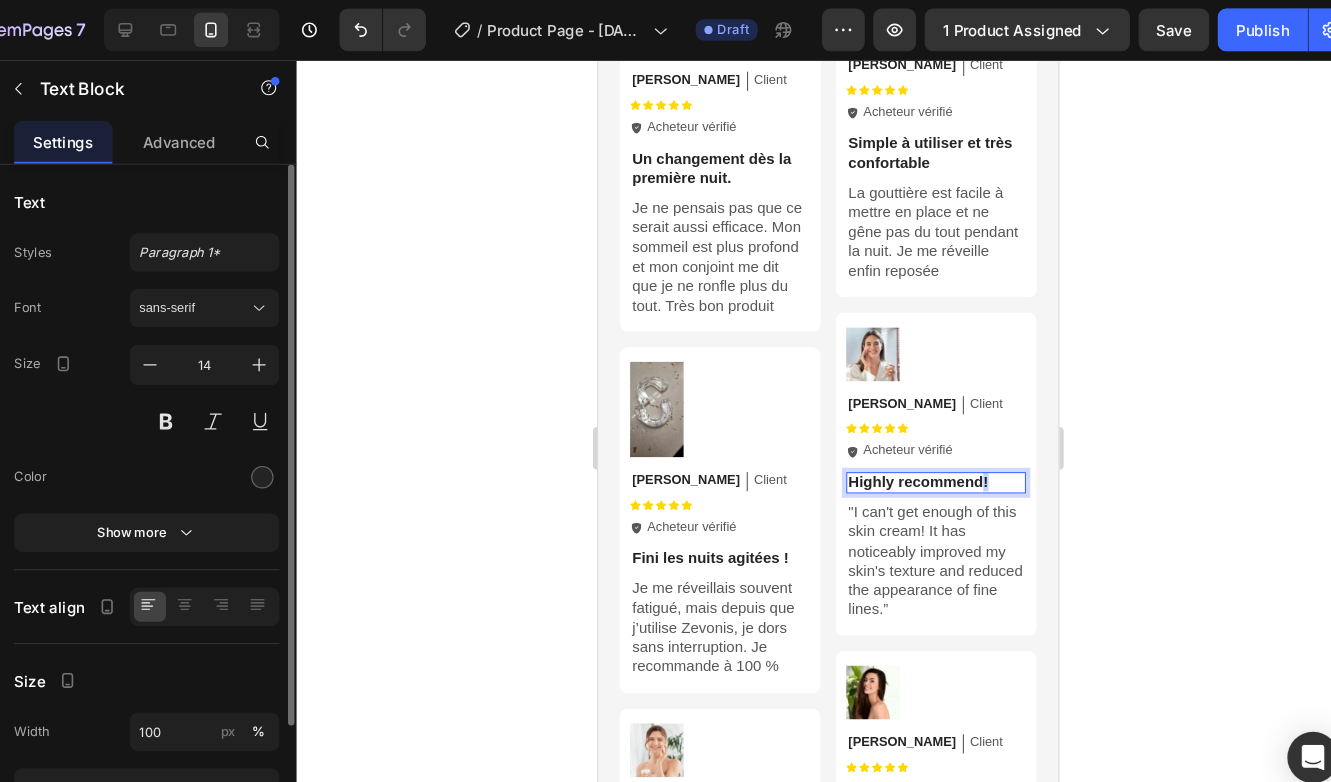 click on "Highly recommend!" at bounding box center (914, 453) 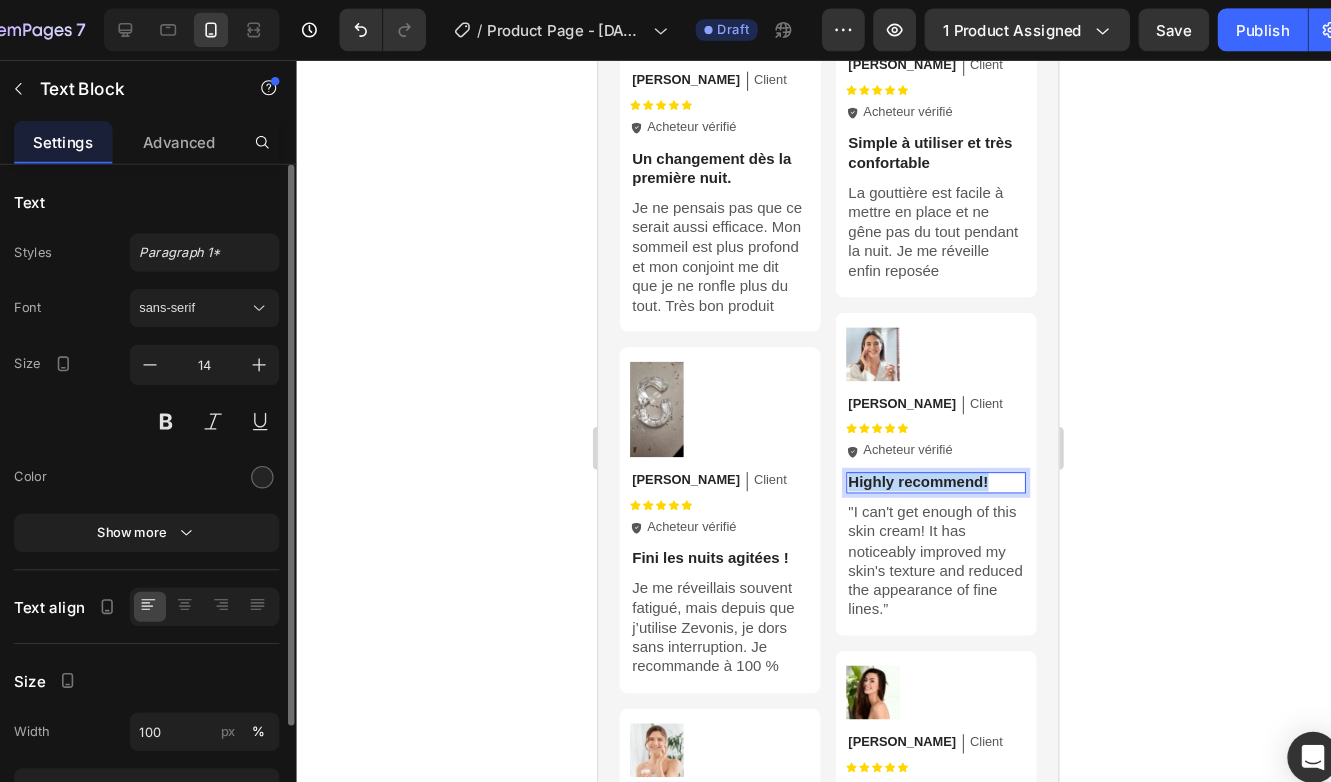click on "Highly recommend!" at bounding box center (914, 453) 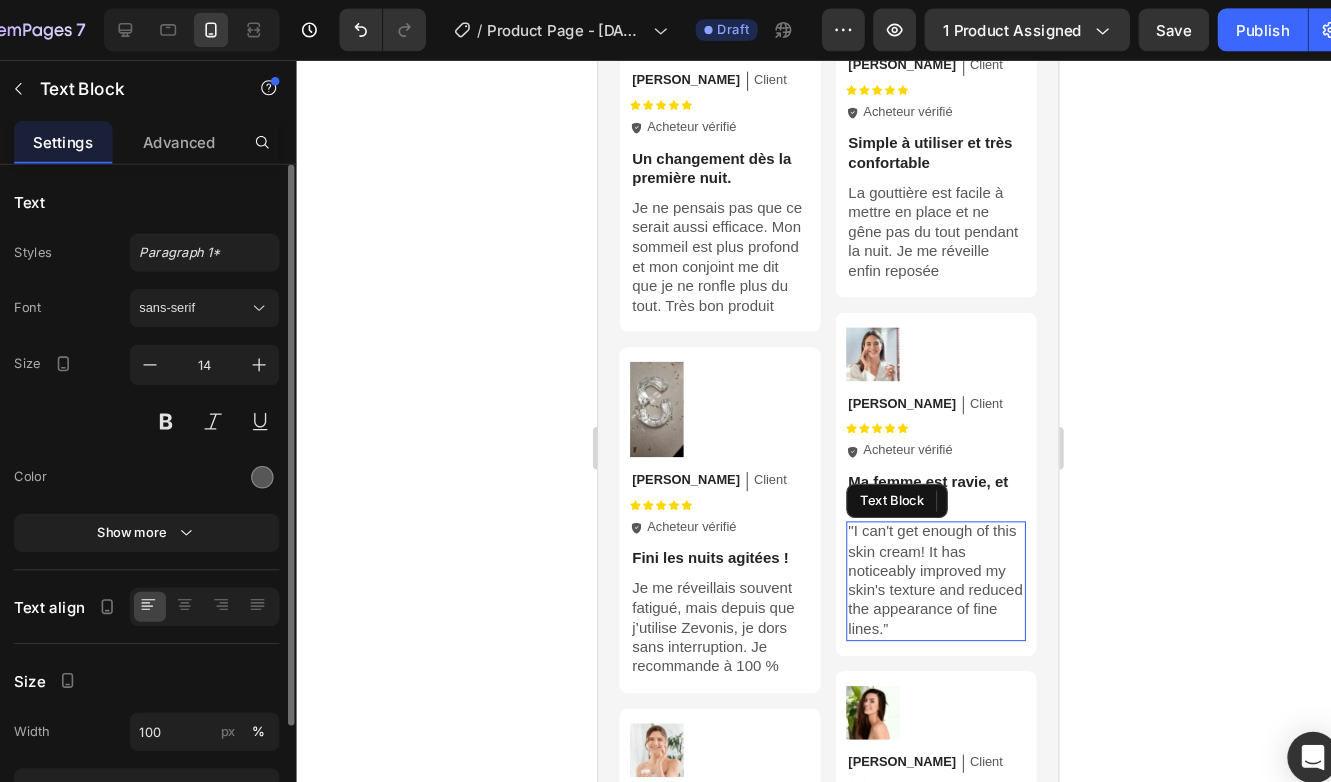 click on ""I can't get enough of this skin cream! It has noticeably improved my skin's texture and reduced the appearance of fine lines.”" at bounding box center [914, 544] 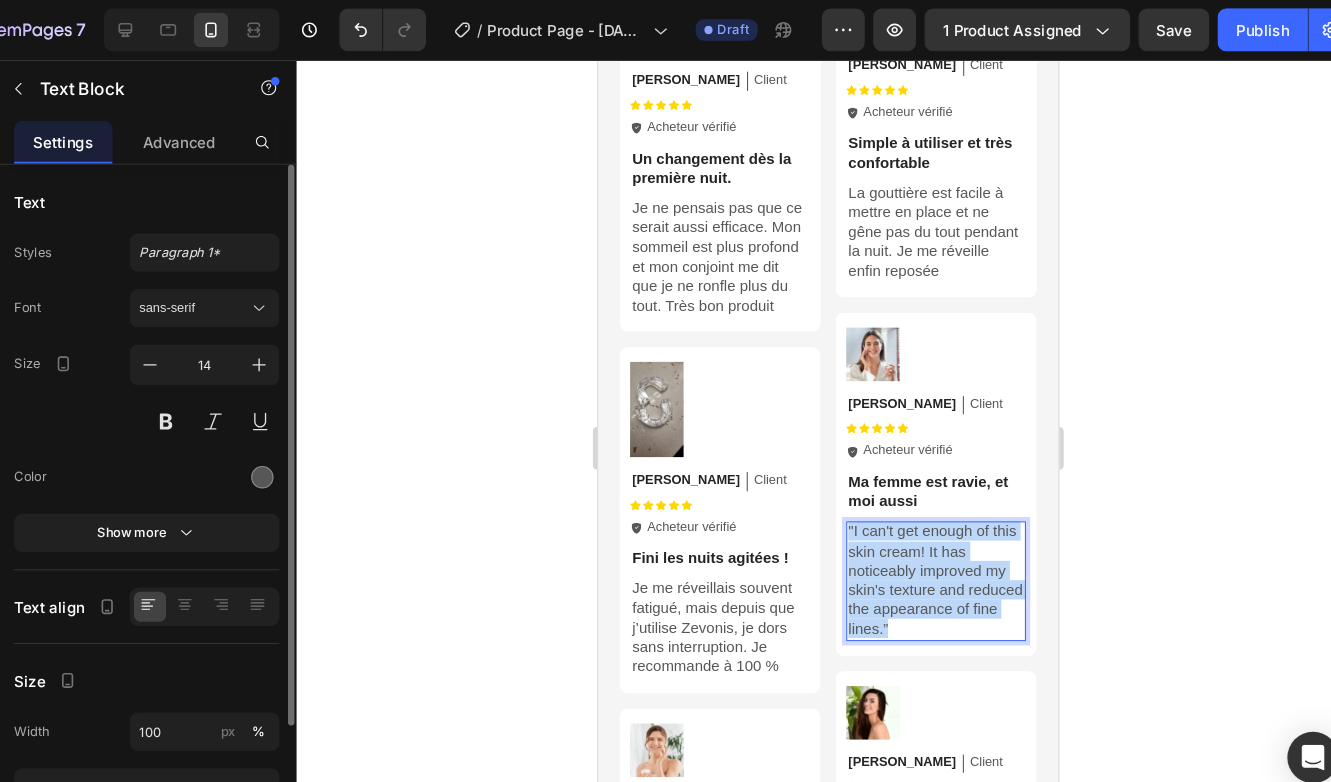 click on ""I can't get enough of this skin cream! It has noticeably improved my skin's texture and reduced the appearance of fine lines.”" at bounding box center (914, 544) 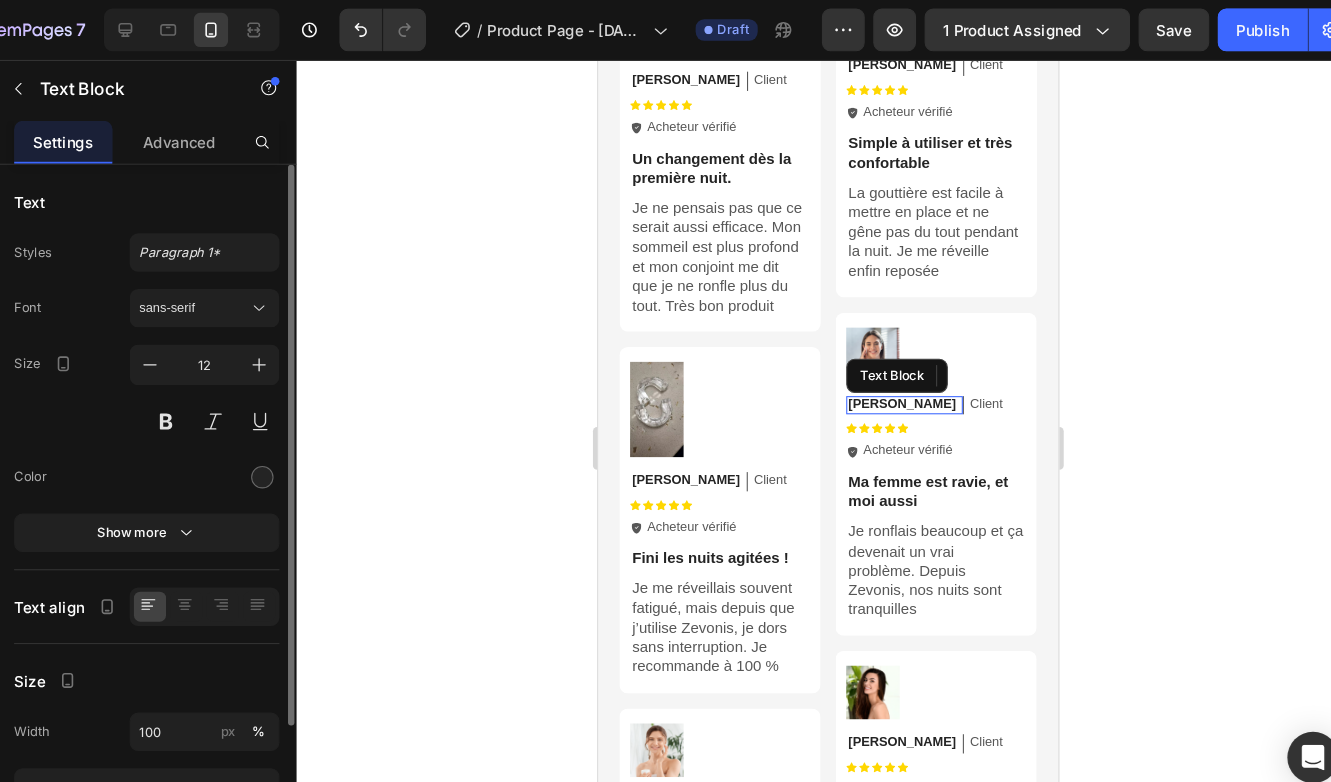 click on "[PERSON_NAME]" at bounding box center [882, 381] 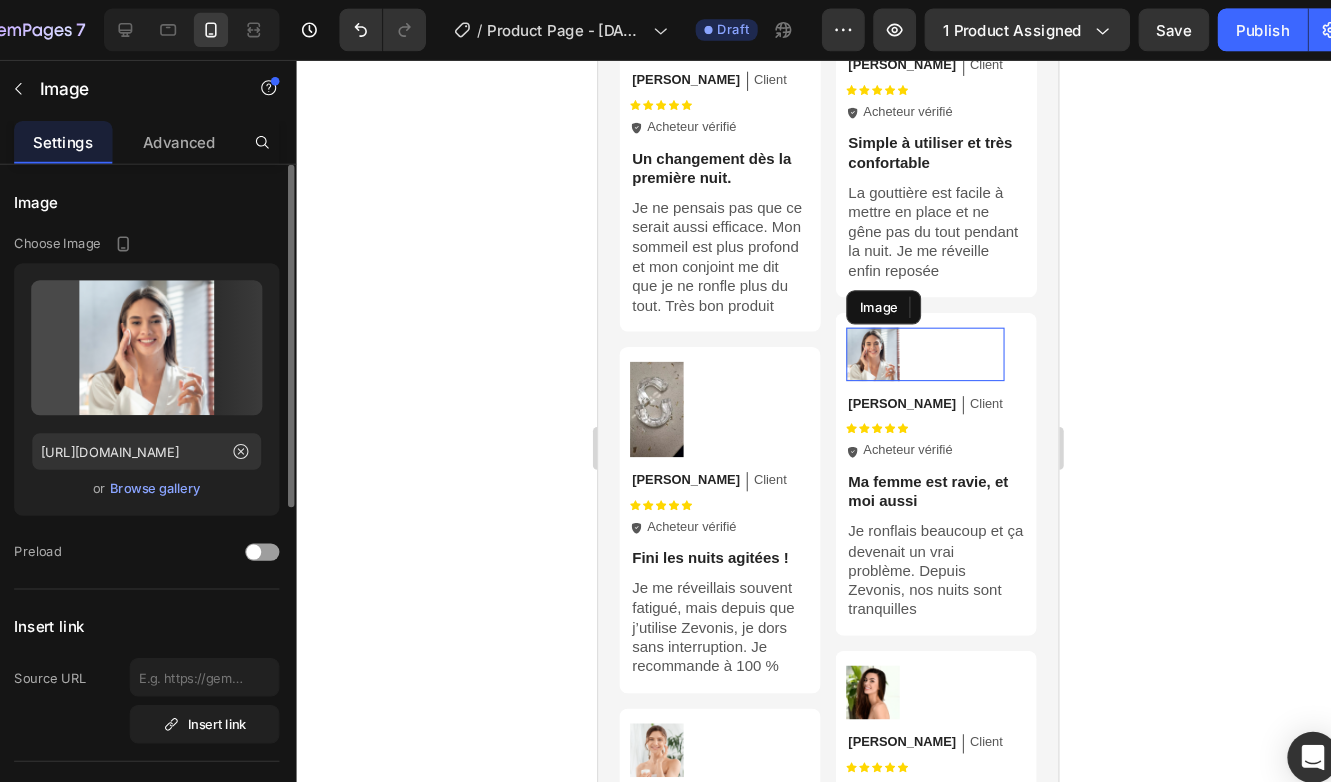 click at bounding box center (904, 334) 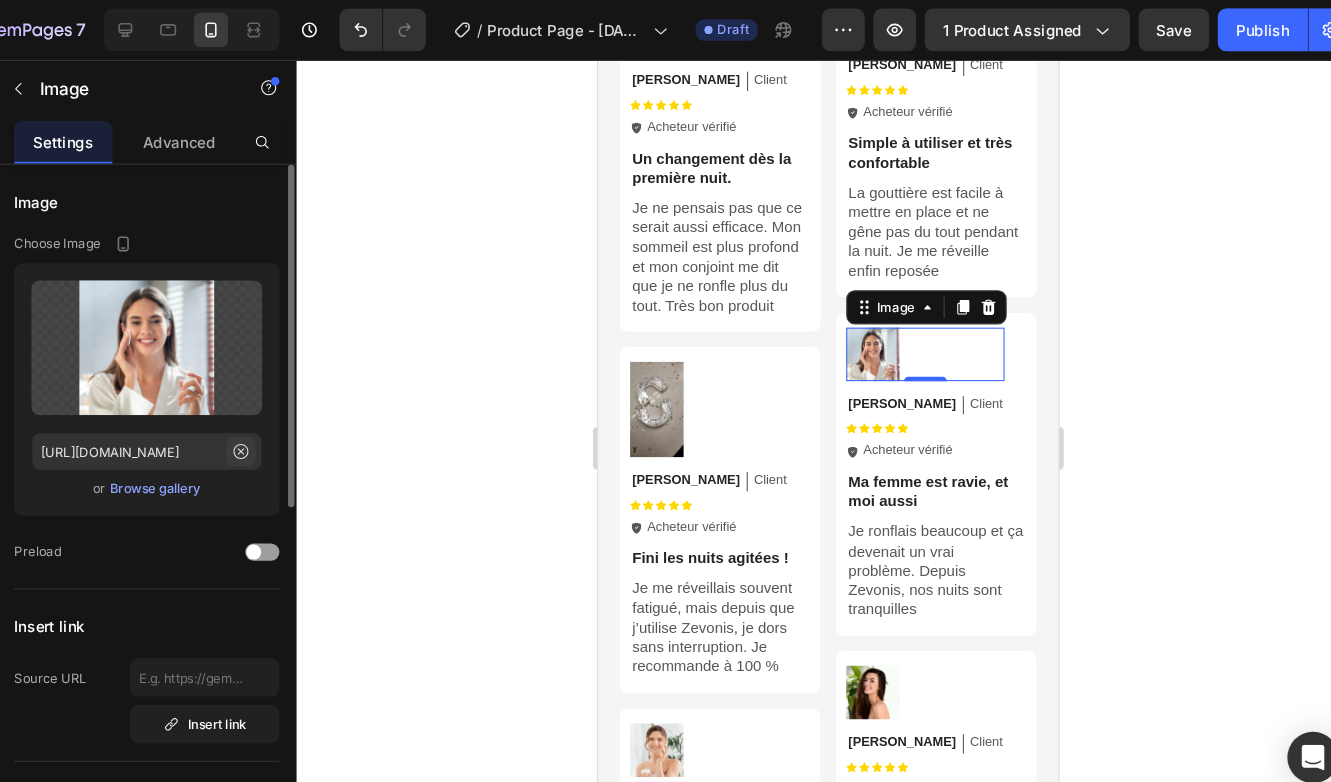 click 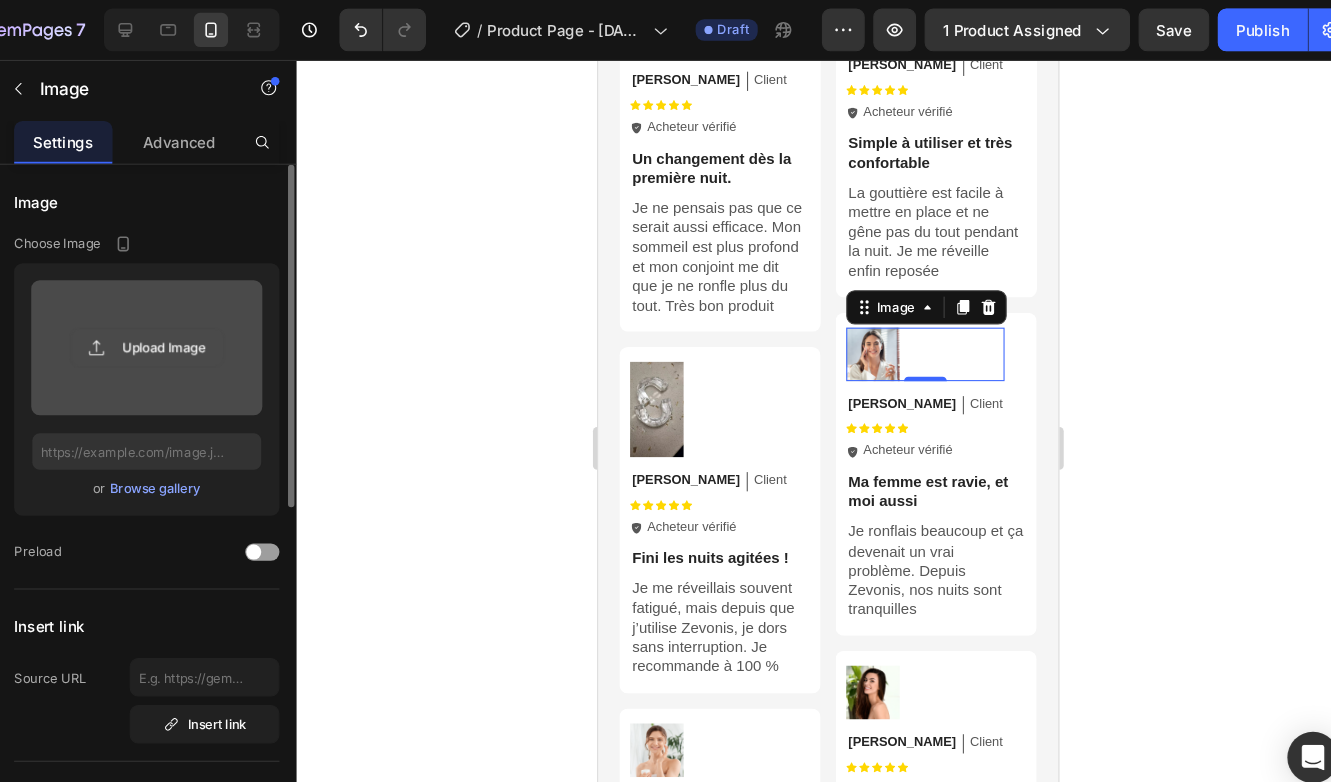 click 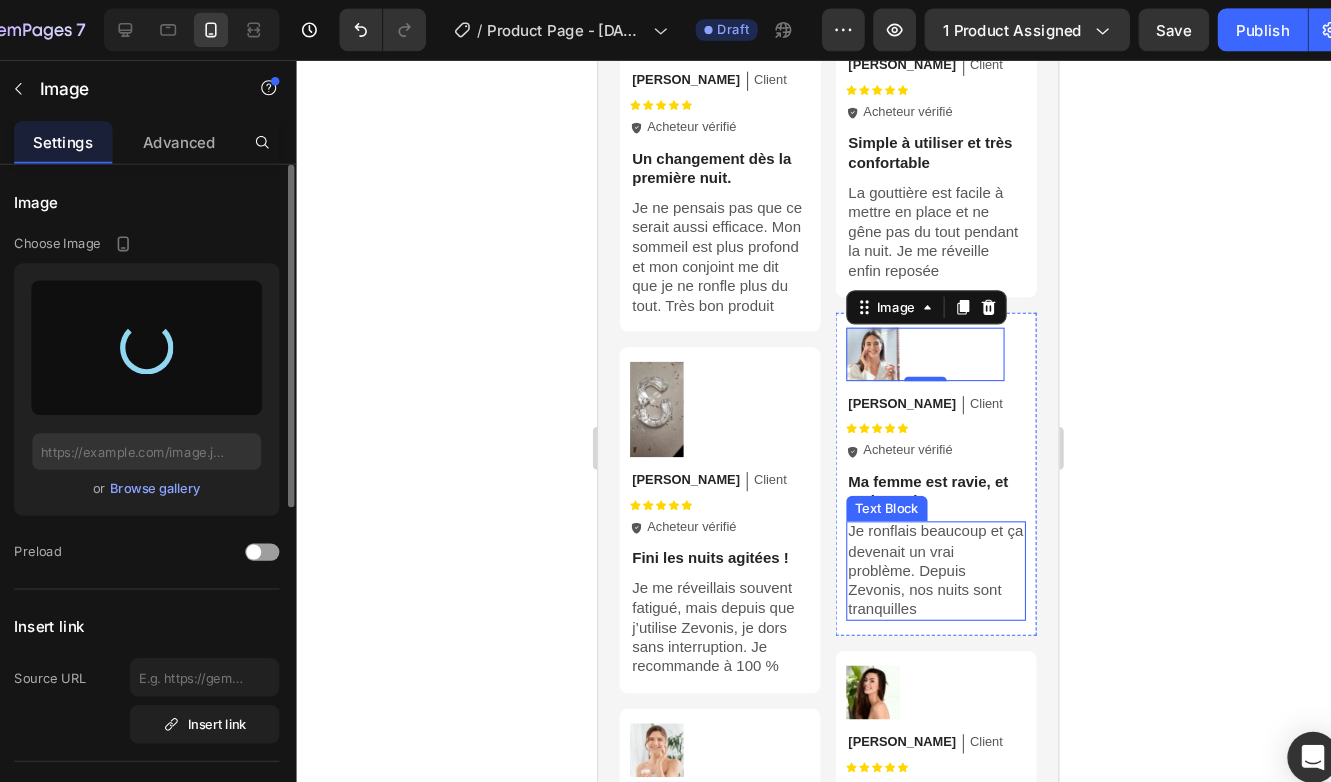 type on "https://cdn.shopify.com/s/files/1/0869/6358/5352/files/gempages_574553068490720368-9e62b7d6-7486-452a-9e67-debdd5244d3c.jpg" 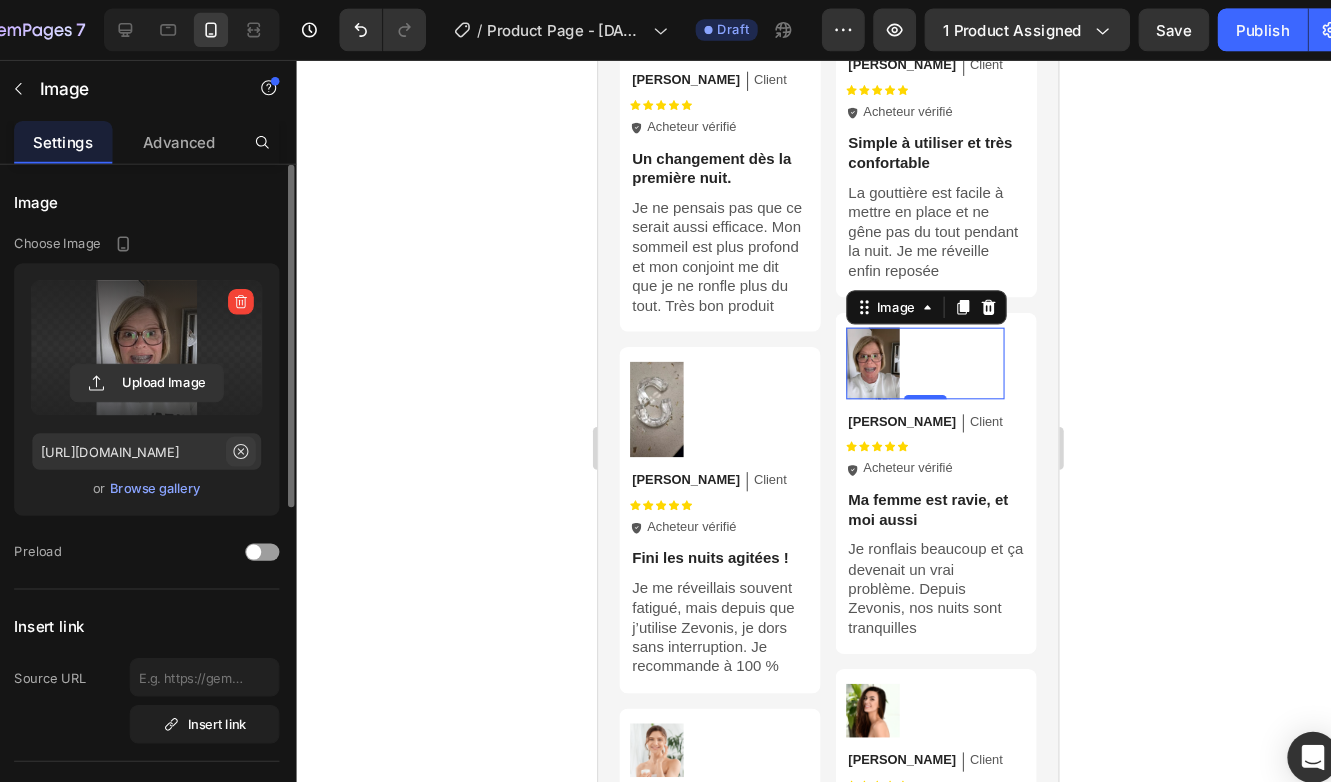 click 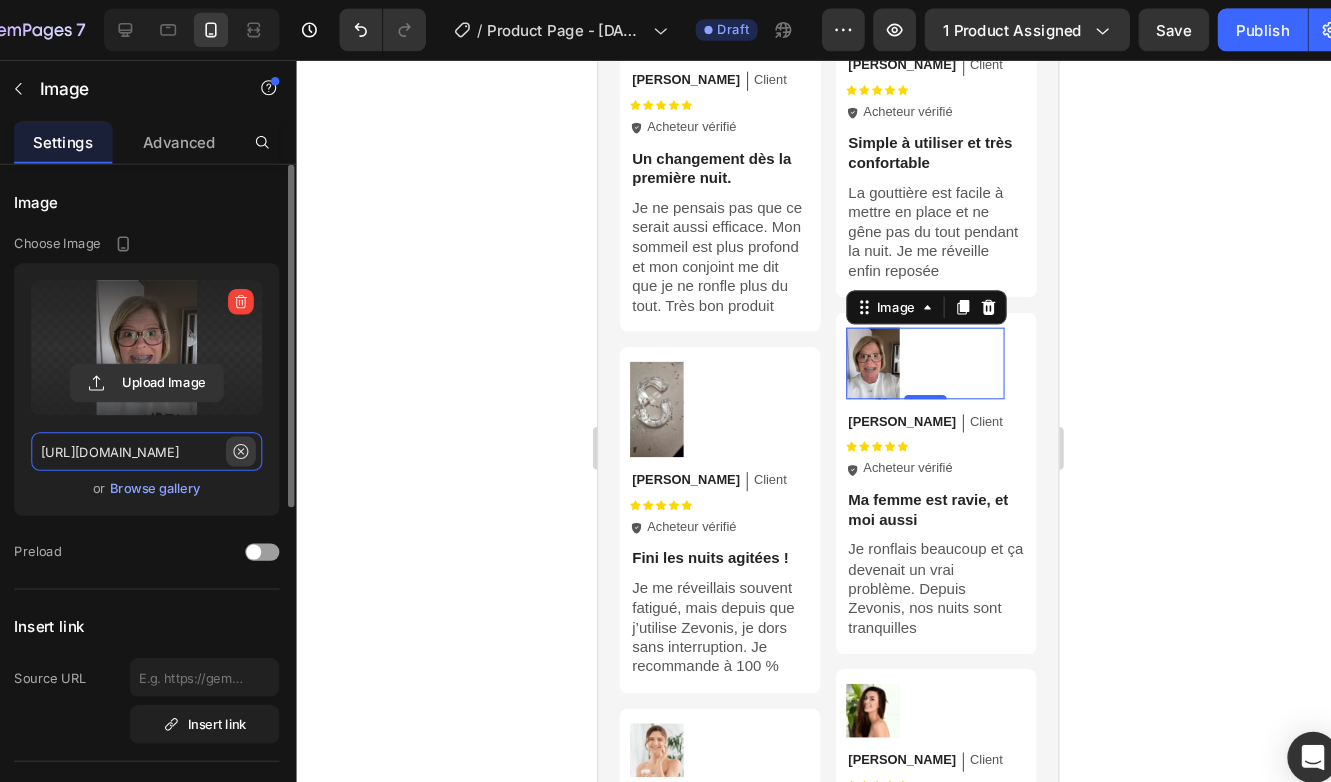 type 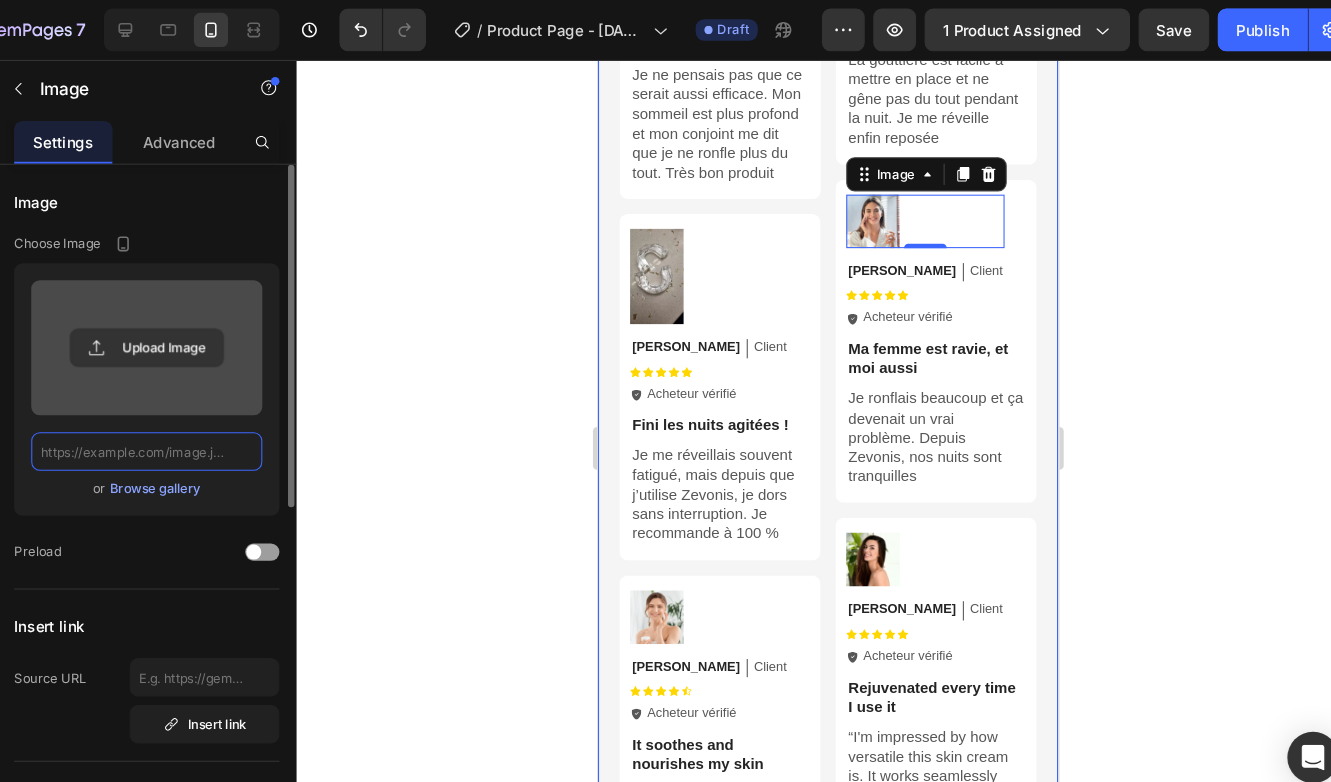 scroll, scrollTop: 6095, scrollLeft: 0, axis: vertical 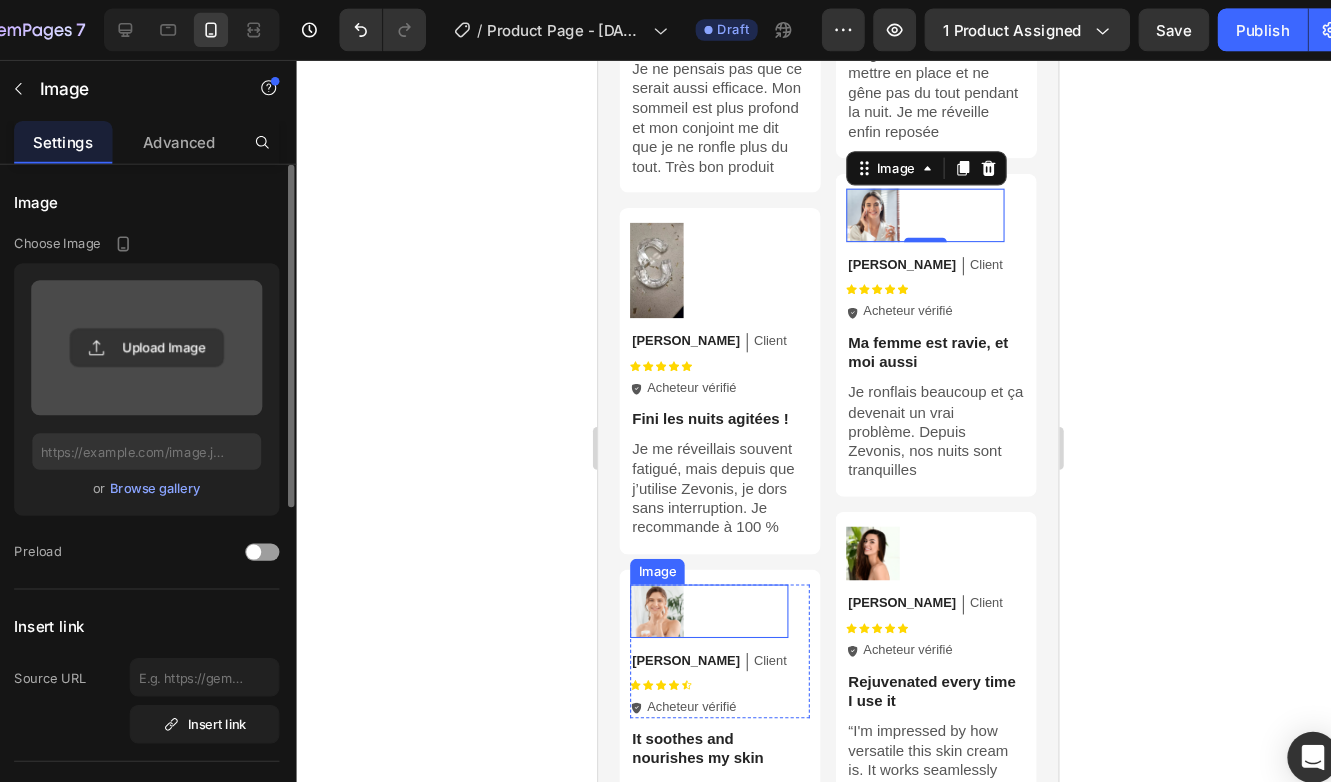 click at bounding box center [702, 574] 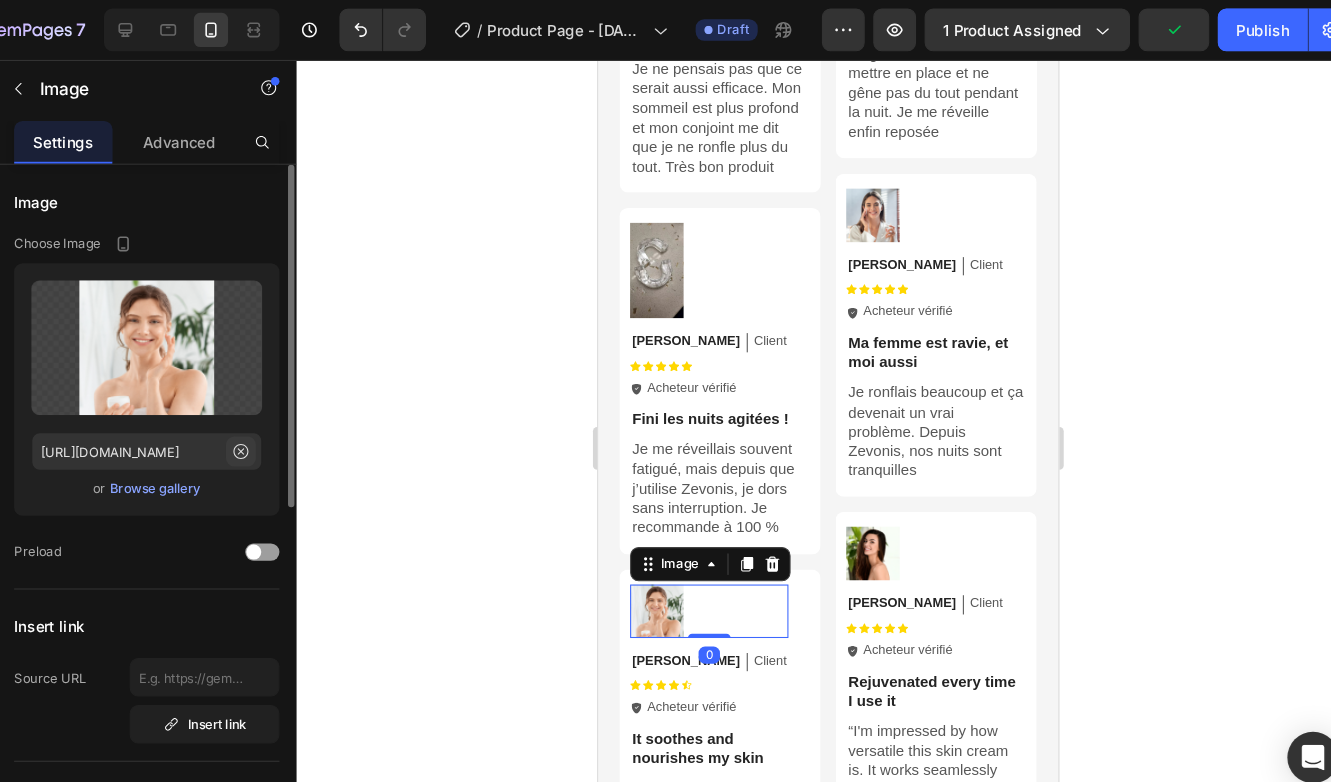 click 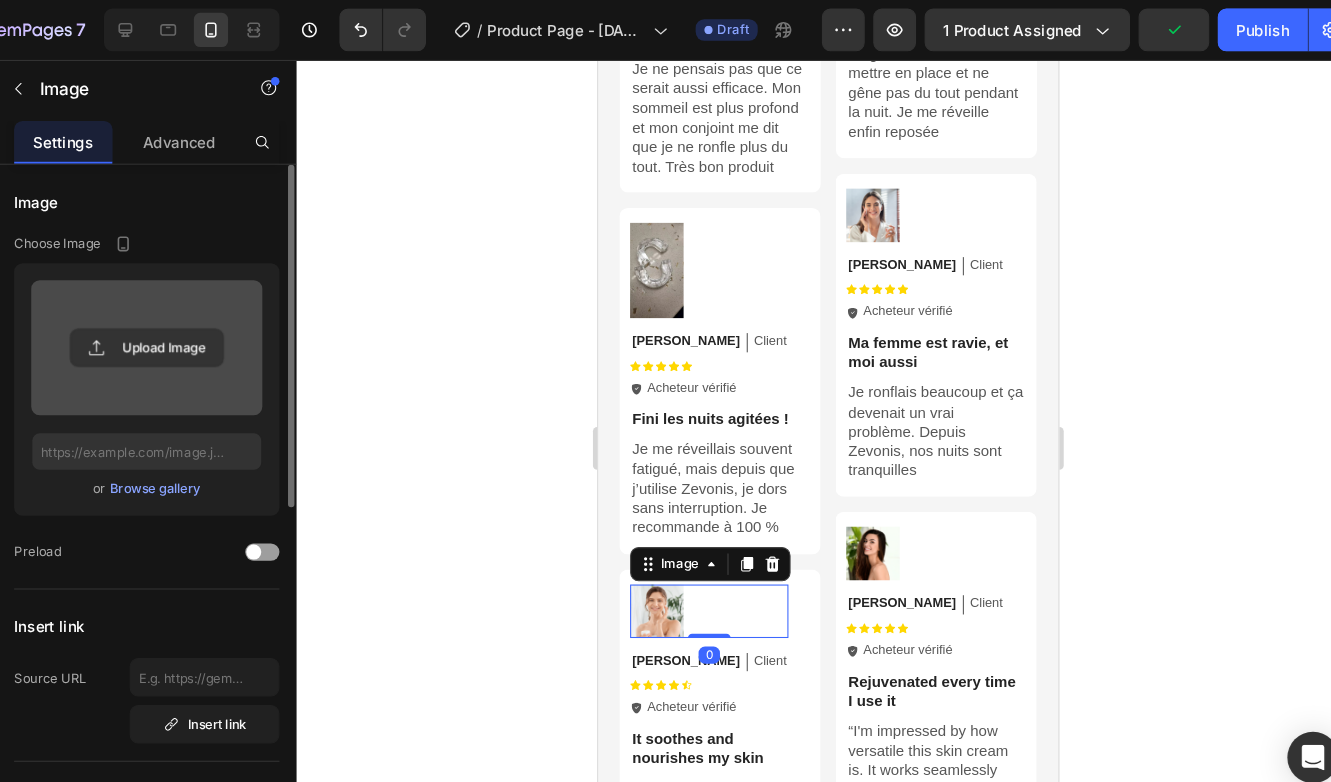 click at bounding box center (197, 325) 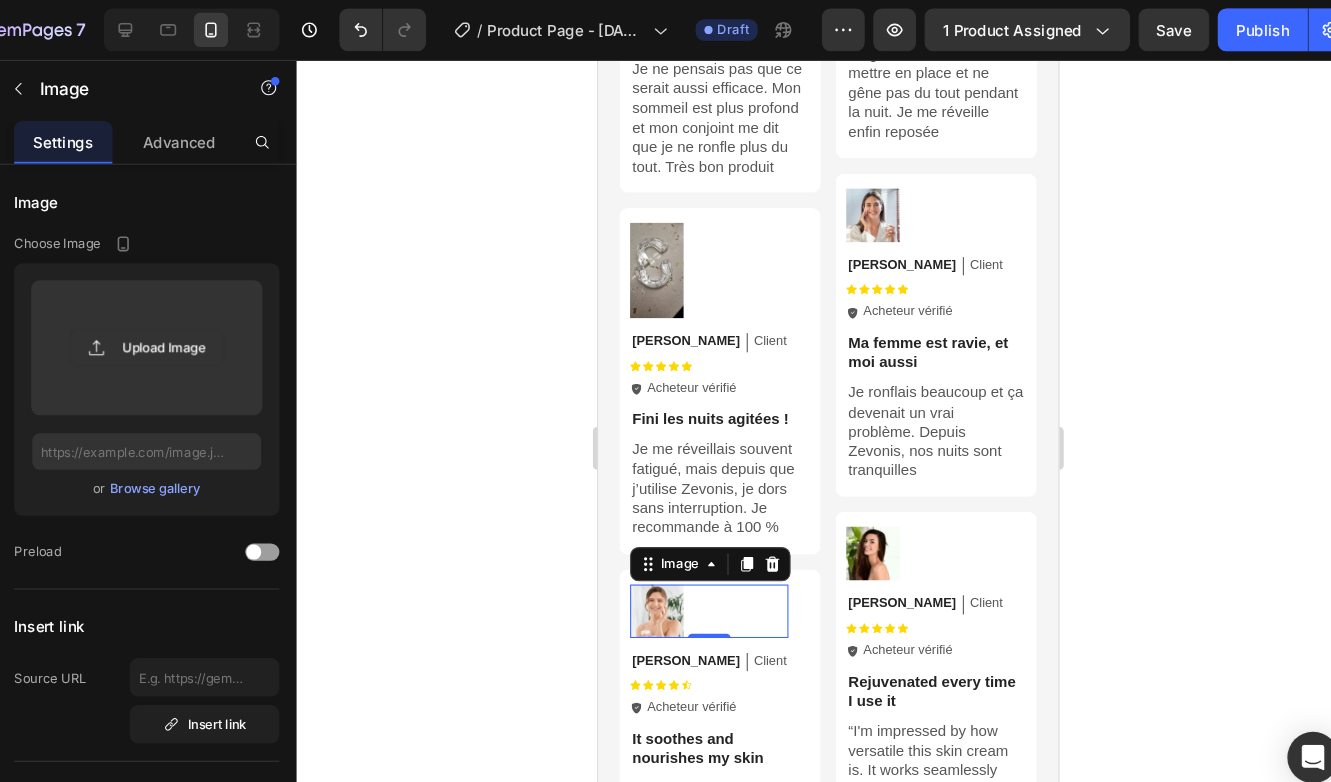 type on "https://cdn.shopify.com/s/files/1/0869/6358/5352/files/gempages_574553068490720368-9e62b7d6-7486-452a-9e67-debdd5244d3c.jpg" 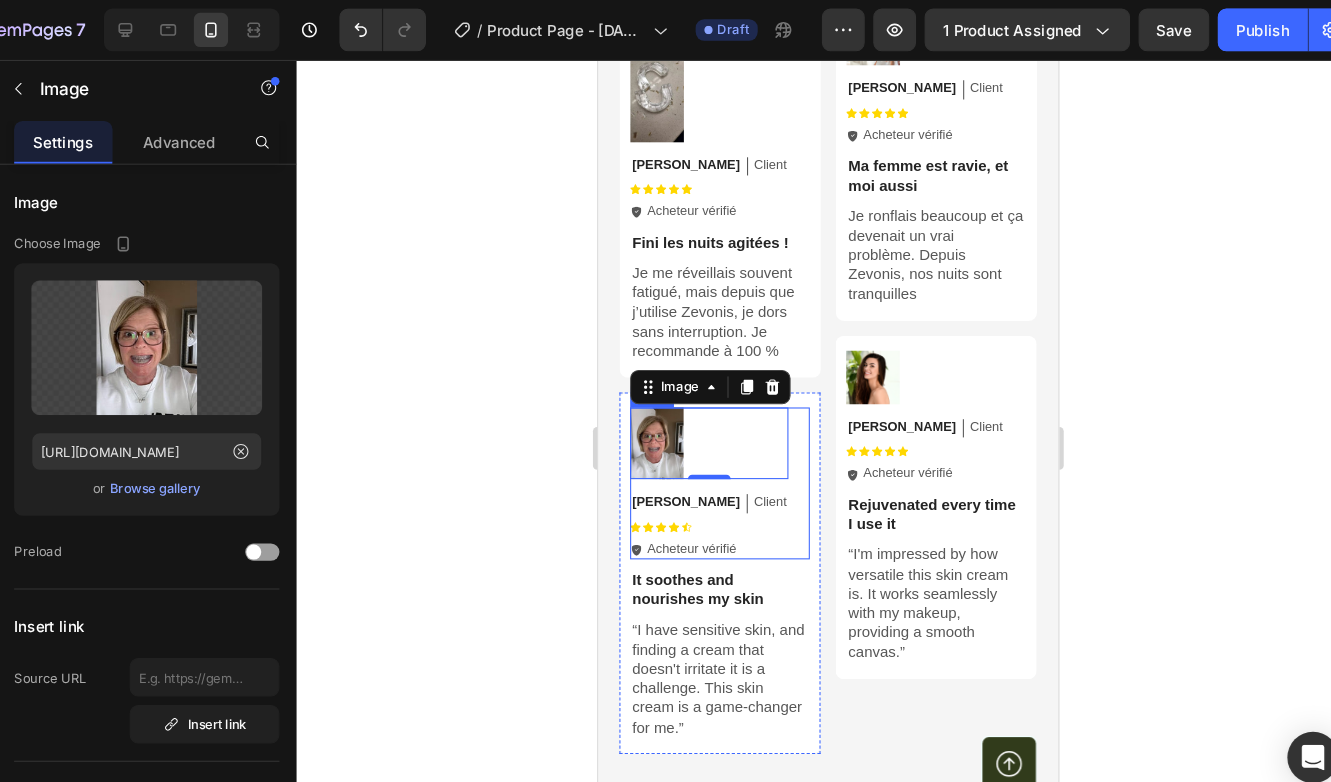 scroll, scrollTop: 6262, scrollLeft: 0, axis: vertical 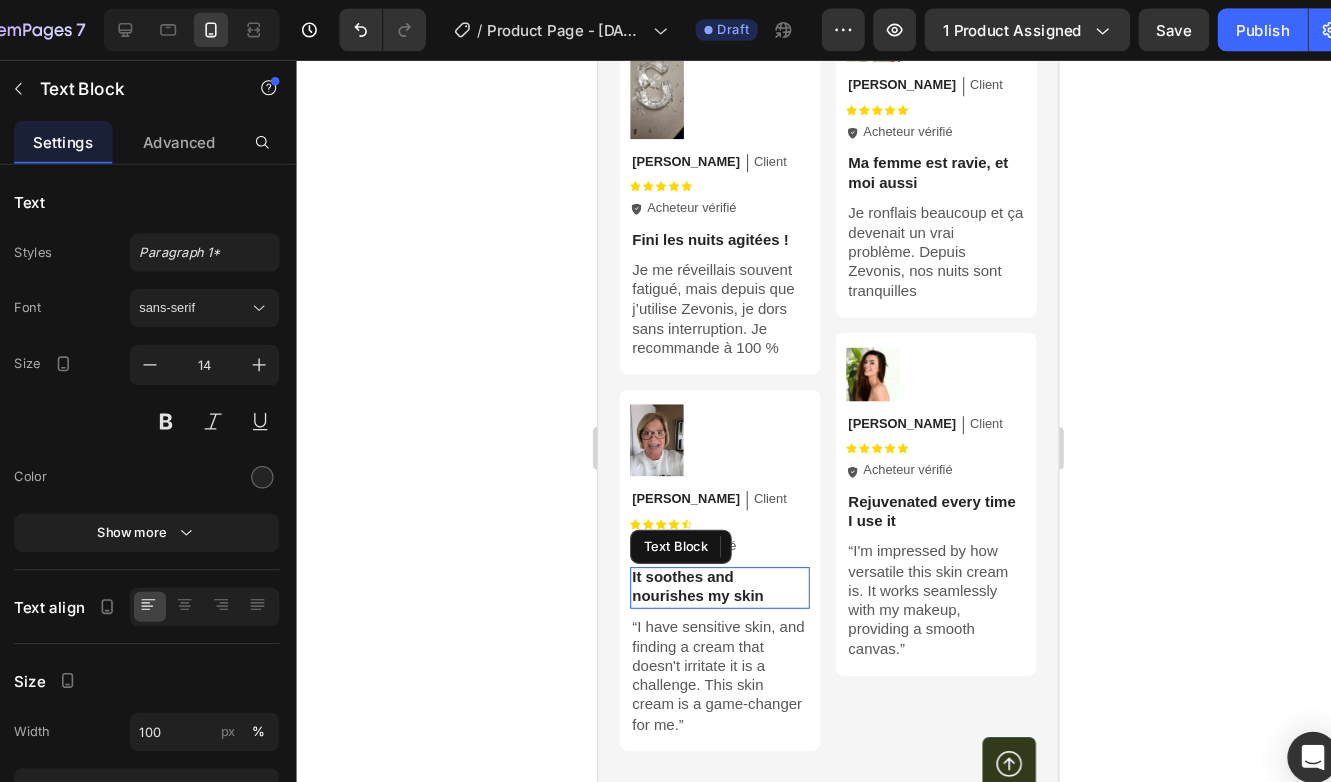 click on "It soothes and nourishes my skin" at bounding box center (712, 551) 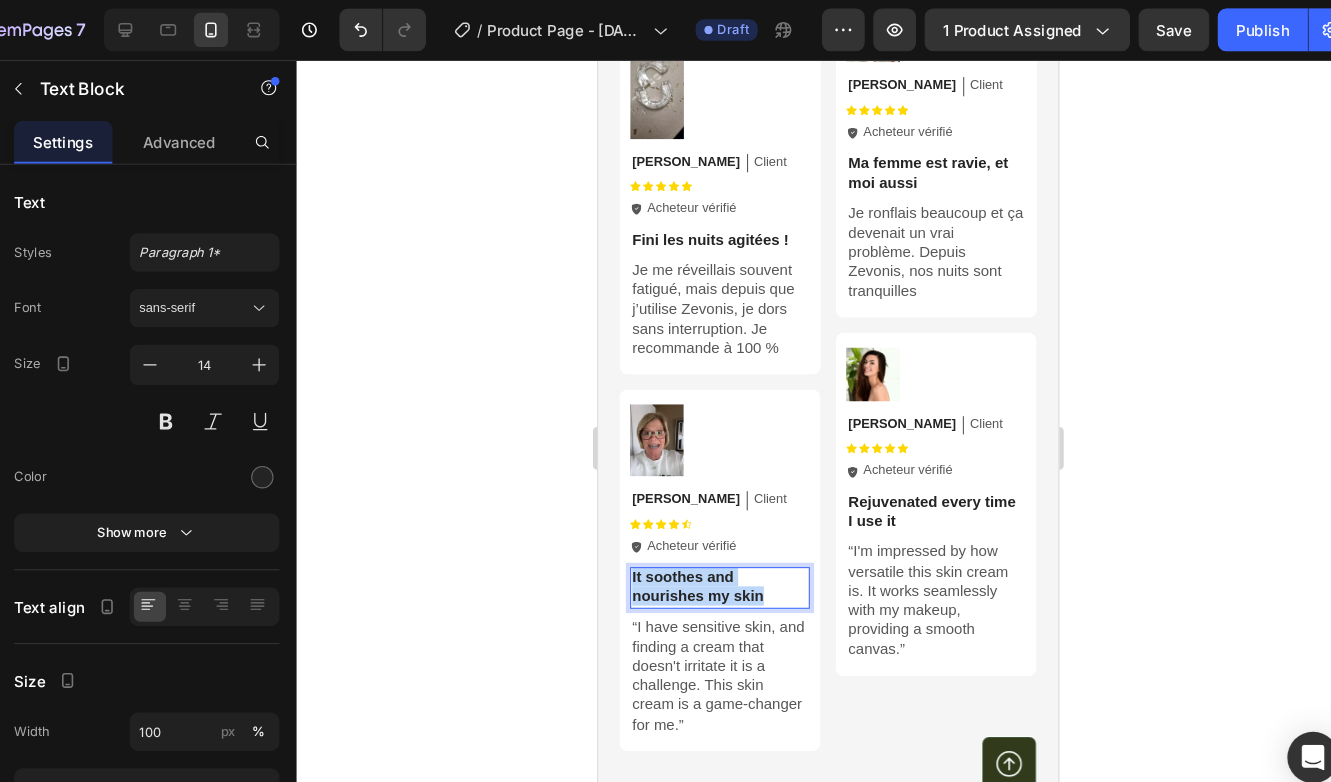 click on "It soothes and nourishes my skin" at bounding box center [712, 551] 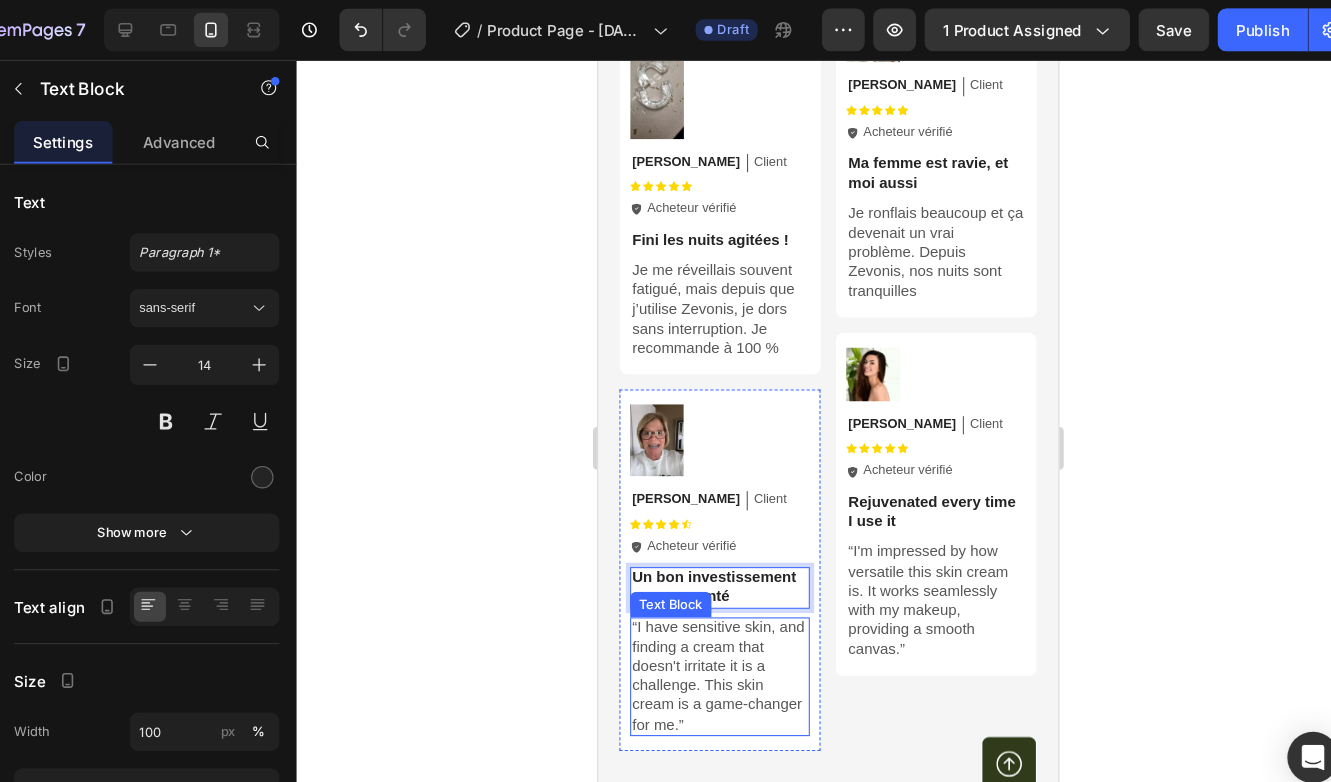 click on "“I have sensitive skin, and finding a cream that doesn't irritate it is a challenge. This skin cream is a game-changer for me.”" at bounding box center (712, 634) 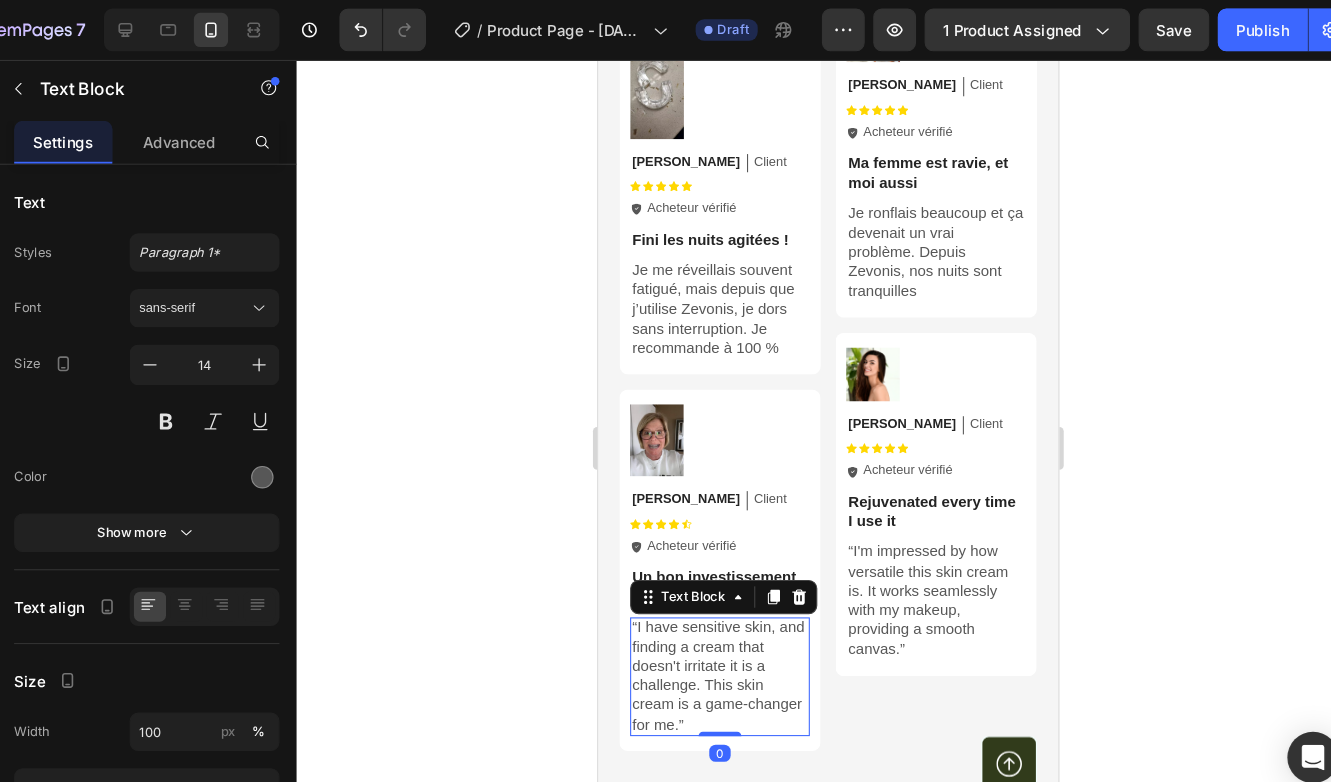 click on "“I have sensitive skin, and finding a cream that doesn't irritate it is a challenge. This skin cream is a game-changer for me.”" at bounding box center [712, 634] 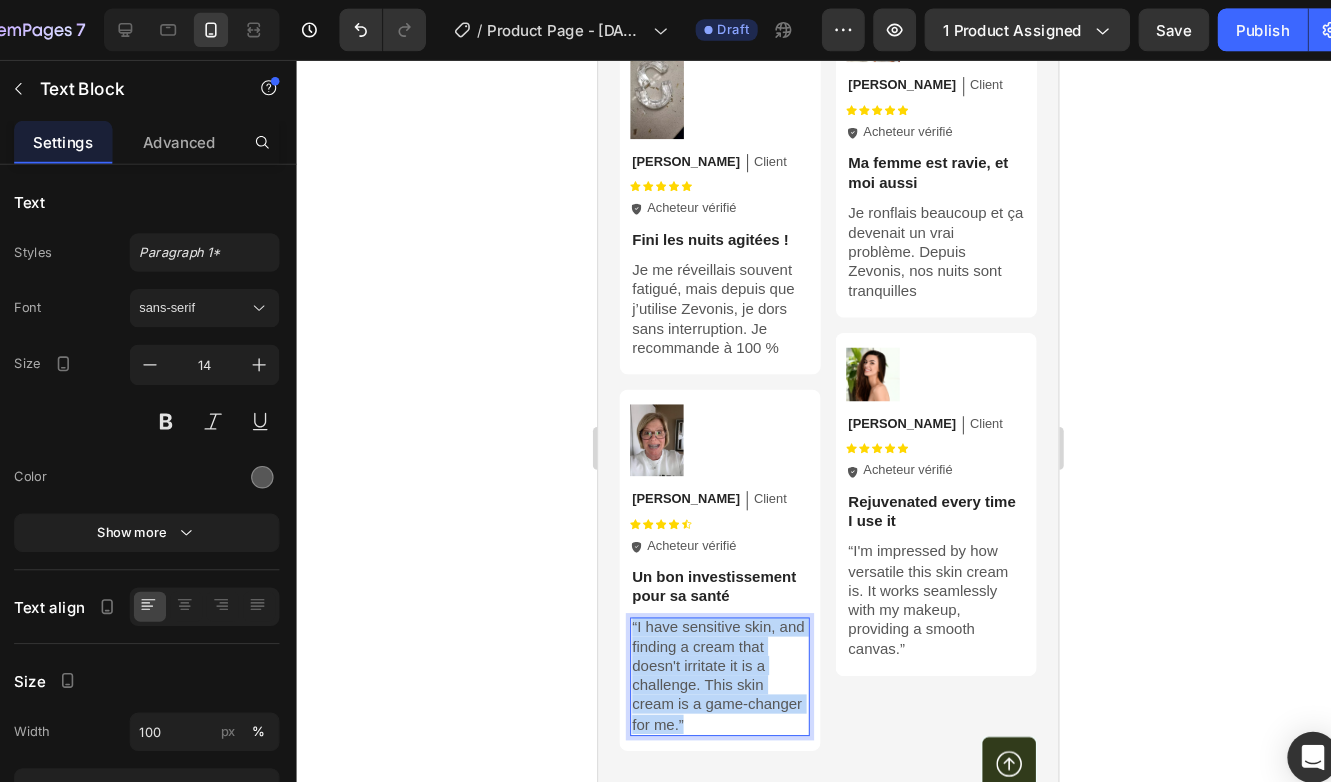 click on "“I have sensitive skin, and finding a cream that doesn't irritate it is a challenge. This skin cream is a game-changer for me.”" at bounding box center (712, 634) 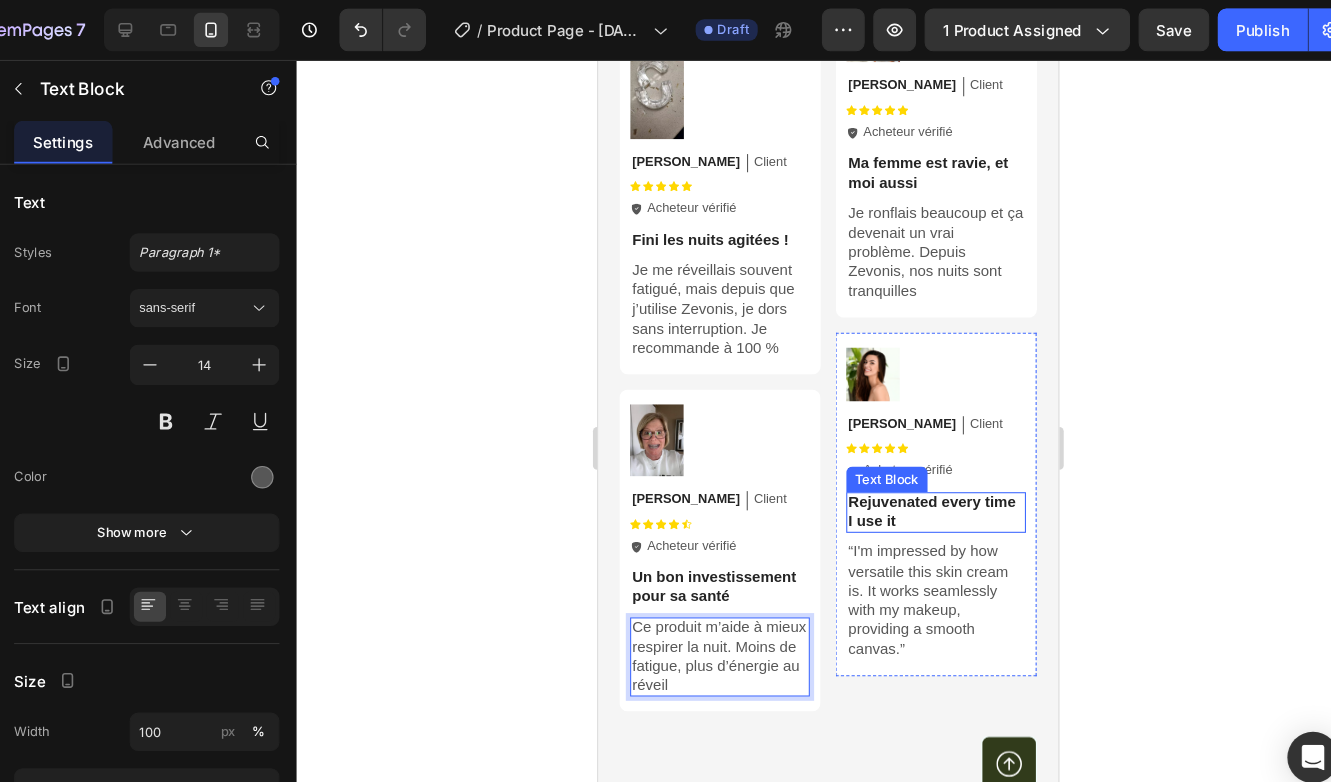 click on "Rejuvenated every time I use it" at bounding box center [914, 481] 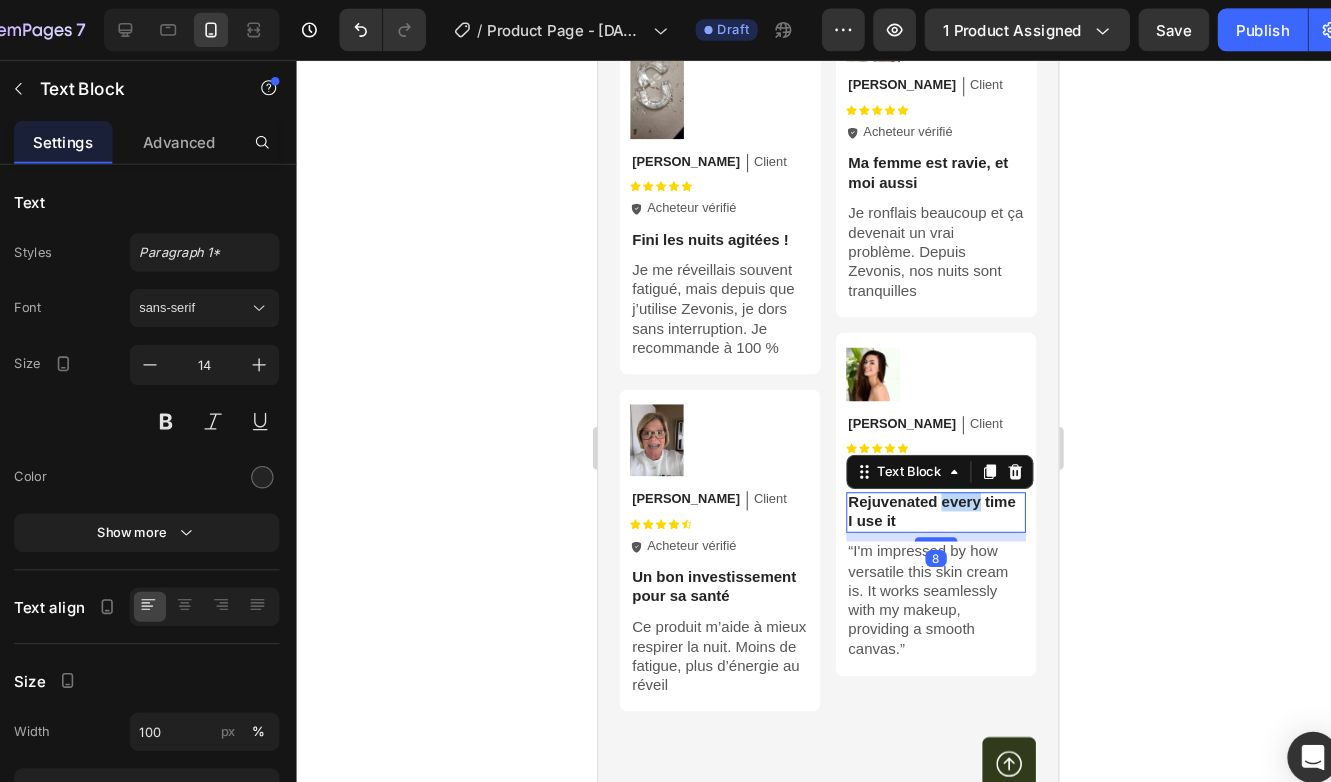 click on "Rejuvenated every time I use it" at bounding box center (914, 481) 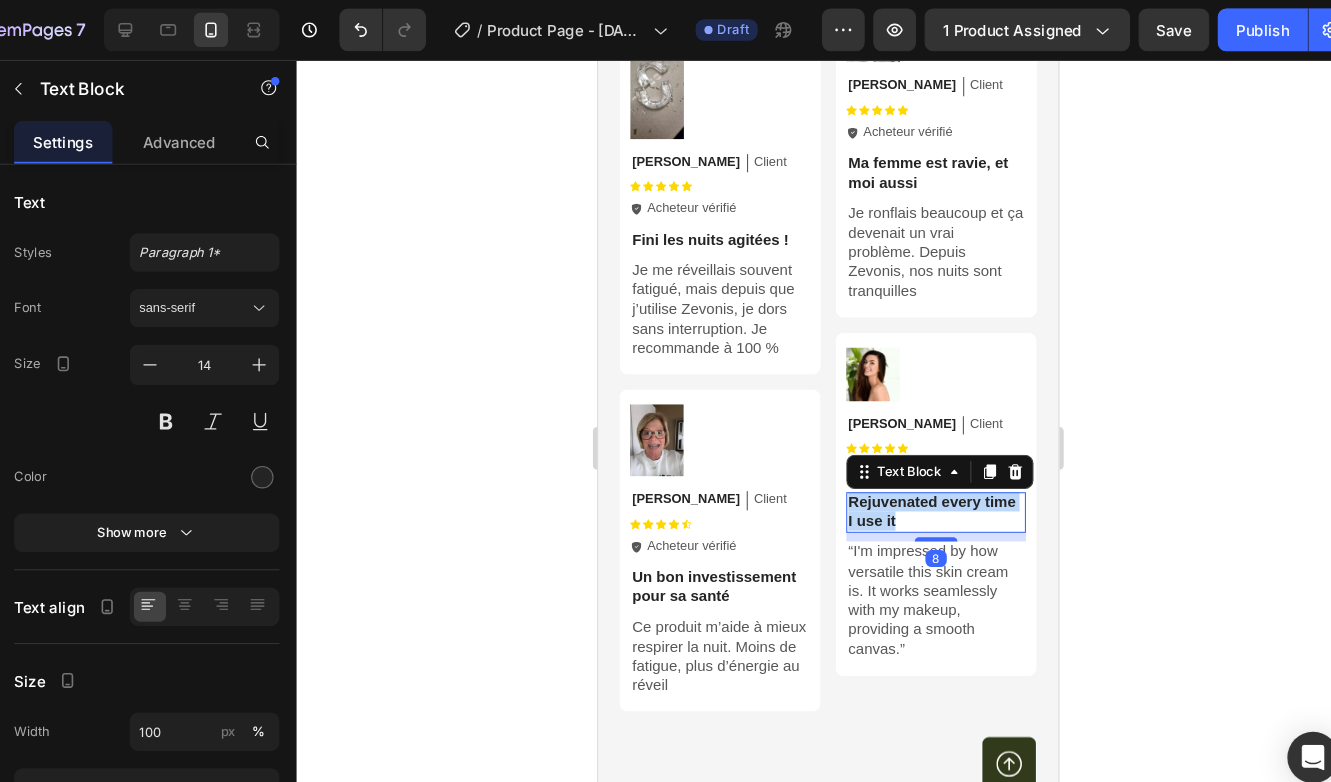 click on "Rejuvenated every time I use it" at bounding box center (914, 481) 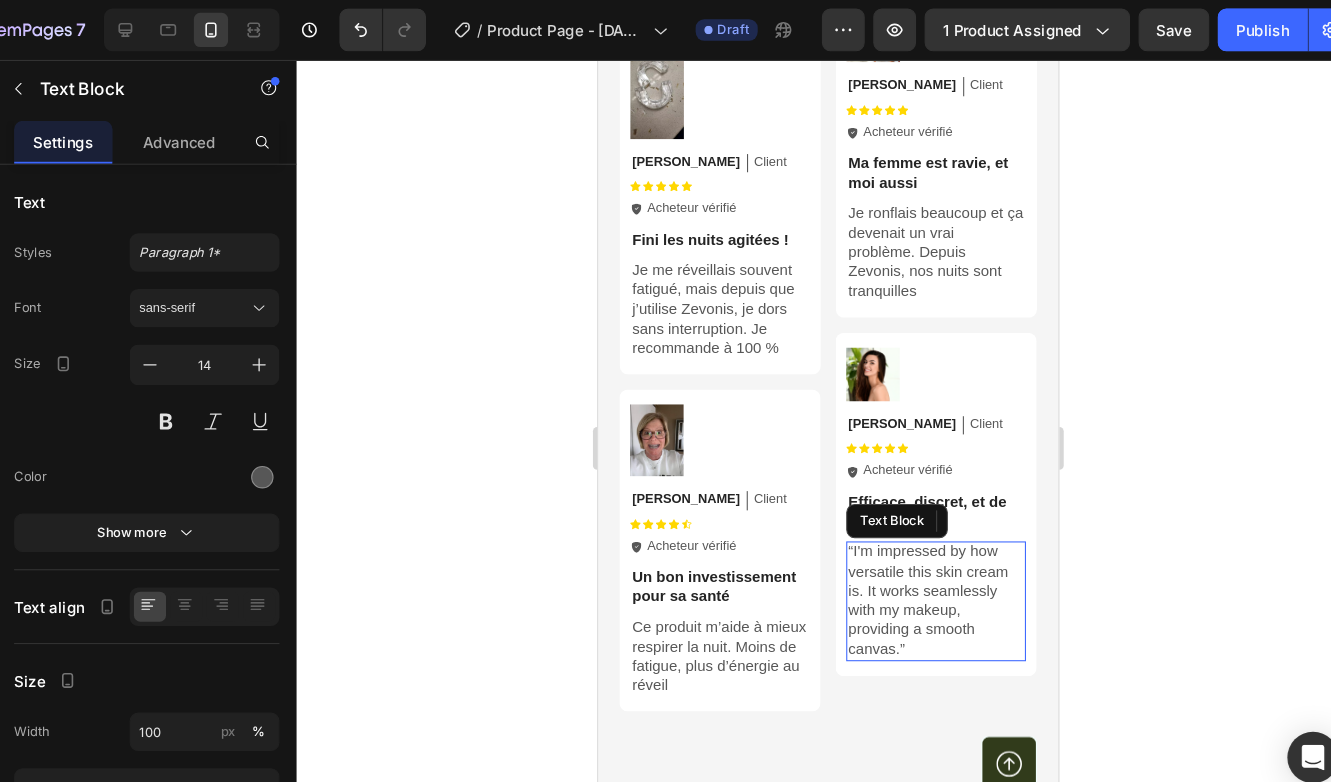 click on "“I'm impressed by how versatile this skin cream is. It works seamlessly with my makeup, providing a smooth canvas.”" at bounding box center [914, 563] 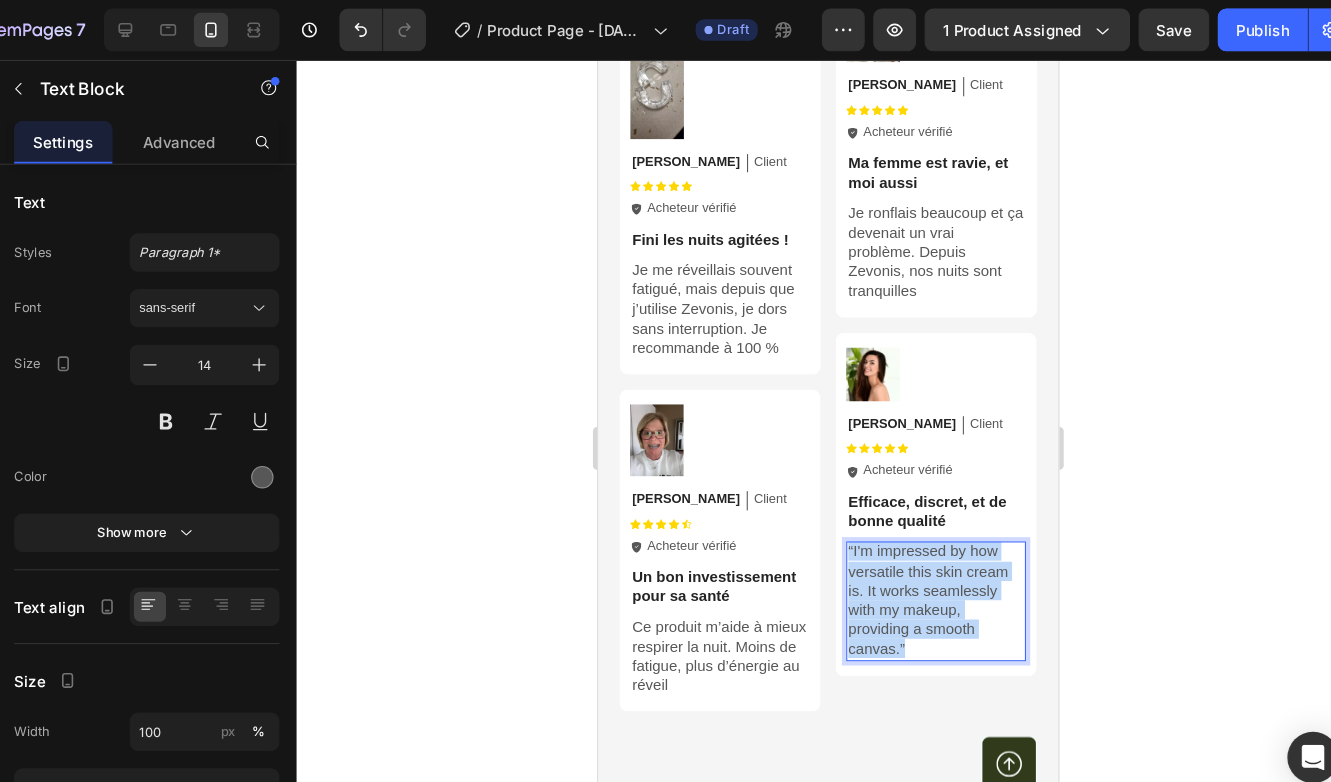 click on "“I'm impressed by how versatile this skin cream is. It works seamlessly with my makeup, providing a smooth canvas.”" at bounding box center (914, 563) 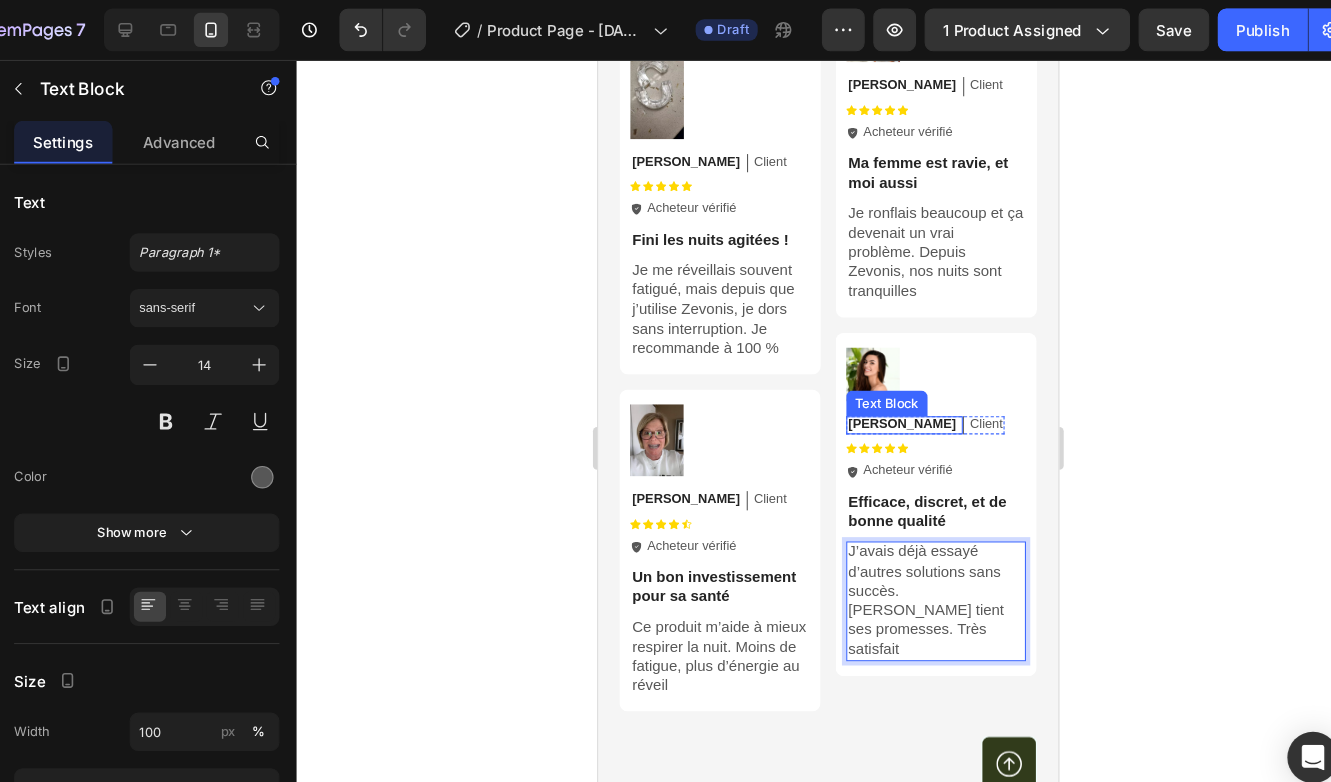 click on "[PERSON_NAME]" at bounding box center [882, 400] 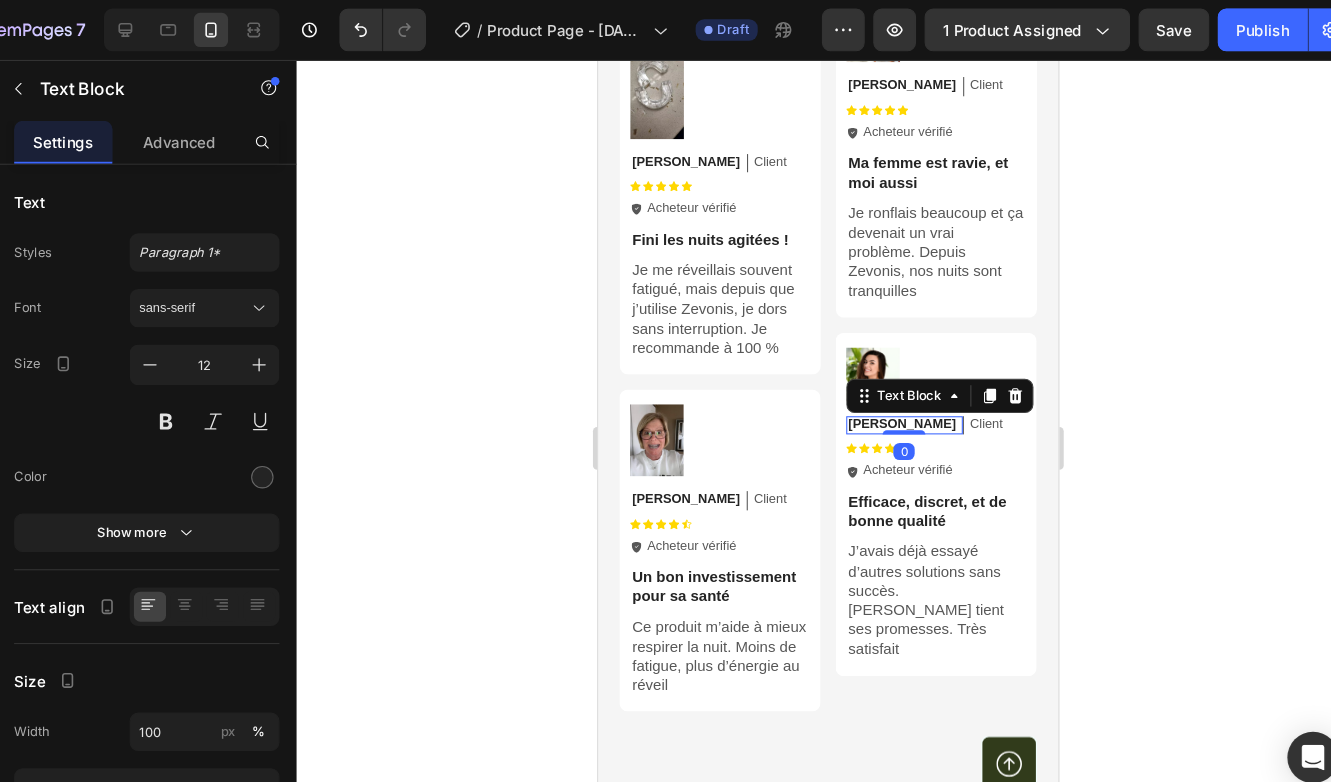 click on "[PERSON_NAME]" at bounding box center (882, 400) 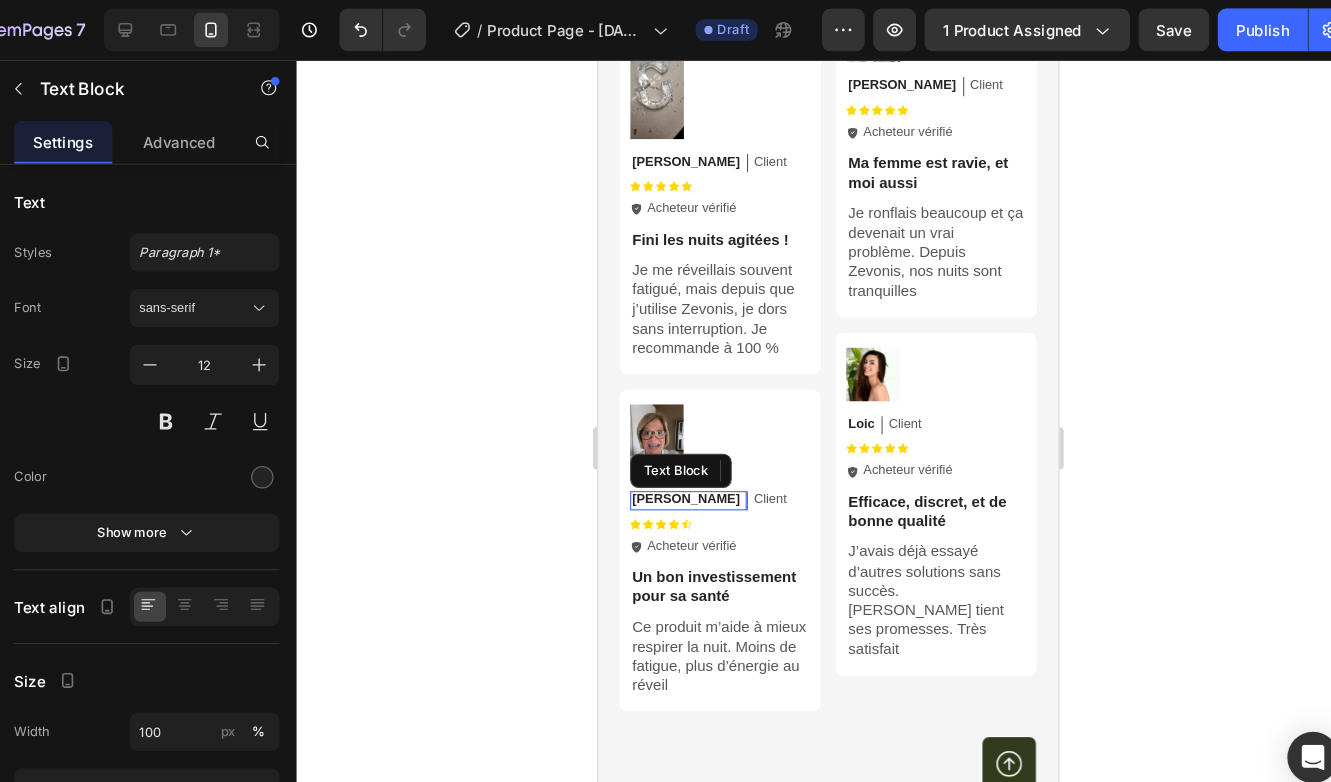click on "[PERSON_NAME]" at bounding box center [680, 470] 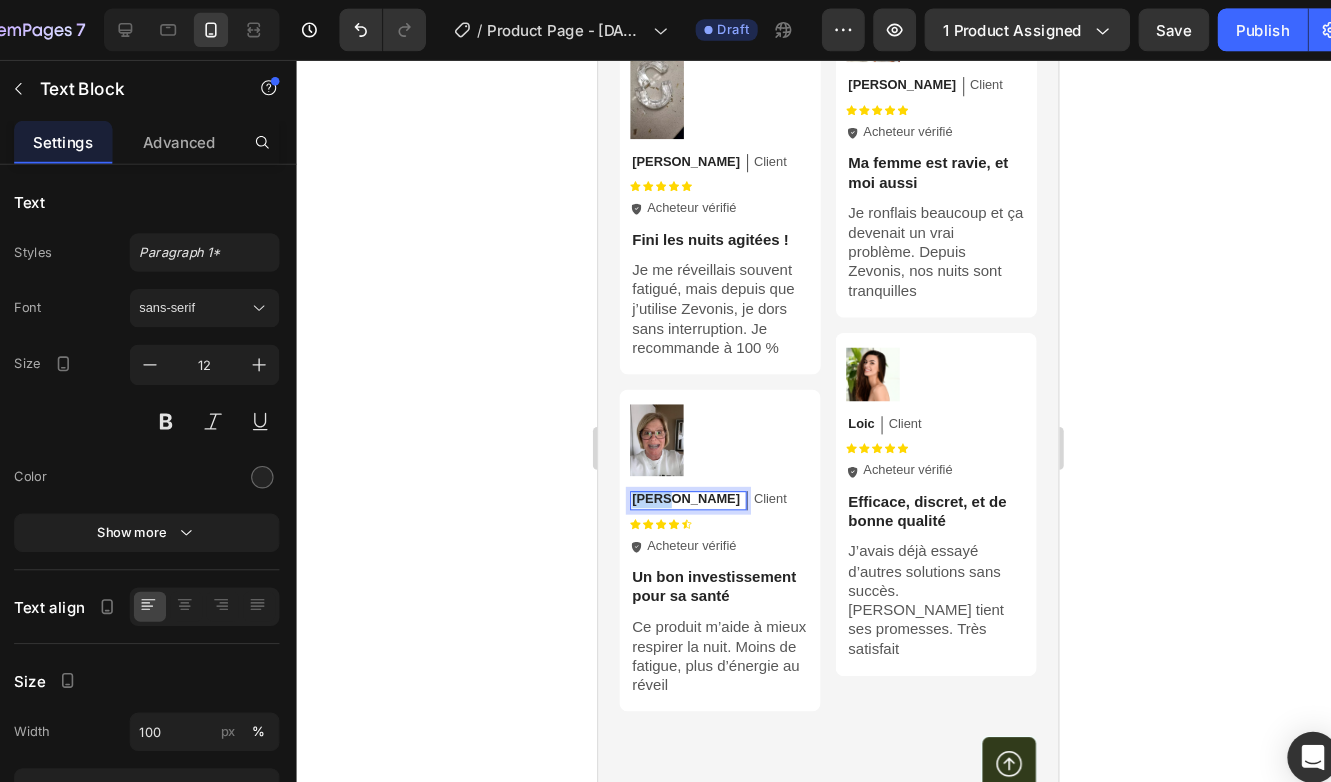 click on "[PERSON_NAME]" at bounding box center (680, 470) 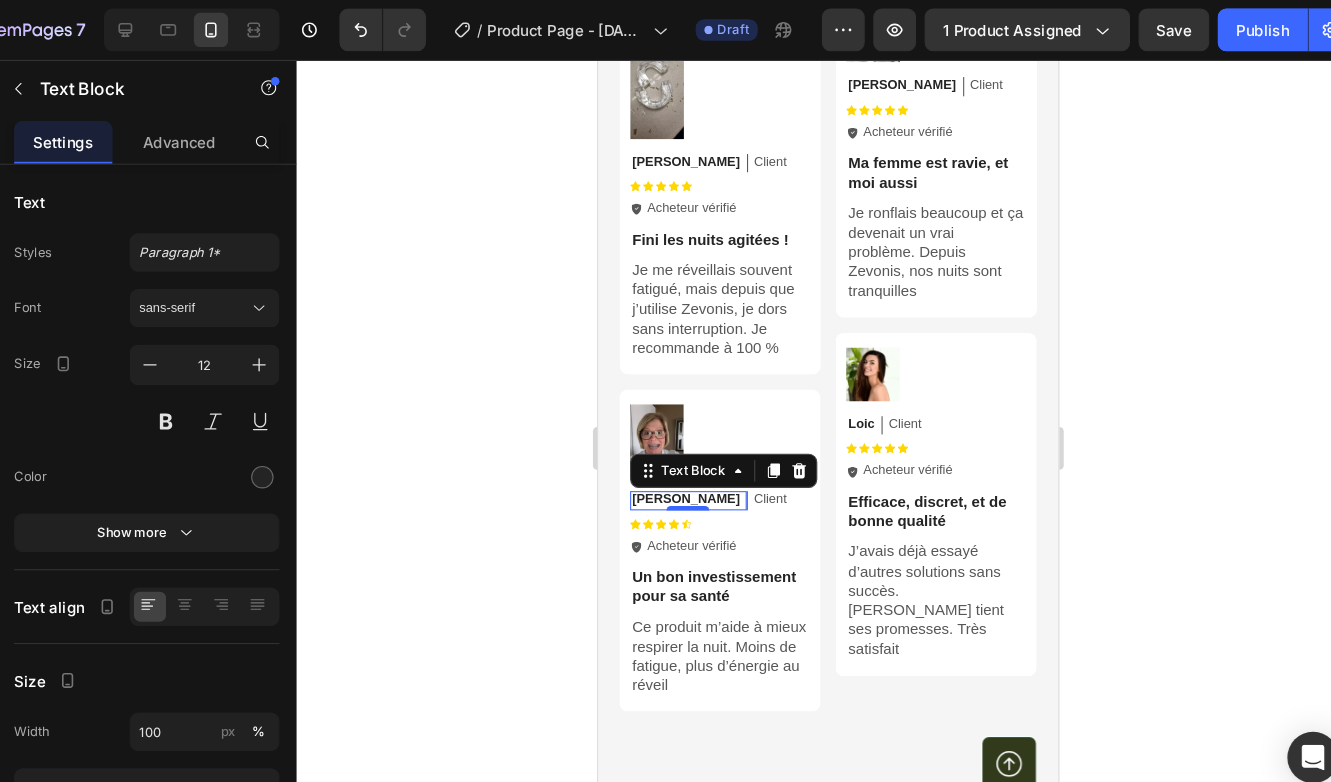 click 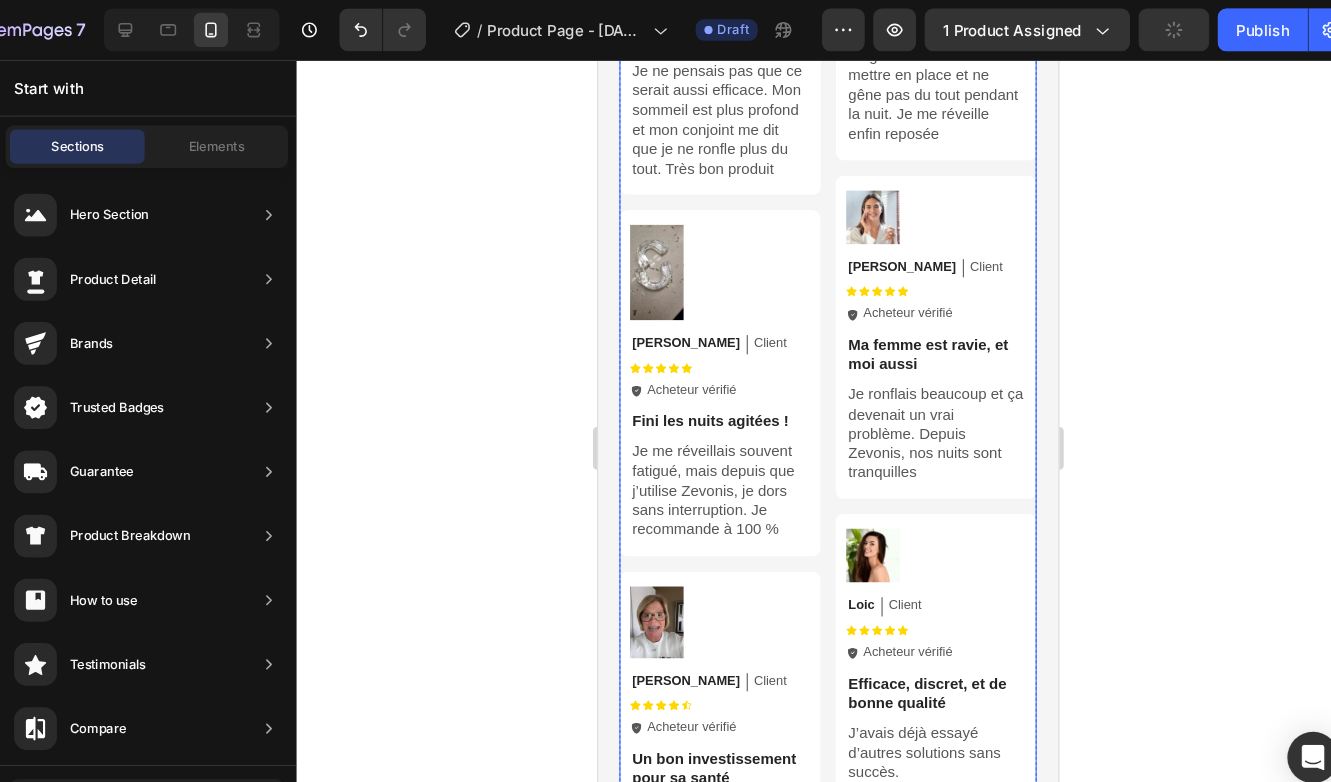 scroll, scrollTop: 6108, scrollLeft: 0, axis: vertical 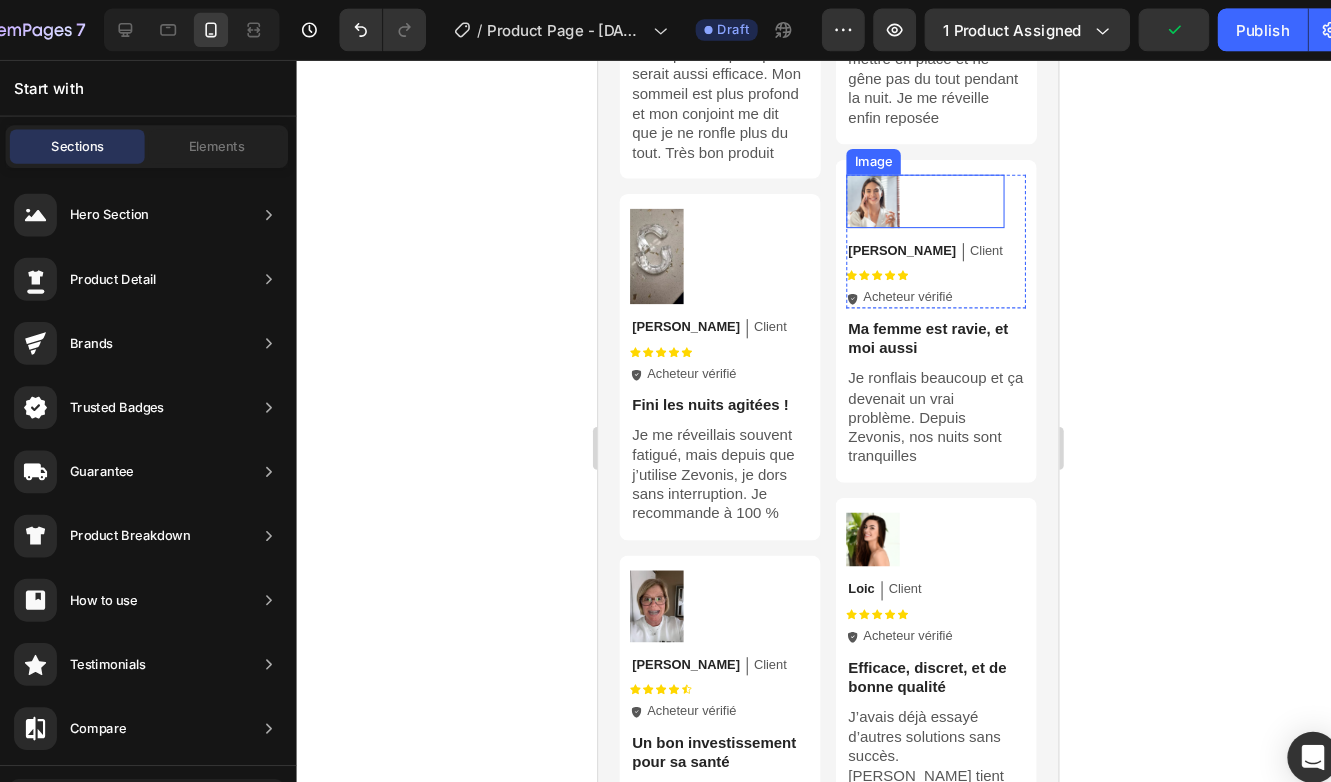 click at bounding box center (904, 191) 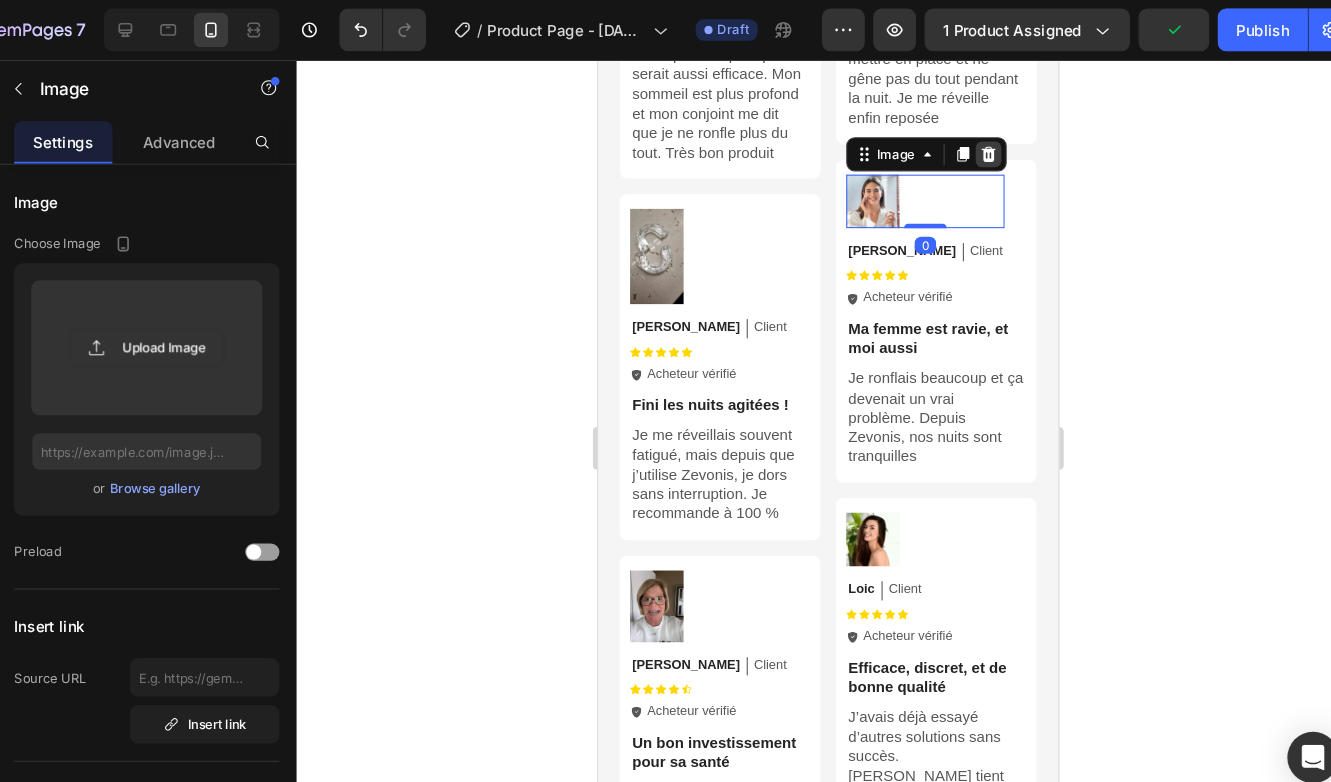 click 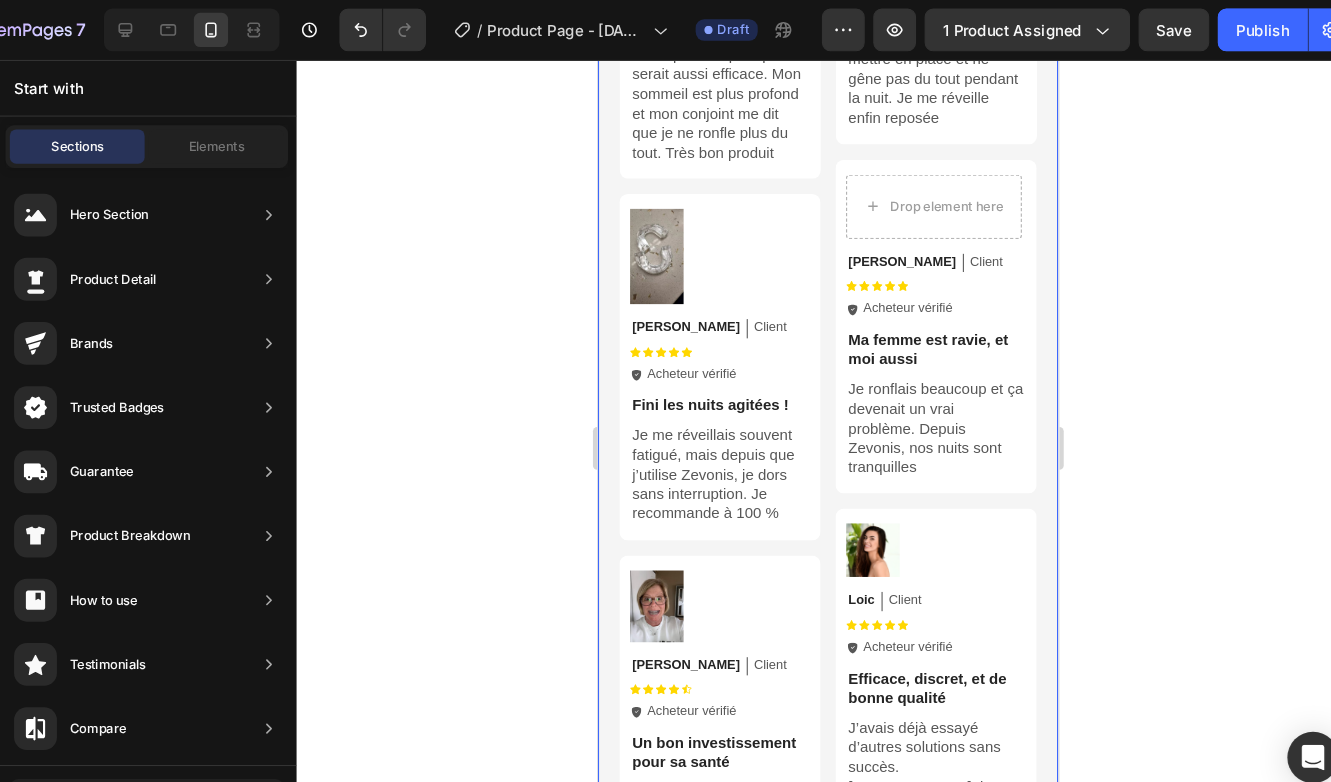 click 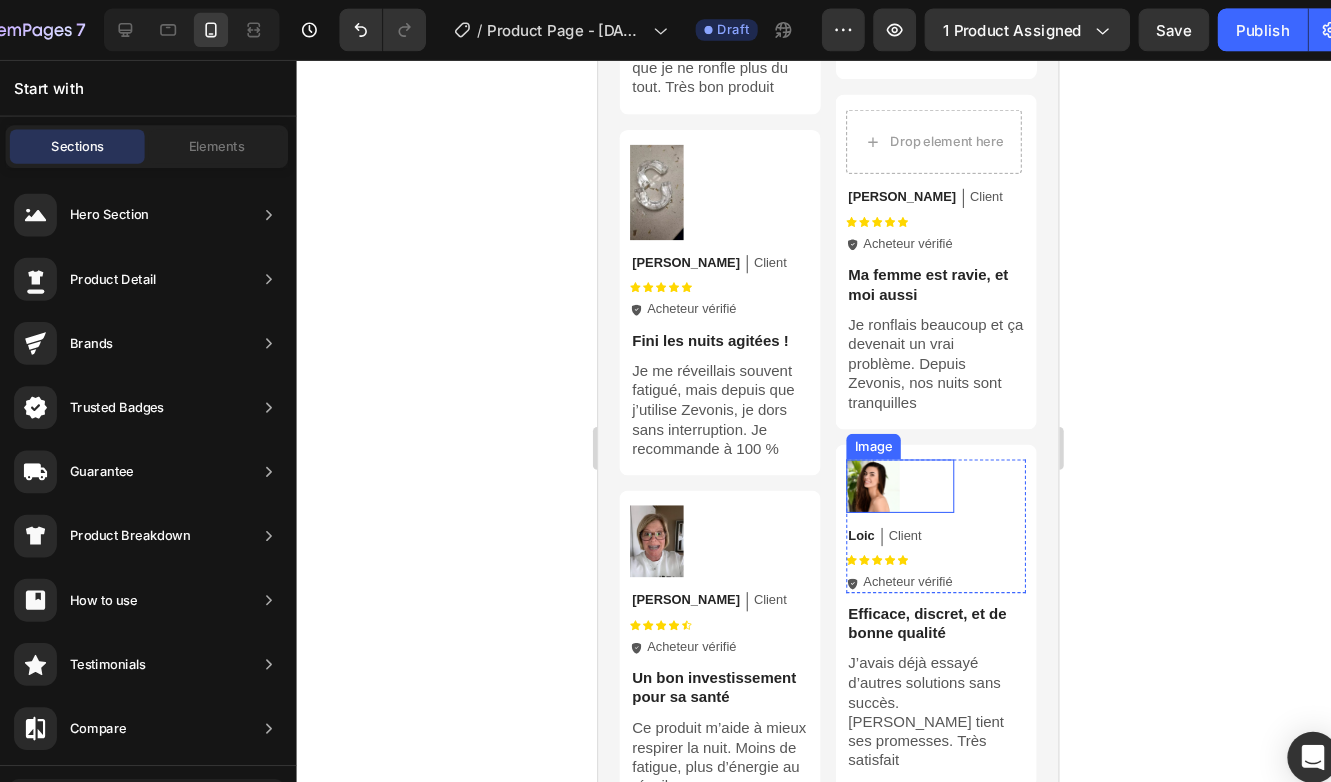 scroll, scrollTop: 6176, scrollLeft: 0, axis: vertical 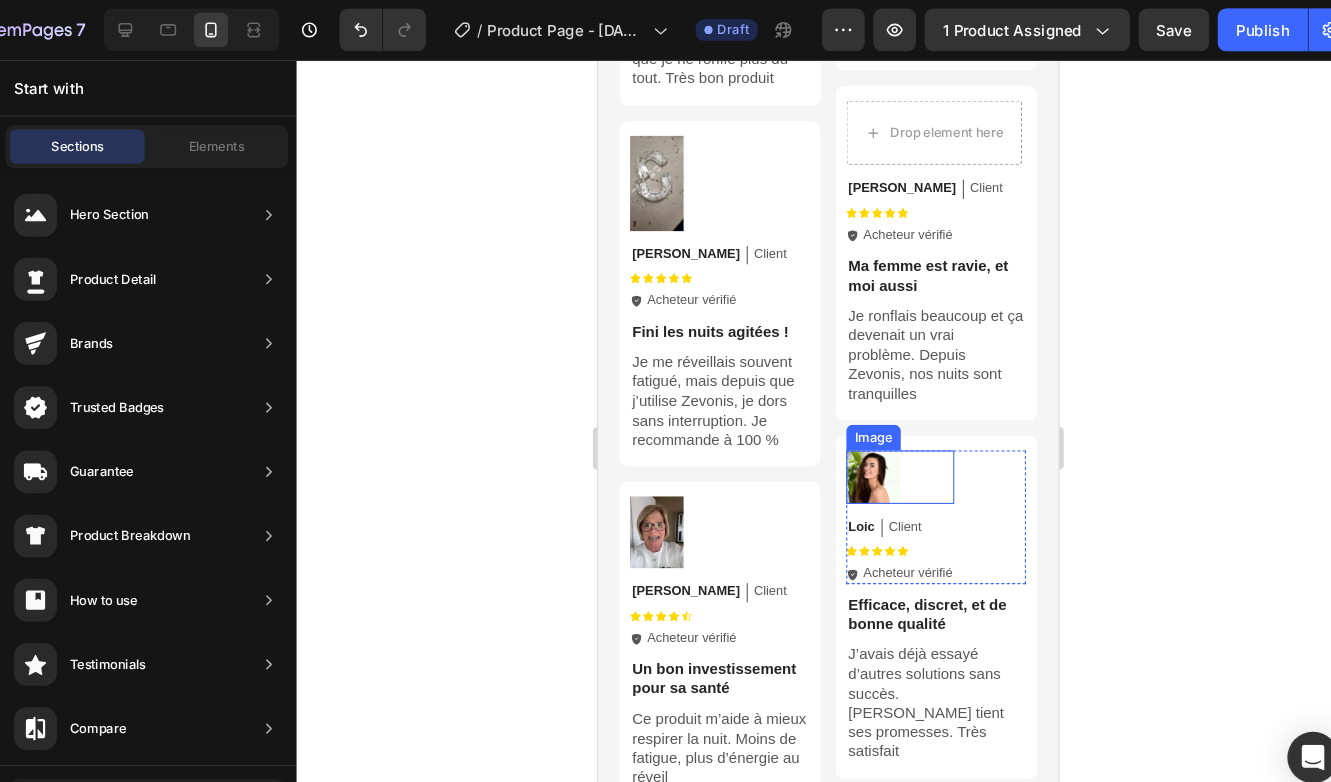 click at bounding box center (880, 449) 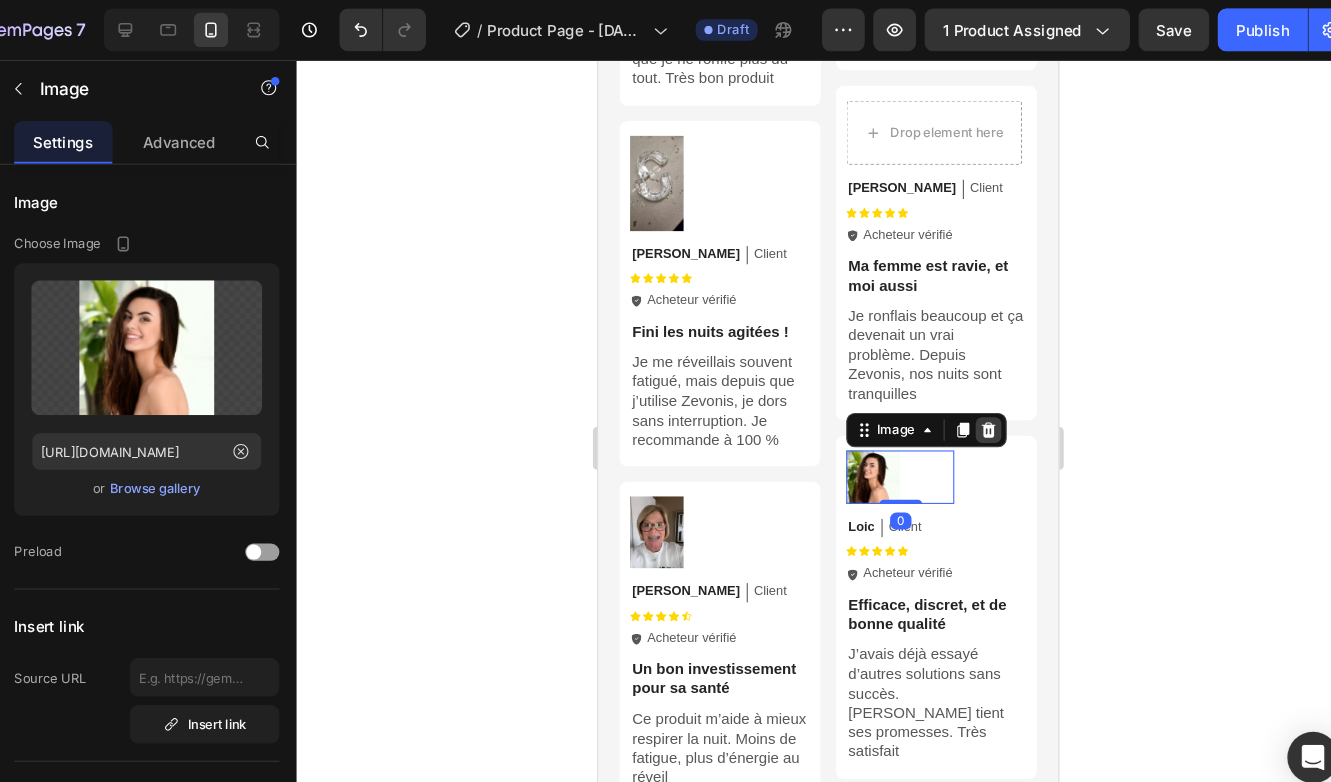 click 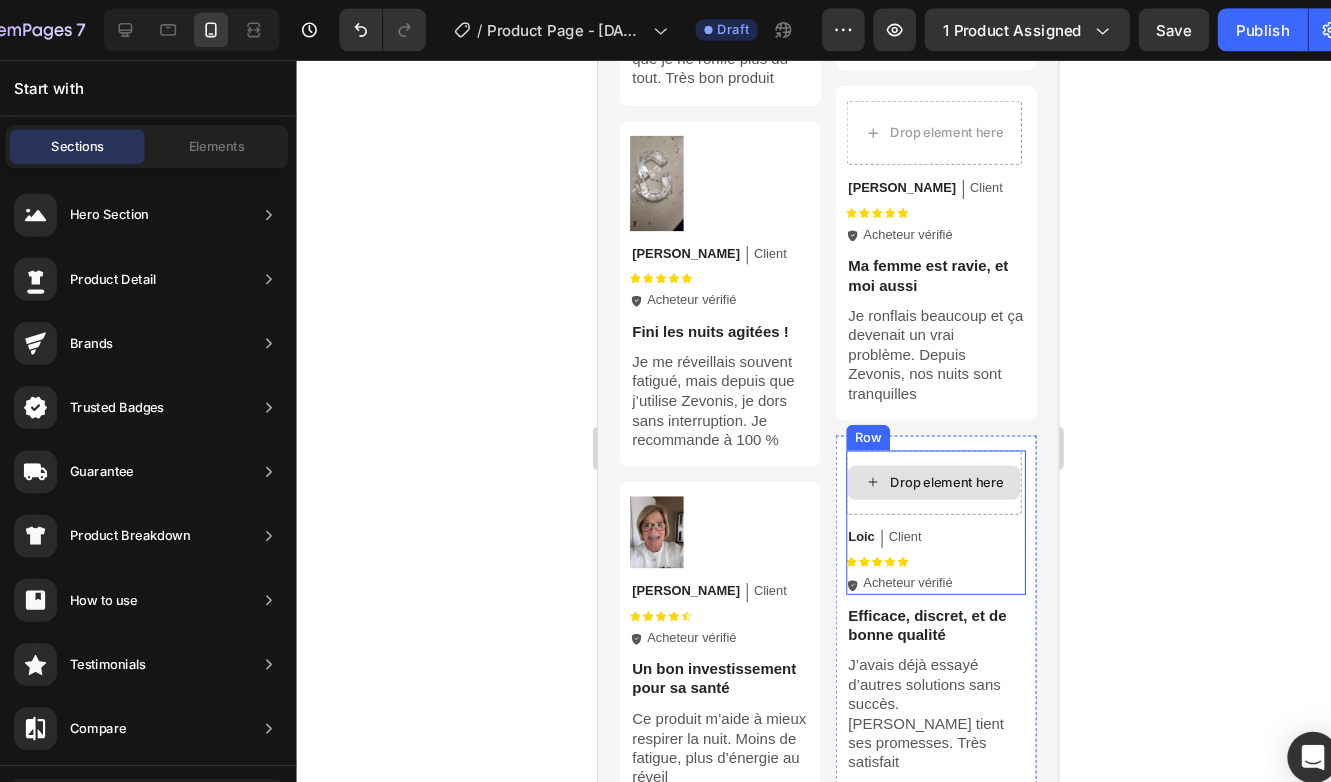 click on "Drop element here" at bounding box center [912, 454] 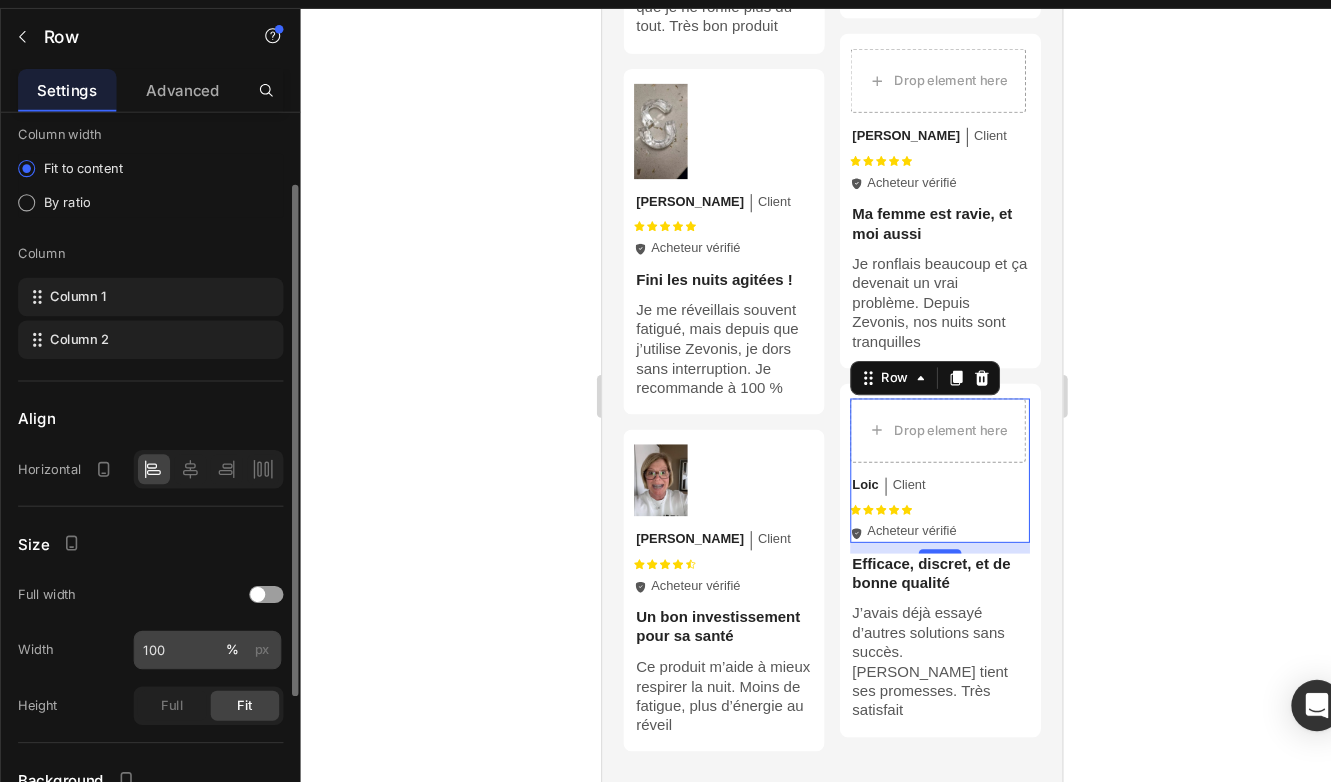 scroll, scrollTop: 114, scrollLeft: 0, axis: vertical 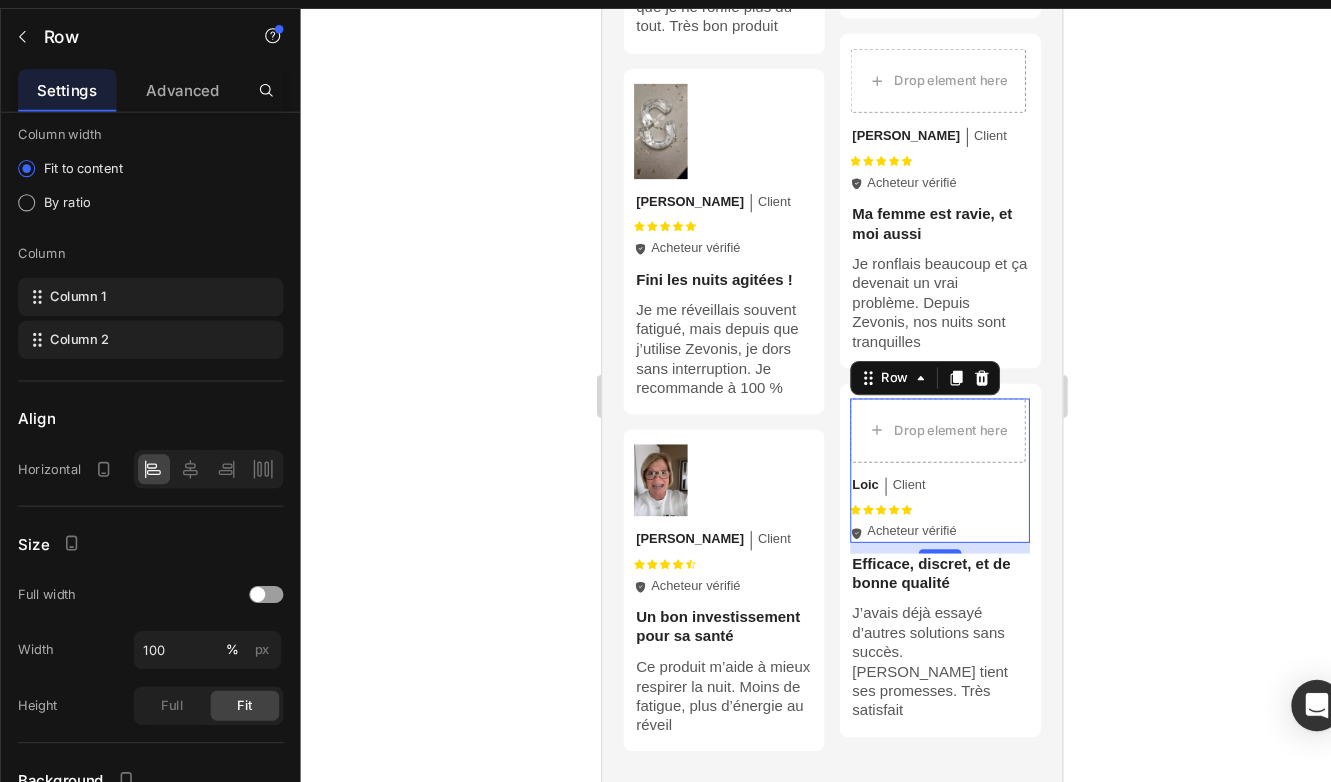 click 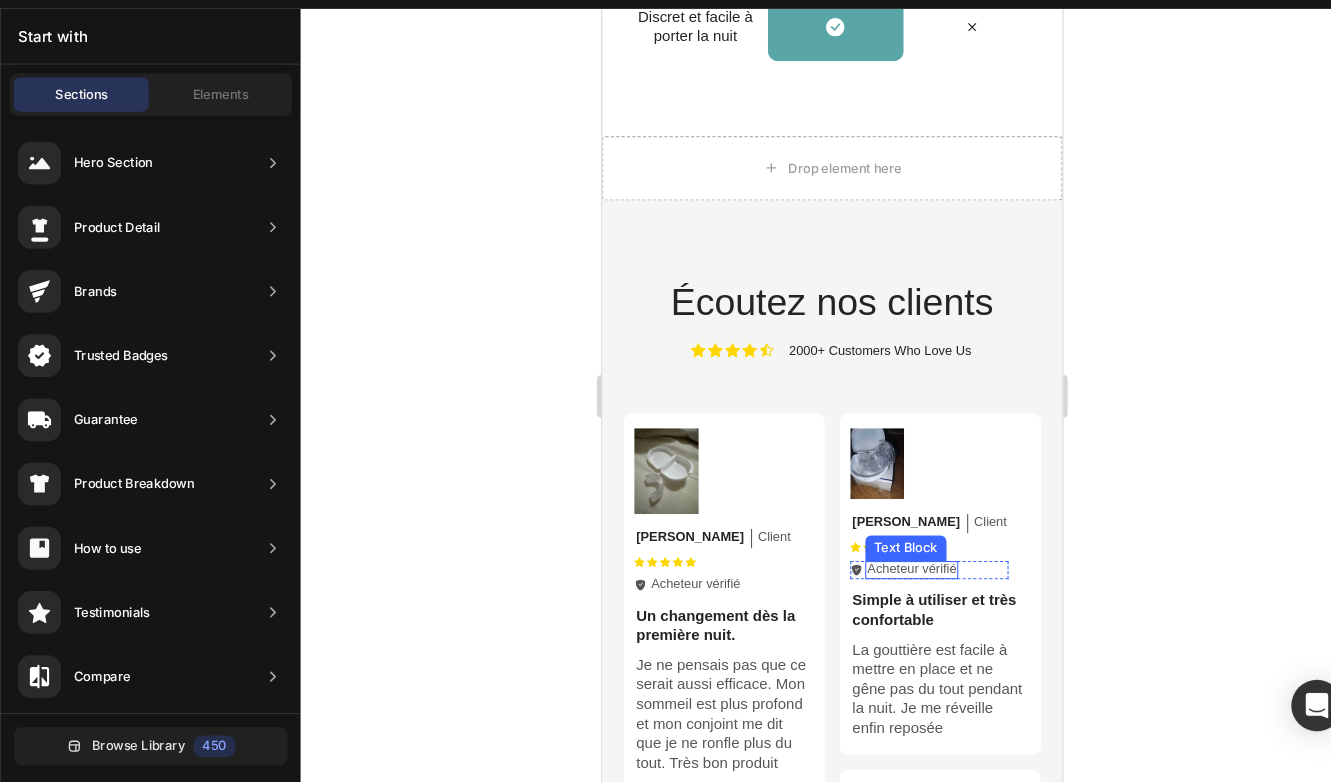 scroll, scrollTop: 5567, scrollLeft: 0, axis: vertical 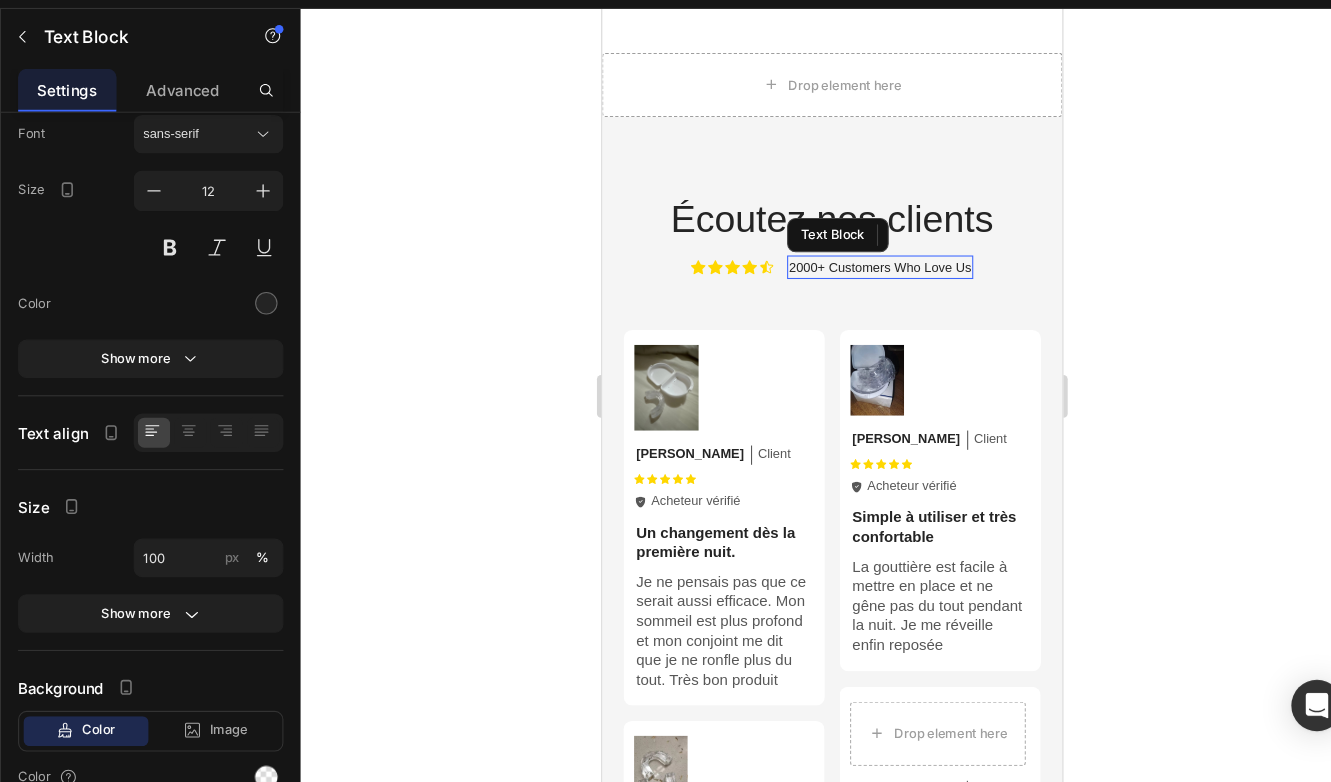 click on "2000+ Customers Who Love Us" at bounding box center (862, 249) 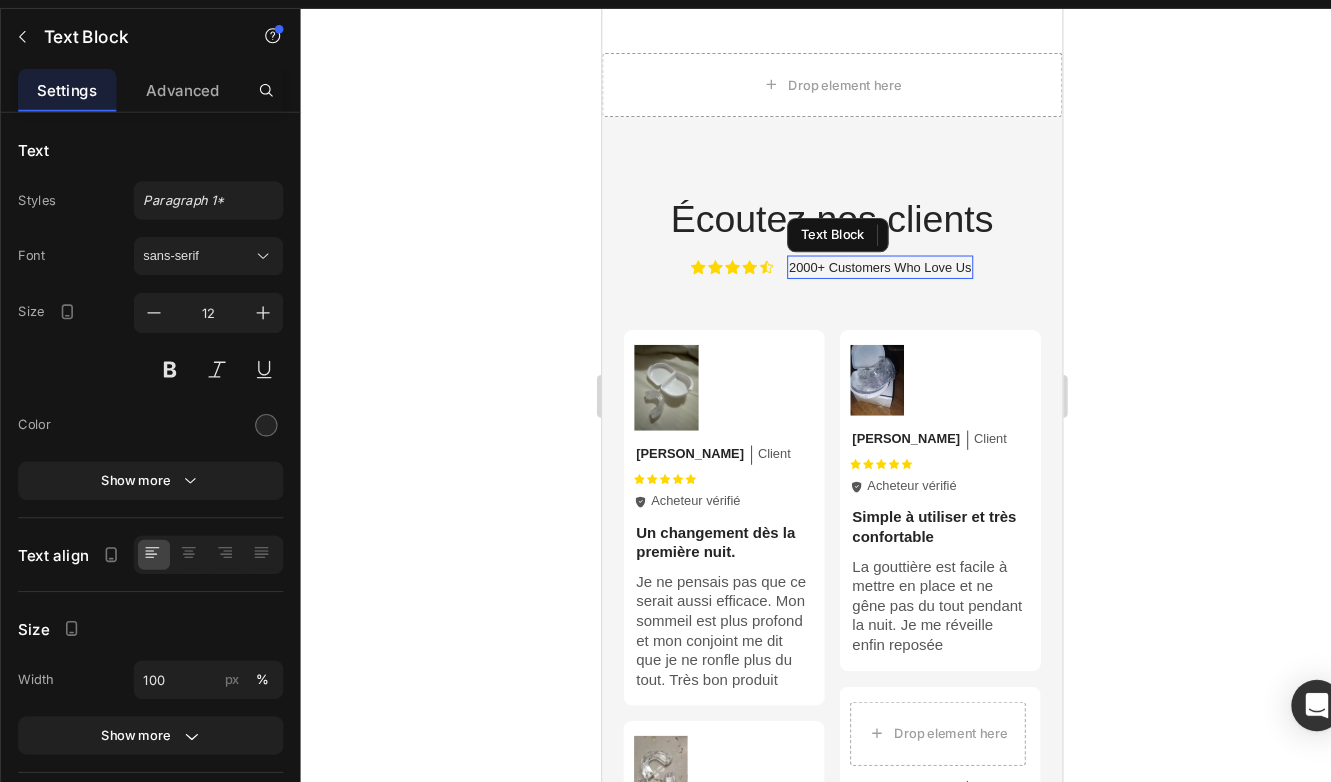 click on "2000+ Customers Who Love Us" at bounding box center [862, 249] 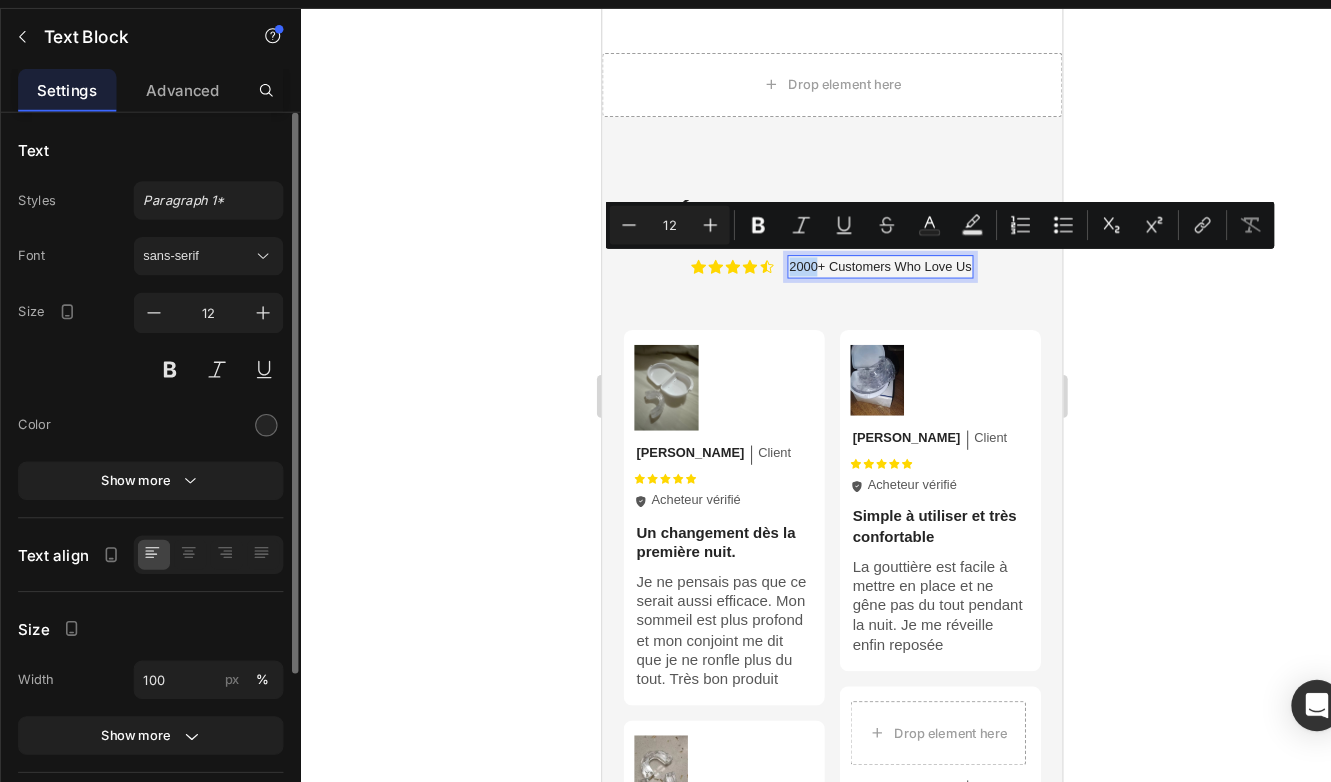 click on "2000+ Customers Who Love Us" at bounding box center (862, 249) 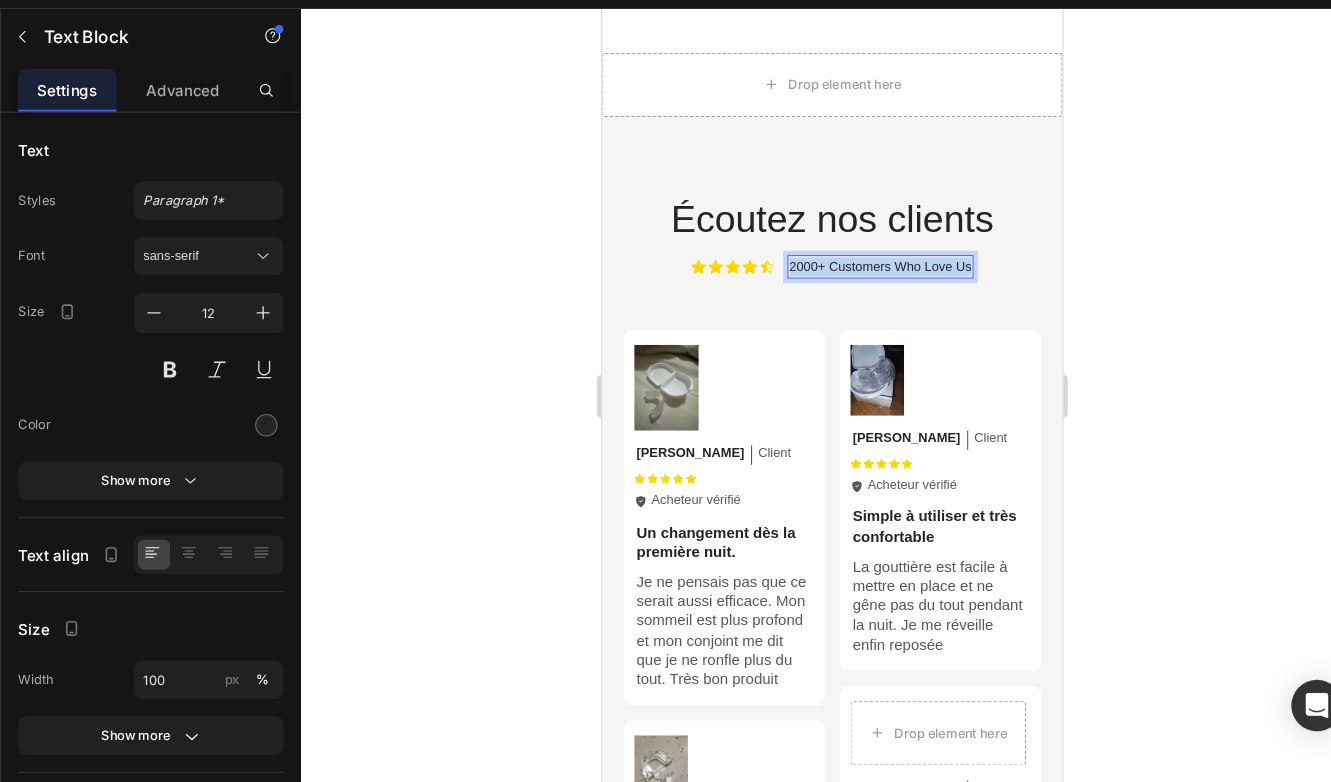 click on "2000+ Customers Who Love Us" at bounding box center [862, 249] 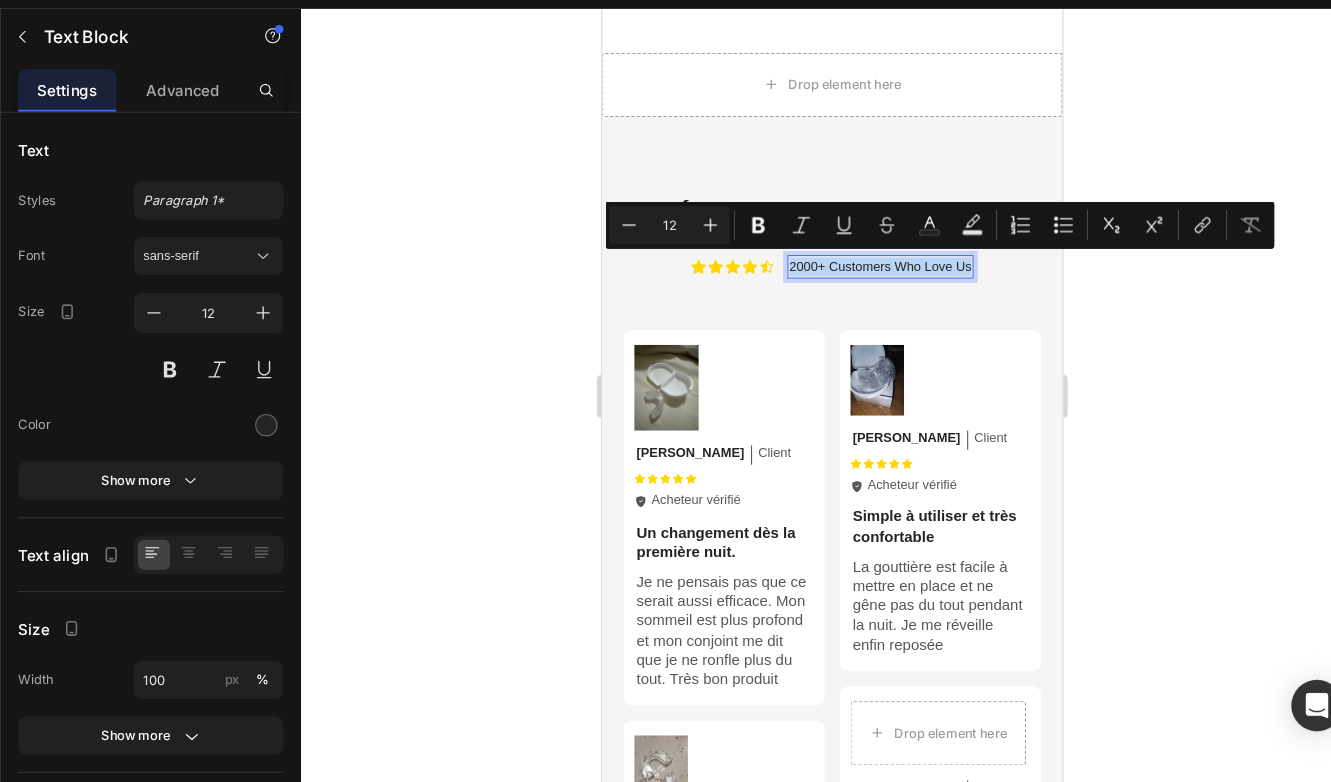 copy on "2000+ Customers Who Love Us" 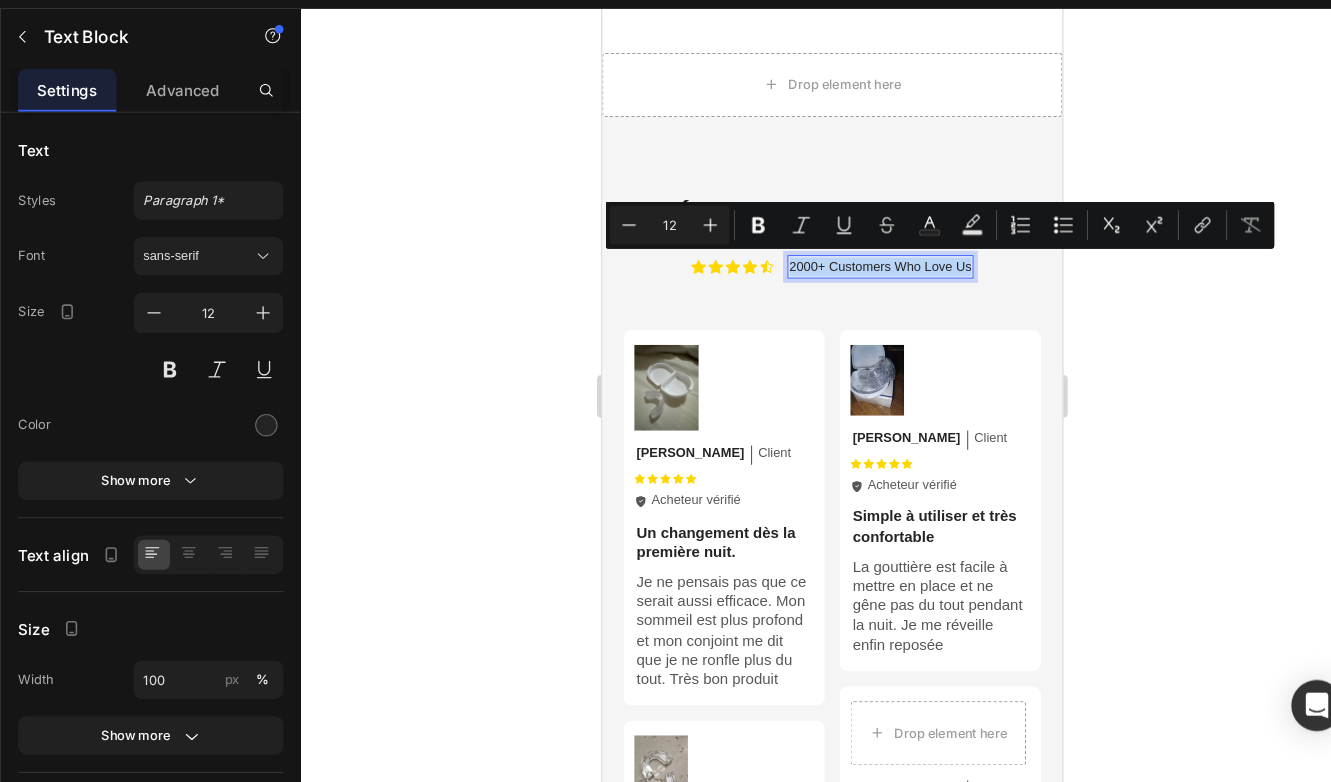click on "2000+ Customers Who Love Us" at bounding box center [862, 249] 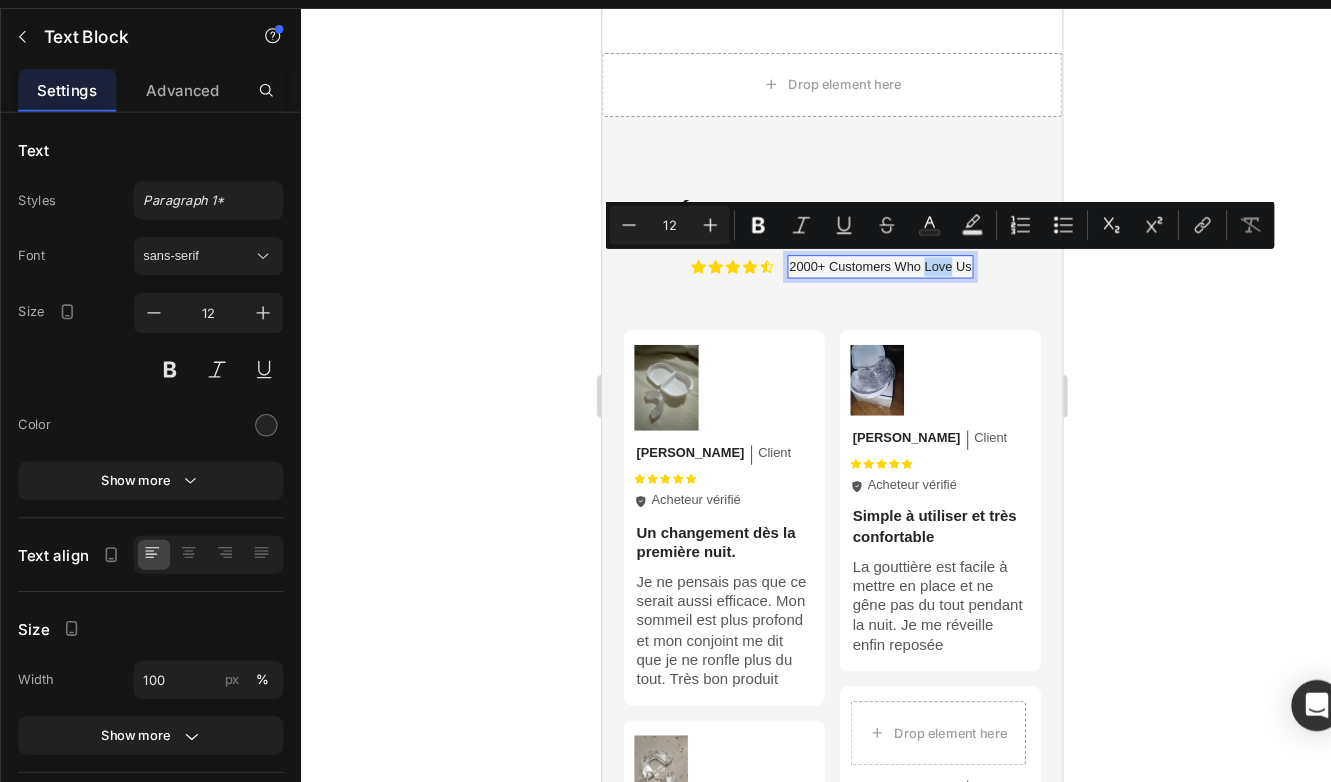 click on "2000+ Customers Who Love Us" at bounding box center (862, 249) 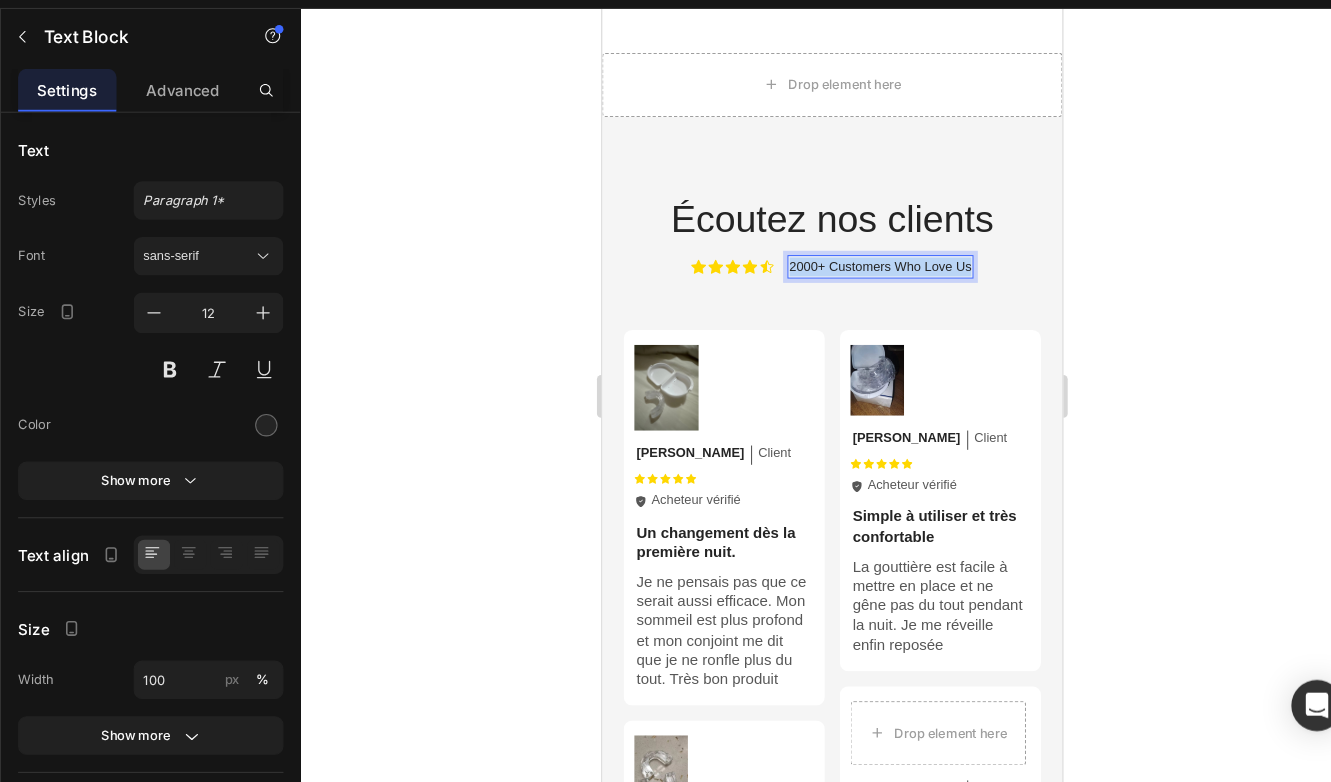 click on "2000+ Customers Who Love Us" at bounding box center (862, 249) 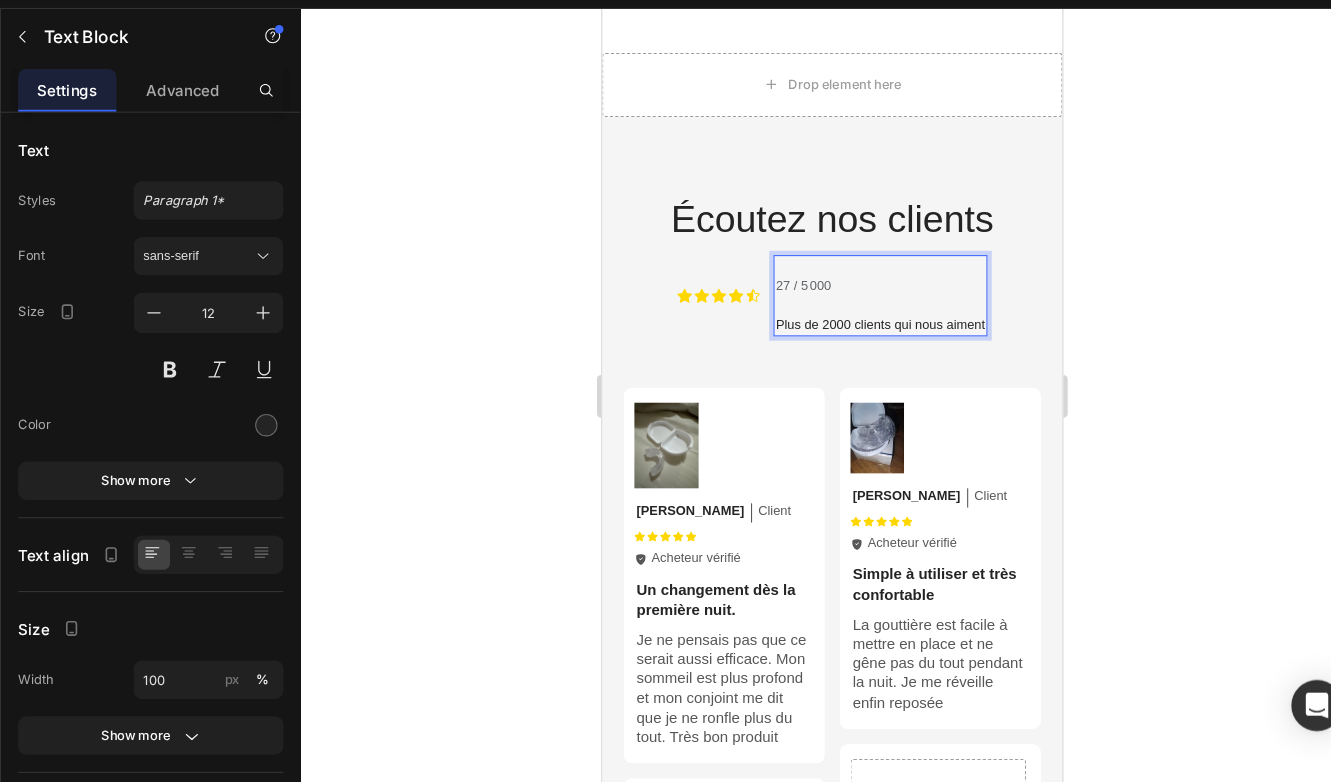 click at bounding box center [861, 285] 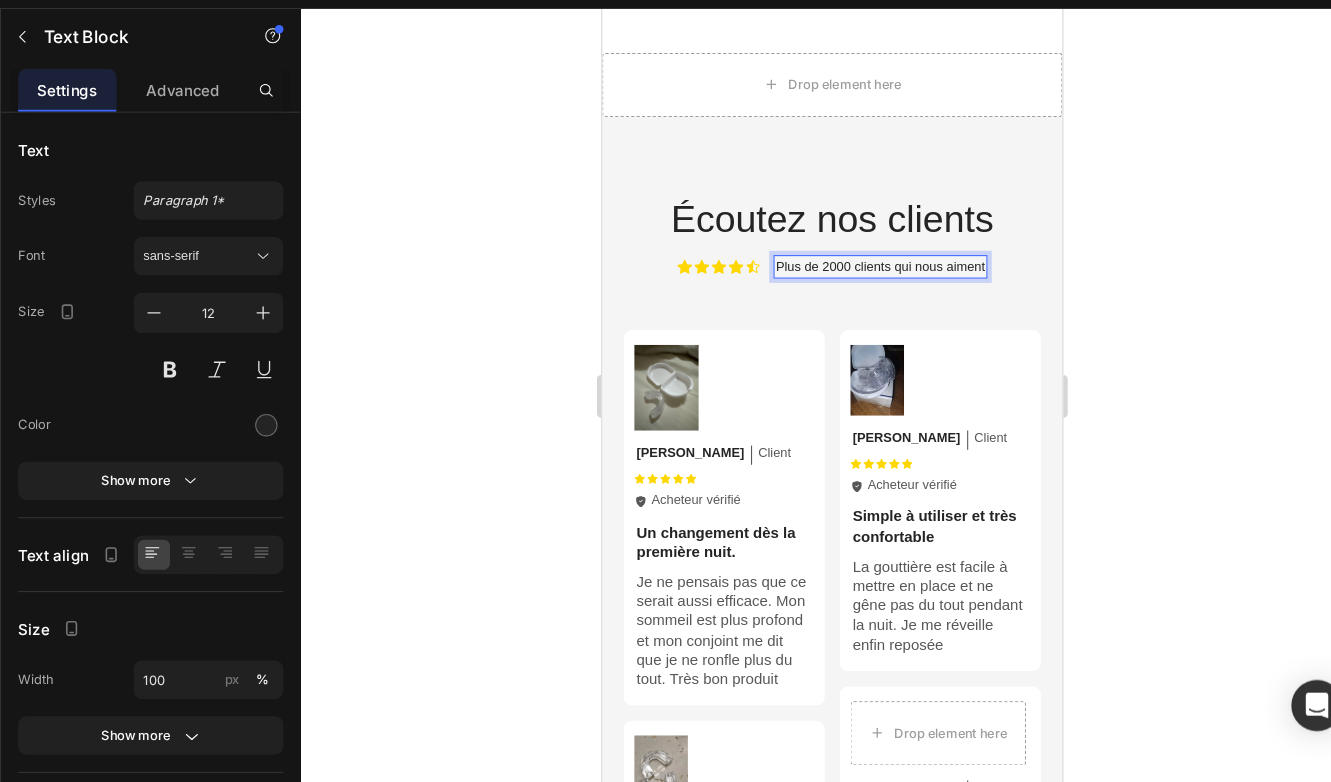 click on "Plus de 2000 clients qui nous aiment" at bounding box center (861, 249) 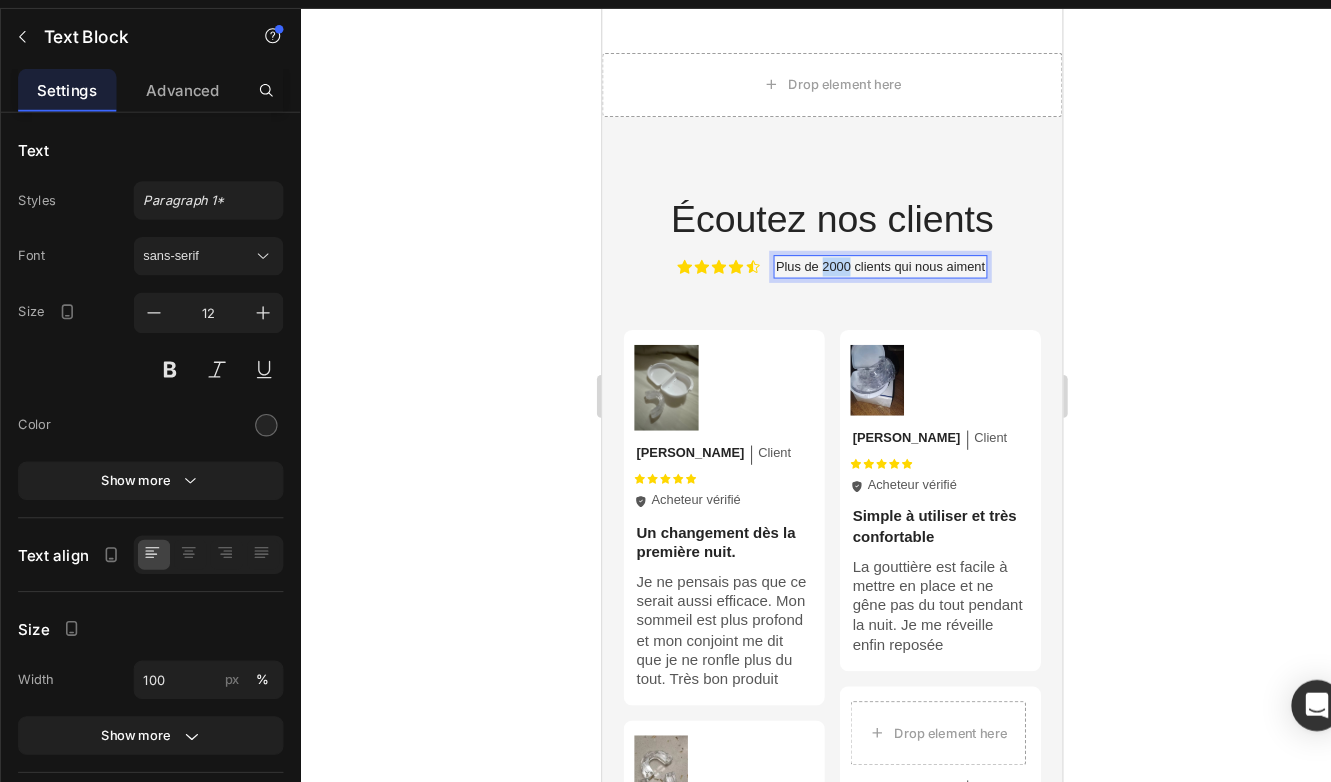 click on "Plus de 2000 clients qui nous aiment" at bounding box center (861, 249) 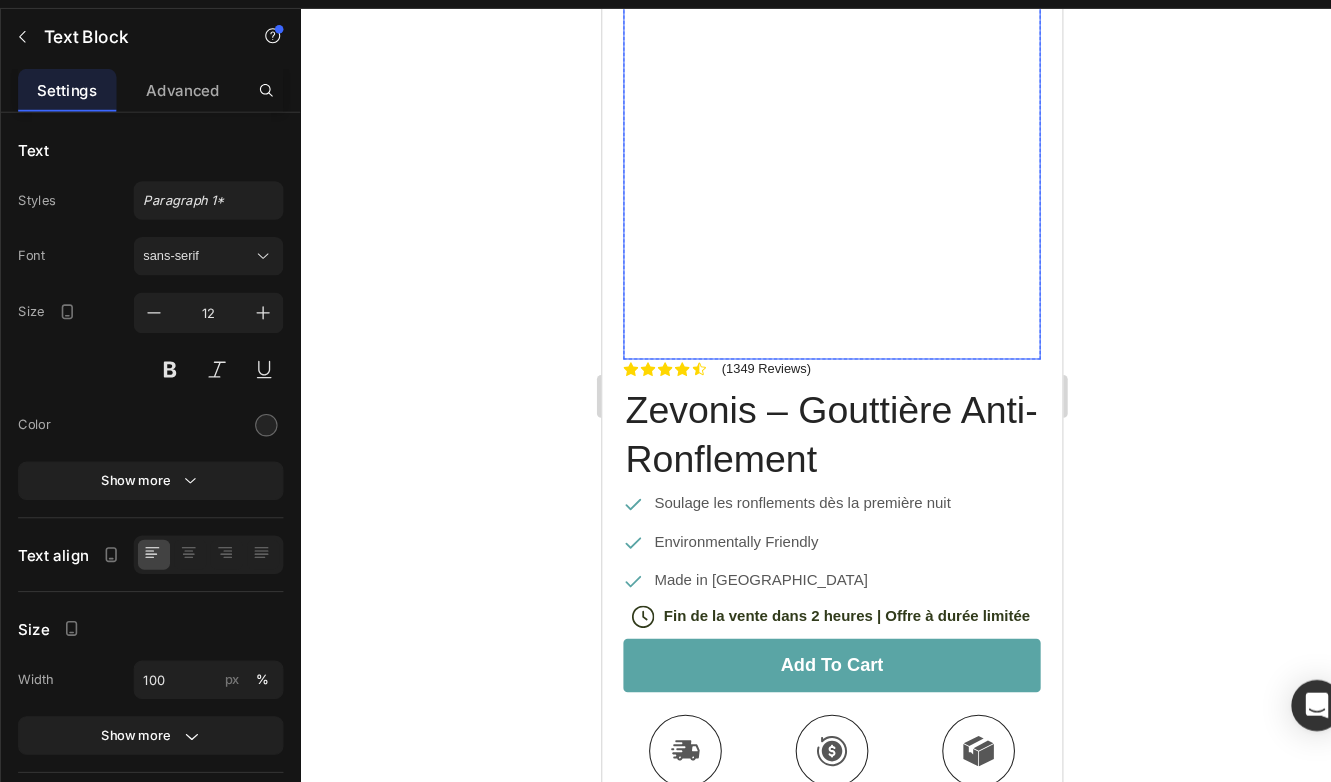 scroll, scrollTop: 180, scrollLeft: 0, axis: vertical 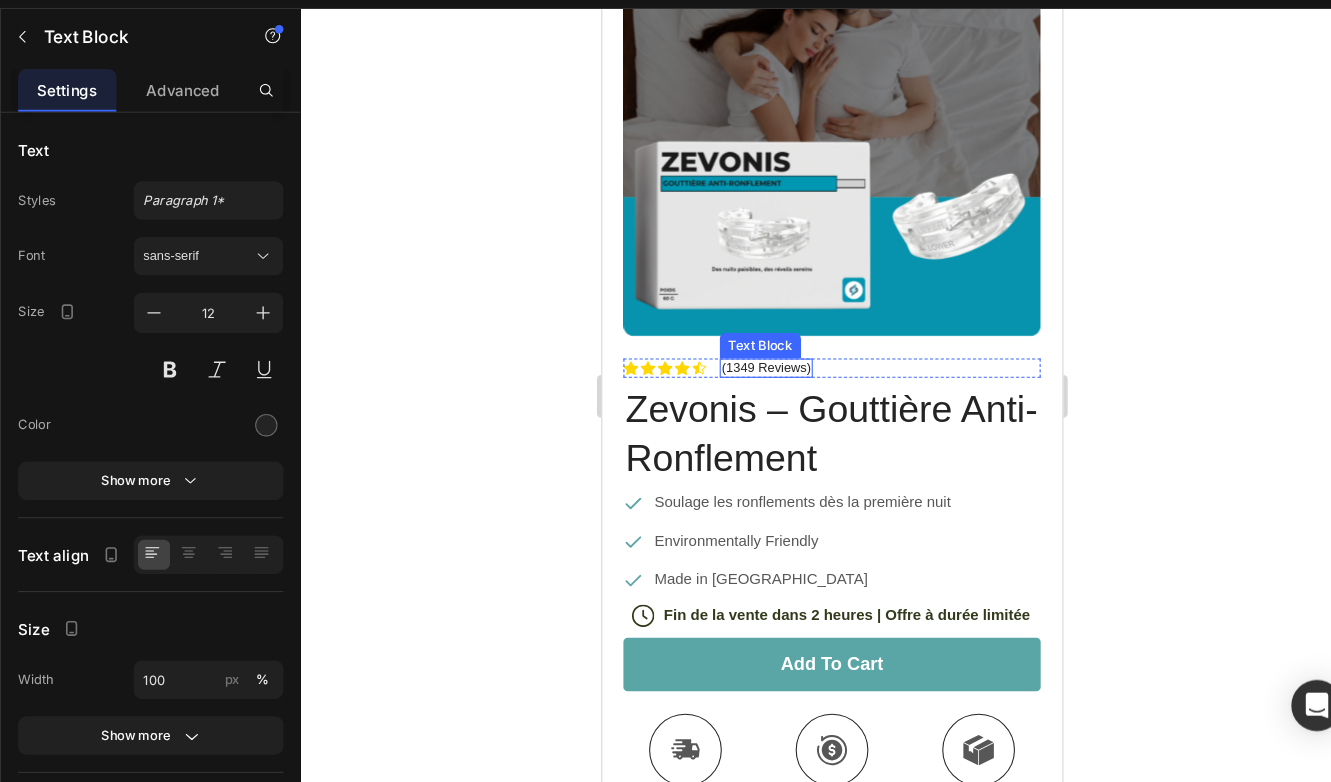 click on "(1349 Reviews)" at bounding box center (755, 344) 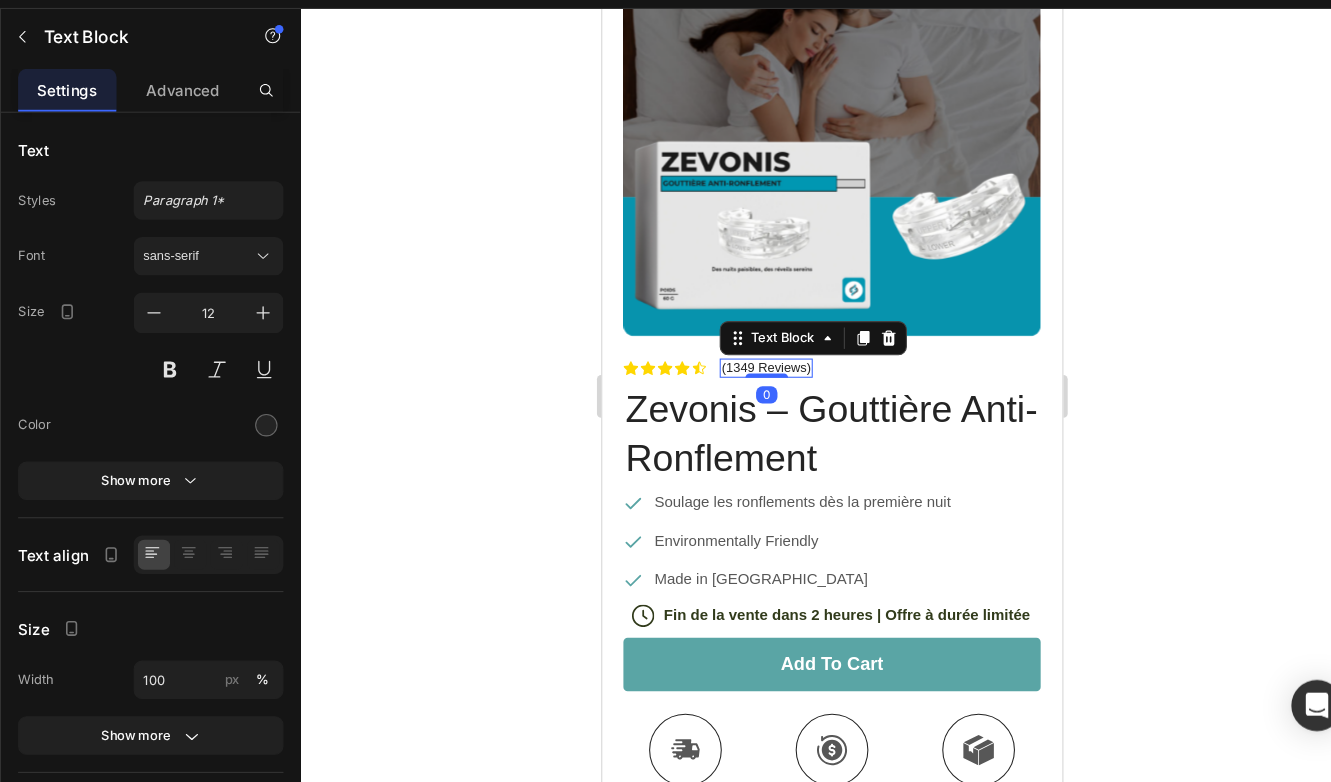 click on "(1349 Reviews)" at bounding box center (755, 344) 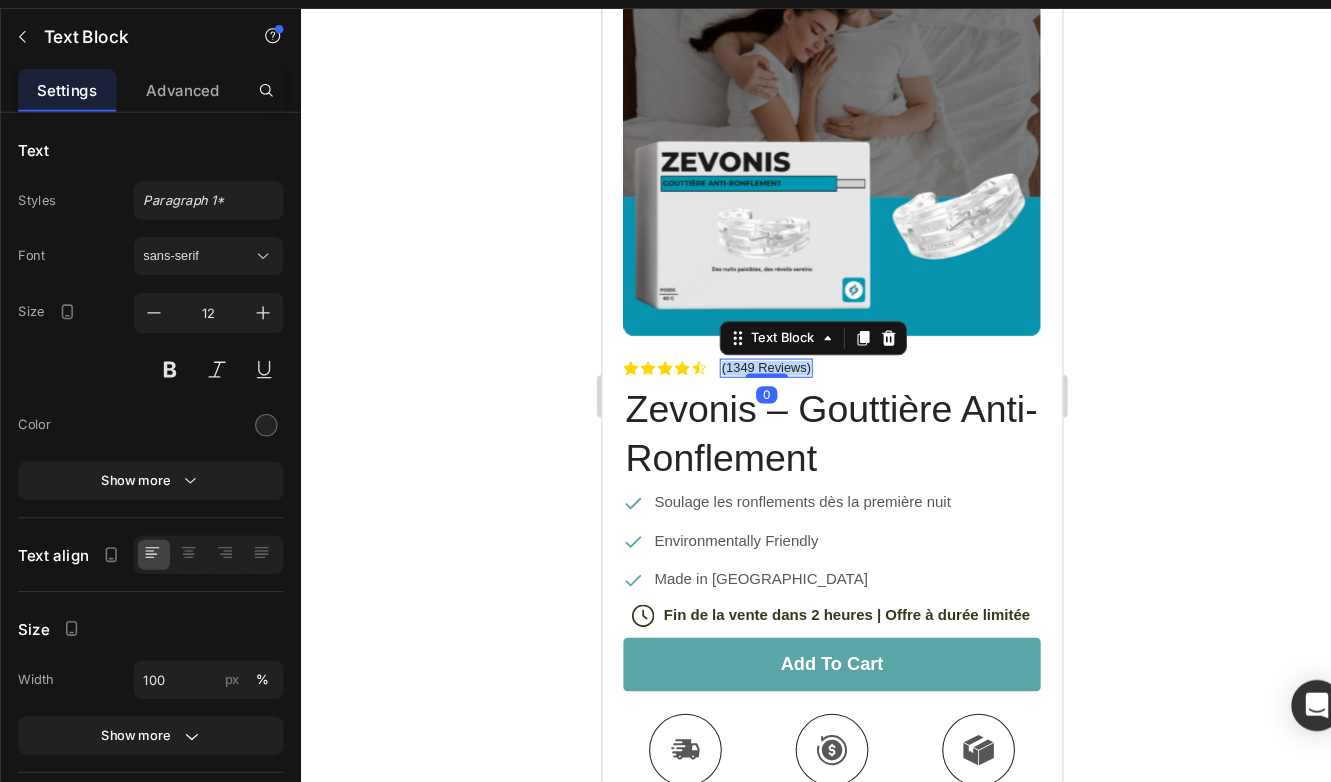 click on "(1349 Reviews)" at bounding box center [755, 344] 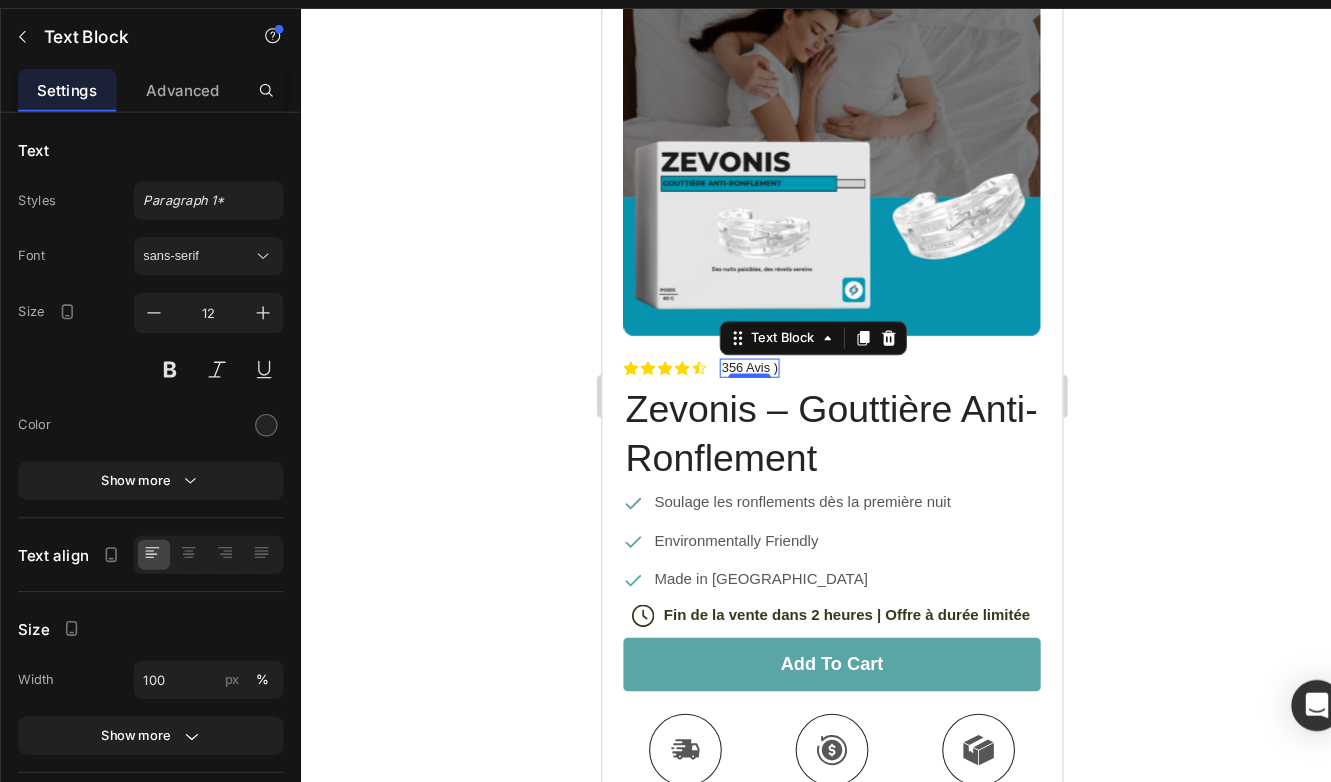 click on "356 Avis )" at bounding box center [740, 344] 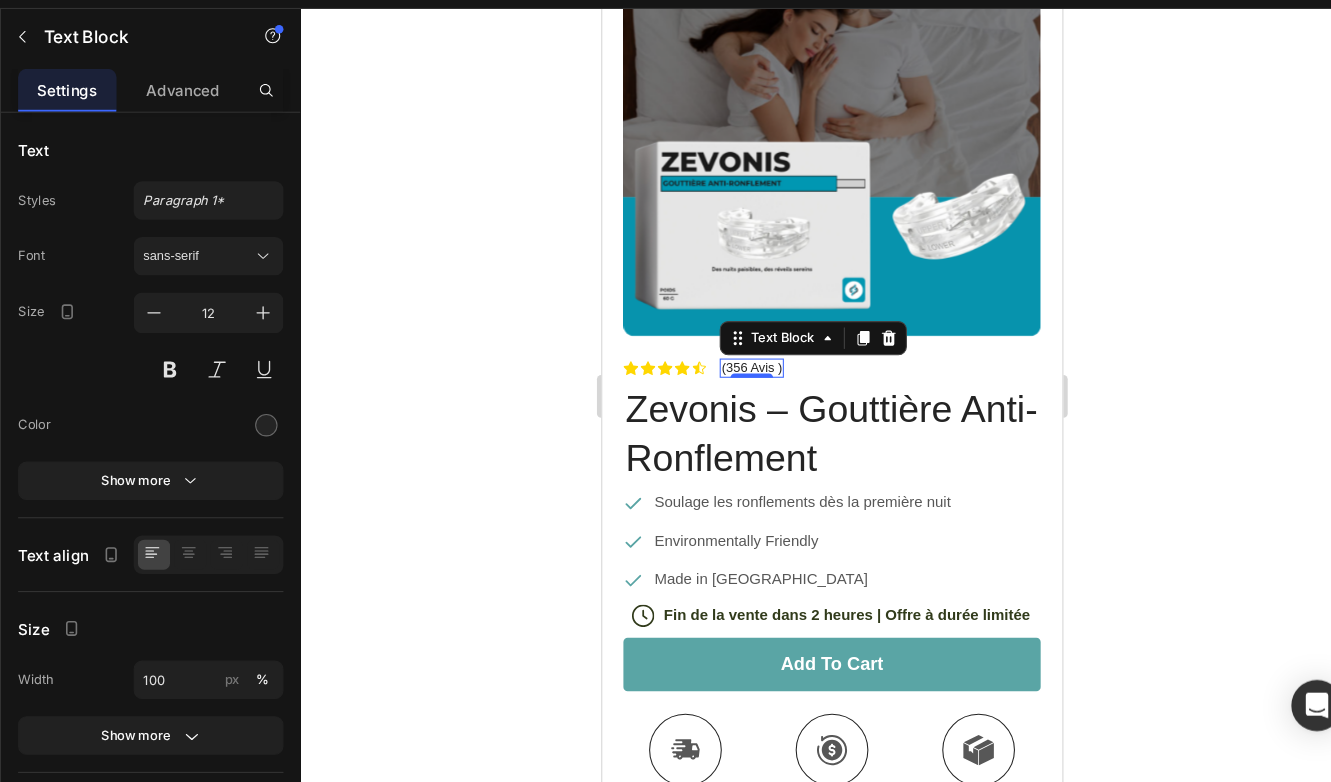 click 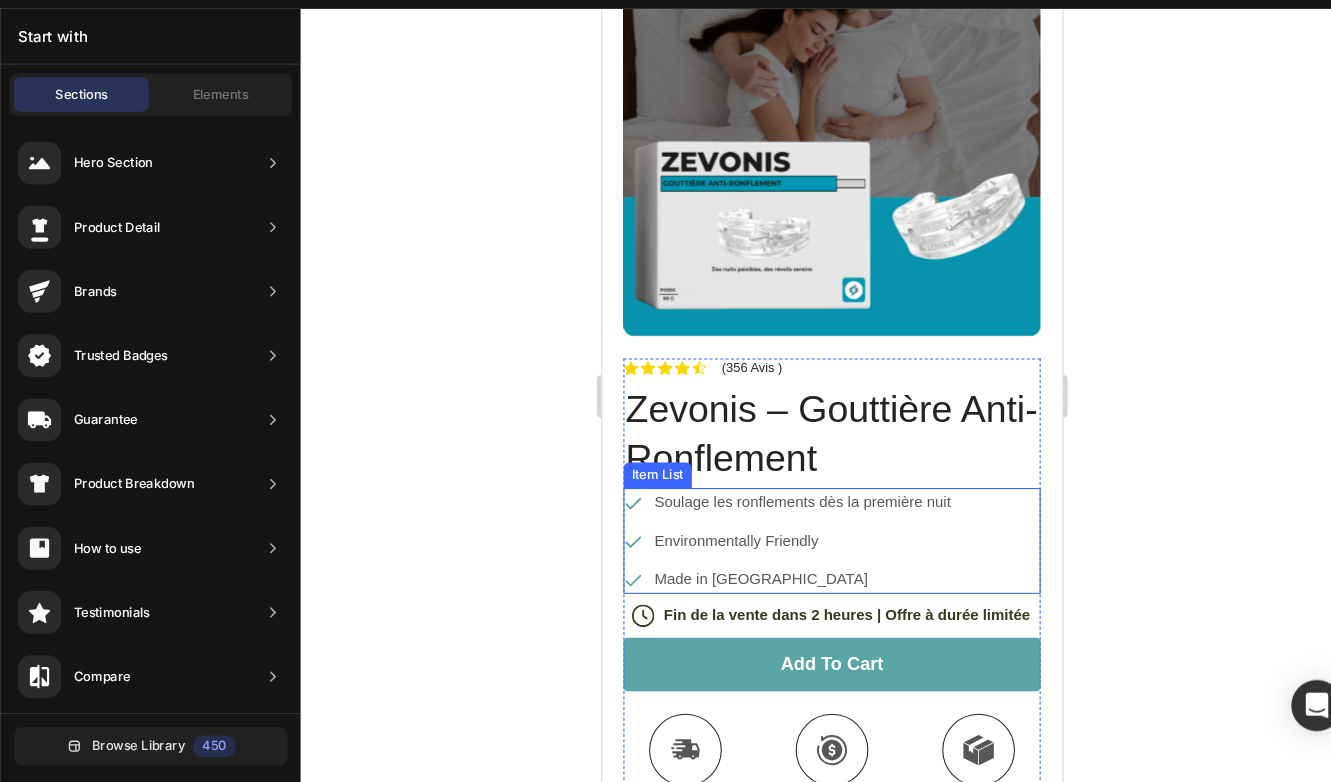 scroll, scrollTop: 287, scrollLeft: 0, axis: vertical 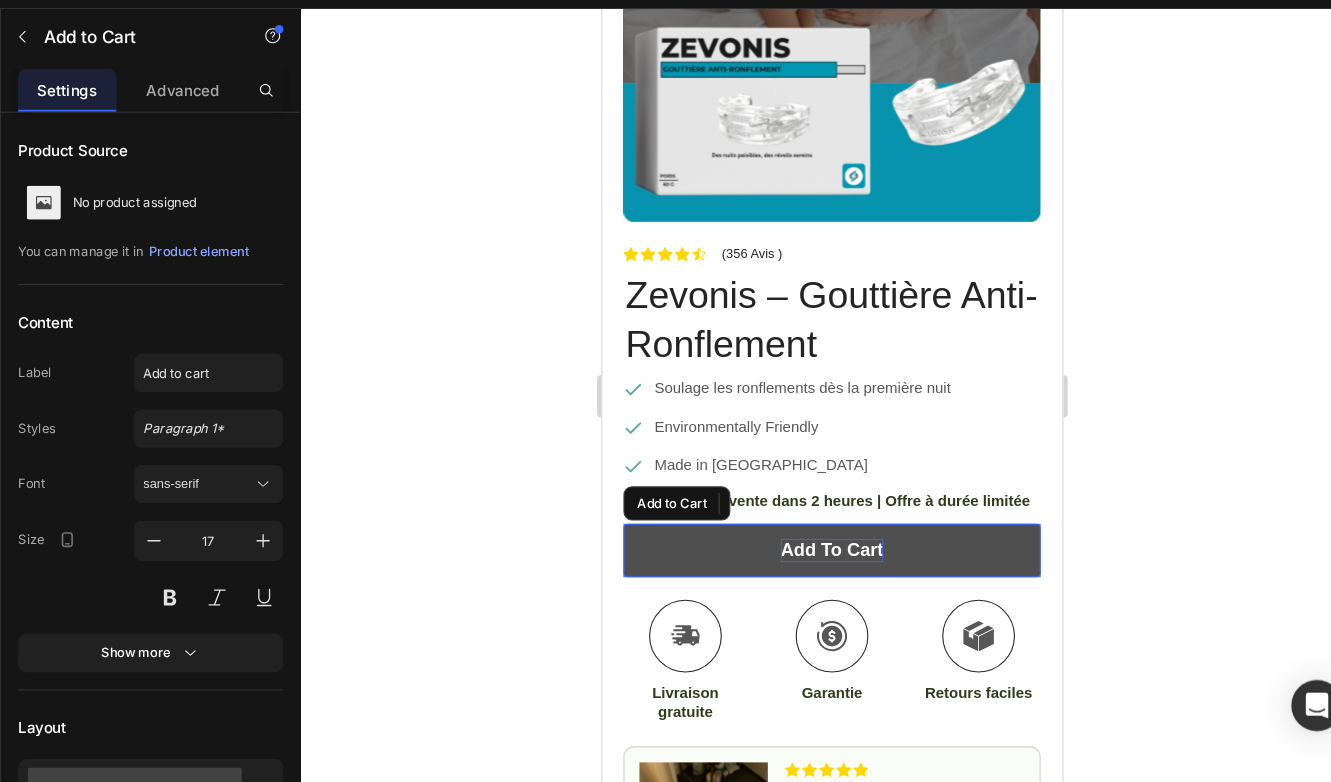 click on "add to cart" at bounding box center (817, 514) 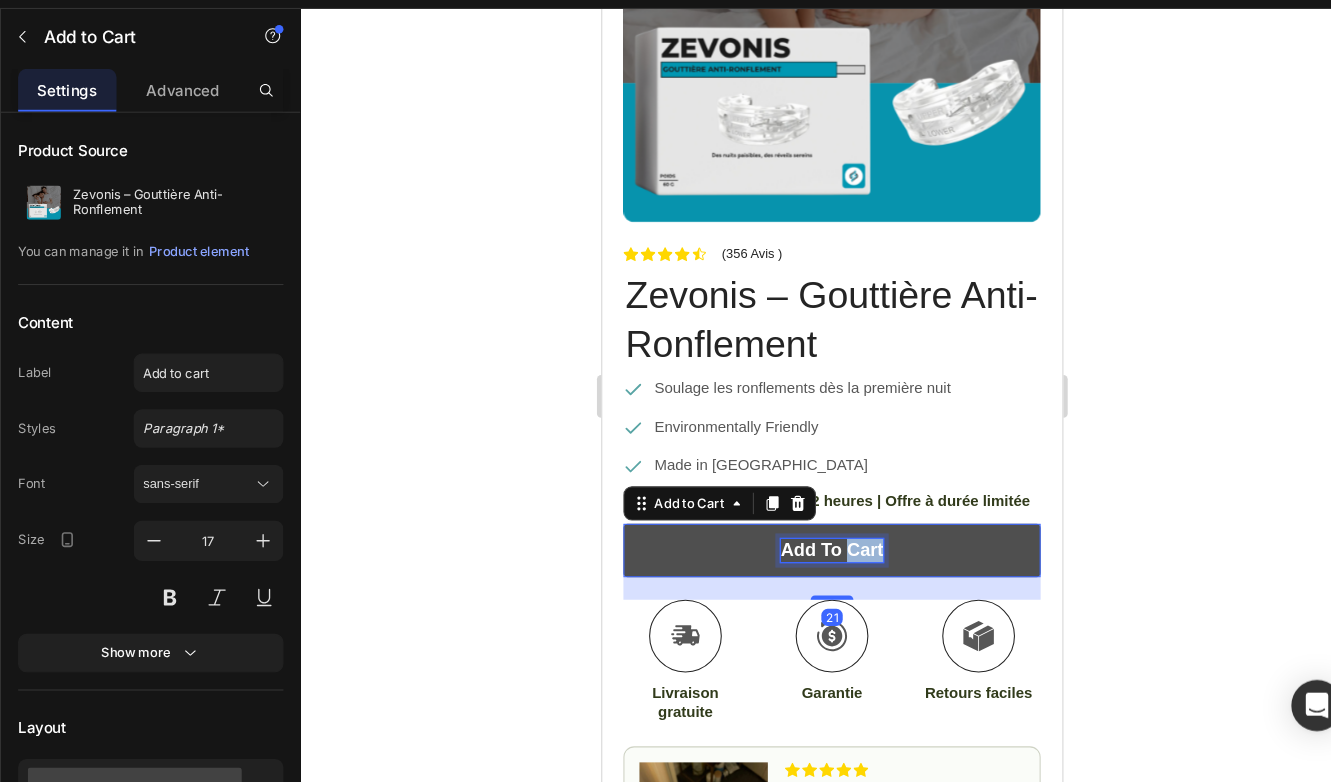 click on "add to cart" at bounding box center [817, 514] 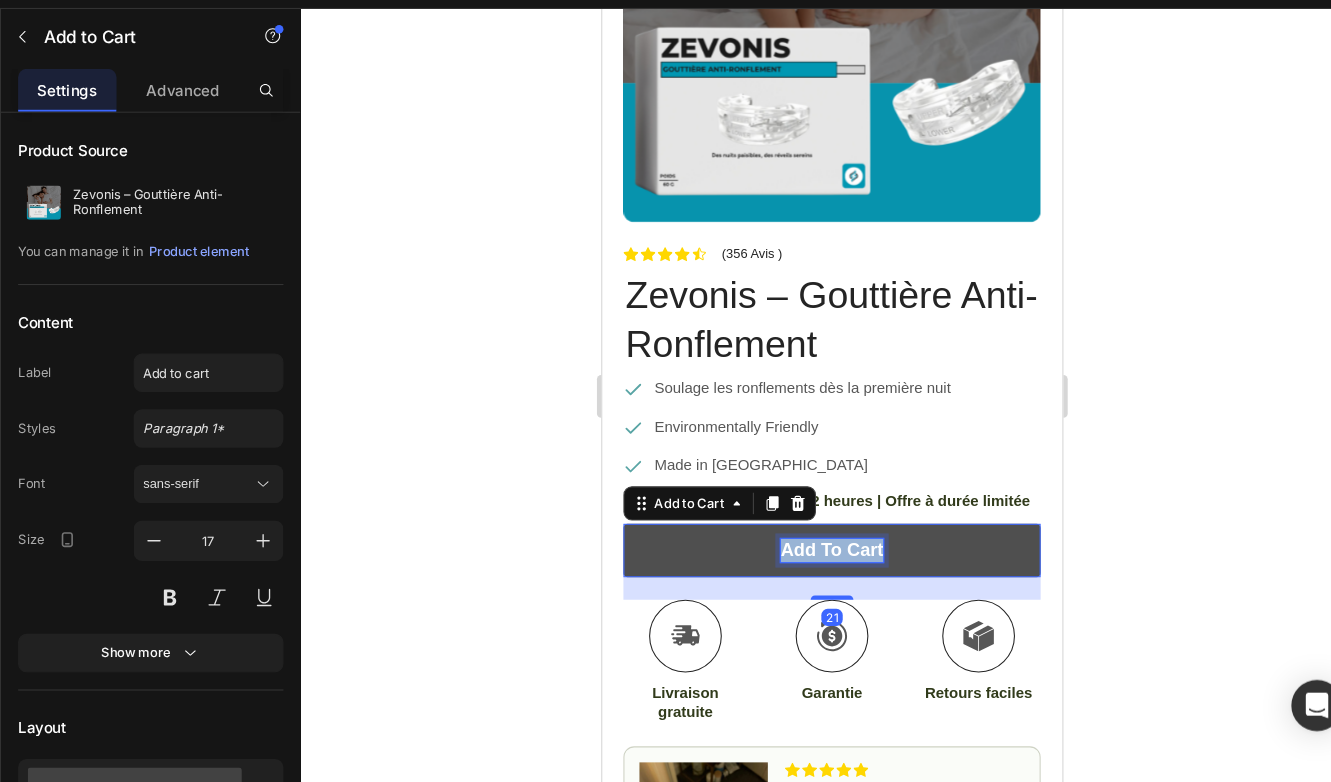 click on "add to cart" at bounding box center (817, 514) 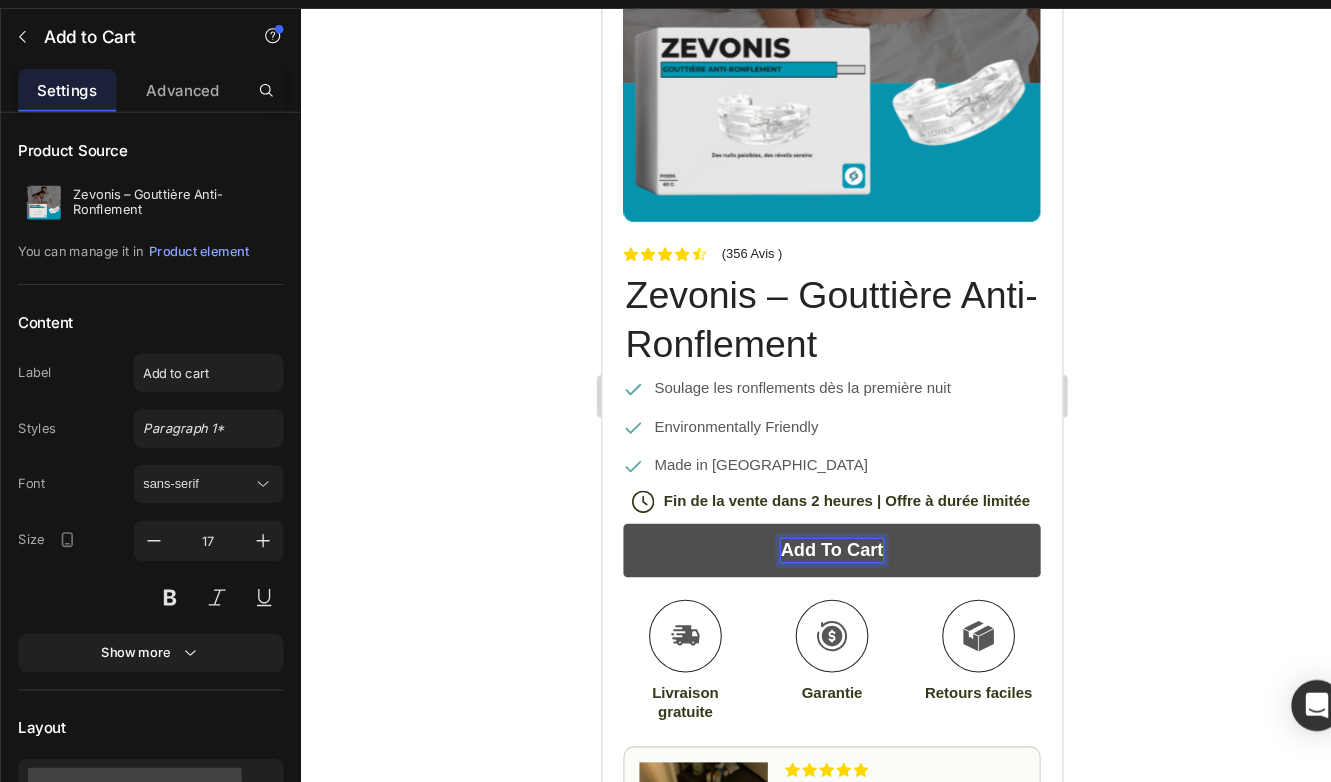 click on "add to cart" at bounding box center [817, 514] 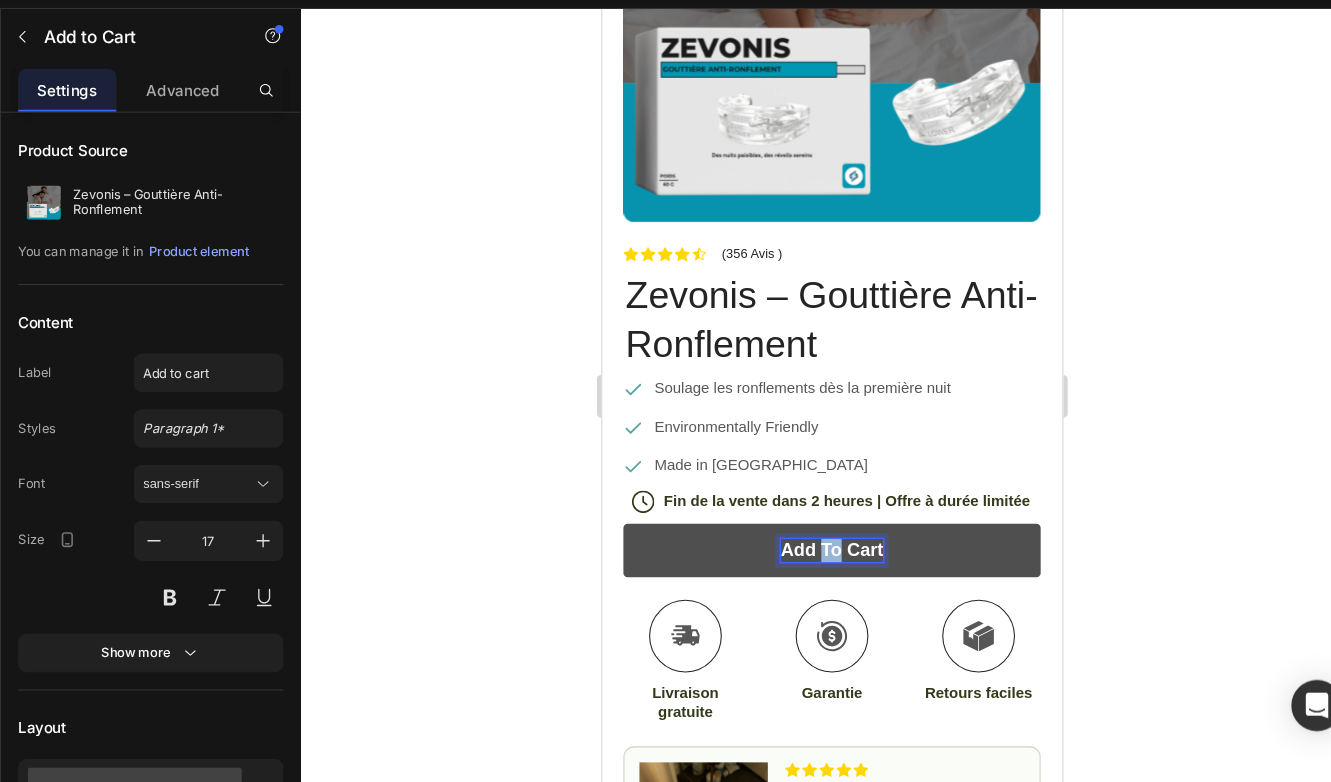 click on "add to cart" at bounding box center (817, 514) 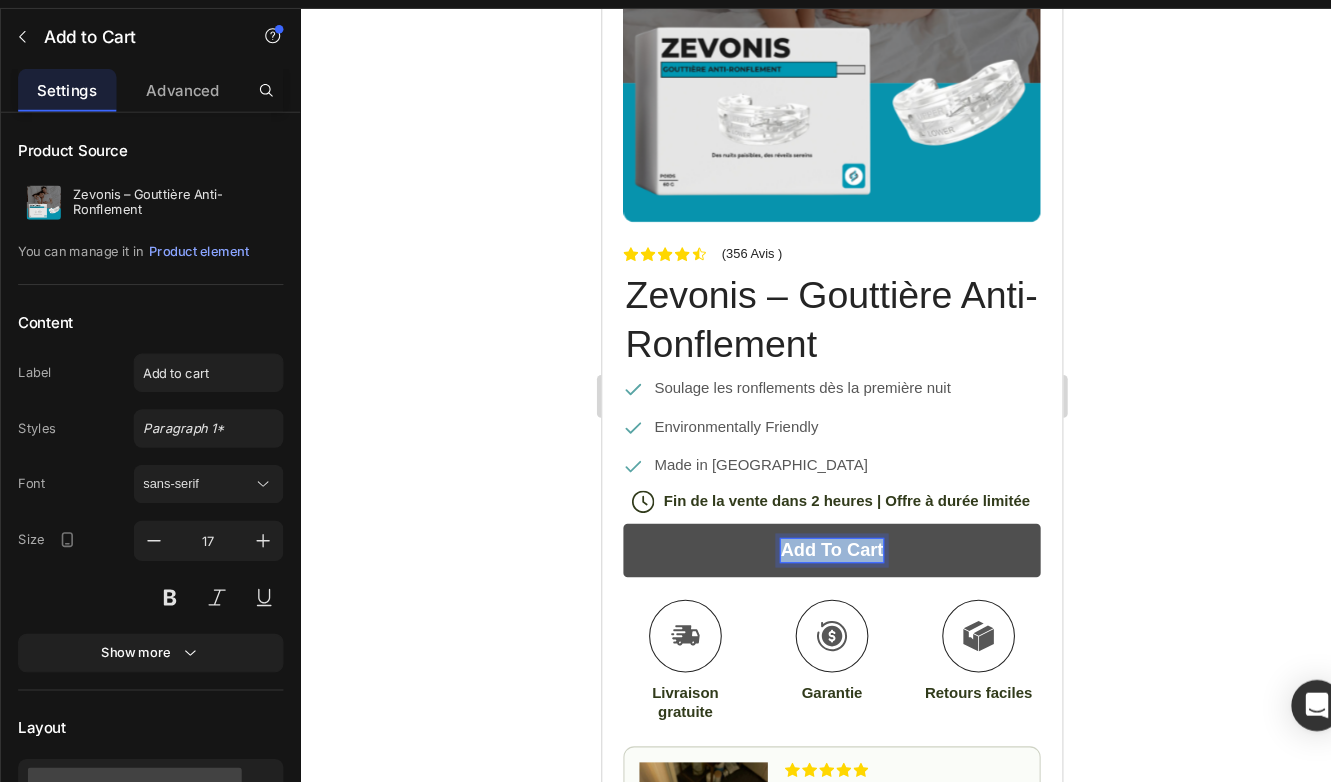 click on "add to cart" at bounding box center (817, 514) 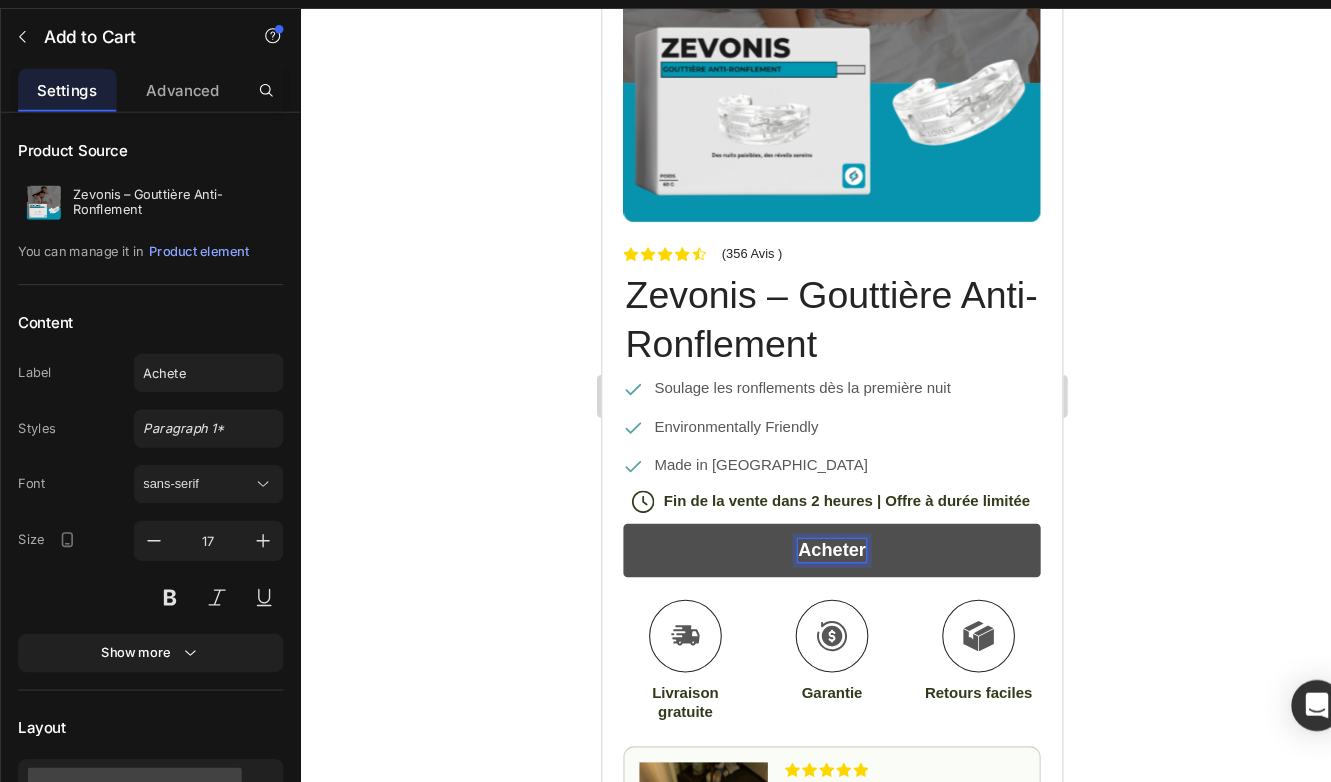 click on "Acheter" at bounding box center [817, 514] 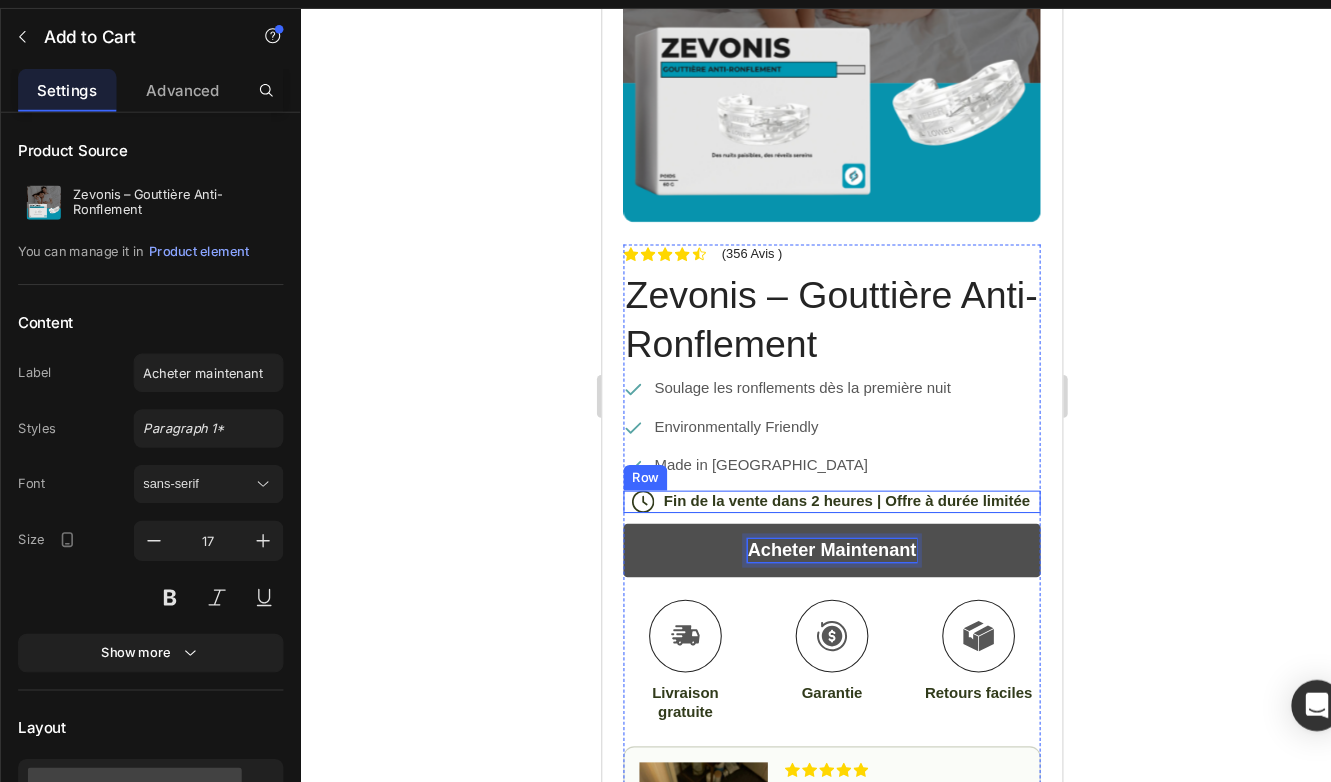click 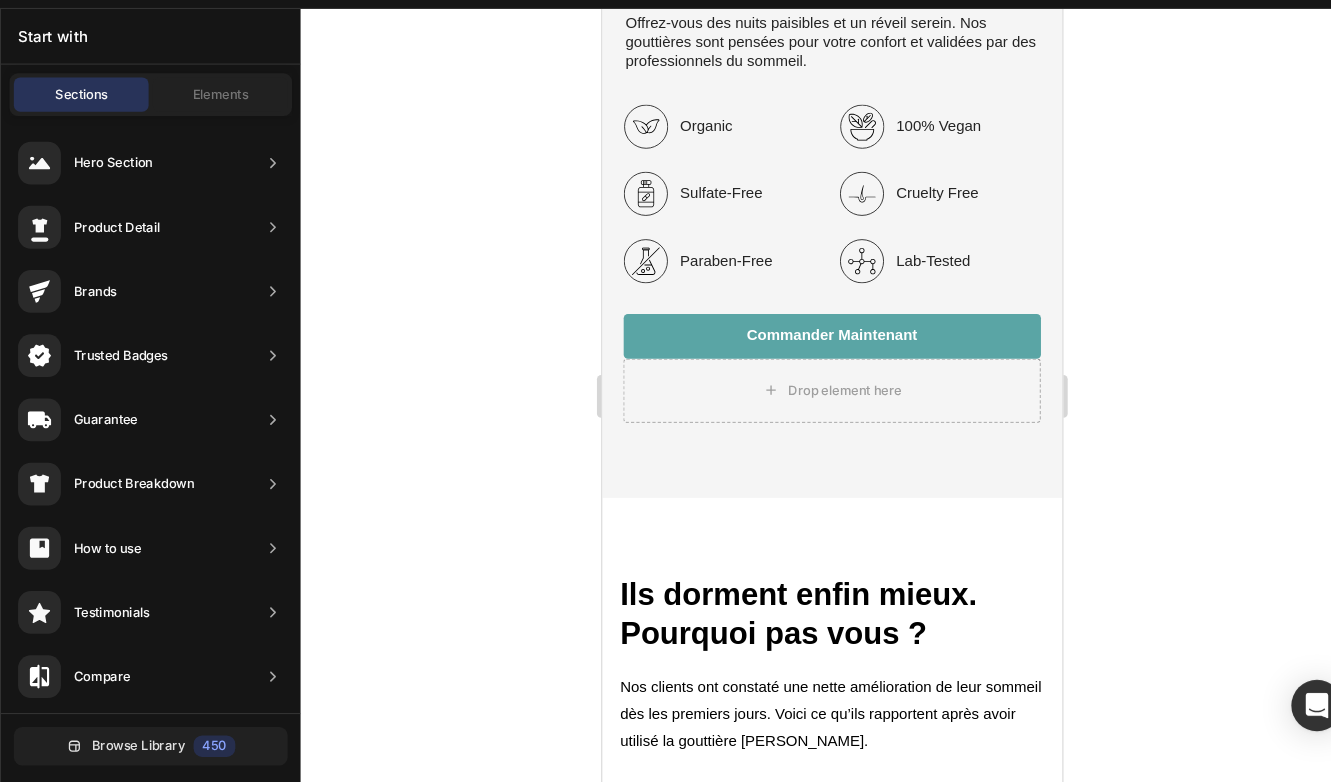 scroll, scrollTop: 2776, scrollLeft: 0, axis: vertical 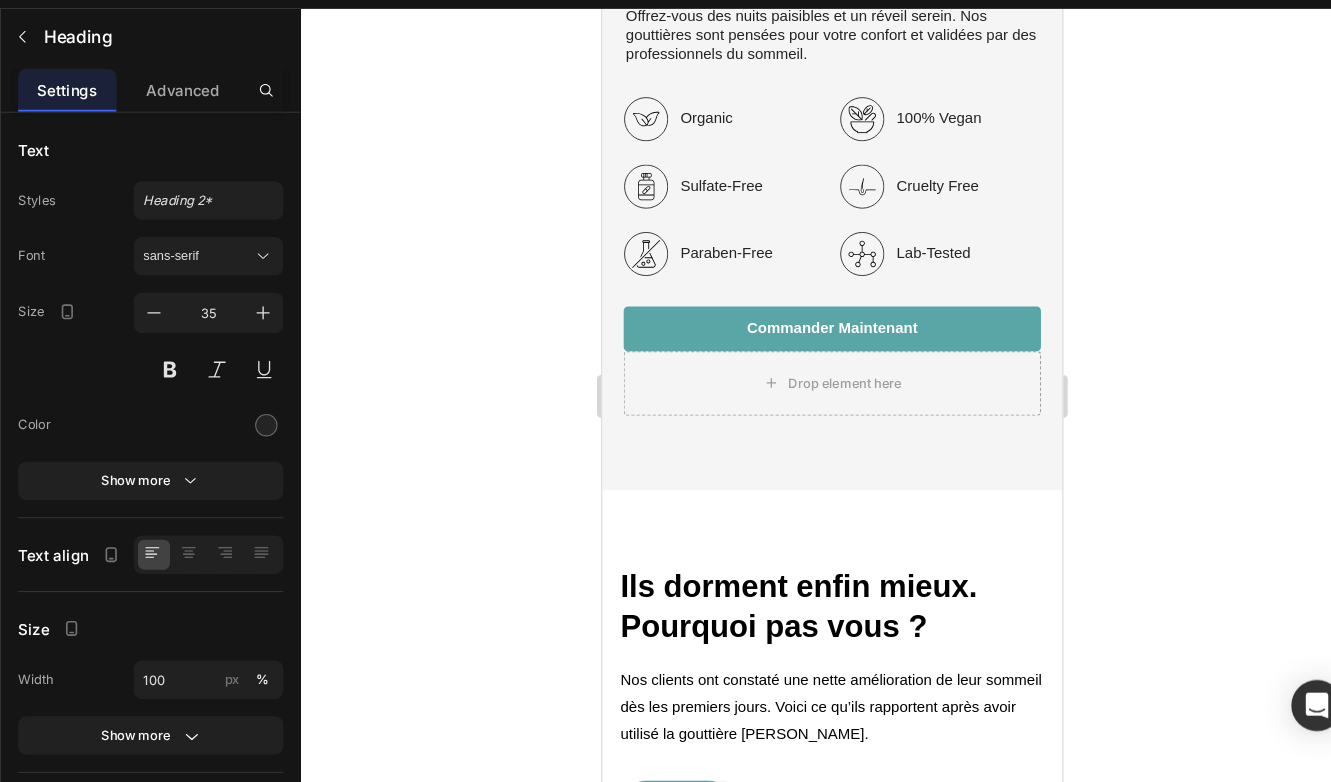 click on "Pourquoi choisir [PERSON_NAME] ?" at bounding box center [817, -59] 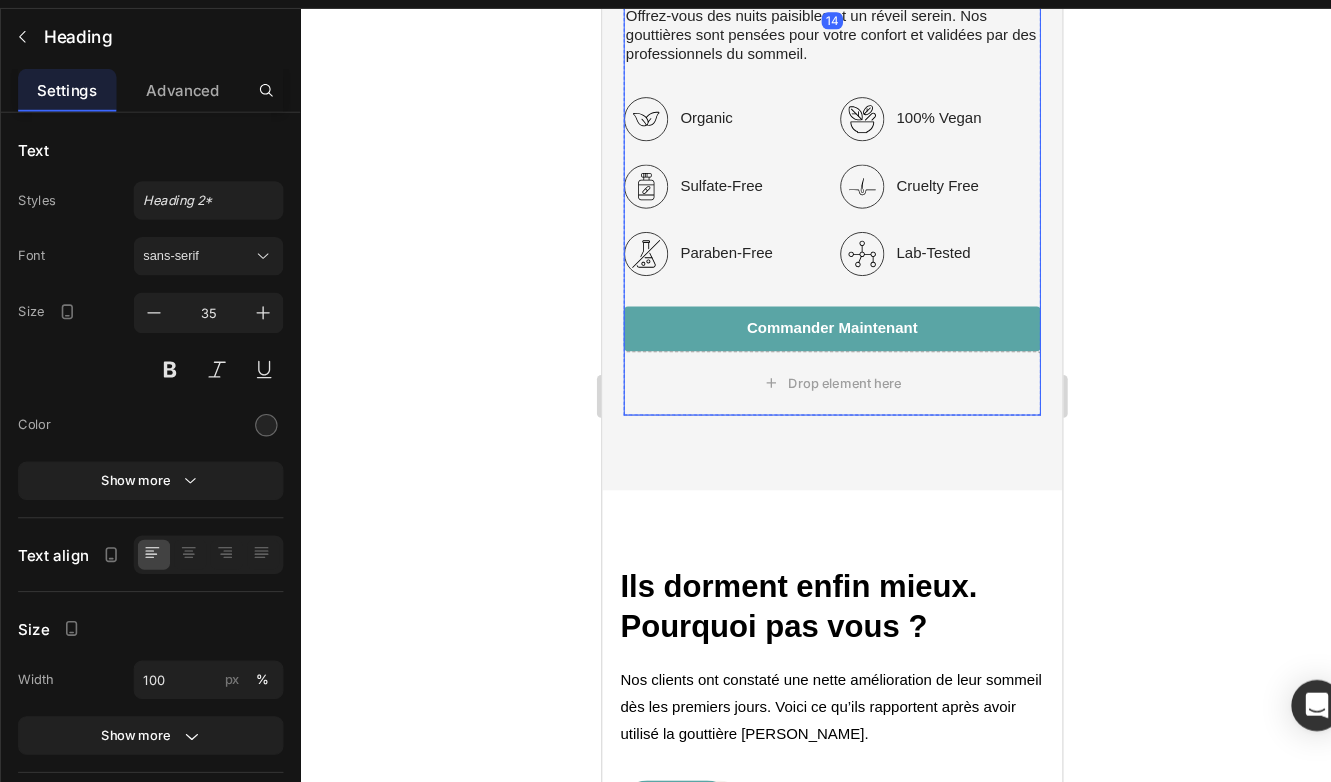 click on "Pourquoi choisir Zevonis ? Heading   14 Offrez-vous des nuits paisibles et un réveil serein. Nos gouttières sont pensées pour votre confort et validées par des professionnels du sommeil. Text Block
Organic
Sulfate-Free
Paraben-Free Item List
100% Vegan
Cruelty Free
Lab-Tested Item List Row
Stop Ronflement
Confort Nocturne Item List
conseillé par les médecins
Ajustement Facile Item List
Sommeil Réparateur
Lab-Tested Item List Row commander maintenant Button
Drop element here Row" at bounding box center [817, 126] 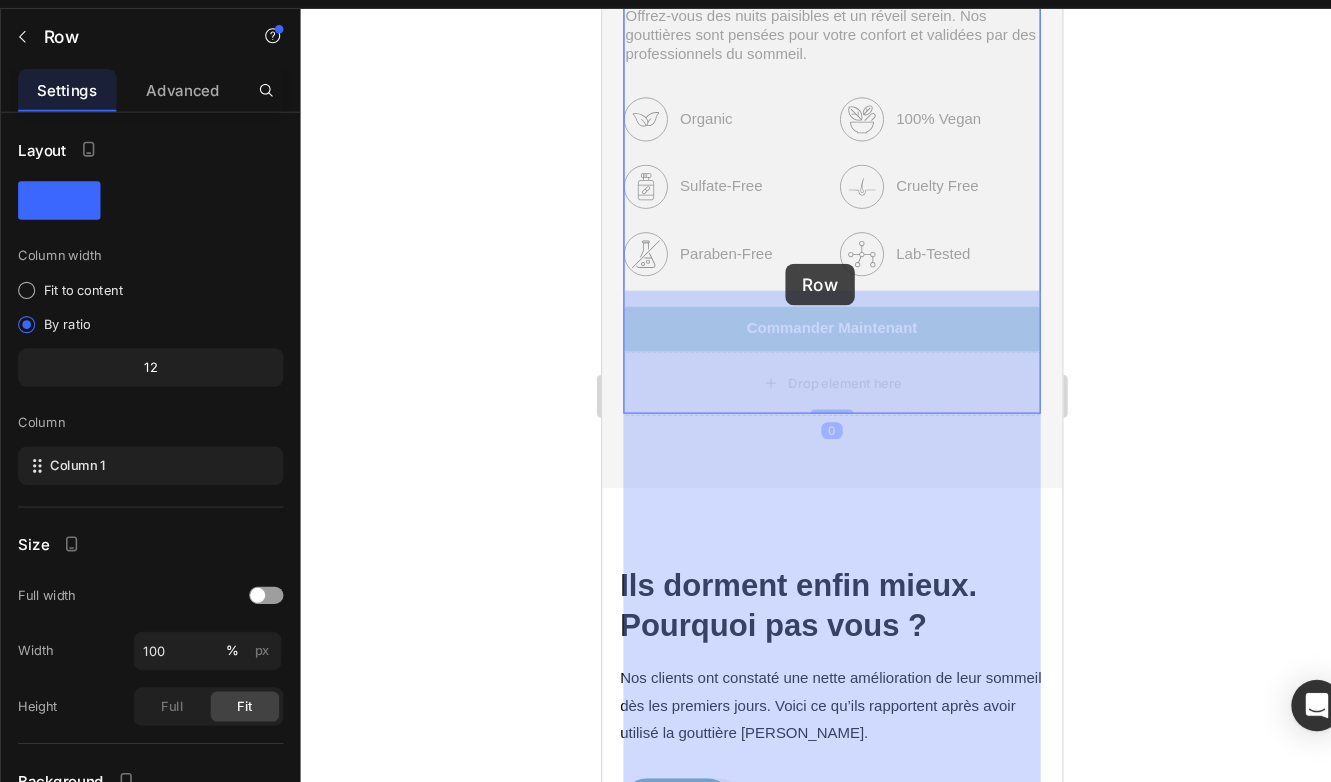 drag, startPoint x: 830, startPoint y: 278, endPoint x: 829, endPoint y: 294, distance: 16.03122 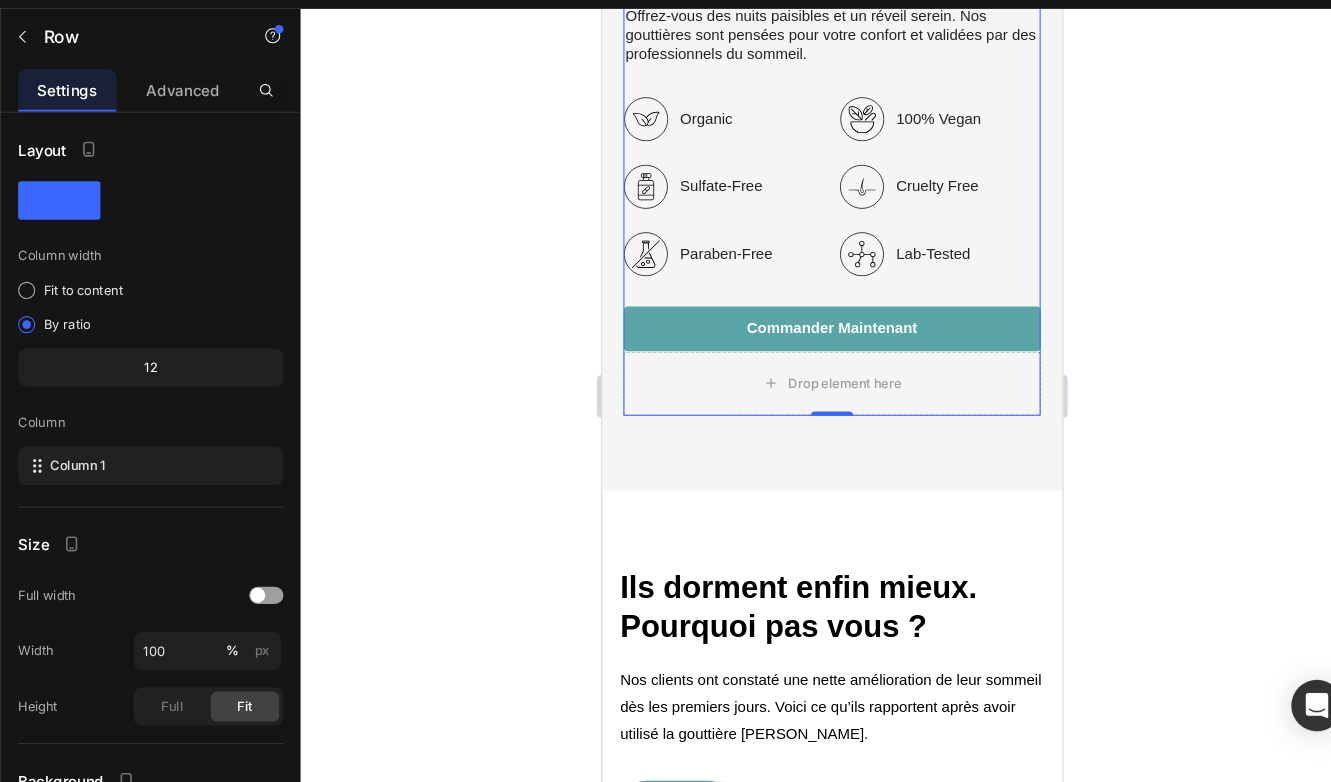 click 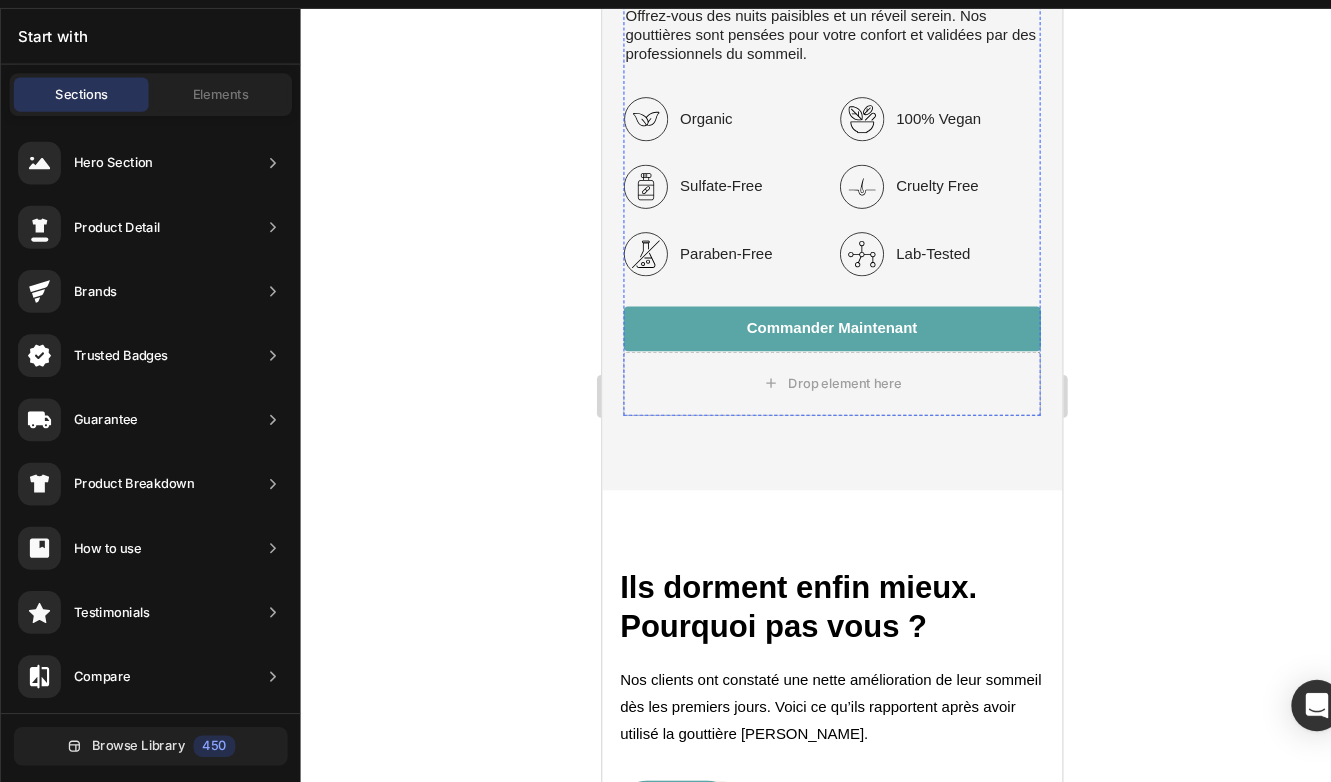 click on "Pourquoi choisir [PERSON_NAME] ?" at bounding box center (786, -59) 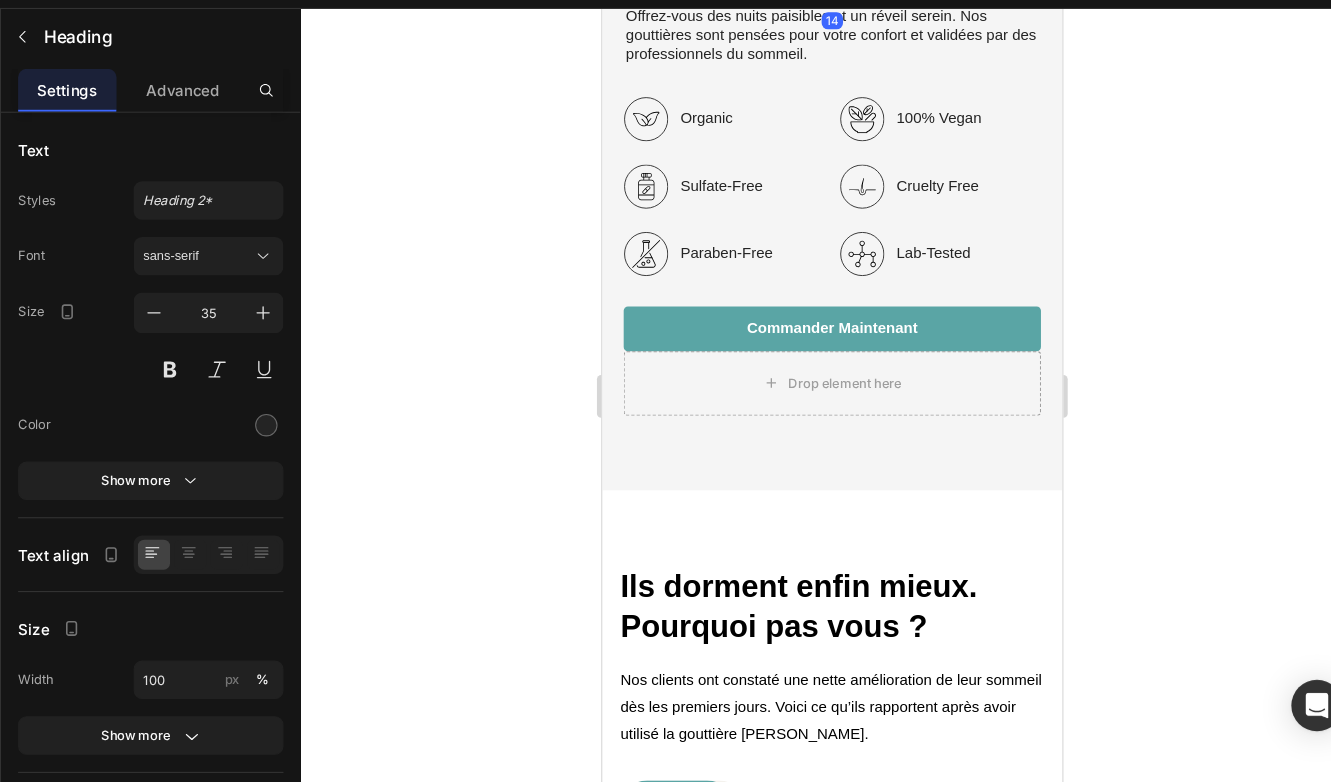 click on "Pourquoi choisir [PERSON_NAME] ?" at bounding box center [786, -59] 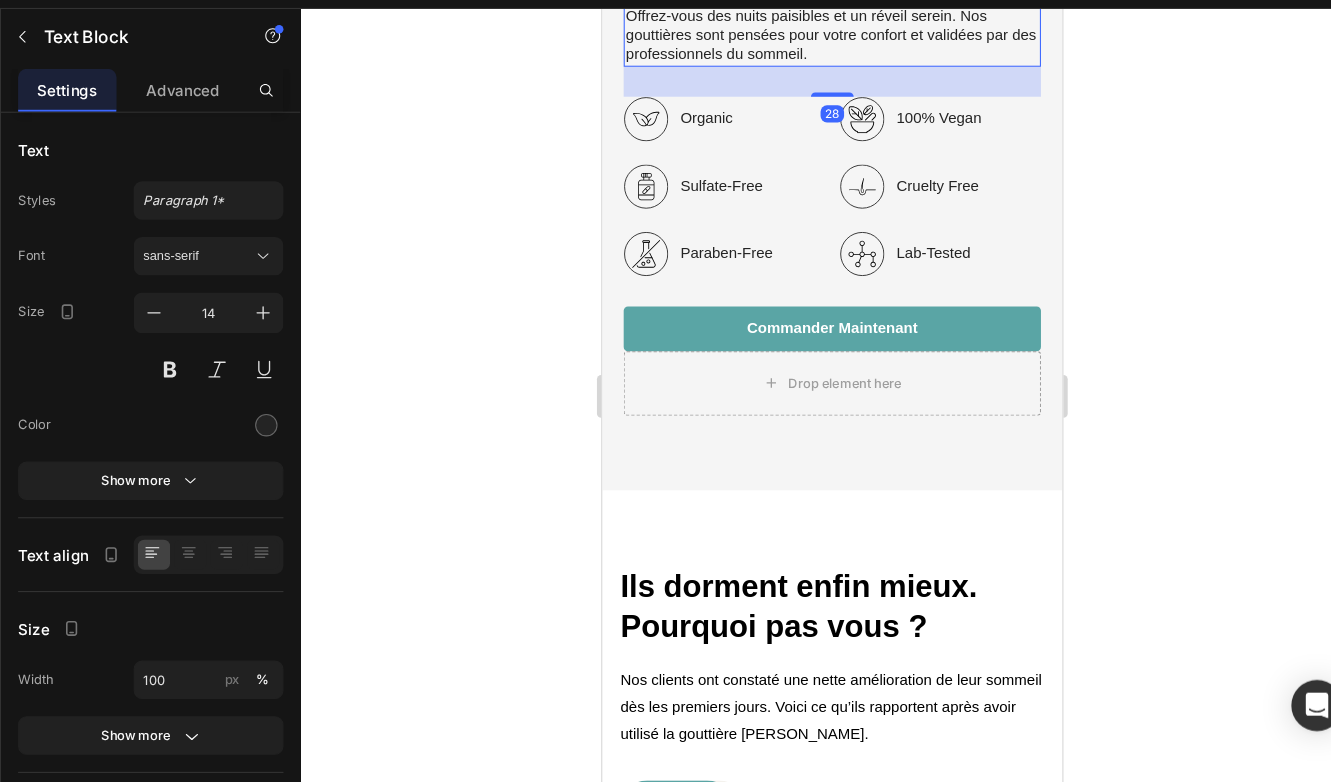 click on "Offrez-vous des nuits paisibles et un réveil serein. Nos gouttières sont pensées pour votre confort et validées par des professionnels du sommeil." at bounding box center [817, 32] 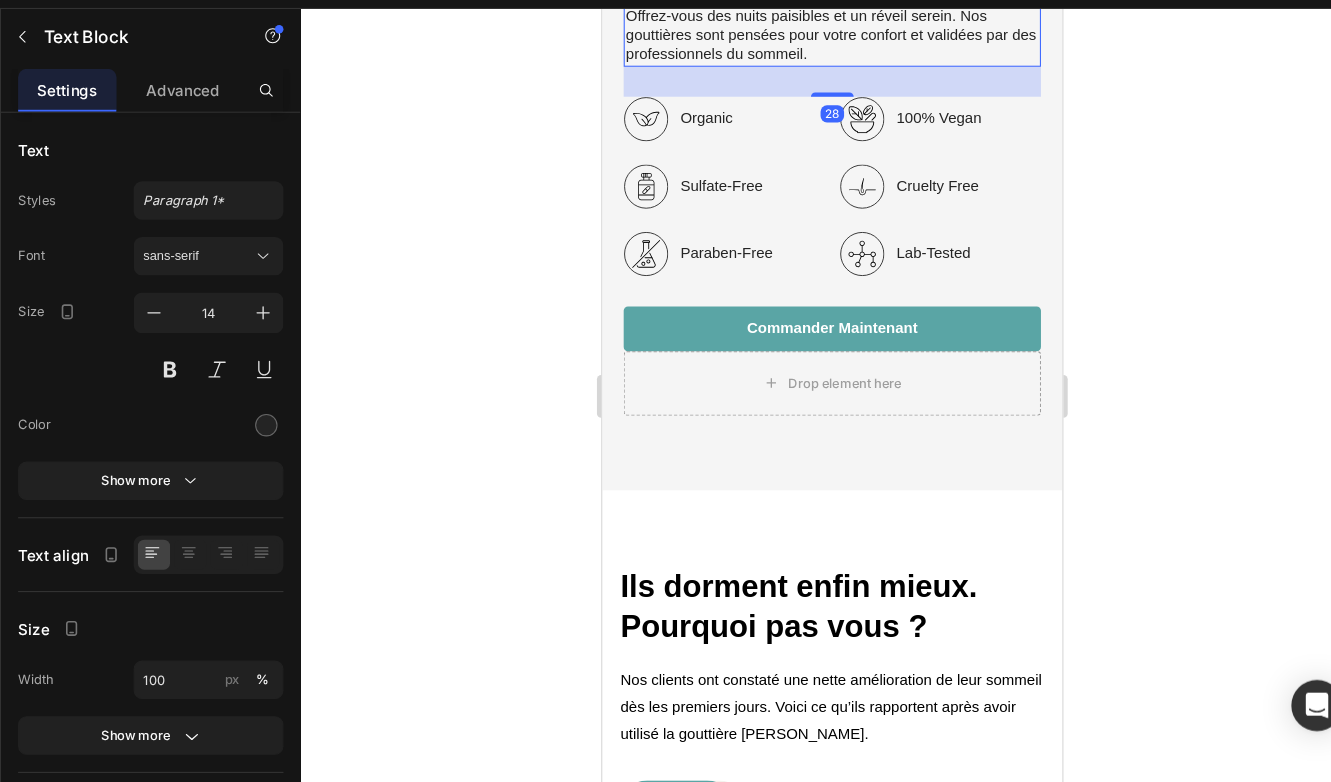 click 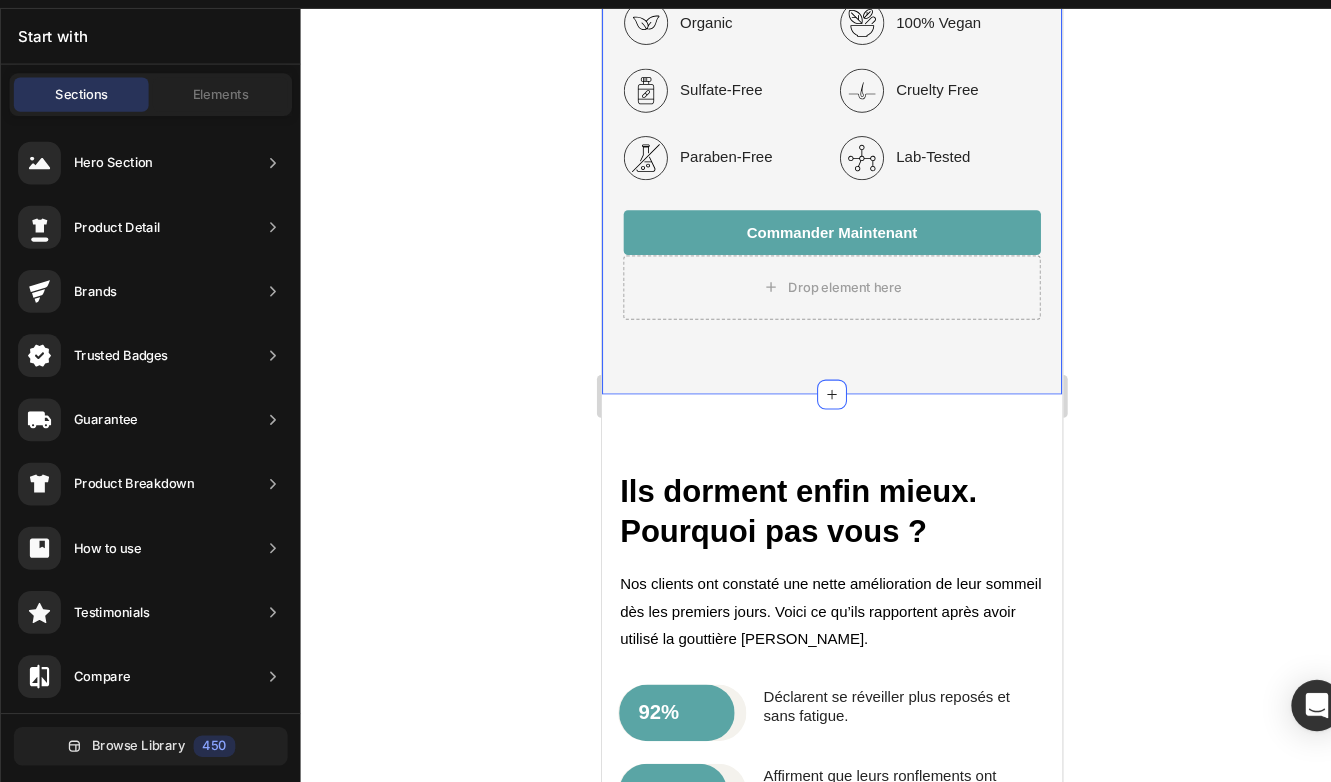 scroll, scrollTop: 3449, scrollLeft: 0, axis: vertical 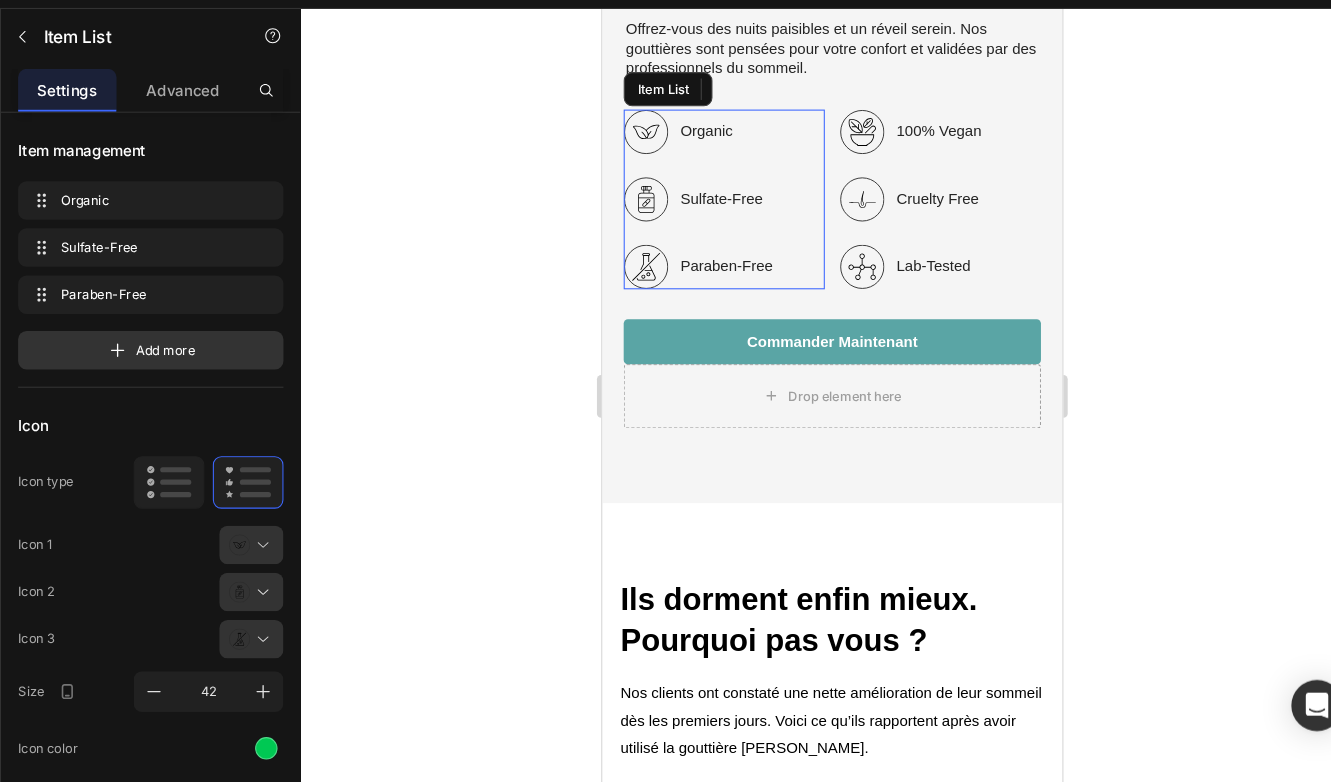 click 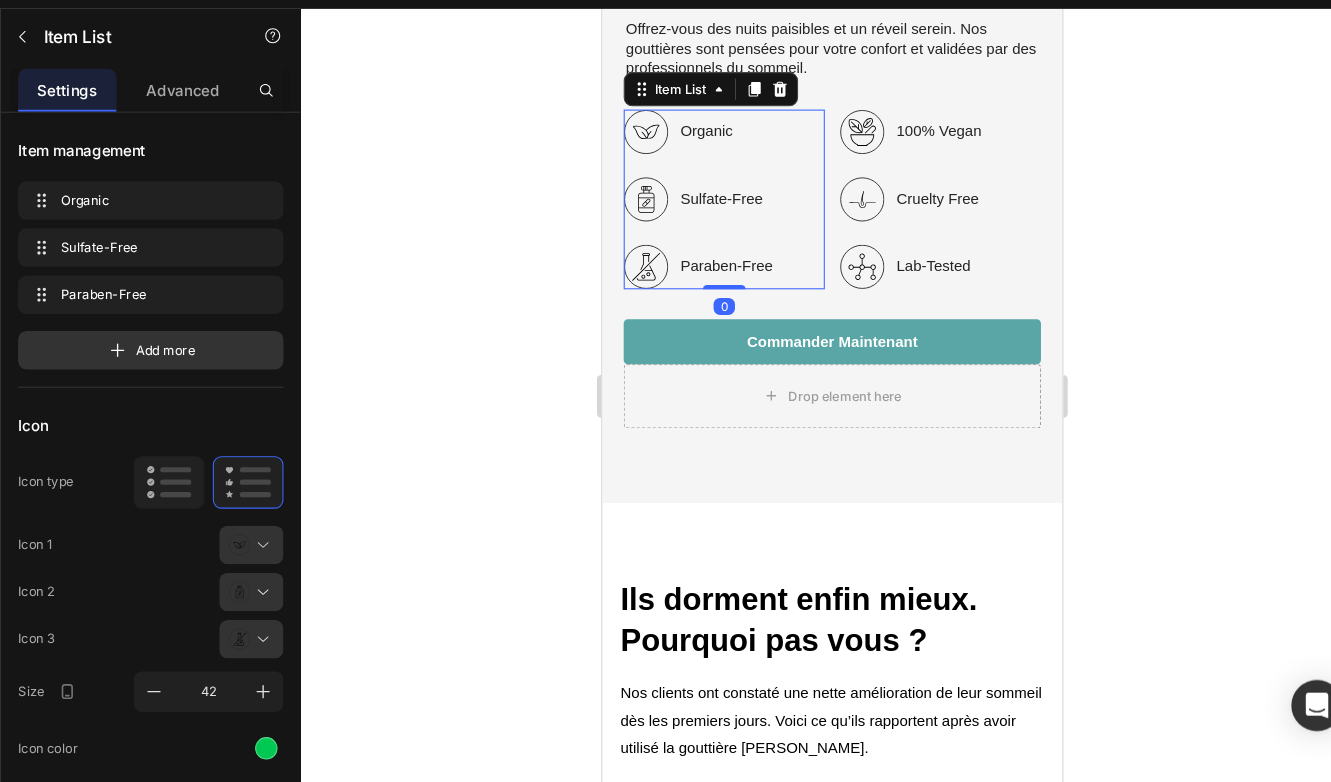 click 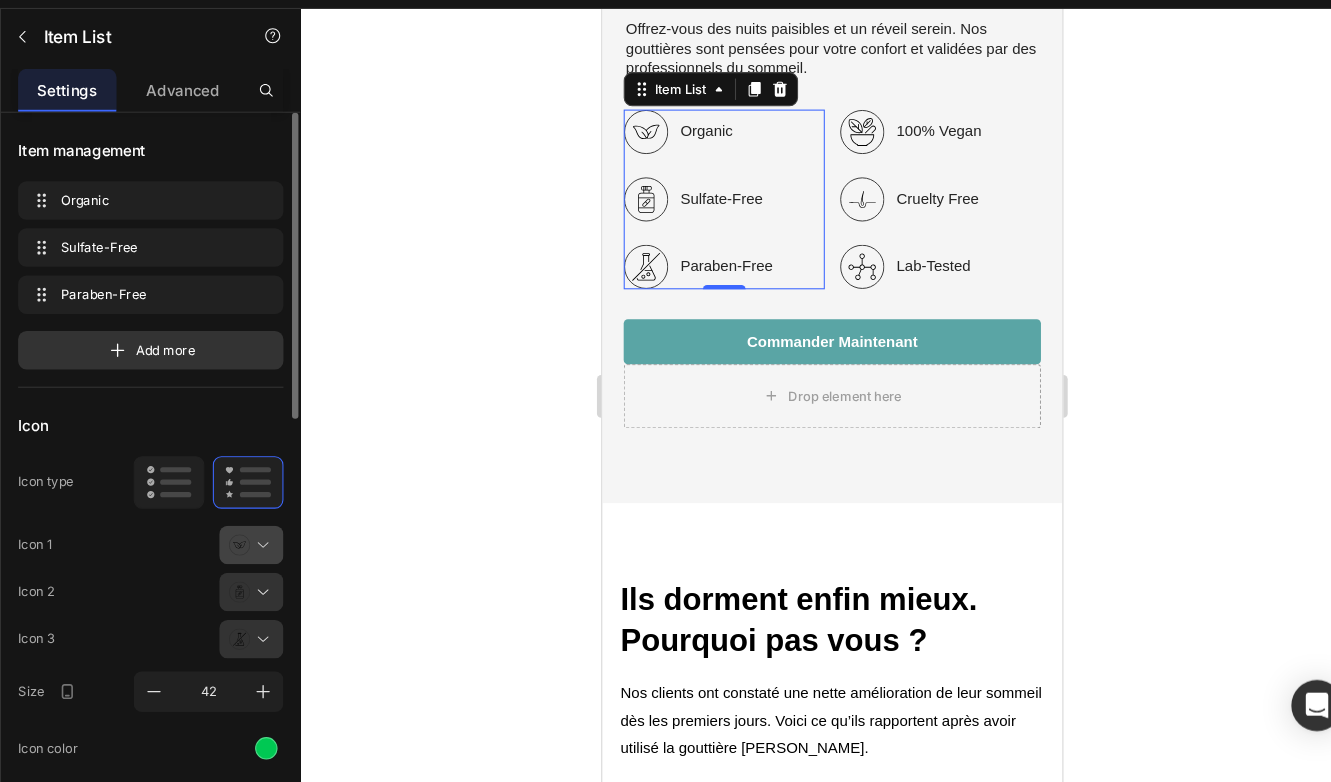 click at bounding box center [299, 558] 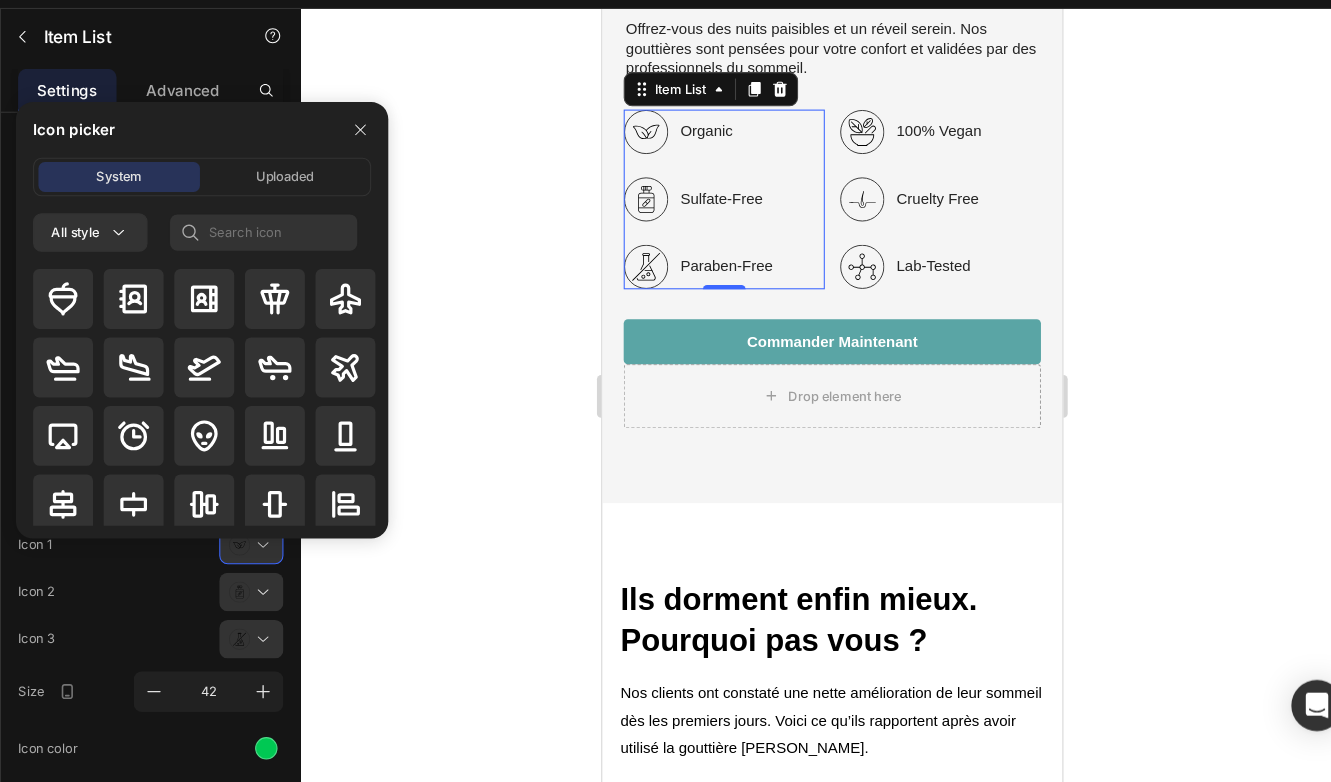 click on "System Uploaded" 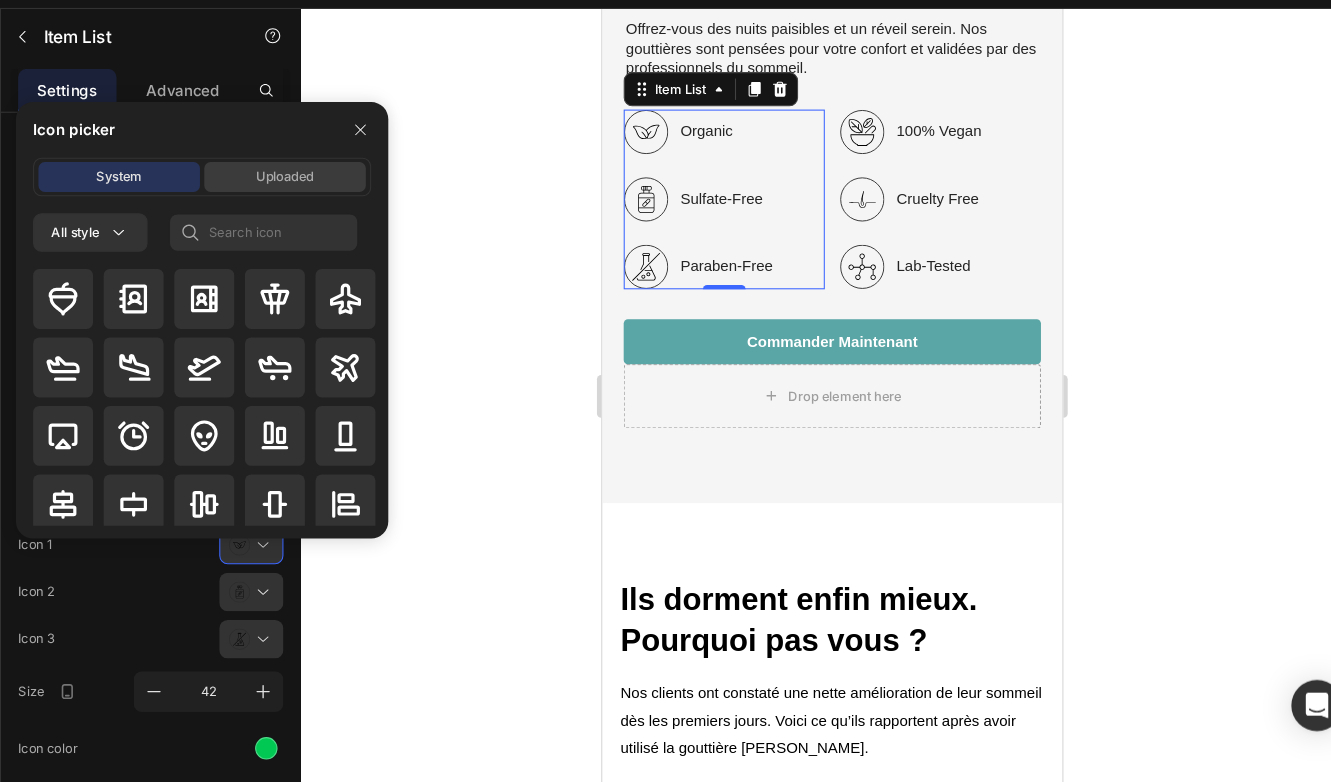 click on "Uploaded" at bounding box center (323, 214) 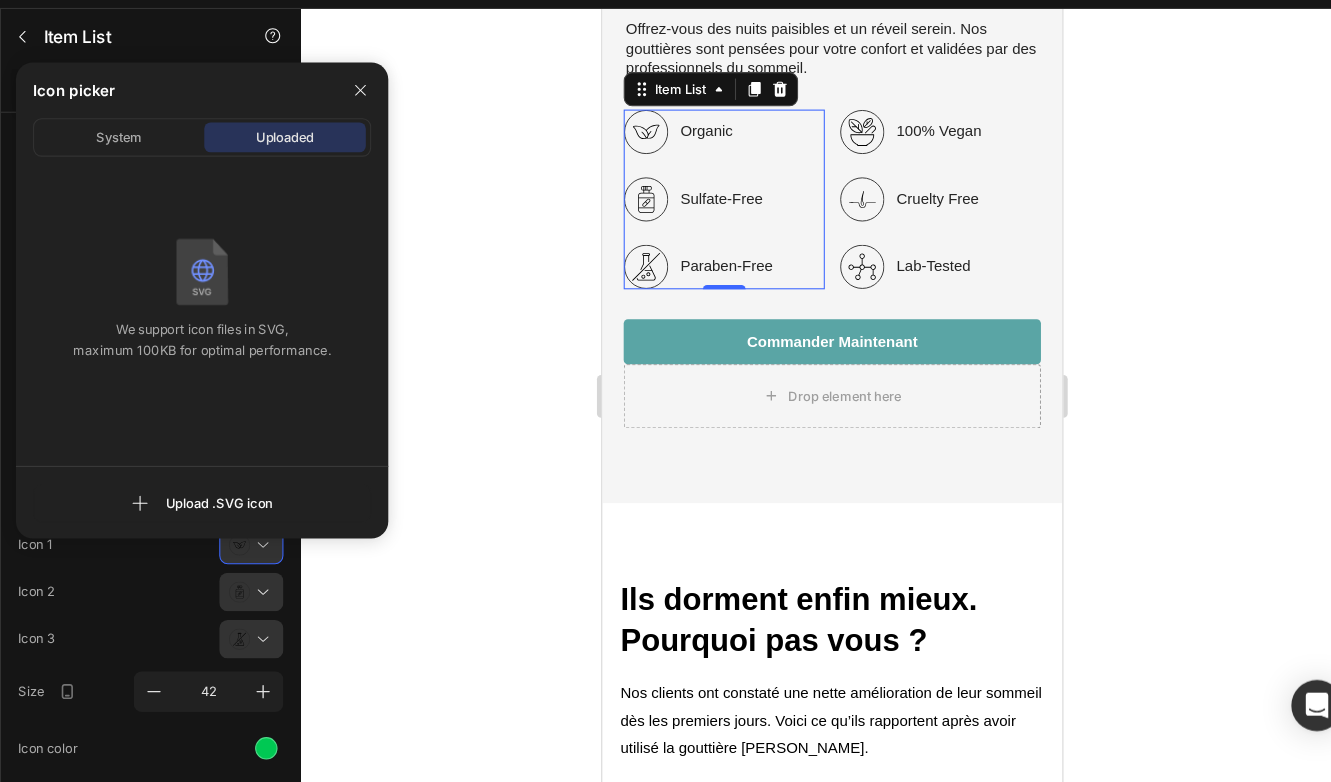 click 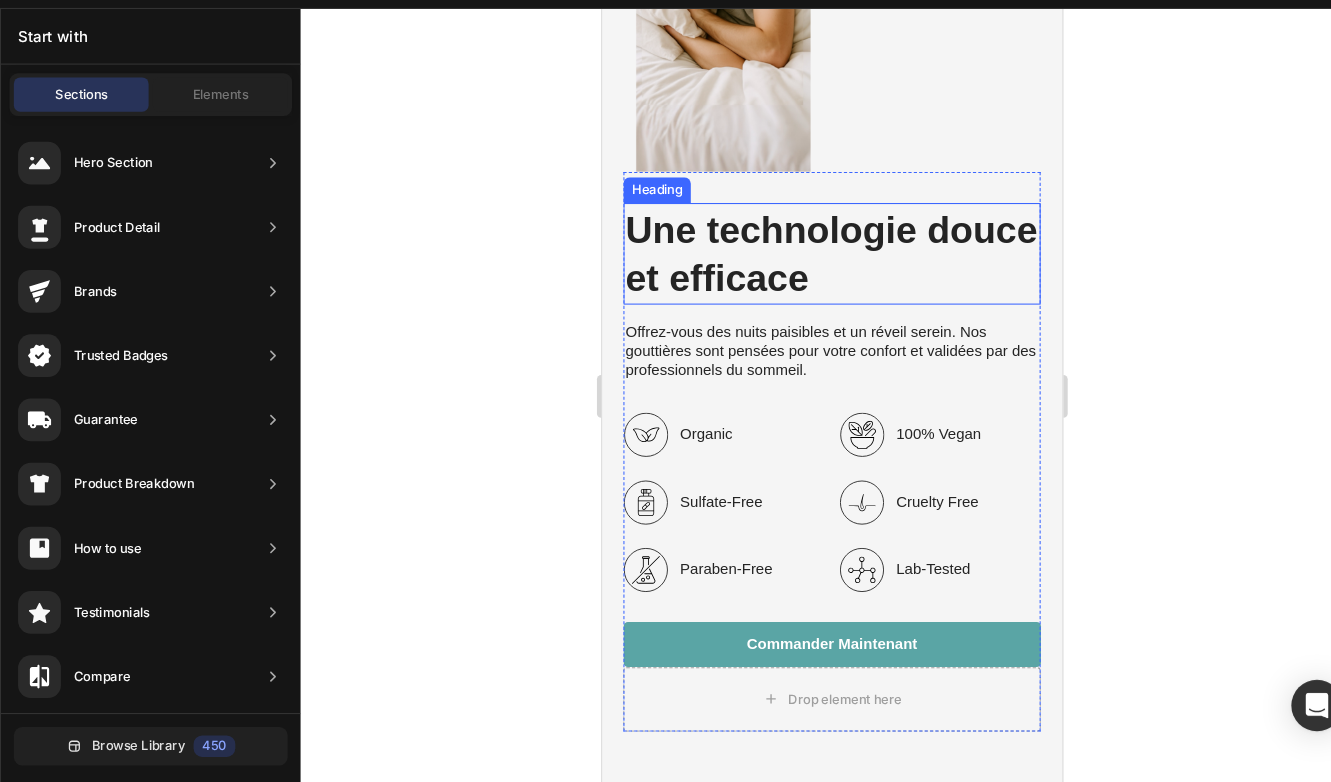 scroll, scrollTop: 2834, scrollLeft: 0, axis: vertical 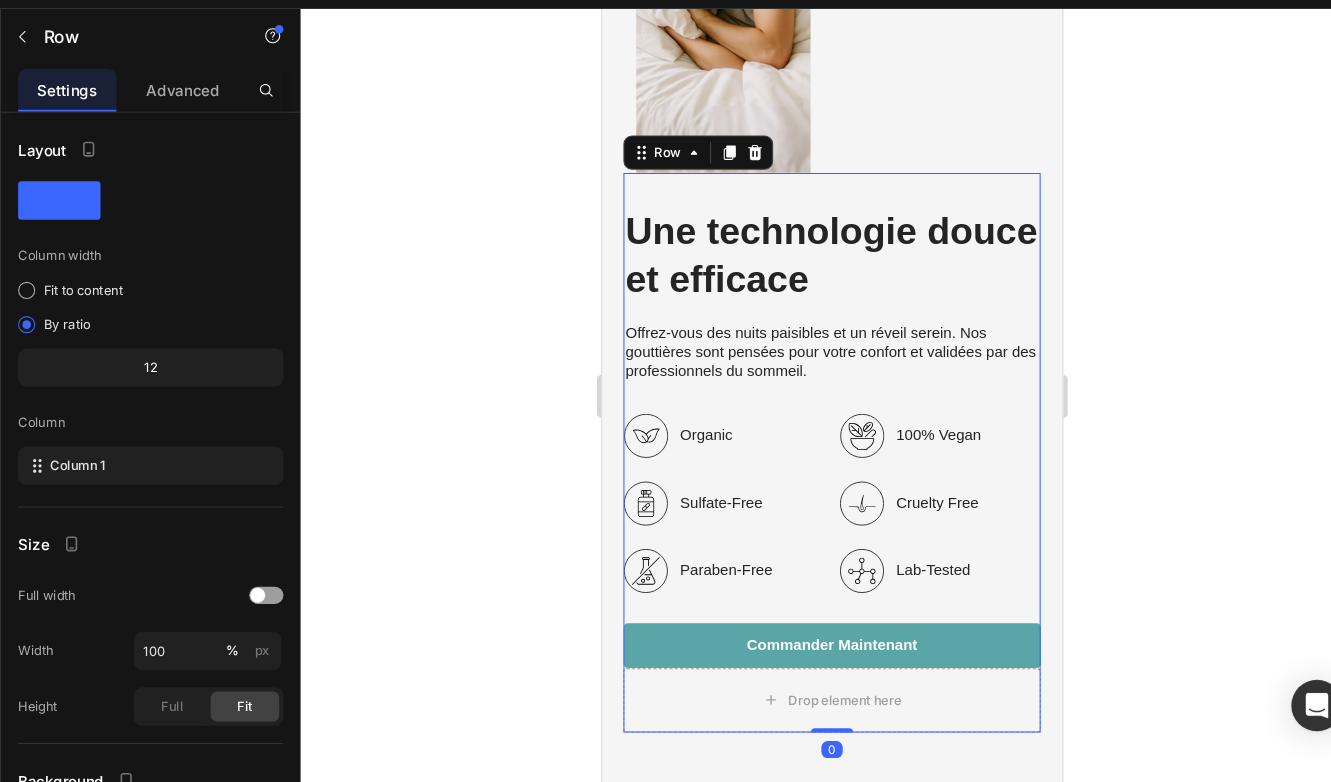 click on "Une technologie douce et efficace Heading Offrez-vous des nuits paisibles et un réveil serein. Nos gouttières sont pensées pour votre confort et validées par des professionnels du sommeil. Text Block
Organic
Sulfate-Free
Paraben-Free Item List
100% Vegan
Cruelty Free
Lab-Tested Item List Row
Stop Ronflement
Confort Nocturne Item List
conseillé par les médecins
Ajustement Facile Item List
Sommeil Réparateur
Lab-Tested Item List Row commander maintenant Button
Drop element here Row" at bounding box center [817, 422] 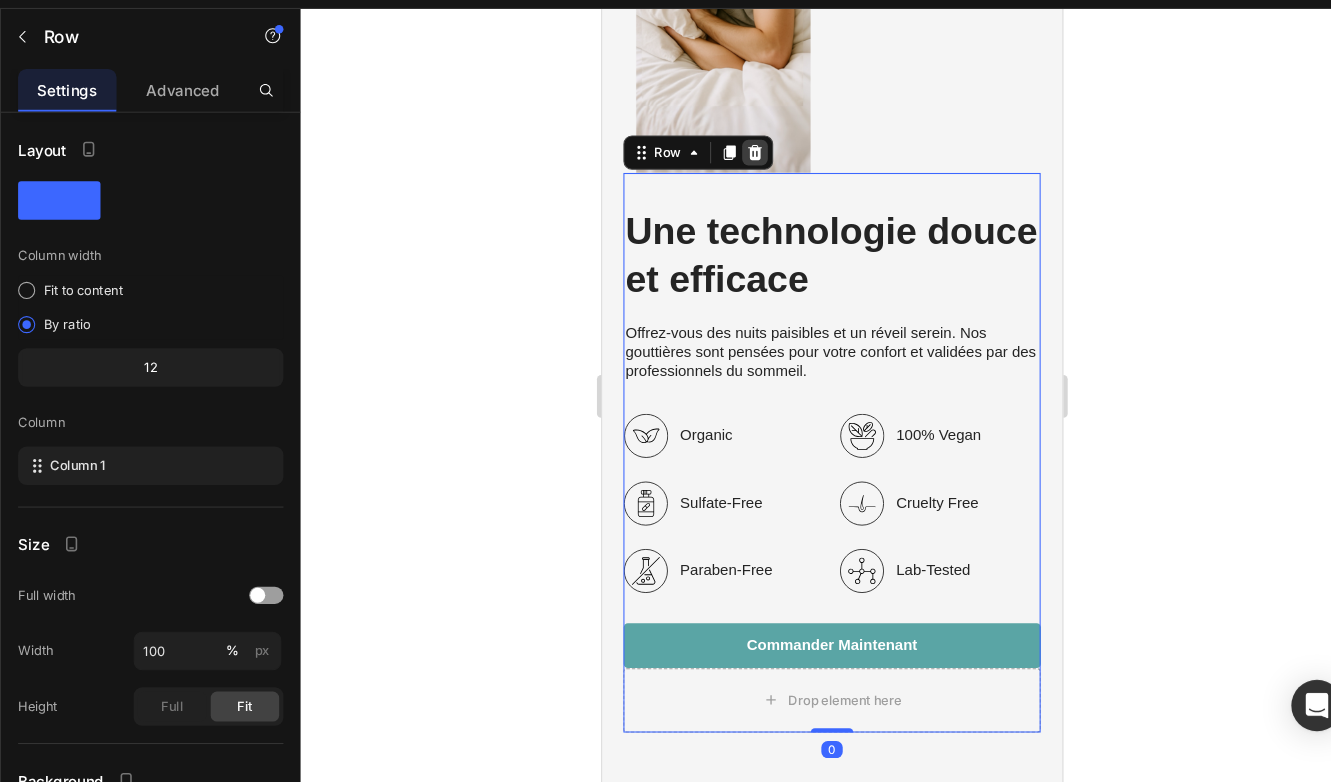click 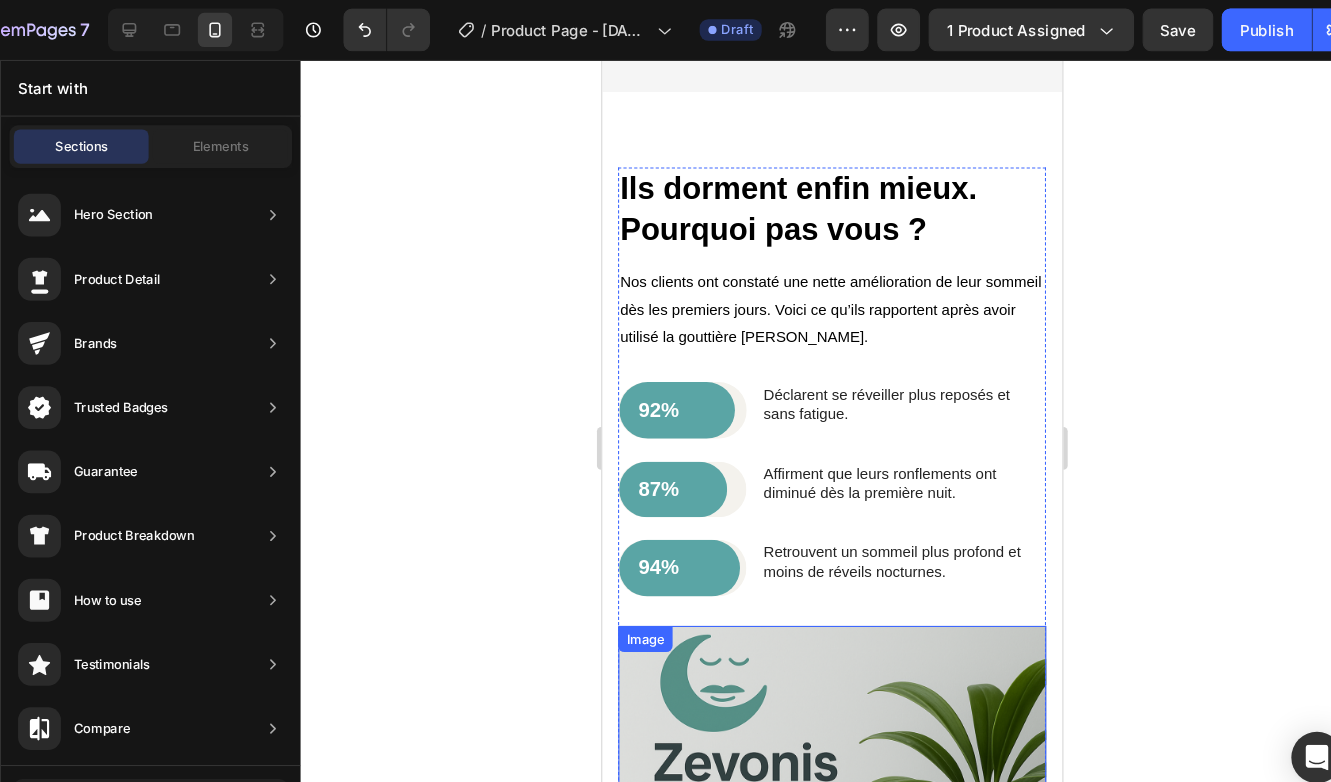 scroll, scrollTop: 2673, scrollLeft: 0, axis: vertical 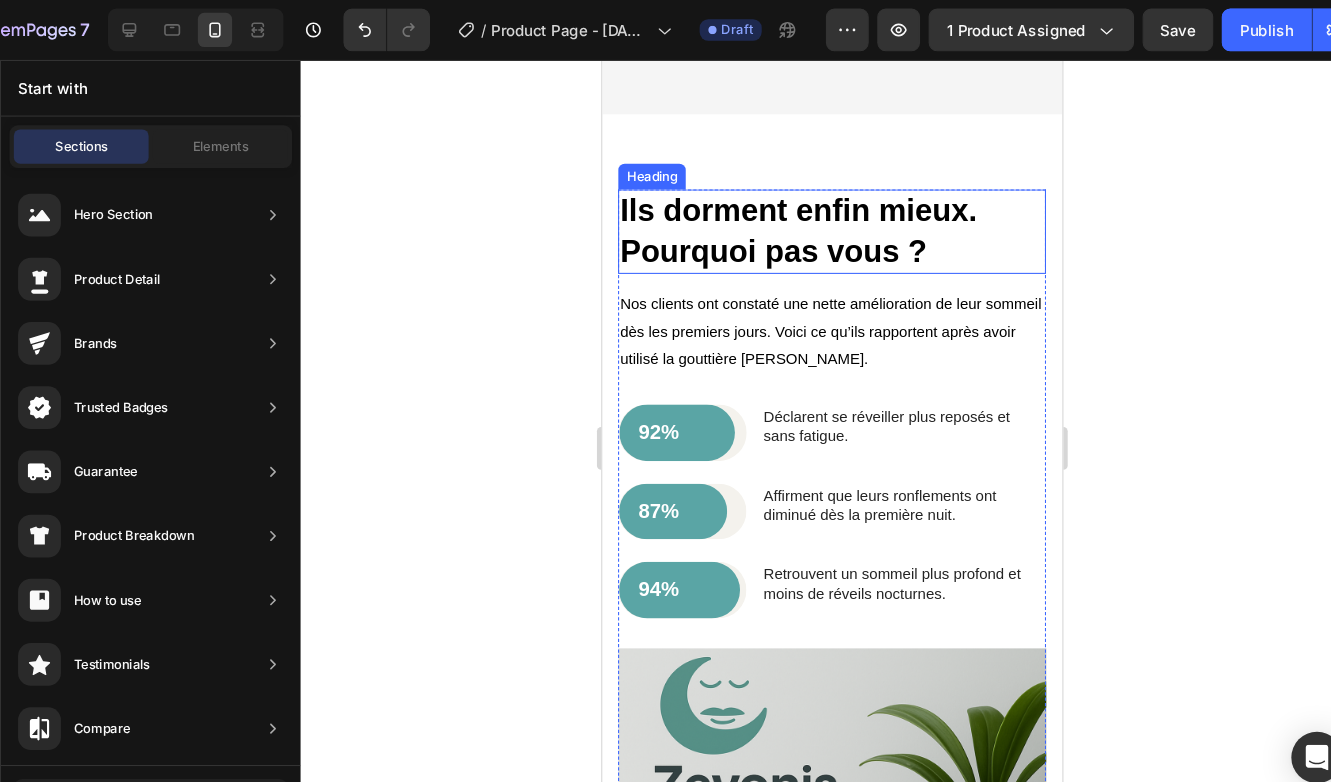 click on "Ils dorment enfin mieux. Pourquoi pas vous ?" at bounding box center (817, 219) 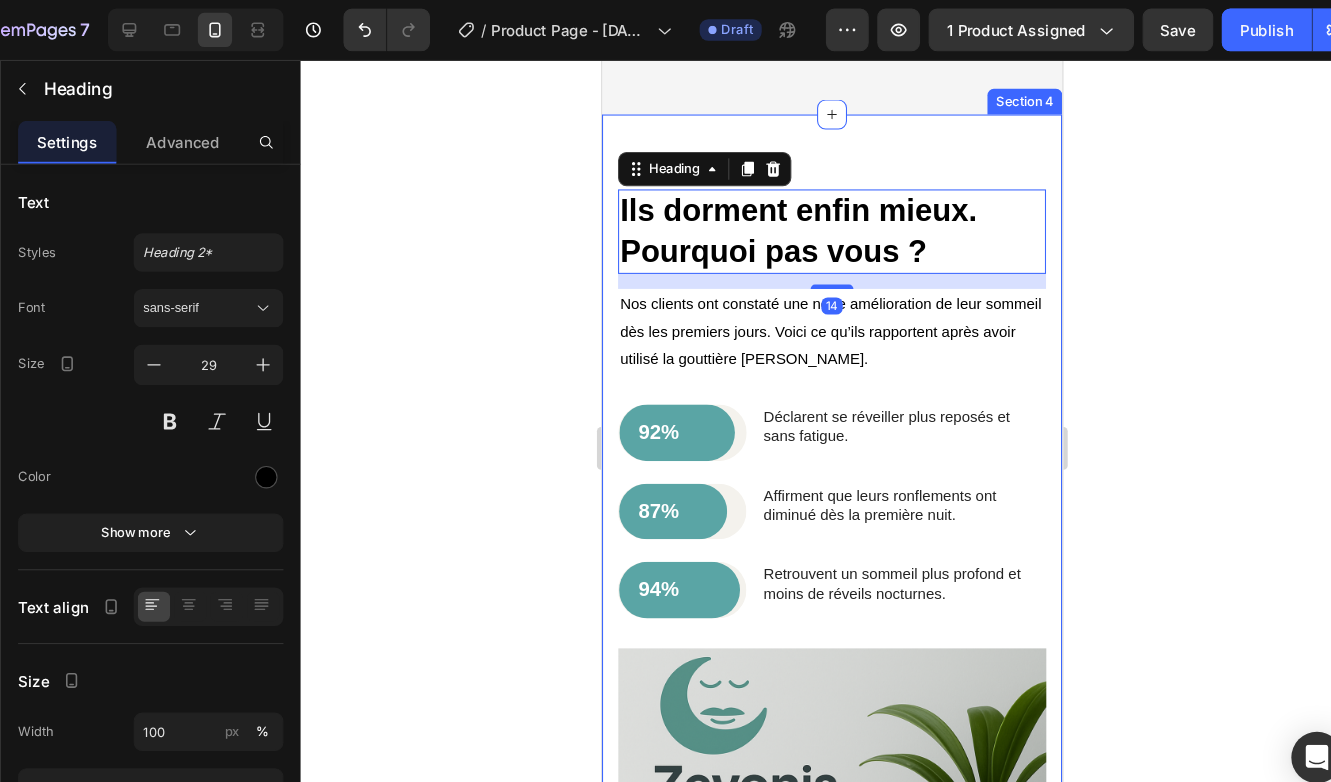 click on "Ils dorment enfin mieux. Pourquoi pas vous ? Heading   14 Nos clients ont constaté une nette amélioration de leur sommeil dès les premiers jours. Voici ce qu’ils rapportent après avoir utilisé la gouttière Zevonis. Text Block 92% Text Block Row Row Déclarent se réveiller plus reposés et sans fatigue. Text Block Row 87% Text Block Row Row Affirment que leurs ronflements ont diminué dès la première nuit. Text Block Row 94% Text Block Row Row Retrouvent un sommeil plus profond et moins de réveils nocturnes. Text Block Row Image Row Section 4" at bounding box center [817, 595] 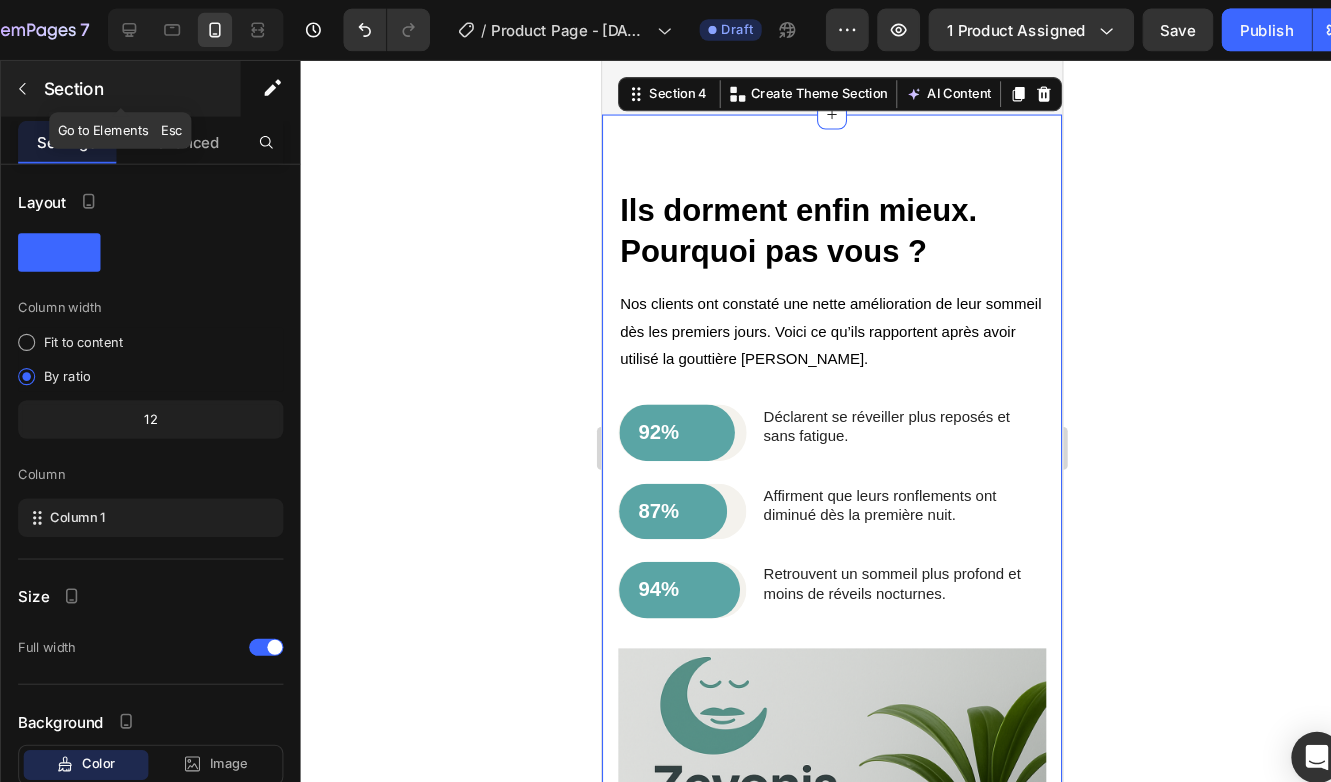 click 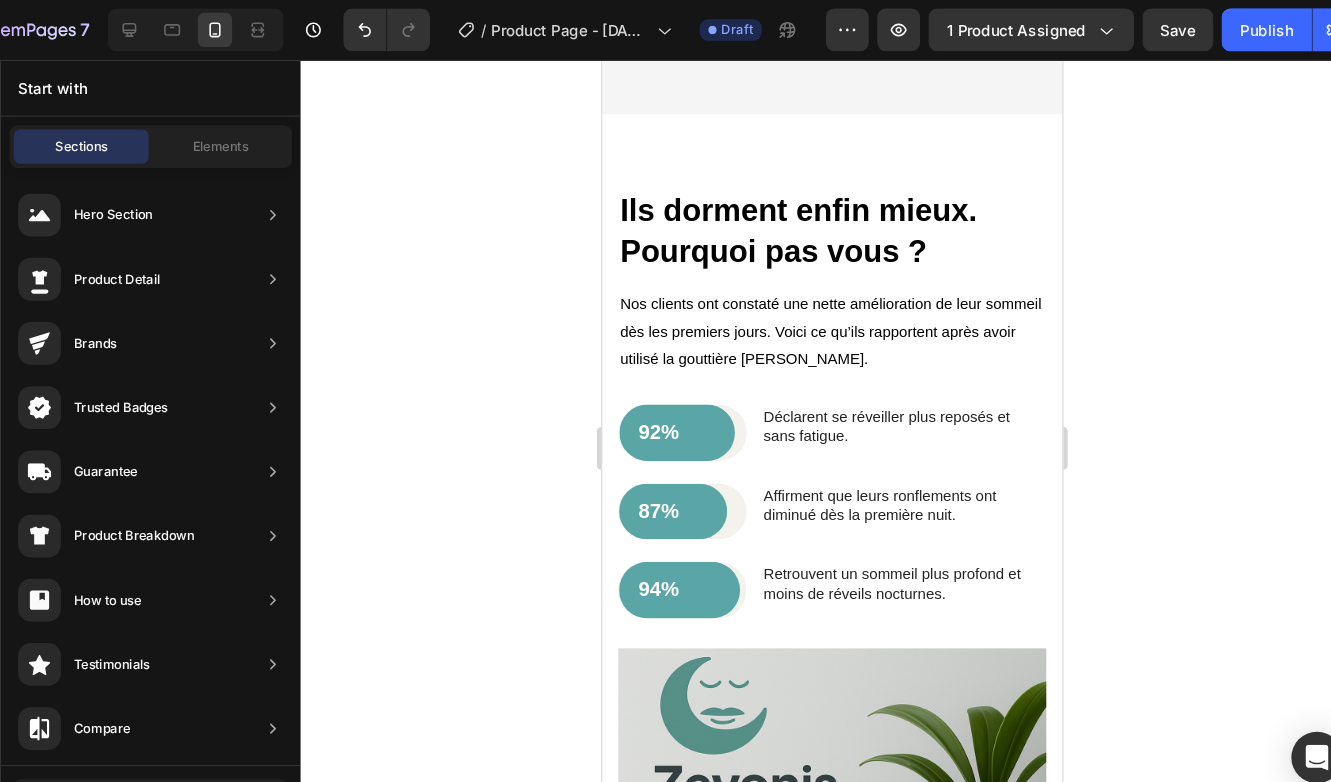 scroll, scrollTop: -1, scrollLeft: 0, axis: vertical 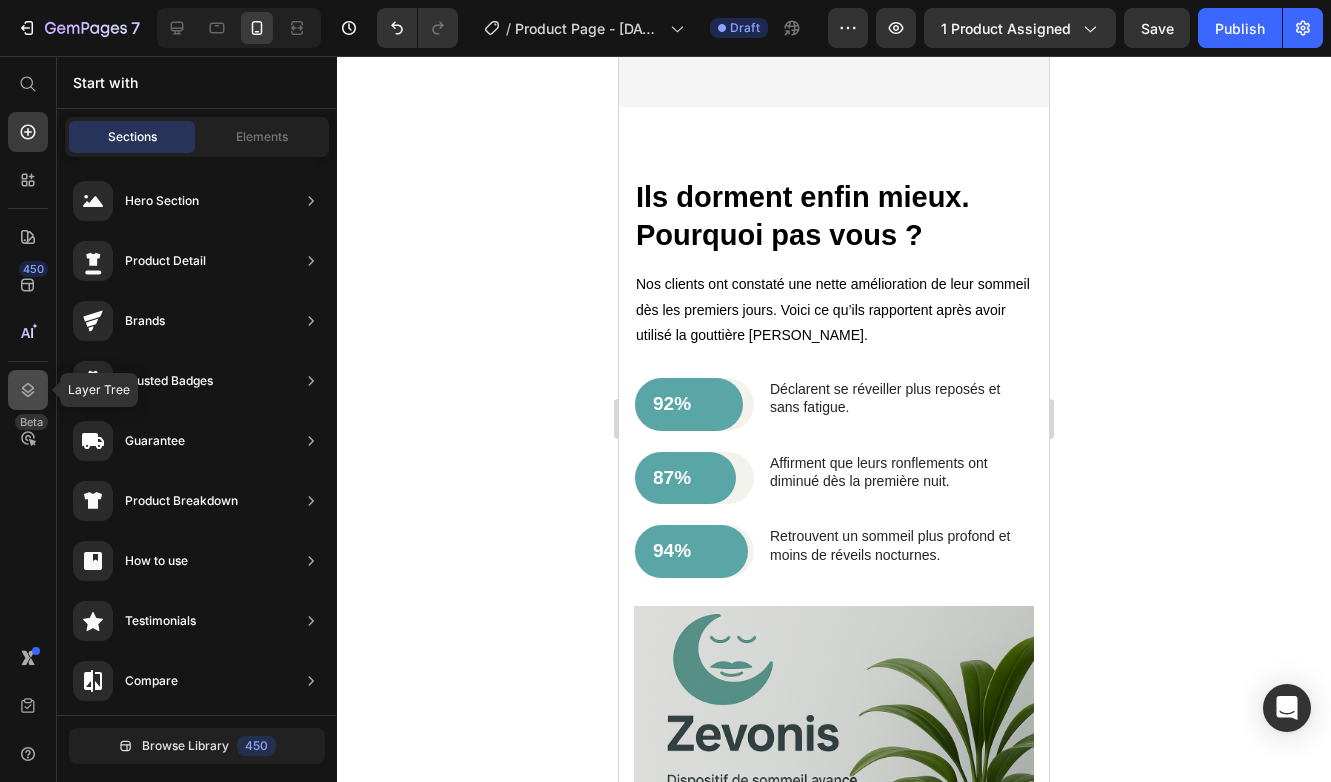 click 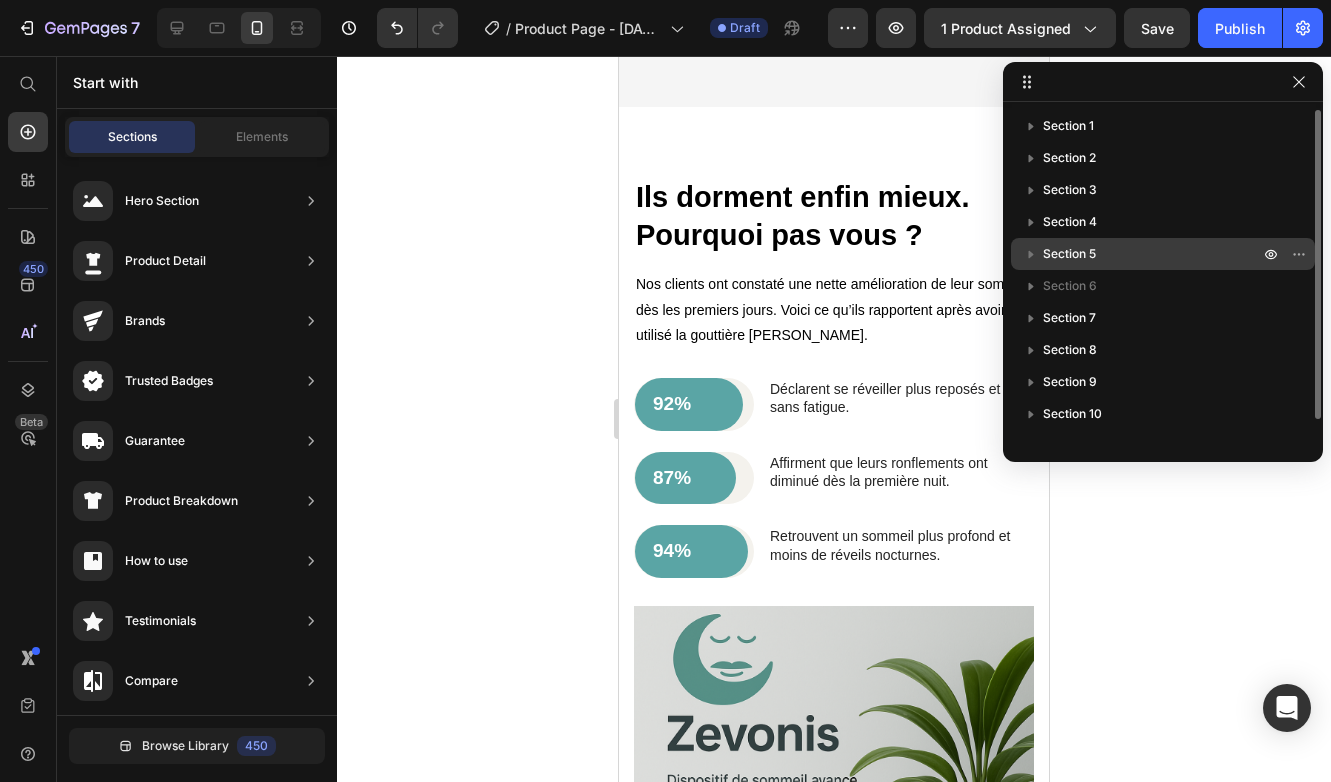 drag, startPoint x: 1298, startPoint y: 224, endPoint x: 1297, endPoint y: 248, distance: 24.020824 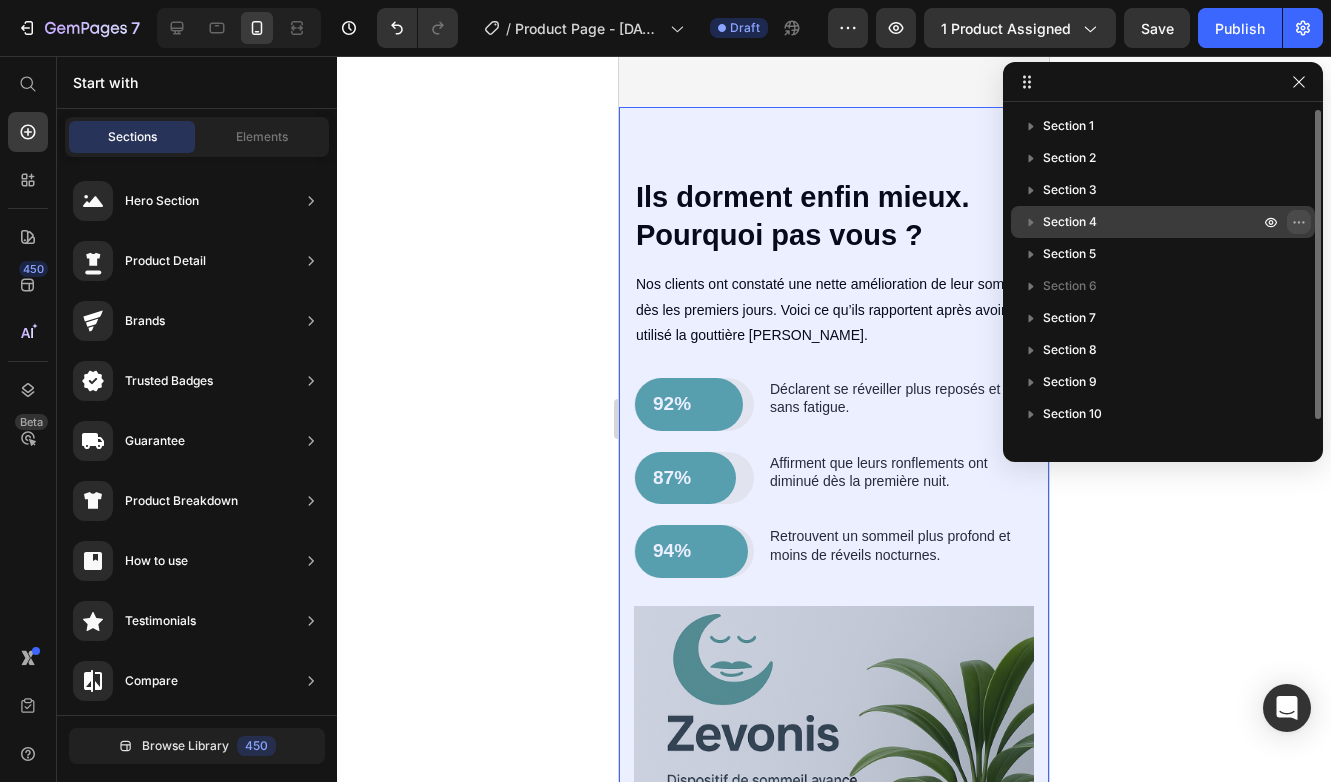 click 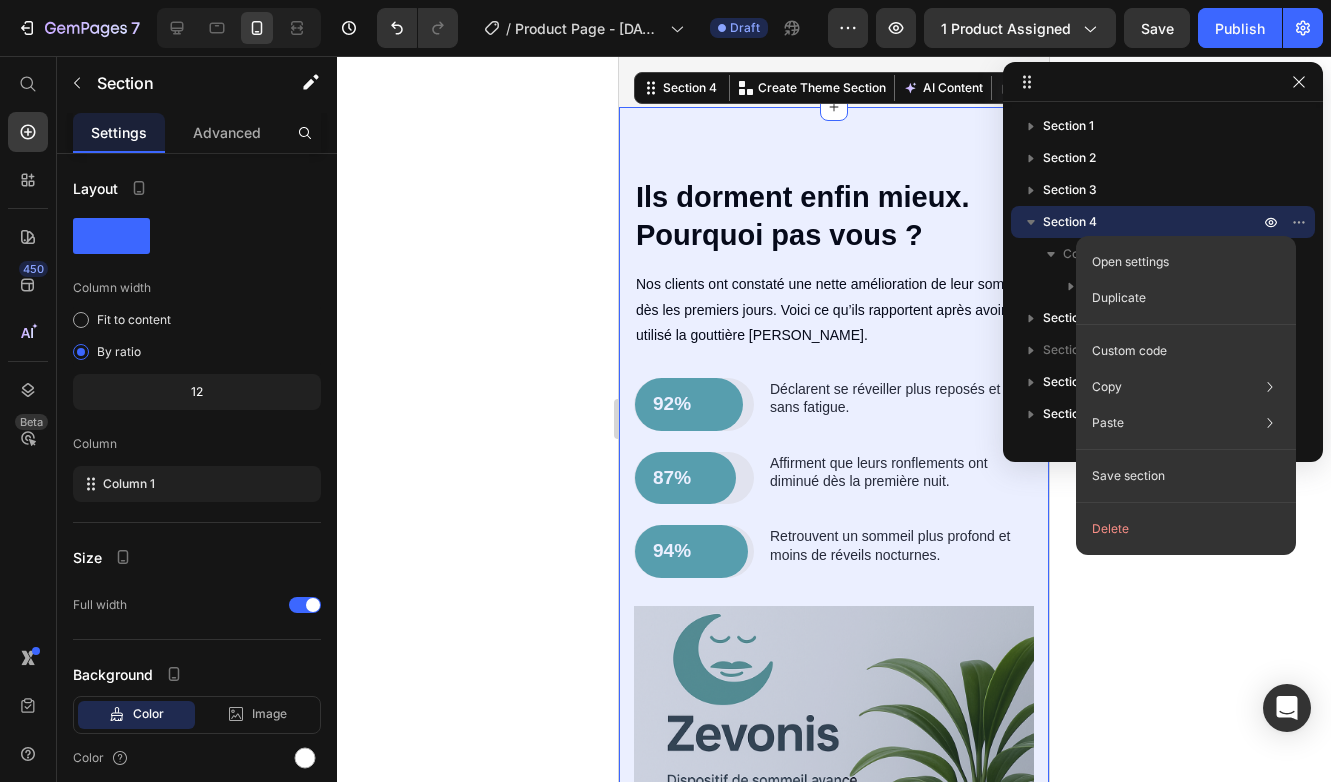 click 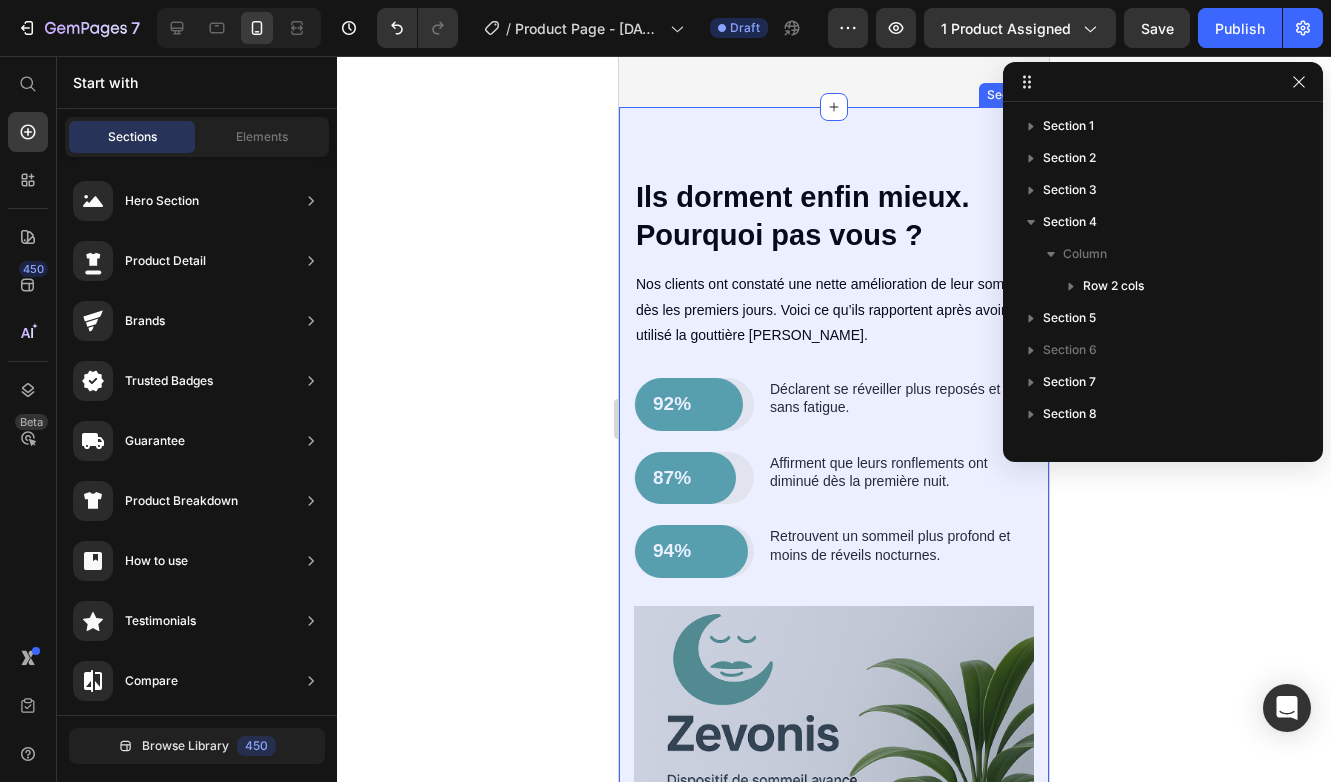 click on "Ils dorment enfin mieux. Pourquoi pas vous ? Heading Nos clients ont constaté une nette amélioration de leur sommeil dès les premiers jours. Voici ce qu’ils rapportent après avoir utilisé la gouttière Zevonis. Text Block 92% Text Block Row Row Déclarent se réveiller plus reposés et sans fatigue. Text Block Row 87% Text Block Row Row Affirment que leurs ronflements ont diminué dès la première nuit. Text Block Row 94% Text Block Row Row Retrouvent un sommeil plus profond et moins de réveils nocturnes. Text Block Row Image Row Section 4" at bounding box center [834, 592] 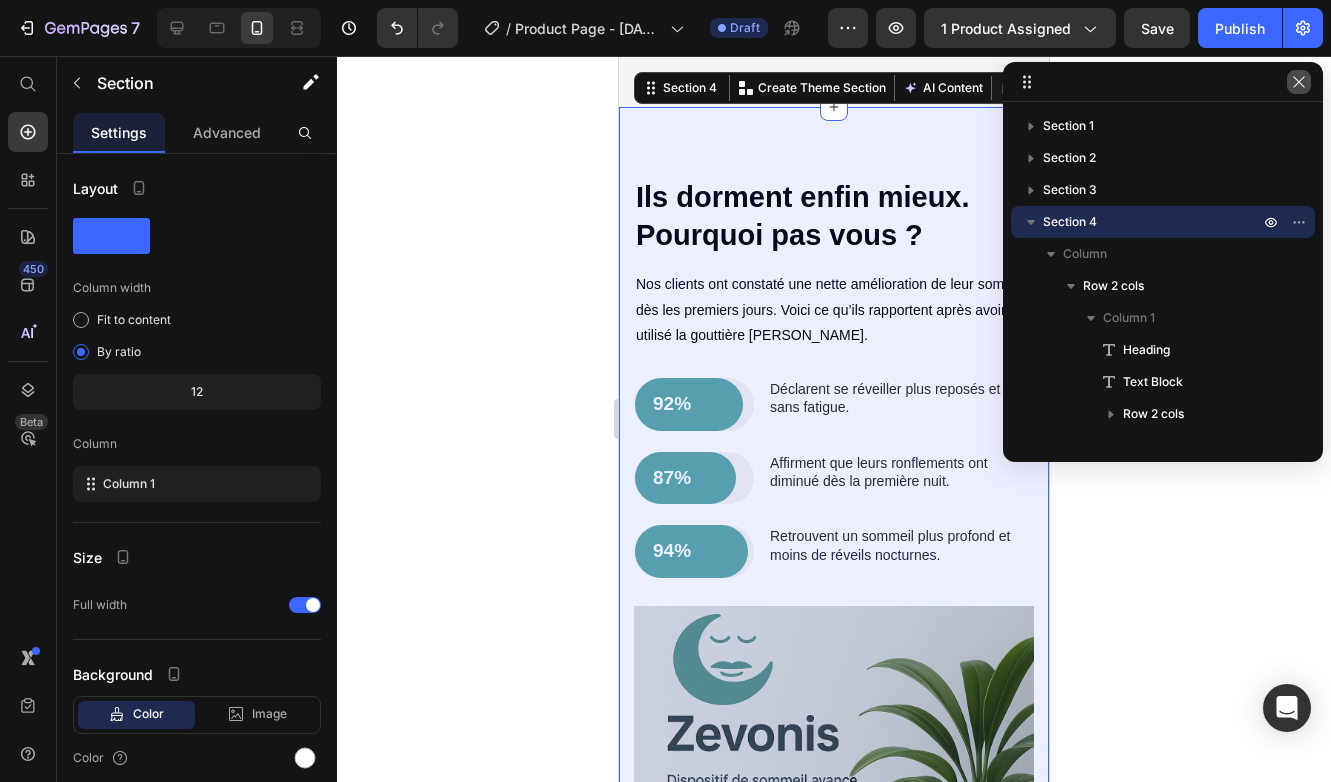 click 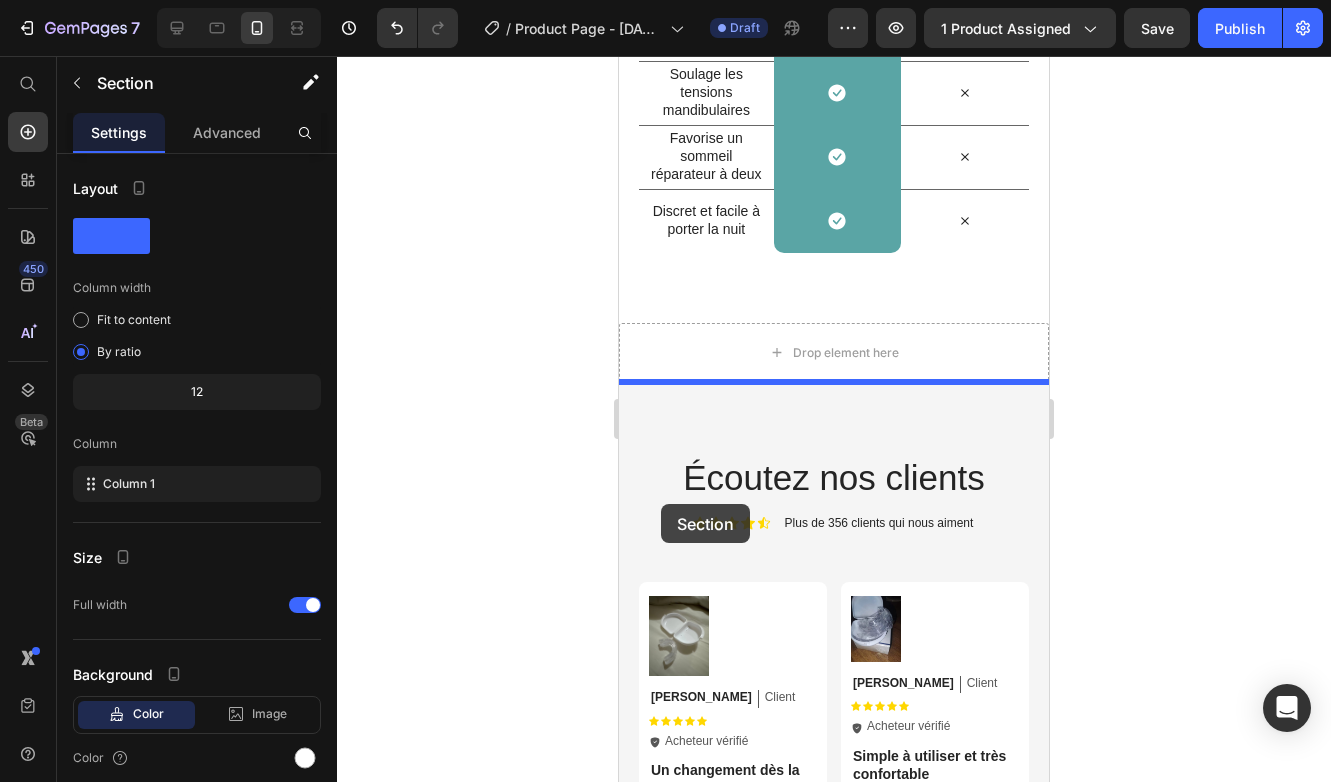 scroll, scrollTop: 4174, scrollLeft: 0, axis: vertical 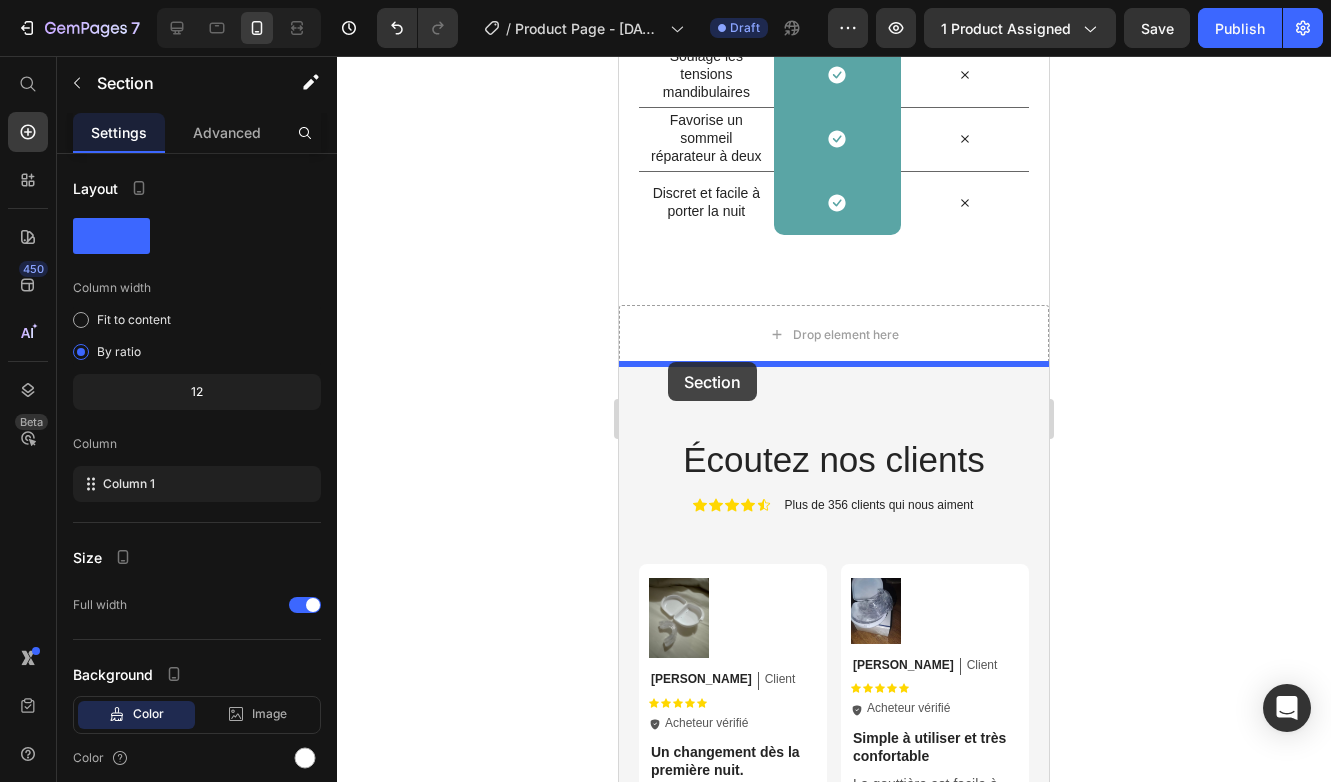 drag, startPoint x: 648, startPoint y: 199, endPoint x: 668, endPoint y: 362, distance: 164.22241 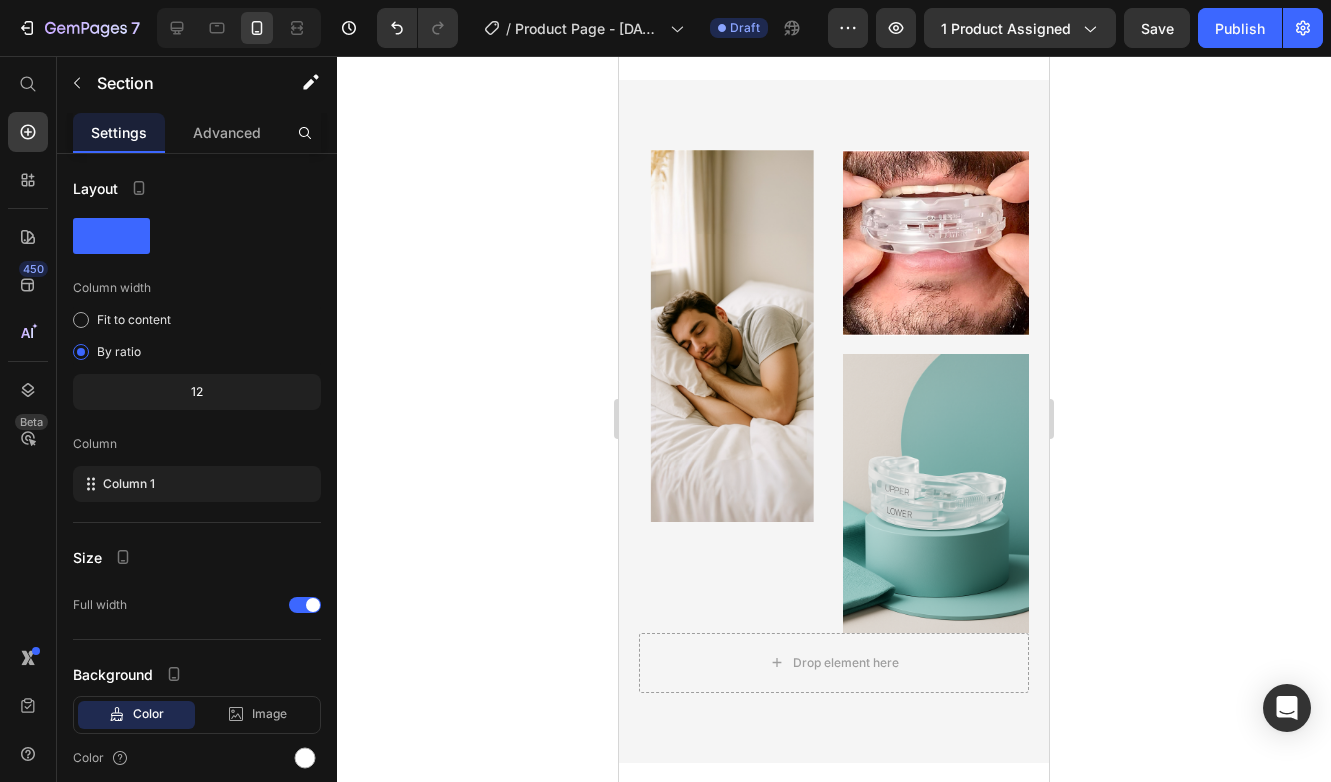 scroll, scrollTop: 2511, scrollLeft: 0, axis: vertical 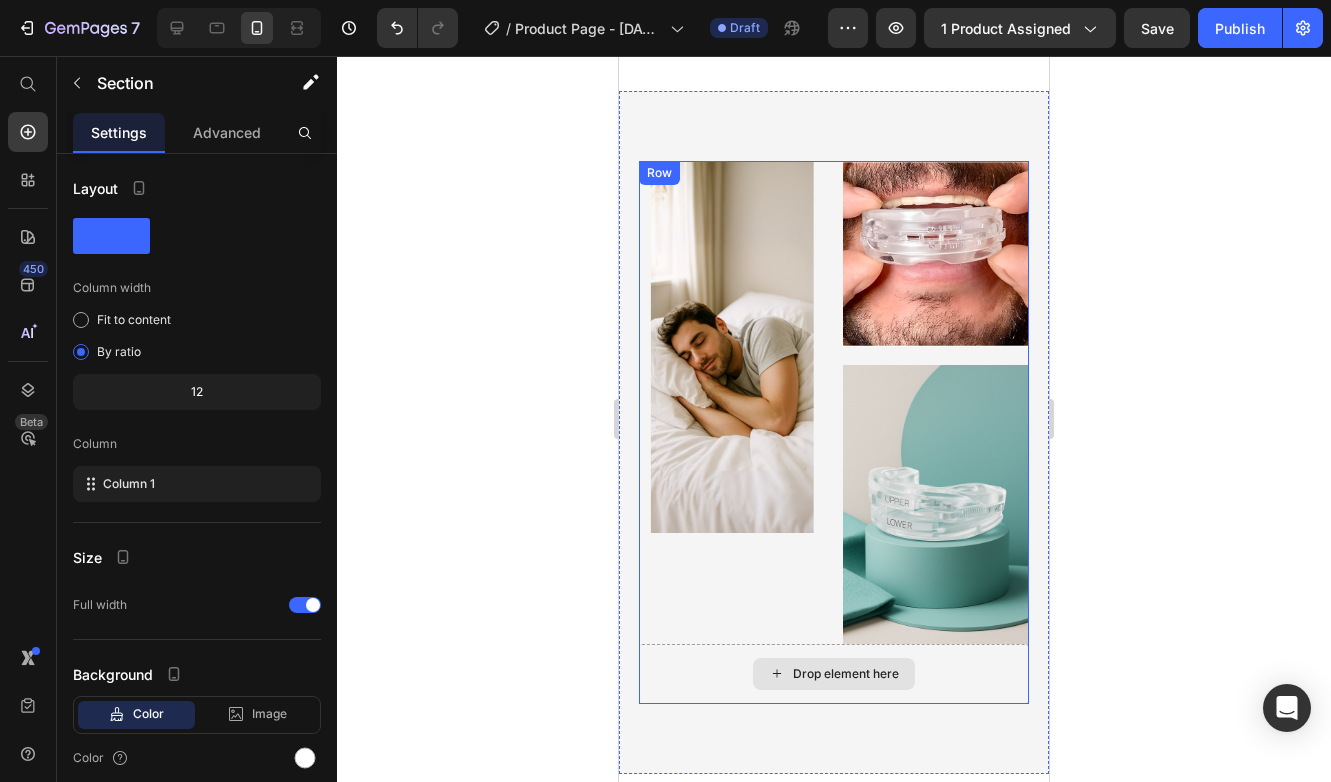 click on "Drop element here" at bounding box center [834, 674] 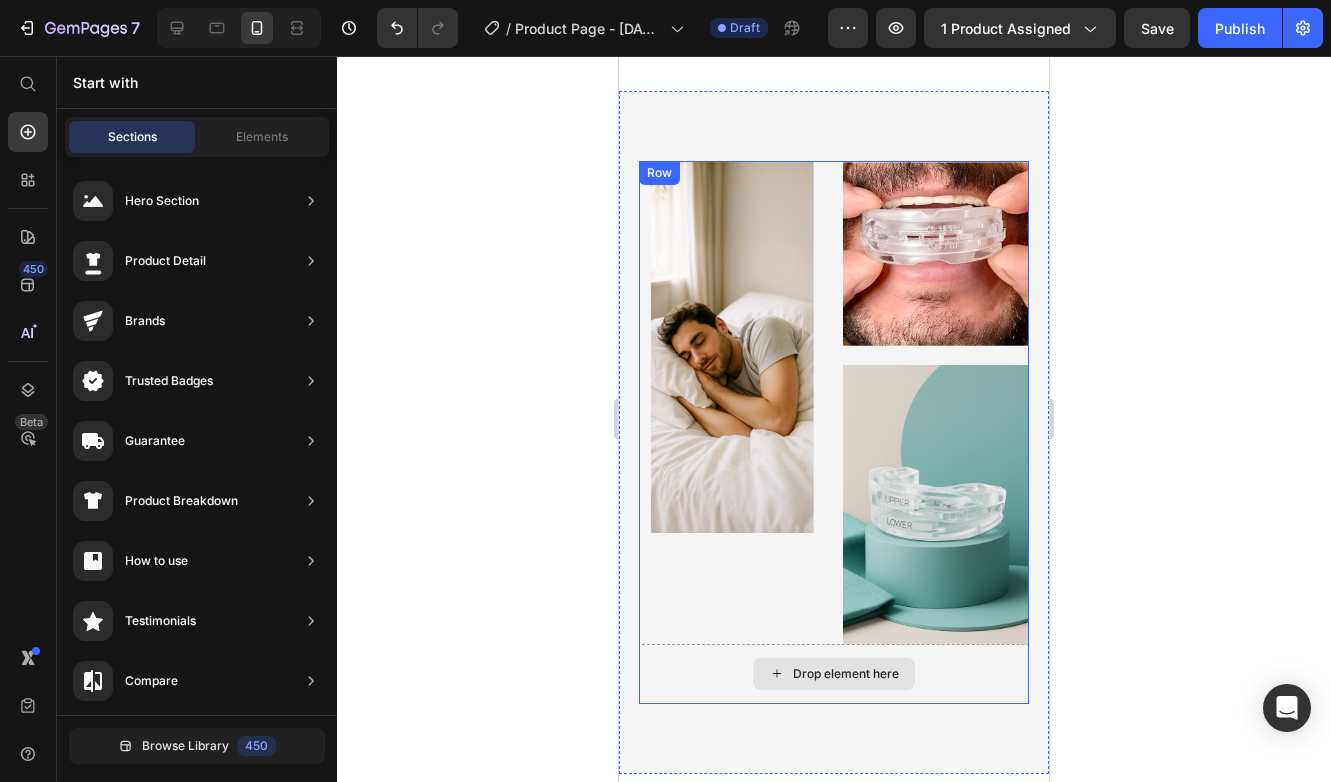 click on "Drop element here" at bounding box center [834, 674] 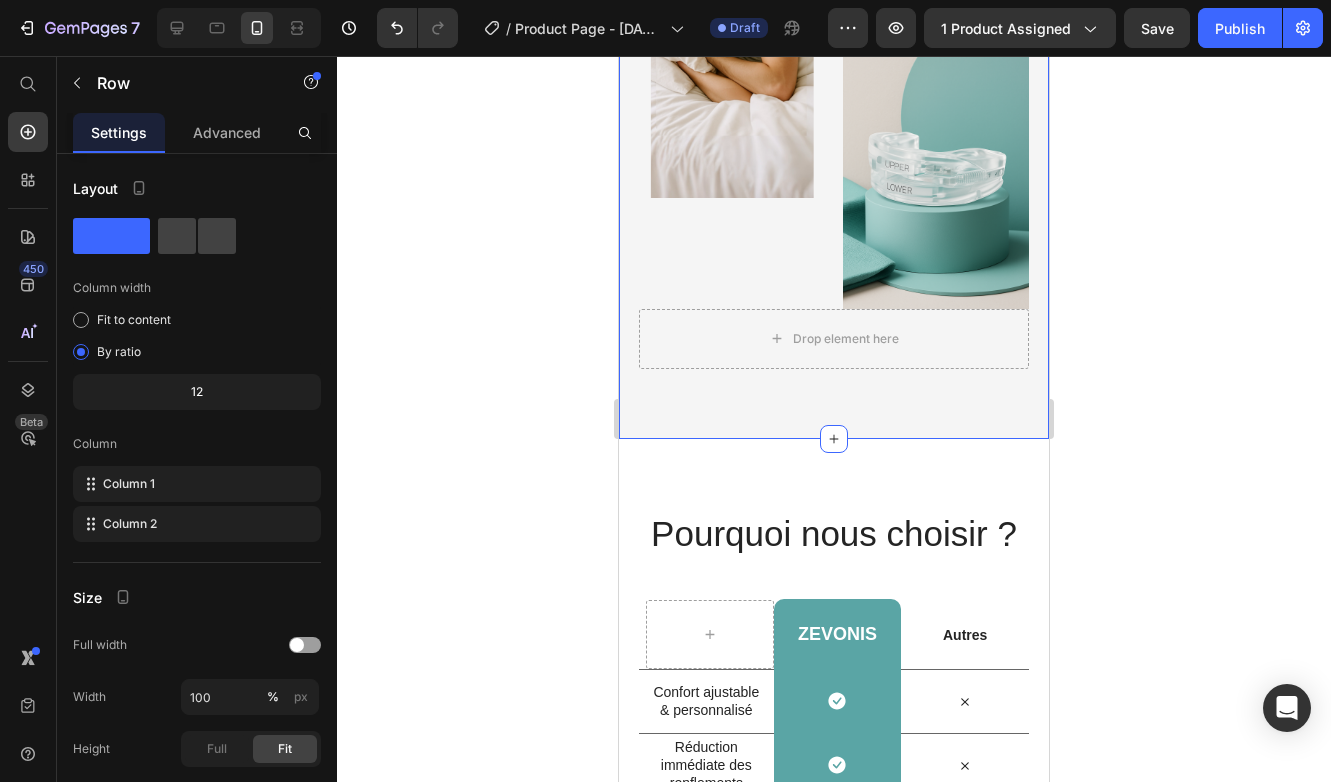 scroll, scrollTop: 2760, scrollLeft: 0, axis: vertical 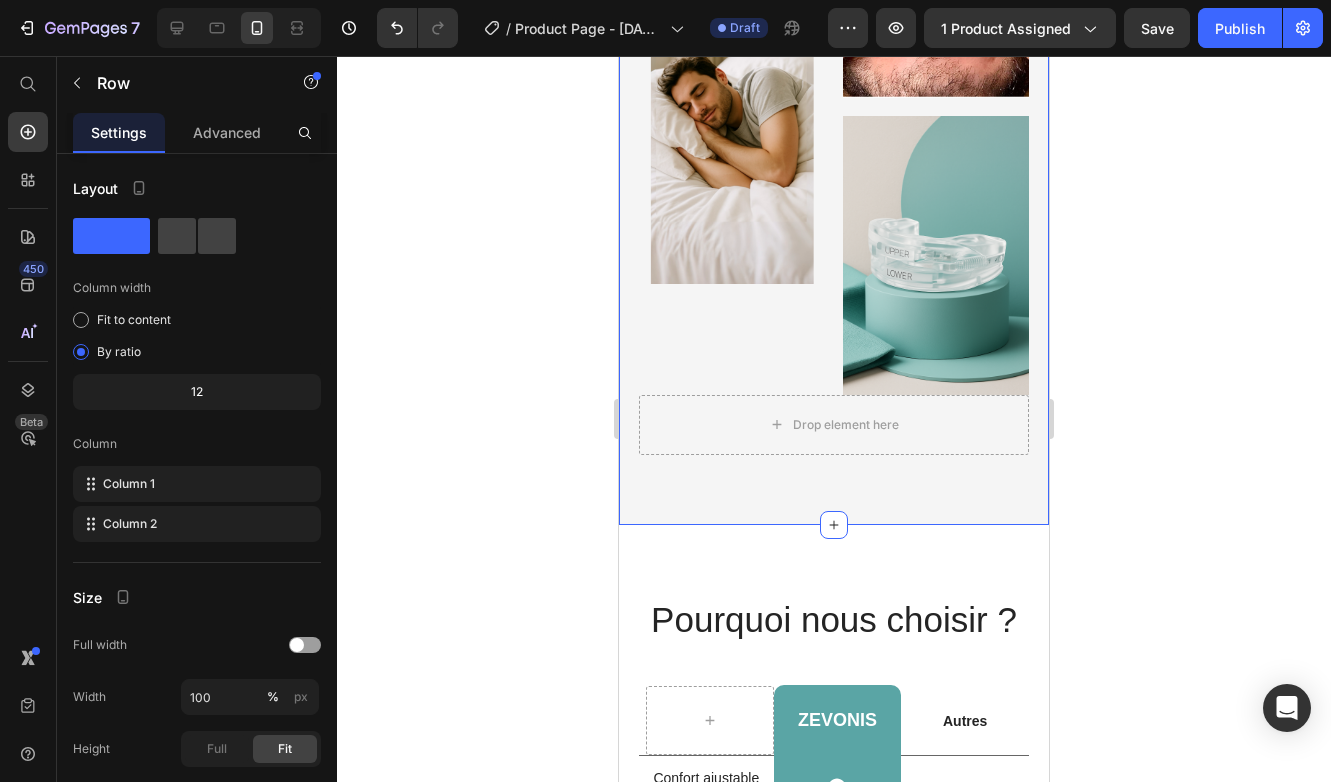 click on "Image Image Image Row
Drop element here Row Section 3" at bounding box center [834, 183] 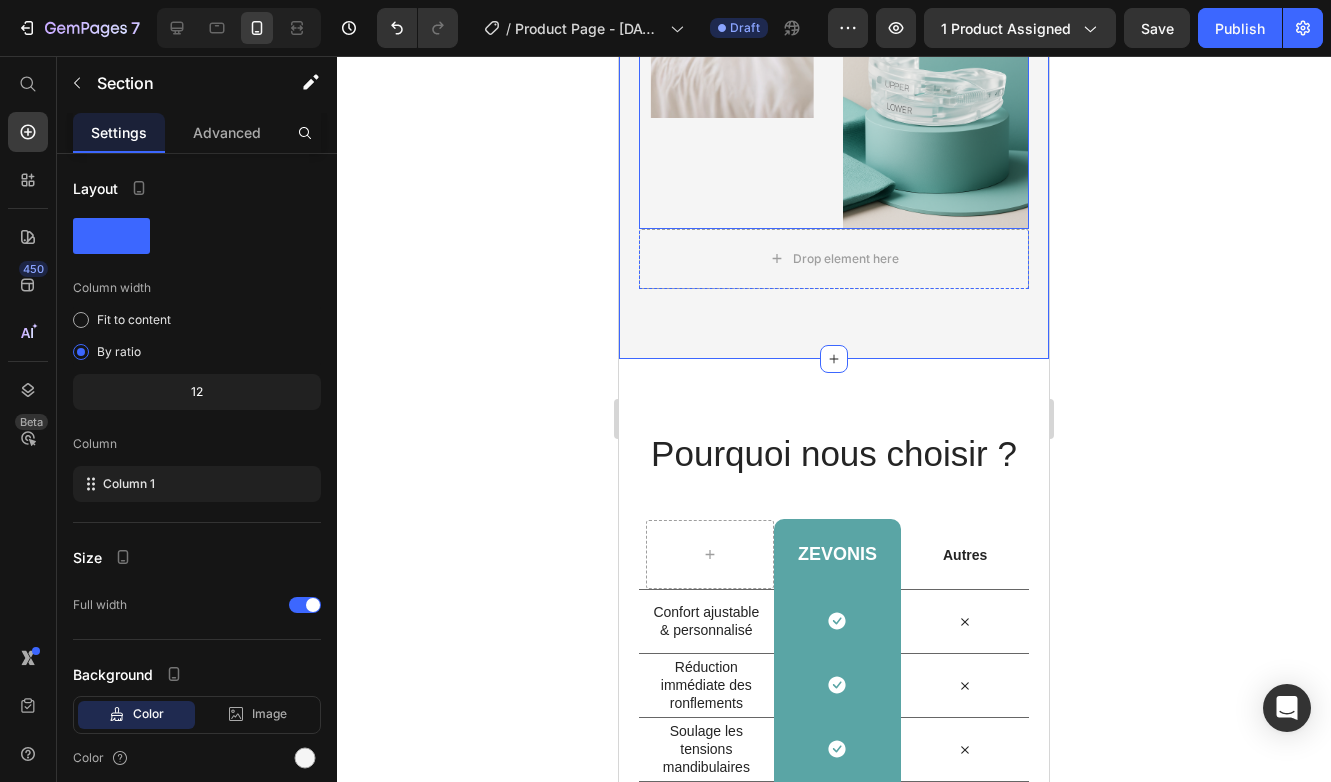 scroll, scrollTop: 2927, scrollLeft: 0, axis: vertical 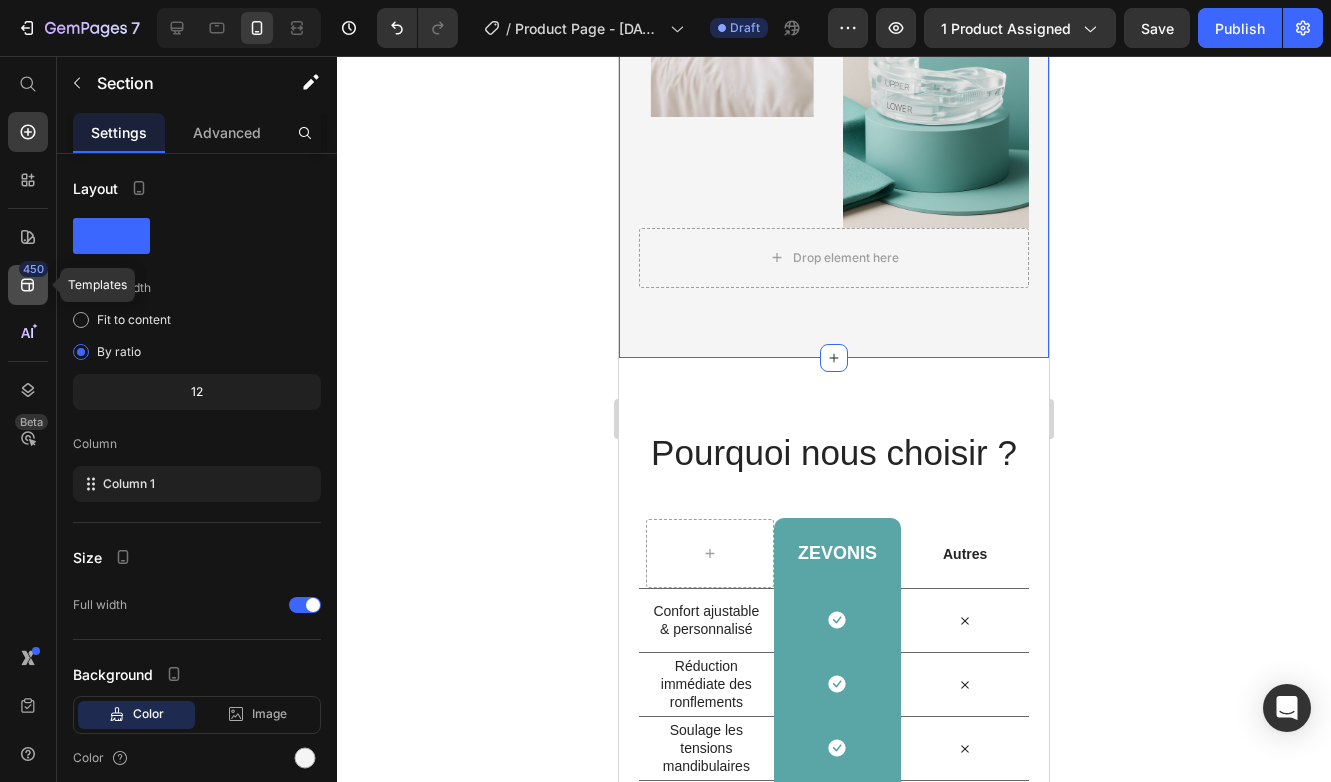 click 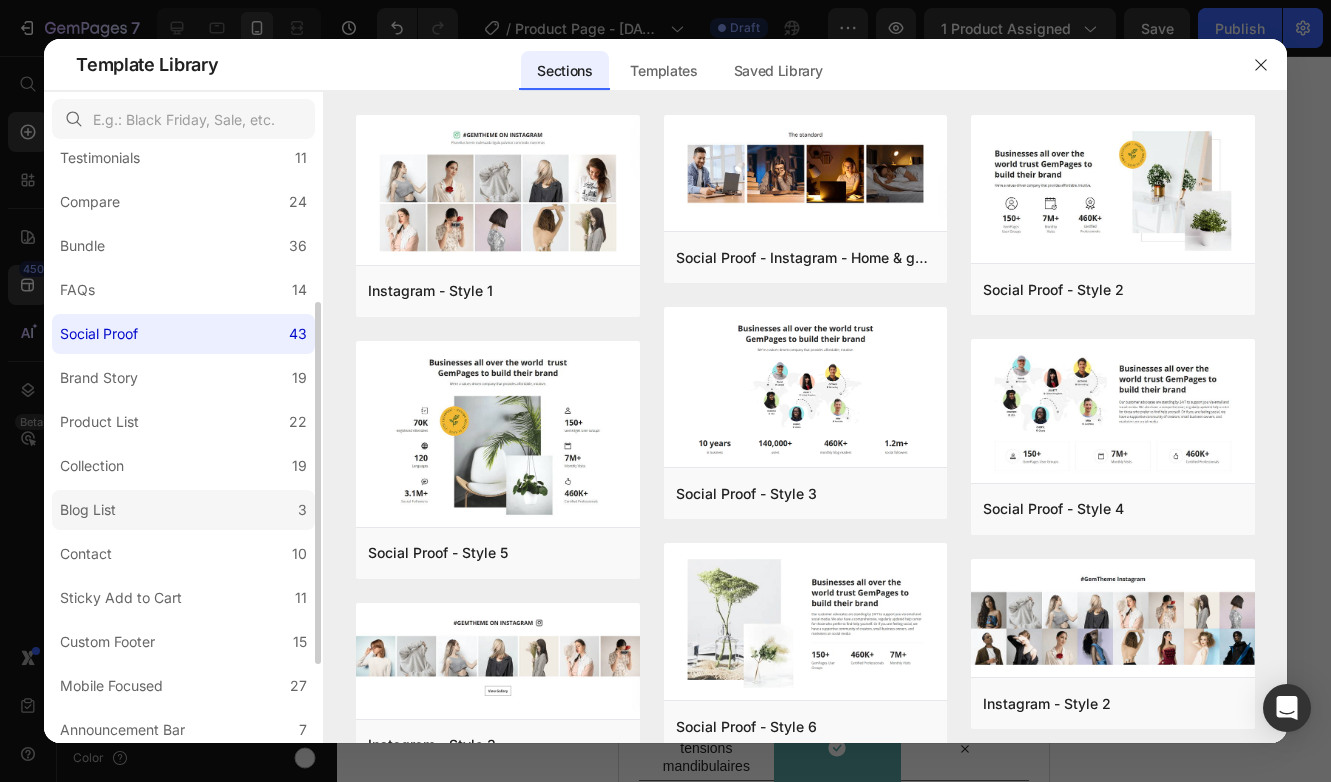 scroll, scrollTop: 384, scrollLeft: 0, axis: vertical 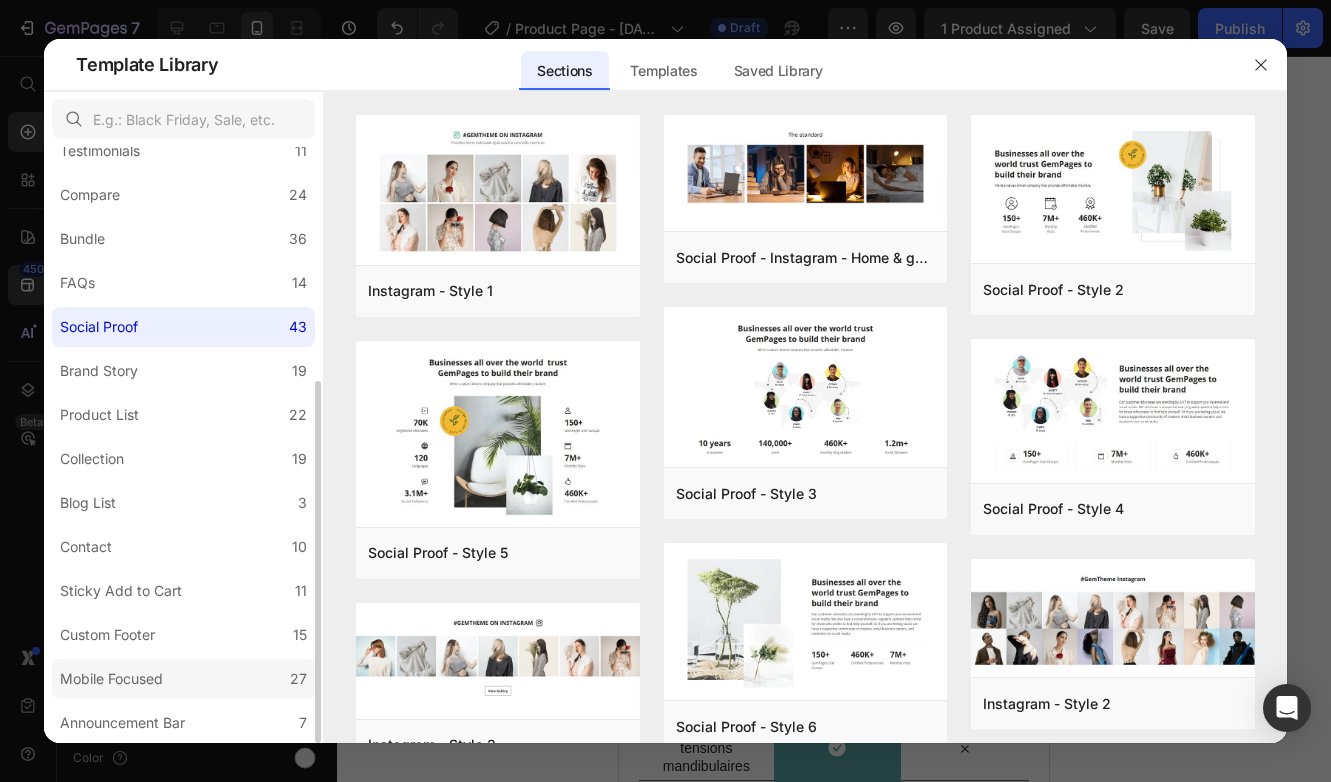 click on "Mobile Focused" at bounding box center [115, 679] 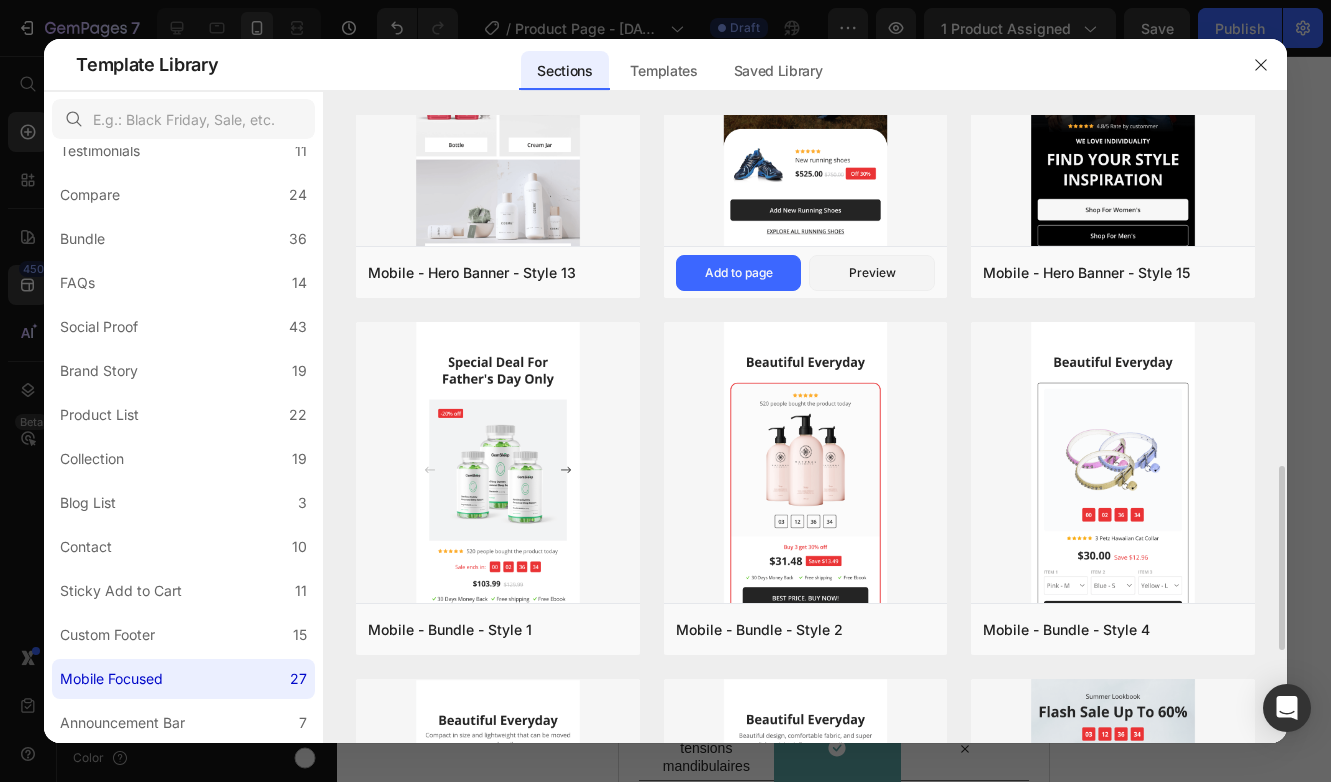 scroll, scrollTop: 1213, scrollLeft: 0, axis: vertical 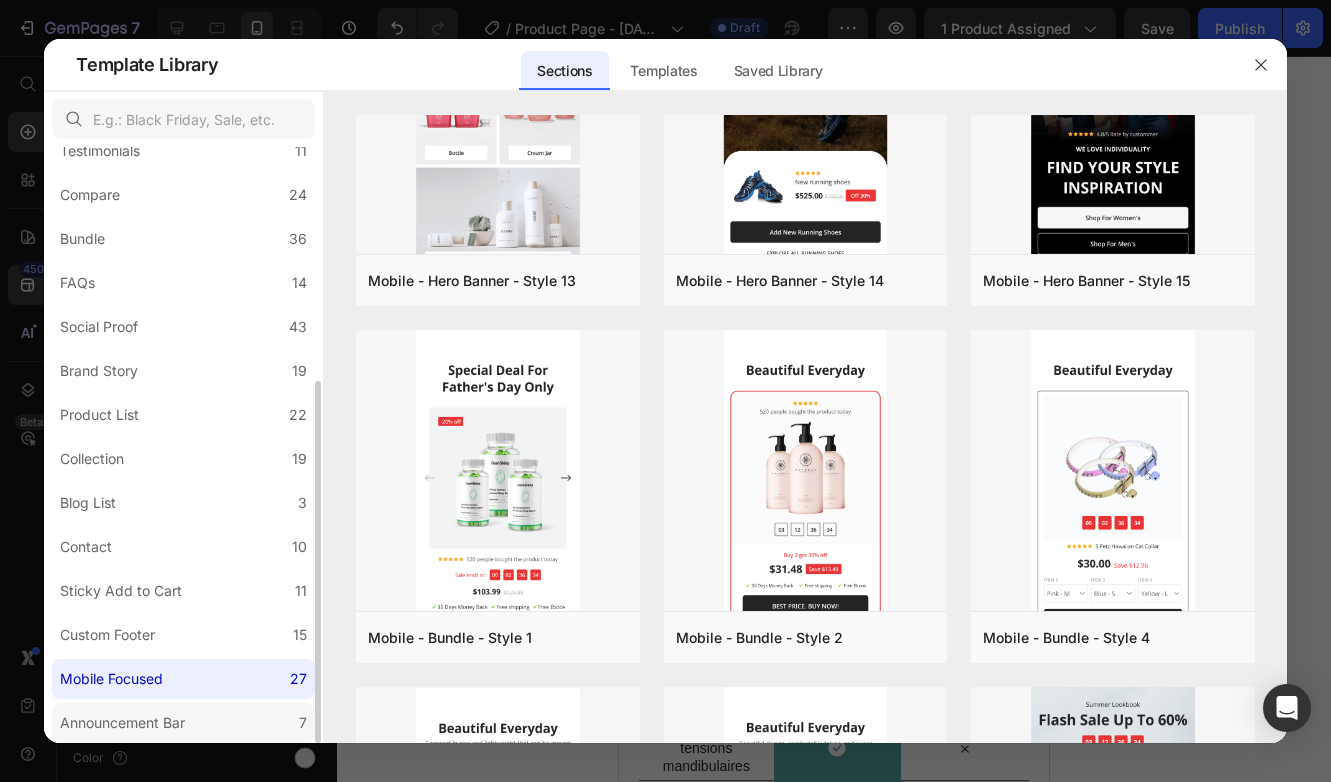 click on "Announcement Bar 7" 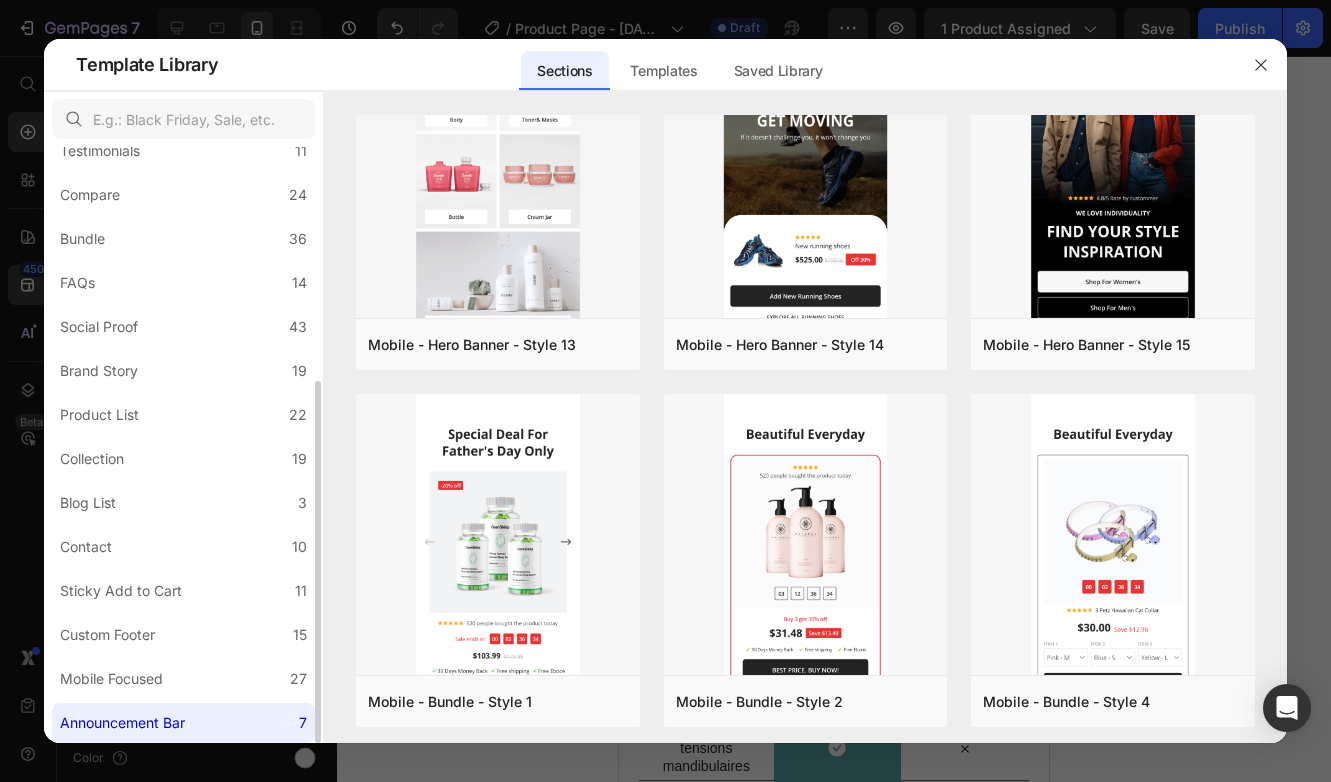 scroll, scrollTop: 0, scrollLeft: 0, axis: both 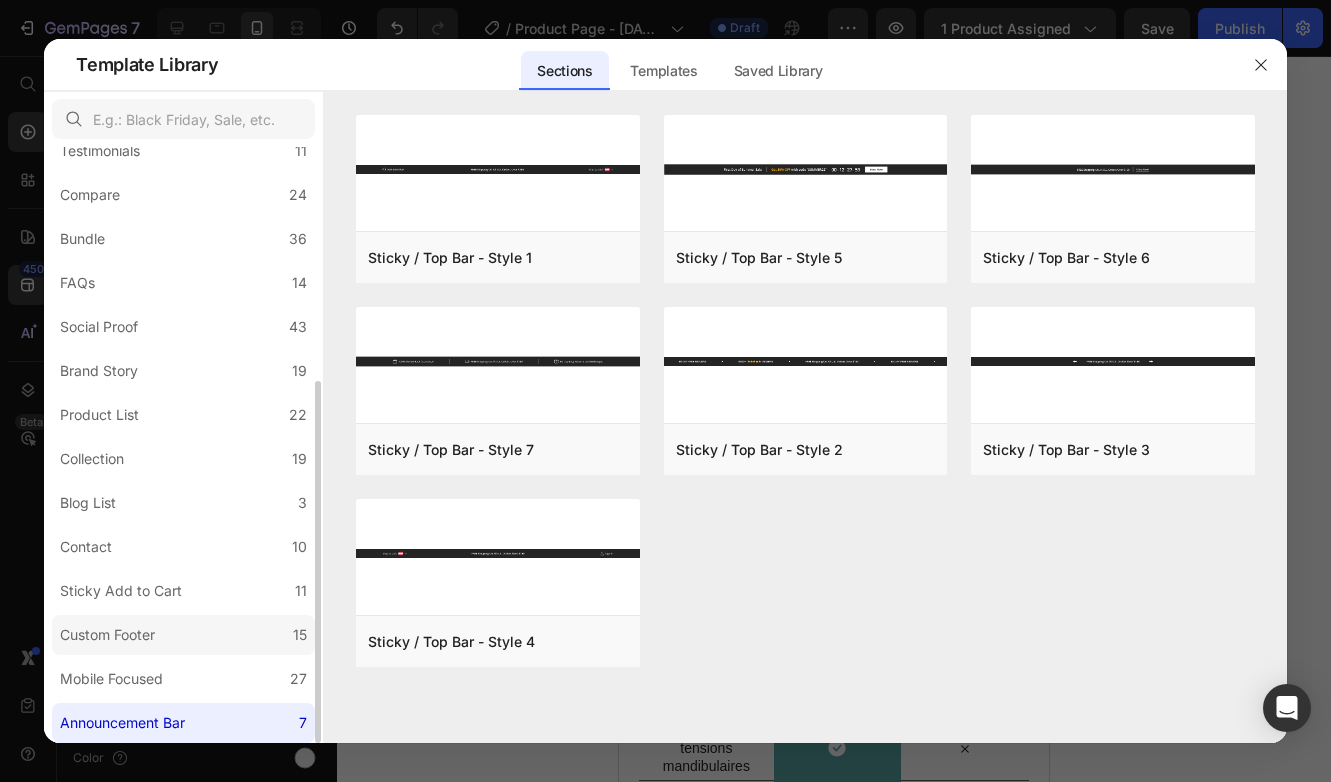 click on "Custom Footer 15" 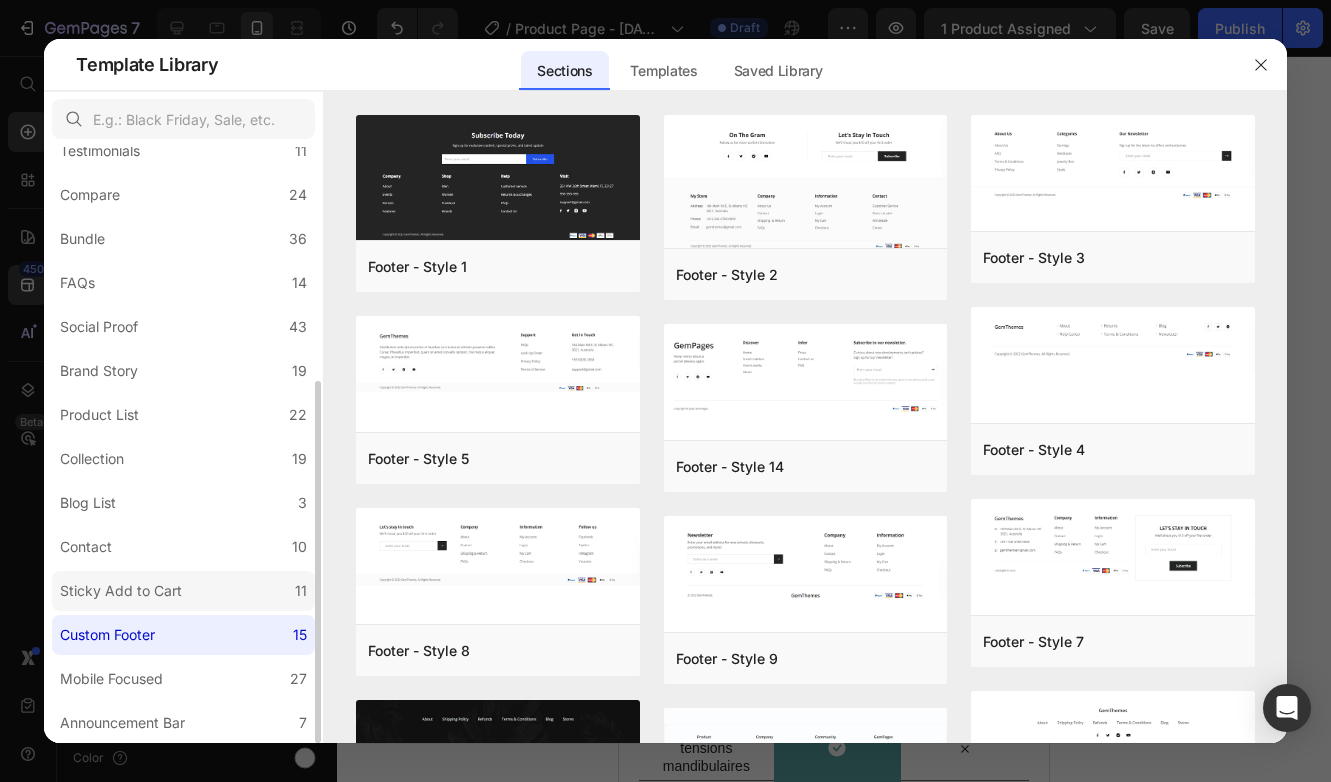click on "Sticky Add to Cart 11" 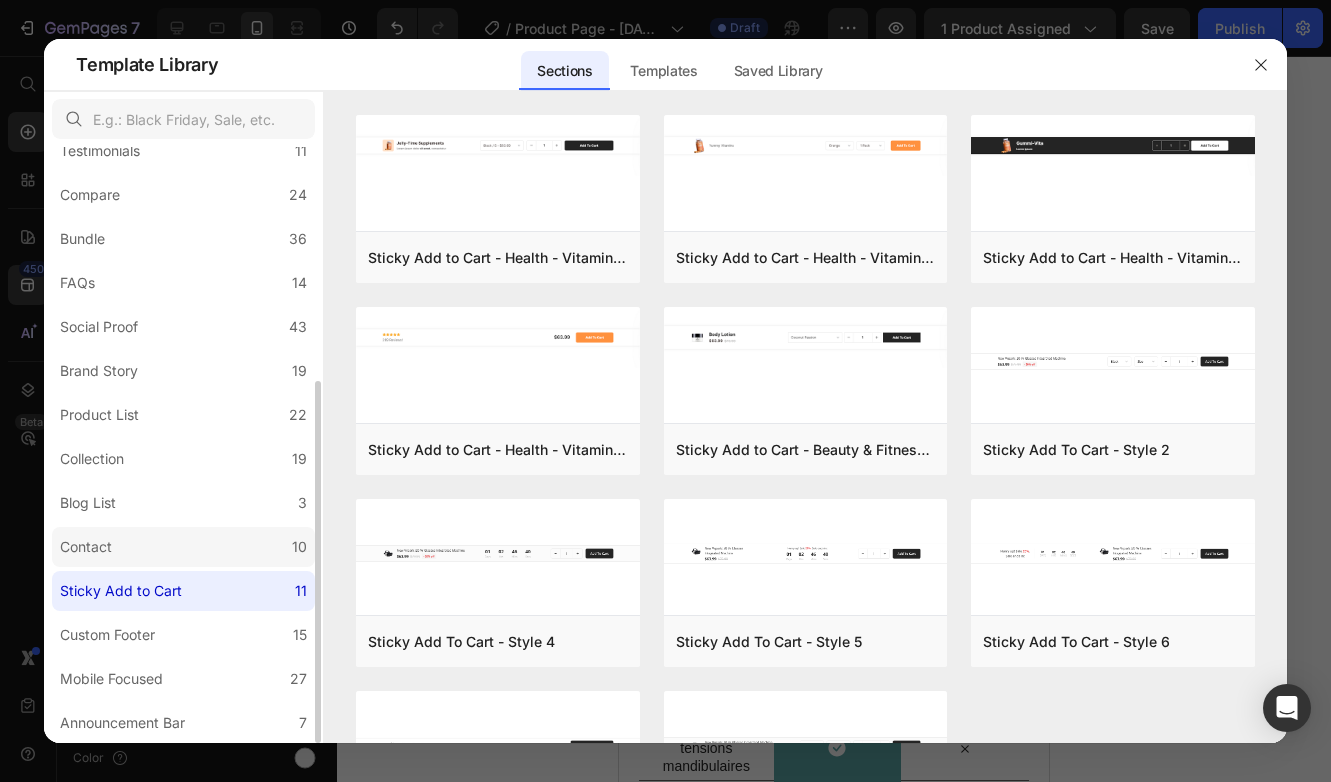click on "Contact 10" 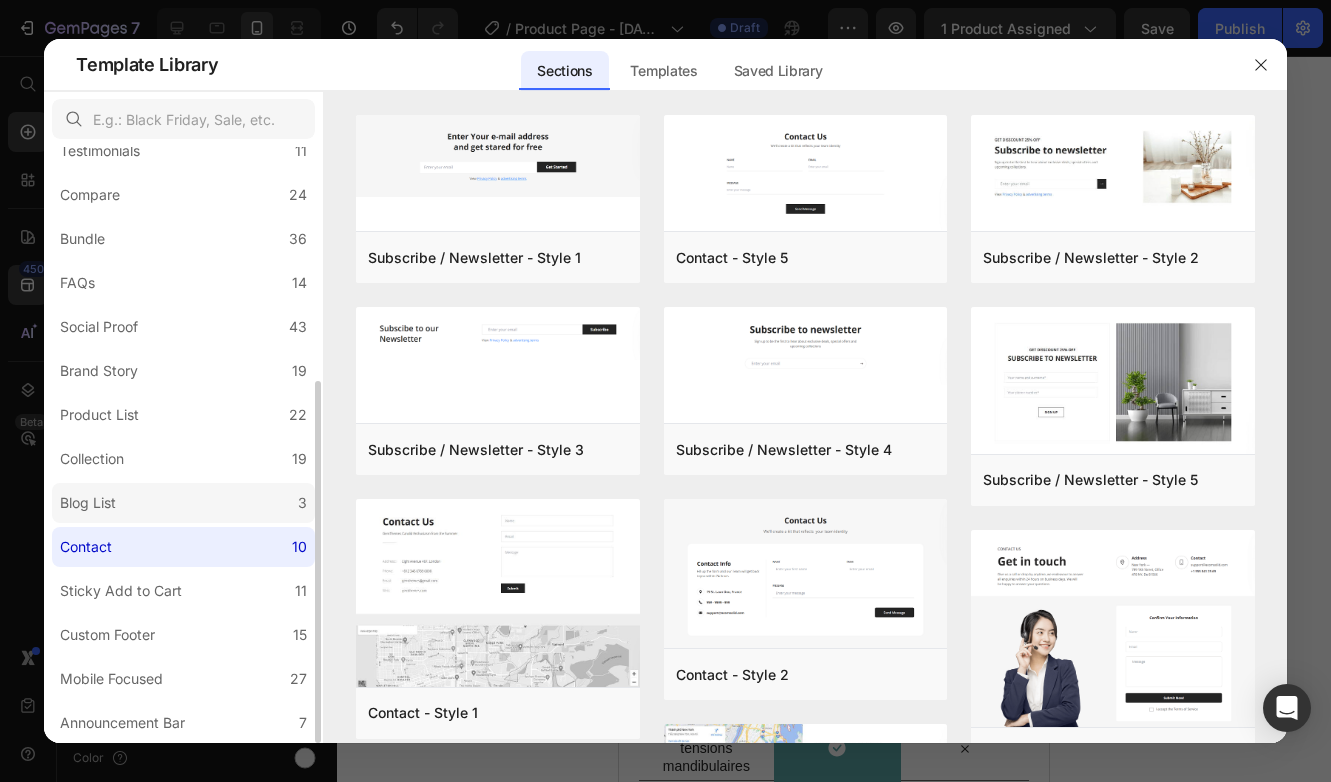 click on "Blog List 3" 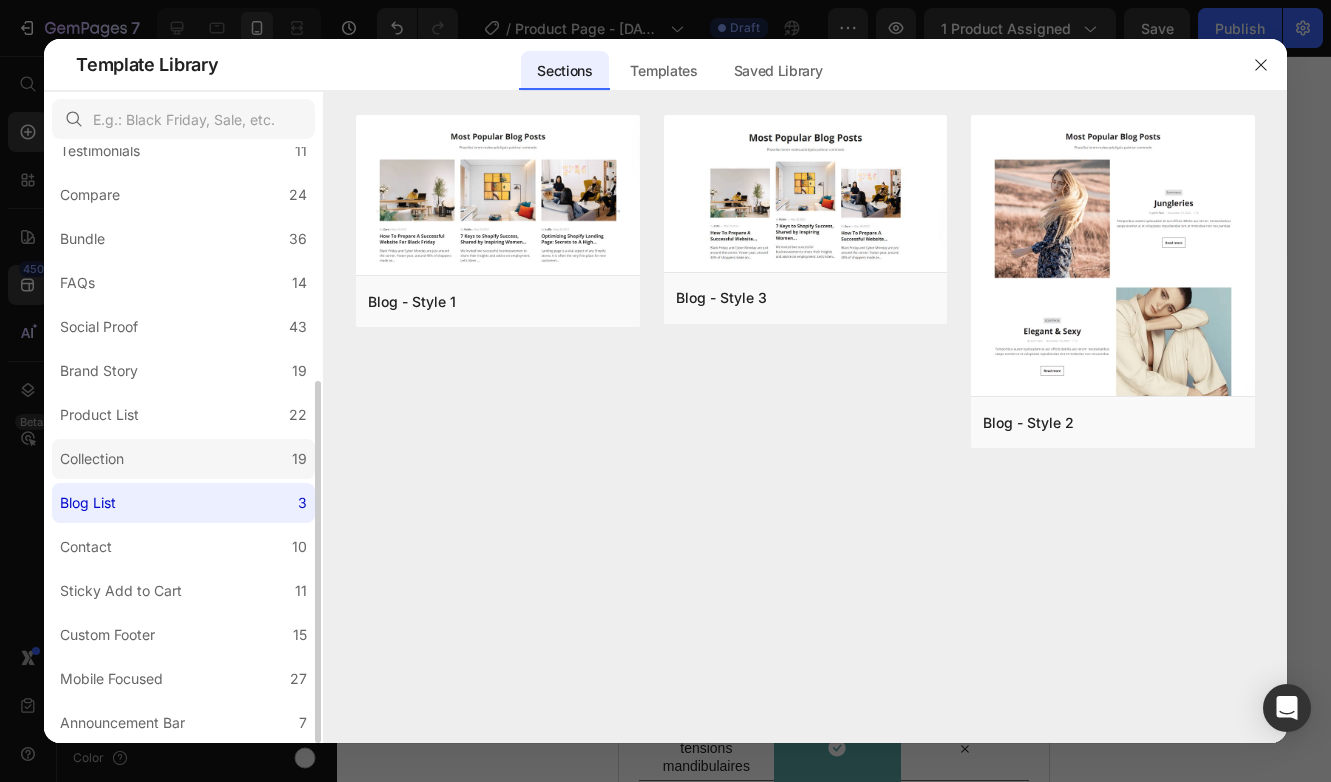 click on "Collection 19" 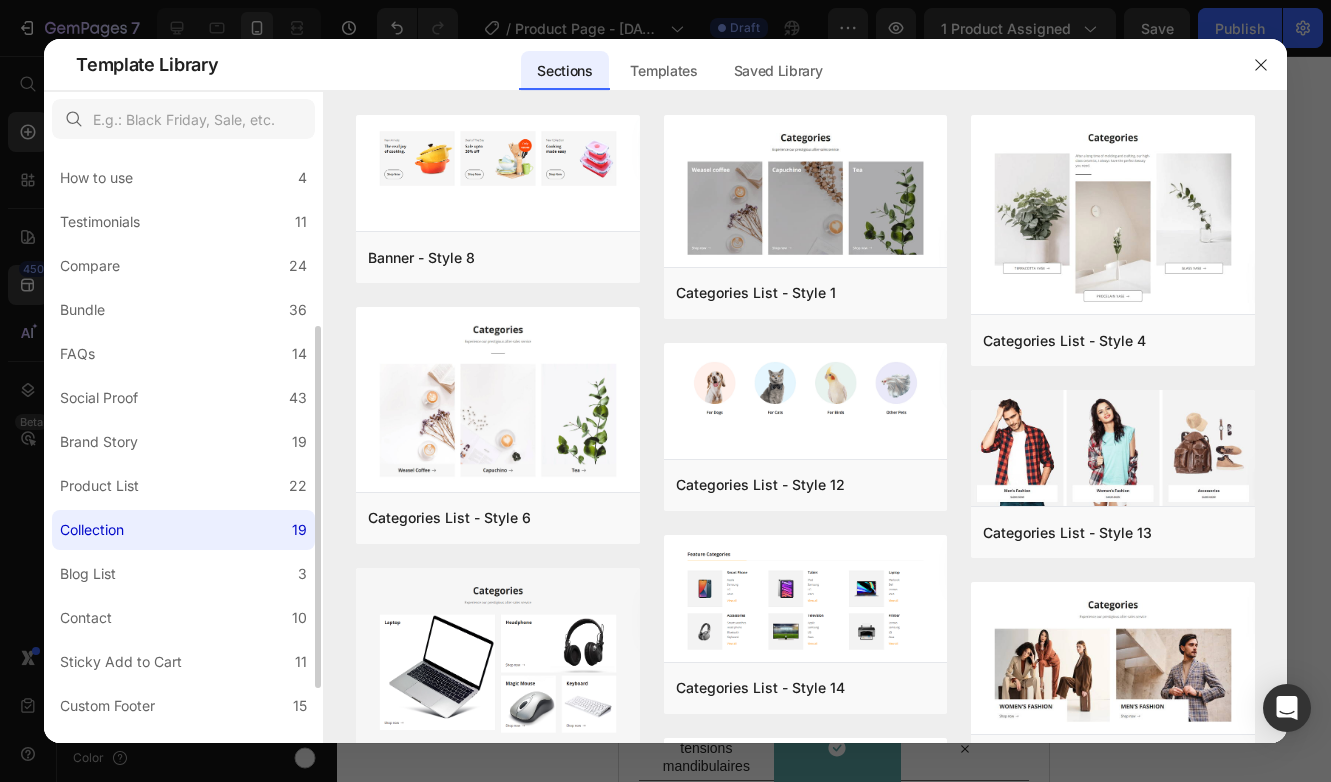 scroll, scrollTop: 300, scrollLeft: 0, axis: vertical 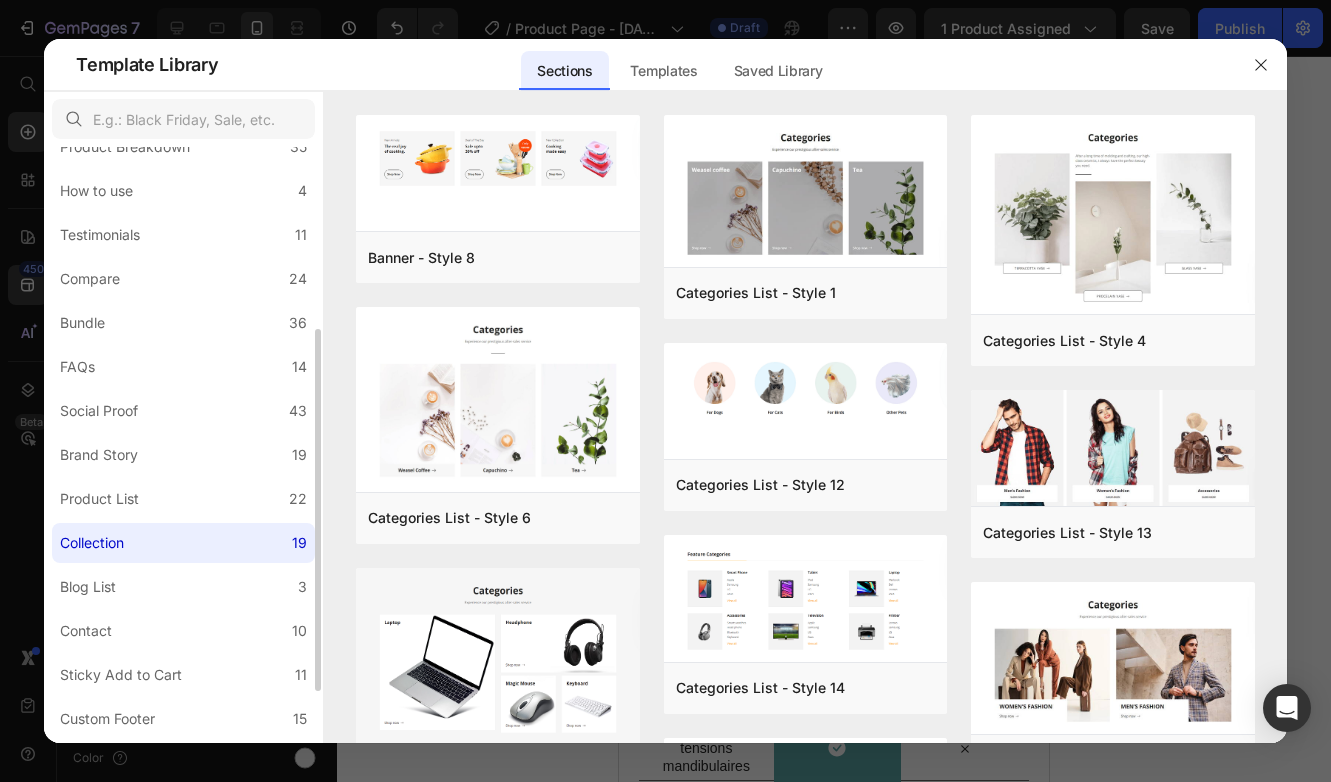 click on "All Sections 446 Hero Section 76 Product Detail 34 Brands 11 Trusted Badges 7 Guarantee 29 Product Breakdown 35 How to use 4 Testimonials 11 Compare 24 Bundle 36 FAQs 14 Social Proof 43 Brand Story 19 Product List 22 Collection 19 Blog List 3 Contact 10 Sticky Add to Cart 11 Custom Footer 15 Mobile Focused 27 Announcement Bar 7" at bounding box center [183, 337] 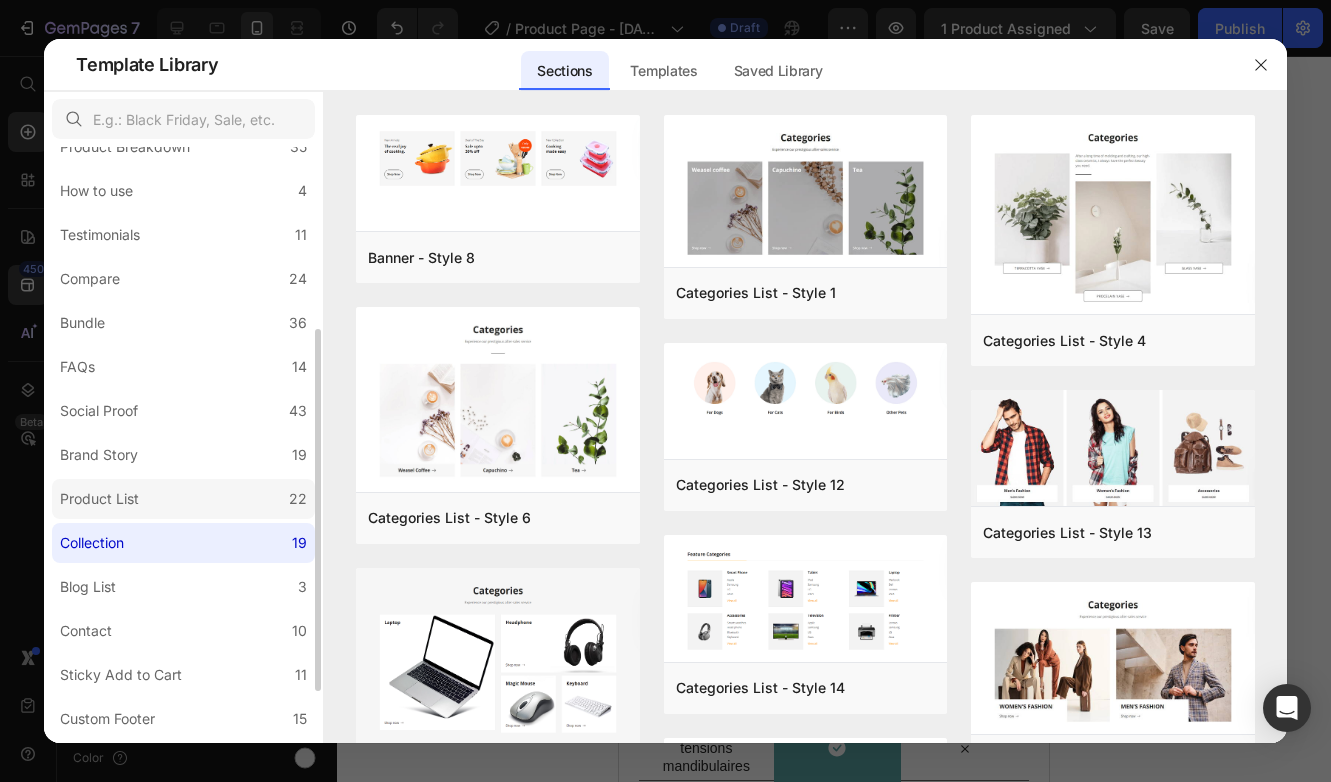 click on "Product List 22" 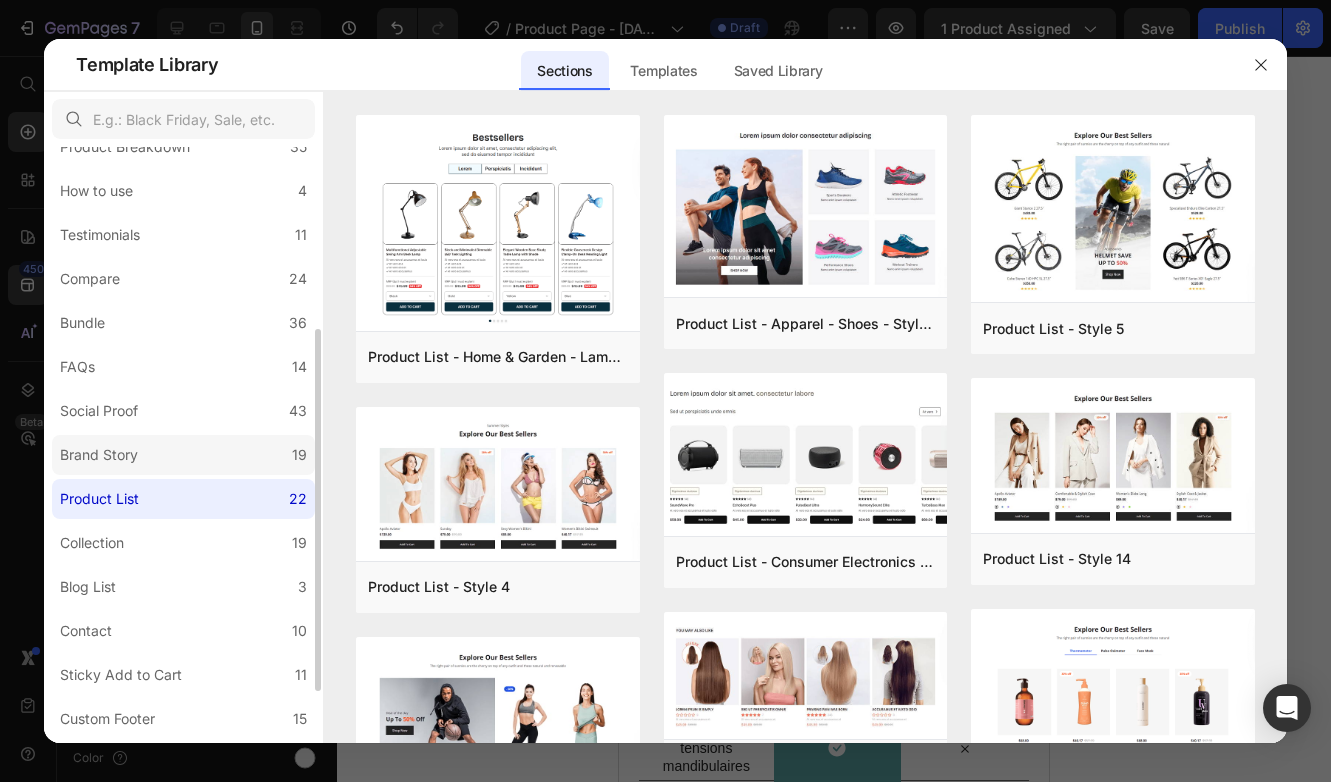 click on "Brand Story 19" 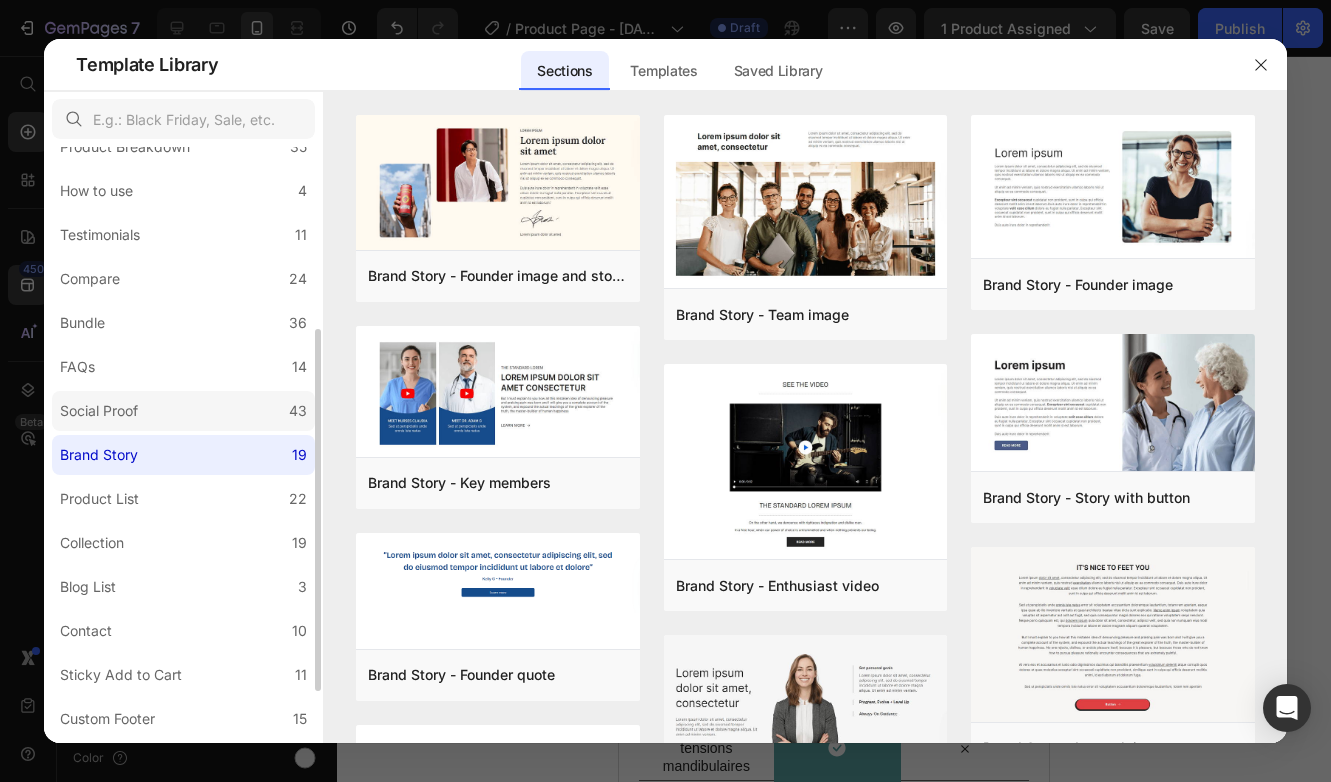 click on "Social Proof 43" 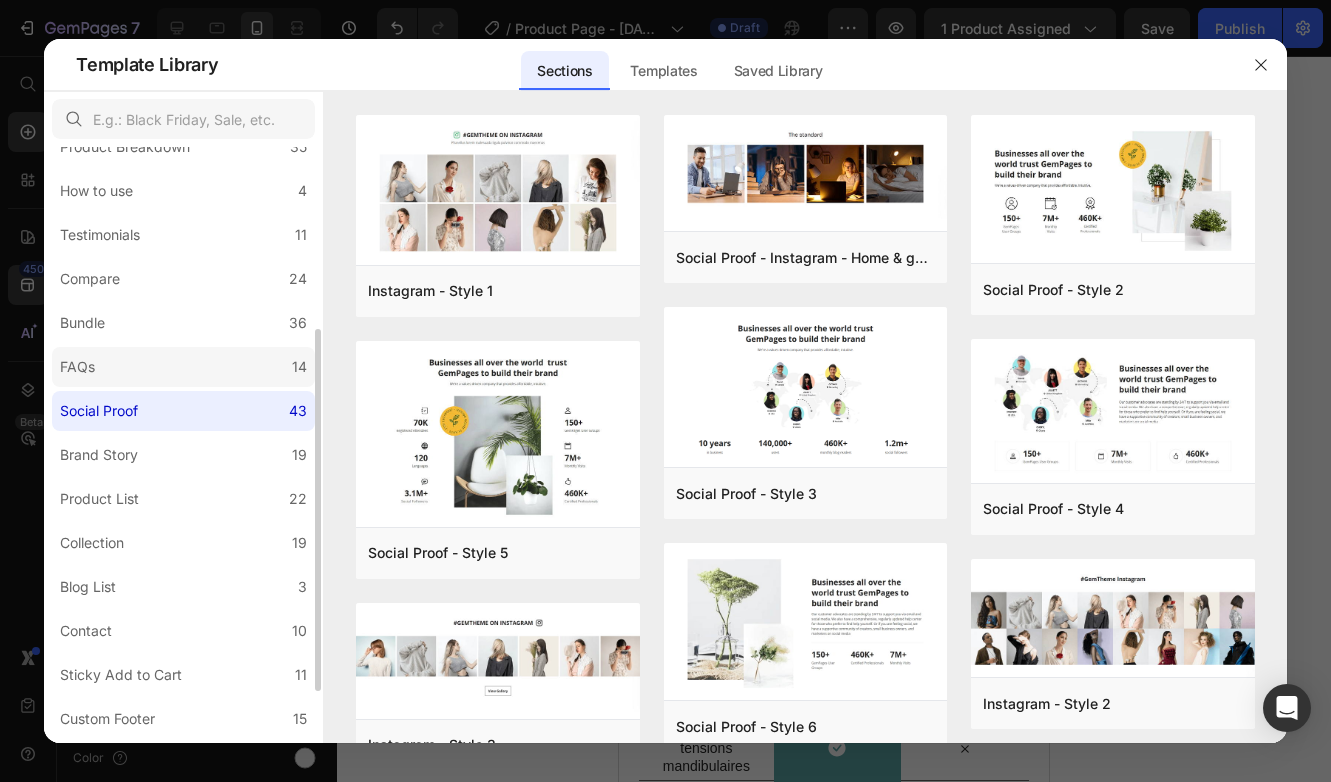 click on "FAQs 14" 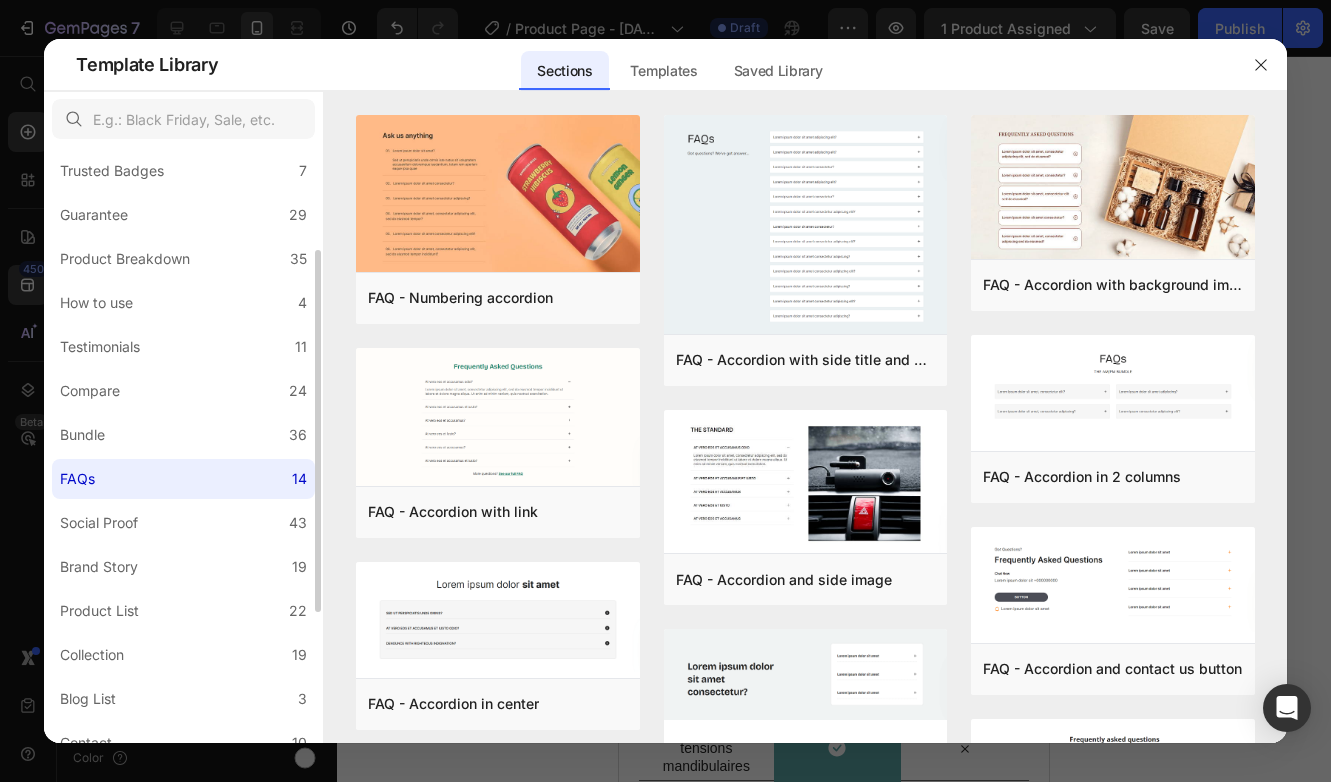scroll, scrollTop: 182, scrollLeft: 0, axis: vertical 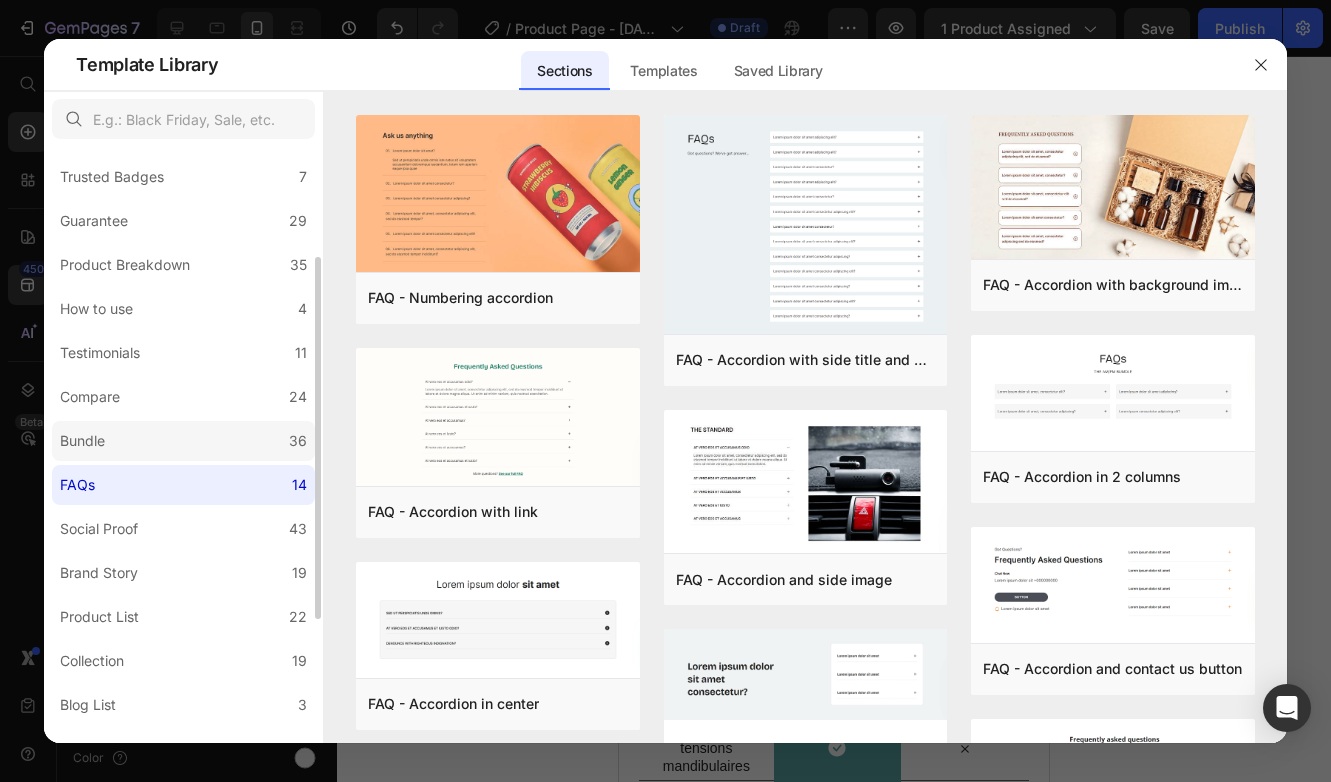click on "Bundle 36" 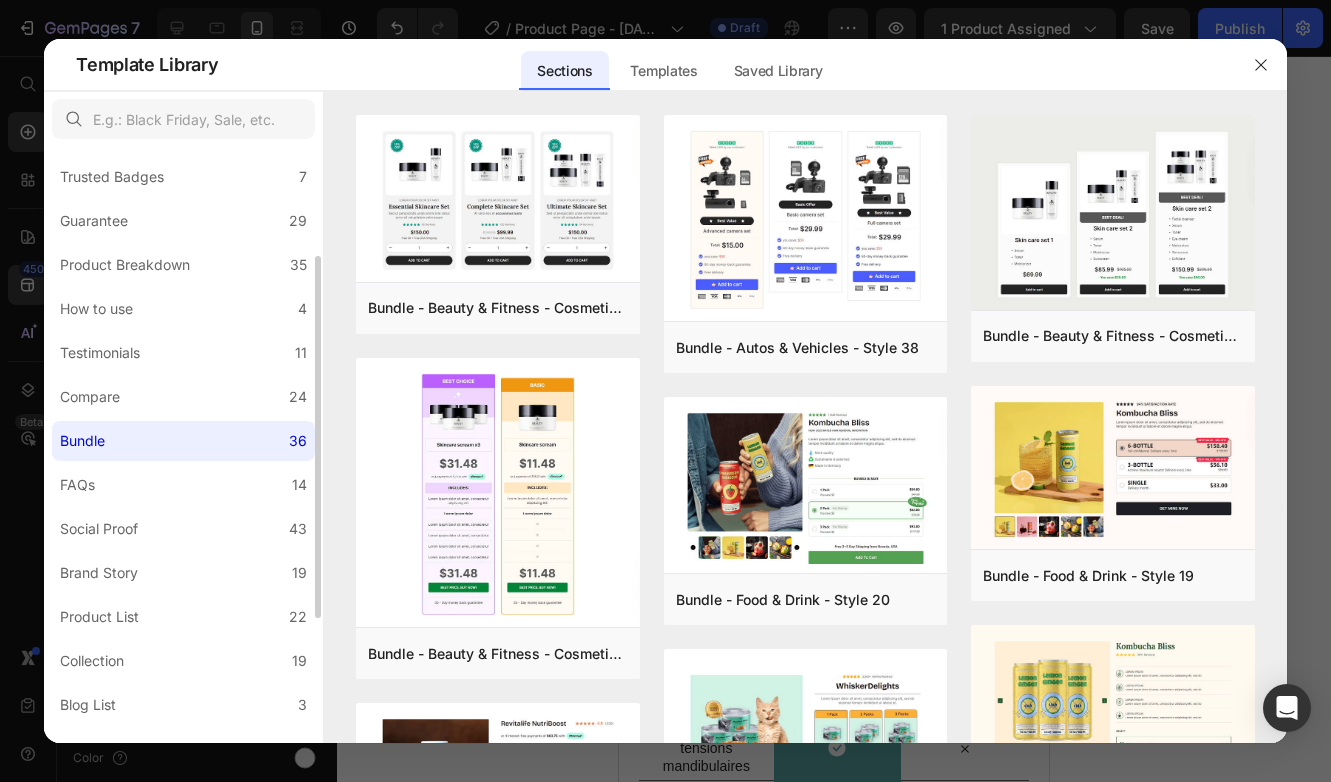 scroll, scrollTop: 143, scrollLeft: 0, axis: vertical 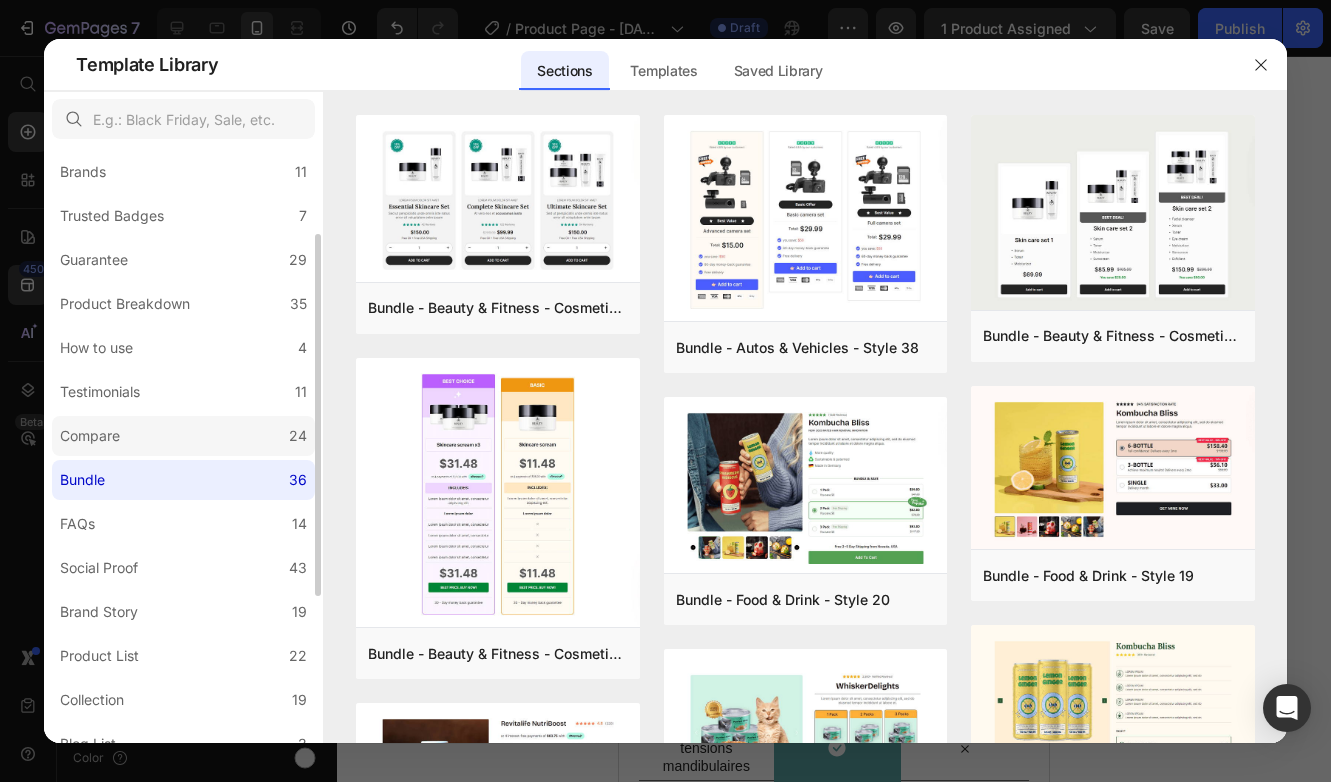 click on "Compare 24" 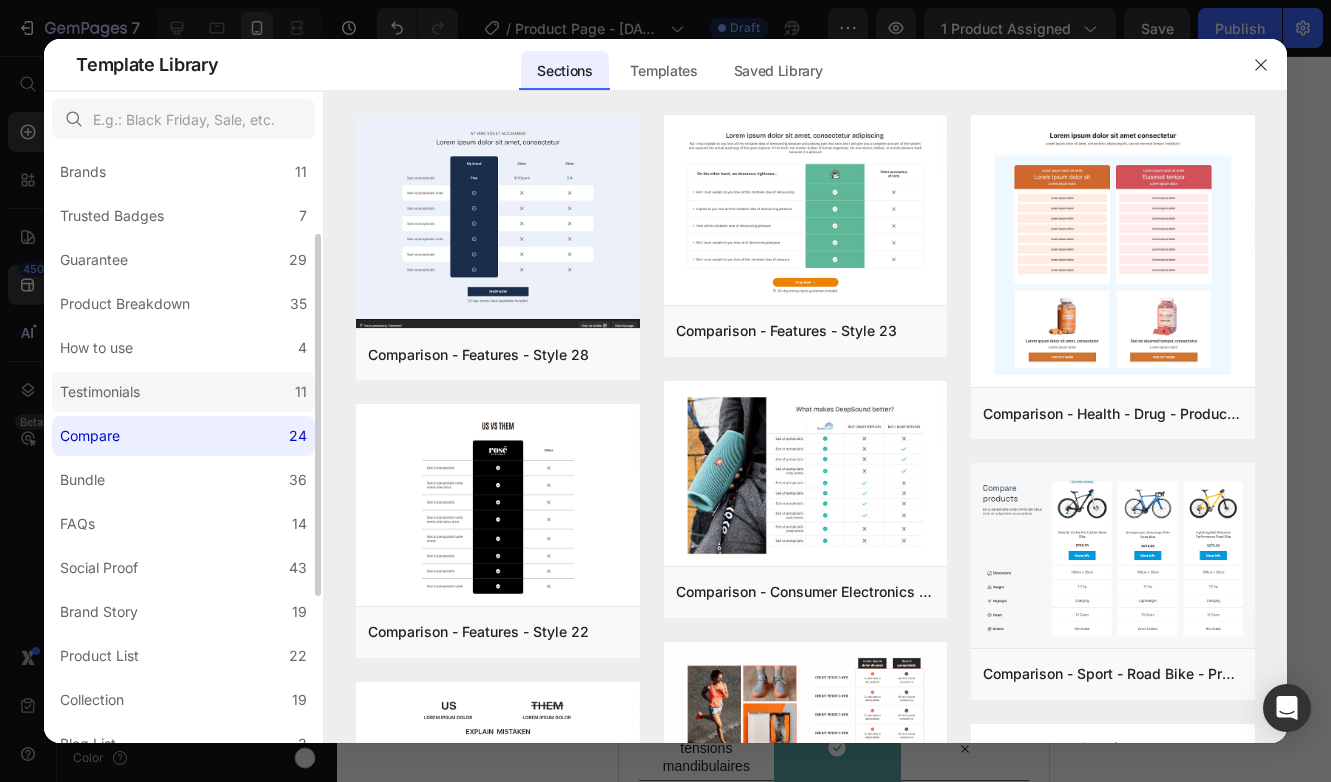 click on "Testimonials 11" 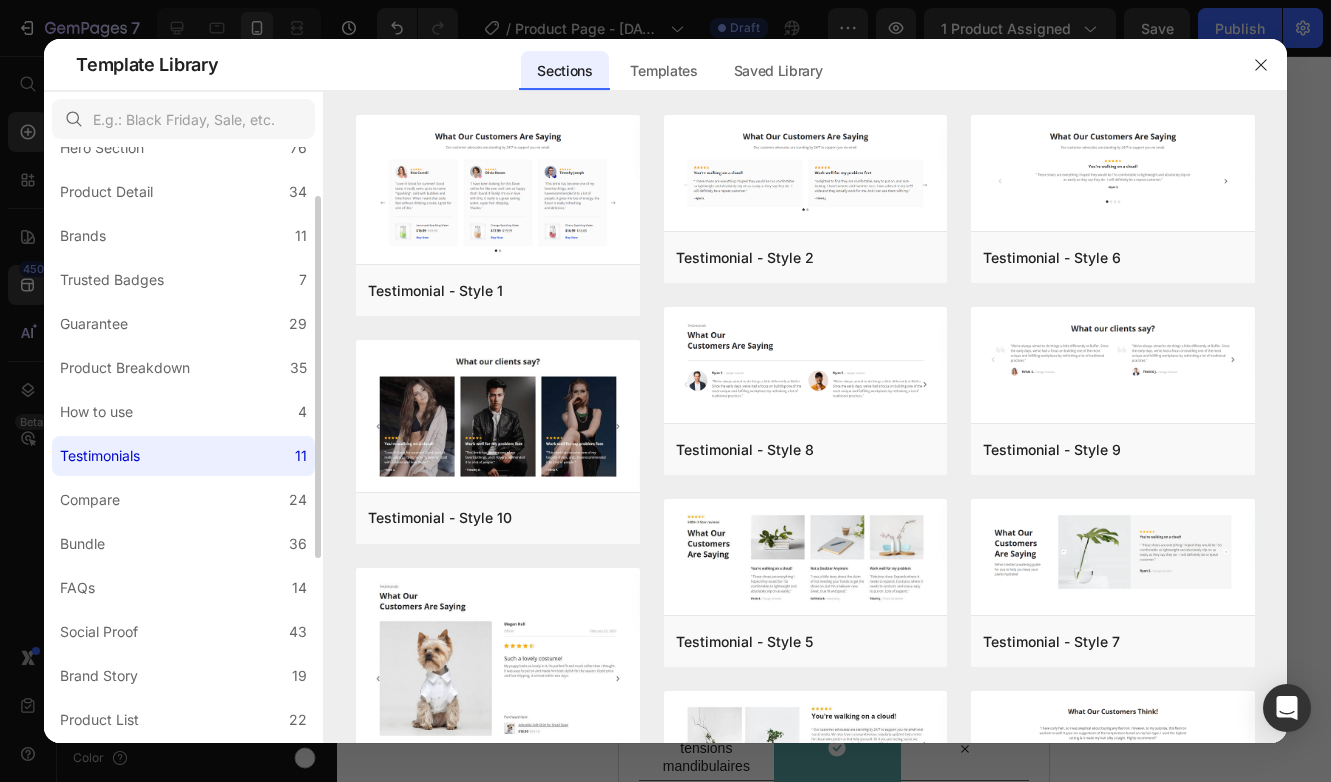 scroll, scrollTop: 80, scrollLeft: 0, axis: vertical 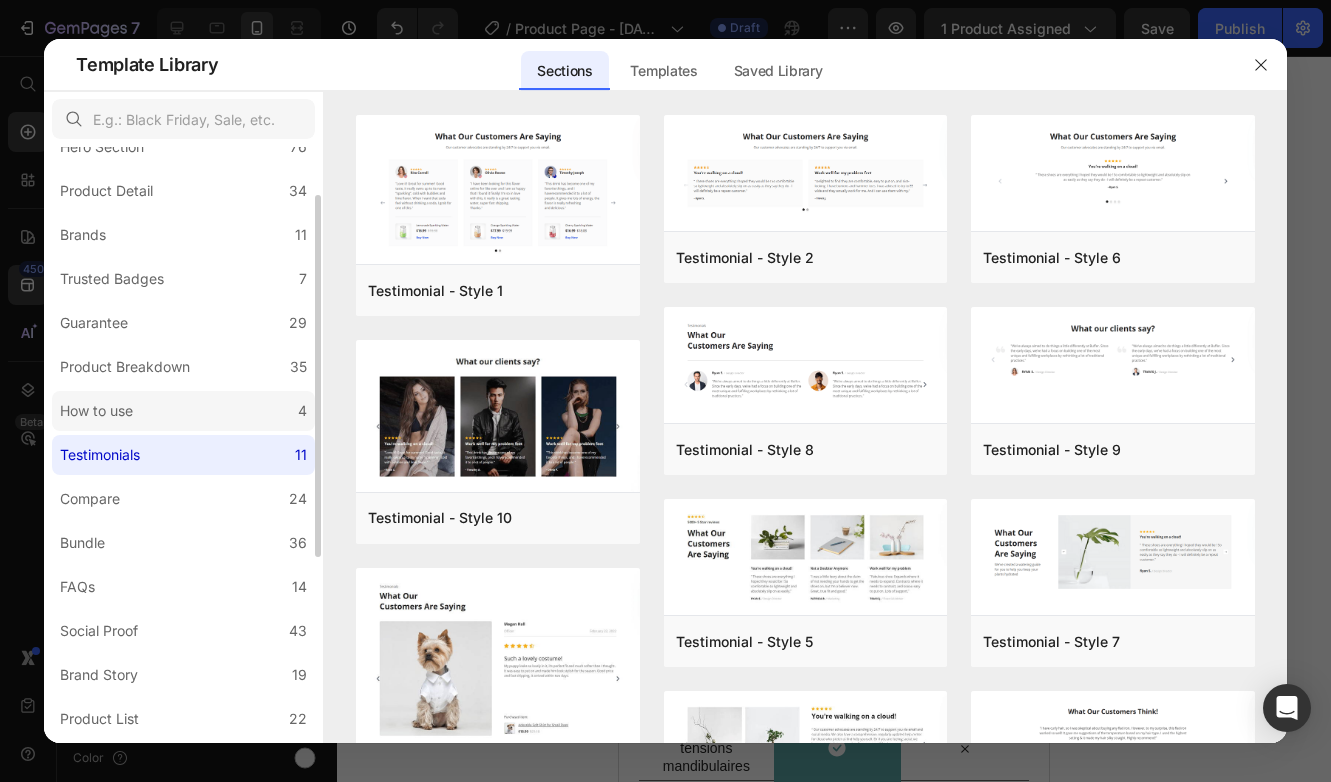 click on "How to use 4" 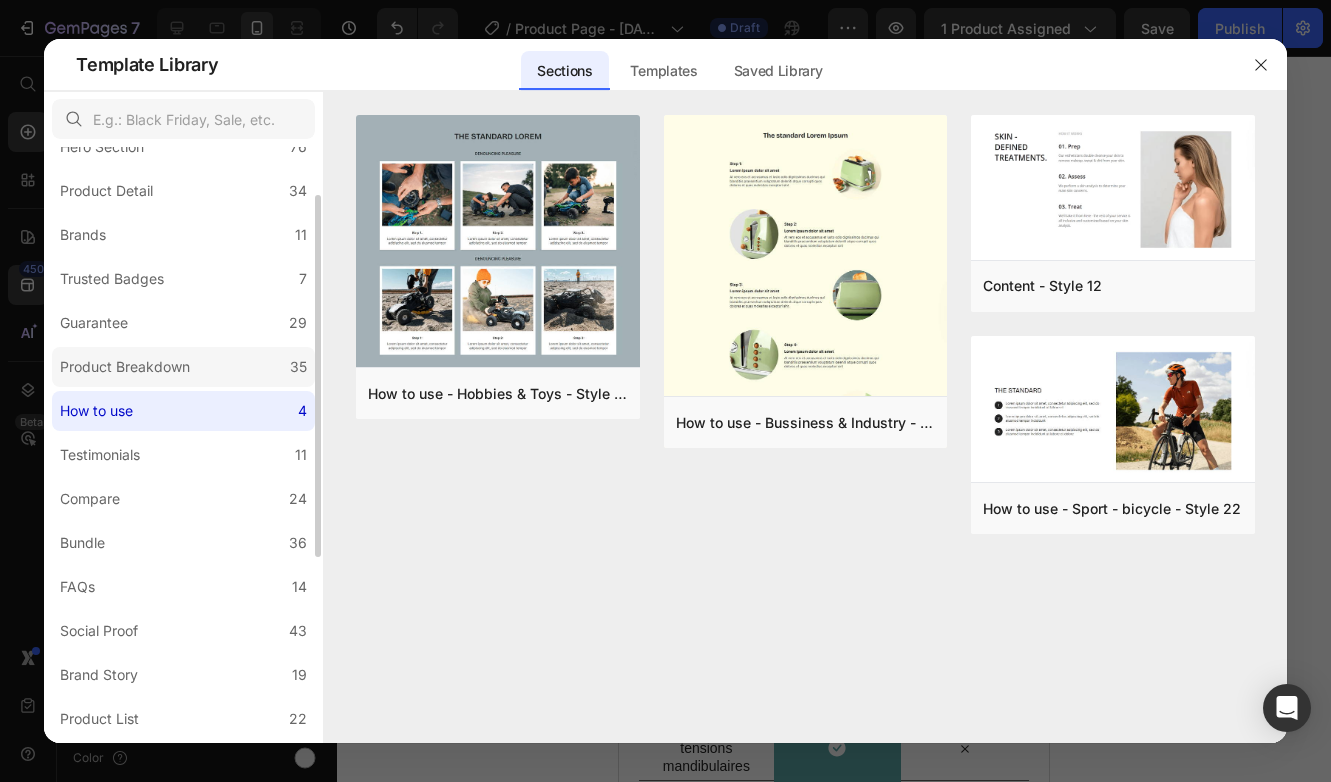 click on "Product Breakdown 35" 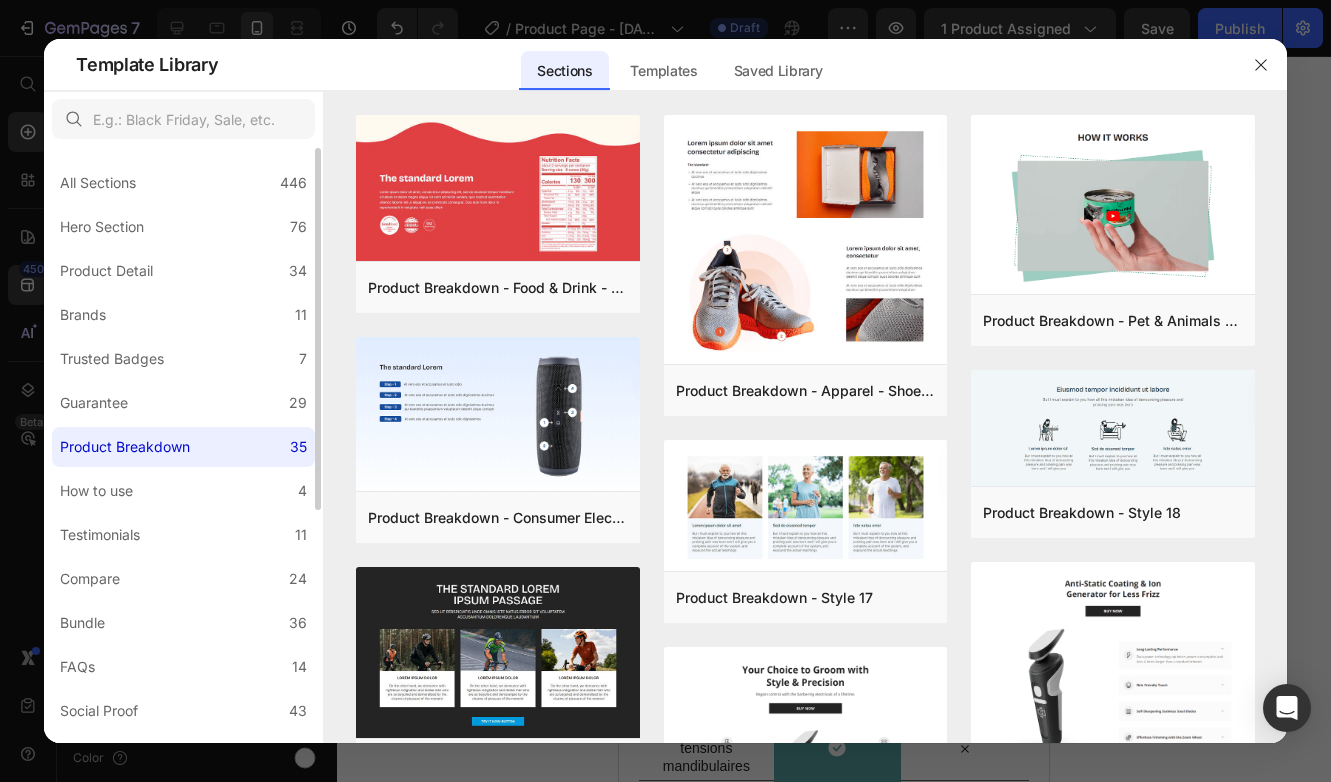 scroll, scrollTop: 1, scrollLeft: 0, axis: vertical 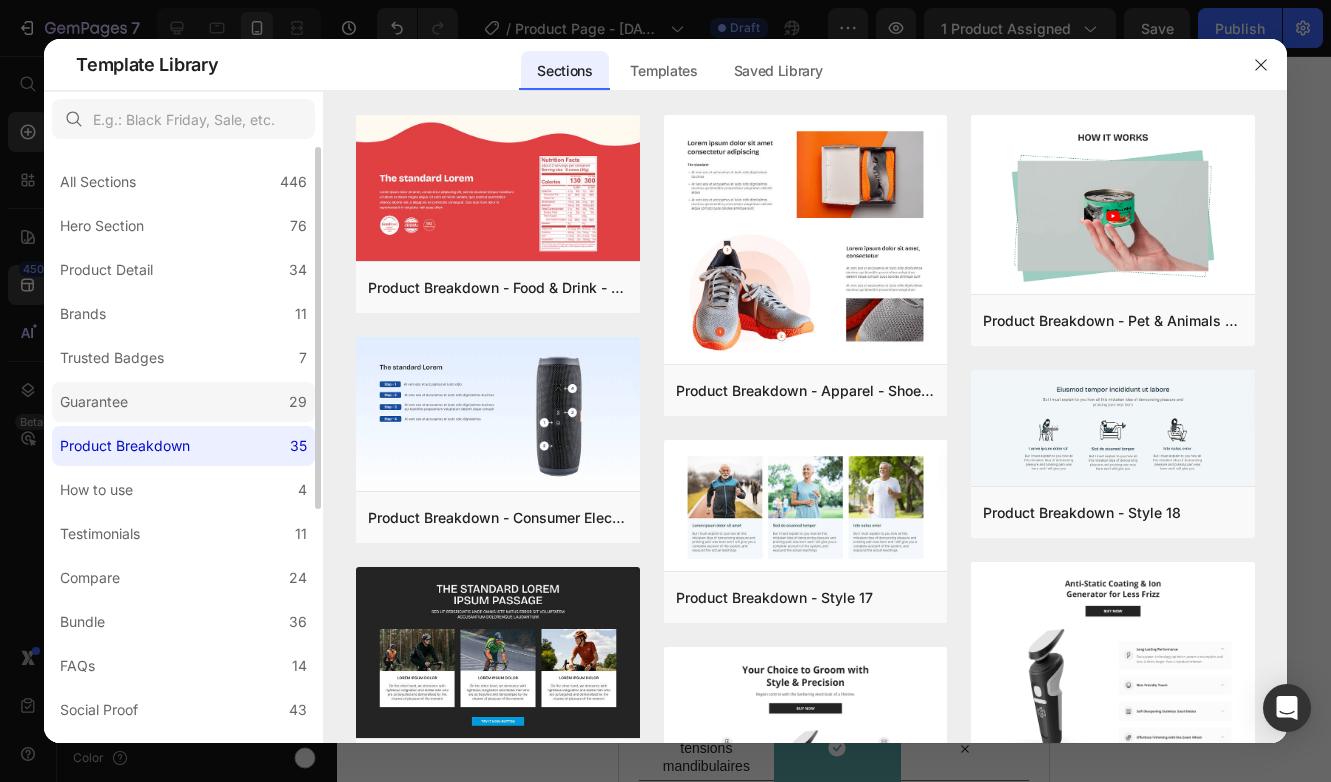 click on "Guarantee 29" 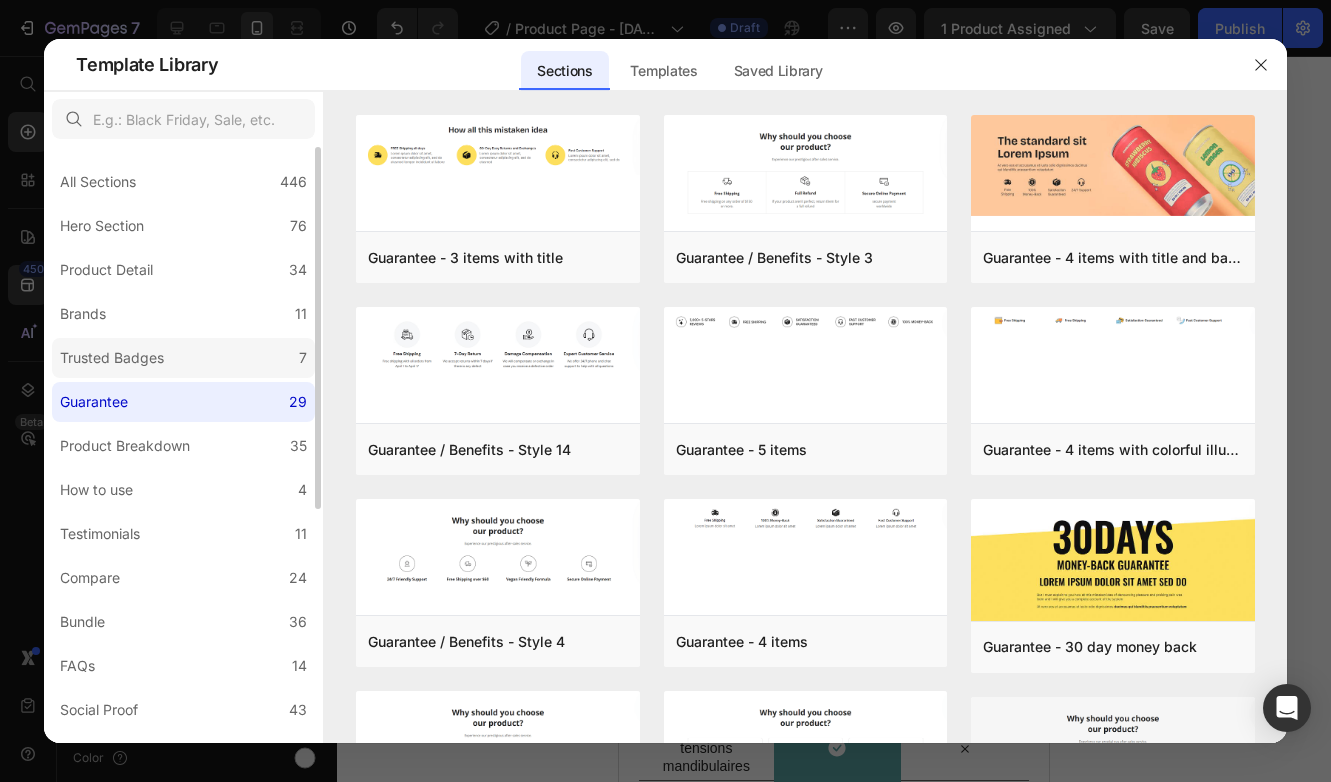 click on "Trusted Badges 7" 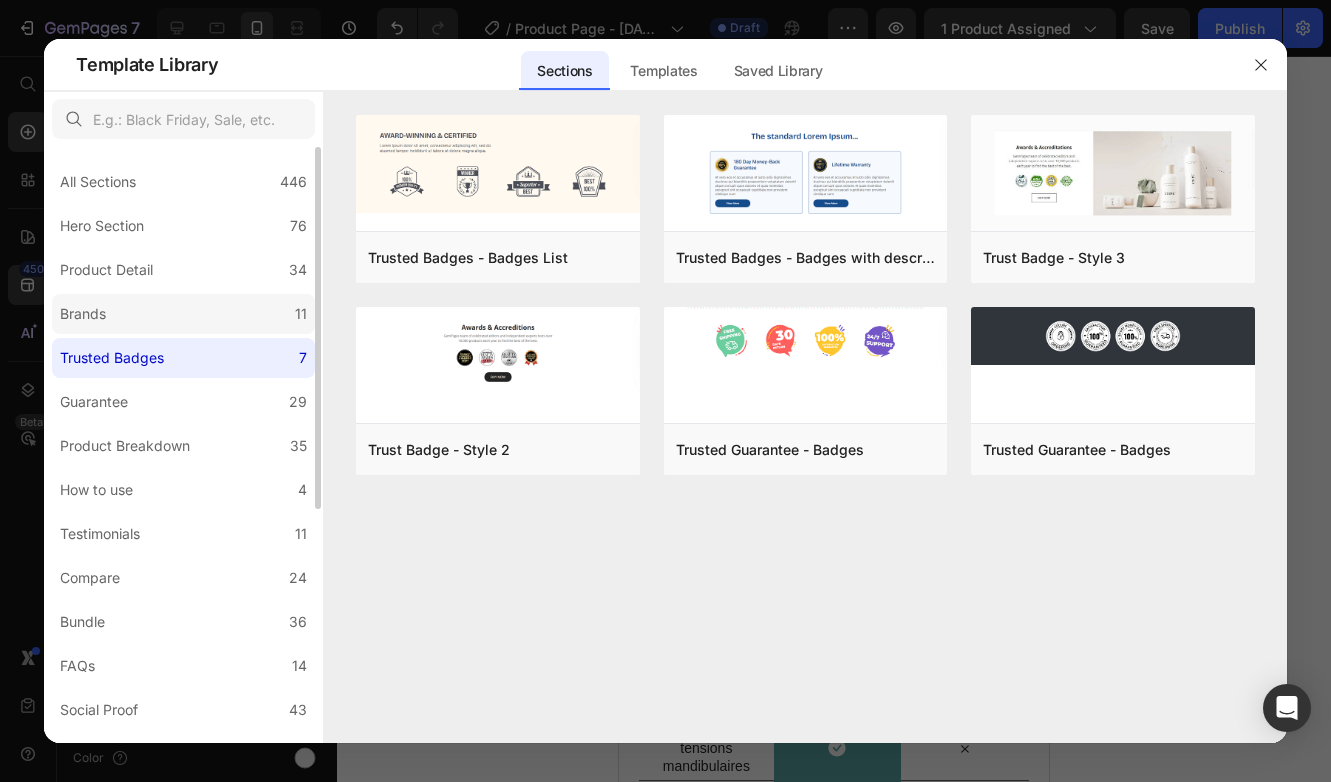 click on "Brands 11" 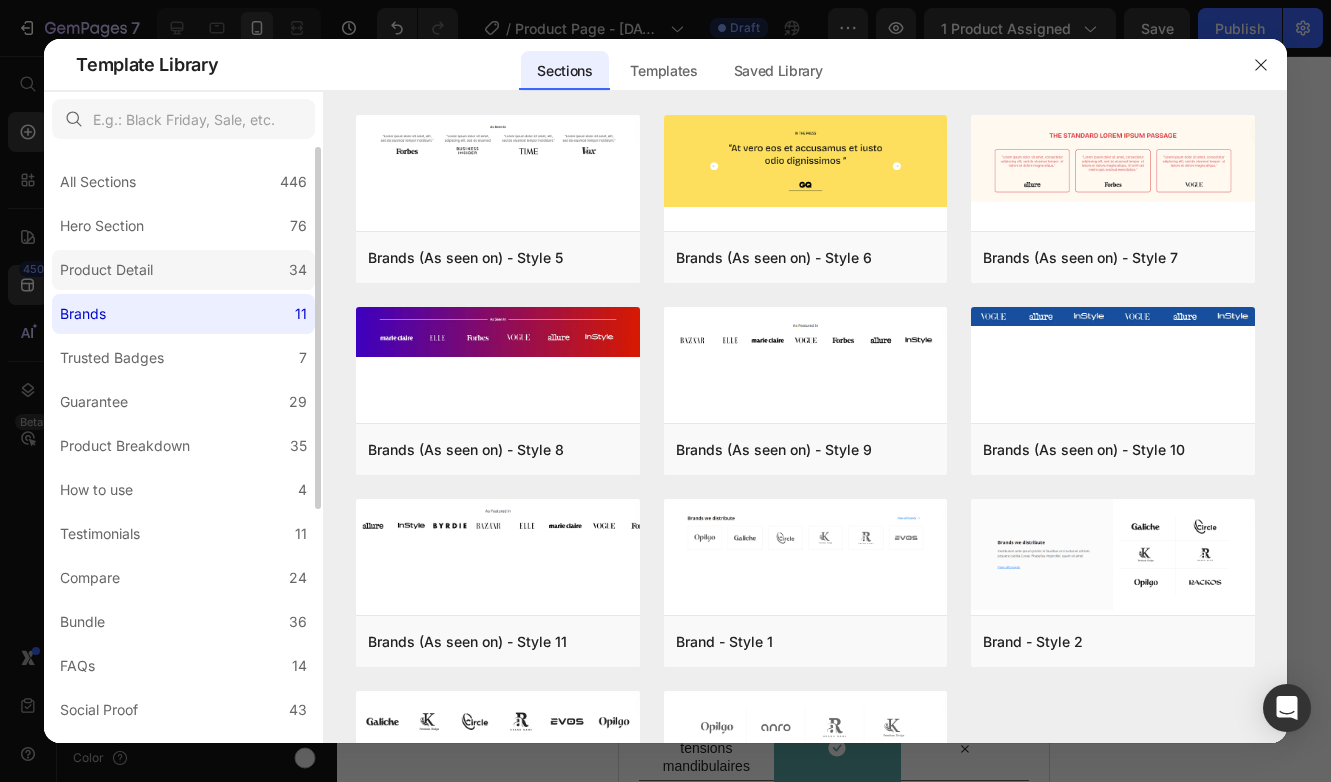 click on "Product Detail 34" 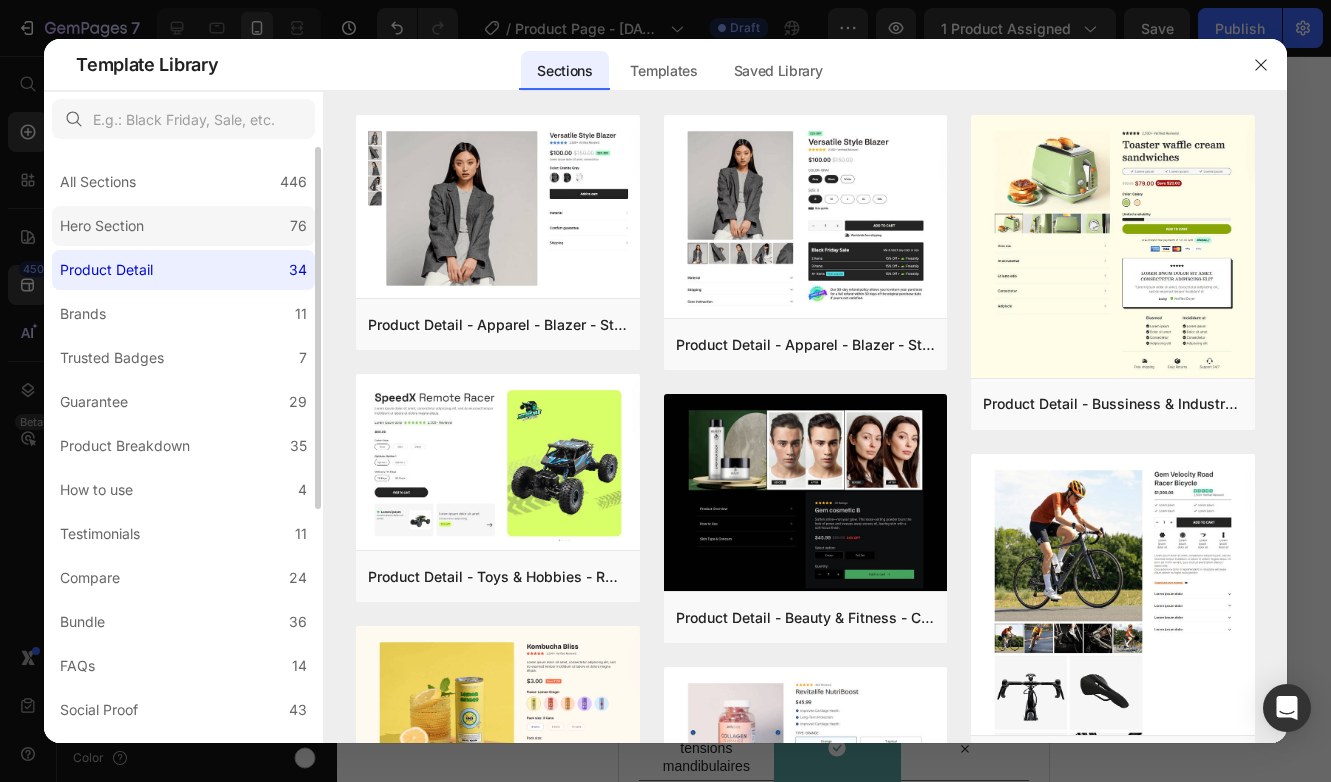 click on "Hero Section 76" 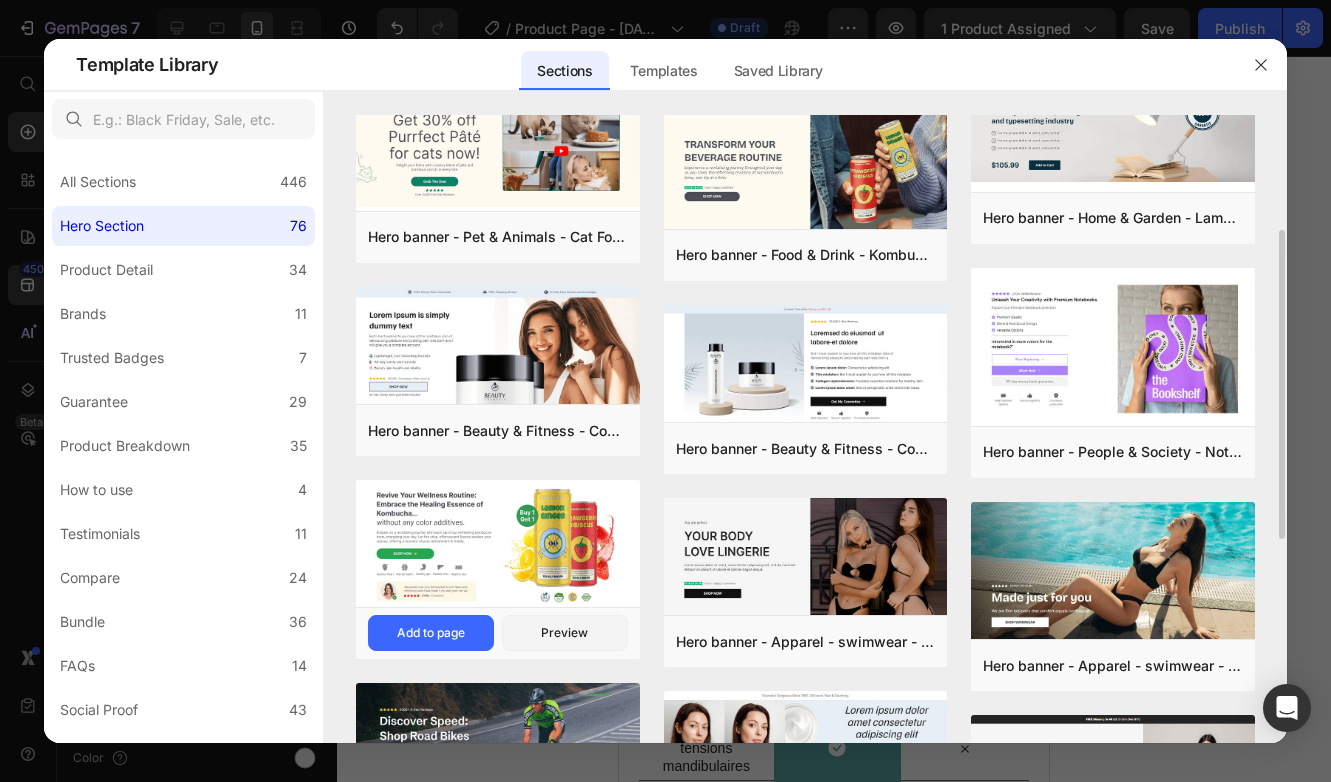 scroll, scrollTop: 230, scrollLeft: 0, axis: vertical 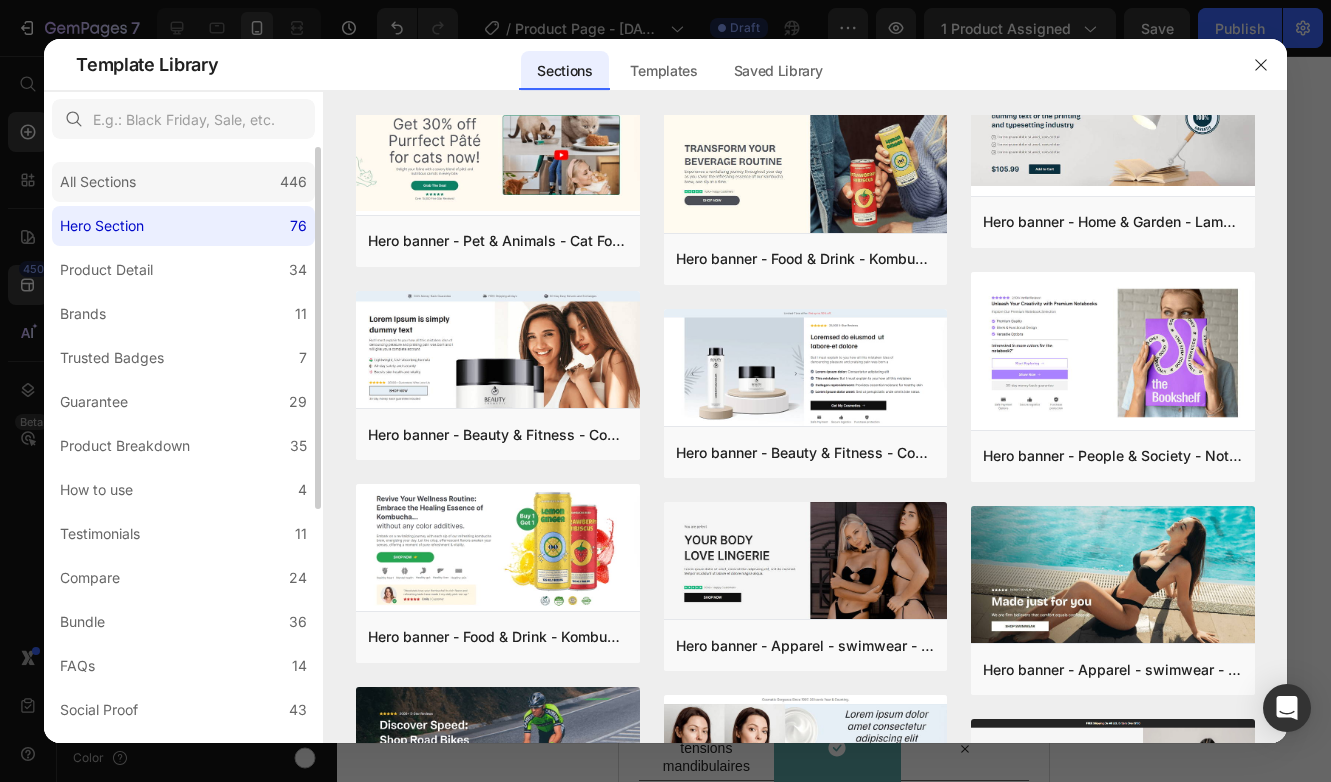 click on "All Sections 446" 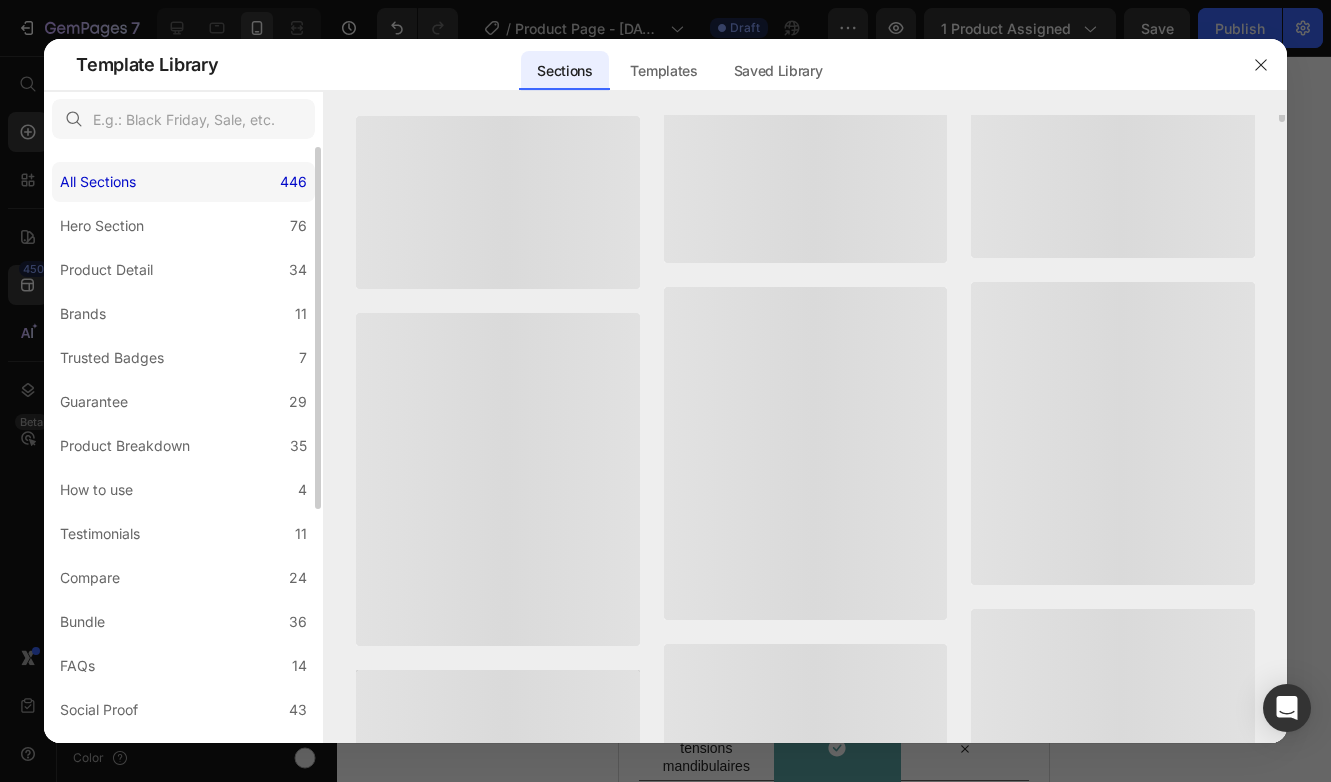 scroll, scrollTop: 0, scrollLeft: 0, axis: both 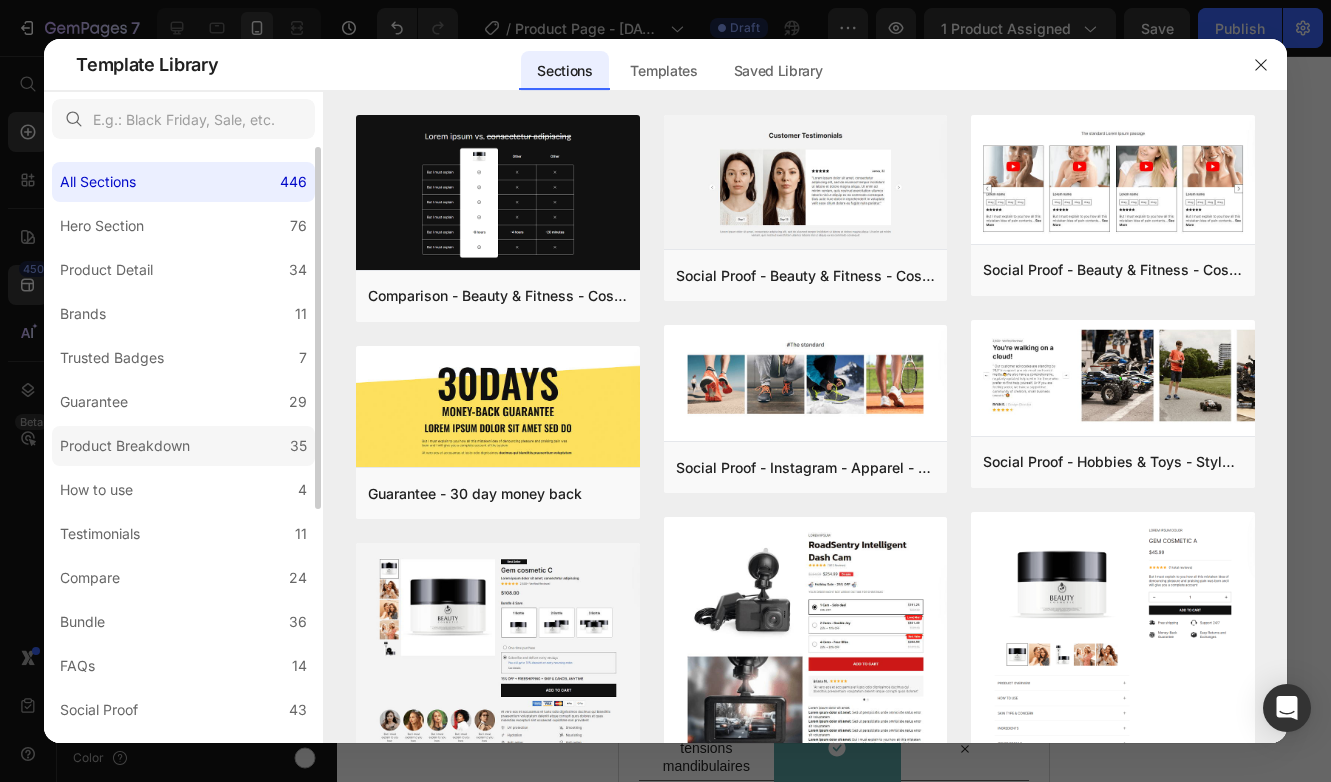 click on "Product Breakdown 35" 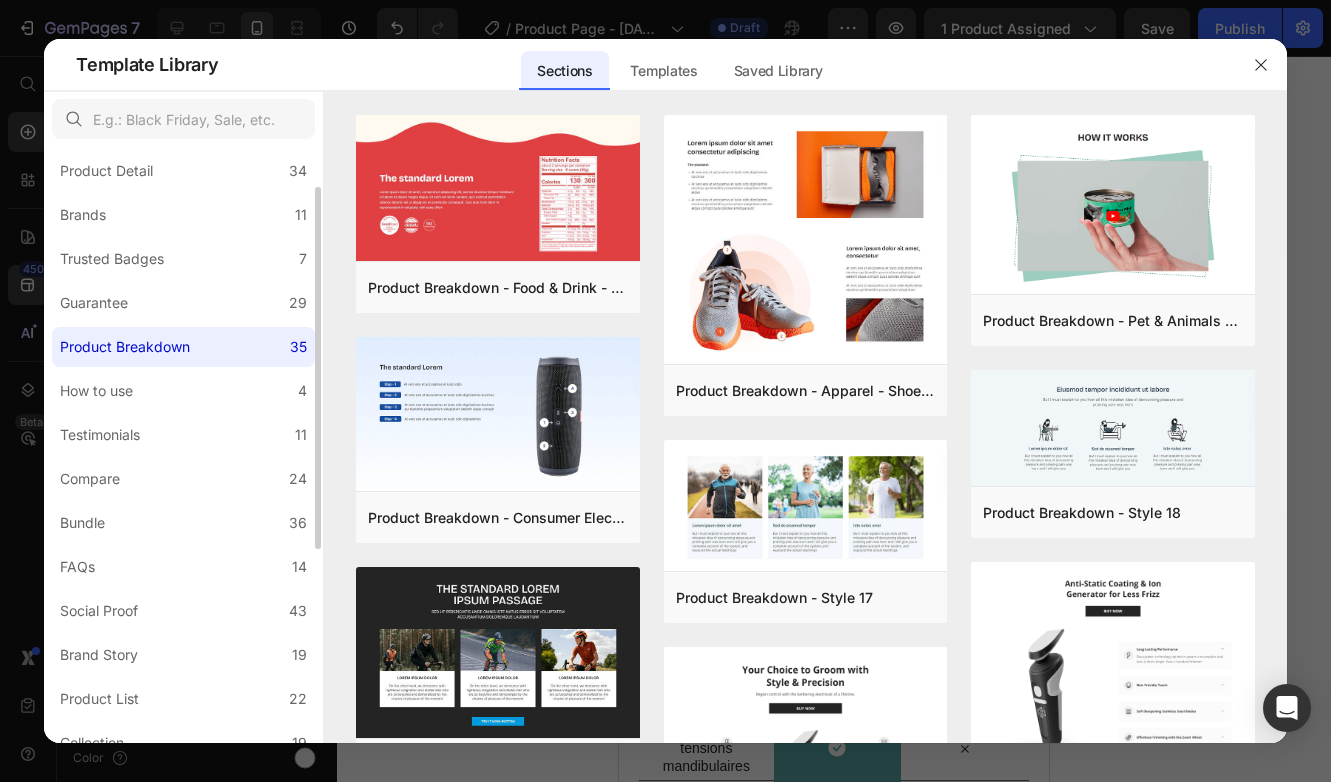 scroll, scrollTop: 105, scrollLeft: 0, axis: vertical 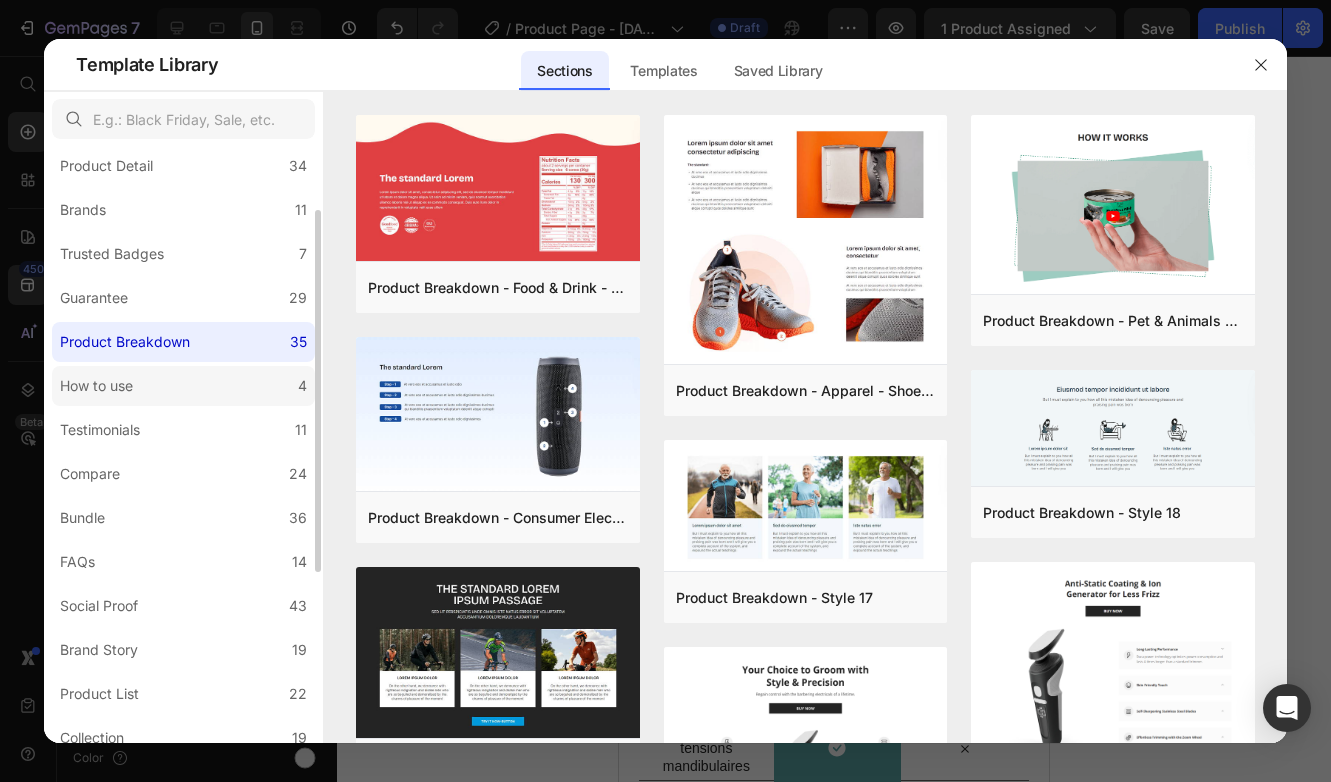 click on "How to use 4" 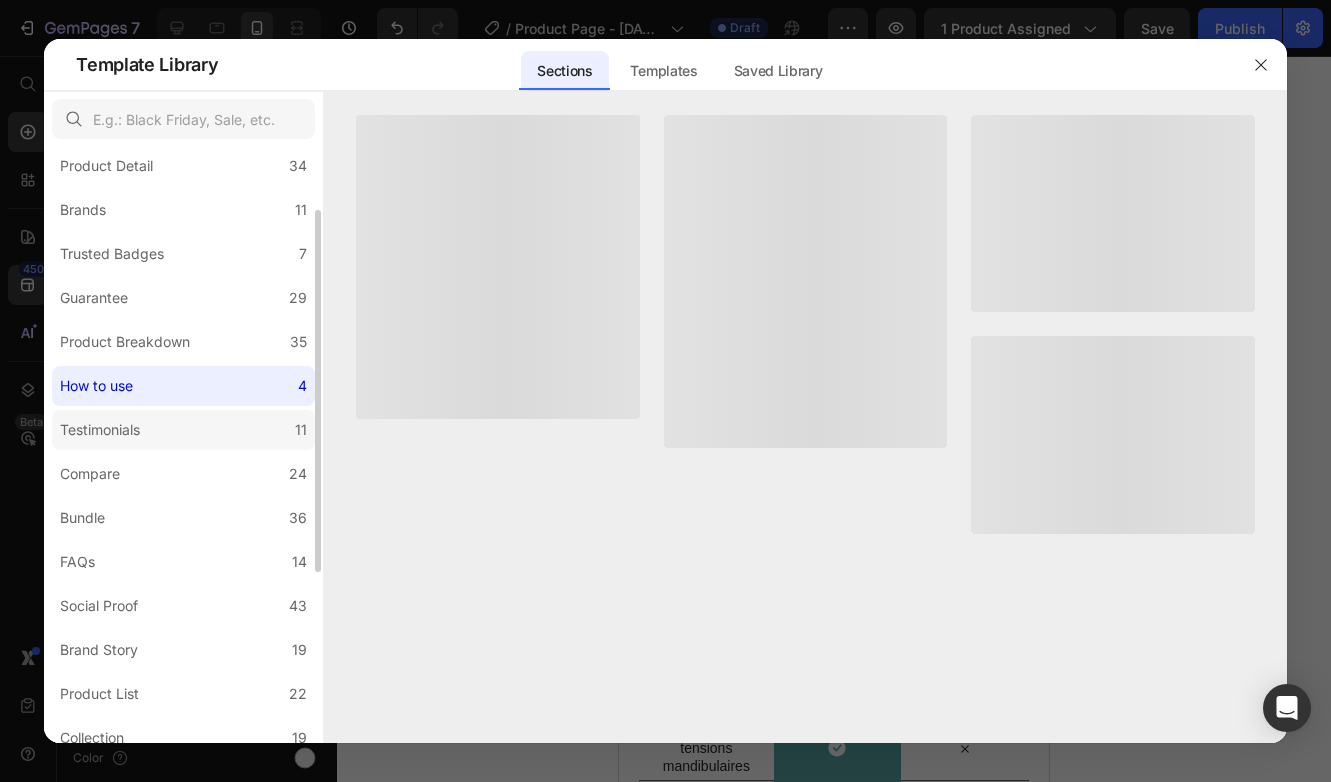 click on "Testimonials 11" 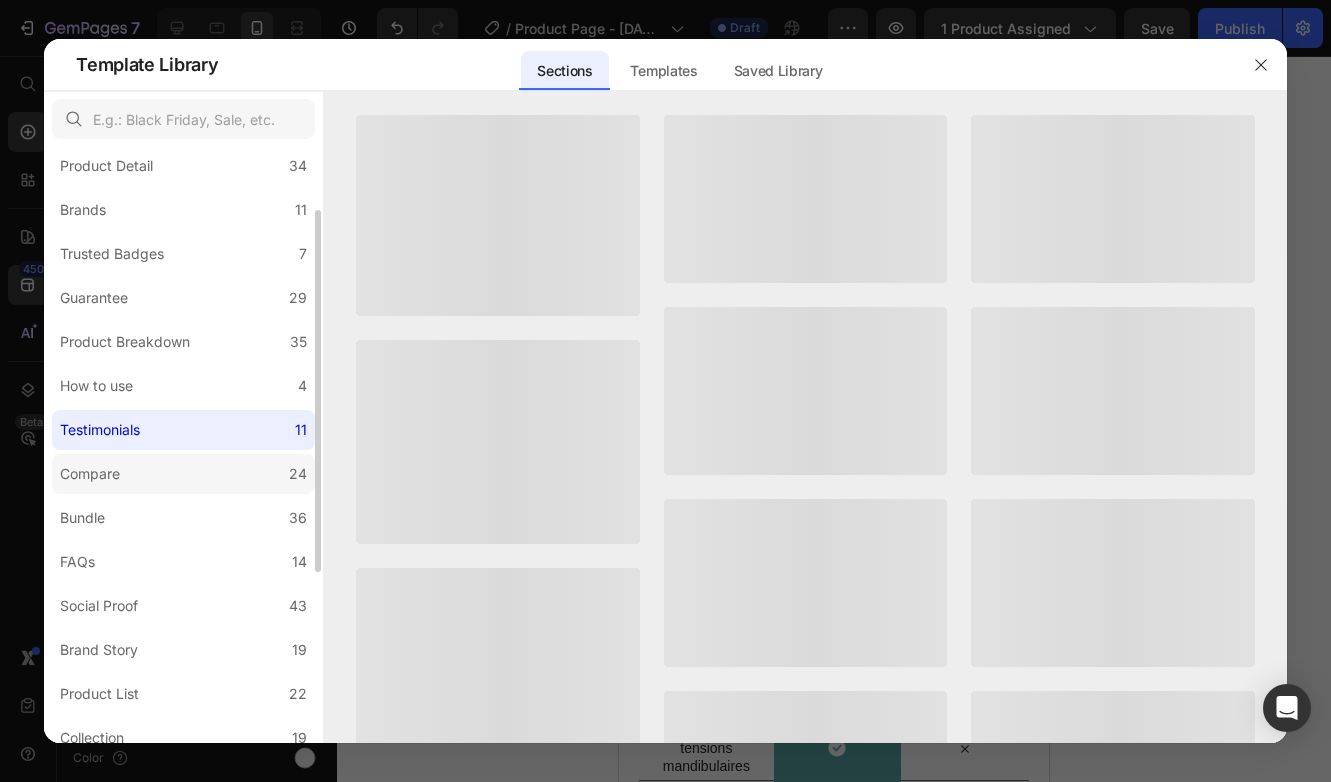 click on "Compare 24" 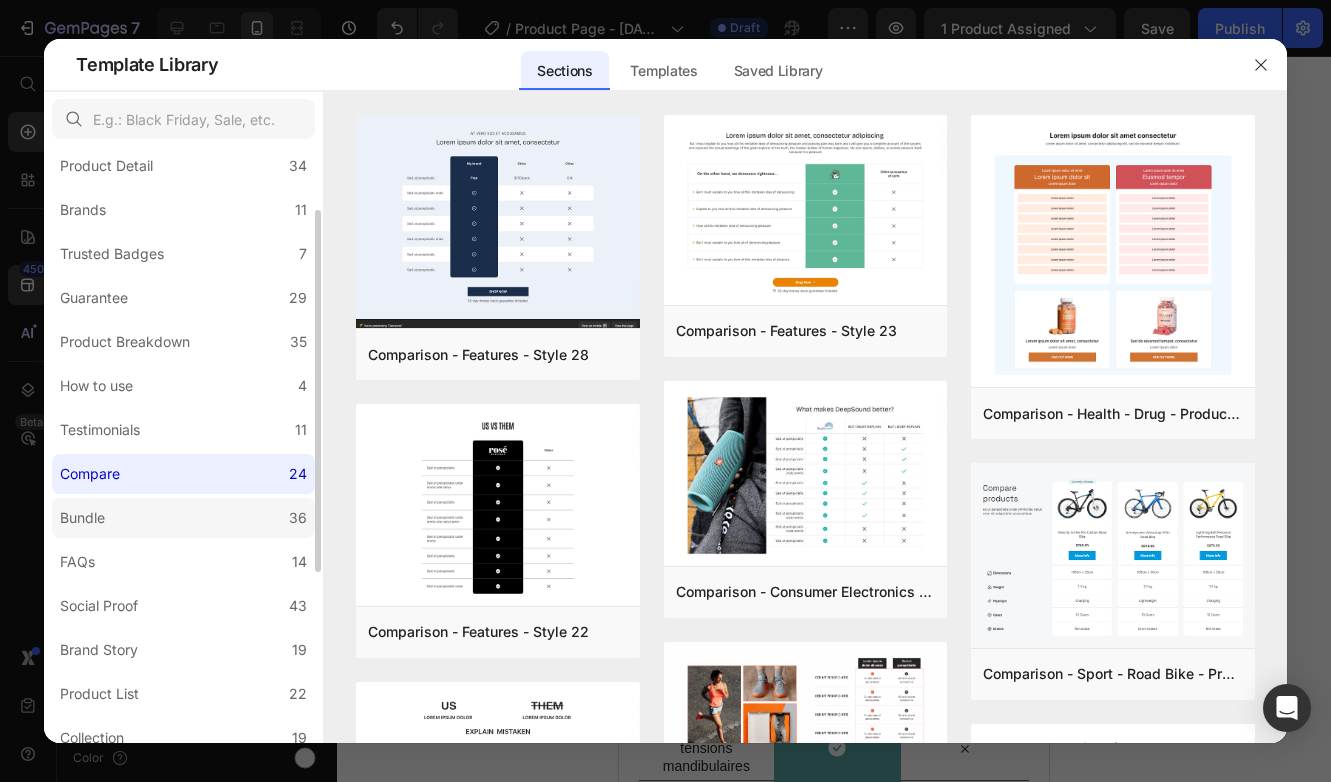 click on "Bundle 36" 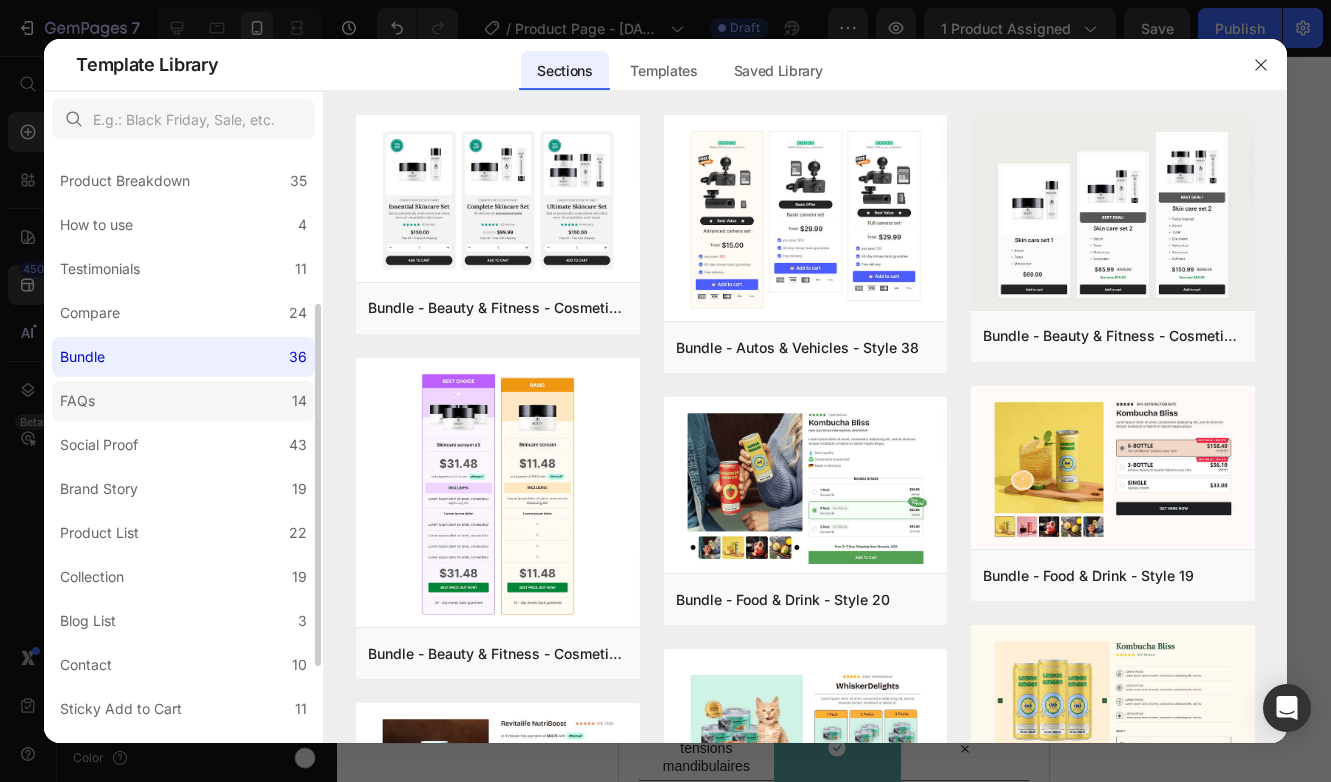 scroll, scrollTop: 265, scrollLeft: 0, axis: vertical 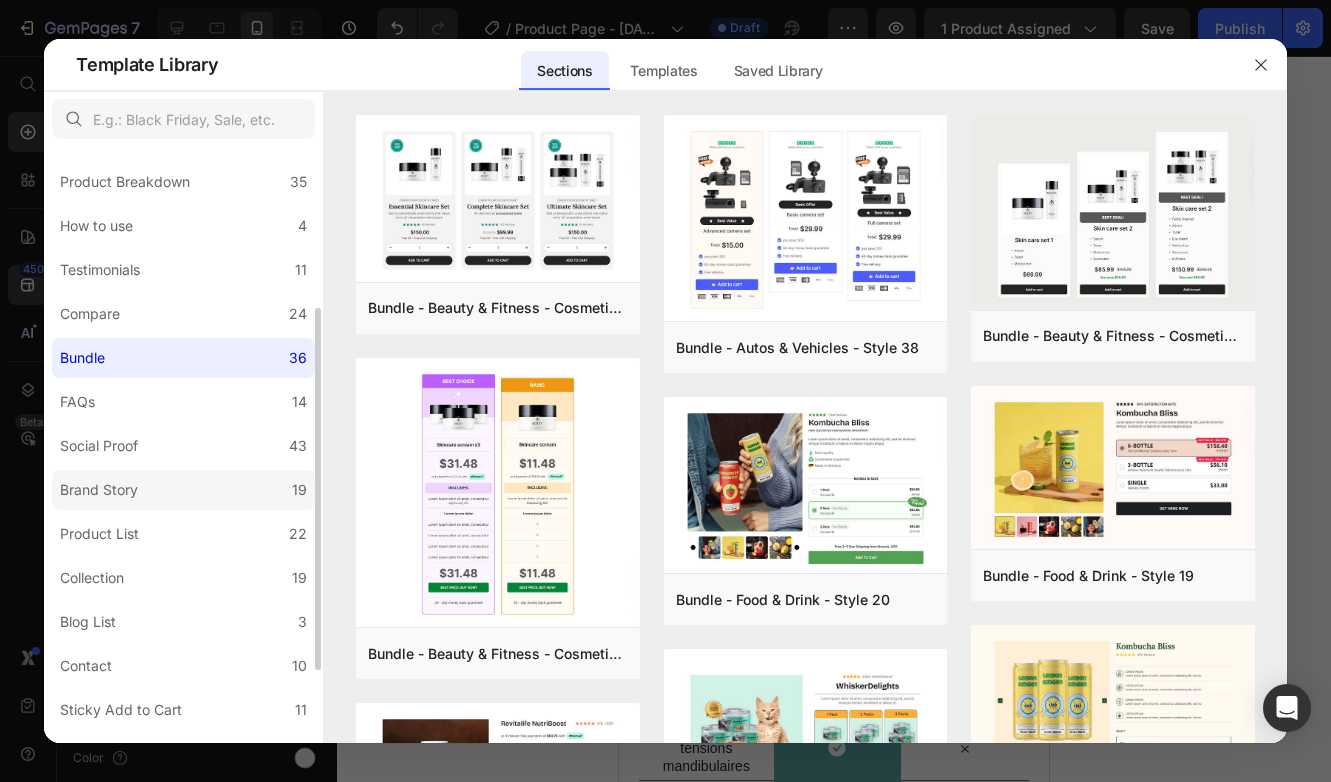 click on "Brand Story 19" 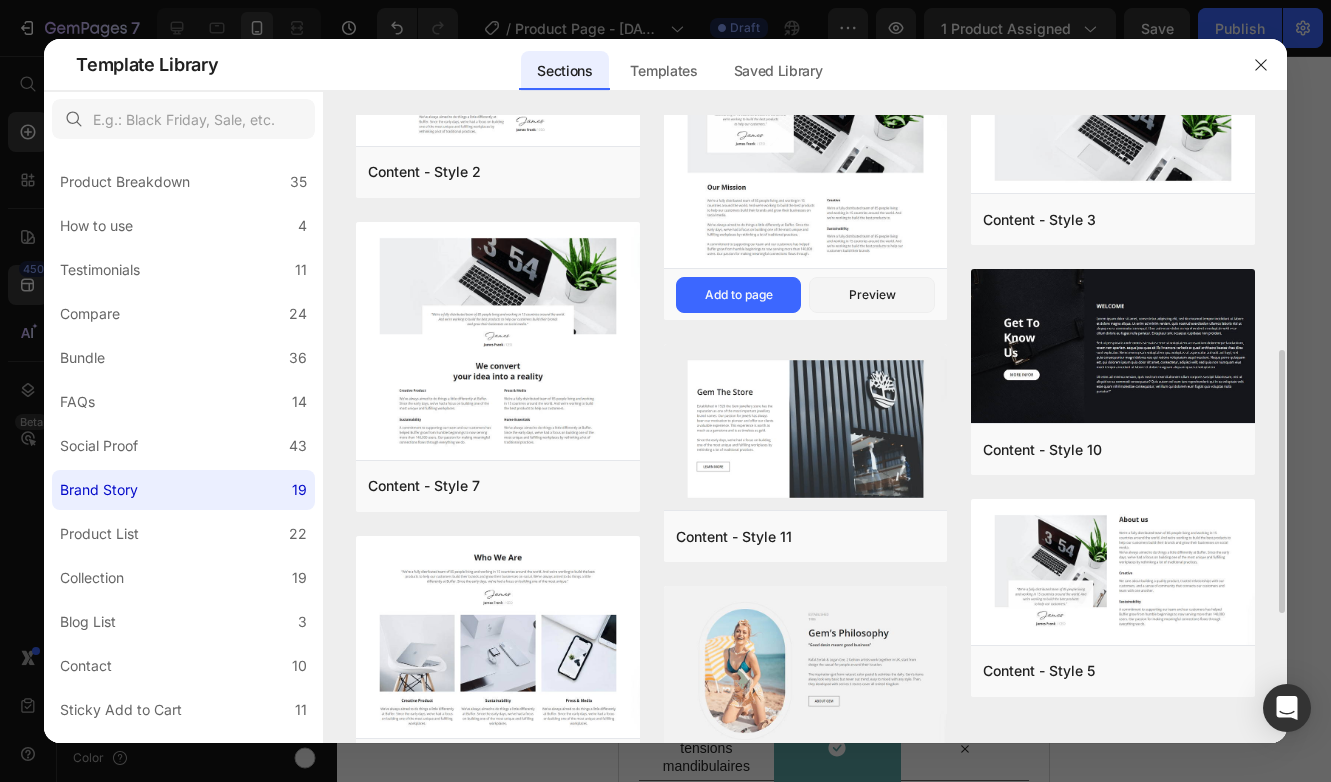scroll, scrollTop: 869, scrollLeft: 0, axis: vertical 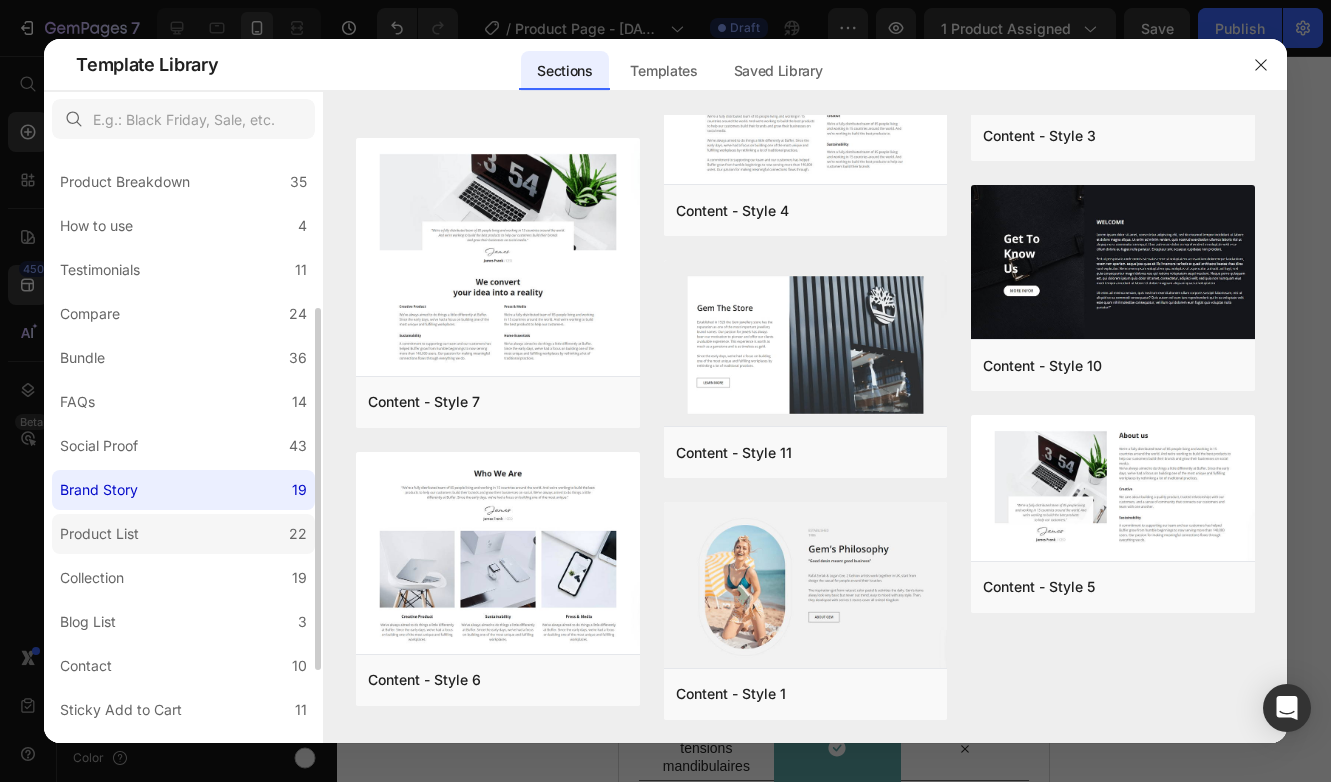 click on "Product List 22" 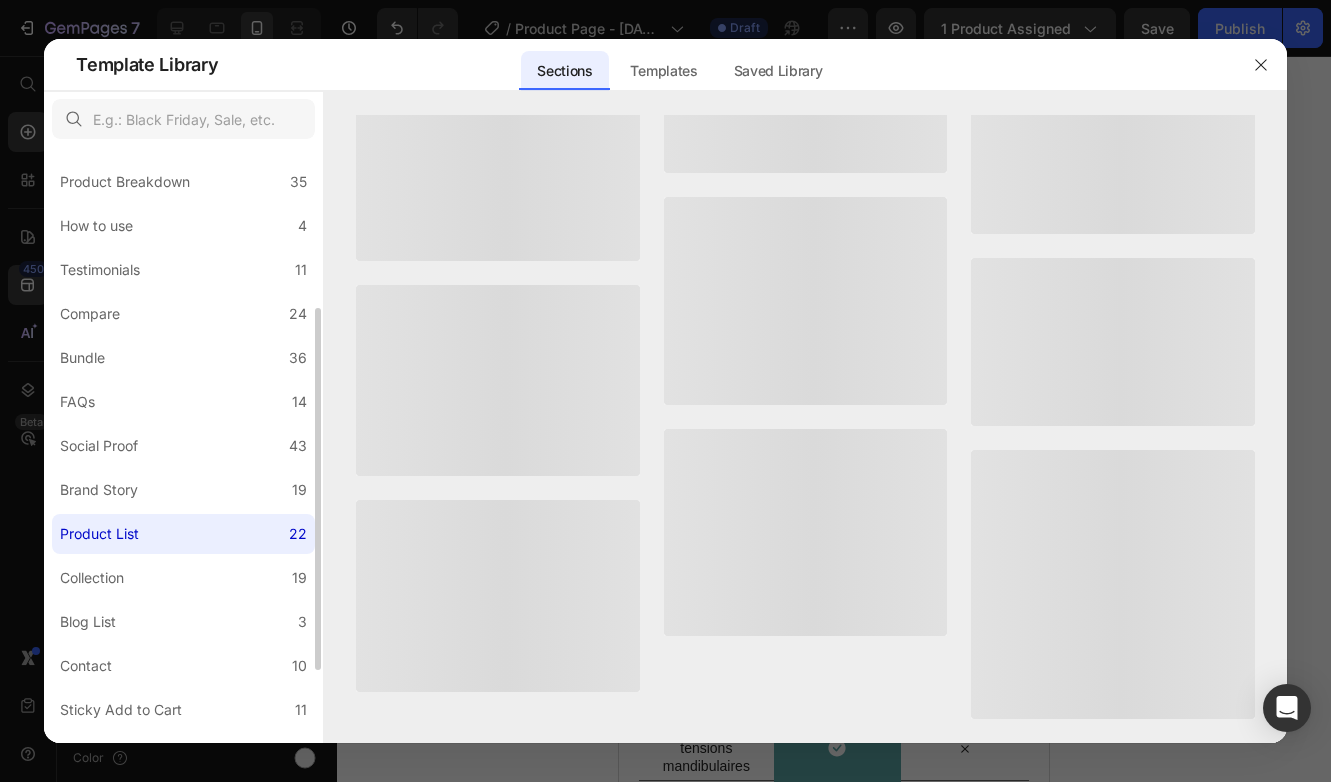 scroll, scrollTop: 0, scrollLeft: 0, axis: both 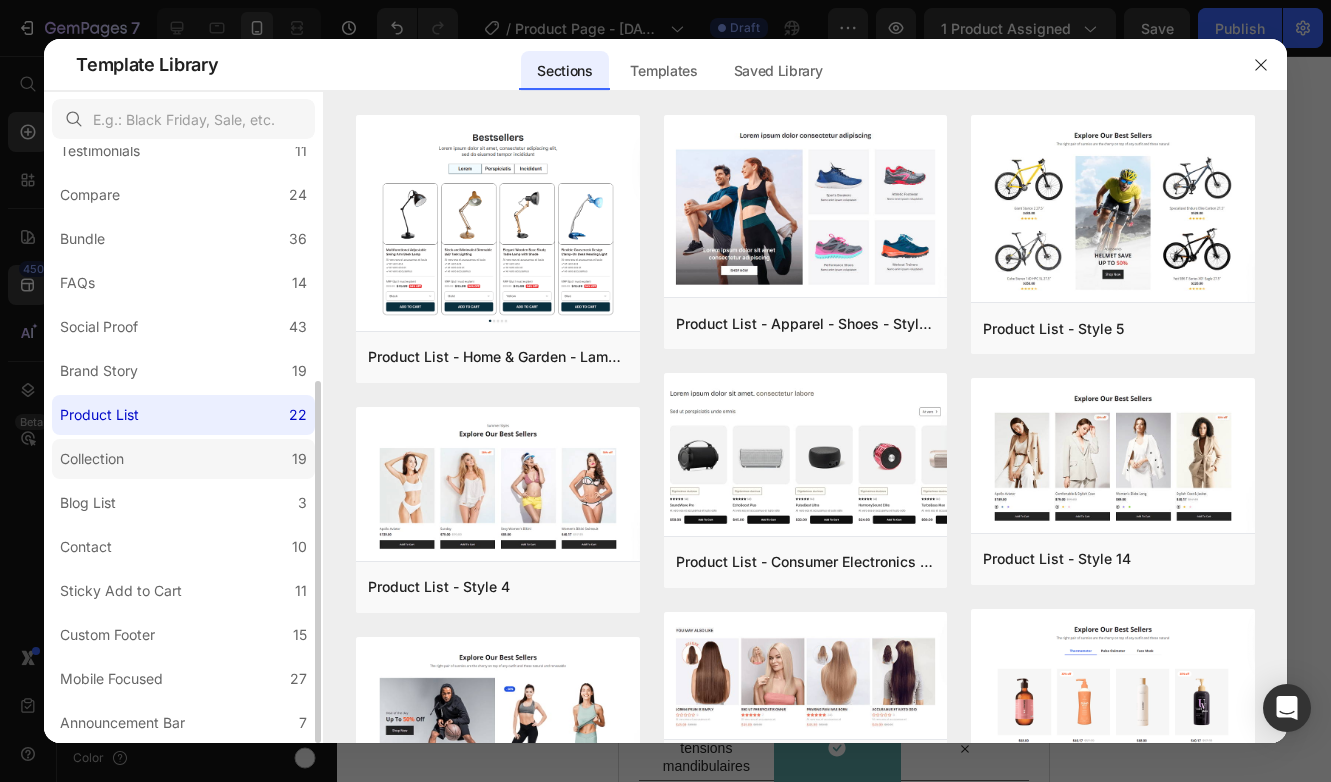 click on "Collection 19" 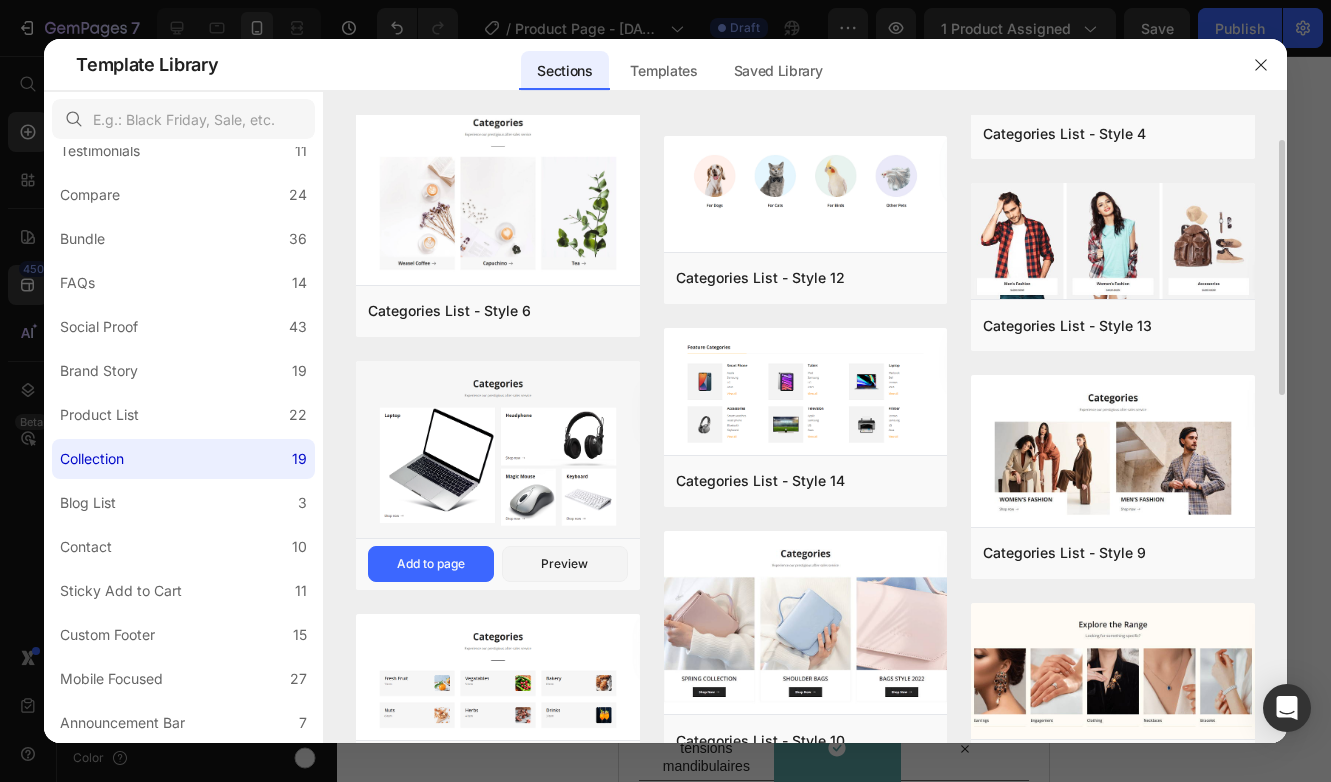 scroll, scrollTop: 250, scrollLeft: 0, axis: vertical 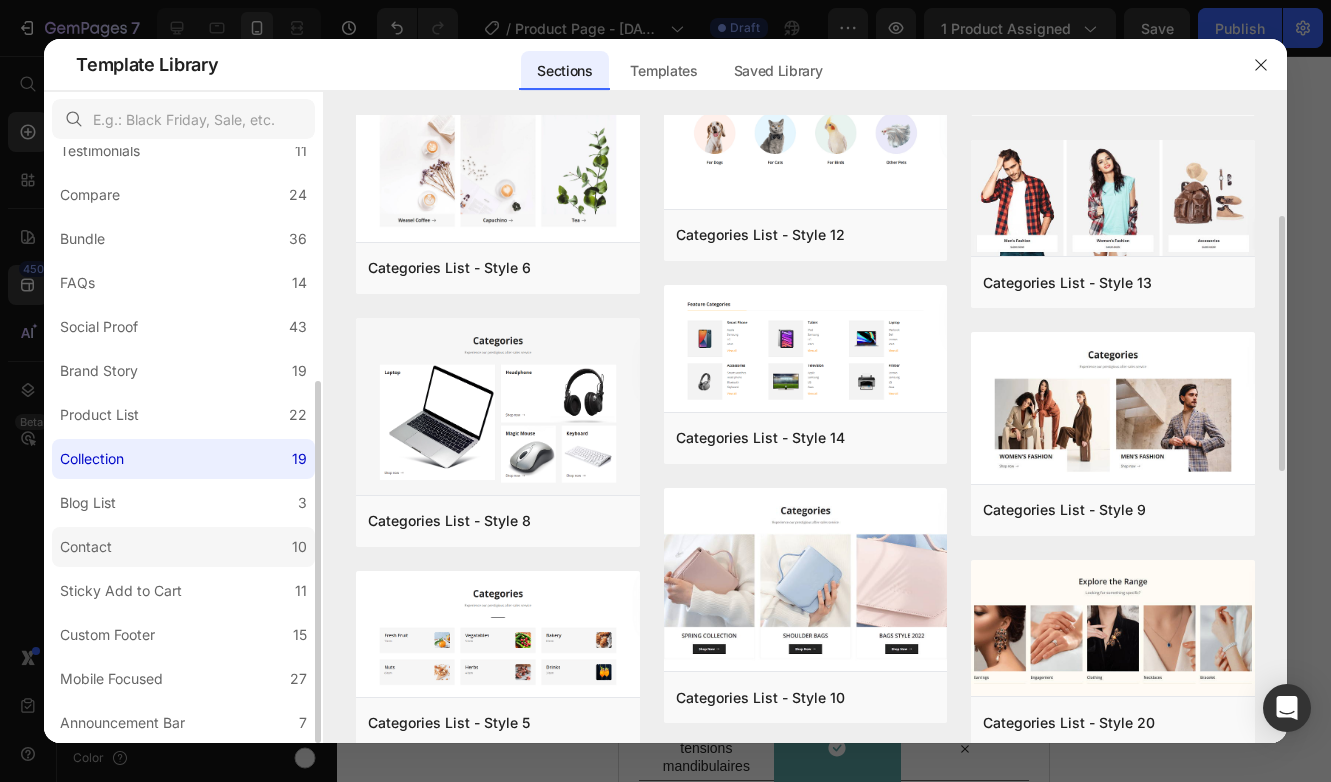 click on "Contact 10" 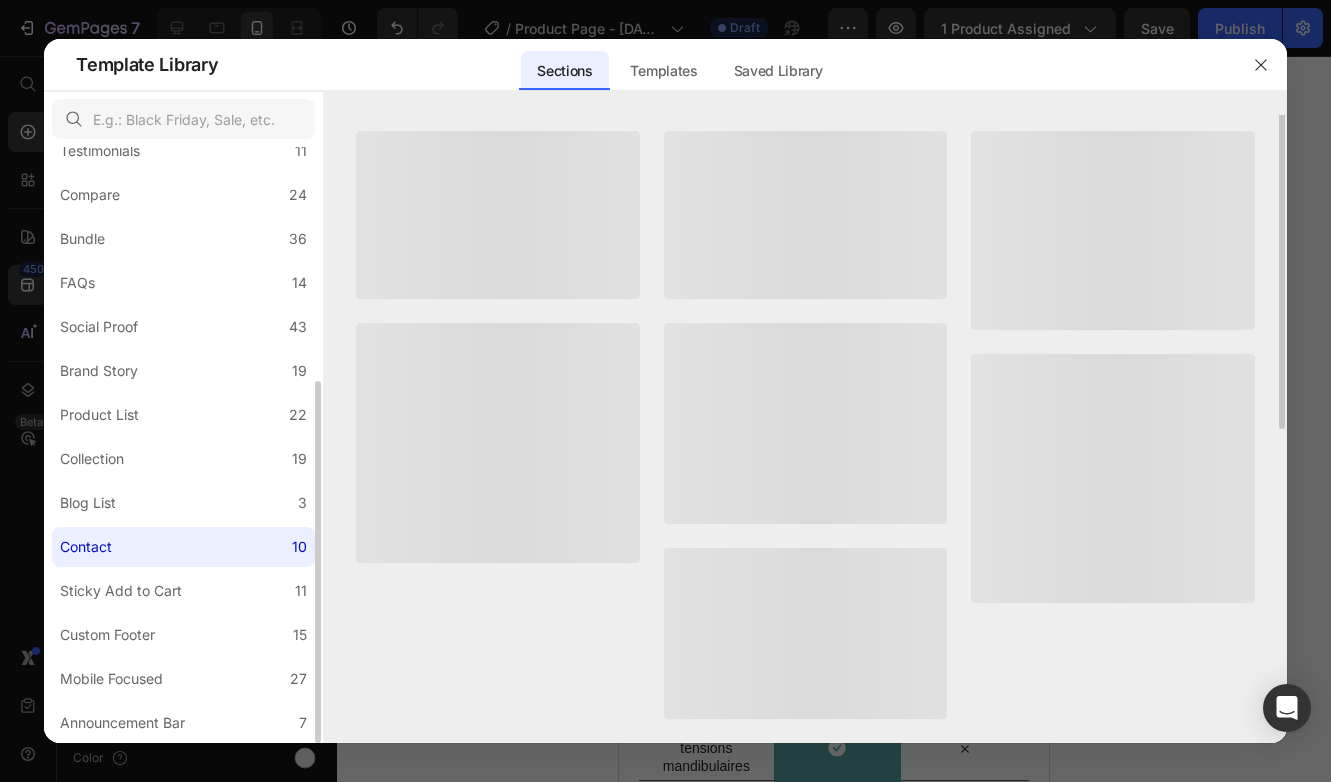 scroll, scrollTop: 0, scrollLeft: 0, axis: both 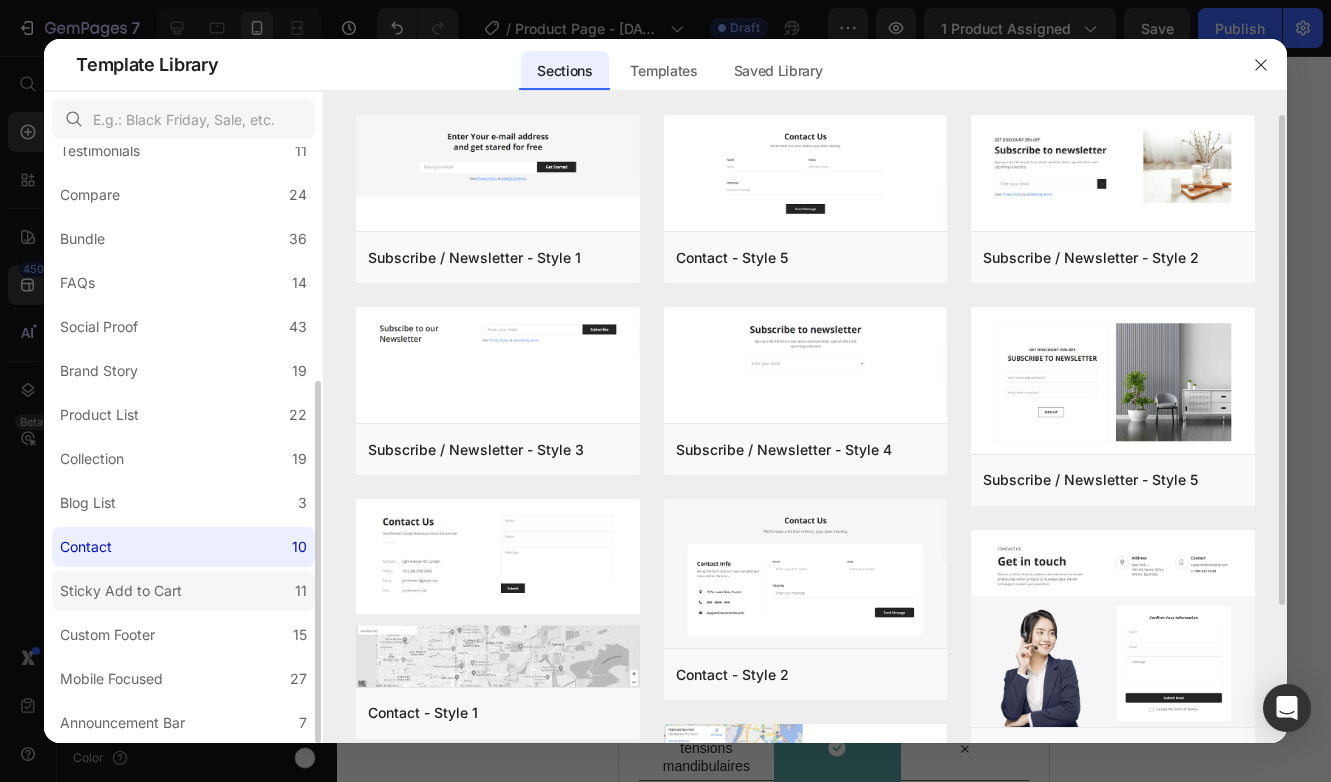 click on "Sticky Add to Cart" at bounding box center (125, 591) 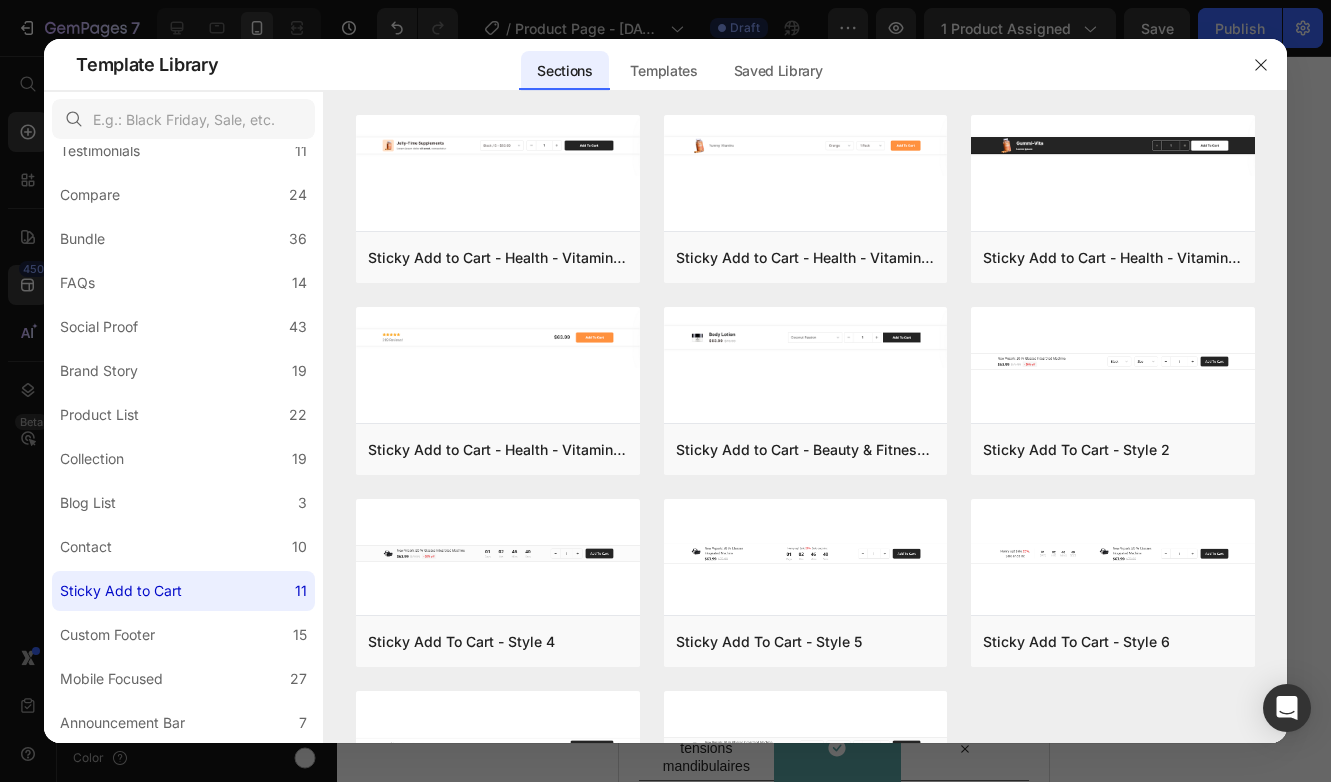 click at bounding box center (665, 391) 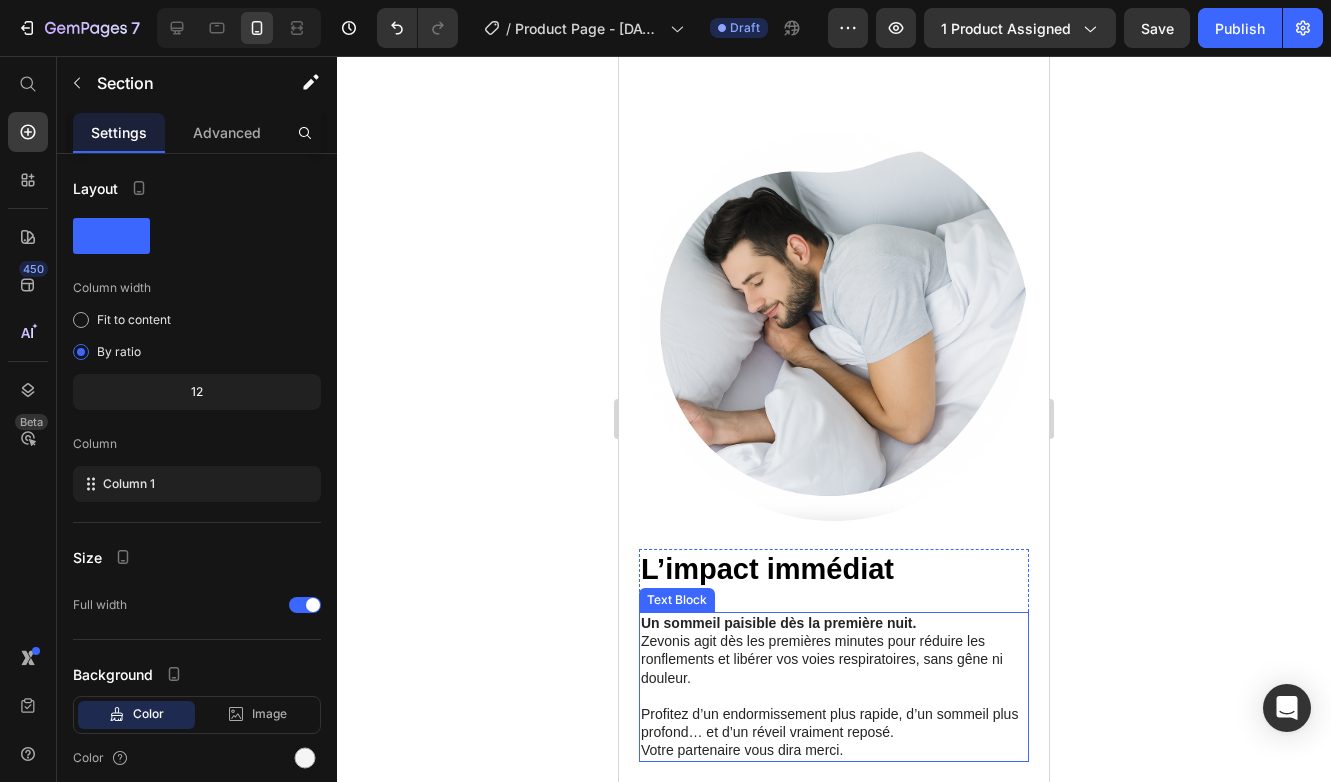 scroll, scrollTop: 1540, scrollLeft: 0, axis: vertical 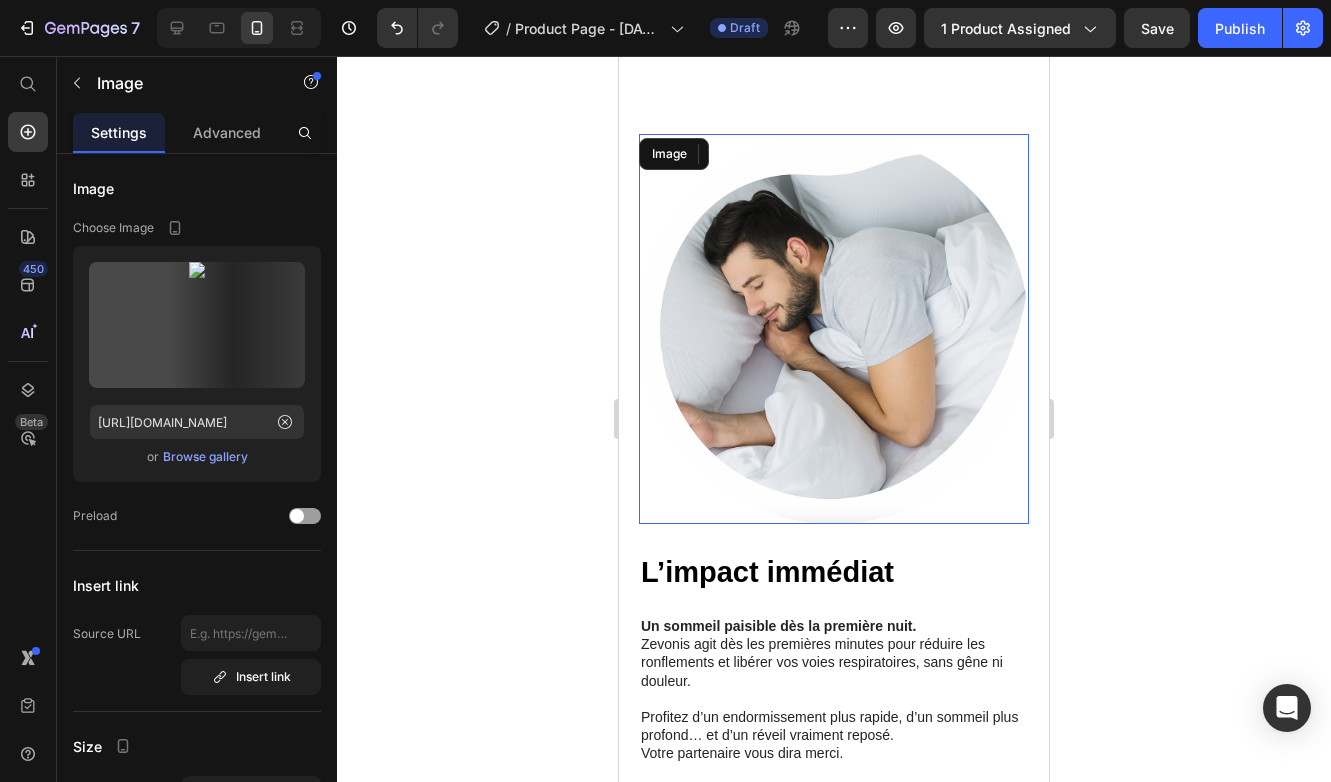 click at bounding box center [834, 329] 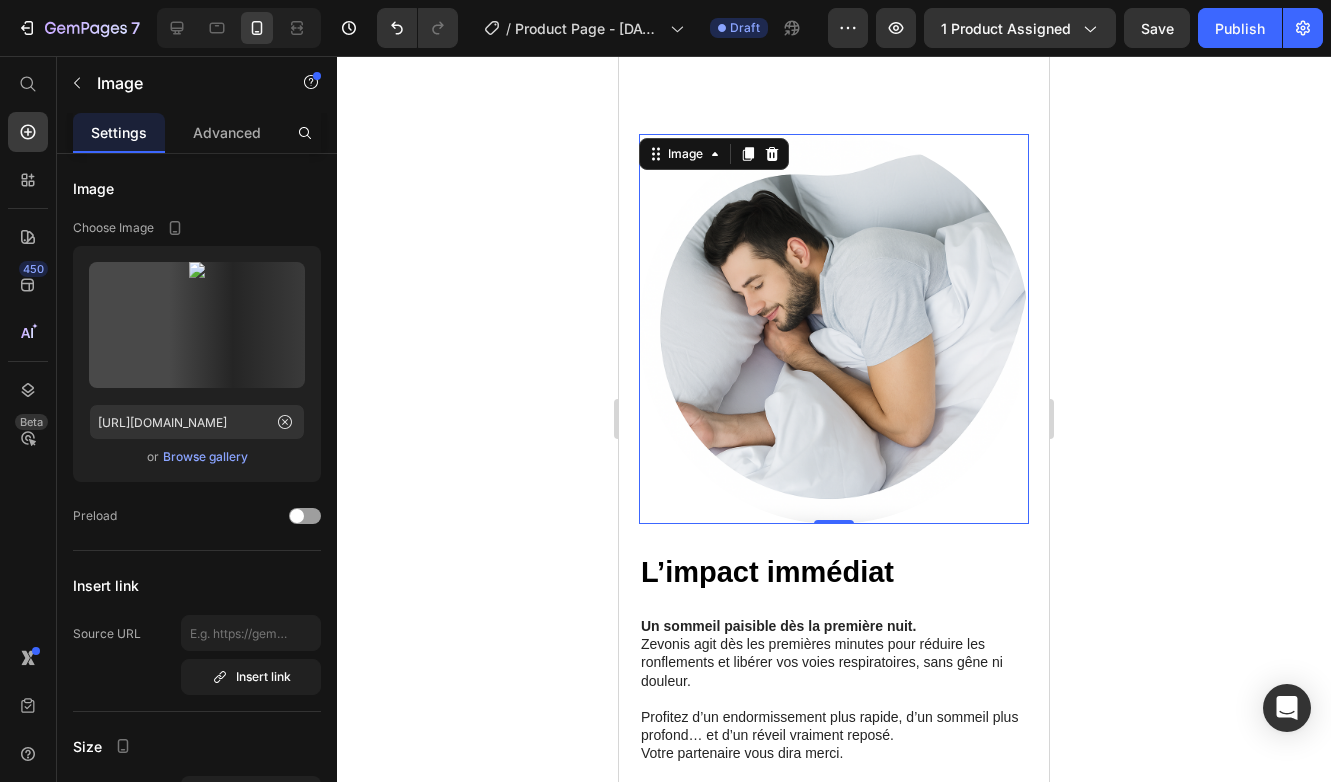 click at bounding box center (834, 329) 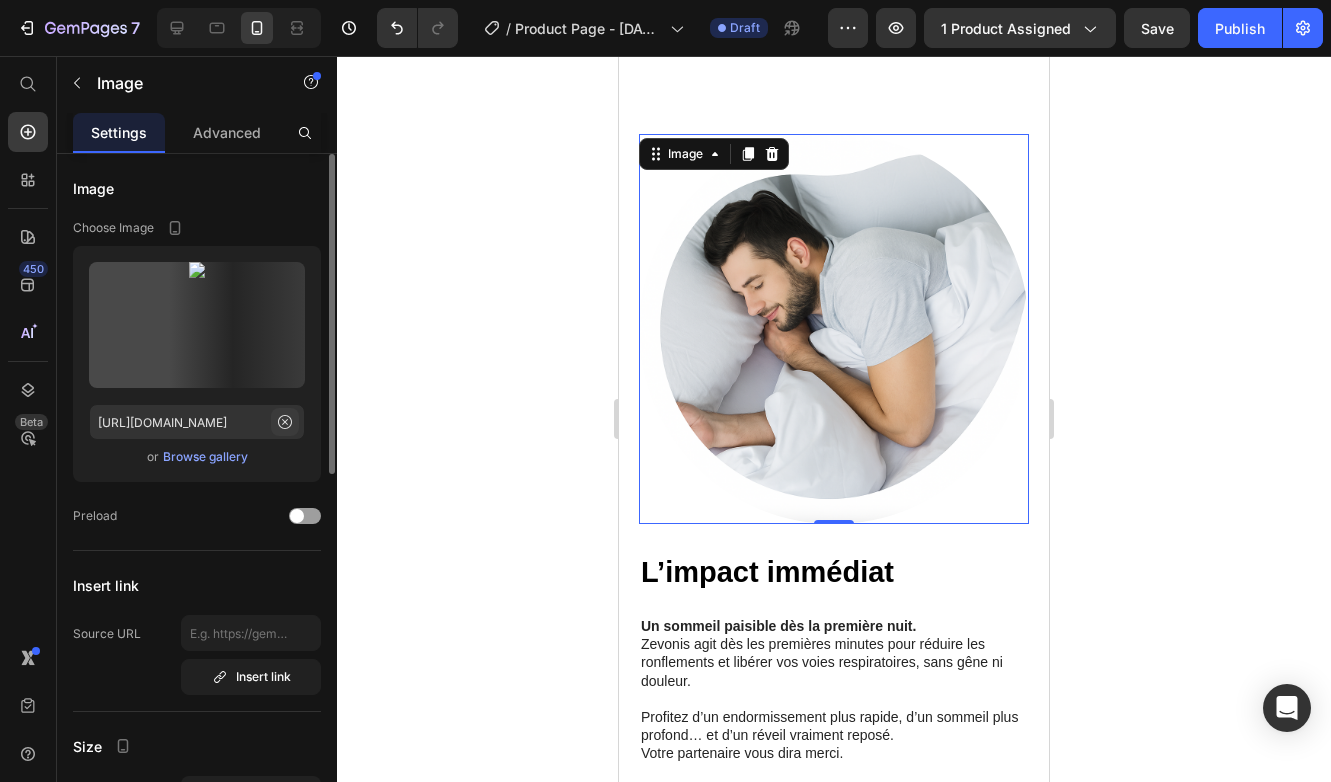 click 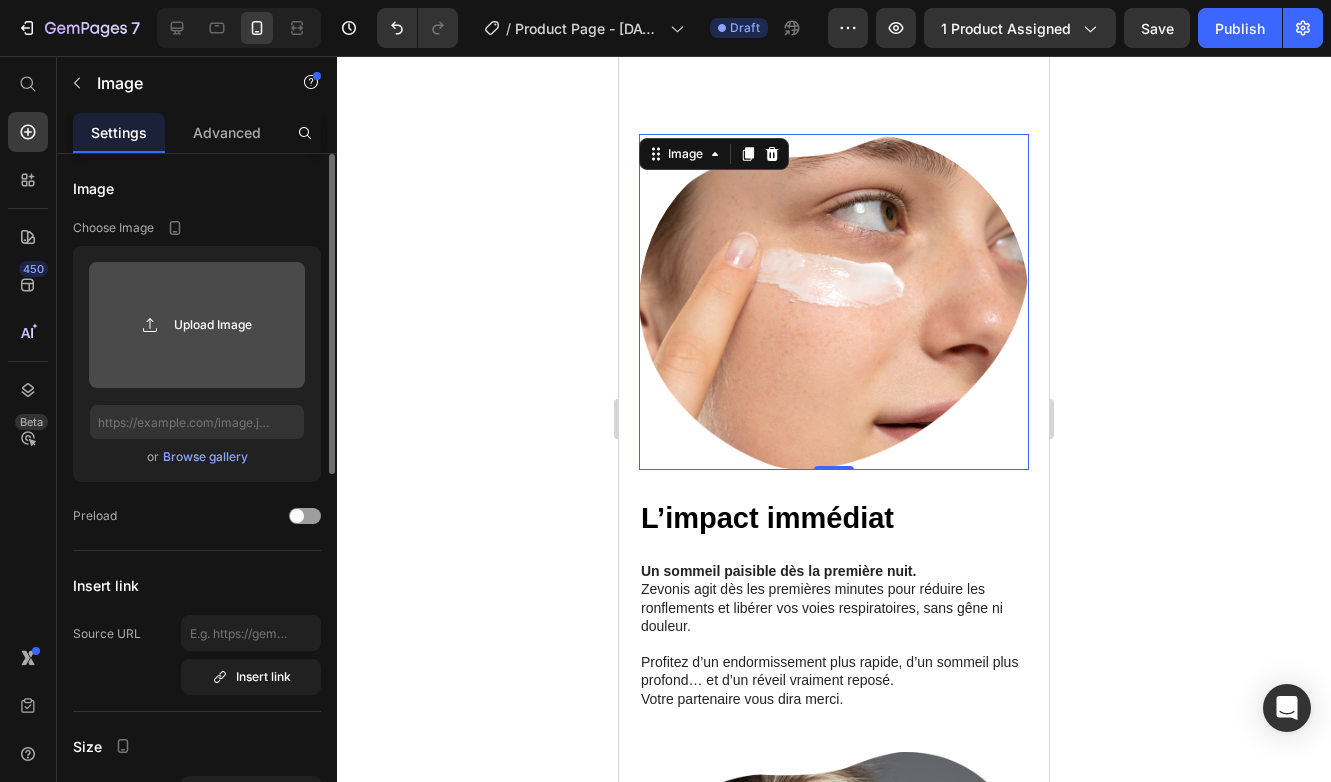 click 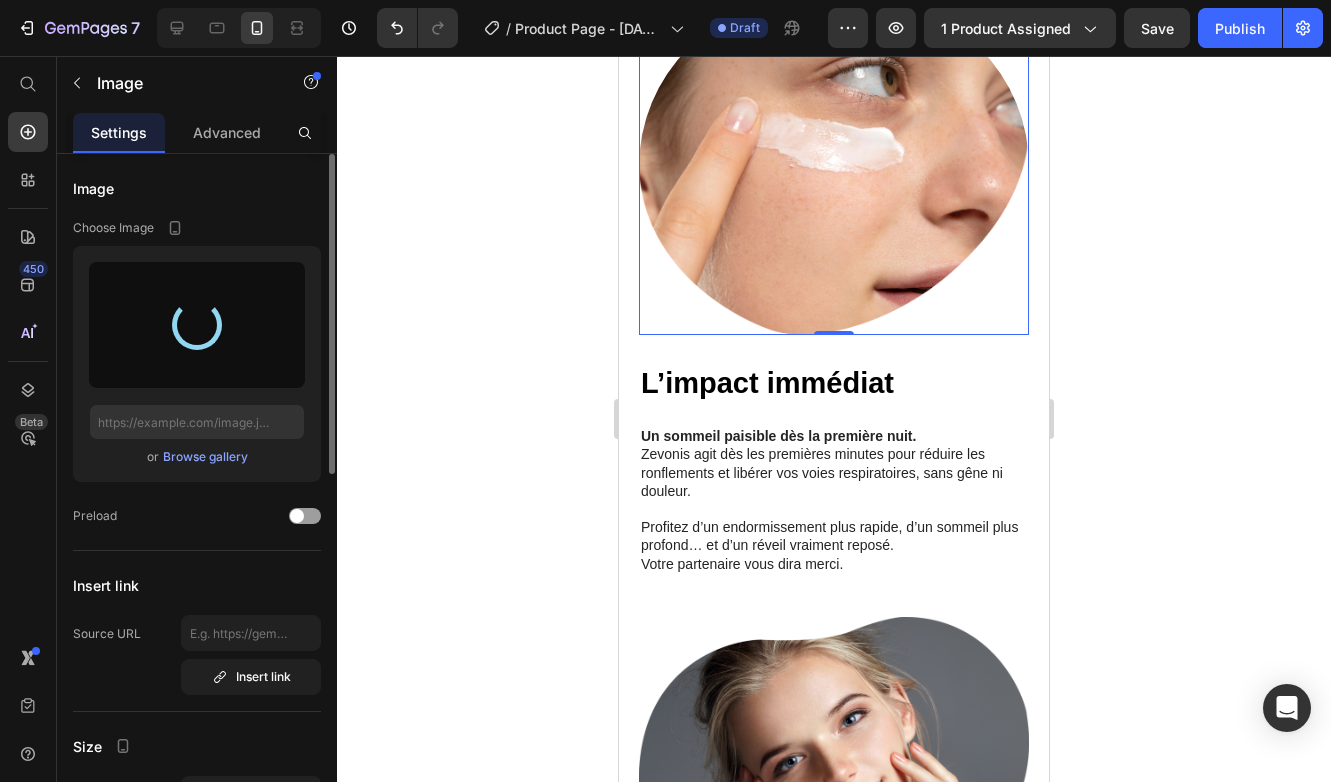 scroll, scrollTop: 1673, scrollLeft: 0, axis: vertical 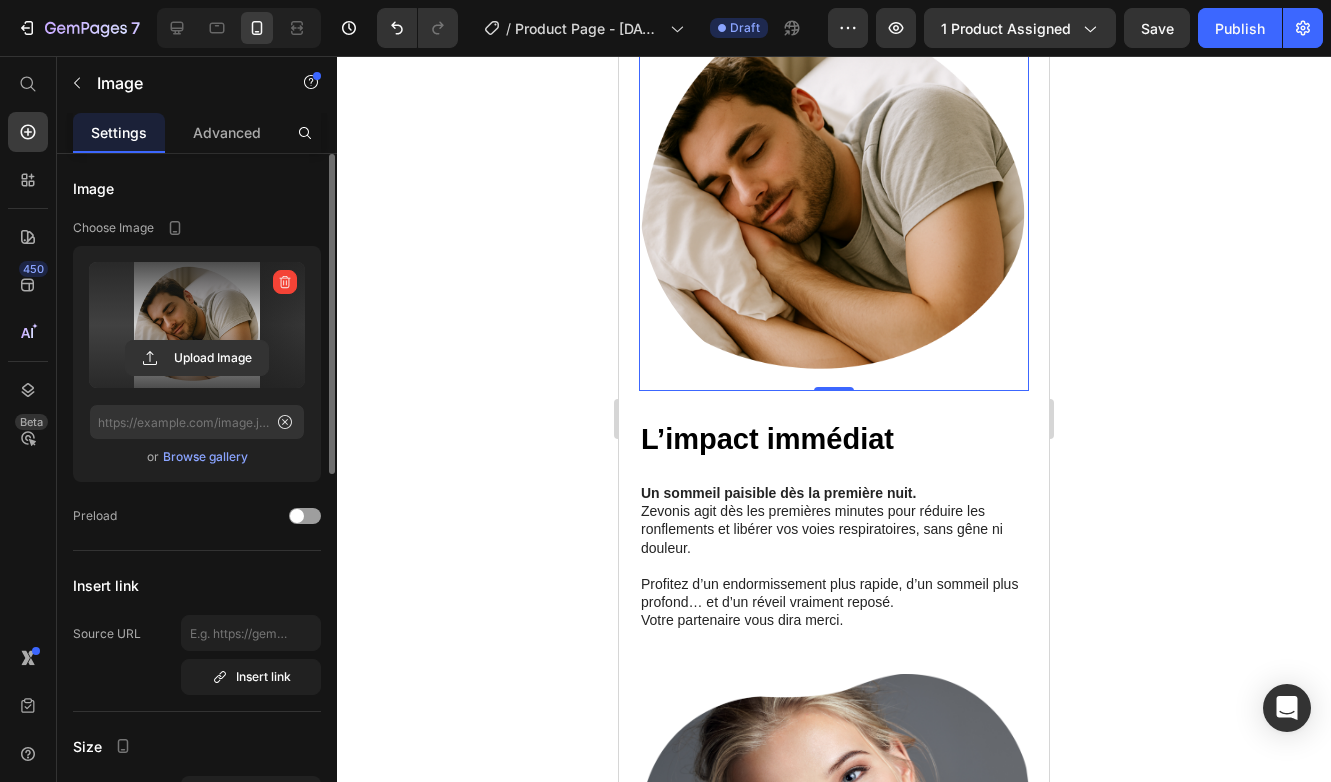 type on "https://cdn.shopify.com/s/files/1/0869/6358/5352/files/gempages_574553068490720368-d2170c30-f039-404a-b1ed-851d8b035196.png" 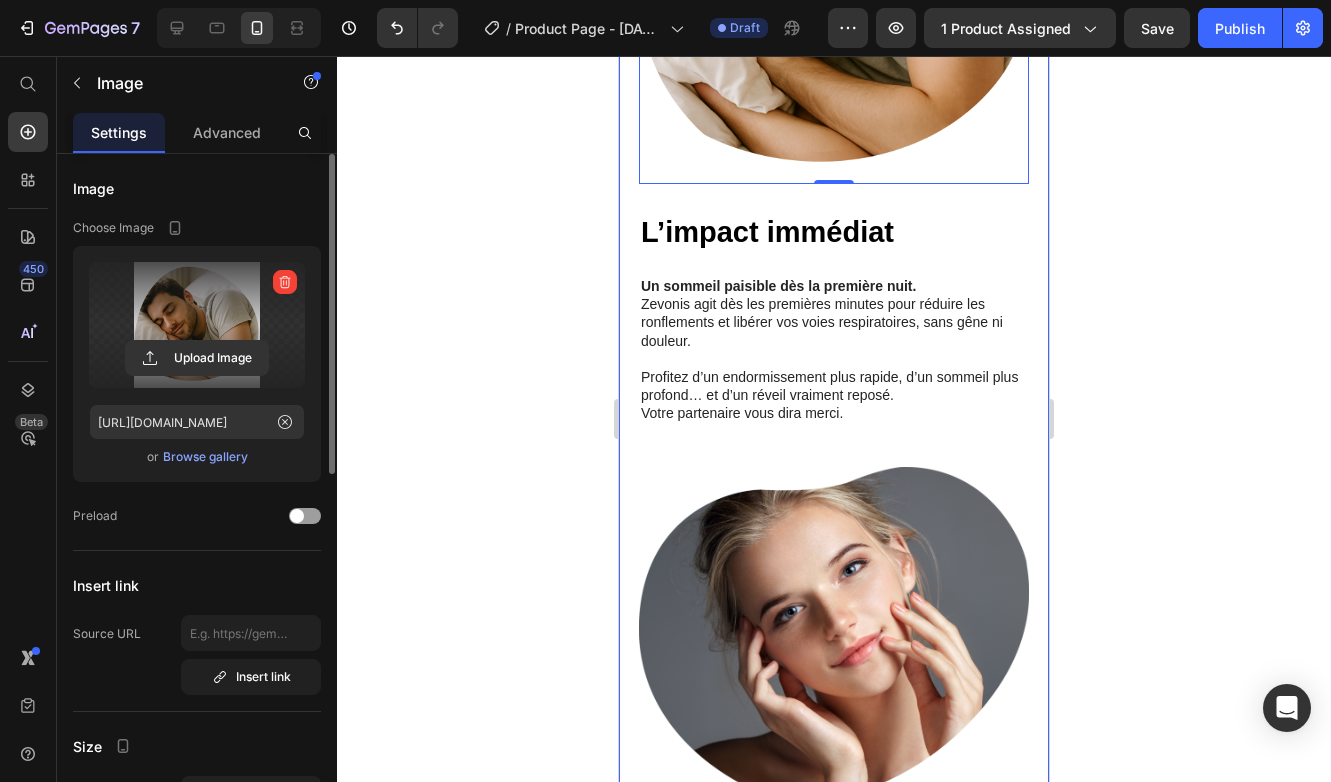 scroll, scrollTop: 1881, scrollLeft: 0, axis: vertical 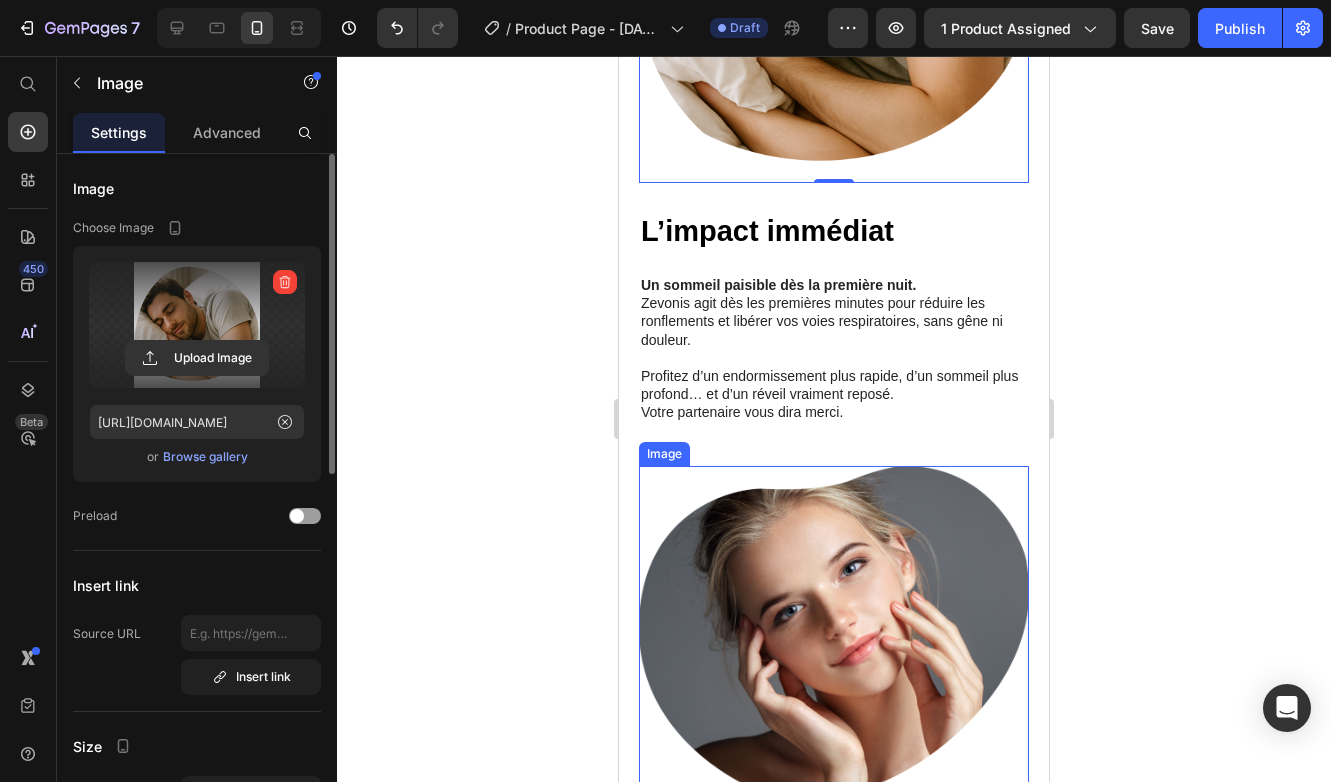 click at bounding box center [834, 633] 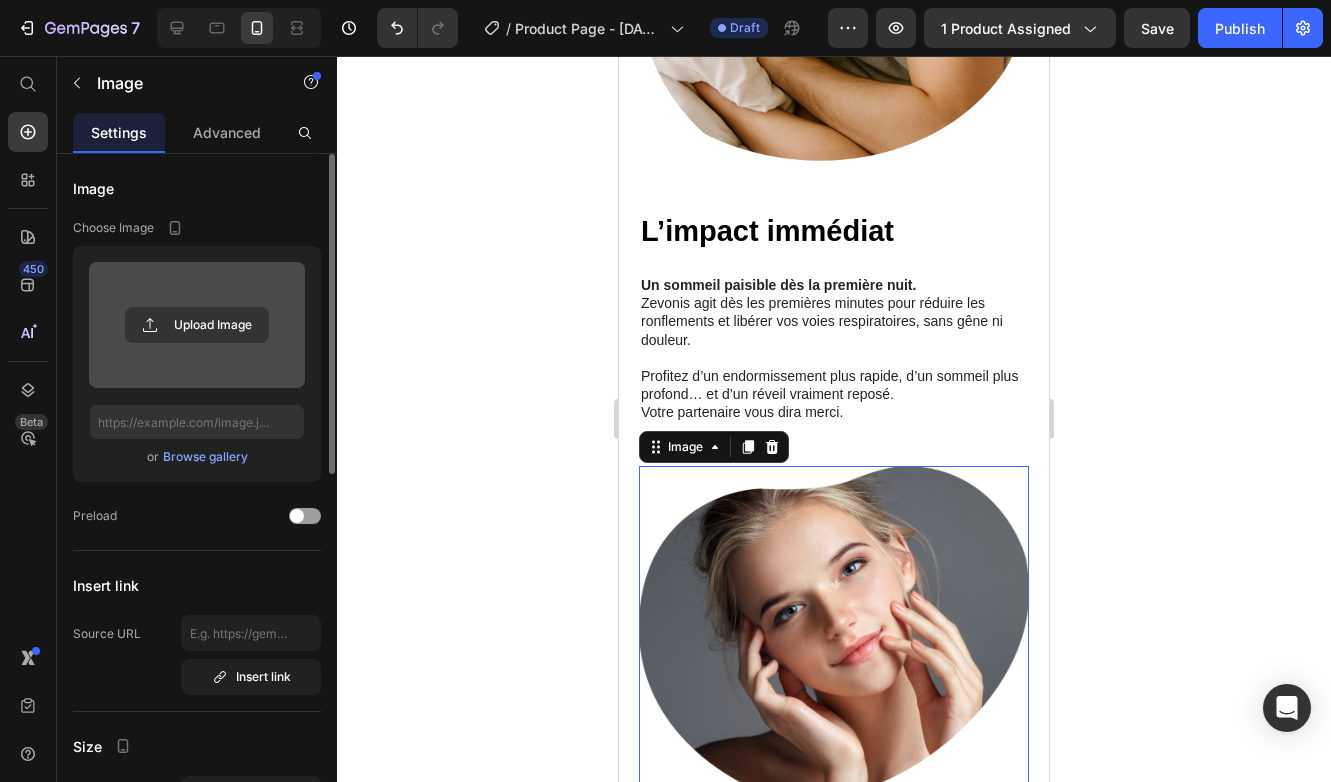 click at bounding box center [197, 325] 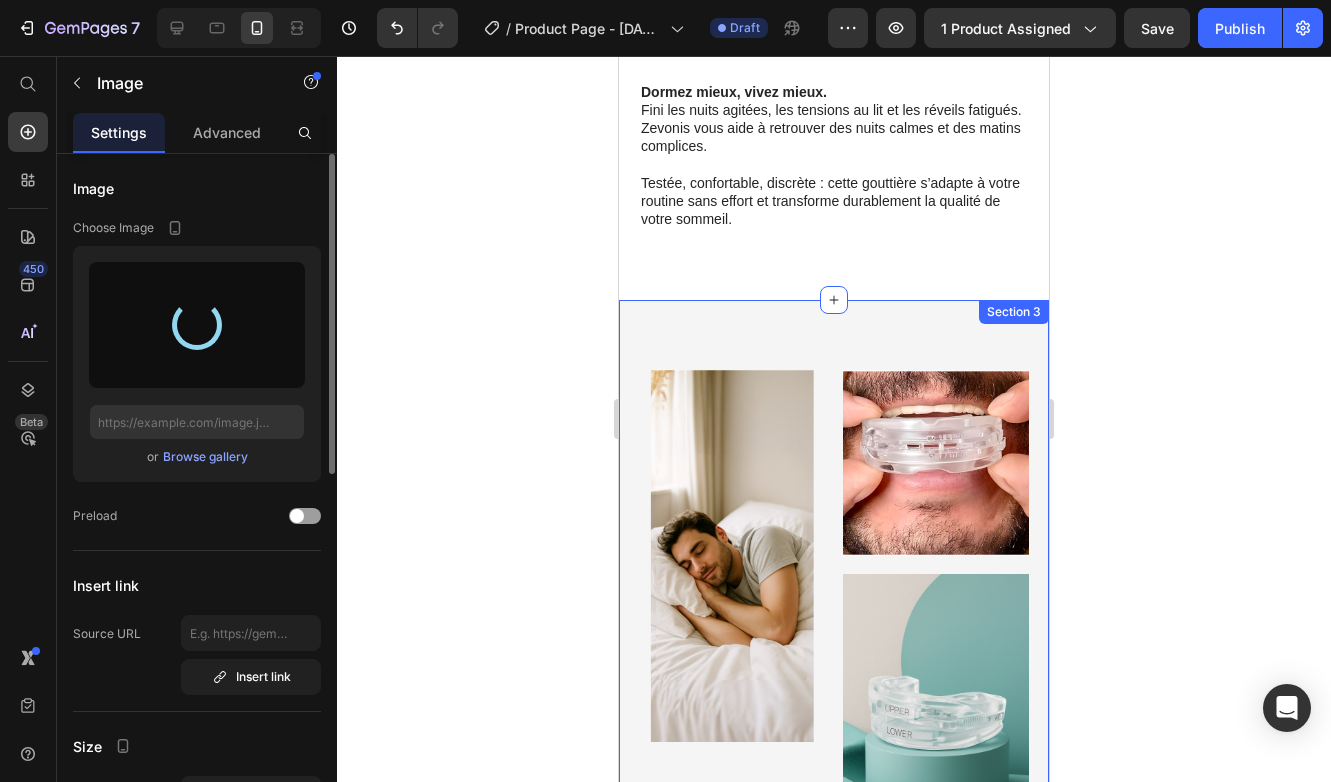 scroll, scrollTop: 2640, scrollLeft: 0, axis: vertical 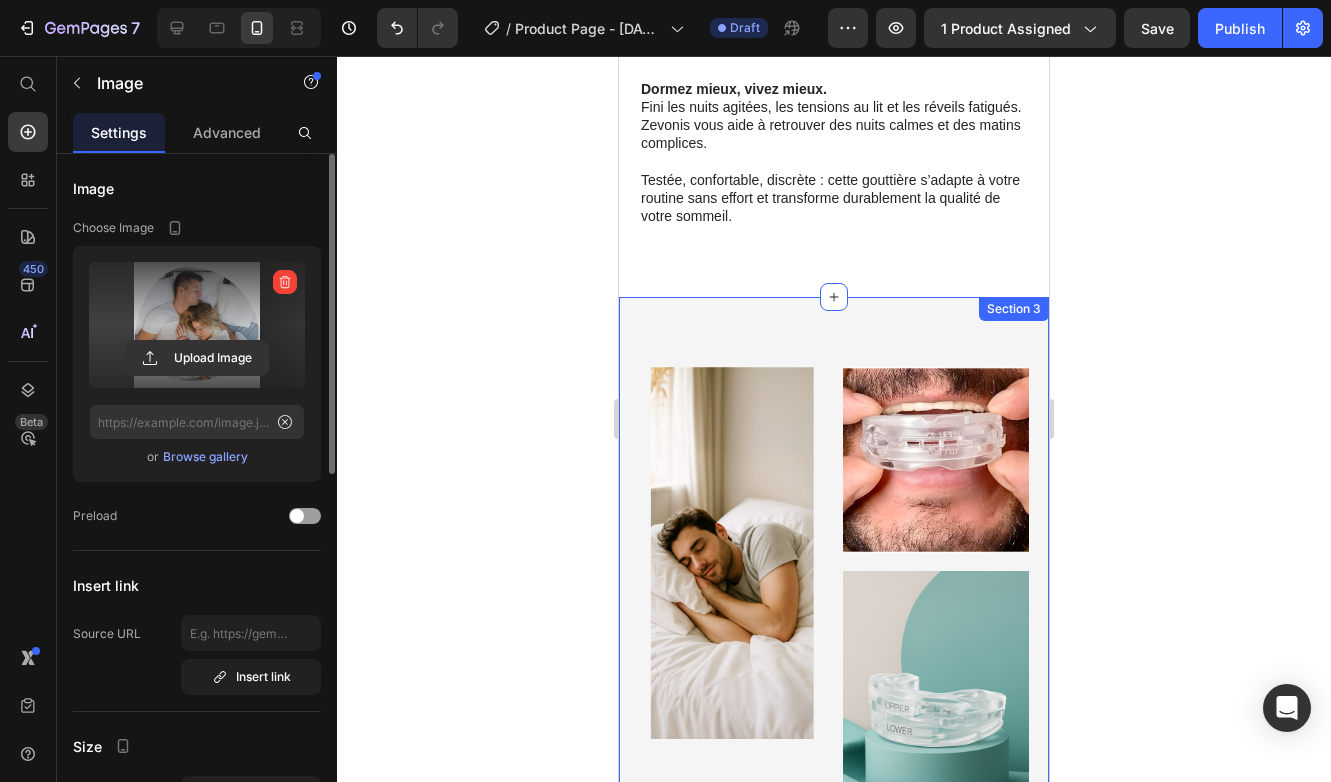 type on "https://cdn.shopify.com/s/files/1/0869/6358/5352/files/gempages_574553068490720368-5aca9bc5-d8f3-47d8-9ac0-7c2c1bbc091b.png" 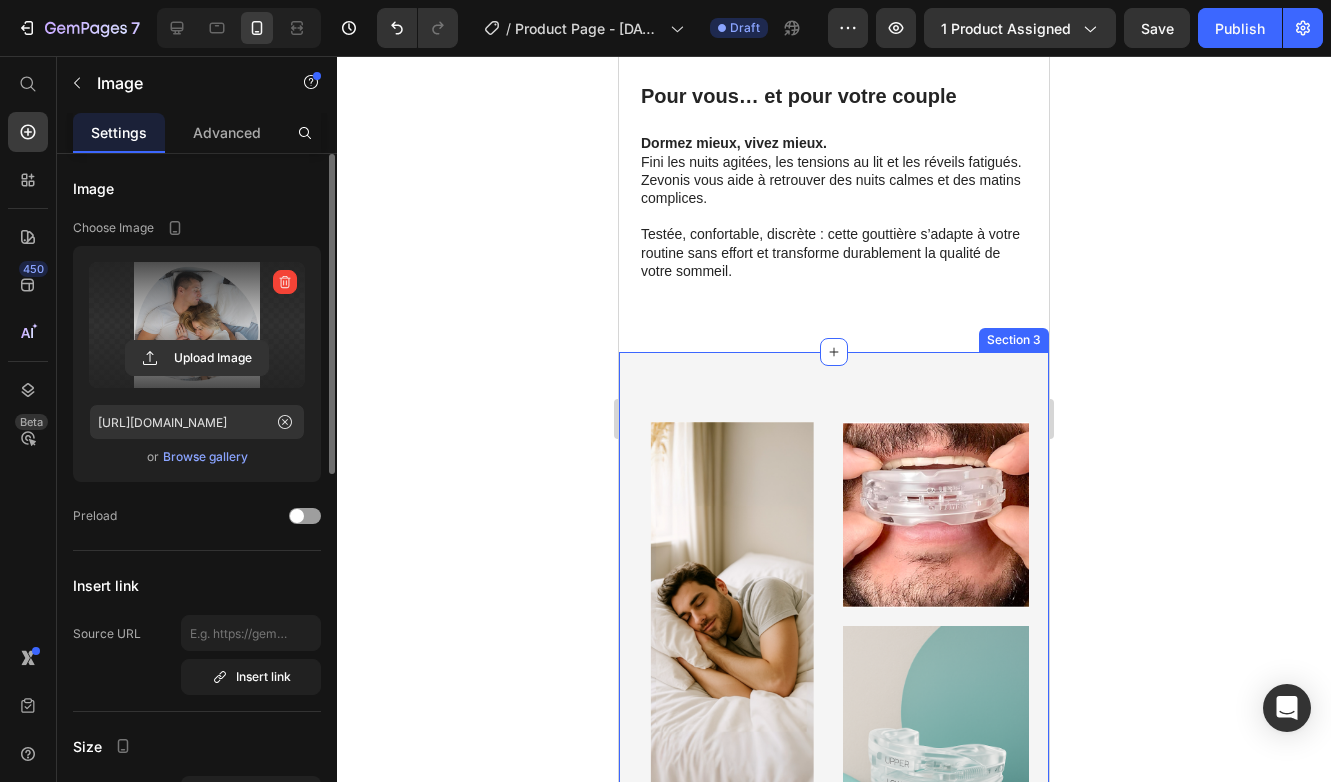 click on "Image Image Image Row
Drop element here Row Section 3" at bounding box center (834, 693) 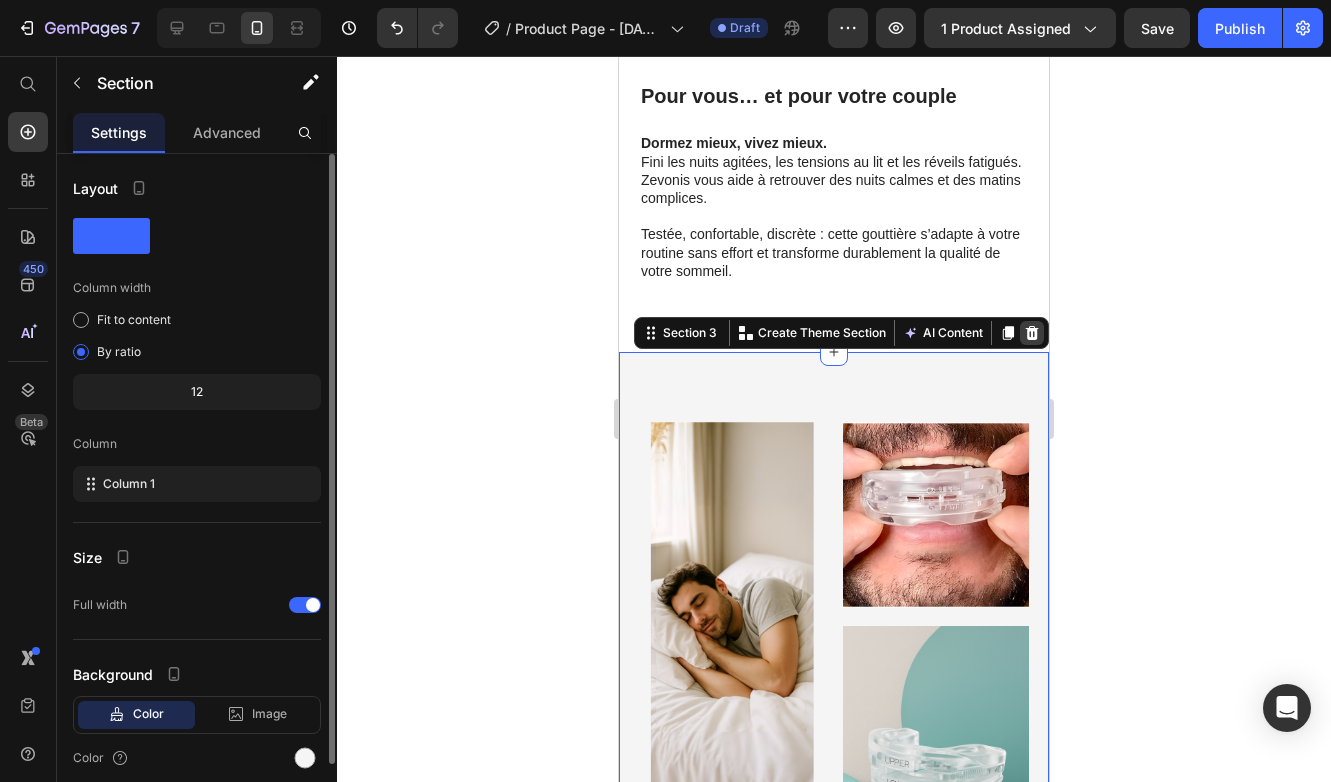 click 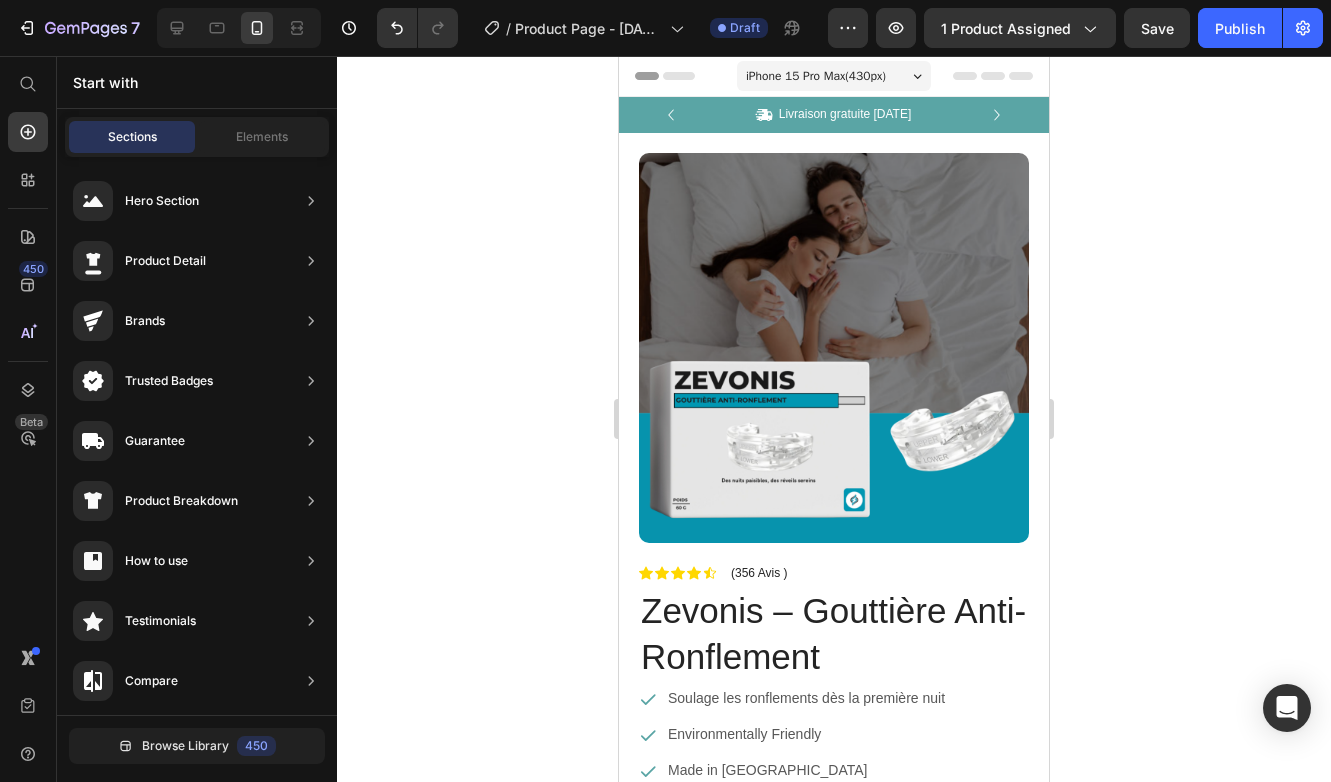 scroll, scrollTop: 0, scrollLeft: 0, axis: both 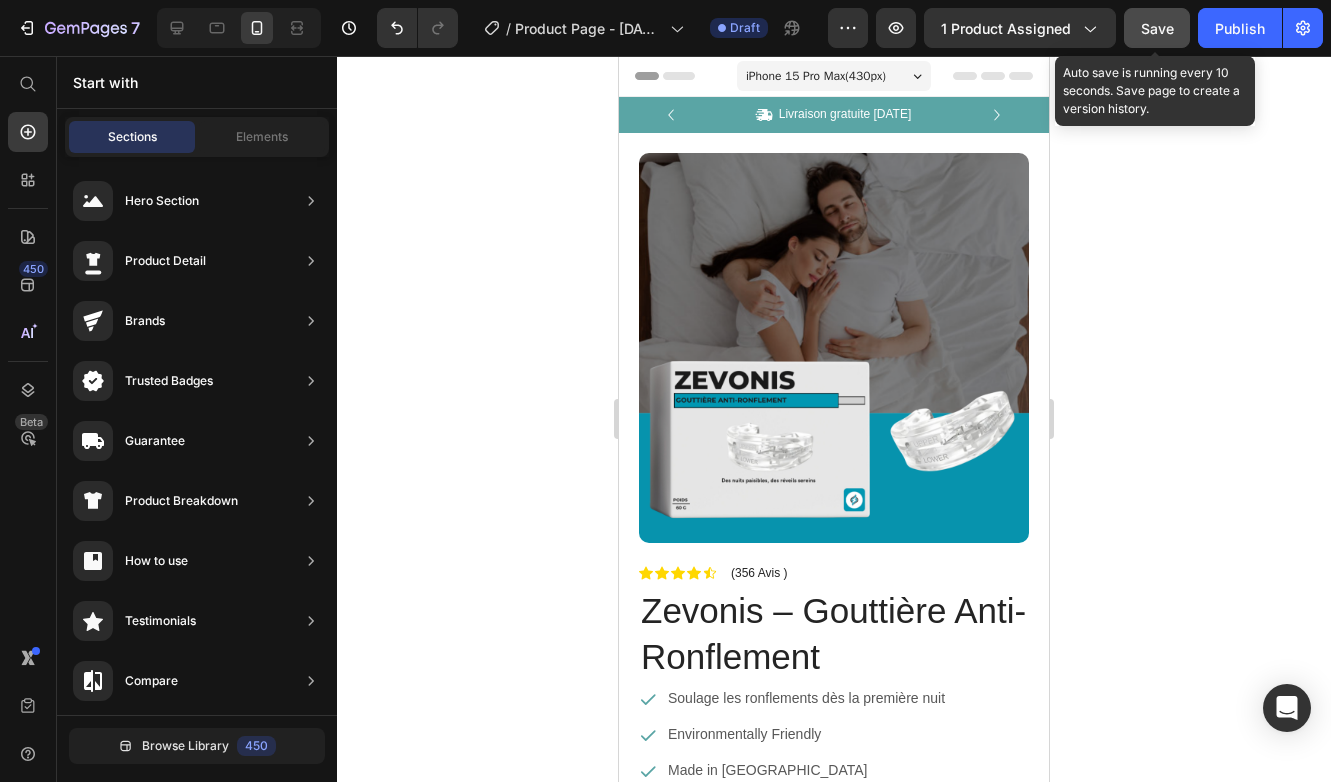 click on "Save" 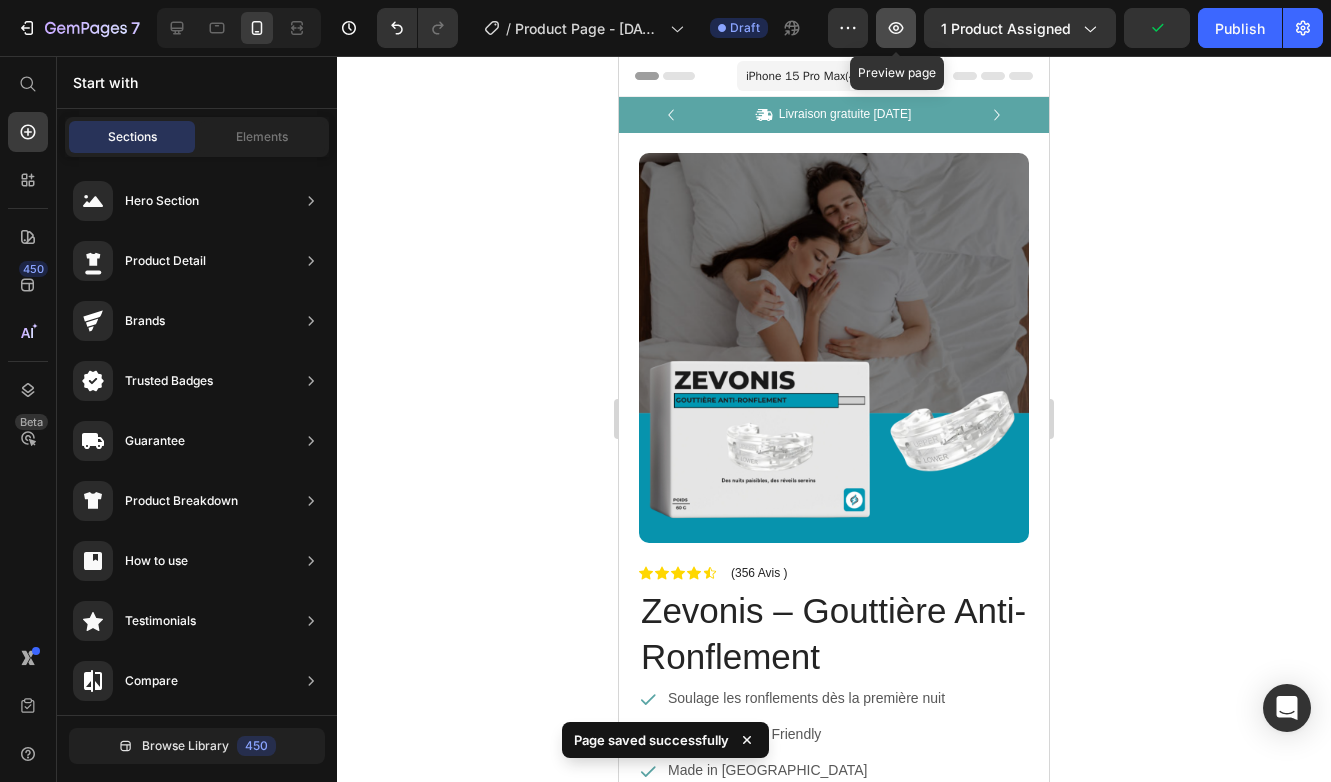 click 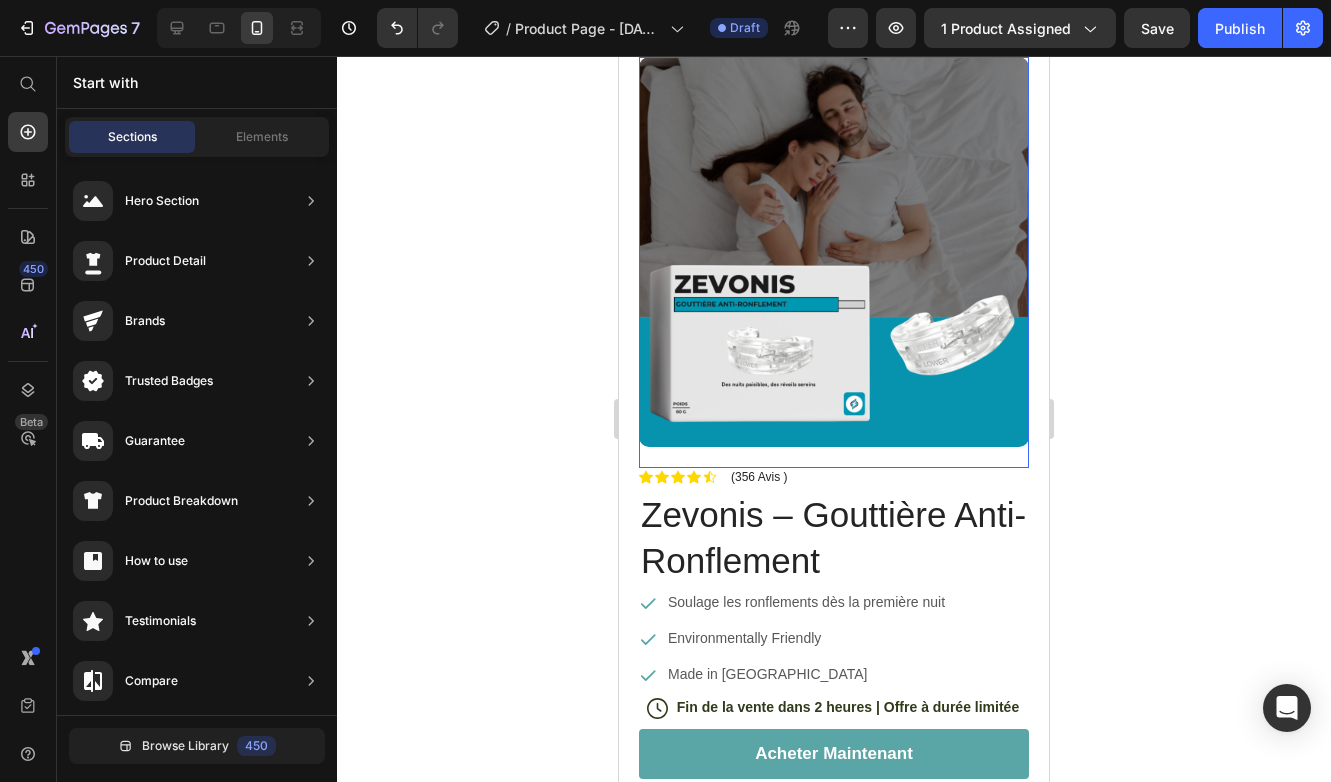 scroll, scrollTop: 105, scrollLeft: 0, axis: vertical 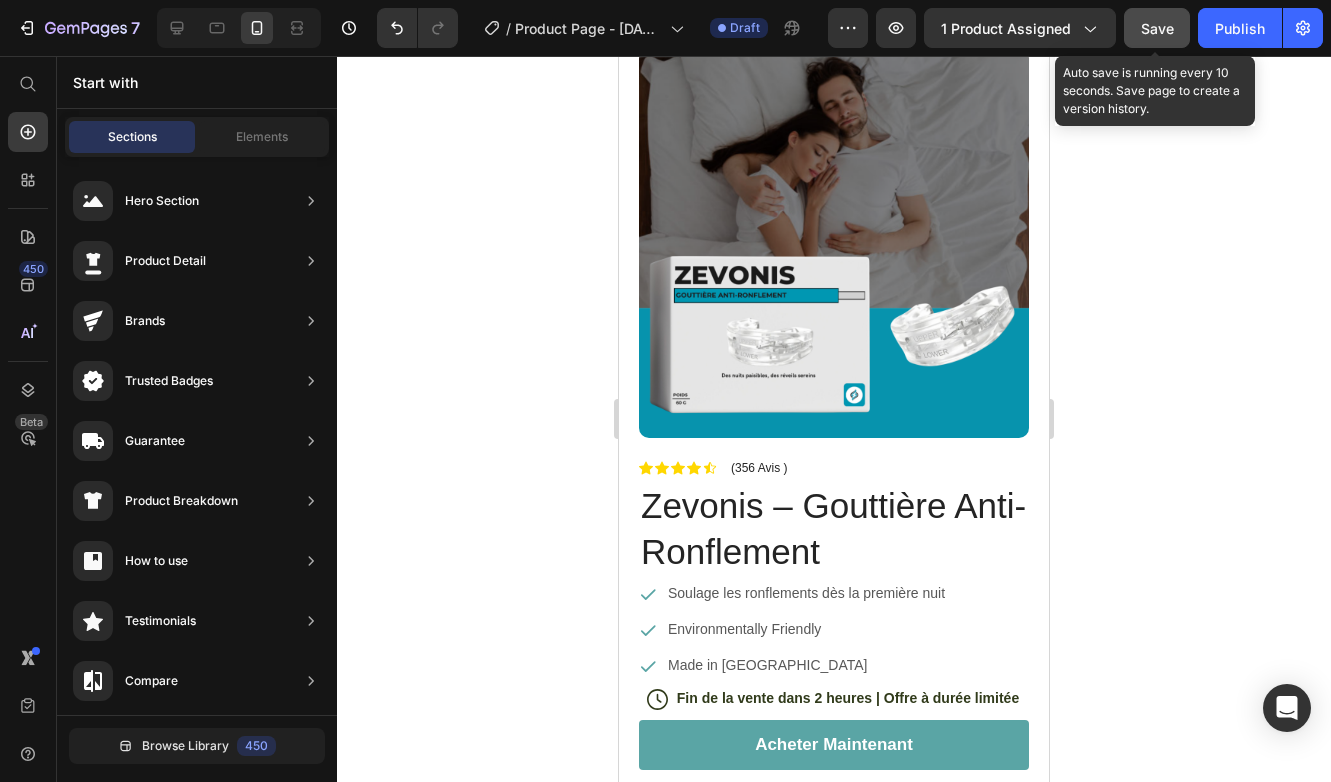 click on "Save" 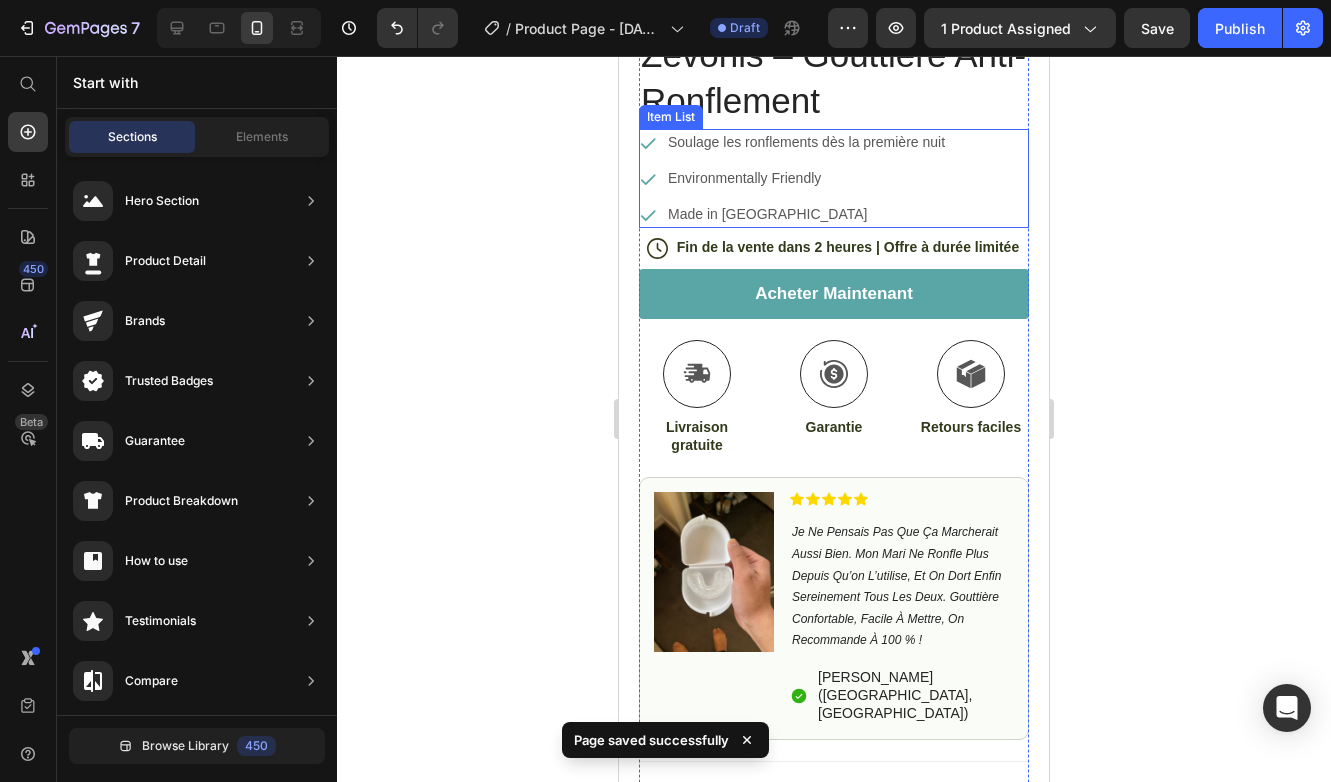 scroll, scrollTop: 577, scrollLeft: 0, axis: vertical 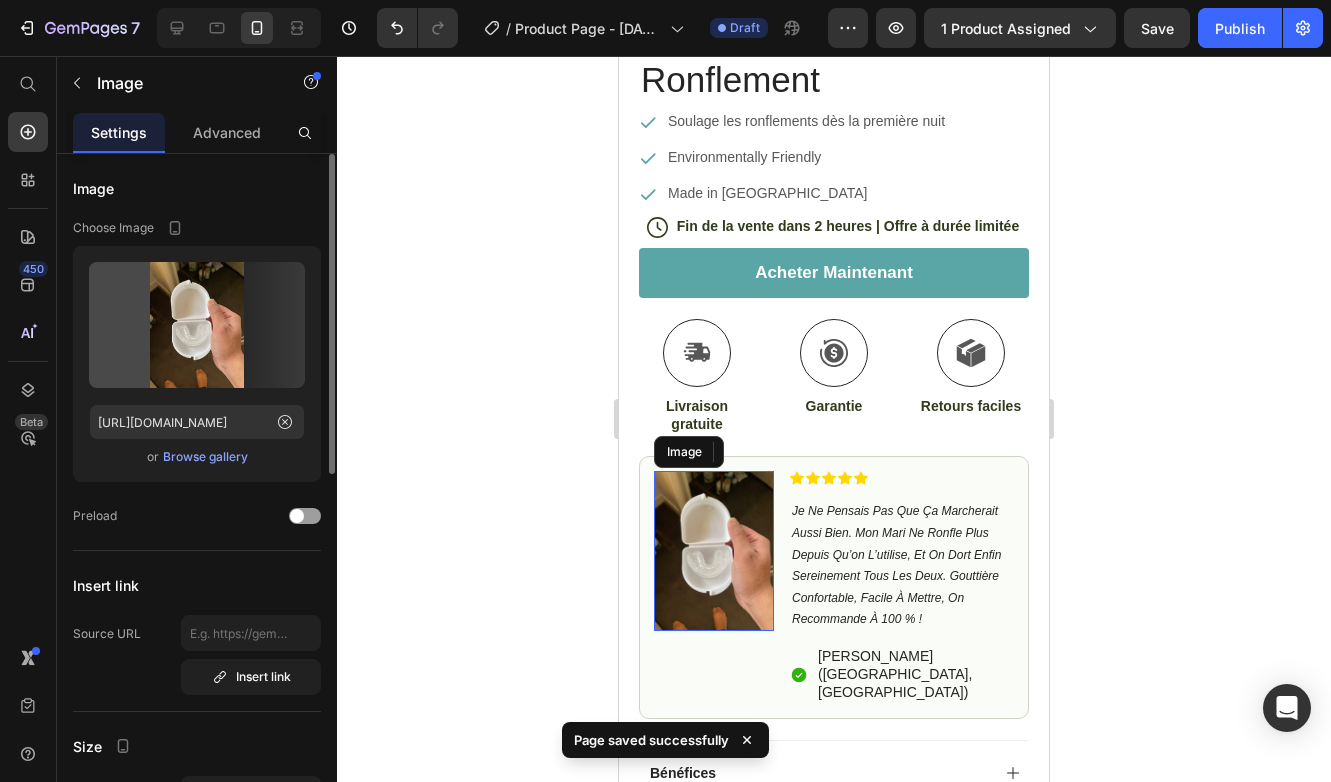 click at bounding box center [714, 551] 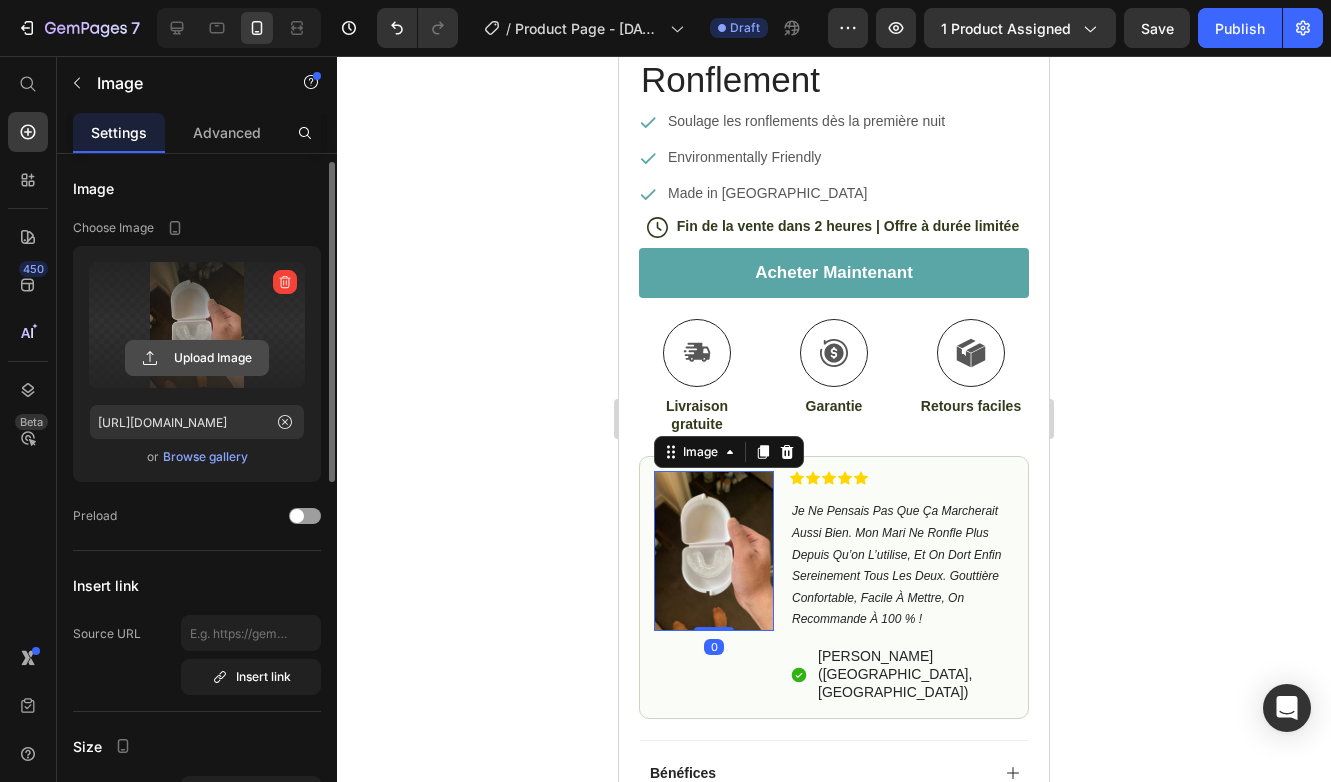 scroll, scrollTop: 6, scrollLeft: 0, axis: vertical 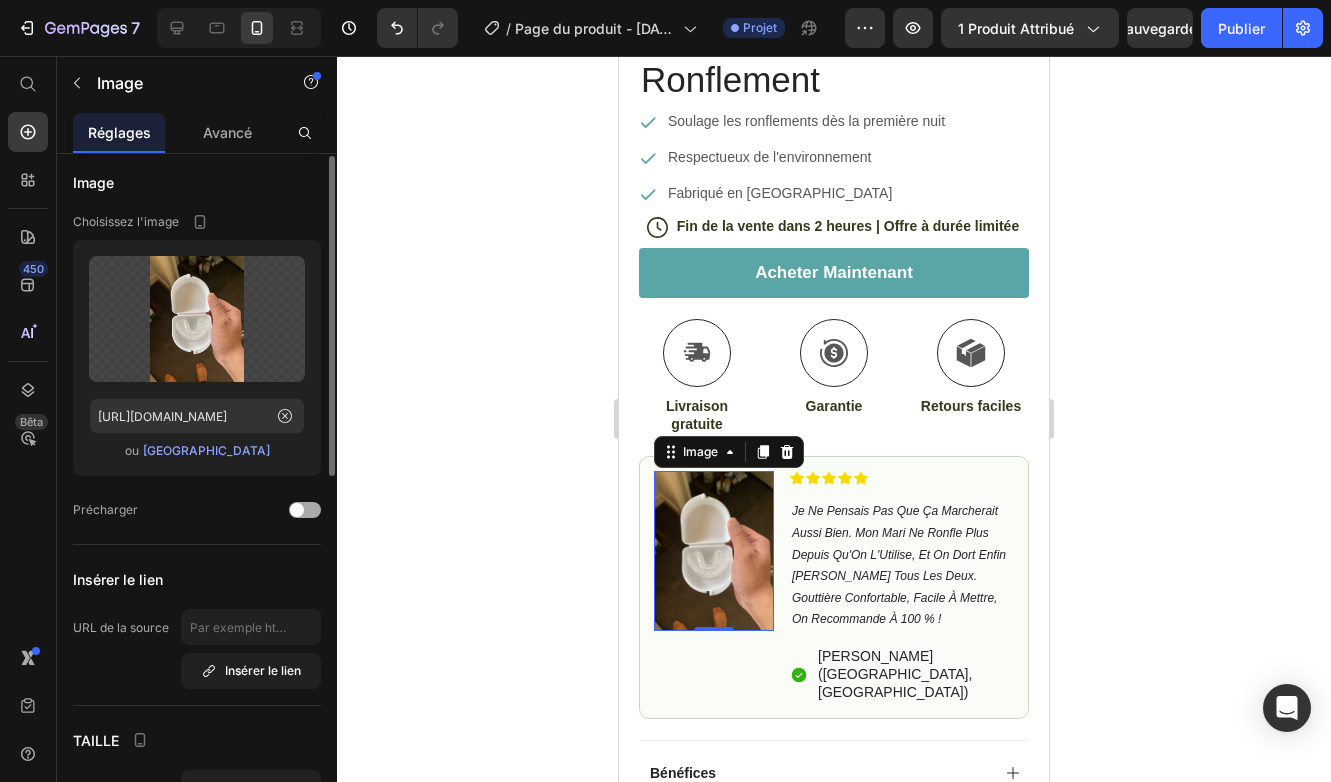 click at bounding box center [297, 510] 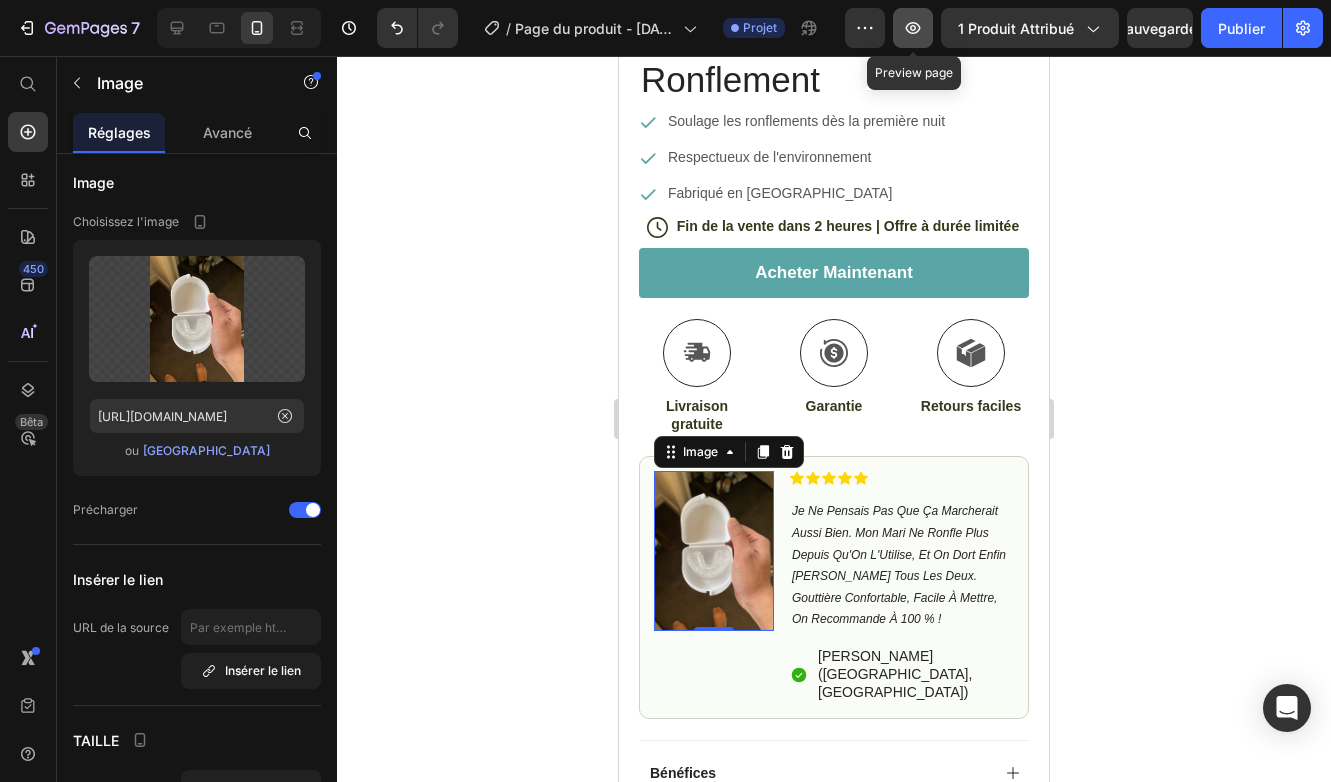 click 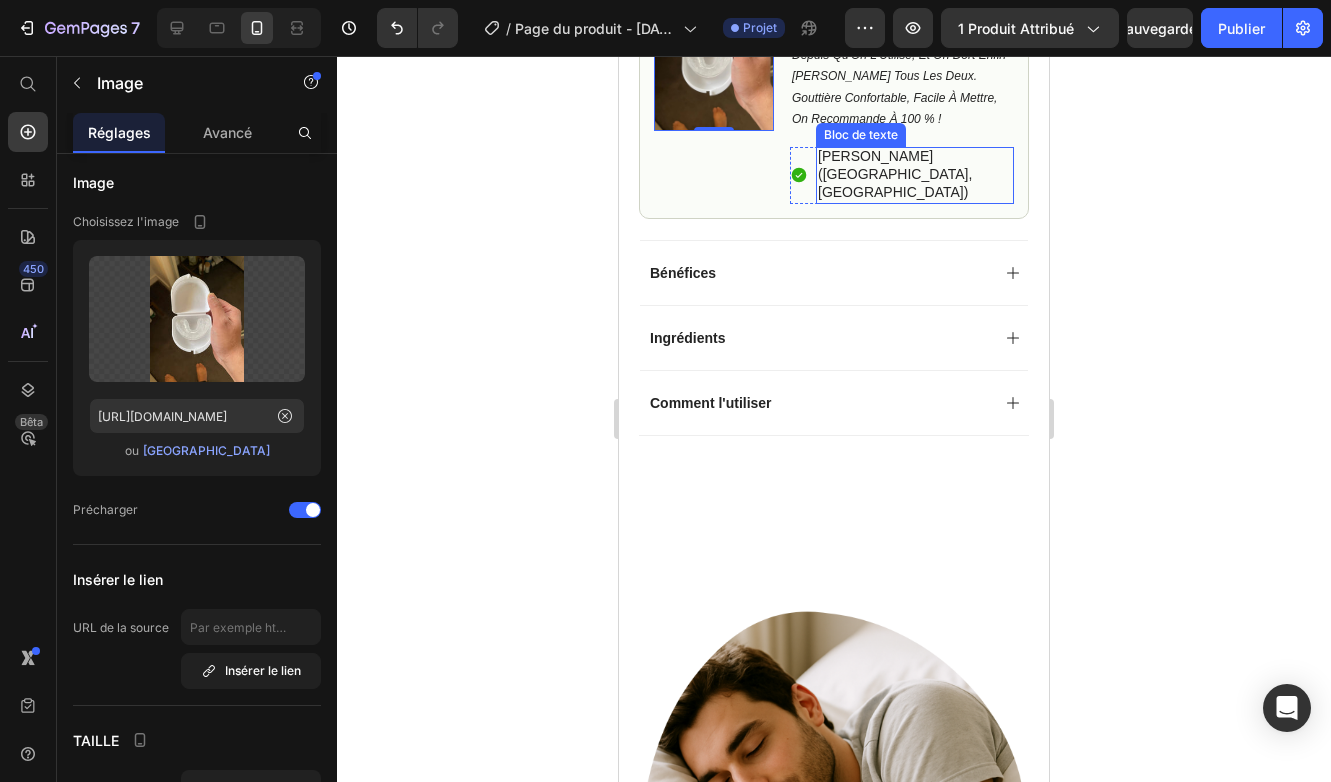 scroll, scrollTop: 1087, scrollLeft: 0, axis: vertical 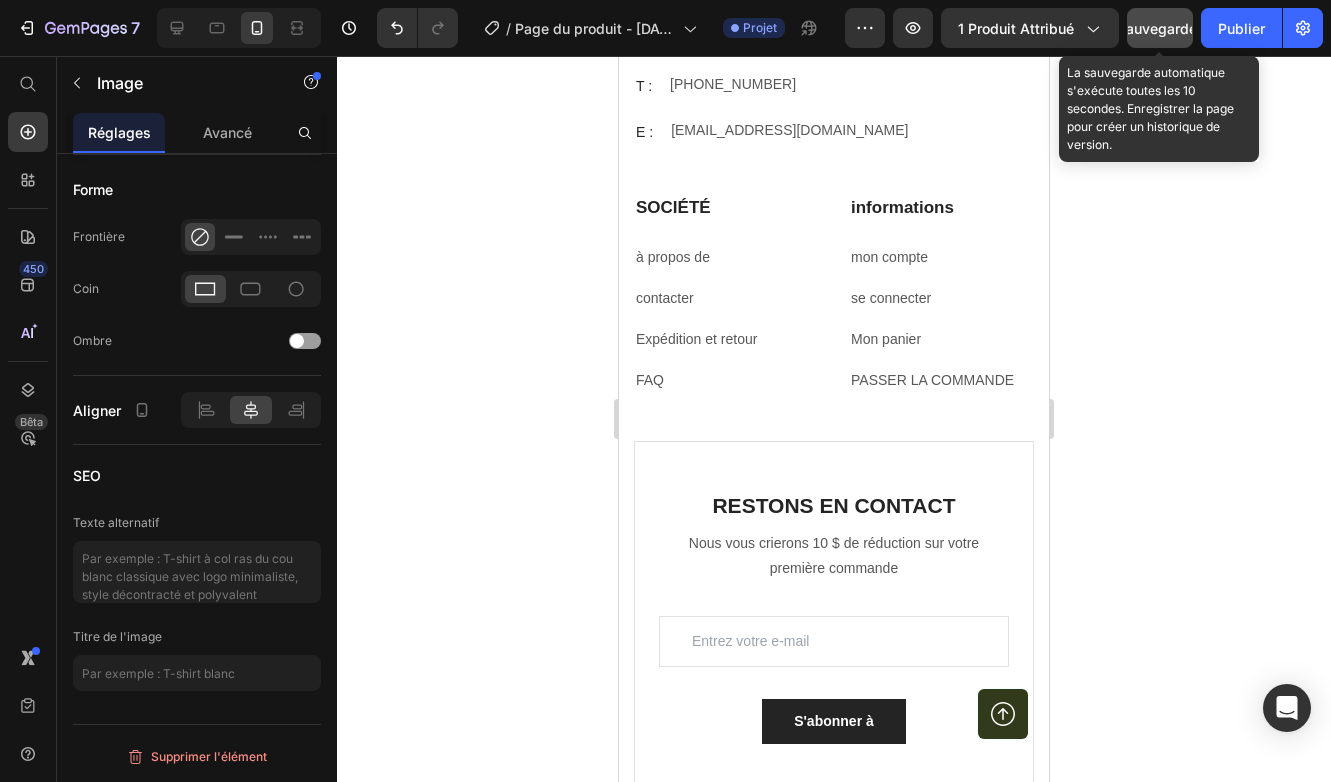 click on "sauvegarder" 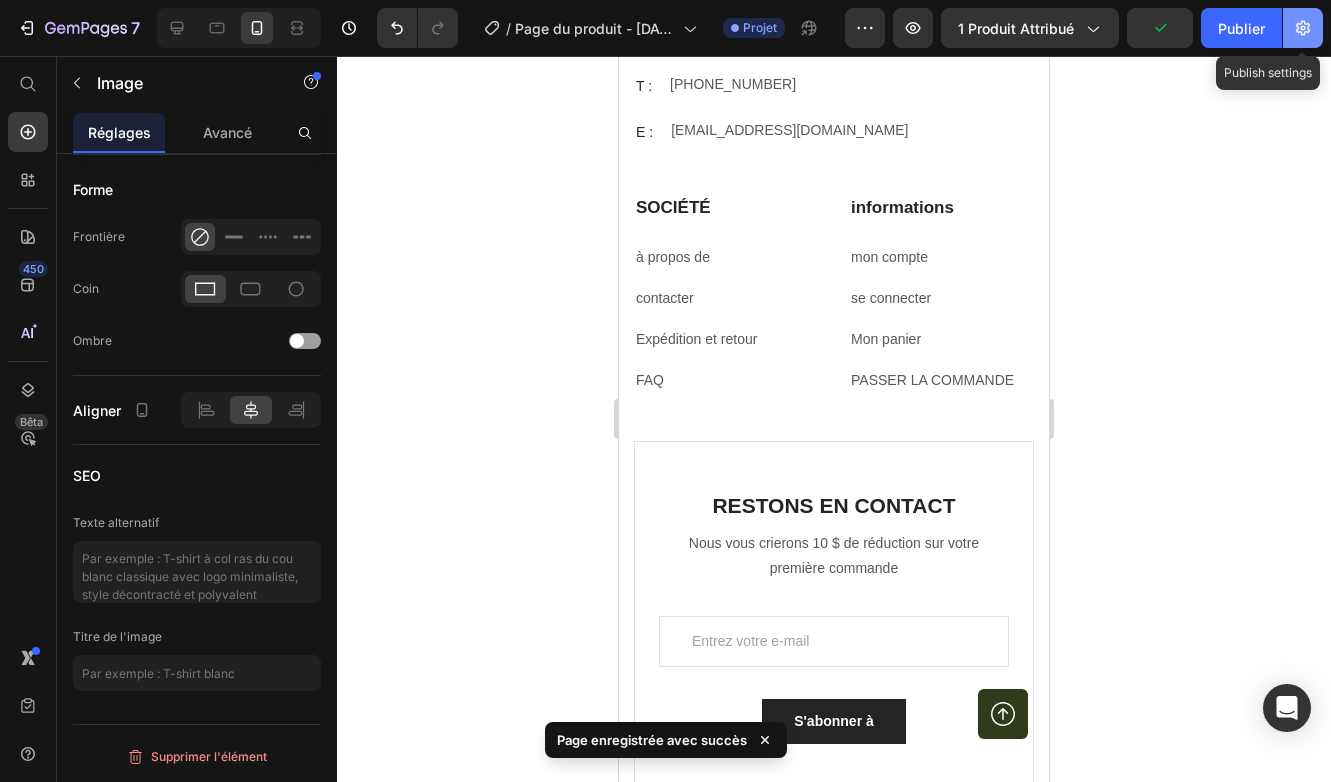 click 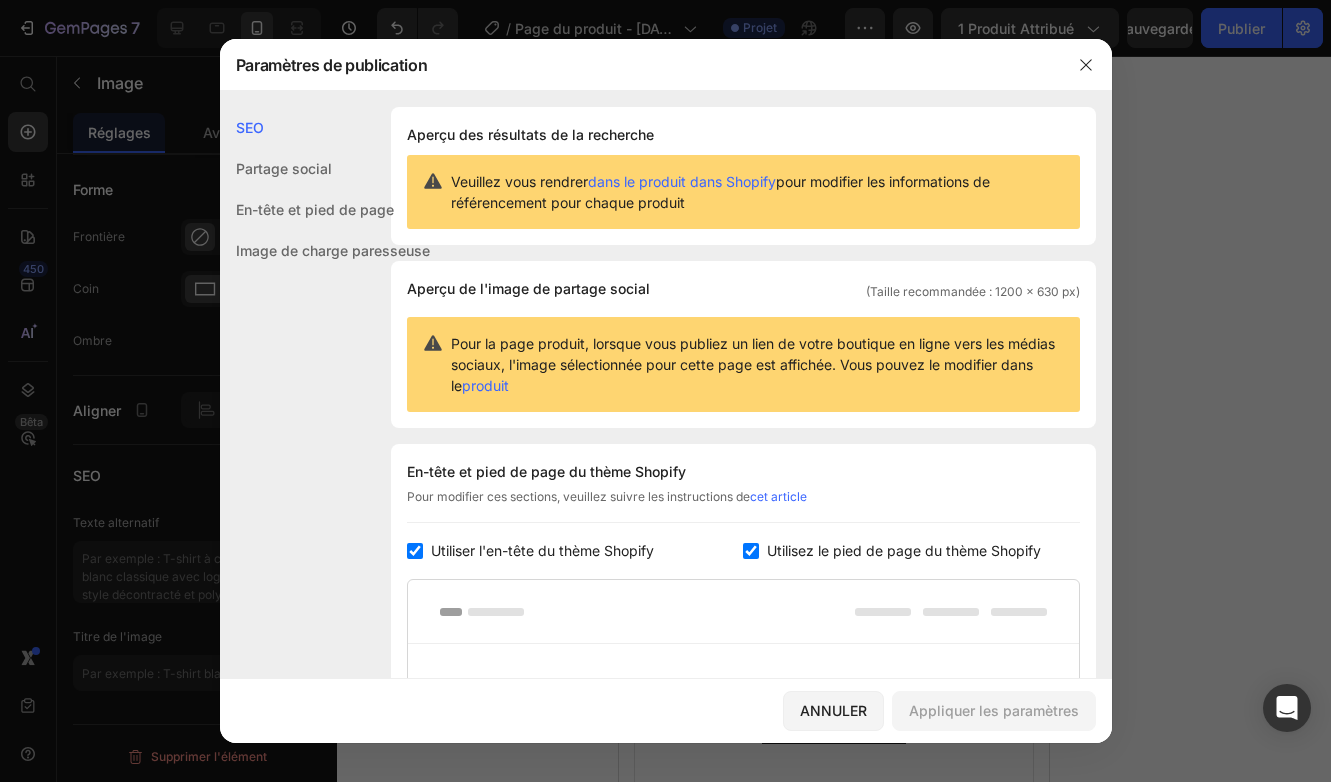 scroll, scrollTop: 0, scrollLeft: 0, axis: both 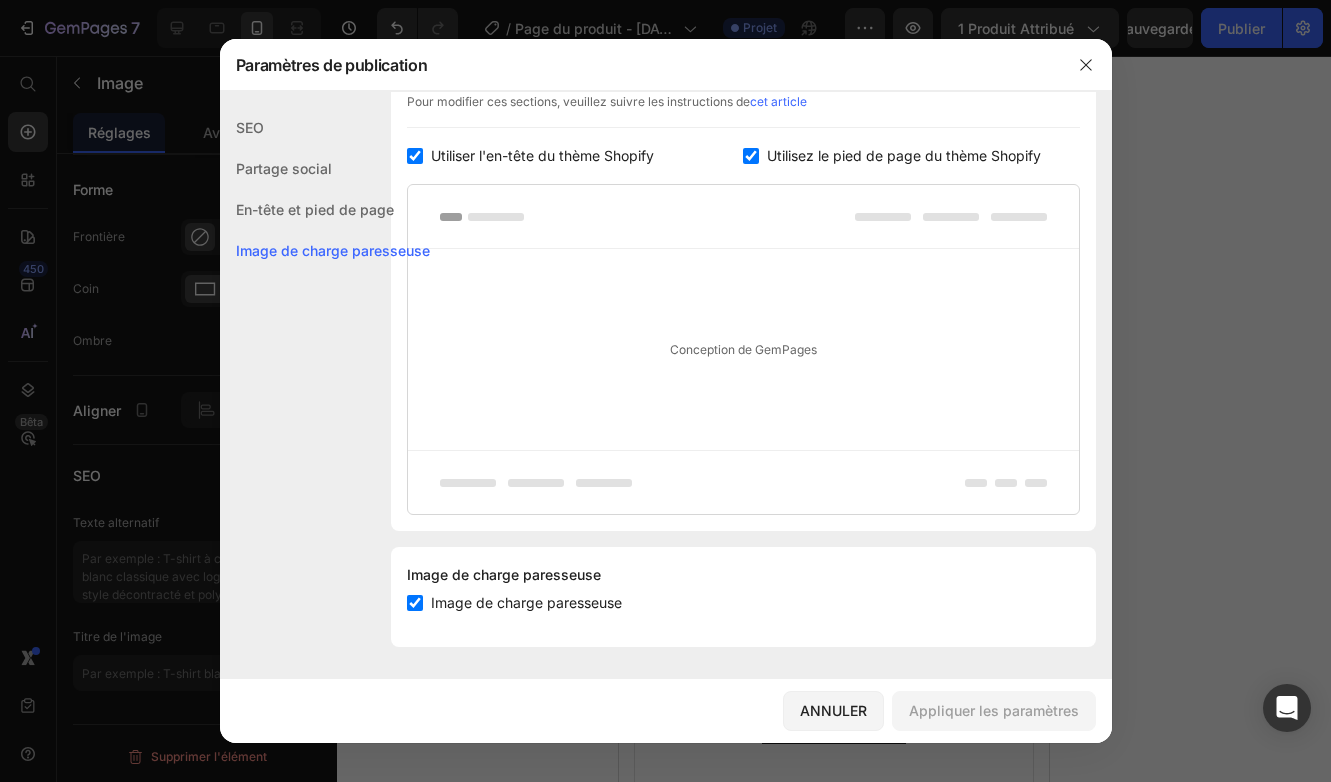 click at bounding box center (665, 391) 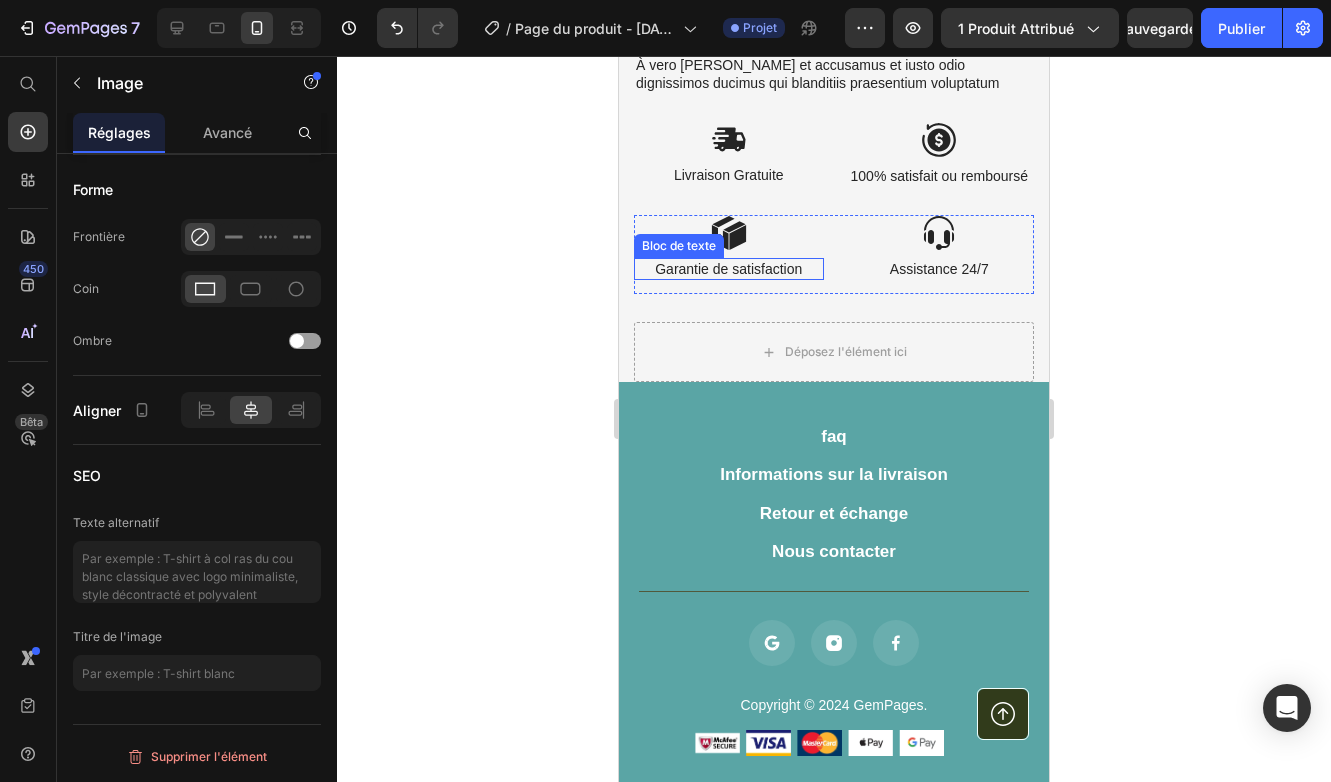scroll, scrollTop: 5644, scrollLeft: 0, axis: vertical 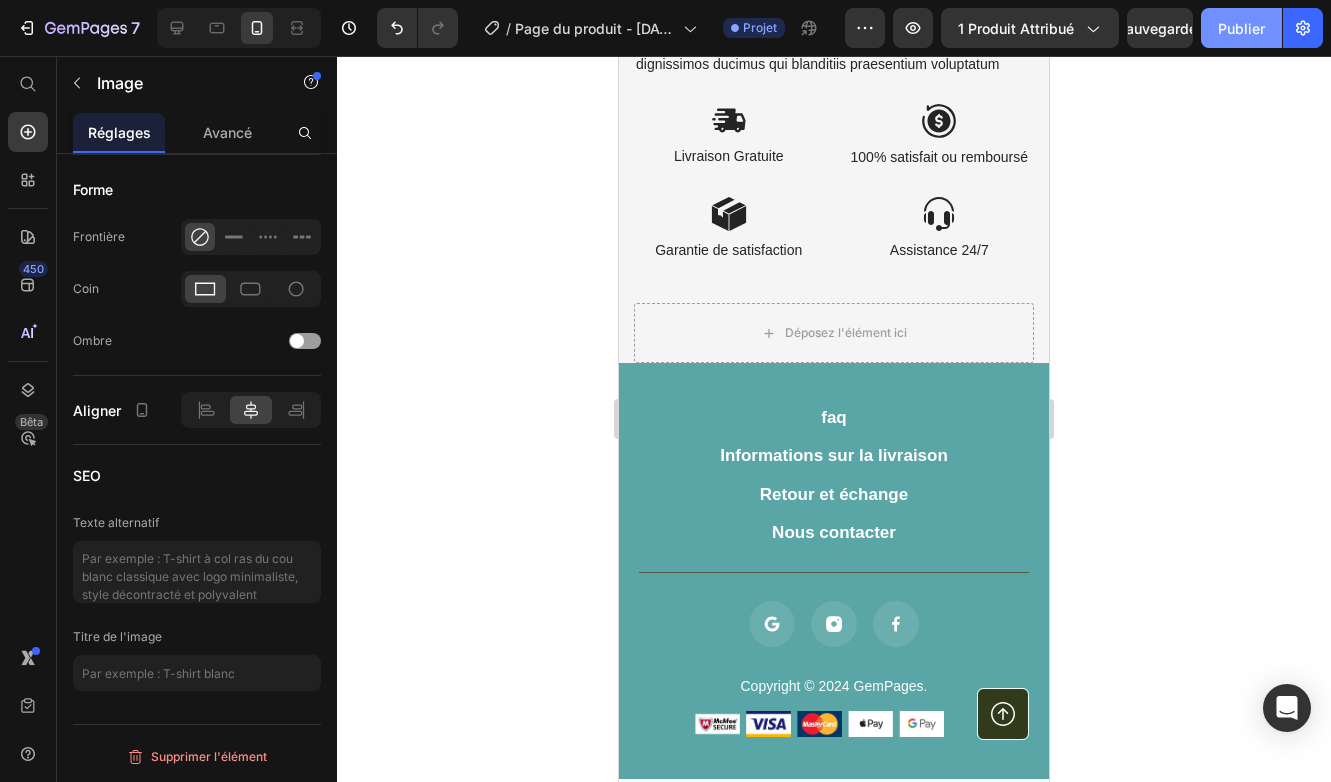 click on "Publier" 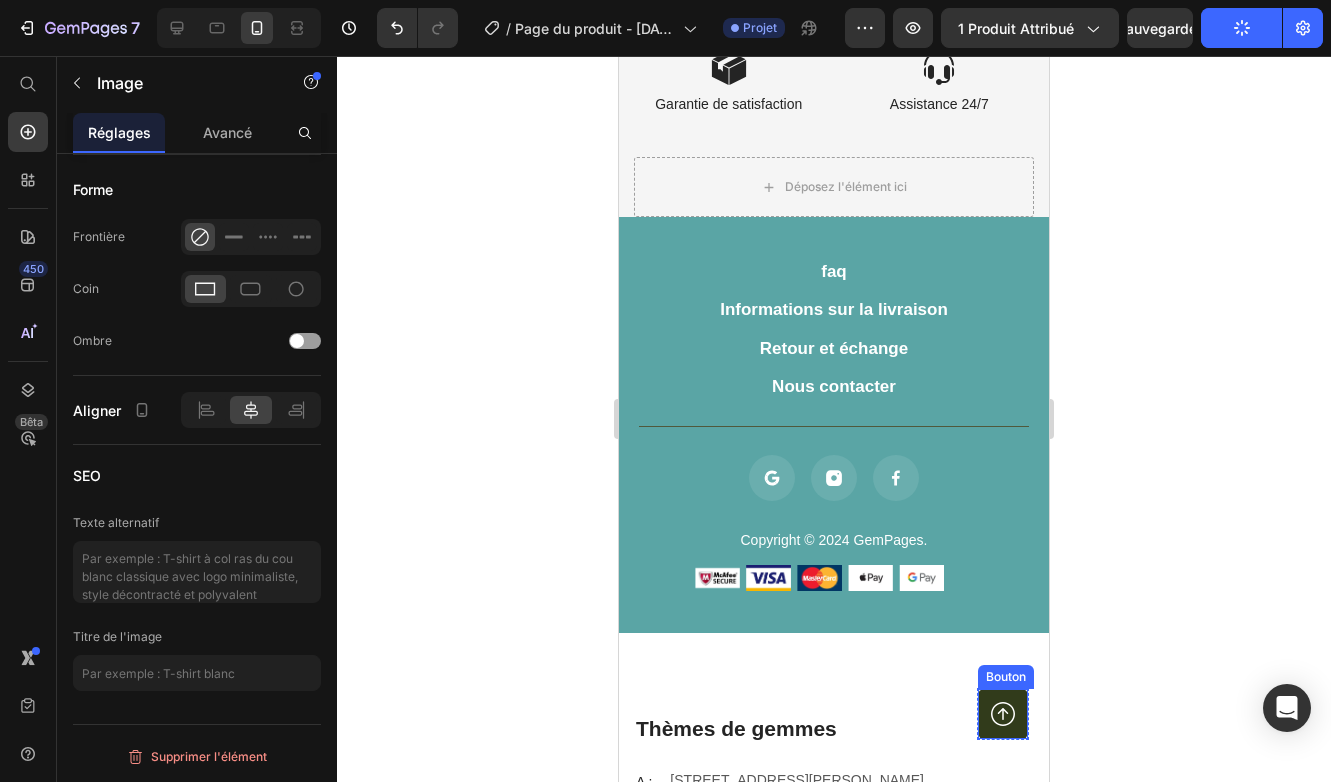 scroll, scrollTop: 5832, scrollLeft: 0, axis: vertical 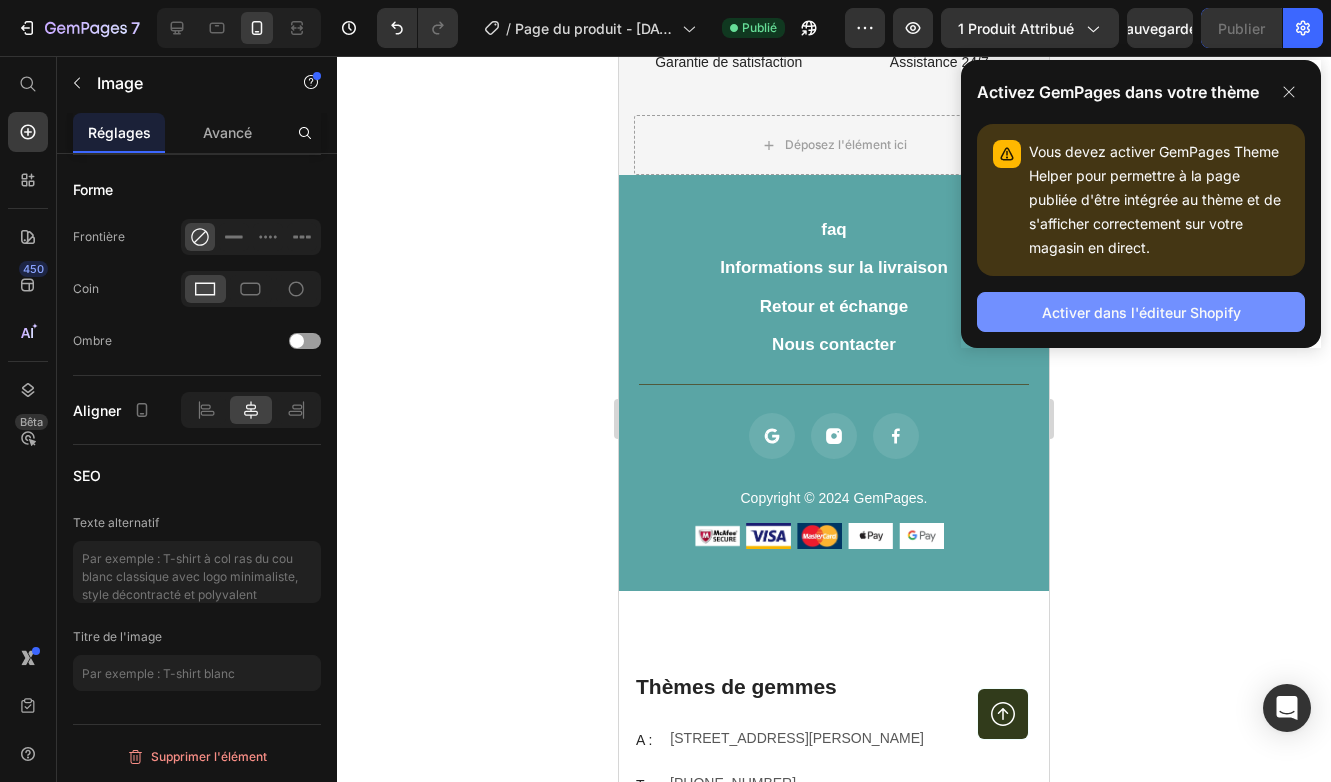 click on "Activer dans l'éditeur Shopify" at bounding box center [1141, 312] 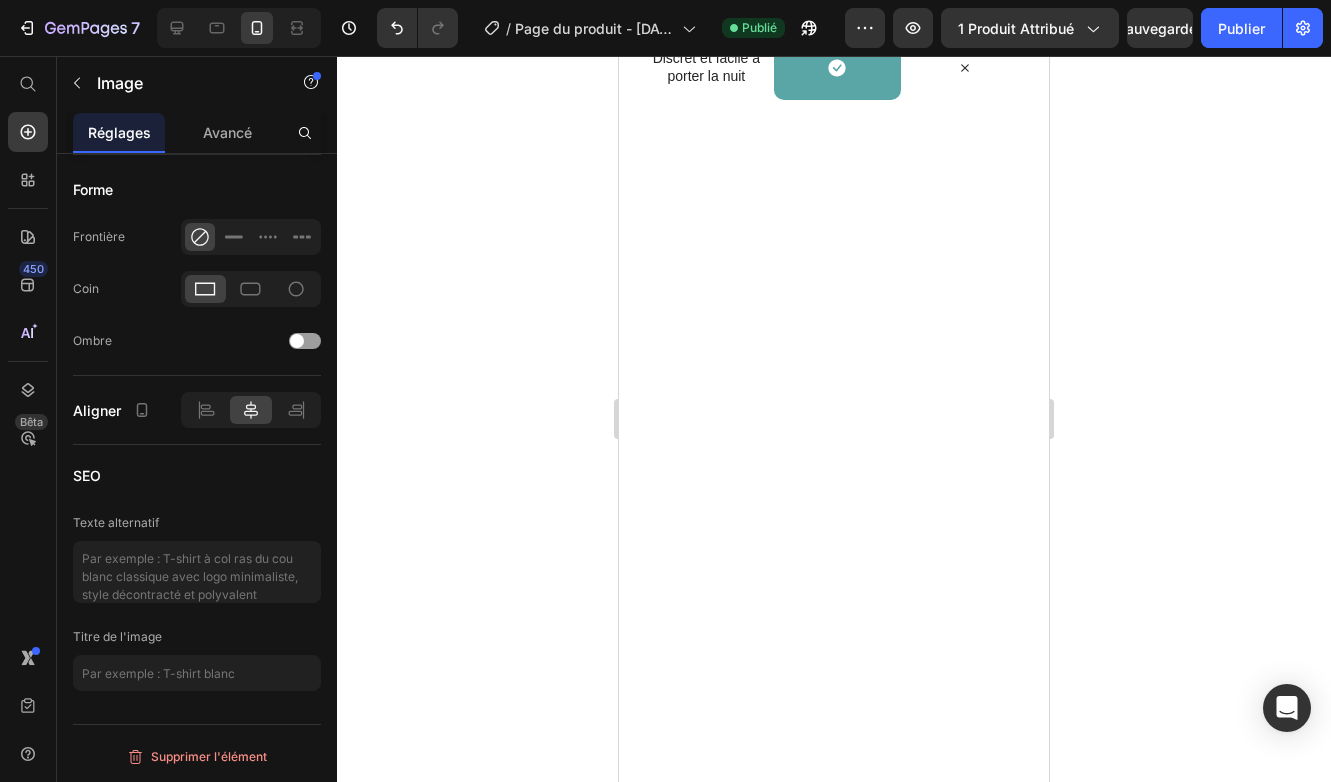 scroll, scrollTop: 1461, scrollLeft: 0, axis: vertical 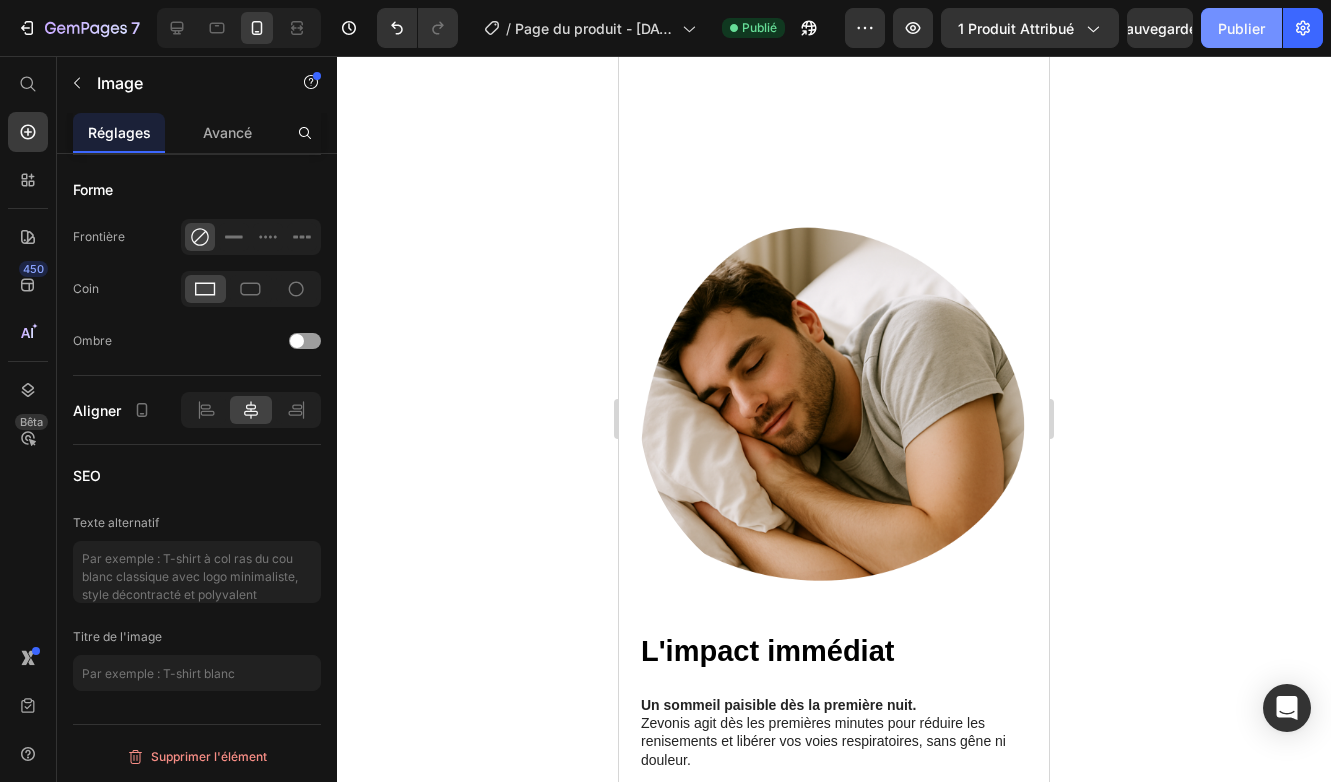 click on "Publier" at bounding box center [1241, 28] 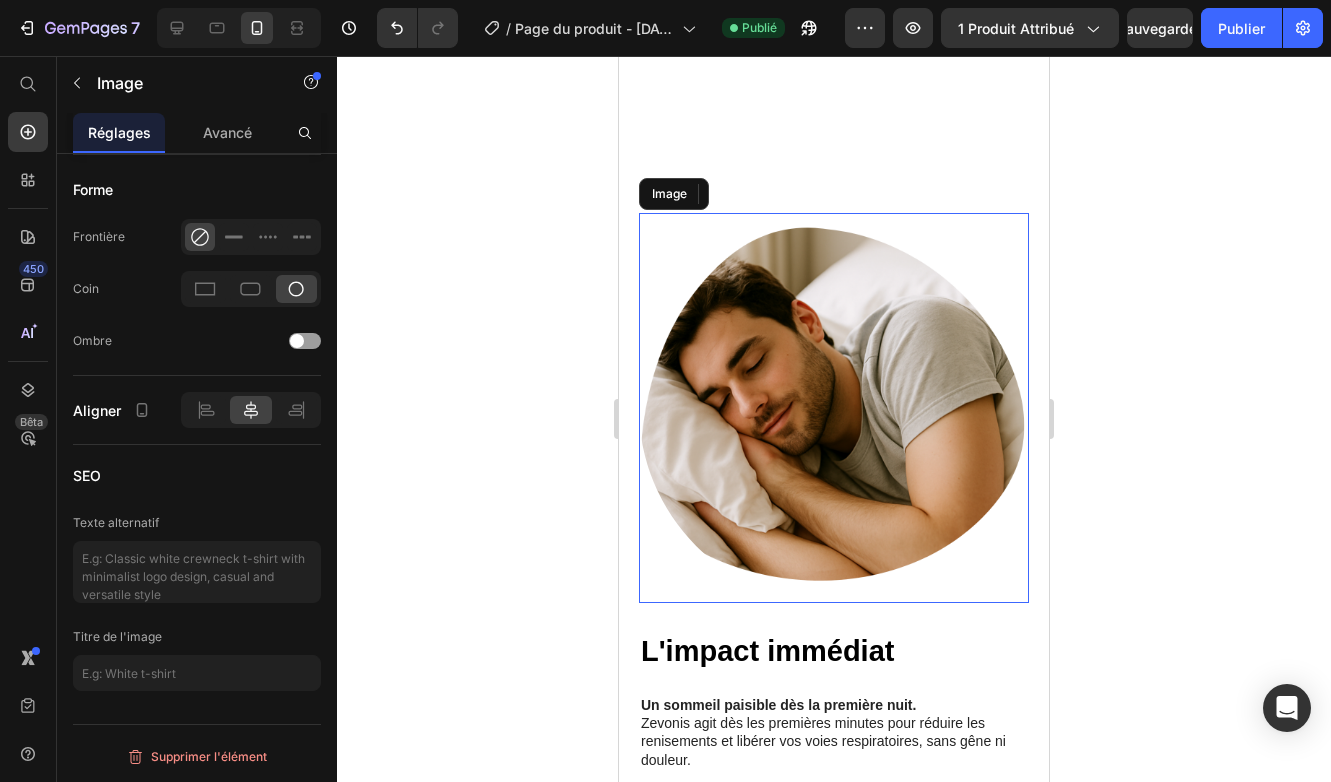click at bounding box center [834, 408] 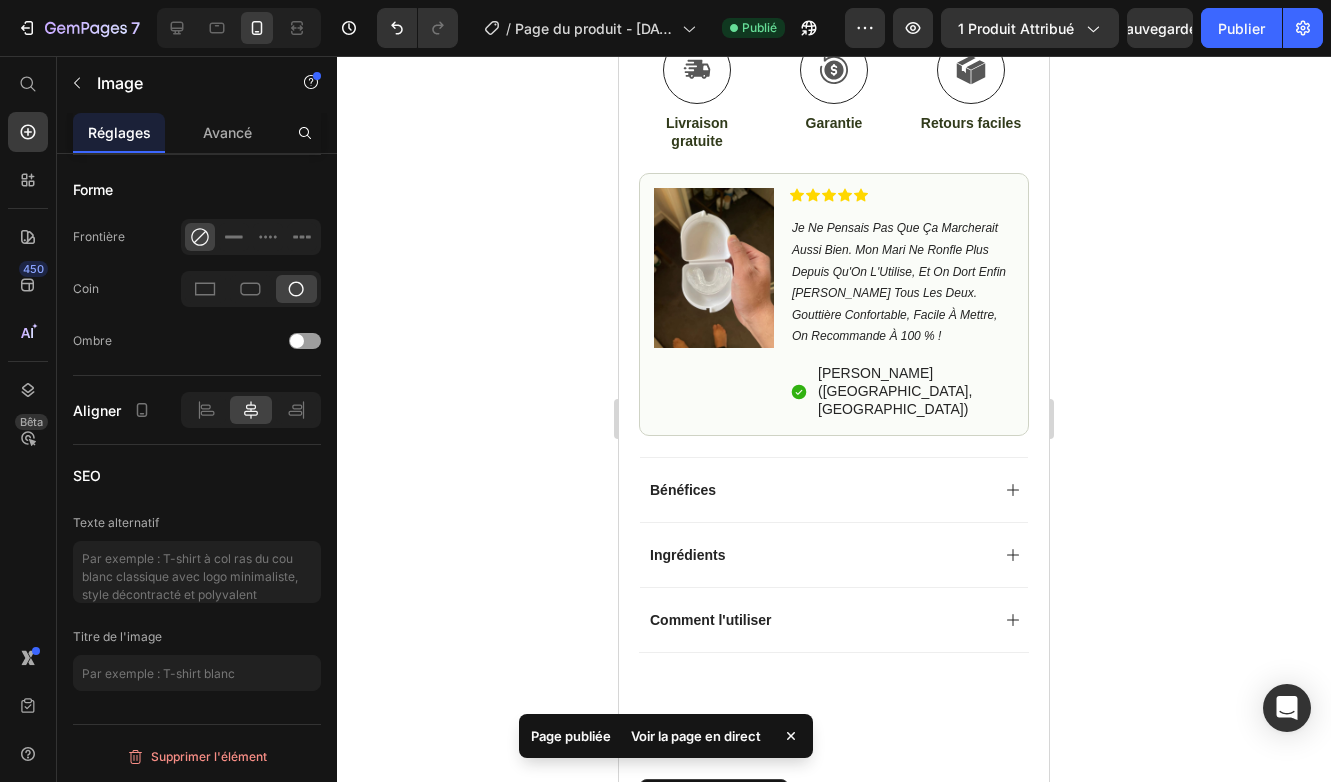 scroll, scrollTop: 861, scrollLeft: 0, axis: vertical 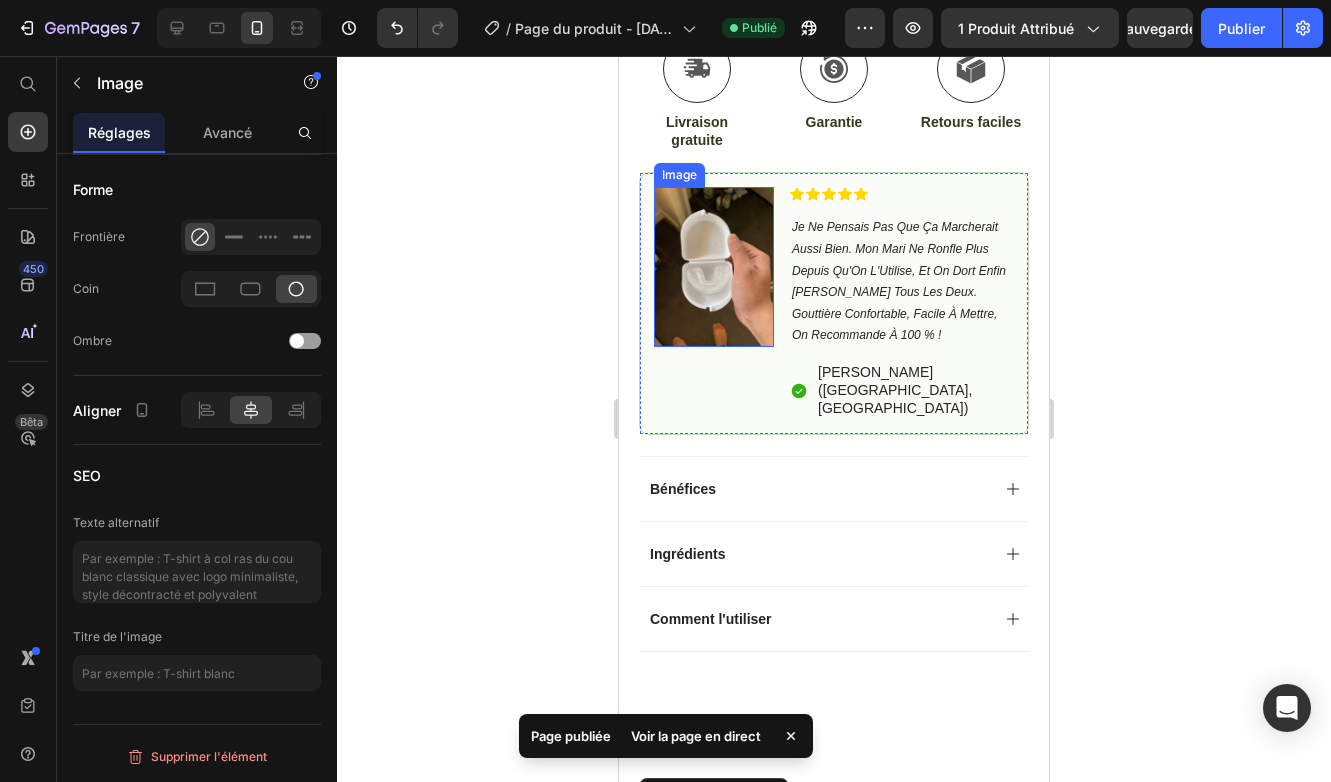 click at bounding box center [714, 267] 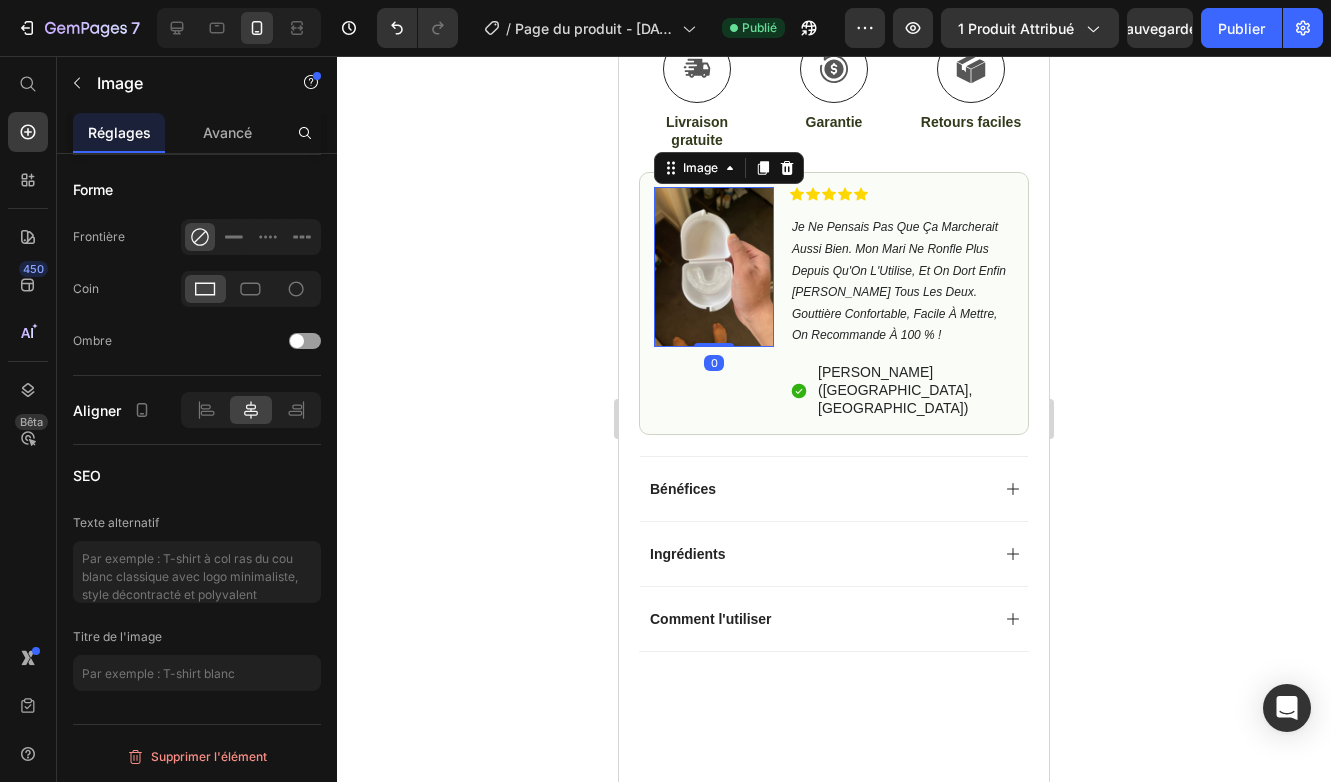 click at bounding box center (714, 267) 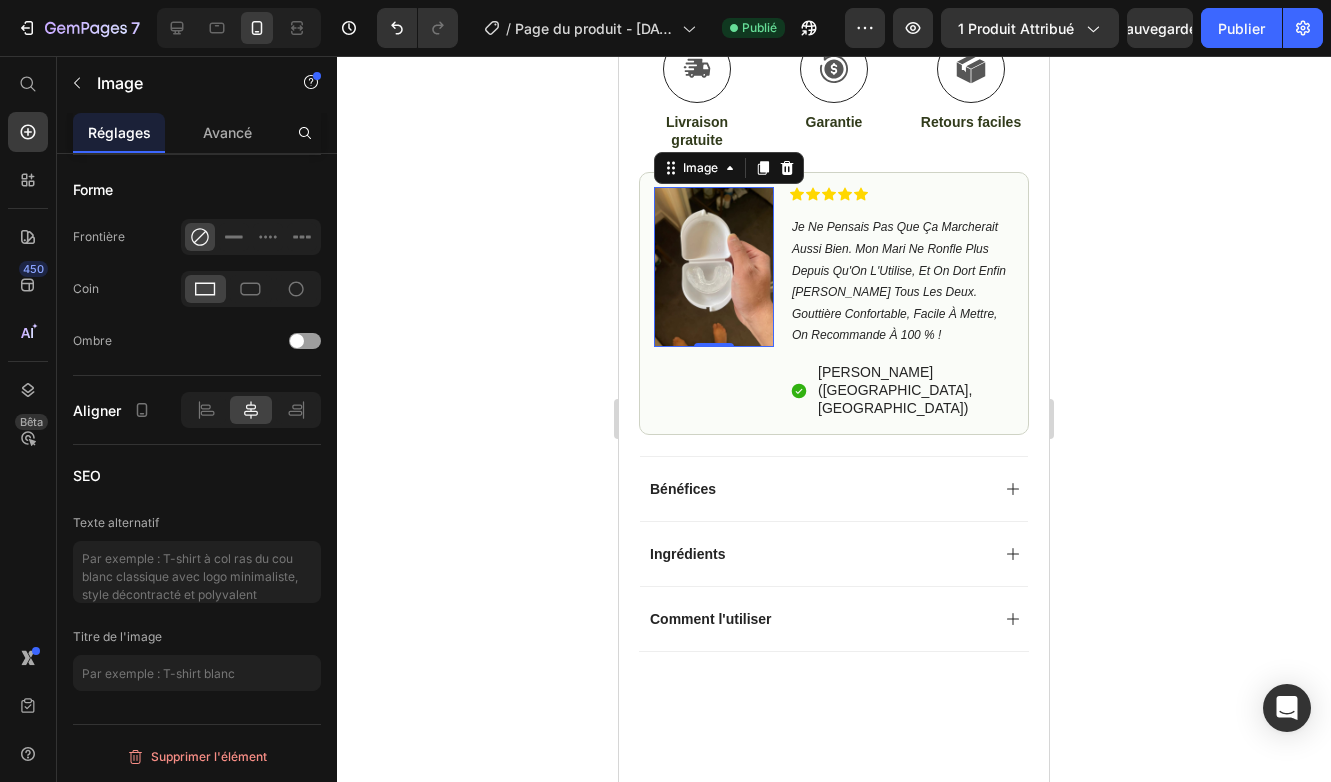 click at bounding box center (714, 267) 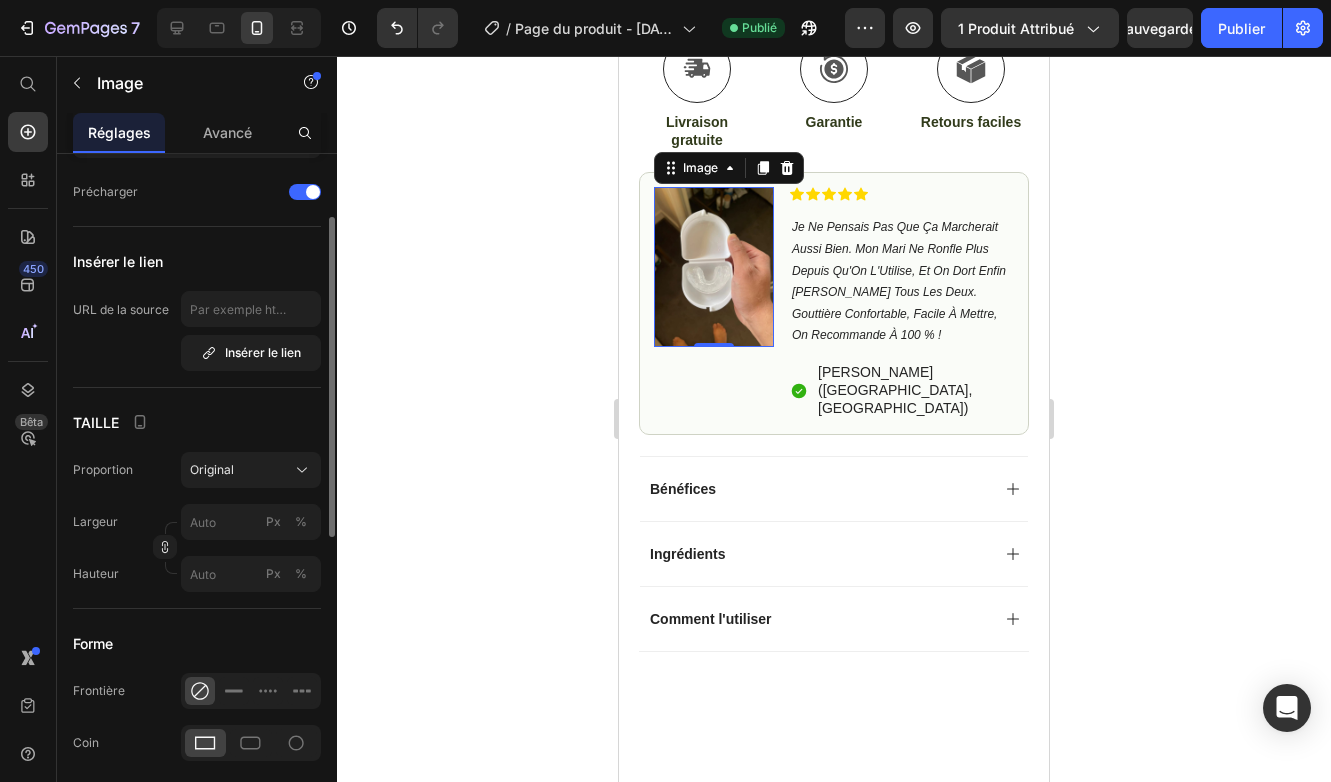 scroll, scrollTop: 471, scrollLeft: 0, axis: vertical 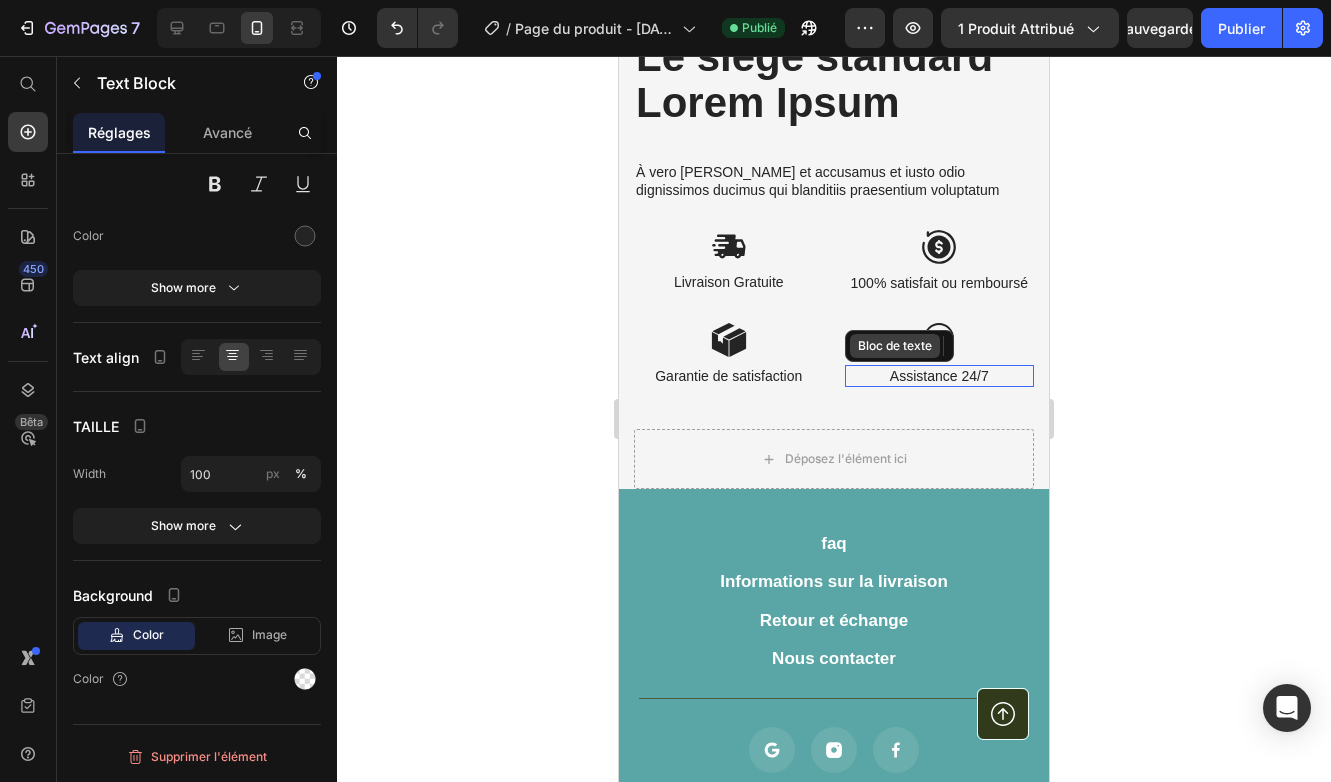 click on "Bloc de texte" at bounding box center [899, 346] 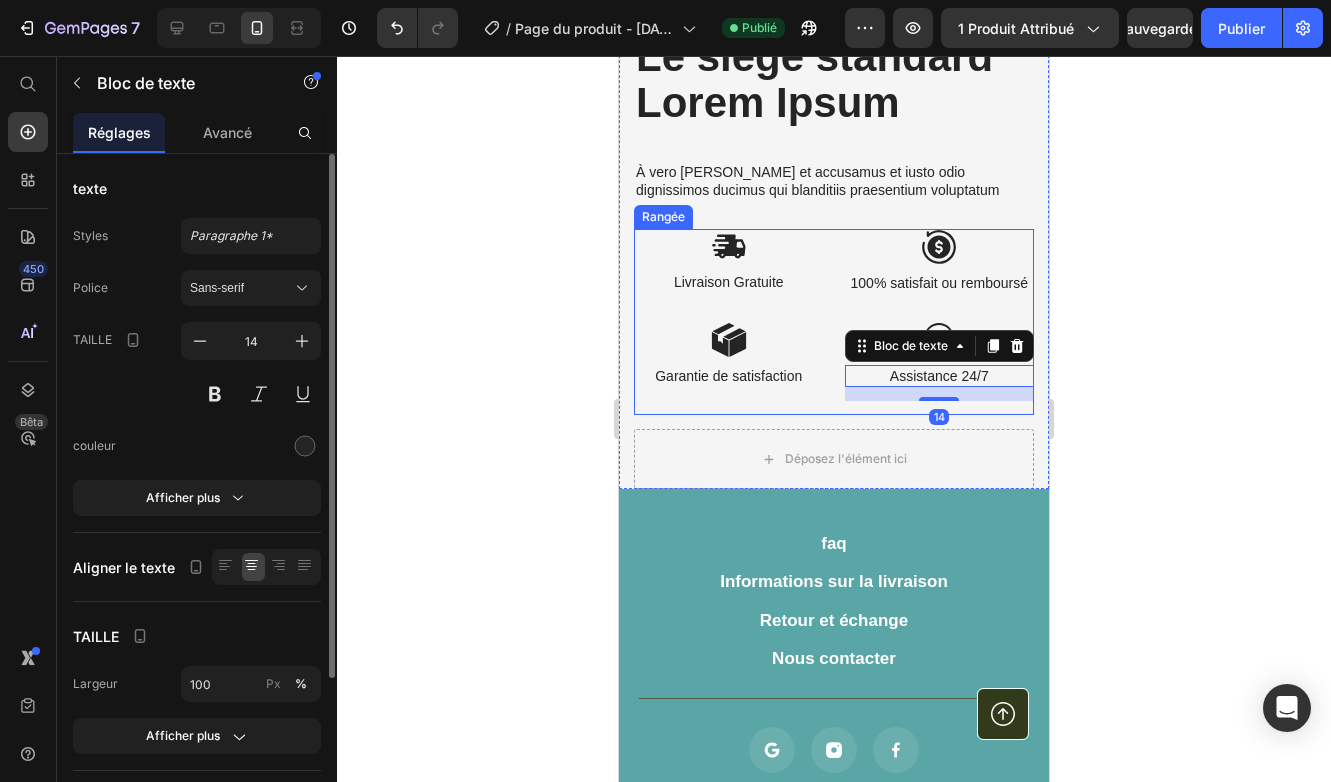 click on "Image Garantie de satisfaction Bloc de texte Image Assistance 24/7 Bloc de texte   14 Rangée" at bounding box center (834, 368) 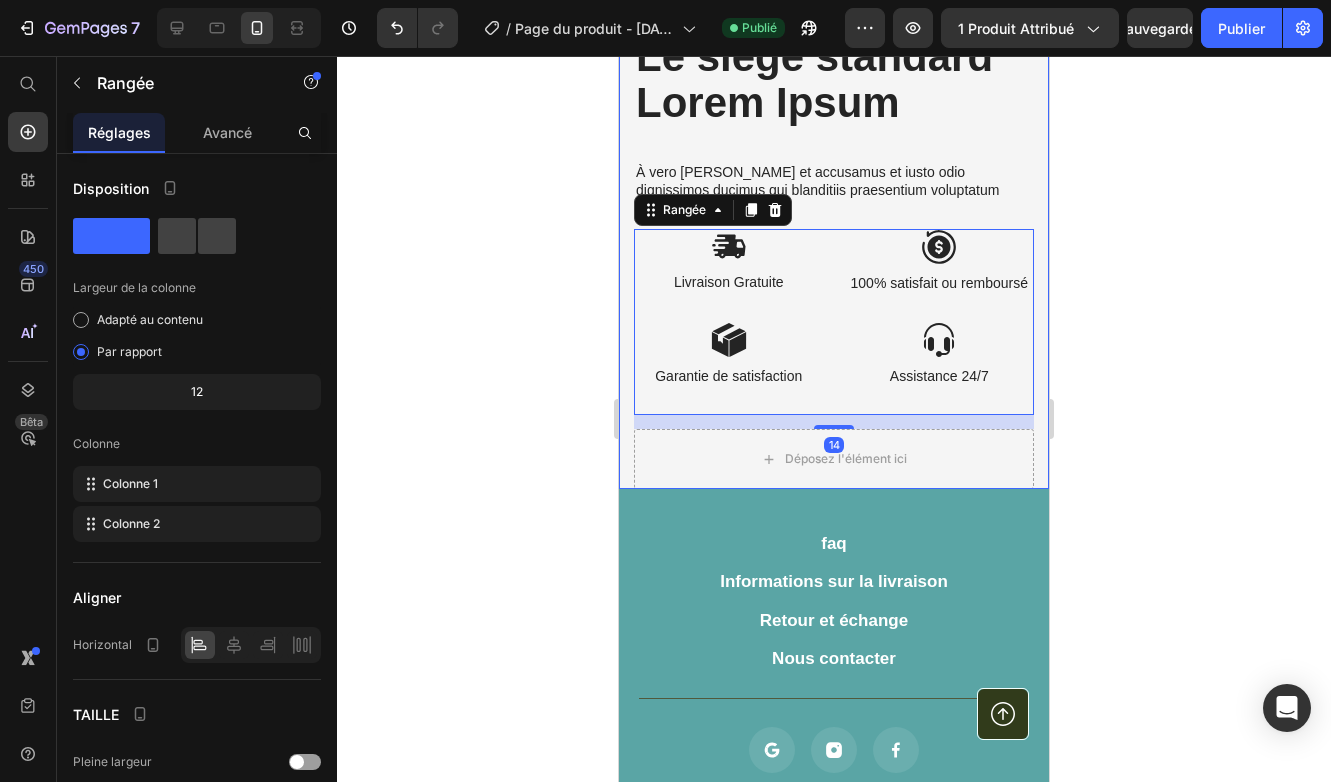 click on "Le siège standard Lorem Ipsum Direction À vero eos et accusamus et iusto odio dignissimos ducimus qui blanditiis praesentium voluptatum Bloc de texte Image Livraison Gratuite Bloc de texte Image 100% satisfait ou remboursé Bloc de texte Rangée Image Garantie de satisfaction Bloc de texte Image Assistance 24/7 Bloc de texte Rangée Rangée   14" at bounding box center (834, 230) 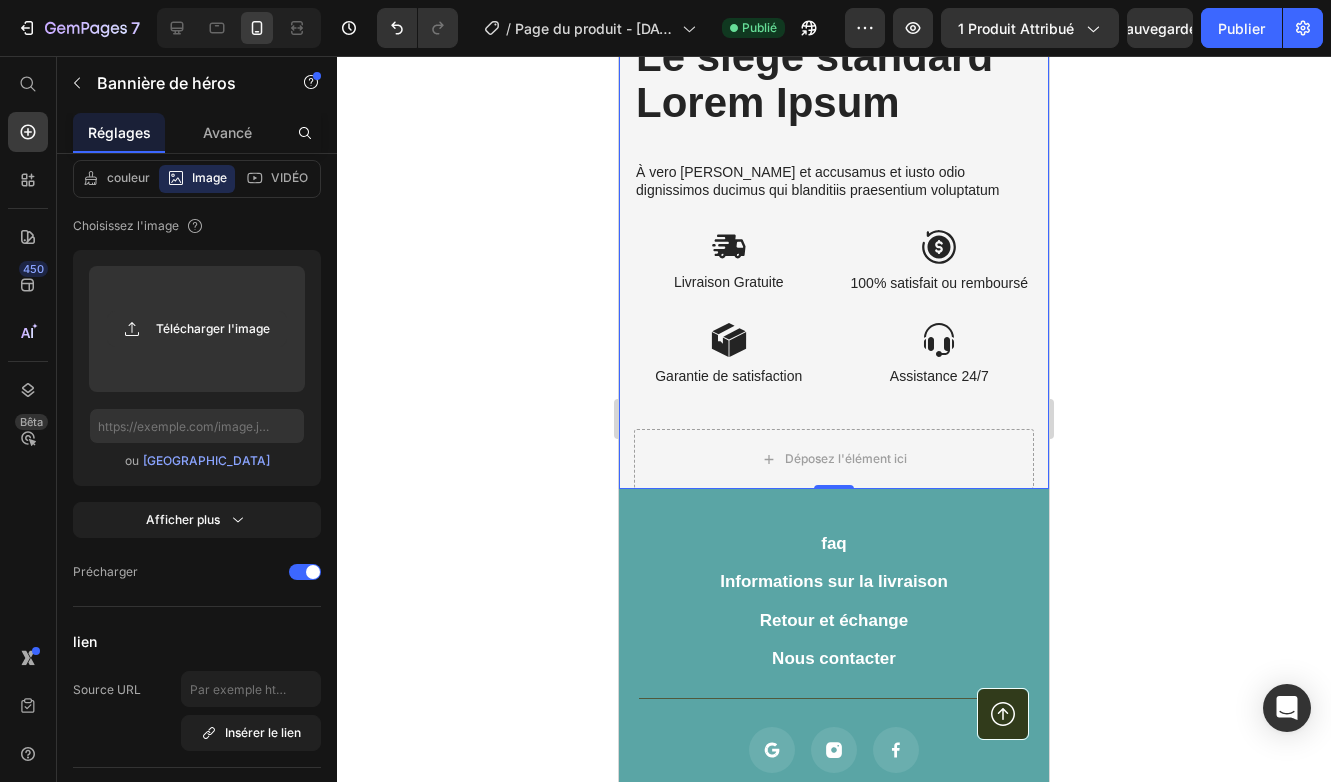 scroll, scrollTop: 0, scrollLeft: 0, axis: both 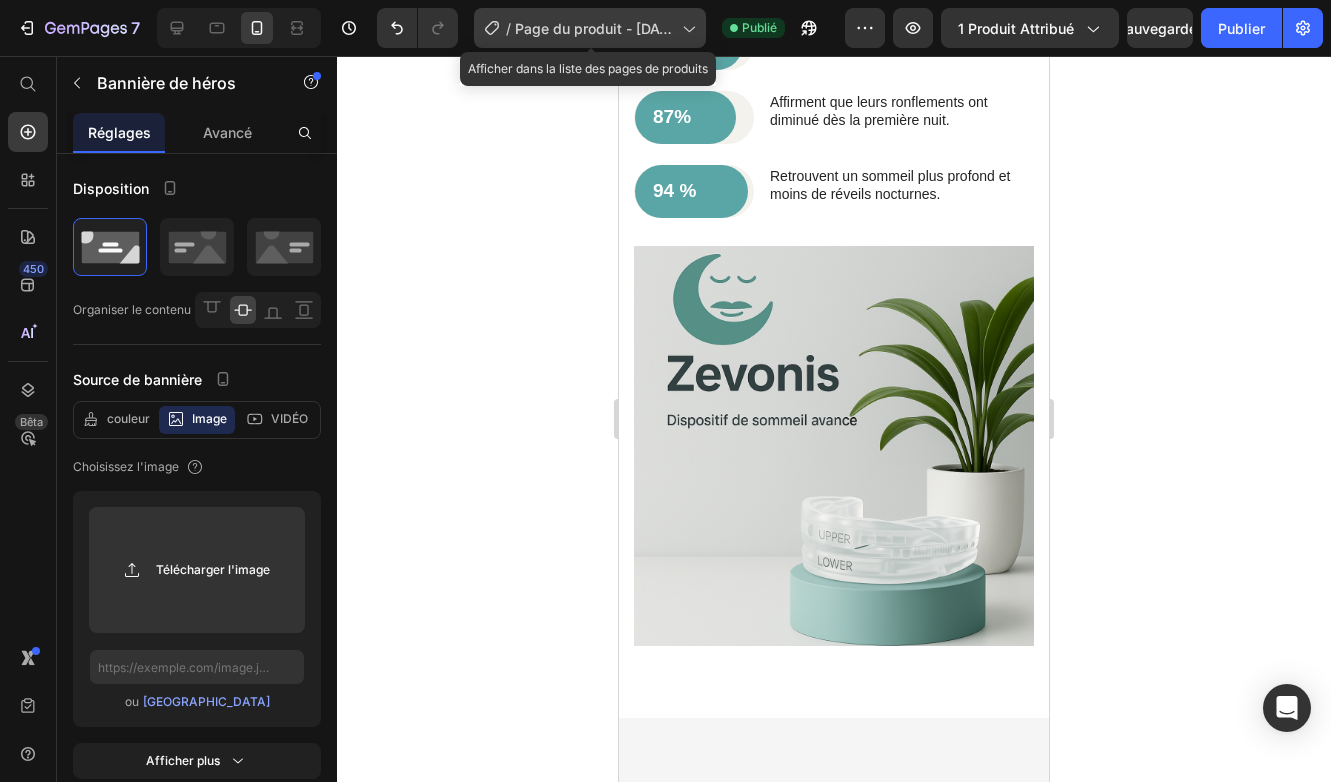 click 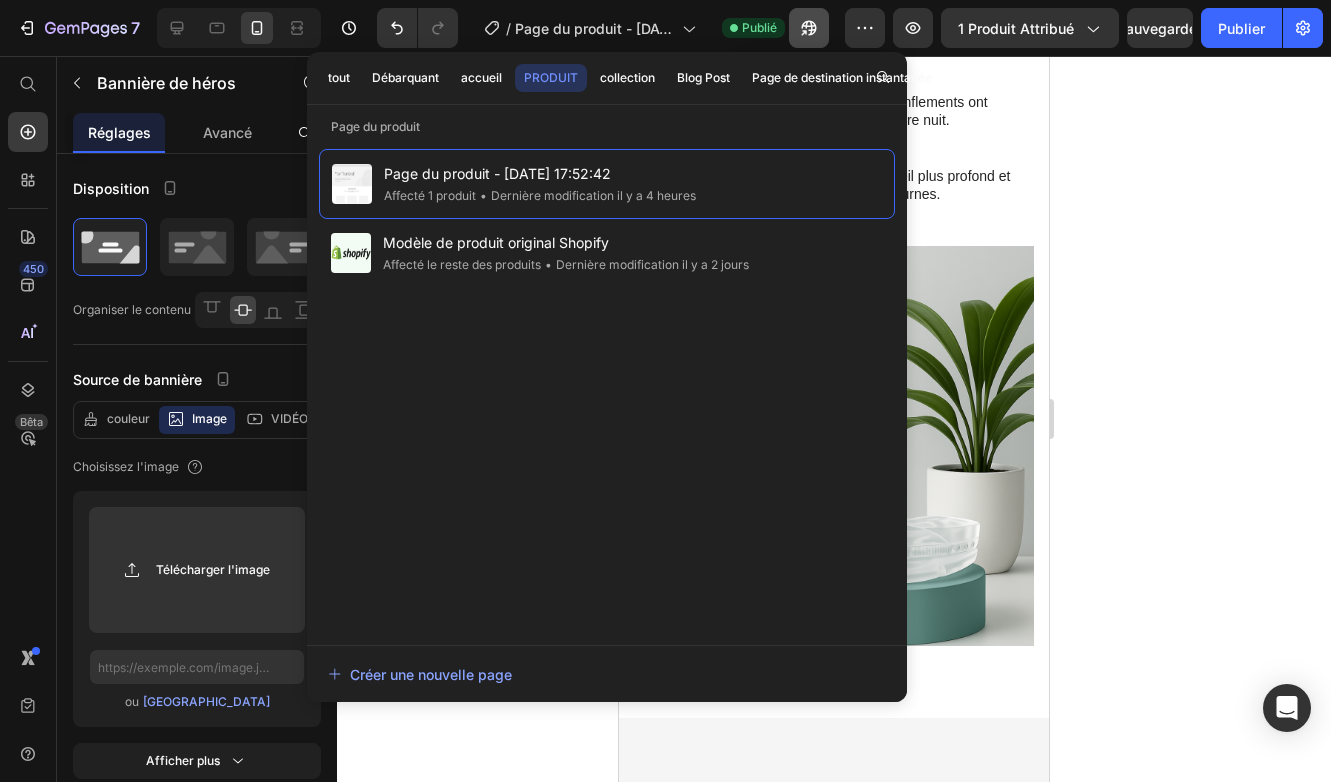 click 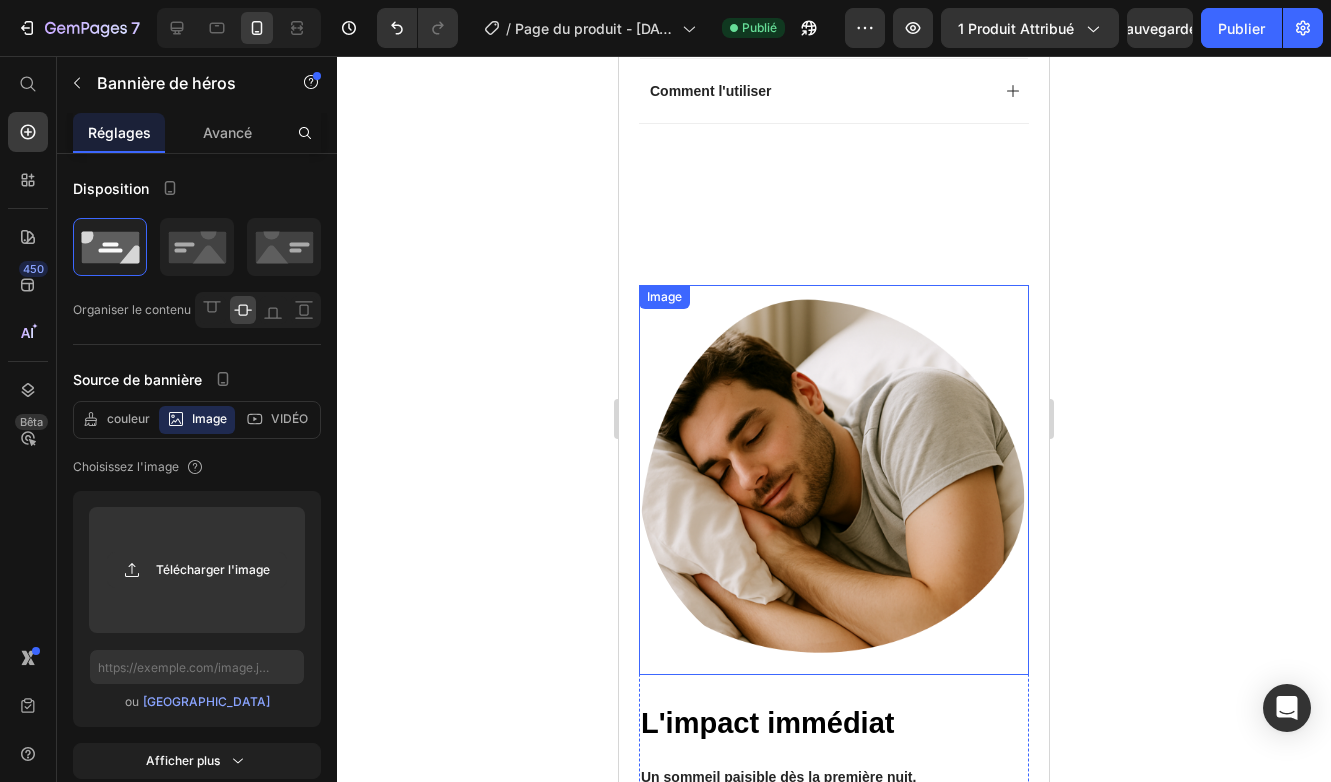 scroll, scrollTop: 1387, scrollLeft: 0, axis: vertical 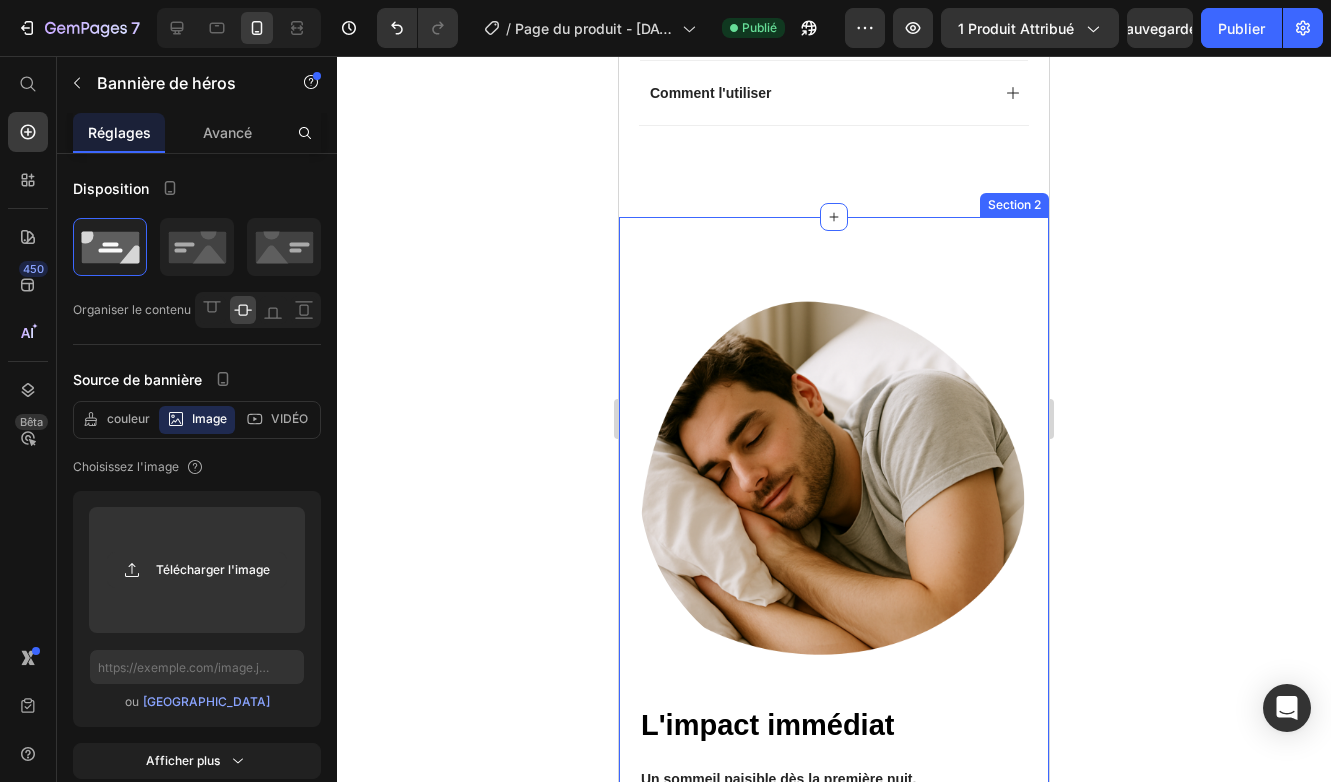 click on "L'impact immédiat Direction Un sommeil paisible dès la première nuit. Zevonis agit dès les premières minutes pour réduire les renisements et libérer vos voies respiratoires, sans gêne ni douleur.   Profitez d'un ennommissement plus rapide, d'un sommeil plus profond... et d'un réveil vraiment reposé. Votre partenaire vous dira merci. Bloc de texte Rangée Image Rangée Pour vous... et pour votre couple Direction Dormez mieux, vivez mieux. Fini les nuits agitées, les tensions au lit et les réveils fatigués. Zevonis vous aide à retrouver des nuits calmes et des matins complices.   Testée, confortable, discrète : cette goutte s'adapte à votre routine sans effort et transforme durablement la qualité de votre sommeil. Bloc de texte Rangée Image Rangée Section 2" at bounding box center [834, 932] 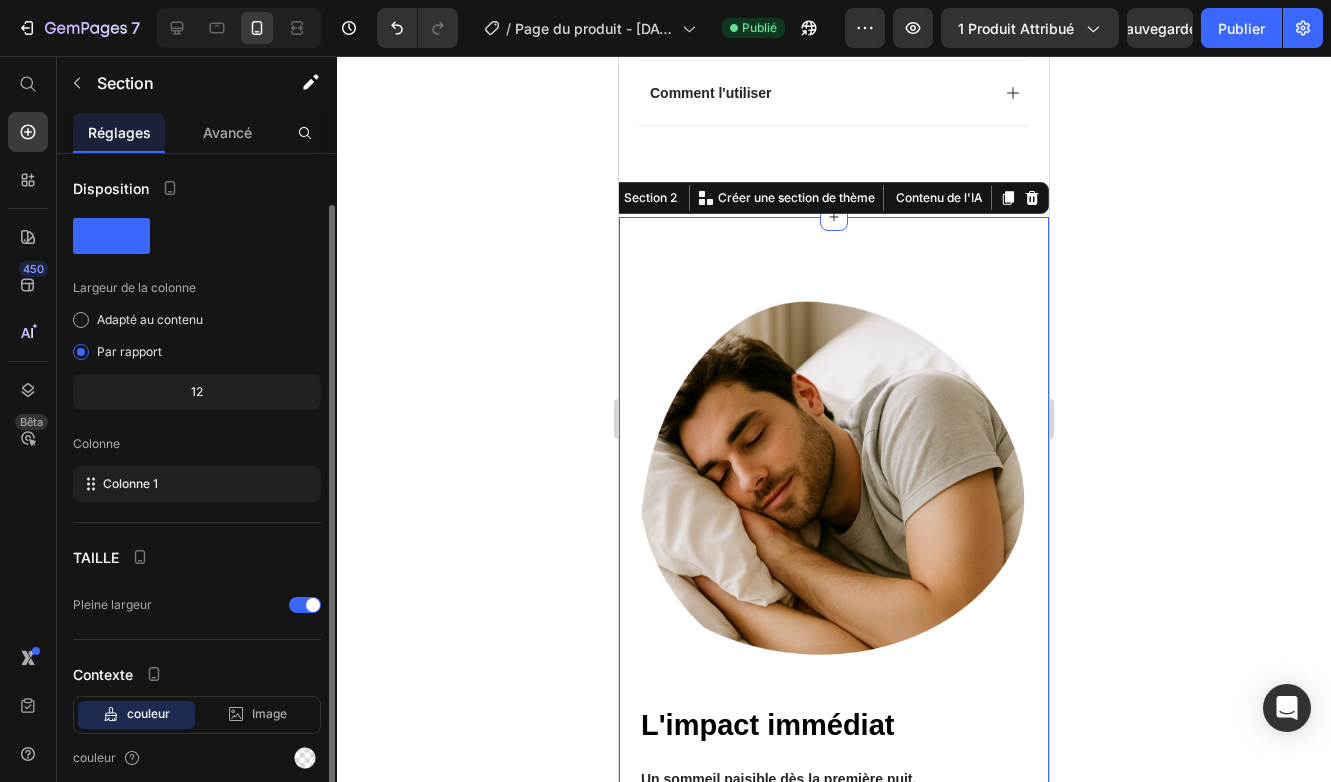 scroll, scrollTop: 79, scrollLeft: 0, axis: vertical 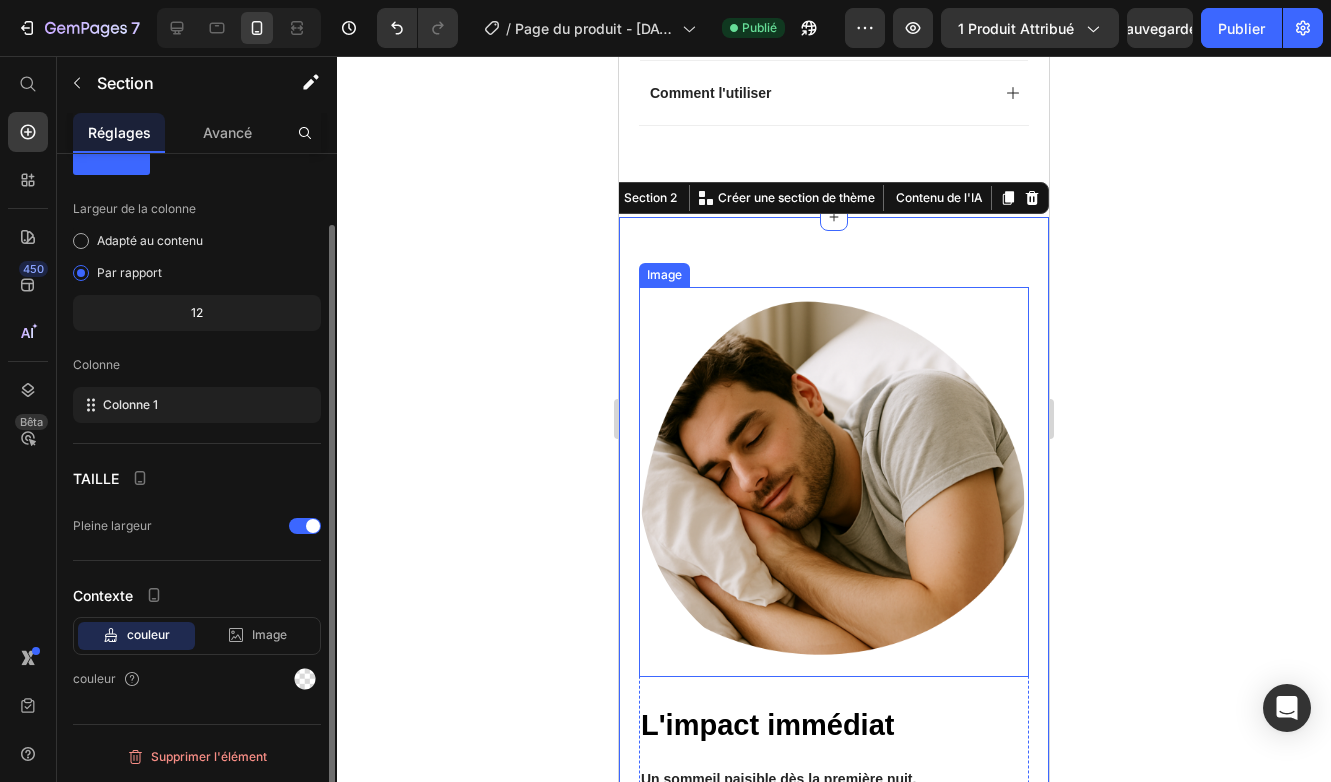 click at bounding box center (834, 482) 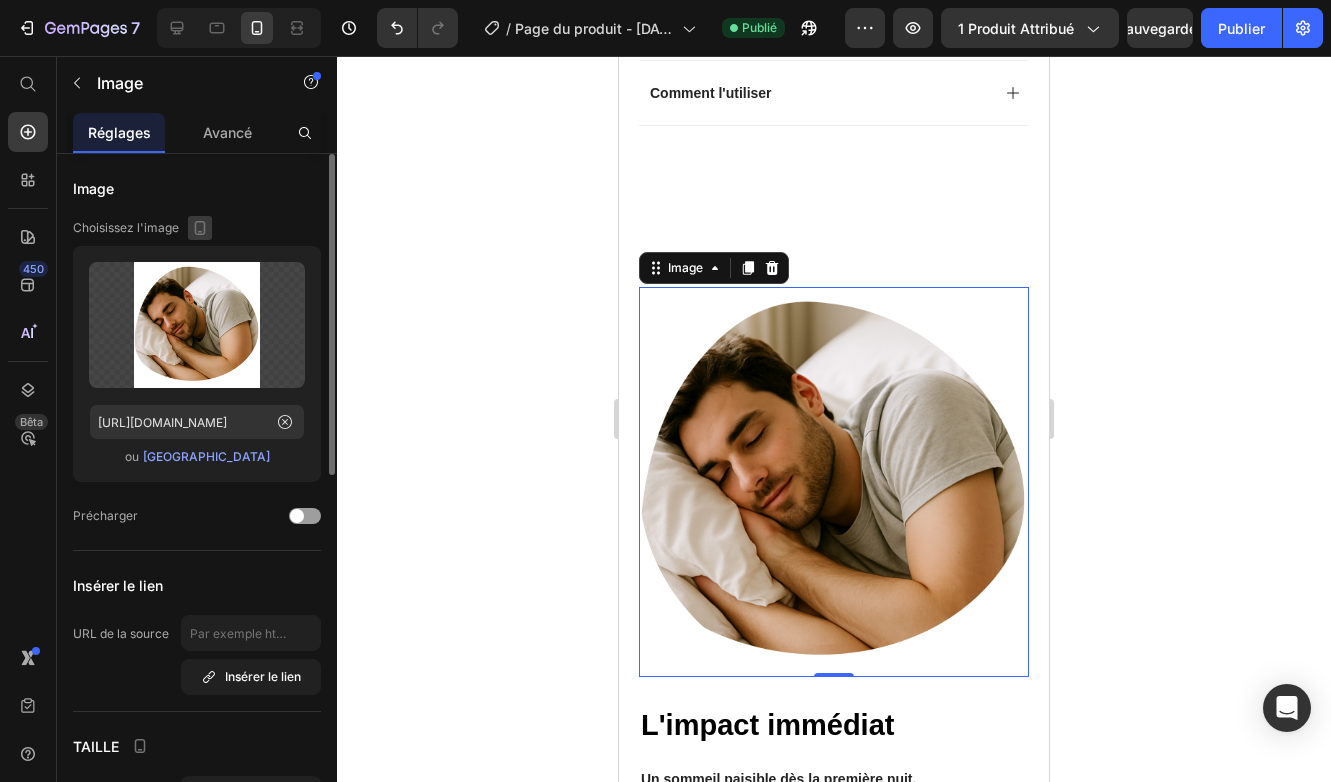 click 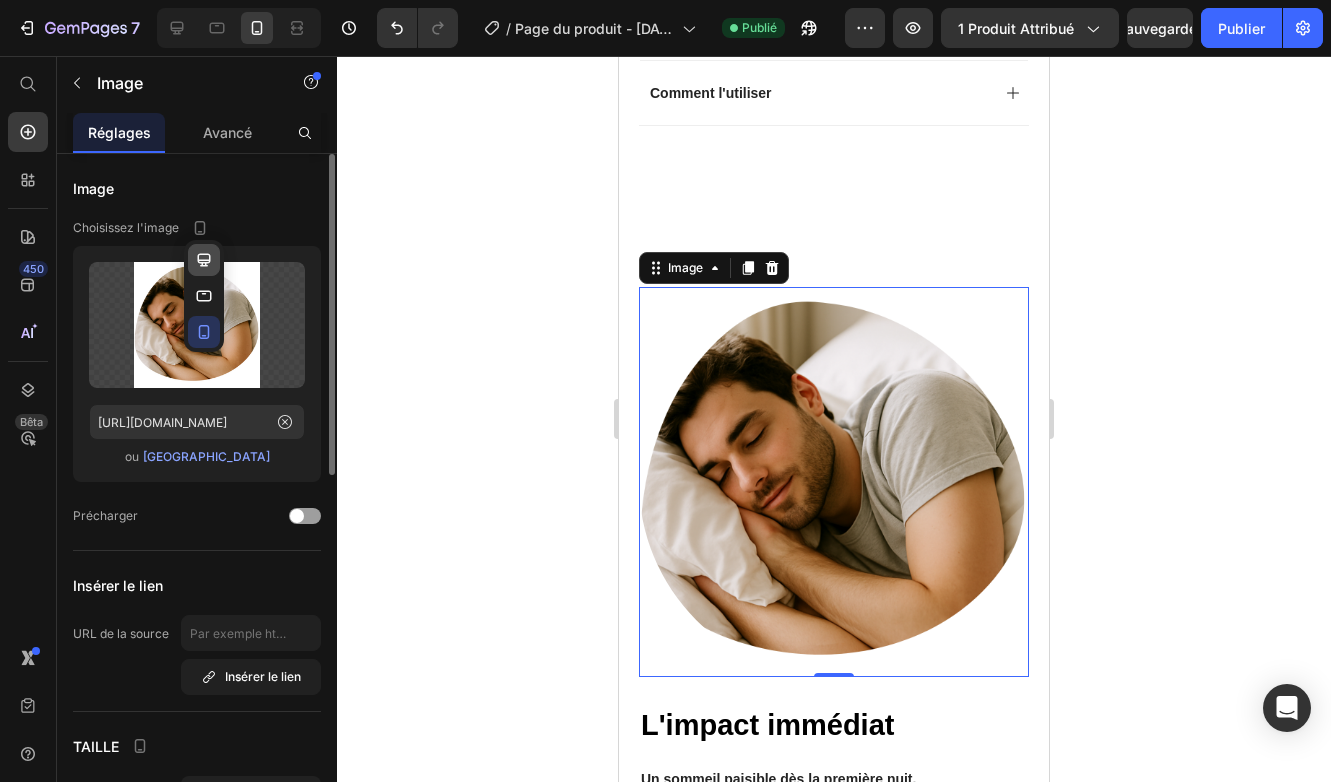 click 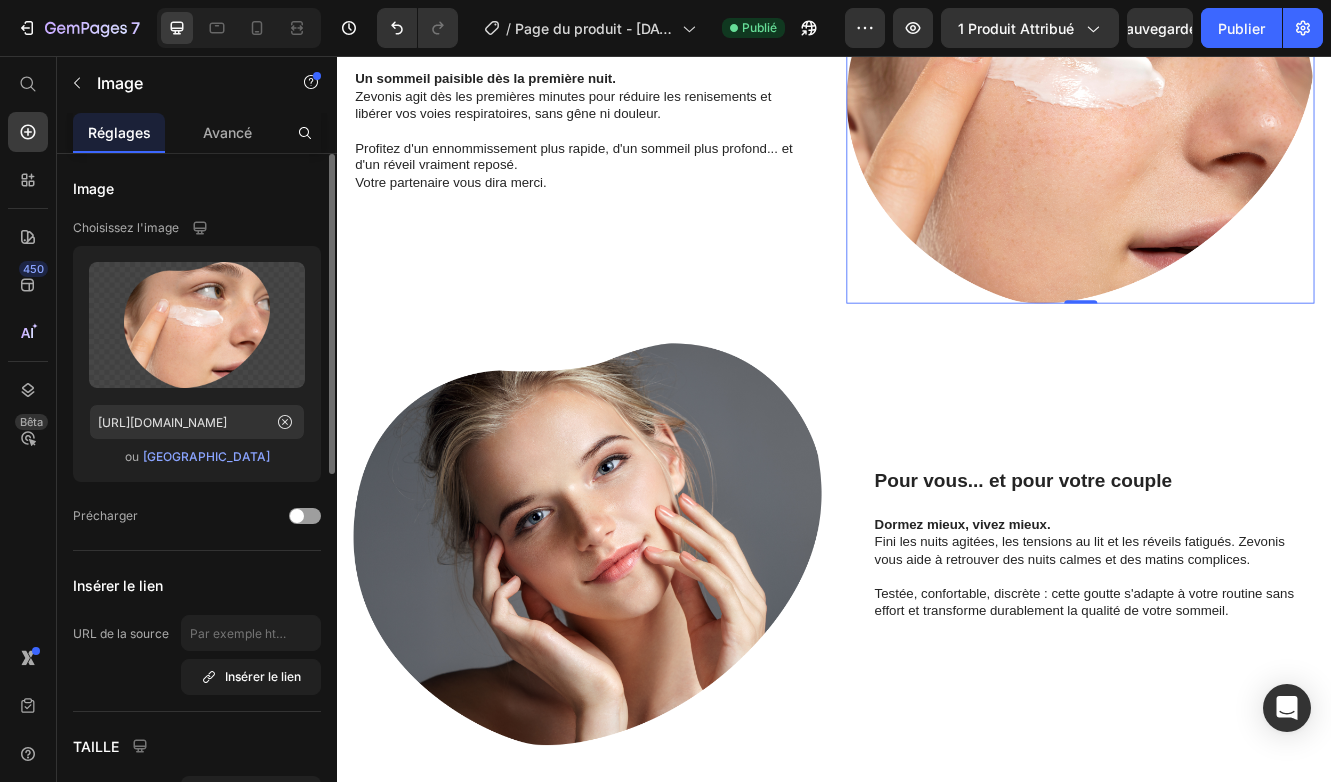 scroll, scrollTop: 1108, scrollLeft: 0, axis: vertical 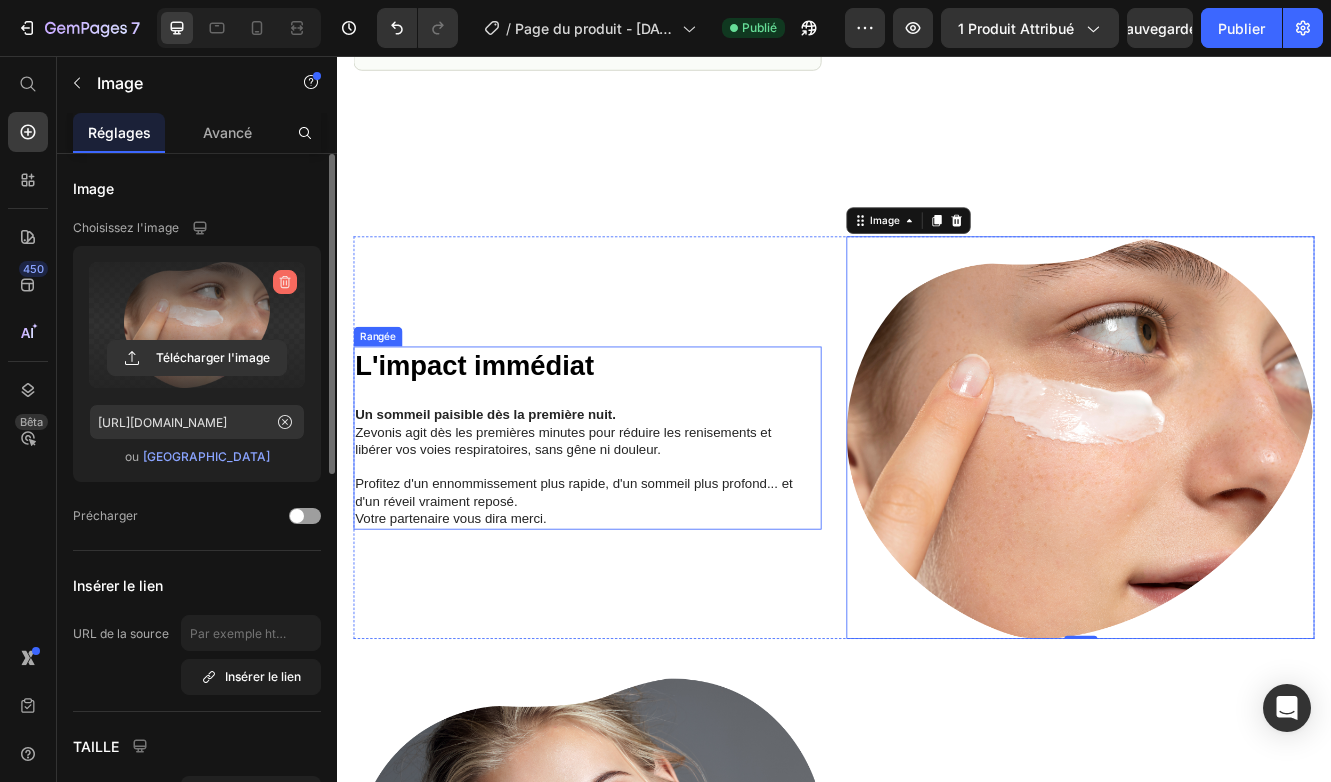click at bounding box center (285, 282) 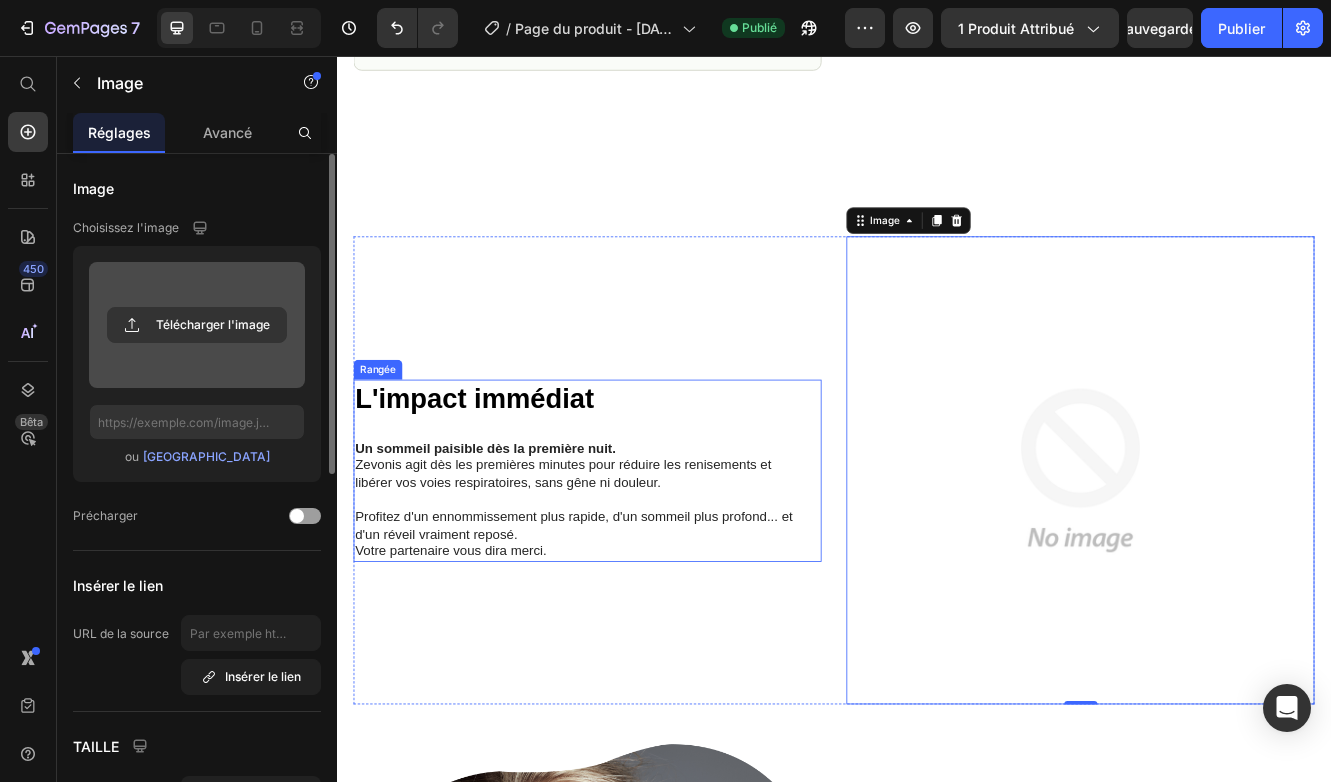 click at bounding box center [197, 325] 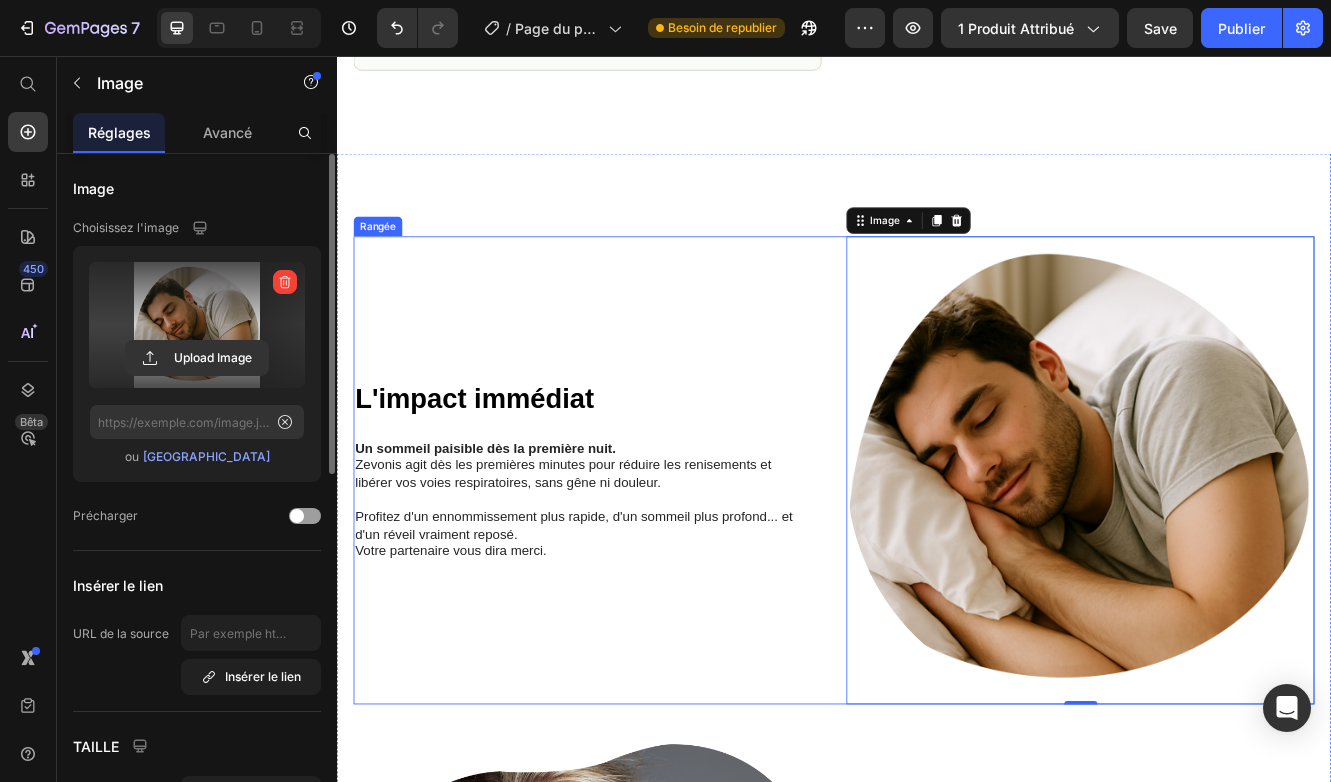 type on "https://cdn.shopify.com/s/files/1/0869/6358/5352/files/gempages_574553068490720368-d2170c30-f039-404a-b1ed-851d8b035196.png" 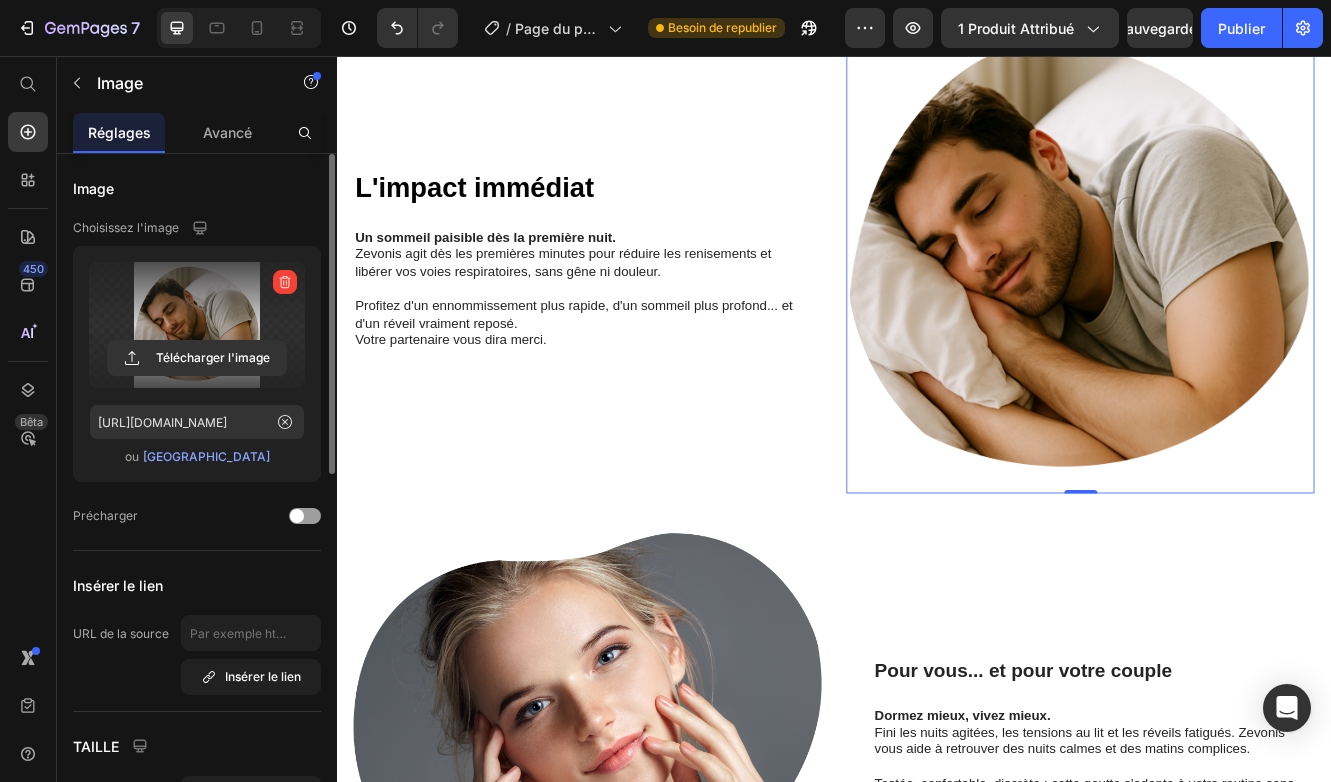 scroll, scrollTop: 1373, scrollLeft: 0, axis: vertical 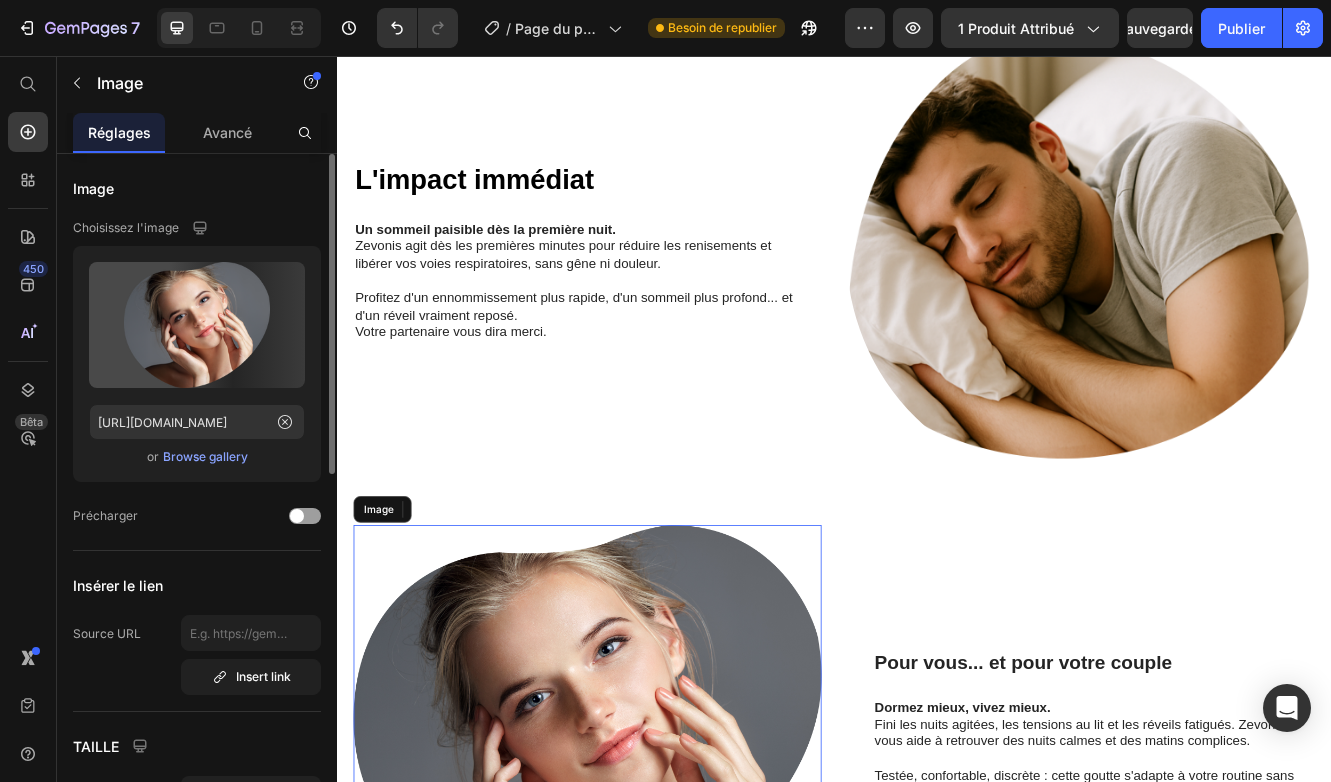 click at bounding box center (639, 865) 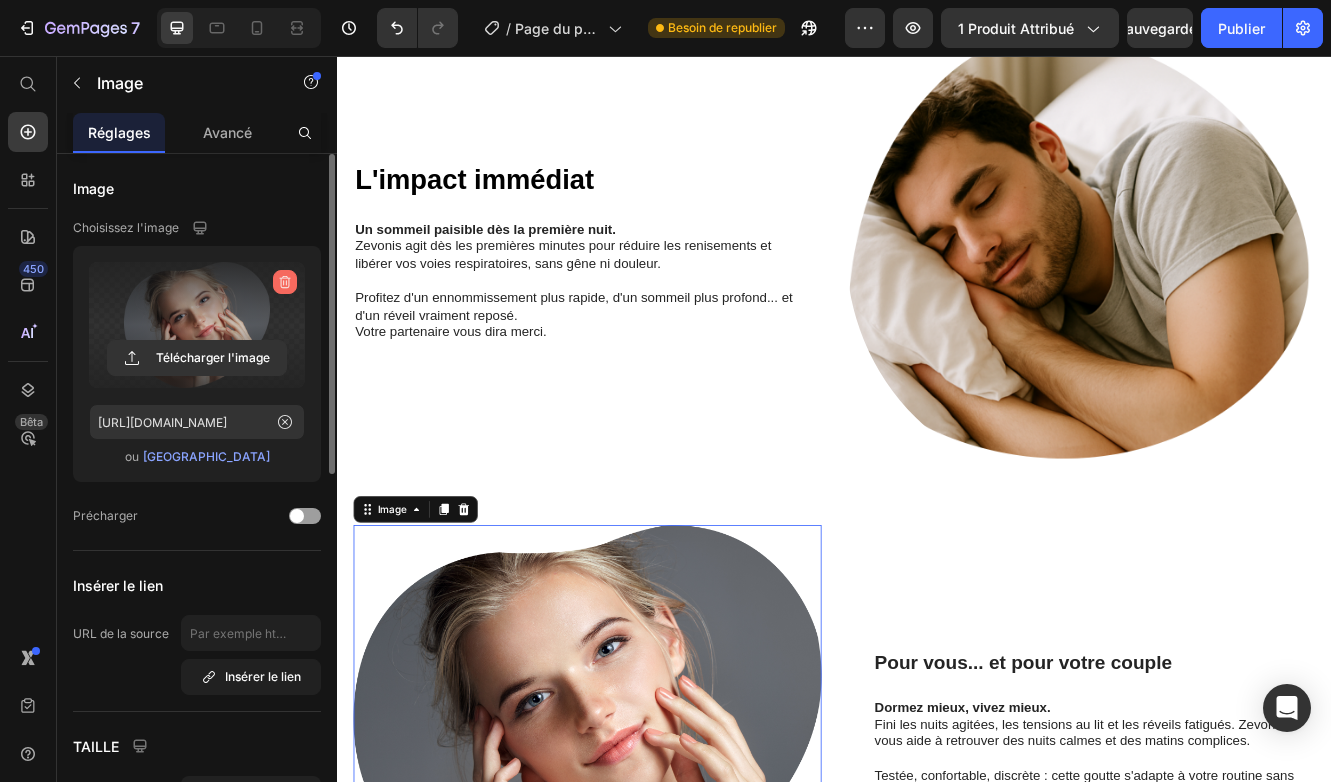 click 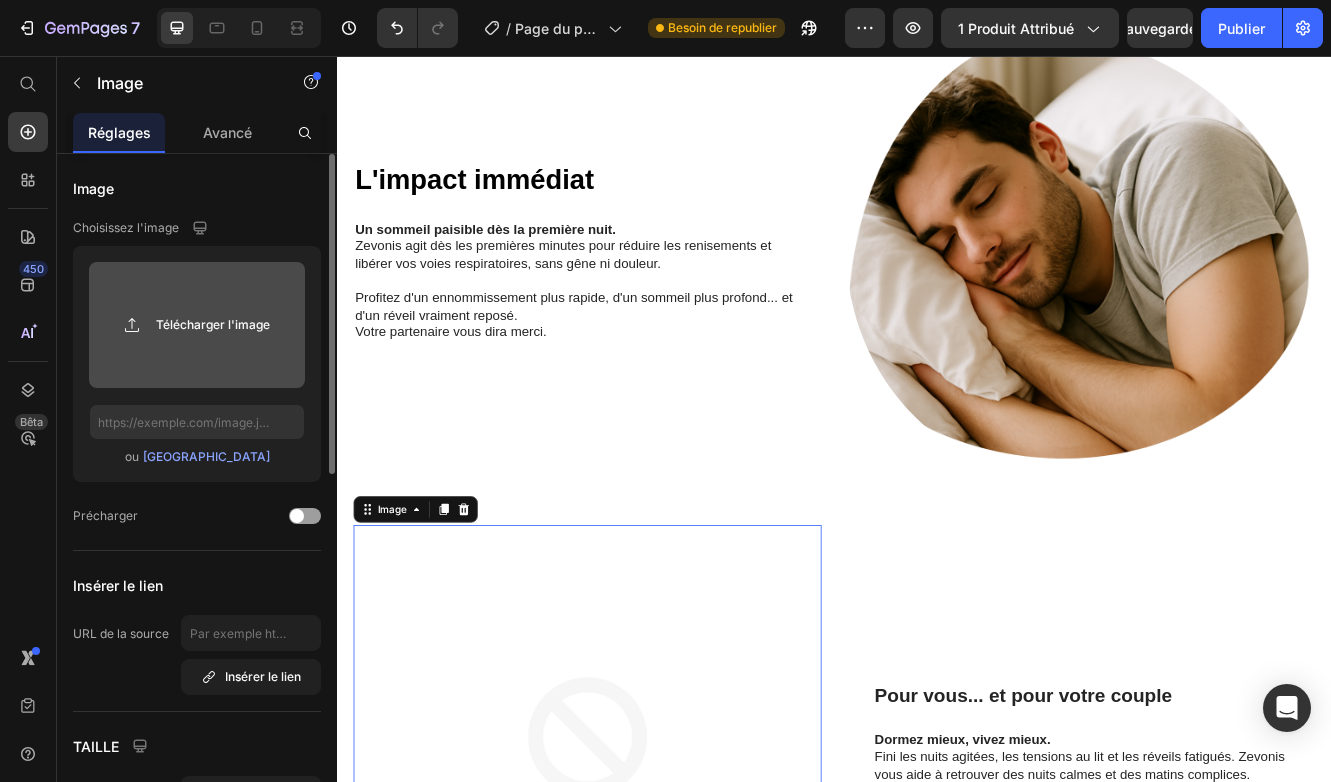 click 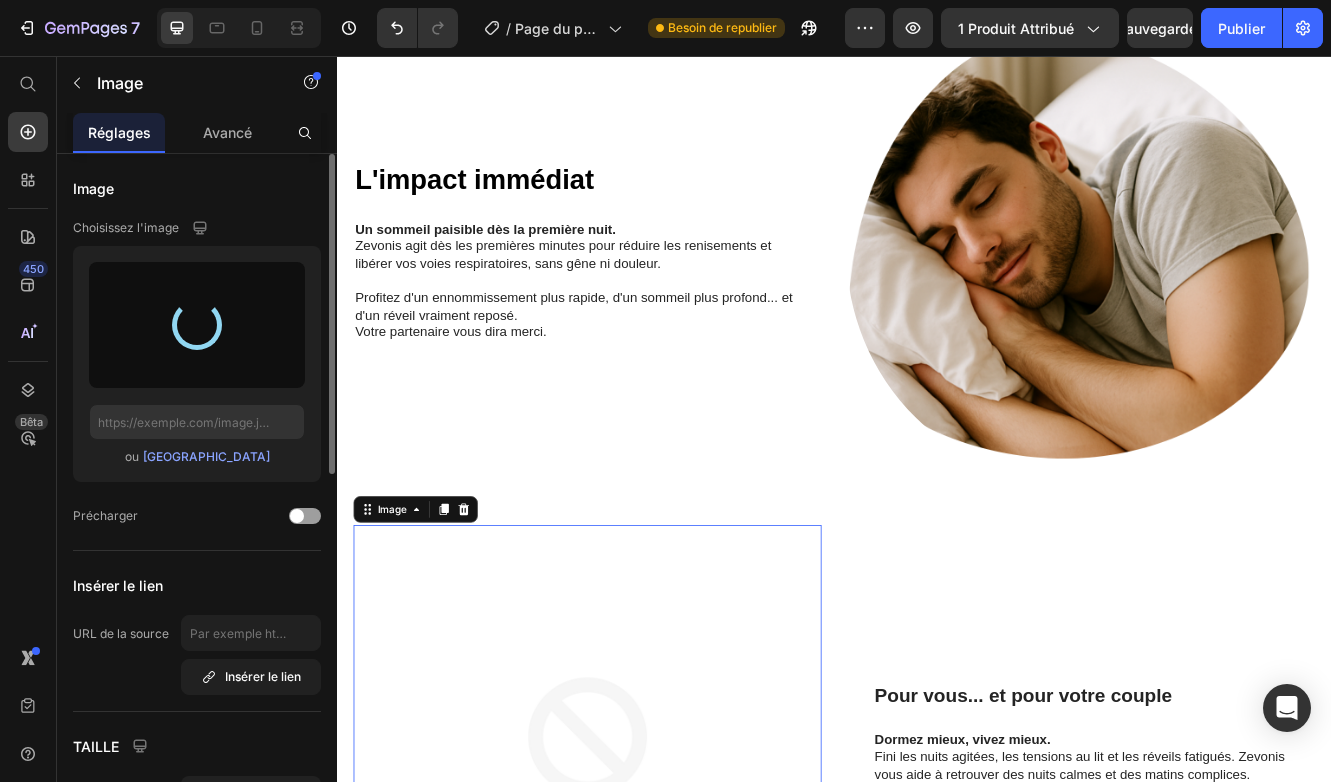 type on "https://cdn.shopify.com/s/files/1/0869/6358/5352/files/gempages_574553068490720368-5aca9bc5-d8f3-47d8-9ac0-7c2c1bbc091b.png" 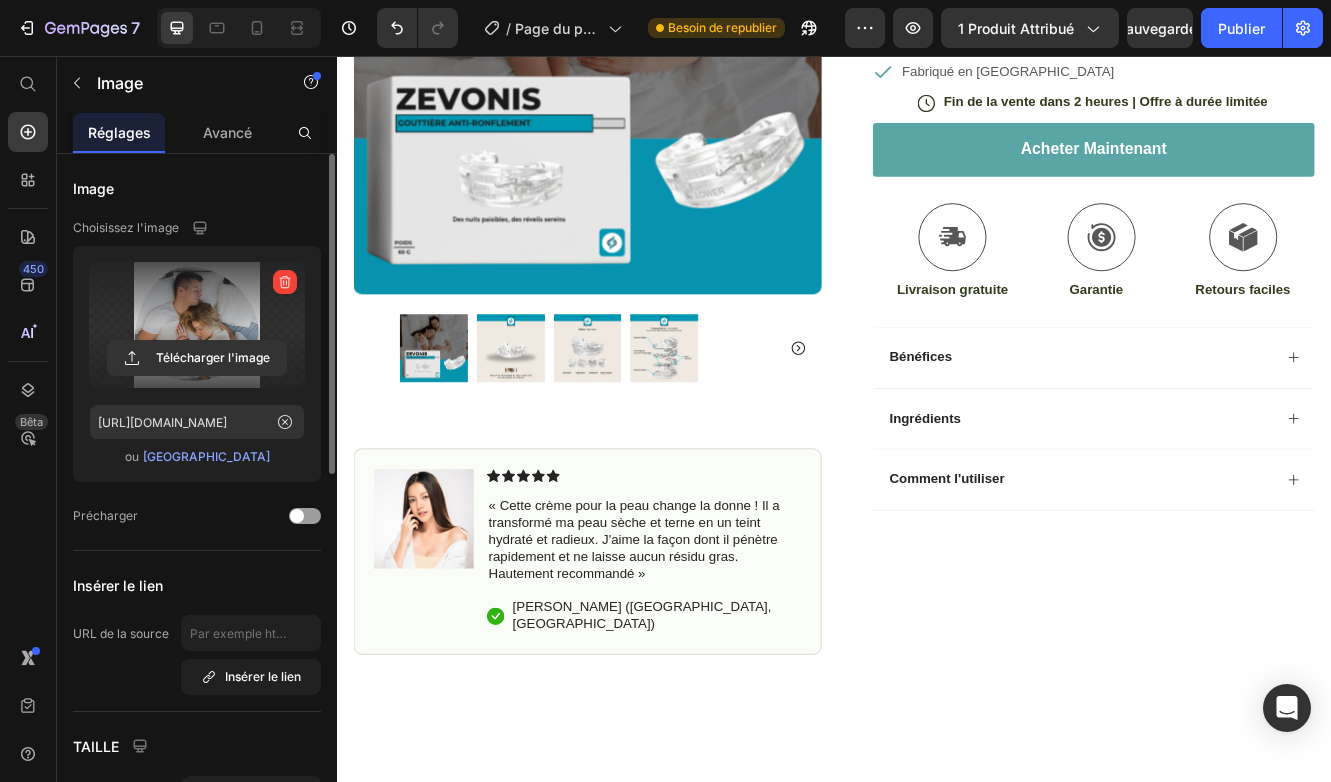 scroll, scrollTop: 376, scrollLeft: 0, axis: vertical 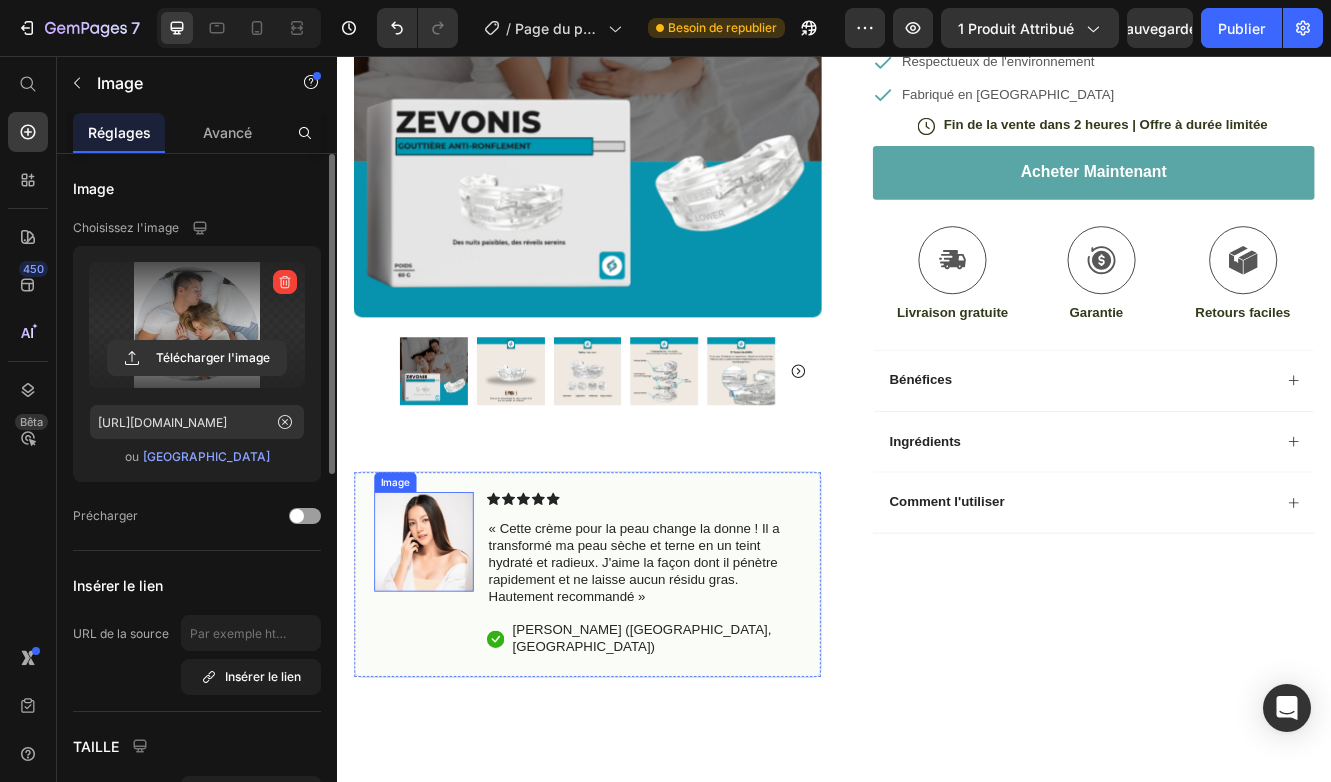 click at bounding box center [442, 642] 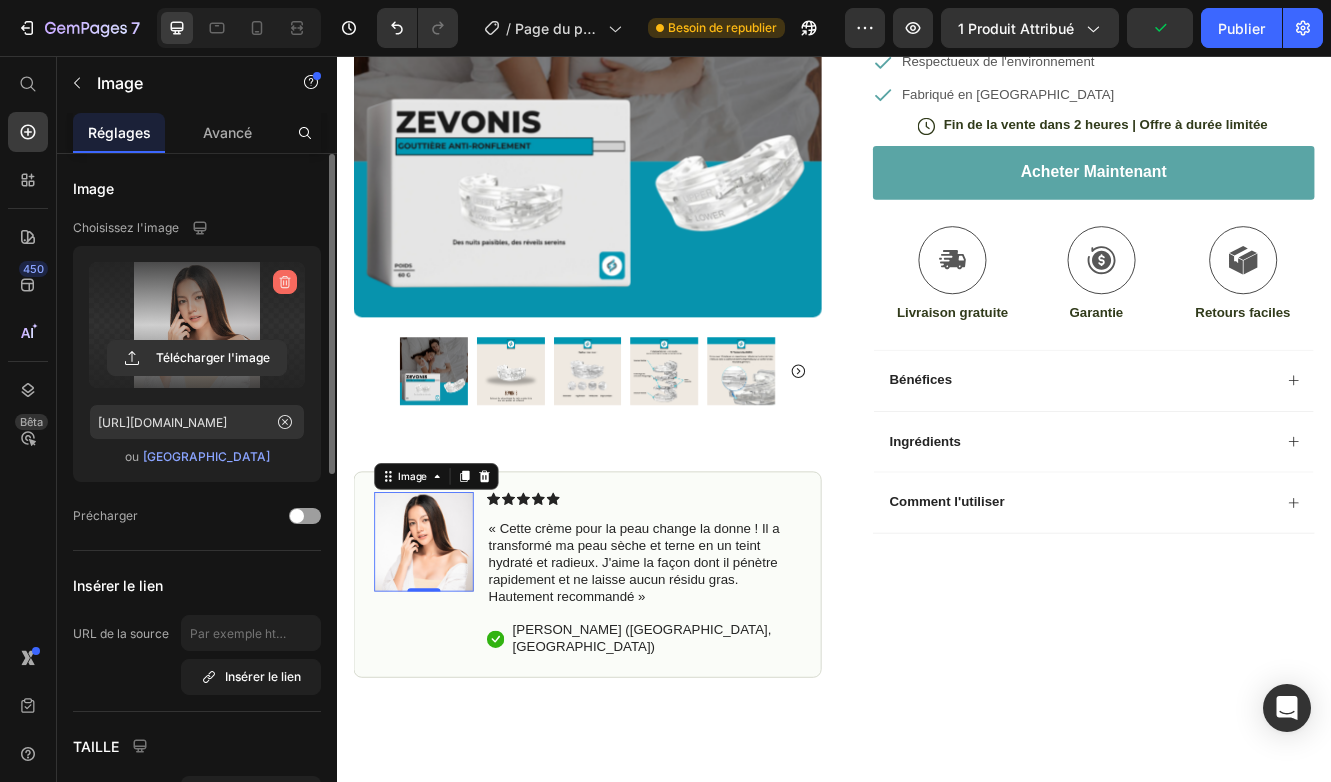 click at bounding box center [285, 282] 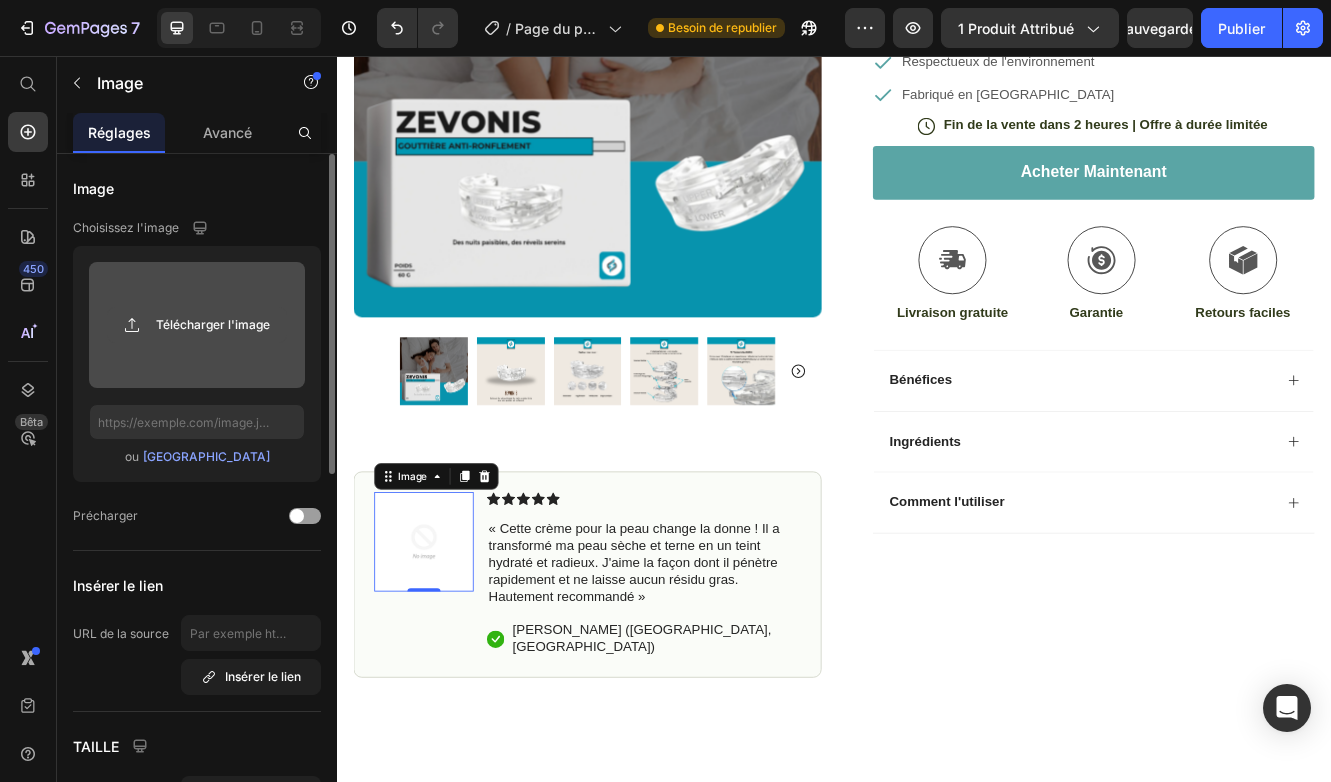 click 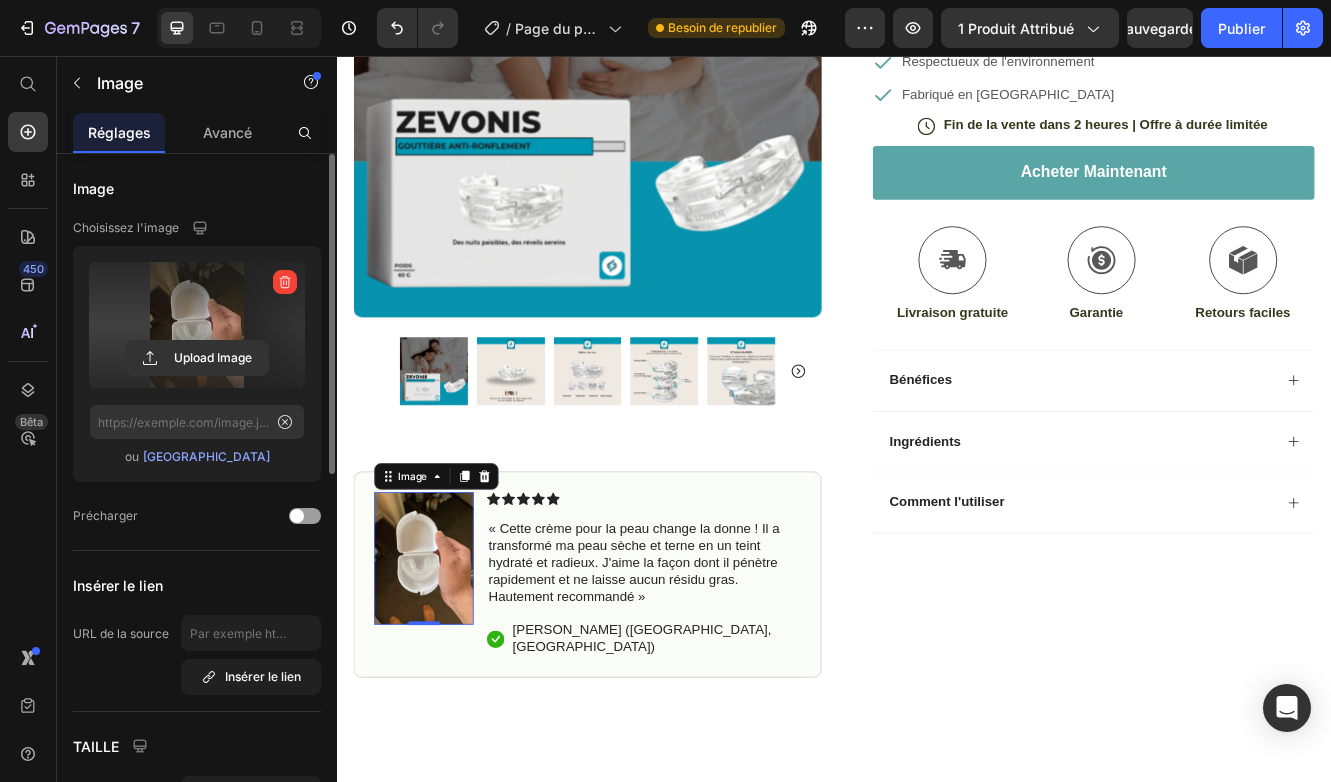type on "https://cdn.shopify.com/s/files/1/0869/6358/5352/files/gempages_574553068490720368-40c717b9-607c-4ead-bd47-b46ef0cad339.jpg" 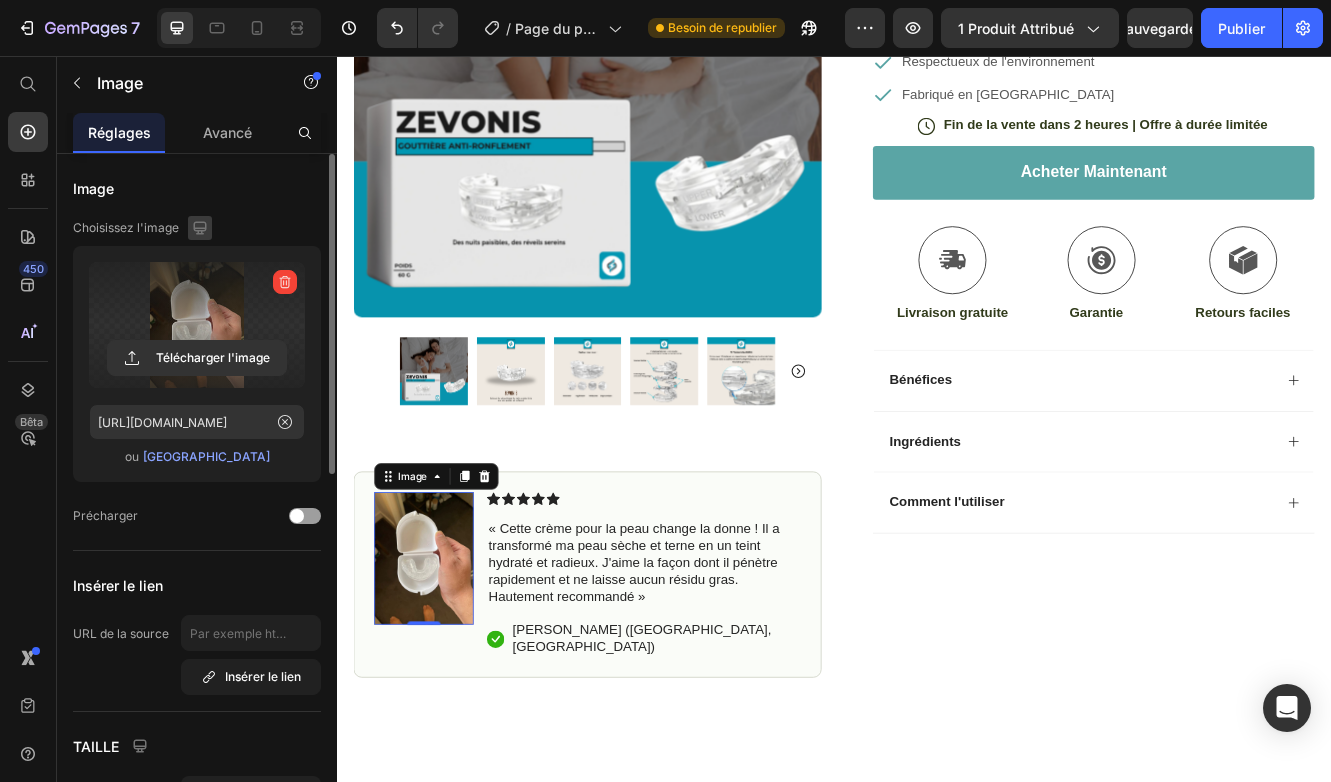 click 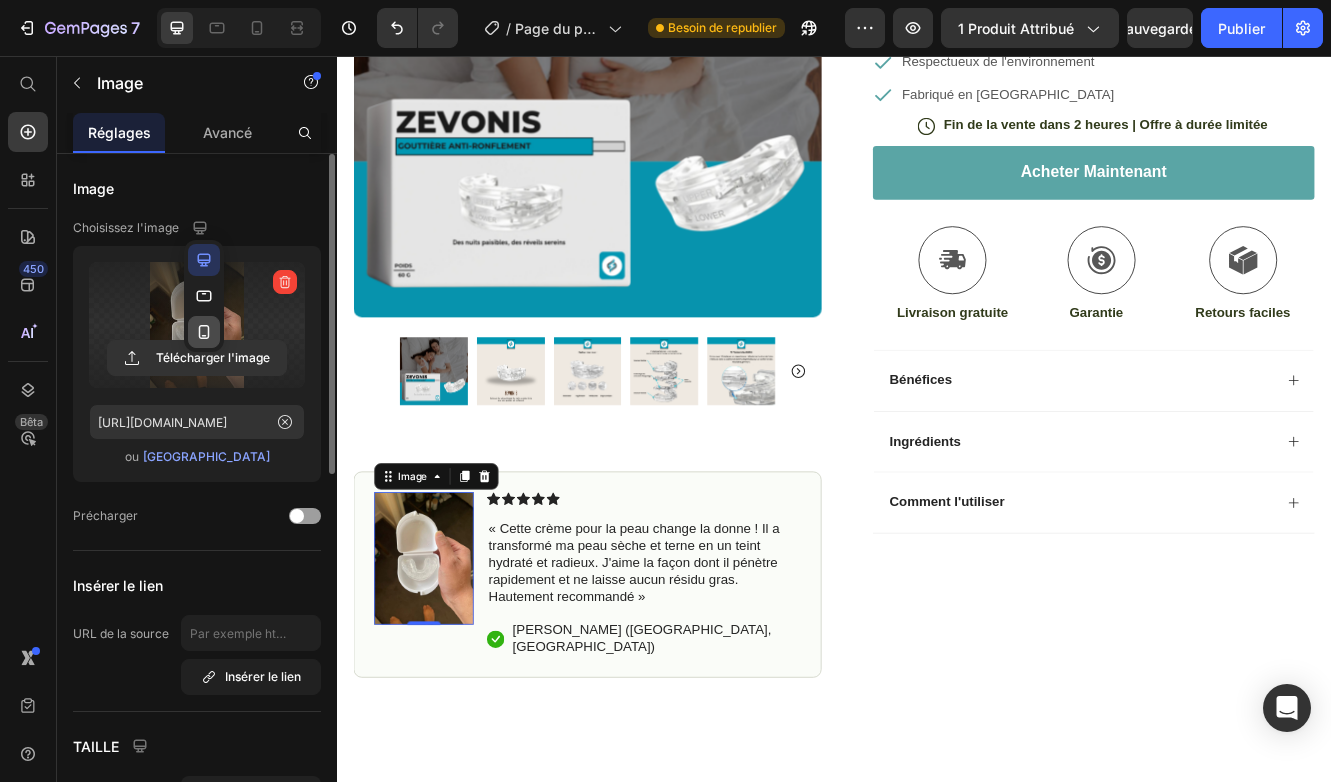 click 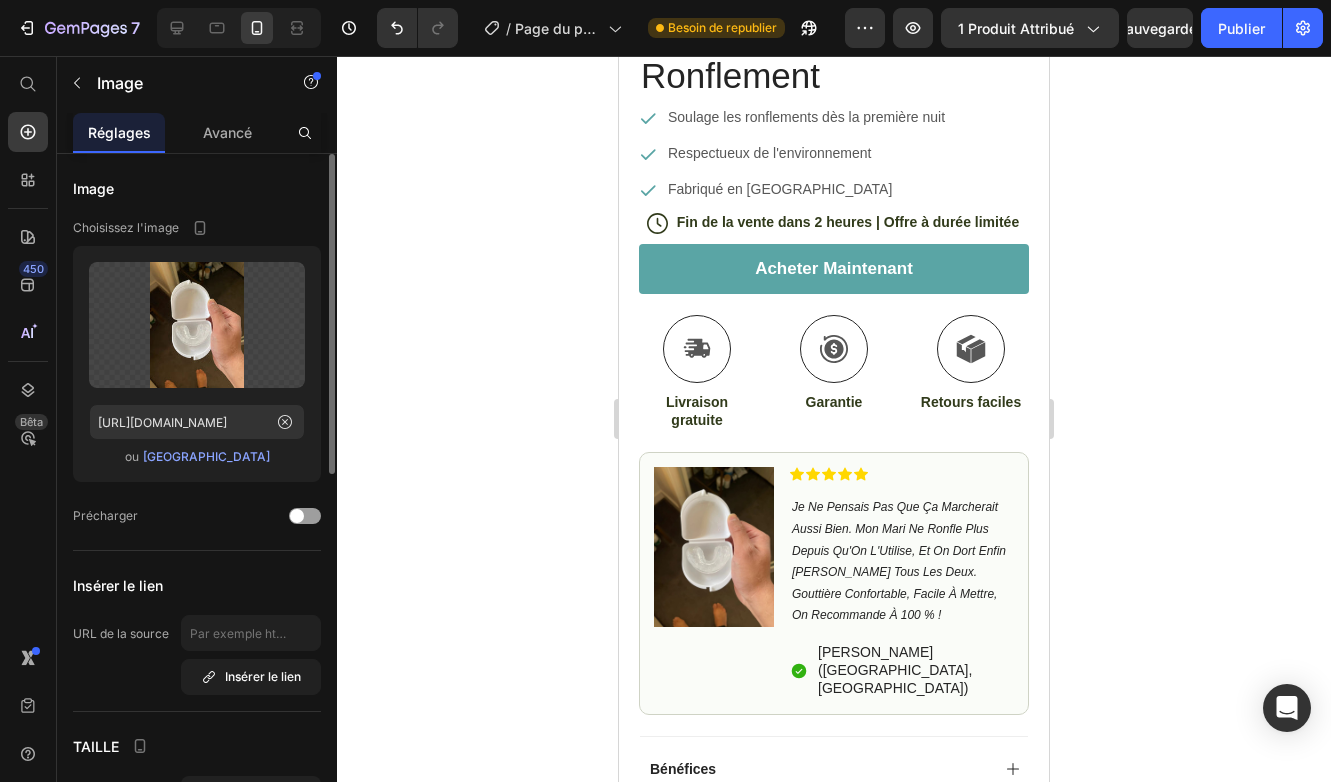 scroll, scrollTop: 576, scrollLeft: 0, axis: vertical 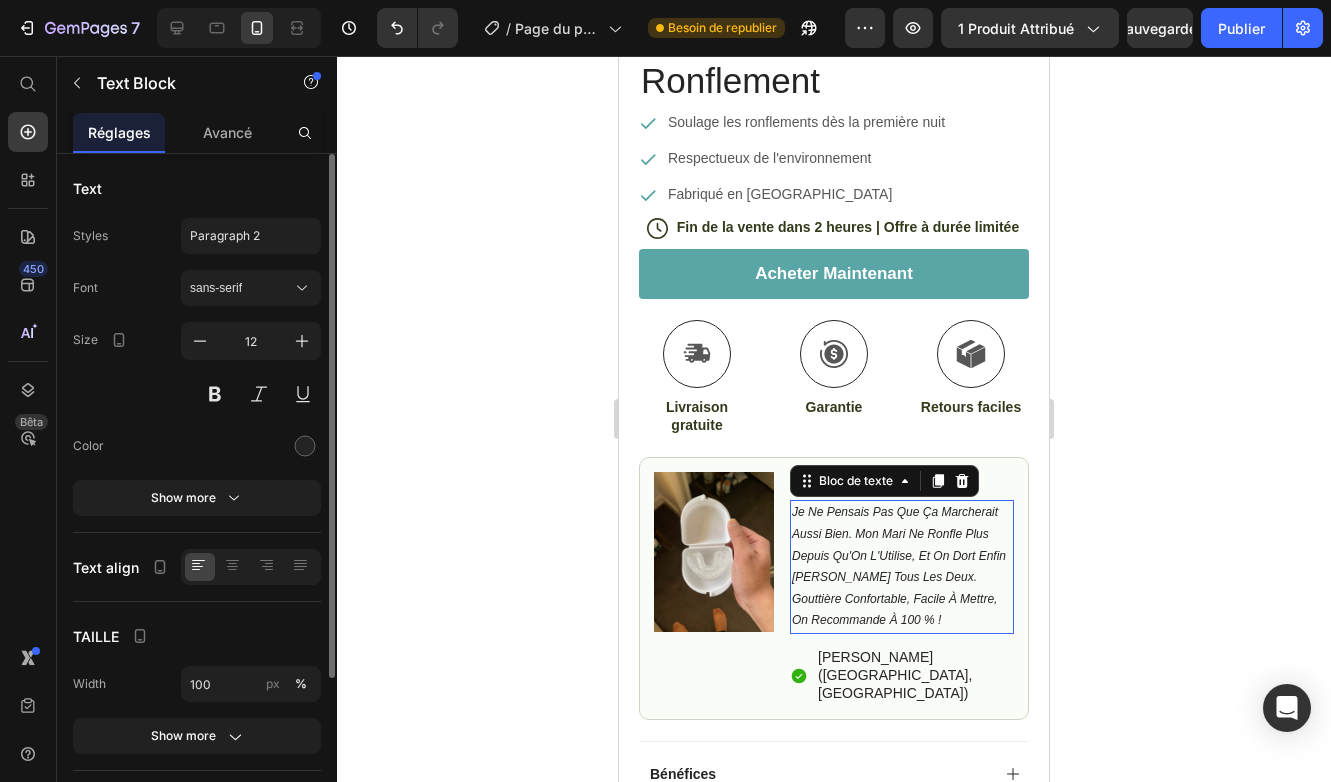 click on "Je Ne Pensais Pas Que Ça Marcherait Aussi Bien. Mon Mari Ne Ronfle Plus Depuis Qu'On L'Utilise, Et On Dort Enfin Sérénement Tous Les Deux. Gouttière Confortable, Facile À Mettre, On Recommande À 100 % !" at bounding box center (899, 566) 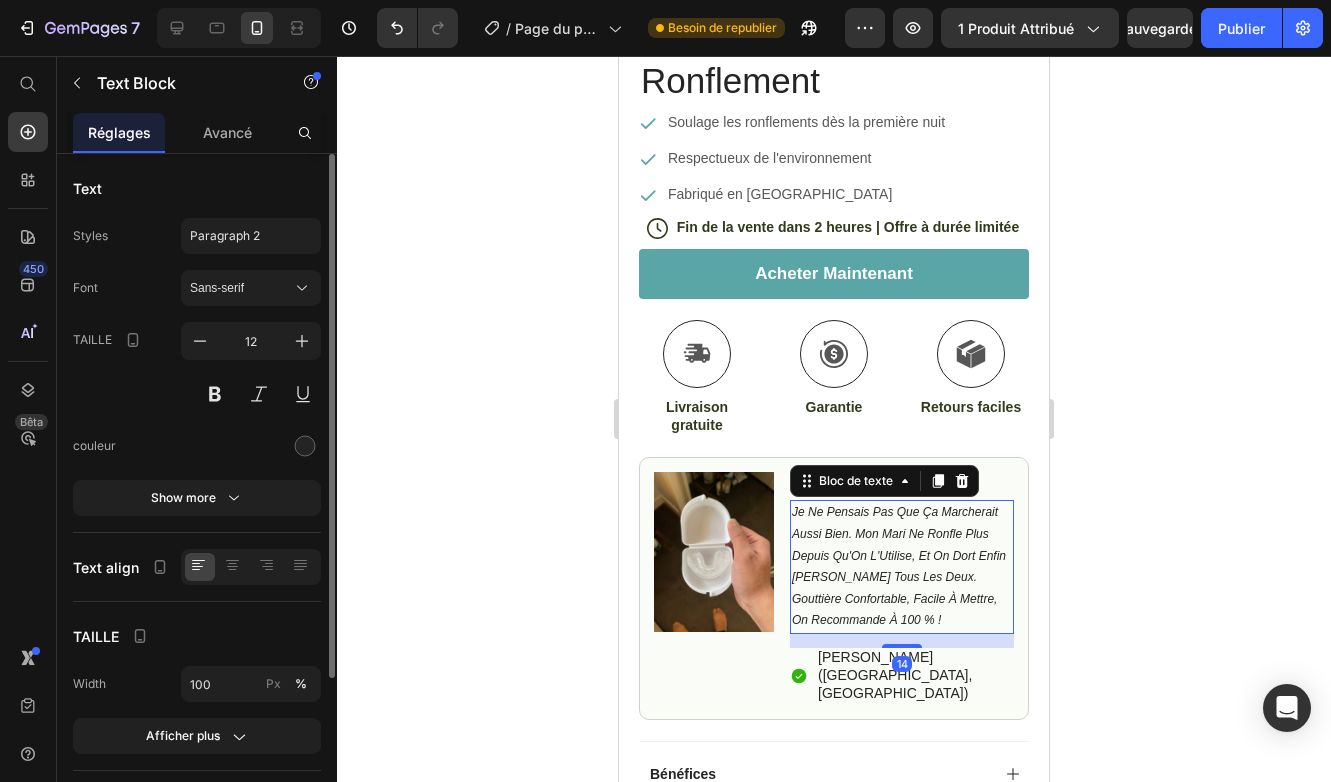 click on "Je Ne Pensais Pas Que Ça Marcherait Aussi Bien. Mon Mari Ne Ronfle Plus Depuis Qu'On L'Utilise, Et On Dort Enfin Sérénement Tous Les Deux. Gouttière Confortable, Facile À Mettre, On Recommande À 100 % !" at bounding box center [899, 566] 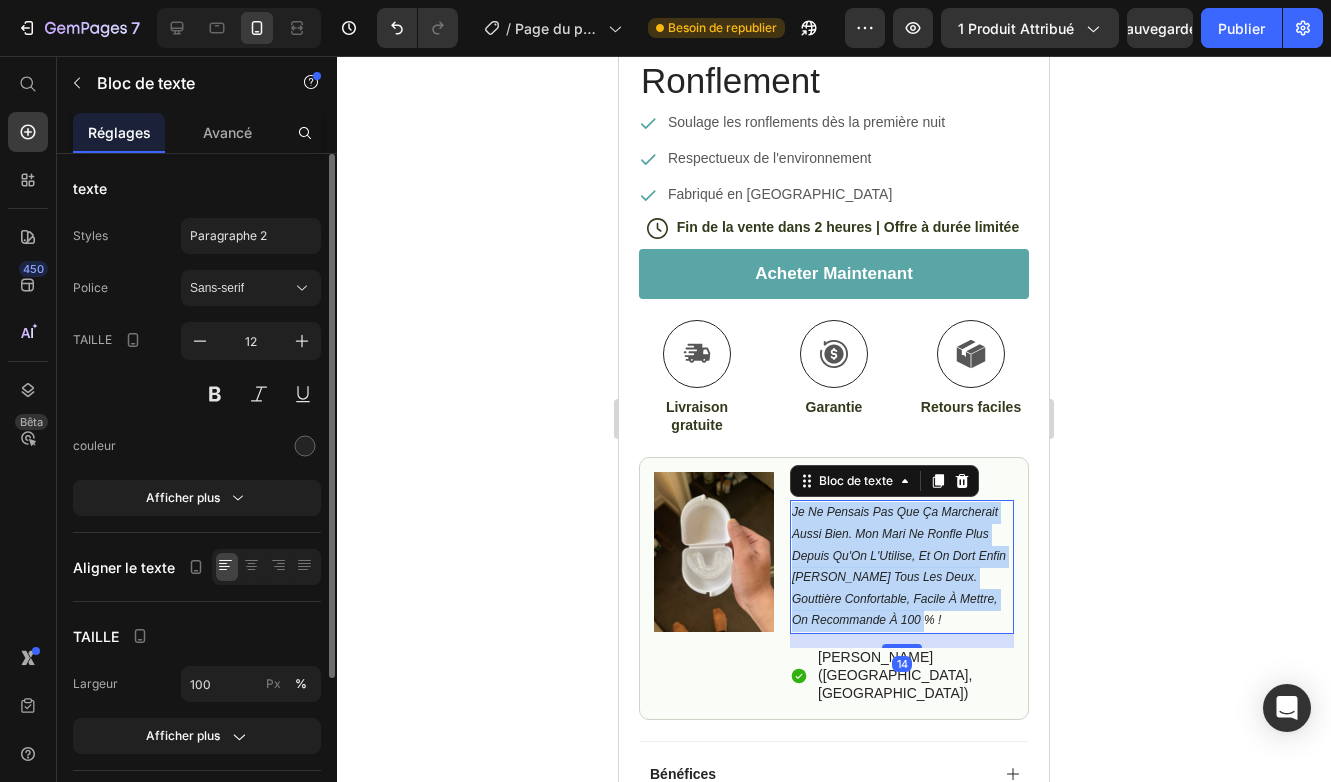 click on "Je Ne Pensais Pas Que Ça Marcherait Aussi Bien. Mon Mari Ne Ronfle Plus Depuis Qu'On L'Utilise, Et On Dort Enfin Sérénement Tous Les Deux. Gouttière Confortable, Facile À Mettre, On Recommande À 100 % !" at bounding box center [899, 566] 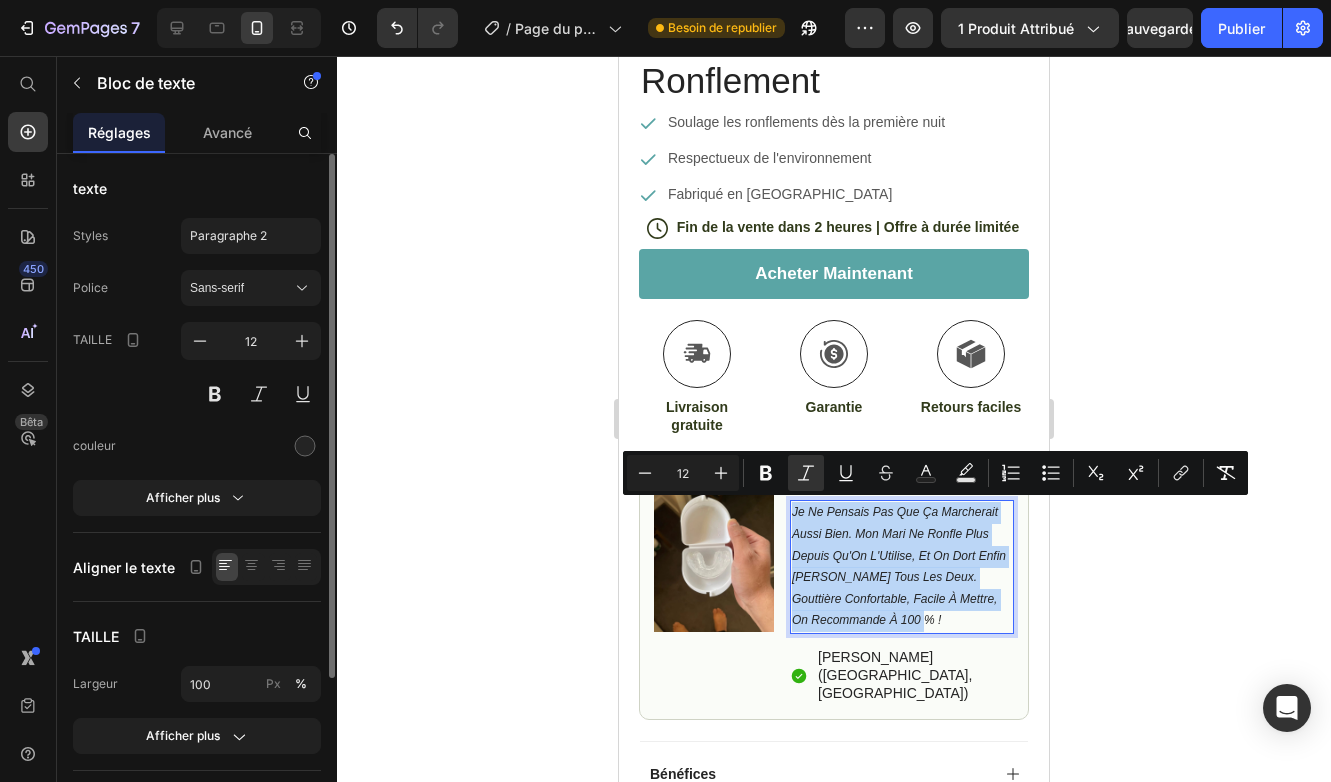 click on "Je Ne Pensais Pas Que Ça Marcherait Aussi Bien. Mon Mari Ne Ronfle Plus Depuis Qu'On L'Utilise, Et On Dort Enfin Sérénement Tous Les Deux. Gouttière Confortable, Facile À Mettre, On Recommande À 100 % !" at bounding box center [899, 566] 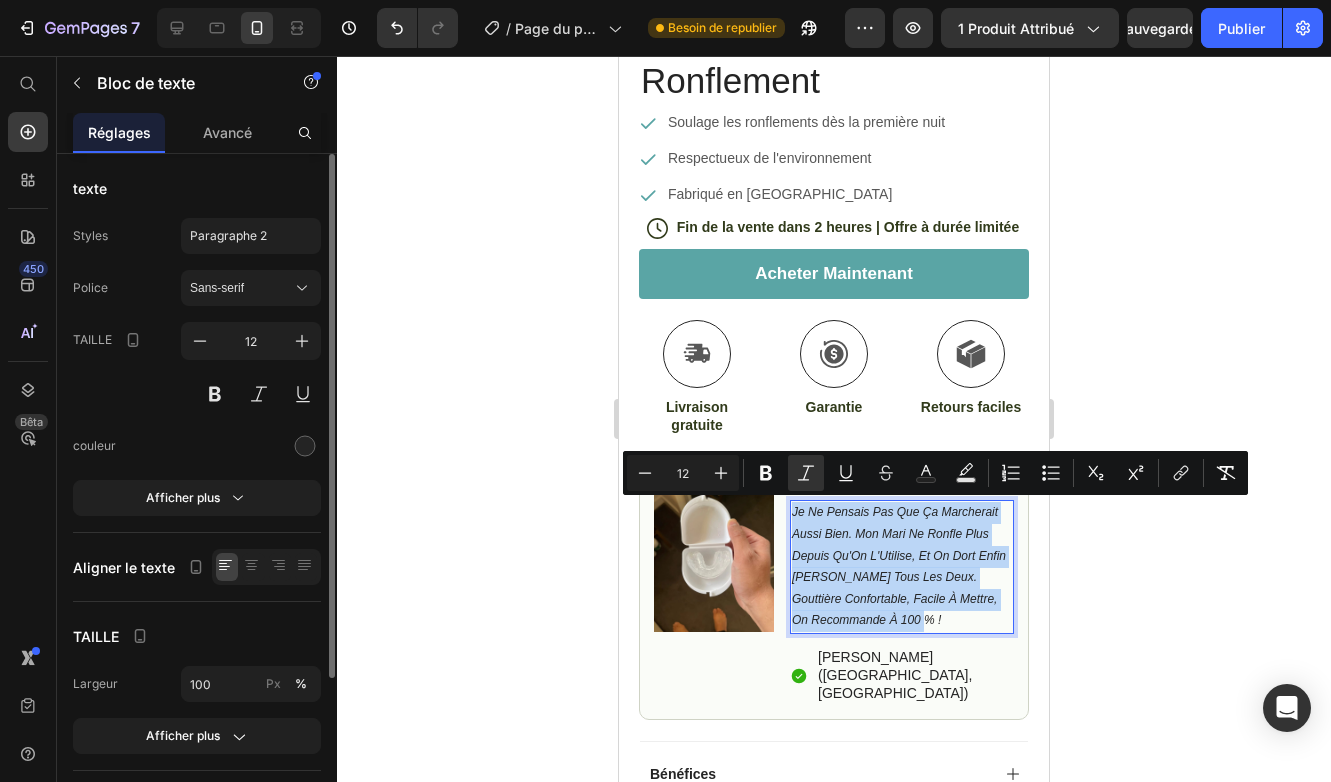 copy on "Je Ne Pensais Pas Que Ça Marcherait Aussi Bien. Mon Mari Ne Ronfle Plus Depuis Qu'On L'Utilise, Et On Dort Enfin Sérénement Tous Les Deux. Gouttière Confortable, Facile À Mettre, On Recommande À 100 % !" 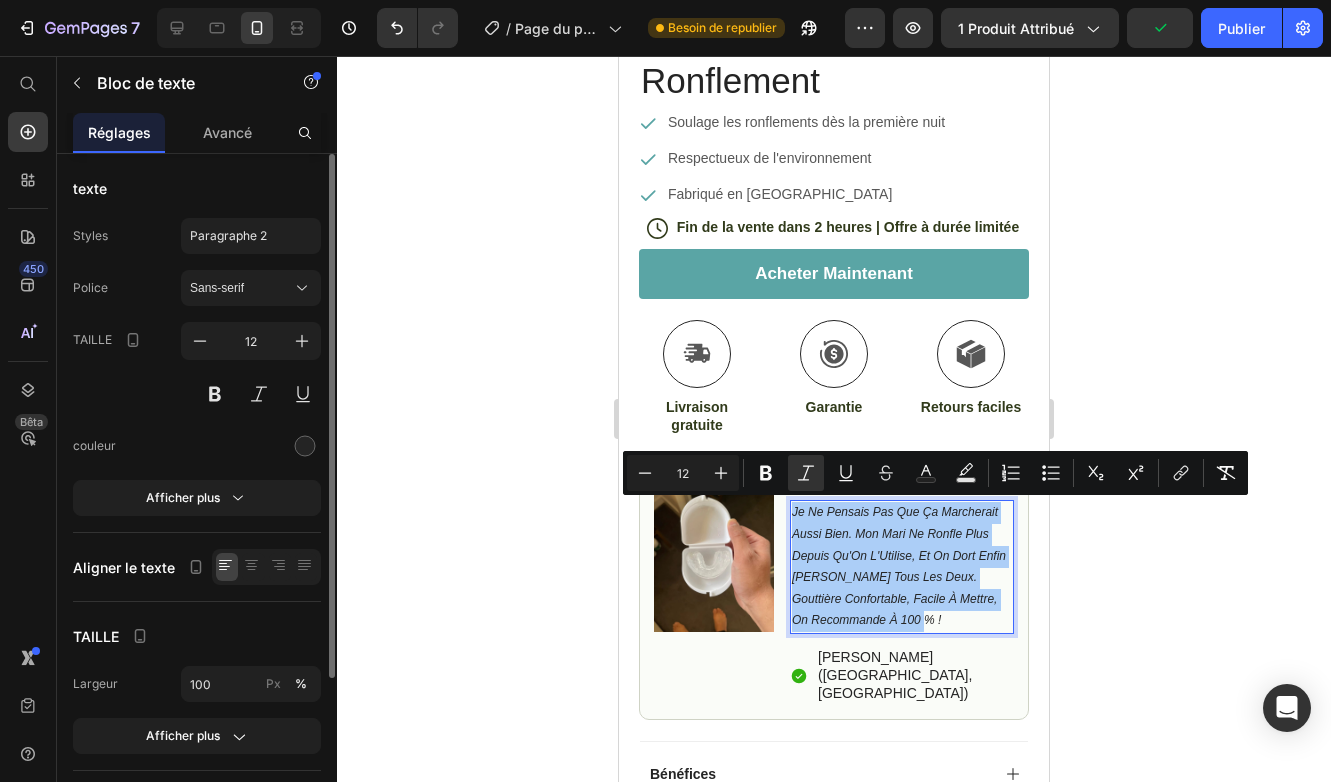 click 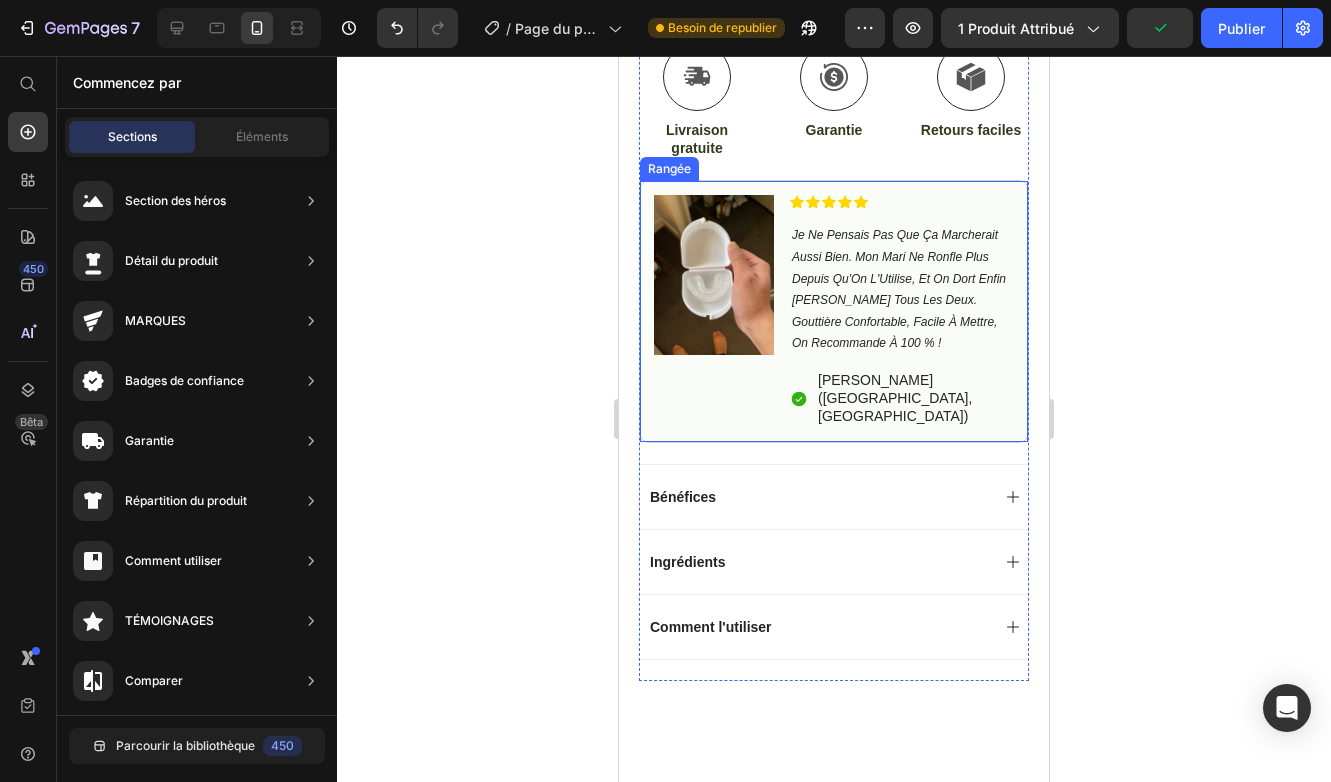 scroll, scrollTop: 854, scrollLeft: 0, axis: vertical 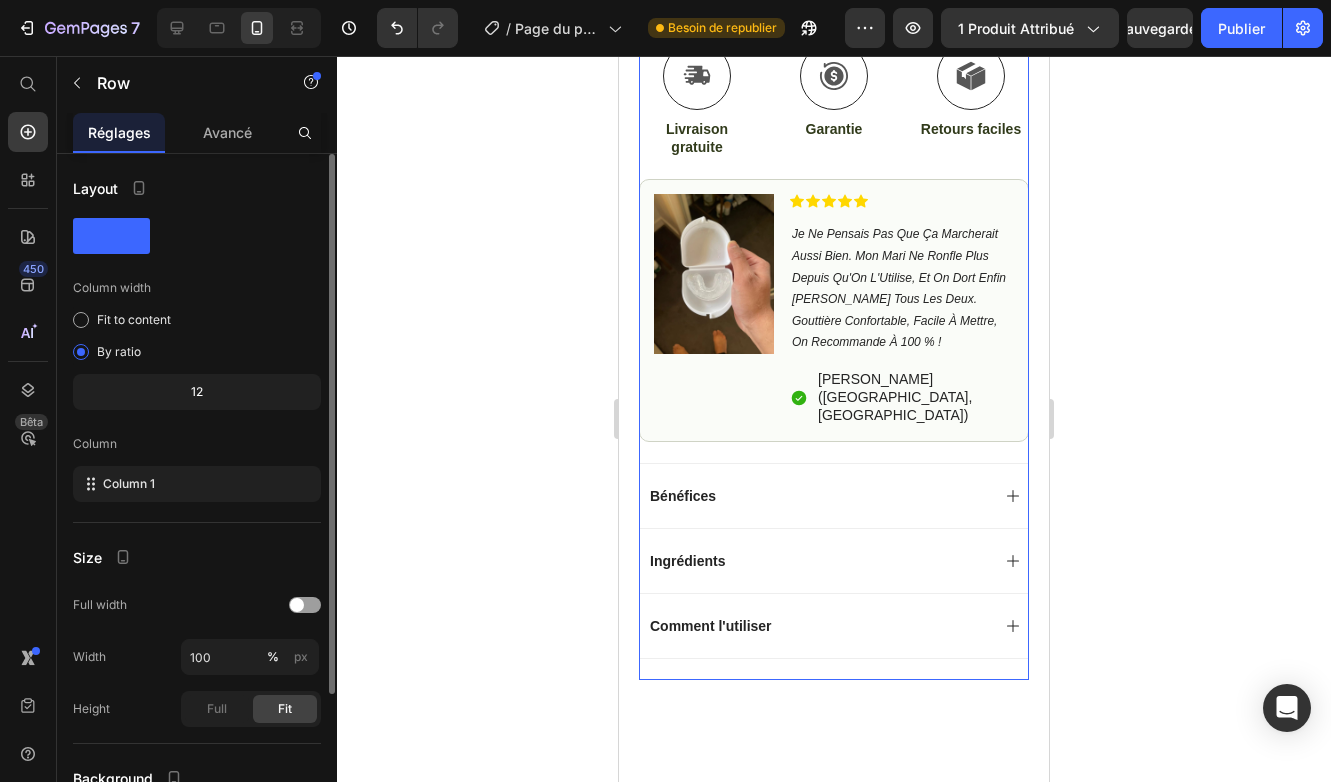 click on "icône icône icône icône
icône Liste des icônes (356 Avis) Bloc de texte Rangée Zevonis - Gouttière Anti-Ronflement Titre du produit Hydratez, rajeunissez et brillez avec notre crème révolutionnaire. Libérez le potentiel de votre peau dès aujourd'hui. Bloc de texte
Soulage les ronflements dès la première nuit
Respectueux de l'environnement
Fabriqué en Allemagne Liste des articles
icône Fin de la vente dans 2 heures | Offre à durée limitée Bloc de texte Rangée Acheter Maintenant ajouter au panier
icône Livraison gratuite Bloc de texte
icône Garantie Bloc de texte
icône Retours faciles Bloc de texte Rangée Image icône icône icône icône icône Liste des icônes Bloc de texte
icône Nathan B. (Toulouse, France) Bloc de texte Rangée Rangée
Bénéfices" at bounding box center (834, 195) 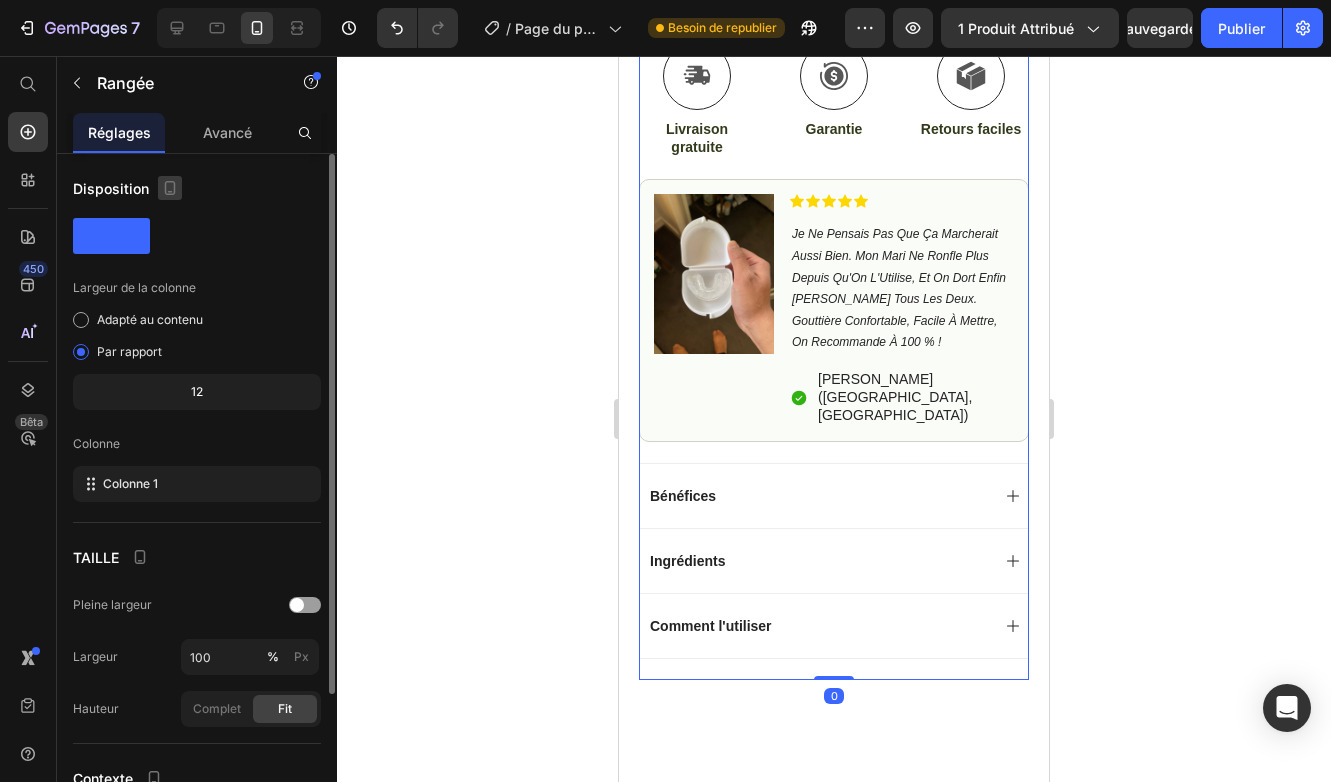 click at bounding box center (170, 188) 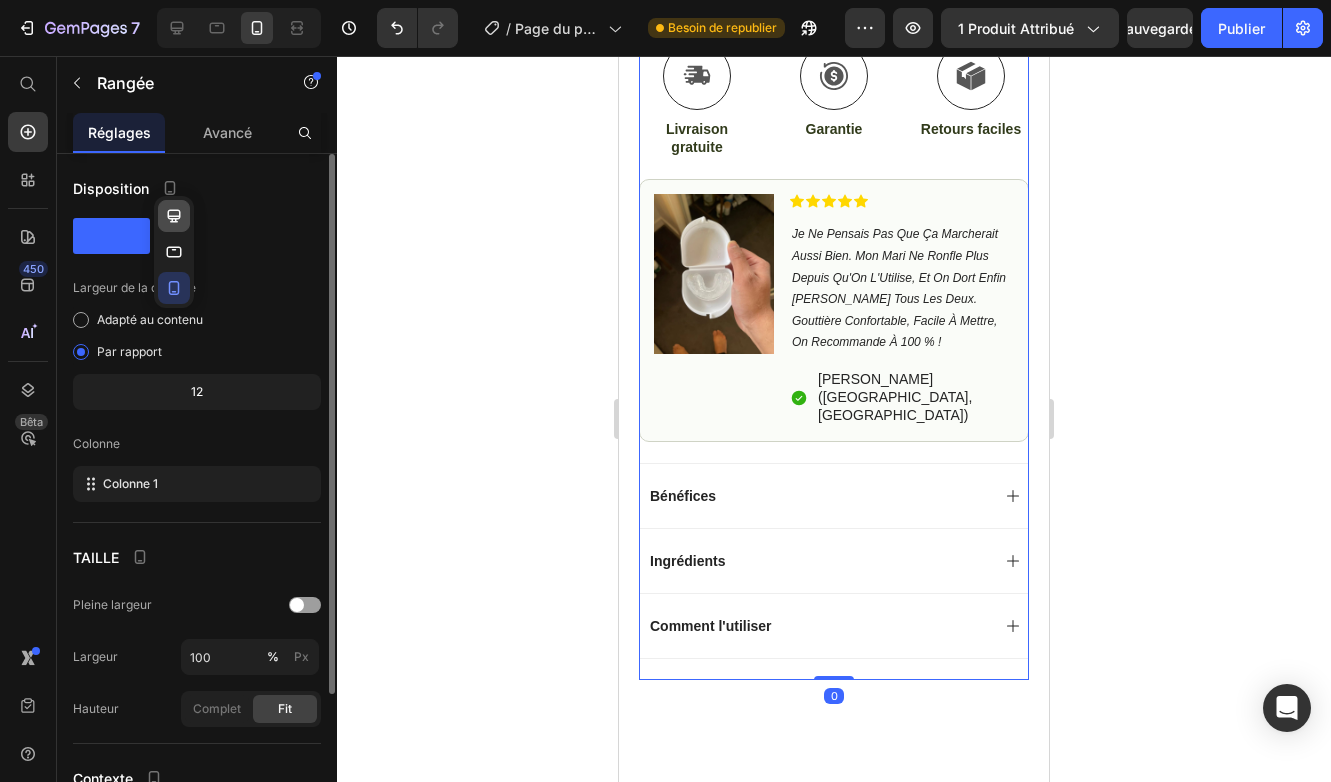 click 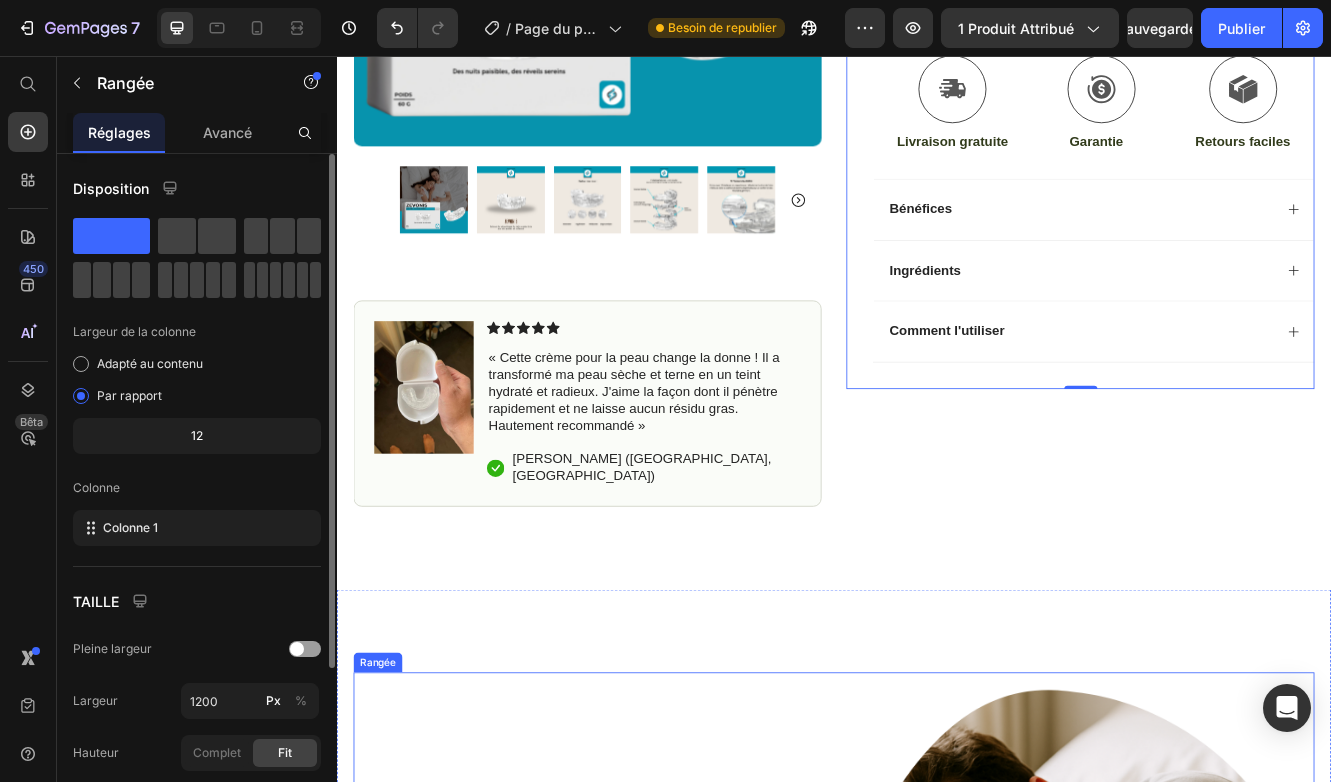 scroll, scrollTop: 637, scrollLeft: 0, axis: vertical 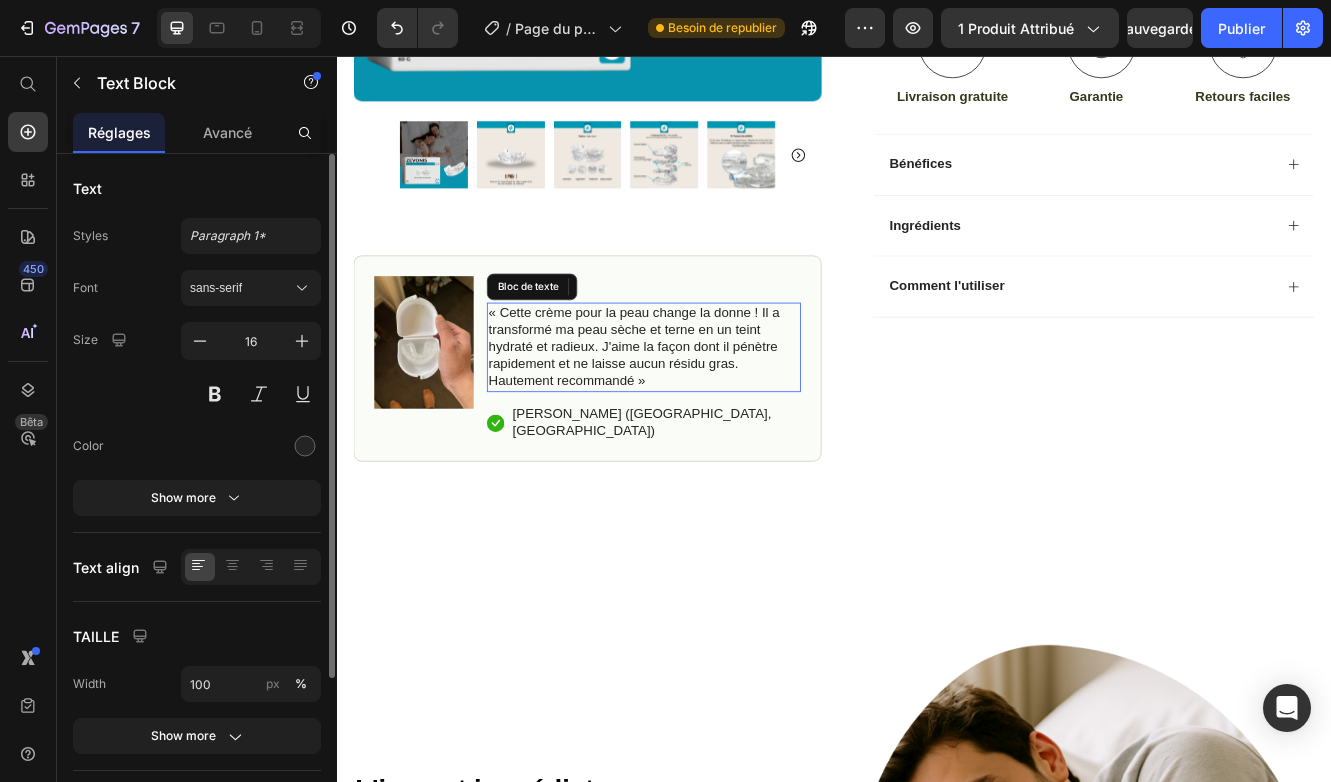 click on "« Cette crème pour la peau change la donne ! Il a transformé ma peau sèche et terne en un teint hydraté et radieux. J'aime la façon dont il pénètre rapidement et ne laisse aucun résidu gras. Hautement recommandé »" at bounding box center [707, 407] 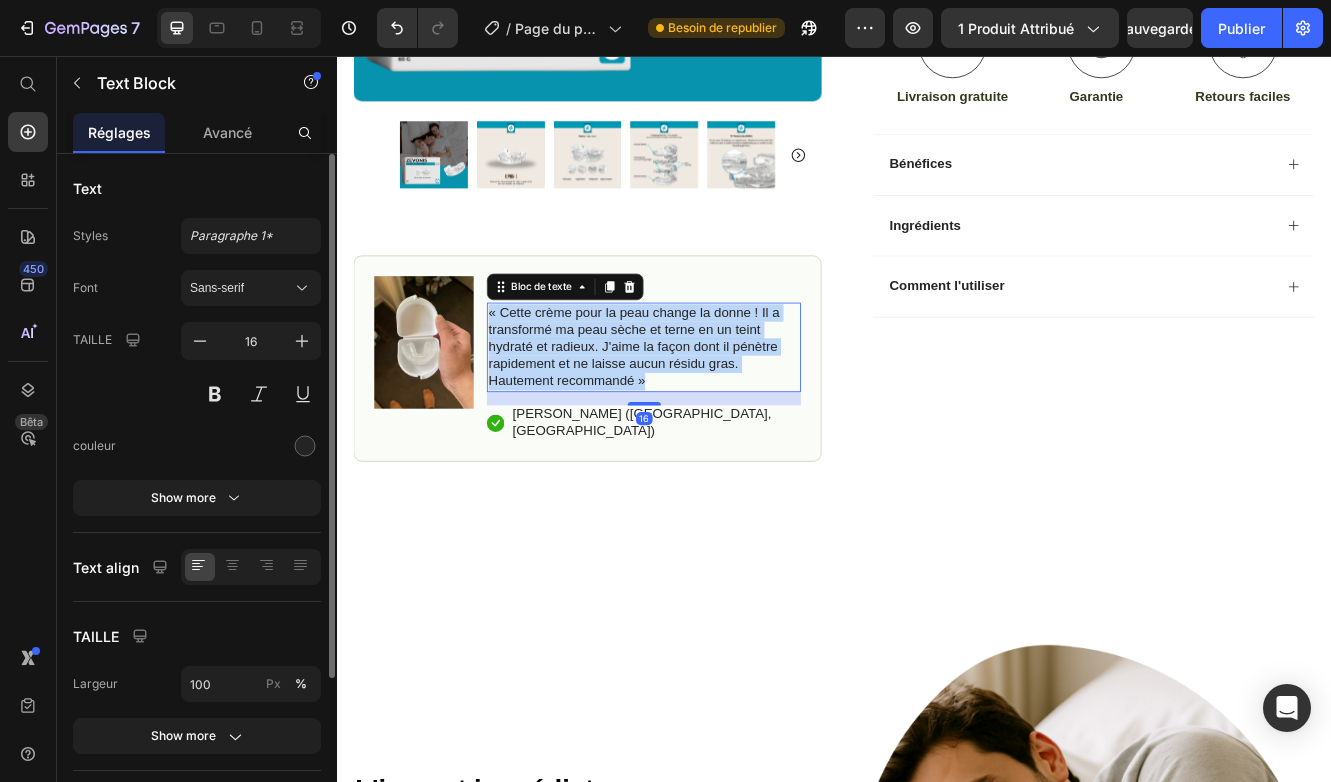 click on "« Cette crème pour la peau change la donne ! Il a transformé ma peau sèche et terne en un teint hydraté et radieux. J'aime la façon dont il pénètre rapidement et ne laisse aucun résidu gras. Hautement recommandé »" at bounding box center (707, 407) 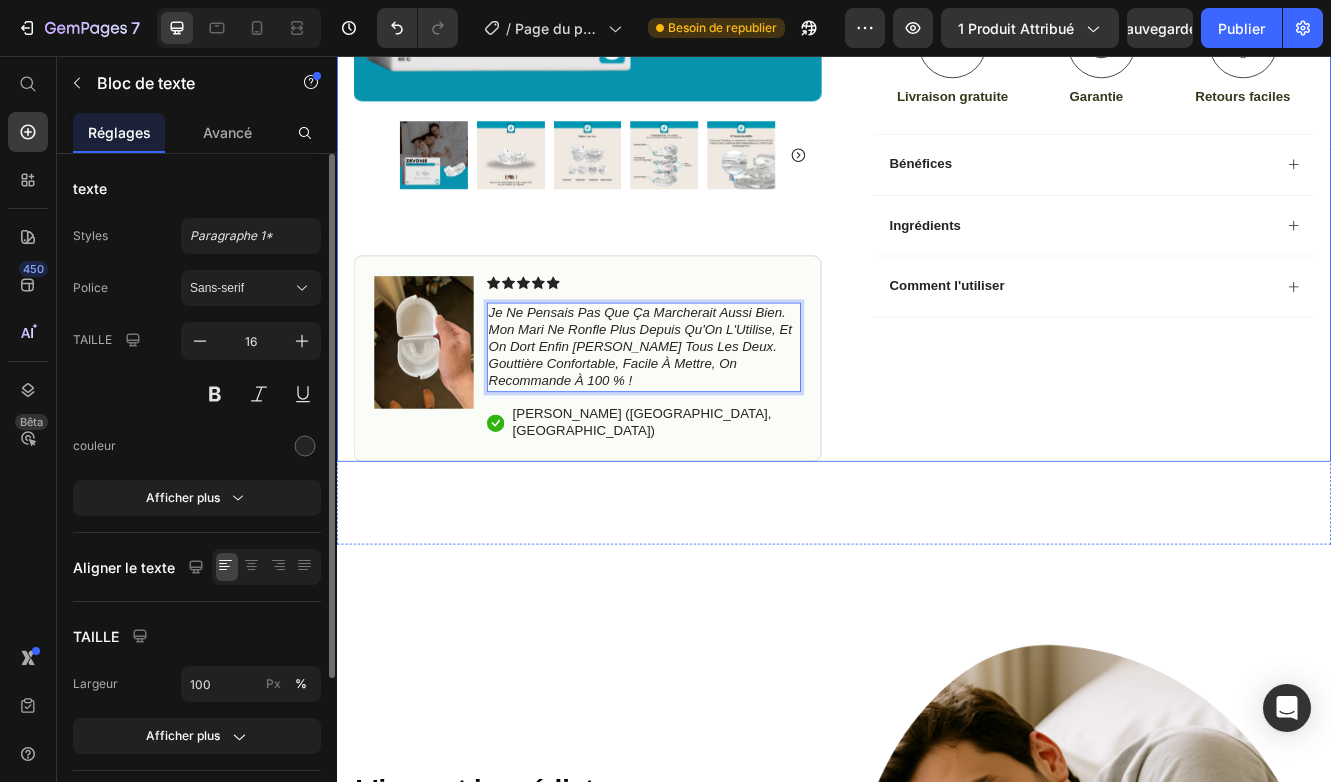 click on "icône icône icône icône
icône Liste des icônes (356 Avis) Bloc de texte Rangée Zevonis - Gouttière Anti-Ronflement Titre du produit Hydratez, rajeunissez et brillez avec notre crème révolutionnaire. Libérez le potentiel de votre peau dès aujourd'hui. Bloc de texte
Soulage les ronflements dès la première nuit
Respectueux de l'environnement
Fabriqué en Allemagne Liste des articles
icône Fin de la vente dans 2 heures | Offre à durée limitée Bloc de texte Rangée Acheter Maintenant ajouter au panier
icône Livraison gratuite Bloc de texte
icône Garantie Bloc de texte
icône Retours faciles Bloc de texte Rangée Image icône icône icône icône icône Liste des icônes Bloc de texte
icône Nathan B. (Toulouse, France) Bloc de texte Rangée Rangée
Bénéfices" at bounding box center (1234, 45) 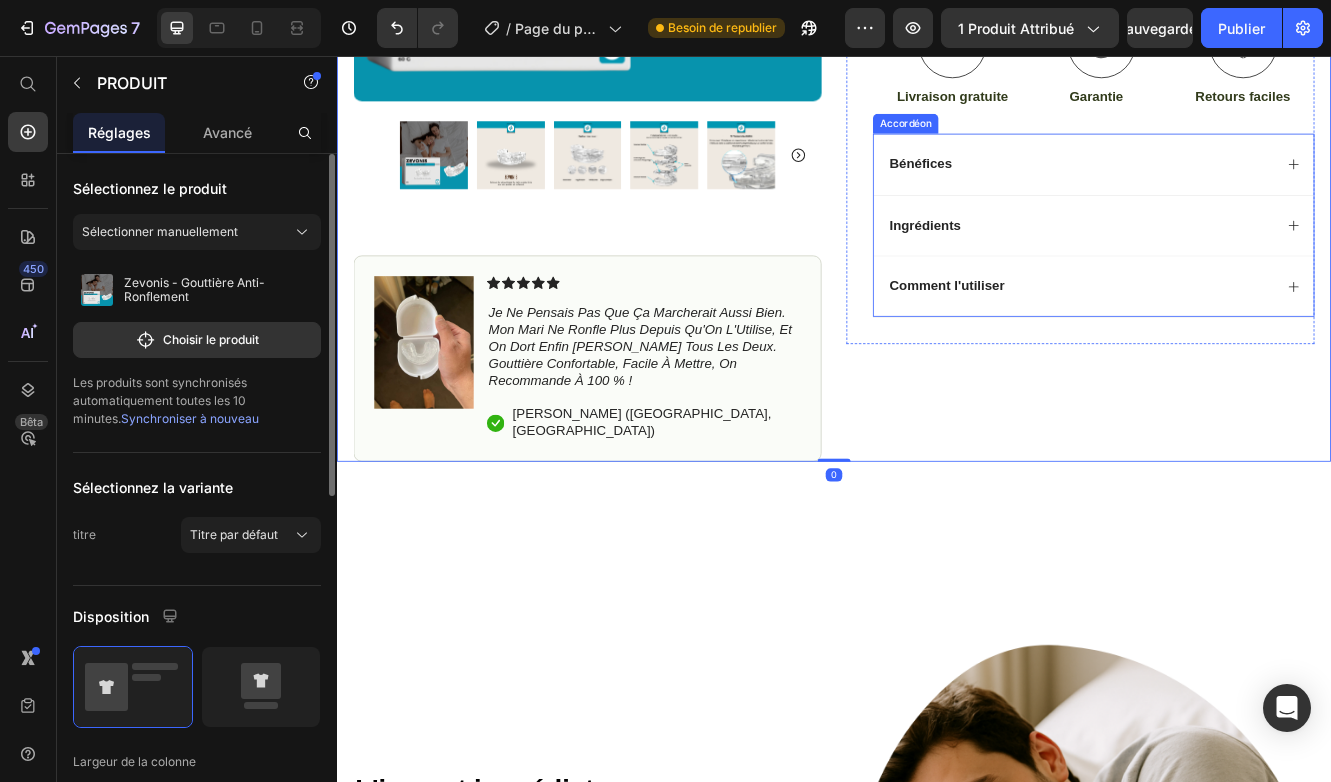 click on "Comment l'utiliser" at bounding box center [1234, 333] 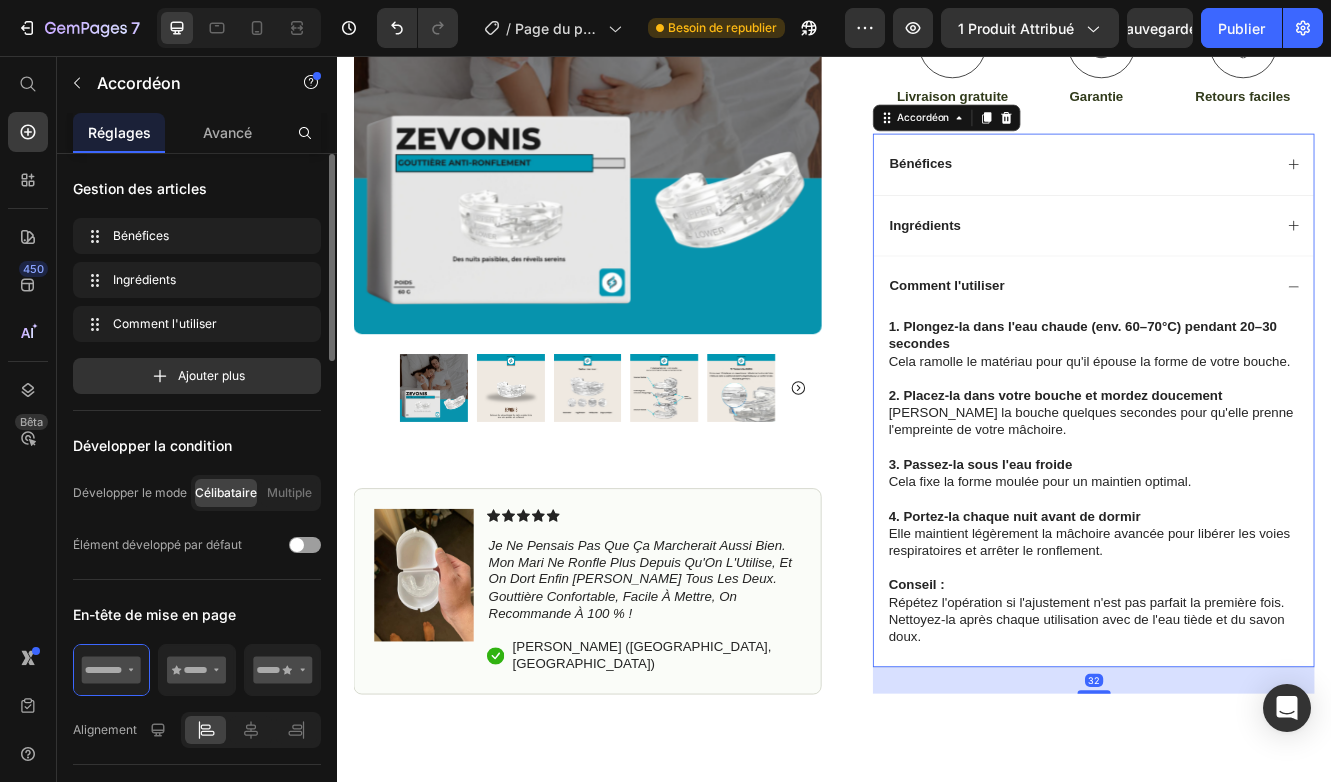 click on "Comment l'utiliser" at bounding box center [1234, 333] 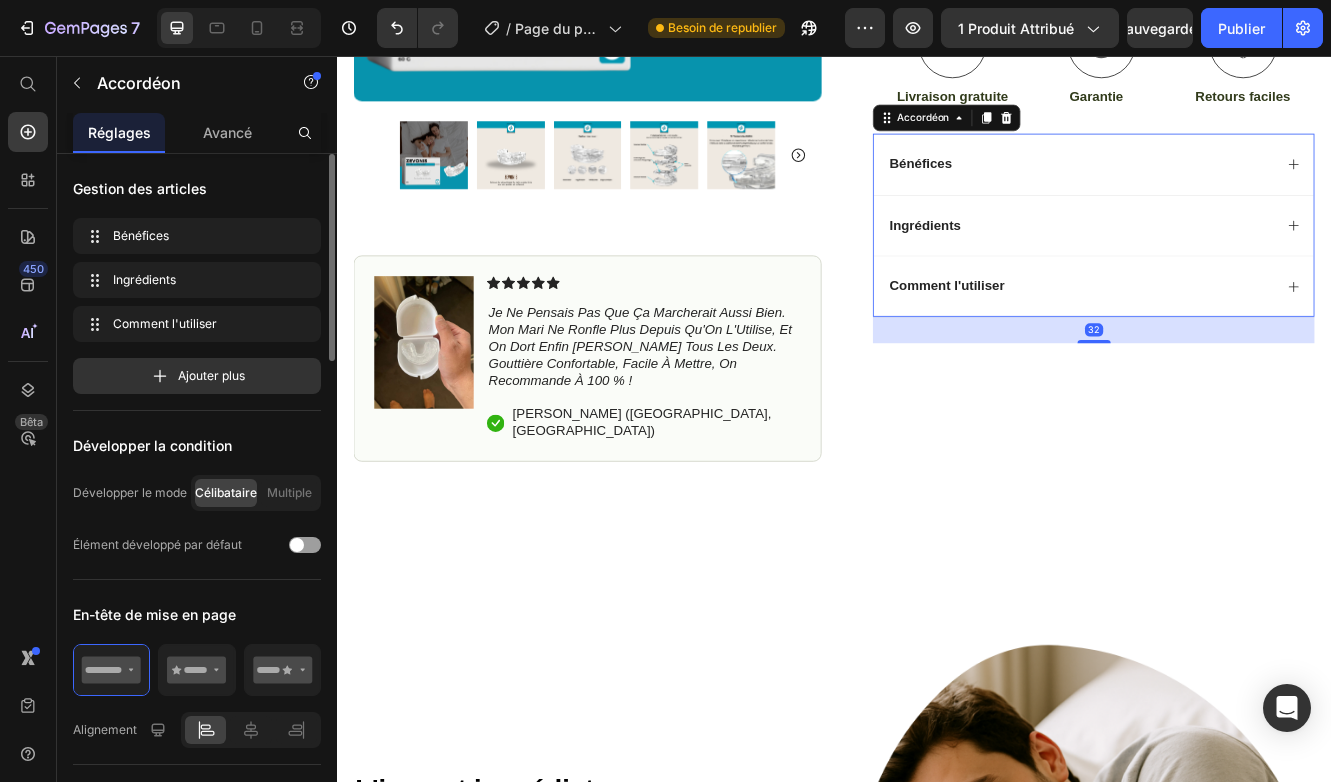 click on "Ingrédients" at bounding box center [1250, 260] 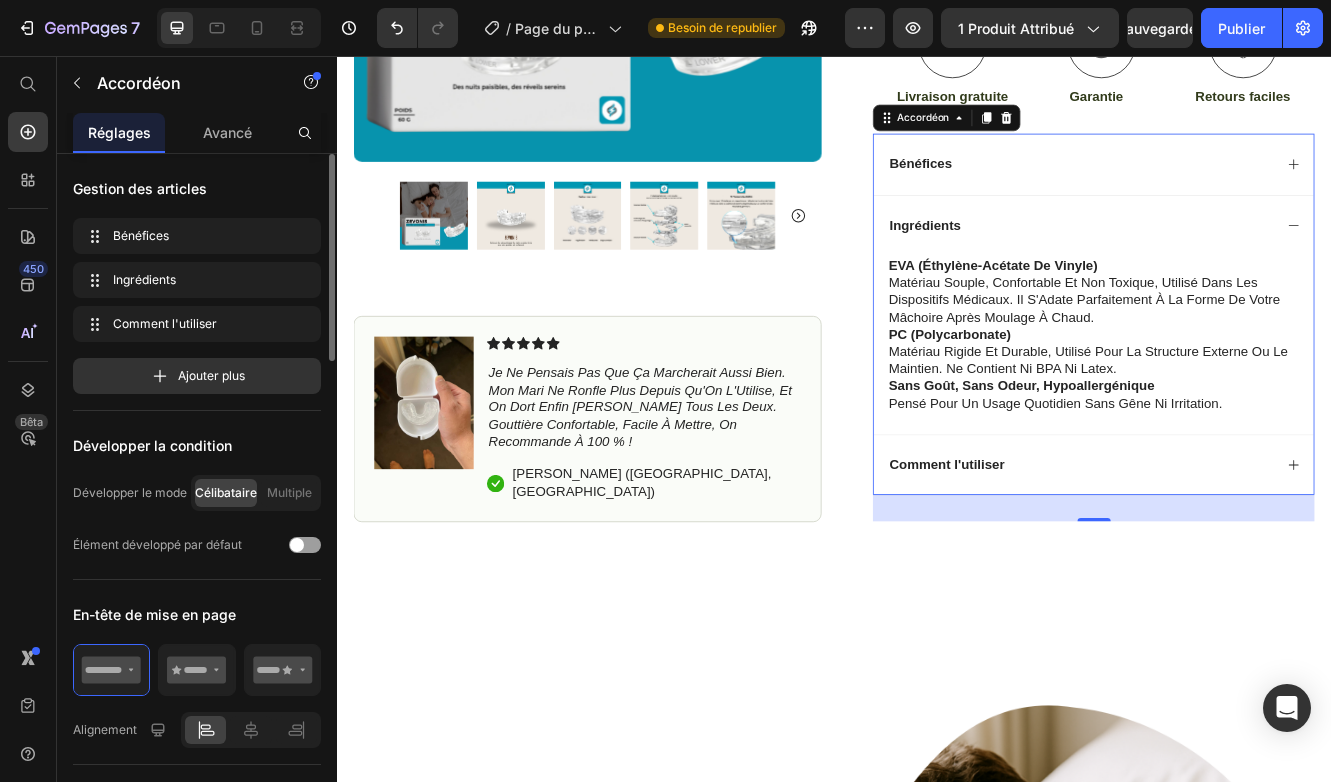 click on "Ingrédients" at bounding box center [1250, 260] 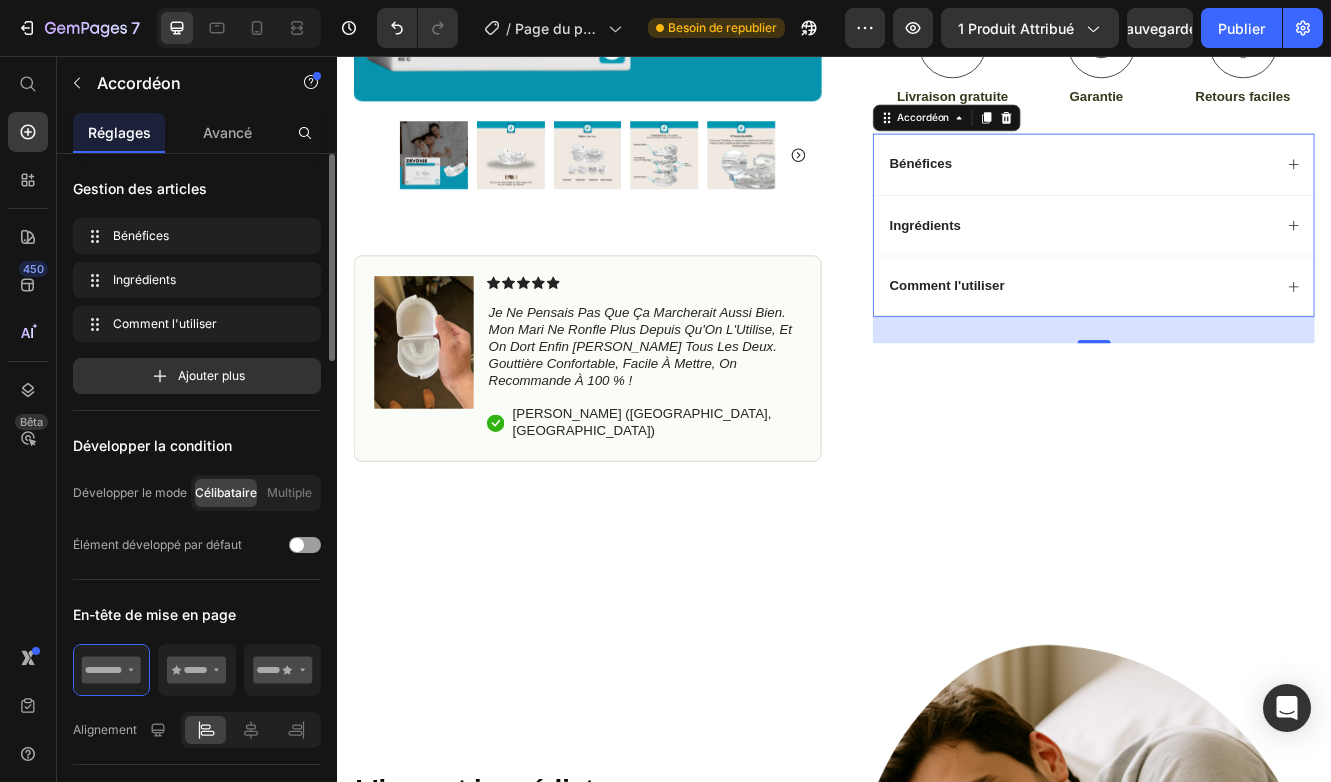 click on "Bénéfices" at bounding box center [1250, 186] 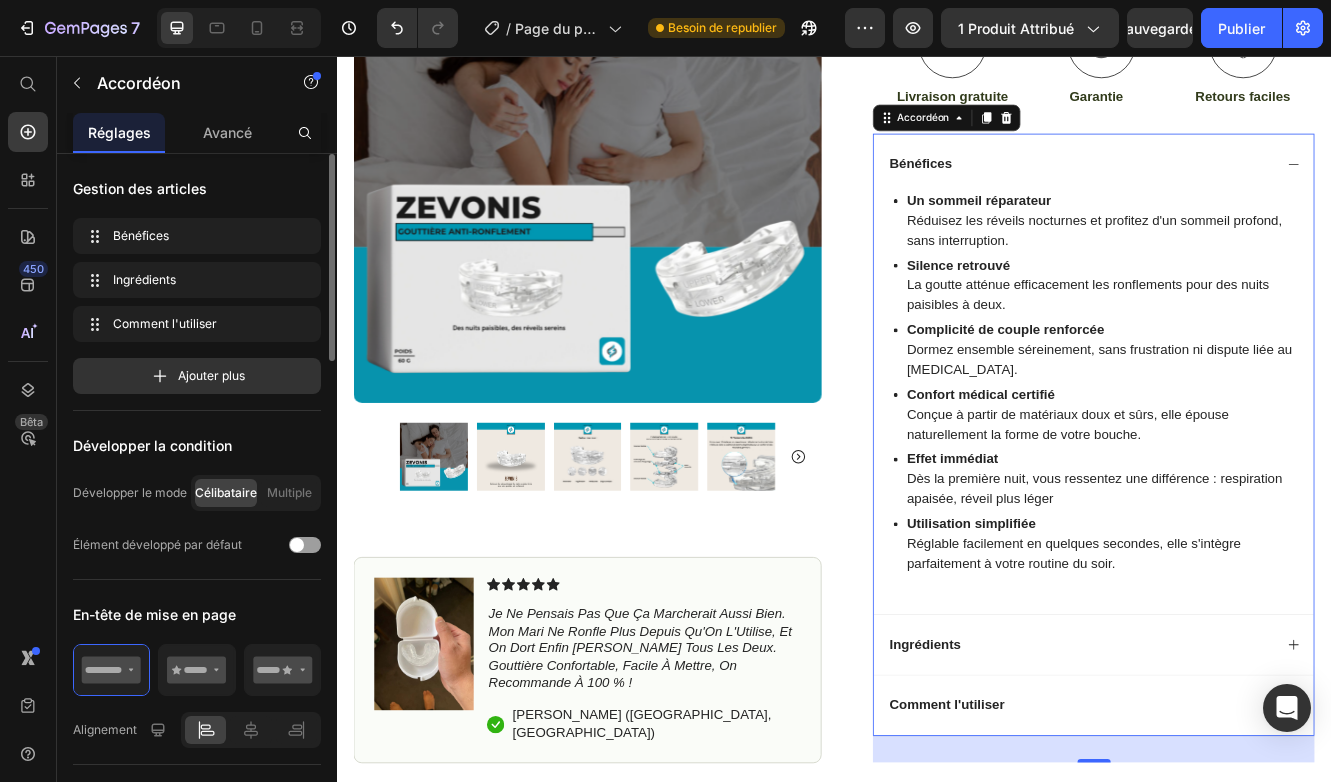 click on "Bénéfices" at bounding box center [1250, 186] 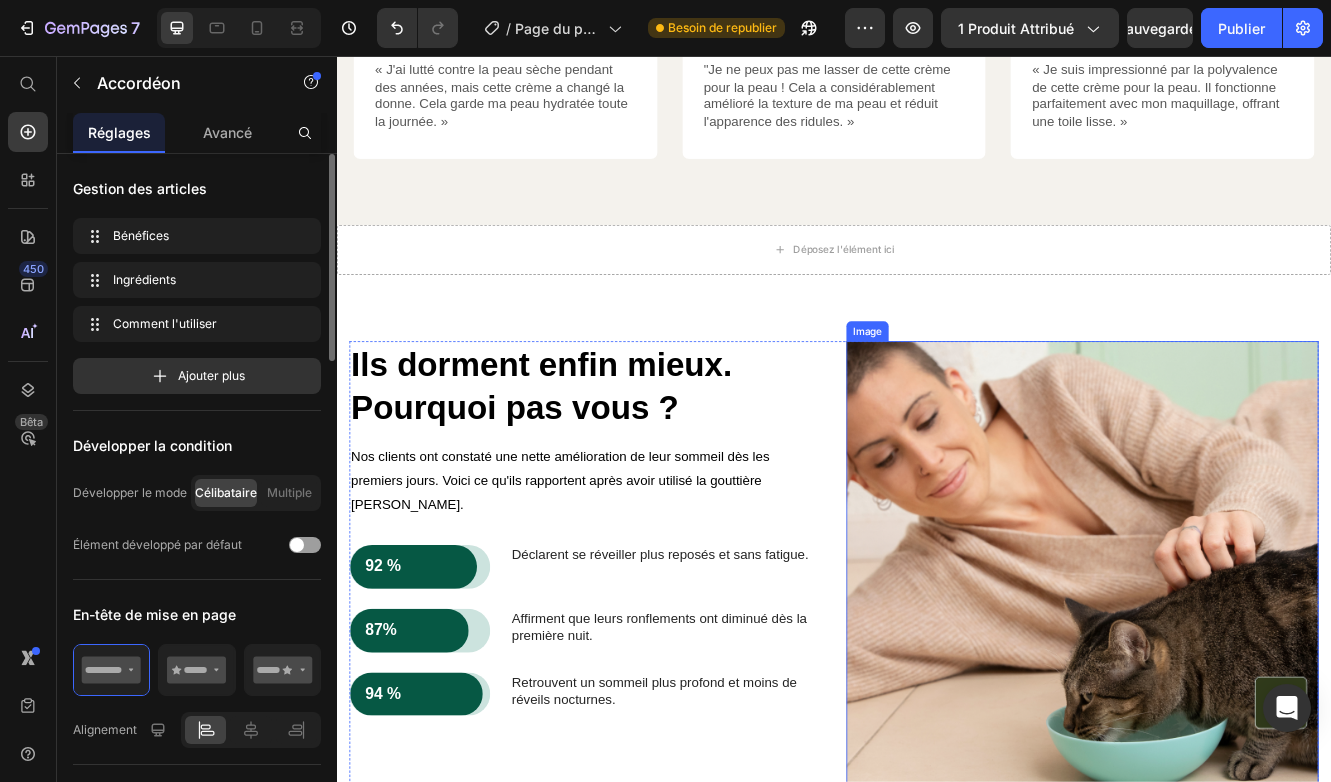 scroll, scrollTop: 4270, scrollLeft: 0, axis: vertical 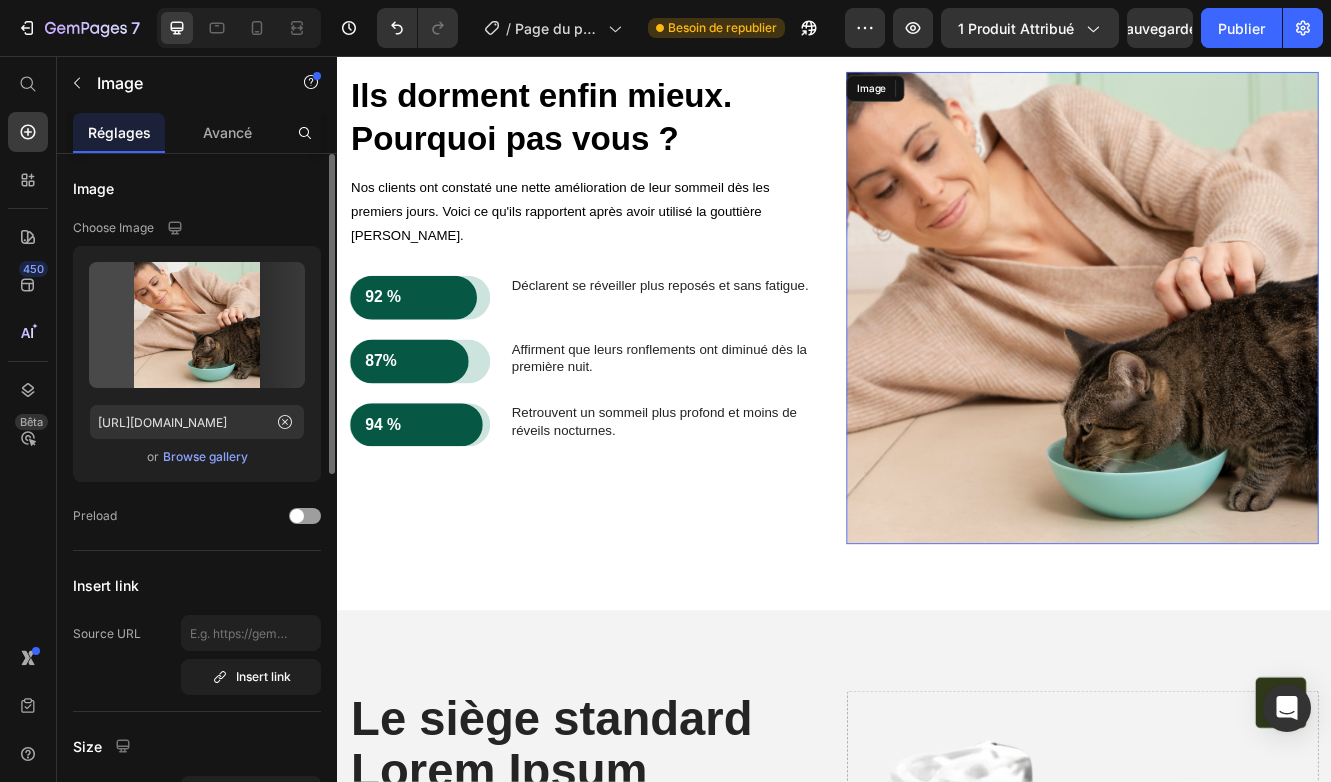 click at bounding box center (1237, 360) 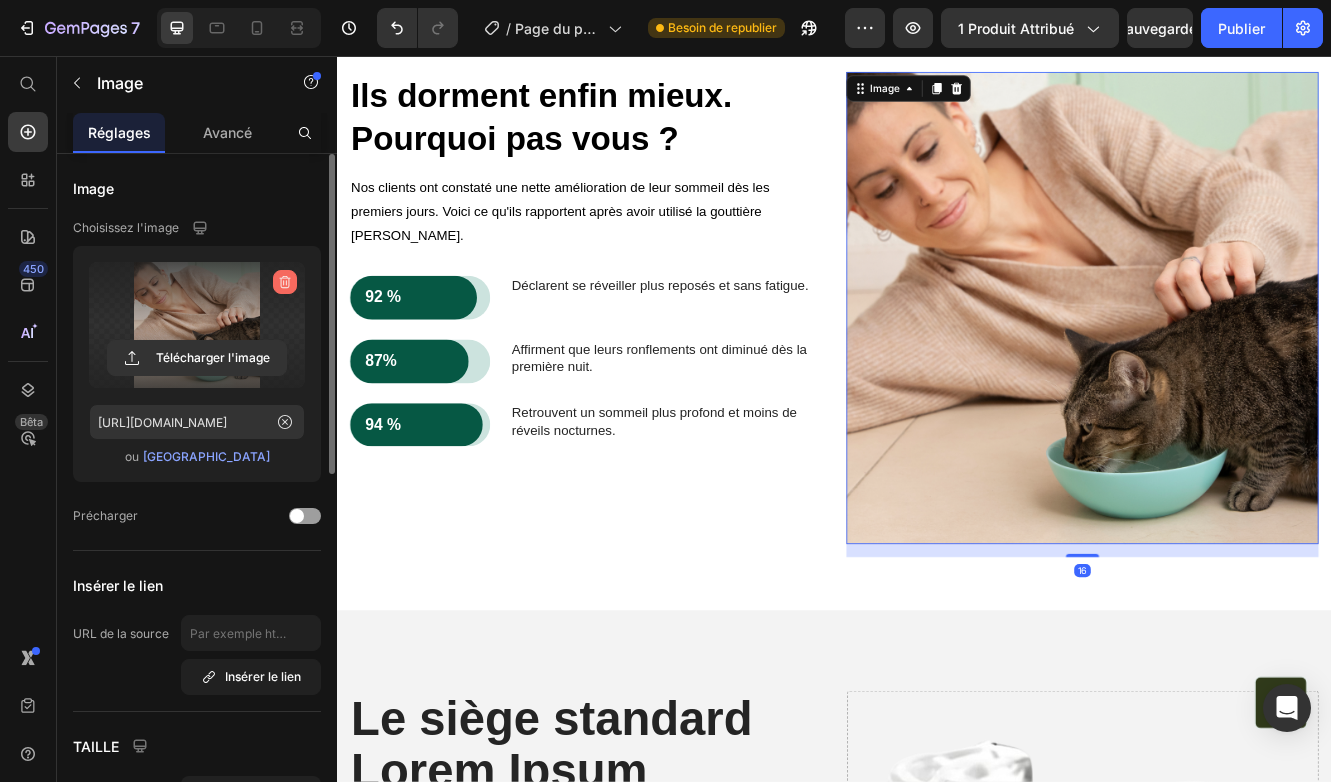 click at bounding box center (285, 282) 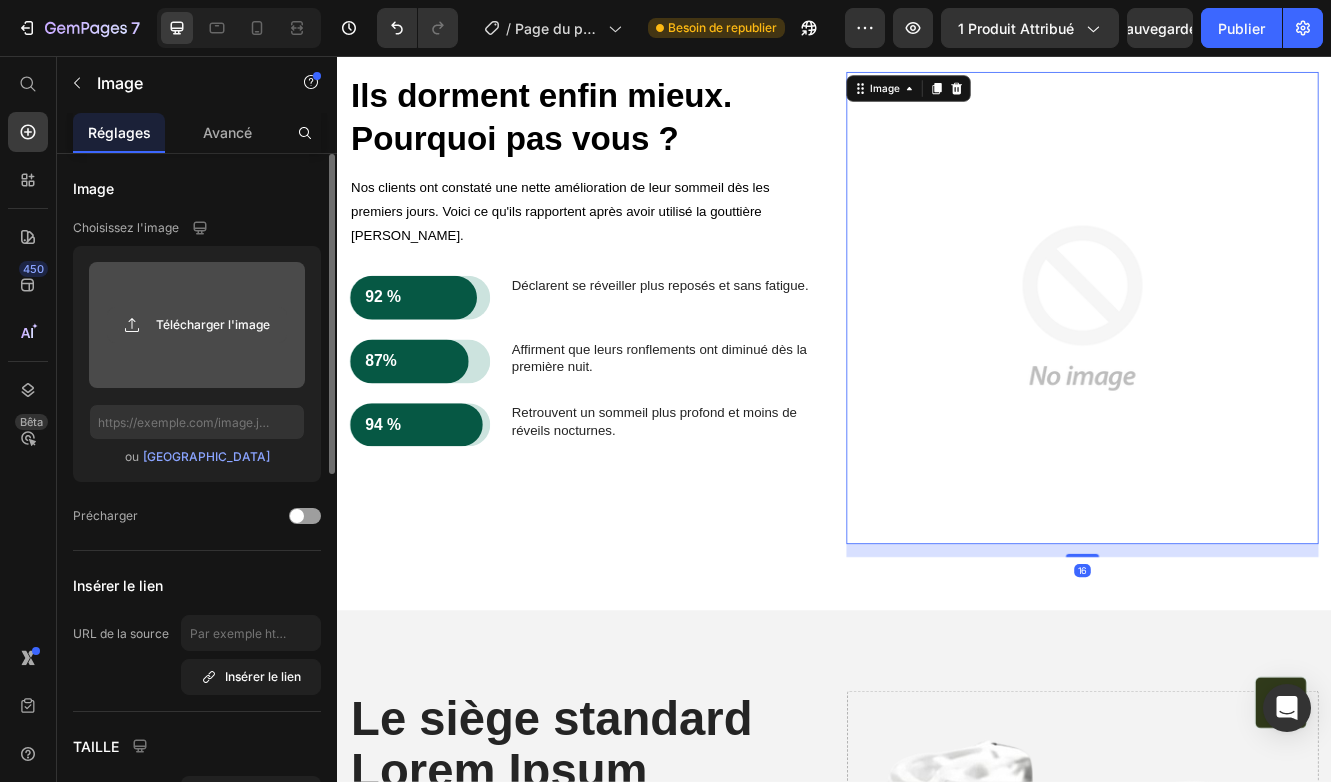 click 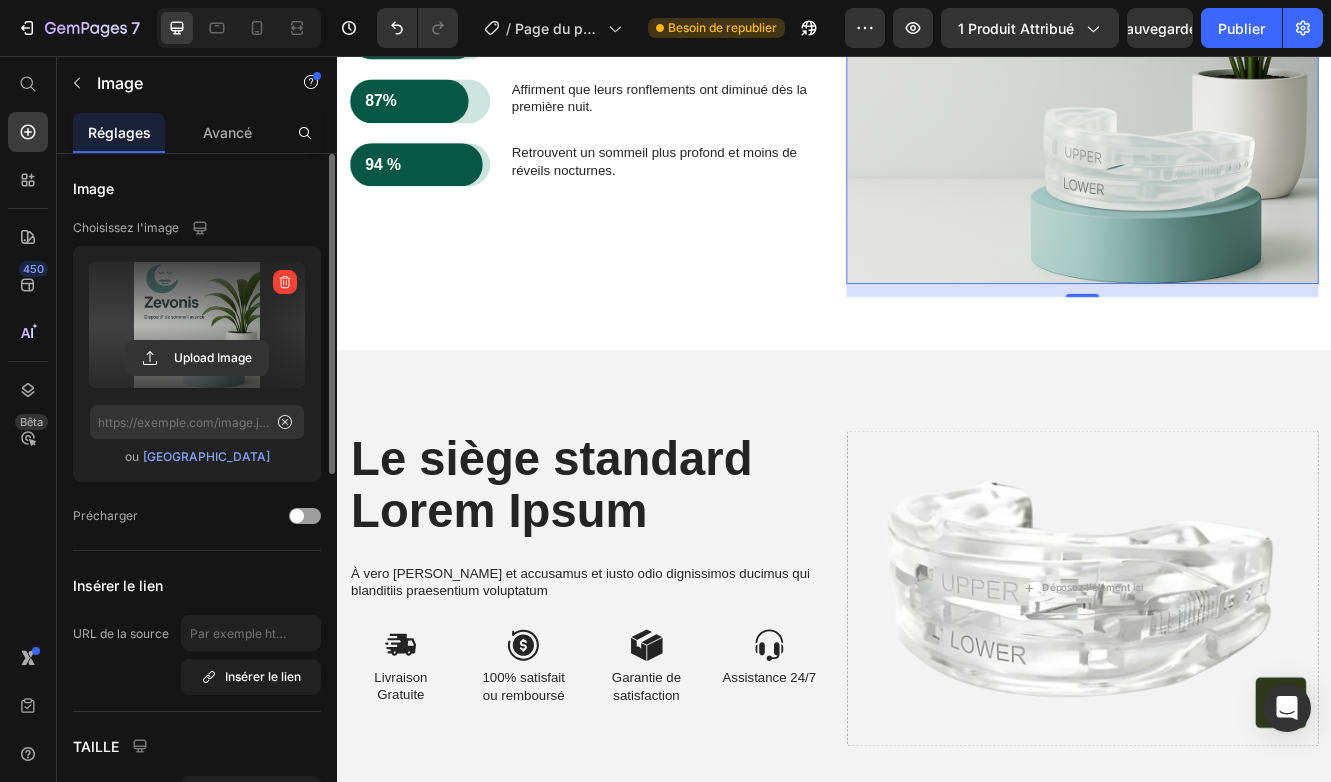 type on "[URL][DOMAIN_NAME]" 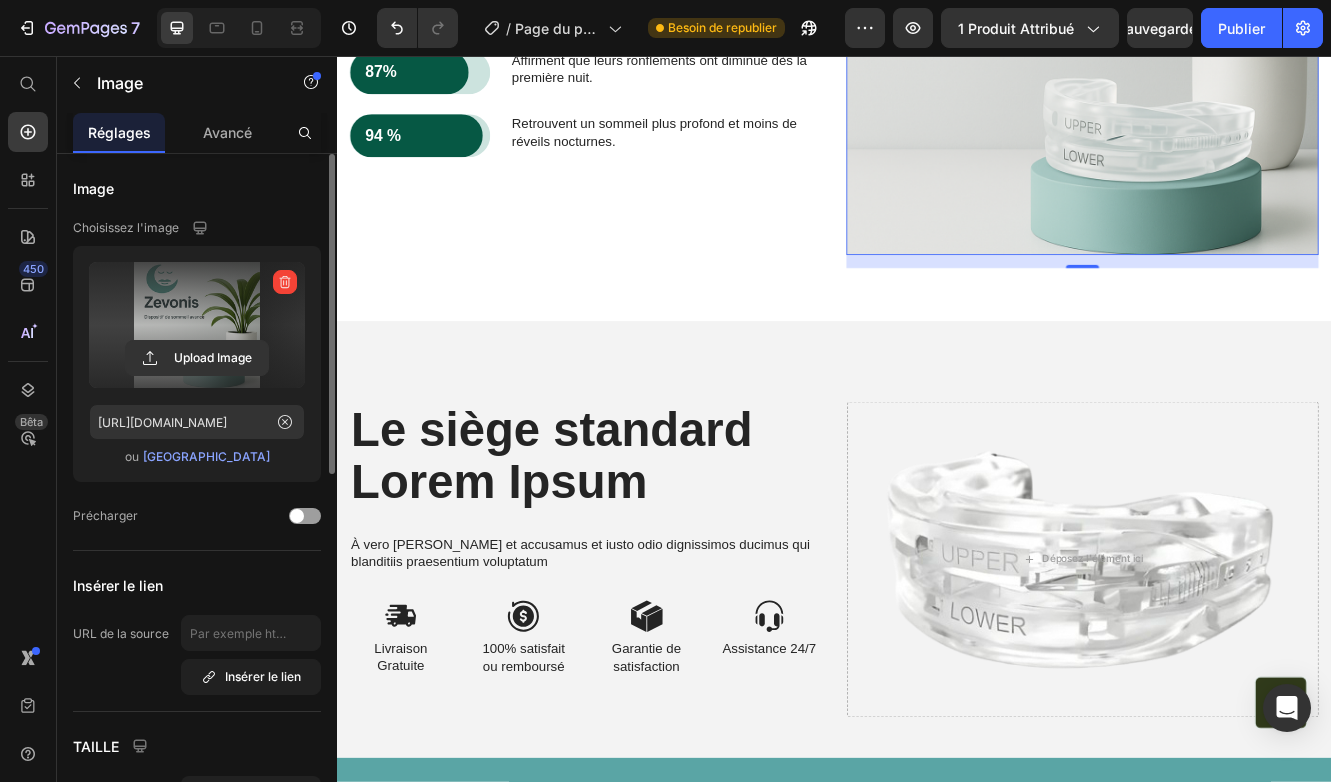 scroll, scrollTop: 4666, scrollLeft: 0, axis: vertical 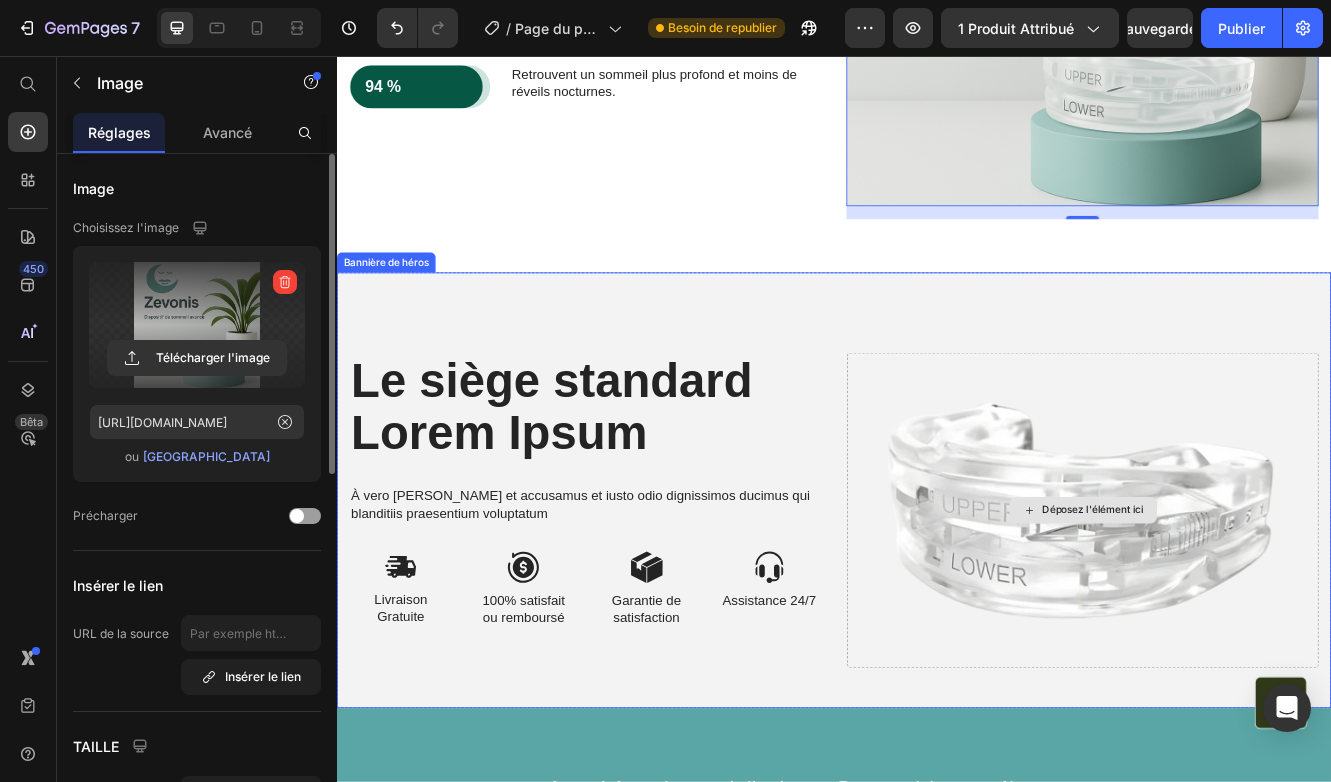 click on "Déposez l'élément ici" at bounding box center [1237, 604] 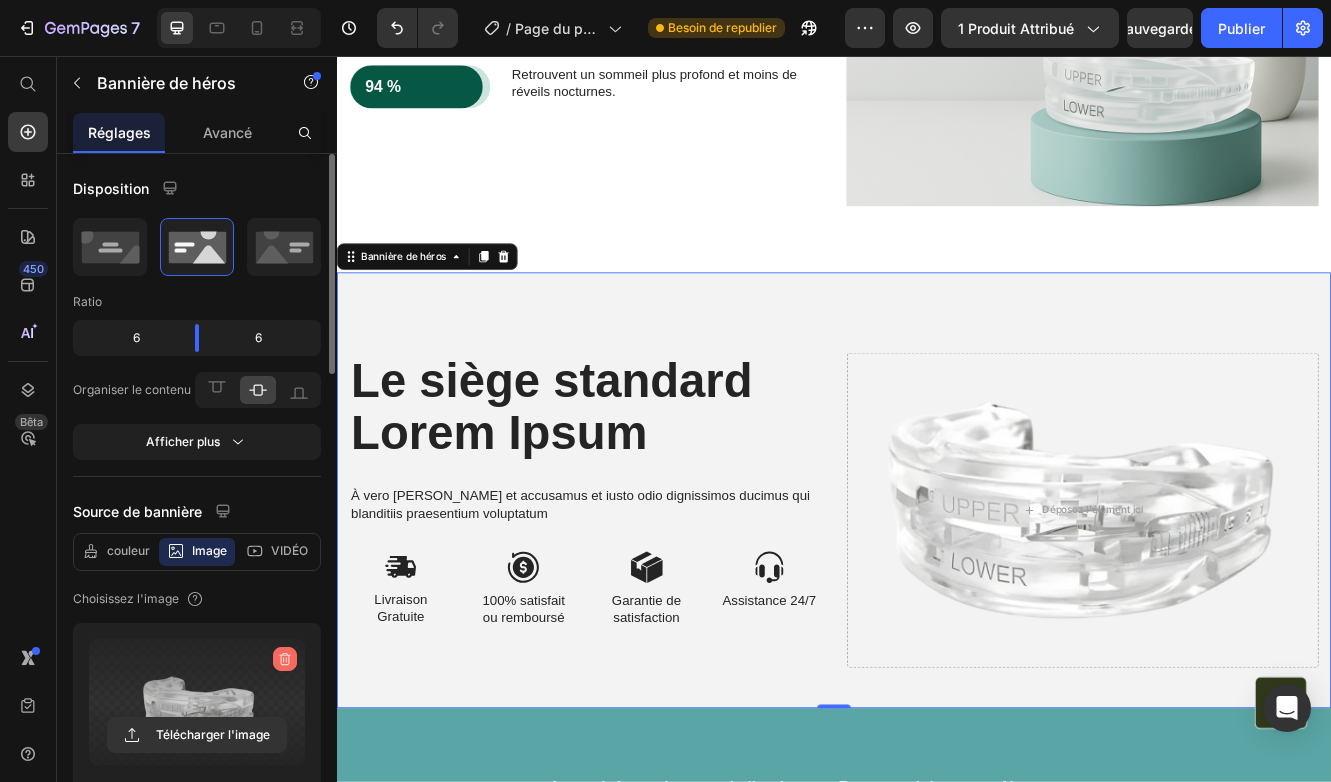 click 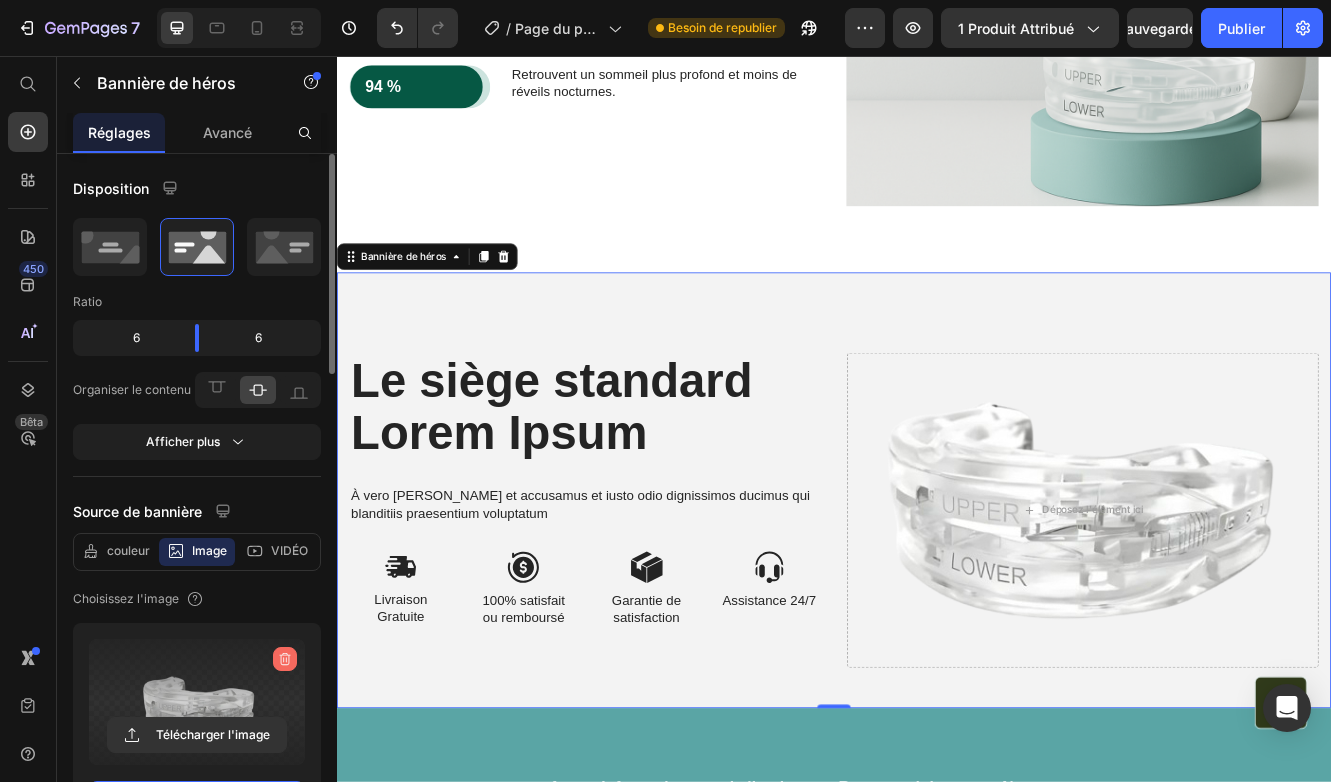 type 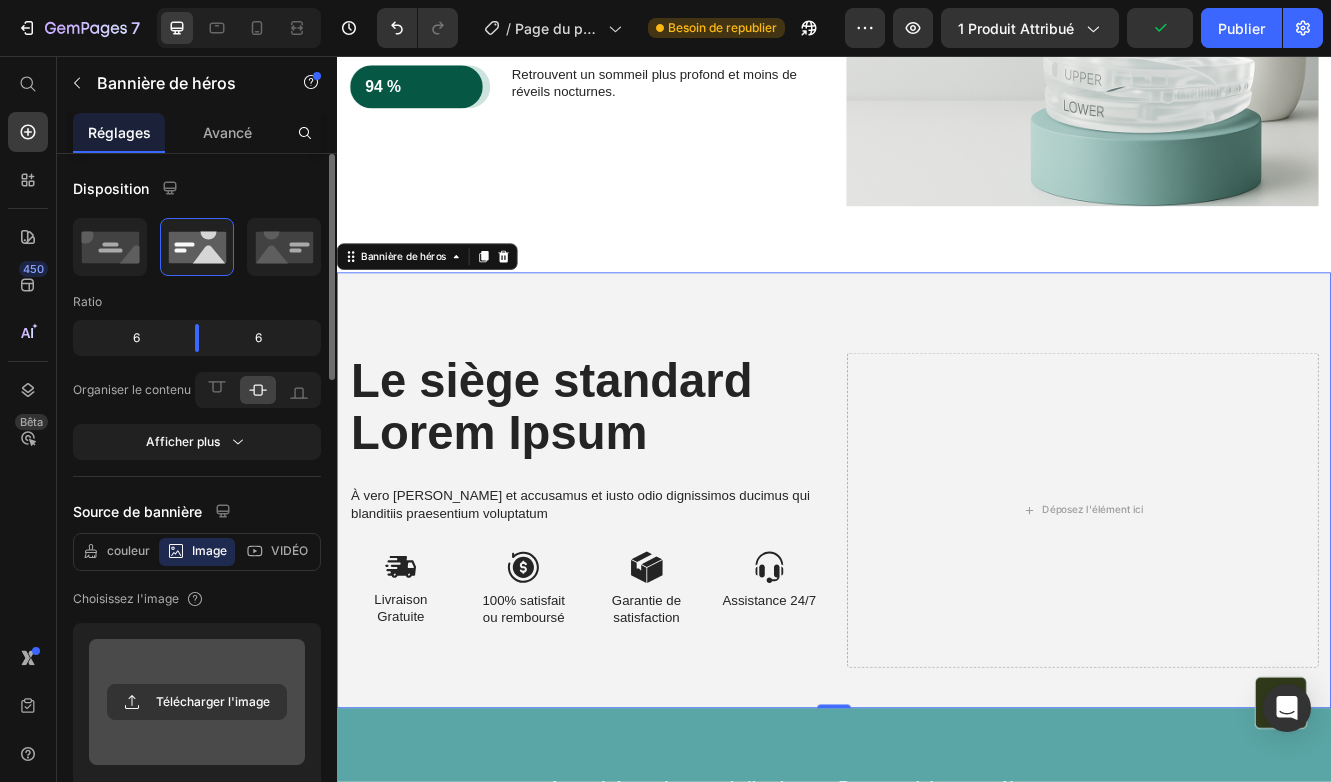 click on "Le siège standard Lorem Ipsum Direction À vero eos et accusamus et iusto odio dignissimos ducimus qui blanditiis praesentium voluptatum Bloc de texte Image Livraison Gratuite Bloc de texte Image 100% satisfait ou remboursé Bloc de texte Rangée Image Garantie de satisfaction Bloc de texte Image Assistance 24/7 Bloc de texte Rangée Rangée
Déposez l'élément ici" at bounding box center (937, 580) 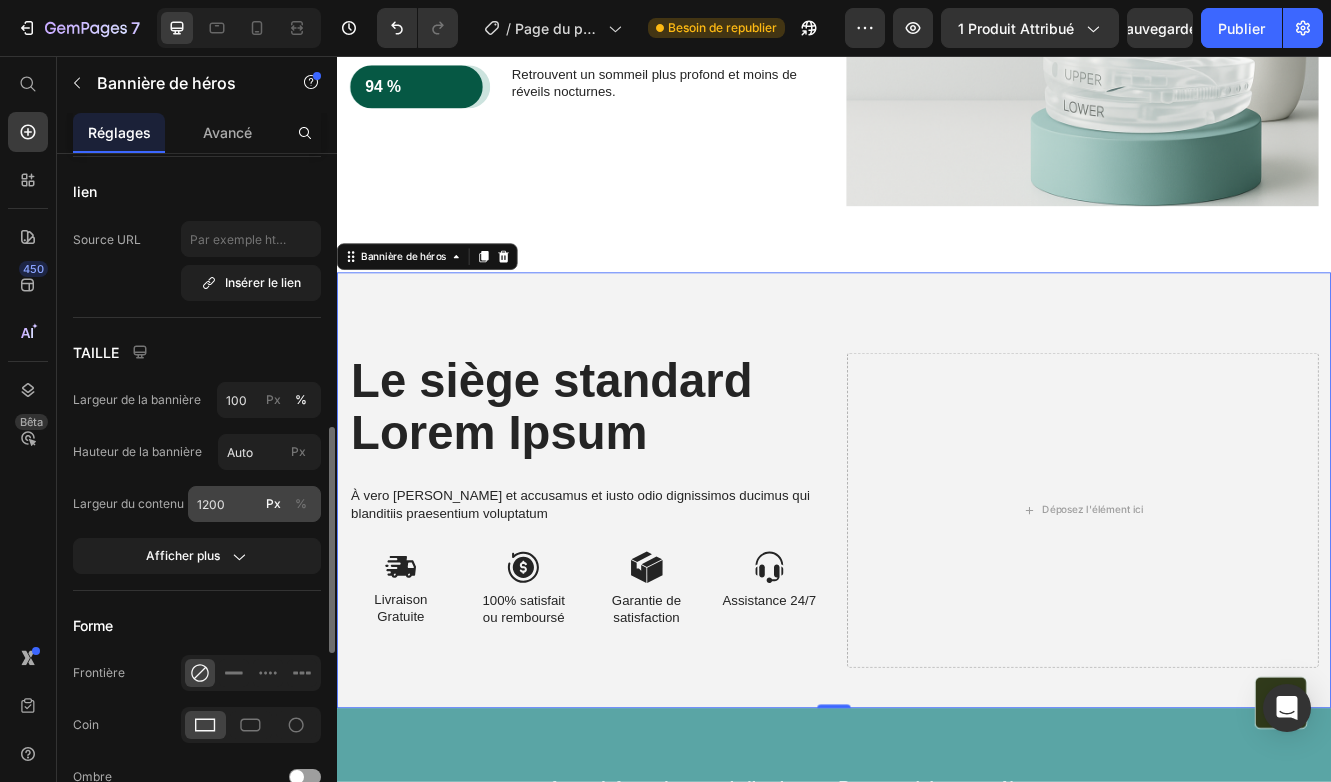scroll, scrollTop: 1035, scrollLeft: 0, axis: vertical 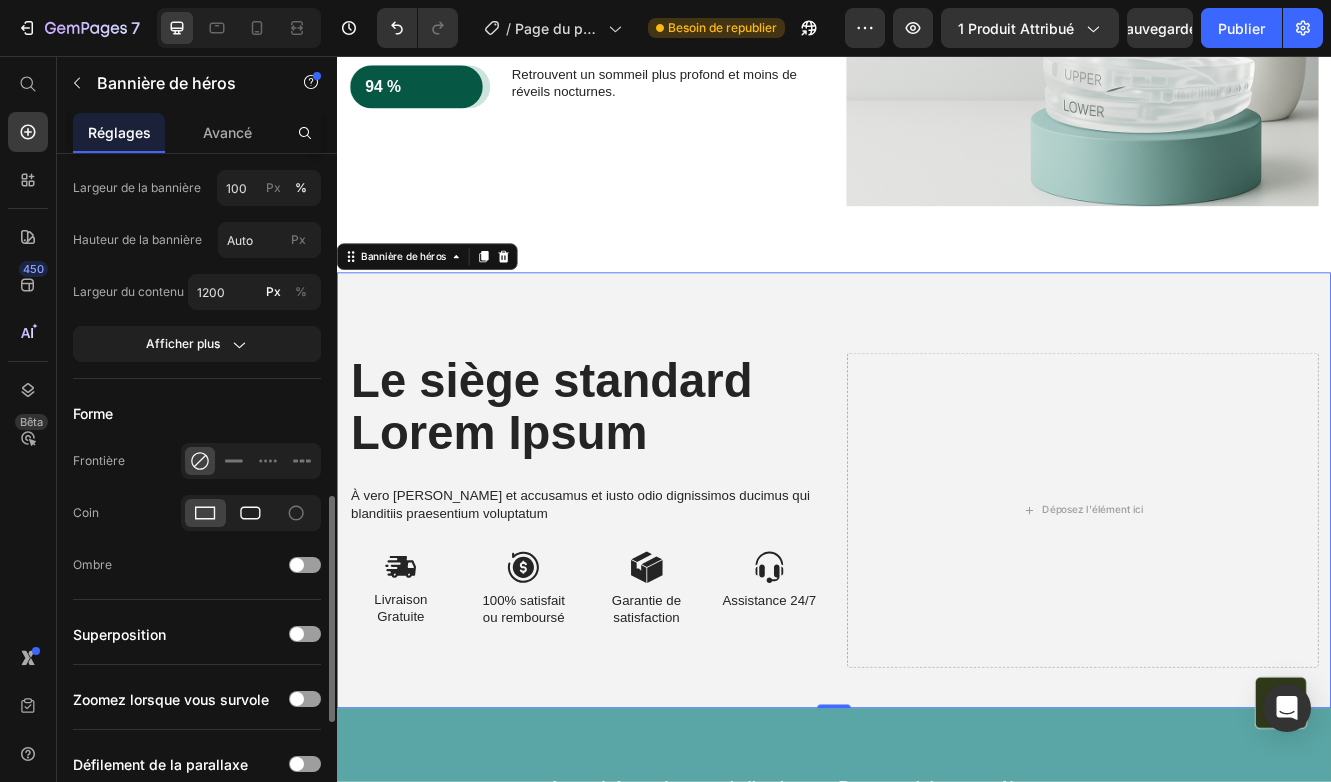 click 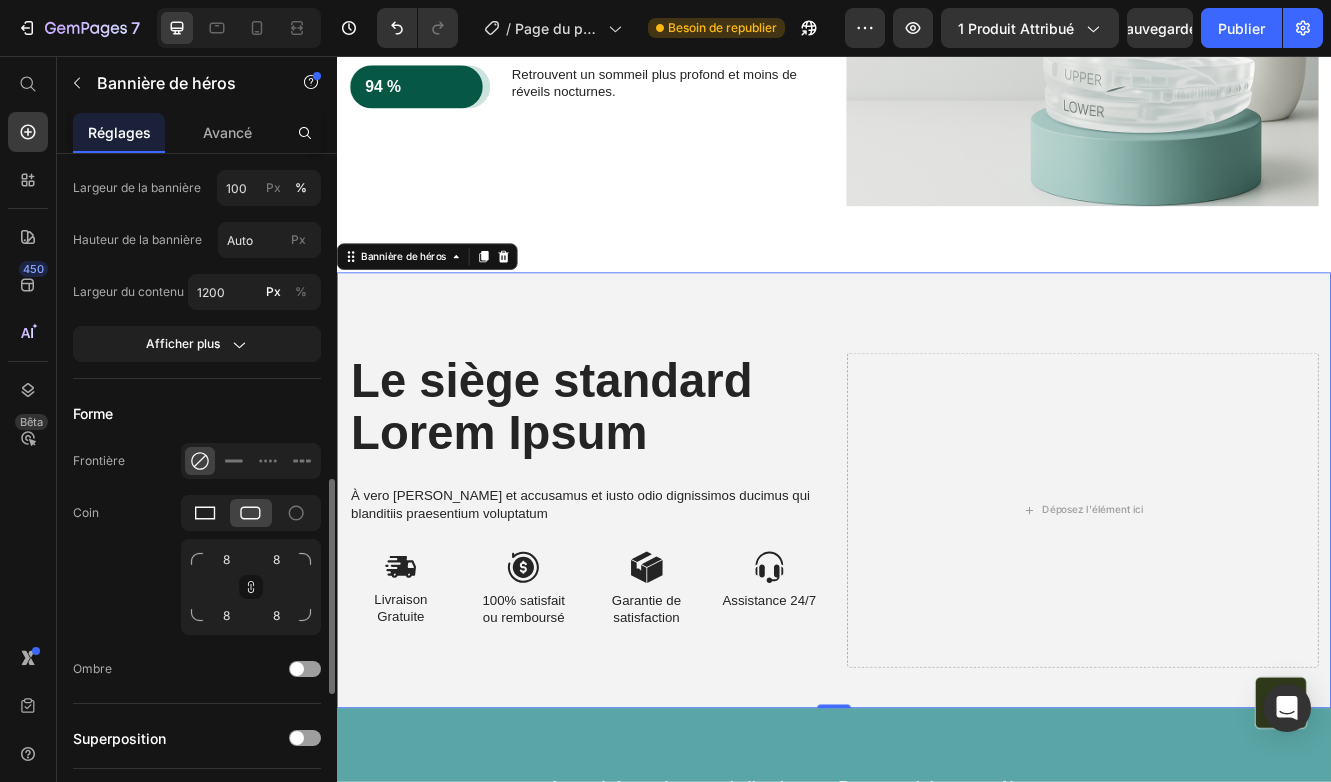 click 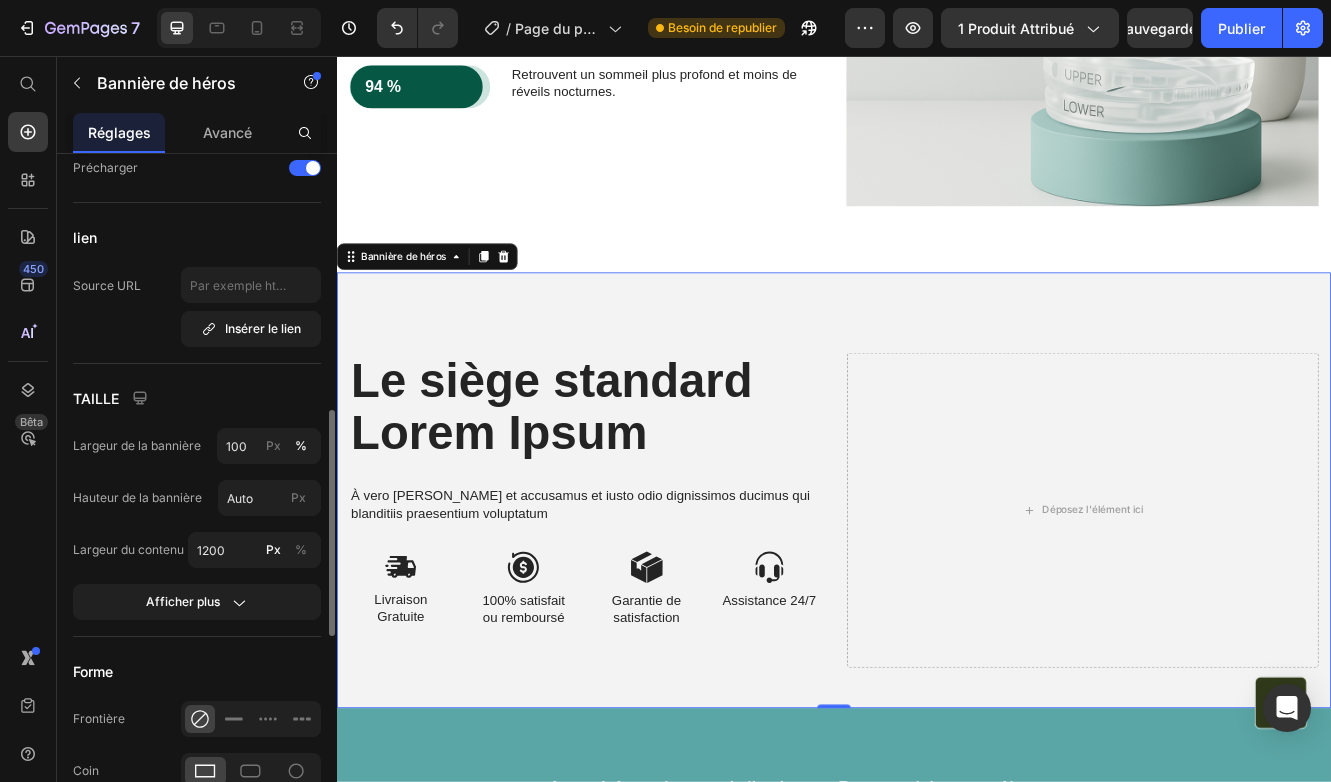 scroll, scrollTop: 778, scrollLeft: 0, axis: vertical 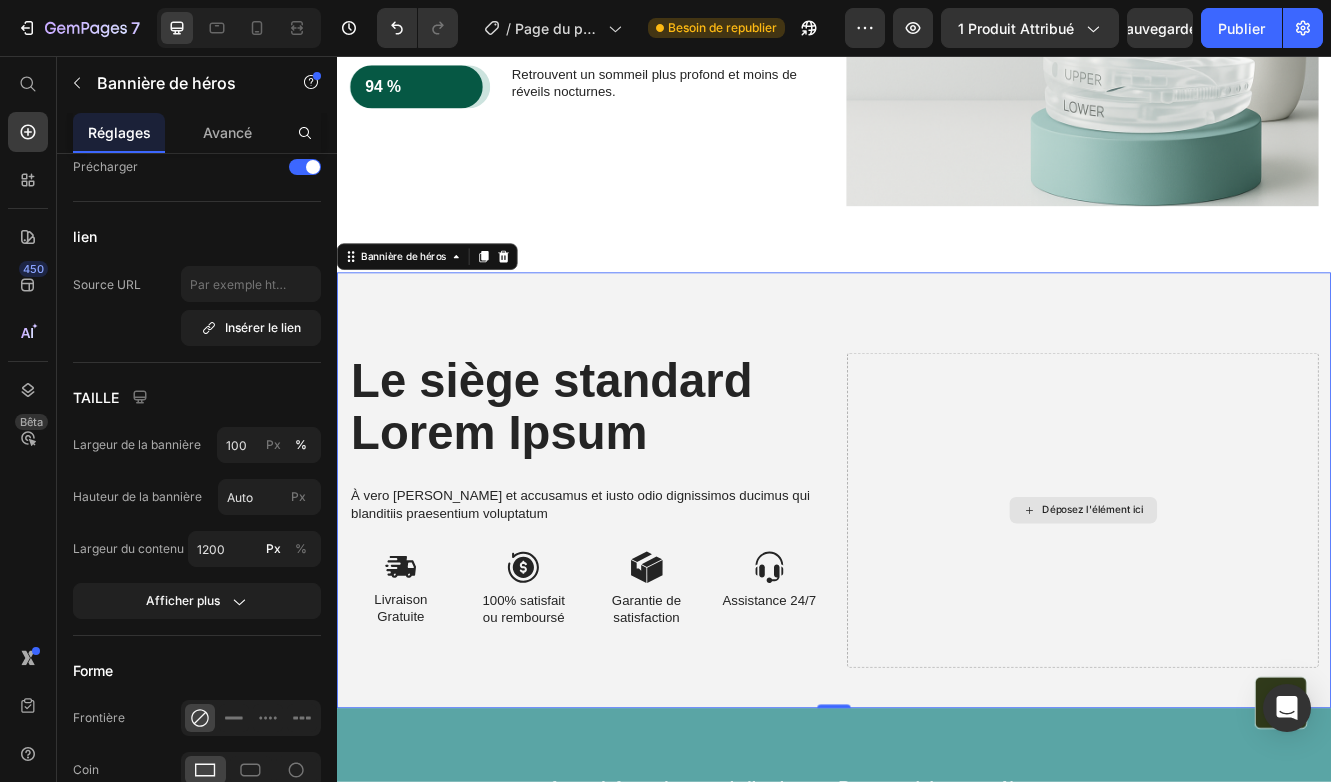 click on "Déposez l'élément ici" at bounding box center [1237, 604] 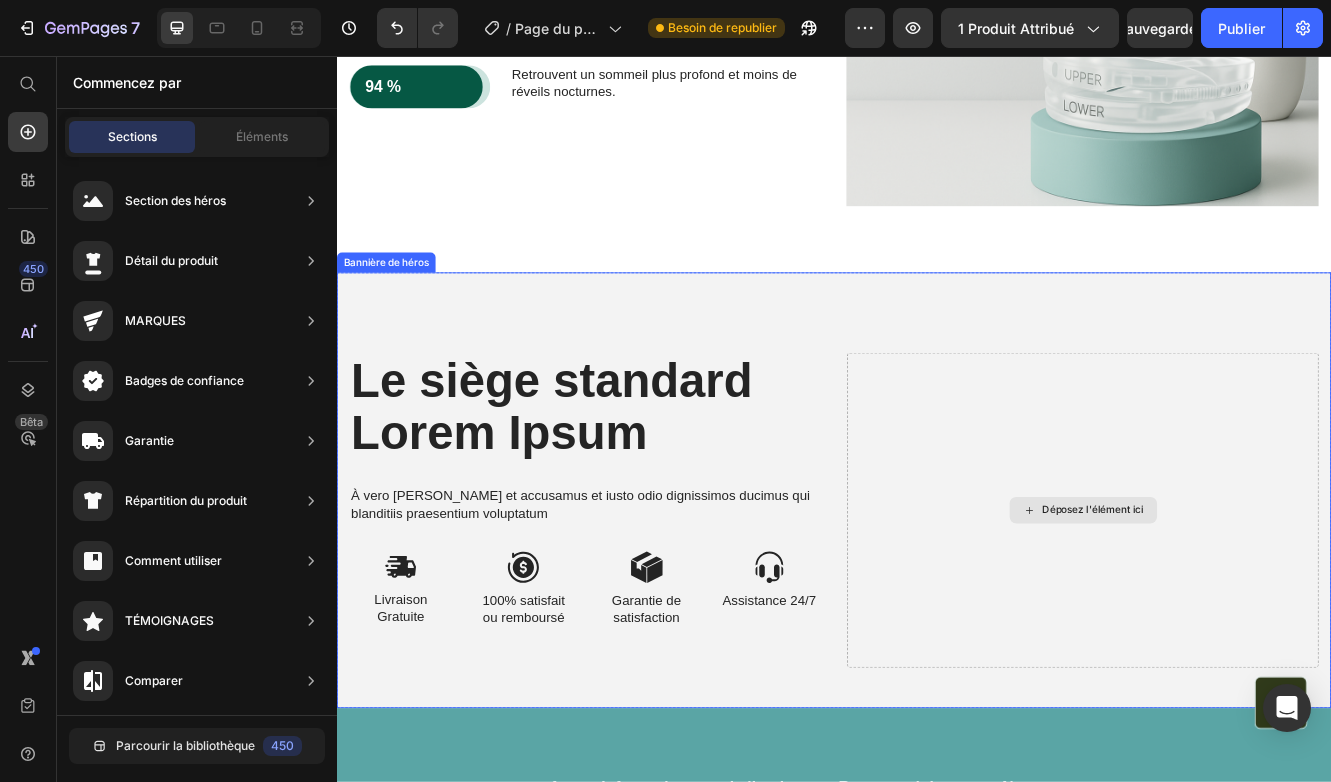 click on "Déposez l'élément ici" at bounding box center [1237, 604] 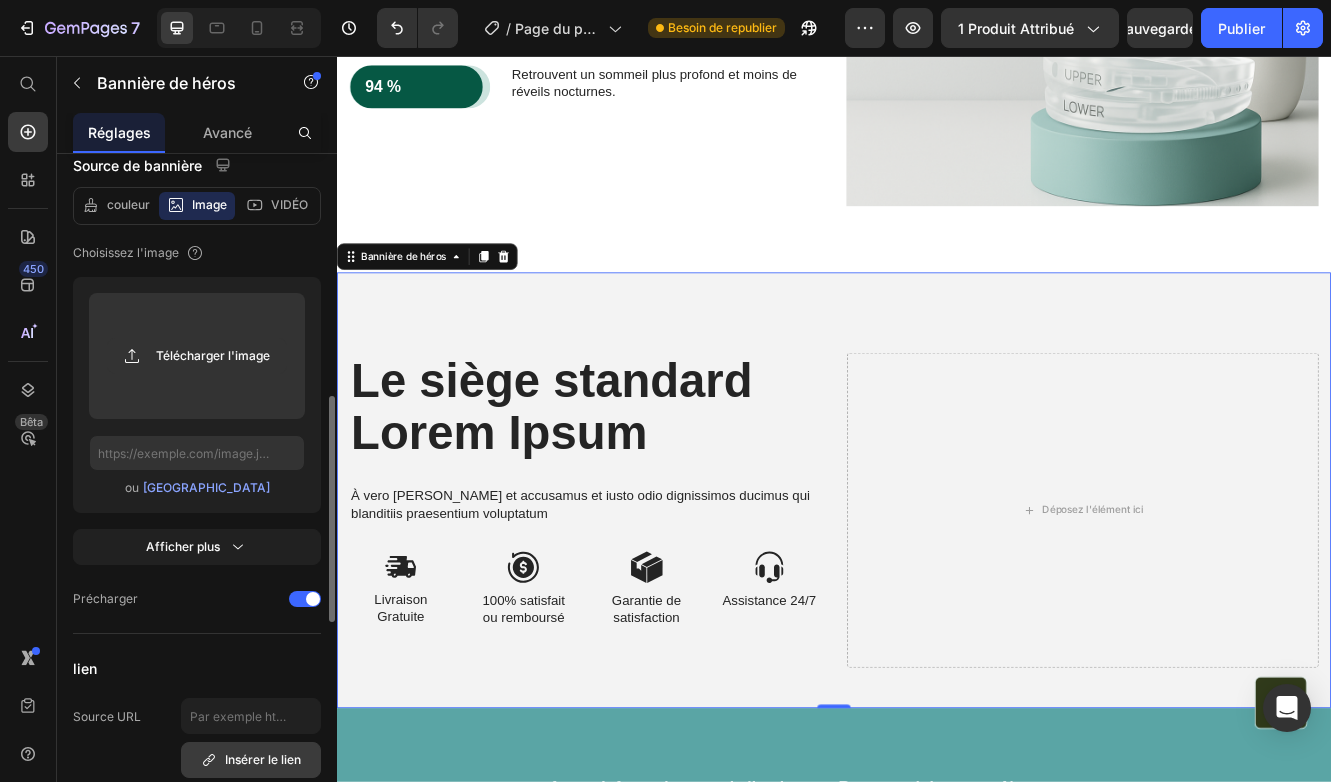 scroll, scrollTop: 322, scrollLeft: 0, axis: vertical 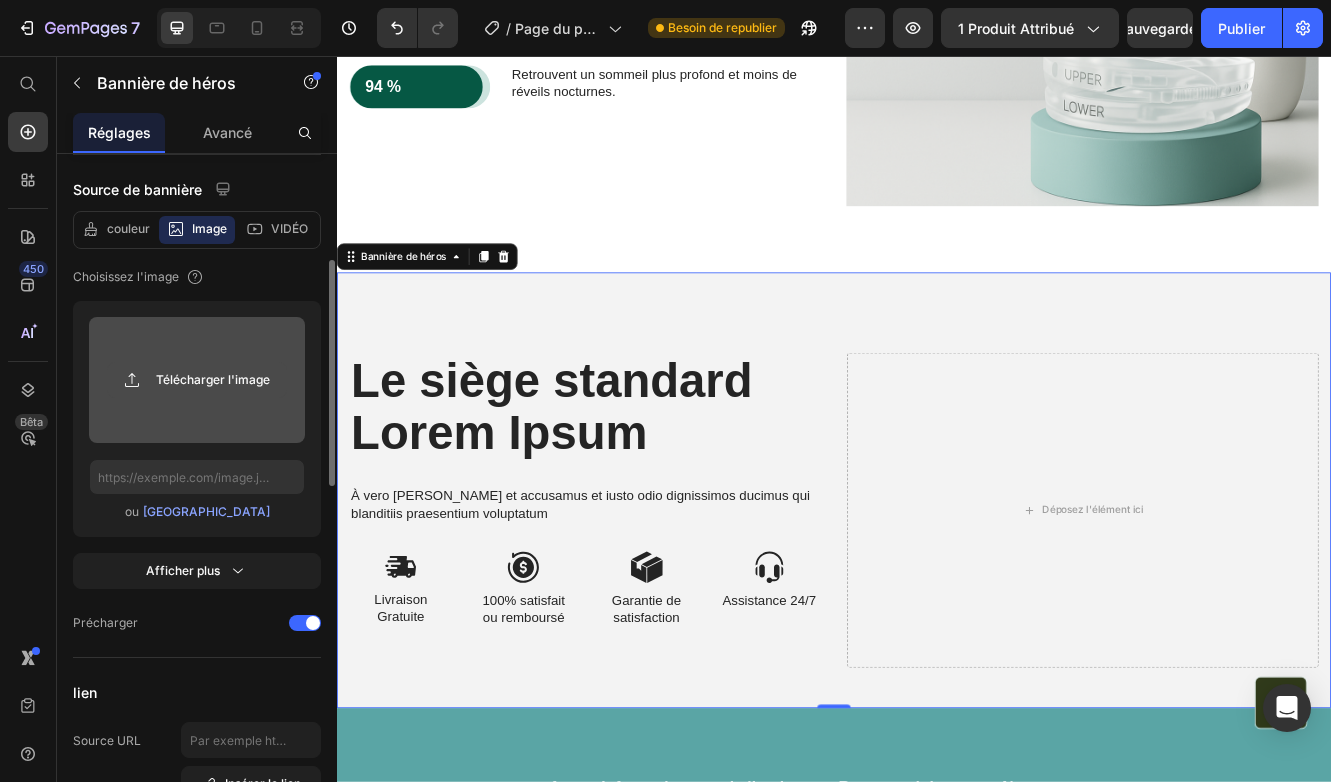 click 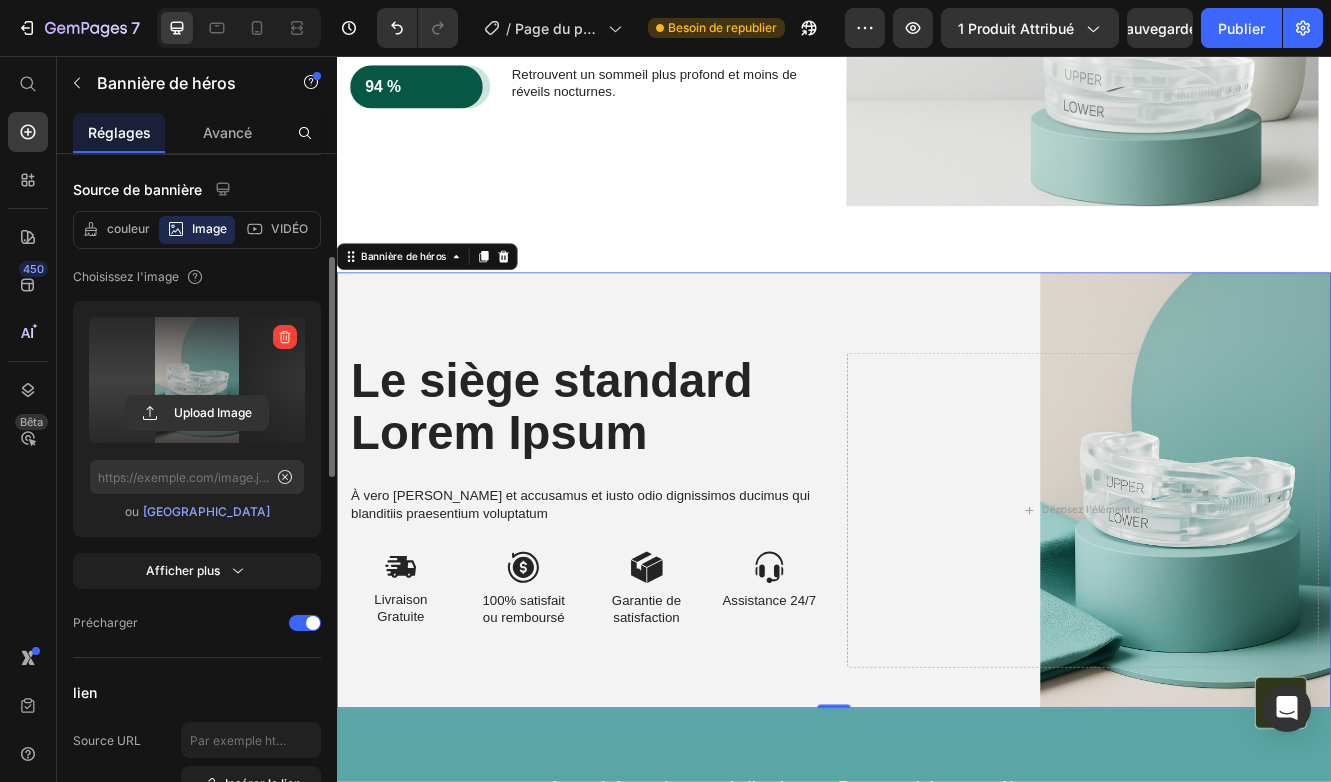 type on "https://cdn.shopify.com/s/files/1/0869/6358/5352/files/gempages_574553068490720368-64598fed-f8eb-4da3-9a55-6802ba7374ed.png" 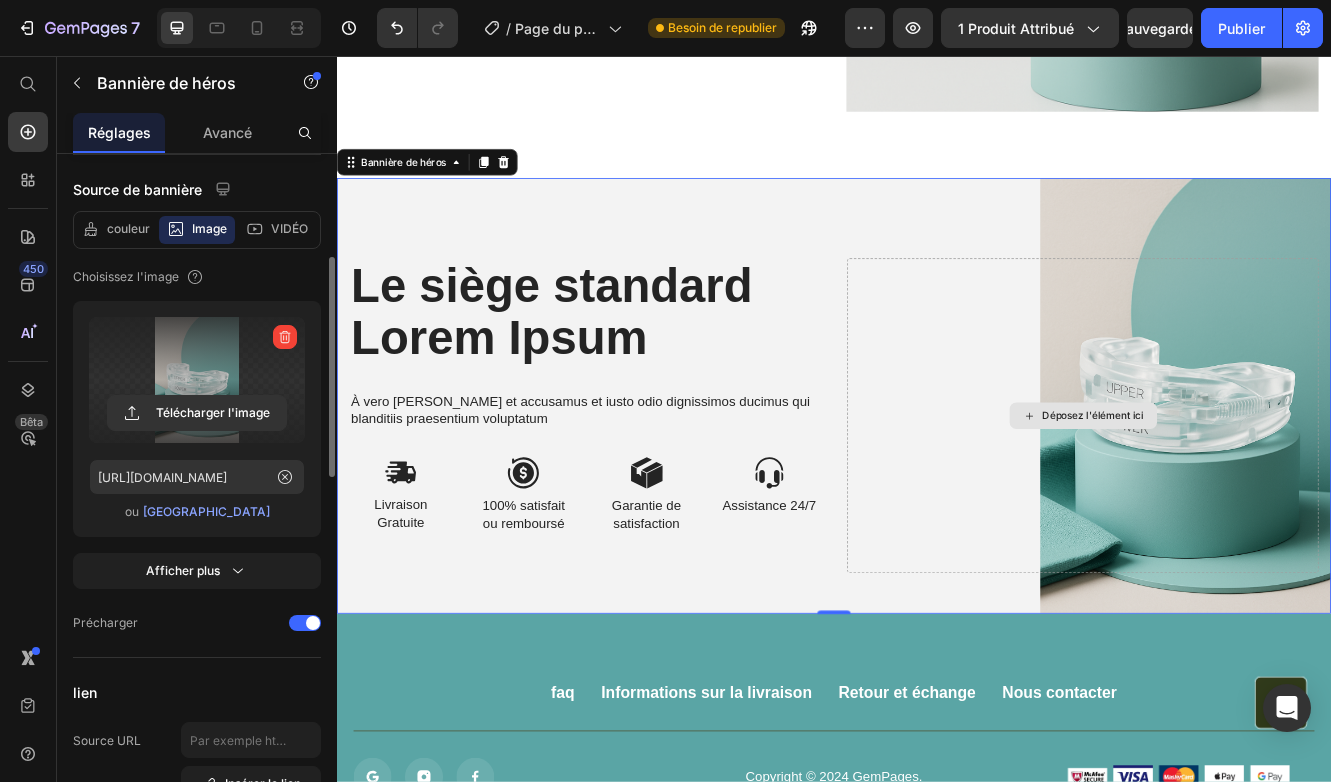 scroll, scrollTop: 4782, scrollLeft: 0, axis: vertical 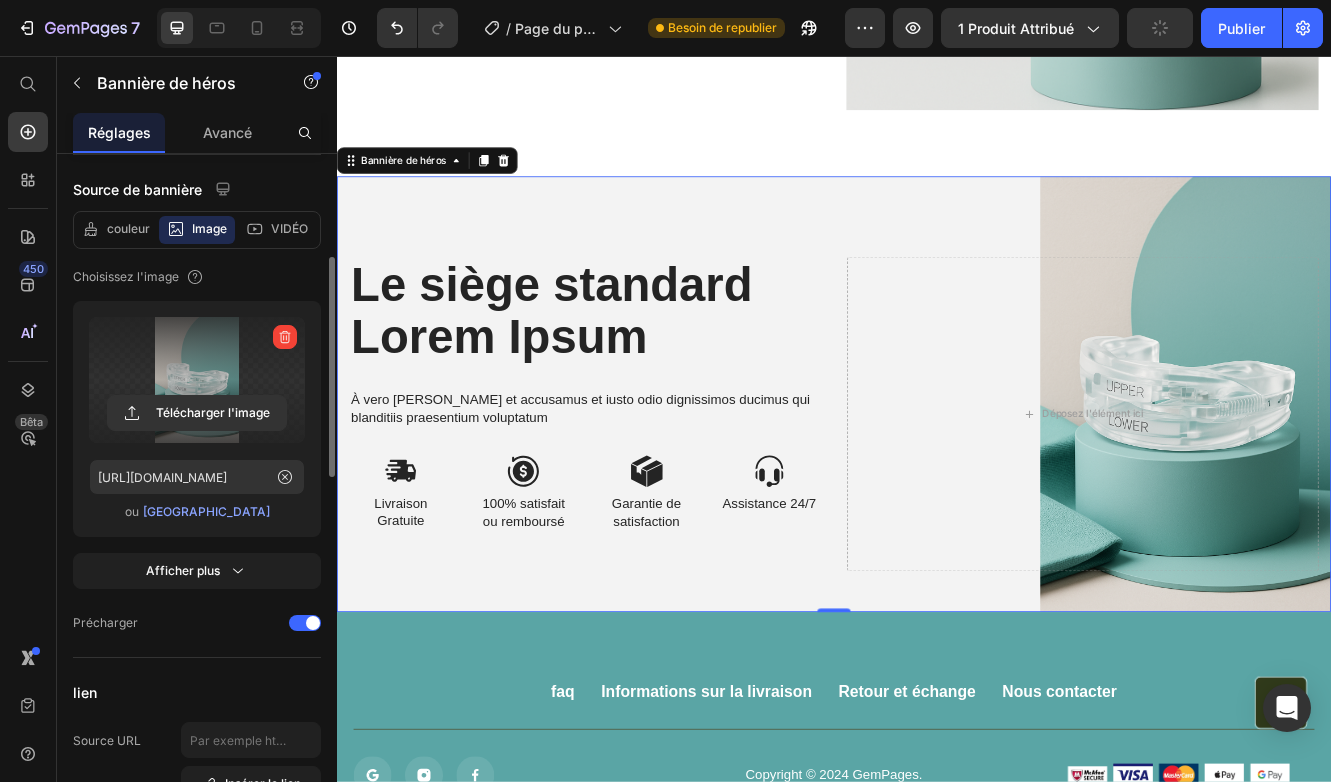 click on "Le siège standard Lorem Ipsum Direction À vero eos et accusamus et iusto odio dignissimos ducimus qui blanditiis praesentium voluptatum Bloc de texte Image Livraison Gratuite Bloc de texte Image 100% satisfait ou remboursé Bloc de texte Rangée Image Garantie de satisfaction Bloc de texte Image Assistance 24/7 Bloc de texte Rangée Rangée
Déposez l'élément ici" at bounding box center (937, 464) 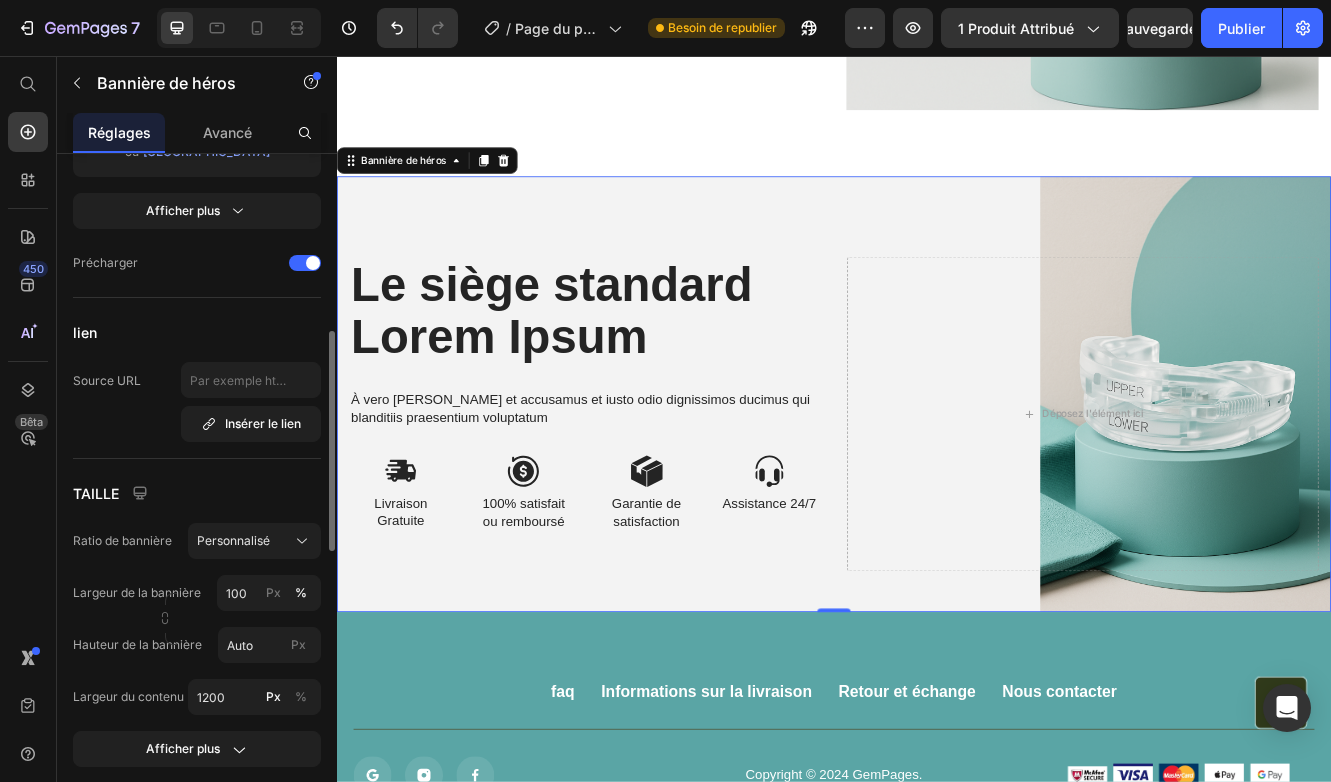 scroll, scrollTop: 645, scrollLeft: 0, axis: vertical 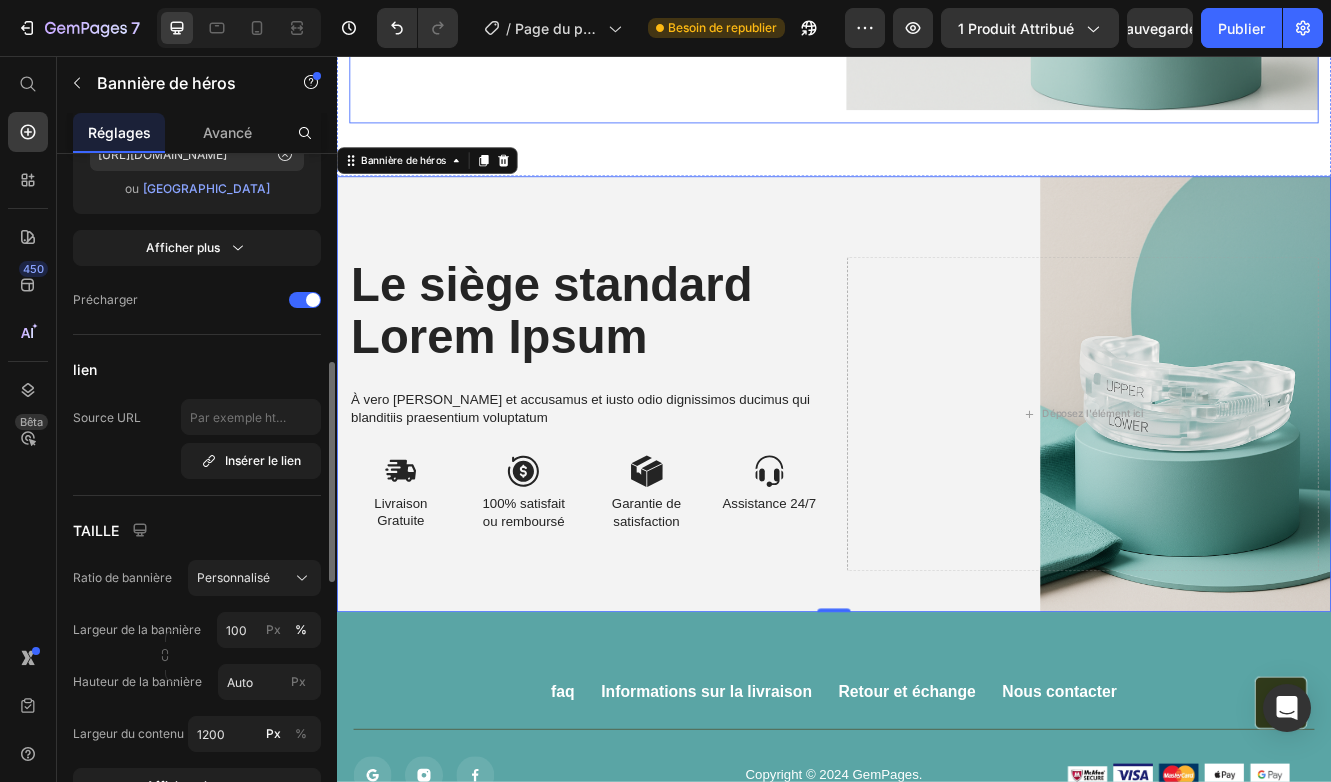 click on "Ils dorment enfin mieux. Pourquoi pas vous ? Direction Nos clients ont constaté une nette amélioration de leur sommeil dès les premiers jours. Voici ce qu'ils rapportent après avoir utilisé la gouttière Zevonis. Bloc de texte 92 % Bloc de texte Rangée Rangée Déclarent se réveiller plus reposés et sans fatigue. Bloc de texte Rangée 87% Bloc de texte Rangée Rangée Affirment que leurs ronflements ont diminué dès la première nuit. Bloc de texte Rangée 94 % Bloc de texte Rangée Rangée Retrouvent un sommeil plus profond et moins de réveils nocturnes. Bloc de texte Rangée" at bounding box center [637, -156] 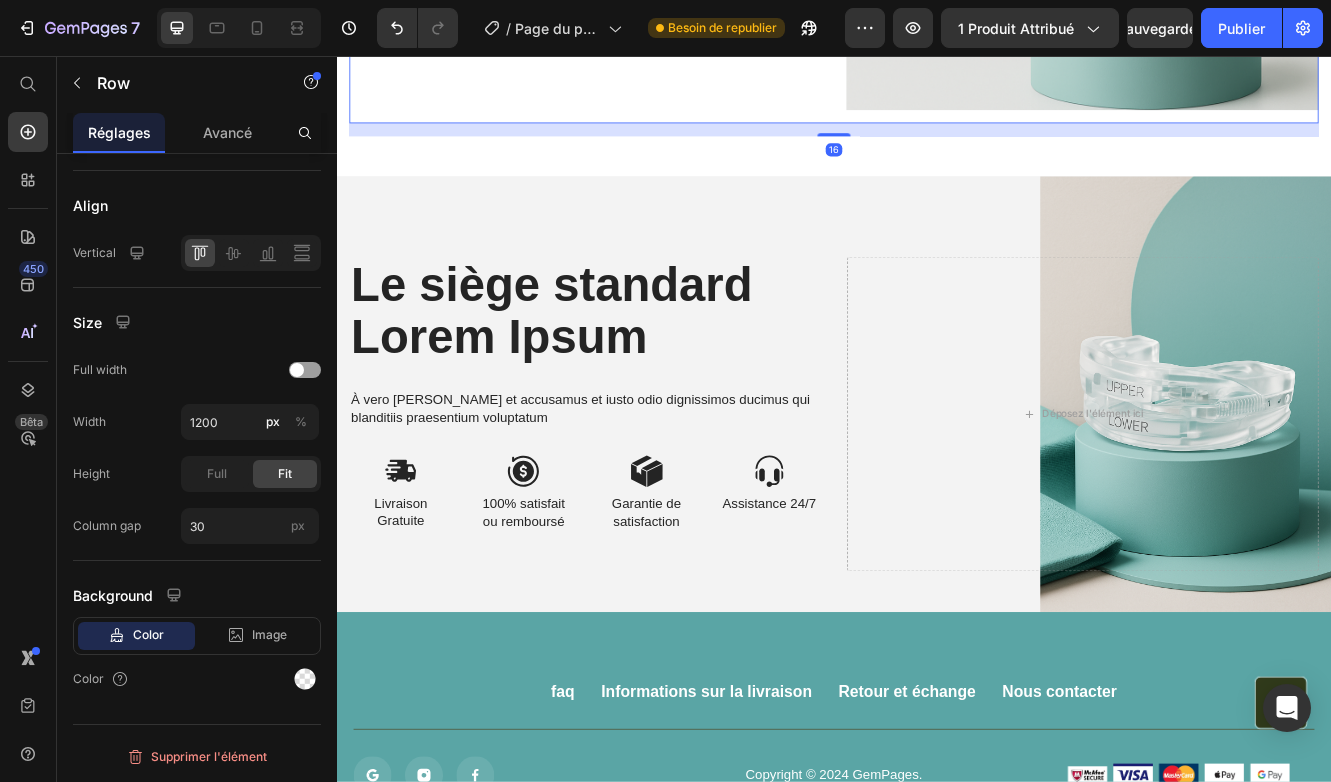scroll, scrollTop: 0, scrollLeft: 0, axis: both 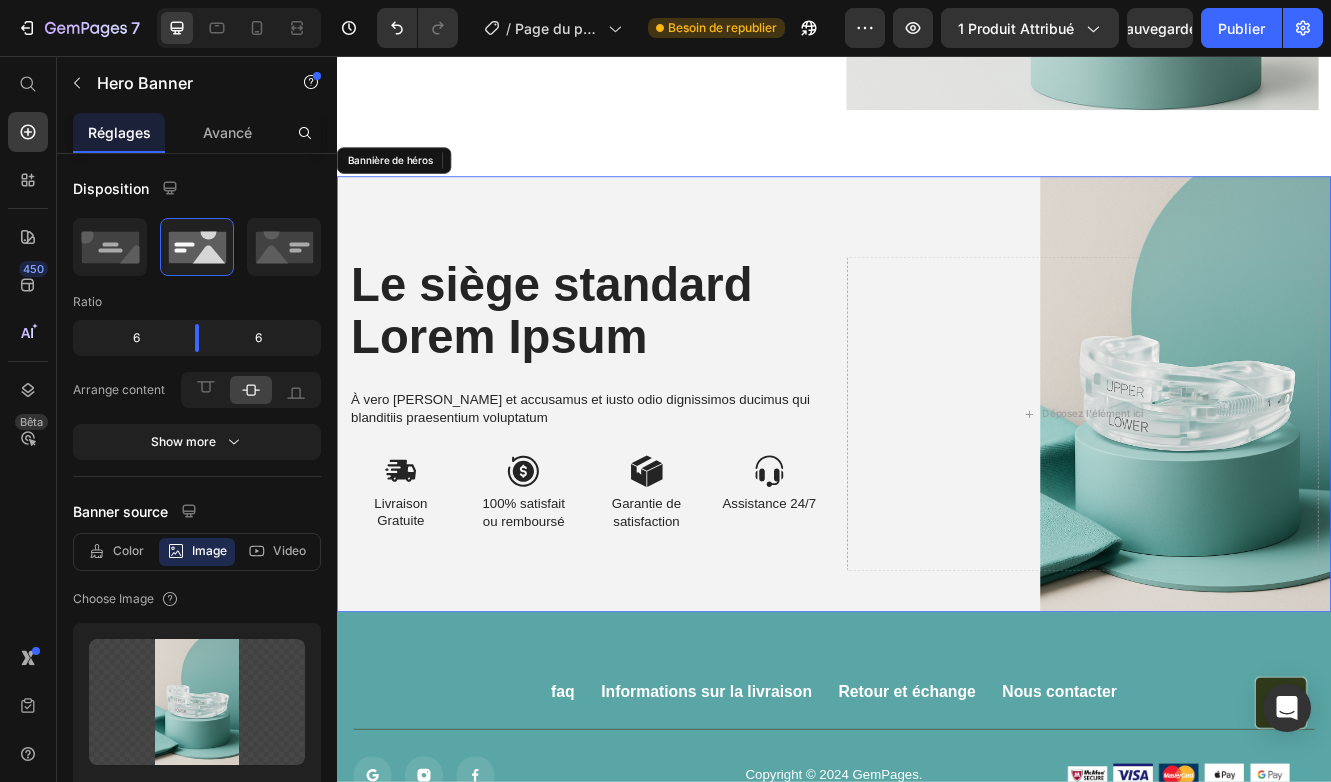 click on "Le siège standard Lorem Ipsum Direction À vero eos et accusamus et iusto odio dignissimos ducimus qui blanditiis praesentium voluptatum Bloc de texte Image Livraison Gratuite Bloc de texte Image 100% satisfait ou remboursé Bloc de texte Rangée Image Garantie de satisfaction Bloc de texte Image Assistance 24/7 Bloc de texte Rangée Rangée
Déposez l'élément ici" at bounding box center (937, 464) 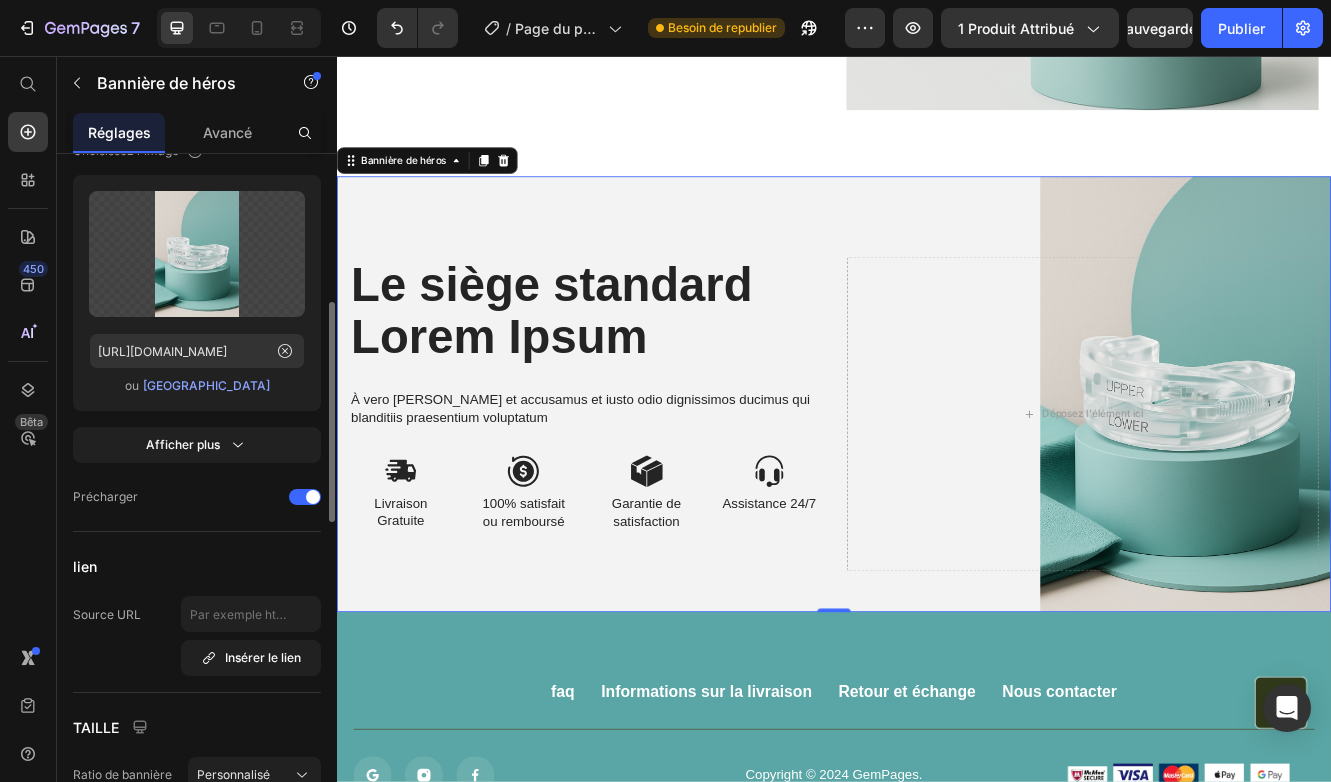 scroll, scrollTop: 455, scrollLeft: 0, axis: vertical 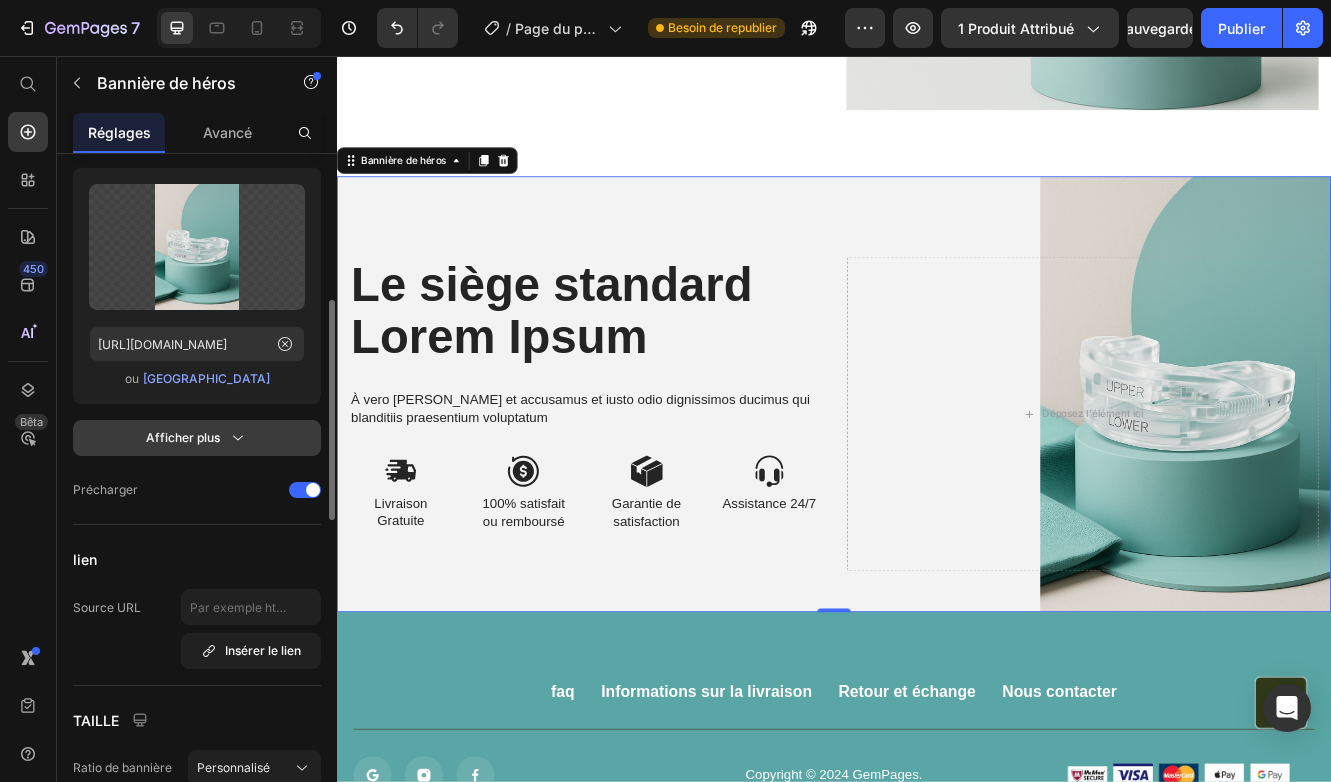 click on "Afficher plus" at bounding box center (197, 438) 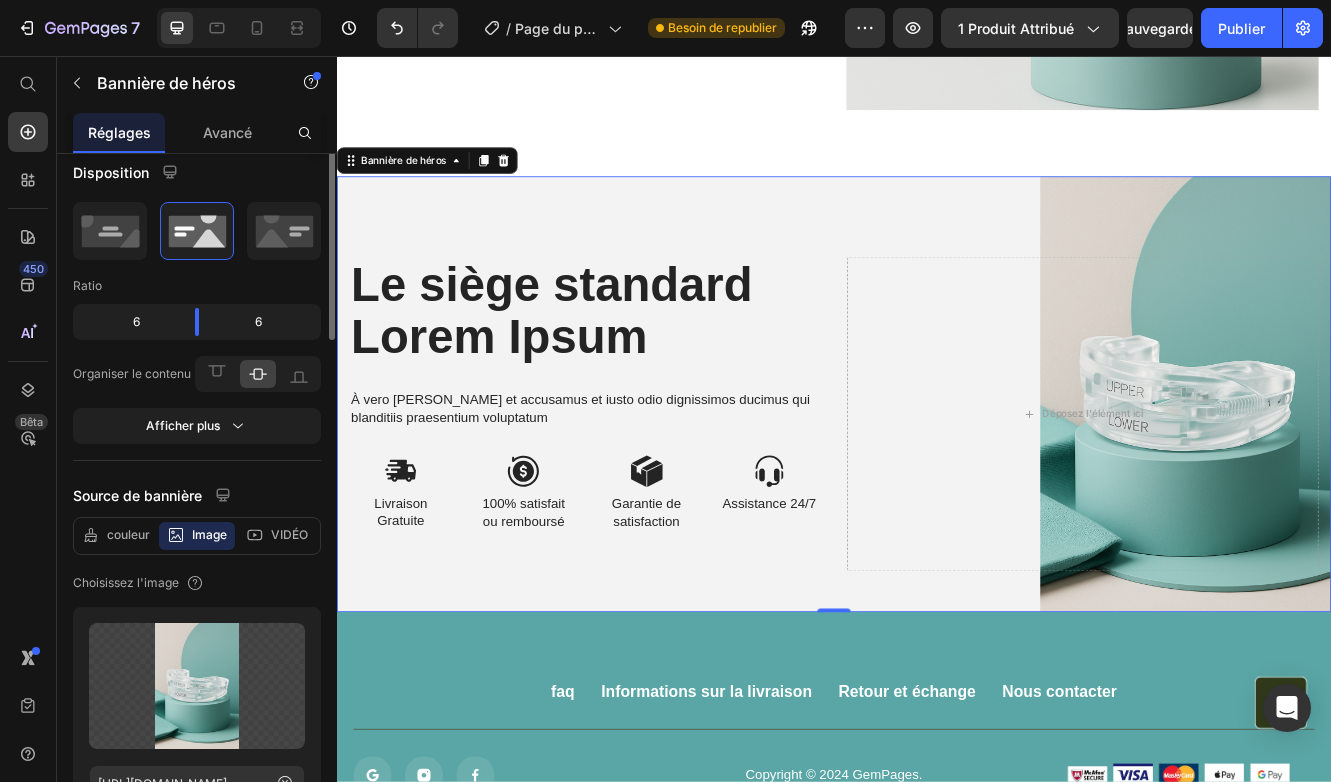 scroll, scrollTop: 5, scrollLeft: 0, axis: vertical 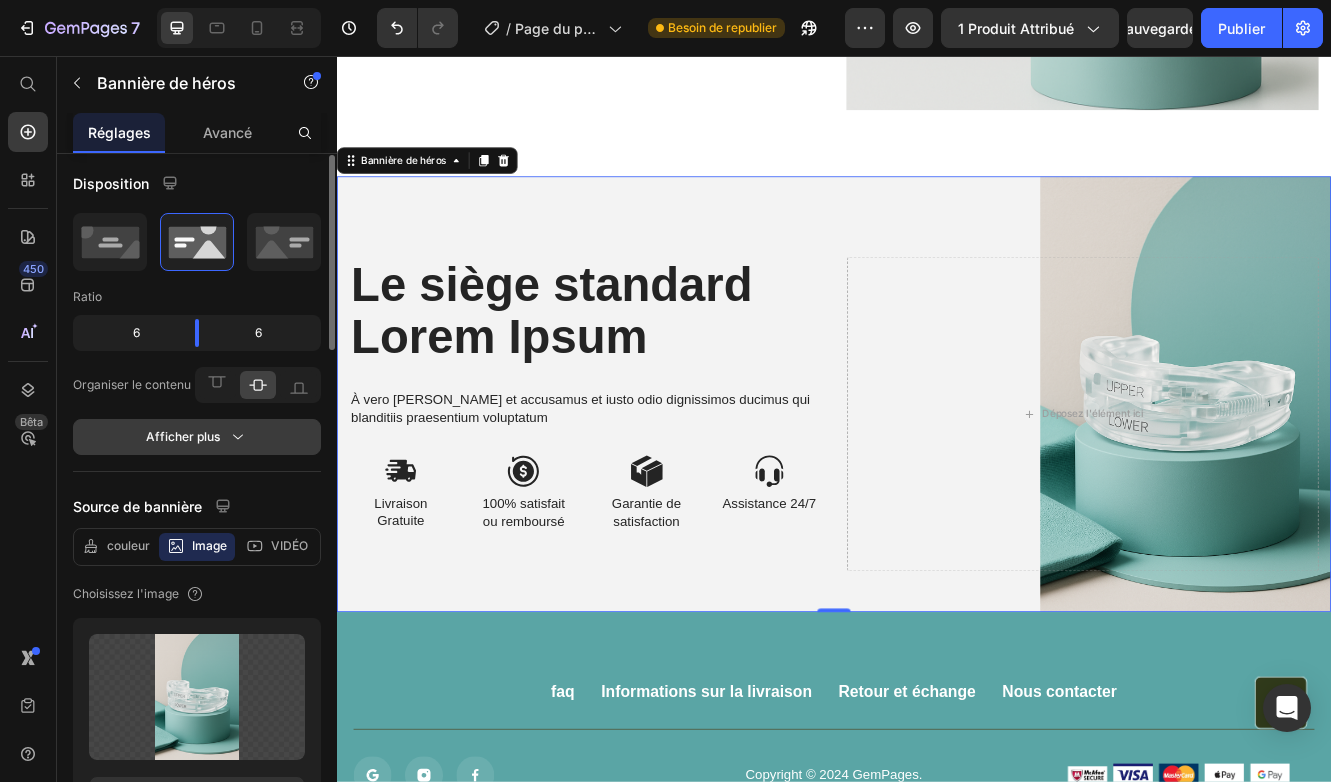 click on "Afficher plus" at bounding box center (197, 437) 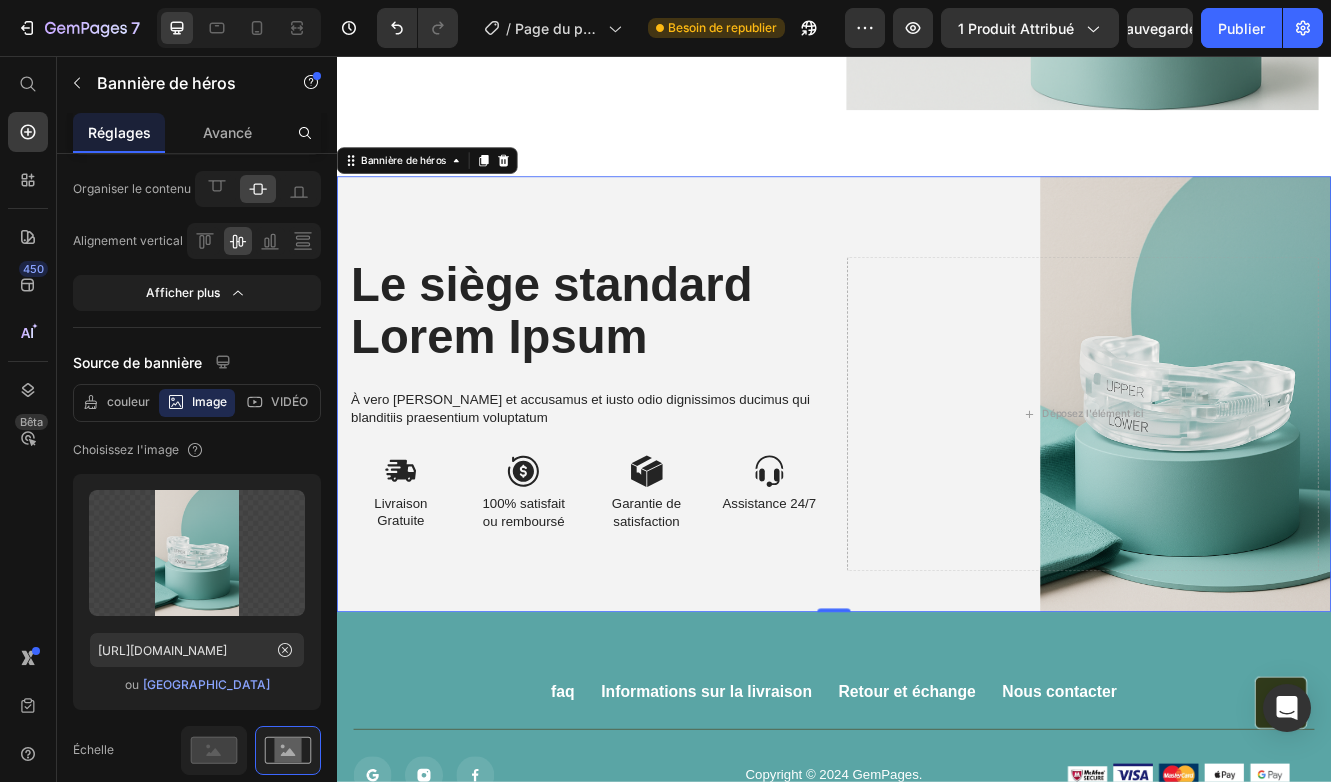 scroll, scrollTop: 0, scrollLeft: 0, axis: both 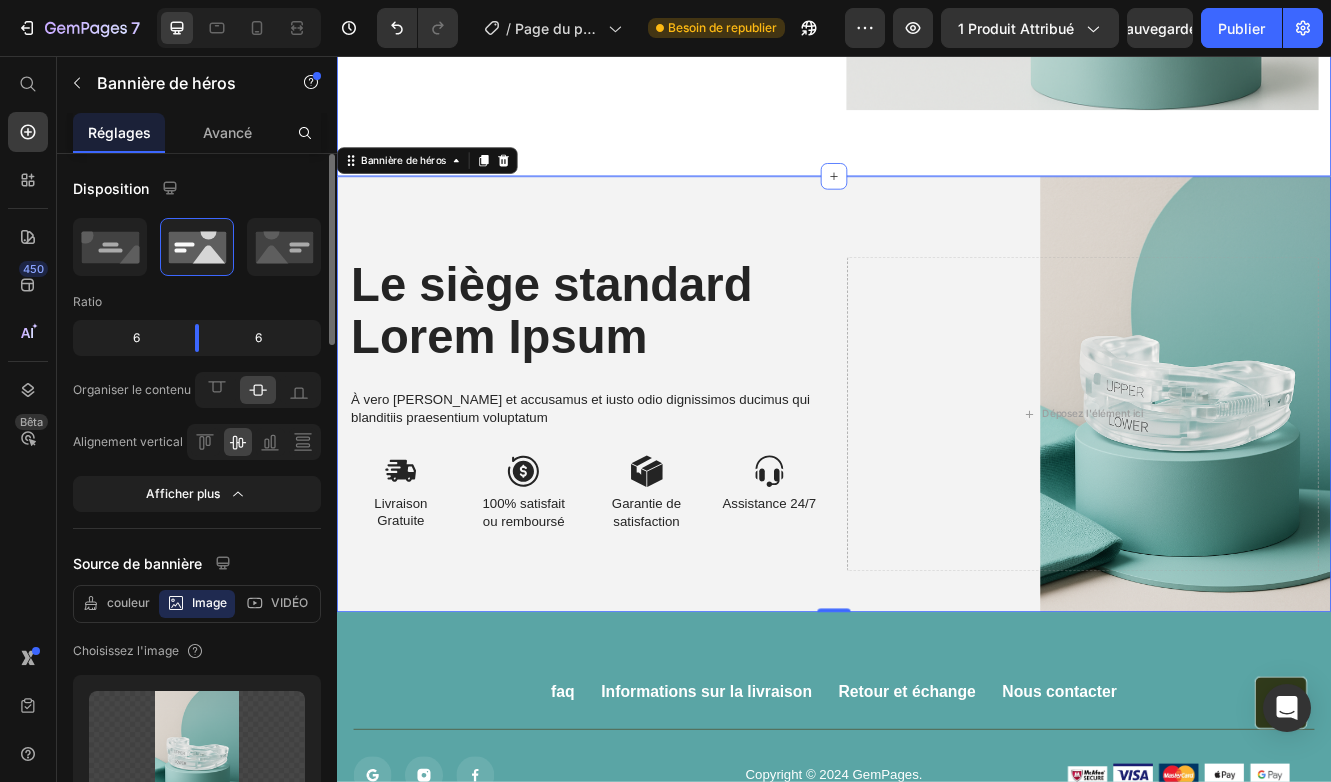 click on "Ils dorment enfin mieux. Pourquoi pas vous ? Direction Nos clients ont constaté une nette amélioration de leur sommeil dès les premiers jours. Voici ce qu'ils rapportent après avoir utilisé la gouttière Zevonis. Bloc de texte 92 % Bloc de texte Rangée Rangée Déclarent se réveiller plus reposés et sans fatigue. Bloc de texte Rangée 87% Bloc de texte Rangée Rangée Affirment que leurs ronflements ont diminué dès la première nuit. Bloc de texte Rangée 94 % Bloc de texte Rangée Rangée Retrouvent un sommeil plus profond et moins de réveils nocturnes. Bloc de texte Rangée Image Rangée Section 6" at bounding box center (937, -164) 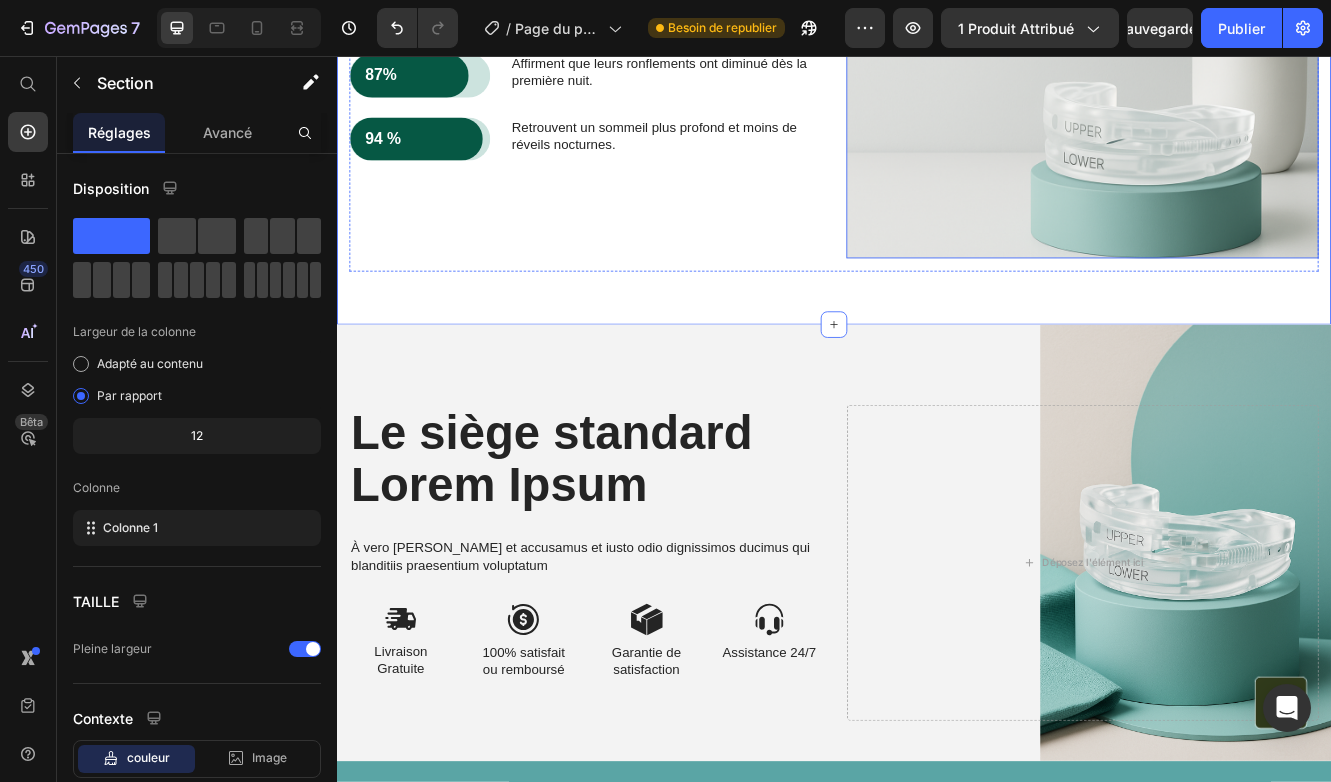 scroll, scrollTop: 4657, scrollLeft: 0, axis: vertical 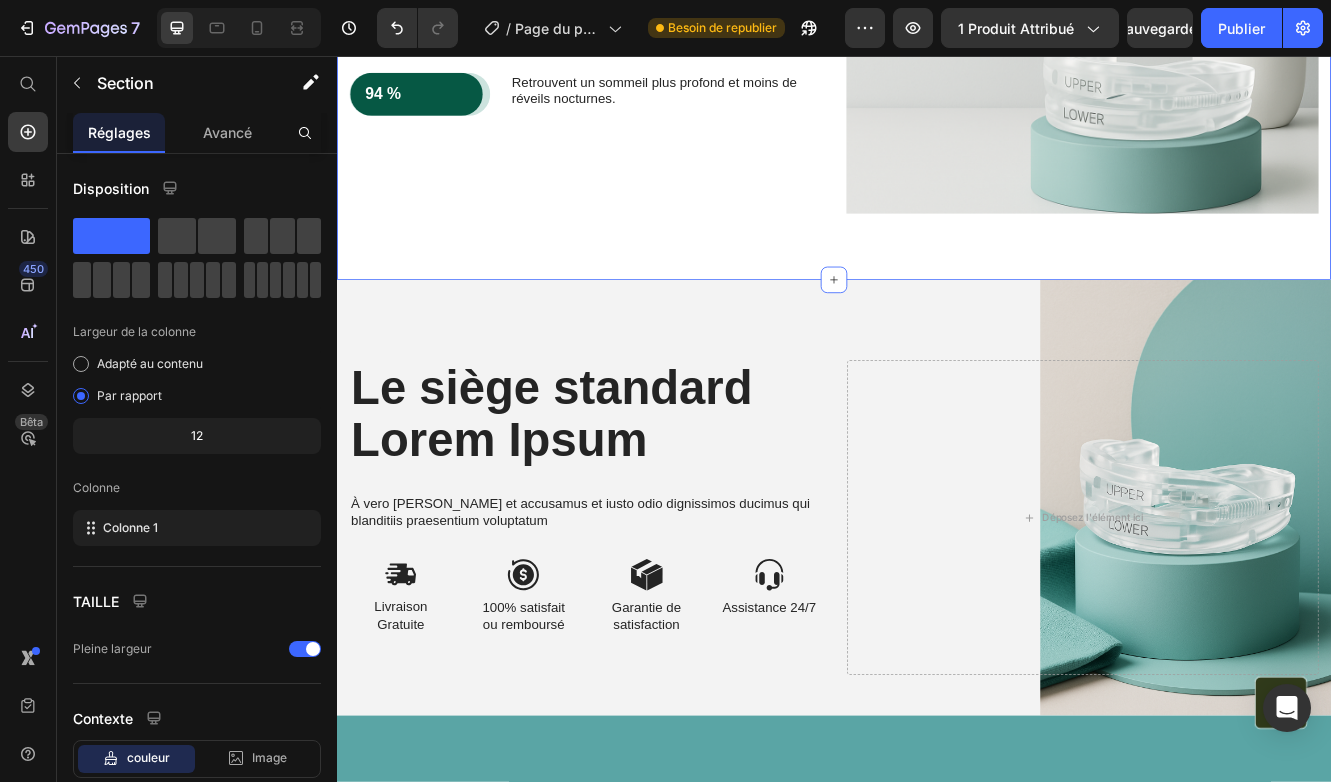 click on "Ils dorment enfin mieux. Pourquoi pas vous ? Direction Nos clients ont constaté une nette amélioration de leur sommeil dès les premiers jours. Voici ce qu'ils rapportent après avoir utilisé la gouttière Zevonis. Bloc de texte 92 % Bloc de texte Rangée Rangée Déclarent se réveiller plus reposés et sans fatigue. Bloc de texte Rangée 87% Bloc de texte Rangée Rangée Affirment que leurs ronflements ont diminué dès la première nuit. Bloc de texte Rangée 94 % Bloc de texte Rangée Rangée Retrouvent un sommeil plus profond et moins de réveils nocturnes. Bloc de texte Rangée Image Rangée Section 6   You can create reusable sections Créer une section de thème Contenu de l'IA Write with GemAI What would you like to describe here? Tone and Voice Persuasive Product Mini haut-parleur Bluetooth à bruit blanc rétro Show more Generate" at bounding box center [937, -39] 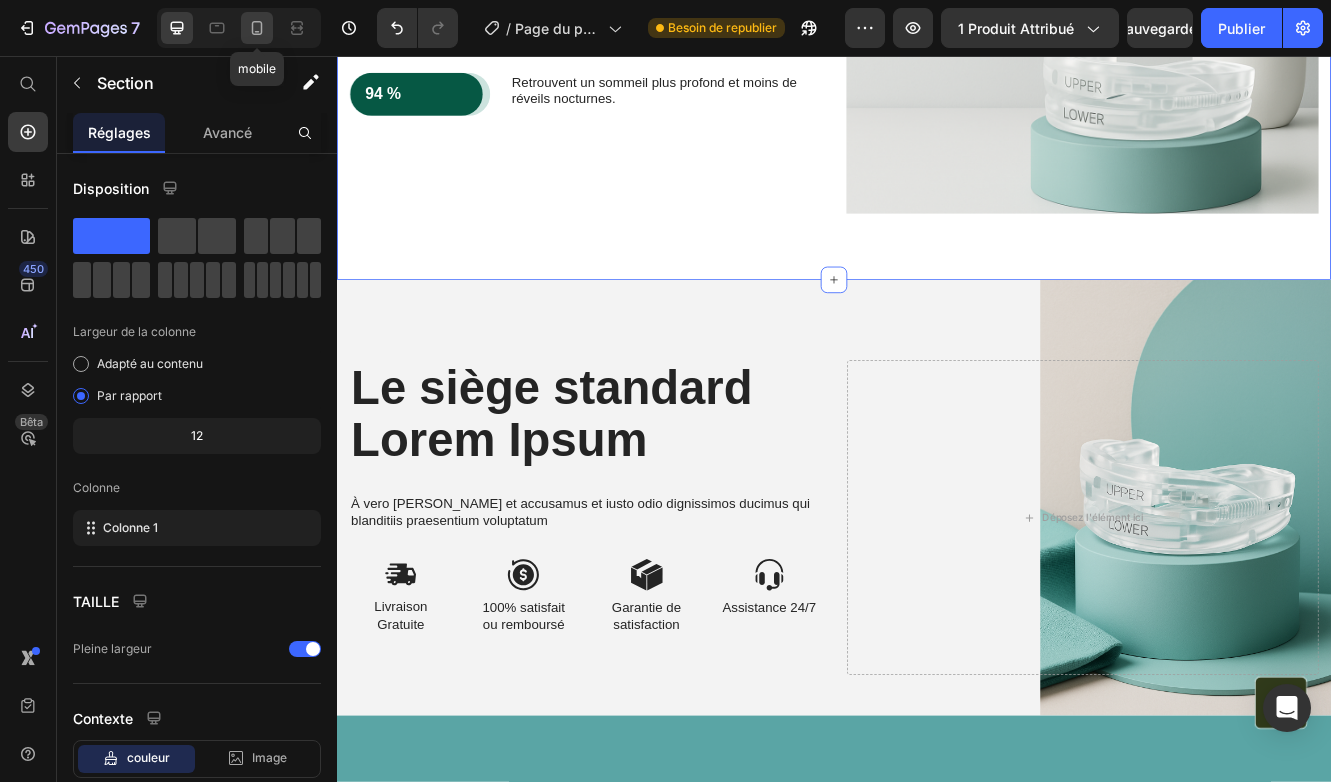 click 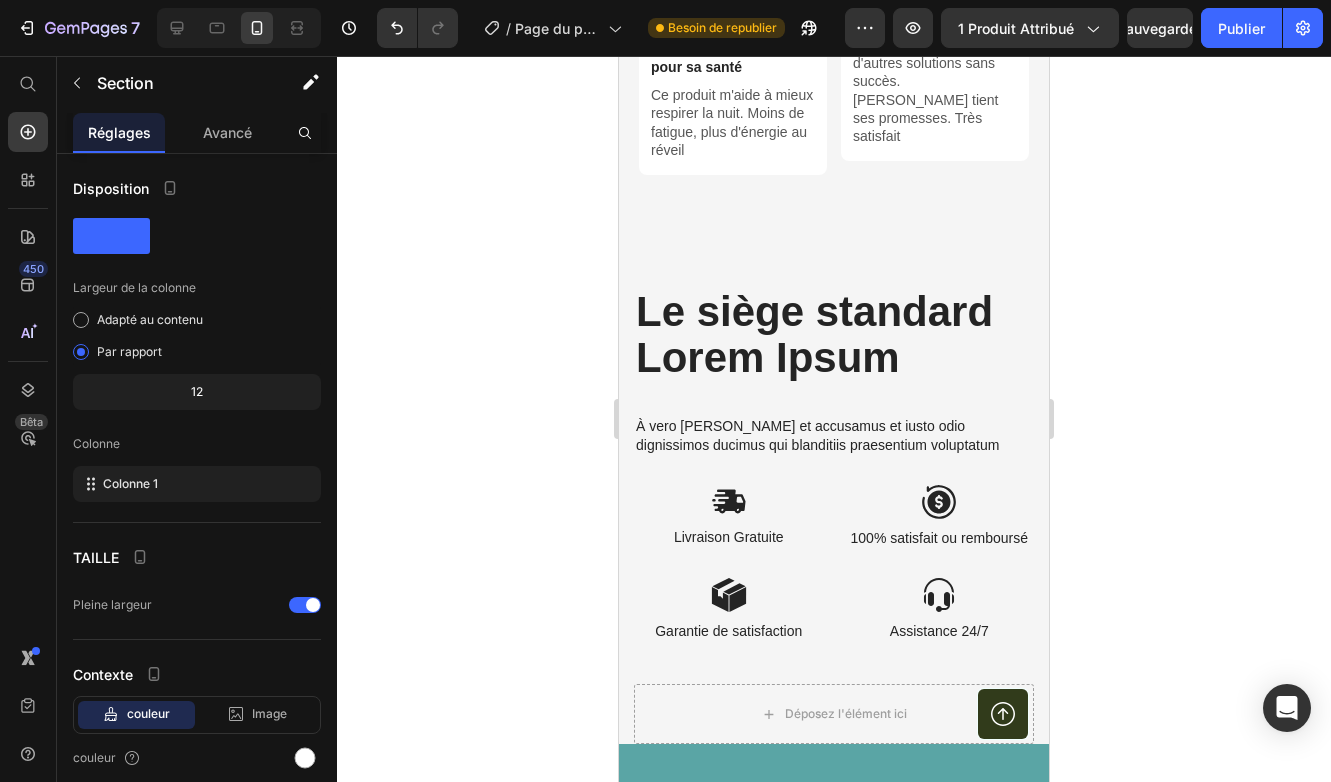 scroll, scrollTop: 5201, scrollLeft: 0, axis: vertical 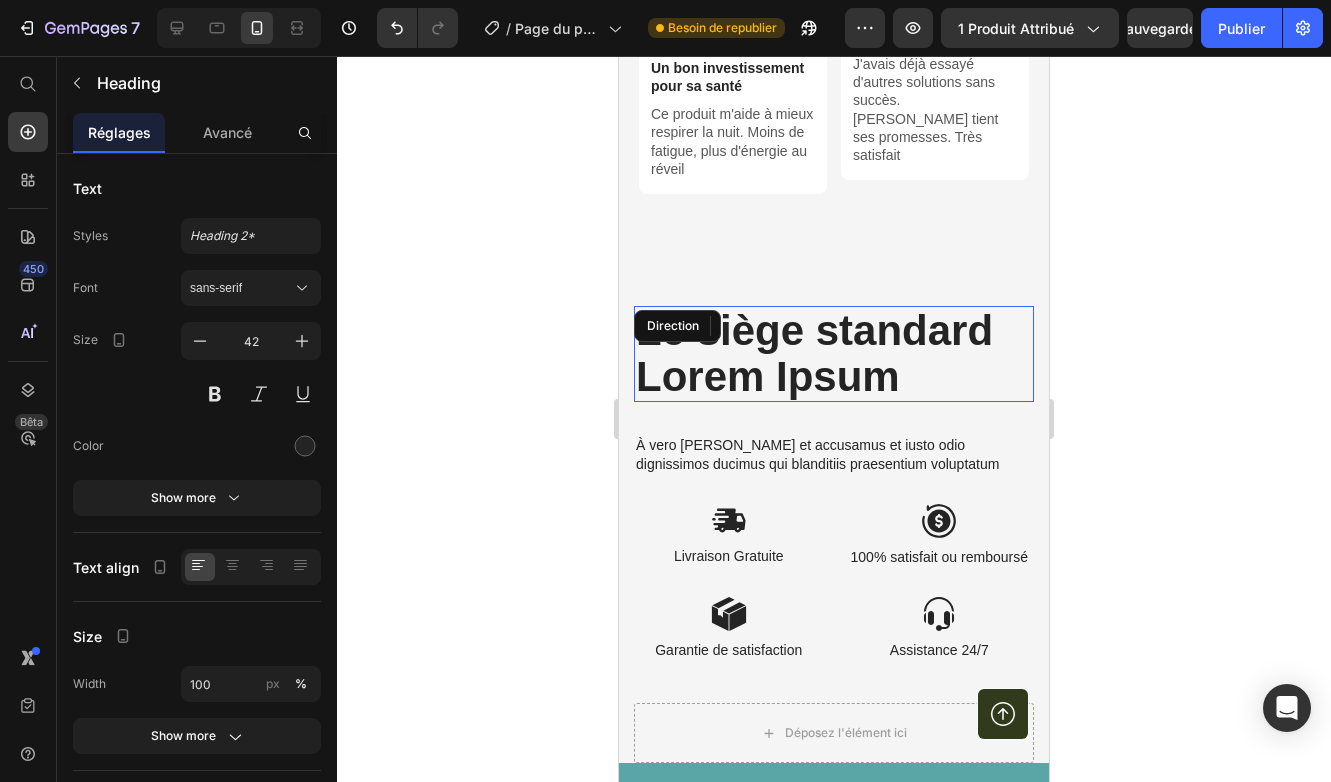 click on "Le siège standard Lorem Ipsum" at bounding box center [834, 354] 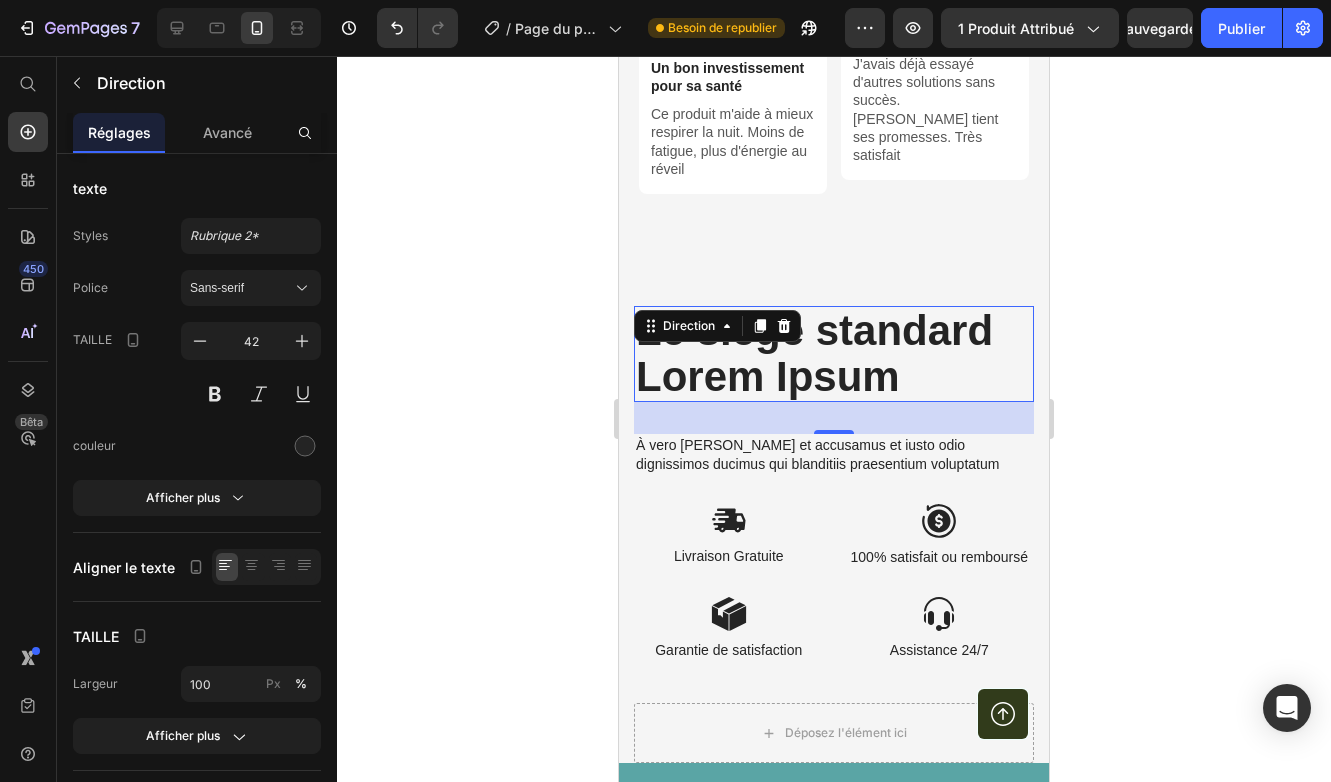 click 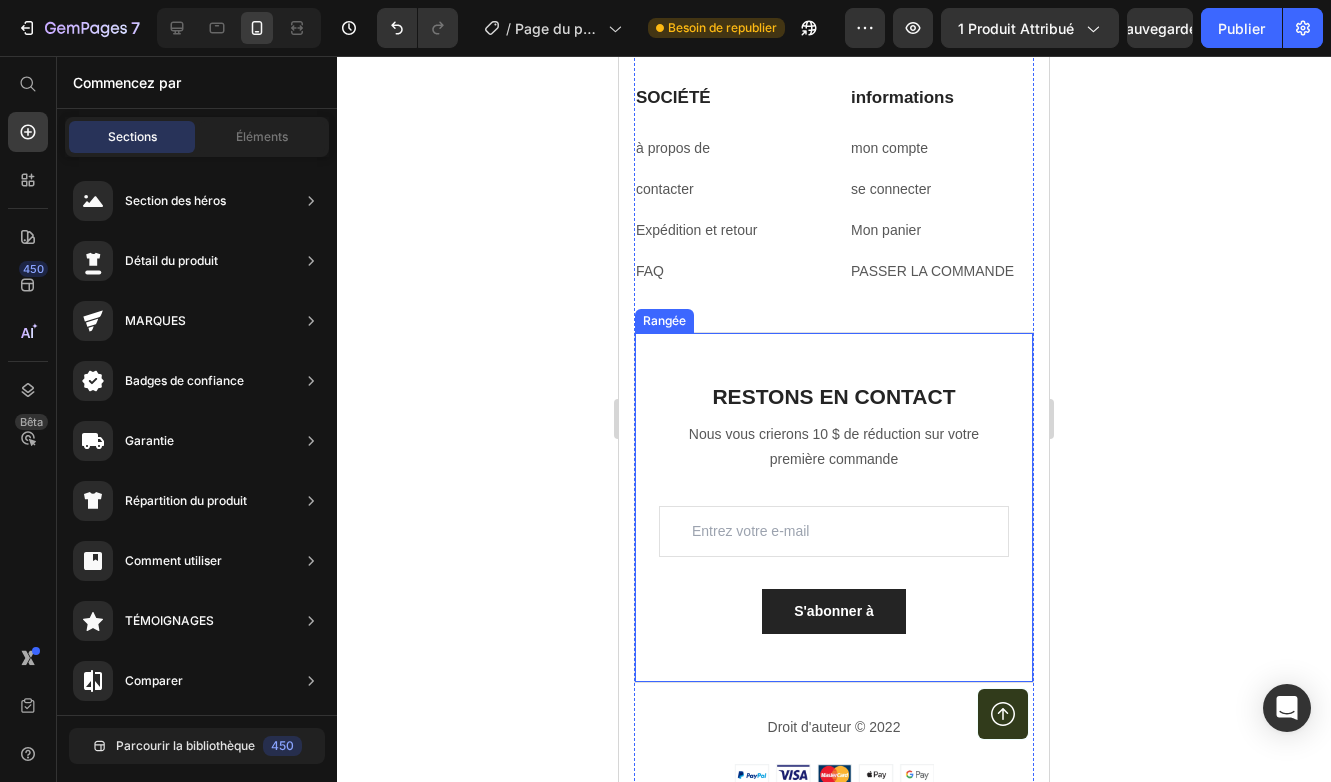 scroll, scrollTop: 7032, scrollLeft: 0, axis: vertical 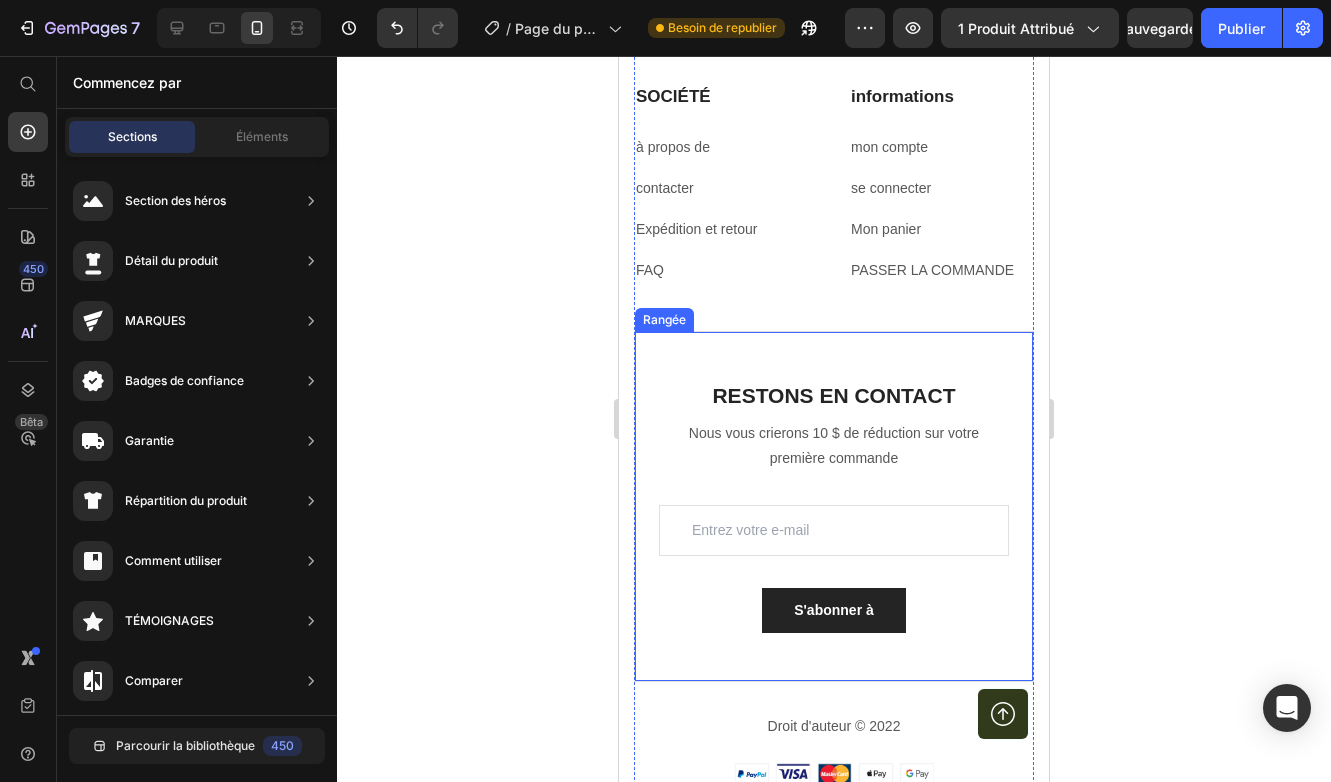 click on "RESTONS EN CONTACT Direction Nous vous crierons 10 $ de réduction sur votre première commande Bloc de texte Champ d'e-mail Rangée S'abonner à Bouton de soumission Formulaire de contact Rangée" at bounding box center [834, 507] 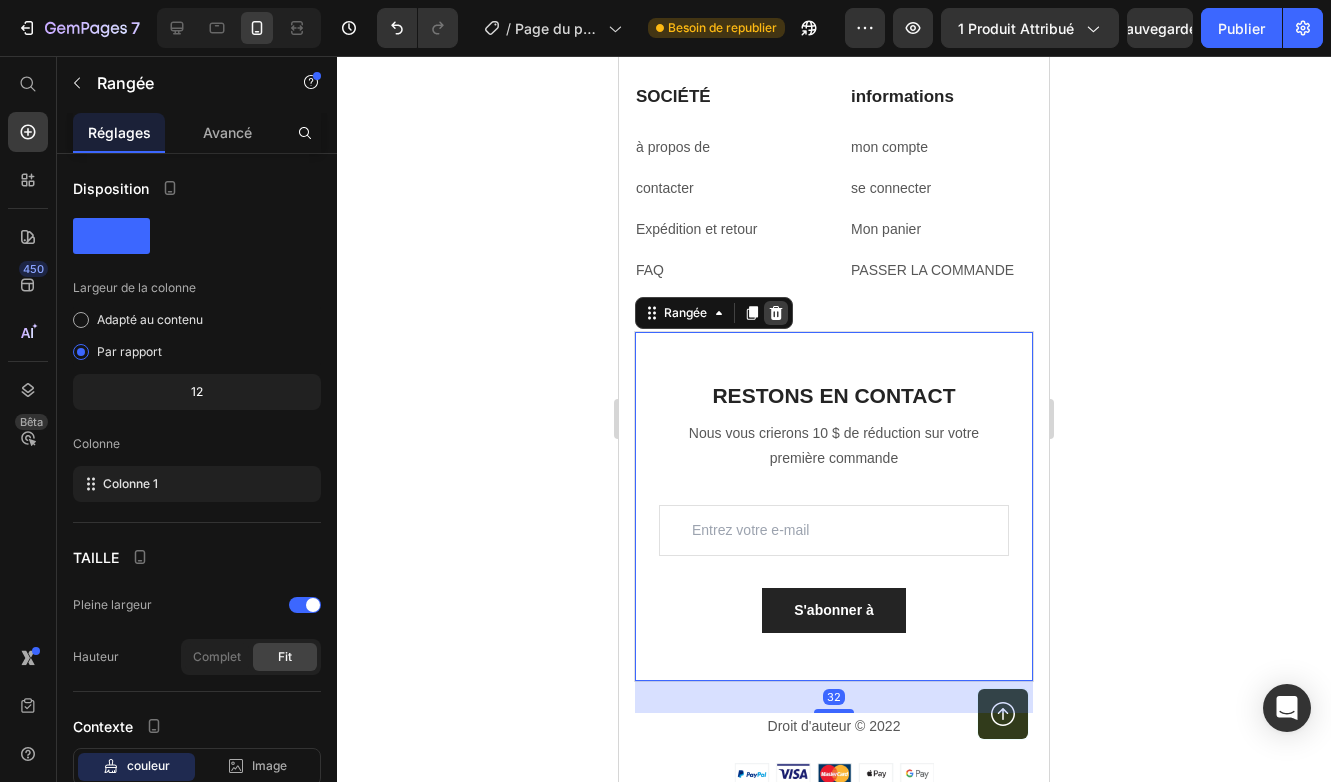 click 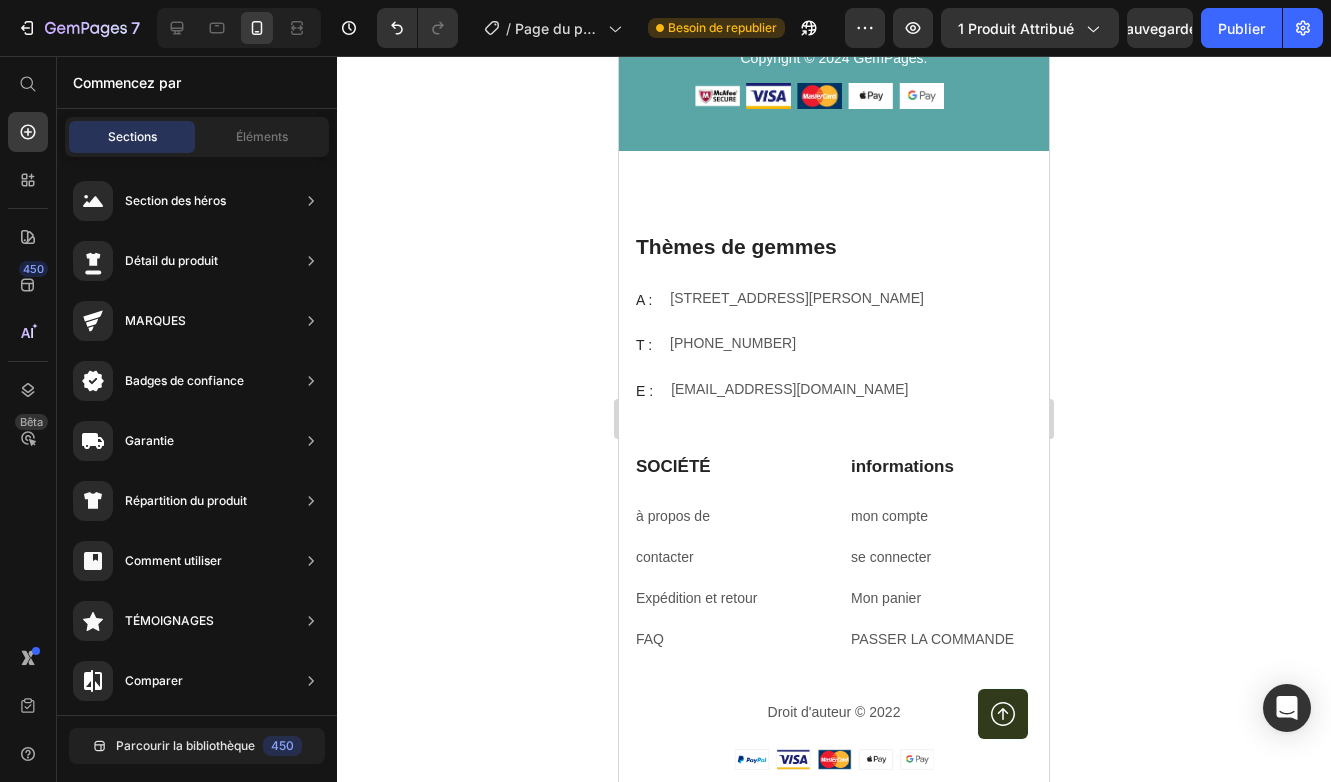 scroll, scrollTop: 6668, scrollLeft: 0, axis: vertical 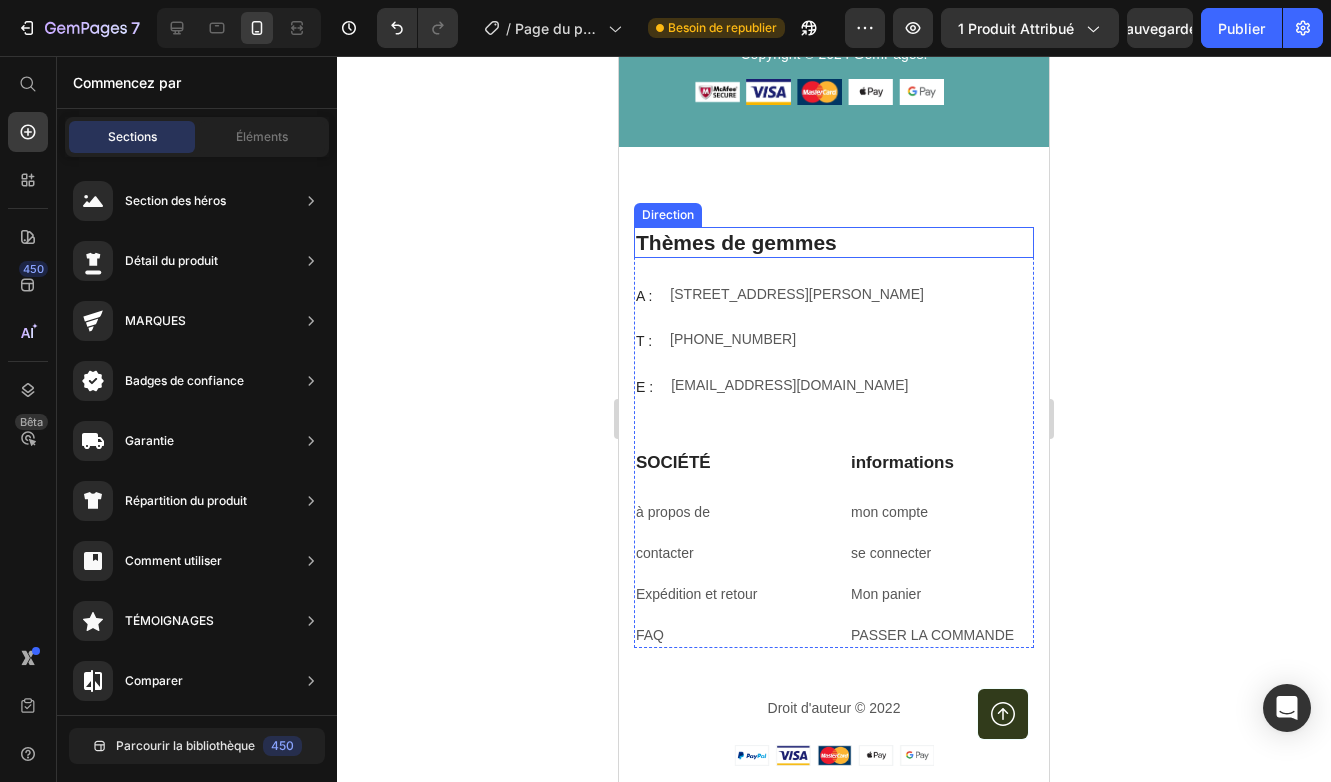 click on "Thèmes de gemmes" at bounding box center [834, 242] 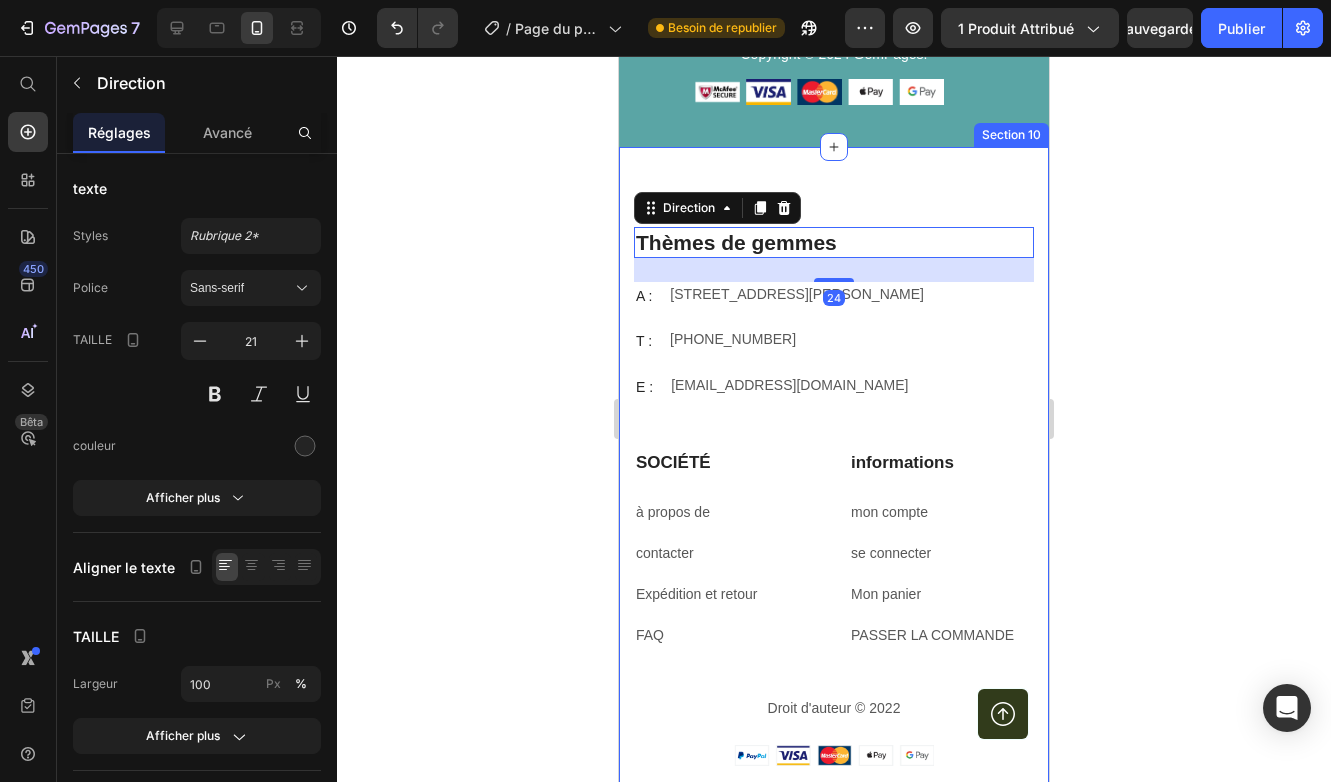 click on "Thèmes de gemmes Direction   24 A : Bloc de texte 184 Main Rd E, St Albans VIC 3021, Australie Bloc de texte Rangée T : Bloc de texte +012 345 6789 0000 Bloc de texte Rangée E : Bloc de texte Gemthemes@gmail.com Bloc de texte Rangée SOCIÉTÉ Direction à propos de Bloc de texte contacter Bloc de texte Expédition et retour Bloc de texte FAQ Bloc de texte informations Direction mon compte Bloc de texte se connecter Bloc de texte Mon panier Bloc de texte PASSER LA COMMANDE Bloc de texte Rangée Rangée                Title Line Copyright © 2022  Text block Image Row Droit d'auteur © 2022 Bloc de texte Image Rangée Rangée Section 10" at bounding box center [834, 496] 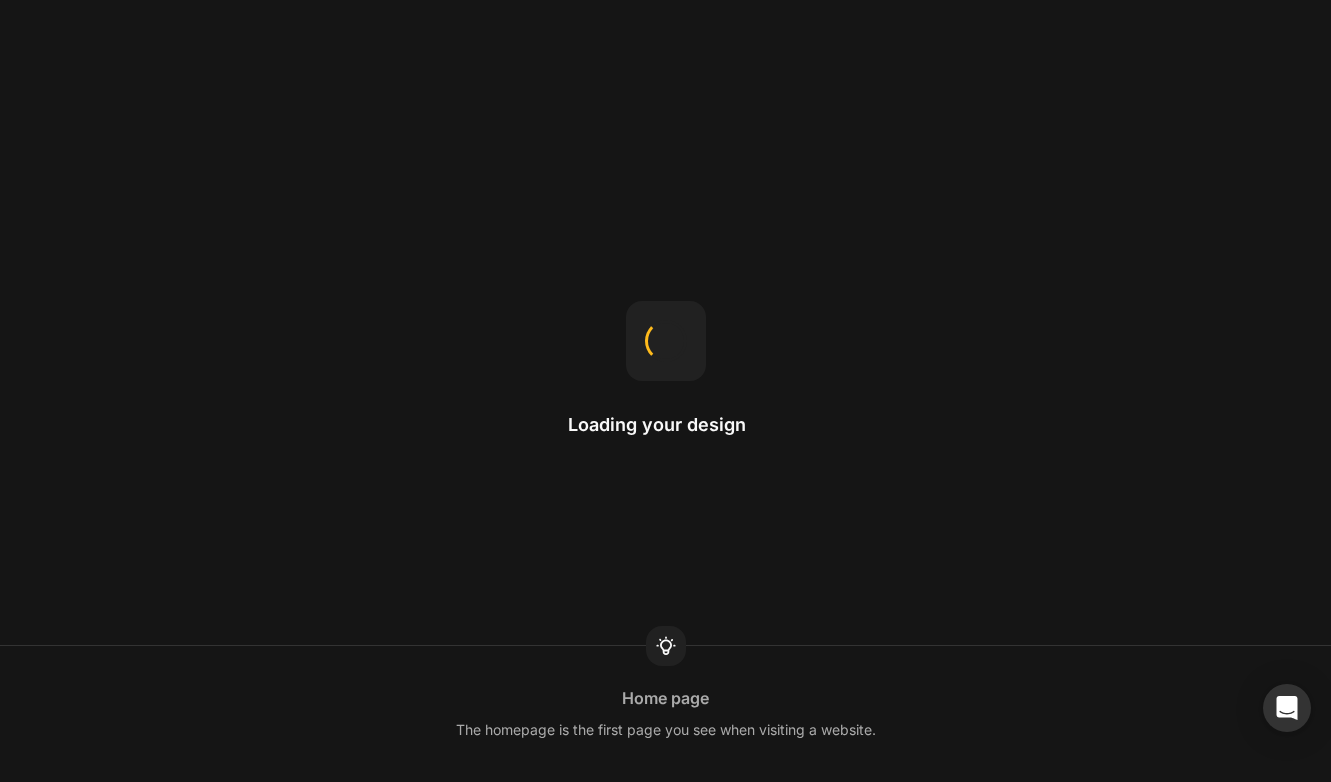 scroll, scrollTop: 0, scrollLeft: 0, axis: both 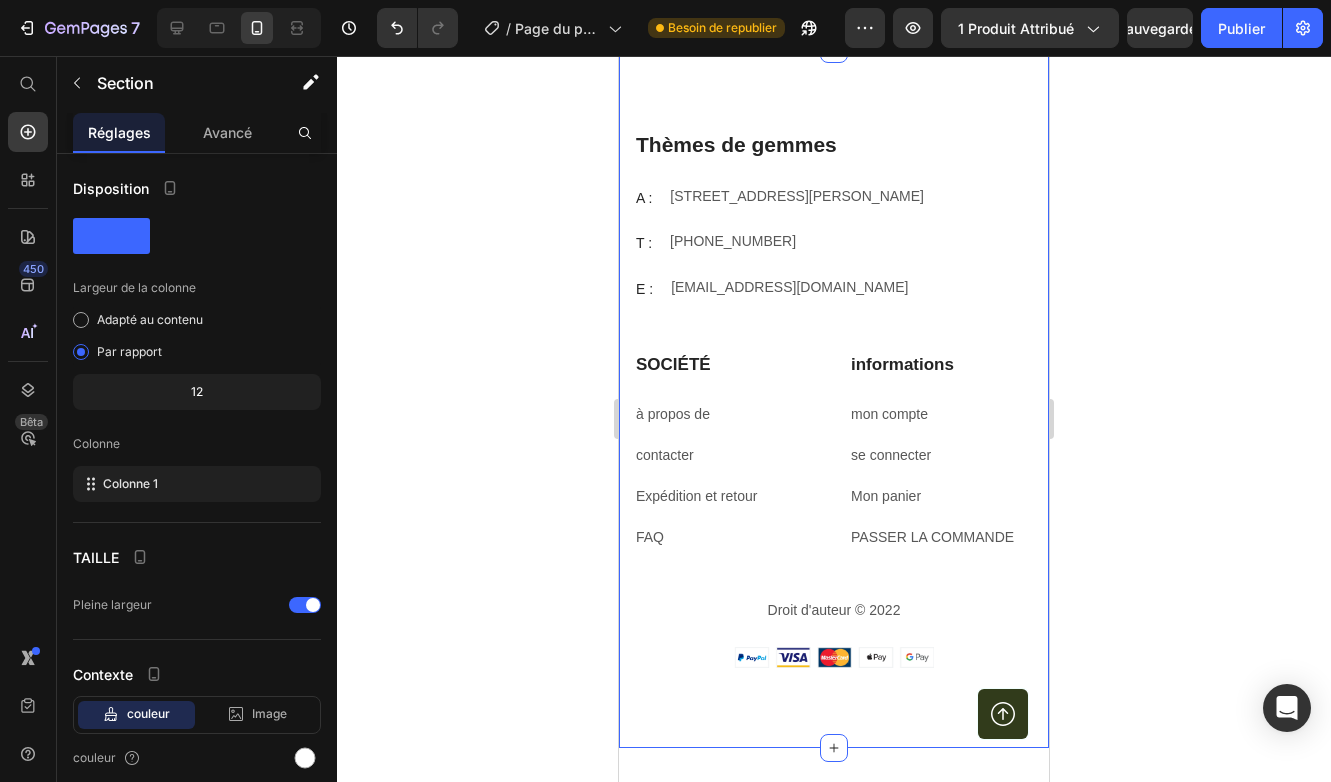 click at bounding box center [1032, 30] 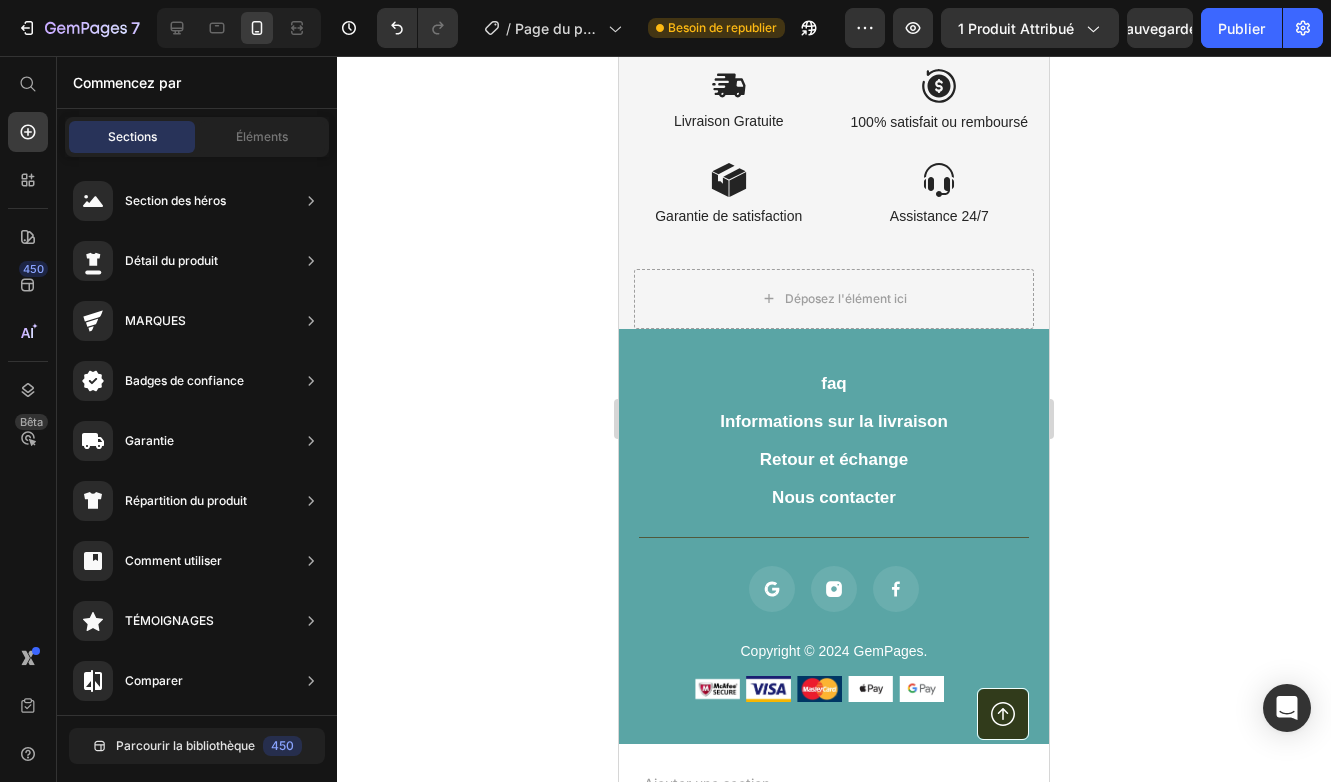 scroll, scrollTop: 6016, scrollLeft: 0, axis: vertical 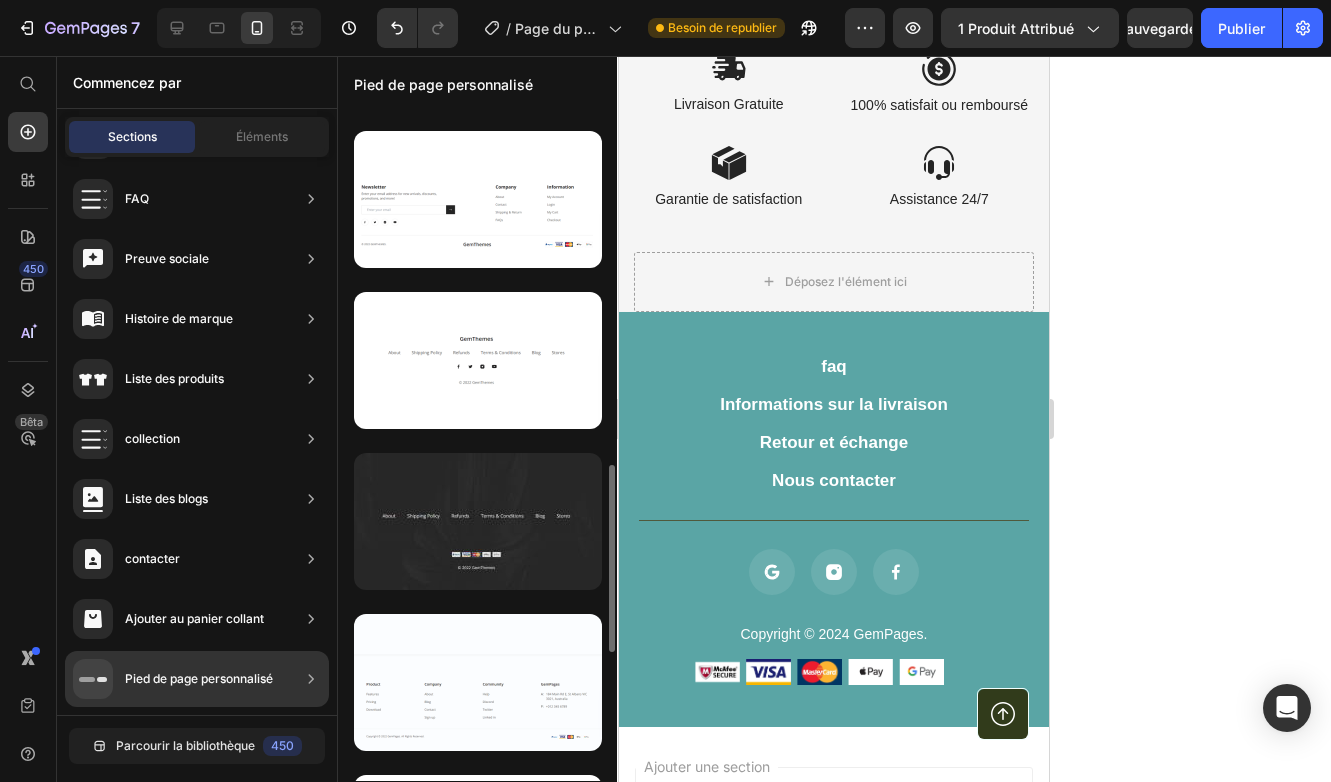 click at bounding box center (478, 521) 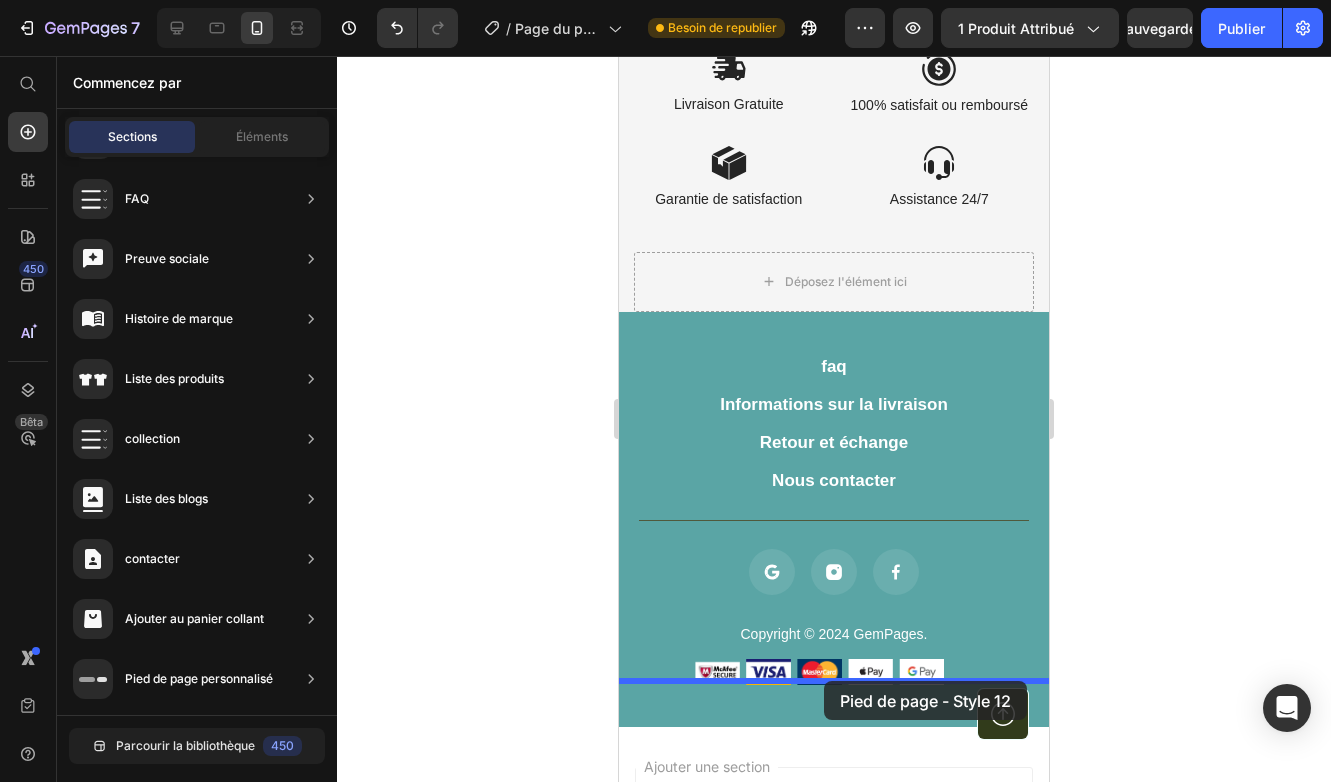 drag, startPoint x: 1142, startPoint y: 639, endPoint x: 824, endPoint y: 681, distance: 320.7616 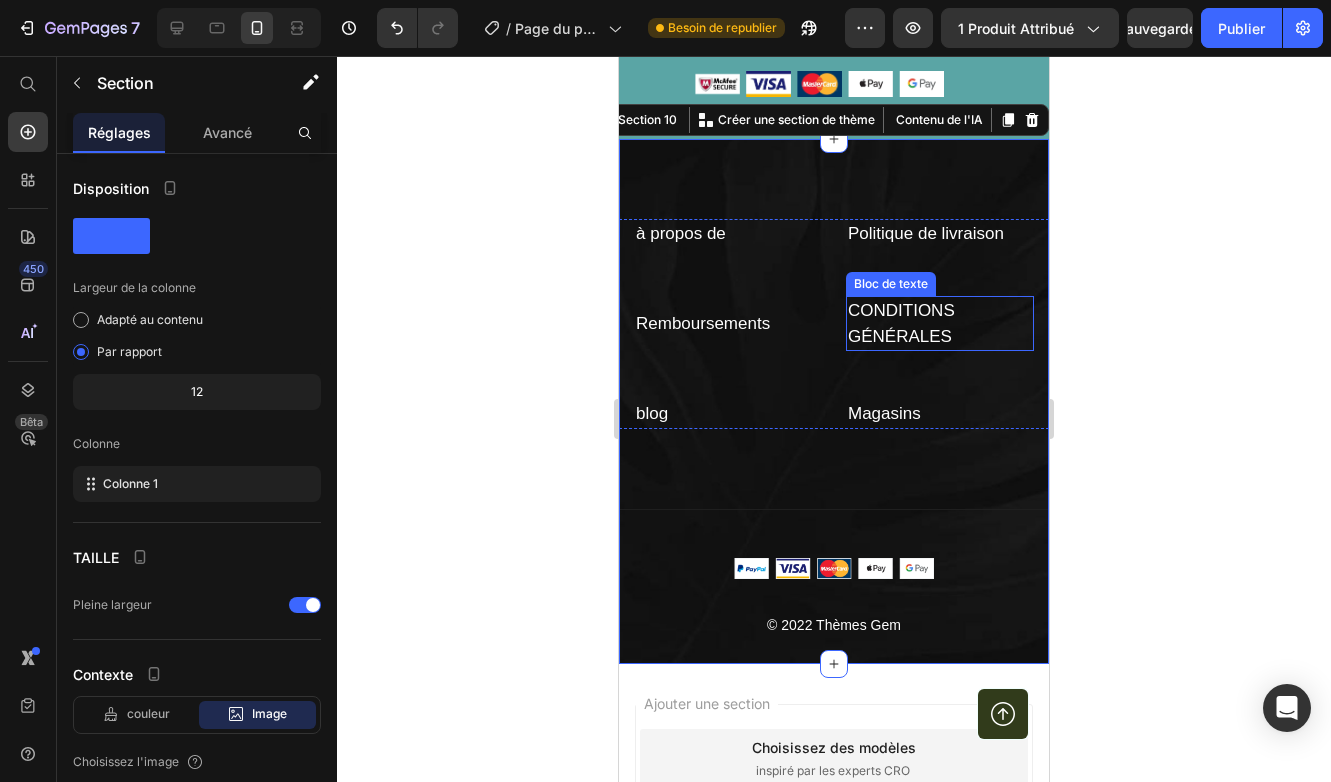 scroll, scrollTop: 6558, scrollLeft: 0, axis: vertical 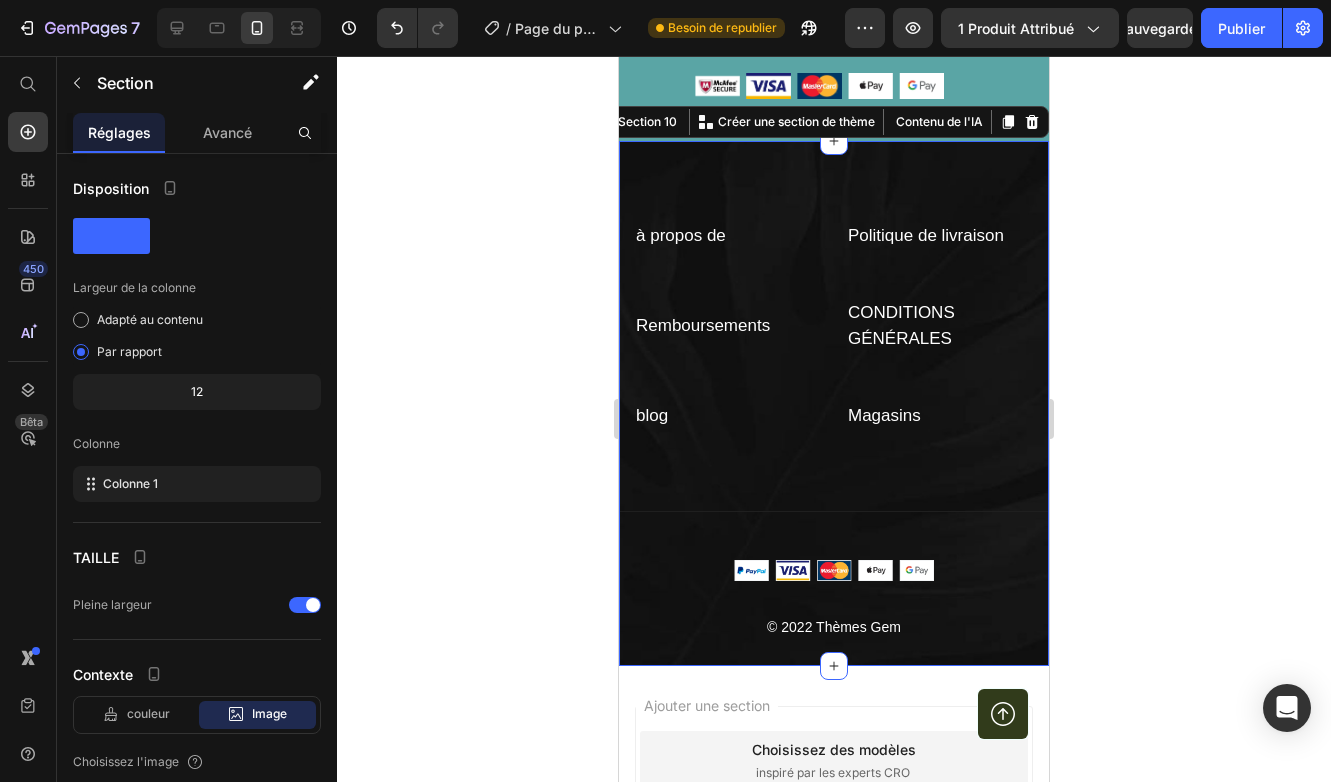 click on "à propos de Bloc de texte Politique de livraison Bloc de texte Remboursements Bloc de texte CONDITIONS GÉNÉRALES Bloc de texte blog Bloc de texte Magasins Bloc de texte Rangée                Title Ligne Image © 2022 Thèmes Gem Bloc de texte Rangée Section 10   You can create reusable sections Créer une section de thème Contenu de l'IA Write with GemAI What would you like to describe here? Tone and Voice Persuasive Product Mini haut-parleur Bluetooth à bruit blanc rétro Show more Generate" at bounding box center [834, 403] 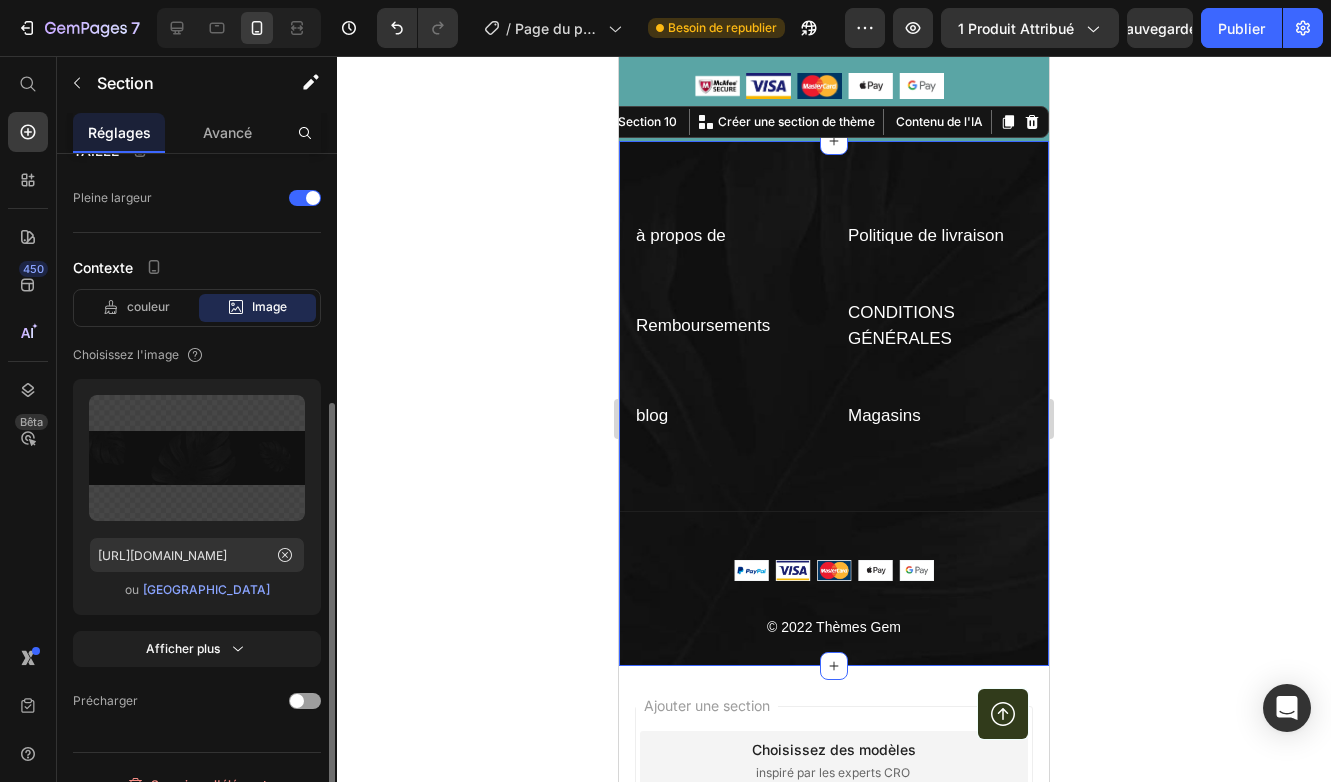 scroll, scrollTop: 435, scrollLeft: 0, axis: vertical 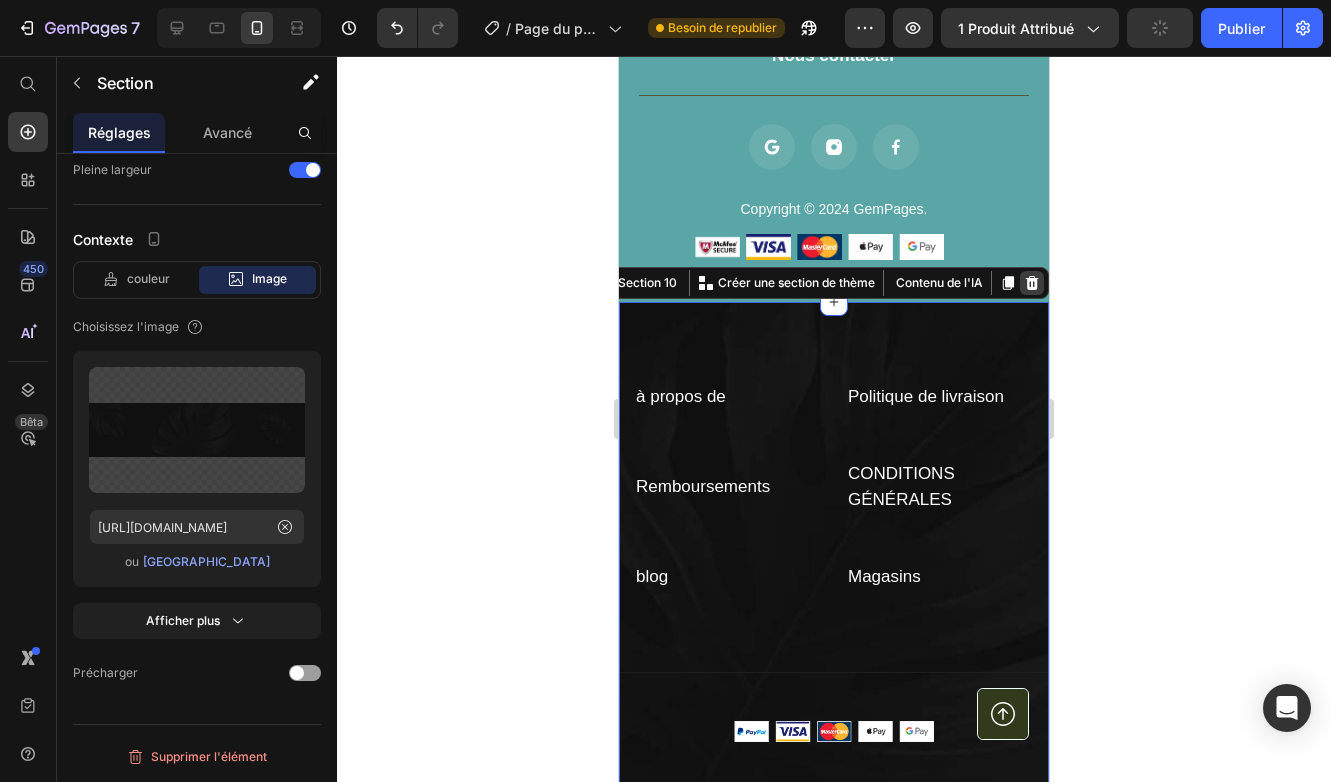 click 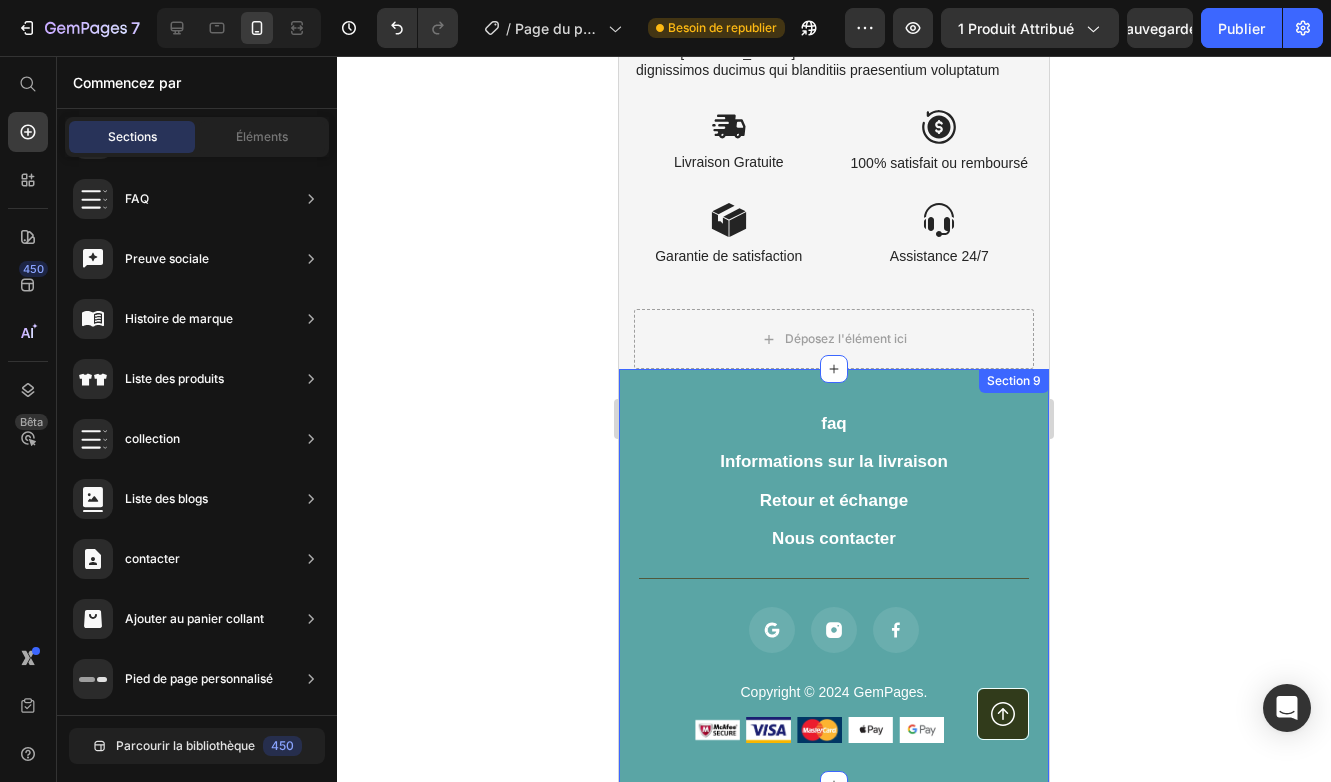 scroll, scrollTop: 6017, scrollLeft: 0, axis: vertical 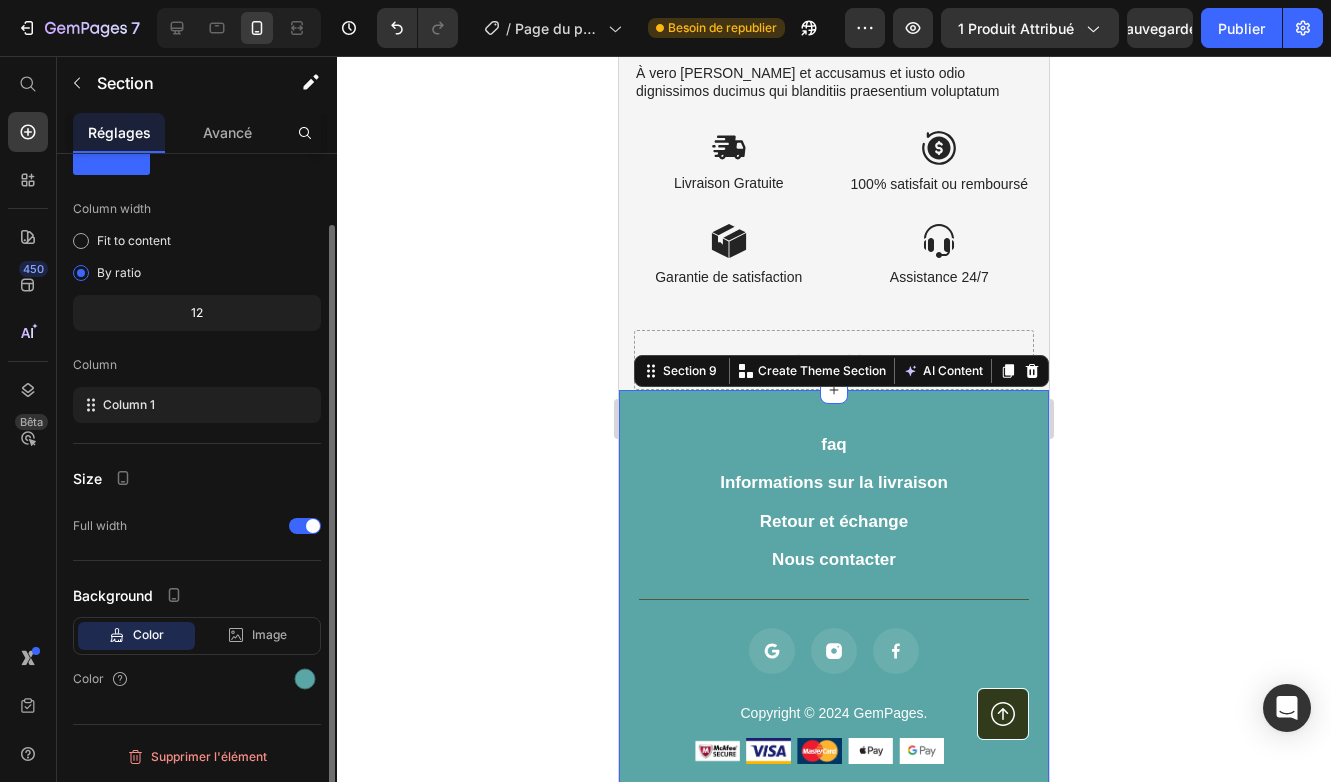 click on "faq Bouton Informations sur la livraison Bouton Retour et échange Bouton Nous contacter Bouton Rangée
icône
icône
icône Liste des icônes Copyright © 2024 GemPages. Bloc de texte Image Image Image Image Image Rangée Rangée
Bouton Rangée Section 9   You can create reusable sections Create Theme Section AI Content Write with GemAI What would you like to describe here? Tone and Voice Persuasive Product Show more Generate" at bounding box center [834, 598] 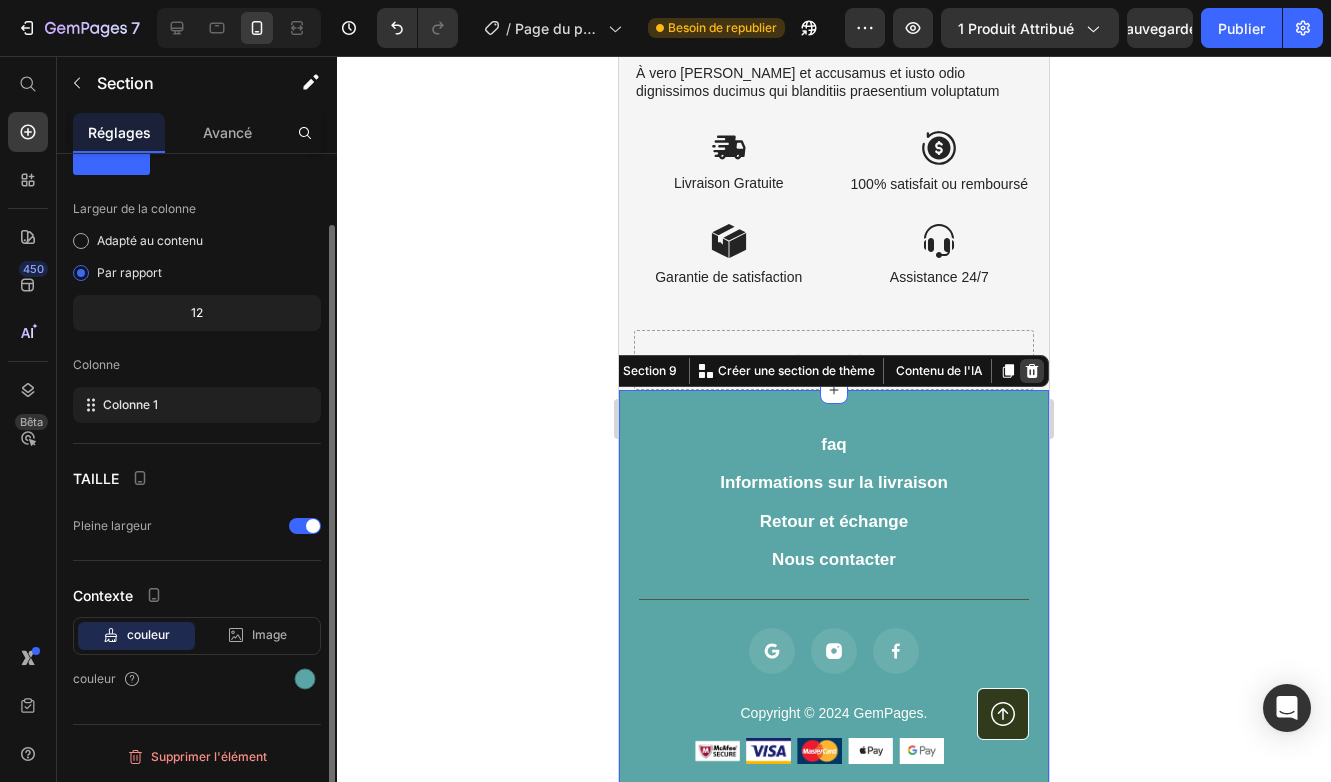 click at bounding box center [1032, 371] 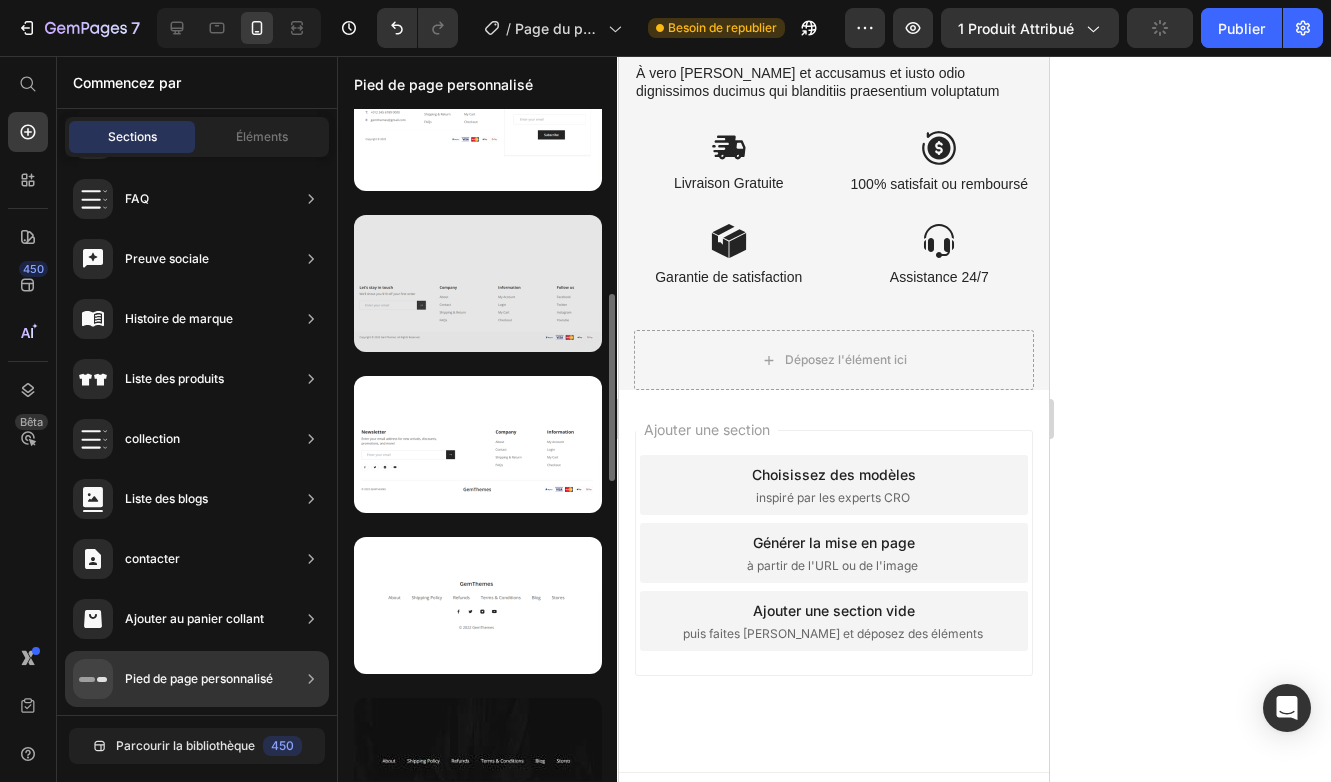 scroll, scrollTop: 1029, scrollLeft: 0, axis: vertical 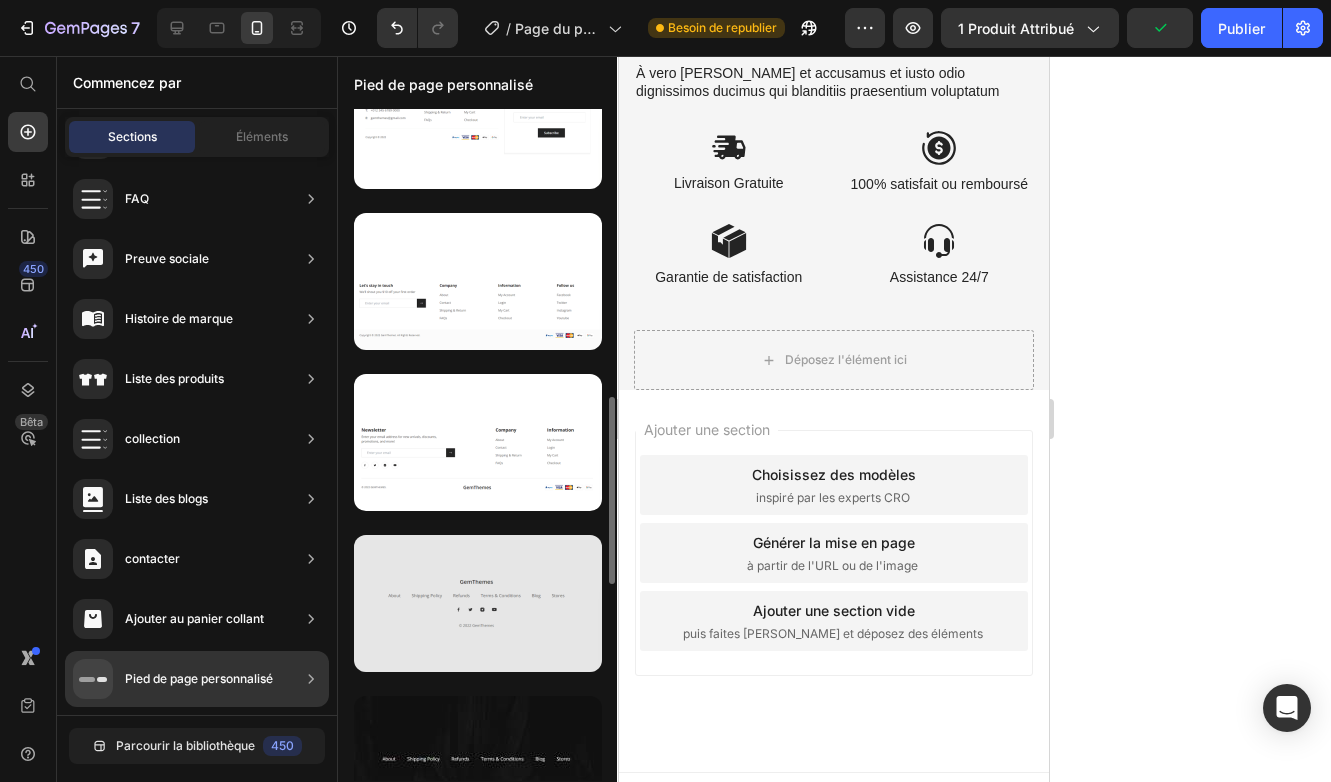 click at bounding box center [478, 603] 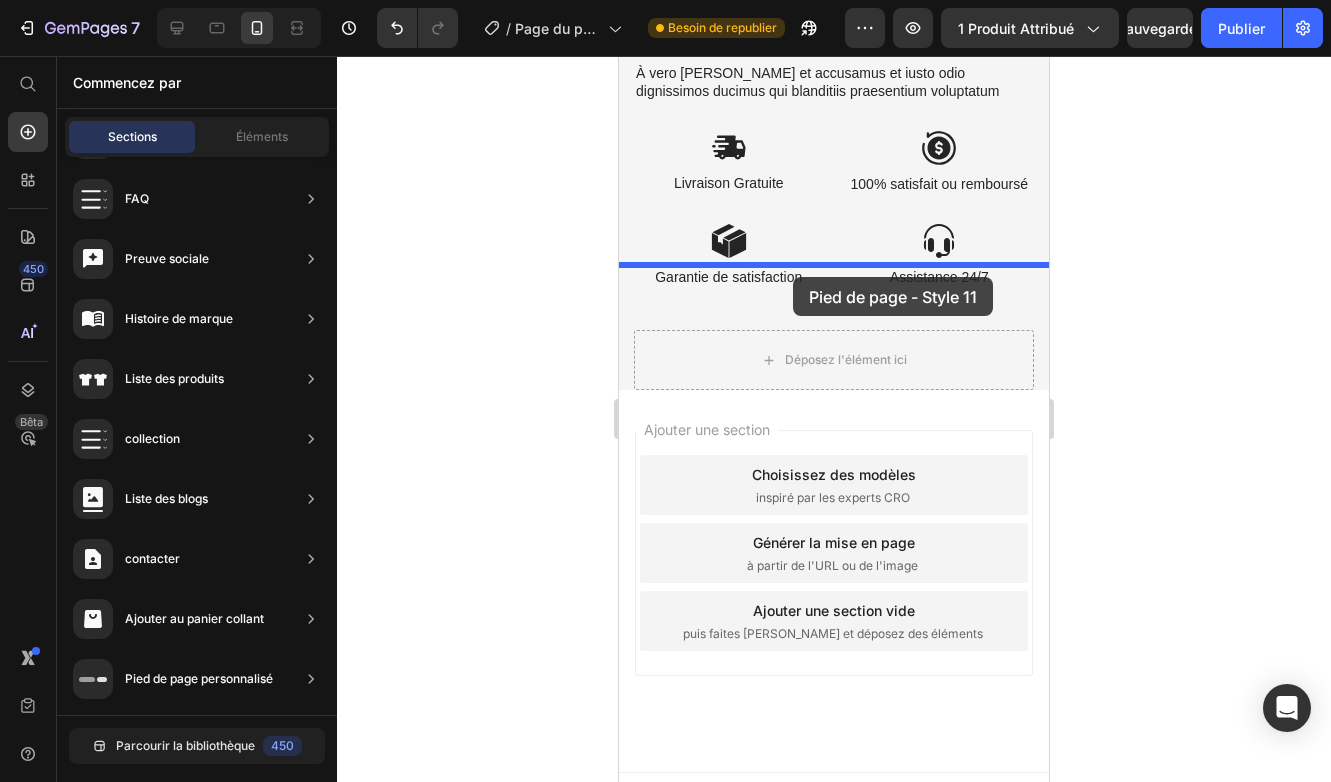 drag, startPoint x: 1156, startPoint y: 670, endPoint x: 793, endPoint y: 277, distance: 534.99347 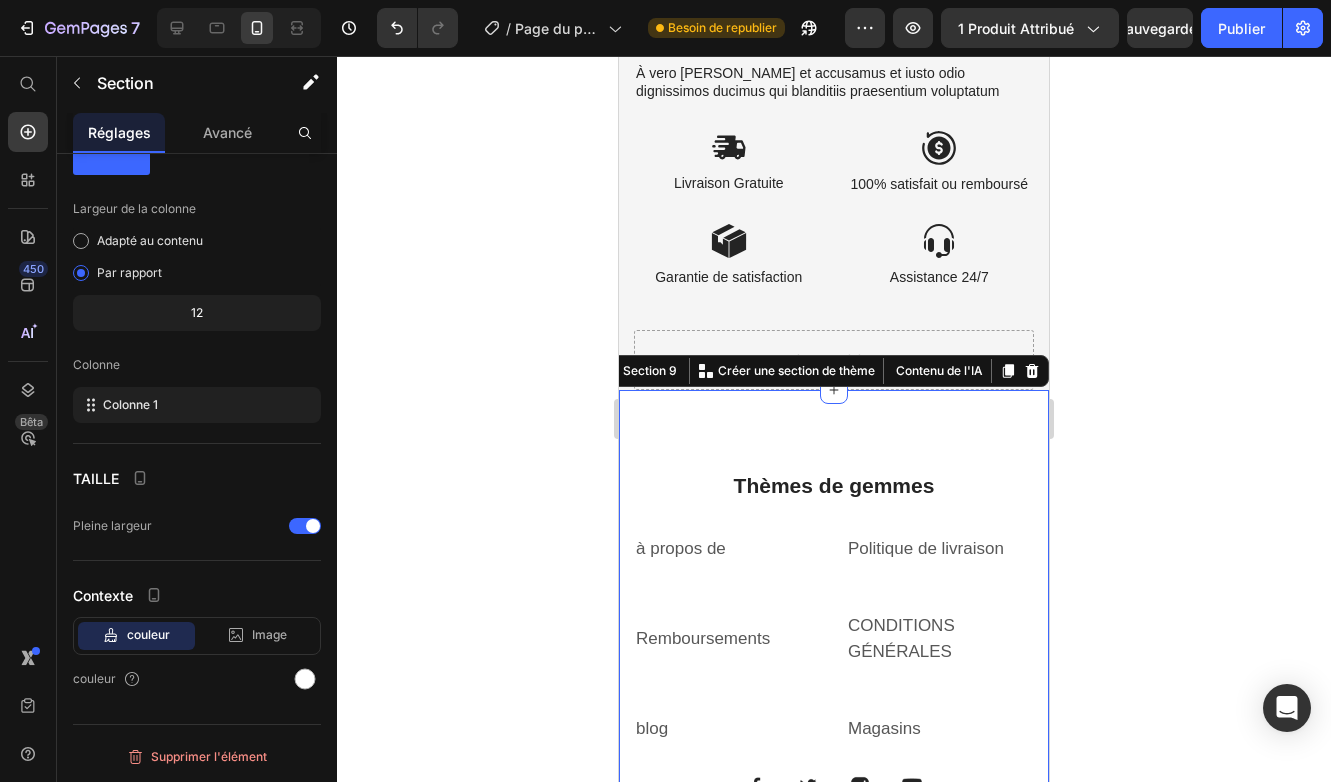 click 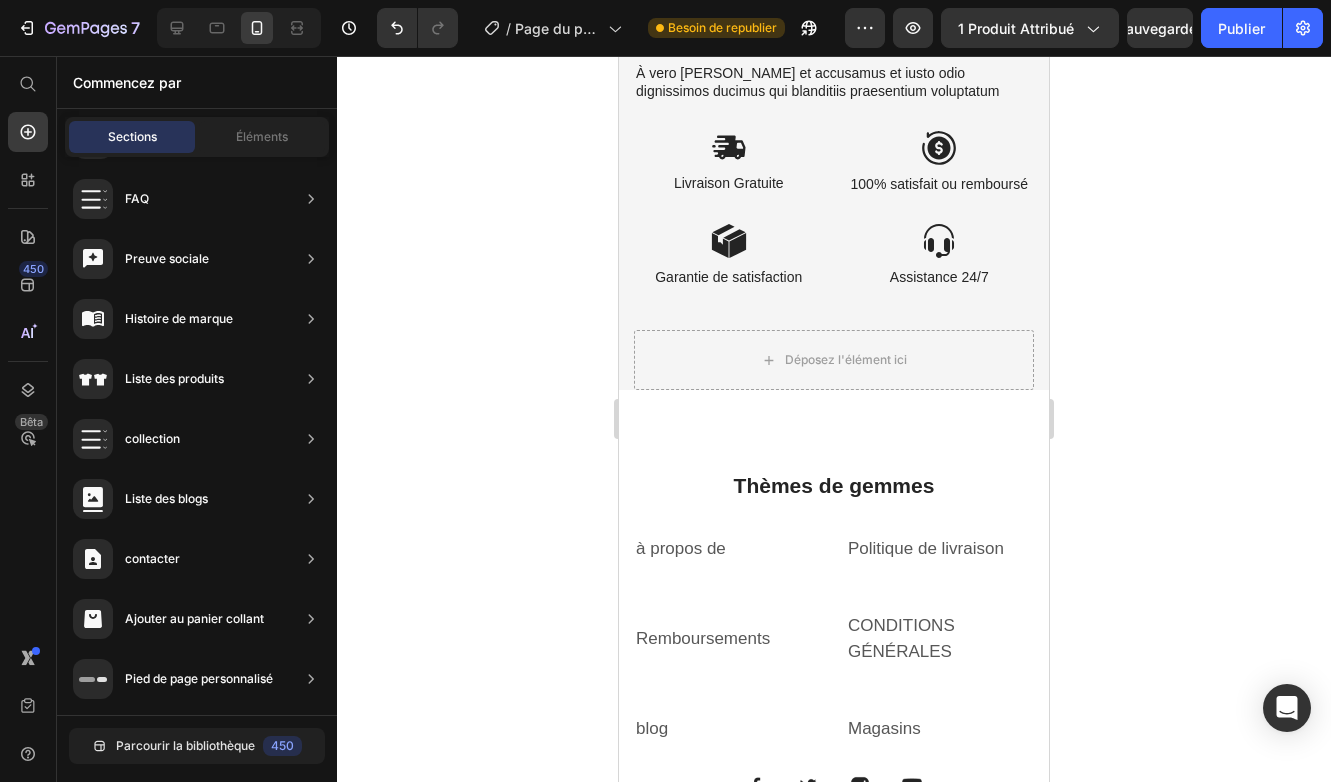 click on "Thèmes de gemmes Direction à propos de Bloc de texte Politique de livraison Bloc de texte Remboursements Bloc de texte CONDITIONS GÉNÉRALES Bloc de texte blog Bloc de texte Magasins Bloc de texte Rangée Image Image Image Image Rangée © 2022 Thèmes Gem Bloc de texte Rangée Section 9" at bounding box center (834, 671) 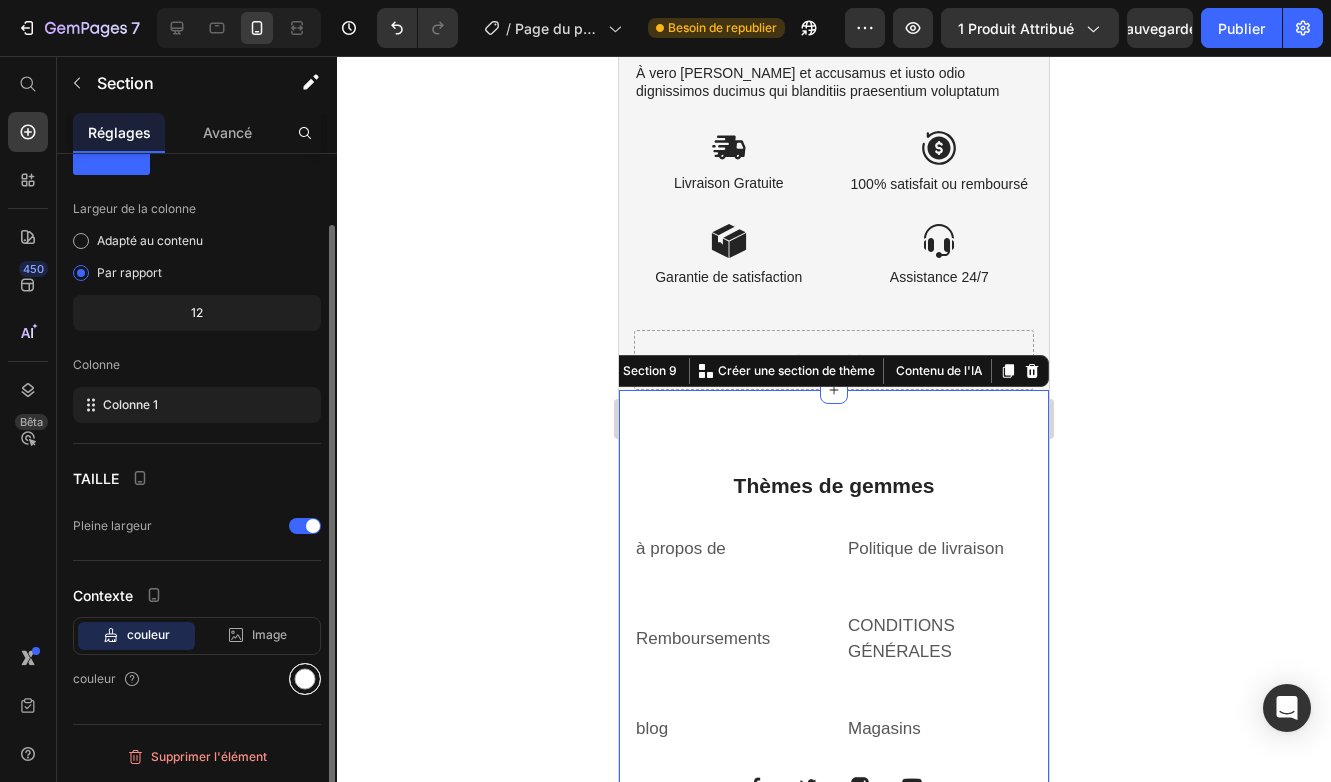 click at bounding box center (305, 679) 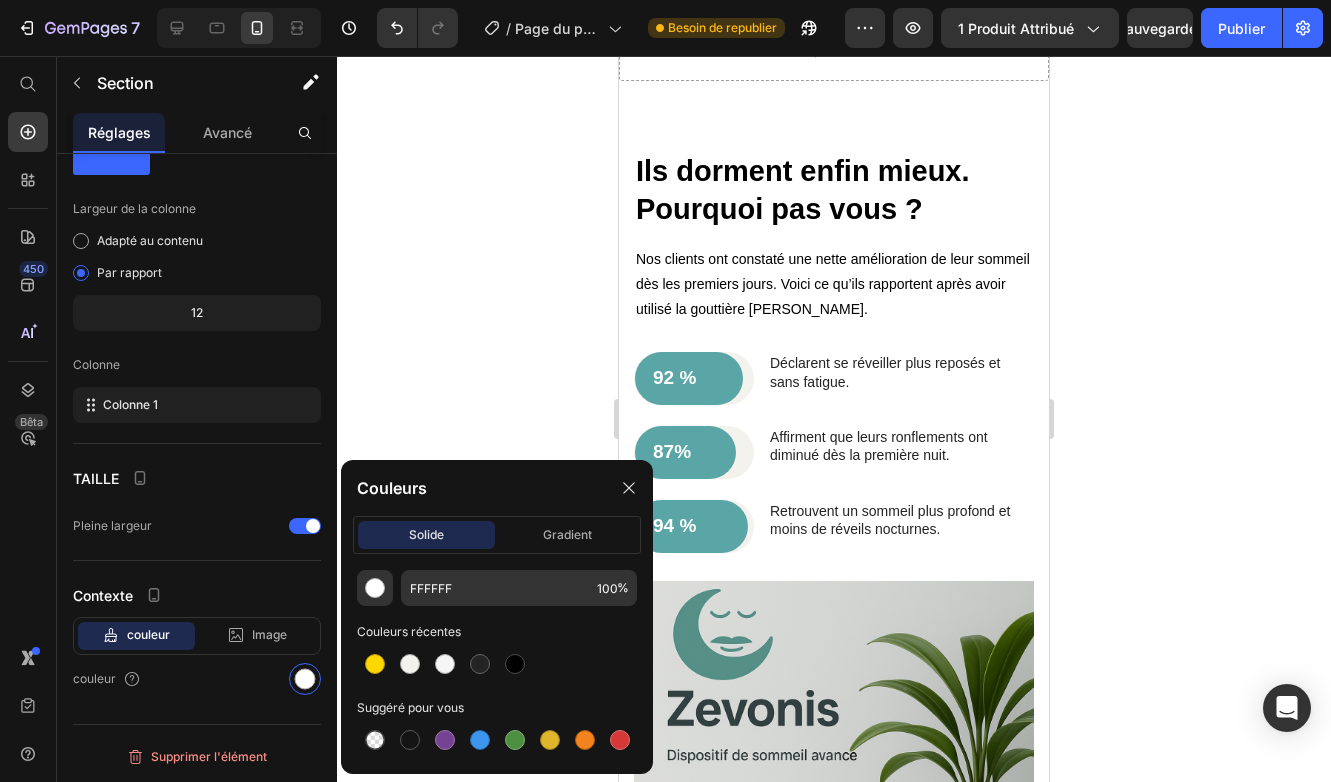 scroll, scrollTop: 3140, scrollLeft: 0, axis: vertical 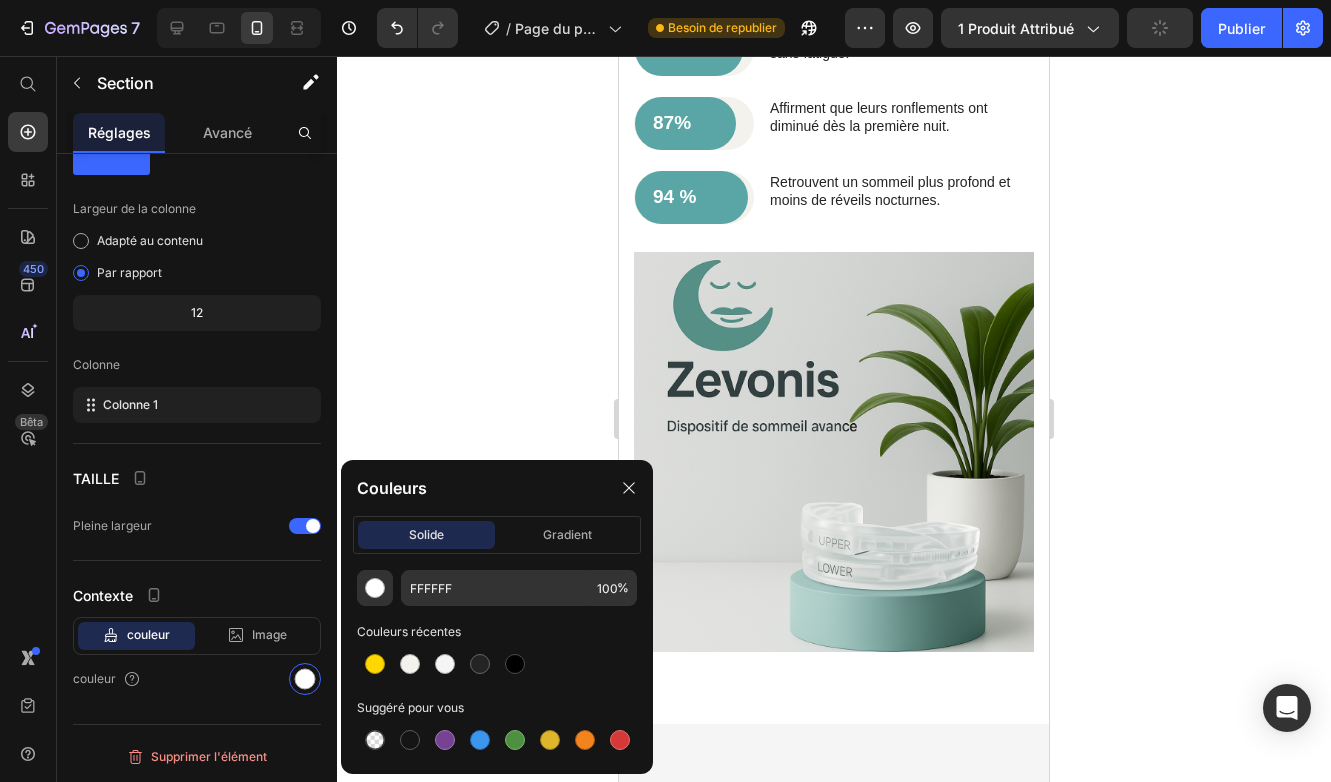click on "icône Rangée" at bounding box center (838, -474) 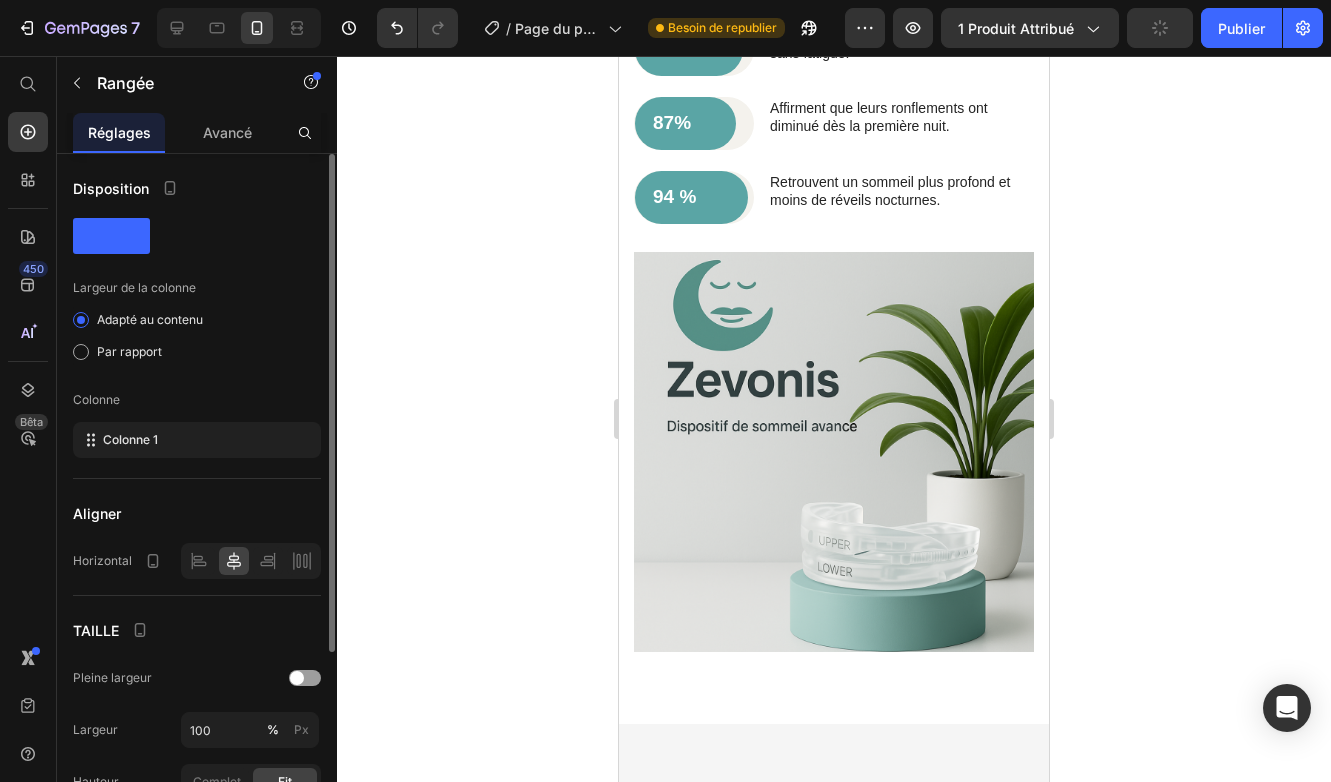 scroll, scrollTop: 256, scrollLeft: 0, axis: vertical 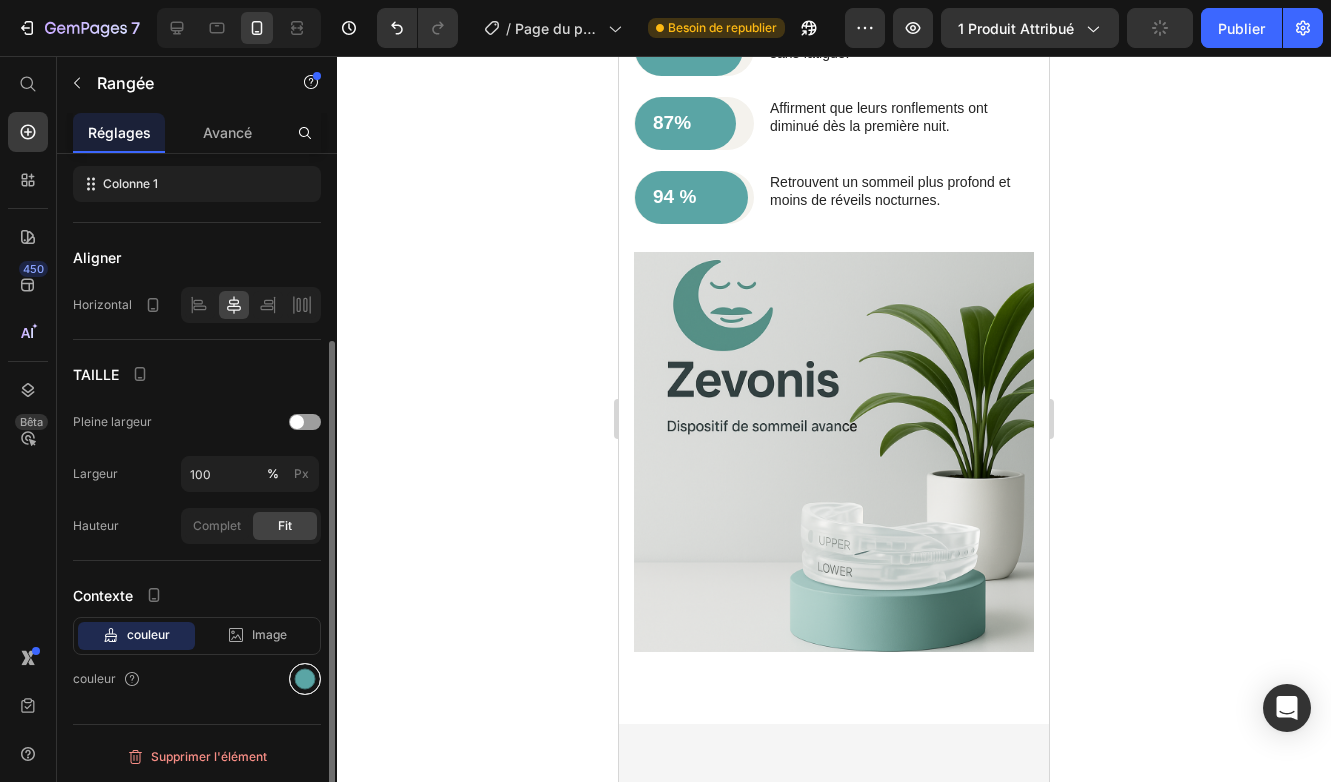 click at bounding box center (305, 679) 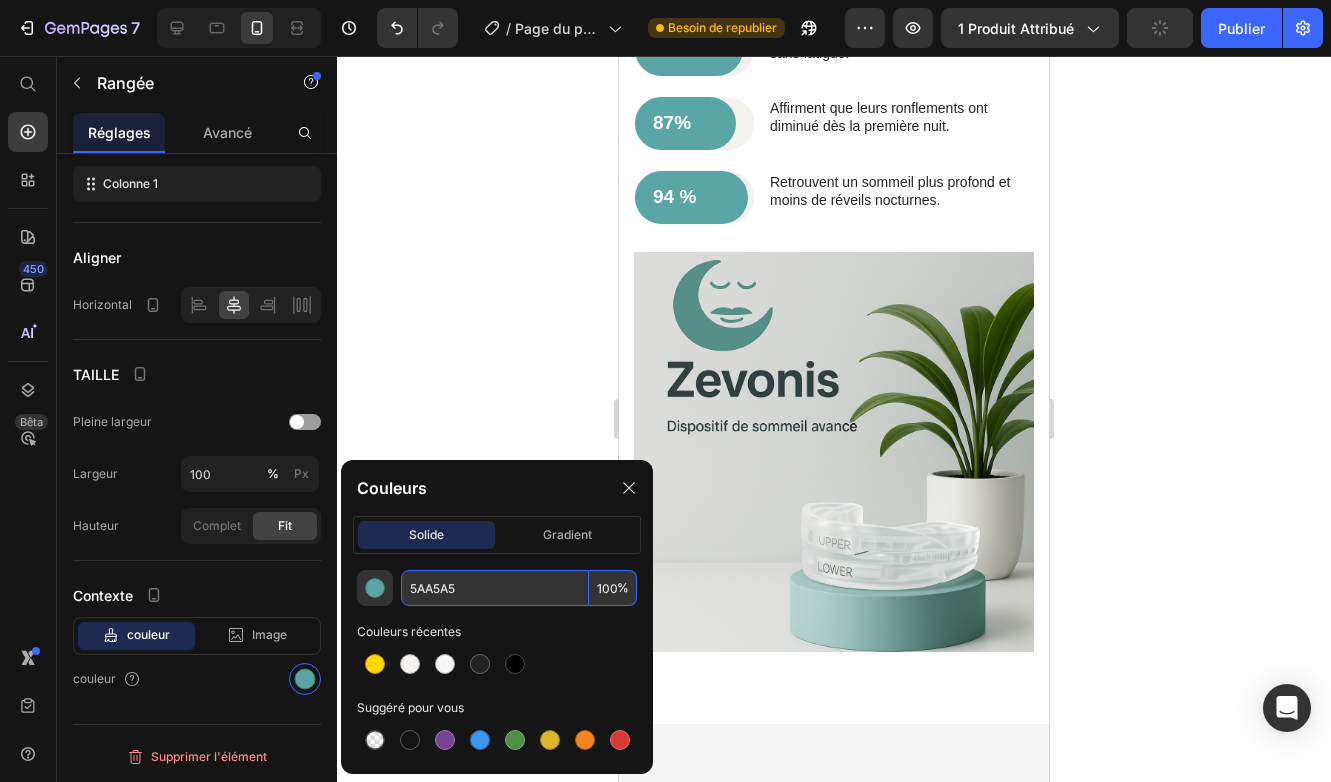 click on "5AA5A5" at bounding box center [495, 588] 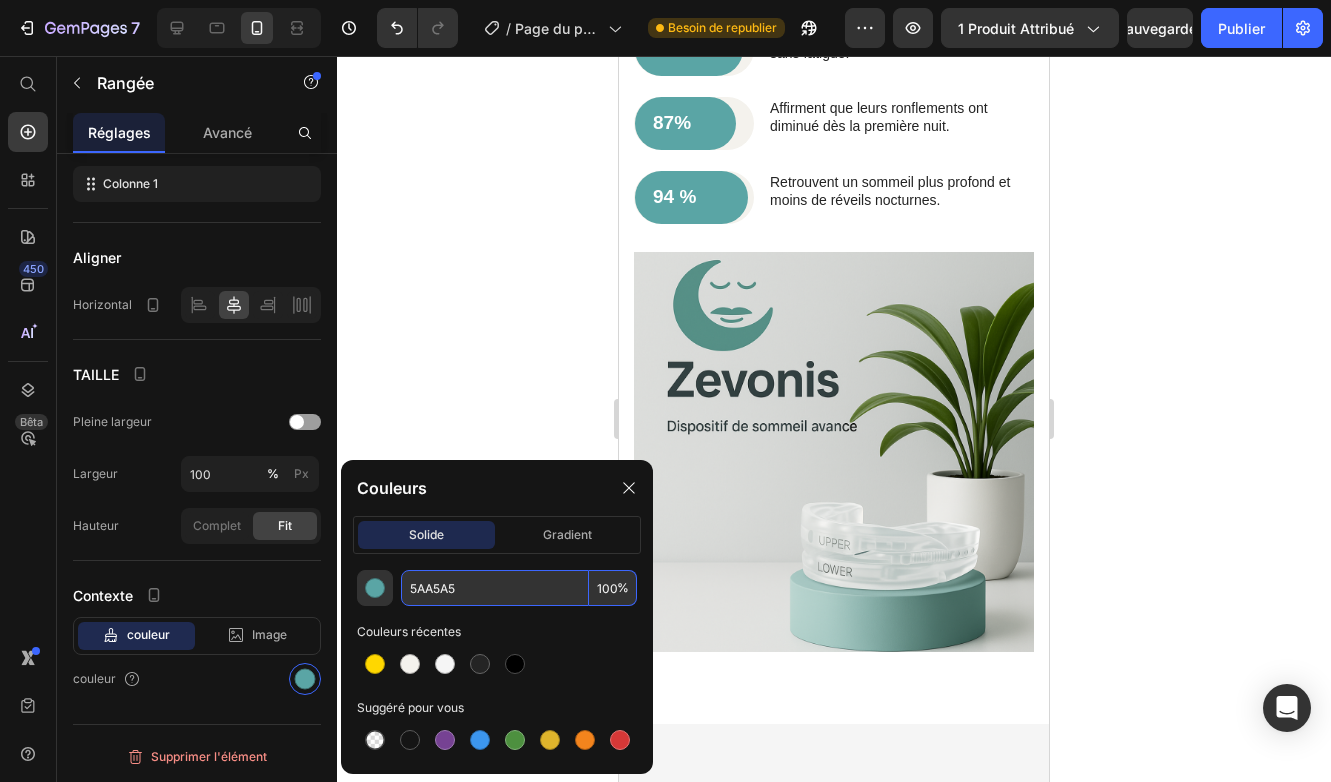 click 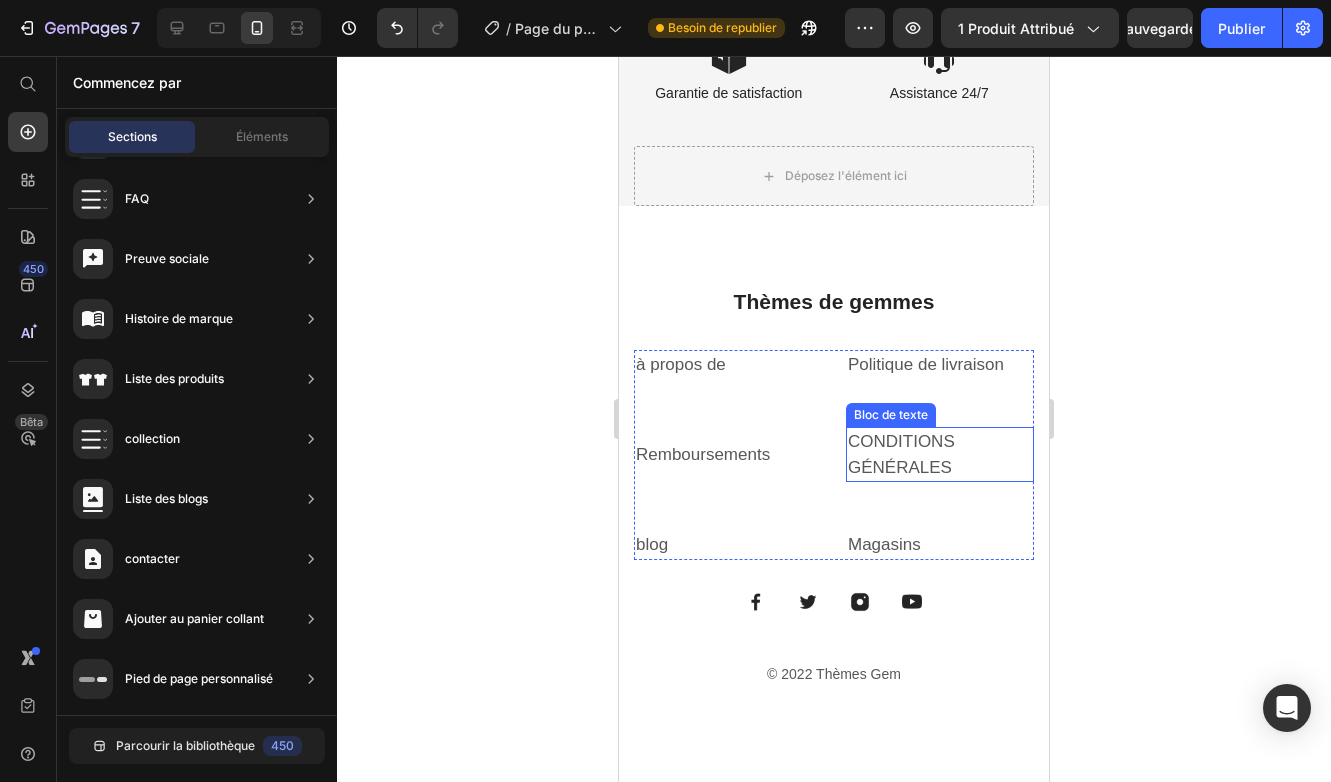 scroll, scrollTop: 6119, scrollLeft: 0, axis: vertical 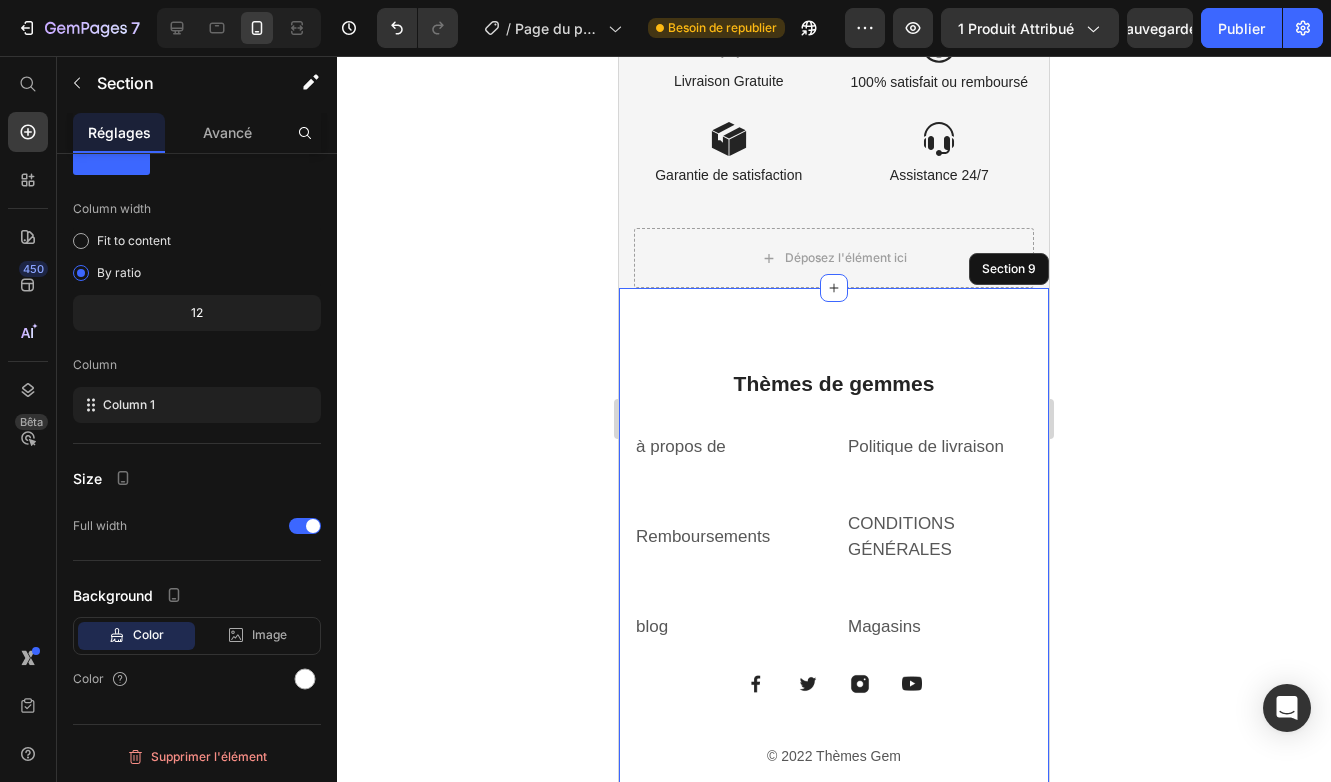 click on "Thèmes de gemmes Direction à propos de Bloc de texte Politique de livraison Bloc de texte Remboursements Bloc de texte CONDITIONS GÉNÉRALES Bloc de texte blog Bloc de texte Magasins Bloc de texte Rangée Image Image Image Image Rangée © 2022 Thèmes Gem Bloc de texte Rangée Section 9" at bounding box center [834, 569] 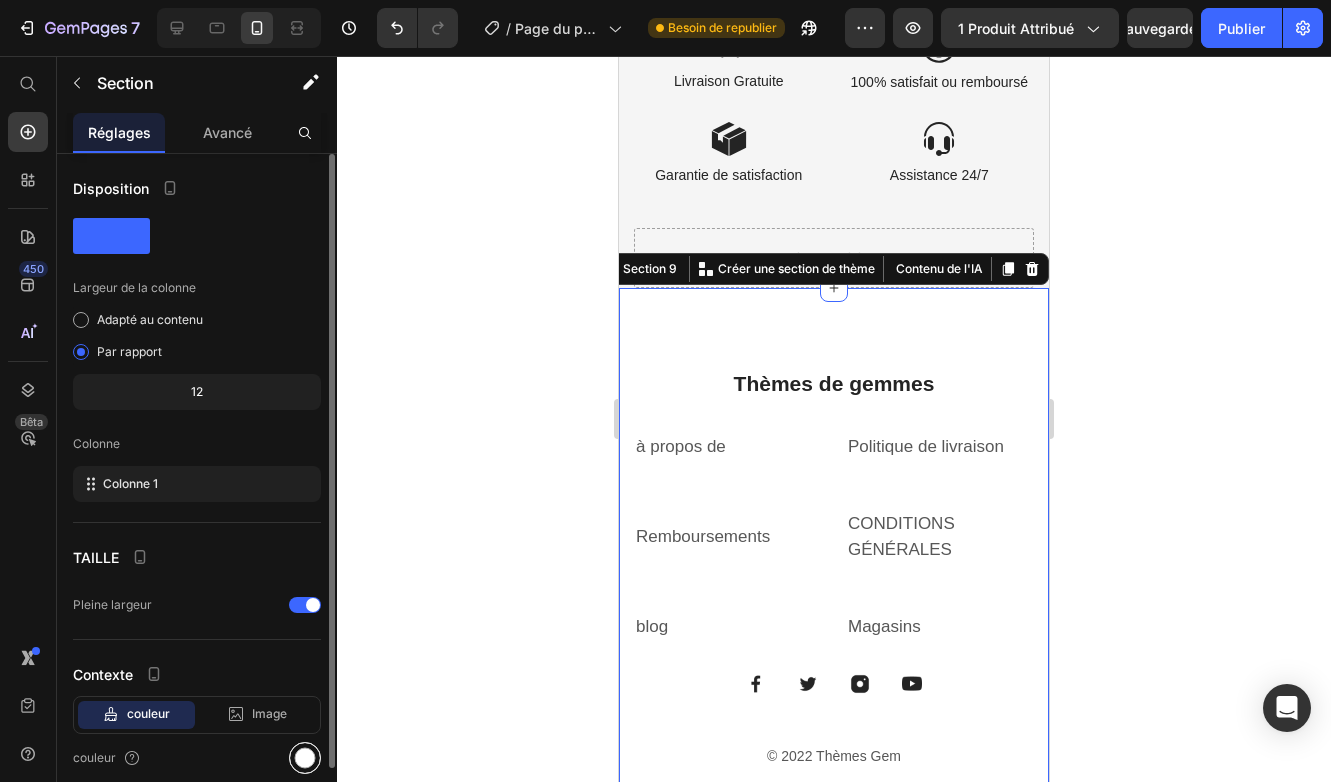click at bounding box center [305, 758] 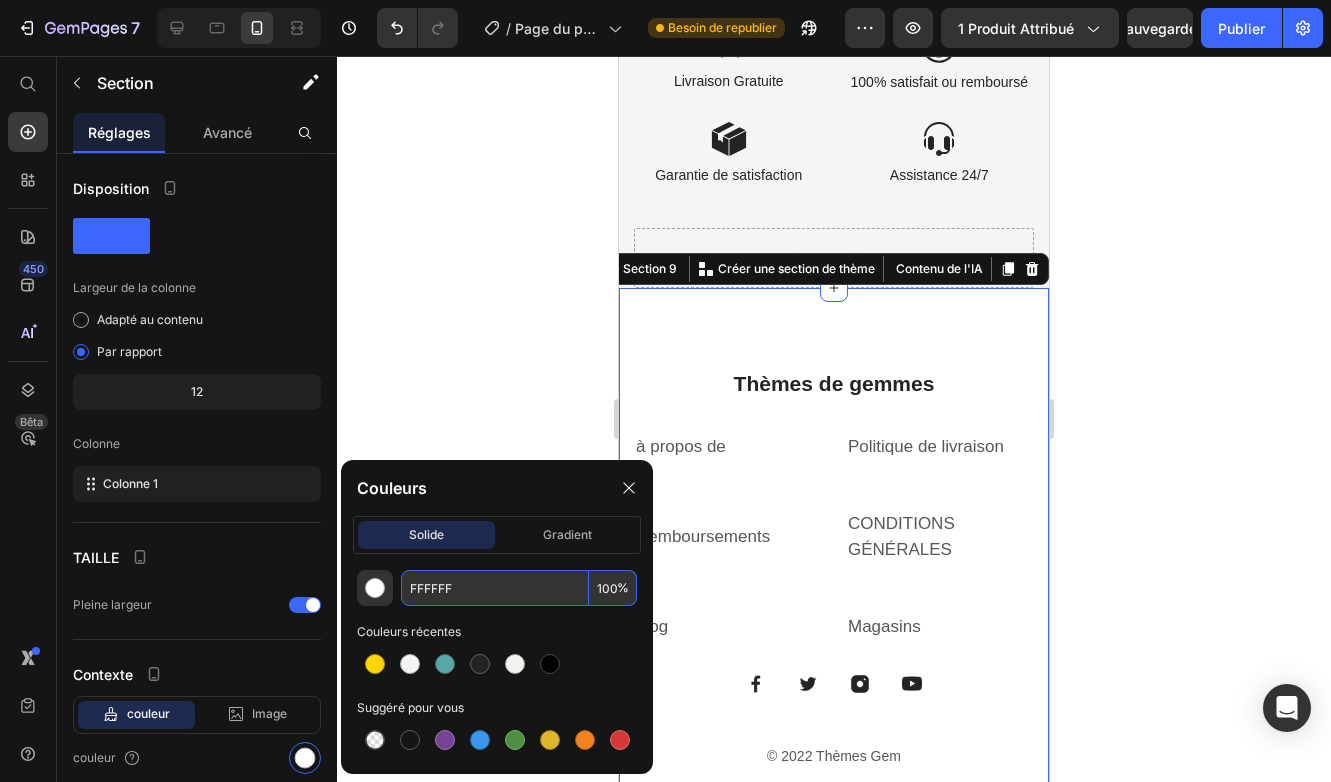 click on "FFFFFF" at bounding box center (495, 588) 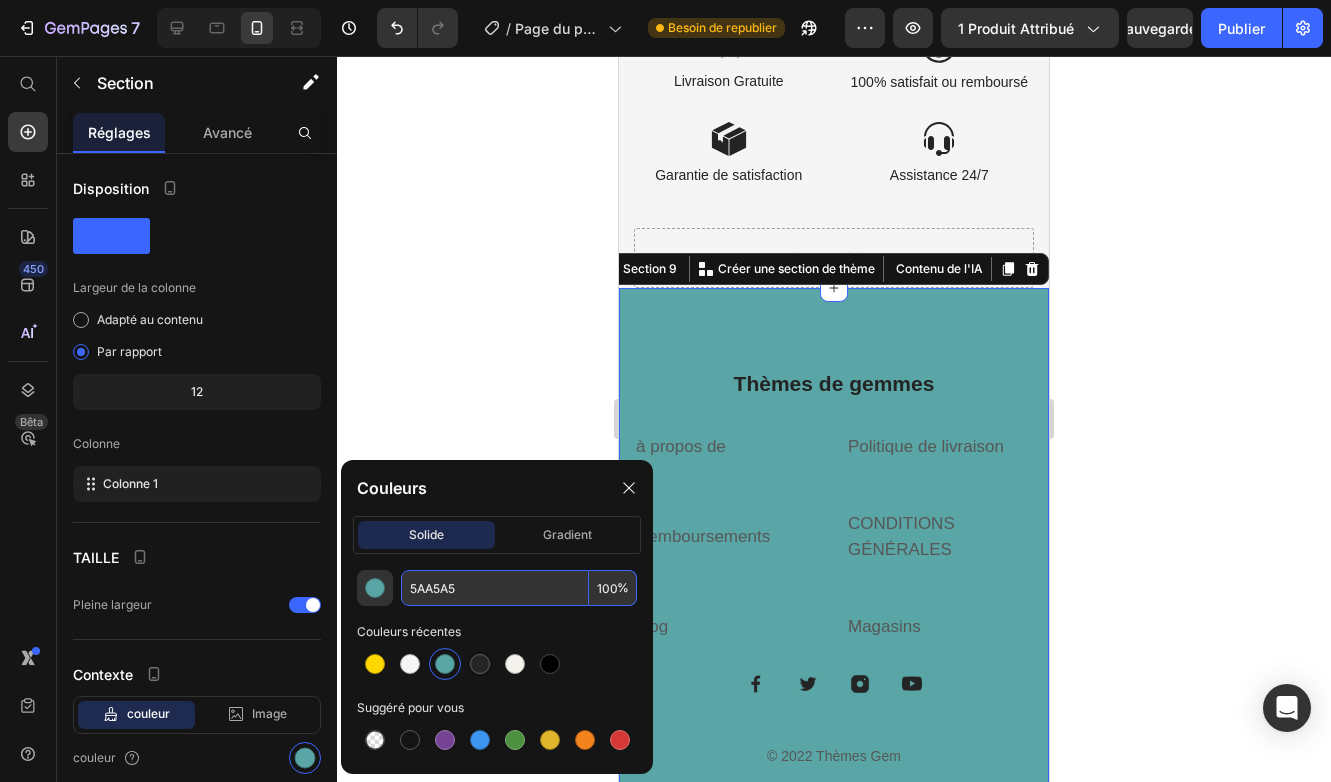 type on "5AA5A5" 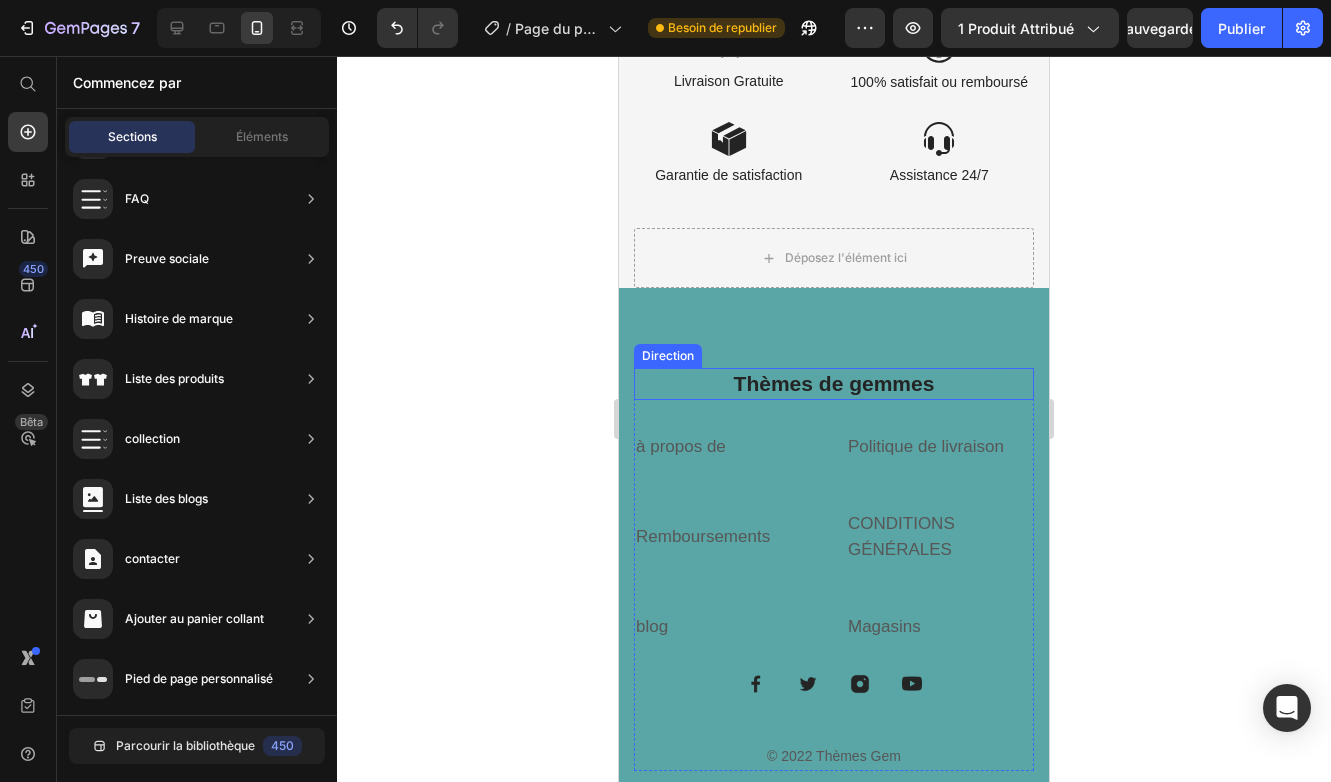 click on "Thèmes de gemmes" at bounding box center [834, 383] 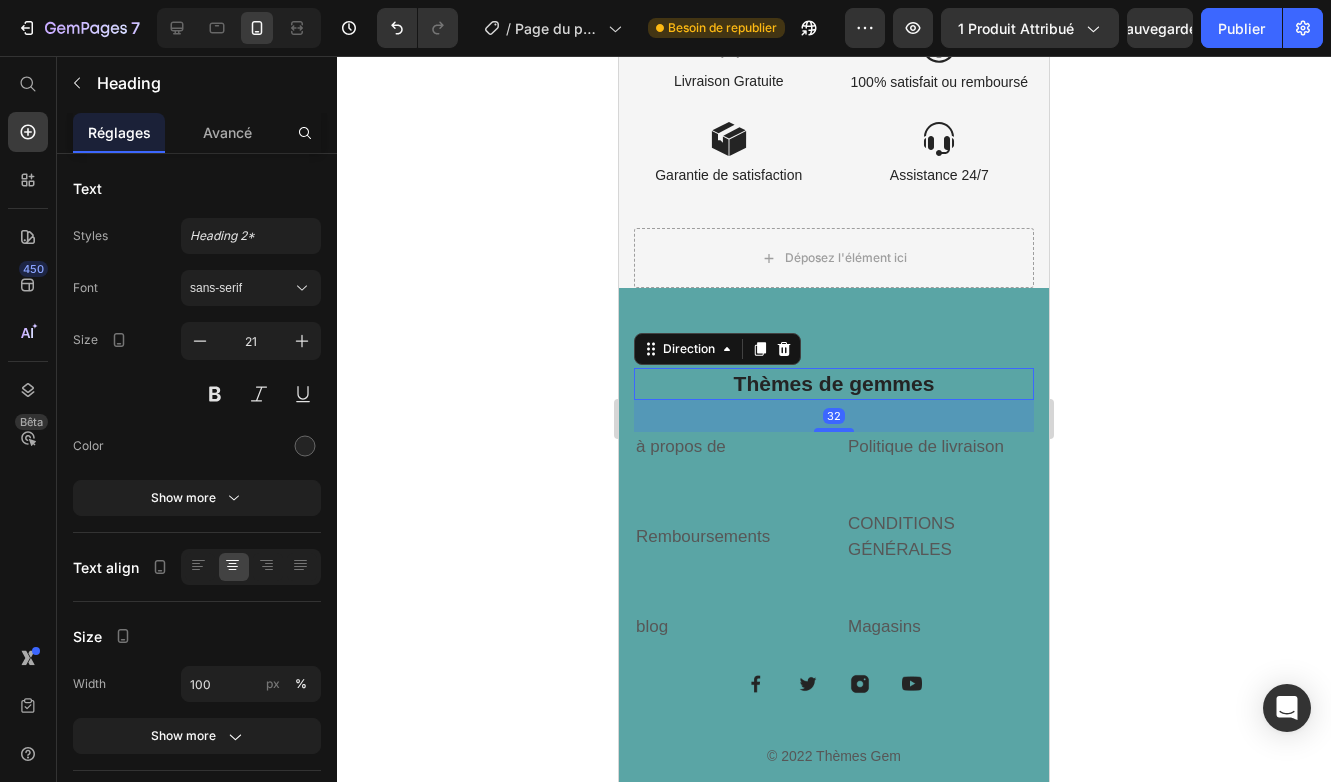 click on "Thèmes de gemmes" at bounding box center [834, 383] 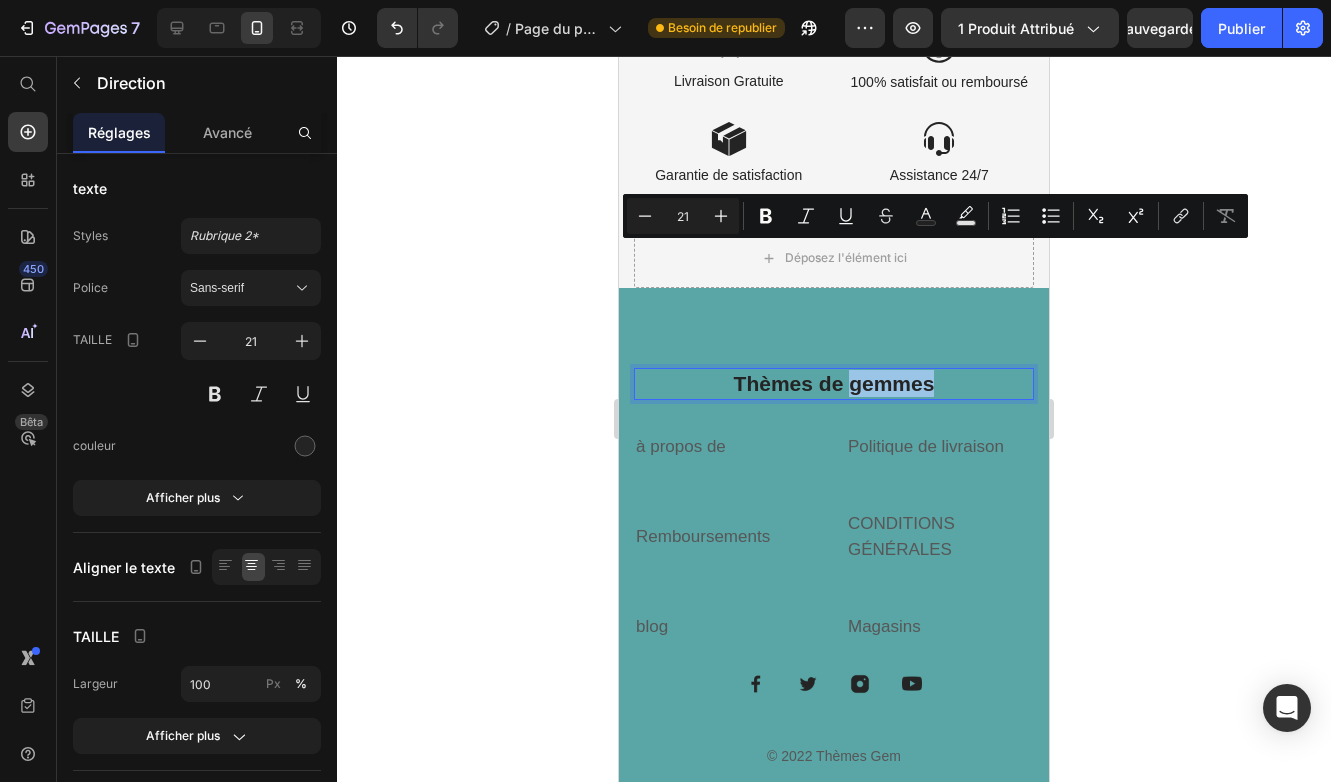 click on "Thèmes de gemmes" at bounding box center [834, 383] 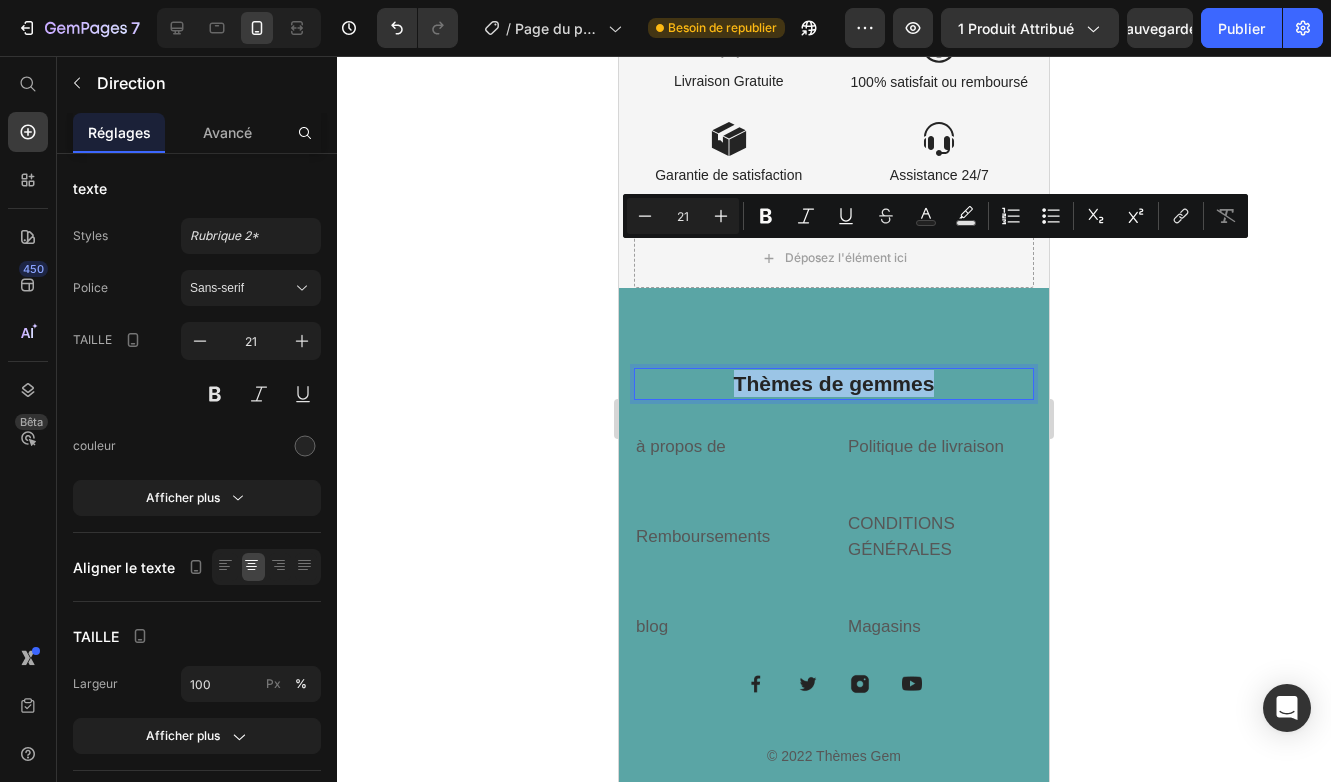 click on "Thèmes de gemmes" at bounding box center [834, 383] 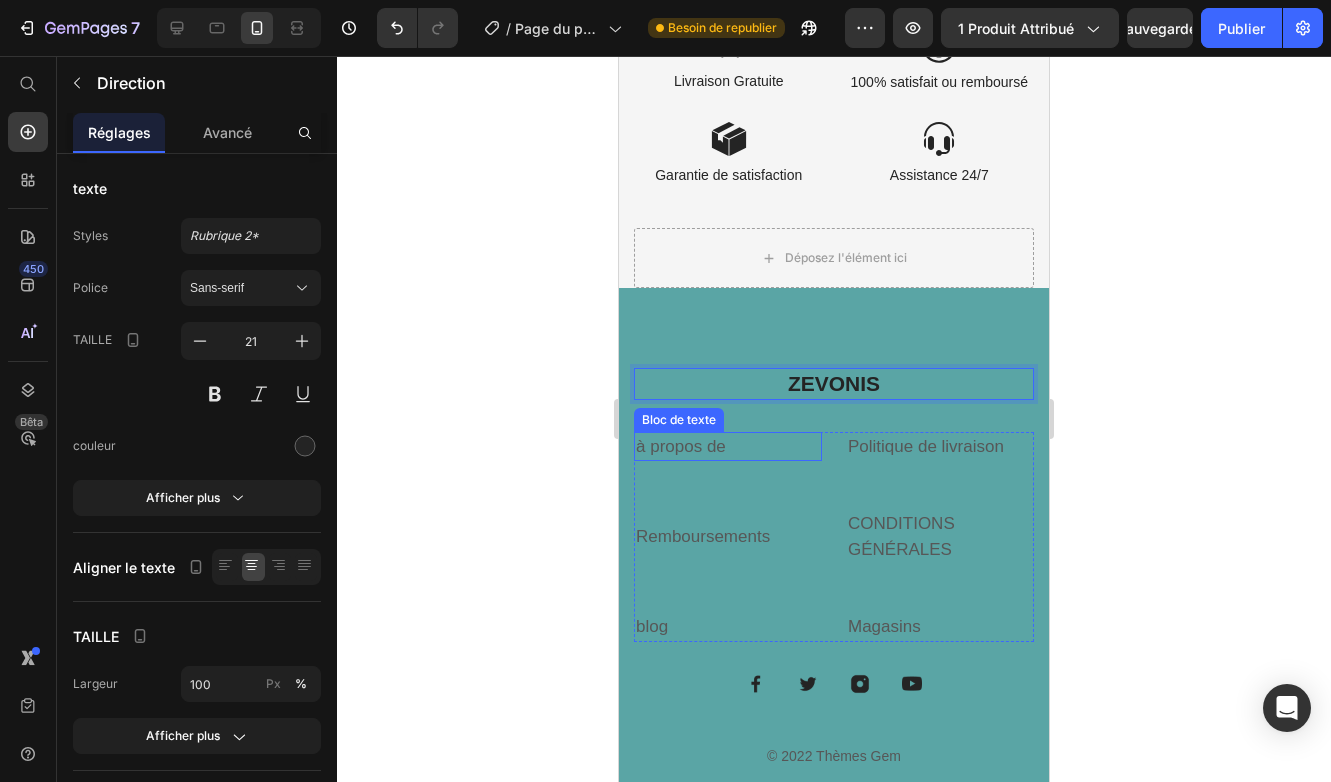 click on "à propos de" at bounding box center [681, 446] 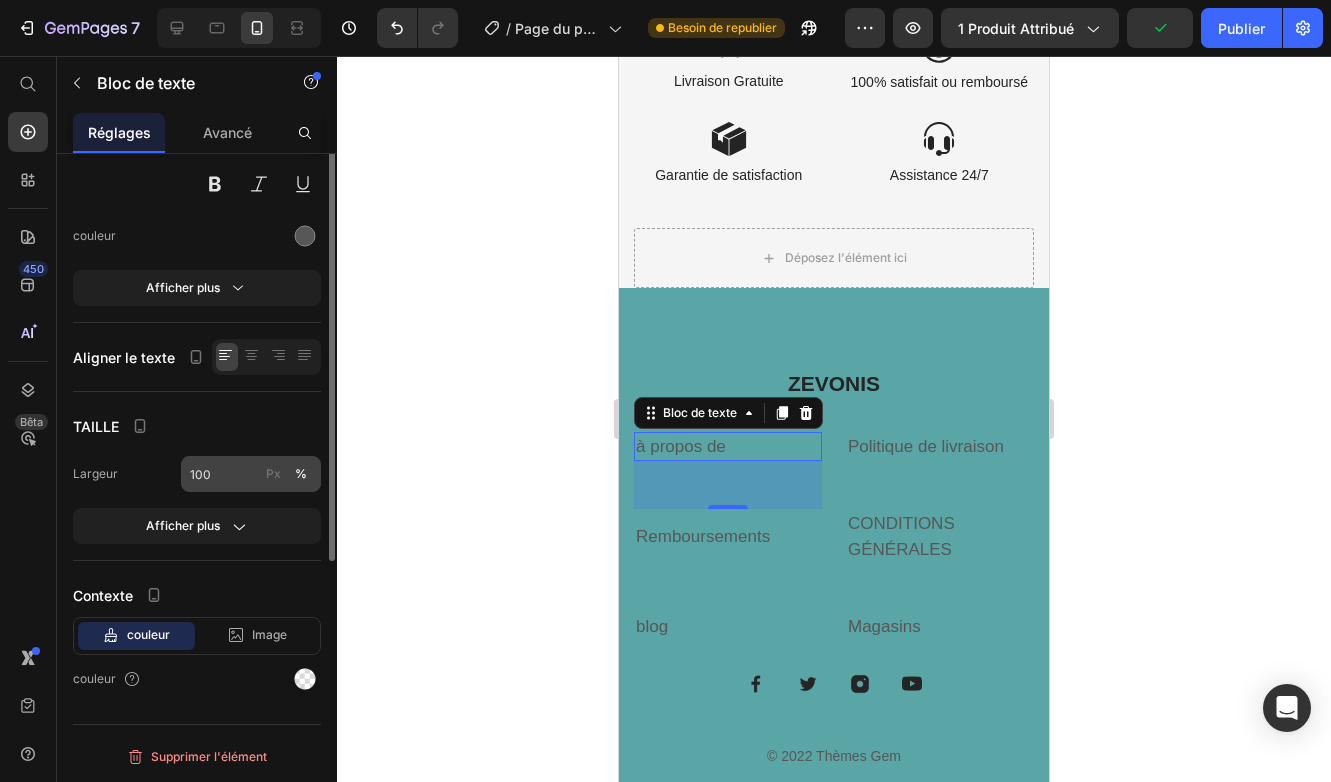 scroll, scrollTop: 0, scrollLeft: 0, axis: both 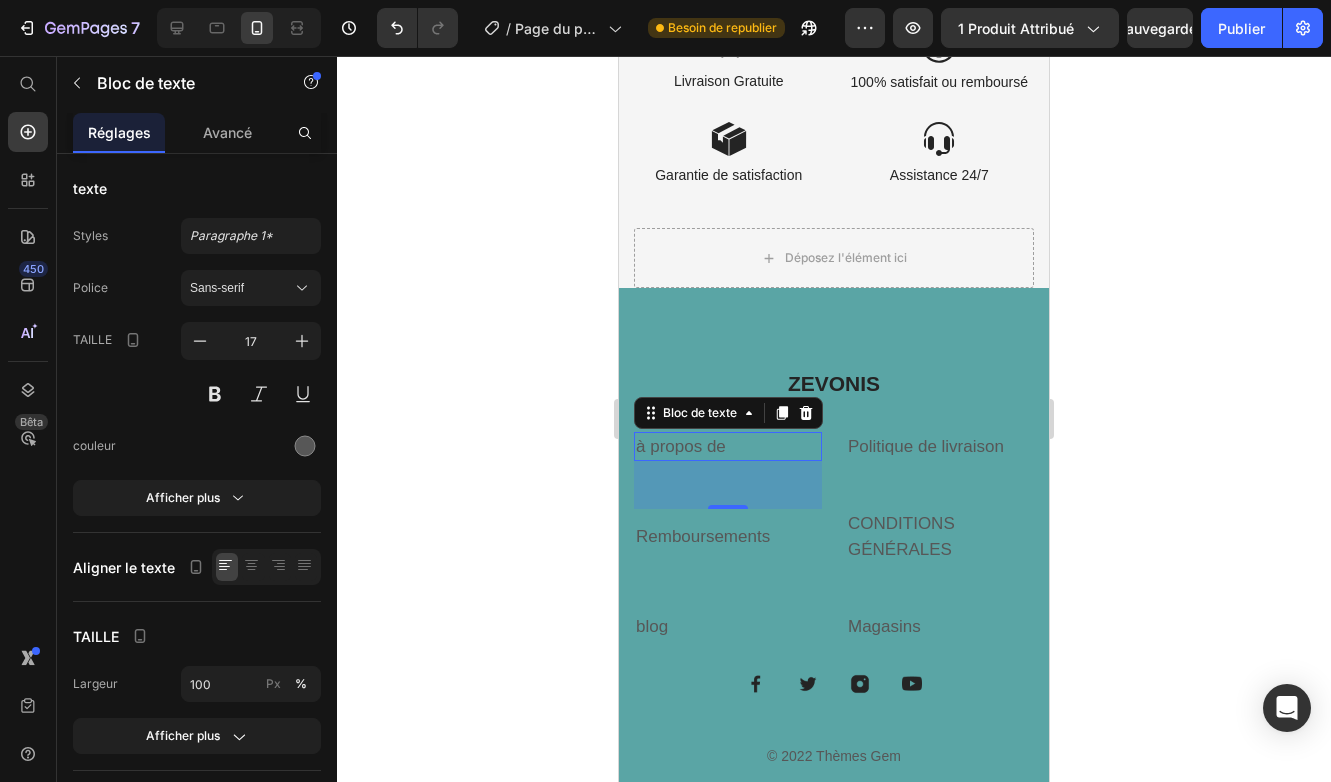 click on "à propos de" at bounding box center (681, 446) 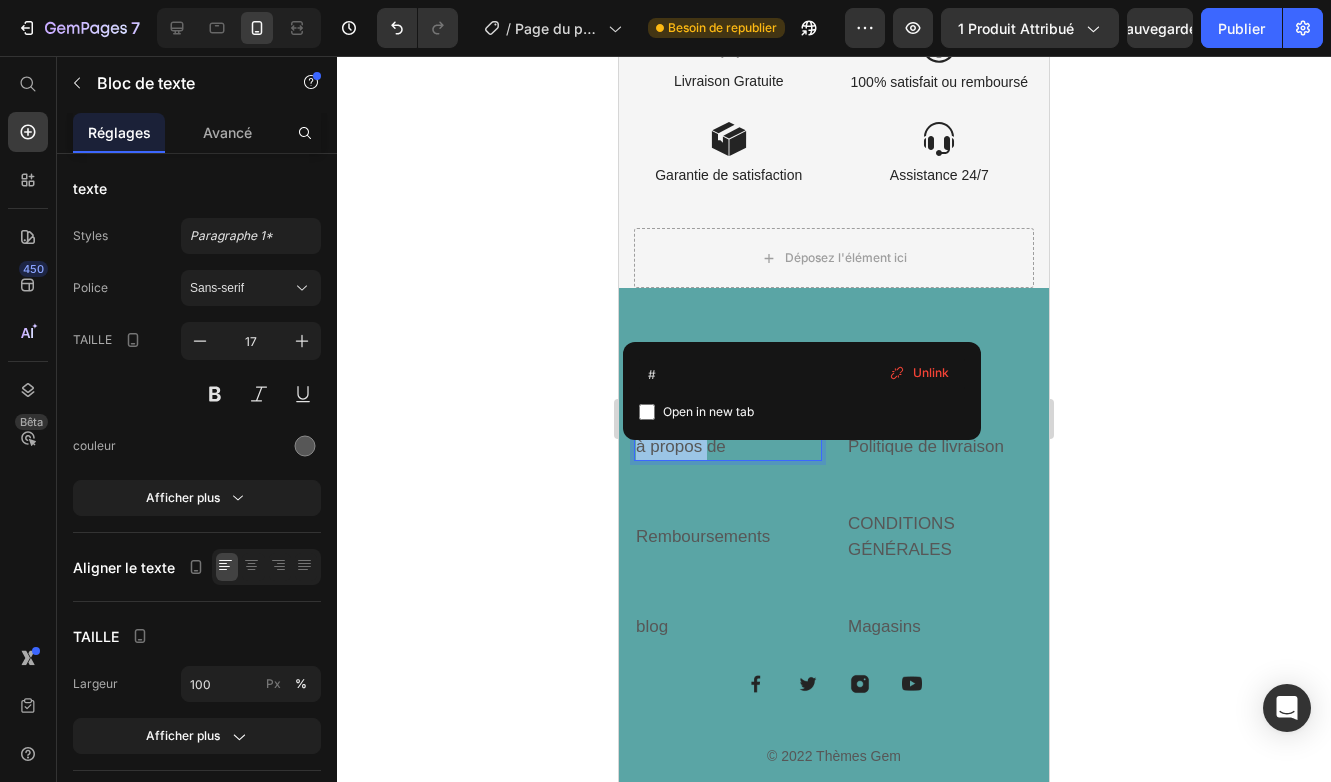 click on "à propos de" at bounding box center [681, 446] 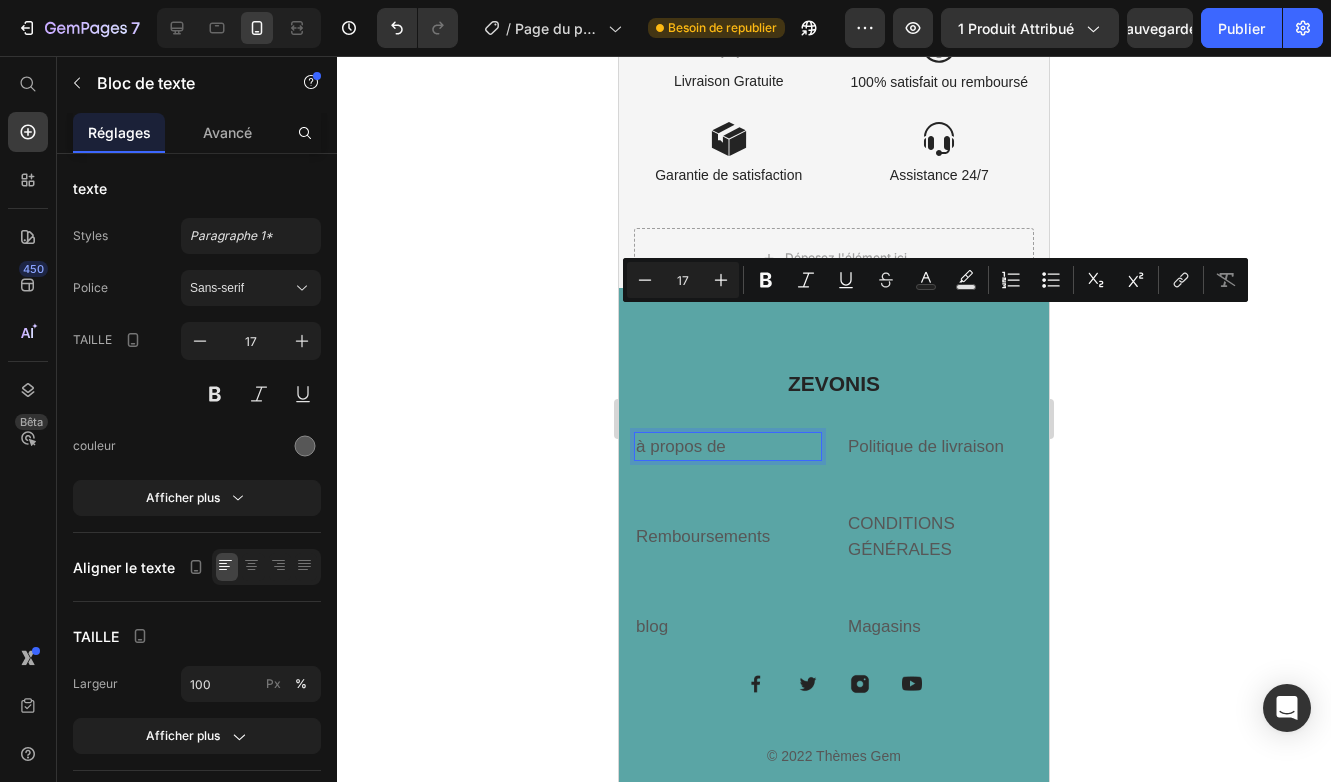 click on "à propos de" at bounding box center [681, 446] 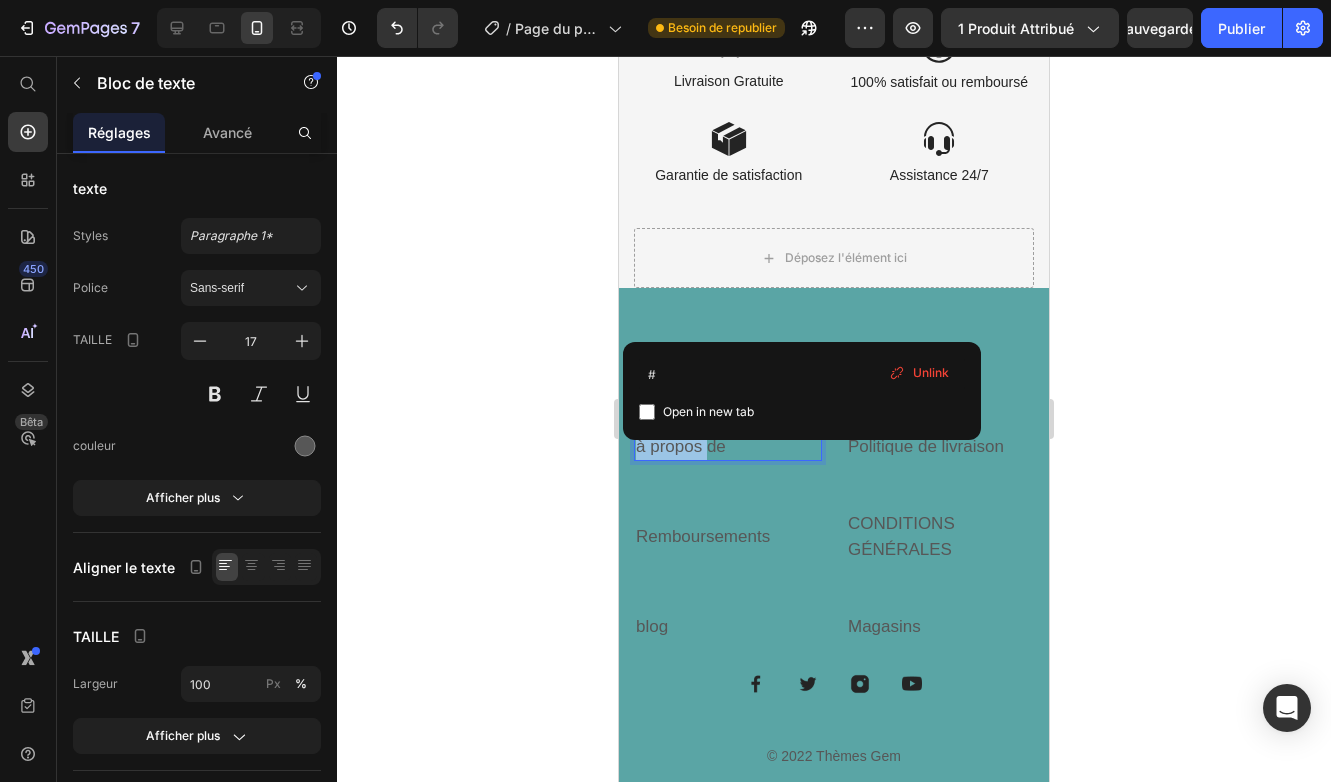 click on "à propos de" at bounding box center (681, 446) 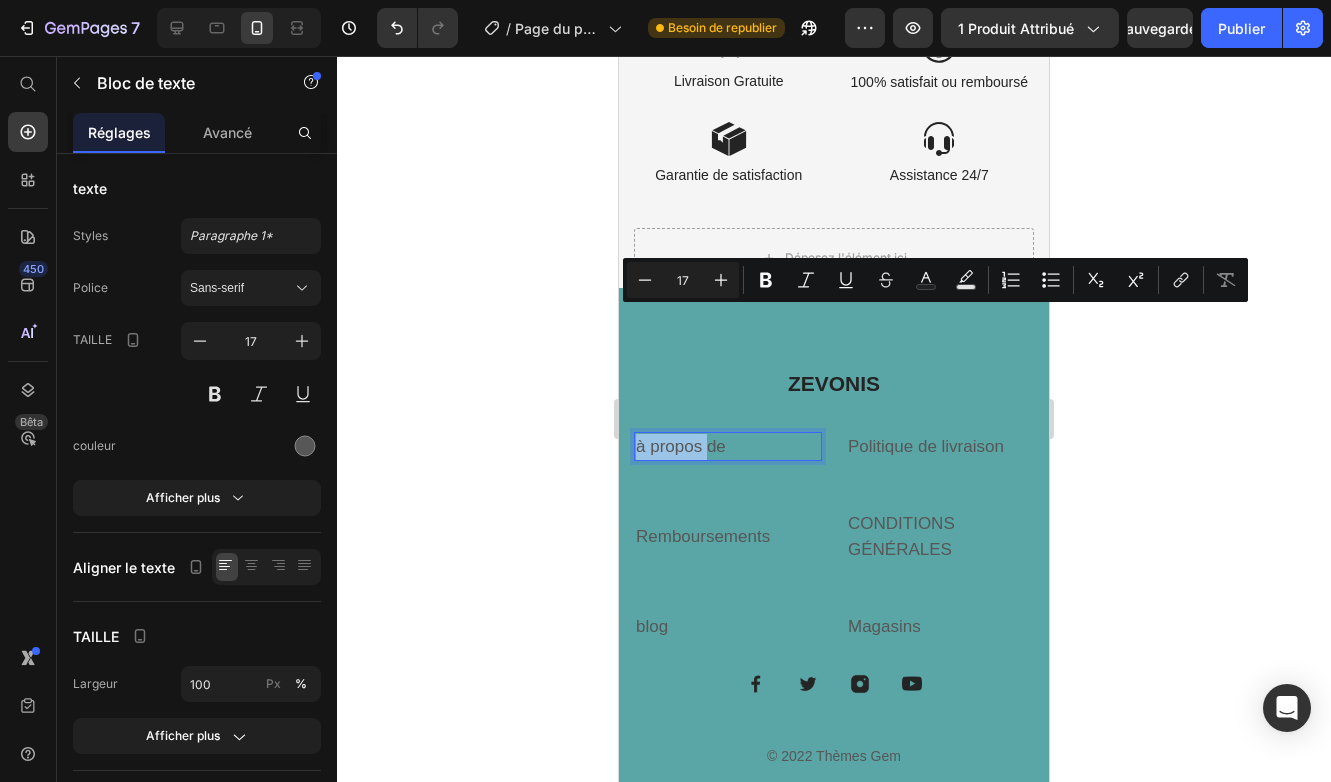 click on "à propos de" at bounding box center [681, 446] 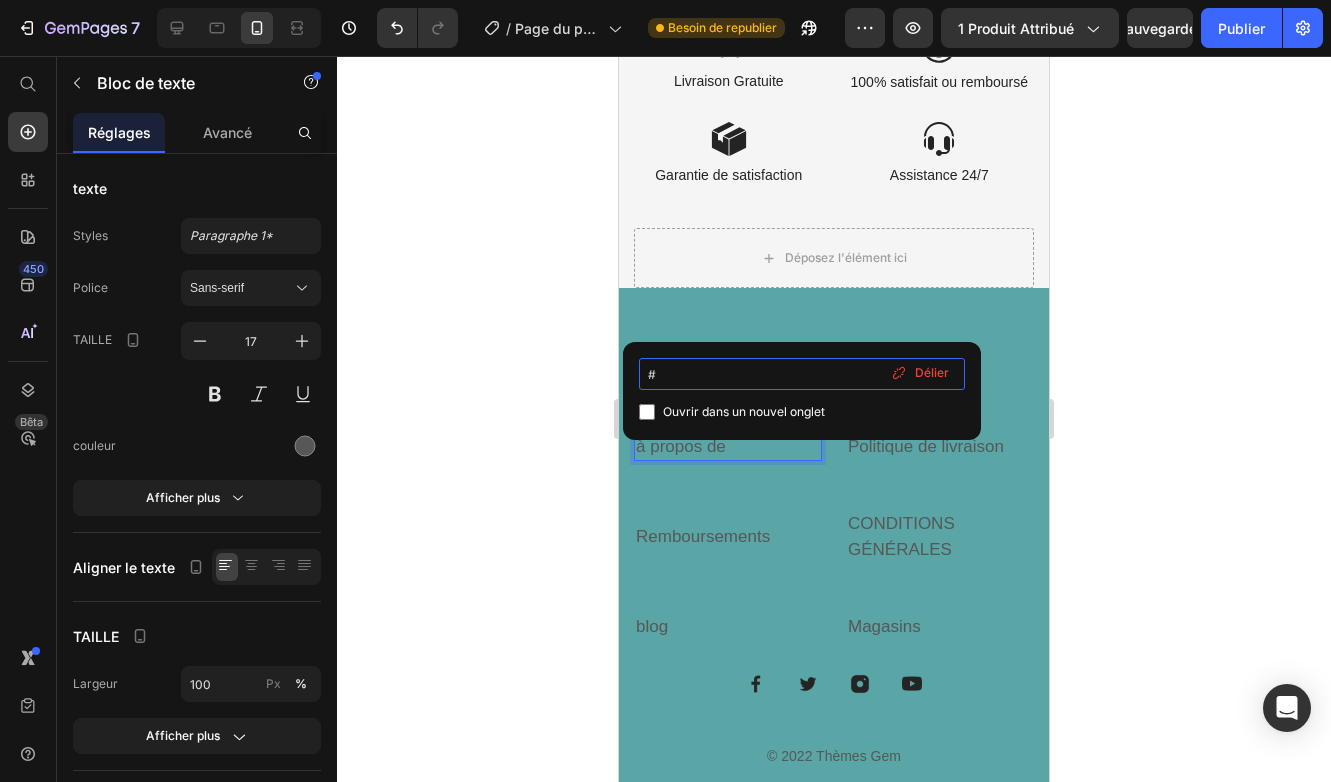 click on "#" at bounding box center [802, 374] 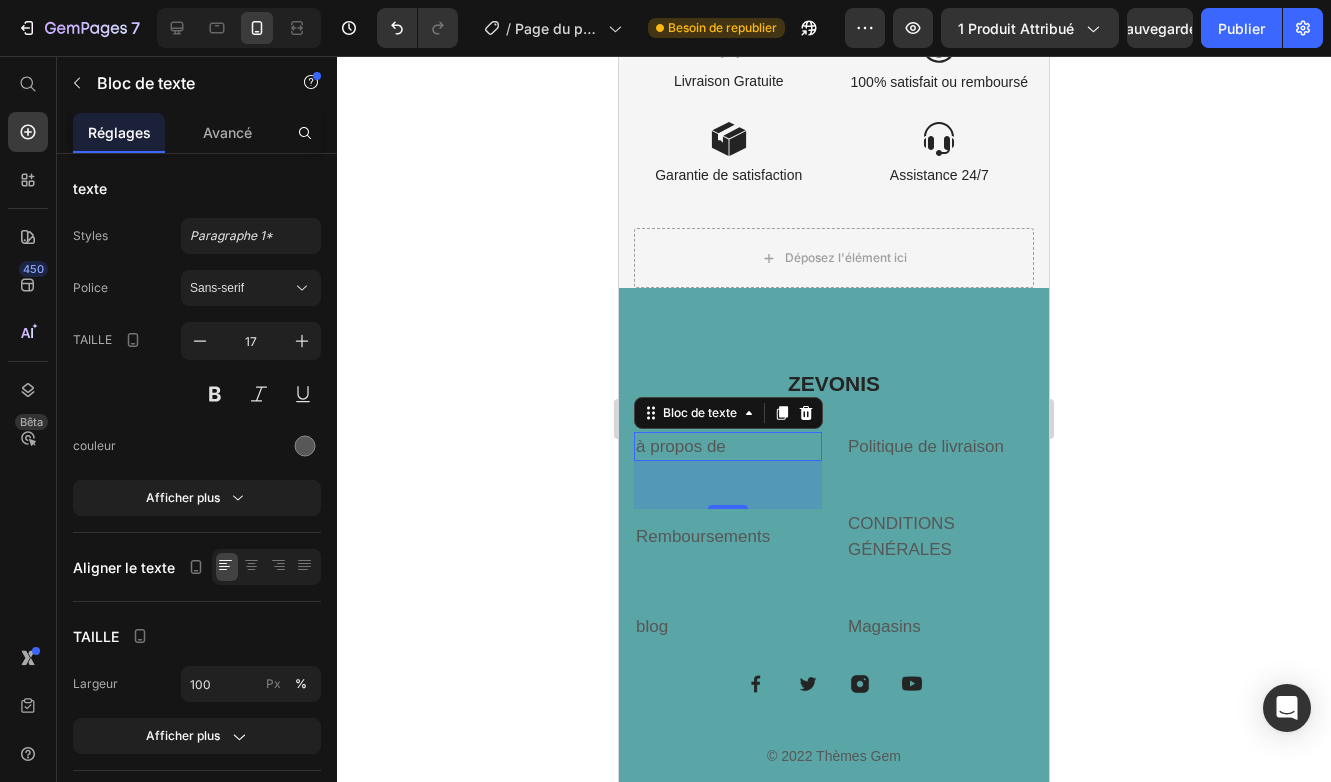 click 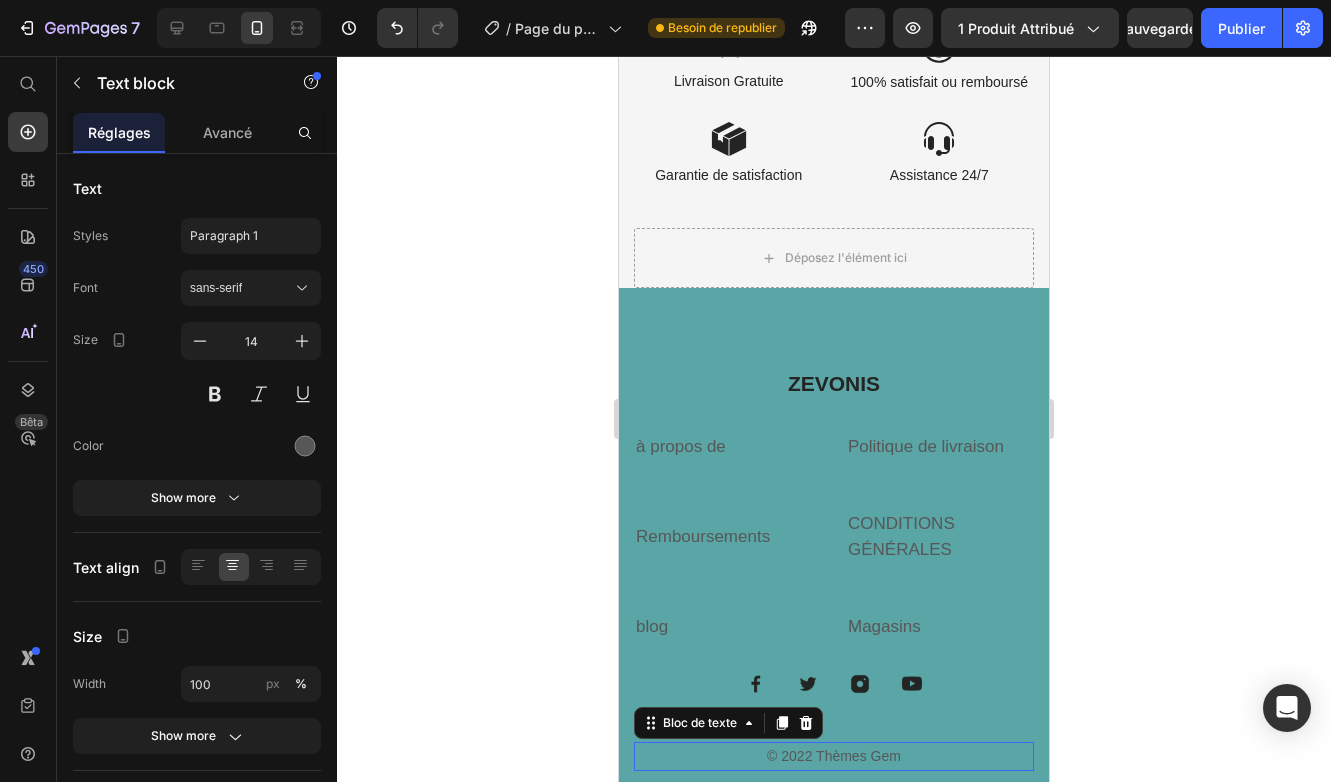 click on "© 2022 Thèmes Gem" at bounding box center [834, 756] 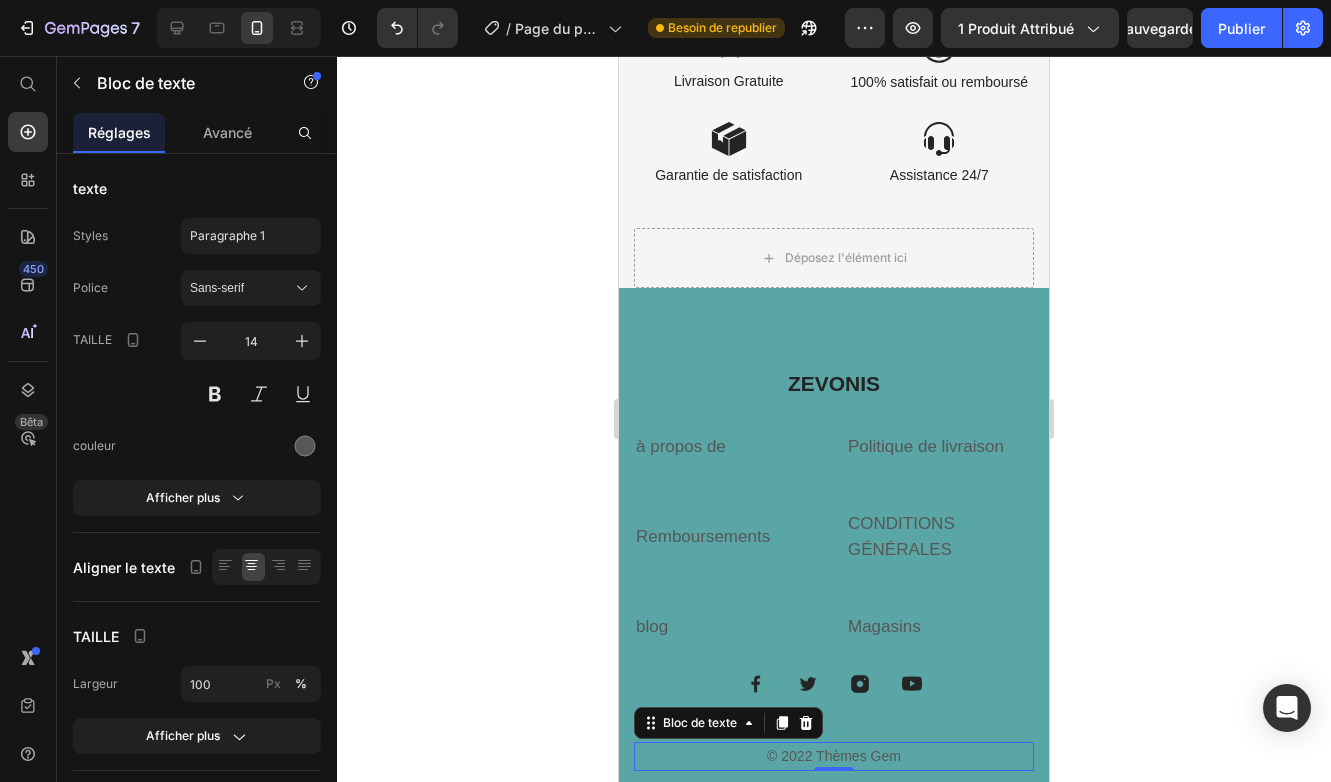 click on "© 2022 Thèmes Gem" at bounding box center (834, 756) 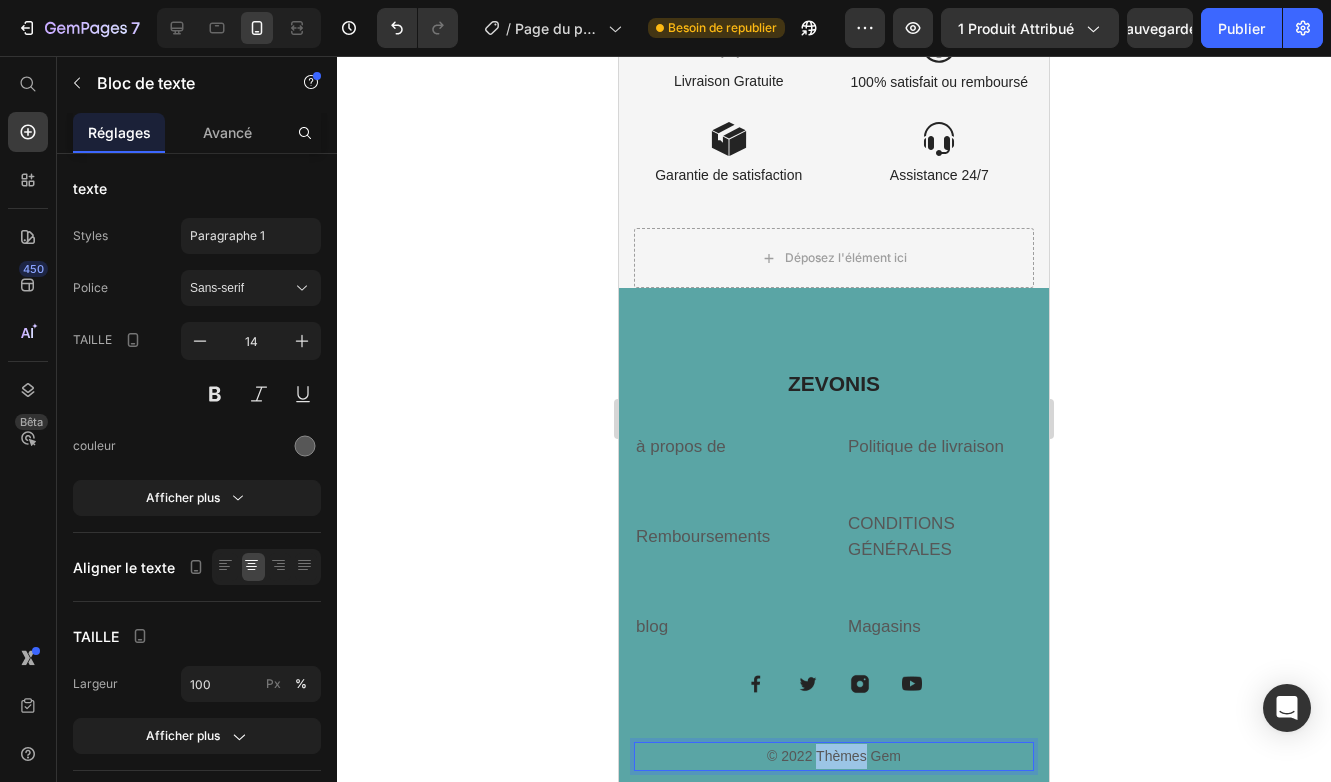 click on "© 2022 Thèmes Gem" at bounding box center [834, 756] 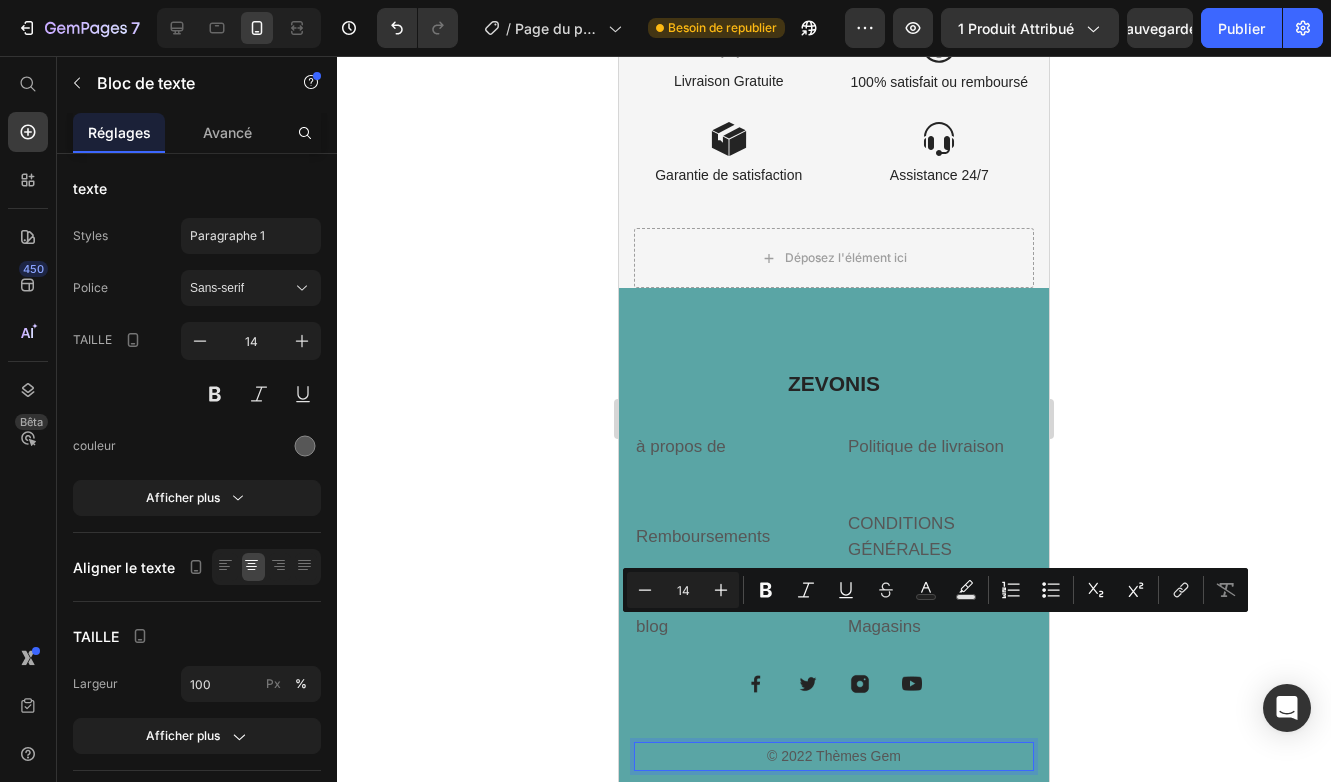 click on "© 2022 Thèmes Gem" at bounding box center [834, 756] 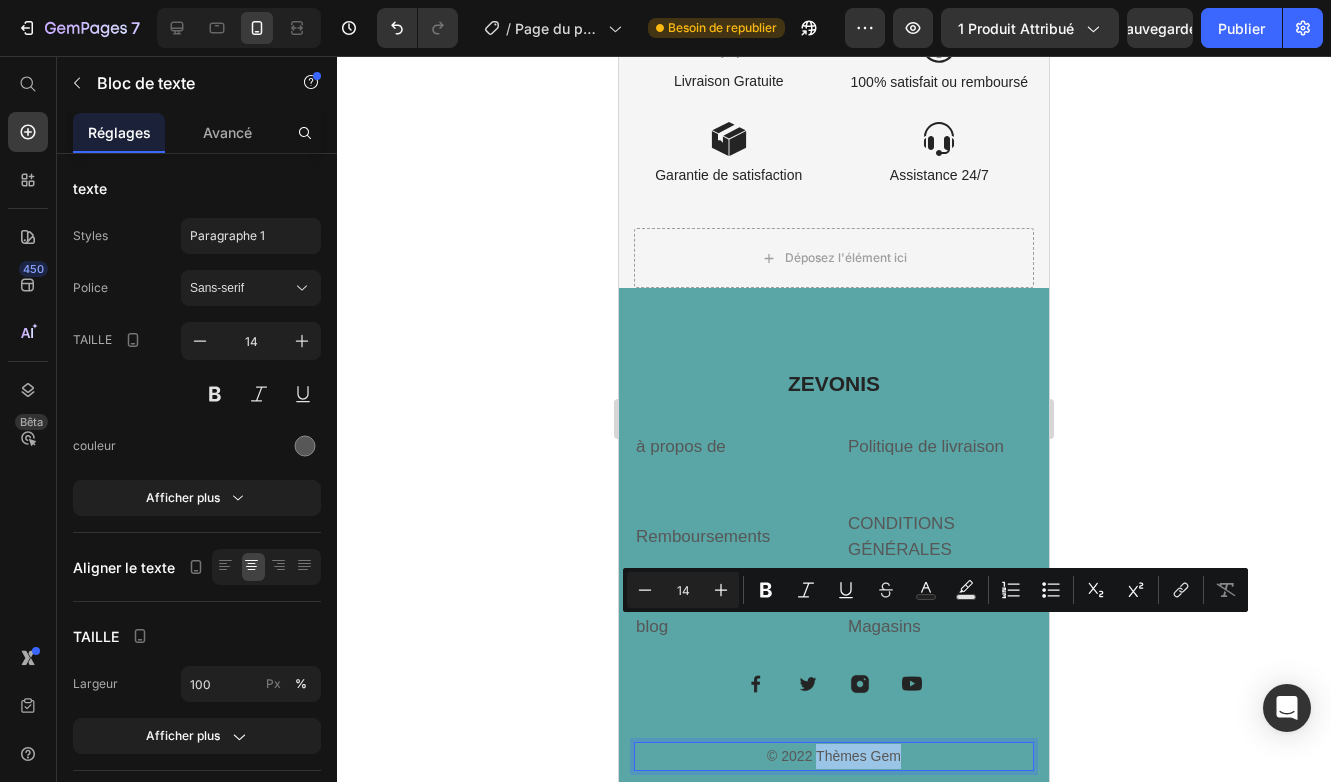 drag, startPoint x: 906, startPoint y: 631, endPoint x: 819, endPoint y: 632, distance: 87.005745 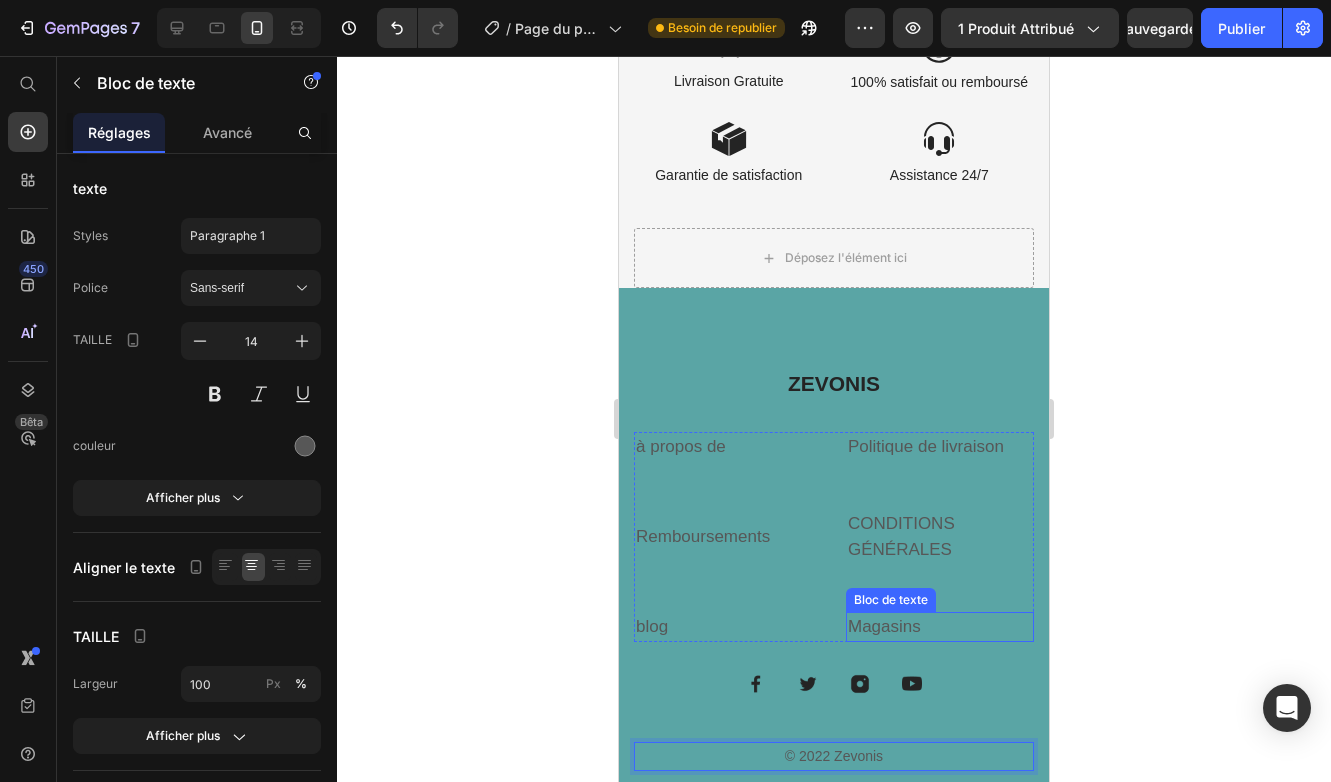 click on "Magasins" at bounding box center (884, 626) 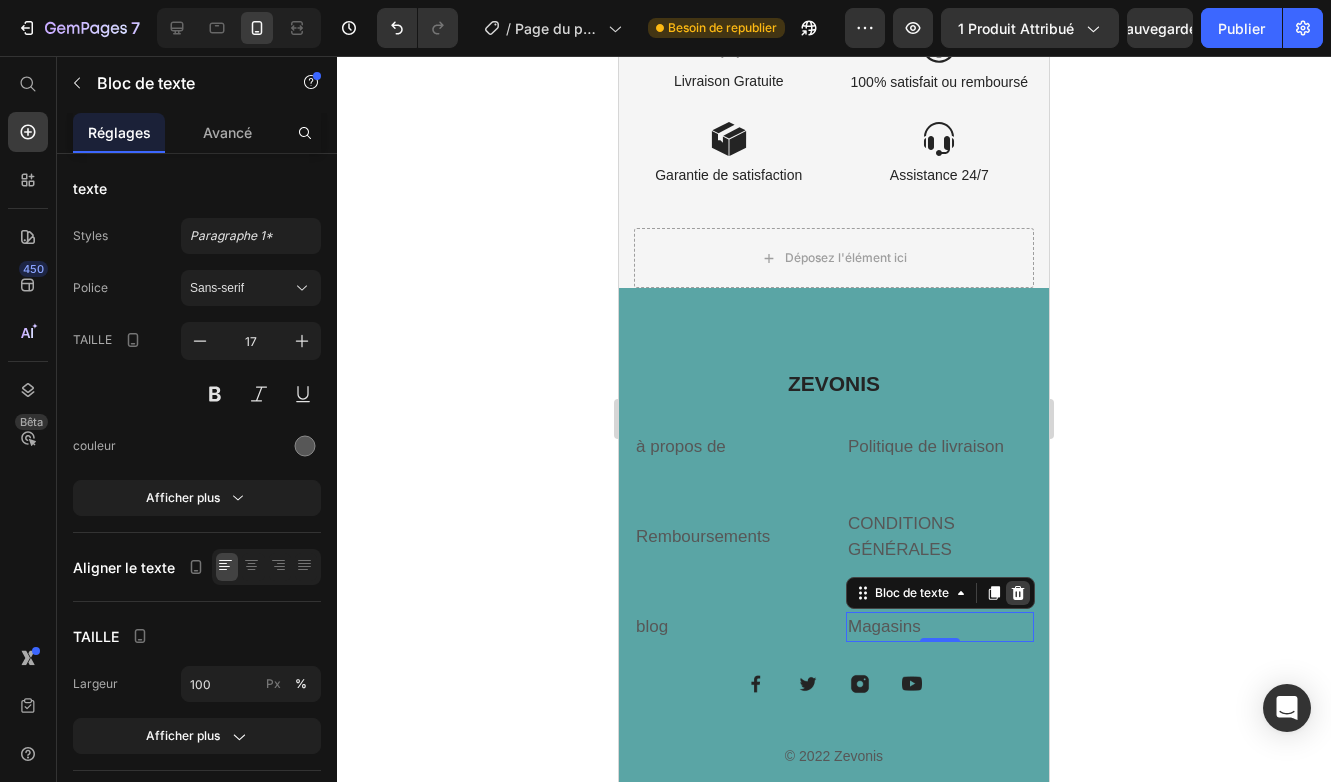 click 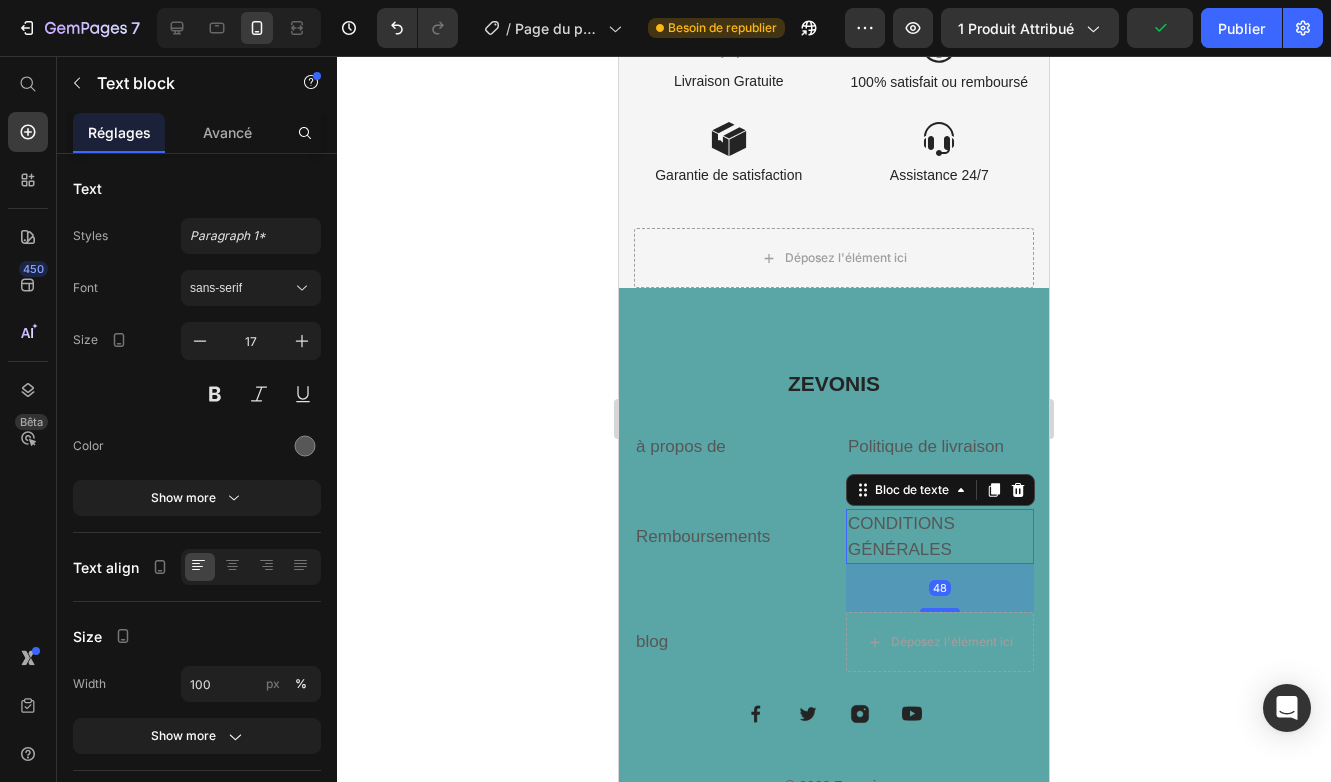 click on "CONDITIONS GÉNÉRALES" at bounding box center [901, 536] 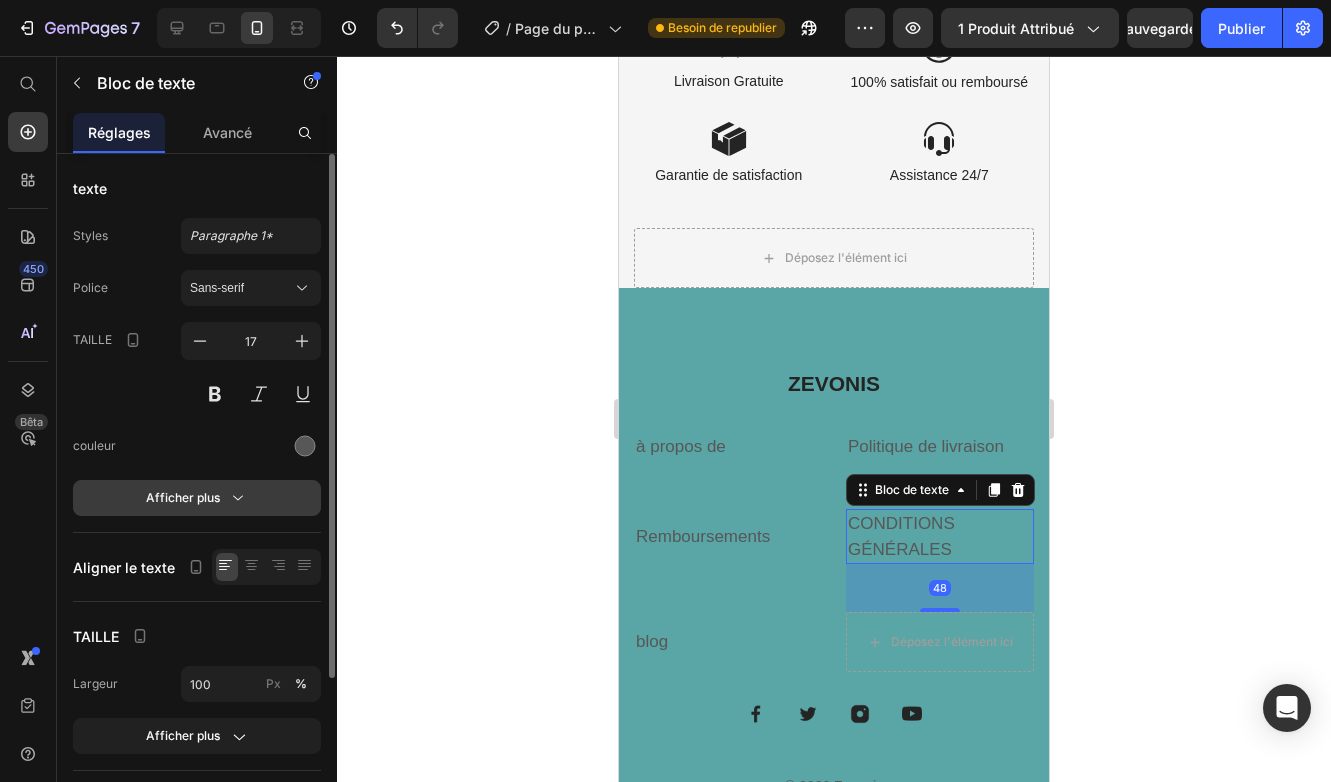 click on "Afficher plus" at bounding box center (197, 498) 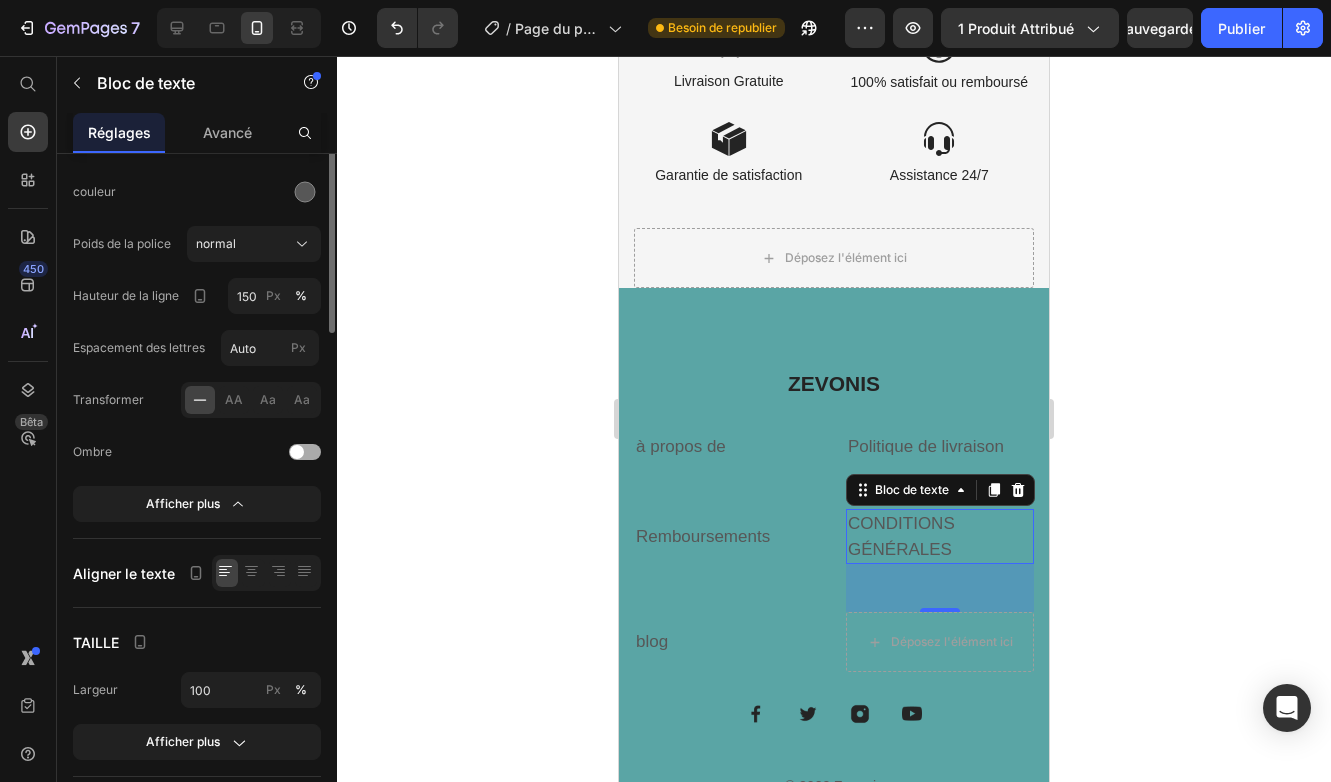 scroll, scrollTop: 0, scrollLeft: 0, axis: both 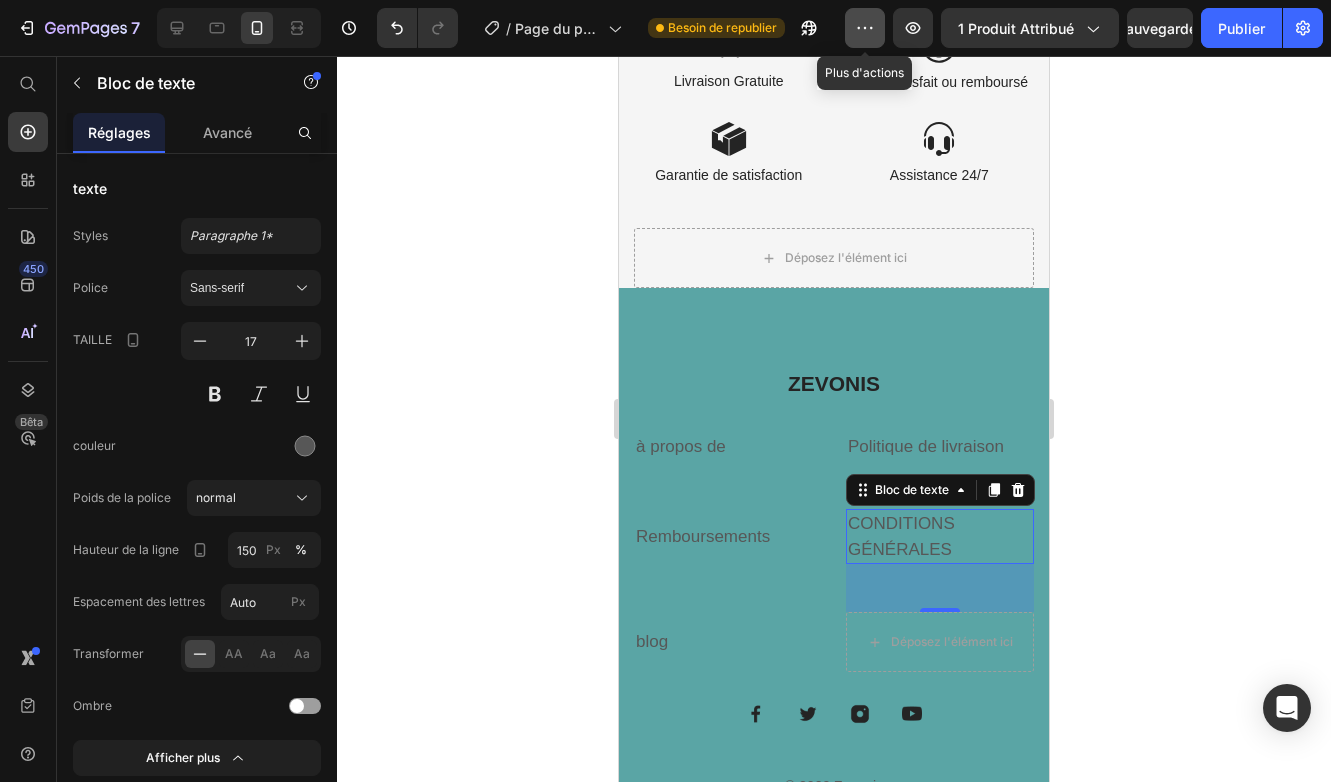 click 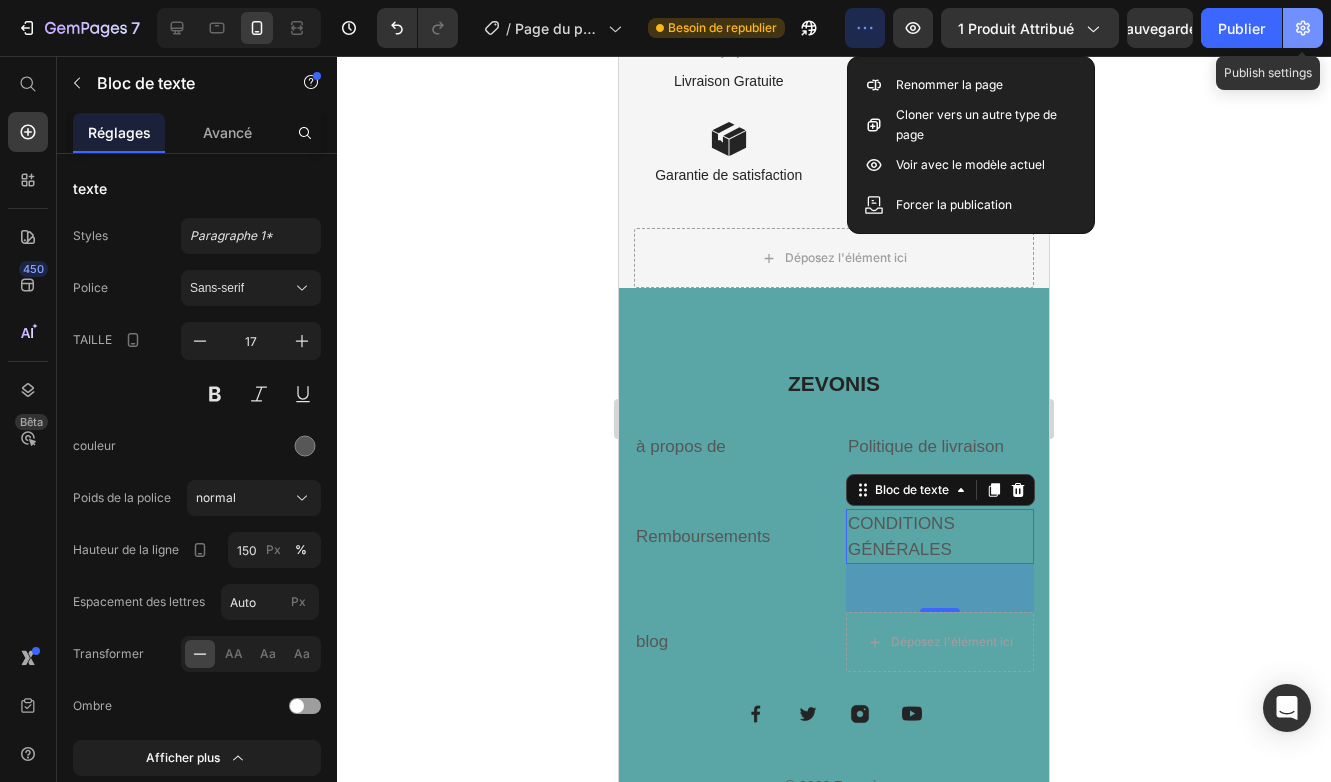 click 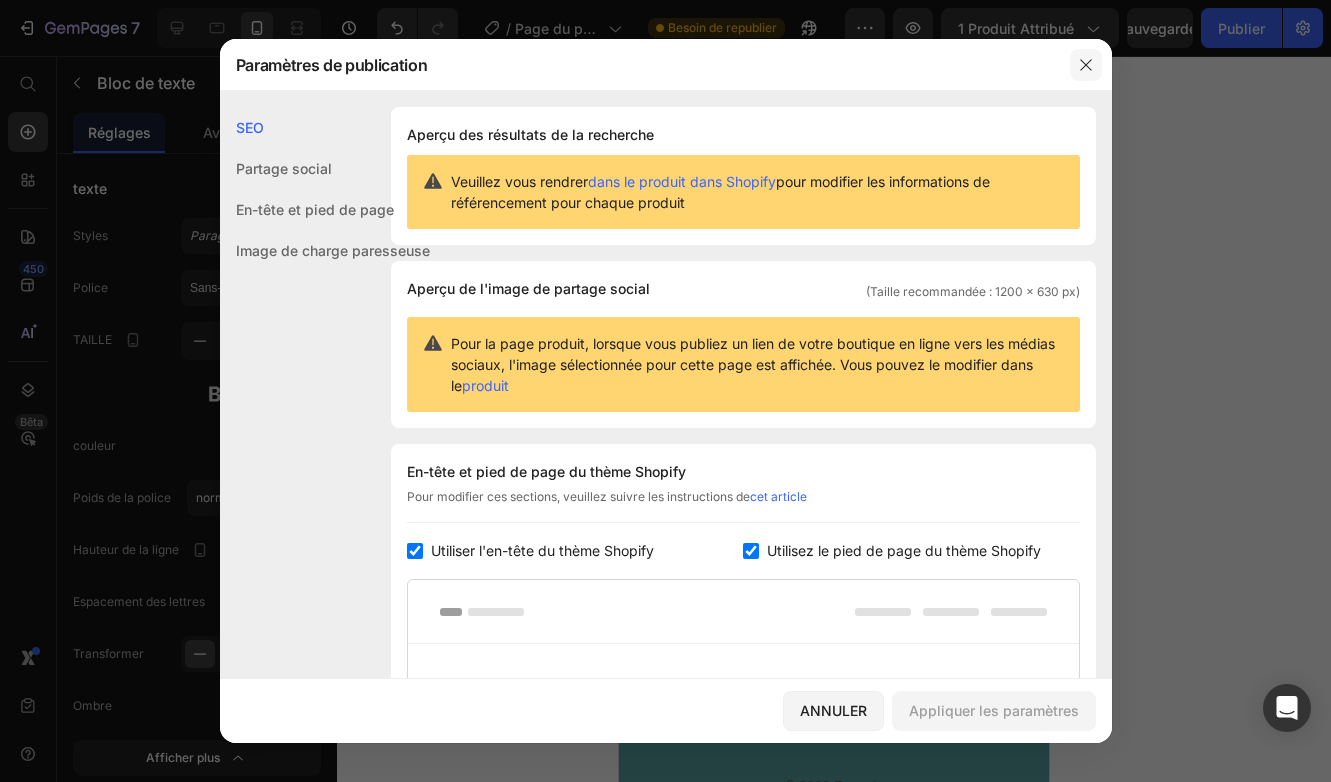 click at bounding box center (1086, 65) 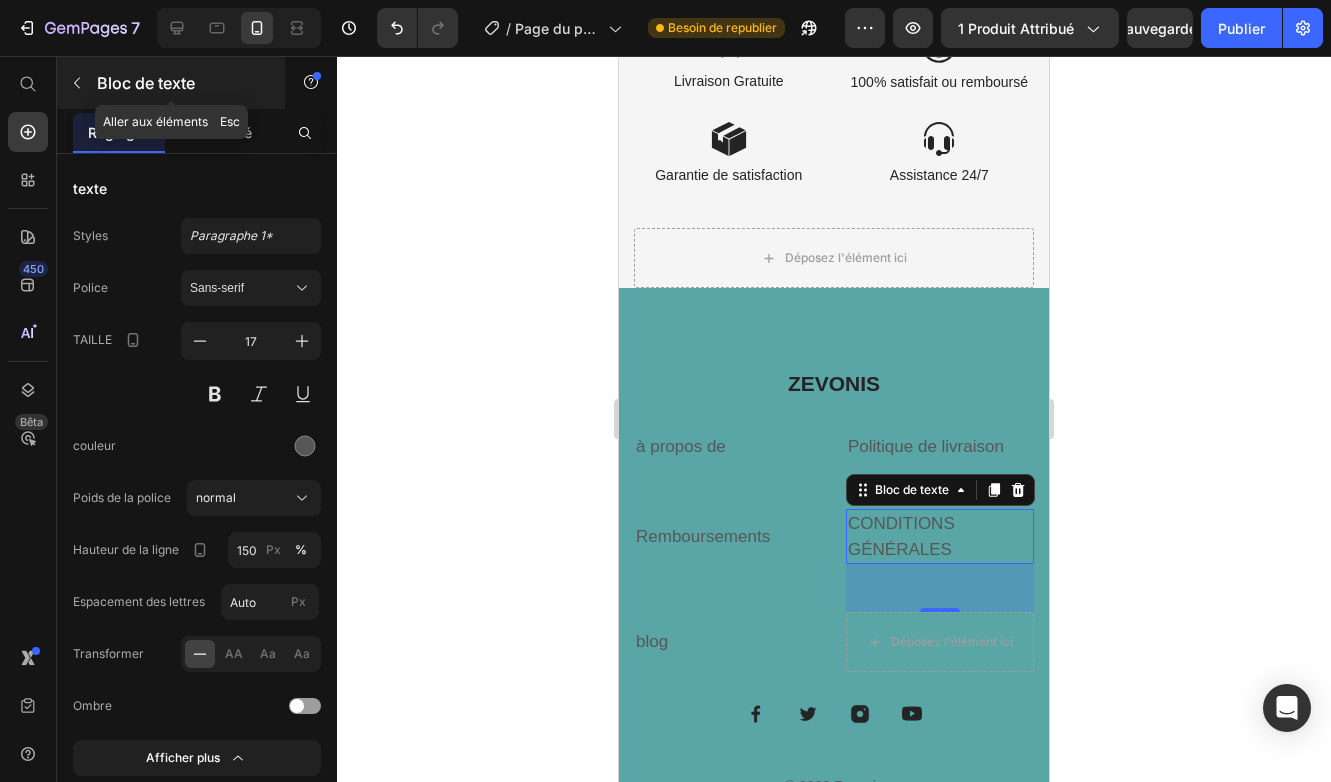 click 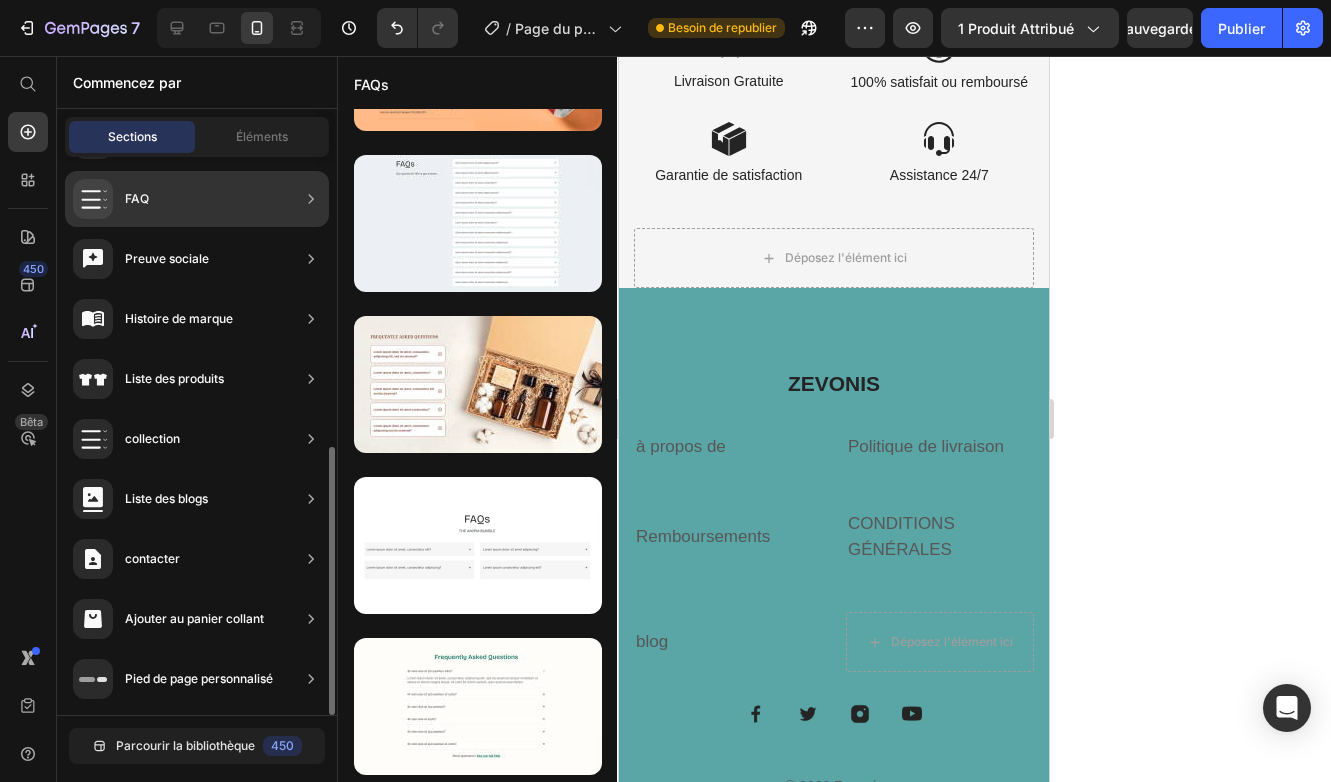 scroll, scrollTop: 0, scrollLeft: 0, axis: both 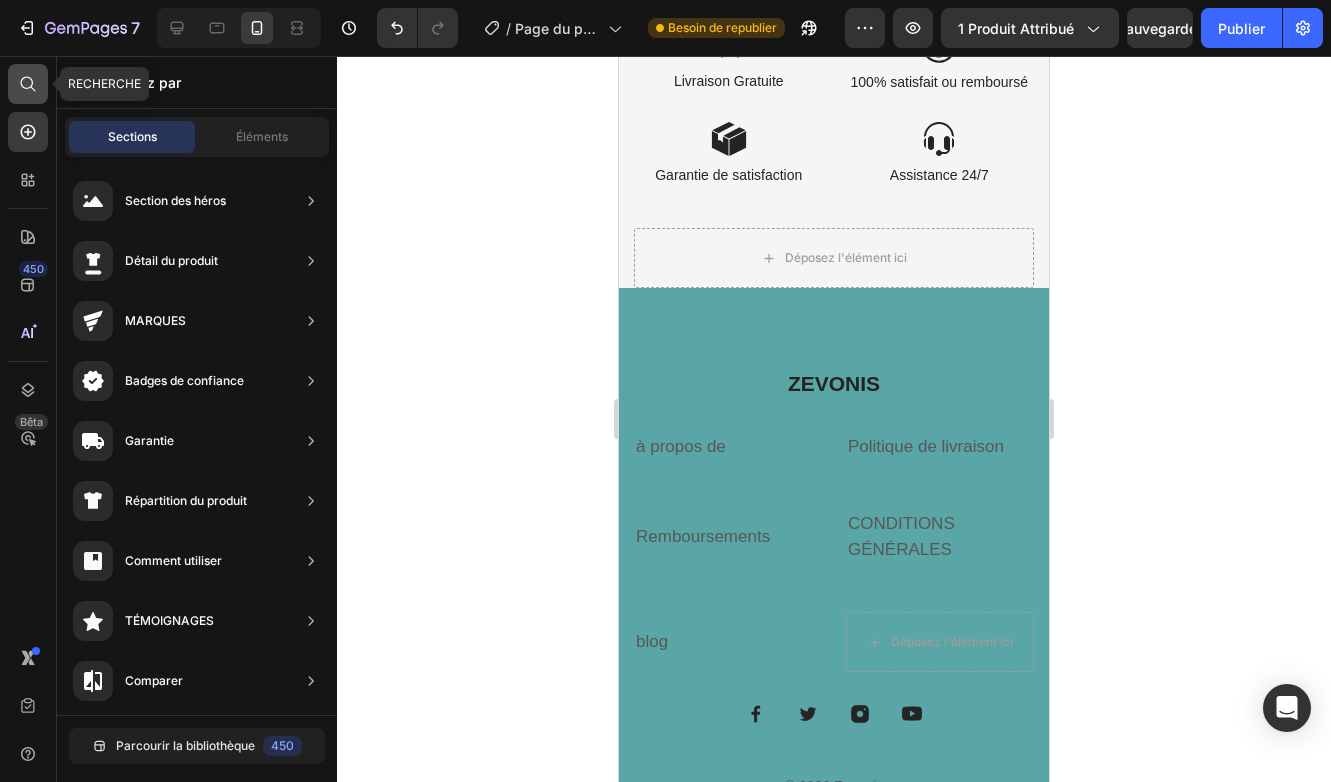 click 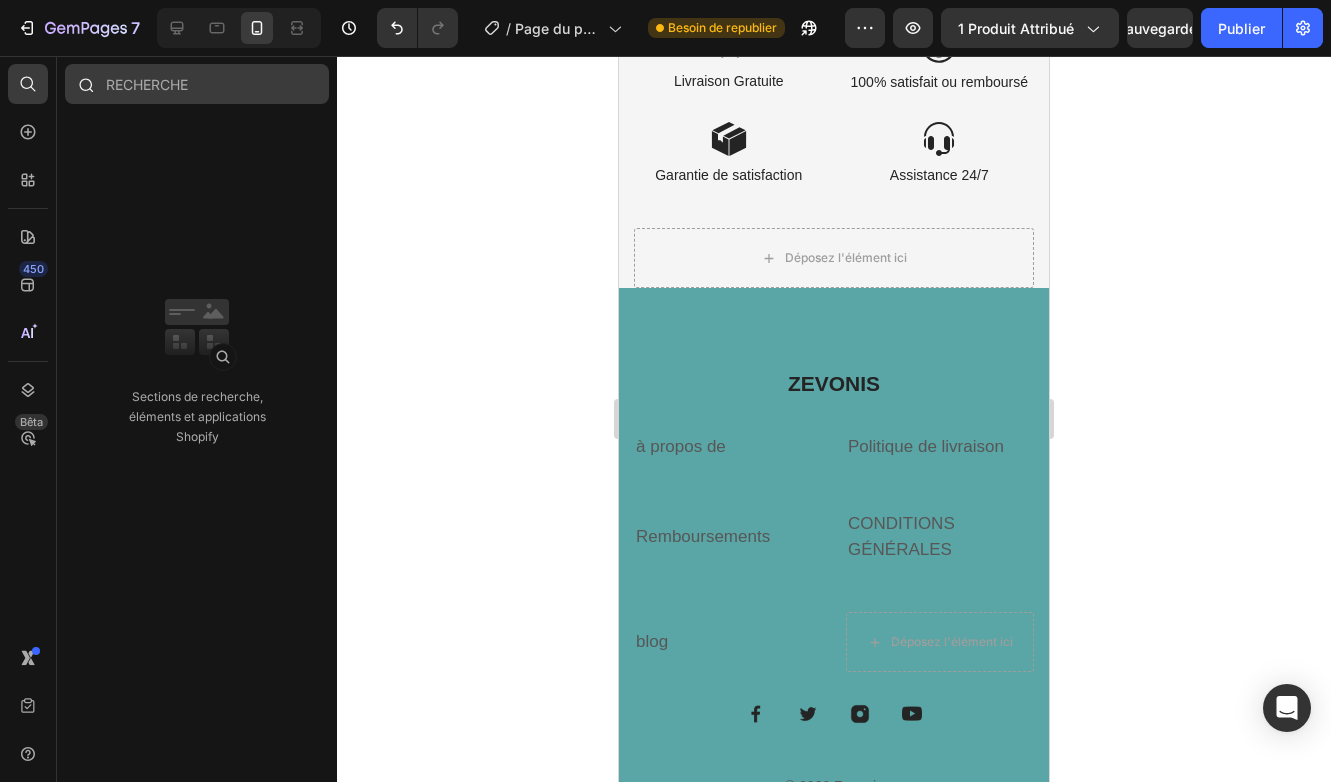 click at bounding box center (197, 84) 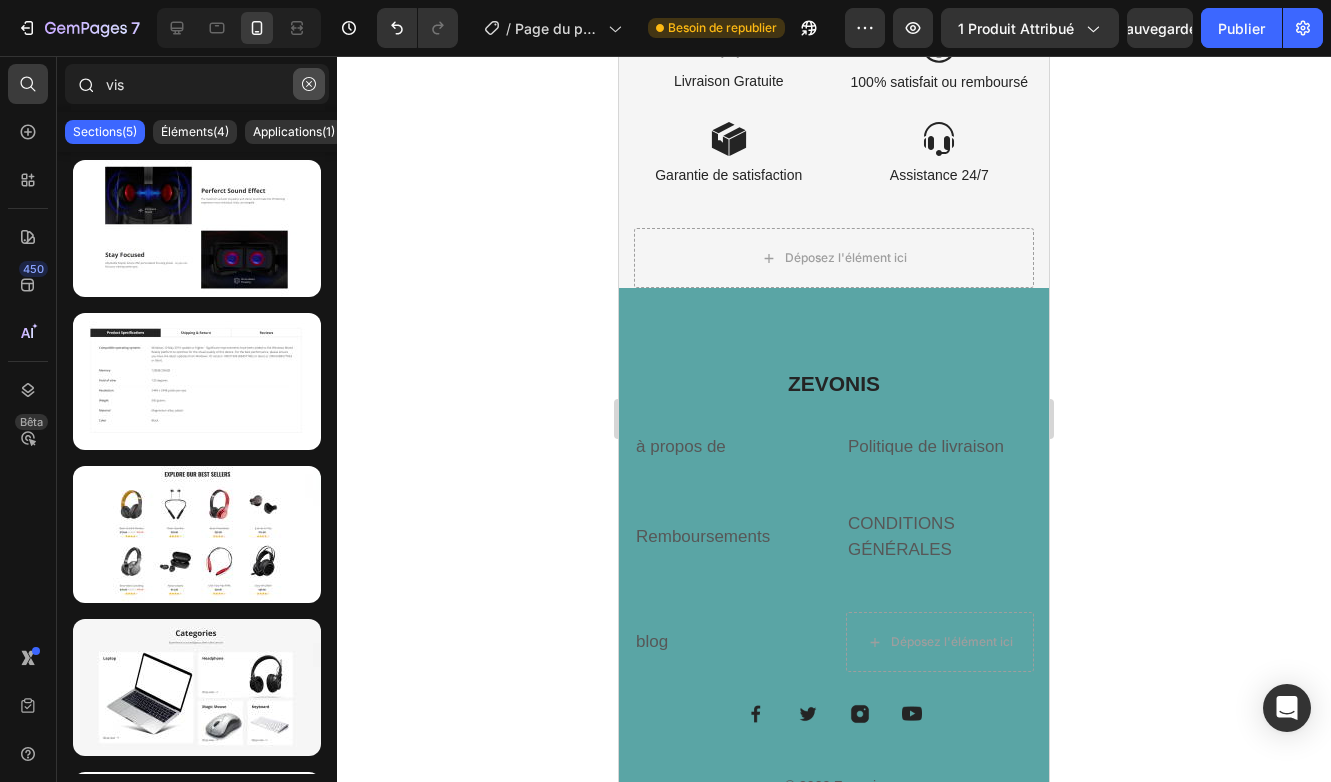 type on "vis" 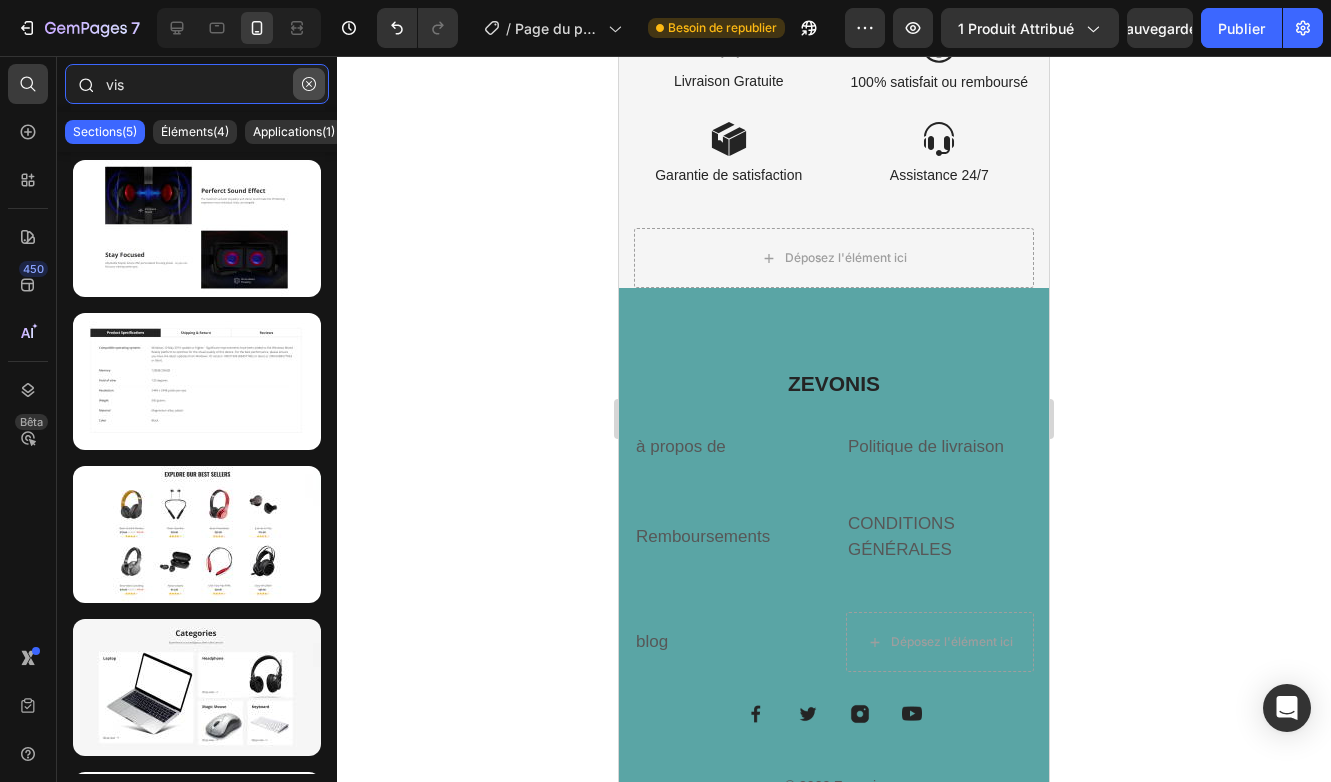 type 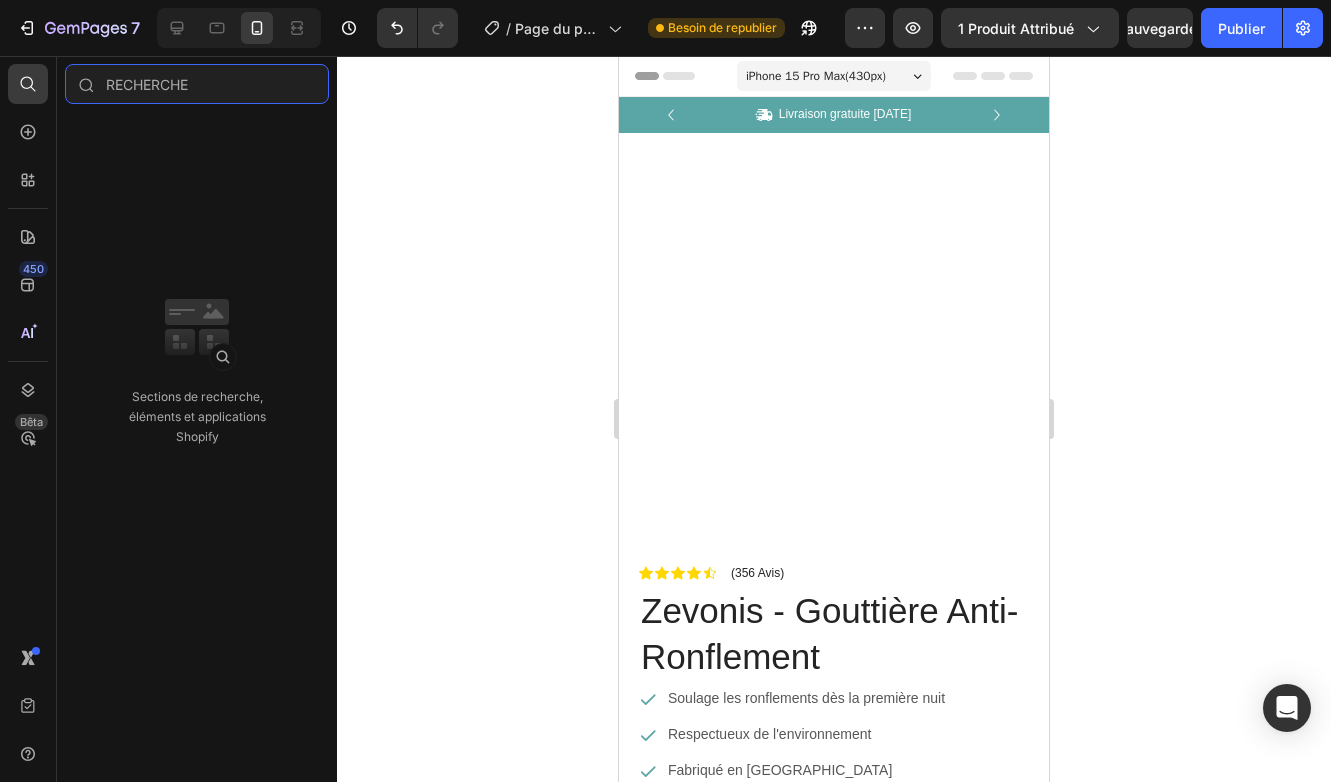 scroll, scrollTop: 0, scrollLeft: 0, axis: both 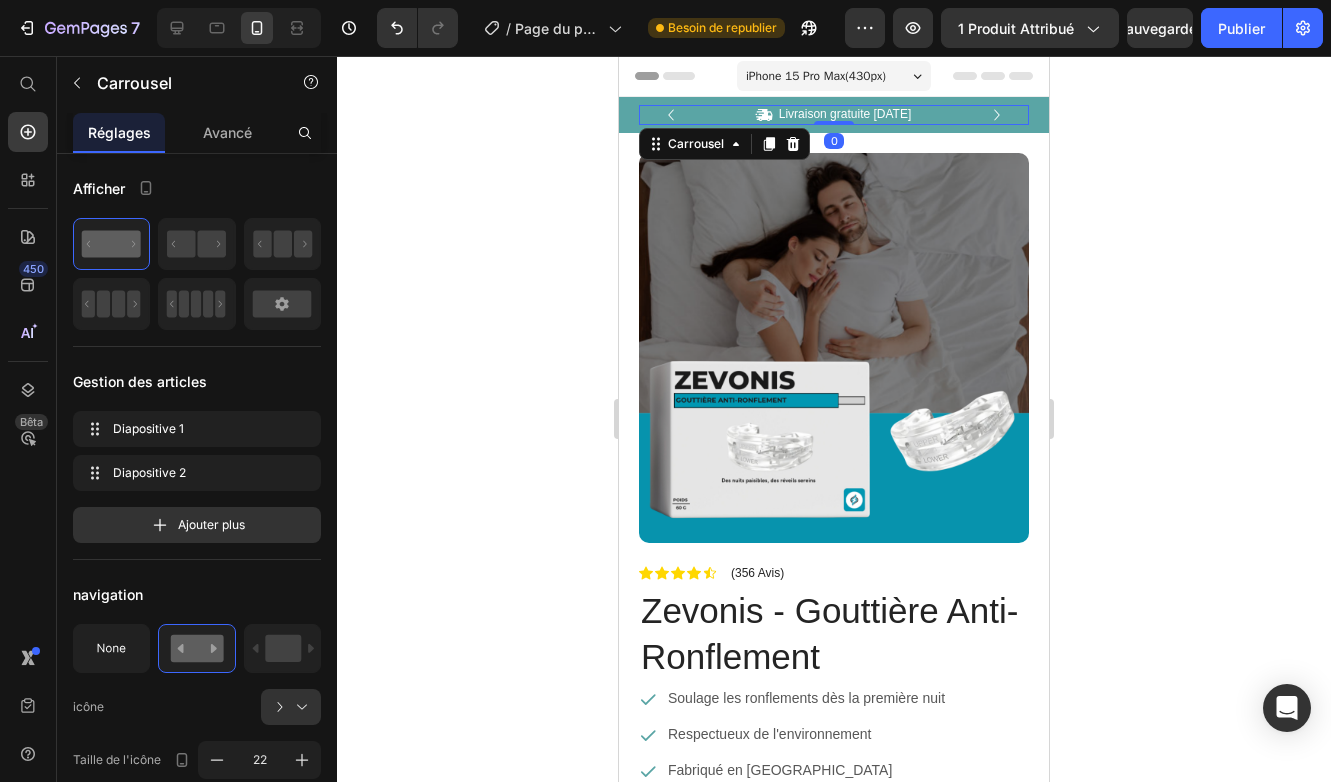 click 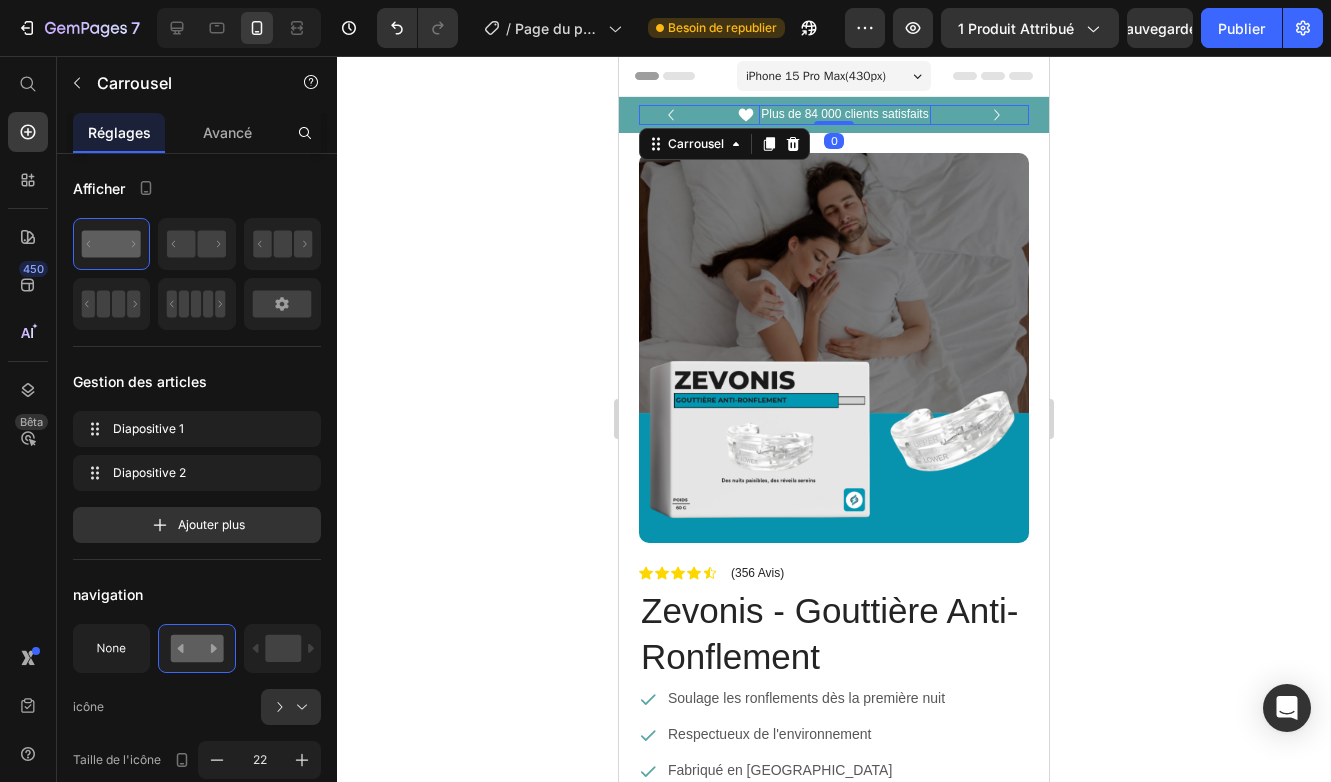 click on "Plus de 84 000 clients satisfaits" at bounding box center [844, 115] 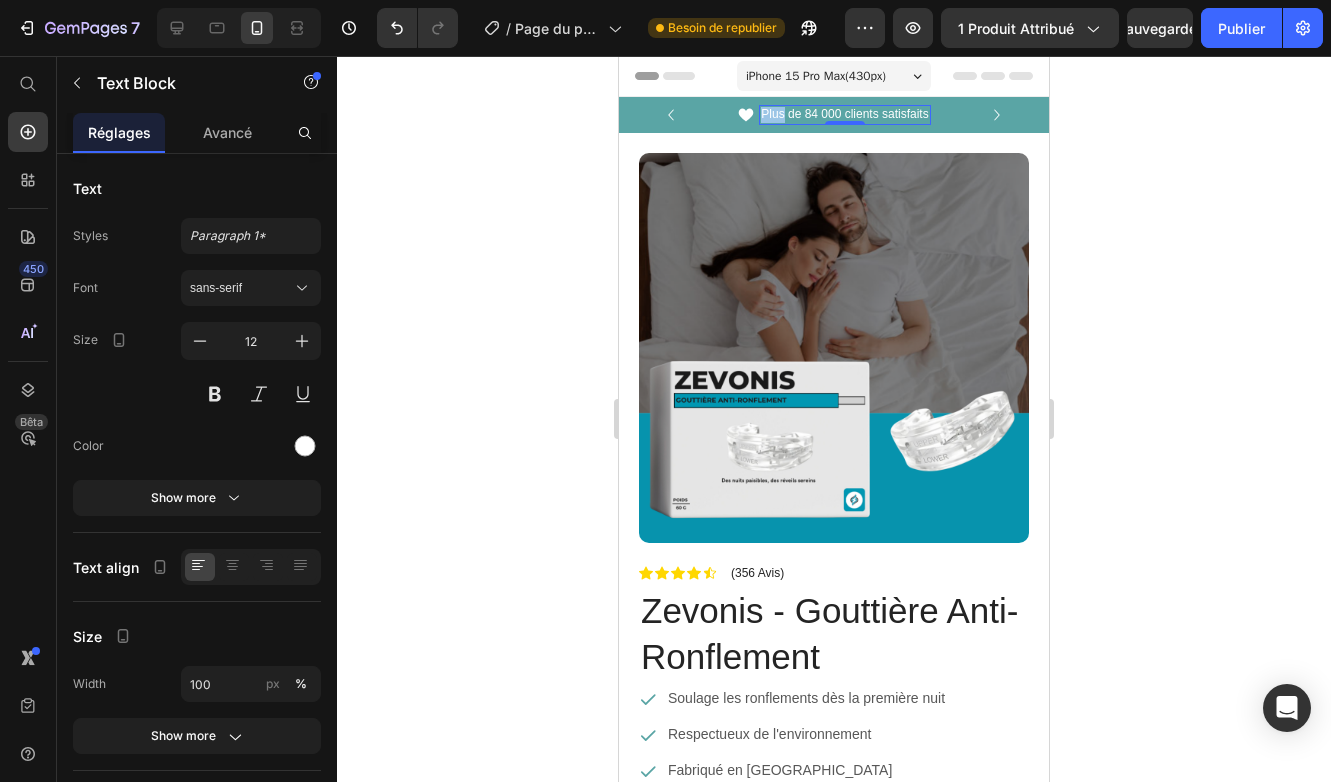 click on "Plus de 84 000 clients satisfaits" at bounding box center [844, 115] 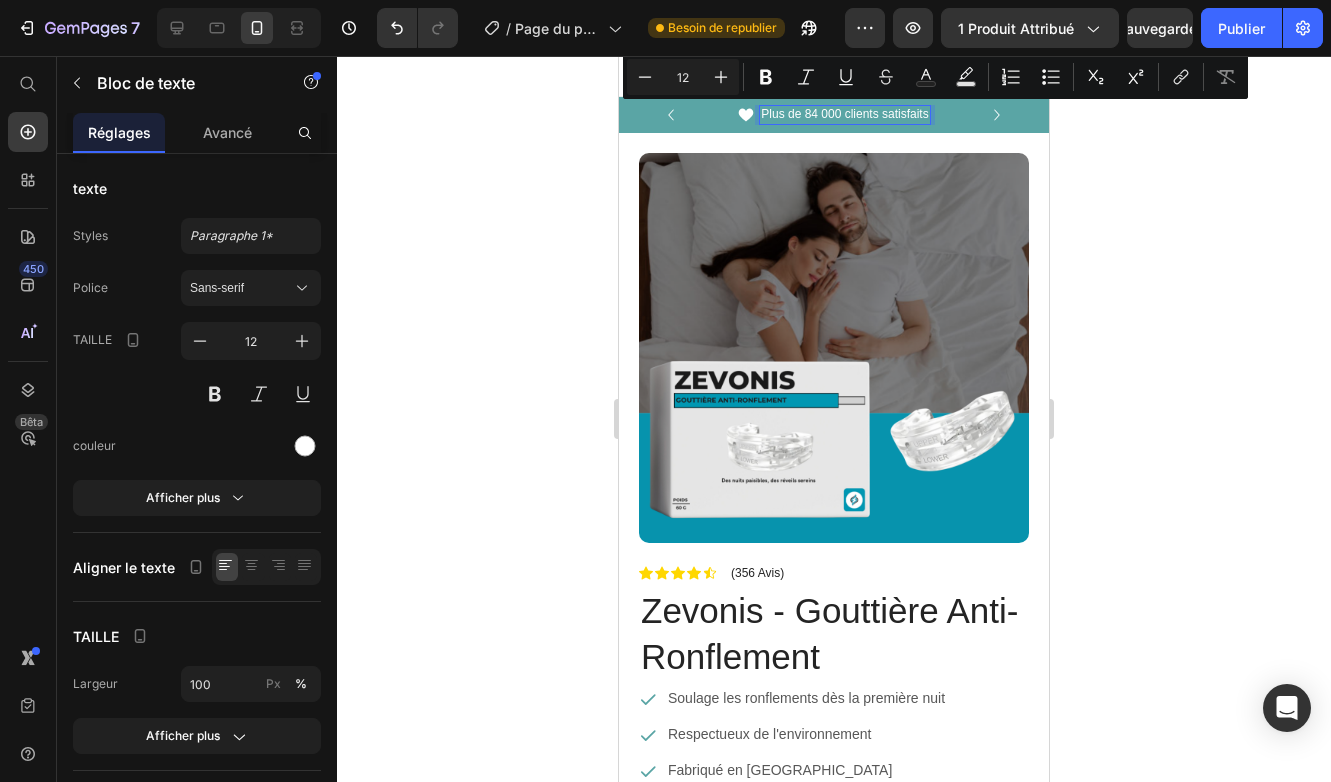 click on "Plus de 84 000 clients satisfaits" at bounding box center [844, 115] 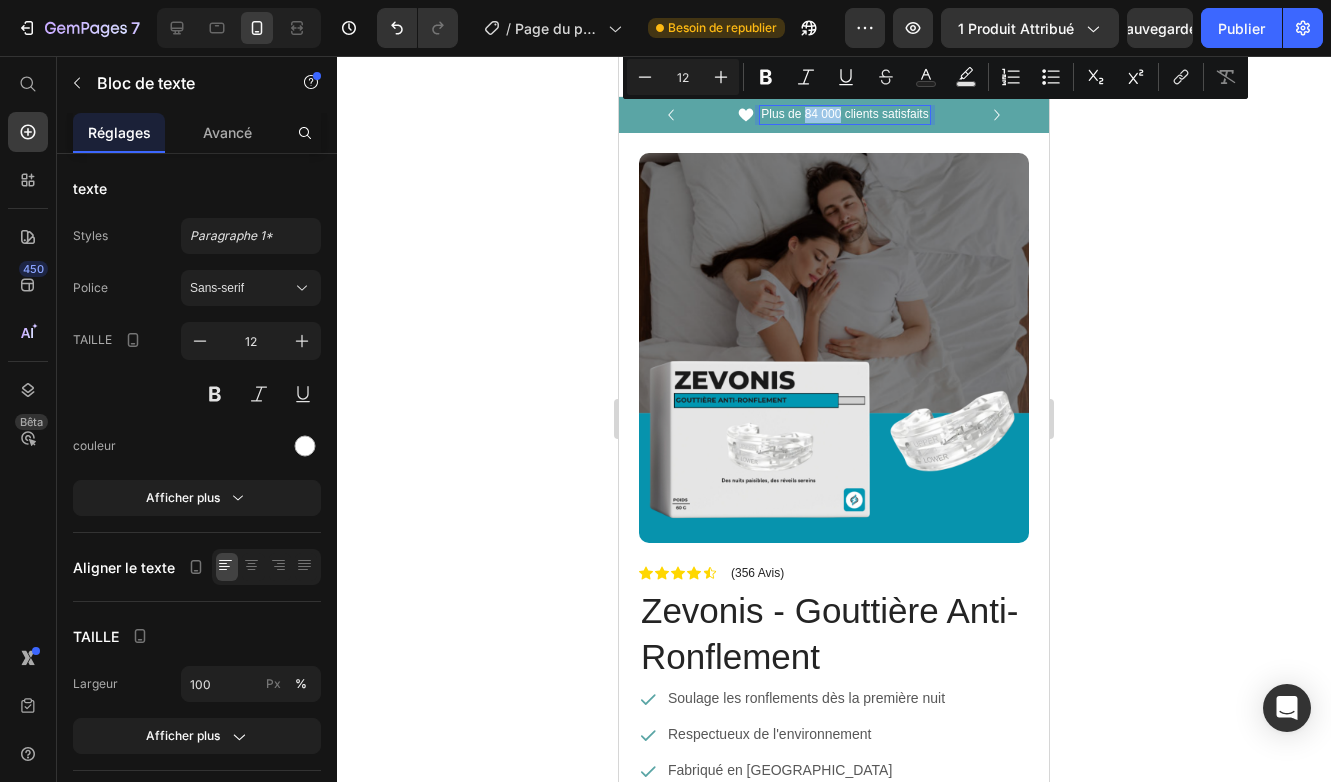 drag, startPoint x: 839, startPoint y: 114, endPoint x: 804, endPoint y: 115, distance: 35.014282 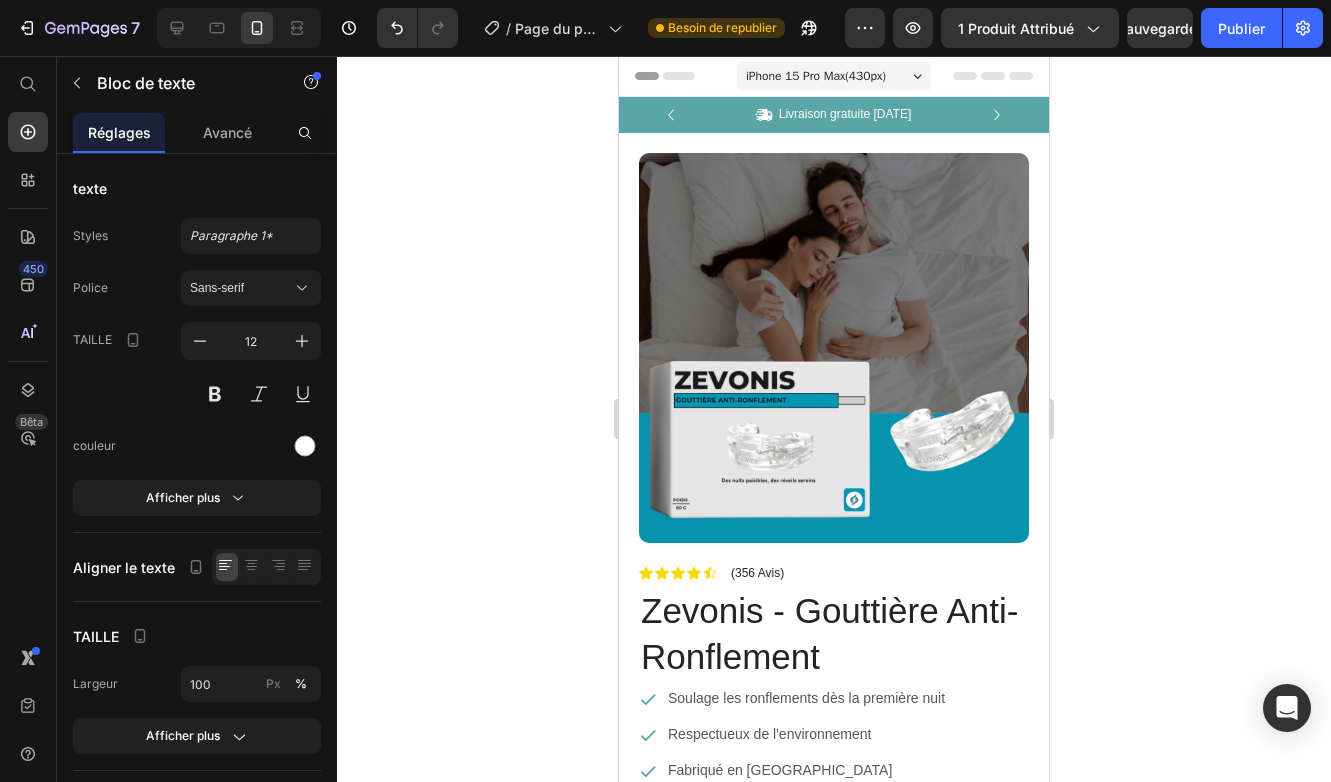 scroll, scrollTop: 0, scrollLeft: 0, axis: both 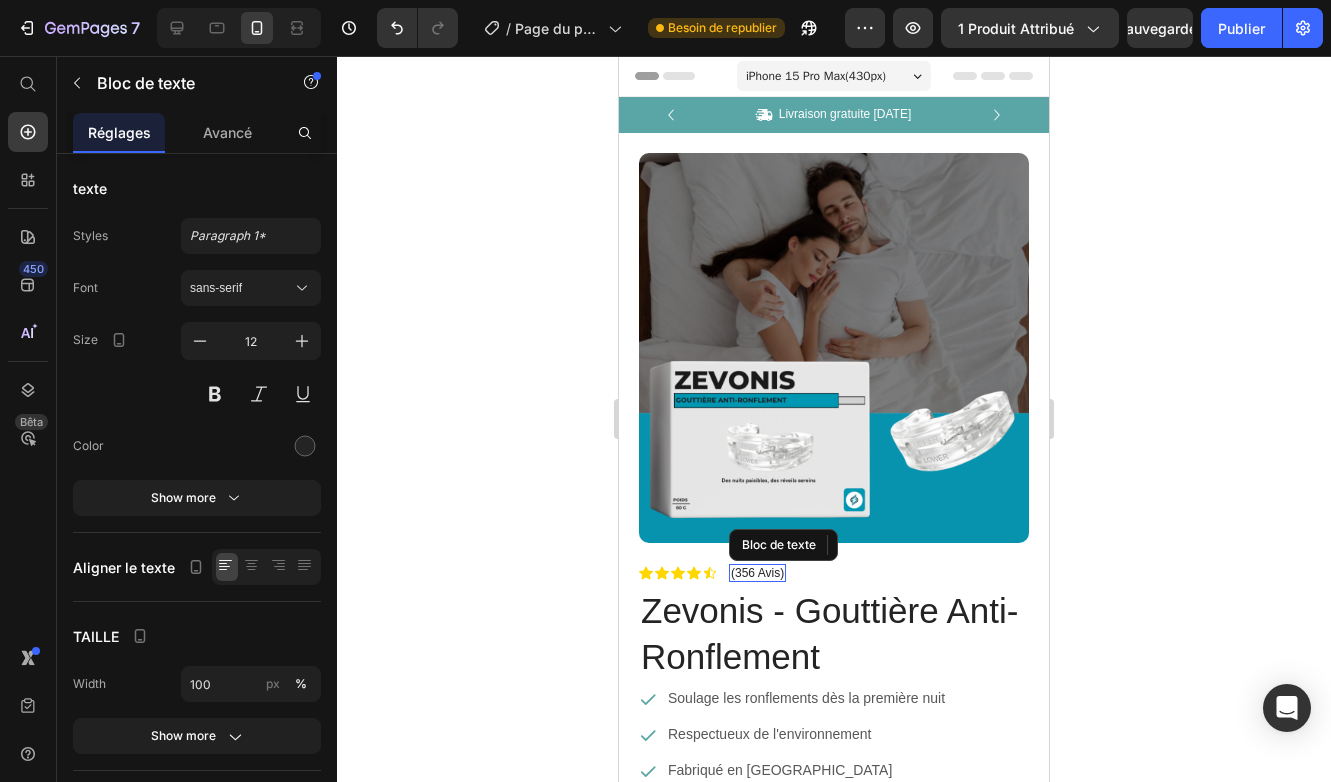 click on "(356 Avis)" at bounding box center [757, 573] 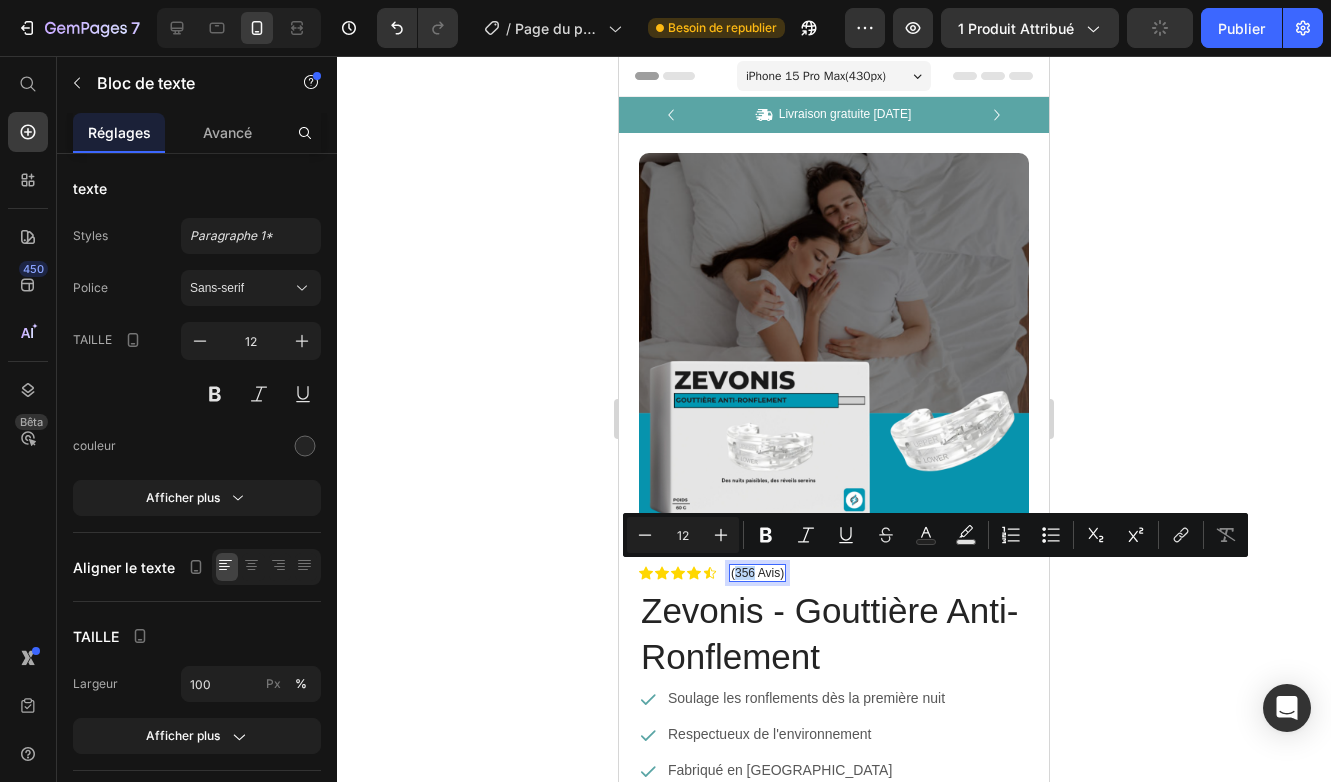 click on "(356 Avis)" at bounding box center [757, 573] 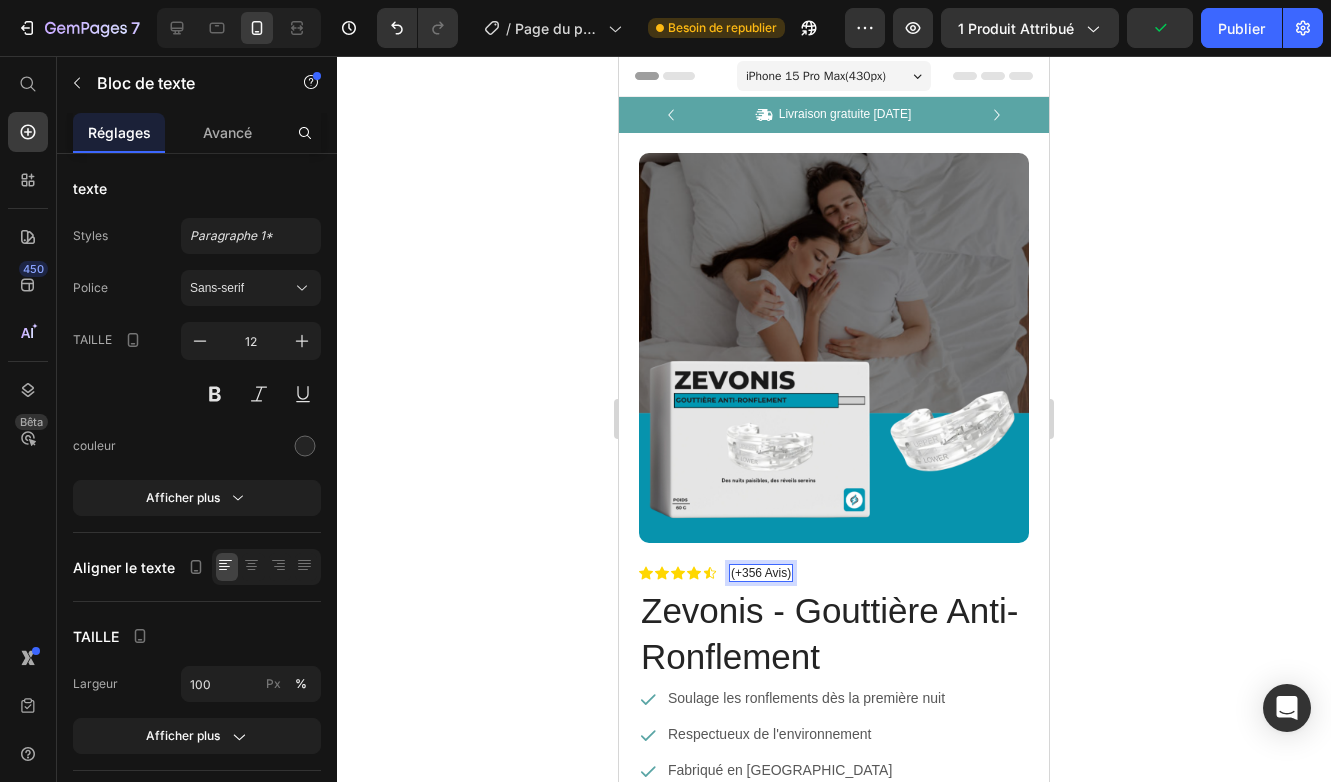 click 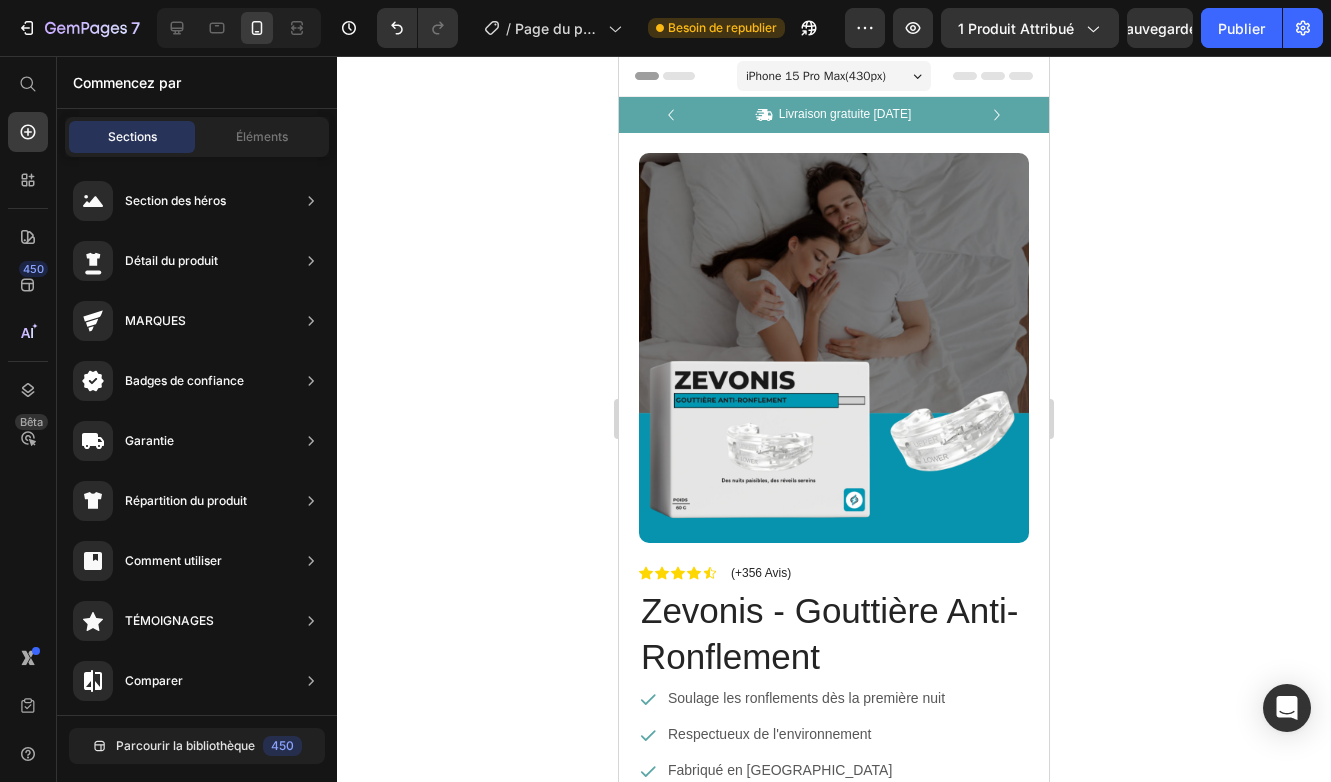 click 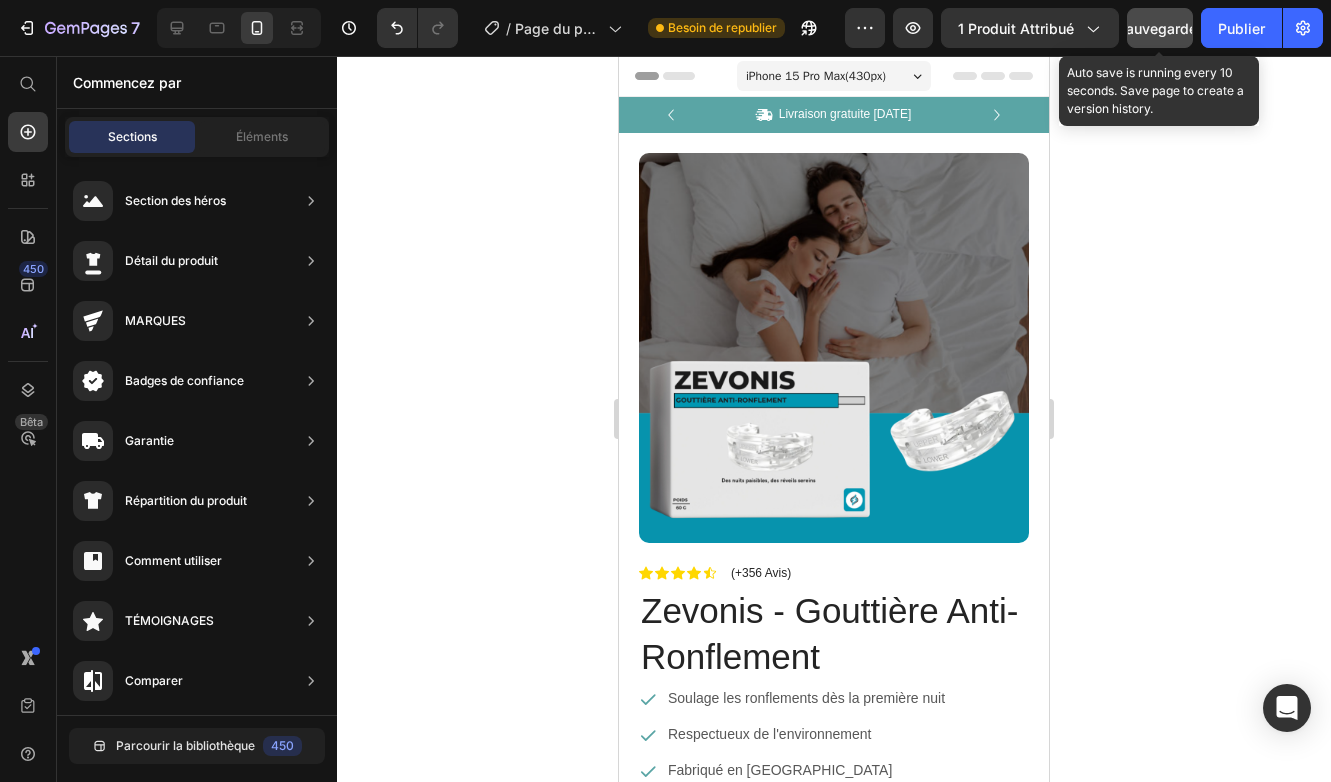 click on "sauvegarder" at bounding box center [1160, 28] 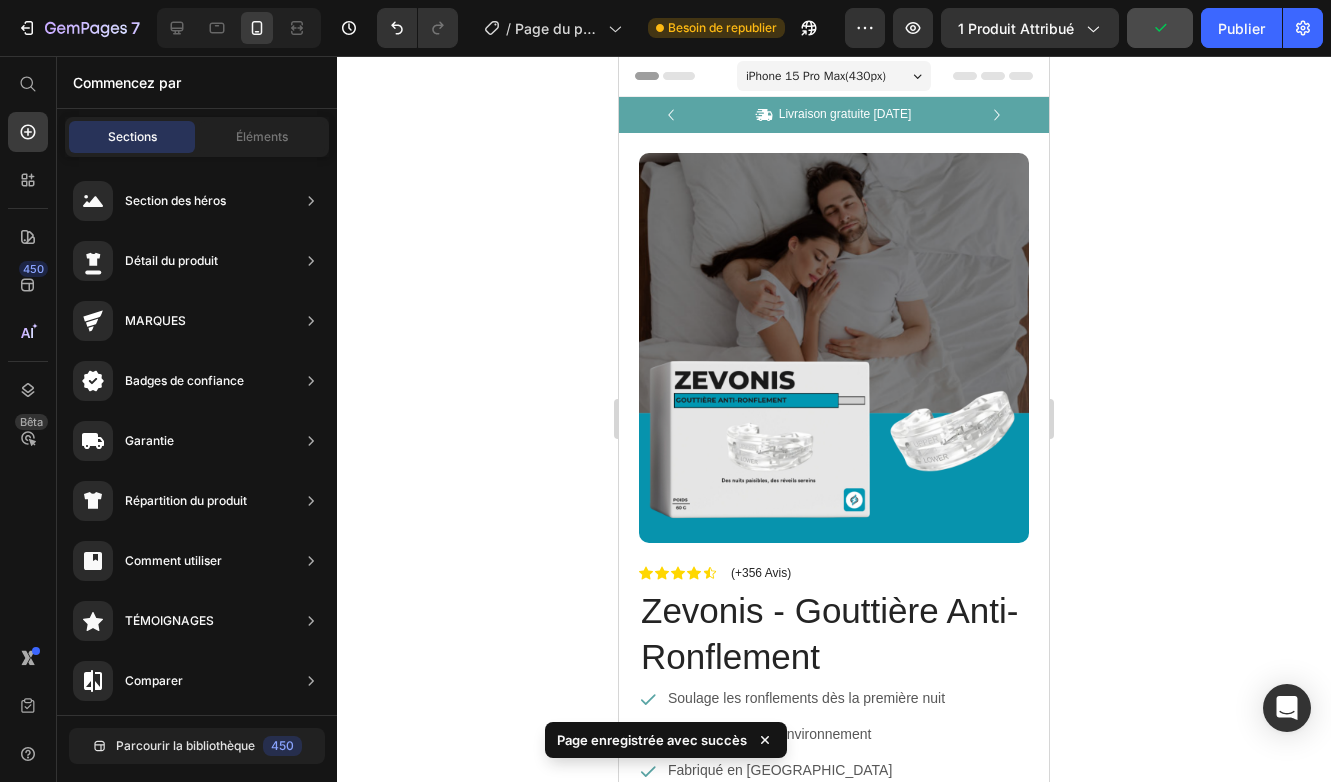 click 